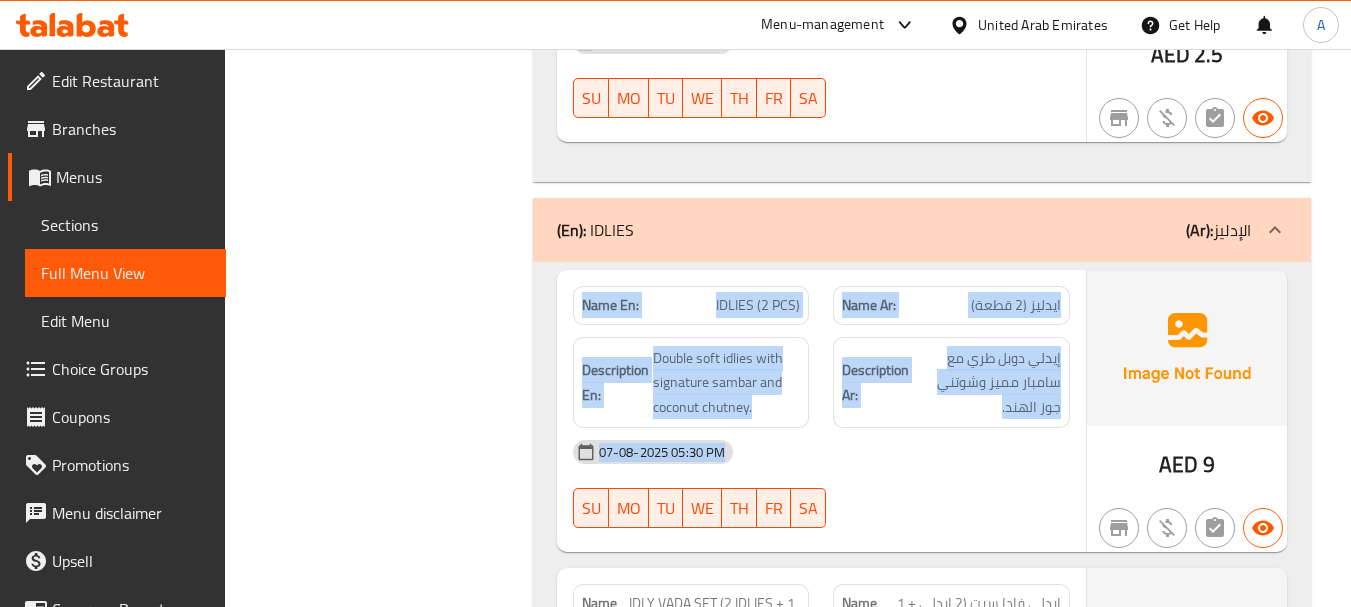 click on "Name En:" at bounding box center (610, -2000) 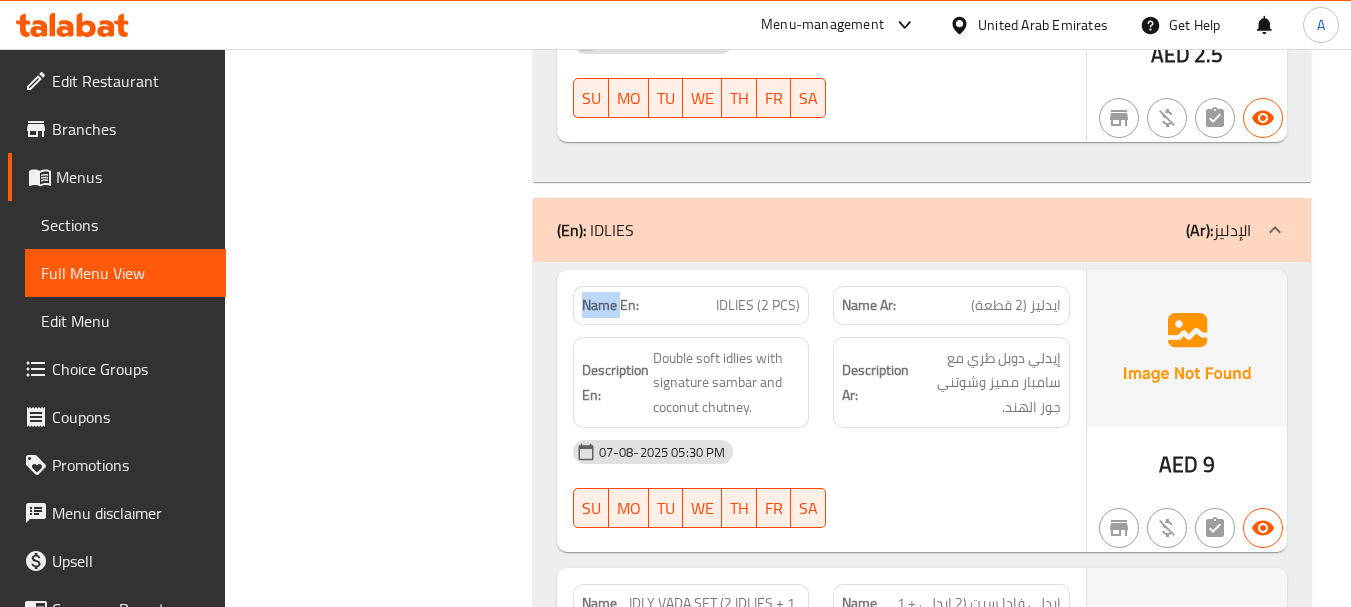click on "Name En:" at bounding box center [610, -2000] 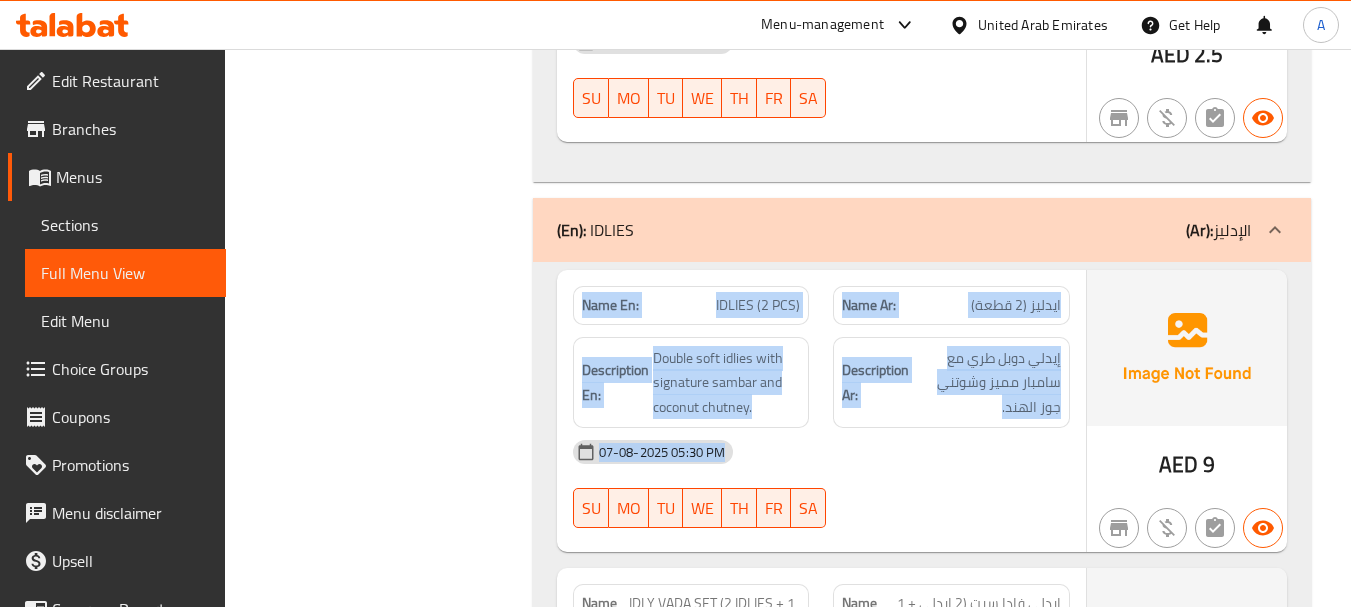 drag, startPoint x: 601, startPoint y: 316, endPoint x: 768, endPoint y: 476, distance: 231.27689 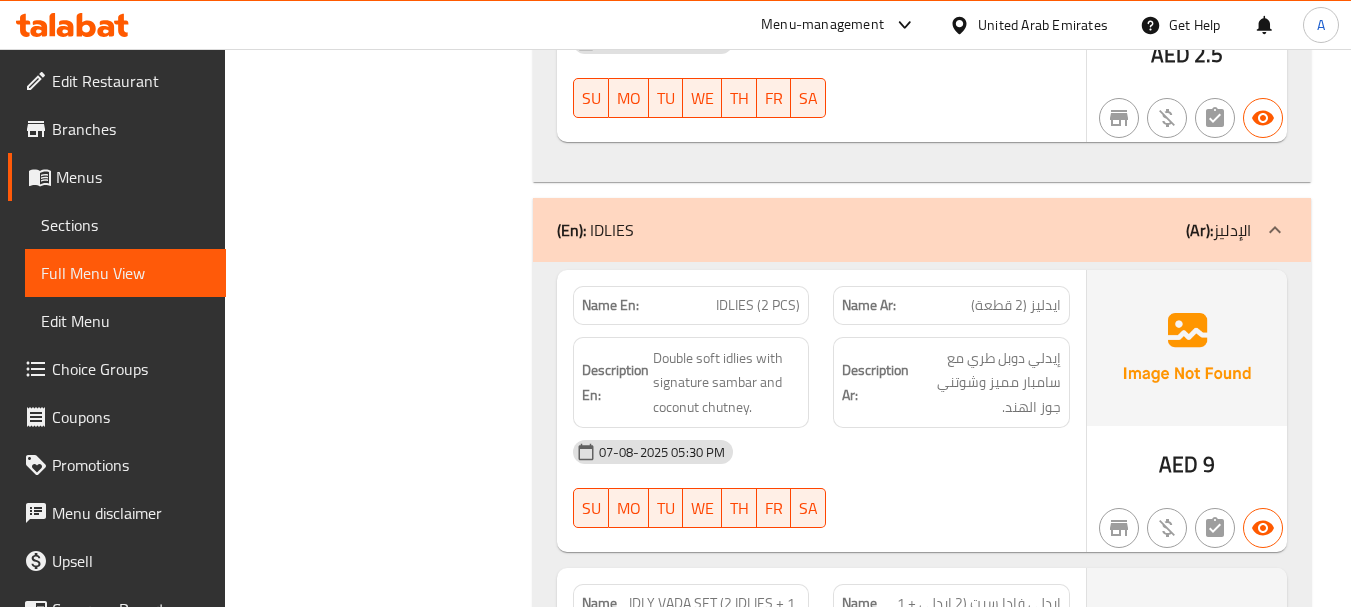 click on "Name En:" at bounding box center (610, -2000) 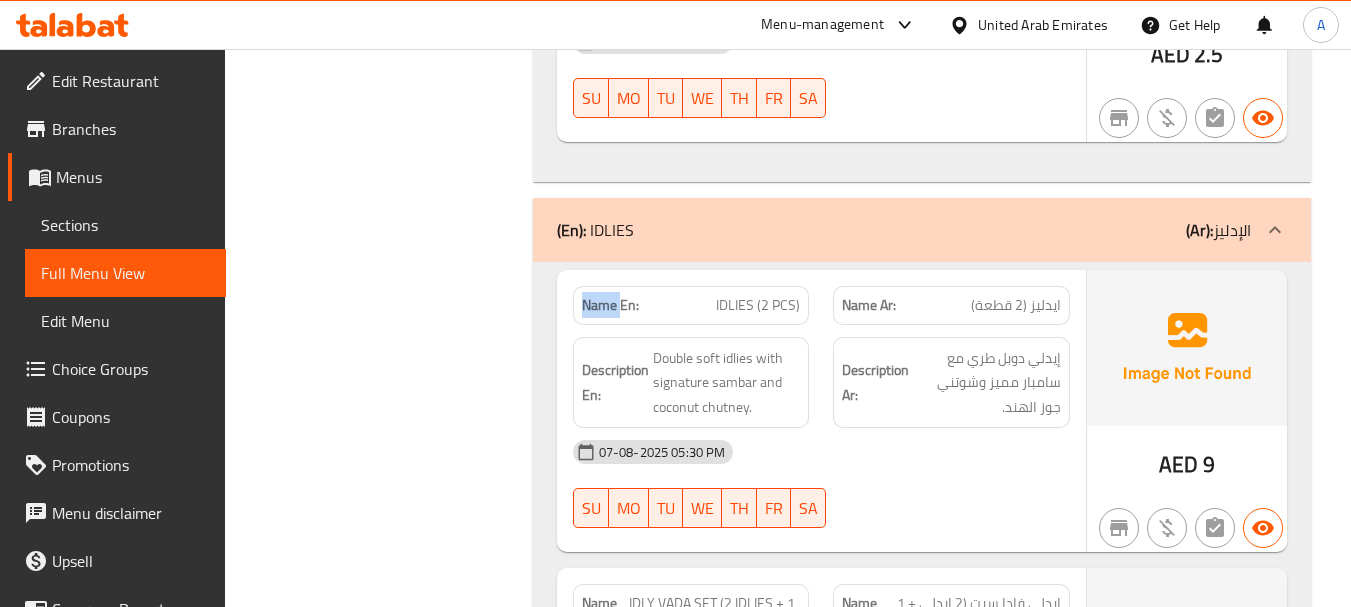 click on "Name En:" at bounding box center (610, -2000) 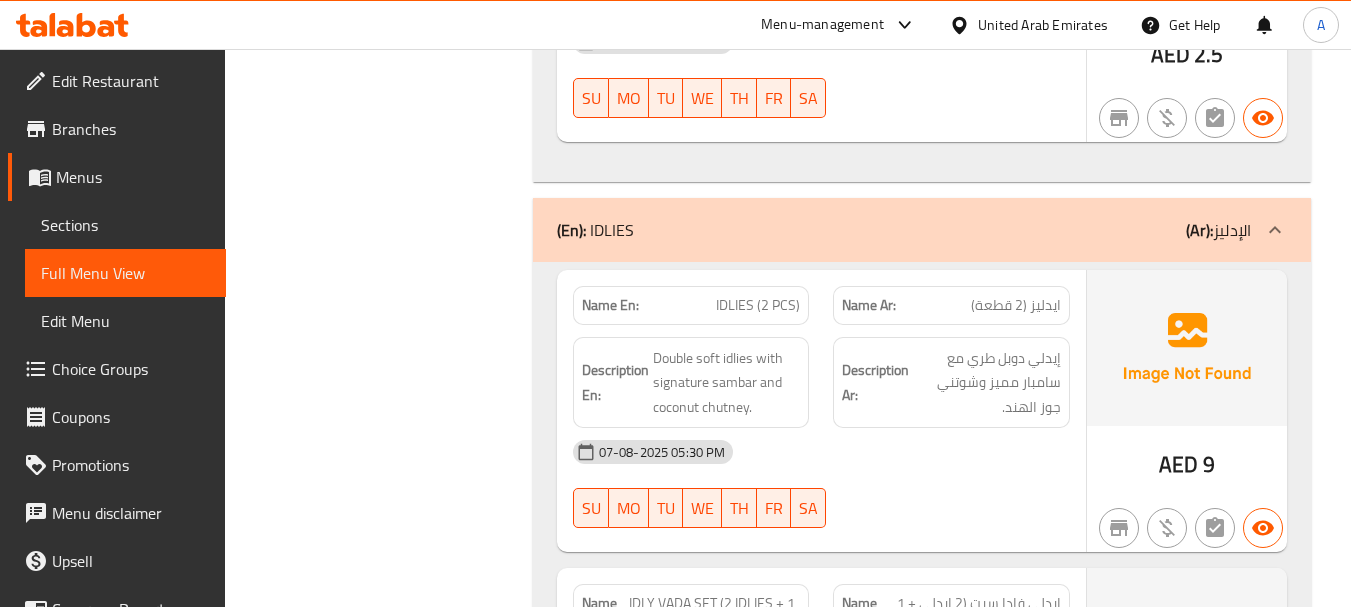 drag, startPoint x: 611, startPoint y: 306, endPoint x: 1021, endPoint y: 508, distance: 457.06018 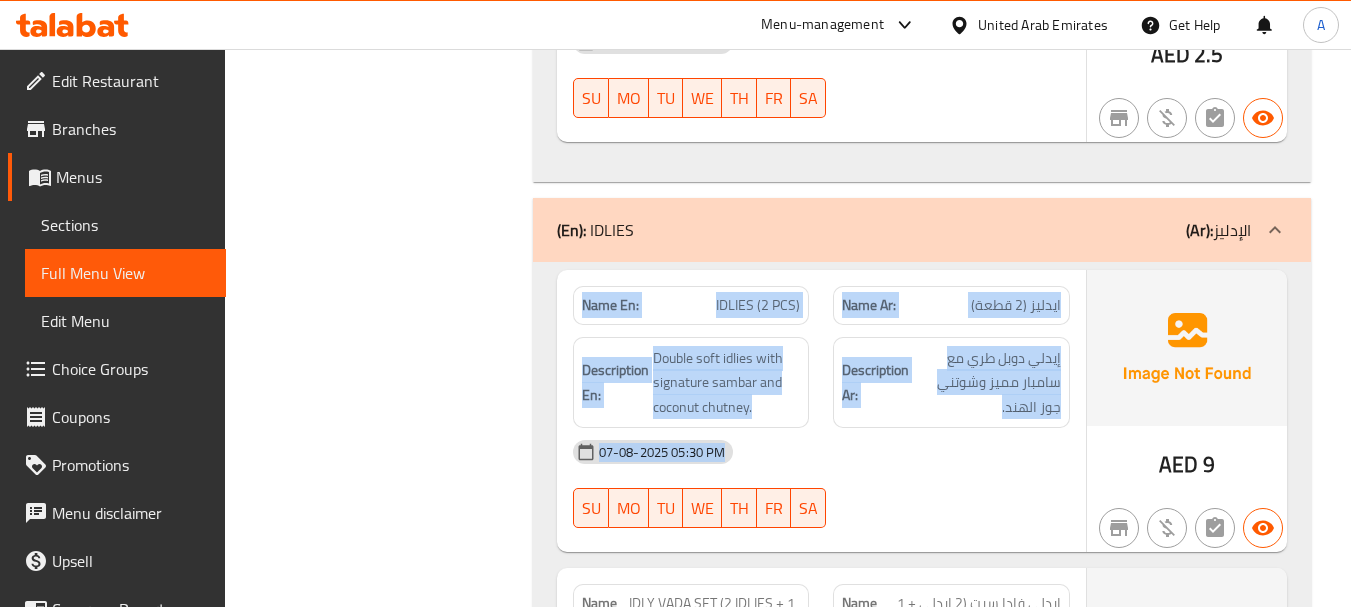 drag, startPoint x: 1023, startPoint y: 484, endPoint x: 549, endPoint y: 333, distance: 497.4706 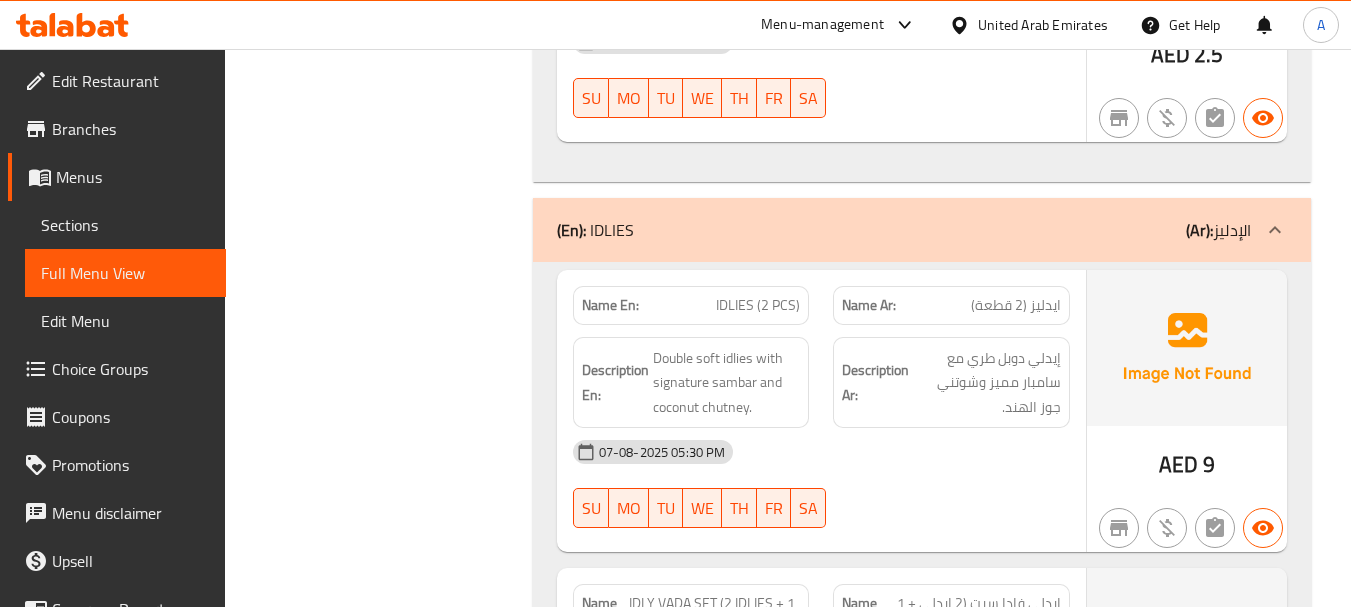 click on "Name En:" at bounding box center (610, -2000) 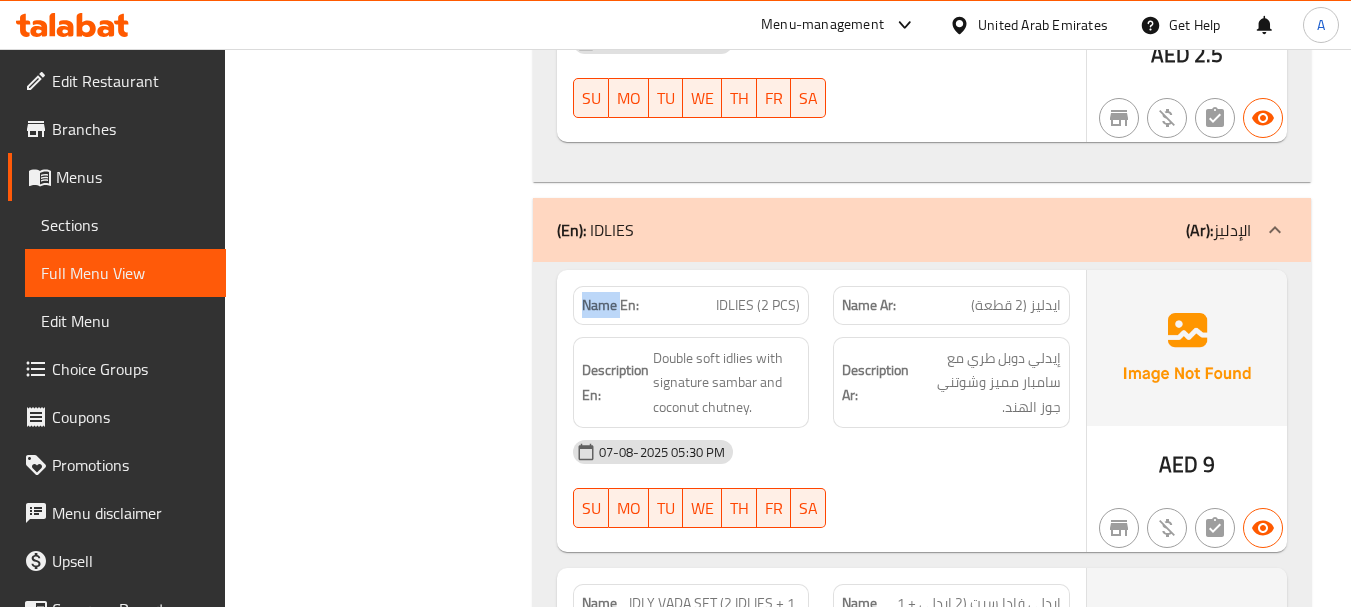 click on "Name En:" at bounding box center (610, -2000) 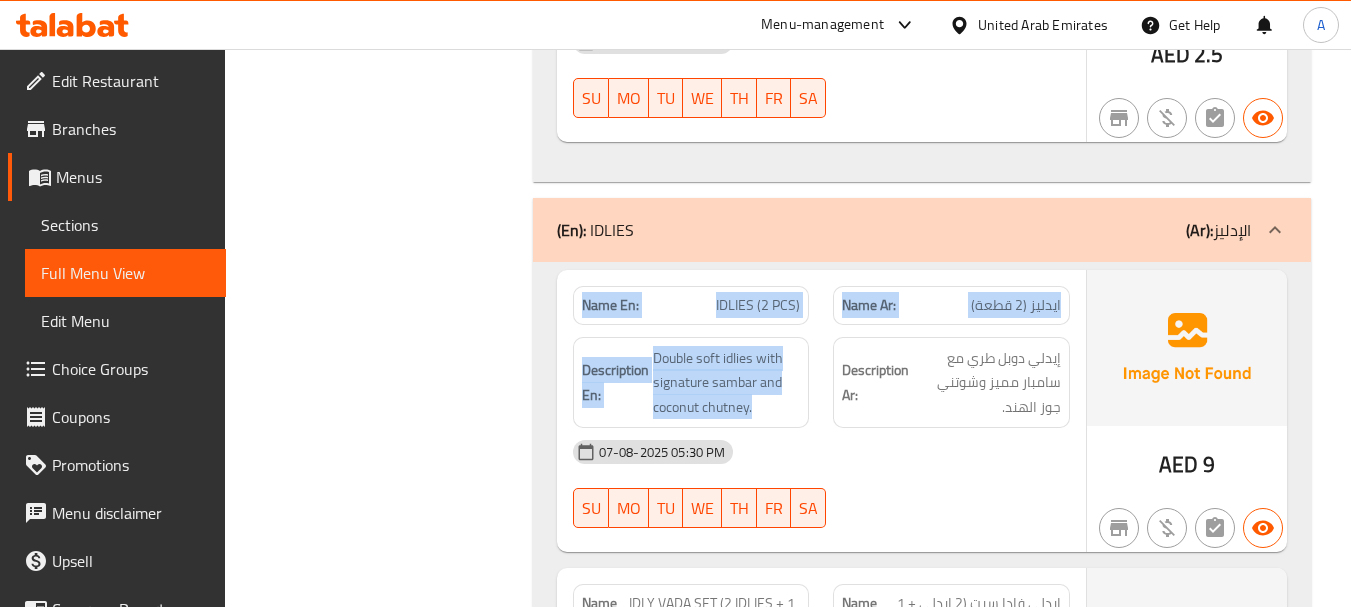 drag, startPoint x: 601, startPoint y: 304, endPoint x: 788, endPoint y: 433, distance: 227.17834 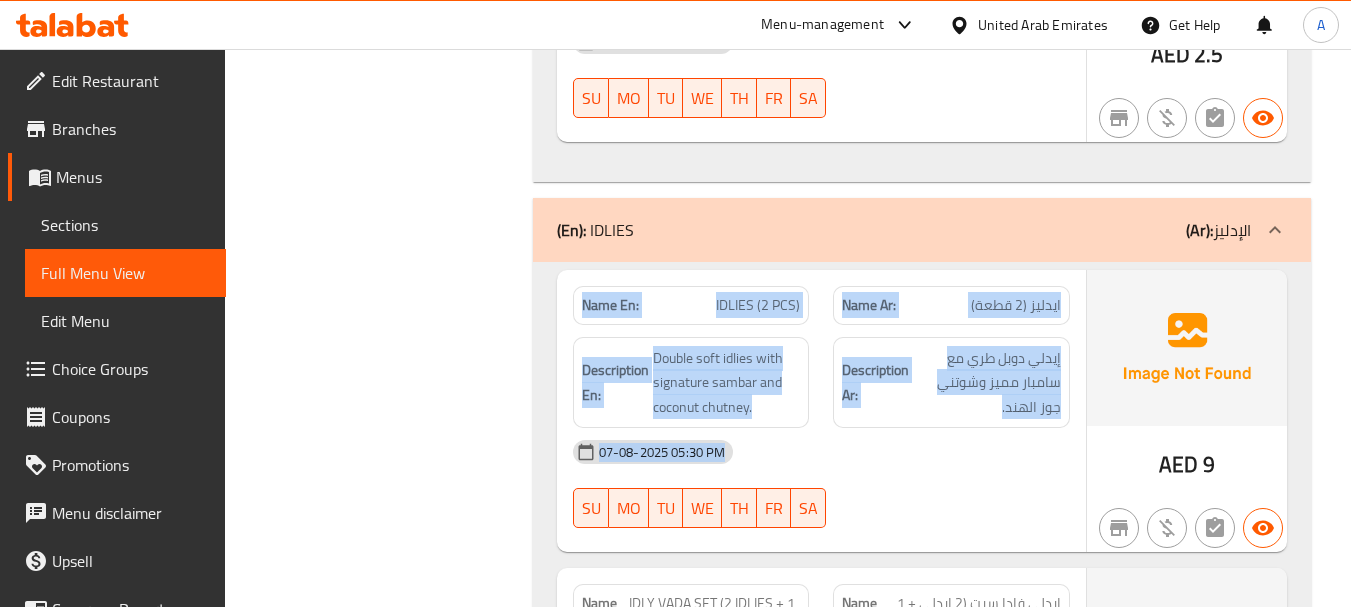 click on "07-08-2025 05:30 PM" at bounding box center (821, -1853) 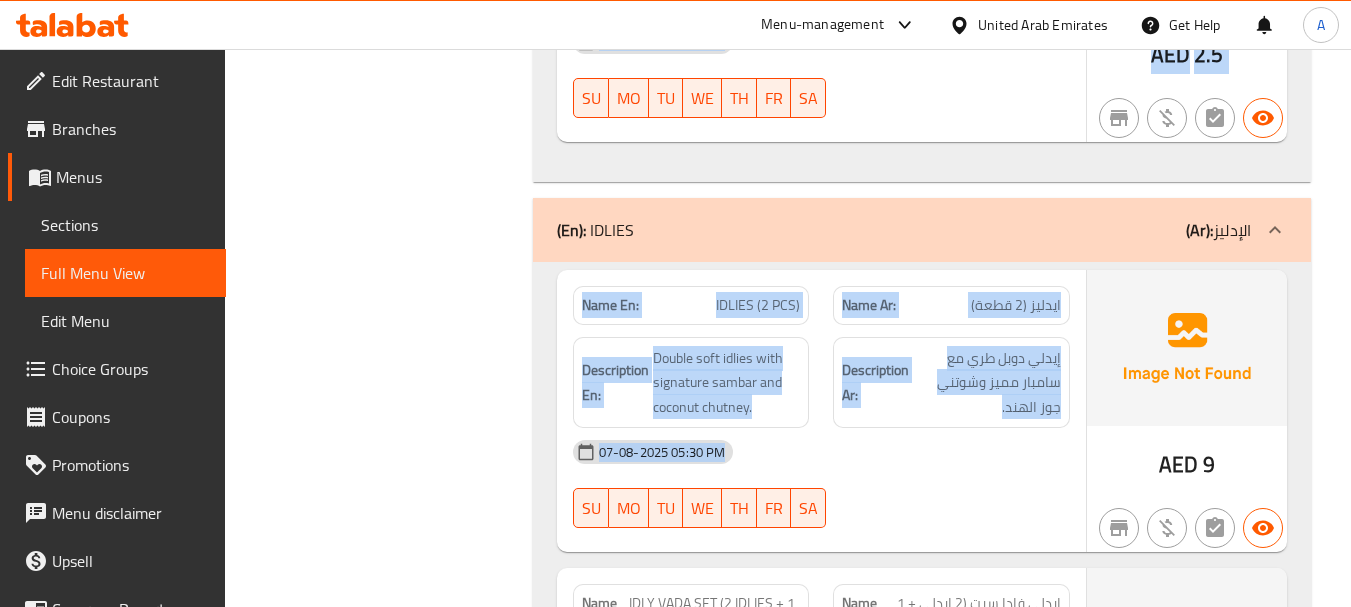 drag, startPoint x: 984, startPoint y: 470, endPoint x: 472, endPoint y: 336, distance: 529.24475 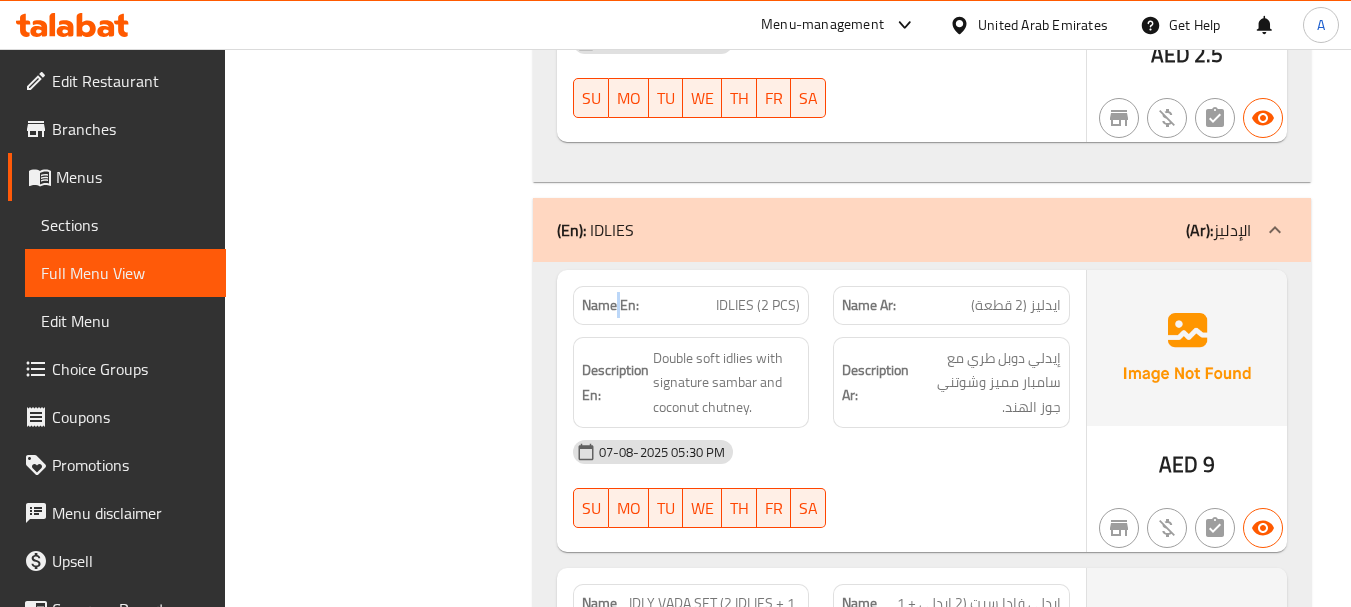 click on "Name En:" at bounding box center [610, -2000] 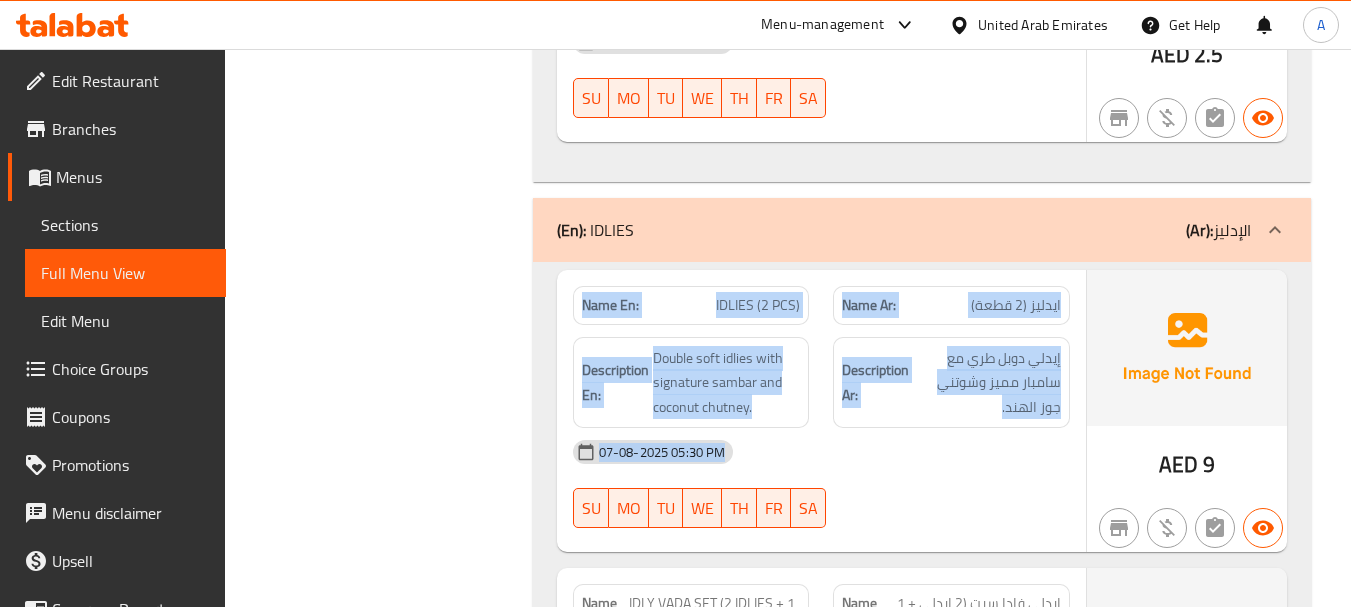 drag, startPoint x: 616, startPoint y: 303, endPoint x: 1035, endPoint y: 457, distance: 446.4045 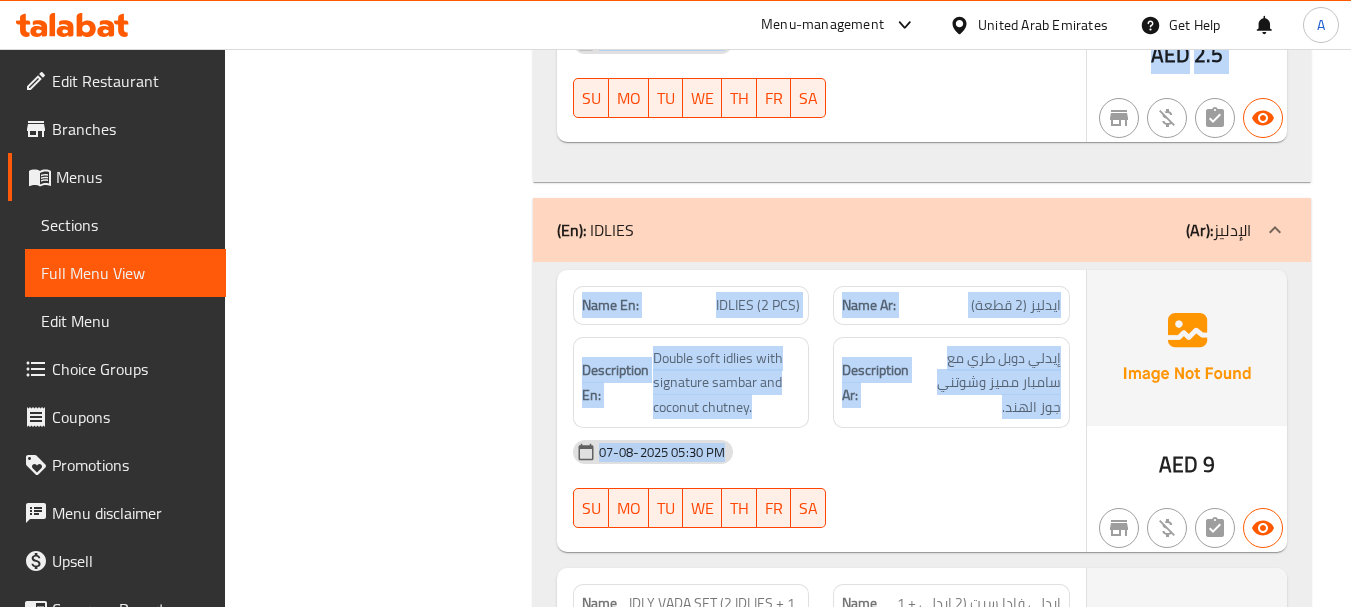 drag, startPoint x: 751, startPoint y: 411, endPoint x: 480, endPoint y: 332, distance: 282.28 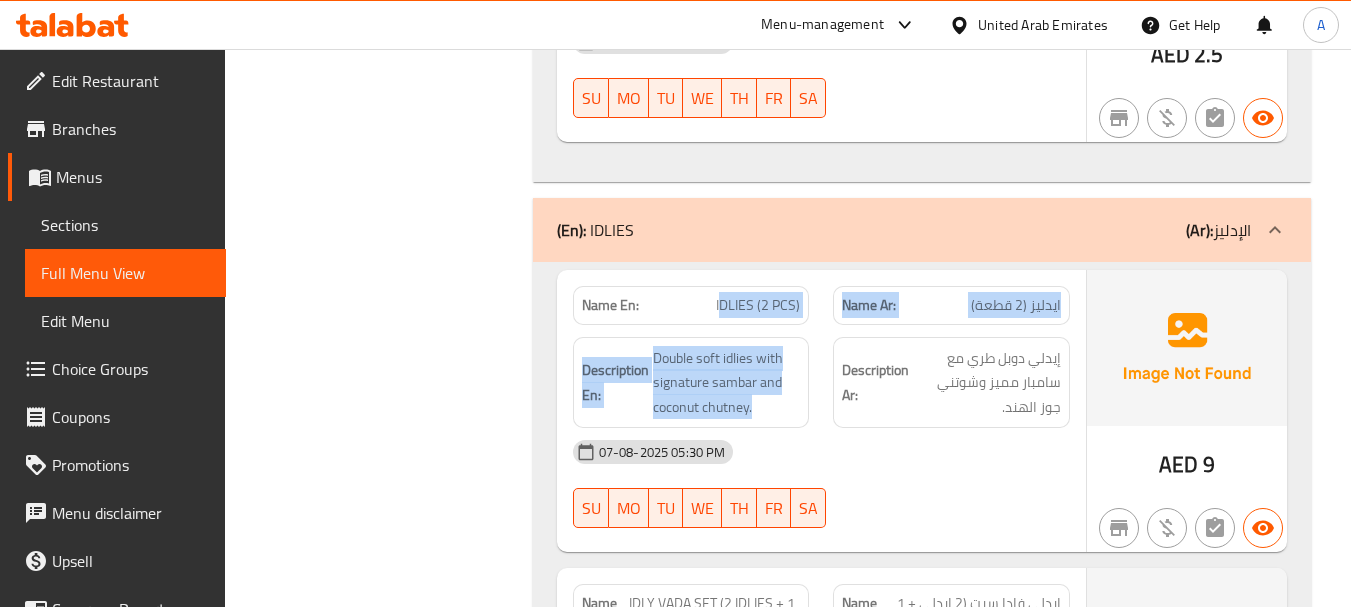 drag, startPoint x: 720, startPoint y: 316, endPoint x: 1010, endPoint y: 378, distance: 296.55353 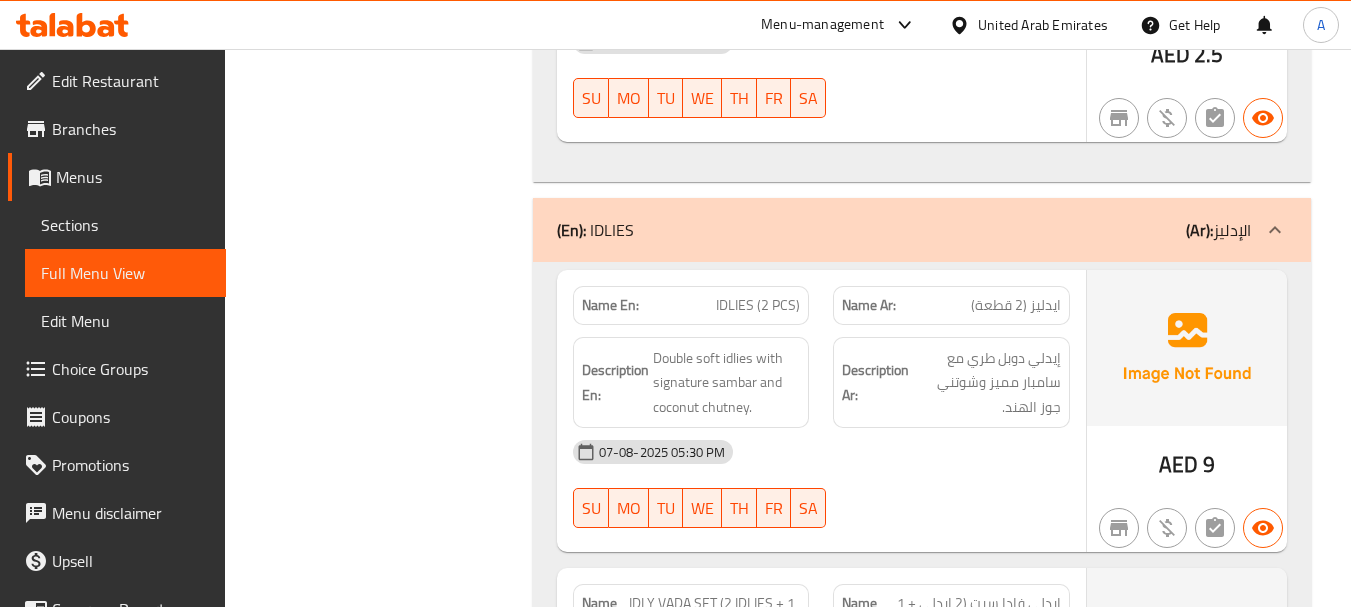 click on "07-08-2025 05:30 PM SU MO TU WE TH FR SA" at bounding box center (821, -1821) 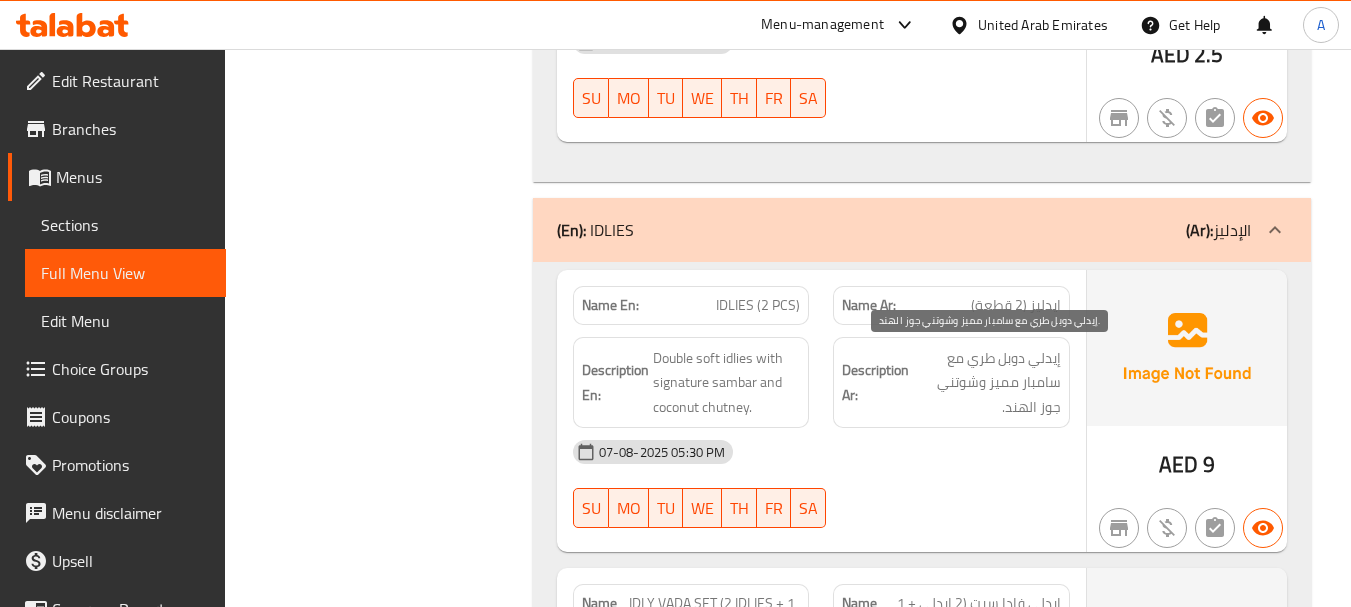 click on "إيدلي دوبل طري مع سامبار مميز وشوتني جوز الهند." at bounding box center (987, 383) 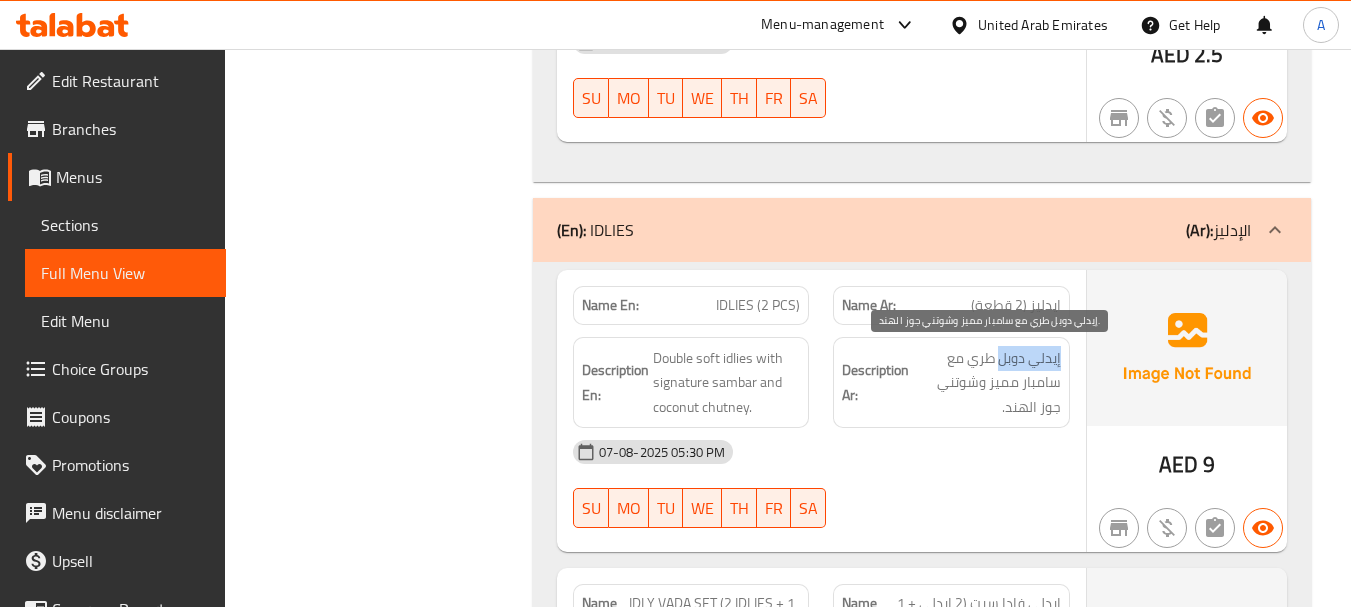 drag, startPoint x: 1044, startPoint y: 368, endPoint x: 1013, endPoint y: 364, distance: 31.257 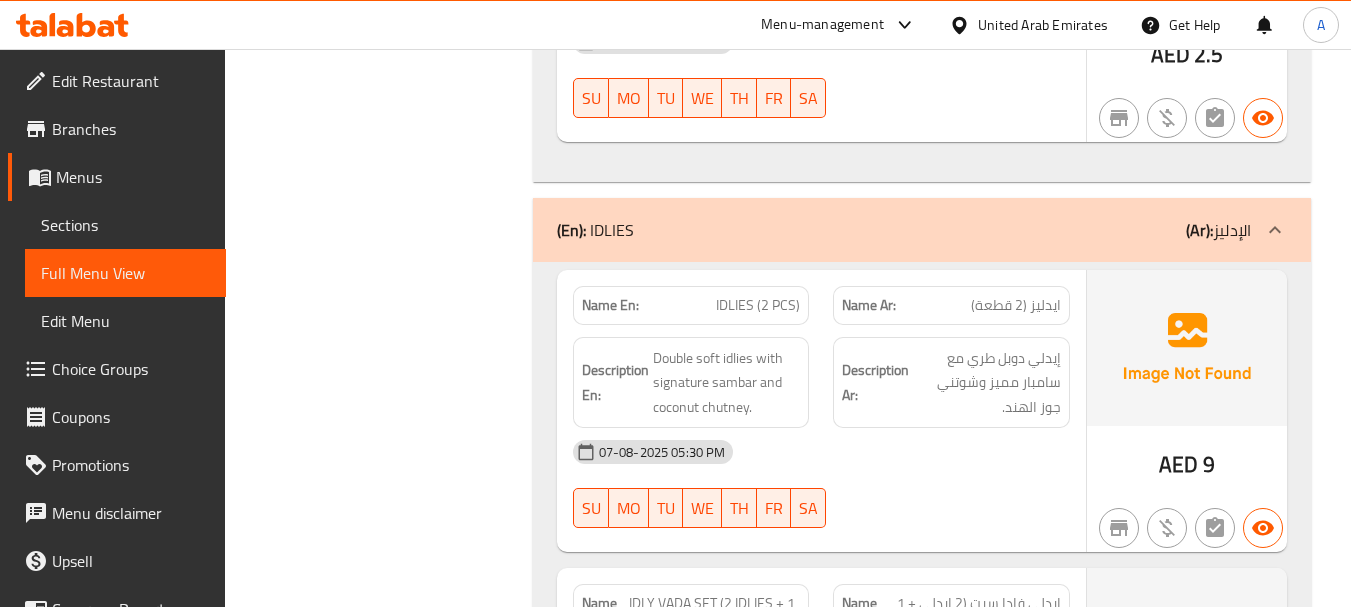 click on "07-08-2025 05:30 PM" at bounding box center (821, -1853) 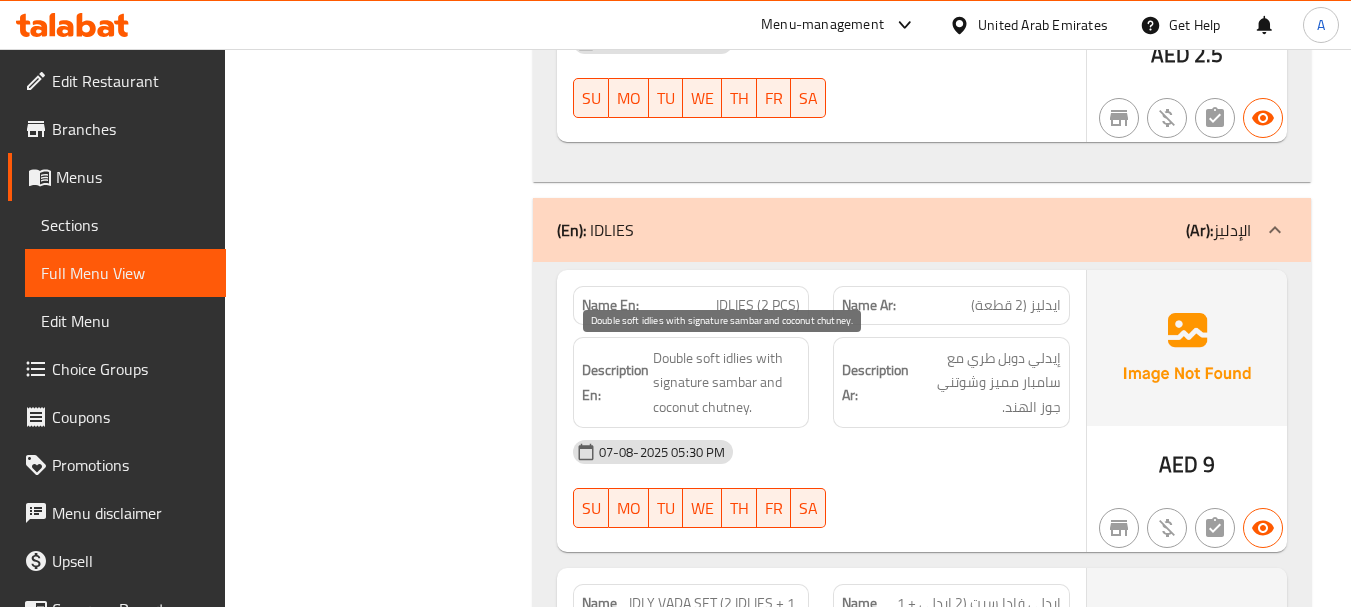 click on "Double soft idlies with signature sambar and coconut chutney." at bounding box center (727, 383) 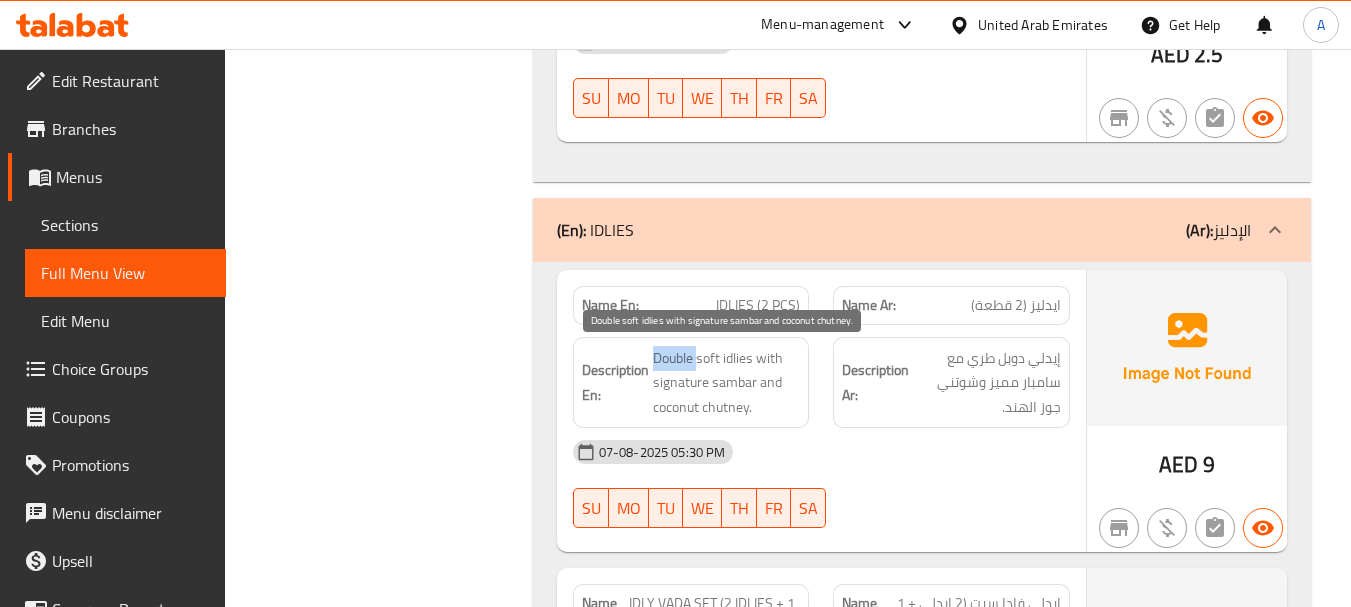 drag, startPoint x: 664, startPoint y: 366, endPoint x: 694, endPoint y: 352, distance: 33.105892 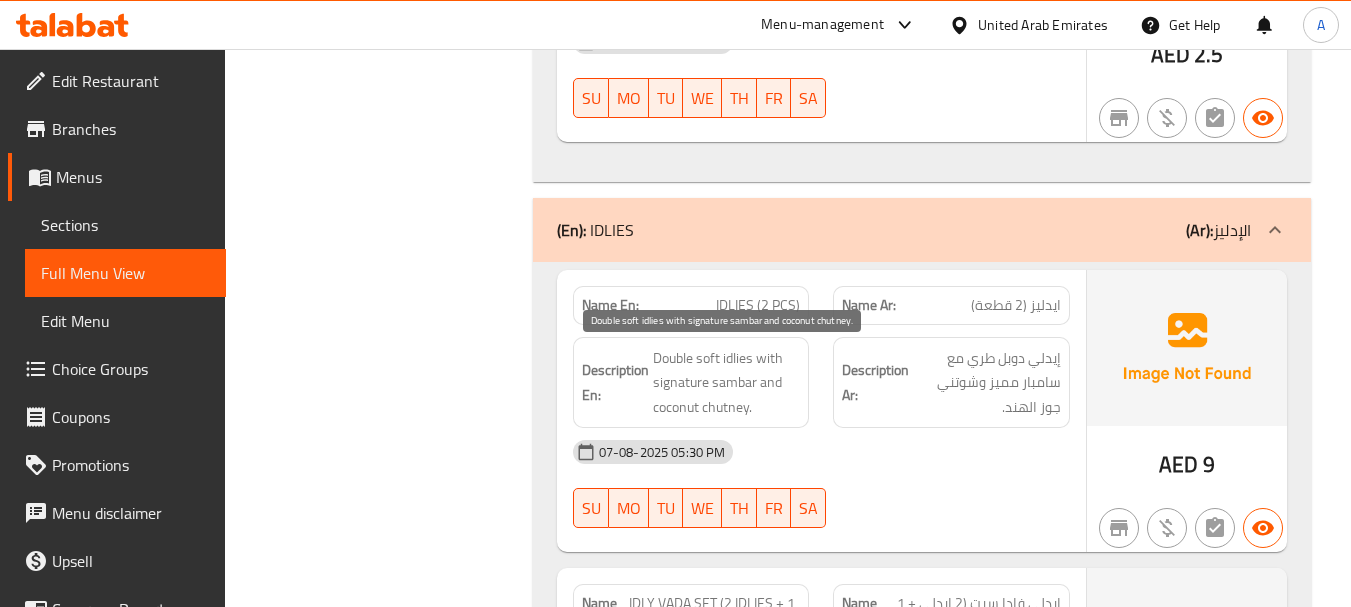 click on "Double soft idlies with signature sambar and coconut chutney." at bounding box center (727, 383) 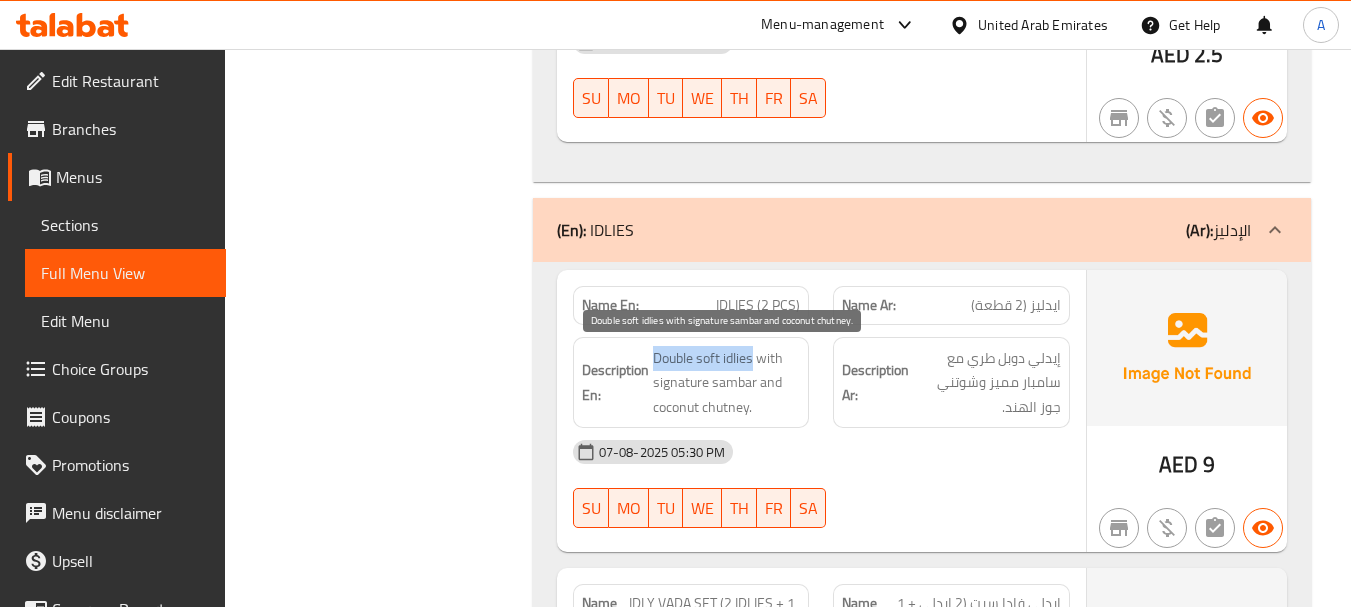 drag, startPoint x: 742, startPoint y: 362, endPoint x: 675, endPoint y: 353, distance: 67.601776 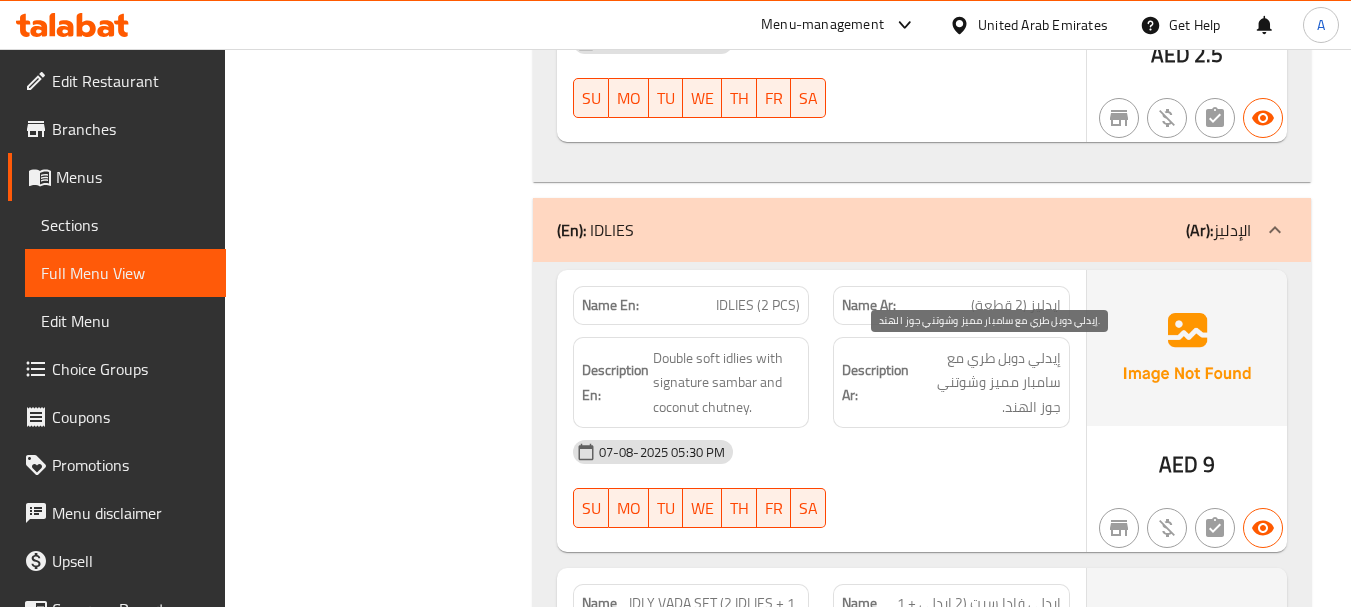 click on "إيدلي دوبل طري مع سامبار مميز وشوتني جوز الهند." at bounding box center [987, 383] 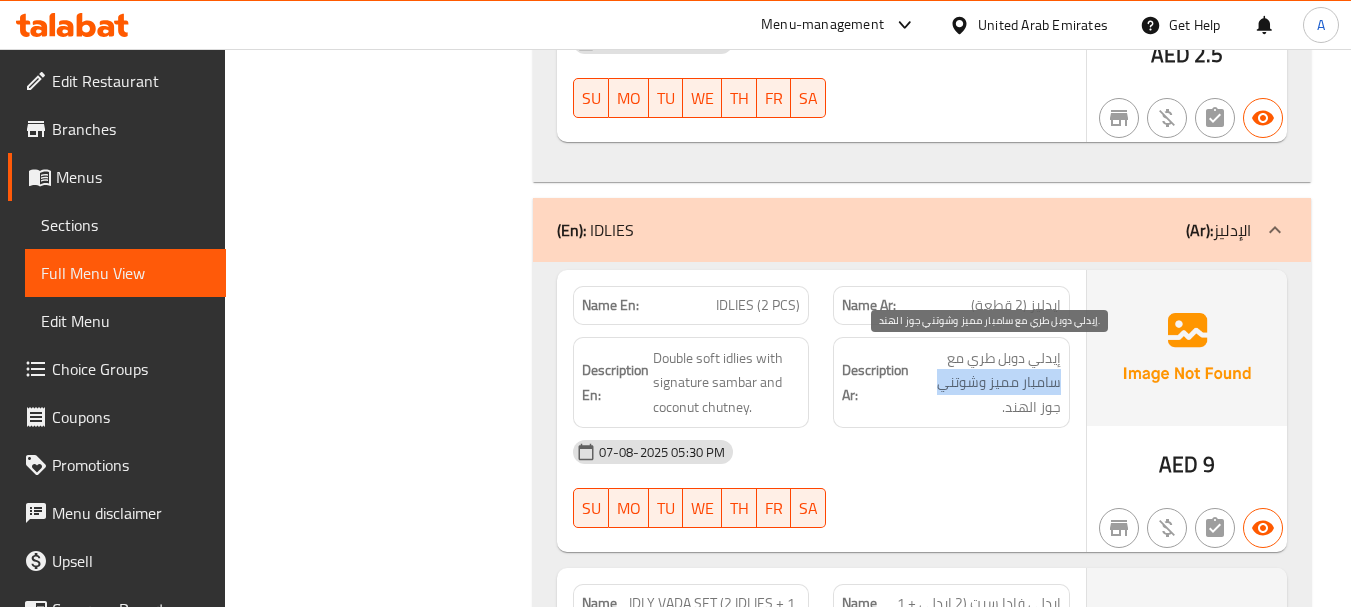 drag, startPoint x: 1048, startPoint y: 386, endPoint x: 961, endPoint y: 376, distance: 87.57283 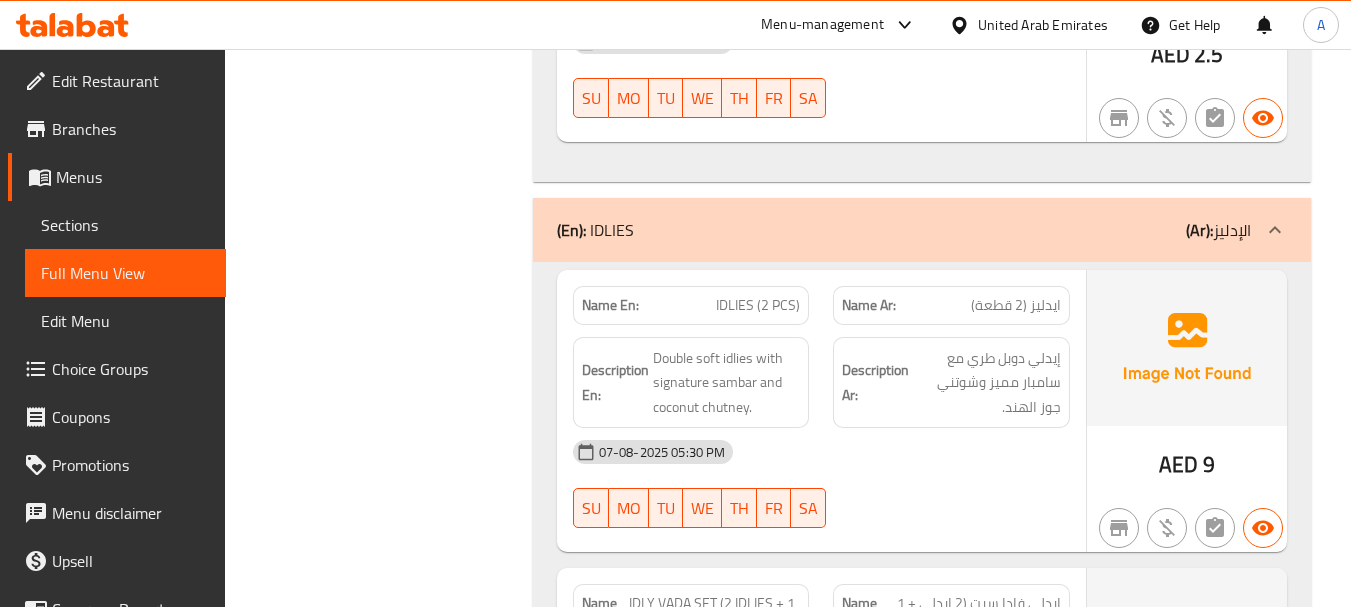 click on "07-08-2025 05:30 PM" at bounding box center [821, -1853] 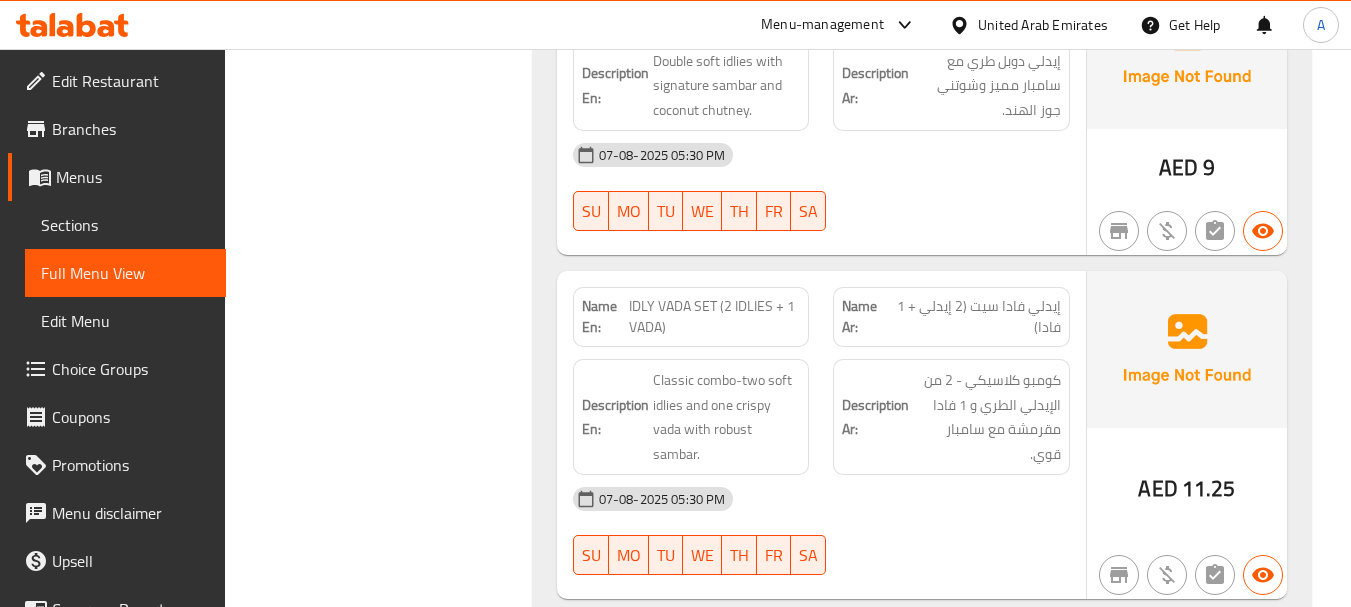 scroll, scrollTop: 2676, scrollLeft: 0, axis: vertical 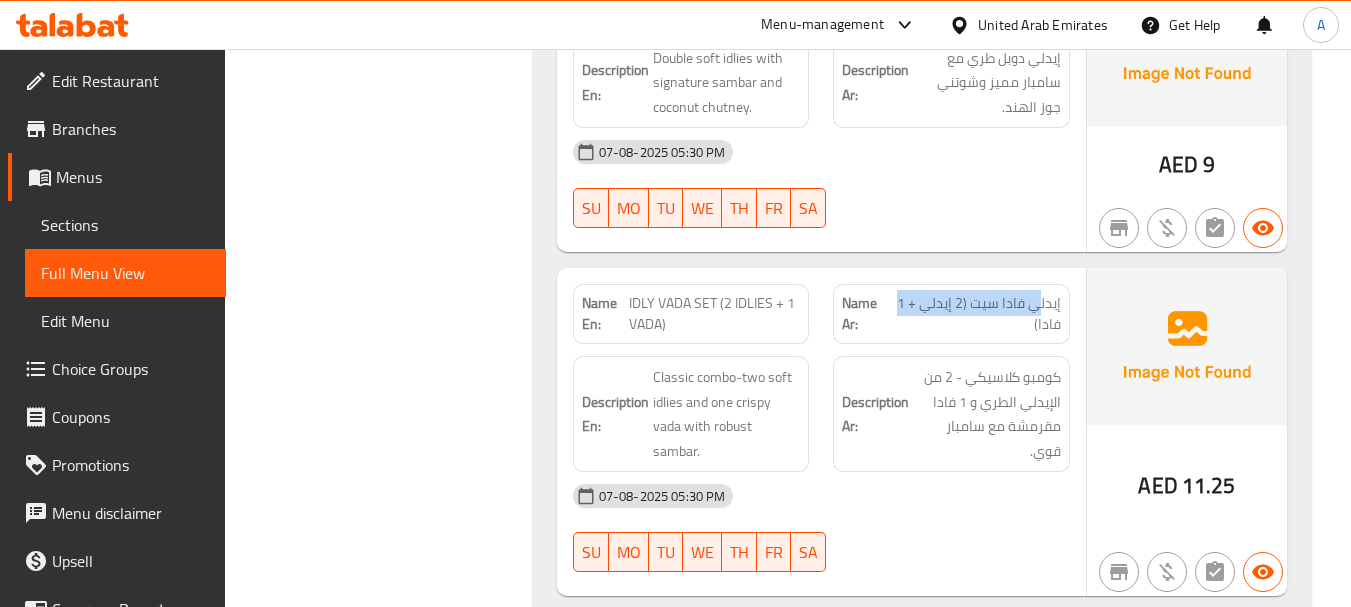 drag, startPoint x: 1043, startPoint y: 307, endPoint x: 904, endPoint y: 300, distance: 139.17615 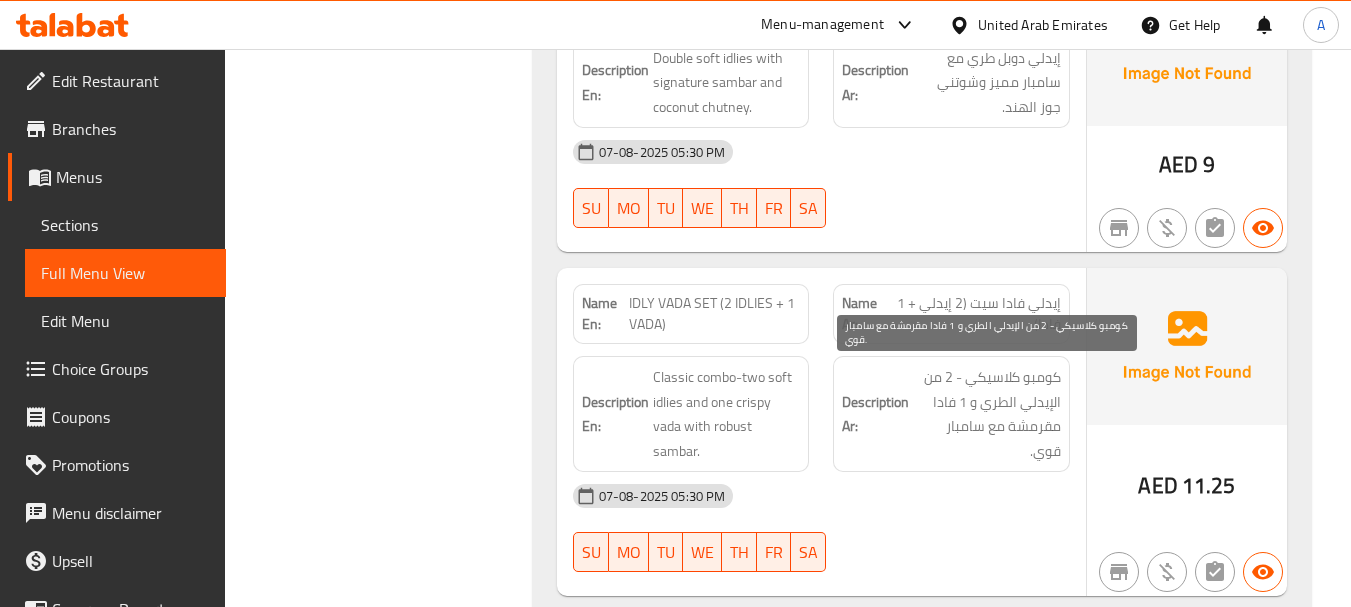 click on "كومبو كلاسيكي - 2 من الإيدلي الطري و 1 فادا مقرمشة مع سامبار قوي." at bounding box center [987, 414] 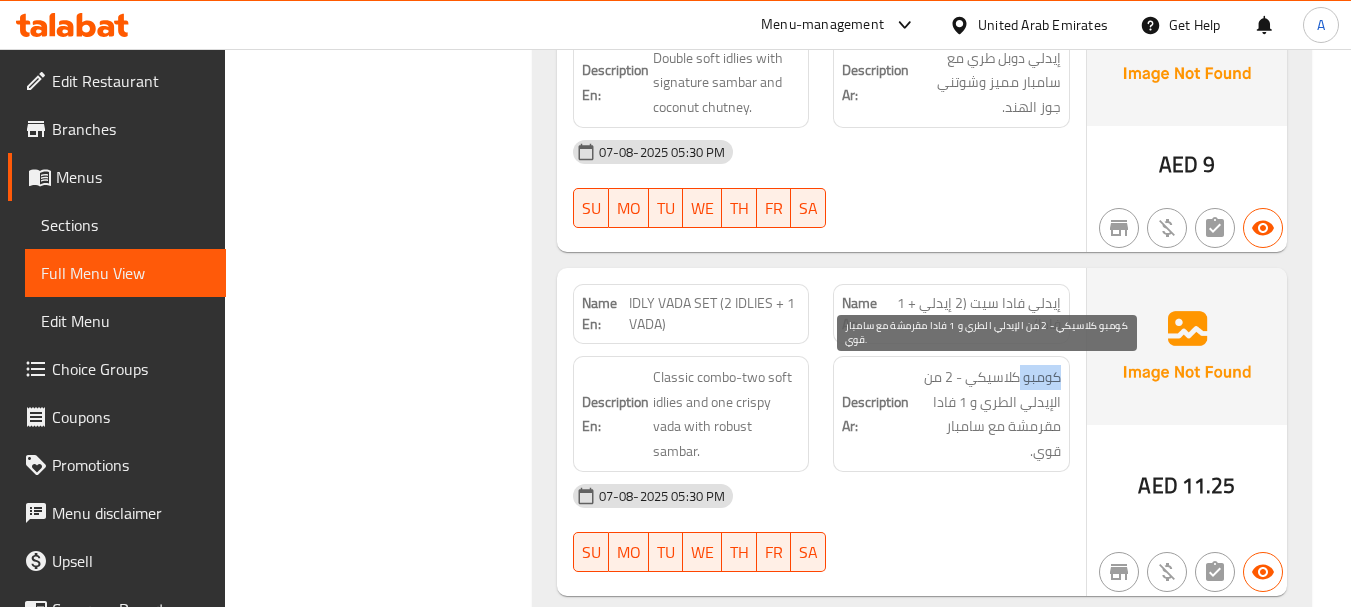 click on "كومبو كلاسيكي - 2 من الإيدلي الطري و 1 فادا مقرمشة مع سامبار قوي." at bounding box center [987, 414] 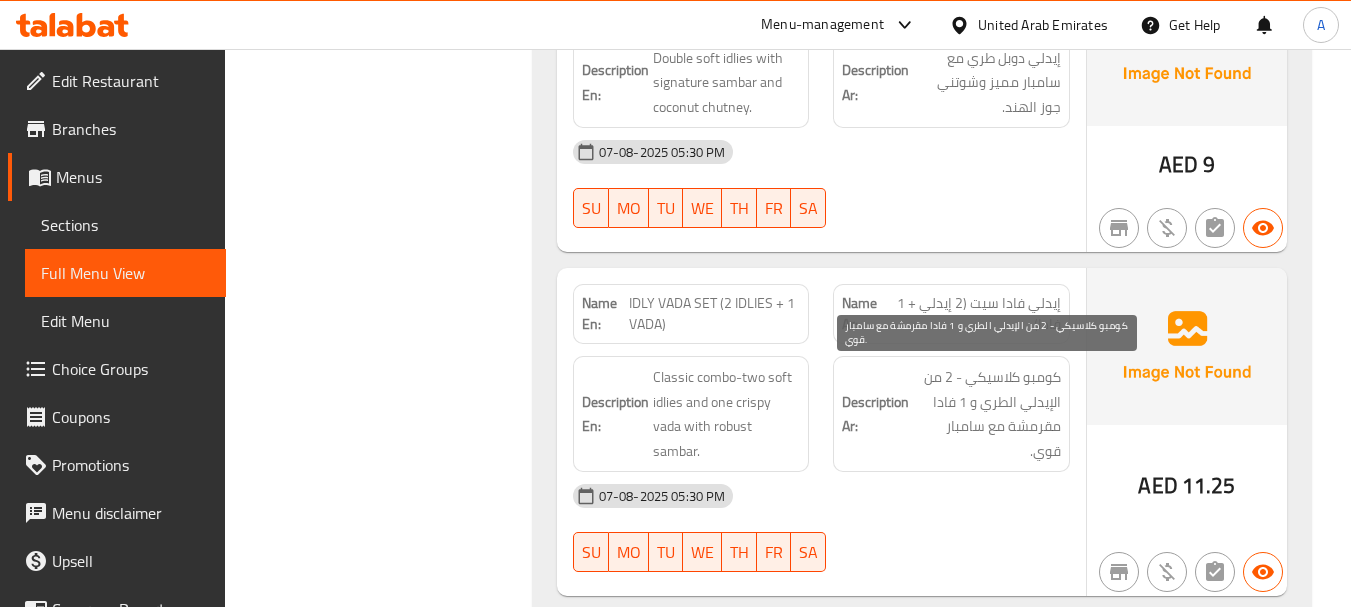 click on "كومبو كلاسيكي - 2 من الإيدلي الطري و 1 فادا مقرمشة مع سامبار قوي." at bounding box center (987, 414) 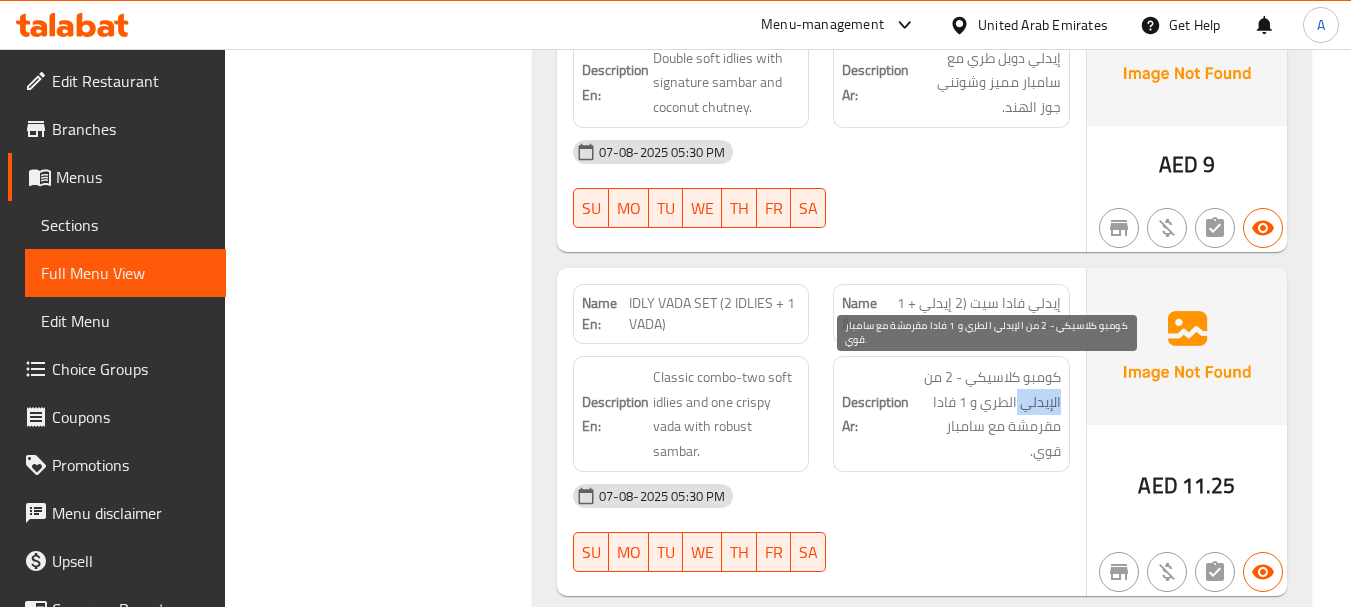 click on "كومبو كلاسيكي - 2 من الإيدلي الطري و 1 فادا مقرمشة مع سامبار قوي." at bounding box center (987, 414) 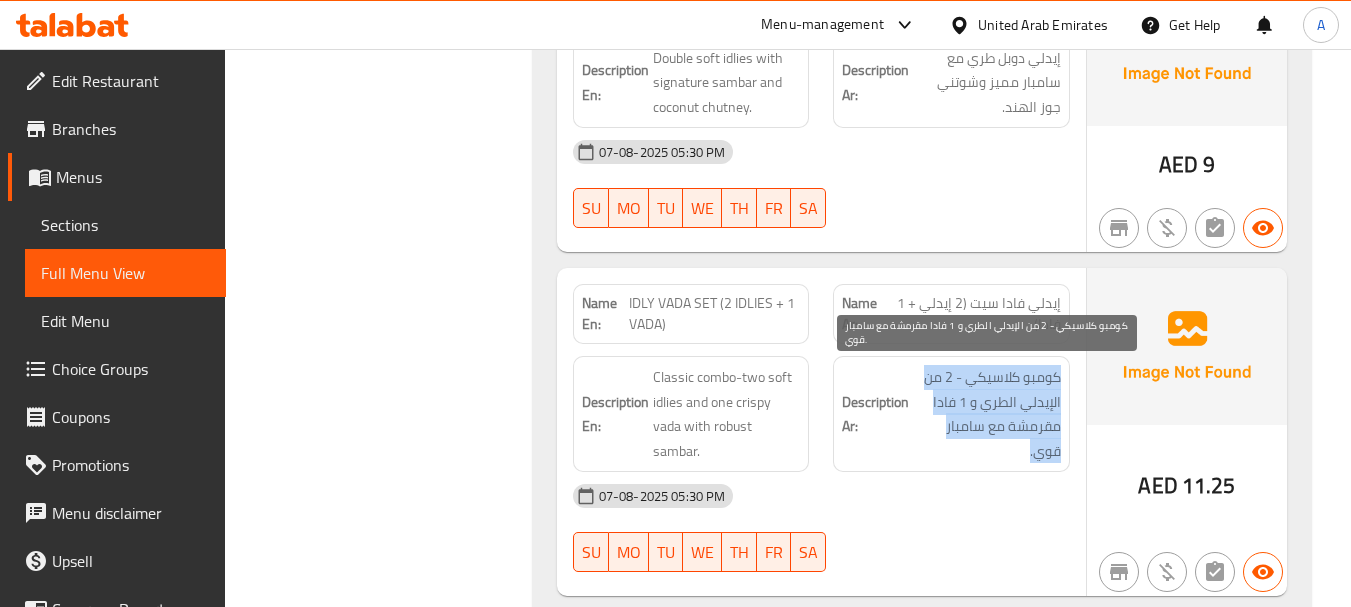 click on "كومبو كلاسيكي - 2 من الإيدلي الطري و 1 فادا مقرمشة مع سامبار قوي." at bounding box center [987, 414] 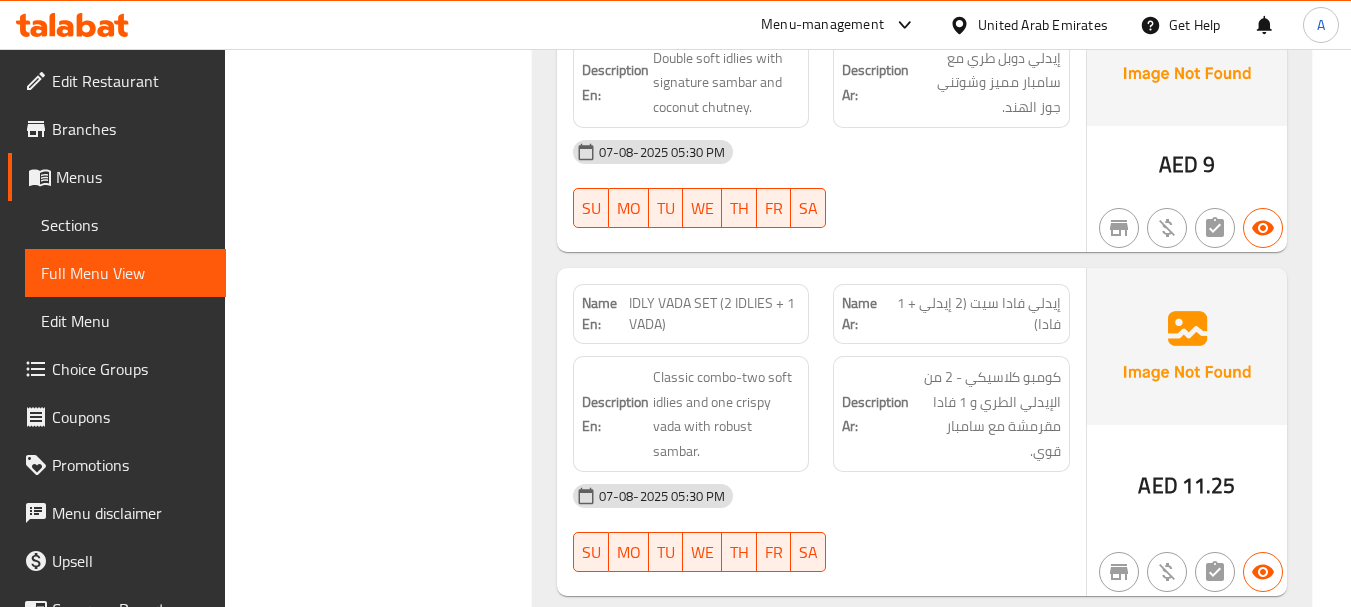 click on "07-08-2025 05:30 PM" at bounding box center (821, -1833) 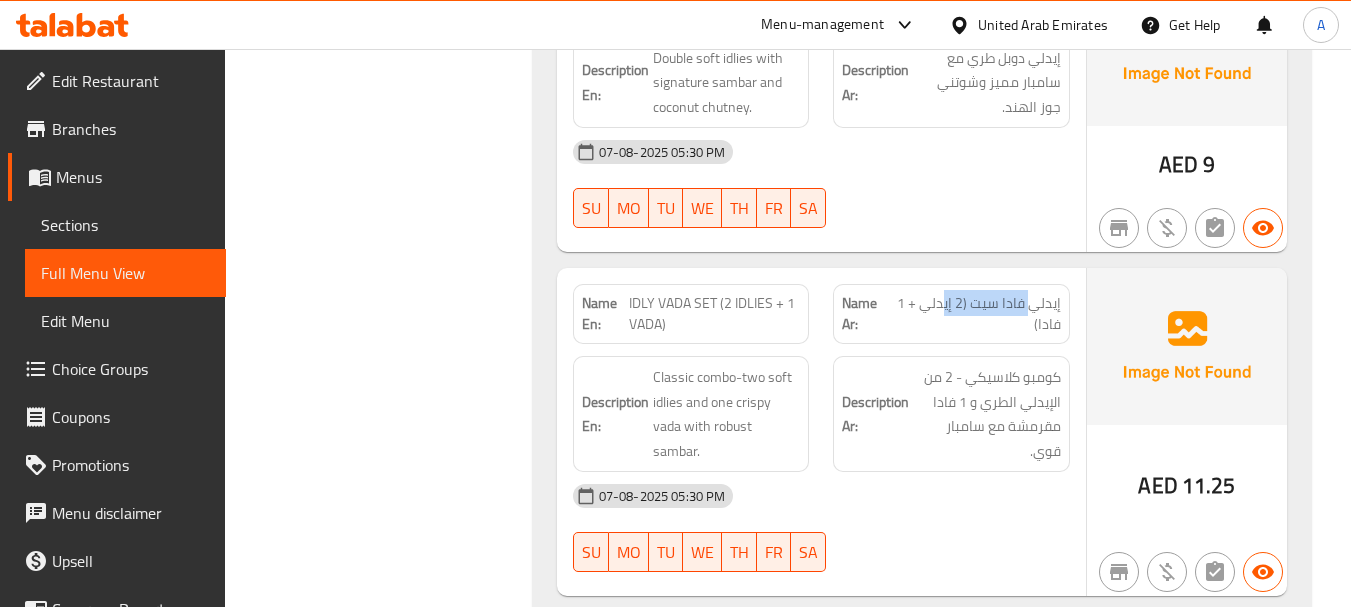 drag, startPoint x: 1015, startPoint y: 292, endPoint x: 935, endPoint y: 324, distance: 86.162636 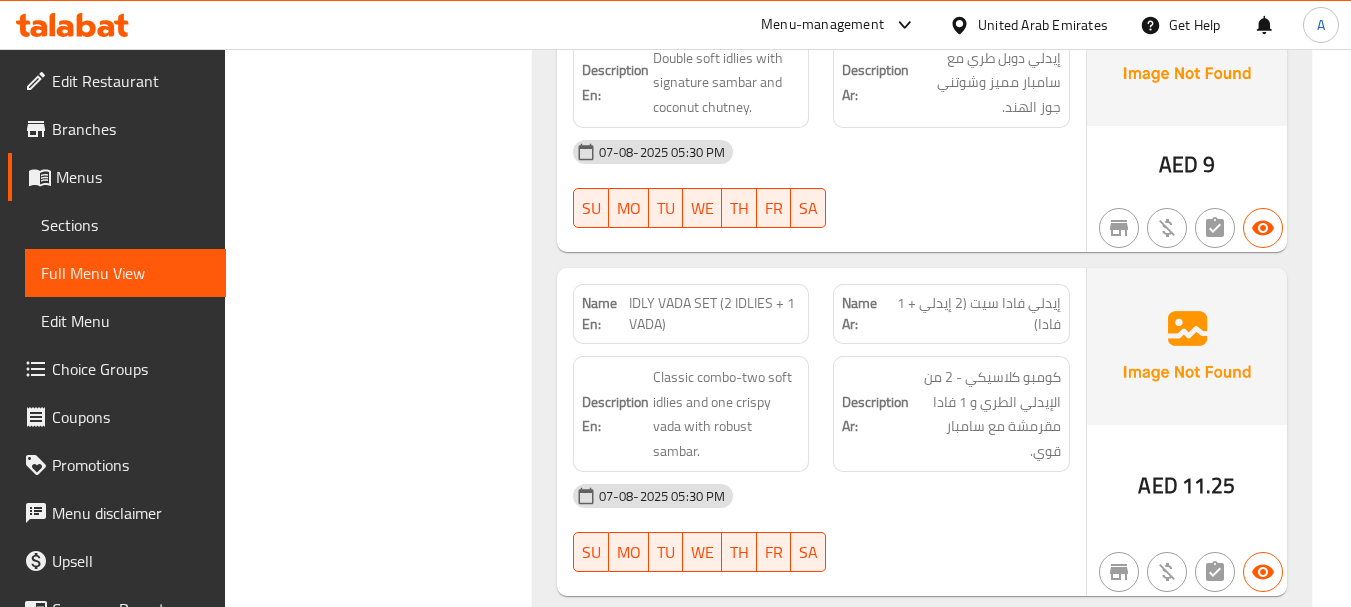click on "Description Ar: كومبو كلاسيكي - 2 من الإيدلي الطري و 1 فادا مقرمشة مع سامبار قوي." at bounding box center (951, -1903) 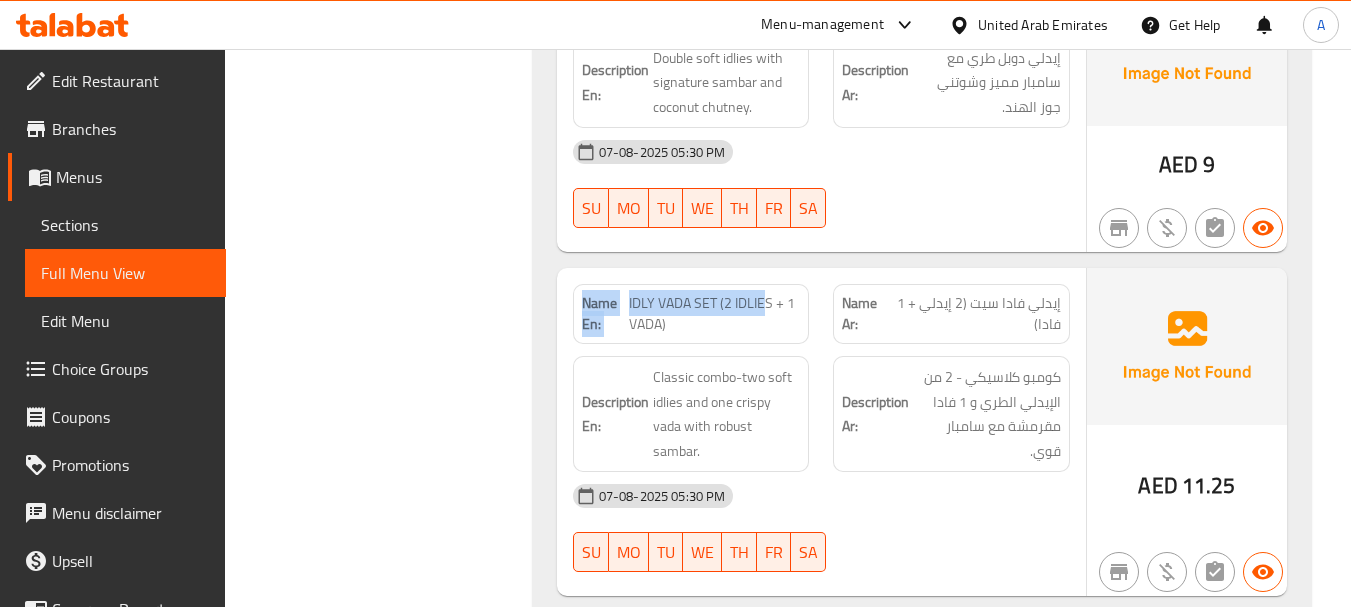drag, startPoint x: 654, startPoint y: 276, endPoint x: 941, endPoint y: 359, distance: 298.76077 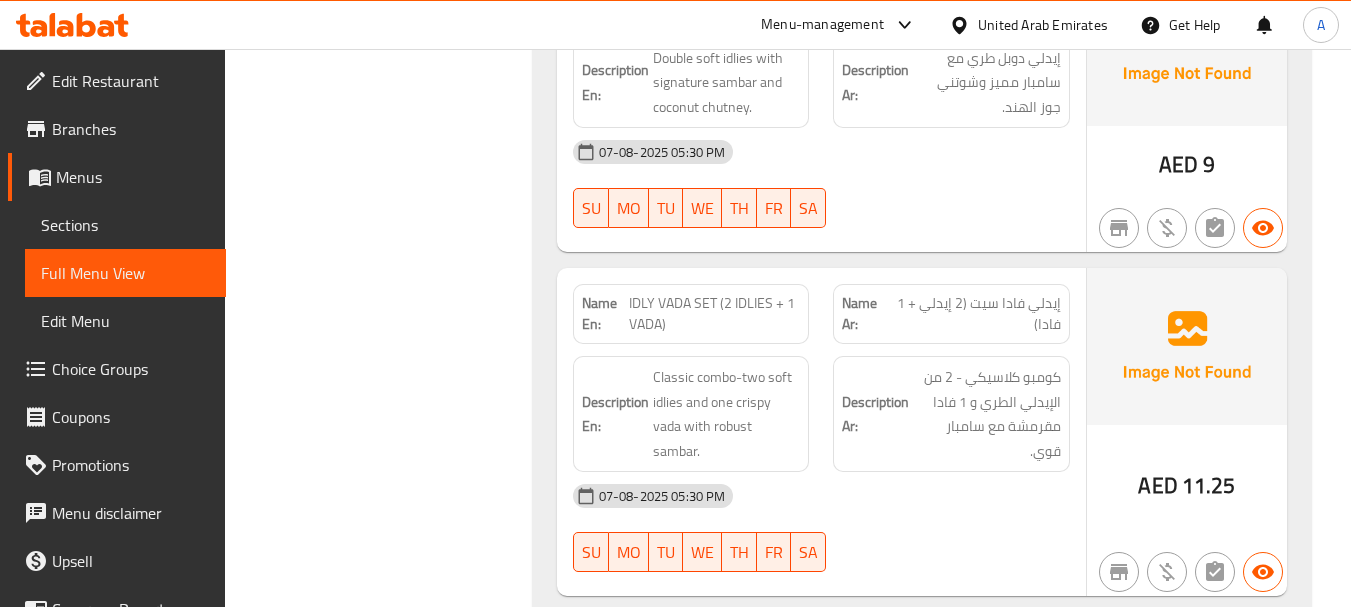 click on "Name En: IDLY VADA SET (2 IDLIES + 1 VADA) Name Ar: إيدلي فادا سيت (2 إيدلي + 1 فادا) Description En: Classic combo-two soft idlies and one crispy vada with robust sambar. Description Ar: كومبو كلاسيكي - 2 من الإيدلي الطري و 1 فادا مقرمشة مع سامبار قوي. 07-08-2025 05:30 PM SU MO TU WE TH FR SA" at bounding box center [821, -1721] 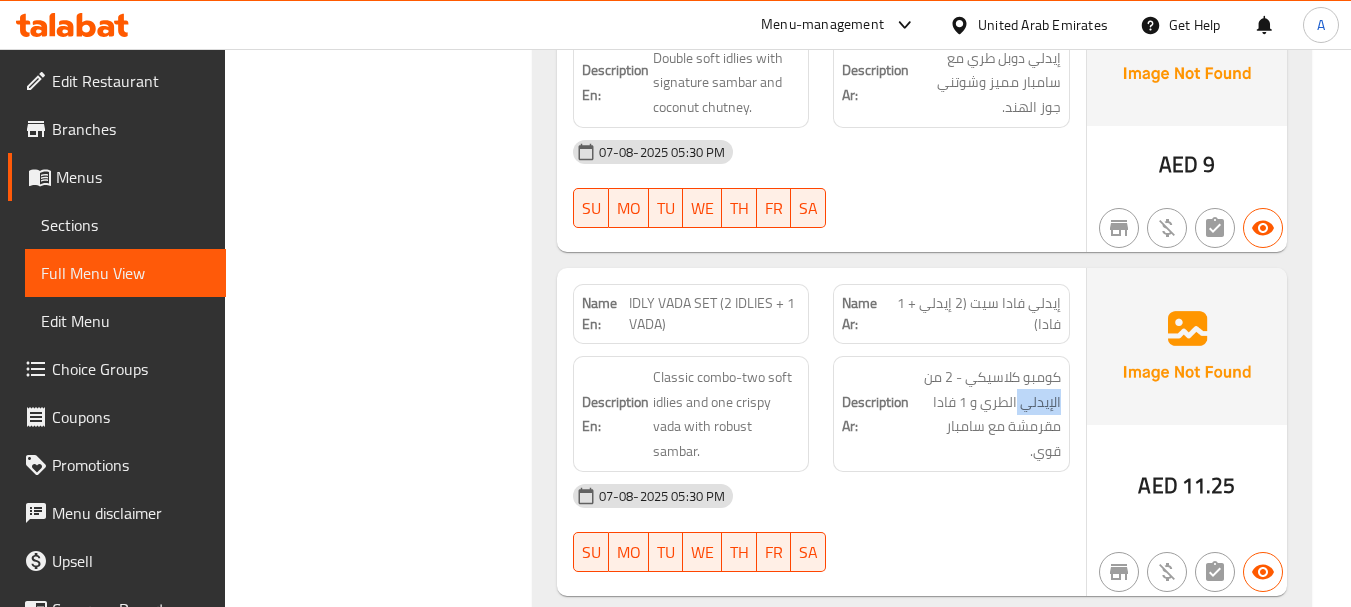 click on "Name En: IDLY VADA SET (2 IDLIES + 1 VADA) Name Ar: إيدلي فادا سيت (2 إيدلي + 1 فادا) Description En: Classic combo-two soft idlies and one crispy vada with robust sambar. Description Ar: كومبو كلاسيكي - 2 من الإيدلي الطري و 1 فادا مقرمشة مع سامبار قوي. 07-08-2025 05:30 PM SU MO TU WE TH FR SA" at bounding box center [821, -1721] 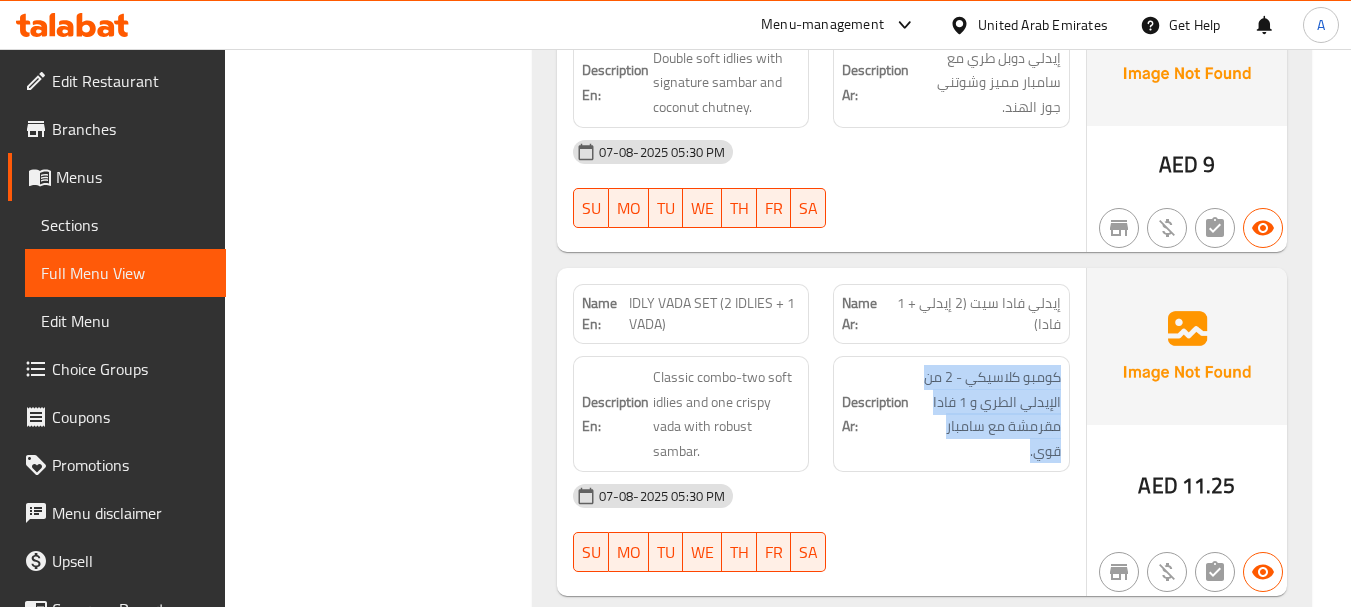 click on "Name En: IDLY VADA SET (2 IDLIES + 1 VADA) Name Ar: إيدلي فادا سيت (2 إيدلي + 1 فادا) Description En: Classic combo-two soft idlies and one crispy vada with robust sambar. Description Ar: كومبو كلاسيكي - 2 من الإيدلي الطري و 1 فادا مقرمشة مع سامبار قوي. 07-08-2025 05:30 PM SU MO TU WE TH FR SA" at bounding box center (821, -1721) 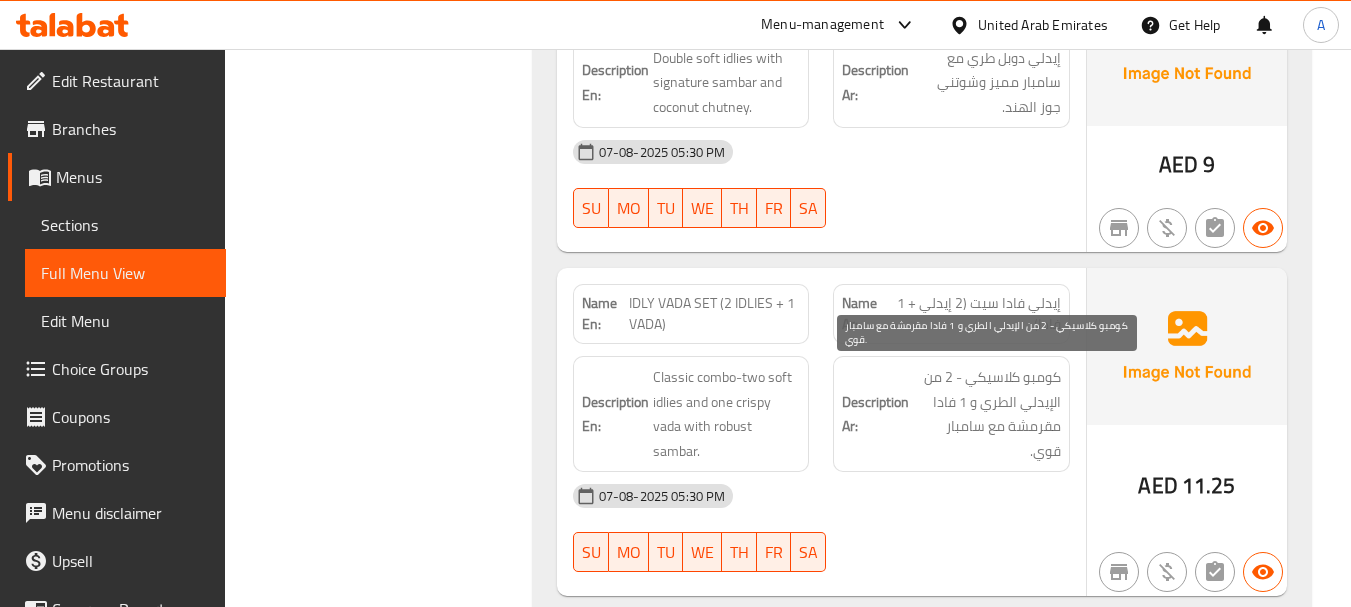 click on "كومبو كلاسيكي - 2 من الإيدلي الطري و 1 فادا مقرمشة مع سامبار قوي." at bounding box center (987, 414) 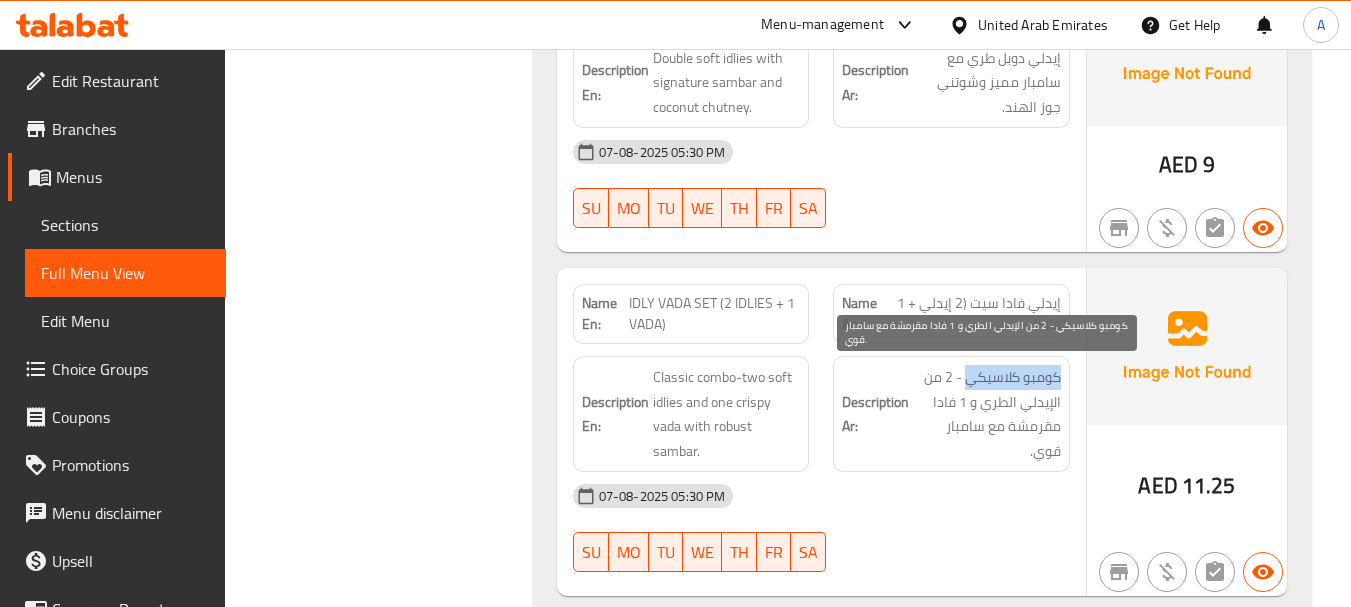drag, startPoint x: 1034, startPoint y: 376, endPoint x: 994, endPoint y: 355, distance: 45.17743 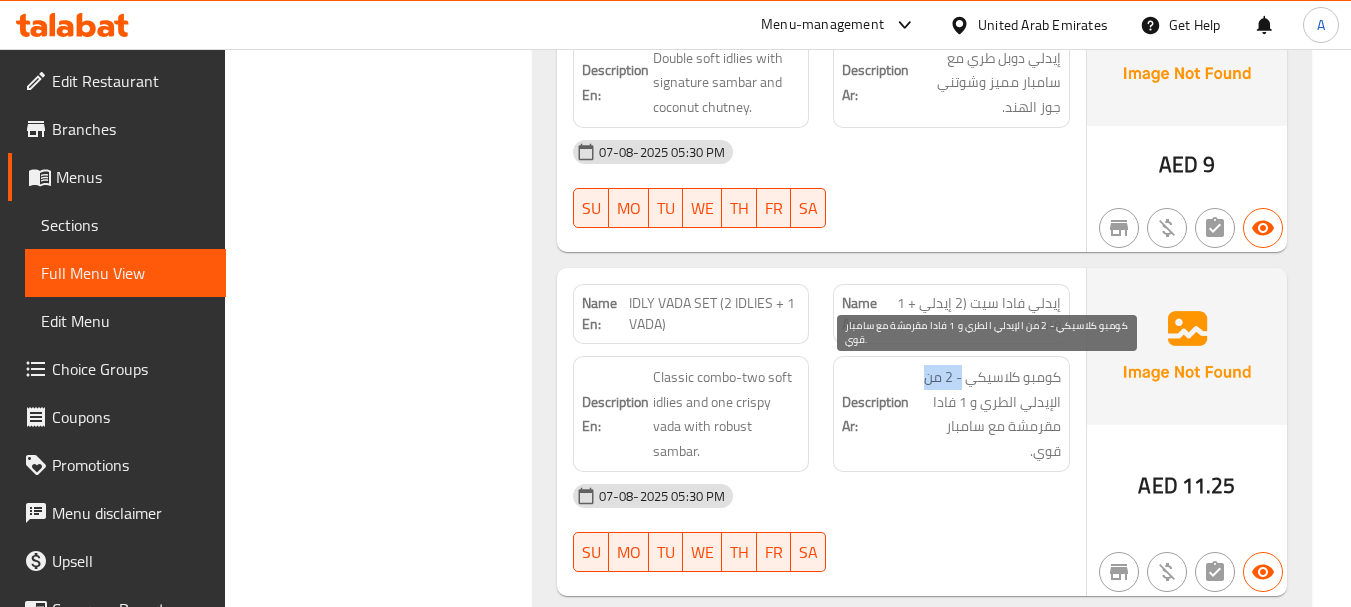 drag, startPoint x: 958, startPoint y: 377, endPoint x: 915, endPoint y: 368, distance: 43.931767 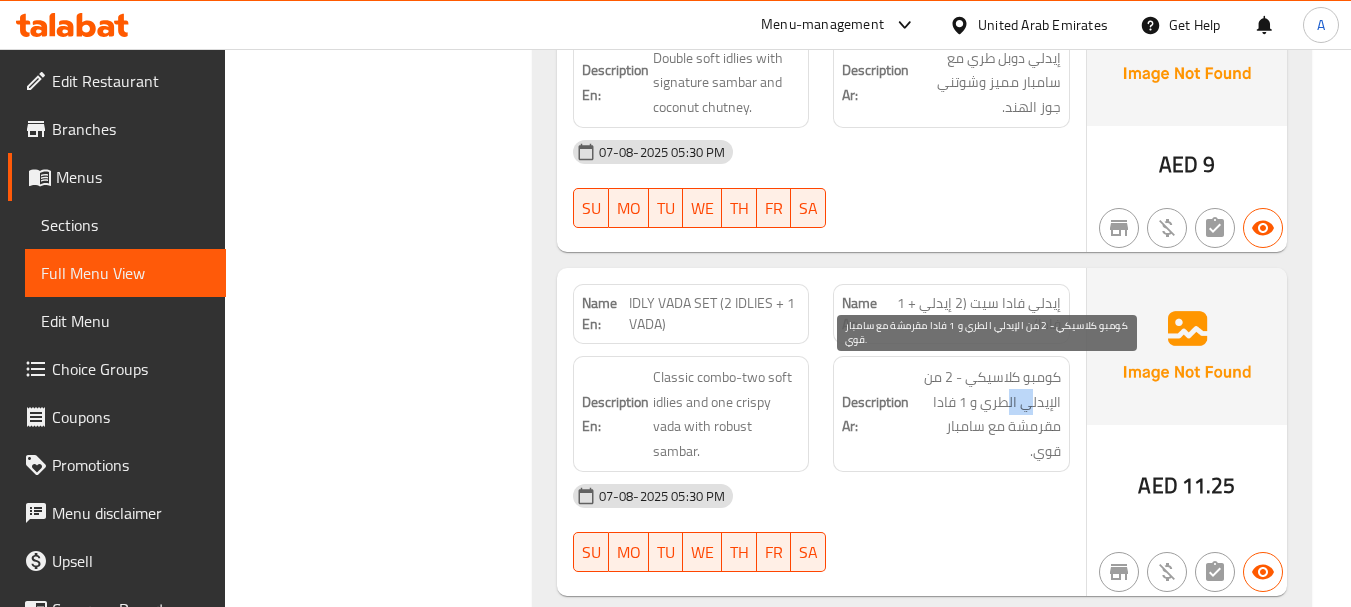 drag, startPoint x: 1028, startPoint y: 413, endPoint x: 999, endPoint y: 407, distance: 29.614185 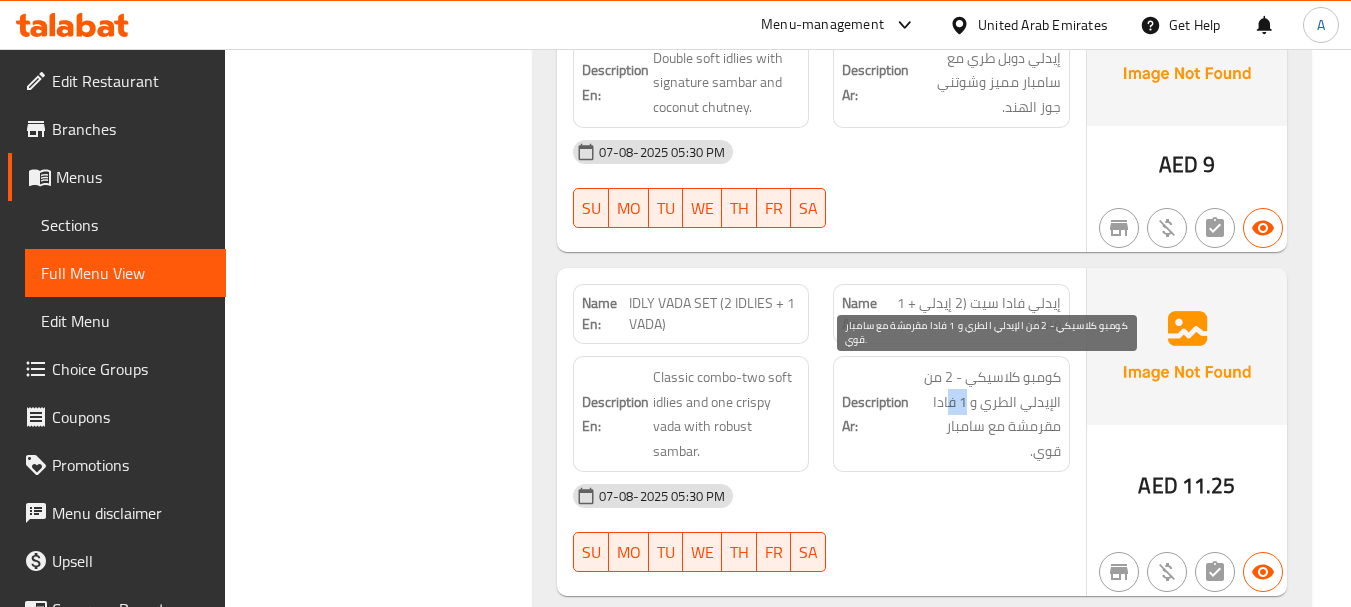 drag, startPoint x: 965, startPoint y: 407, endPoint x: 953, endPoint y: 407, distance: 12 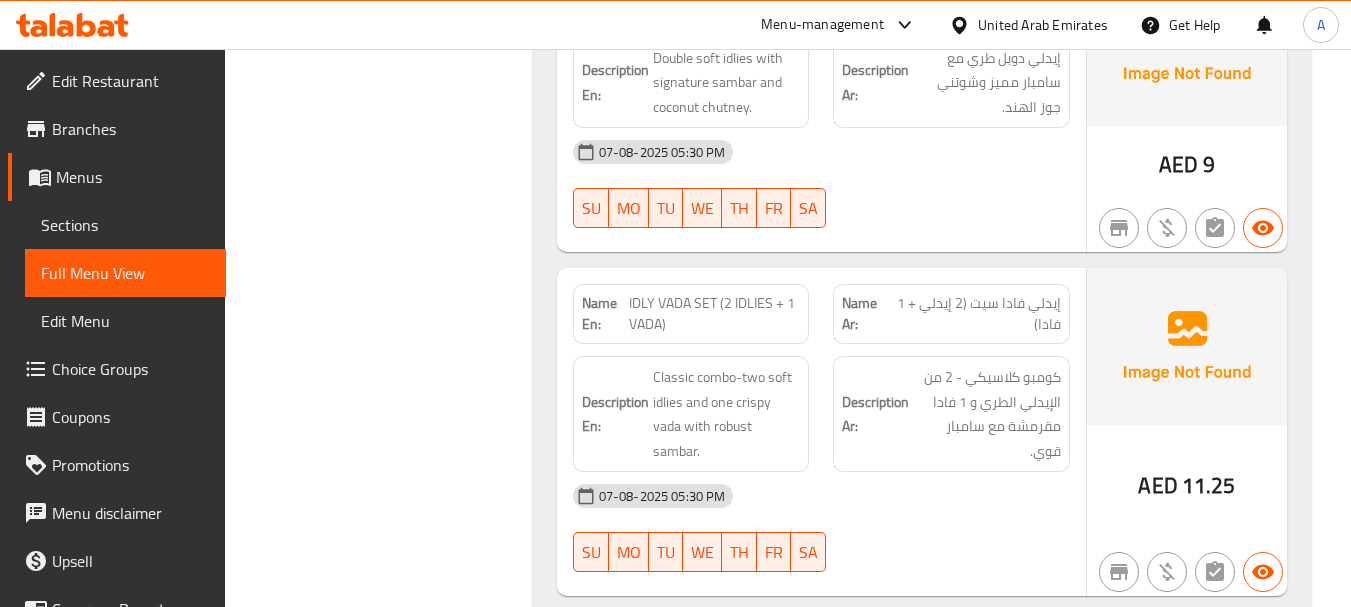 click on "07-08-2025 05:30 PM" at bounding box center [821, -1833] 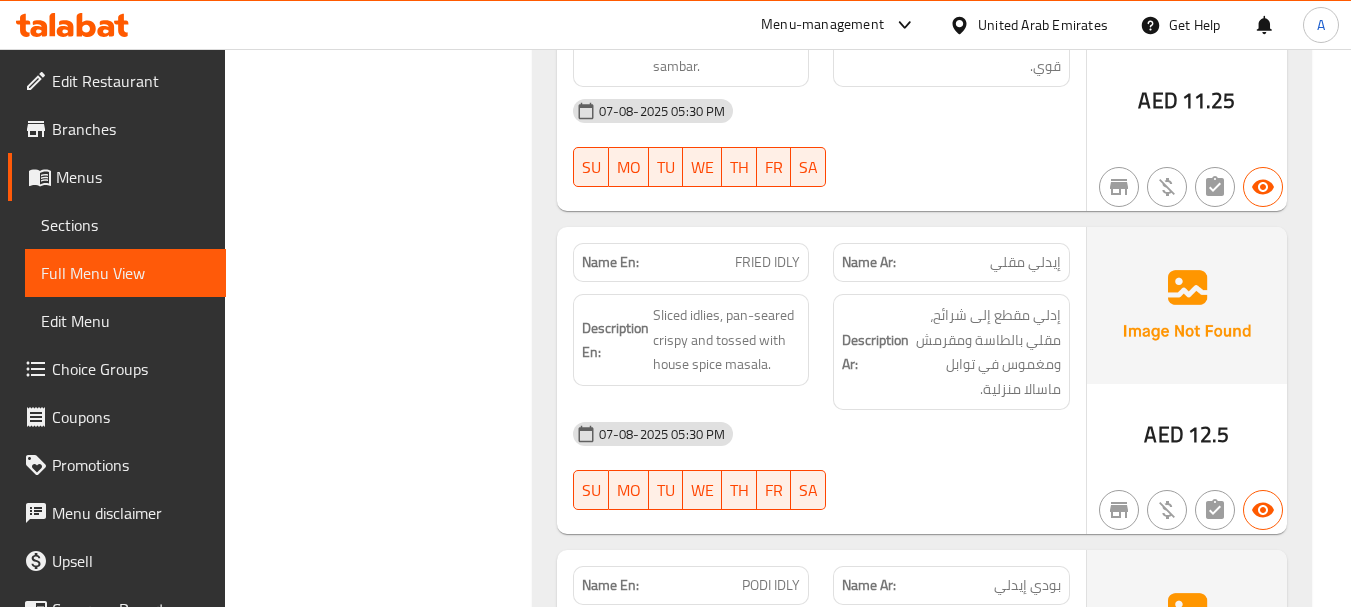 scroll, scrollTop: 3076, scrollLeft: 0, axis: vertical 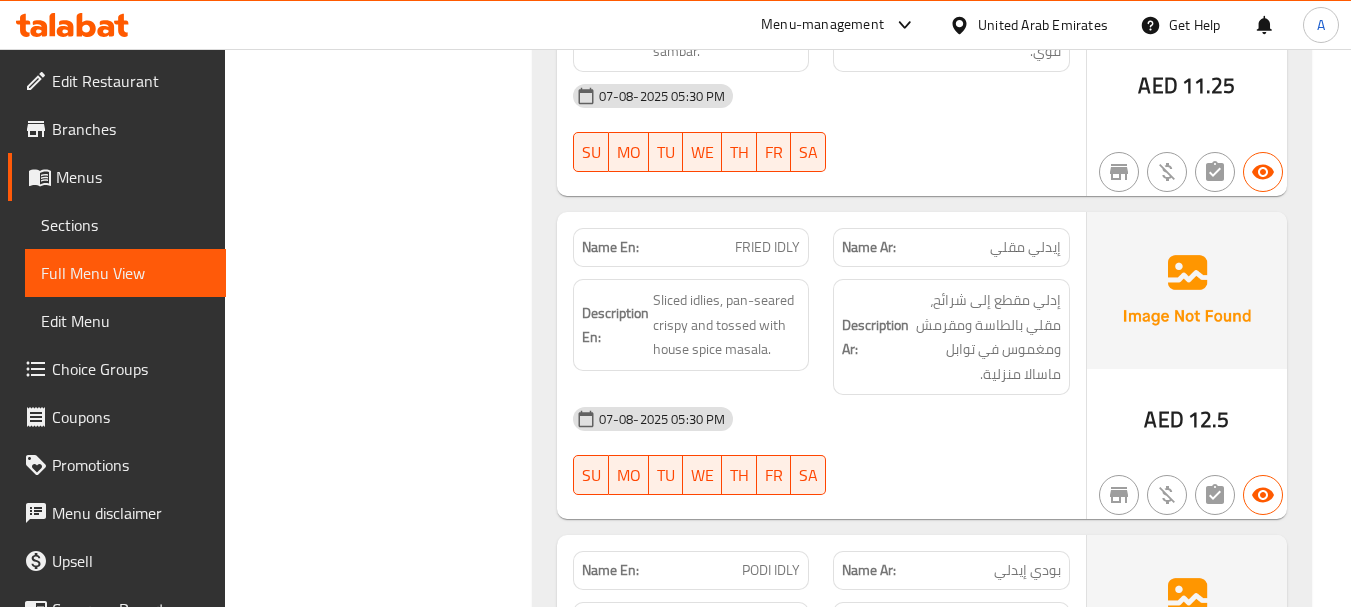 drag, startPoint x: 734, startPoint y: 240, endPoint x: 856, endPoint y: 283, distance: 129.3561 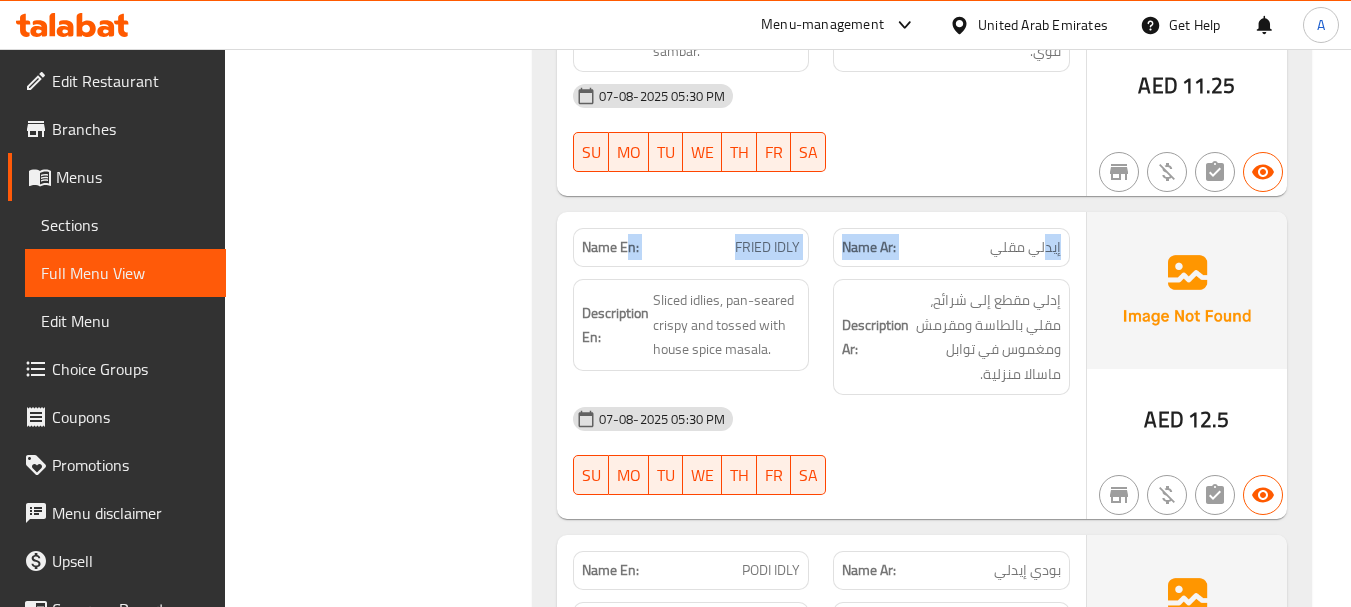 drag, startPoint x: 1045, startPoint y: 246, endPoint x: 617, endPoint y: 225, distance: 428.51486 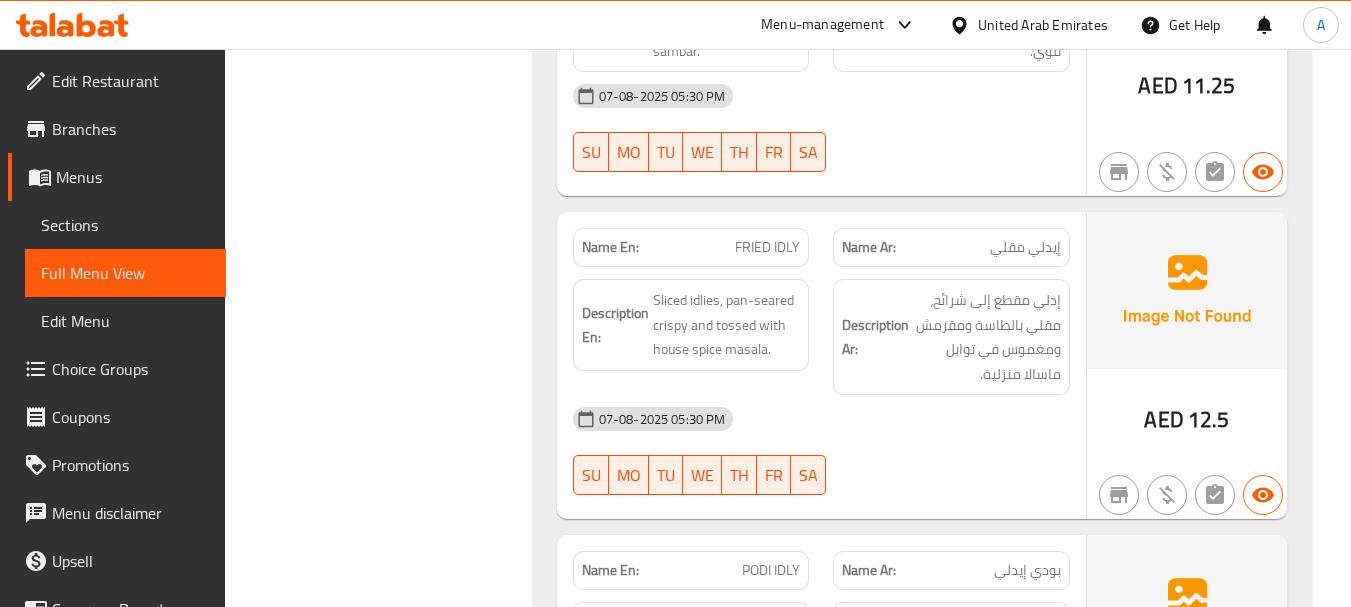 click on "07-08-2025 05:30 PM" at bounding box center (821, -1584) 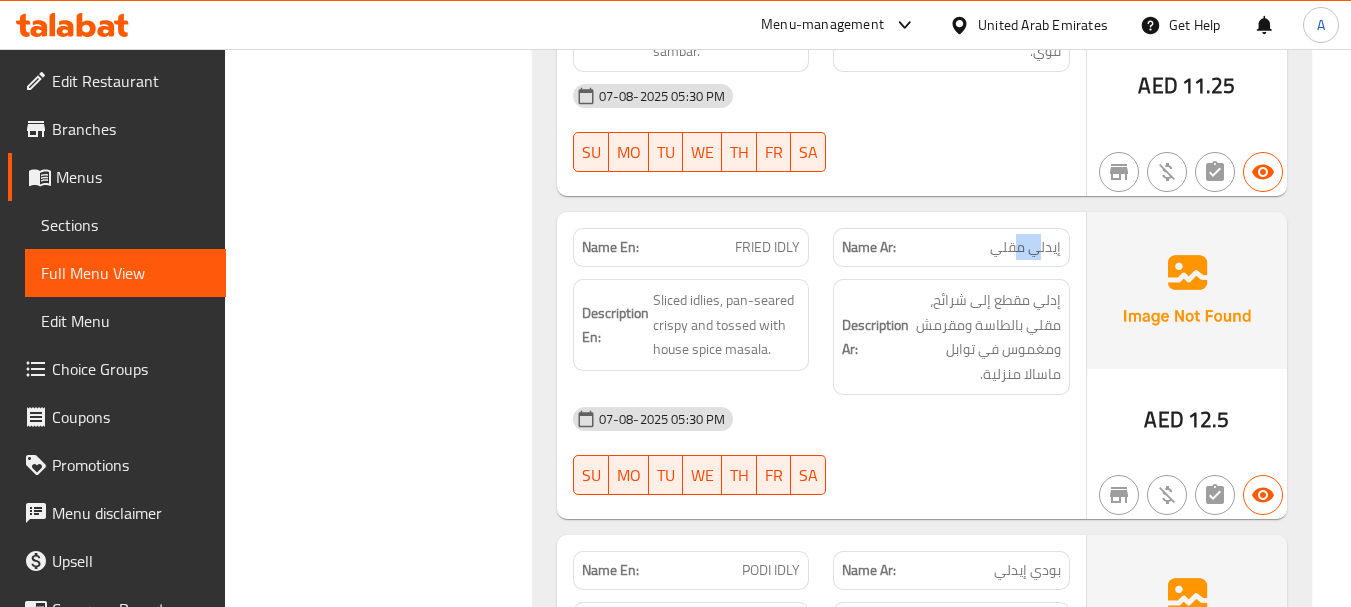 drag, startPoint x: 1016, startPoint y: 249, endPoint x: 992, endPoint y: 274, distance: 34.655445 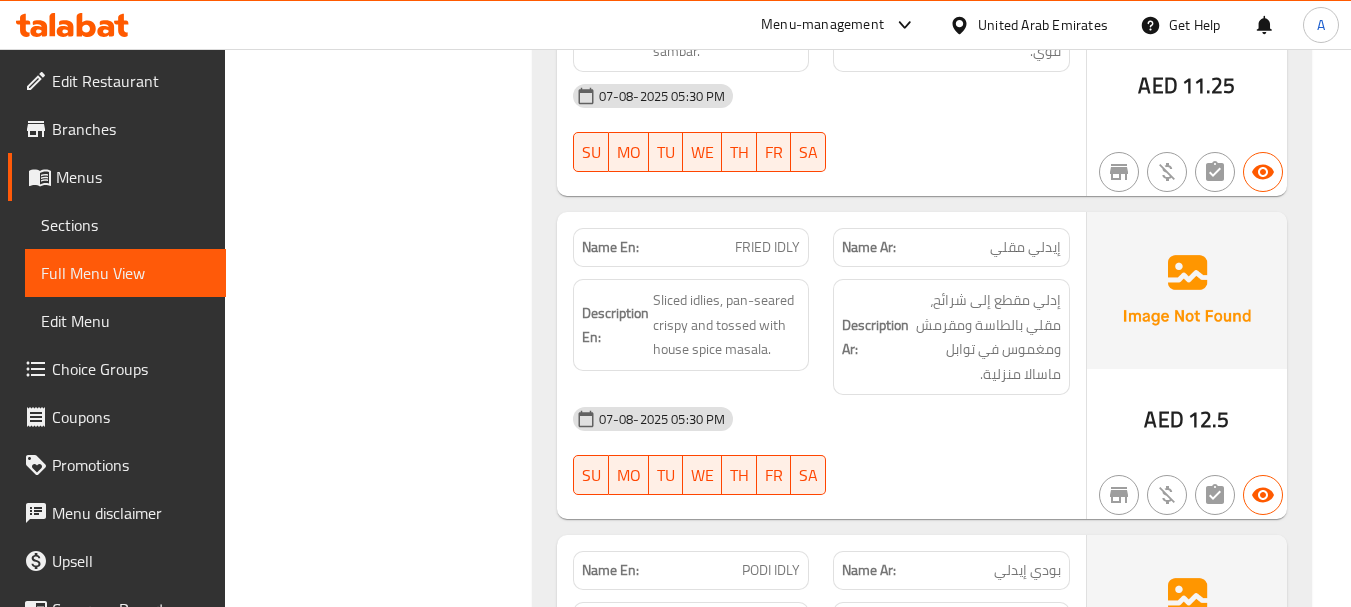 click on "07-08-2025 05:30 PM" at bounding box center [821, -1584] 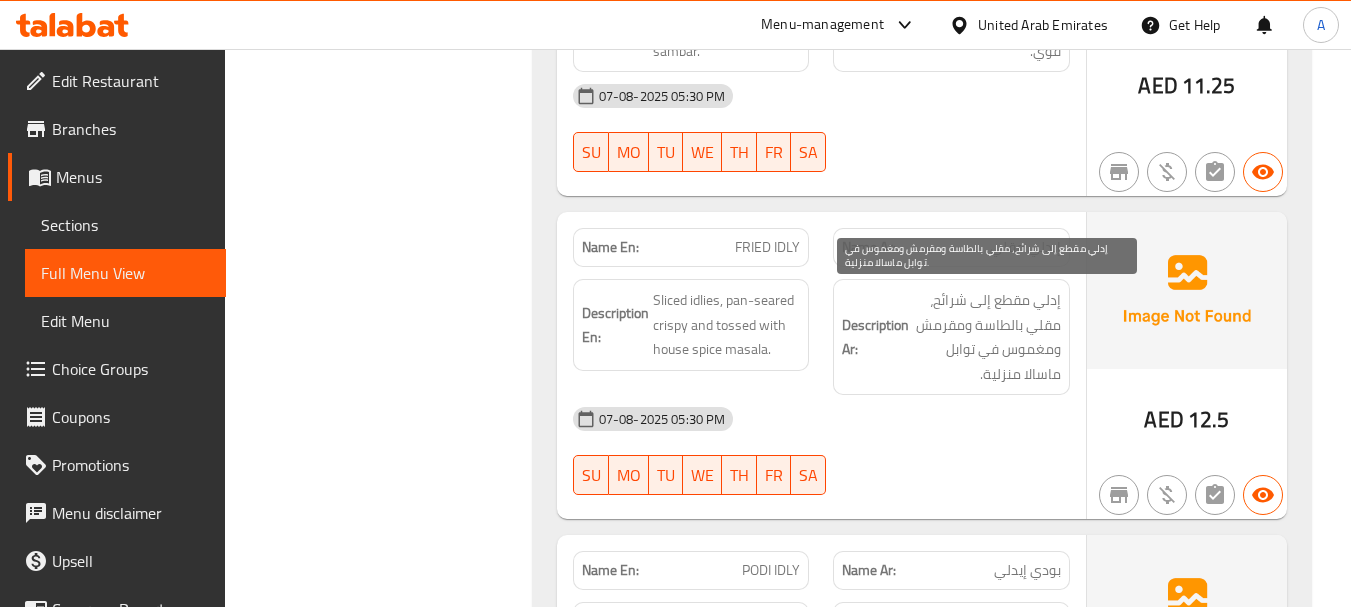 drag, startPoint x: 1041, startPoint y: 304, endPoint x: 994, endPoint y: 289, distance: 49.335587 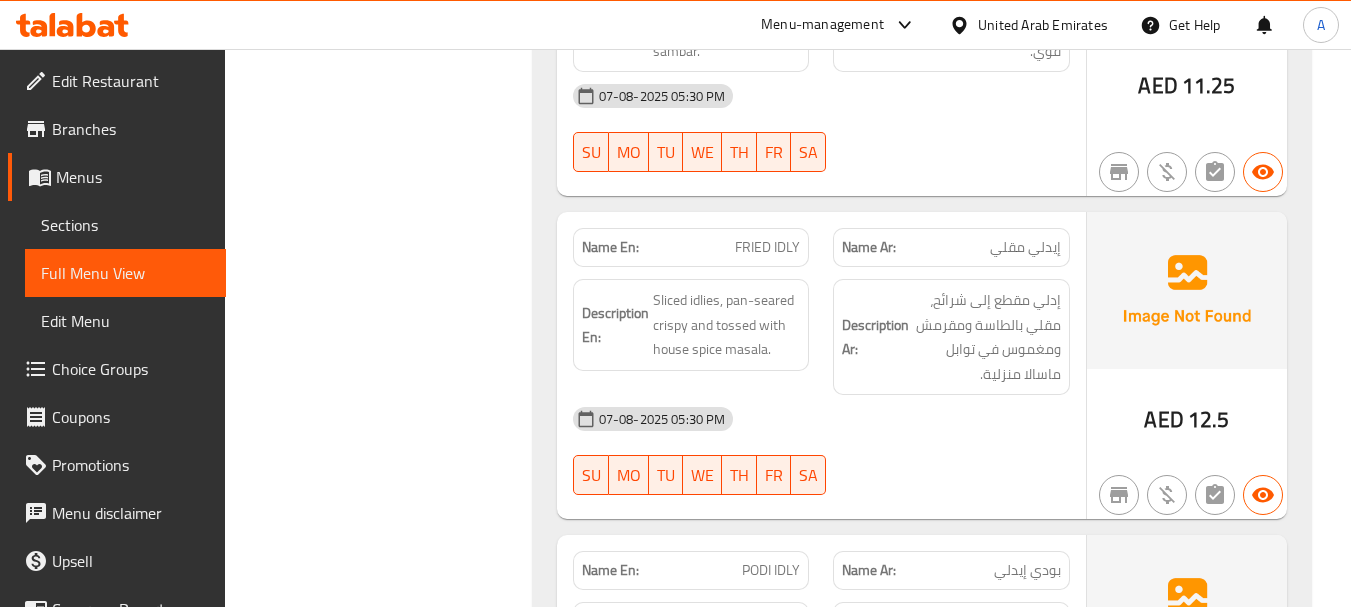 click on "07-08-2025 05:30 PM" at bounding box center [821, -1584] 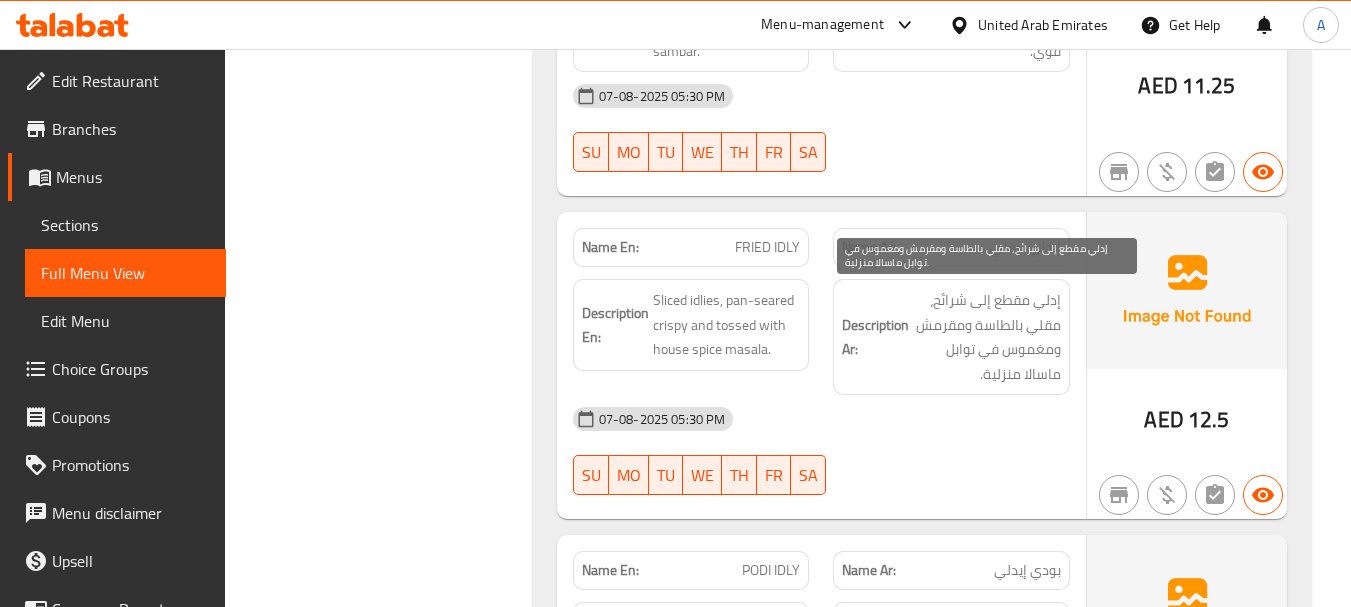 click on "إدلي مقطع إلى شرائح، مقلي بالطاسة ومقرمش ومغموس في توابل ماسالا منزلية." at bounding box center (987, 337) 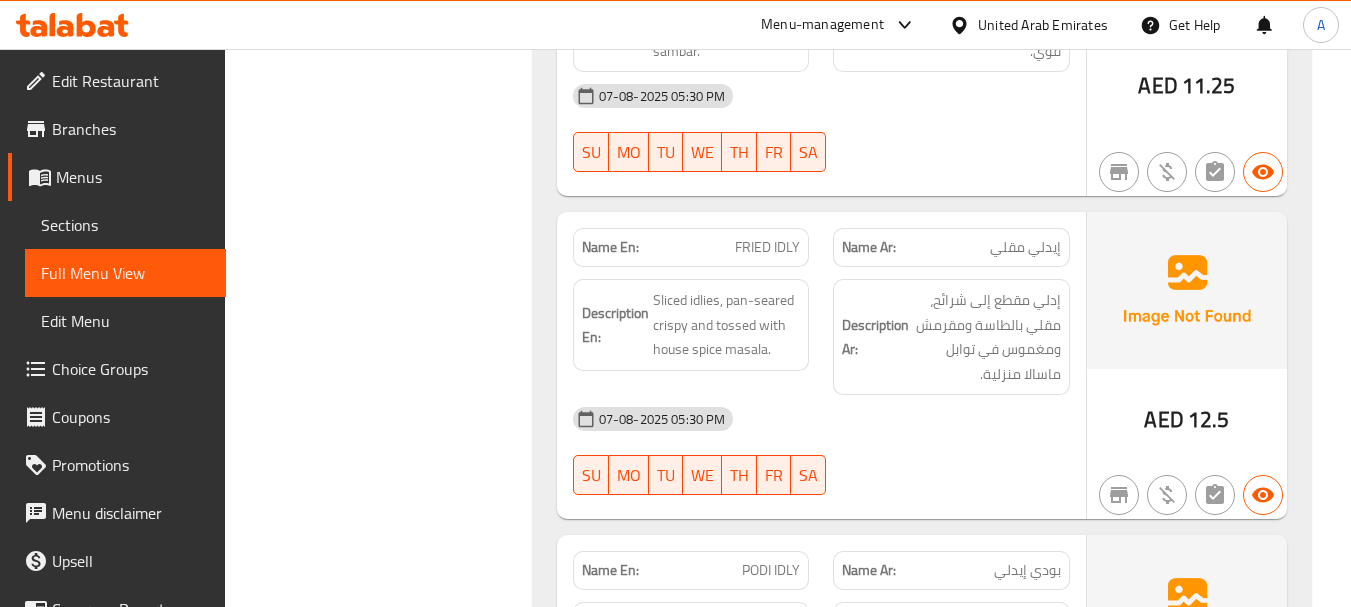 click on "07-08-2025 05:30 PM" at bounding box center [821, -1584] 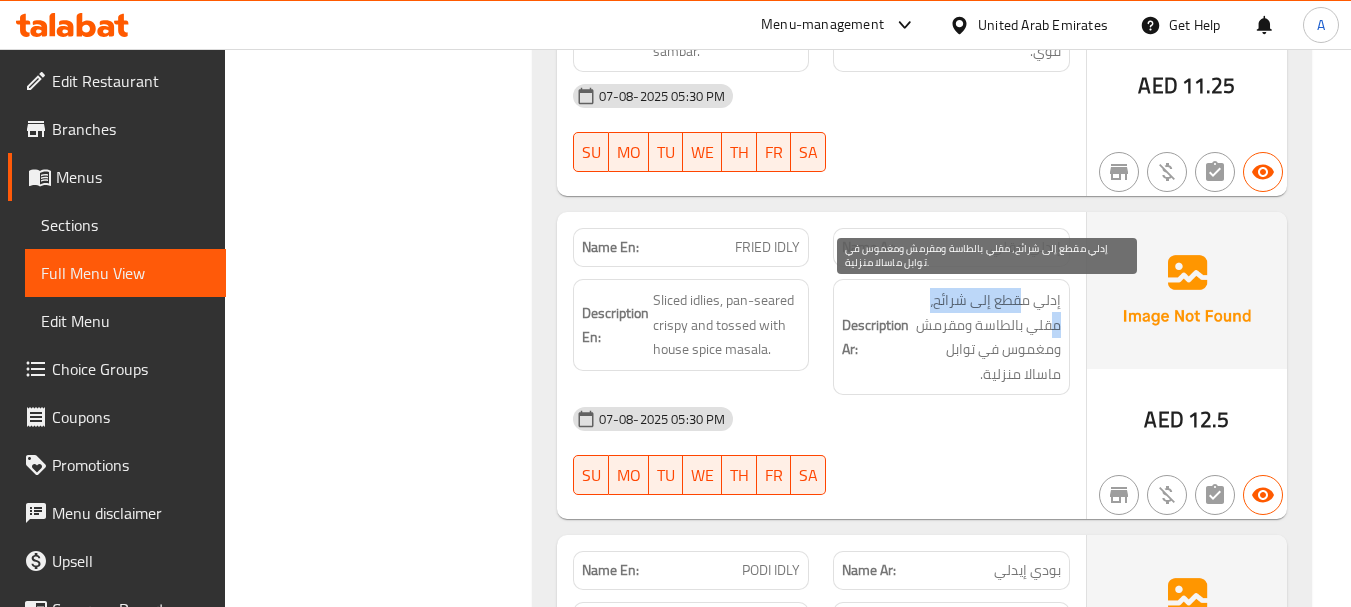 click on "إدلي مقطع إلى شرائح، مقلي بالطاسة ومقرمش ومغموس في توابل ماسالا منزلية." at bounding box center (987, 337) 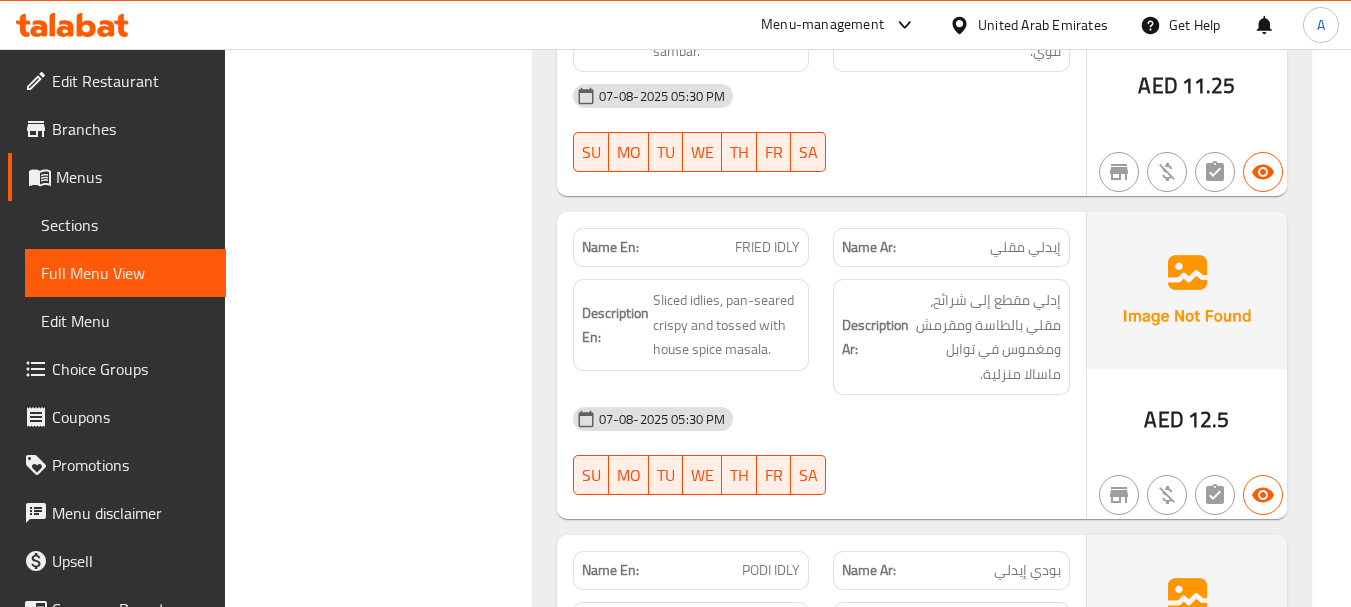 click on "07-08-2025 05:30 PM SU MO TU WE TH FR SA" at bounding box center (821, -1552) 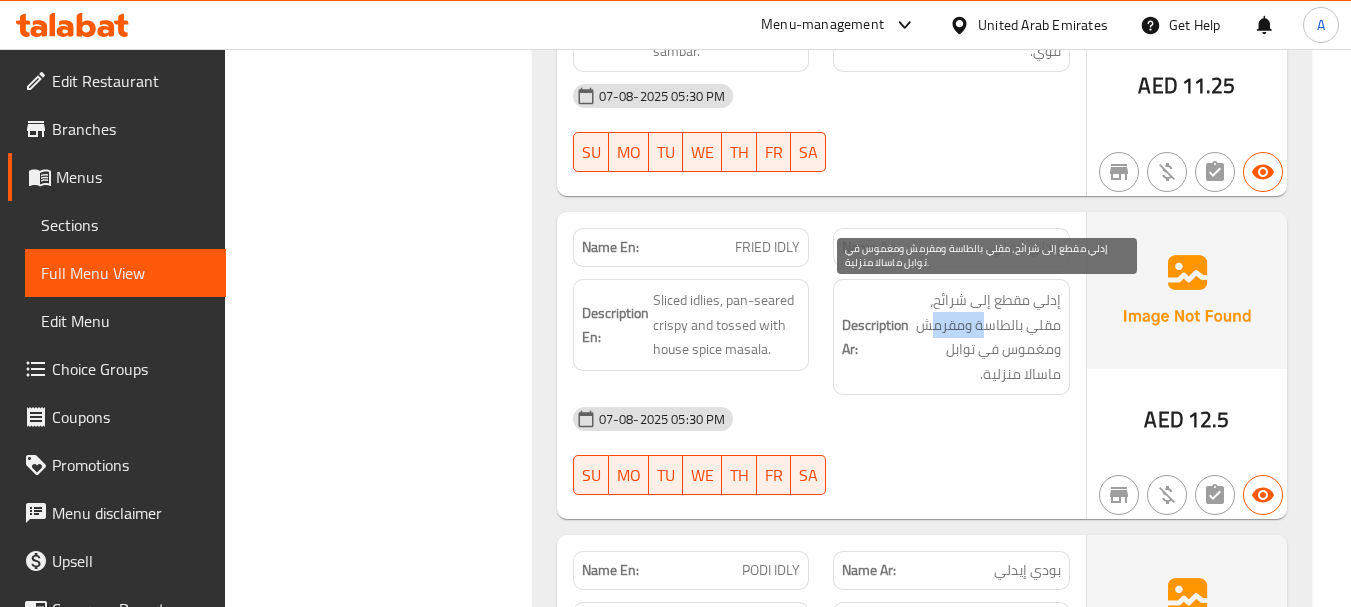 drag, startPoint x: 986, startPoint y: 317, endPoint x: 932, endPoint y: 325, distance: 54.589375 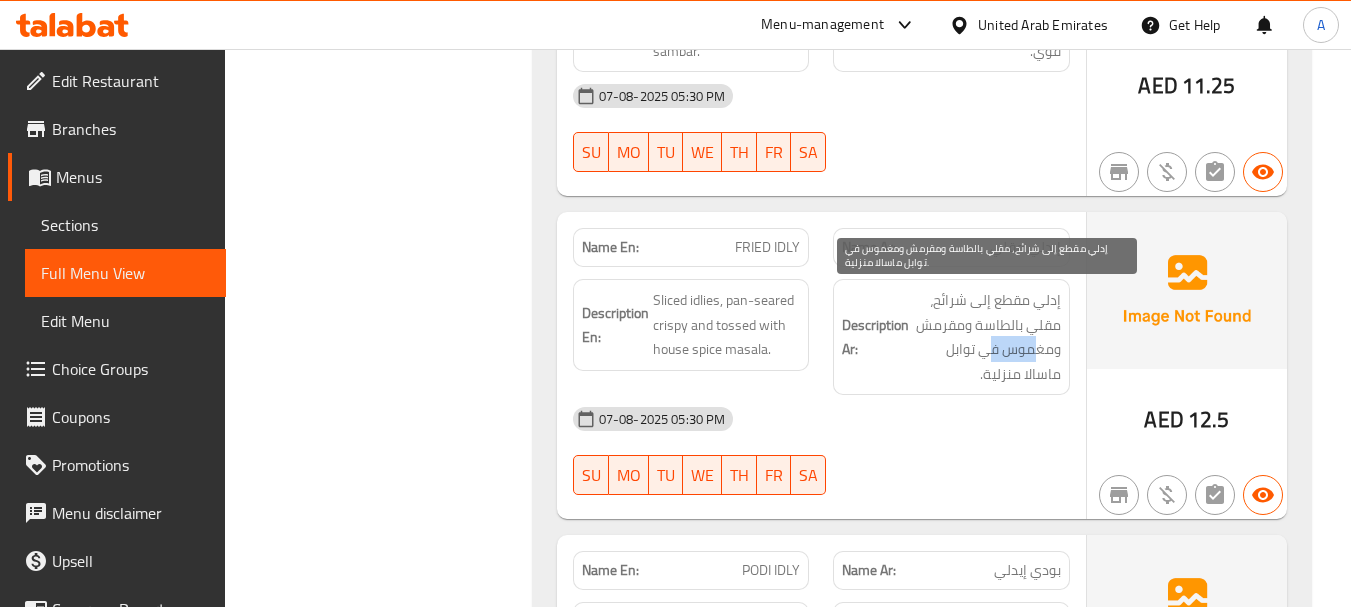 click on "إدلي مقطع إلى شرائح، مقلي بالطاسة ومقرمش ومغموس في توابل ماسالا منزلية." at bounding box center [987, 337] 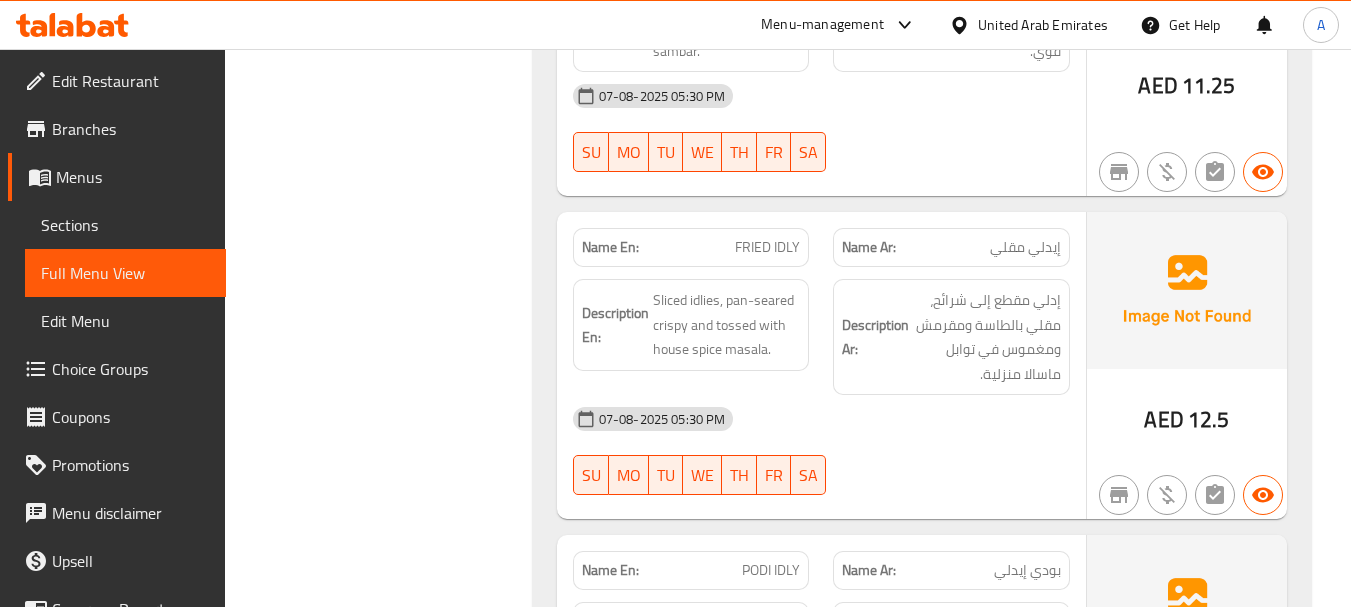 click on "07-08-2025 05:30 PM" at bounding box center [821, -1584] 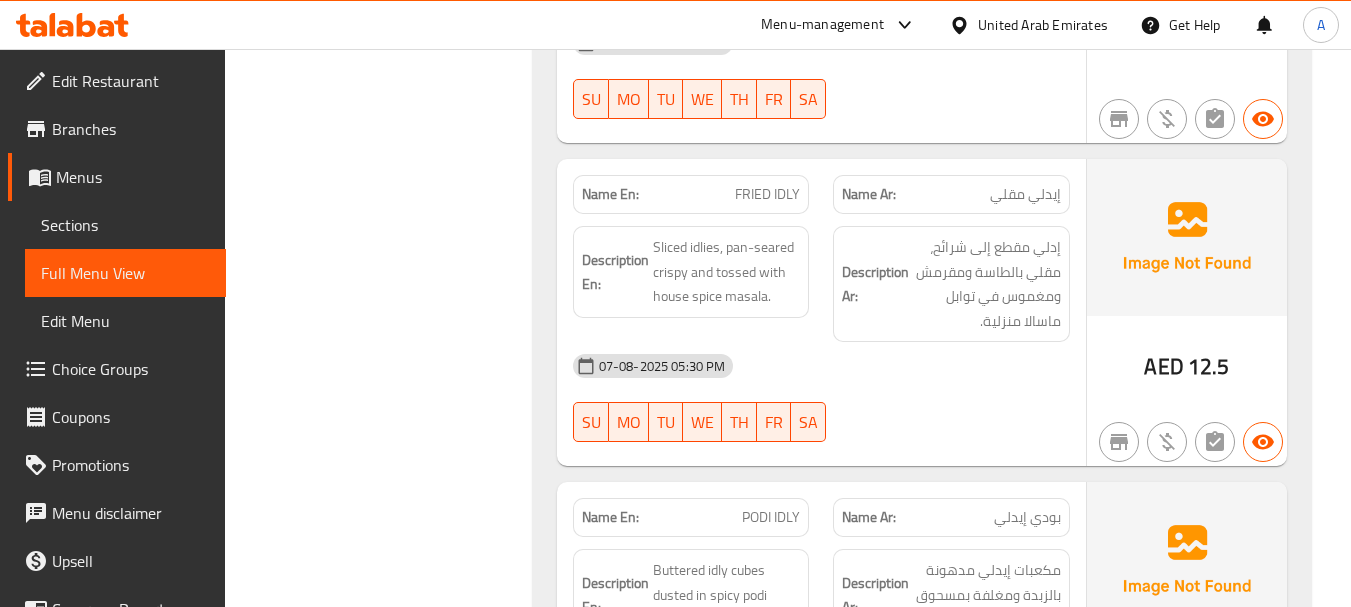 scroll, scrollTop: 3176, scrollLeft: 0, axis: vertical 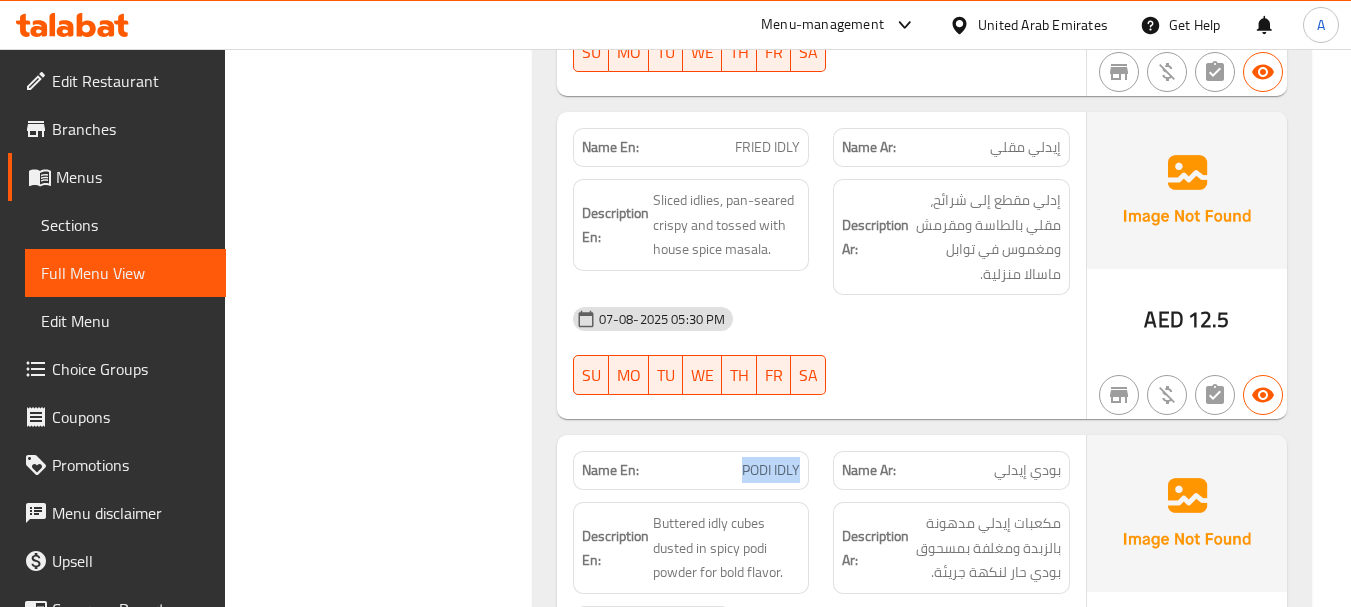 drag, startPoint x: 771, startPoint y: 469, endPoint x: 936, endPoint y: 376, distance: 189.40433 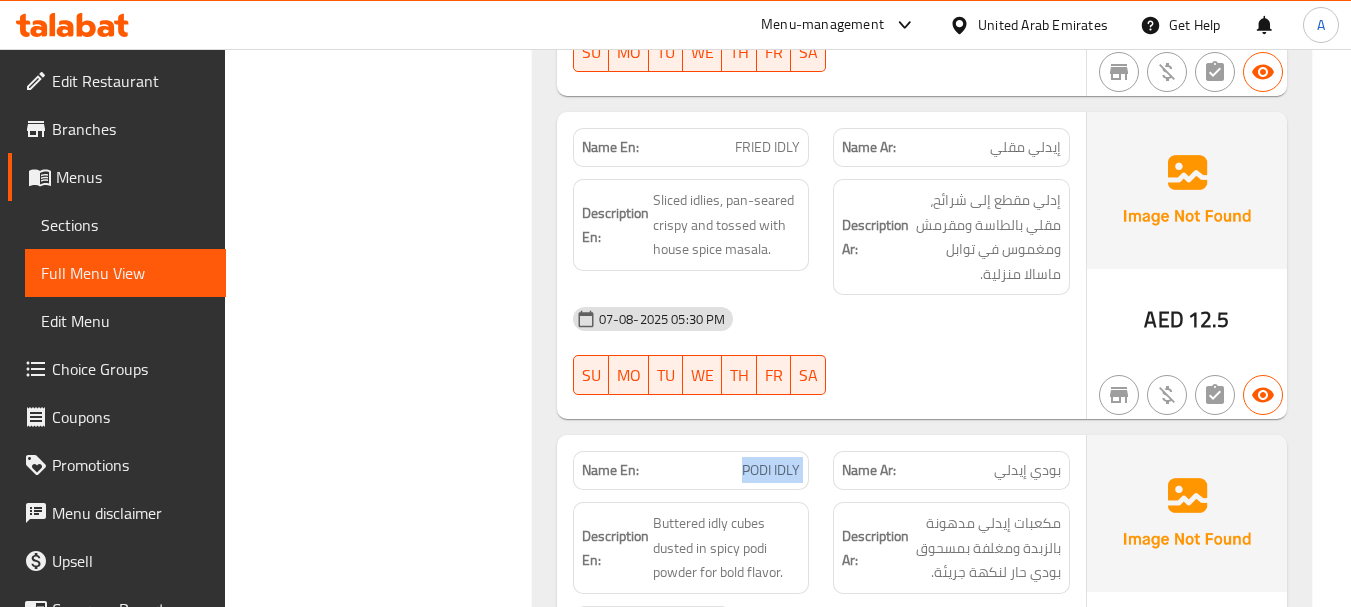 click on "07-08-2025 05:30 PM SU MO TU WE TH FR SA" at bounding box center [821, -1652] 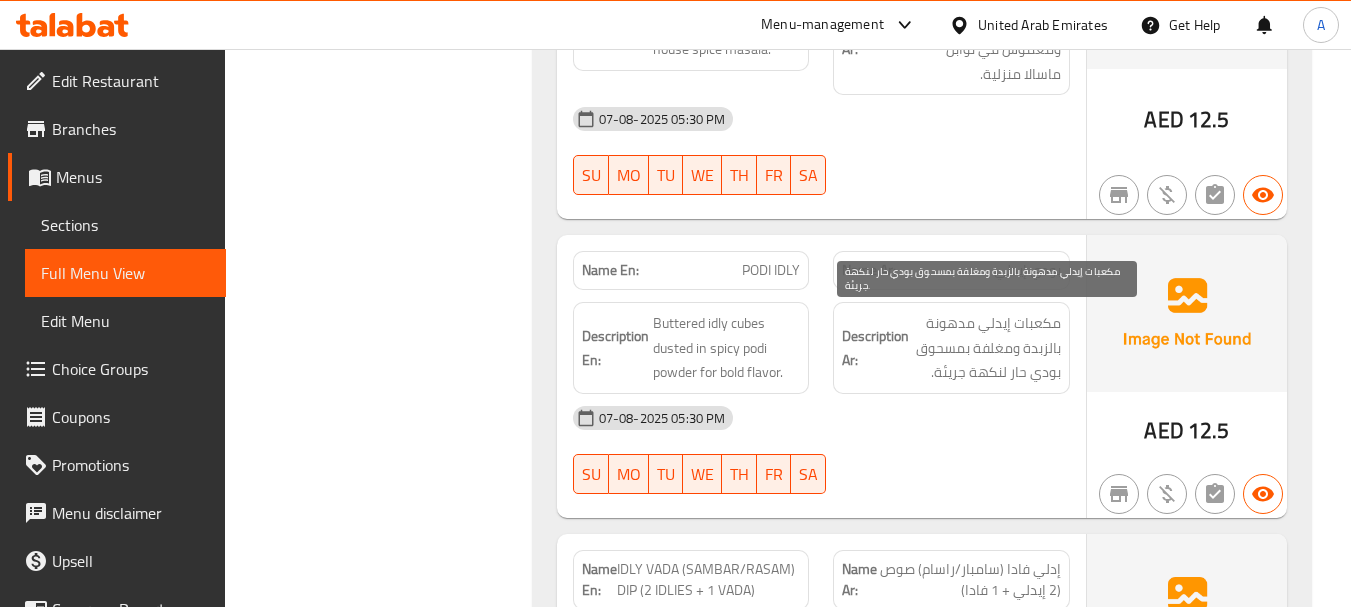 scroll, scrollTop: 3476, scrollLeft: 0, axis: vertical 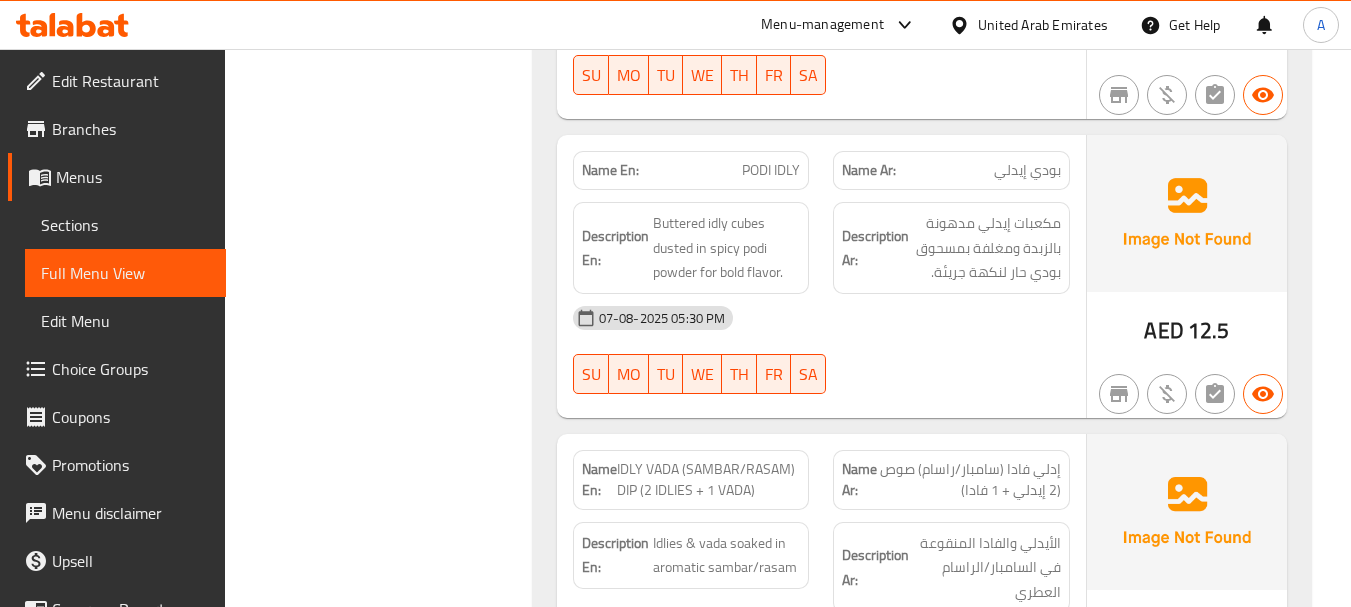 click on "07-08-2025 05:30 PM SU MO TU WE TH FR SA" at bounding box center (821, -1325) 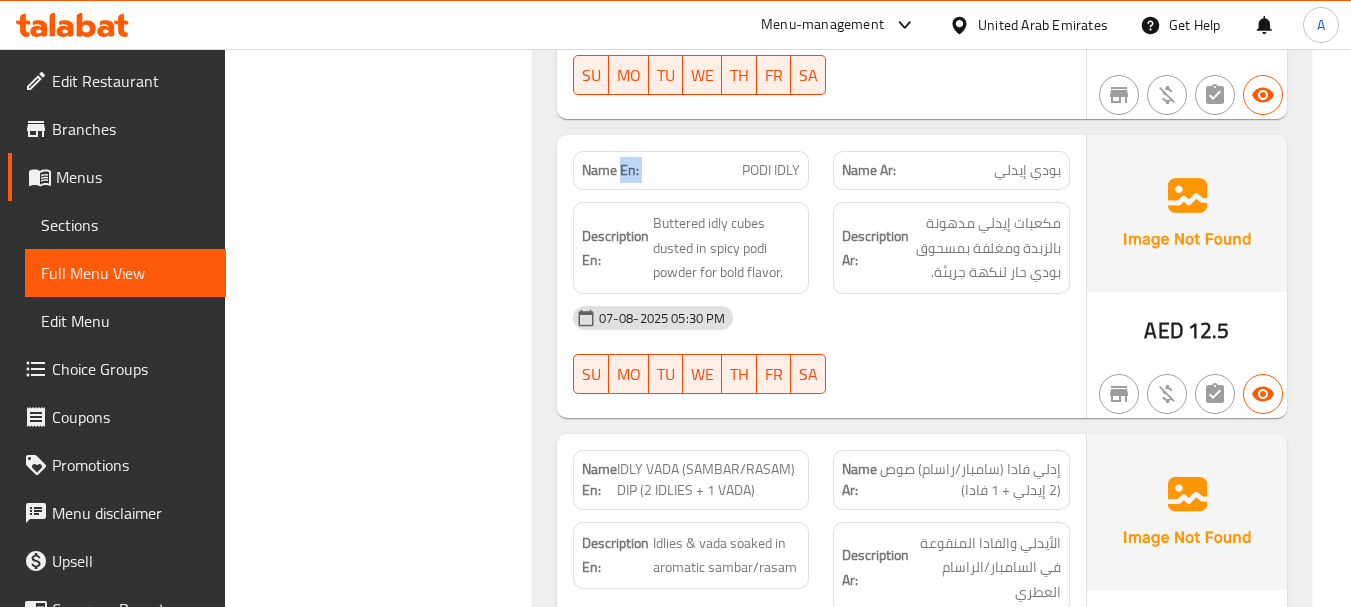 drag, startPoint x: 692, startPoint y: 169, endPoint x: 859, endPoint y: 265, distance: 192.62659 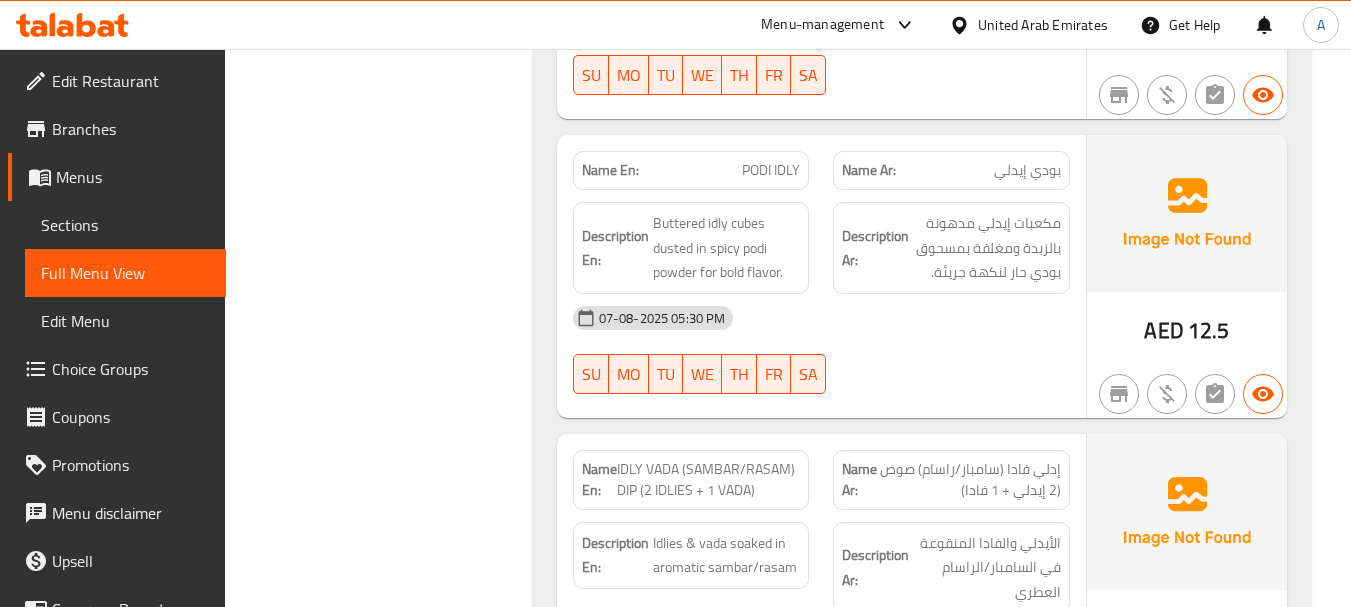 click on "07-08-2025 05:30 PM SU MO TU WE TH FR SA" at bounding box center (821, -1325) 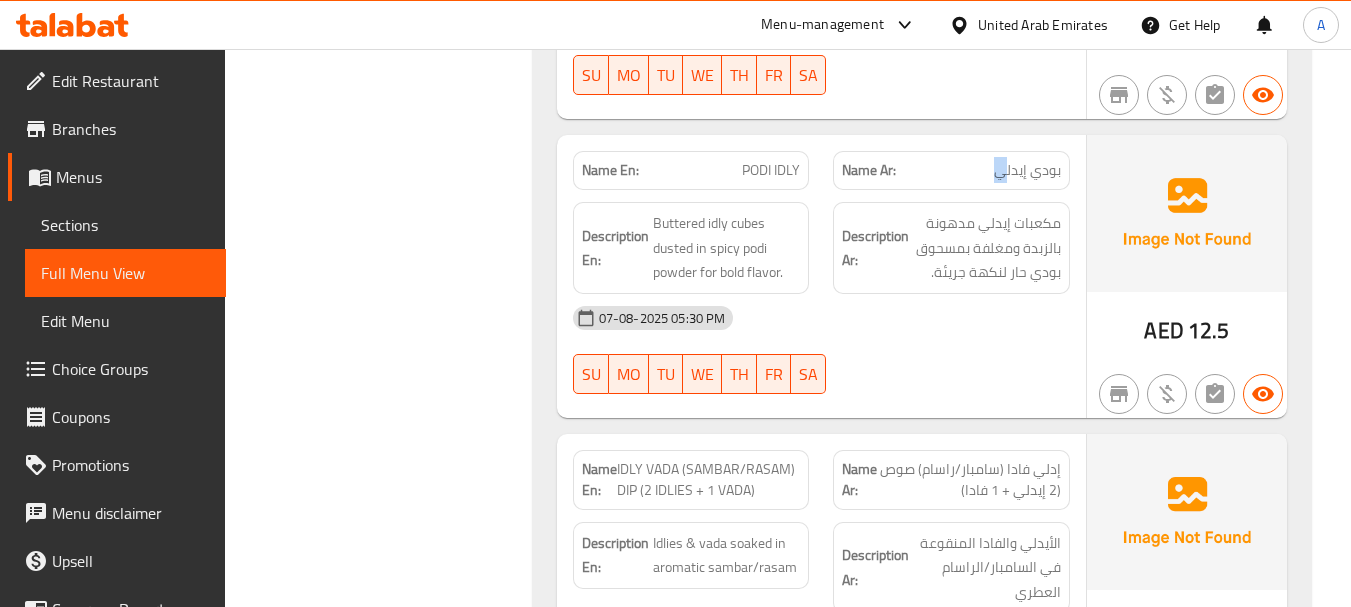 drag, startPoint x: 971, startPoint y: 168, endPoint x: 949, endPoint y: 228, distance: 63.90618 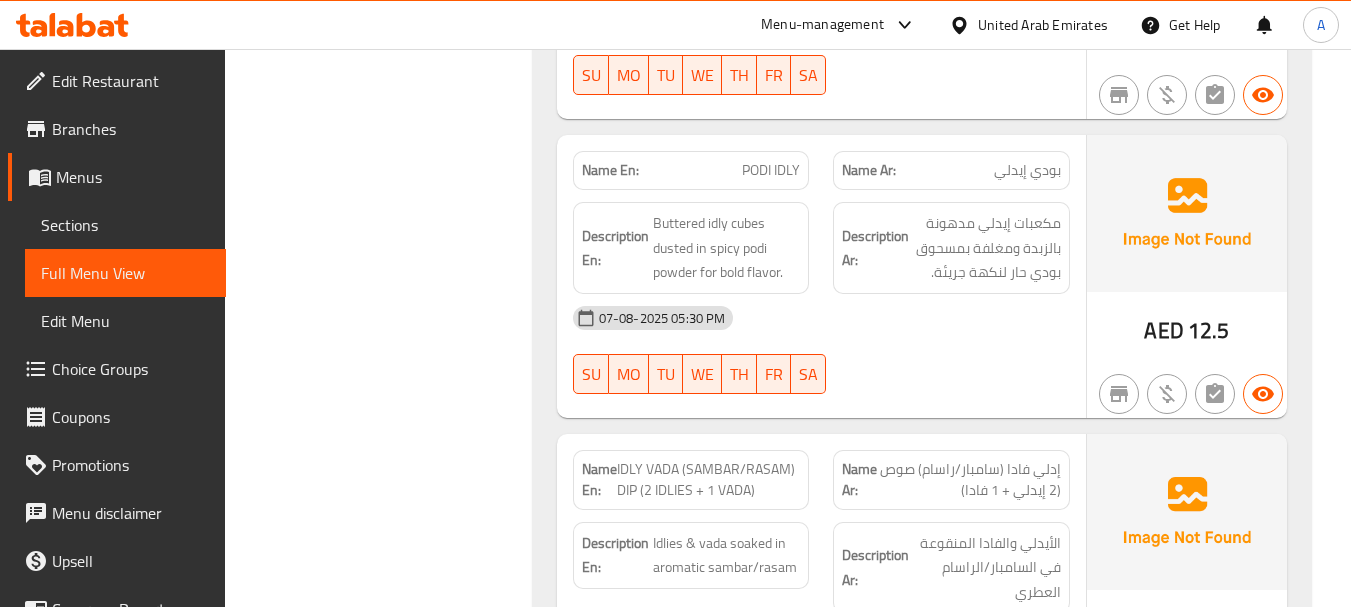 click on "07-08-2025 05:30 PM" at bounding box center (821, -1357) 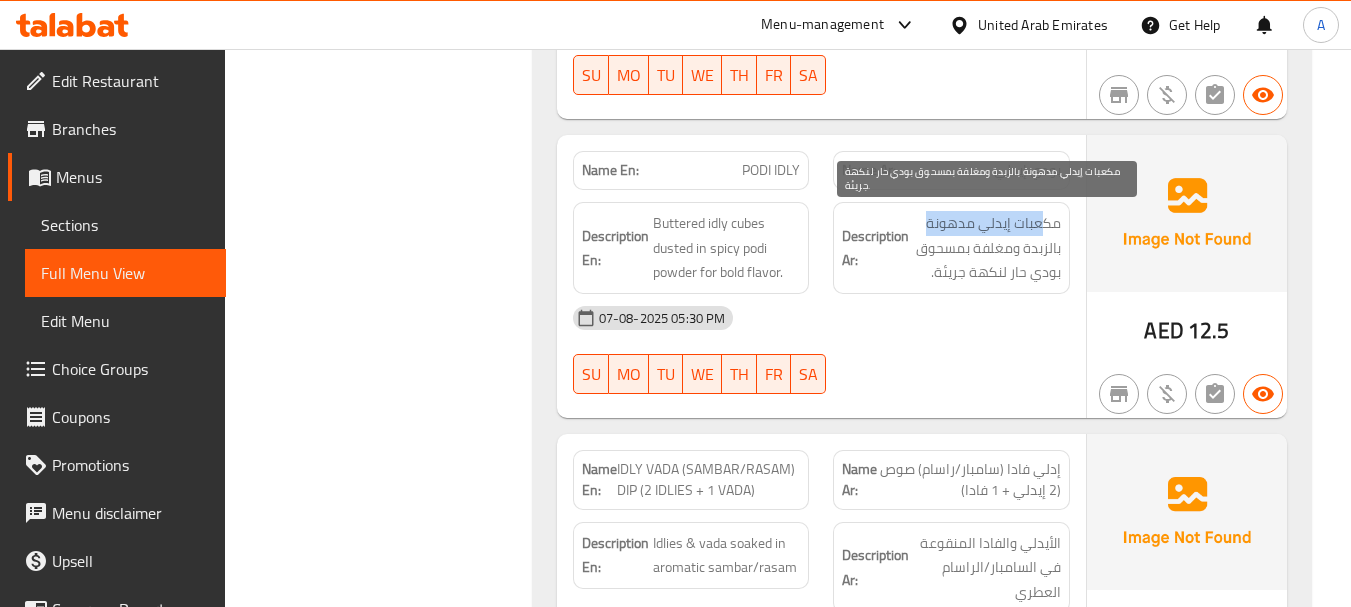 drag, startPoint x: 1040, startPoint y: 217, endPoint x: 925, endPoint y: 230, distance: 115.73245 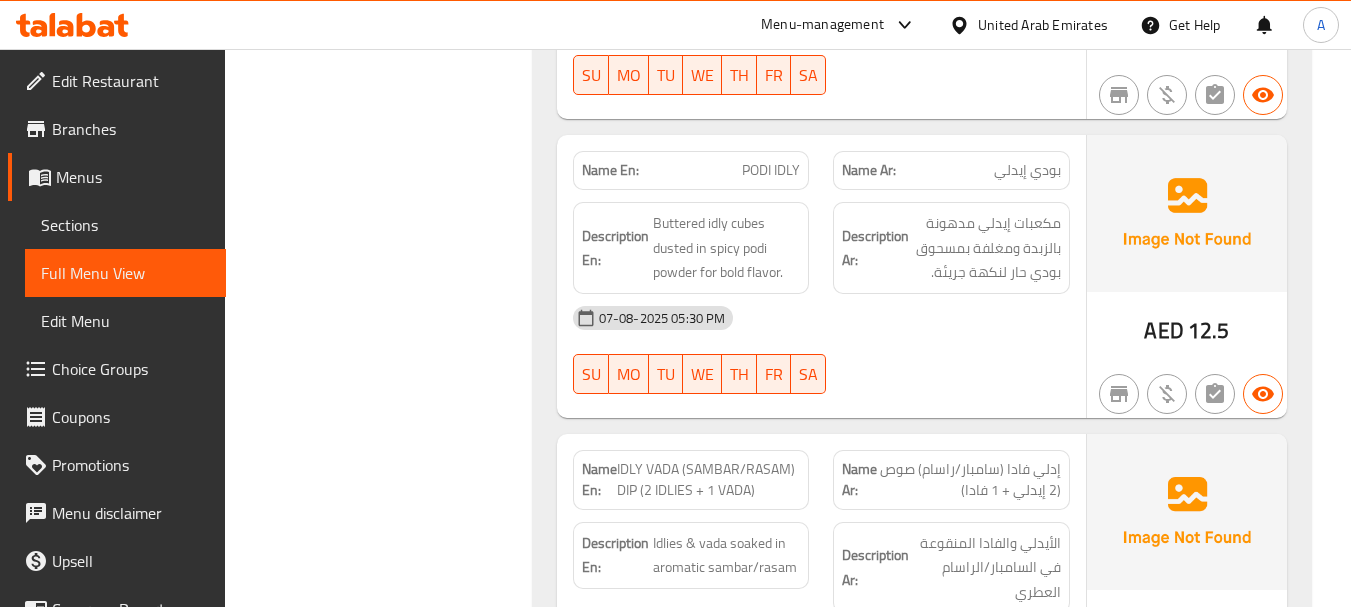 click on "07-08-2025 05:30 PM SU MO TU WE TH FR SA" at bounding box center [821, -1325] 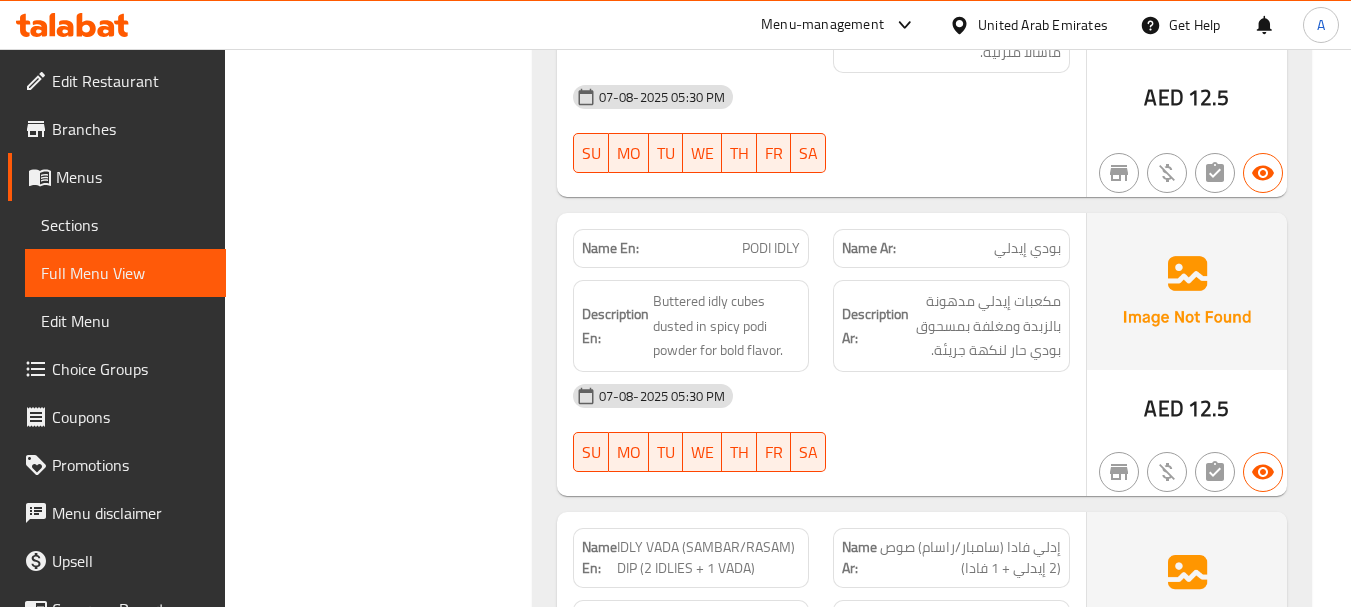 scroll, scrollTop: 3376, scrollLeft: 0, axis: vertical 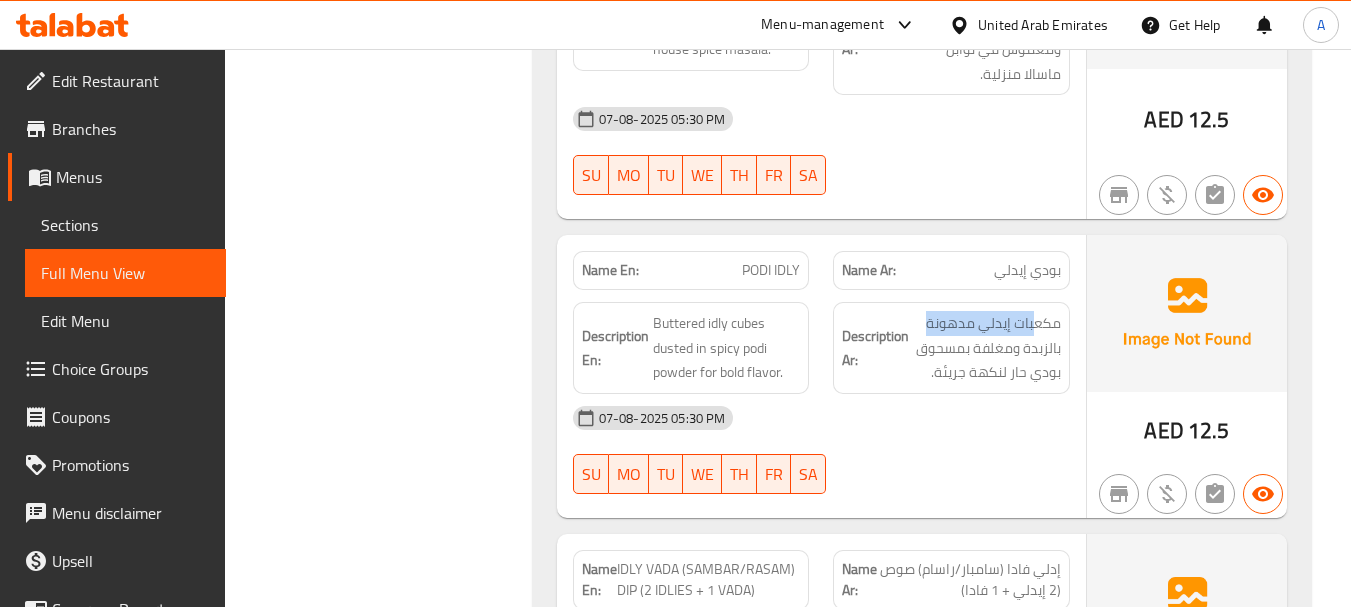 drag, startPoint x: 1038, startPoint y: 306, endPoint x: 924, endPoint y: 311, distance: 114.1096 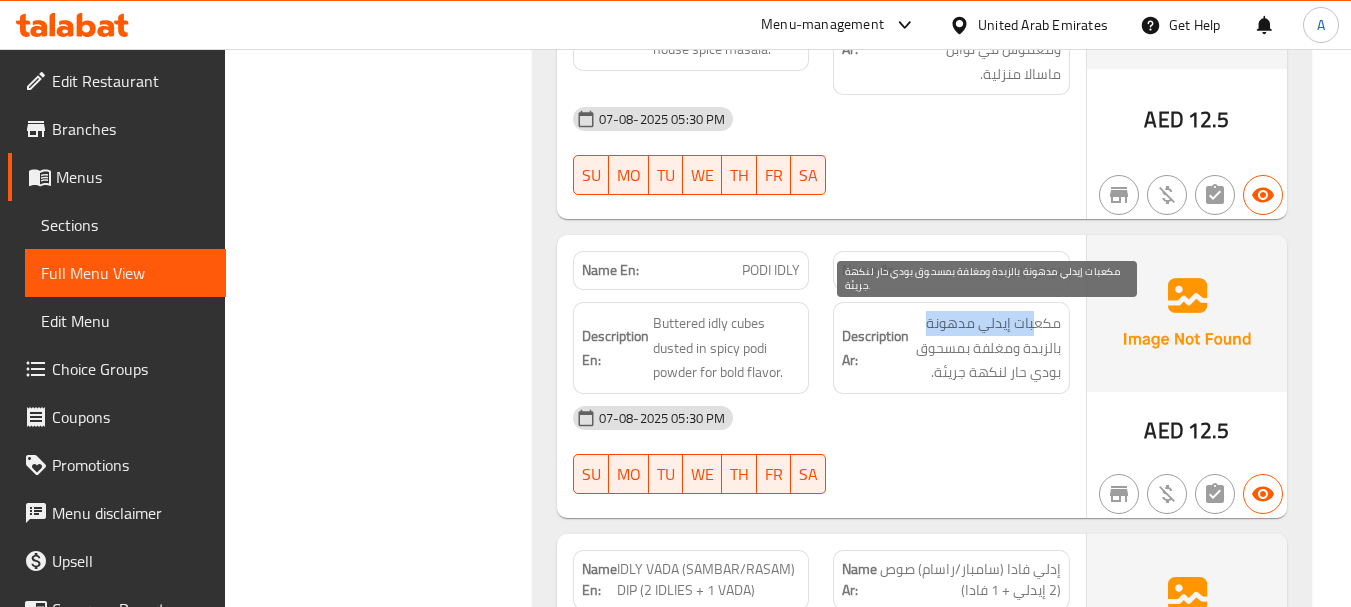 click on "مكعبات إيدلي مدهونة بالزبدة ومغلفة بمسحوق بودي حار لنكهة جريئة." at bounding box center (987, 348) 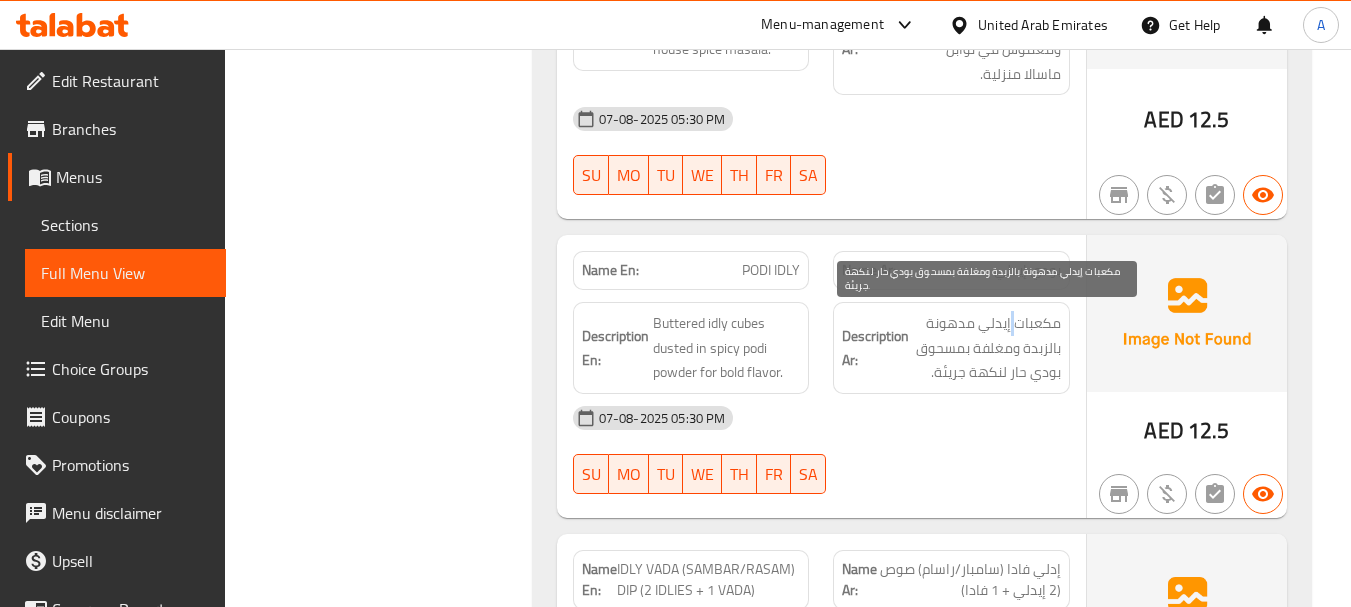 click on "مكعبات إيدلي مدهونة بالزبدة ومغلفة بمسحوق بودي حار لنكهة جريئة." at bounding box center (987, 348) 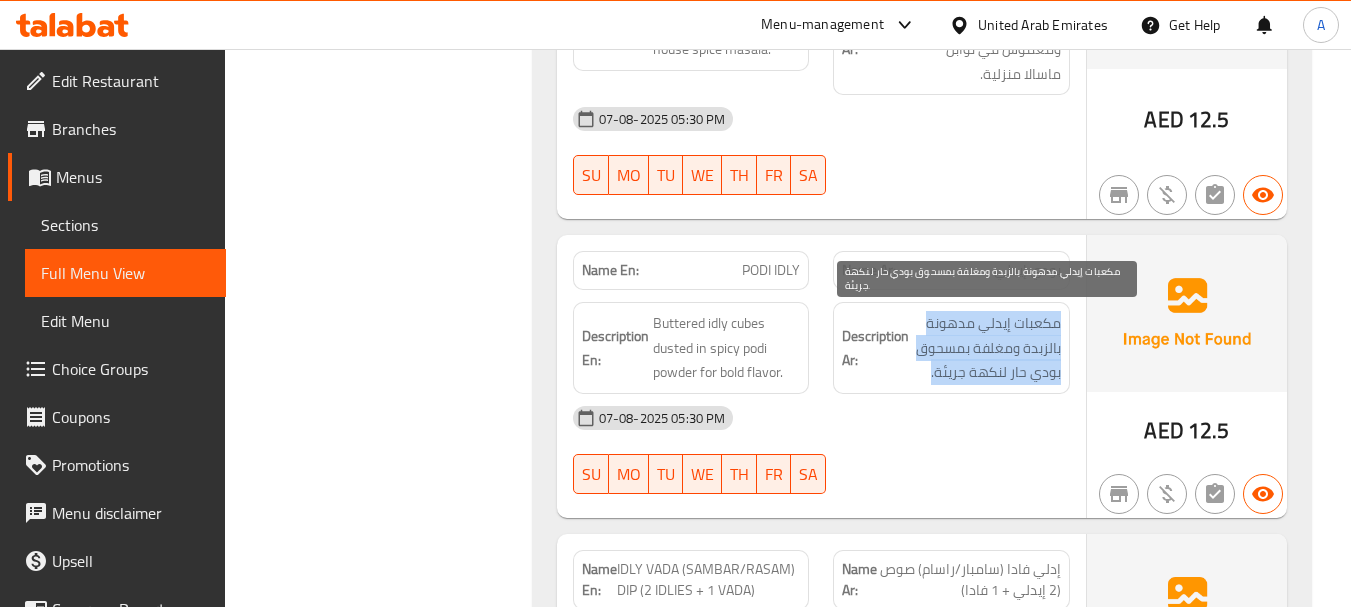 click on "مكعبات إيدلي مدهونة بالزبدة ومغلفة بمسحوق بودي حار لنكهة جريئة." at bounding box center (987, 348) 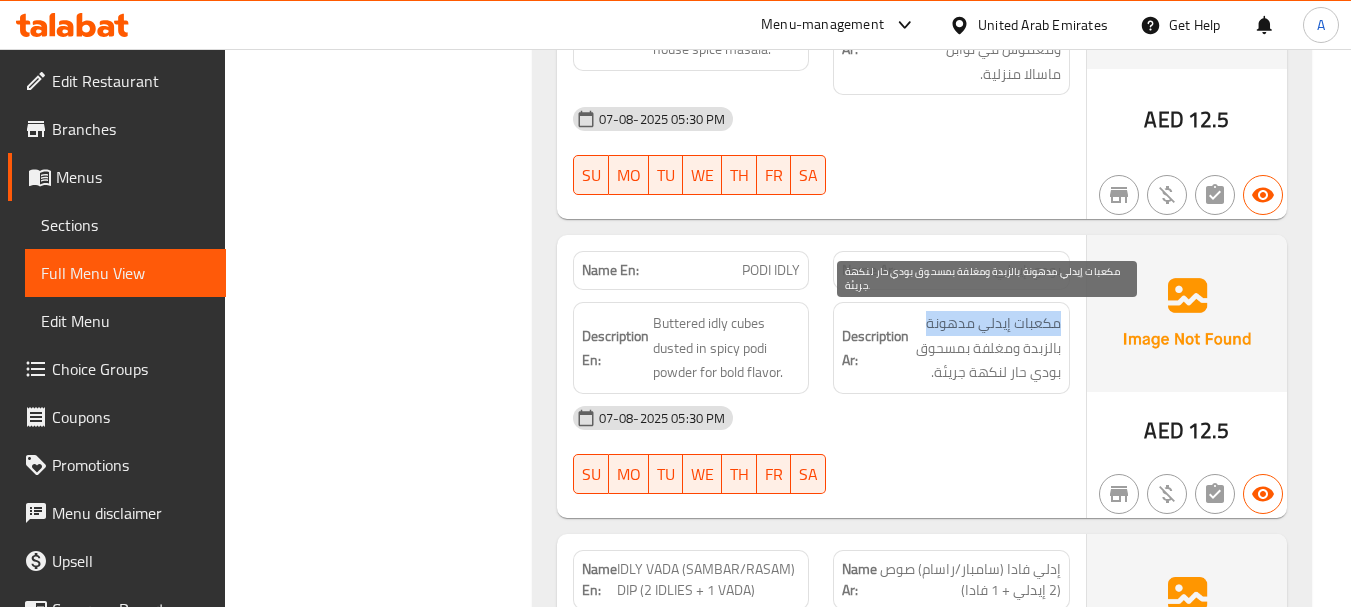 drag, startPoint x: 1042, startPoint y: 329, endPoint x: 902, endPoint y: 317, distance: 140.51335 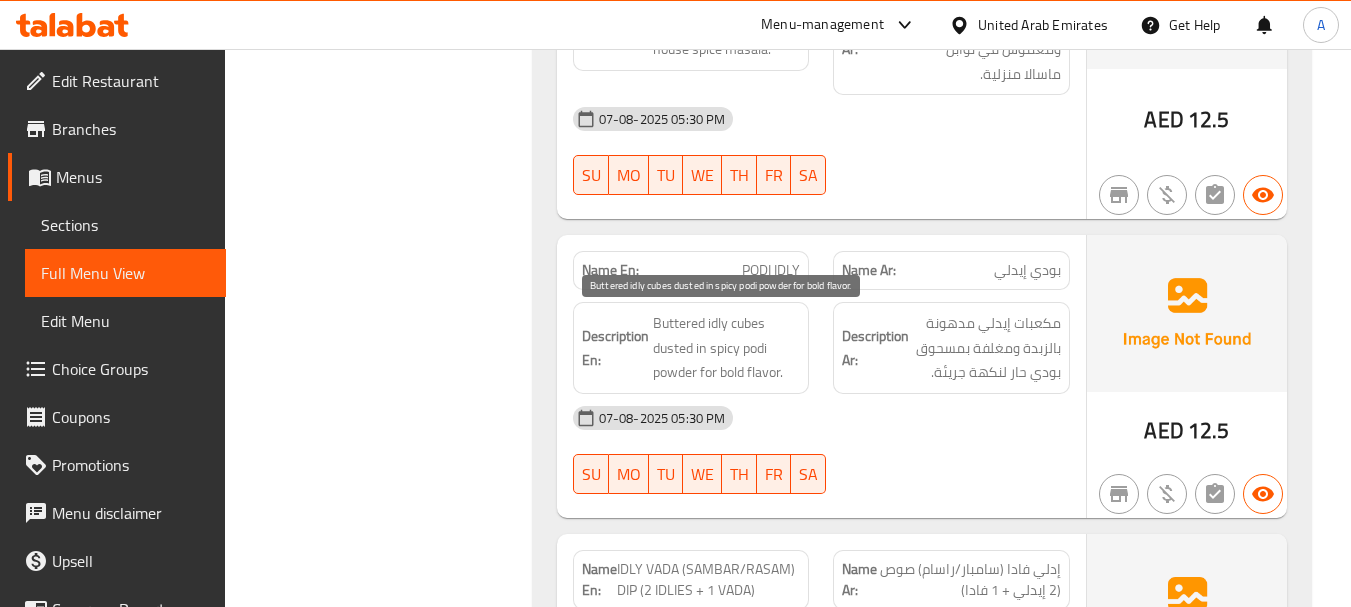 click on "Buttered idly cubes dusted in spicy podi powder for bold flavor." at bounding box center (727, 348) 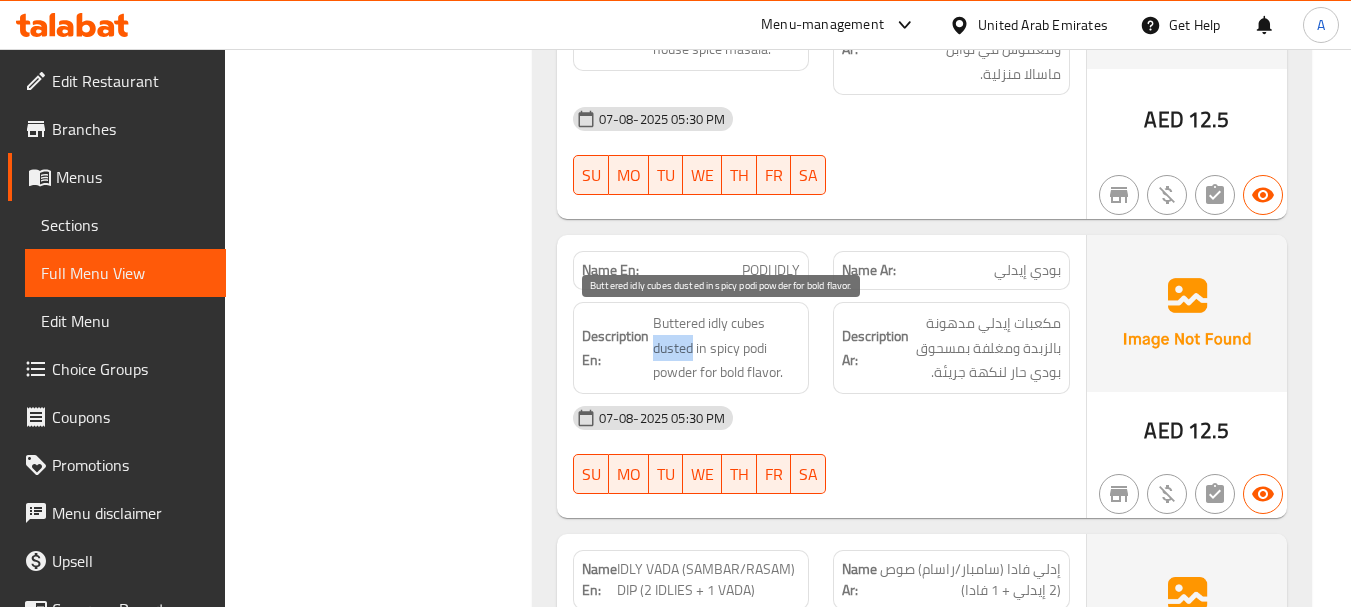 drag, startPoint x: 671, startPoint y: 355, endPoint x: 669, endPoint y: 343, distance: 12.165525 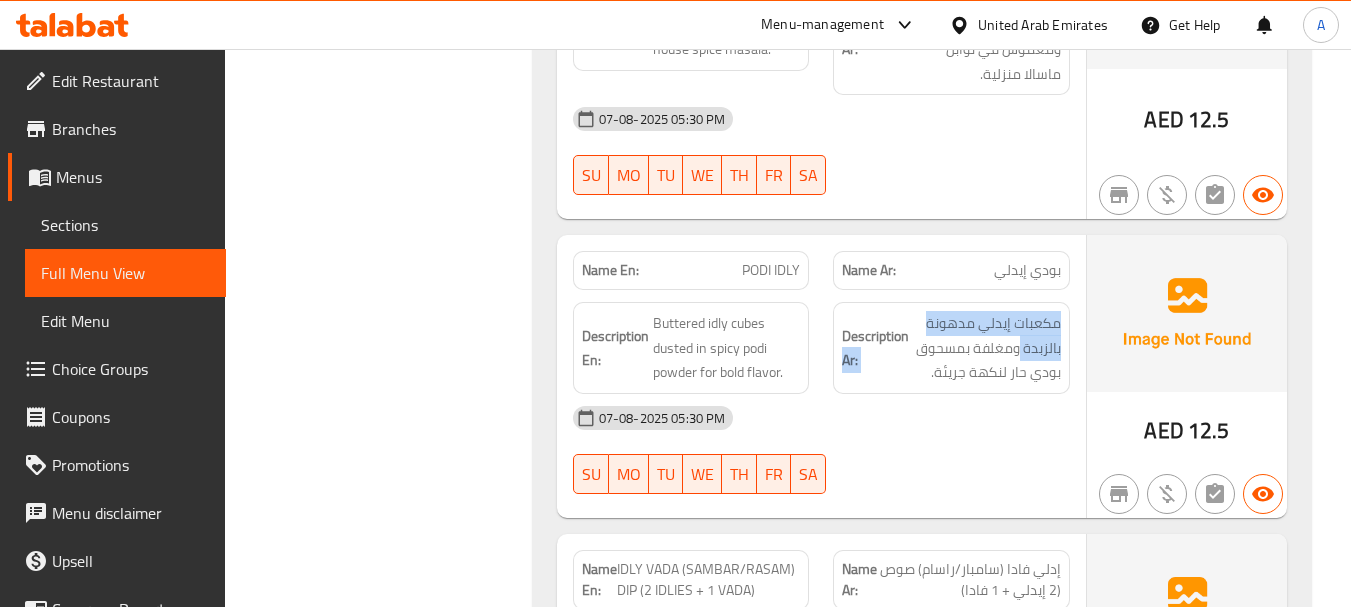 drag, startPoint x: 1020, startPoint y: 343, endPoint x: 910, endPoint y: 347, distance: 110.0727 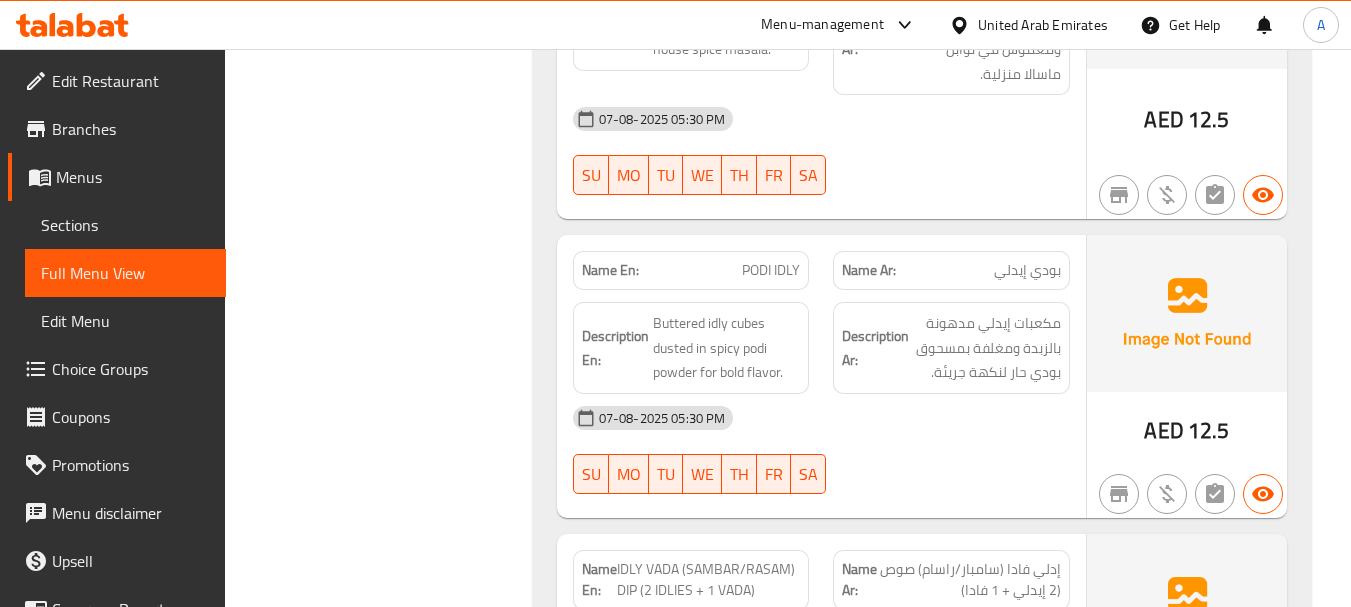 click on "07-08-2025 05:30 PM" at bounding box center (821, -1257) 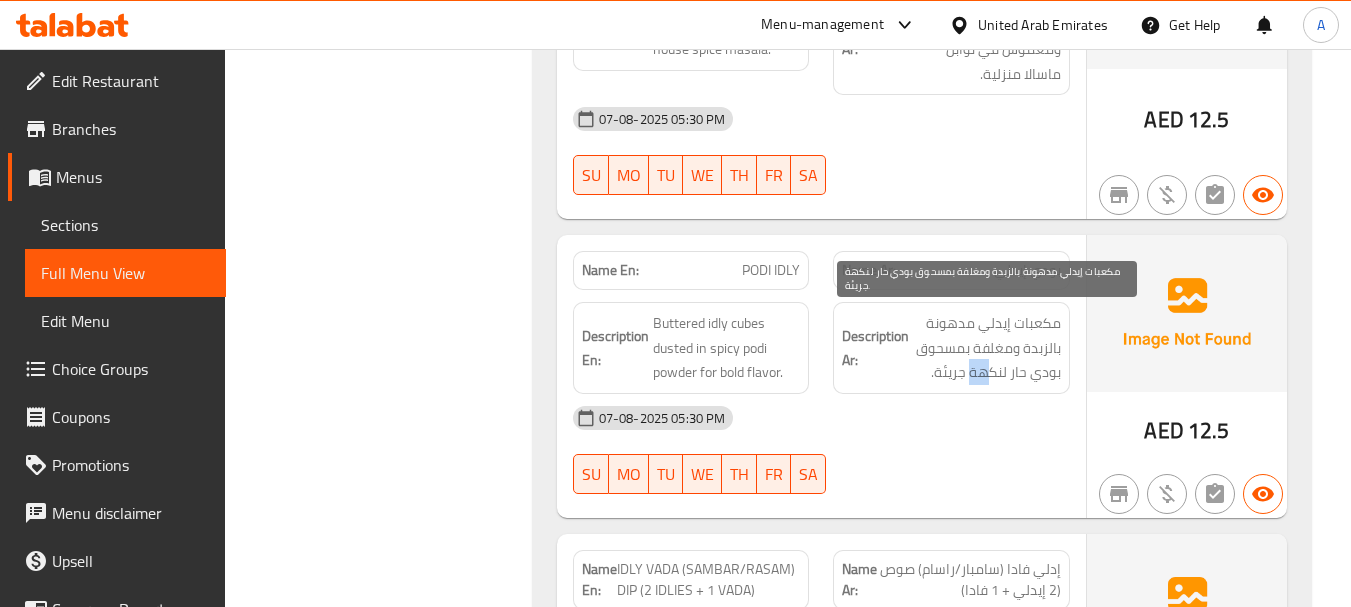 click on "مكعبات إيدلي مدهونة بالزبدة ومغلفة بمسحوق بودي حار لنكهة جريئة." at bounding box center [987, 348] 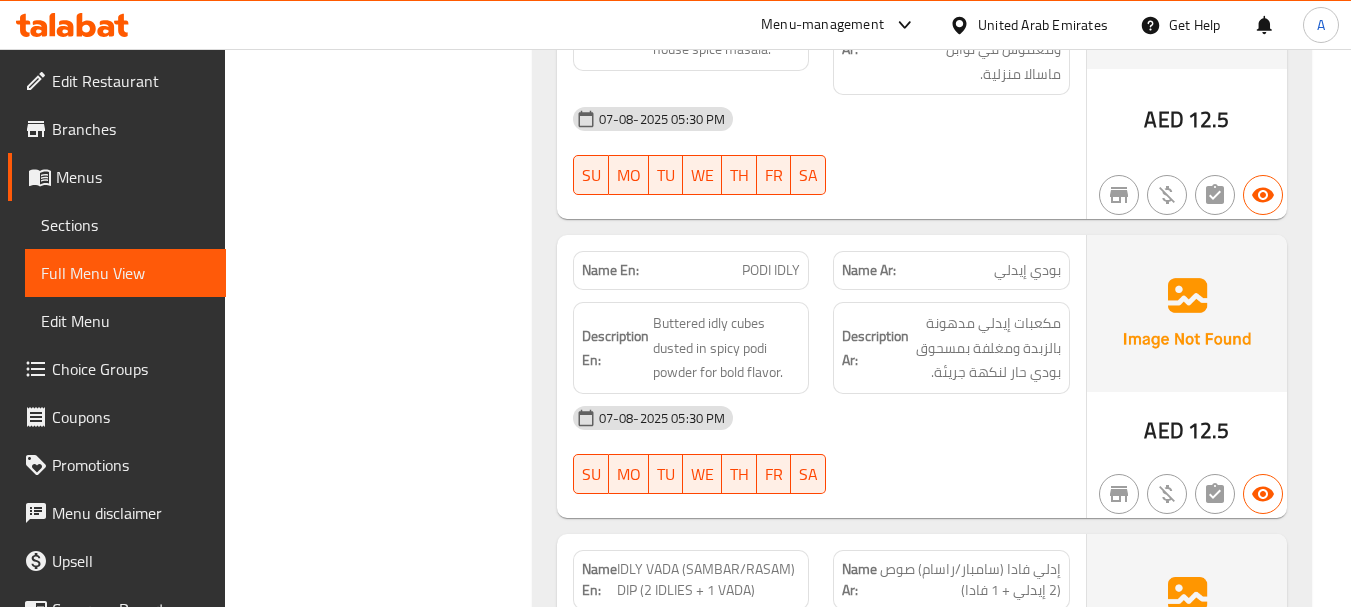 drag, startPoint x: 956, startPoint y: 395, endPoint x: 967, endPoint y: 446, distance: 52.17279 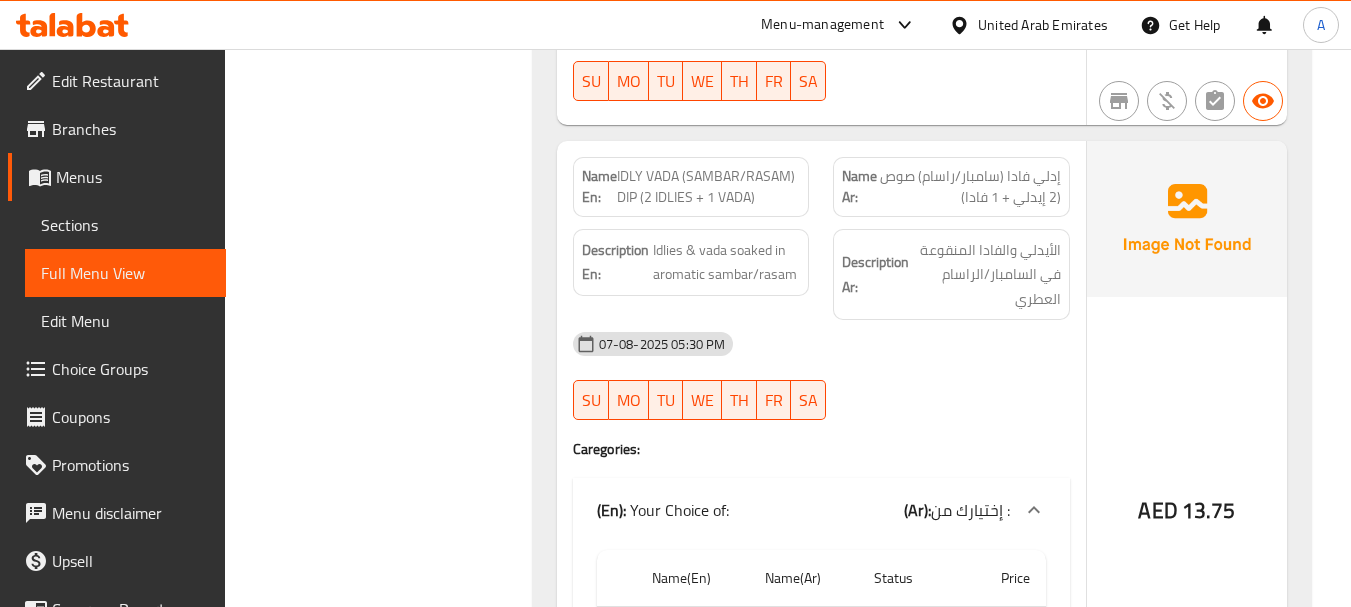 scroll, scrollTop: 3776, scrollLeft: 0, axis: vertical 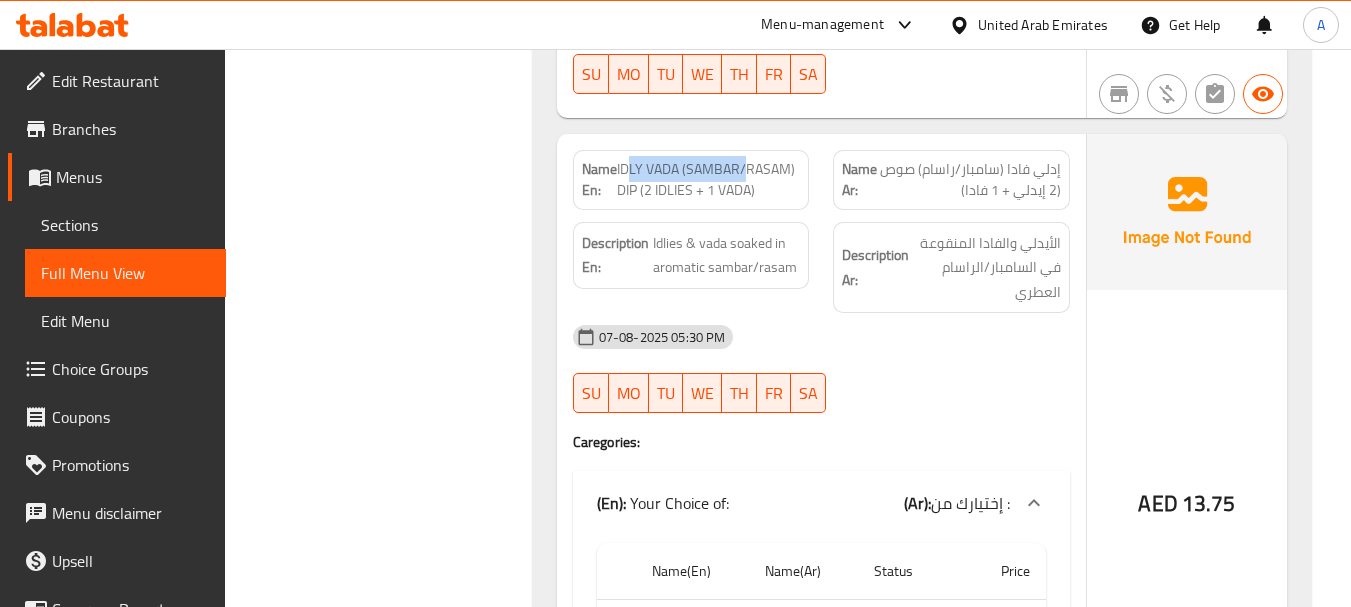 drag, startPoint x: 747, startPoint y: 164, endPoint x: 773, endPoint y: 164, distance: 26 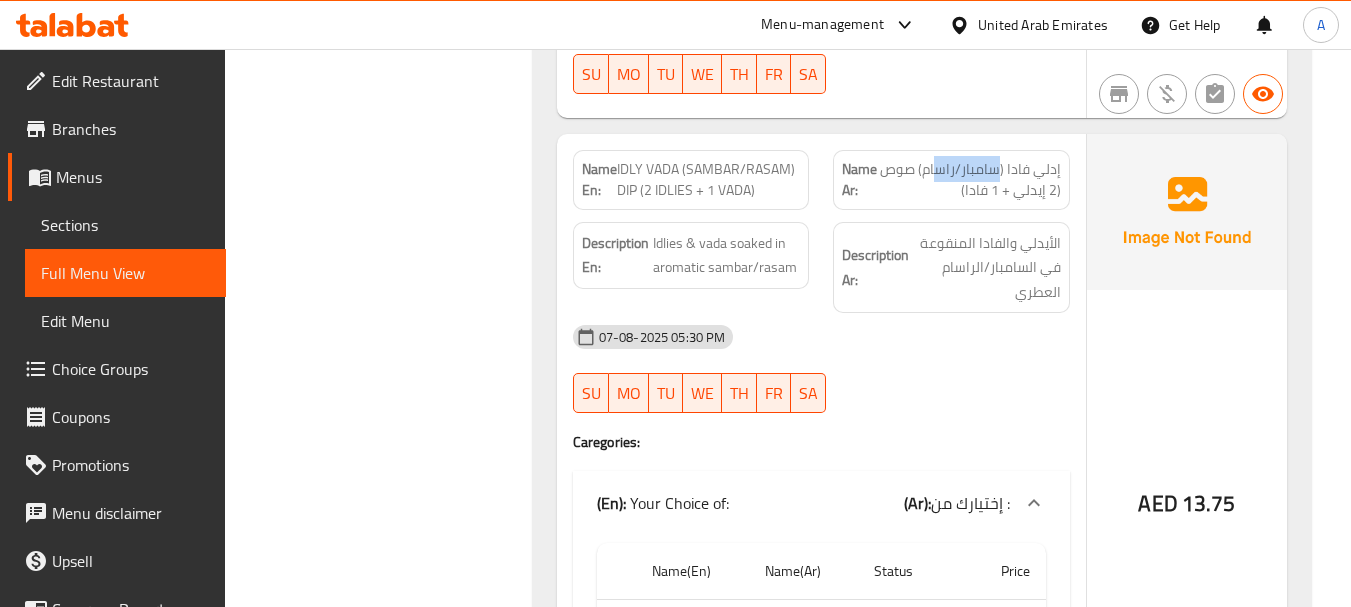 drag, startPoint x: 995, startPoint y: 164, endPoint x: 934, endPoint y: 164, distance: 61 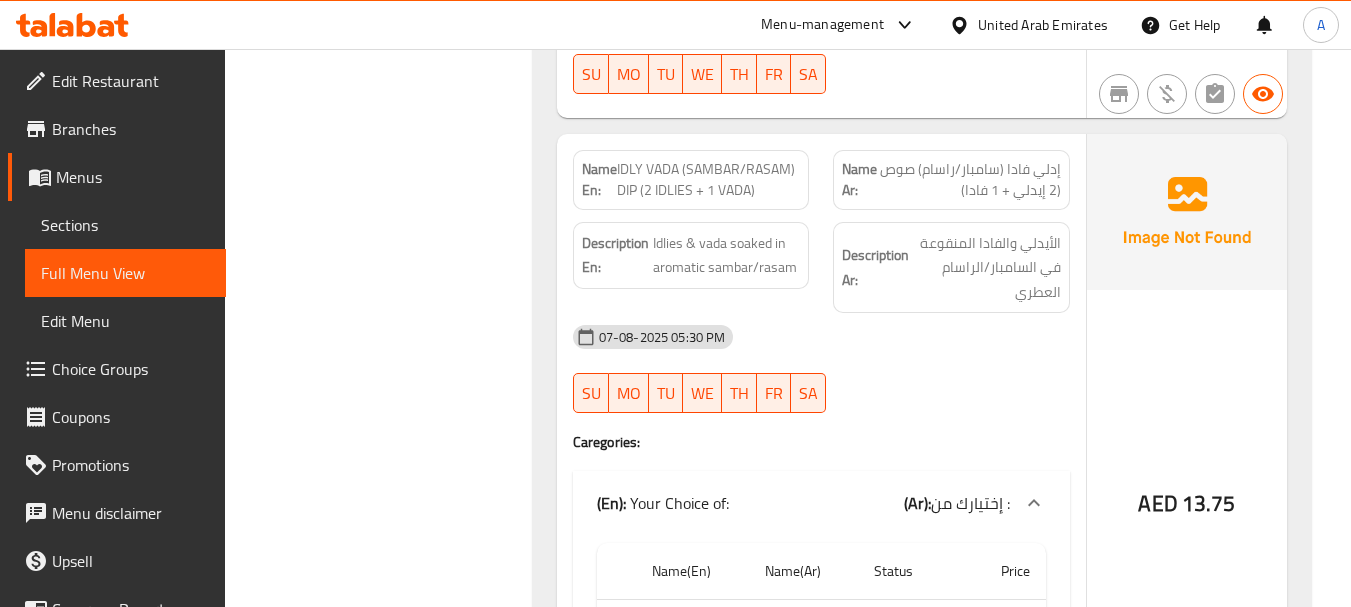 click on "Name Ar: إدلي فادا (سامبار/راسام) صوص (2 إيدلي + 1 فادا)" at bounding box center [951, -1506] 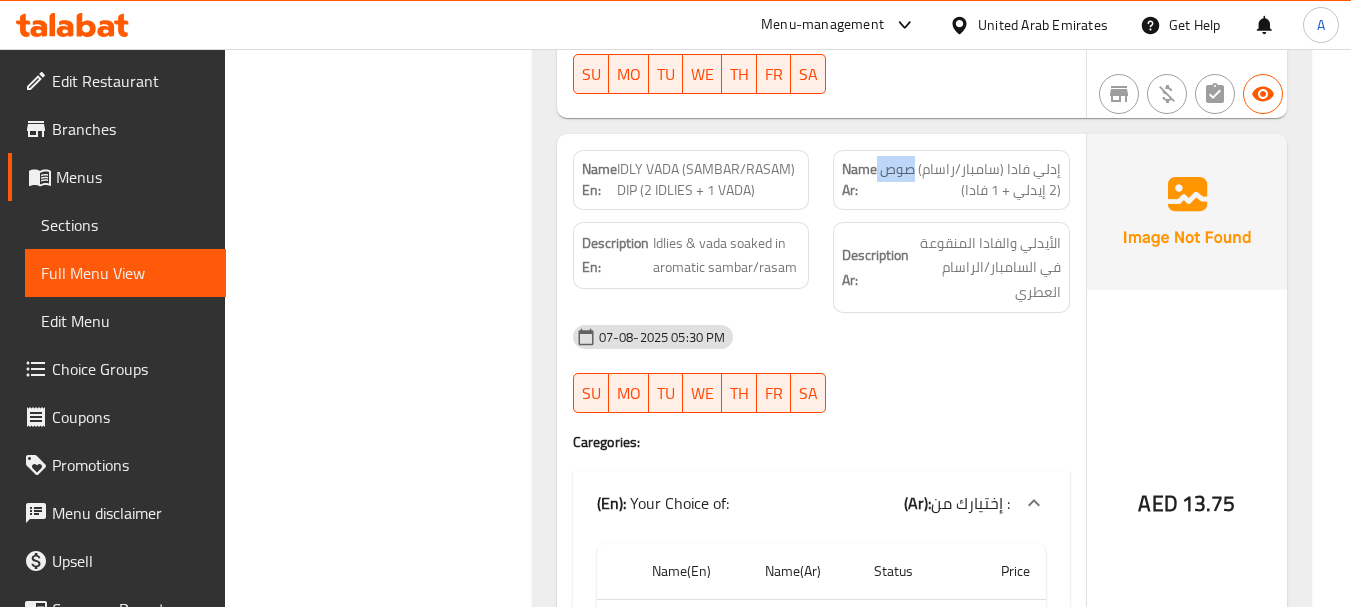 click on "Name Ar: إدلي فادا (سامبار/راسام) صوص (2 إيدلي + 1 فادا)" at bounding box center (951, -1506) 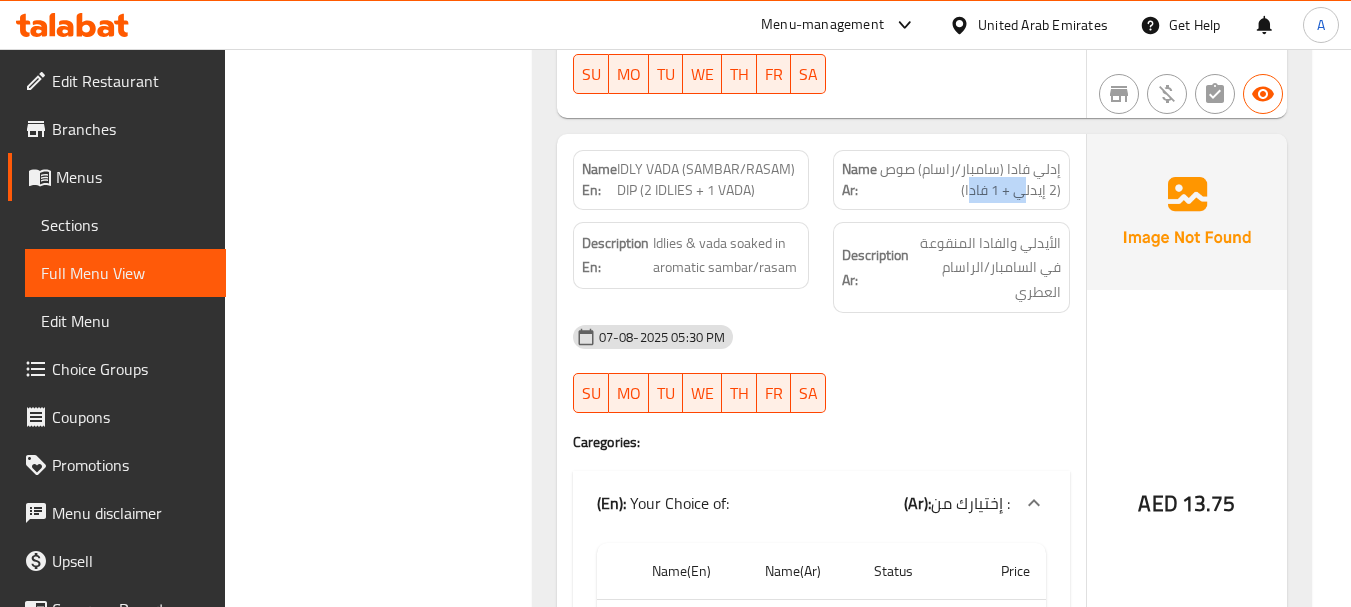 click on "إدلي فادا (سامبار/راسام) صوص (2 إيدلي + 1 فادا)" at bounding box center [1000, -1506] 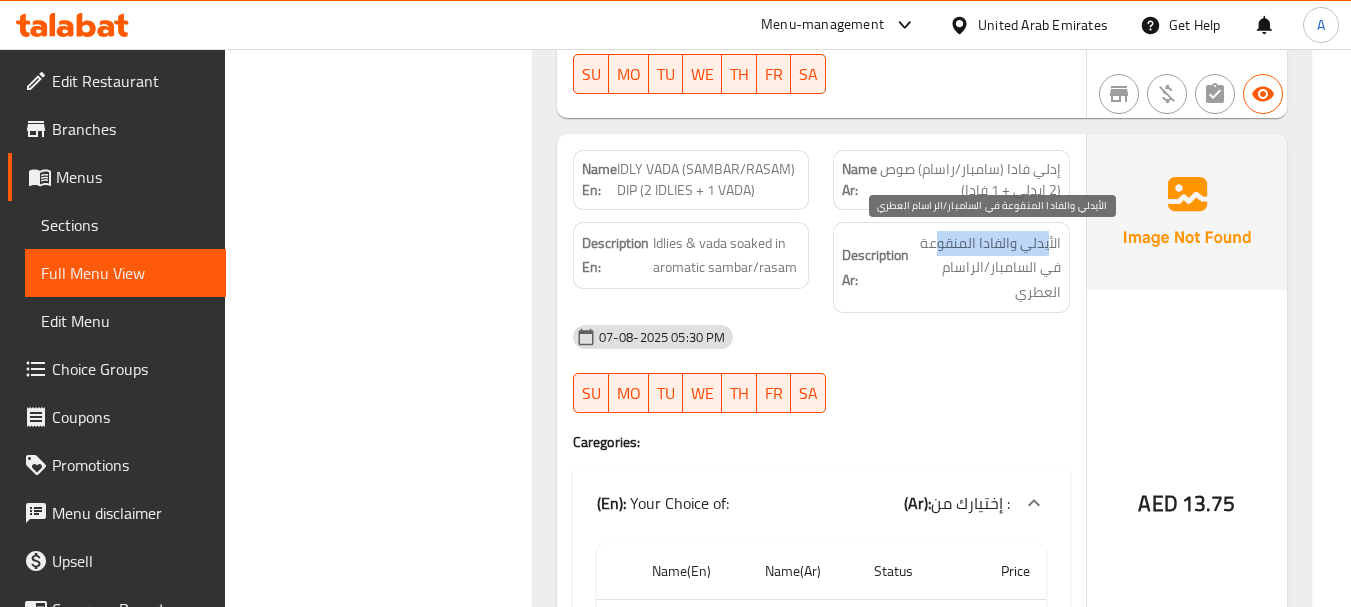 drag, startPoint x: 1050, startPoint y: 246, endPoint x: 950, endPoint y: 250, distance: 100.07997 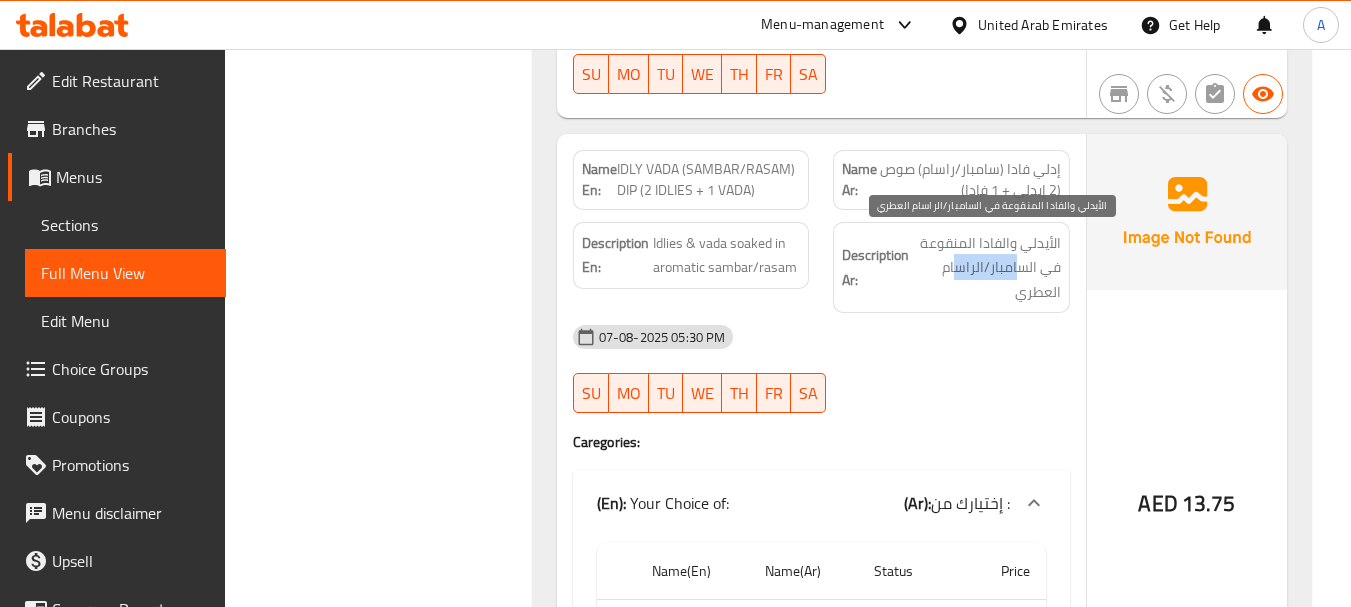 drag, startPoint x: 1021, startPoint y: 268, endPoint x: 949, endPoint y: 273, distance: 72.1734 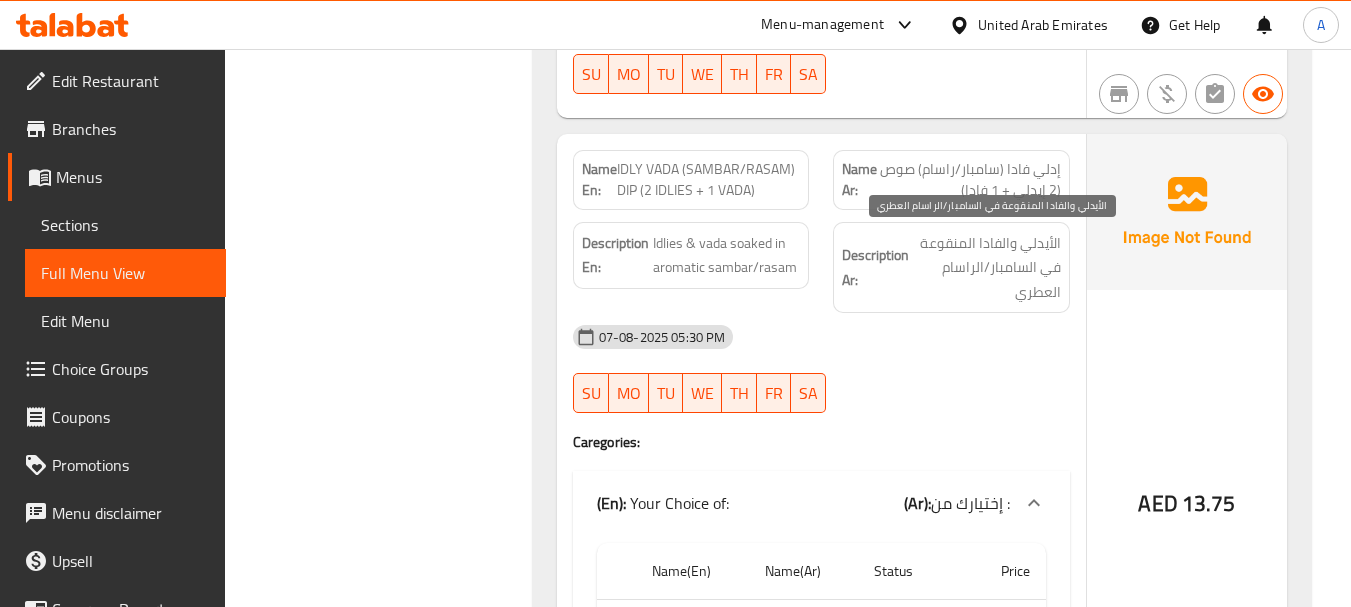 click on "الأيدلي والفادا المنقوعة في السامبار/الراسام العطري" at bounding box center (987, 268) 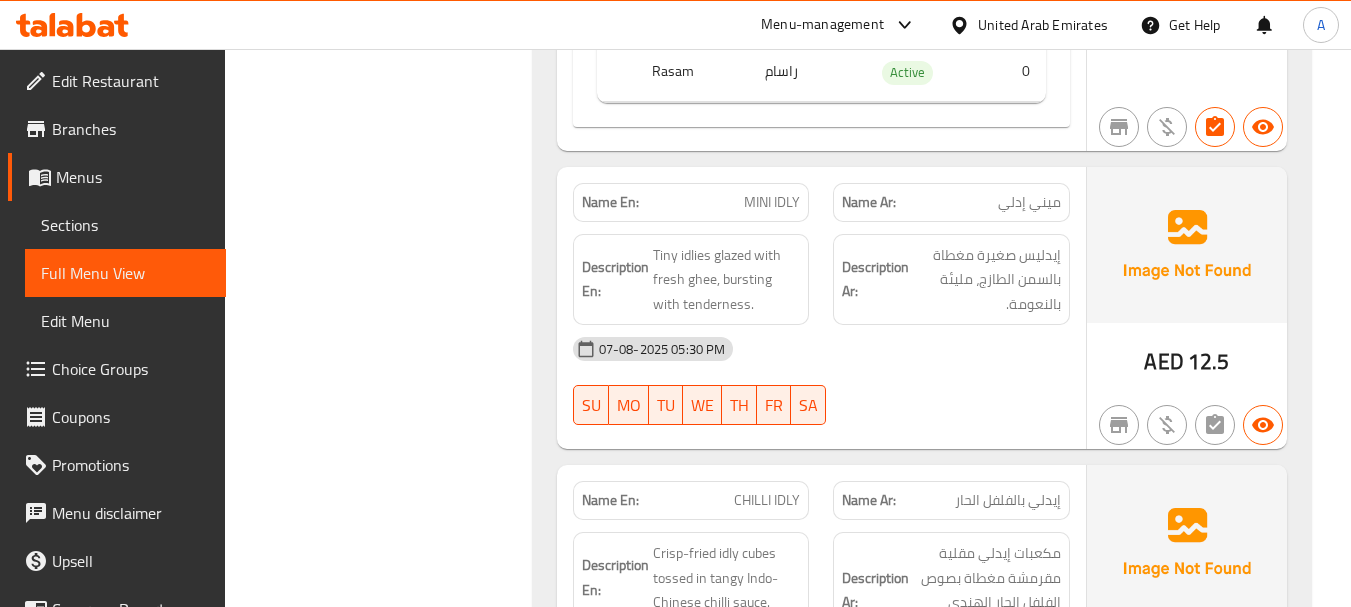 scroll, scrollTop: 4376, scrollLeft: 0, axis: vertical 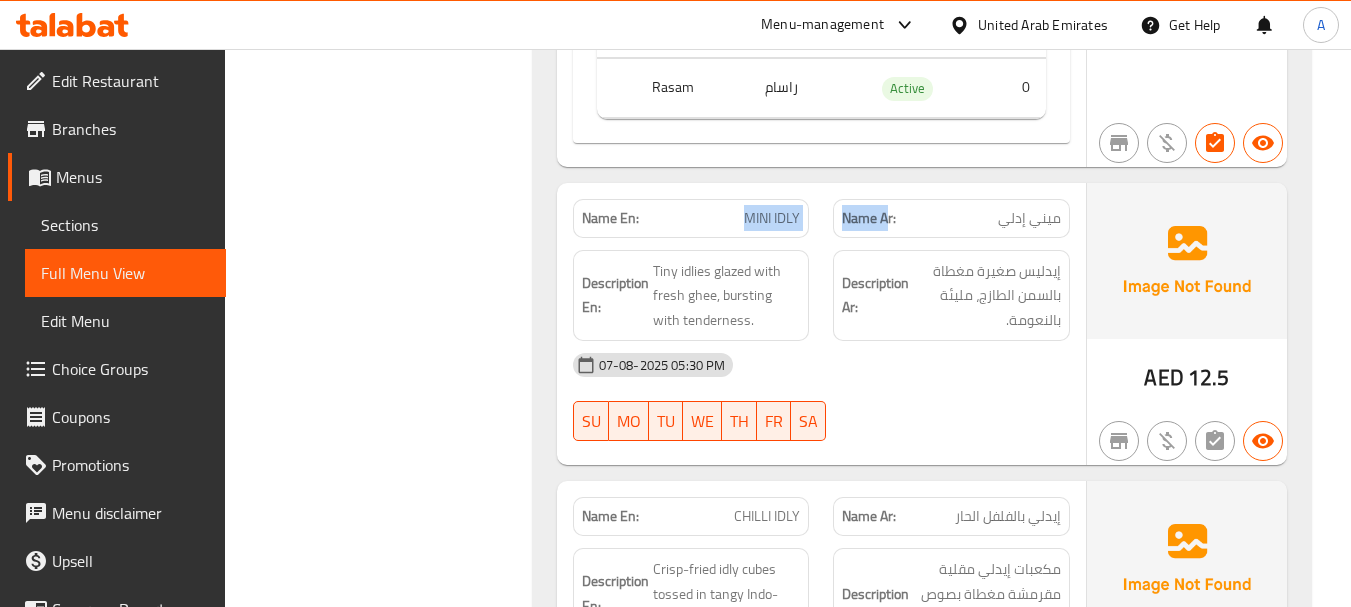 drag, startPoint x: 722, startPoint y: 216, endPoint x: 703, endPoint y: 218, distance: 19.104973 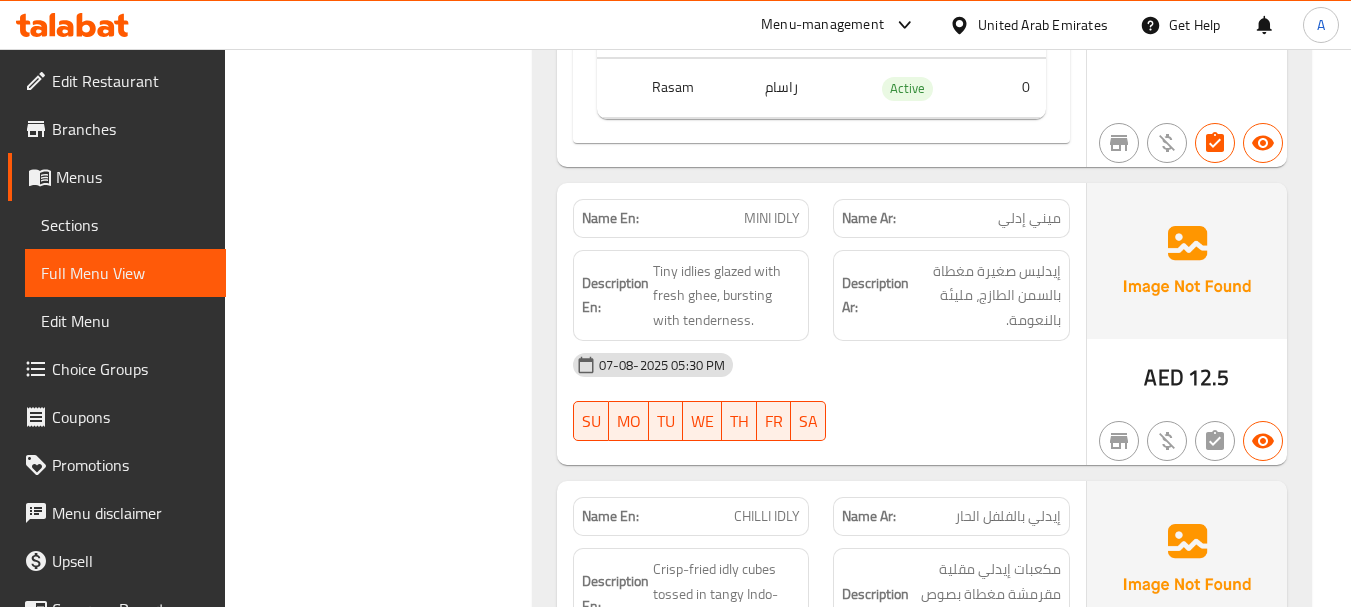 click on "Name En: CHILLI IDLY Name Ar: إيدلي بالفلفل الحار Description En: Crisp-fried idly cubes tossed in tangy Indo-Chinese chilli sauce. Description Ar: مكعبات إيدلي مقلية مقرمشة مغطاة بصوص الفلفل الحار الهندي الصيني المنعش 07-08-2025 05:30 PM SU MO TU WE TH FR SA" at bounding box center (821, 634) 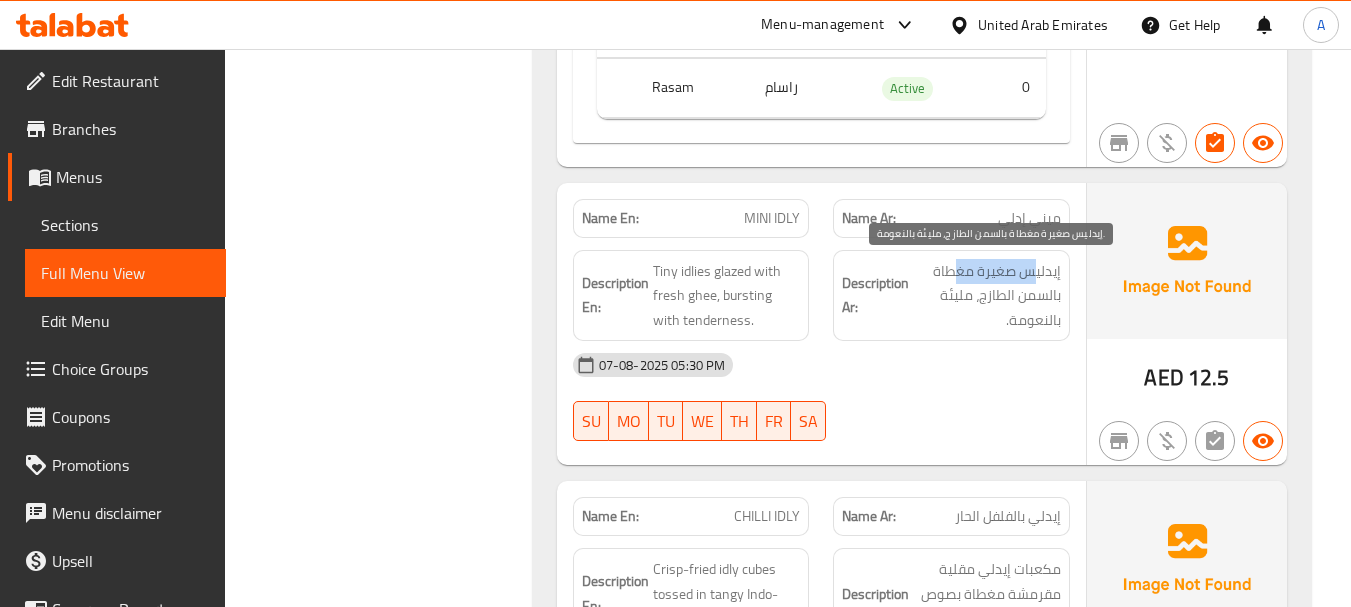 drag, startPoint x: 1037, startPoint y: 271, endPoint x: 953, endPoint y: 271, distance: 84 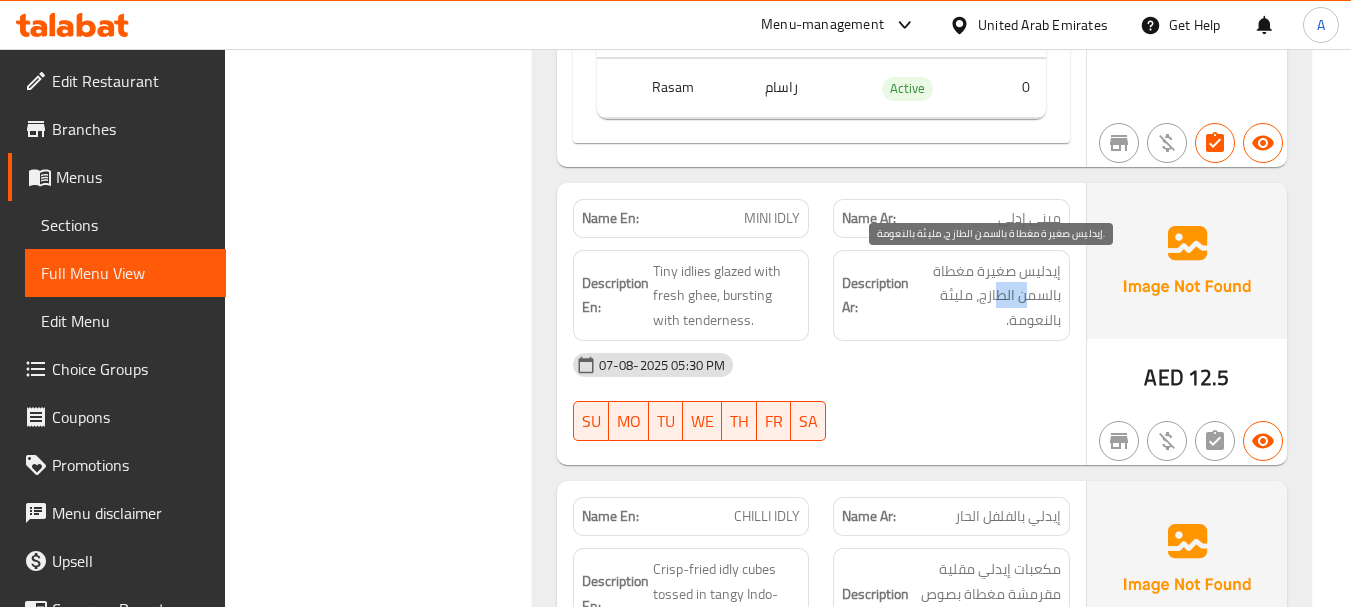 drag, startPoint x: 1026, startPoint y: 295, endPoint x: 942, endPoint y: 304, distance: 84.48077 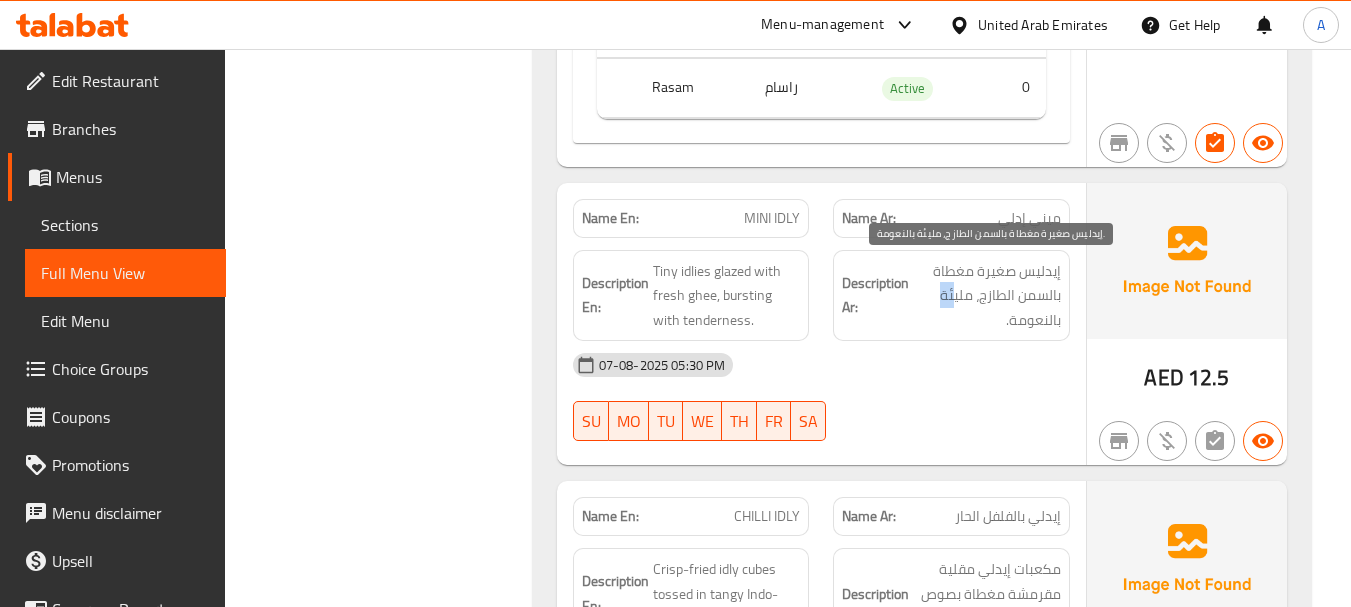 click on "إيدليس صغيرة مغطاة بالسمن الطازج، مليئة بالنعومة." at bounding box center [987, 296] 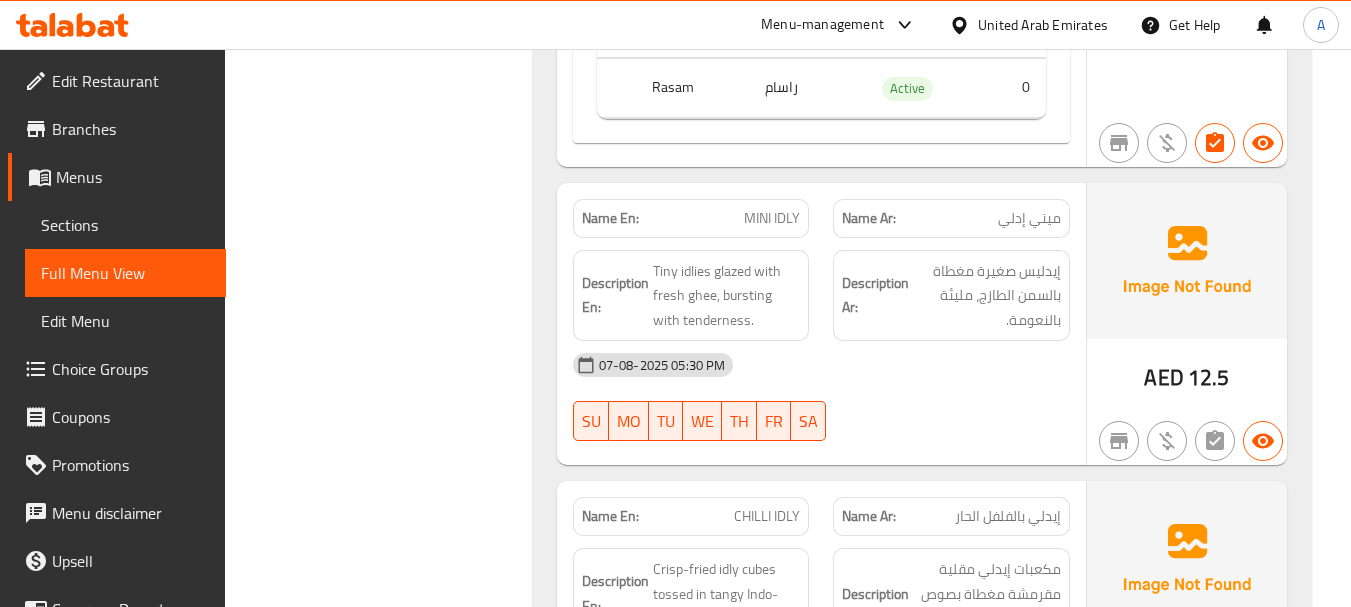 click on "07-08-2025 05:30 PM SU MO TU WE TH FR SA" at bounding box center (821, 397) 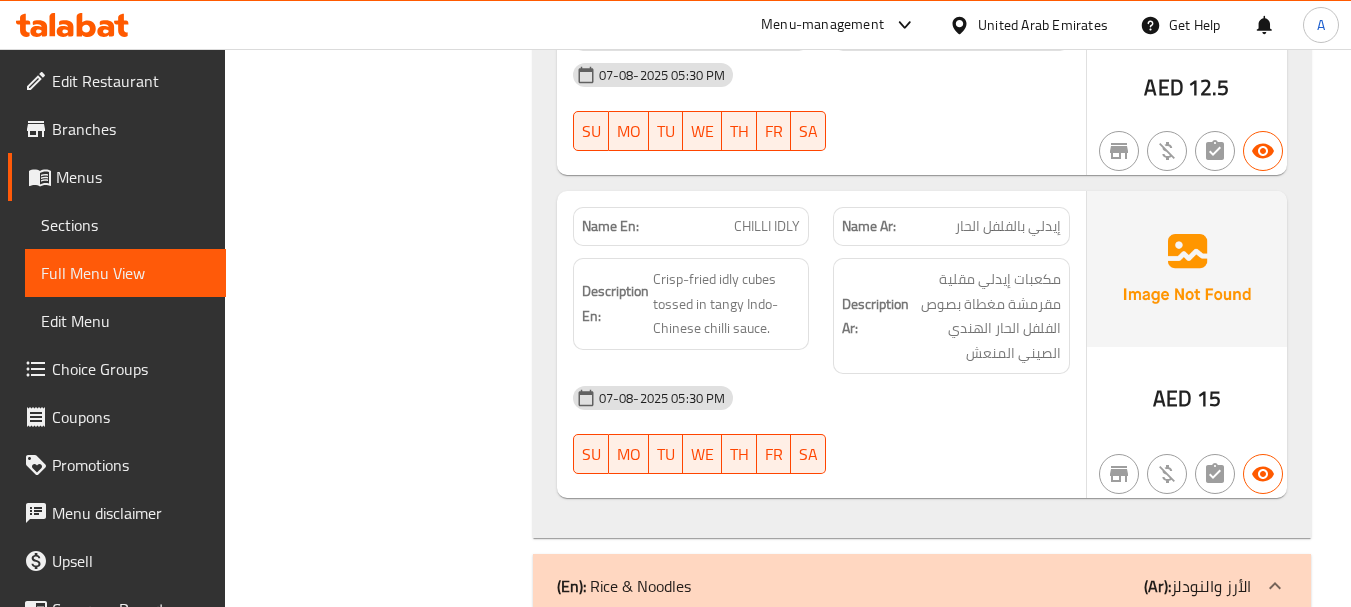 scroll, scrollTop: 4676, scrollLeft: 0, axis: vertical 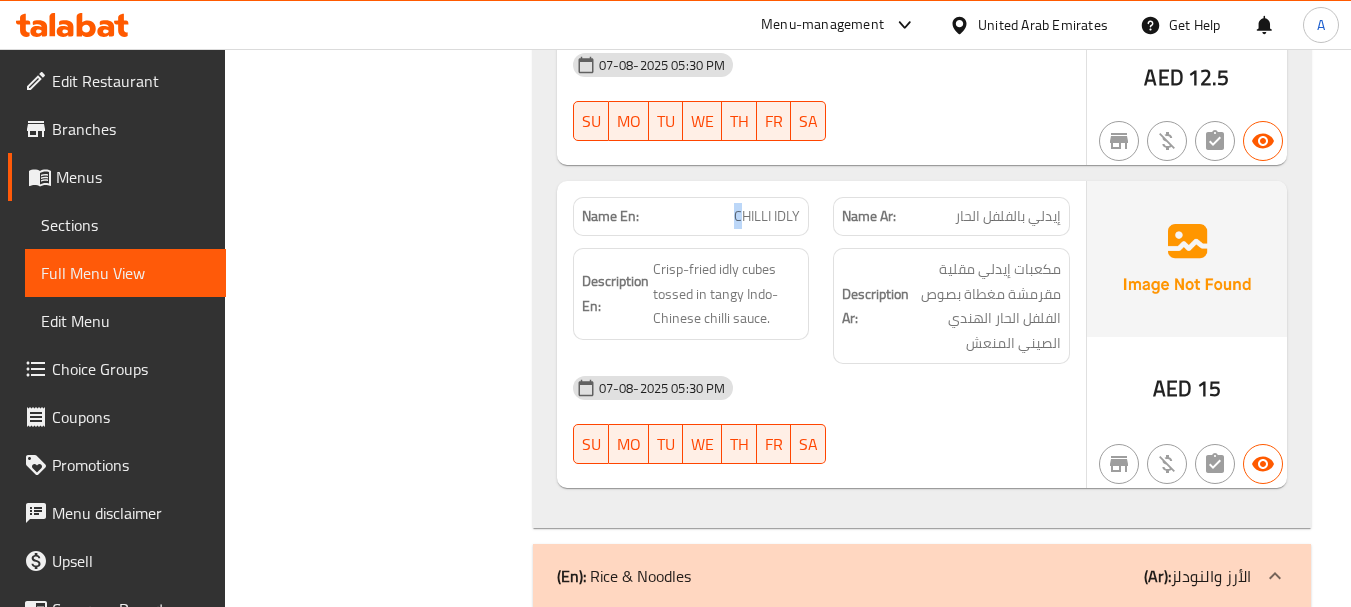 drag, startPoint x: 725, startPoint y: 229, endPoint x: 802, endPoint y: 262, distance: 83.773506 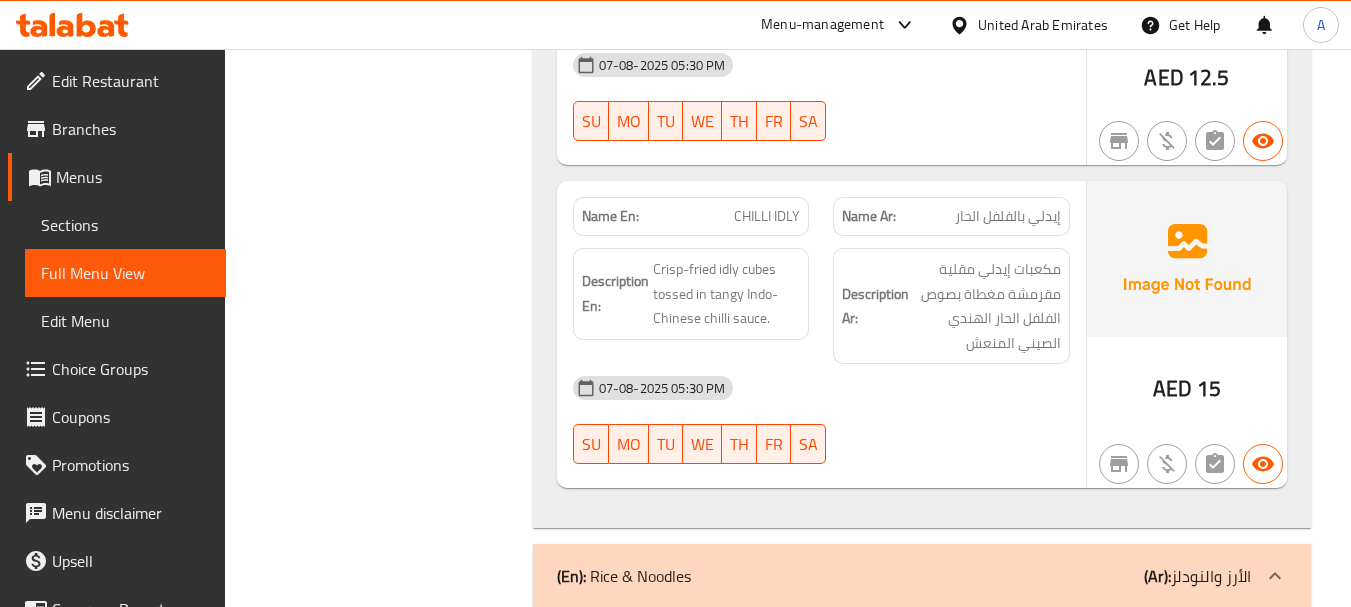 click on "07-08-2025 05:30 PM" at bounding box center (821, 388) 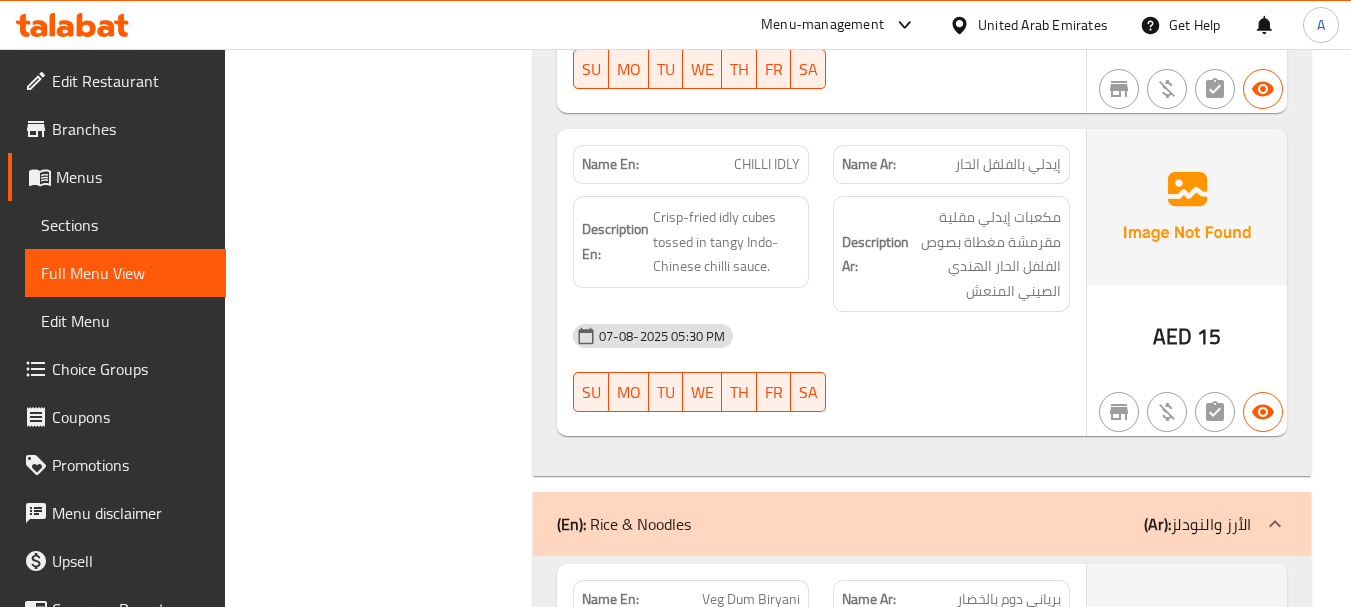 scroll, scrollTop: 4776, scrollLeft: 0, axis: vertical 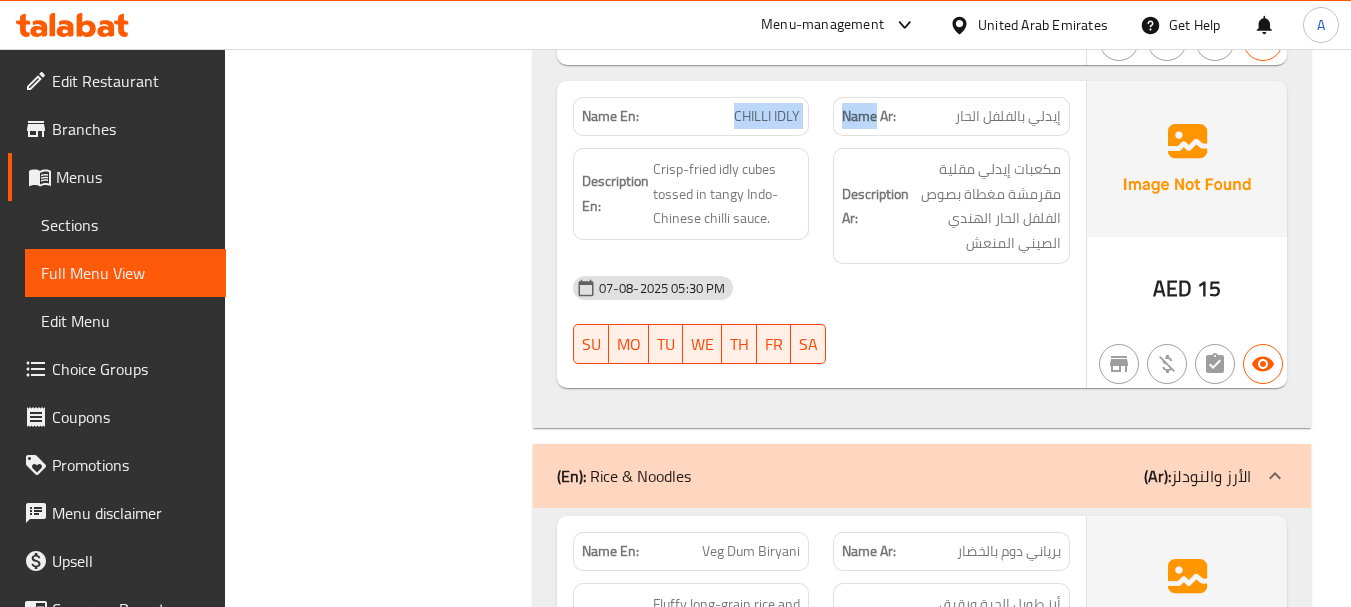 drag, startPoint x: 737, startPoint y: 90, endPoint x: 908, endPoint y: 140, distance: 178.16003 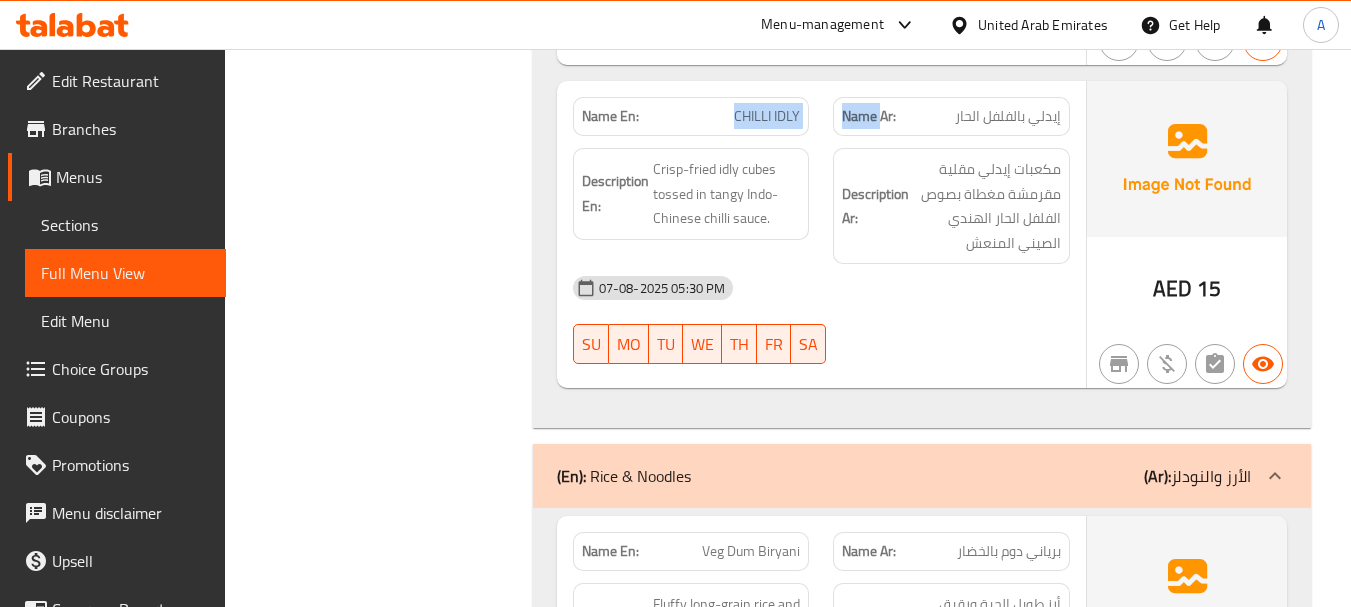 drag, startPoint x: 1074, startPoint y: 455, endPoint x: 1058, endPoint y: 358, distance: 98.31073 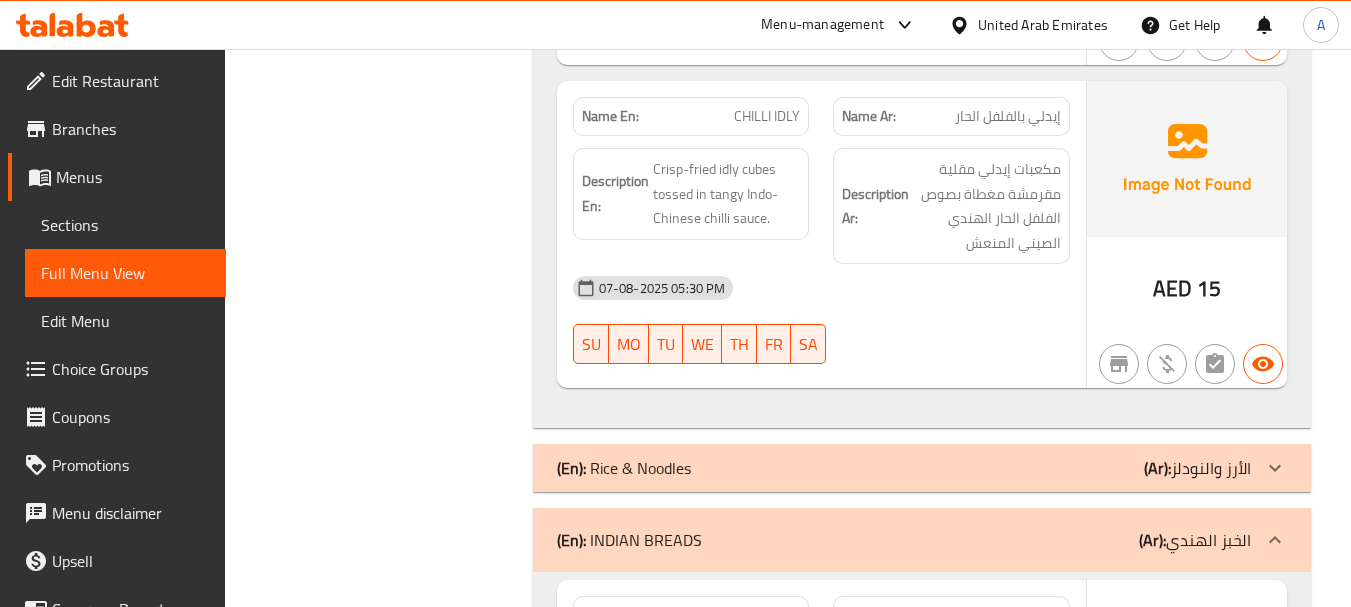 click at bounding box center [951, 364] 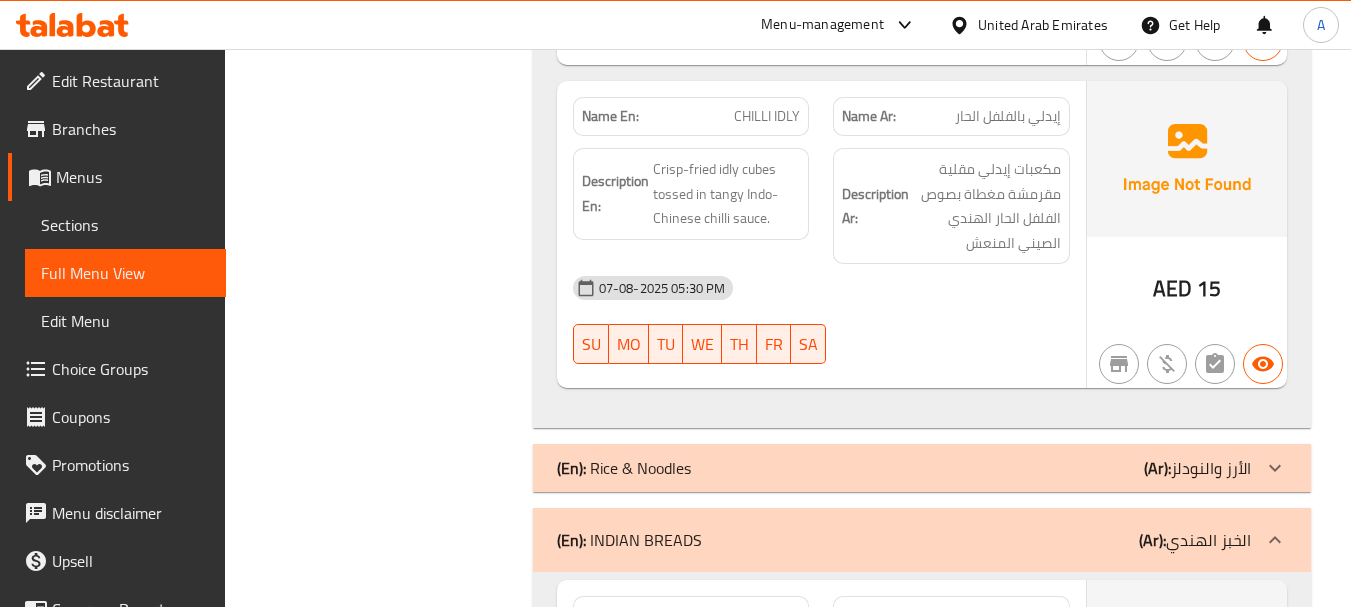 click on "(En):   Rice & Noodles (Ar): الأرز والنودلز" at bounding box center [904, -4475] 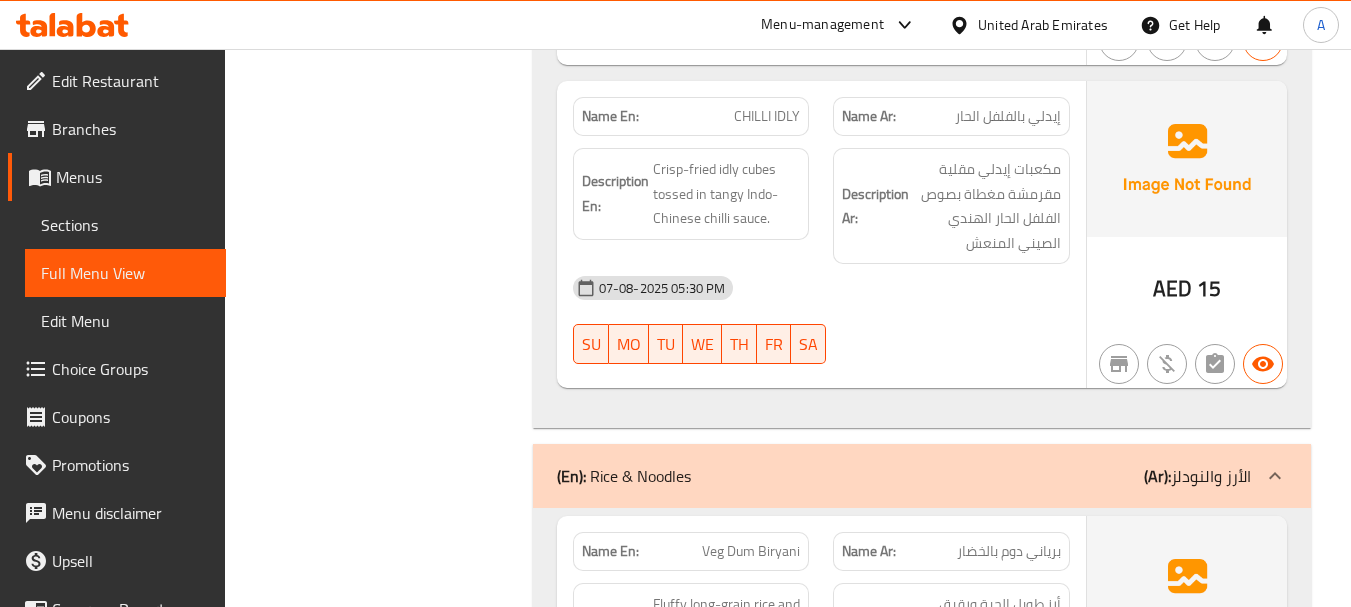 click on "مكعبات إيدلي مقلية مقرمشة مغطاة بصوص الفلفل الحار الهندي الصيني المنعش" at bounding box center [987, 206] 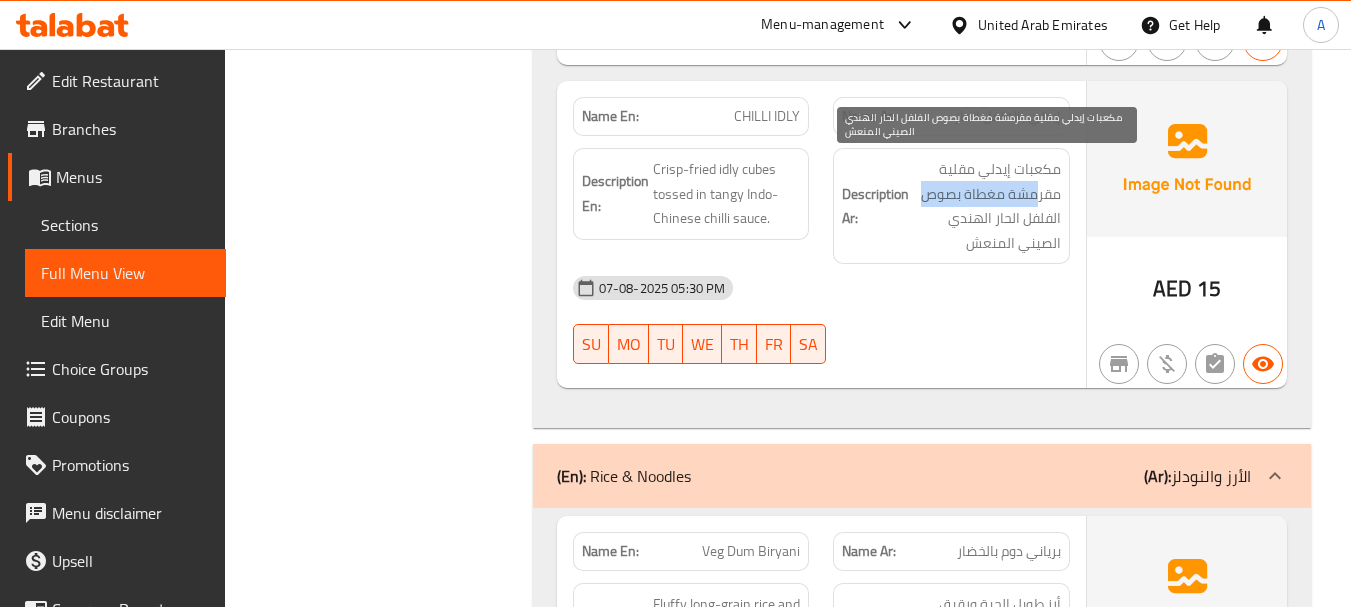 drag, startPoint x: 1039, startPoint y: 189, endPoint x: 925, endPoint y: 202, distance: 114.73883 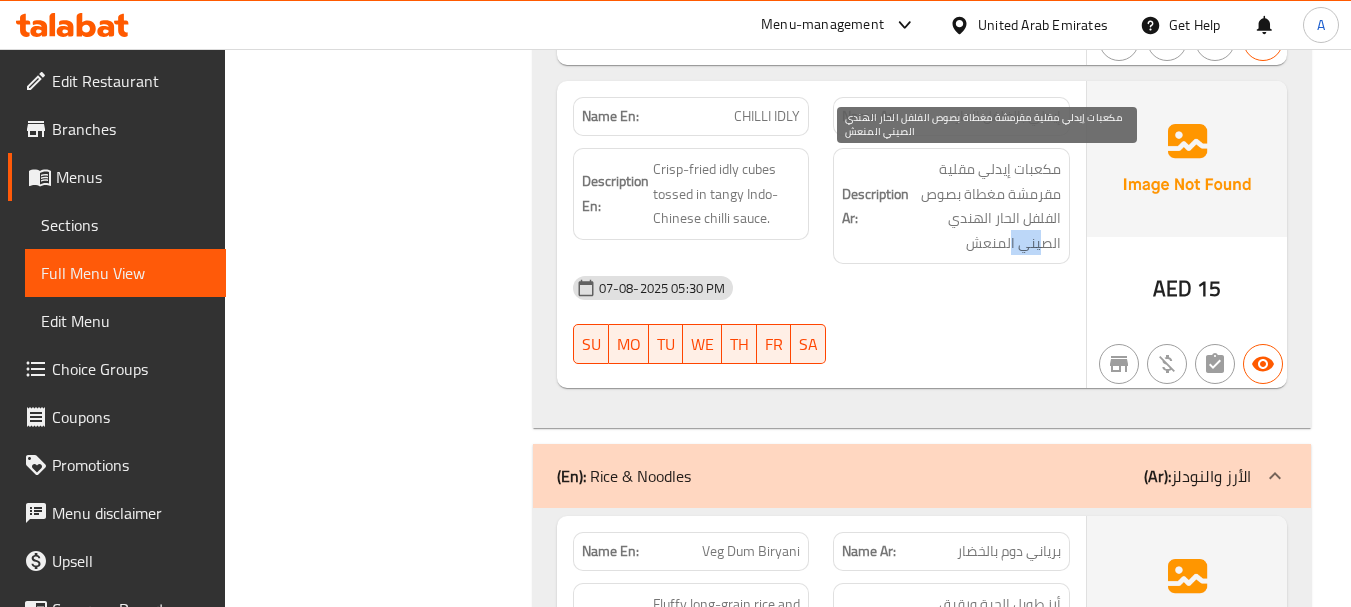 click on "مكعبات إيدلي مقلية مقرمشة مغطاة بصوص الفلفل الحار الهندي الصيني المنعش" at bounding box center [987, 206] 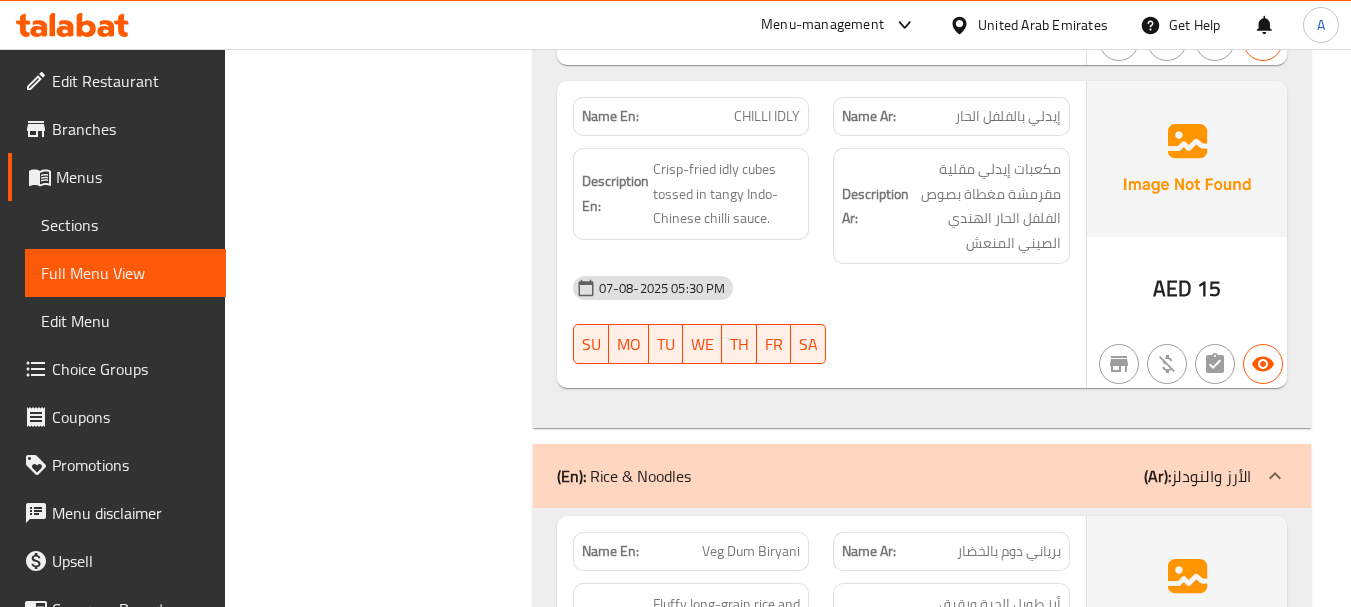 click on "07-08-2025 05:30 PM SU MO TU WE TH FR SA" at bounding box center (821, 320) 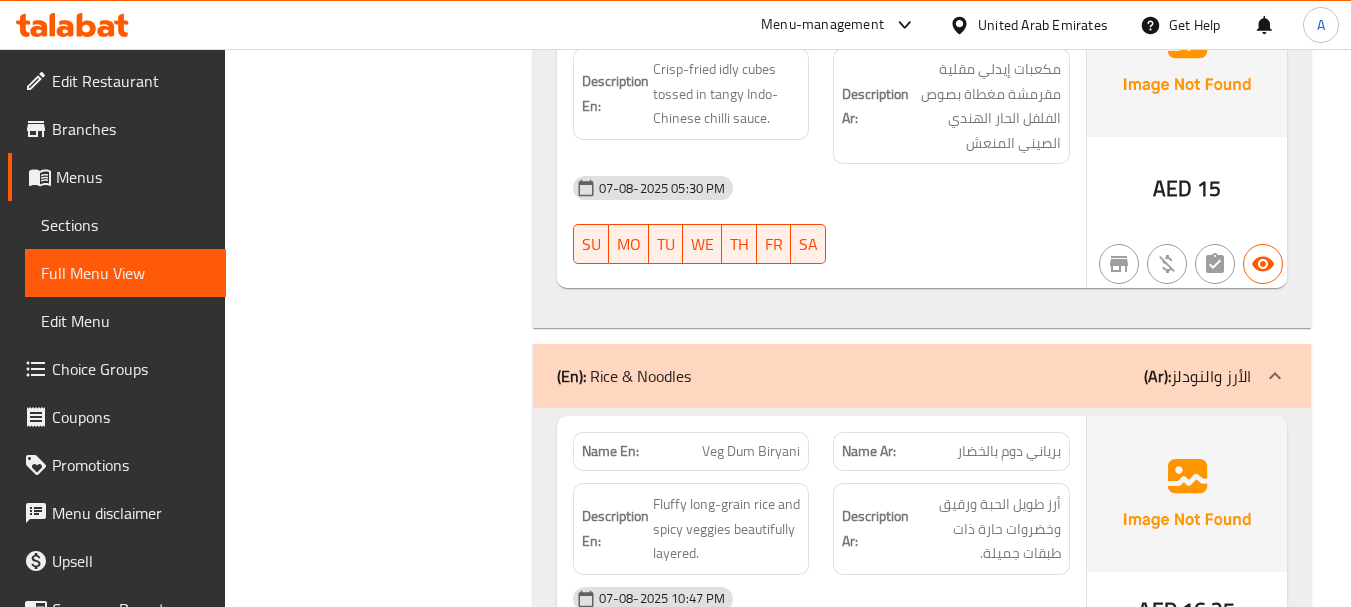scroll, scrollTop: 5176, scrollLeft: 0, axis: vertical 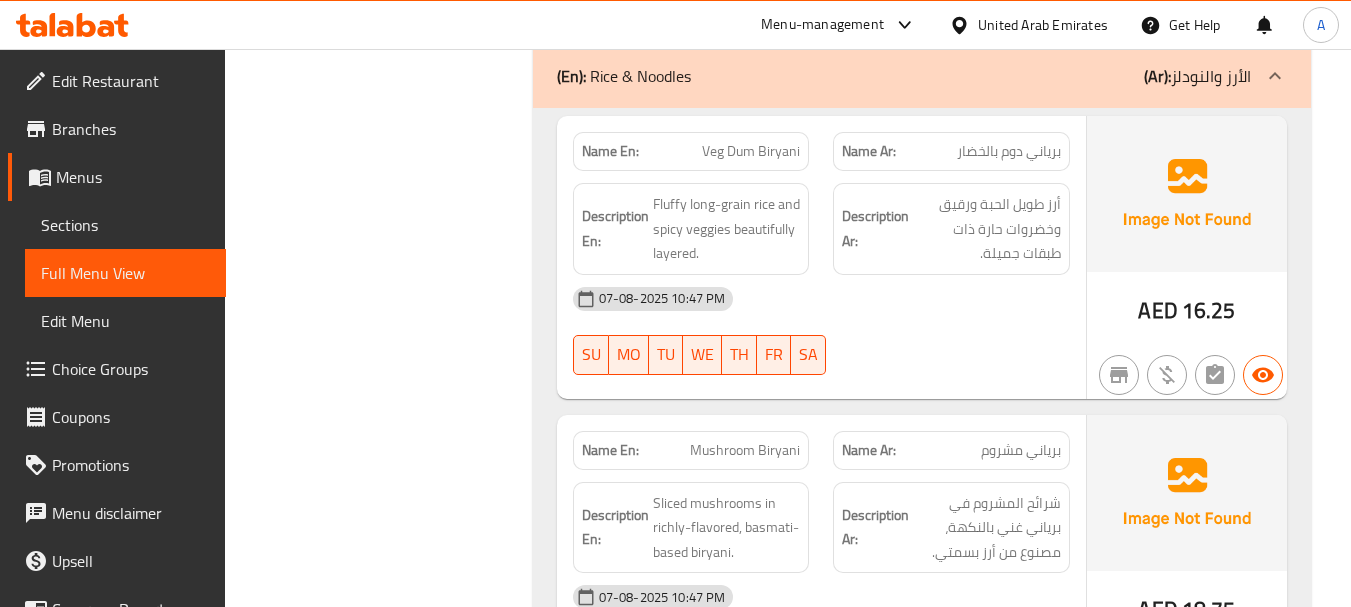 click on "Filter Branches Branches Popular filters Free items Branch specific items Has choices Upsell items Availability filters Available Not available View filters Collapse sections Collapse categories Collapse Choices" at bounding box center (386, 17599) 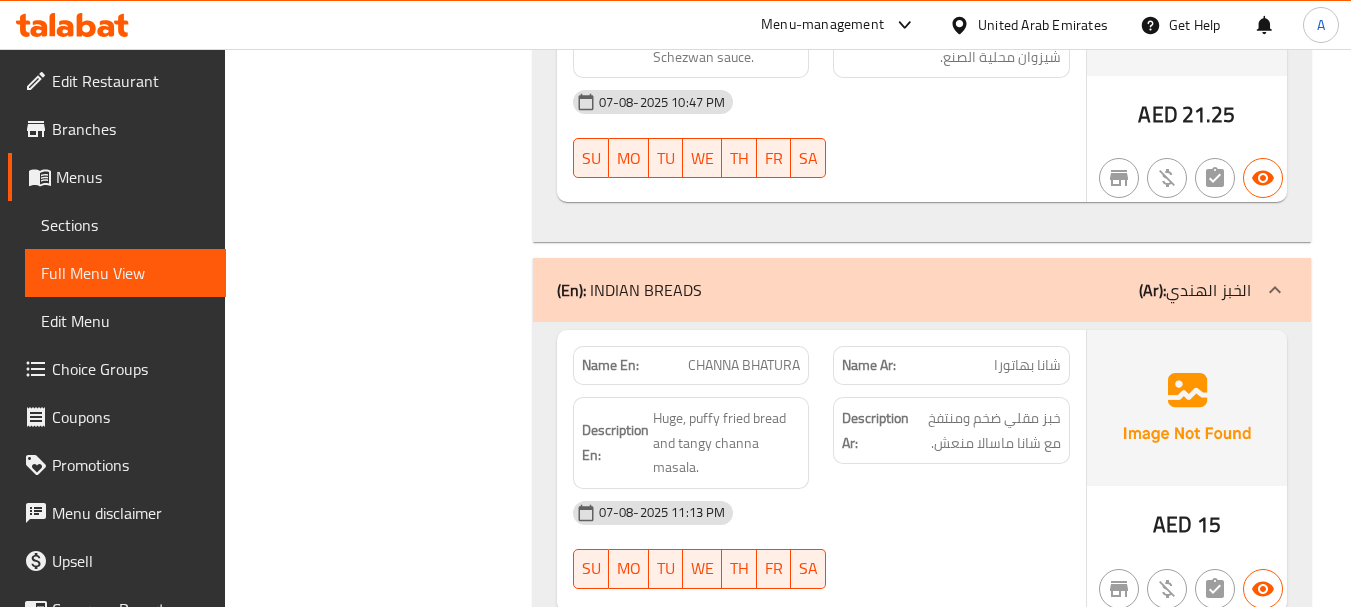 scroll, scrollTop: 14249, scrollLeft: 0, axis: vertical 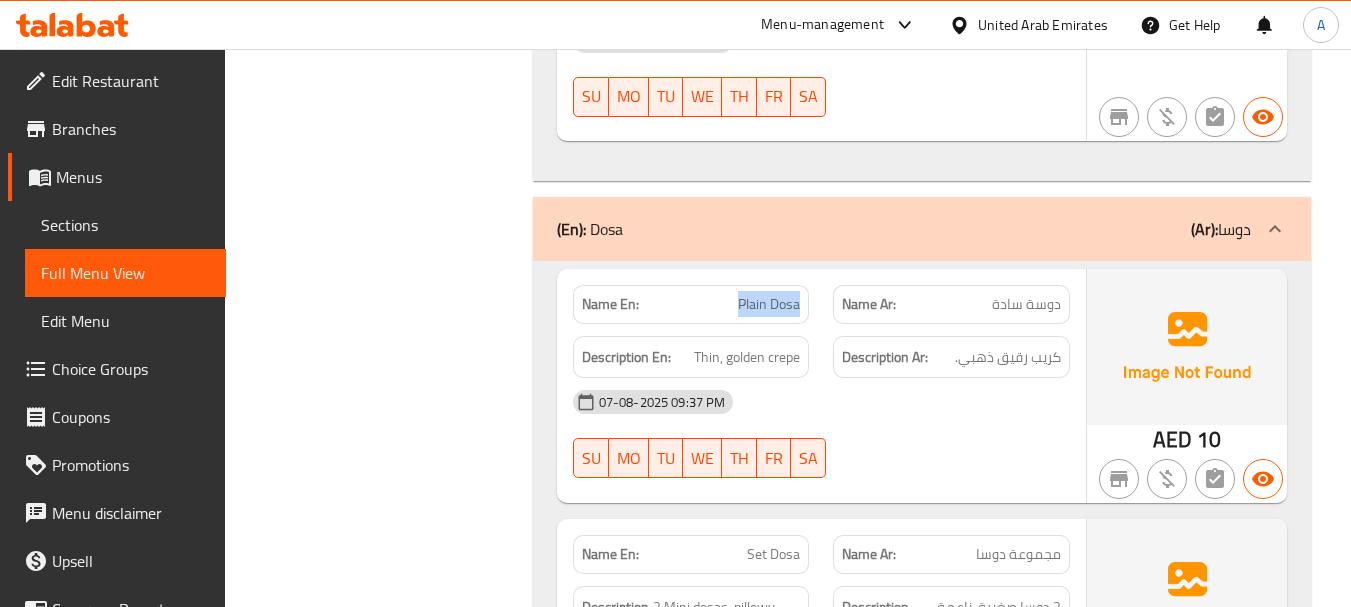 click on "Name En: Plain Dosa" at bounding box center [691, -13873] 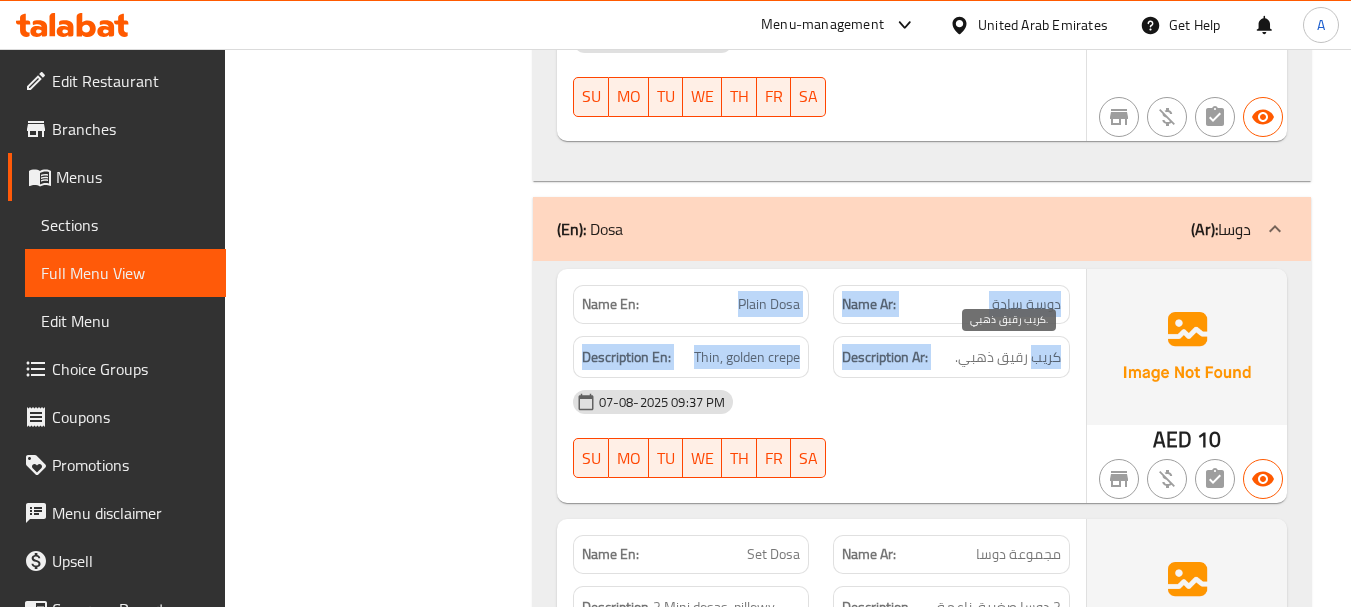 drag, startPoint x: 736, startPoint y: 290, endPoint x: 1063, endPoint y: 387, distance: 341.08356 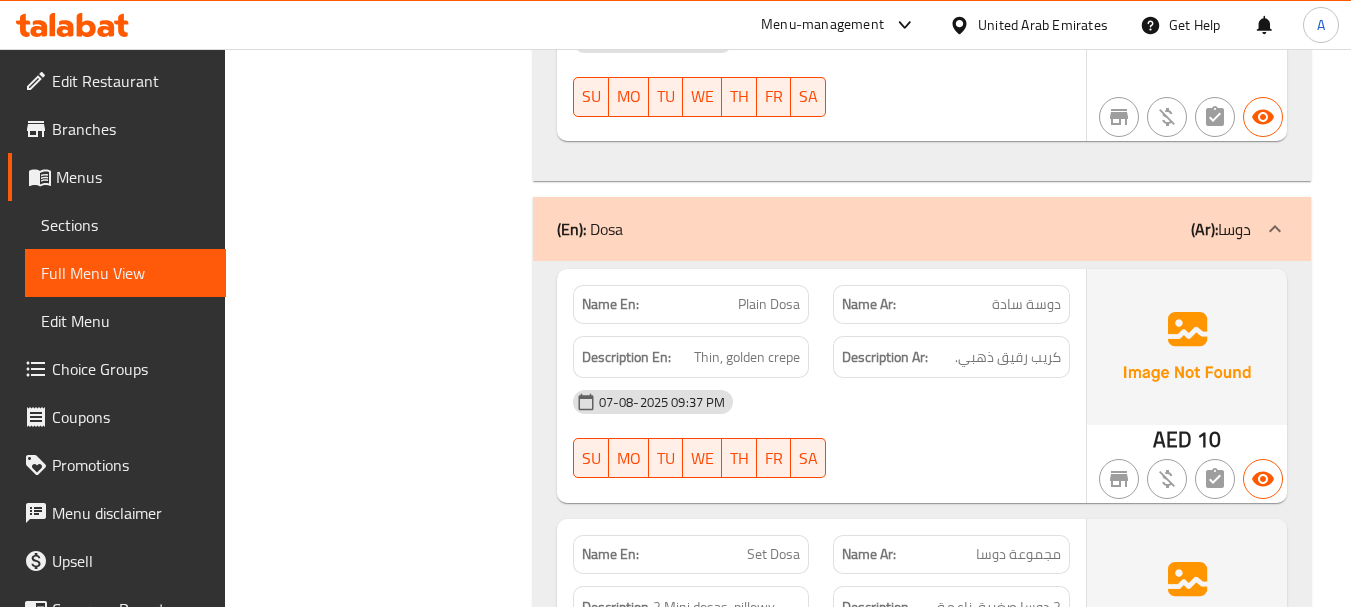 click on "07-08-2025 09:37 PM" at bounding box center [821, -13726] 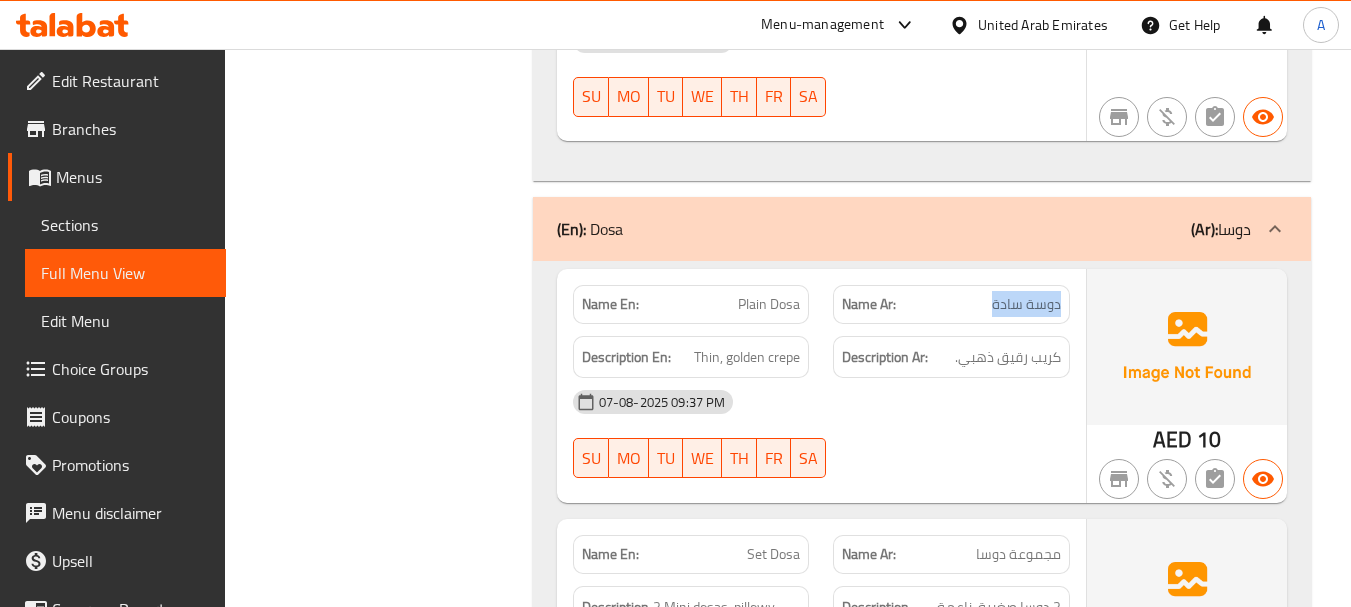 drag, startPoint x: 1056, startPoint y: 306, endPoint x: 715, endPoint y: 302, distance: 341.02347 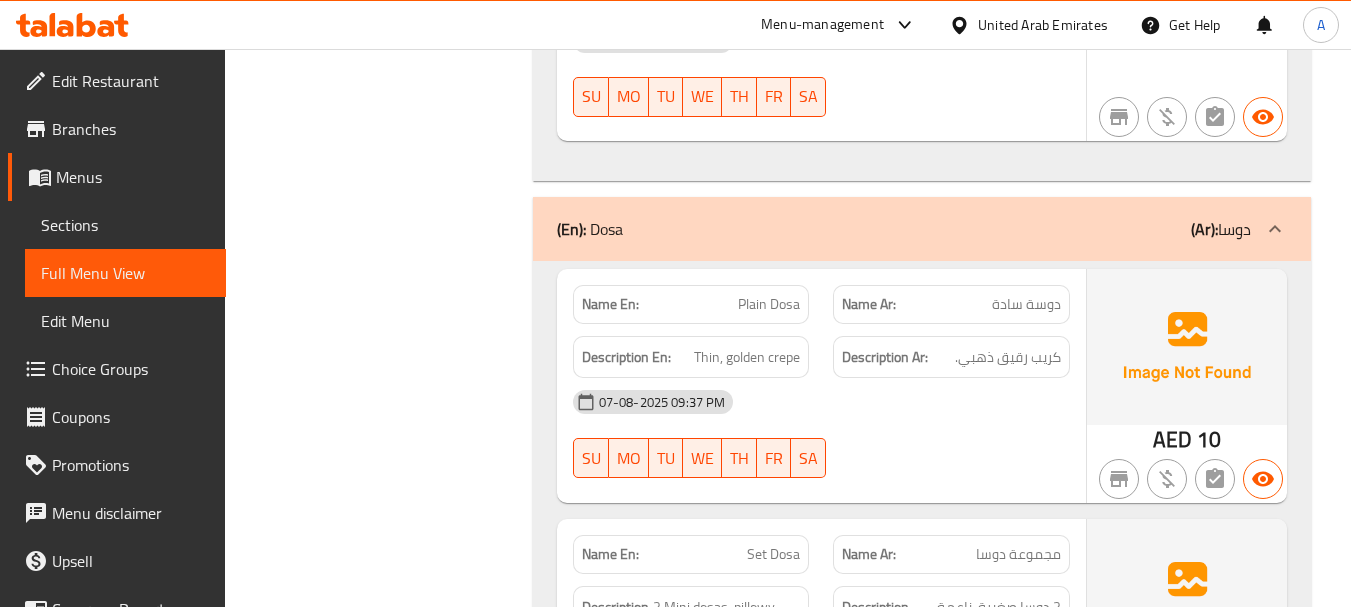 click at bounding box center [951, -13650] 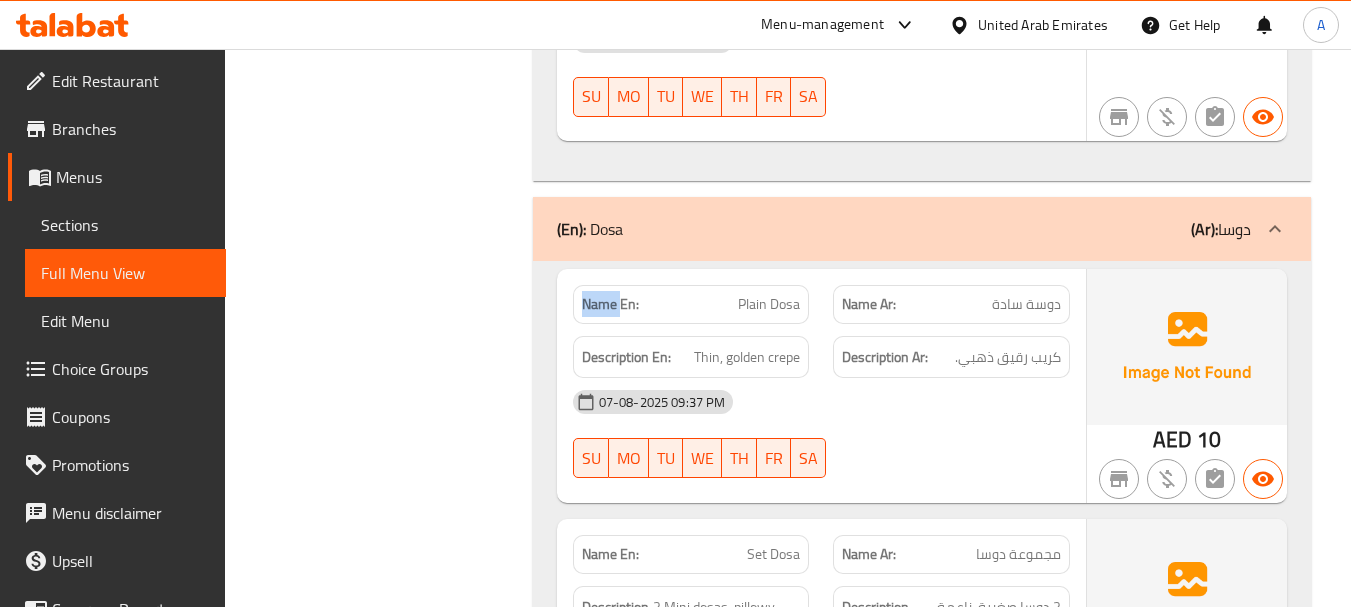 click on "Name En: Plain Dosa" at bounding box center (691, -13873) 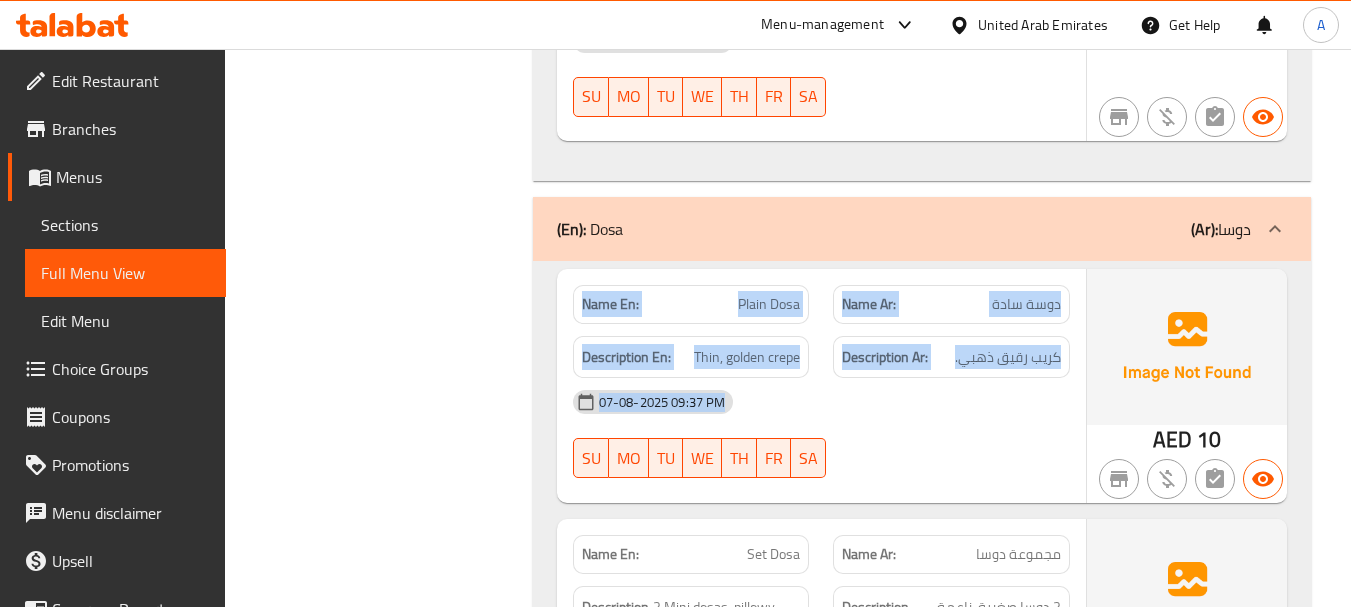 drag, startPoint x: 578, startPoint y: 304, endPoint x: 952, endPoint y: 437, distance: 396.94458 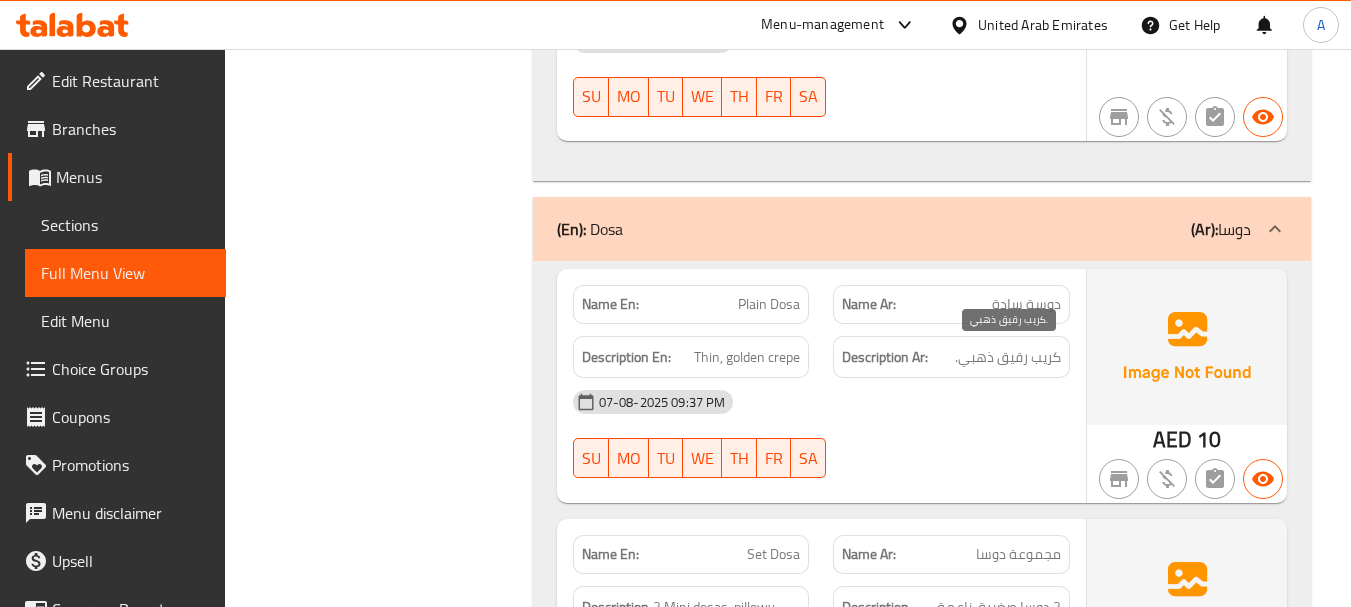 click on "كريب رقيق ذهبي." at bounding box center (1008, 357) 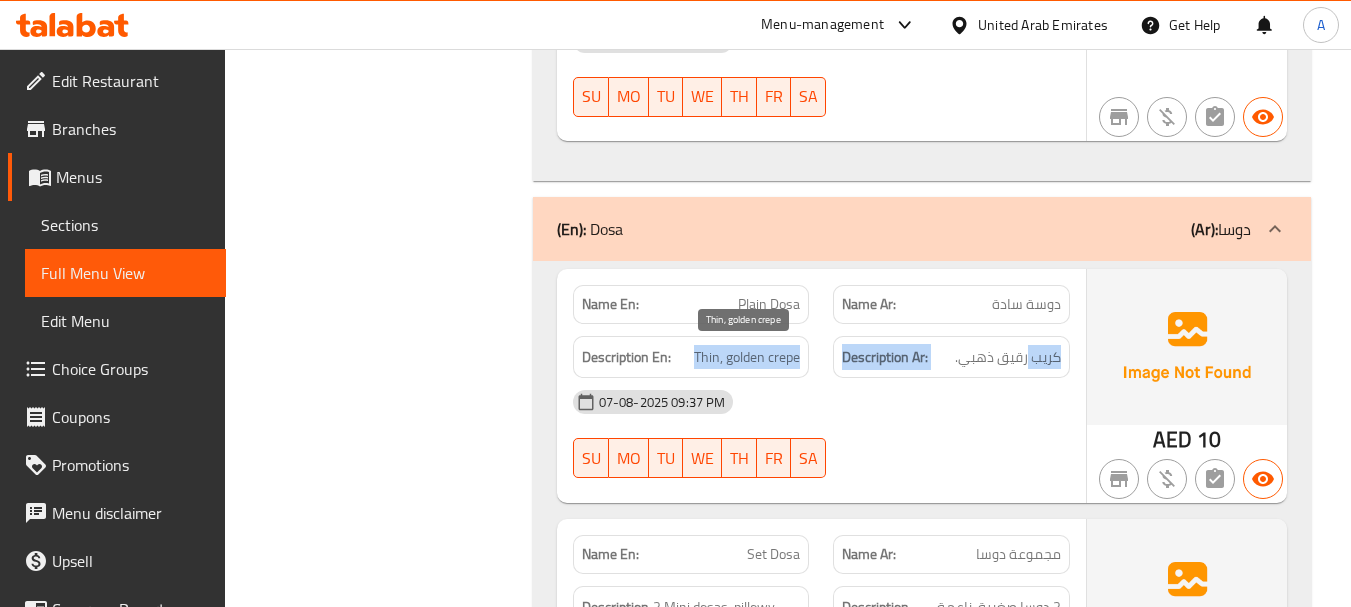 drag, startPoint x: 1035, startPoint y: 359, endPoint x: 674, endPoint y: 352, distance: 361.06787 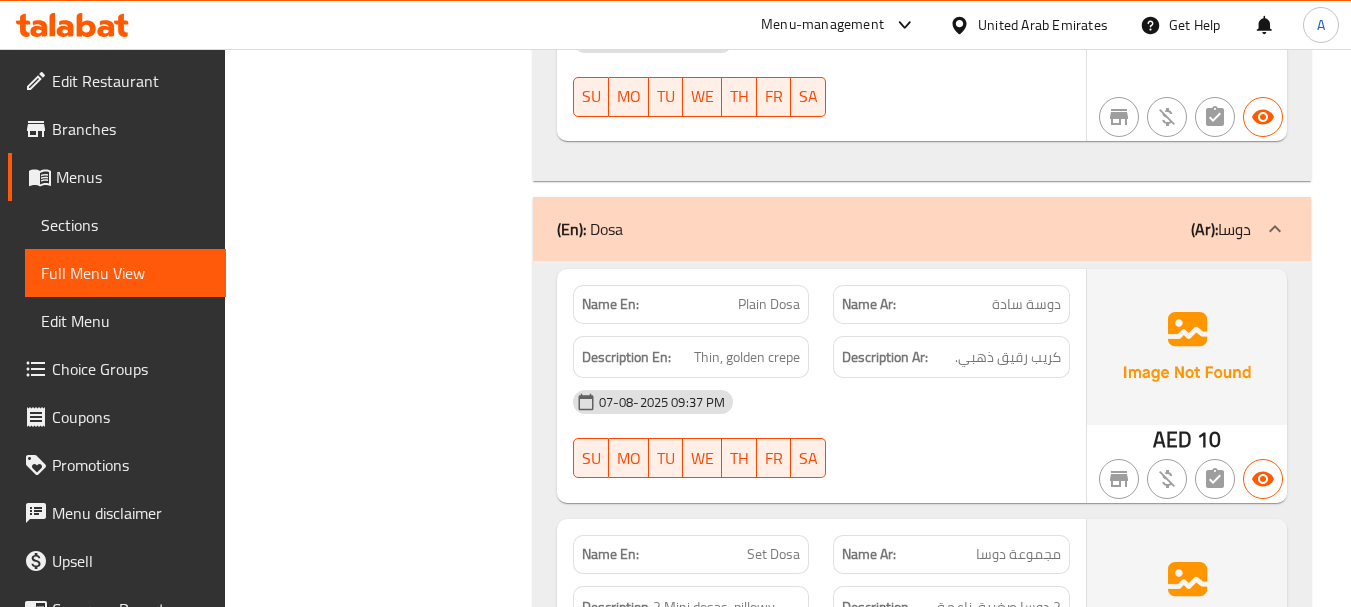click on "07-08-2025 09:37 PM SU MO TU WE TH FR SA" at bounding box center [821, -13694] 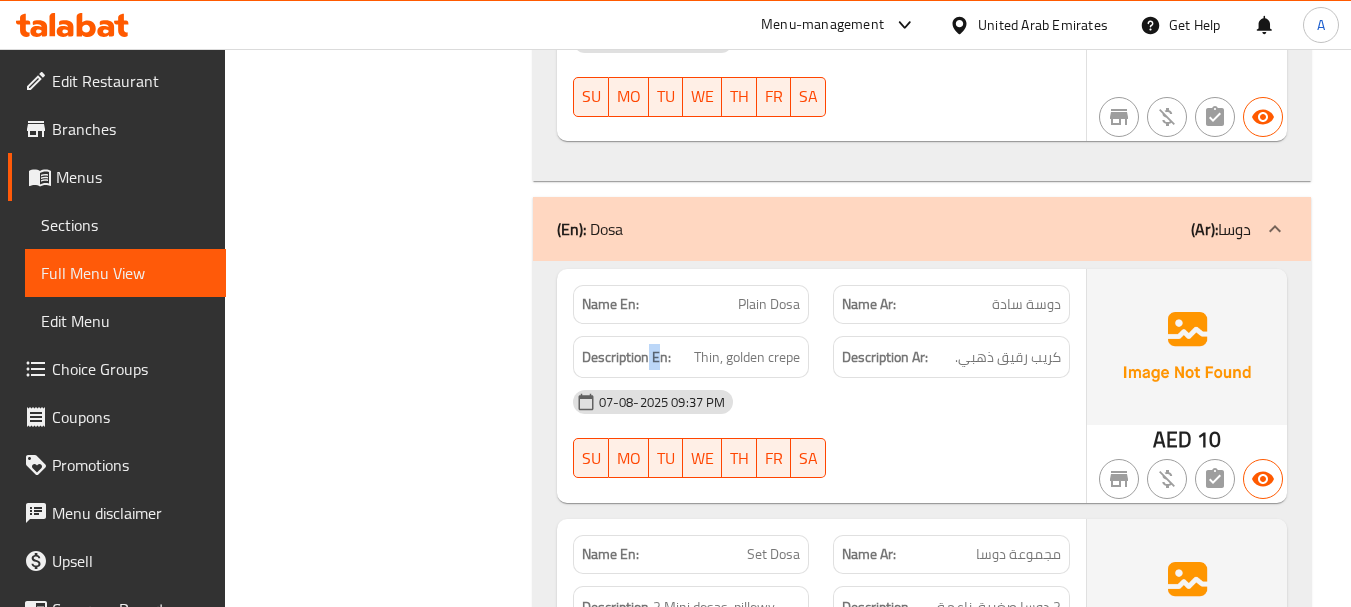 drag, startPoint x: 647, startPoint y: 348, endPoint x: 958, endPoint y: 401, distance: 315.48376 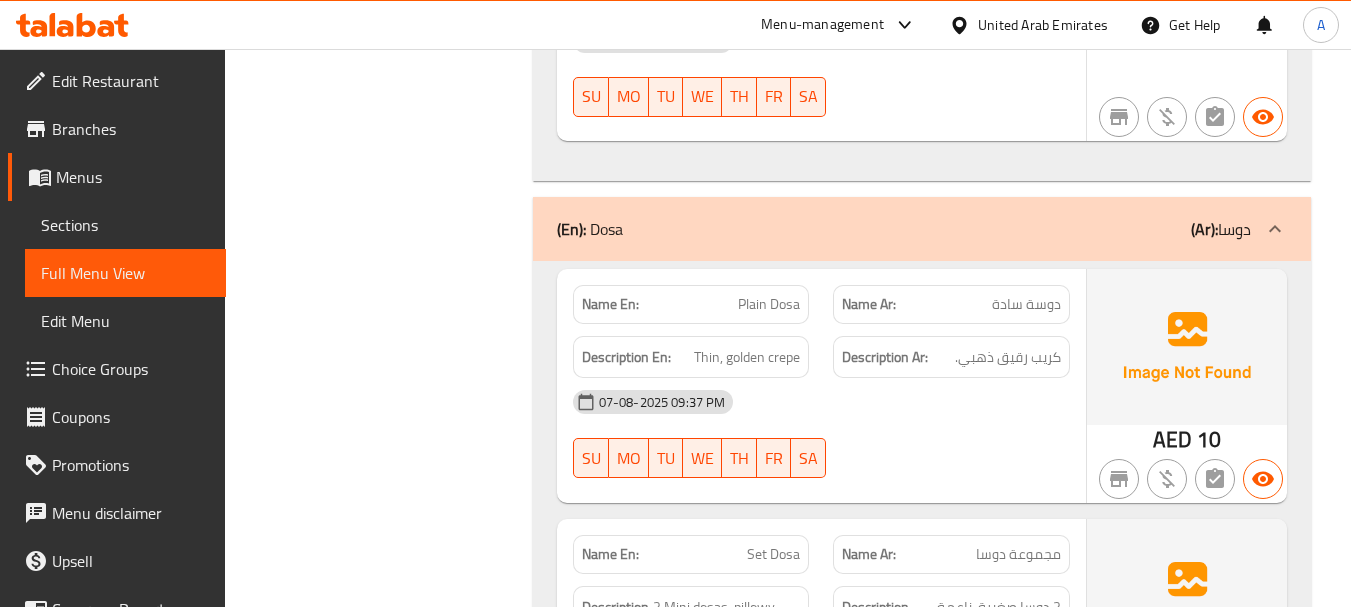 click on "07-08-2025 09:37 PM SU MO TU WE TH FR SA" at bounding box center (821, -13694) 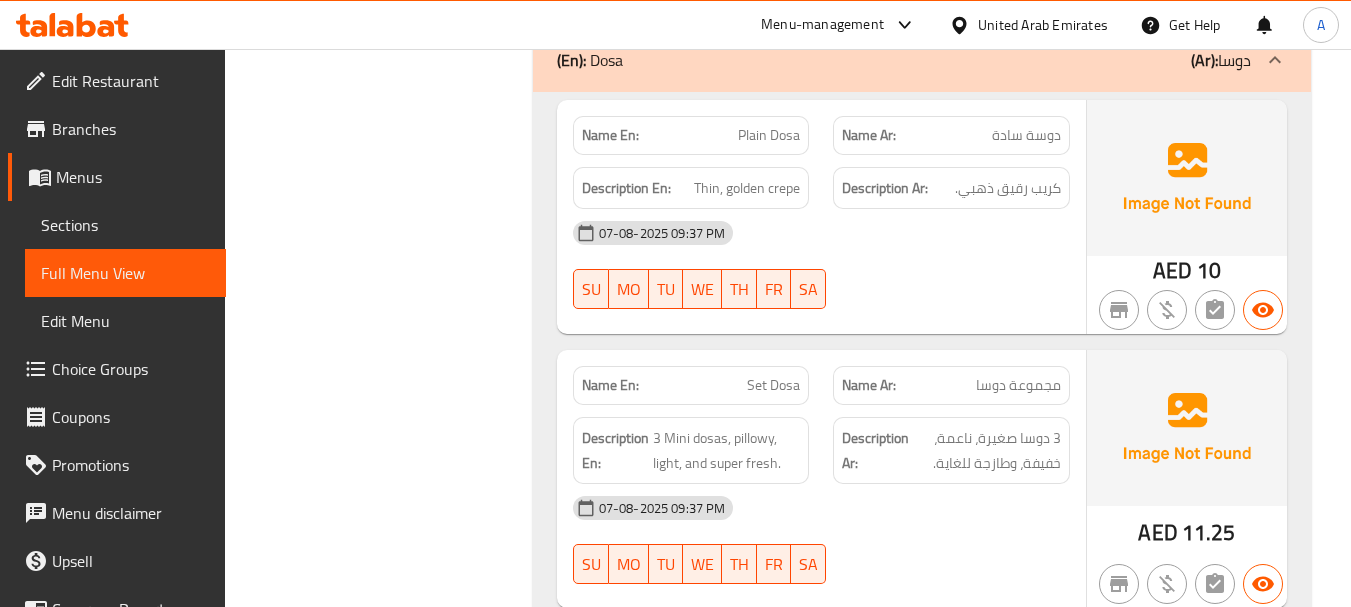 scroll, scrollTop: 14449, scrollLeft: 0, axis: vertical 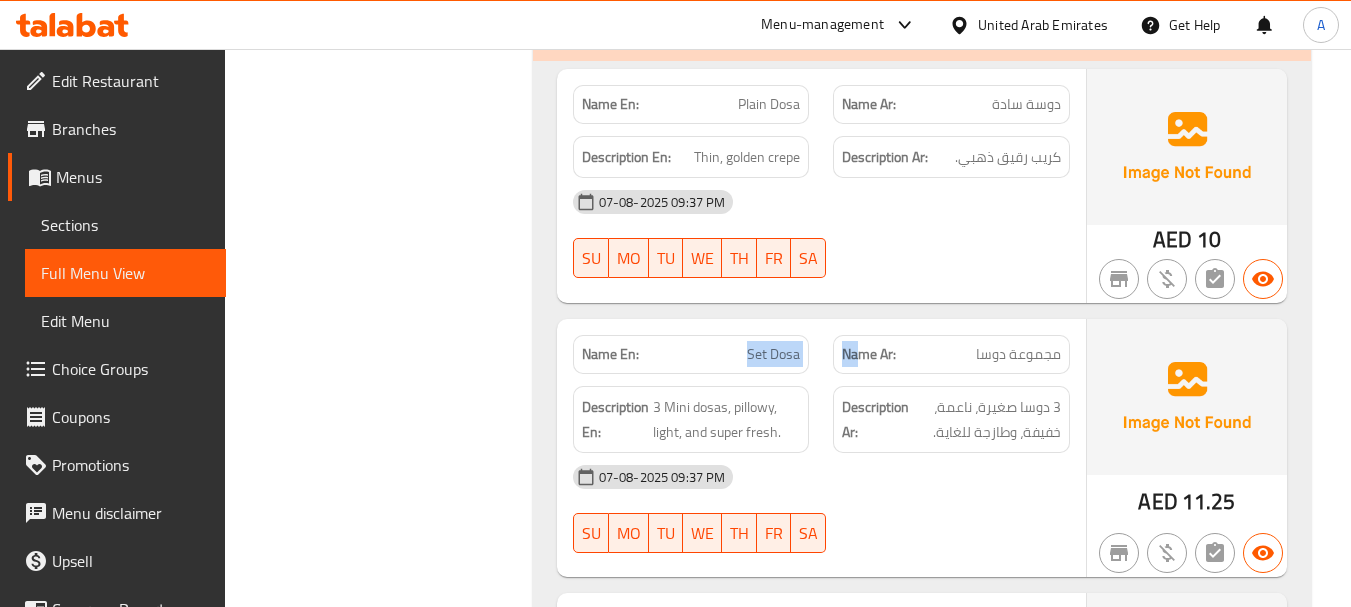 drag, startPoint x: 764, startPoint y: 344, endPoint x: 951, endPoint y: 341, distance: 187.02406 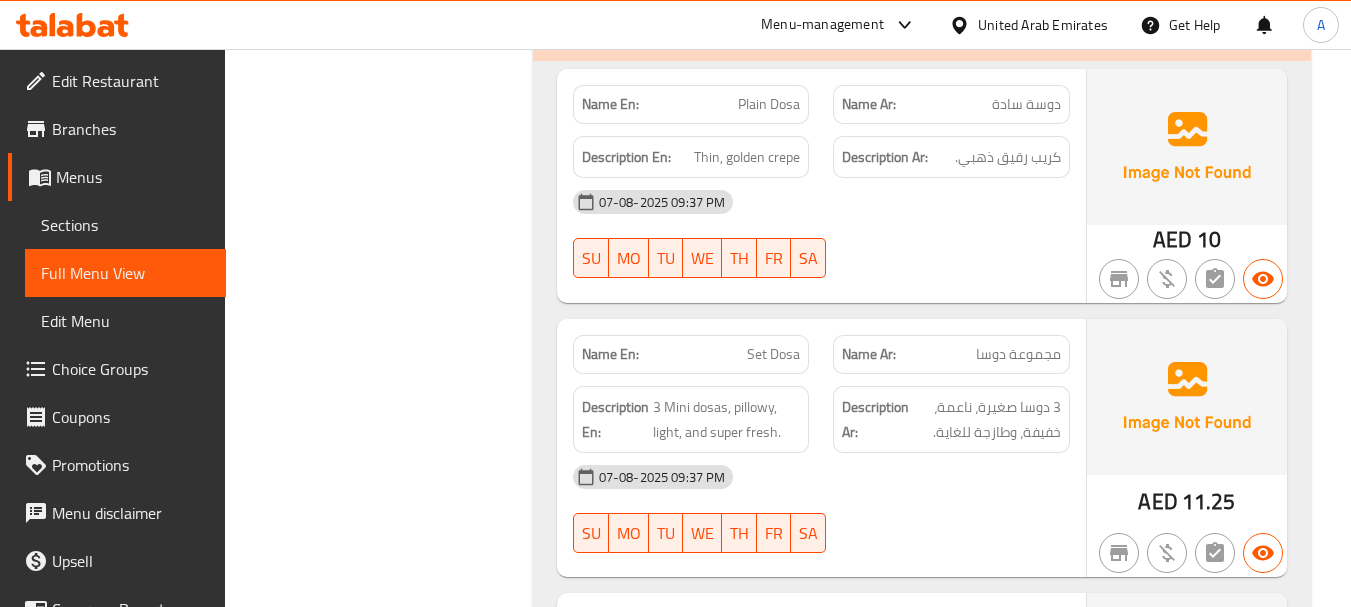 click on "Name En: Plain Dosa Name Ar: دوسة سادة Description En: Thin, golden crepe Description Ar: كريب رقيق ذهبي. [DATE] [TIME] [DAYS] AED 10 Name En: Set Dosa Name Ar: مجموعة دوسا Description En: 3 Mini dosas, pillowy, light, and super fresh. Description Ar: 3 دوسا صغيرة، ناعمة، خفيفة، وطازجة للغاية. [DATE] [TIME] [DAYS] AED 11.25 Name En: Masala Dosa Name Ar: ماسالا دوسا Description En: Dosa filled with Mumbai-style spicy potato filling. Description Ar: دوسا محشوة بحشوة بطاطس حارة على طريقة مومباي. [DATE] [TIME] [DAYS] AED 12.5 Name En: Podi Dosa Name Ar: بودي دوسا Description En: Rolled with fiery podi (gunpowder) spice for a zesty kick. Description Ar: ملفوفة مع توابل البودي النارية (البارود) للحصول على نكهة زيستي. [DATE] [TIME] [DAYS] AED 12.5 Name En: Name Ar: [DAYS]" at bounding box center (922, -13004) 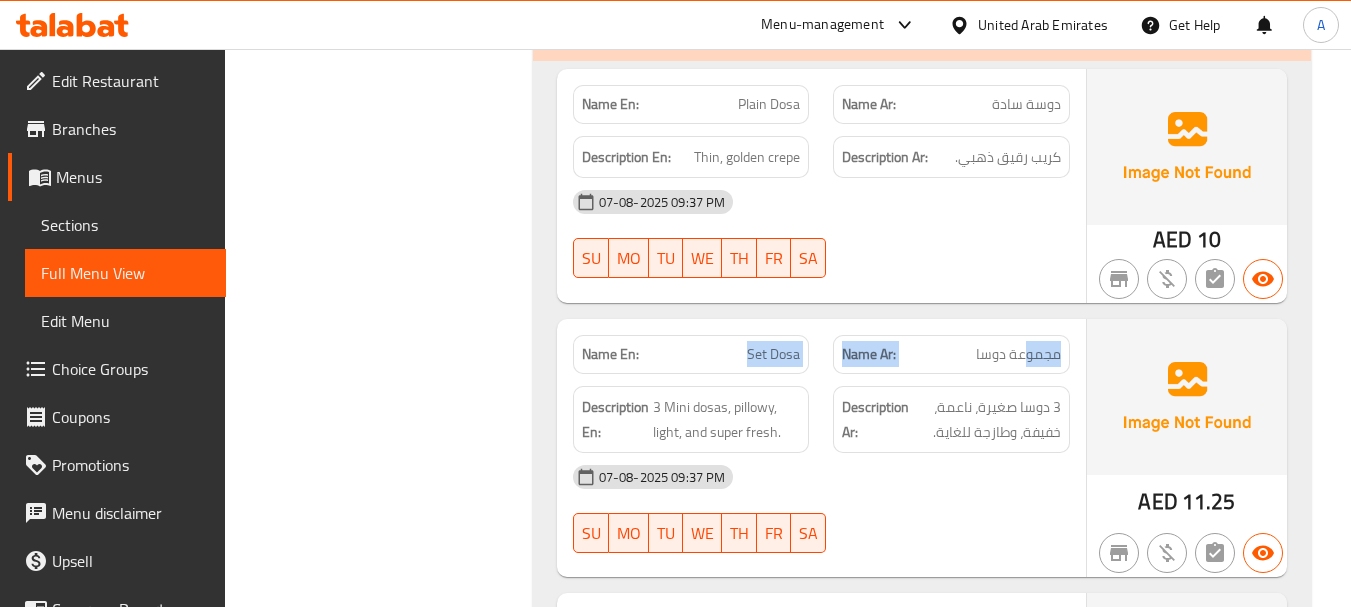 drag, startPoint x: 1029, startPoint y: 361, endPoint x: 638, endPoint y: 357, distance: 391.02045 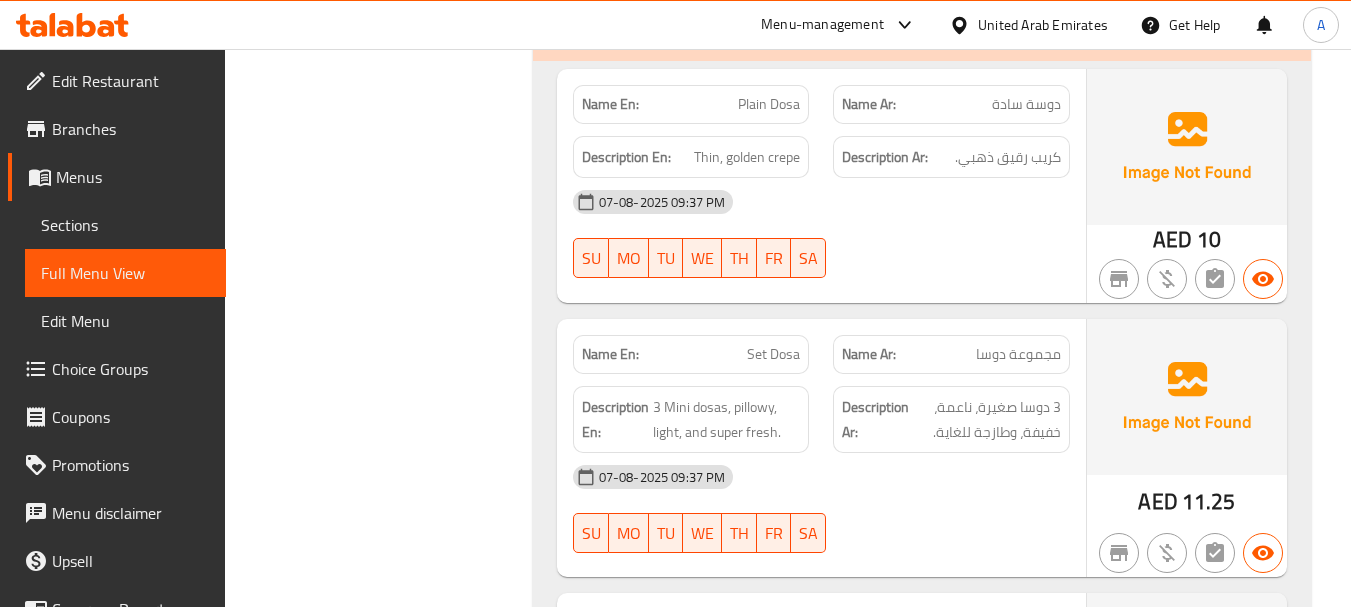 click at bounding box center [951, -13850] 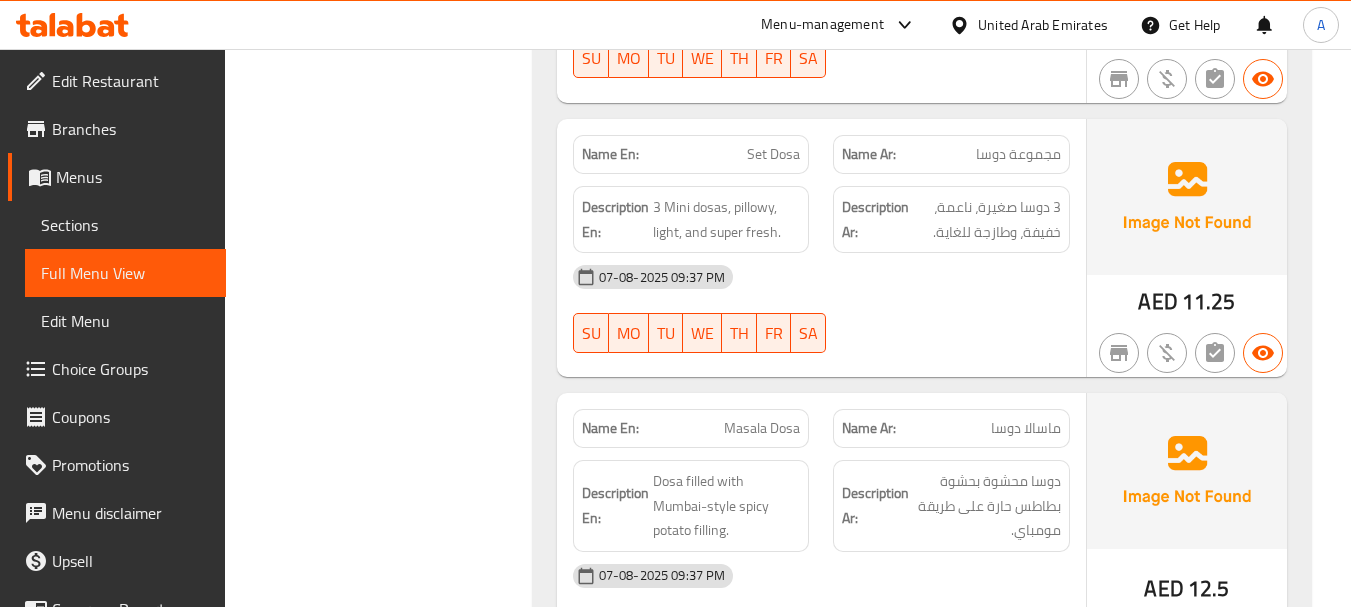 scroll, scrollTop: 14749, scrollLeft: 0, axis: vertical 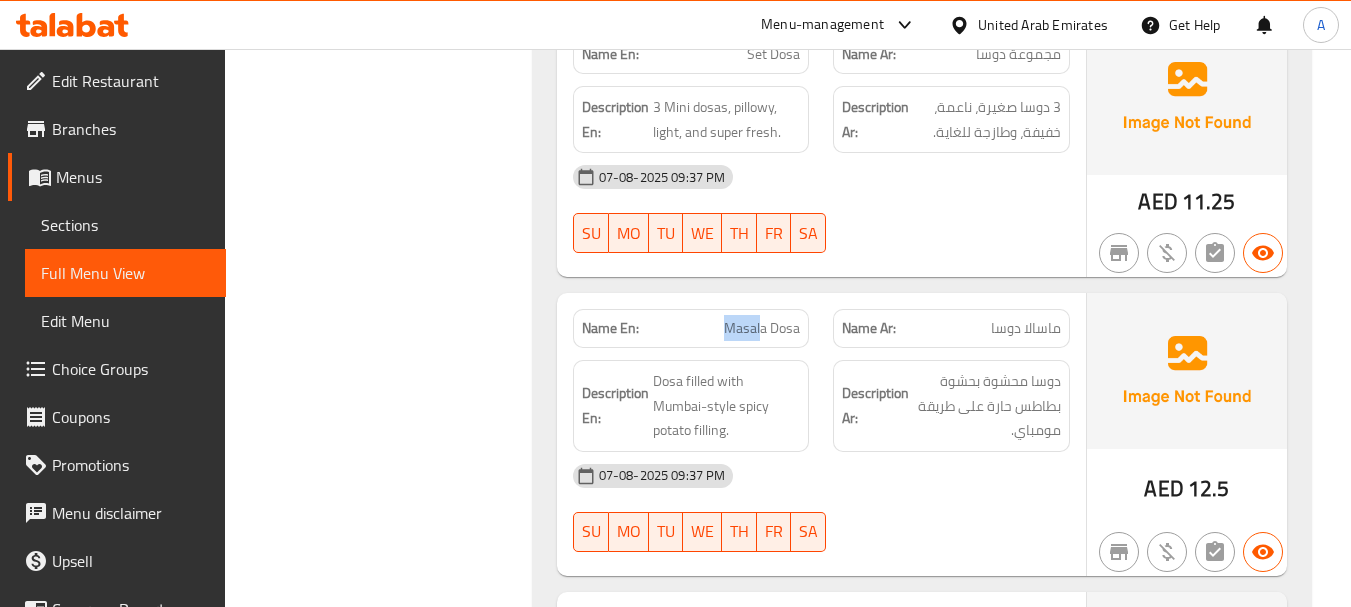 drag, startPoint x: 648, startPoint y: 331, endPoint x: 798, endPoint y: 331, distance: 150 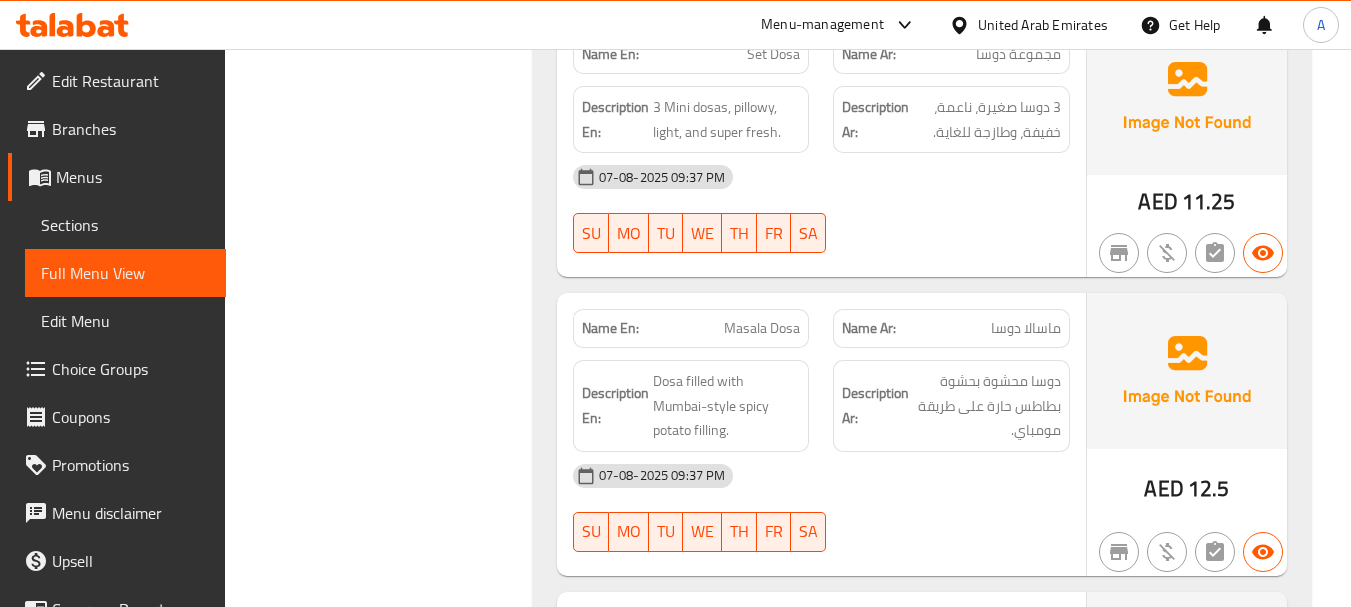 drag, startPoint x: 914, startPoint y: 260, endPoint x: 1044, endPoint y: 333, distance: 149.09393 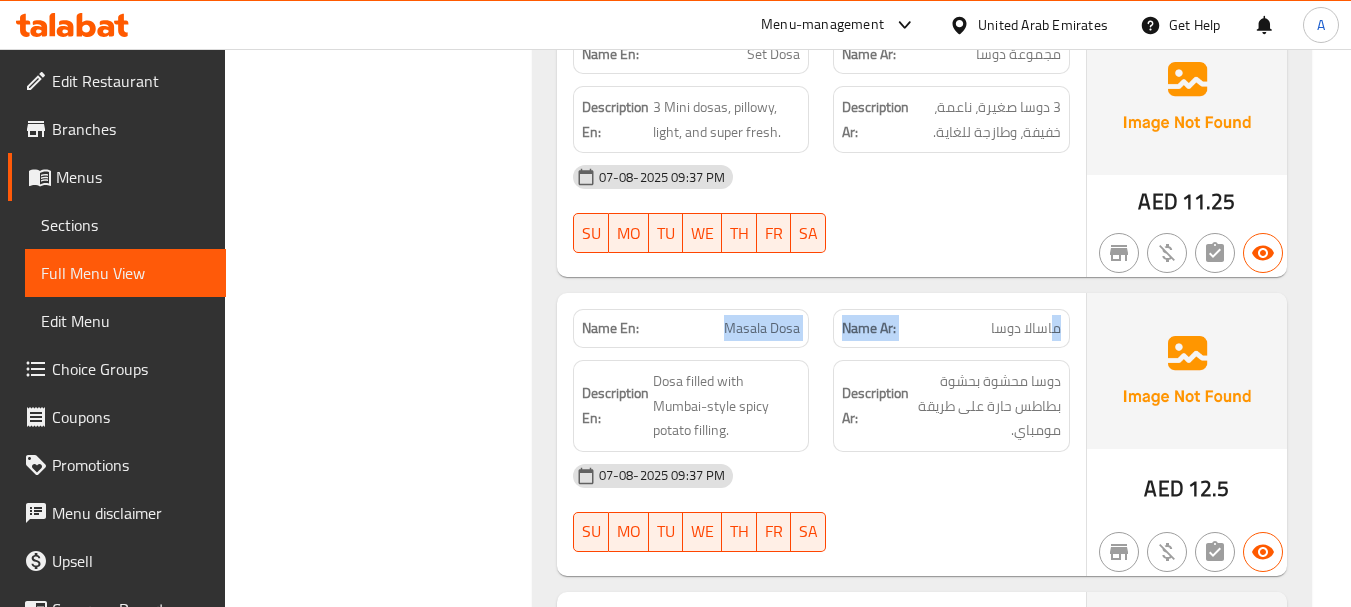 drag, startPoint x: 1042, startPoint y: 333, endPoint x: 640, endPoint y: 321, distance: 402.17908 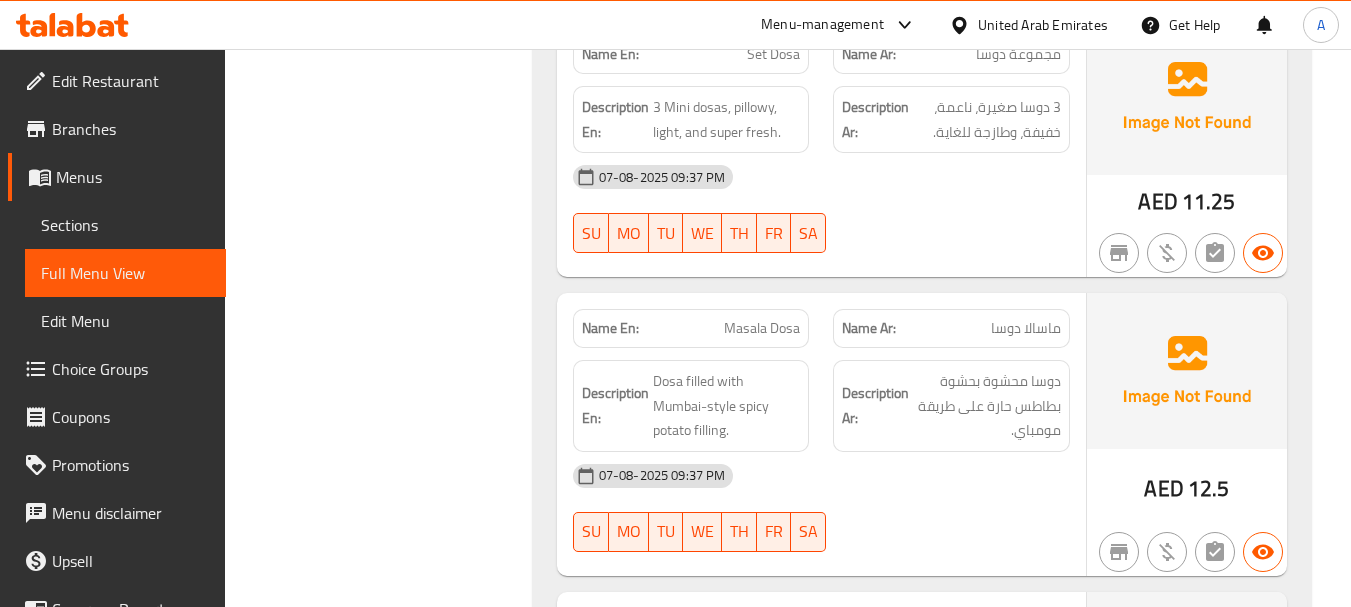 click on "Name En: Set Dosa Name Ar: مجموعة دوسا Description En: 3 Mini dosas, pillowy, light, and super fresh. Description Ar: 3 دوسا صغيرة، ناعمة، خفيفة، وطازجة للغاية. 07-08-2025 09:37 PM SU MO TU WE TH FR SA" at bounding box center [821, -13794] 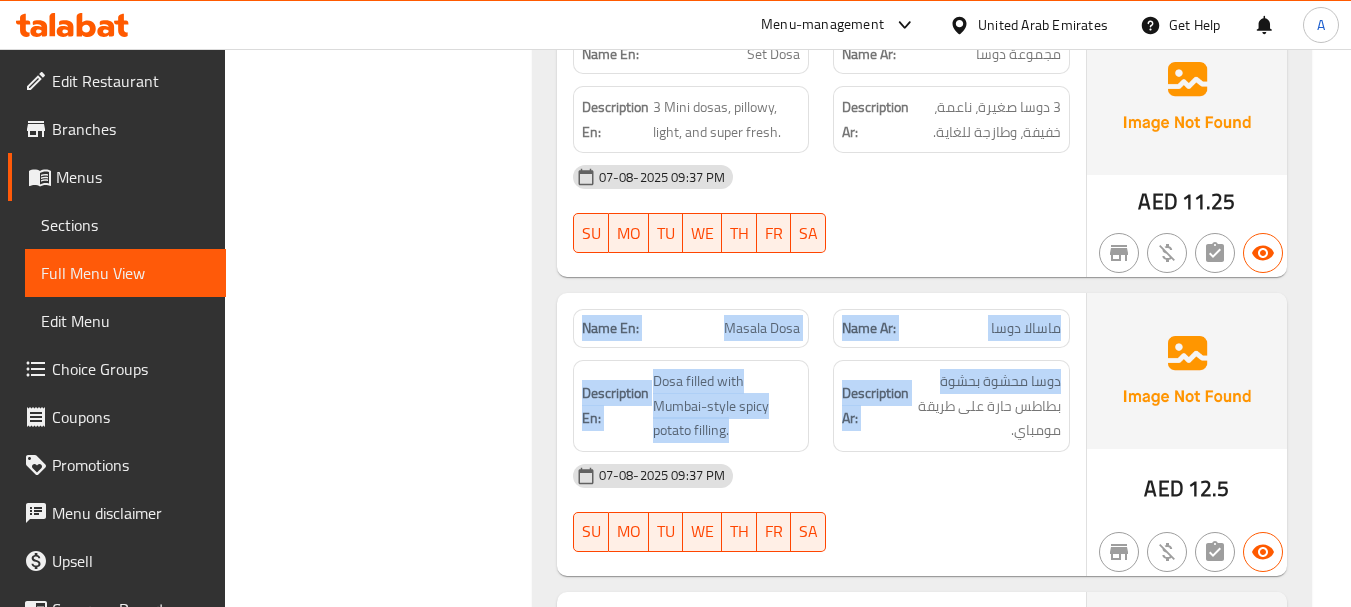 drag, startPoint x: 588, startPoint y: 318, endPoint x: 936, endPoint y: 366, distance: 351.29474 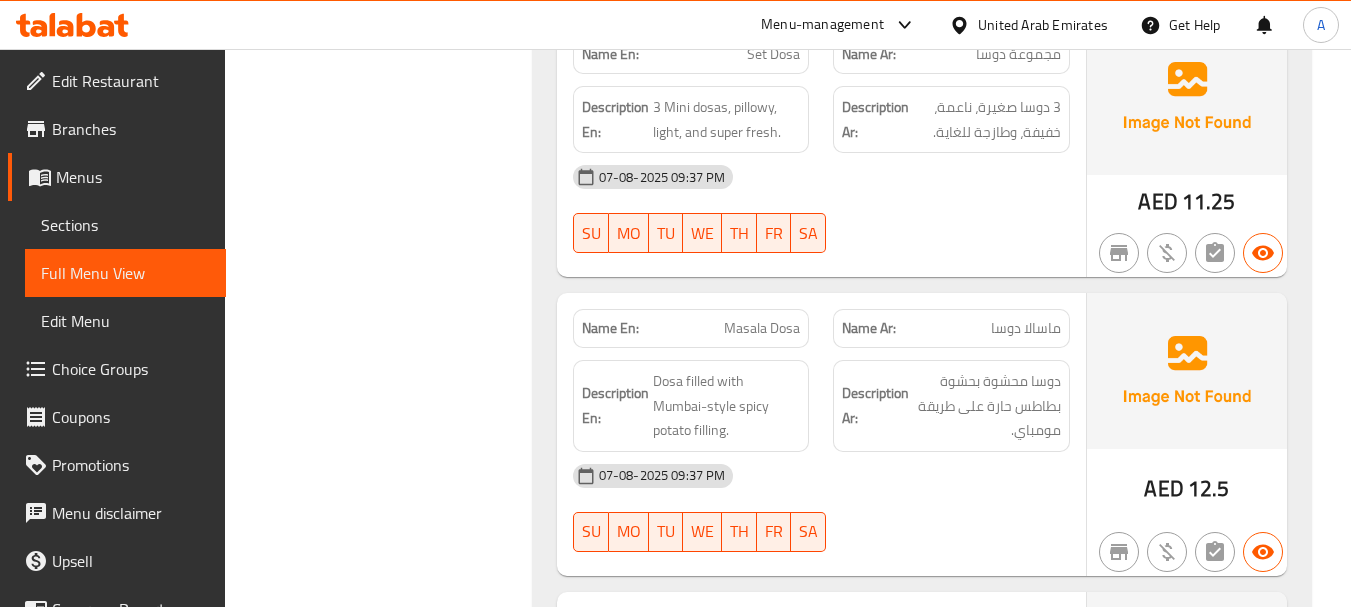 click at bounding box center (951, -13830) 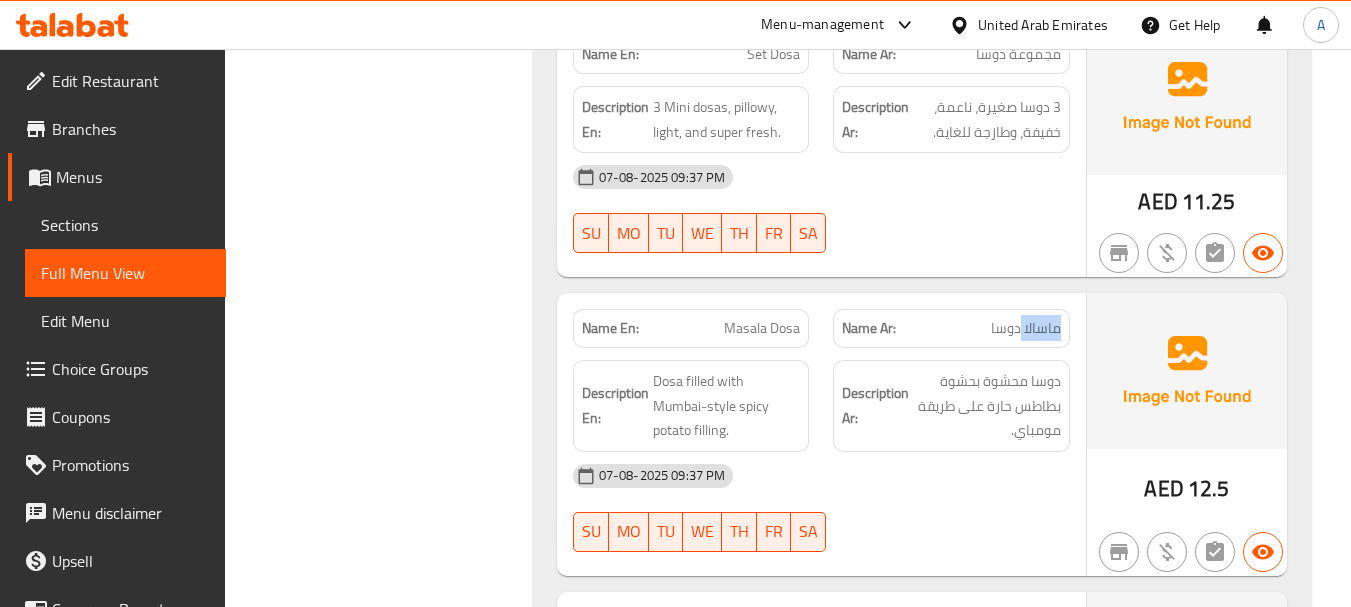 click on "ماسالا دوسا" at bounding box center [976, -13415] 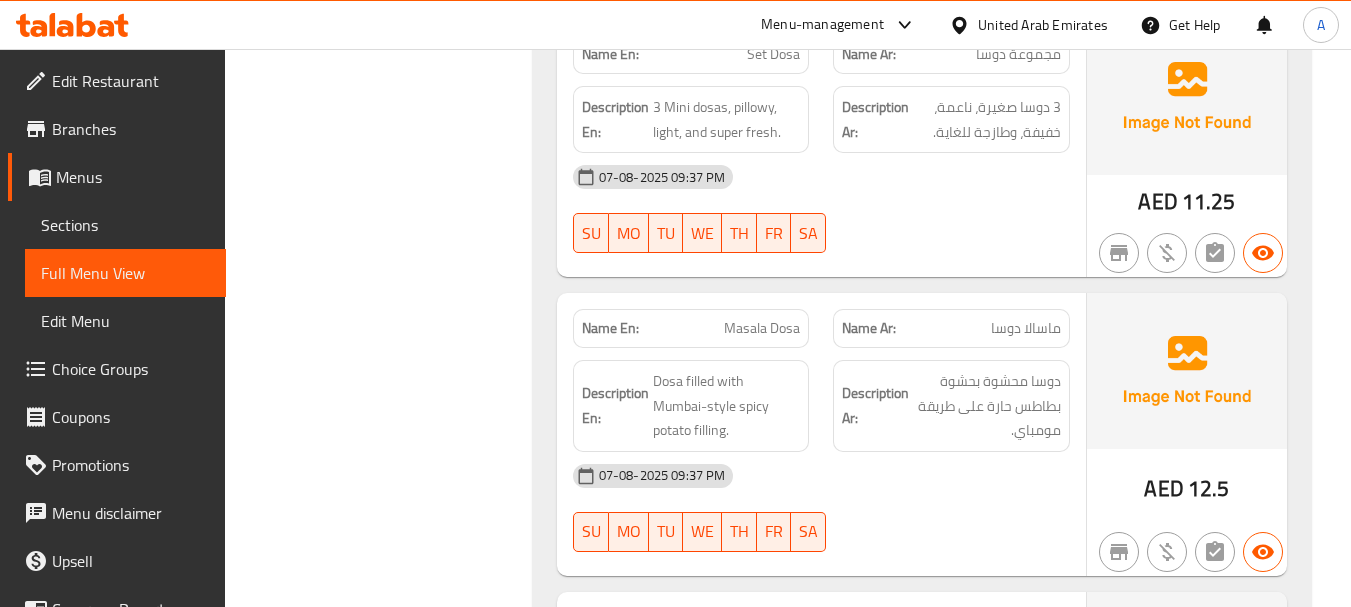 drag, startPoint x: 1028, startPoint y: 294, endPoint x: 1015, endPoint y: 278, distance: 20.615528 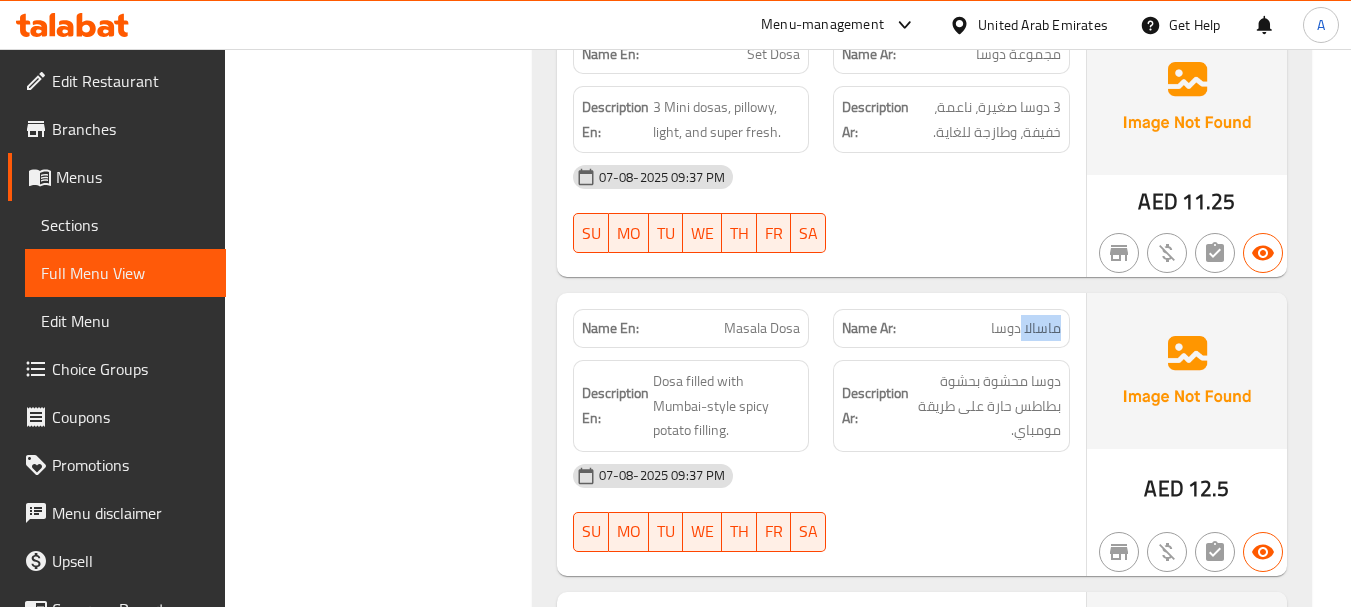 click on "ماسالا دوسا" at bounding box center [976, -13415] 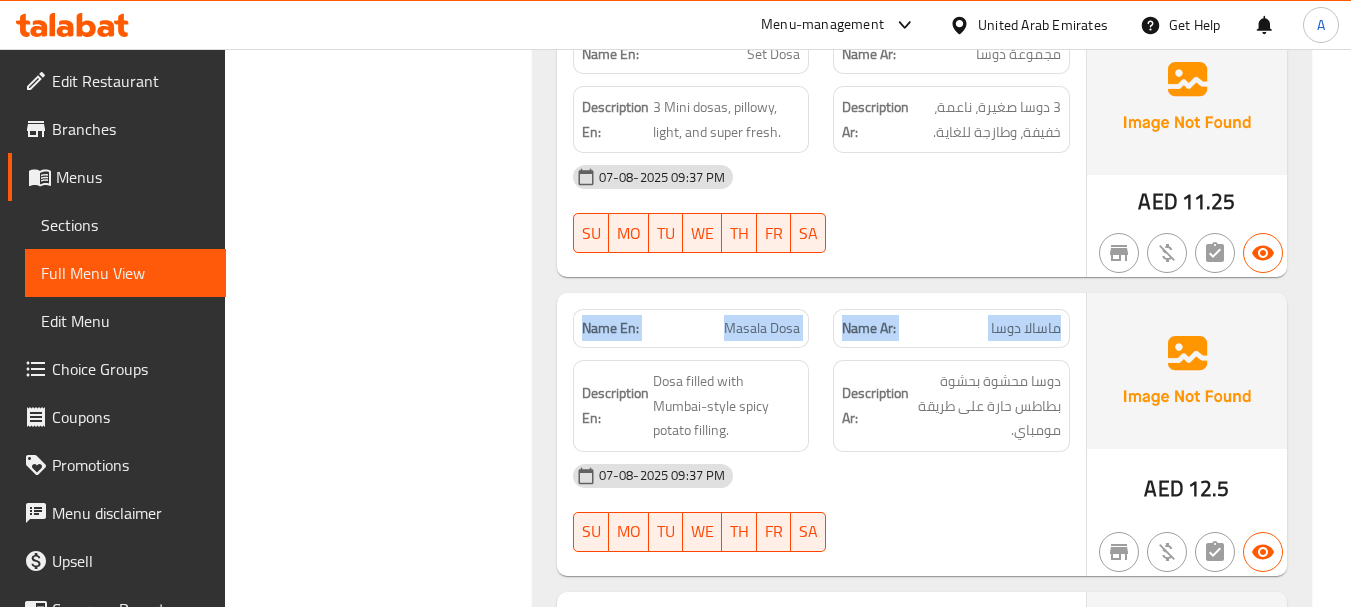 drag, startPoint x: 1039, startPoint y: 334, endPoint x: 747, endPoint y: 325, distance: 292.13867 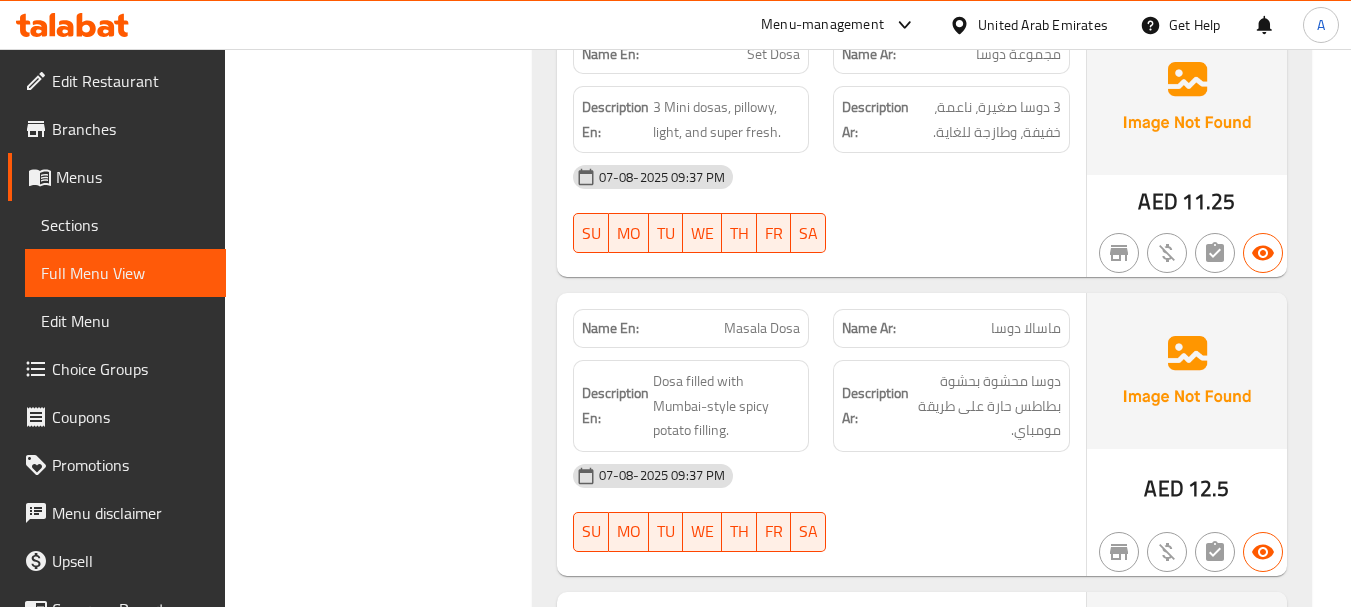 click on "Name En: Set Dosa Name Ar: مجموعة دوسا Description En: 3 Mini dosas, pillowy, light, and super fresh. Description Ar: 3 دوسا صغيرة، ناعمة، خفيفة، وطازجة للغاية. 07-08-2025 09:37 PM SU MO TU WE TH FR SA" at bounding box center [821, -13794] 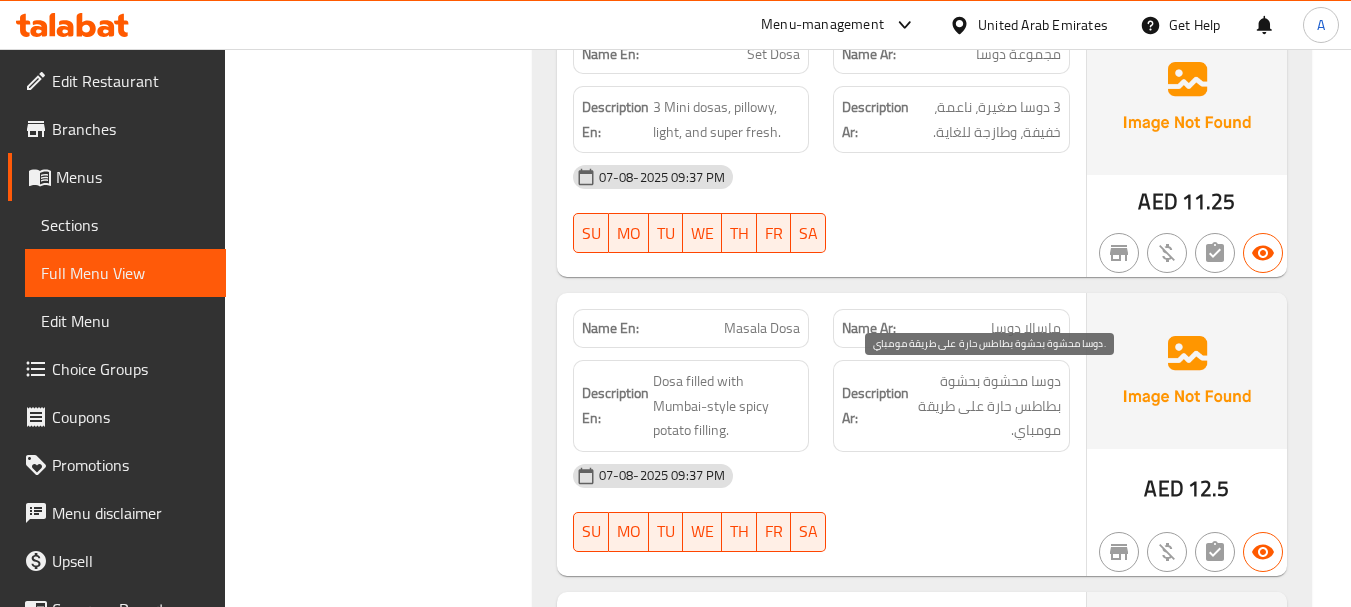 click on "دوسا محشوة بحشوة بطاطس حارة على طريقة مومباي." at bounding box center (987, 406) 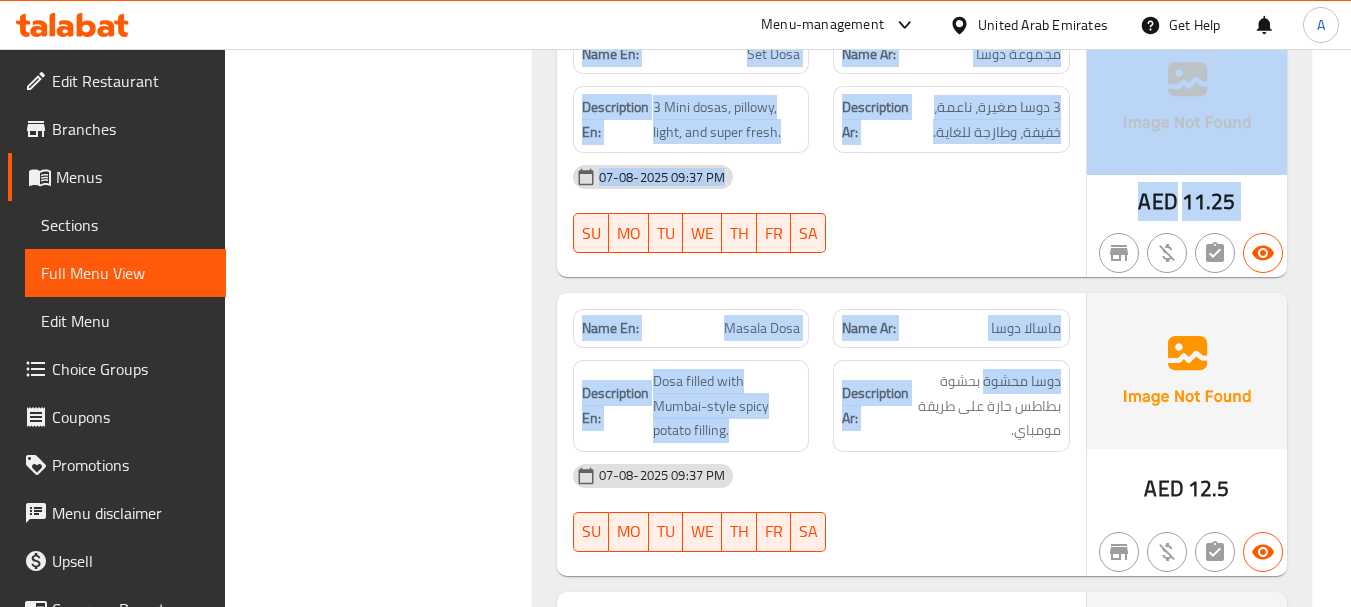 drag, startPoint x: 1029, startPoint y: 377, endPoint x: 499, endPoint y: 377, distance: 530 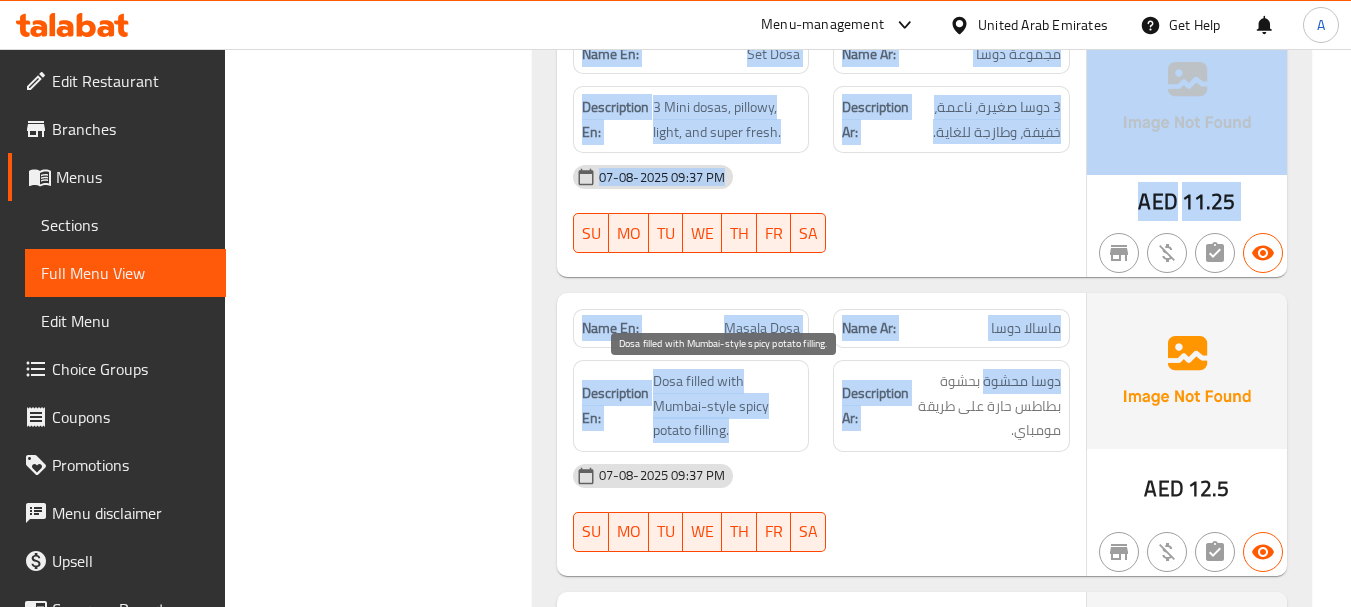click on "Dosa filled with Mumbai-style spicy potato filling." at bounding box center (727, 406) 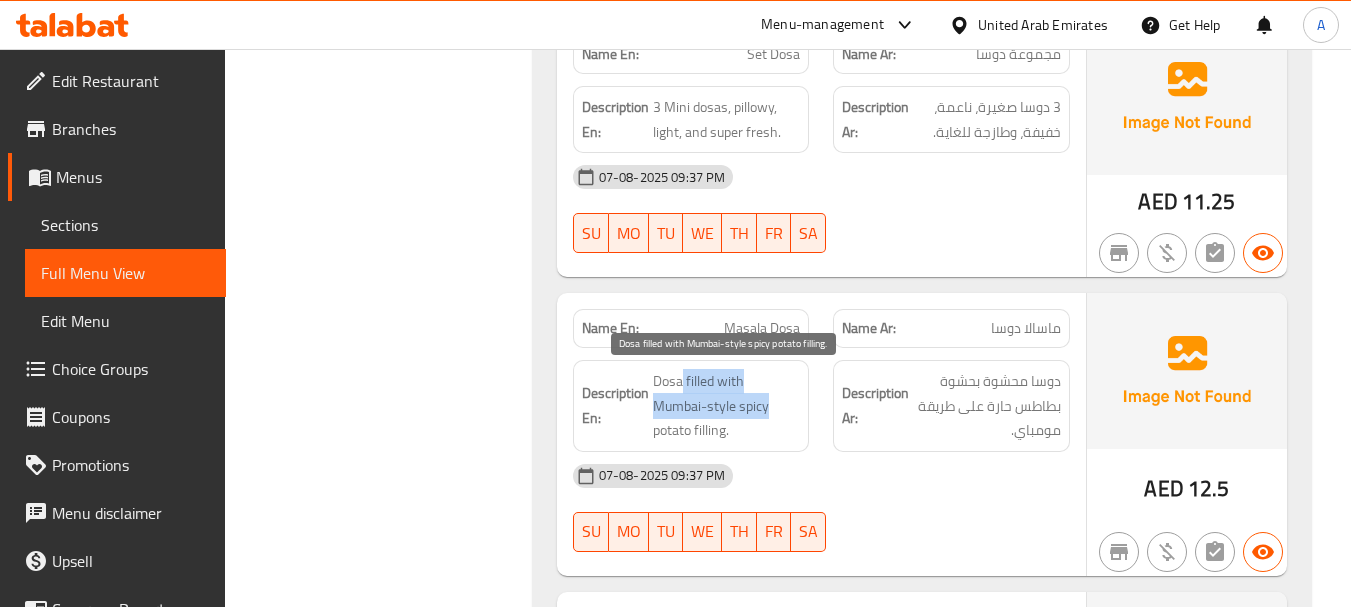drag, startPoint x: 679, startPoint y: 381, endPoint x: 785, endPoint y: 401, distance: 107.87029 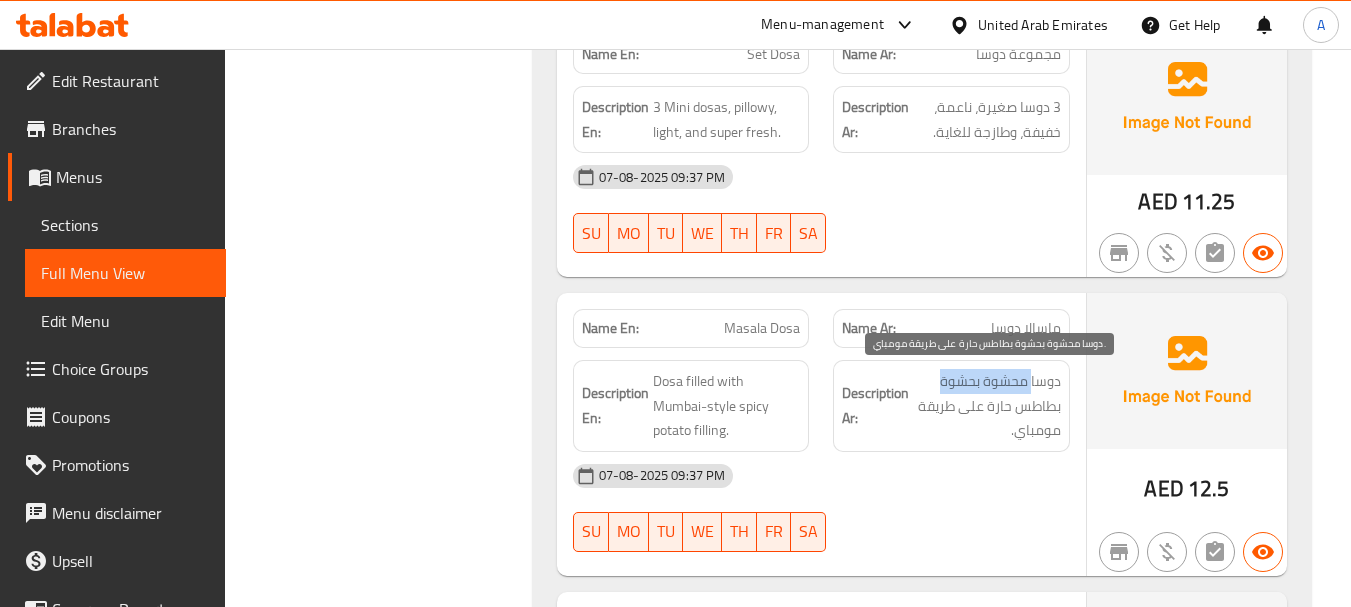 drag, startPoint x: 1033, startPoint y: 378, endPoint x: 934, endPoint y: 378, distance: 99 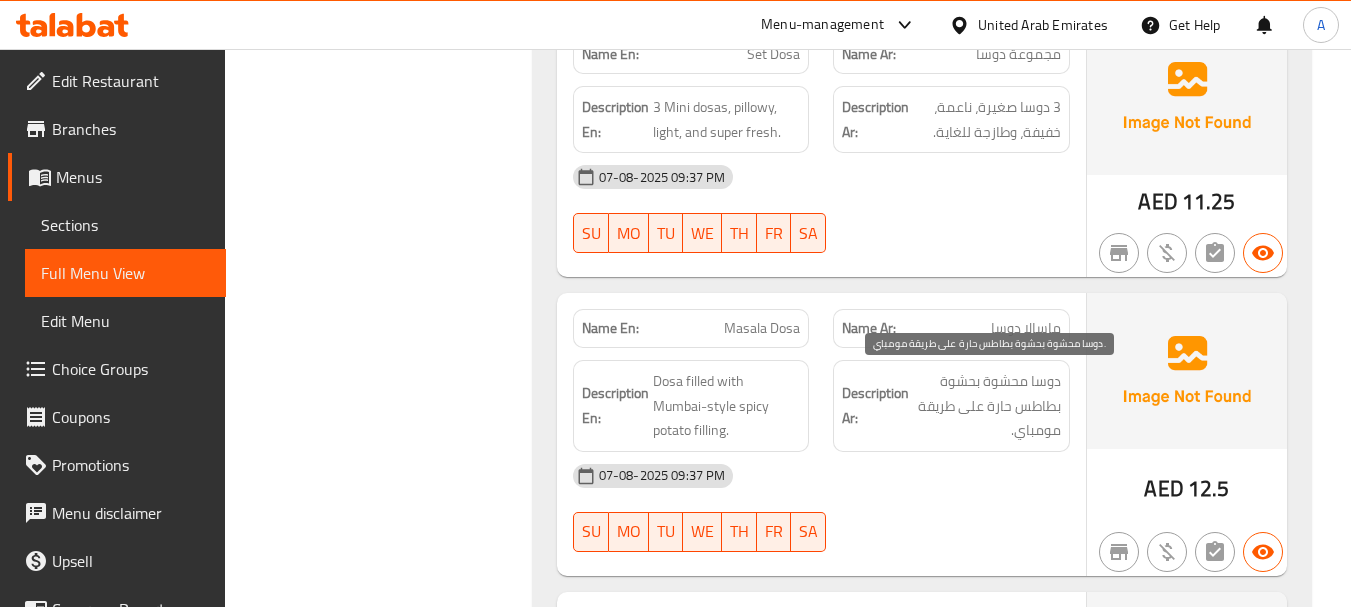 click on "دوسا محشوة بحشوة بطاطس حارة على طريقة مومباي." at bounding box center (987, 406) 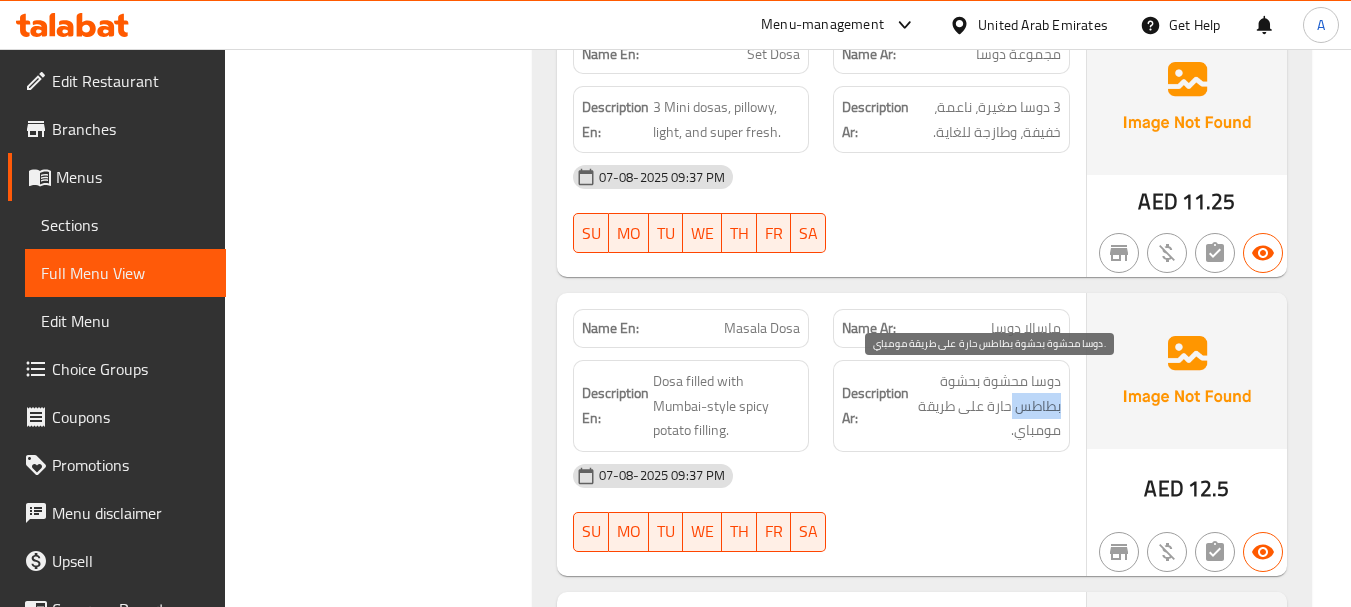 click on "دوسا محشوة بحشوة بطاطس حارة على طريقة مومباي." at bounding box center [987, 406] 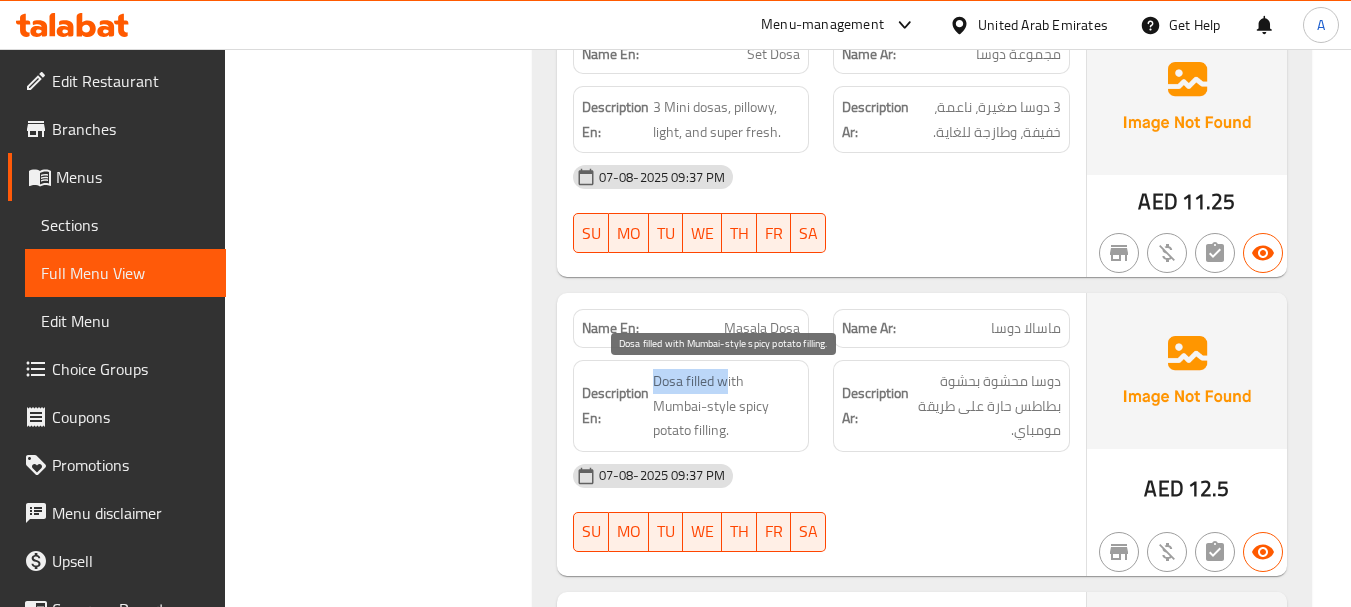 drag, startPoint x: 652, startPoint y: 375, endPoint x: 725, endPoint y: 374, distance: 73.00685 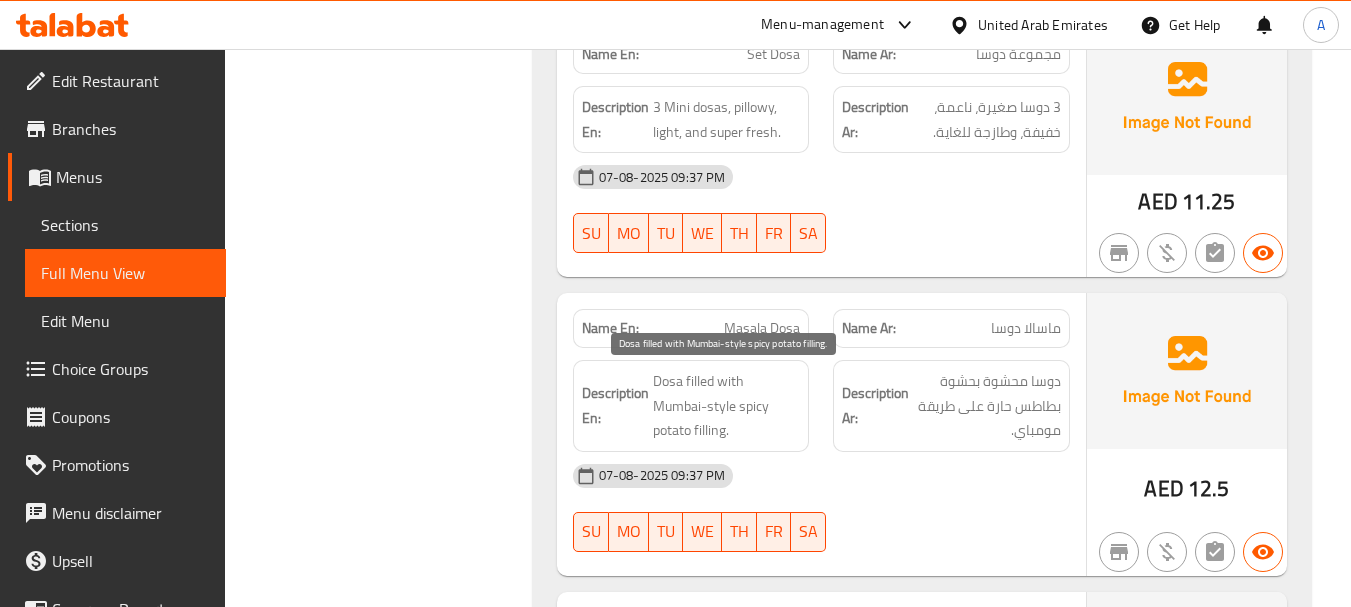 click on "Dosa filled with Mumbai-style spicy potato filling." at bounding box center [727, 406] 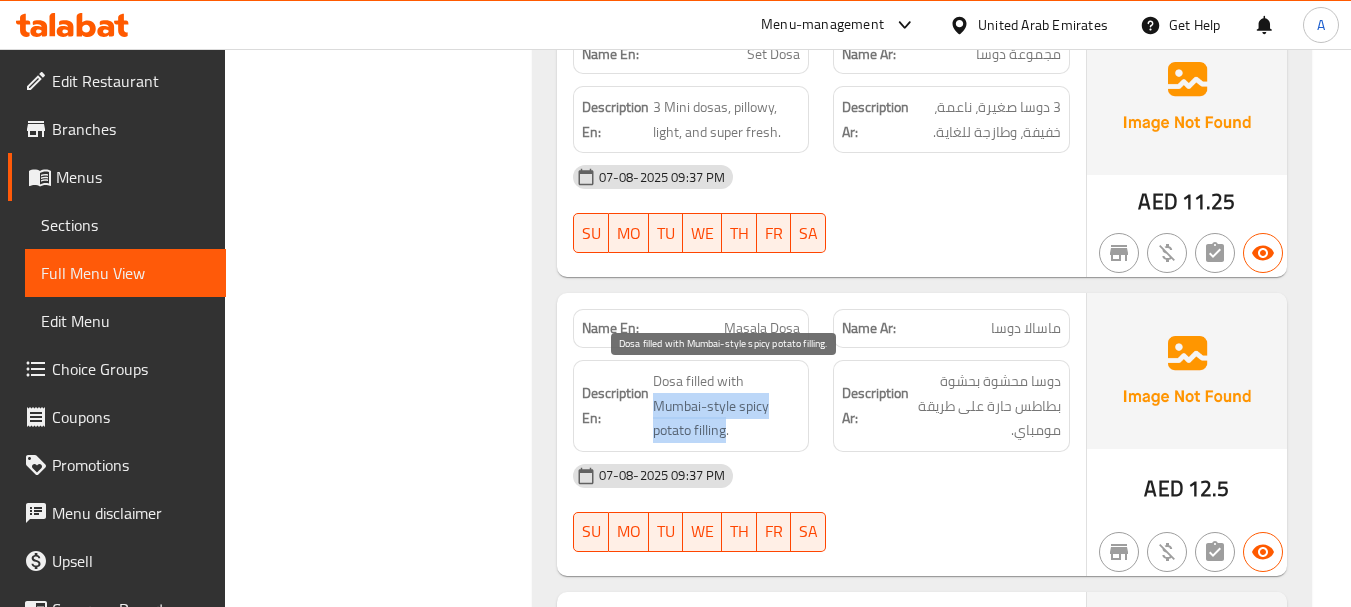 drag, startPoint x: 680, startPoint y: 402, endPoint x: 714, endPoint y: 424, distance: 40.496914 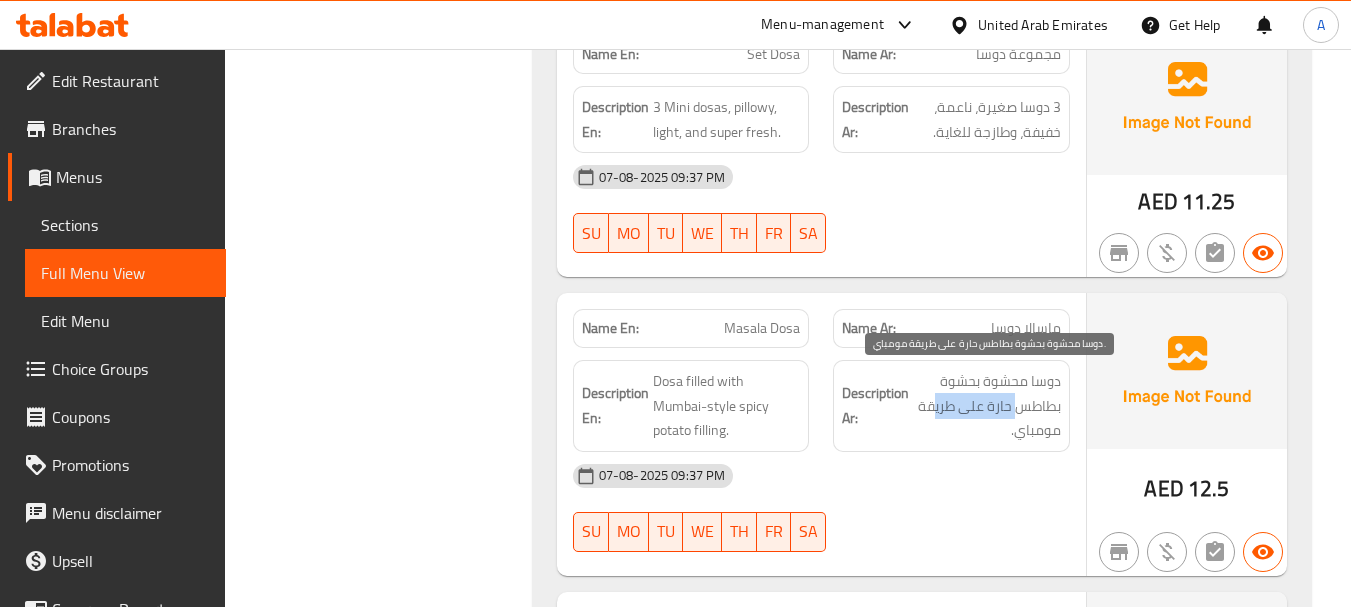 drag, startPoint x: 1000, startPoint y: 405, endPoint x: 933, endPoint y: 405, distance: 67 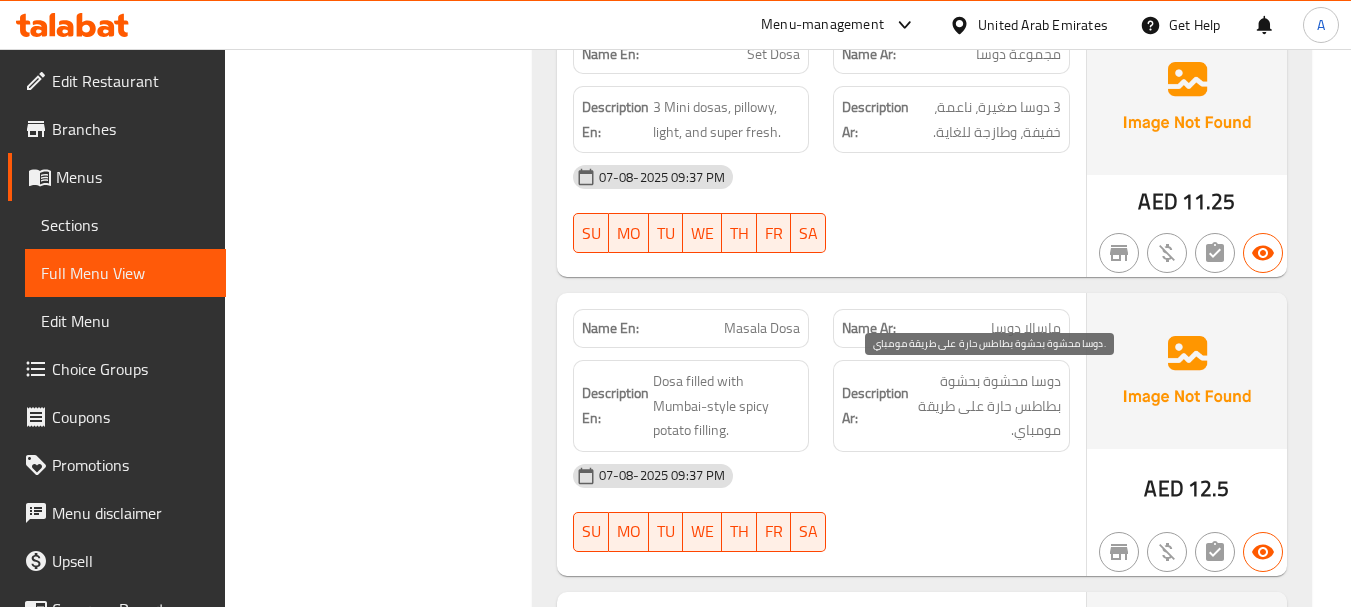 click on "دوسا محشوة بحشوة بطاطس حارة على طريقة مومباي." at bounding box center [987, 406] 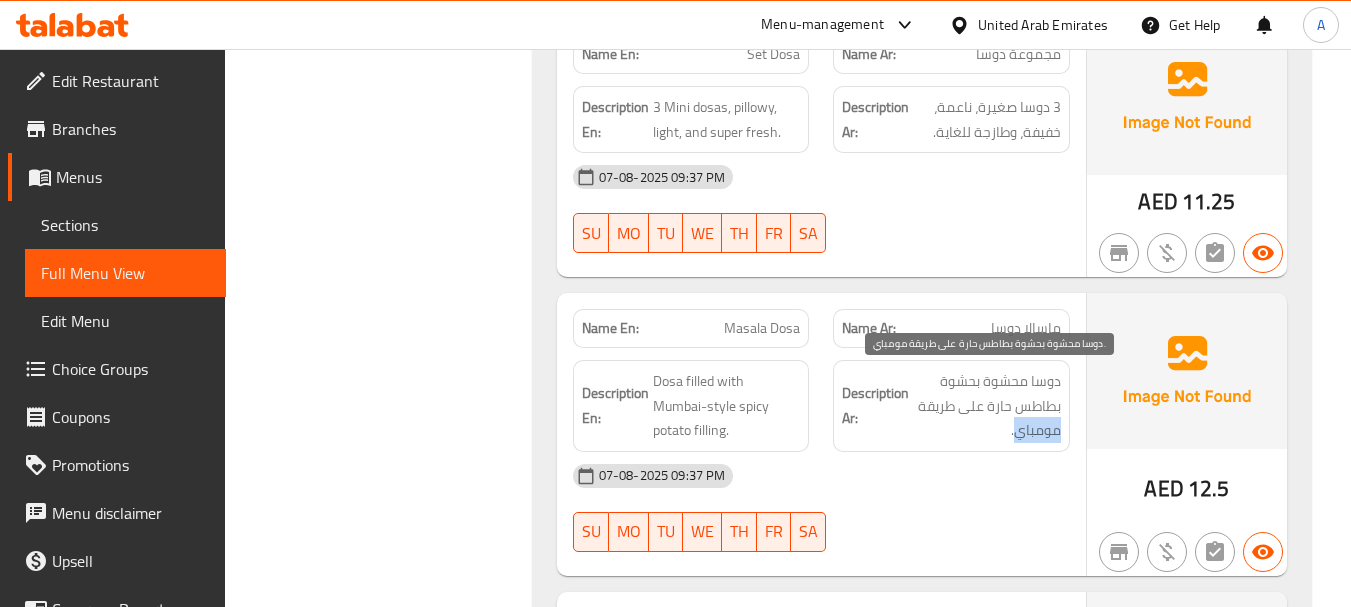 click on "دوسا محشوة بحشوة بطاطس حارة على طريقة مومباي." at bounding box center (987, 406) 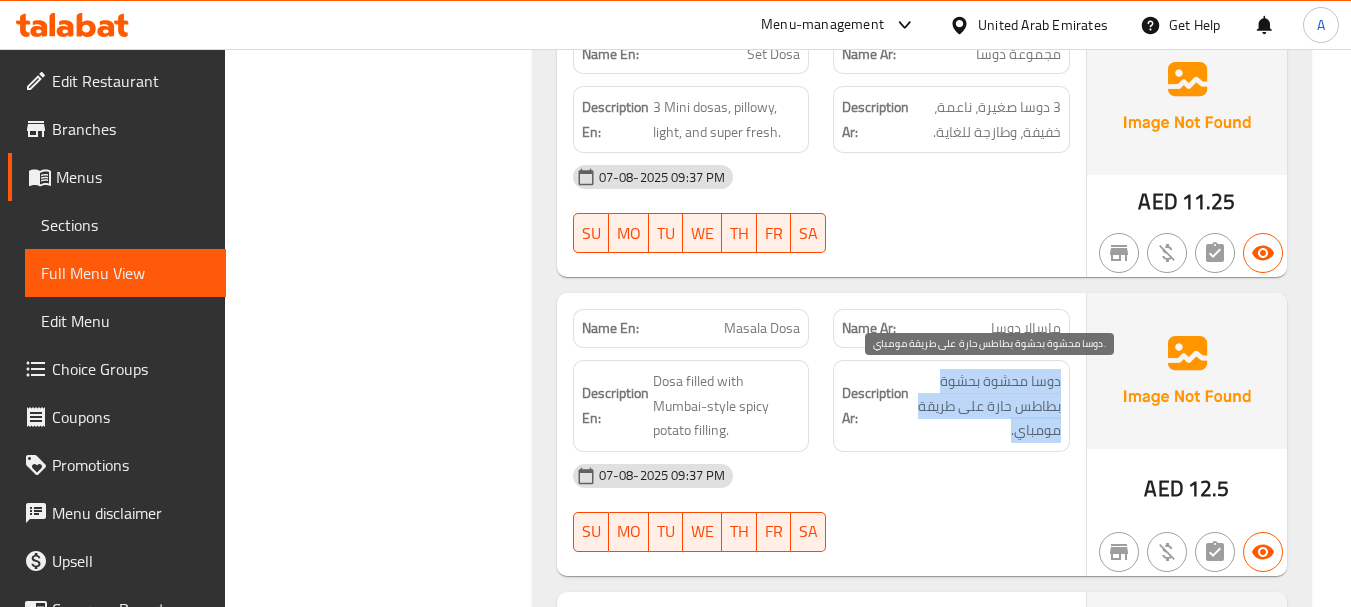 click on "دوسا محشوة بحشوة بطاطس حارة على طريقة مومباي." at bounding box center [987, 406] 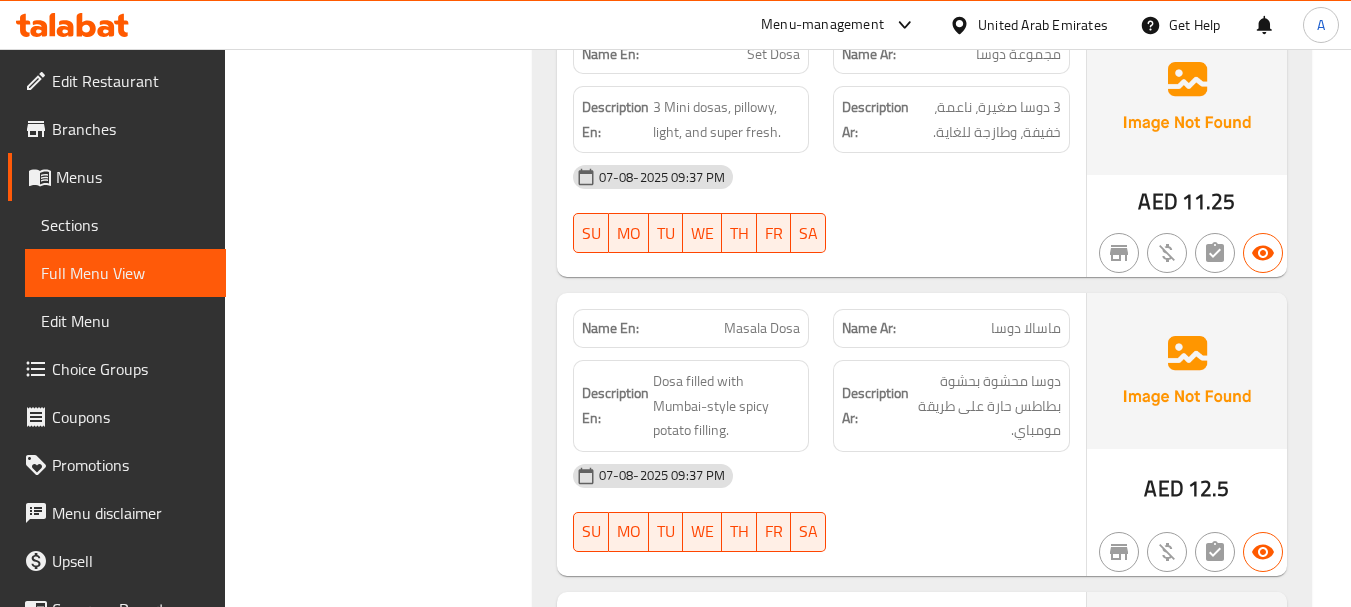 click on "07-08-2025 09:37 PM" at bounding box center [821, -13257] 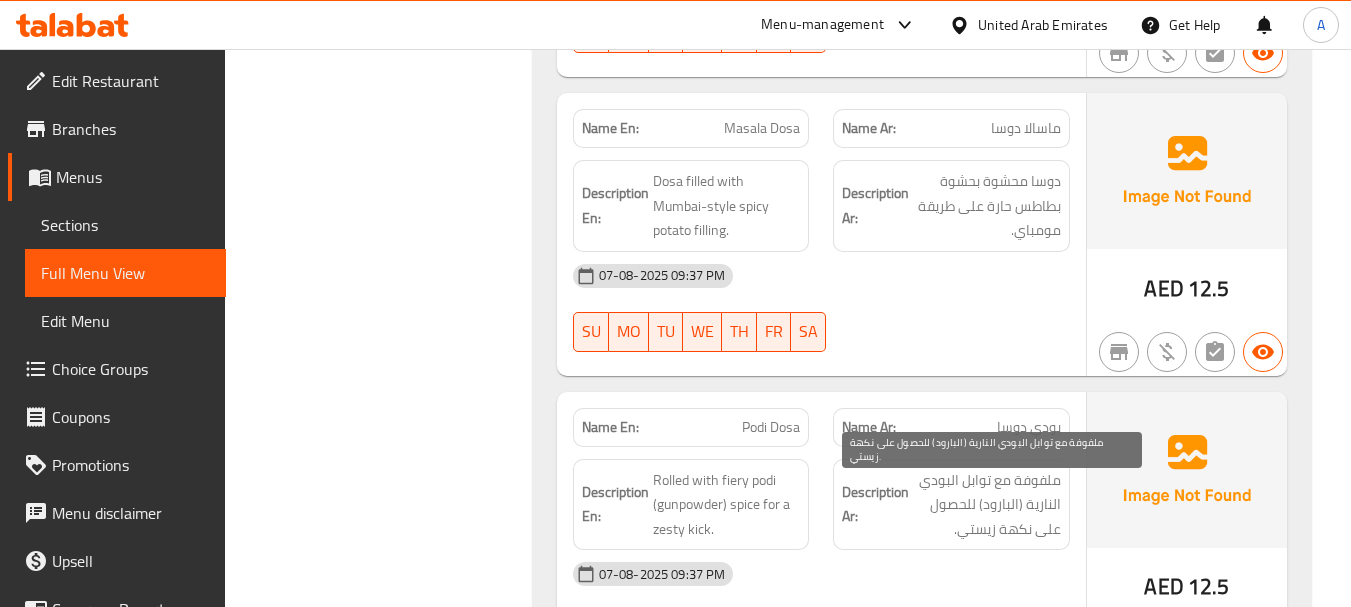 scroll, scrollTop: 15049, scrollLeft: 0, axis: vertical 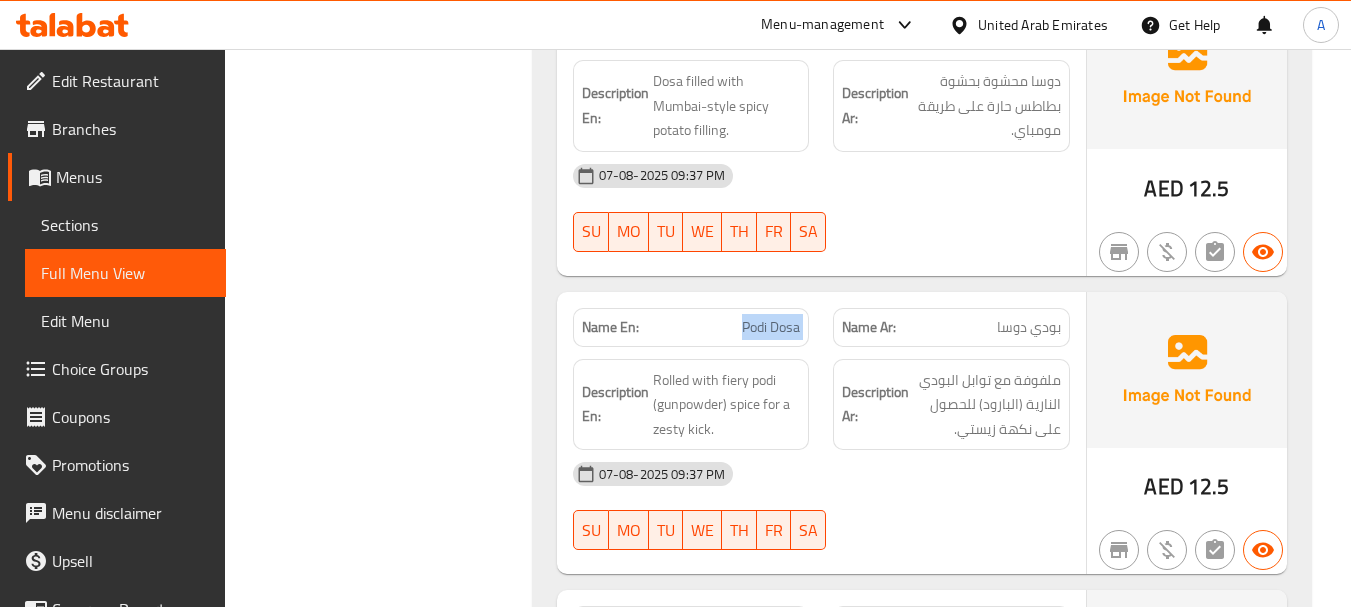 drag, startPoint x: 744, startPoint y: 340, endPoint x: 948, endPoint y: 387, distance: 209.34421 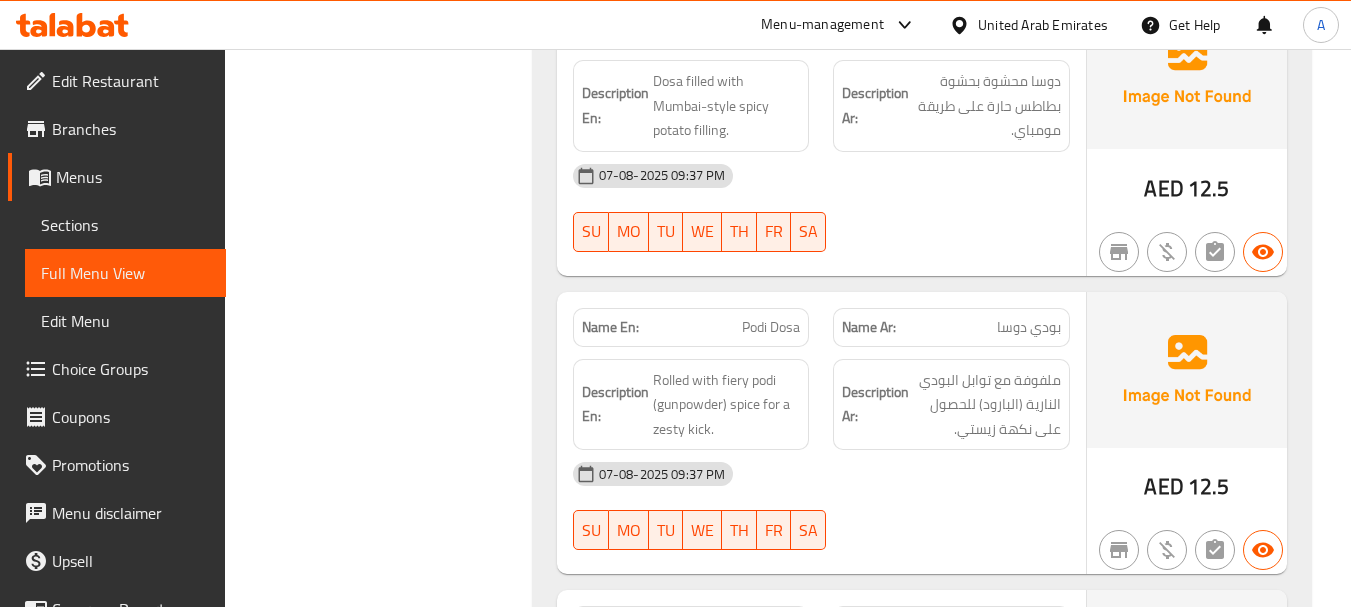 drag, startPoint x: 971, startPoint y: 512, endPoint x: 963, endPoint y: 528, distance: 17.888544 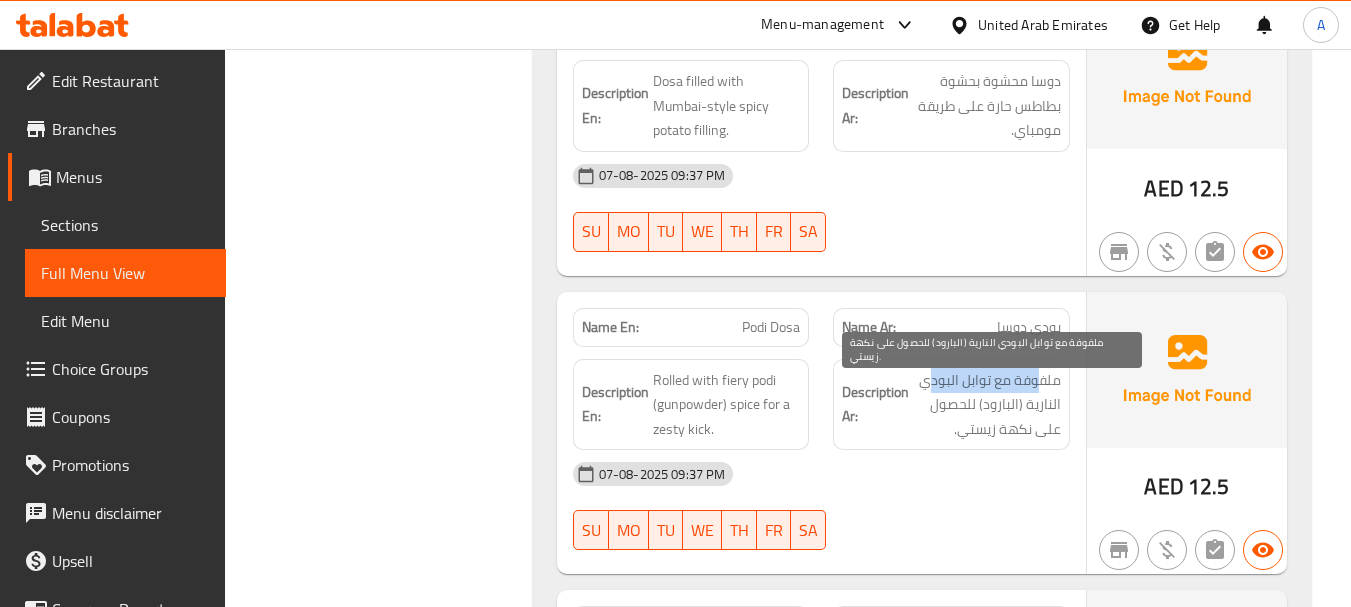 drag, startPoint x: 1041, startPoint y: 373, endPoint x: 932, endPoint y: 372, distance: 109.004585 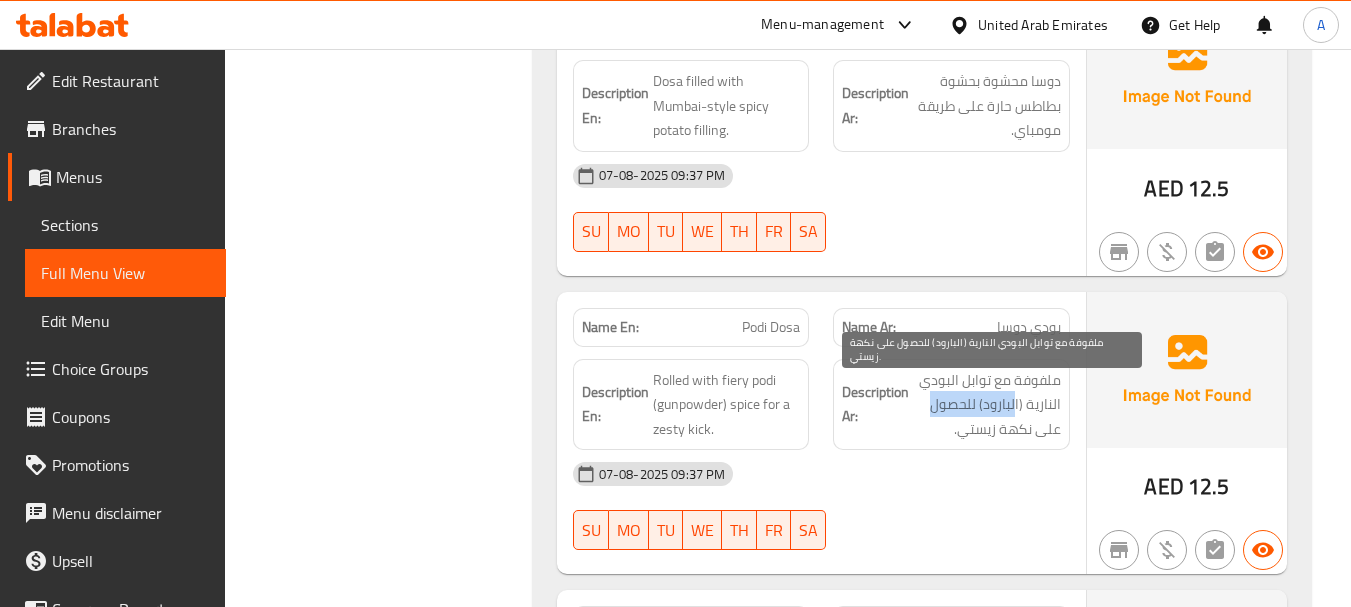 drag, startPoint x: 962, startPoint y: 398, endPoint x: 925, endPoint y: 398, distance: 37 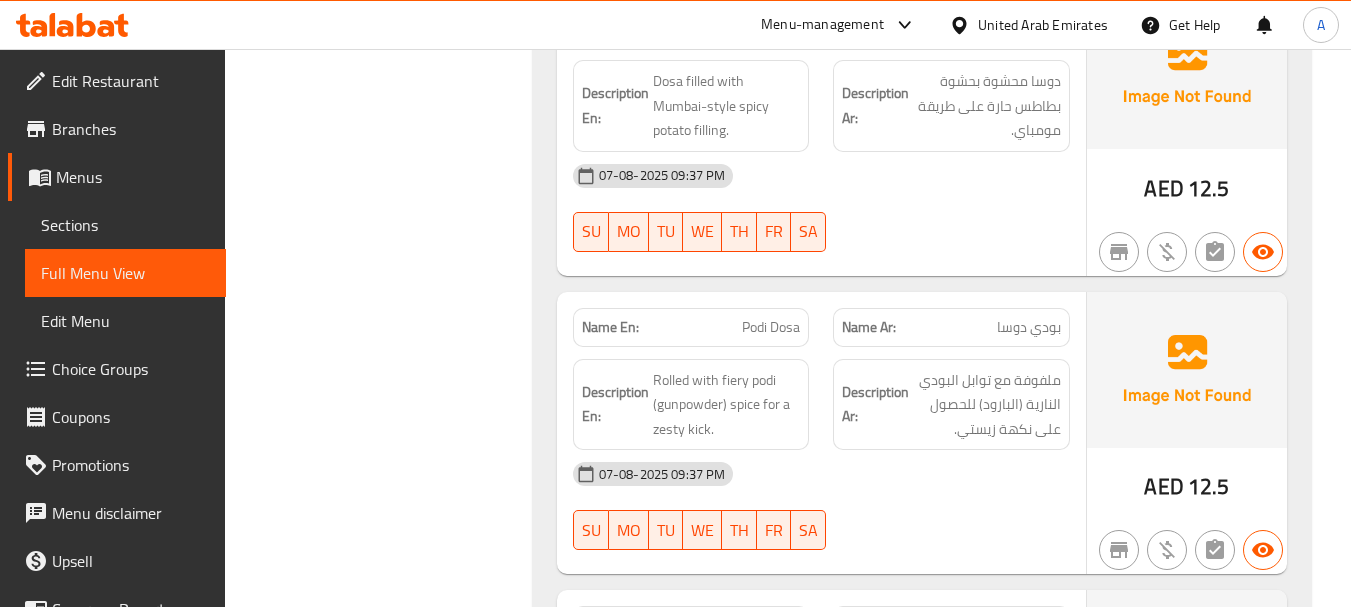 click on "07-08-2025 09:37 PM SU MO TU WE TH FR SA" at bounding box center (821, -12898) 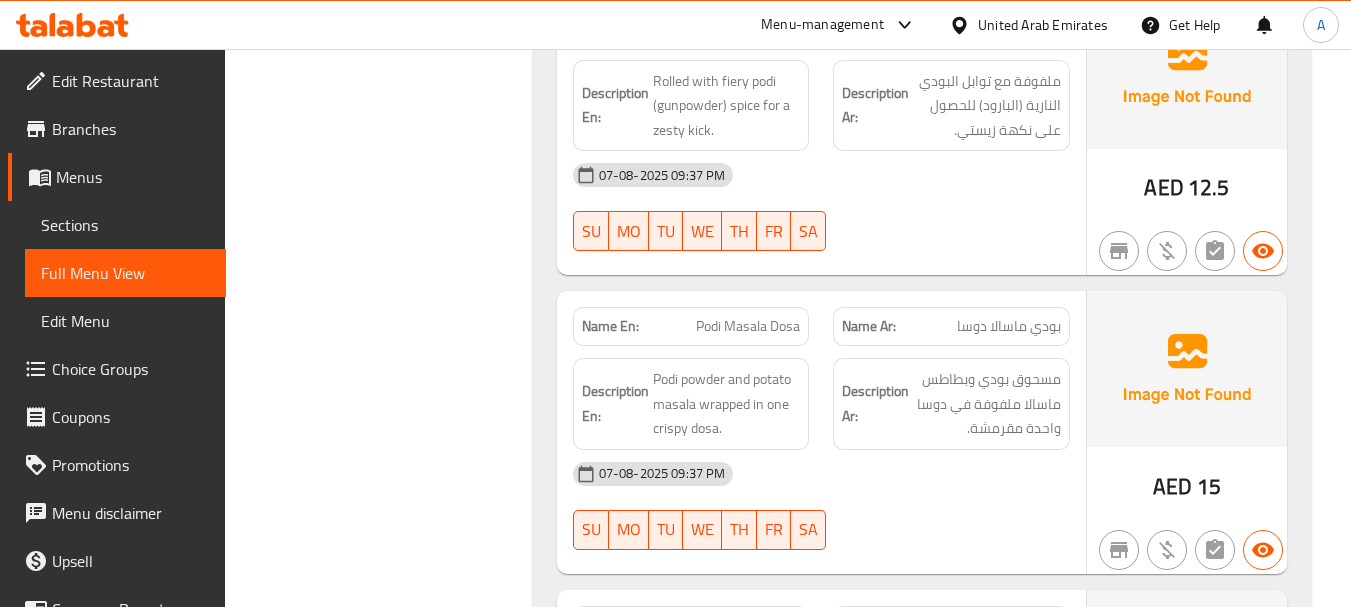 scroll, scrollTop: 15349, scrollLeft: 0, axis: vertical 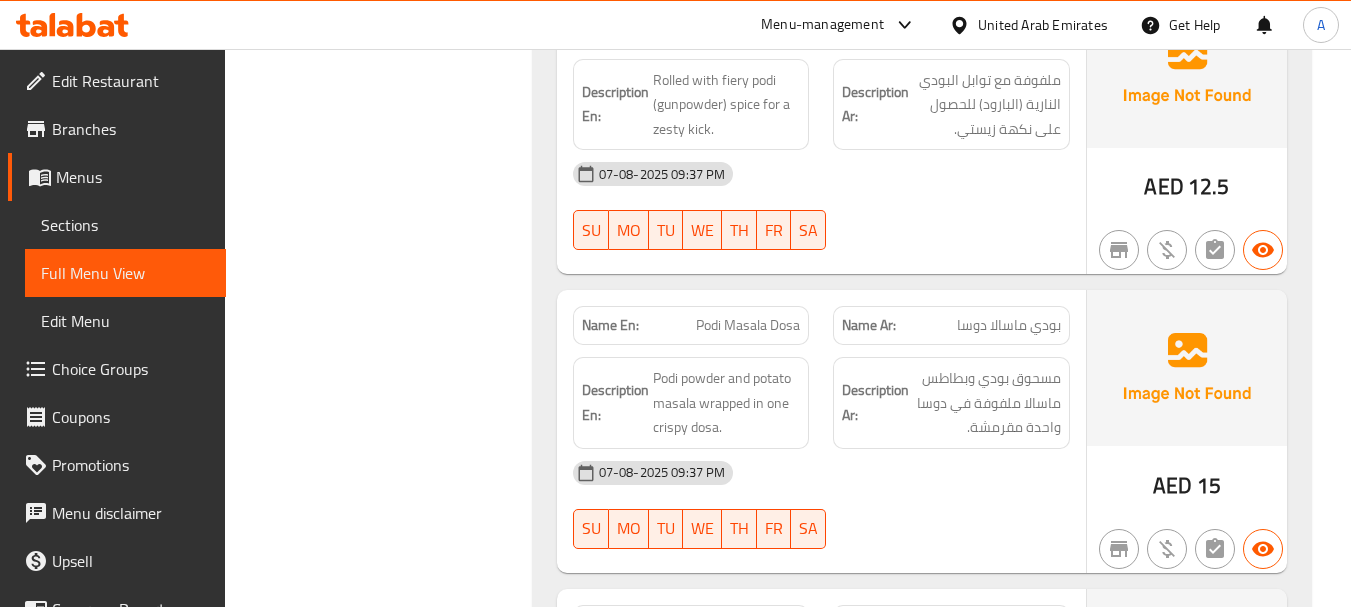 click on "Name En: Podi Masala Dosa Name Ar: بودي ماسالا دوسا Description En: Podi powder and potato masala wrapped in one crispy dosa. Description Ar: مسحوق بودي وبطاطس ماسالا ملفوفة في دوسا واحدة مقرمشة. 07-08-2025 09:37 PM SU MO TU WE TH FR SA" at bounding box center [821, -12973] 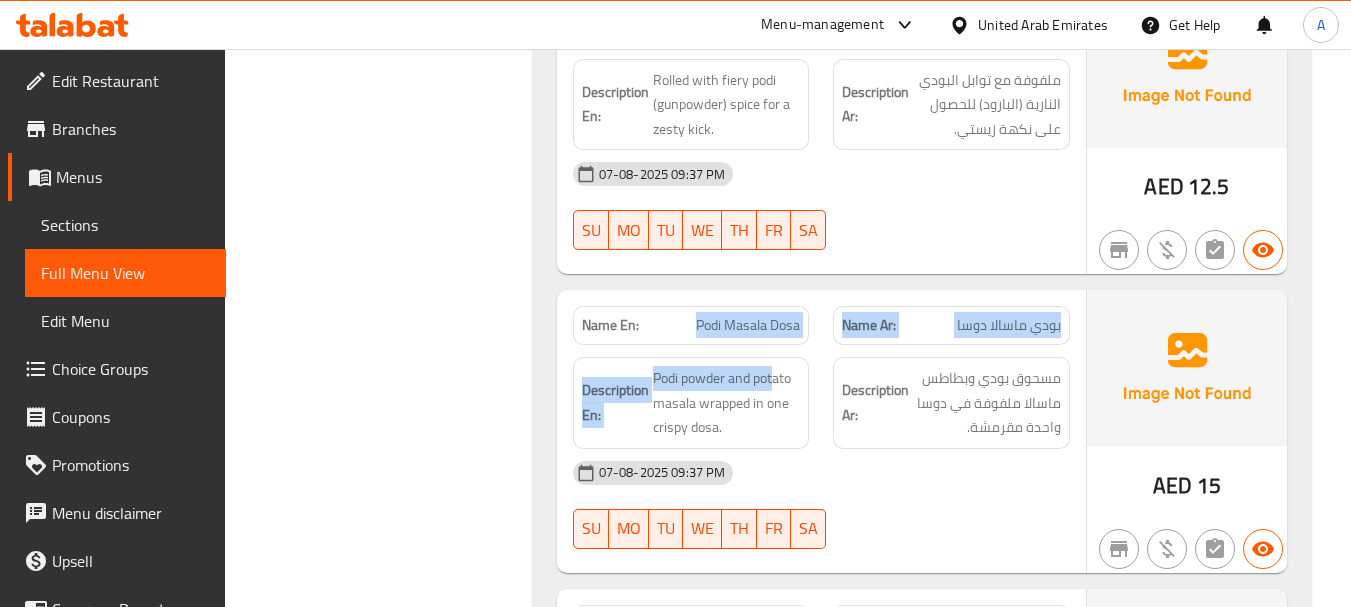 click on "07-08-2025 09:37 PM" at bounding box center [821, -12931] 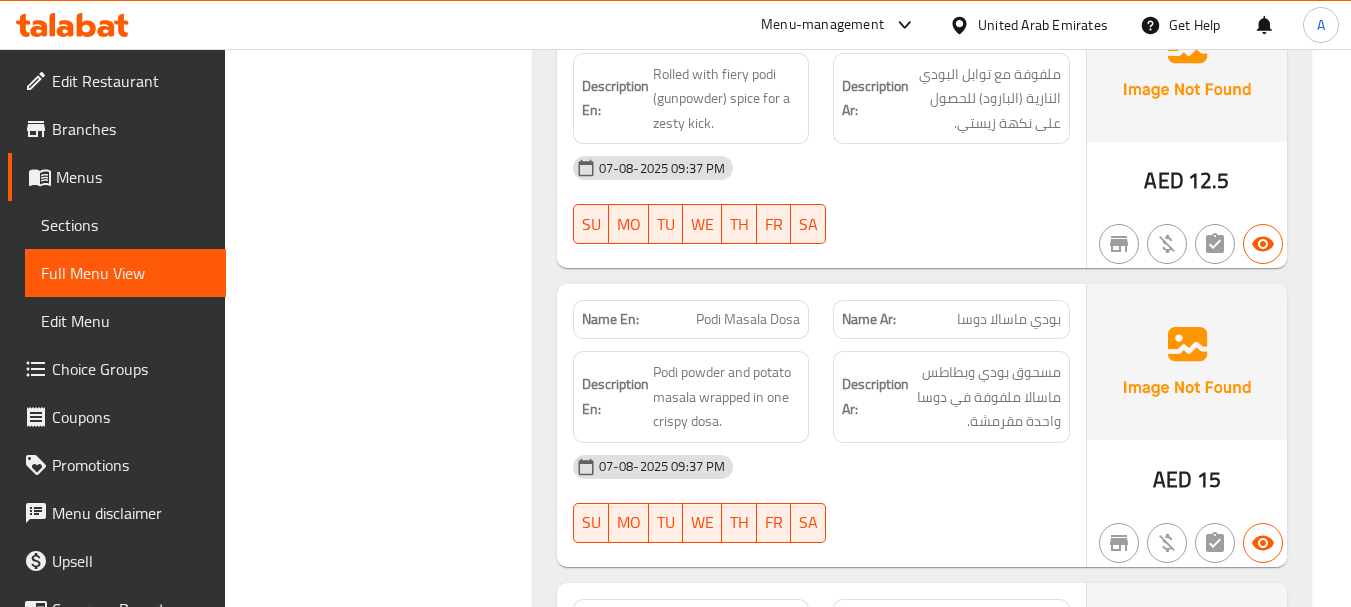 scroll, scrollTop: 15549, scrollLeft: 0, axis: vertical 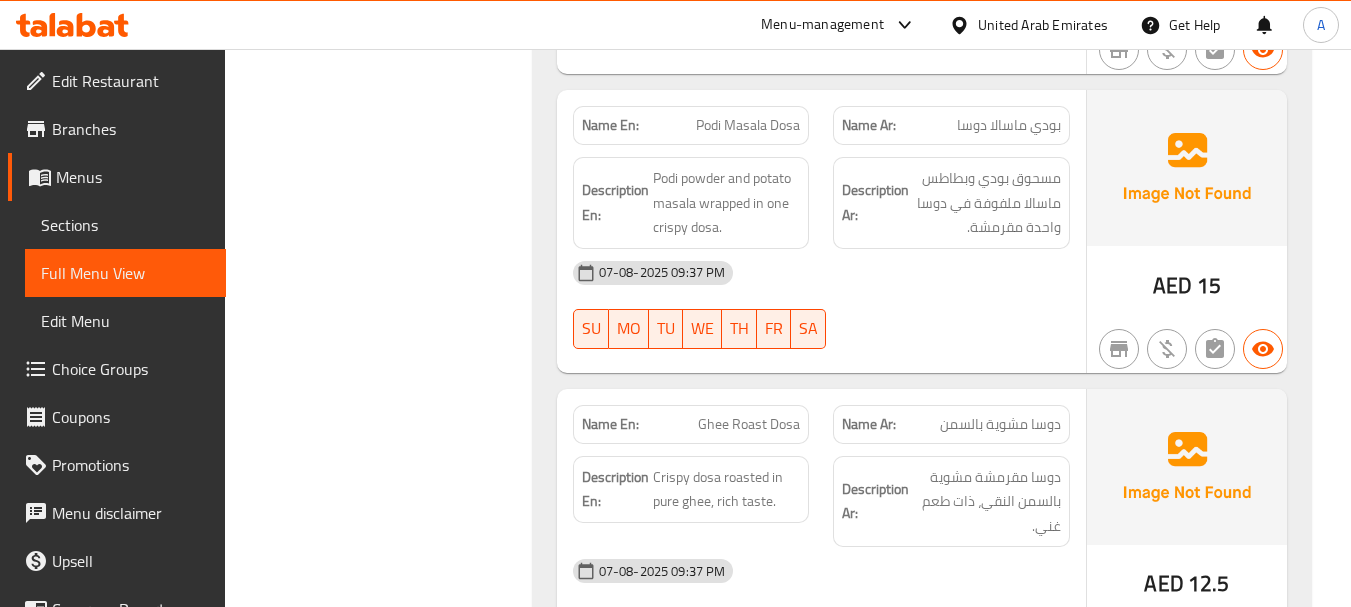 drag, startPoint x: 997, startPoint y: 119, endPoint x: 1015, endPoint y: 241, distance: 123.32072 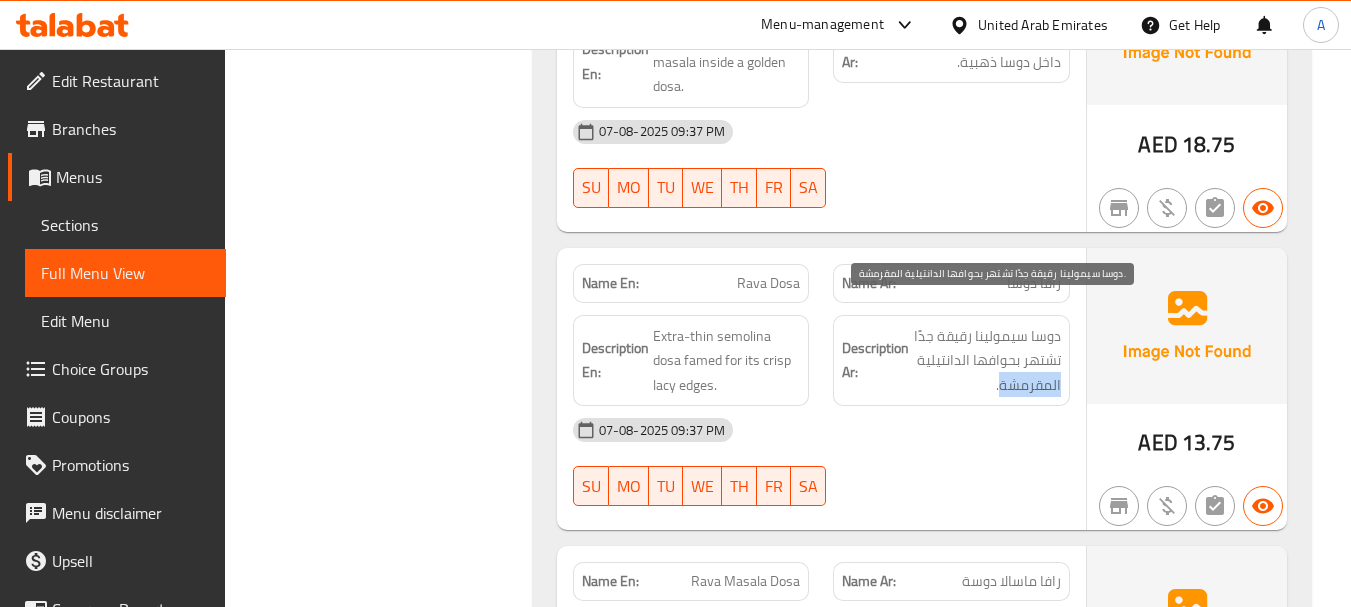 click on "دوسا سيمولينا رقيقة جدًا تشتهر بحوافها الدانتيلية المقرمشة." at bounding box center [987, 361] 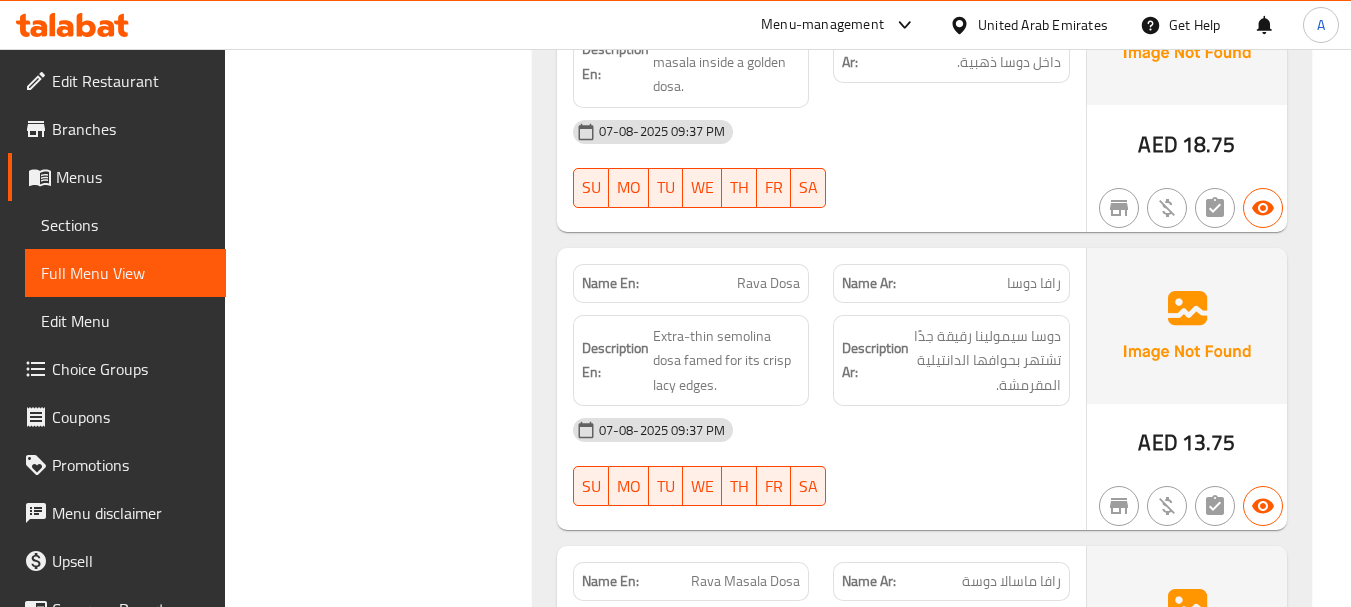 click on "07-08-2025 09:37 PM" at bounding box center (821, 430) 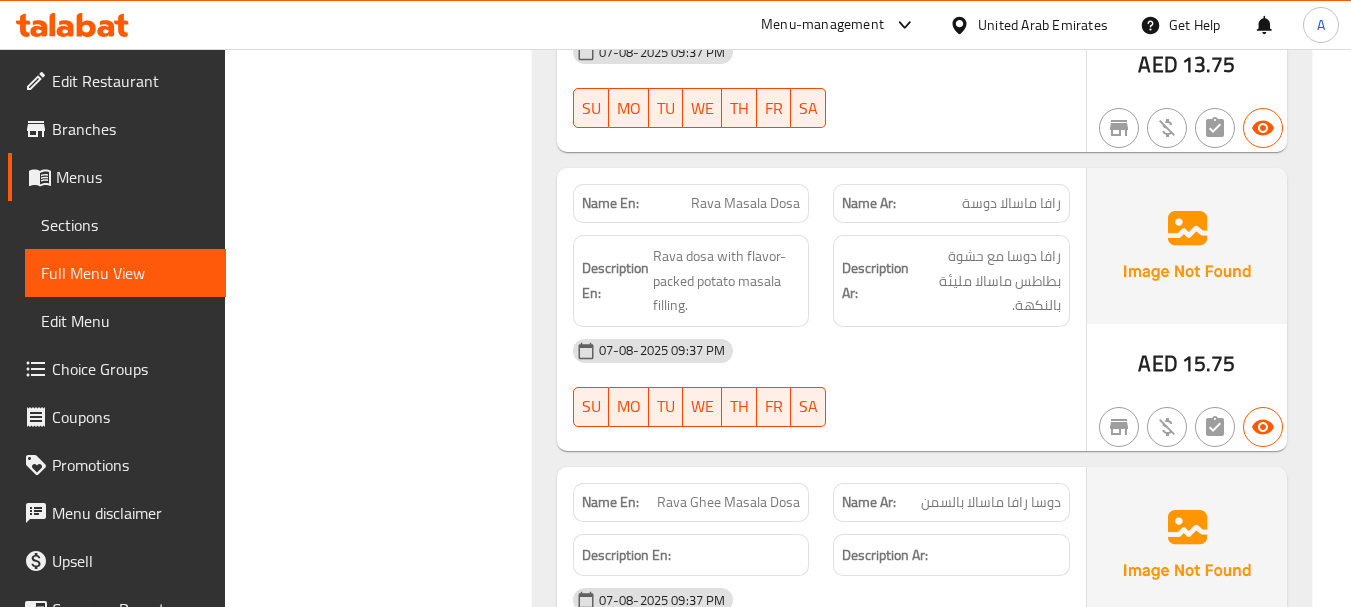 scroll, scrollTop: 19349, scrollLeft: 0, axis: vertical 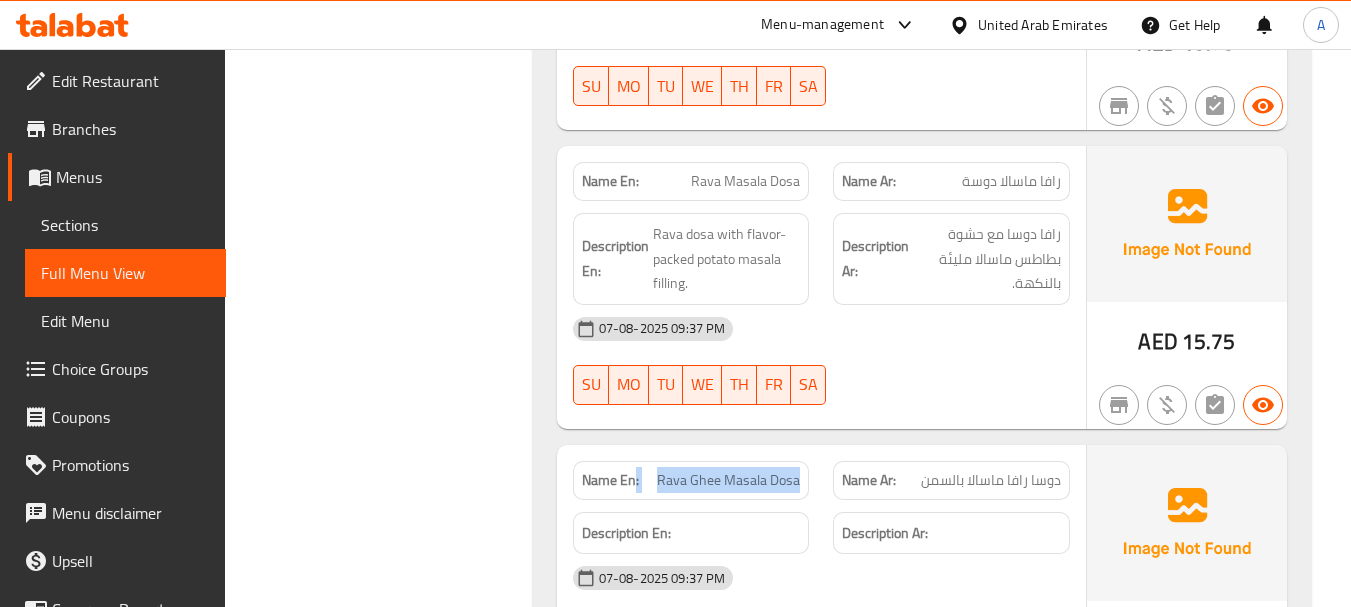 drag, startPoint x: 646, startPoint y: 463, endPoint x: 900, endPoint y: 396, distance: 262.68802 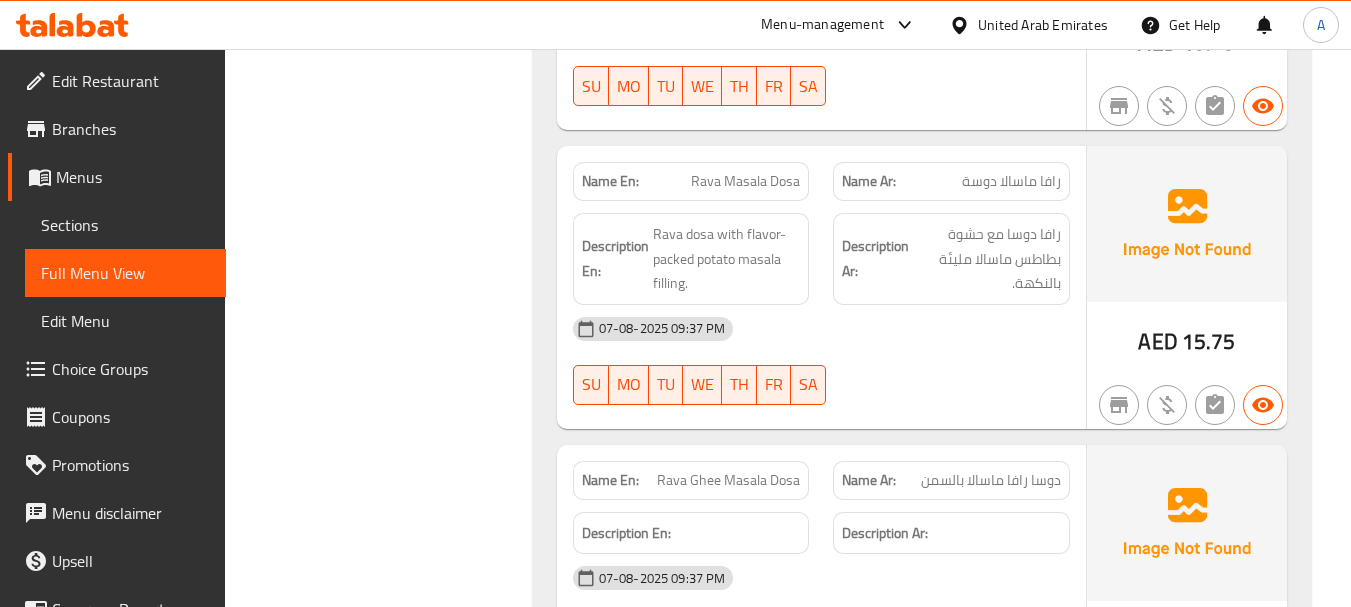 click at bounding box center [951, 405] 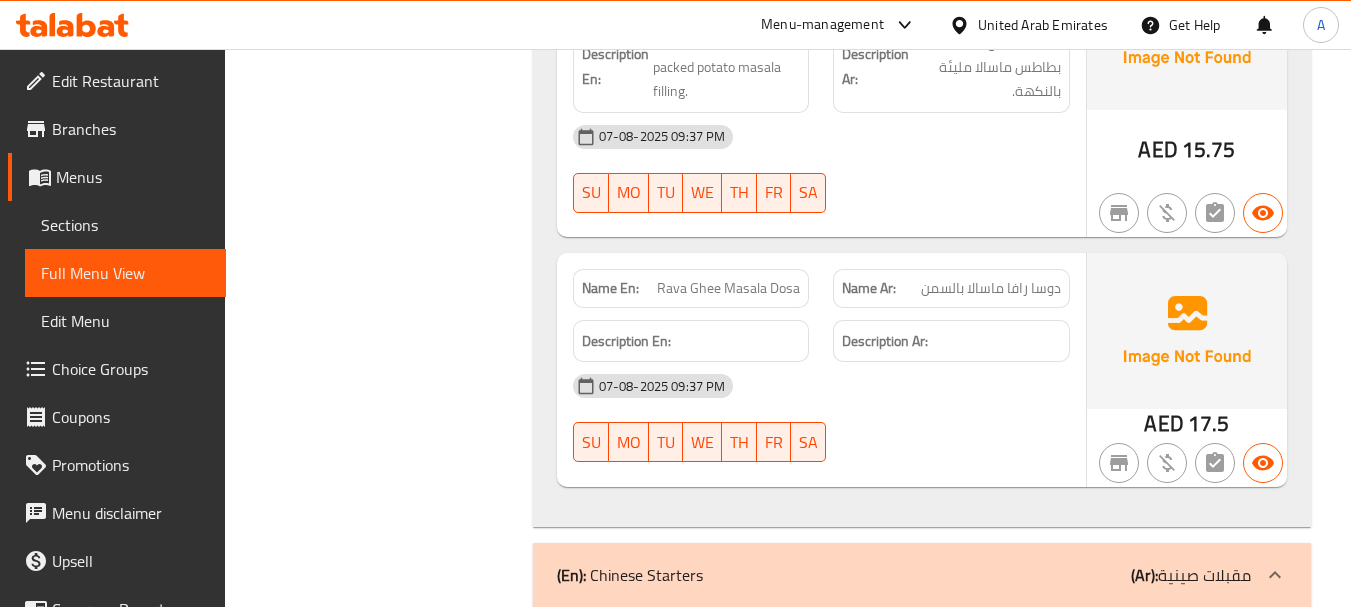 scroll, scrollTop: 19549, scrollLeft: 0, axis: vertical 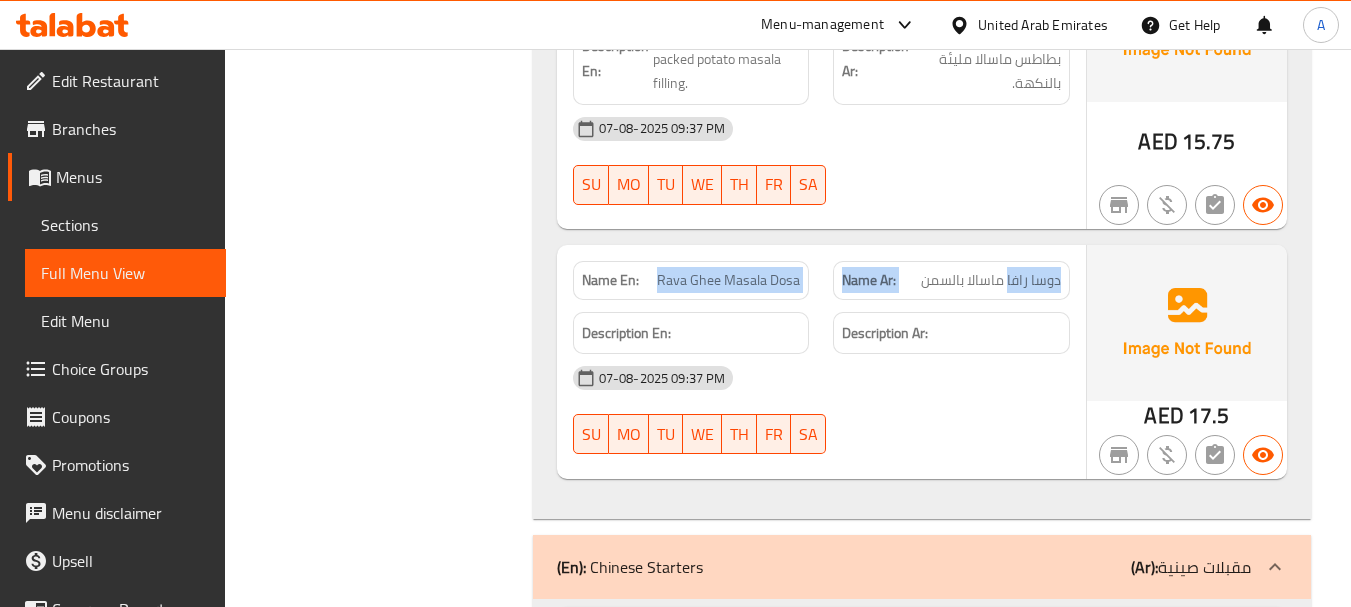 drag, startPoint x: 925, startPoint y: 252, endPoint x: 636, endPoint y: 253, distance: 289.00174 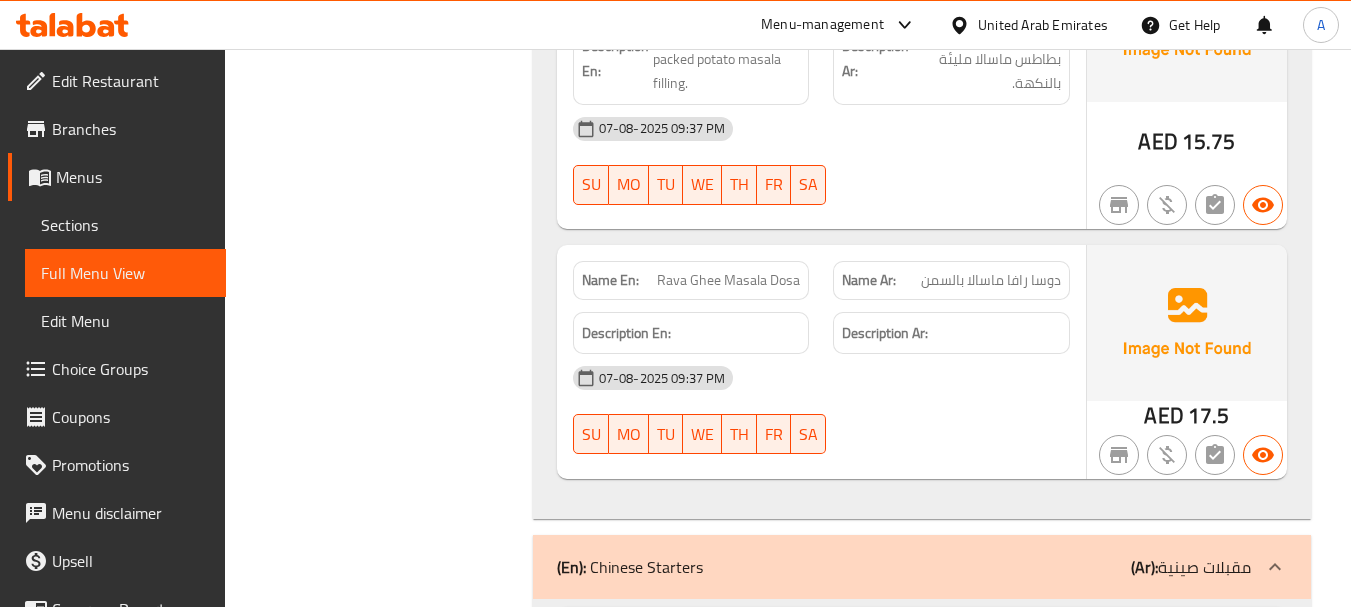 click on "07-08-2025 09:37 PM" at bounding box center (821, 378) 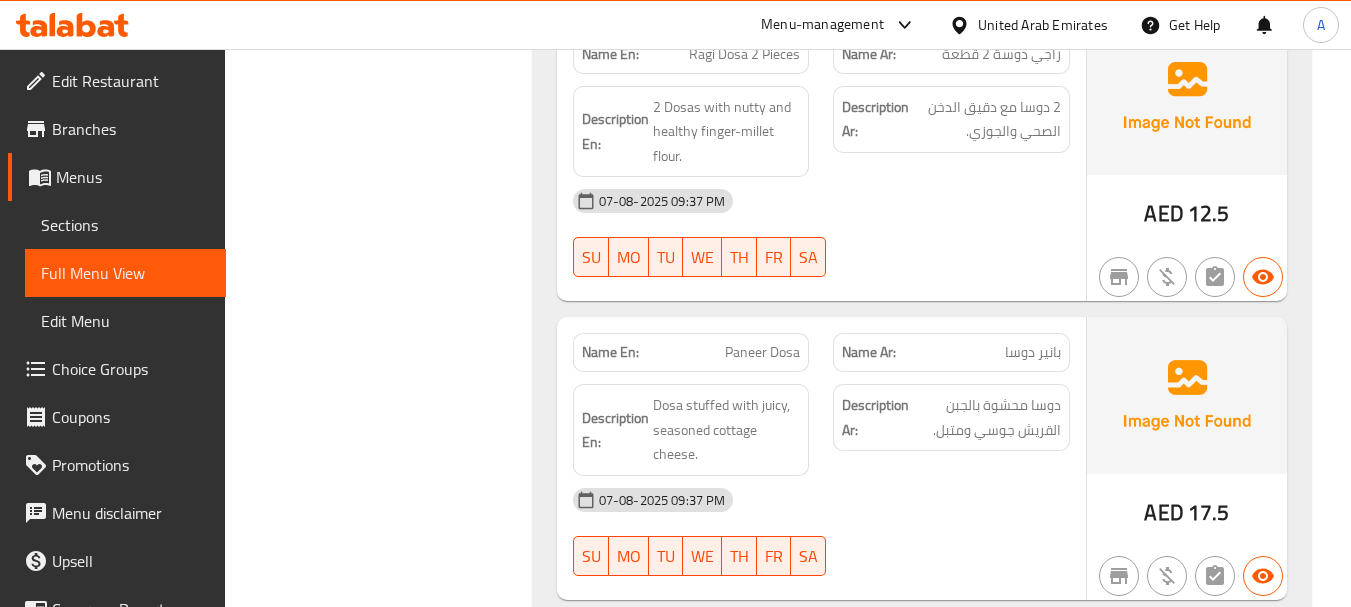 scroll, scrollTop: 27083, scrollLeft: 0, axis: vertical 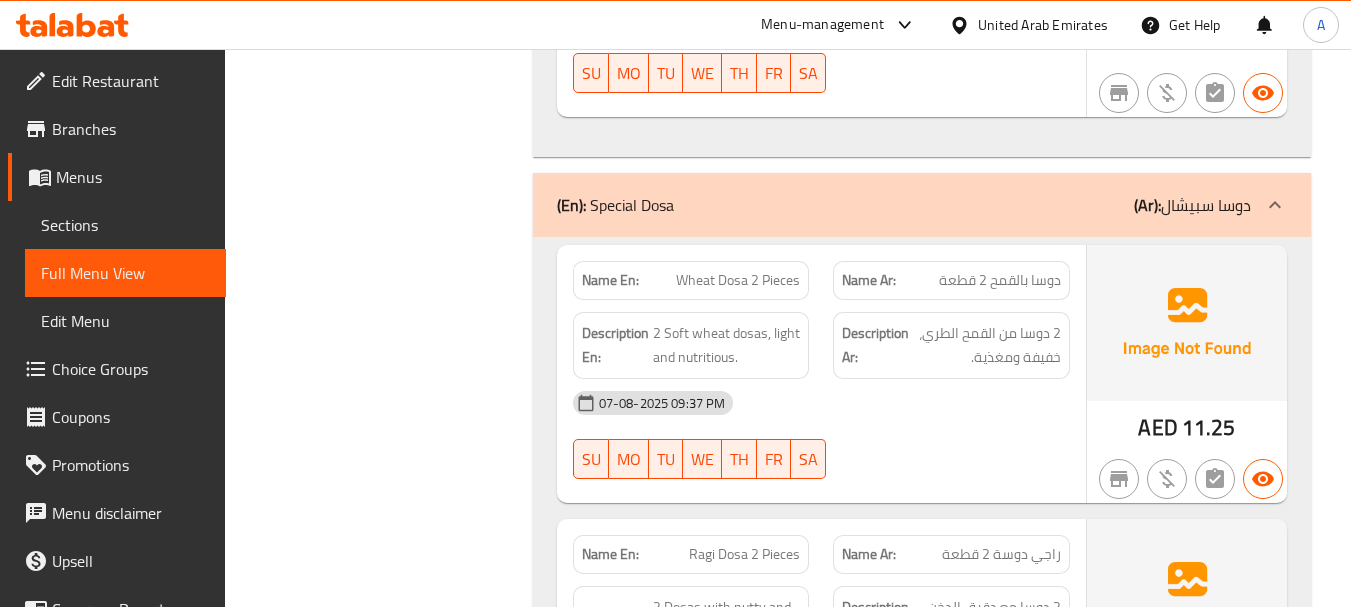 click on "07-08-2025 09:37 PM" at bounding box center [821, -26560] 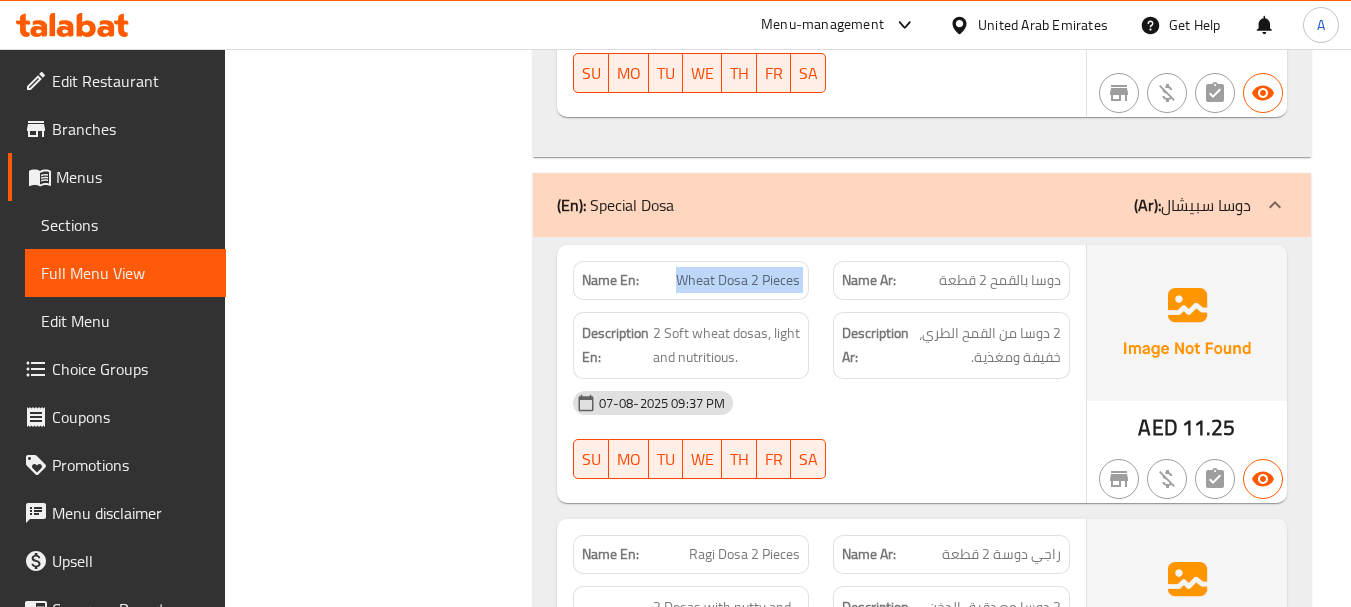drag, startPoint x: 649, startPoint y: 240, endPoint x: 925, endPoint y: 342, distance: 294.24478 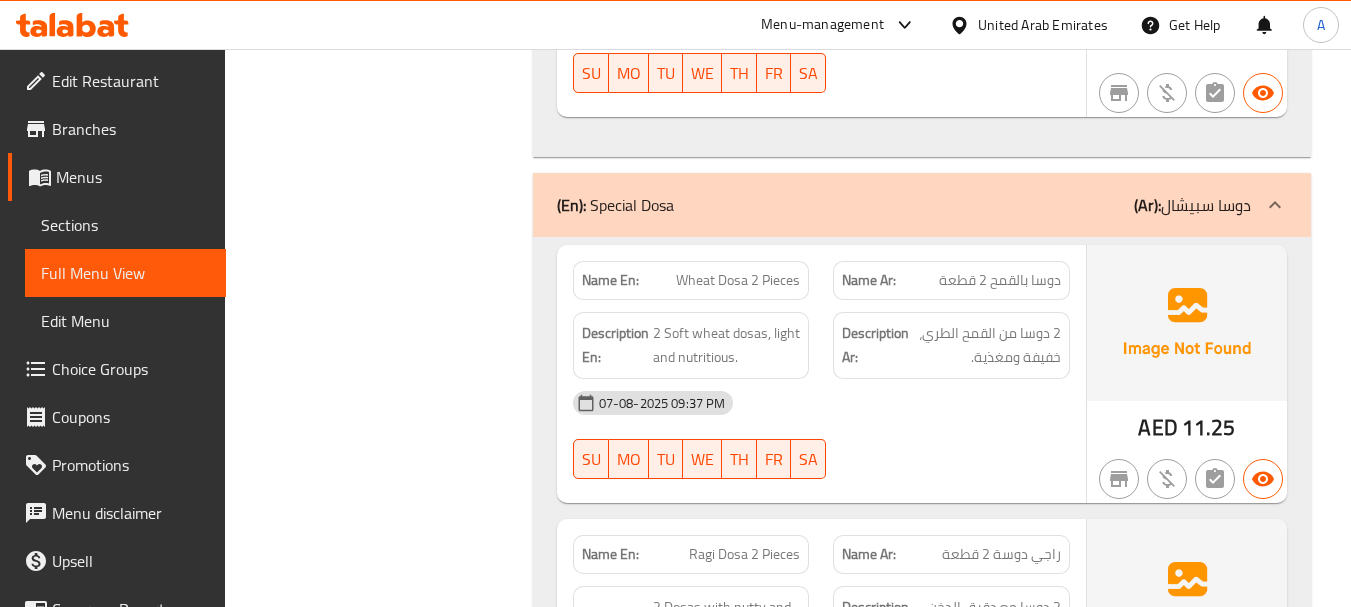click on "07-08-2025 09:37 PM" at bounding box center (821, -26560) 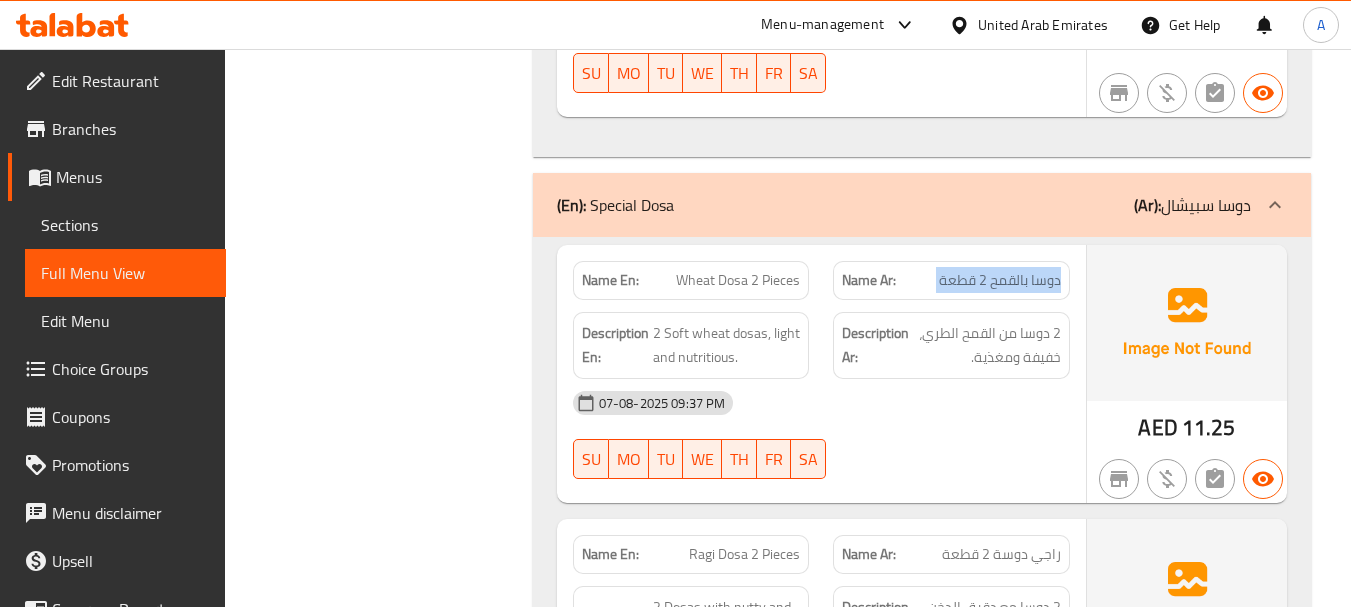 drag, startPoint x: 1034, startPoint y: 233, endPoint x: 929, endPoint y: 249, distance: 106.21205 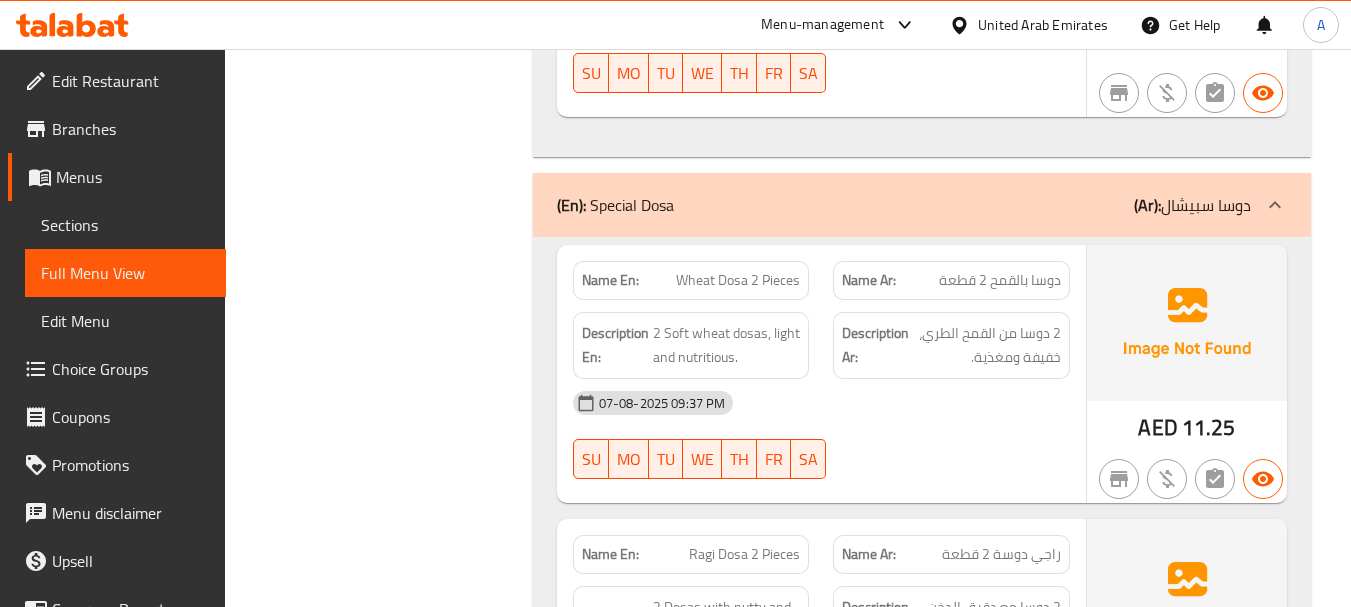 click on "07-08-2025 09:37 PM SU MO TU WE TH FR SA" at bounding box center [821, -26528] 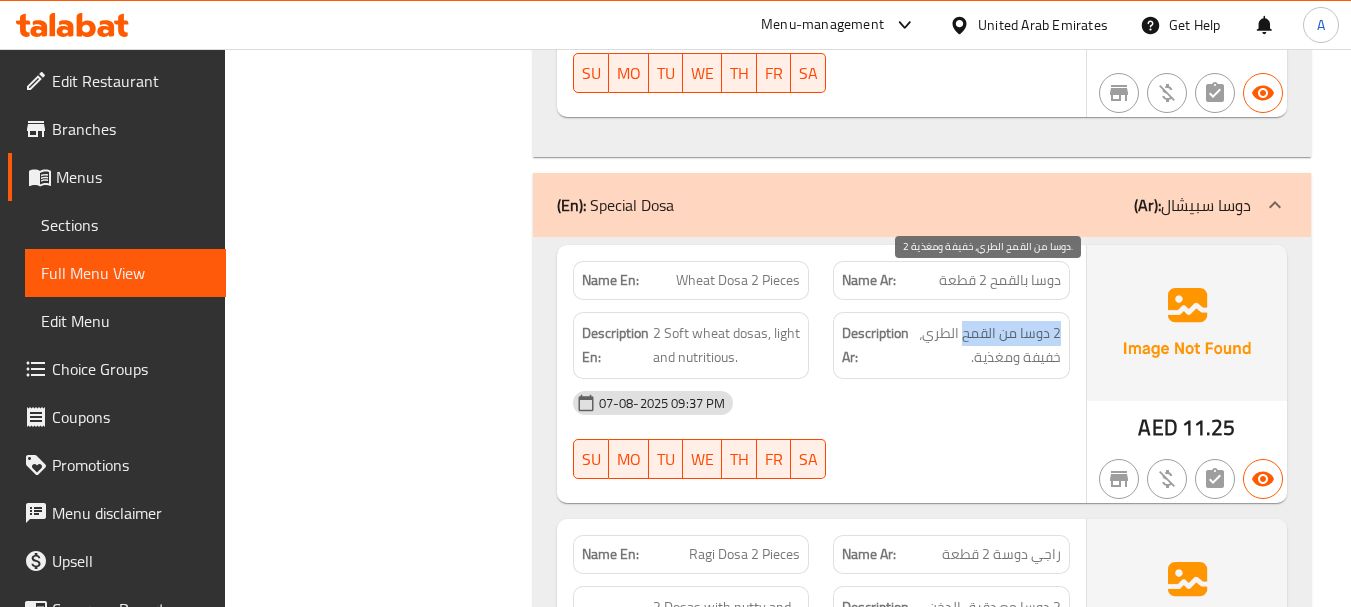 drag, startPoint x: 965, startPoint y: 276, endPoint x: 1058, endPoint y: 281, distance: 93.13431 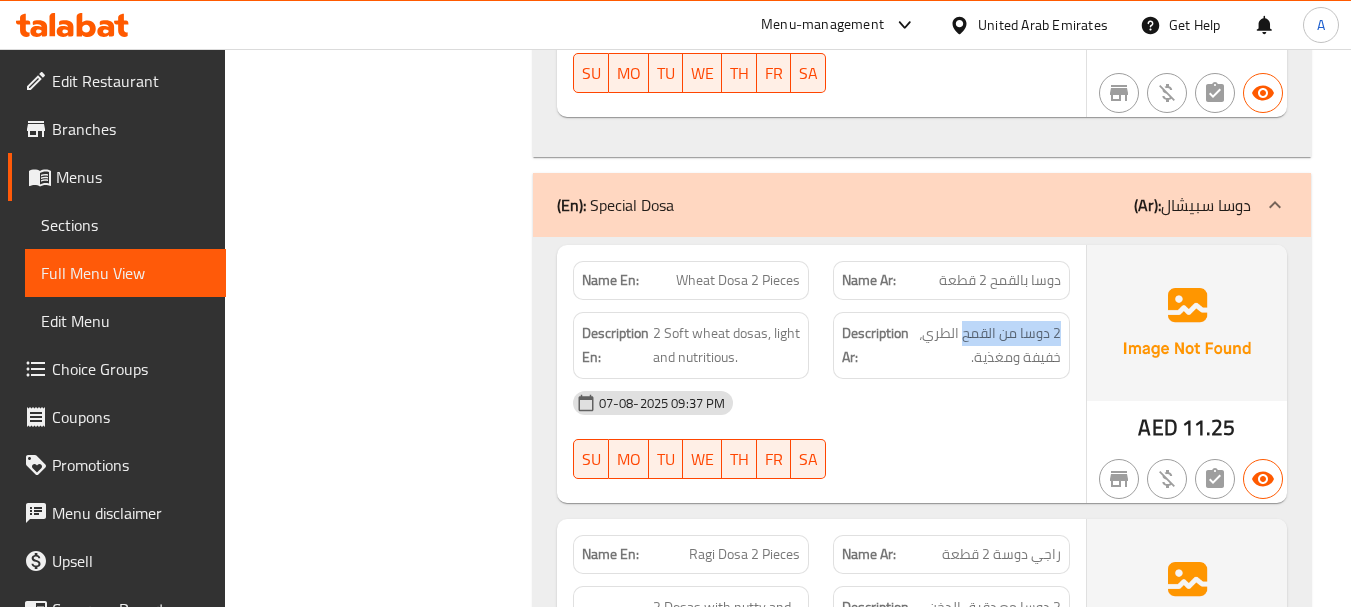 click on "07-08-2025 09:37 PM" at bounding box center [821, -26560] 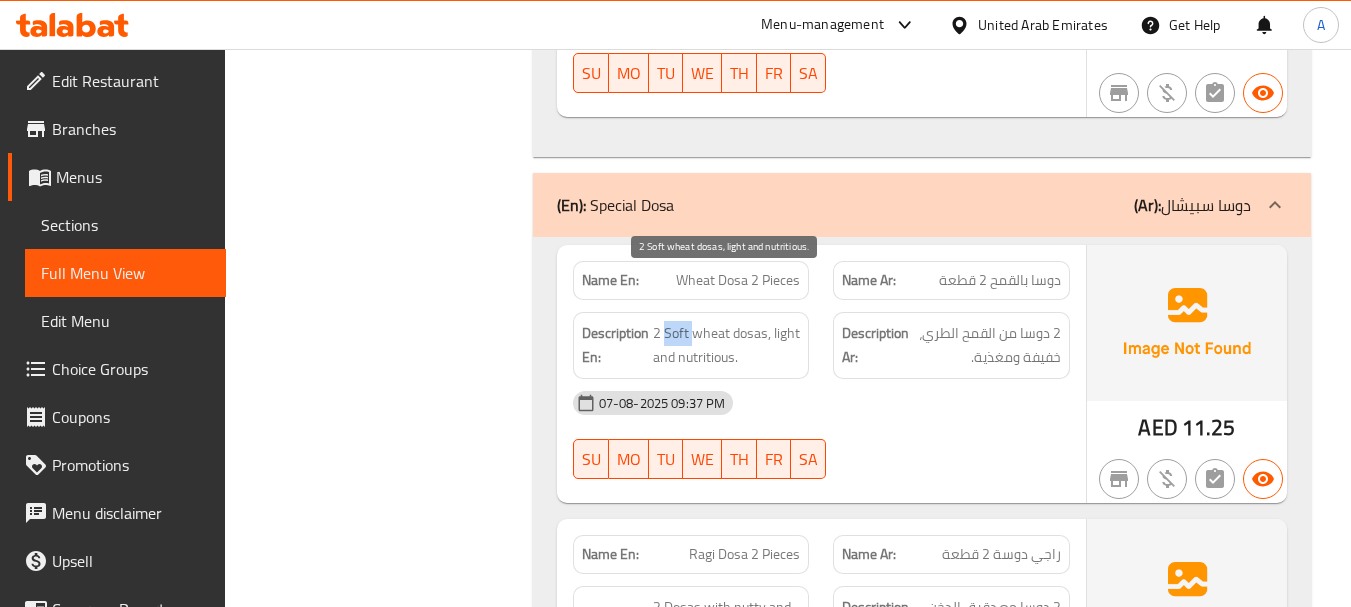 drag, startPoint x: 665, startPoint y: 284, endPoint x: 695, endPoint y: 284, distance: 30 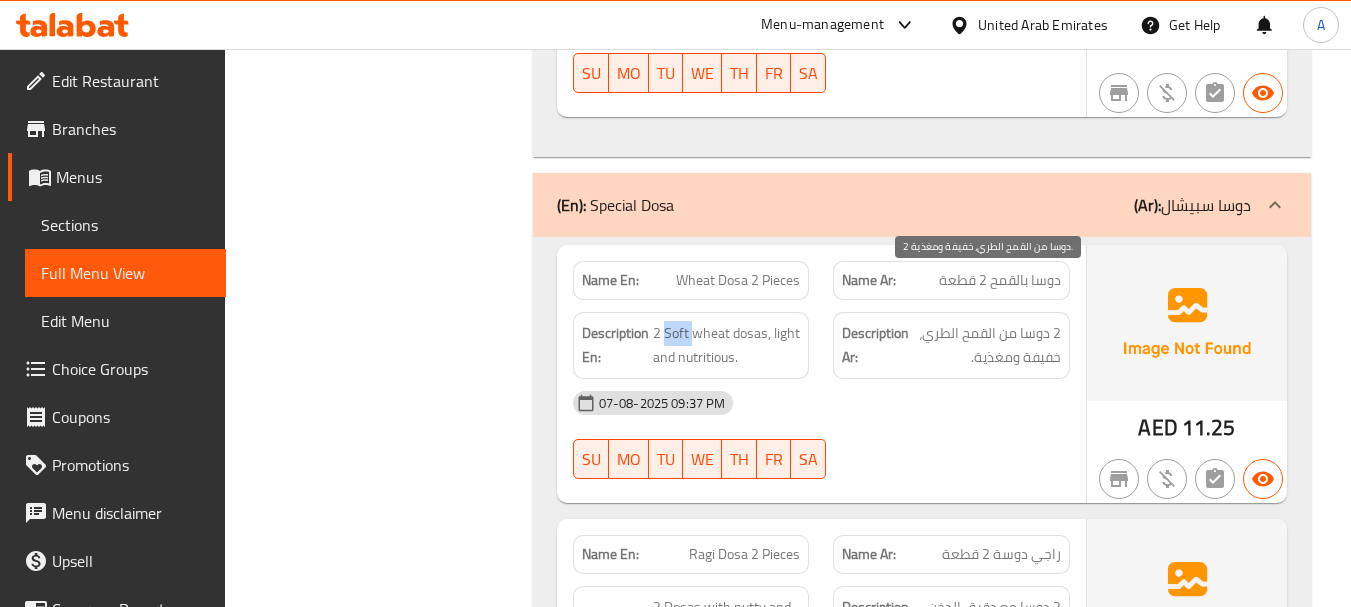 click on "2 دوسا من القمح الطري، خفيفة ومغذية." at bounding box center (987, 345) 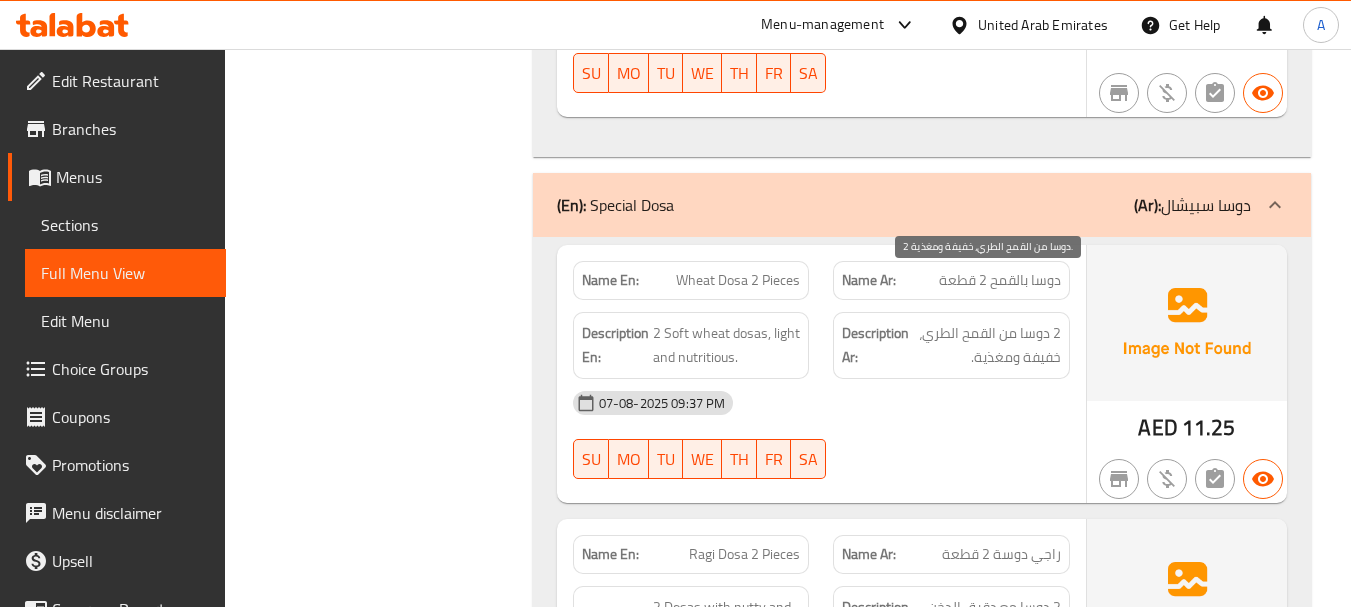 click on "2 دوسا من القمح الطري، خفيفة ومغذية." at bounding box center [987, 345] 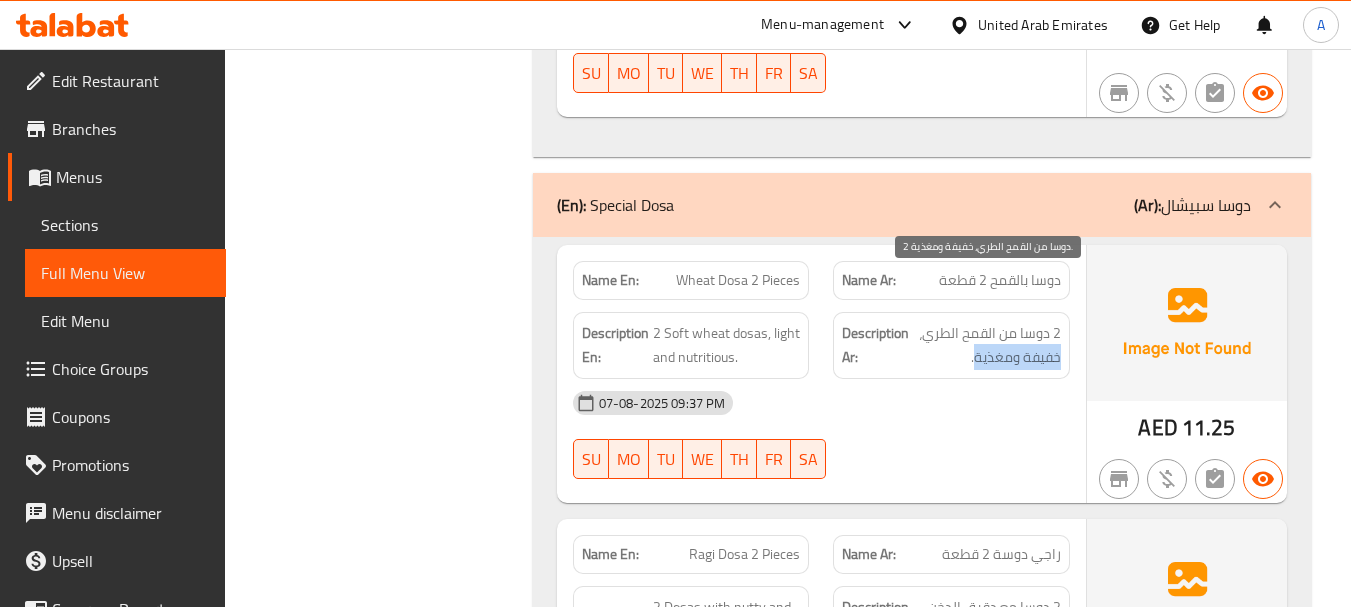 drag, startPoint x: 1036, startPoint y: 302, endPoint x: 970, endPoint y: 401, distance: 118.98319 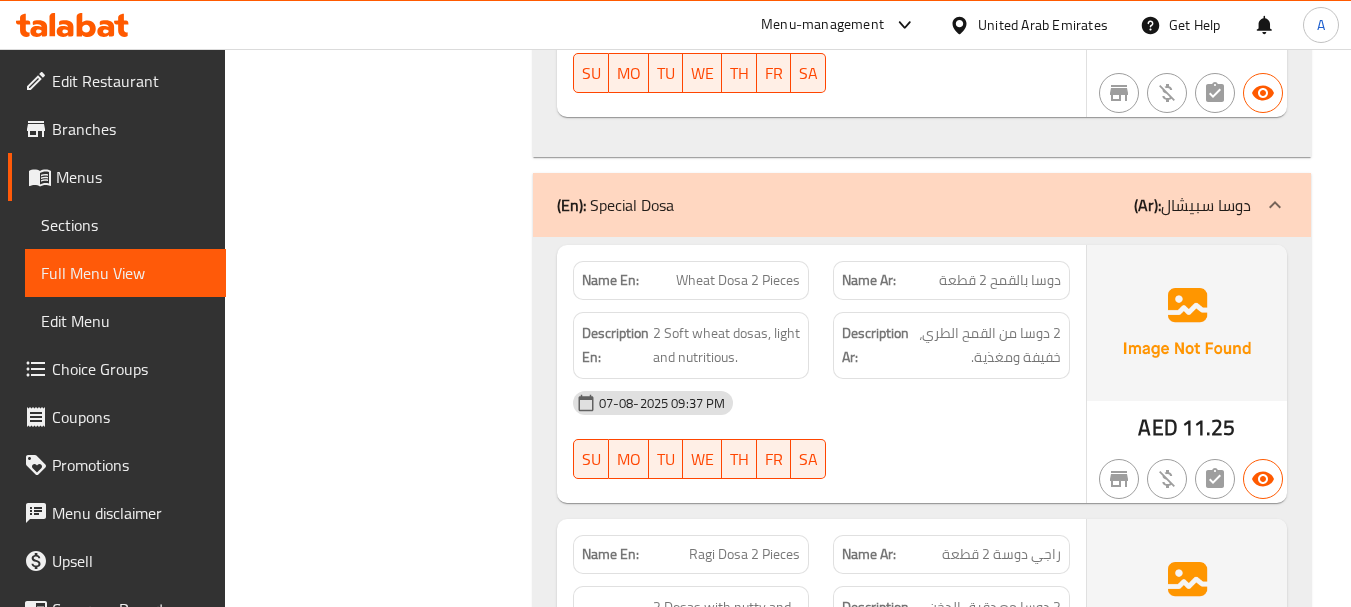 click on "07-08-2025 09:37 PM SU MO TU WE TH FR SA" at bounding box center (821, -26528) 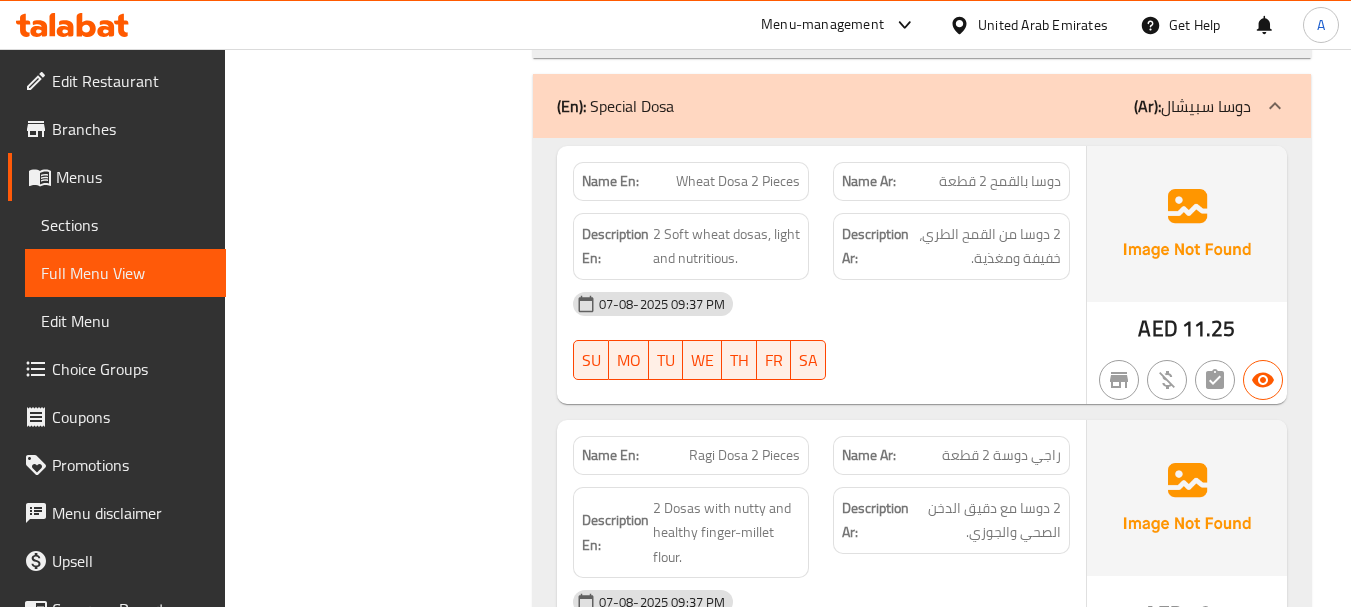 scroll, scrollTop: 27283, scrollLeft: 0, axis: vertical 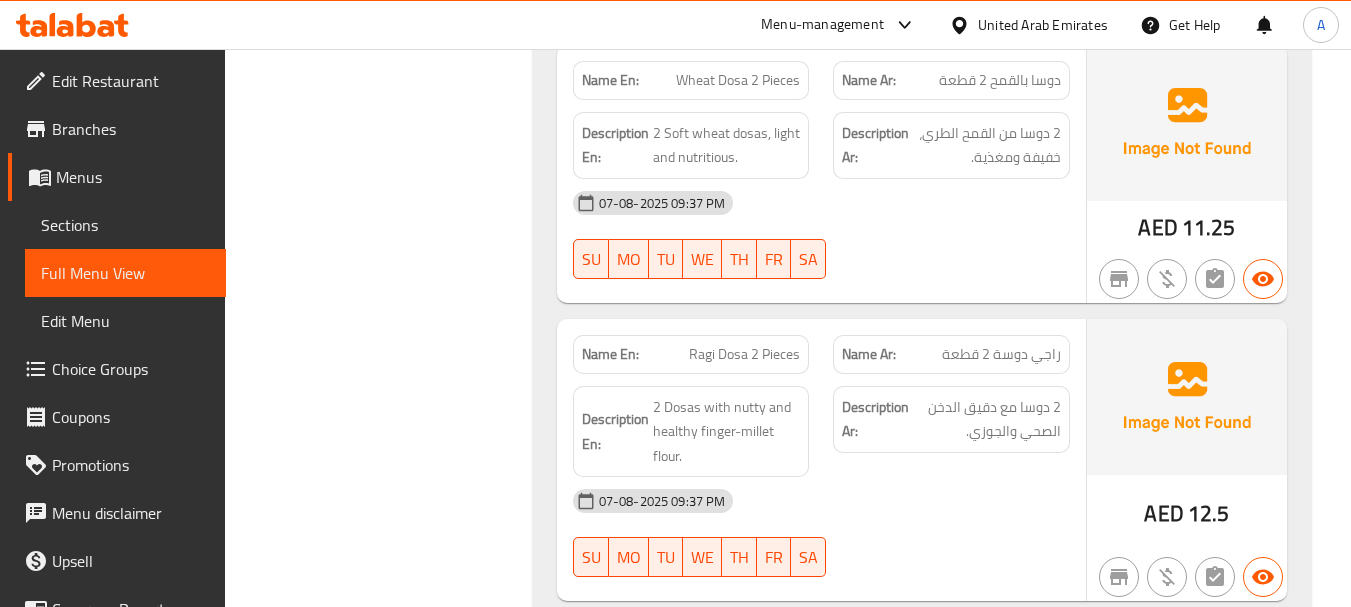 drag, startPoint x: 687, startPoint y: 295, endPoint x: 969, endPoint y: 335, distance: 284.82275 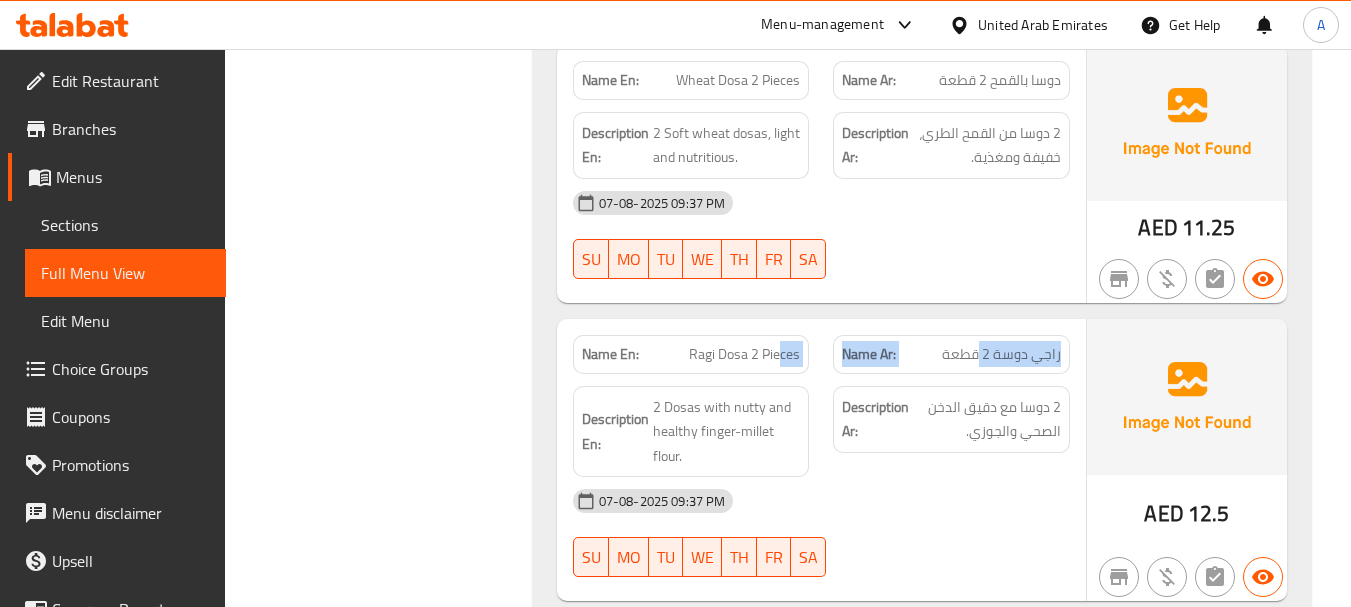 drag, startPoint x: 792, startPoint y: 308, endPoint x: 761, endPoint y: 323, distance: 34.43835 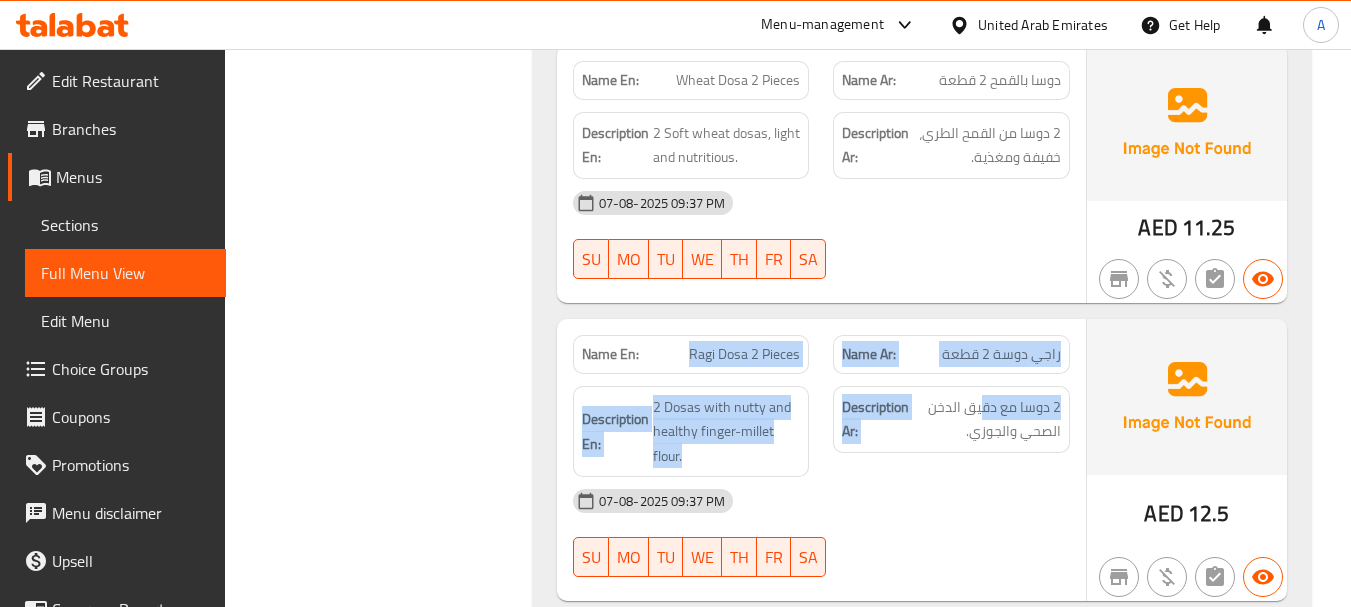 drag, startPoint x: 985, startPoint y: 334, endPoint x: 1010, endPoint y: 337, distance: 25.179358 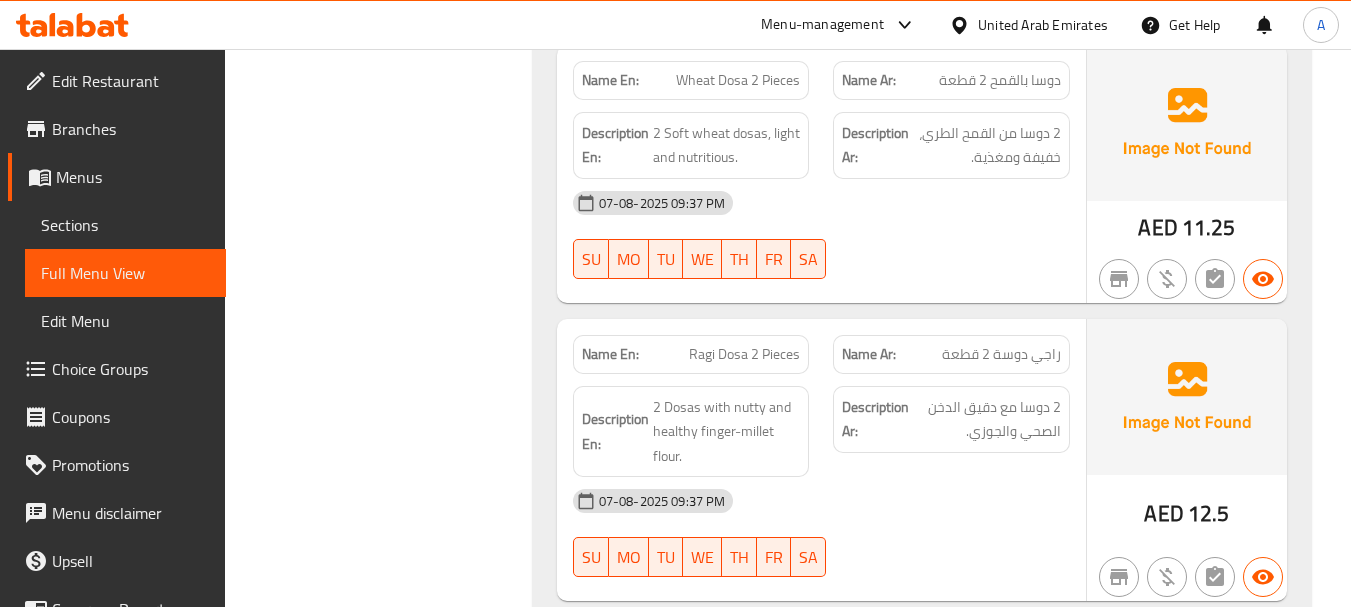 drag, startPoint x: 1018, startPoint y: 465, endPoint x: 1018, endPoint y: 405, distance: 60 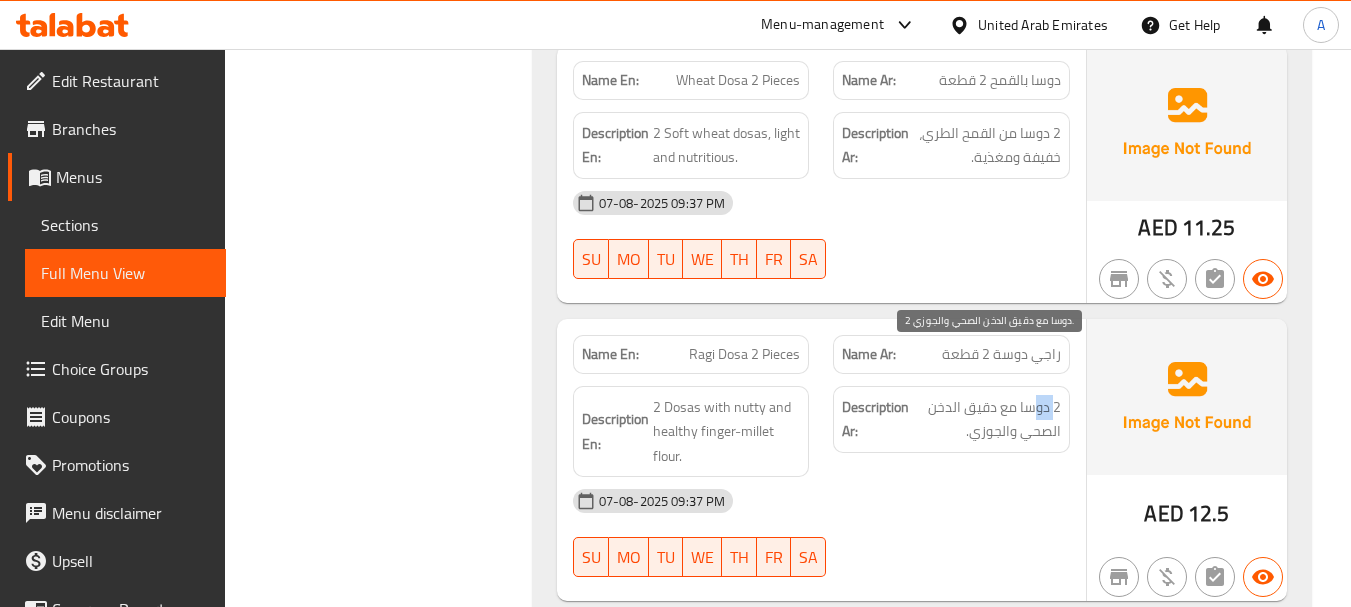 drag, startPoint x: 1031, startPoint y: 358, endPoint x: 1044, endPoint y: 369, distance: 17.029387 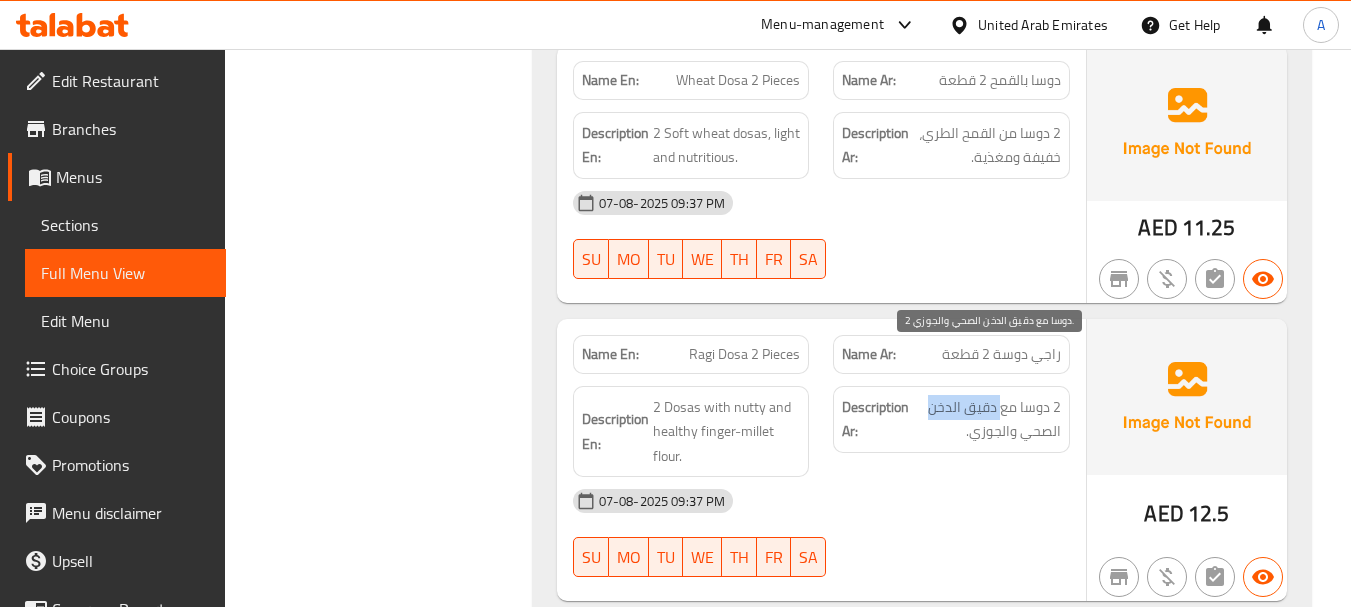 drag, startPoint x: 985, startPoint y: 356, endPoint x: 925, endPoint y: 356, distance: 60 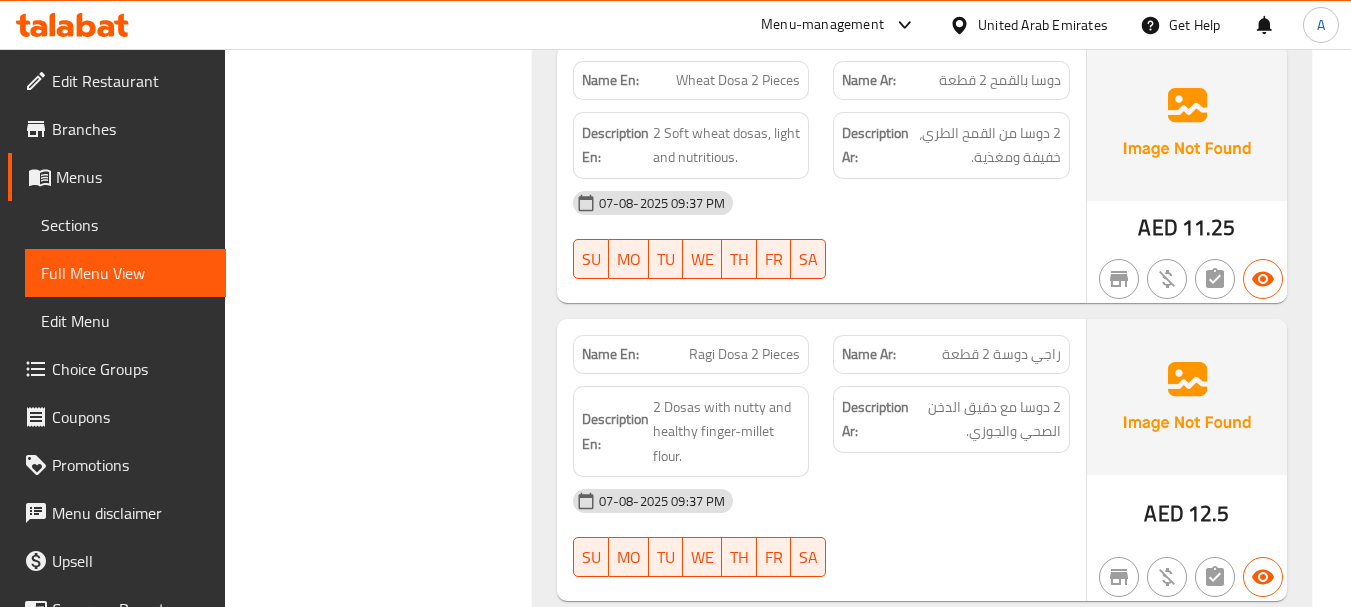 click on "07-08-2025 09:37 PM SU MO TU WE TH FR SA" at bounding box center (821, -26408) 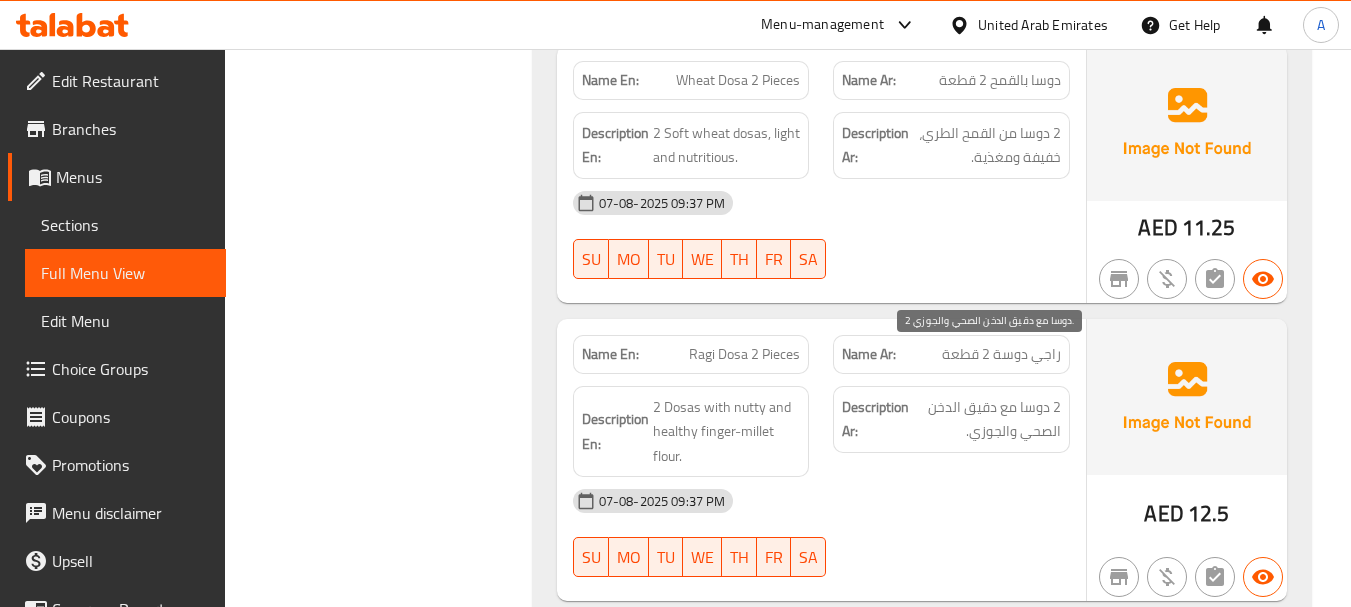 drag, startPoint x: 1034, startPoint y: 387, endPoint x: 972, endPoint y: 391, distance: 62.1289 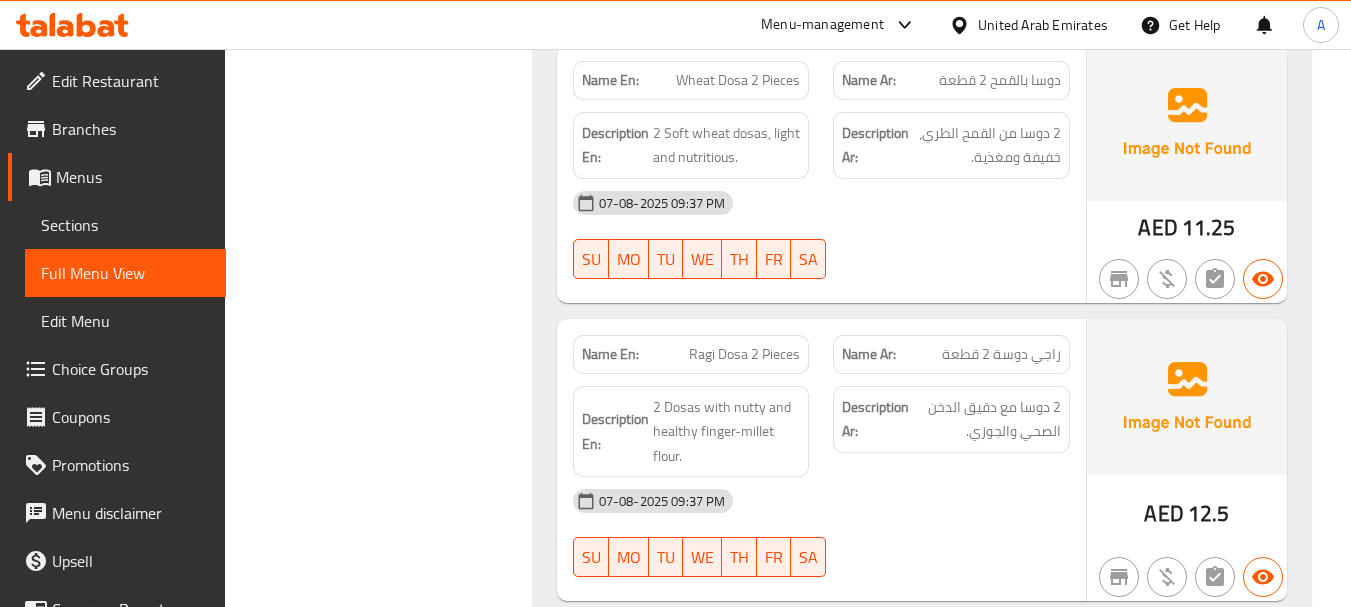 click on "07-08-2025 09:37 PM" at bounding box center (821, -26440) 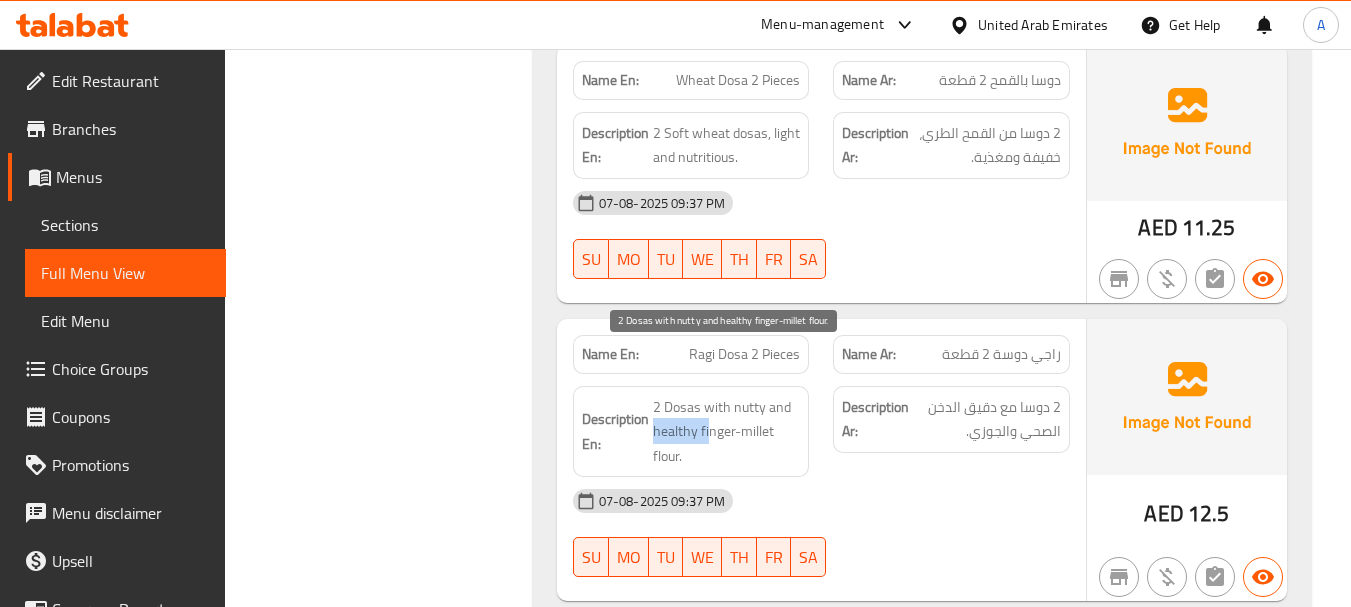 drag, startPoint x: 656, startPoint y: 395, endPoint x: 902, endPoint y: 418, distance: 247.07286 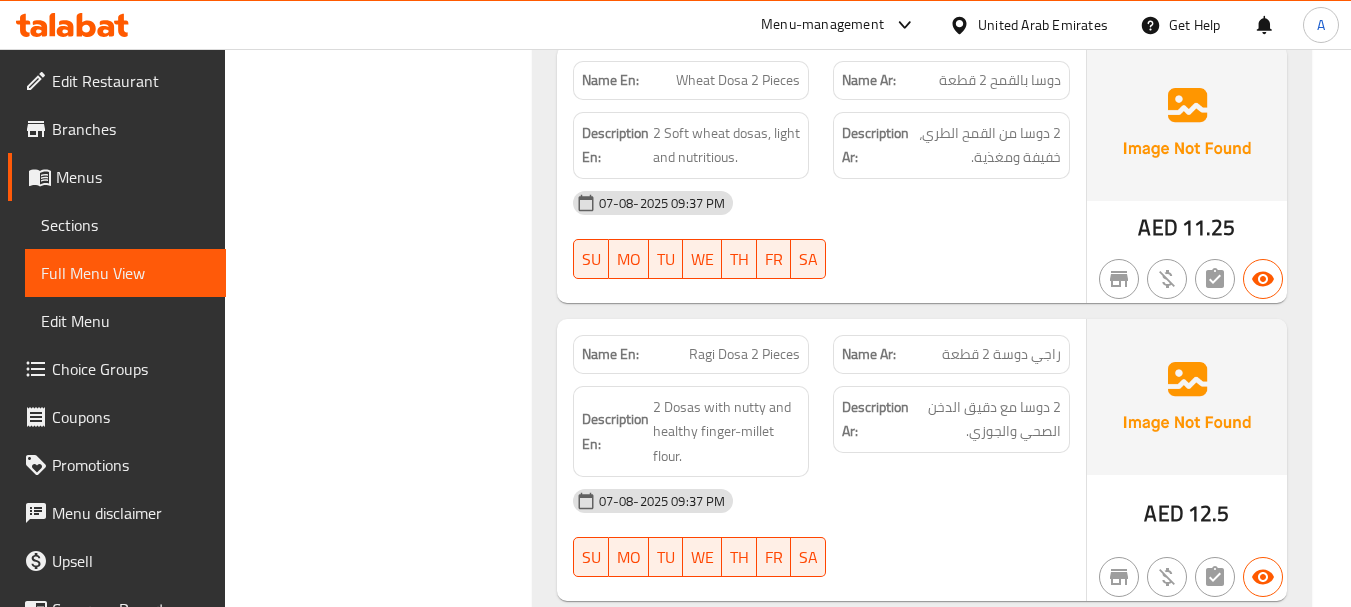 click on "07-08-2025 09:37 PM" at bounding box center (821, -26440) 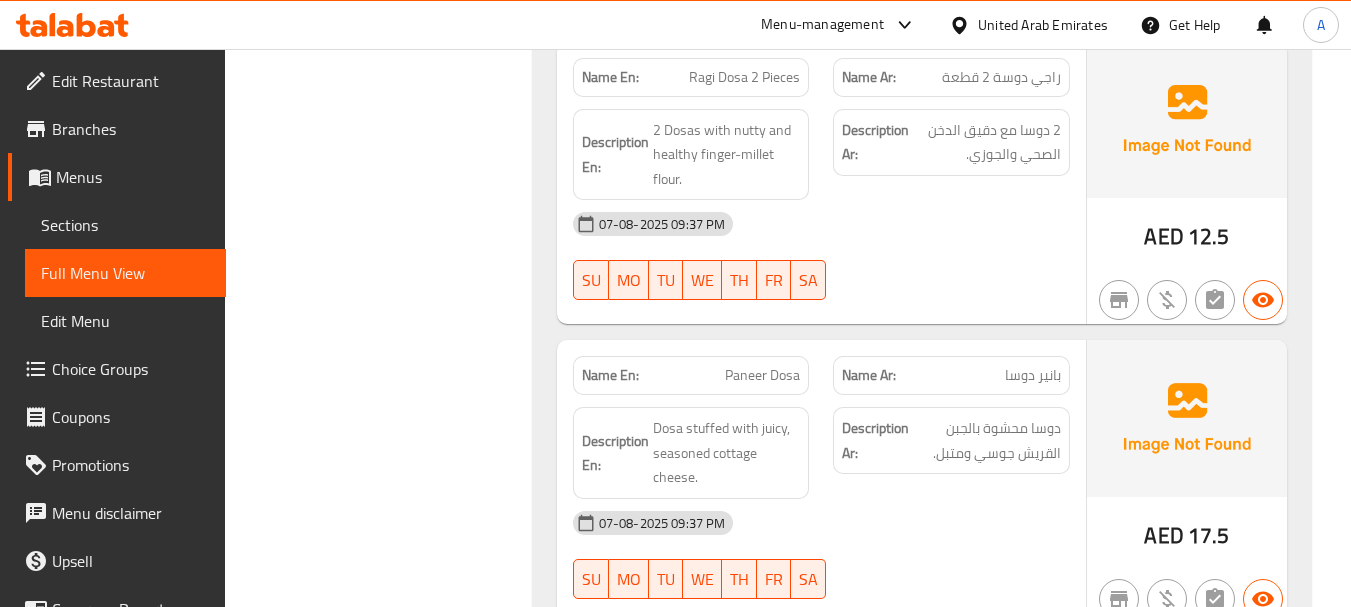 scroll, scrollTop: 27583, scrollLeft: 0, axis: vertical 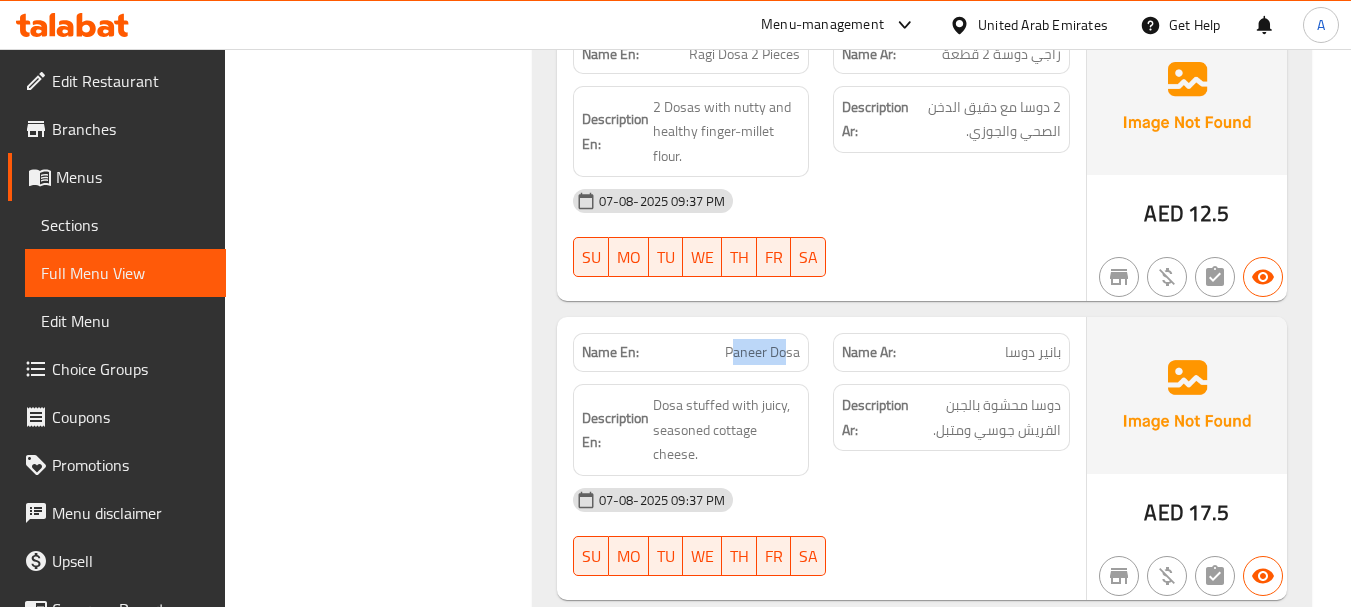drag, startPoint x: 737, startPoint y: 315, endPoint x: 901, endPoint y: 347, distance: 167.09279 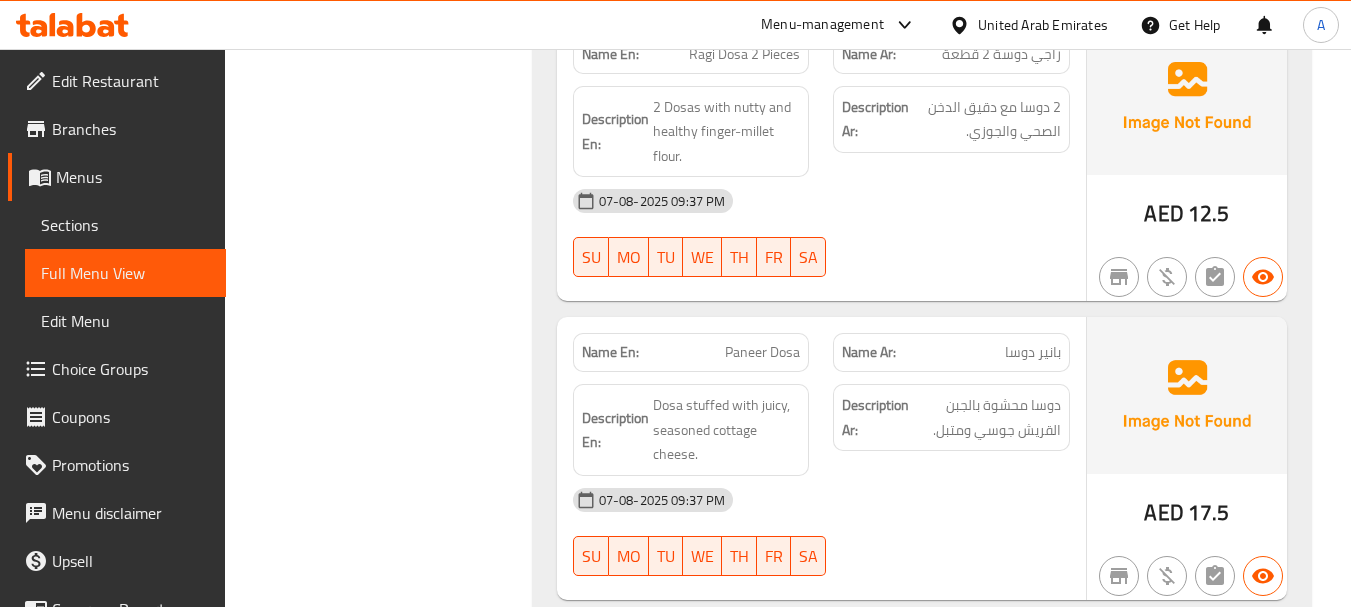 click on "Description Ar: دوسا محشوة بالجبن القريش جوسي ومتبل." at bounding box center (951, -26161) 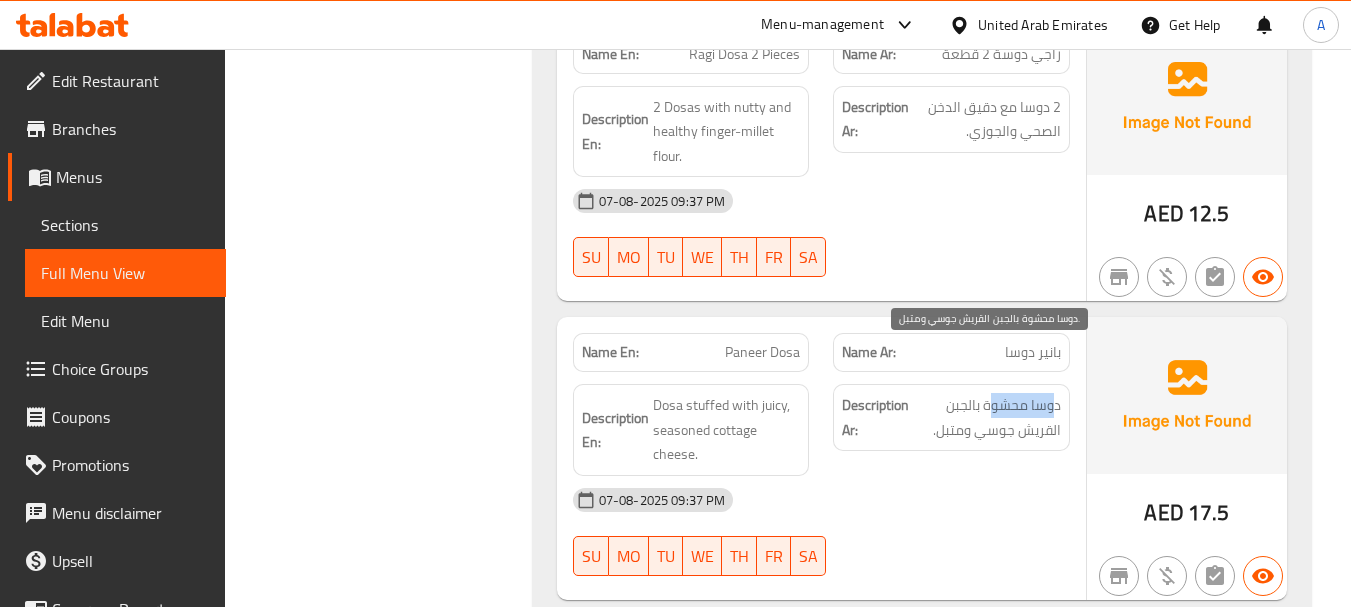 drag, startPoint x: 1014, startPoint y: 353, endPoint x: 994, endPoint y: 398, distance: 49.24429 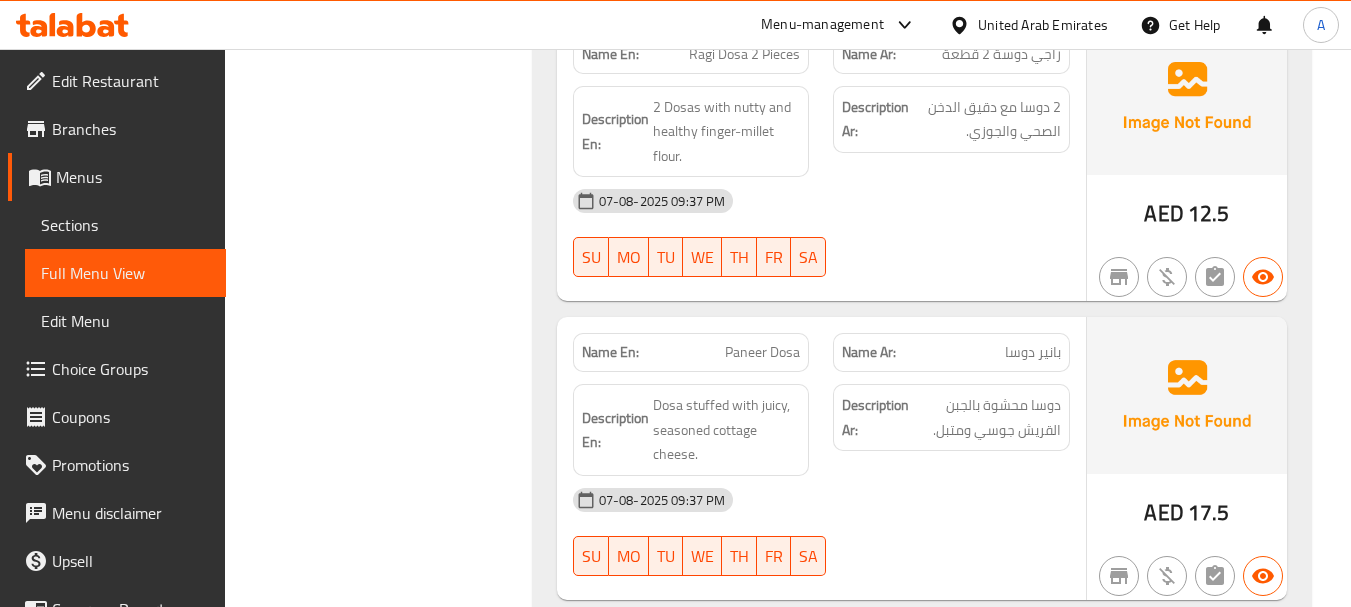 click on "07-08-2025 09:37 PM" at bounding box center [821, -26091] 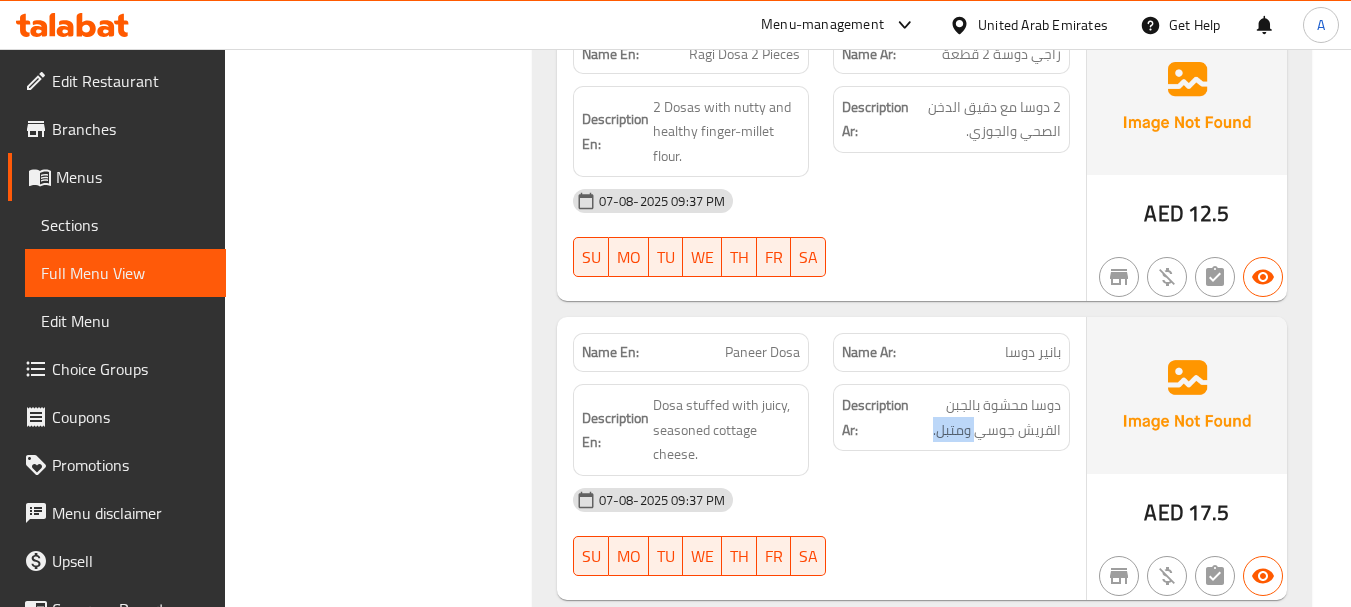click on "دوسا محشوة بالجبن القريش جوسي ومتبل." at bounding box center [987, -26161] 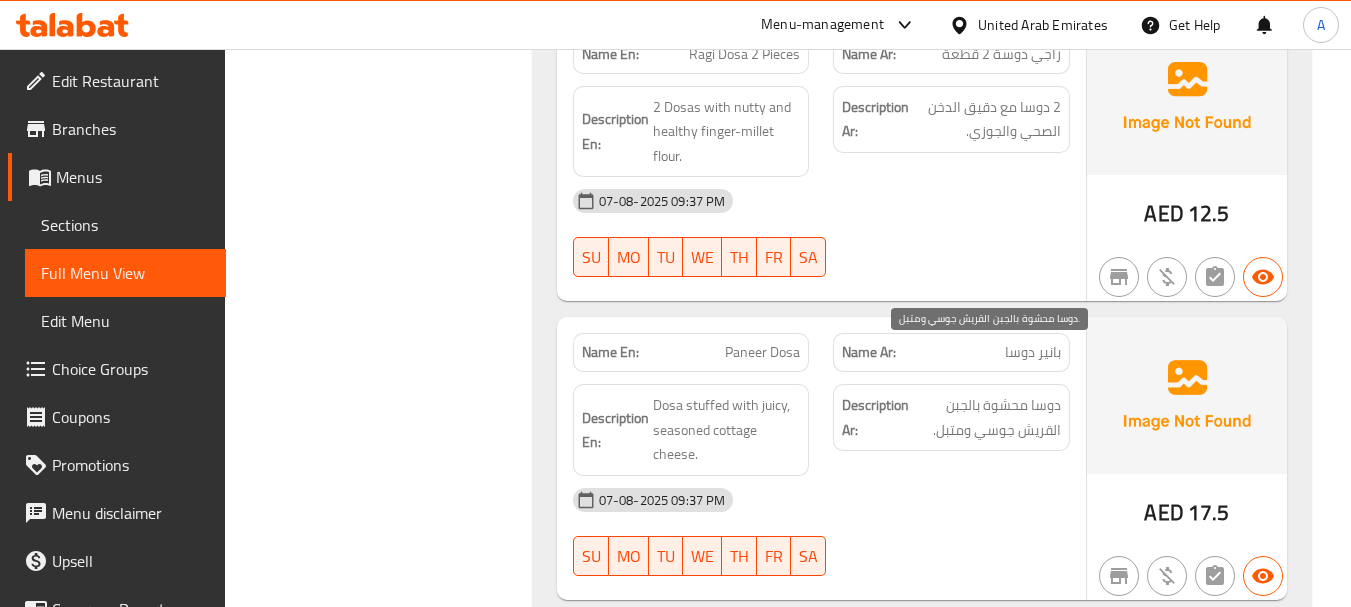 click on "07-08-2025 09:37 PM" at bounding box center (821, -26091) 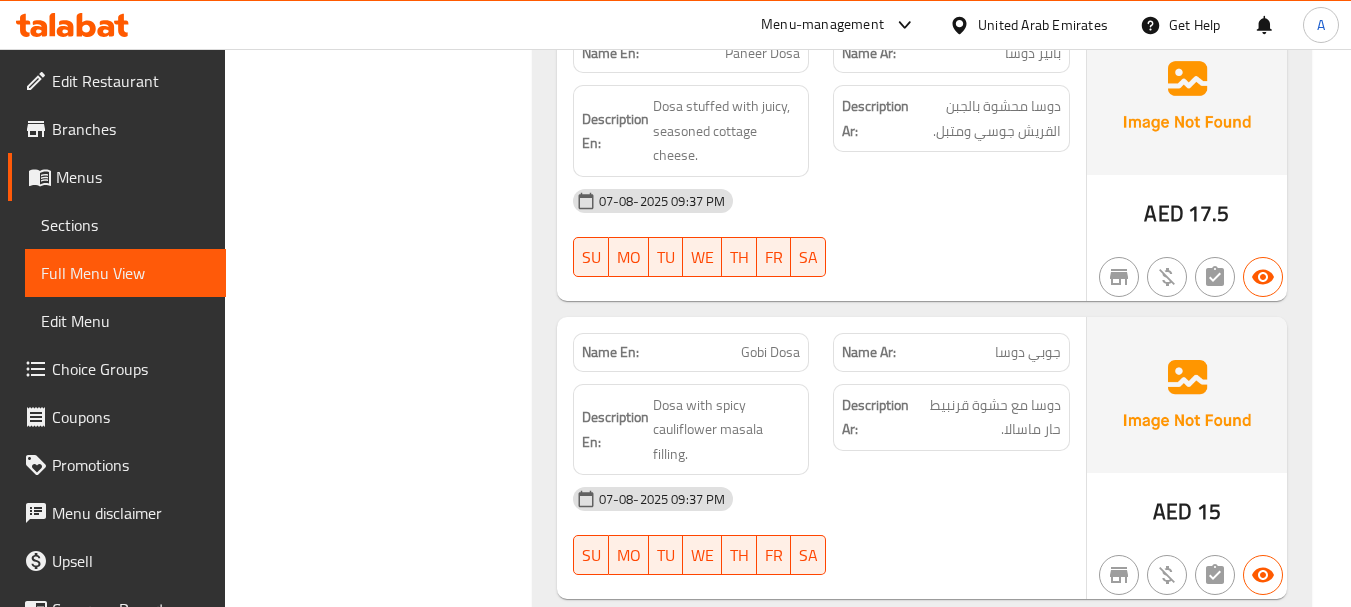 scroll, scrollTop: 27883, scrollLeft: 0, axis: vertical 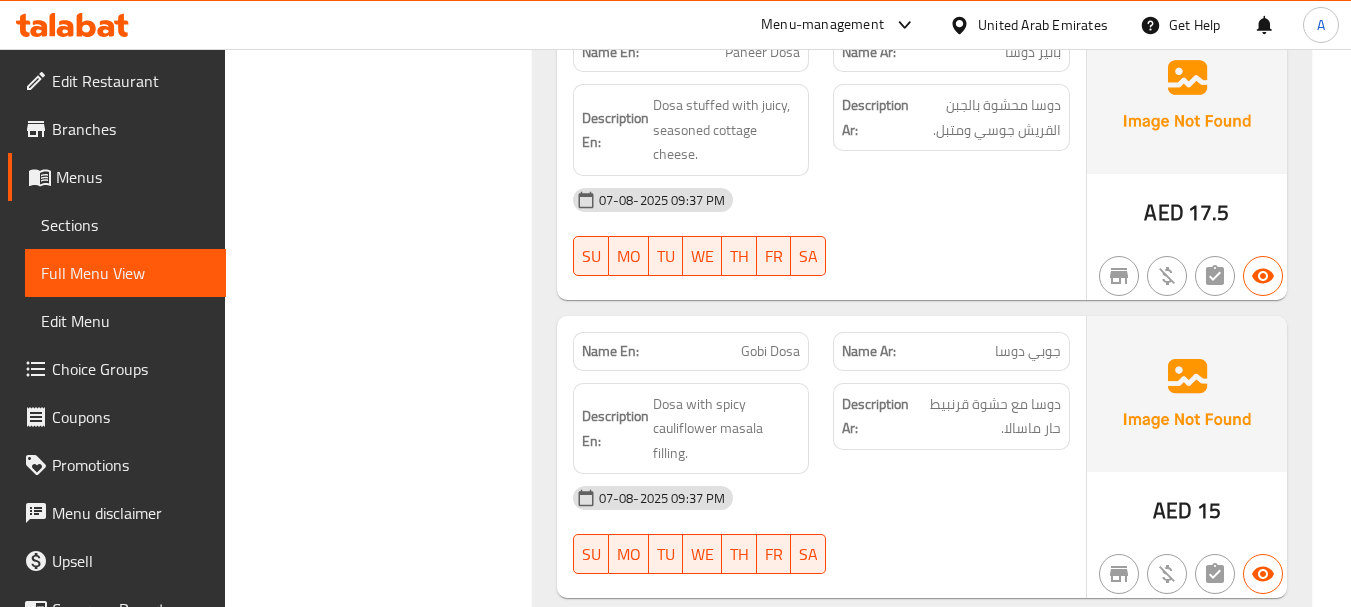 click on "Name En: Gobi Dosa Name Ar: جوبي دوسا Description En: Dosa with spicy cauliflower masala filling. Description Ar: دوسا مع حشوة قرنبيط حار ماسالا. 07-08-2025 09:37 PM SU MO TU WE TH FR SA" at bounding box center (821, -25805) 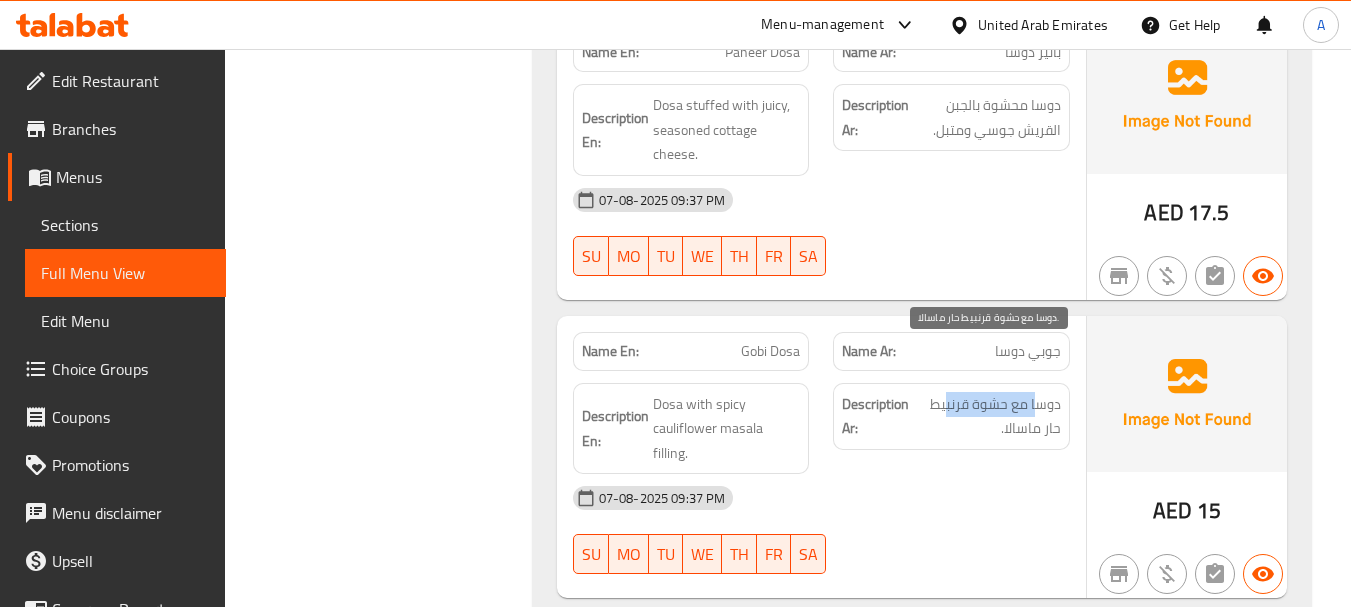 drag, startPoint x: 1036, startPoint y: 347, endPoint x: 948, endPoint y: 357, distance: 88.56636 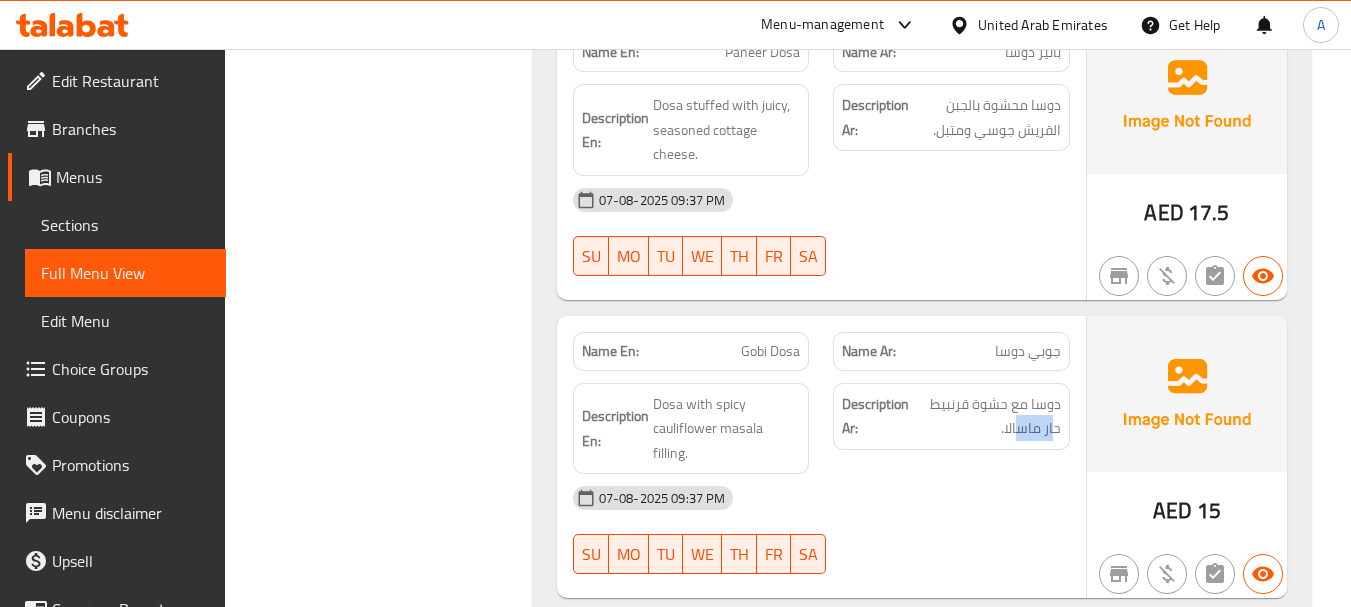 drag, startPoint x: 1019, startPoint y: 379, endPoint x: 980, endPoint y: 420, distance: 56.586216 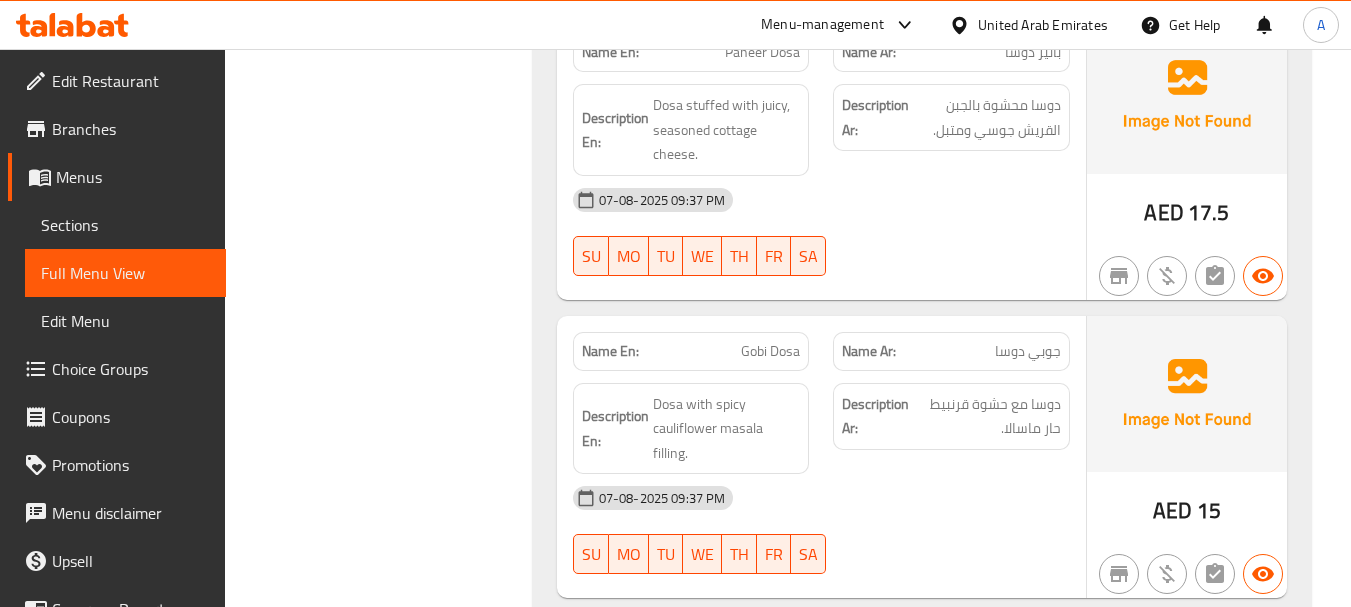 click on "07-08-2025 09:37 PM" at bounding box center (821, -25764) 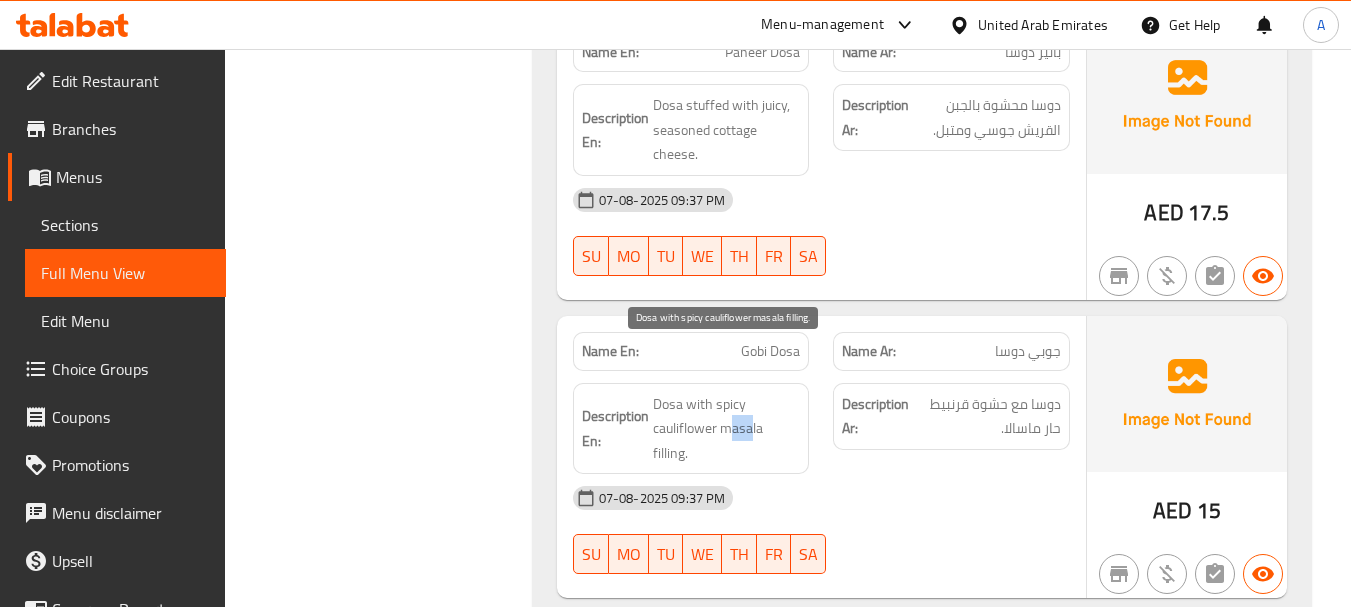 drag, startPoint x: 734, startPoint y: 369, endPoint x: 968, endPoint y: 438, distance: 243.96106 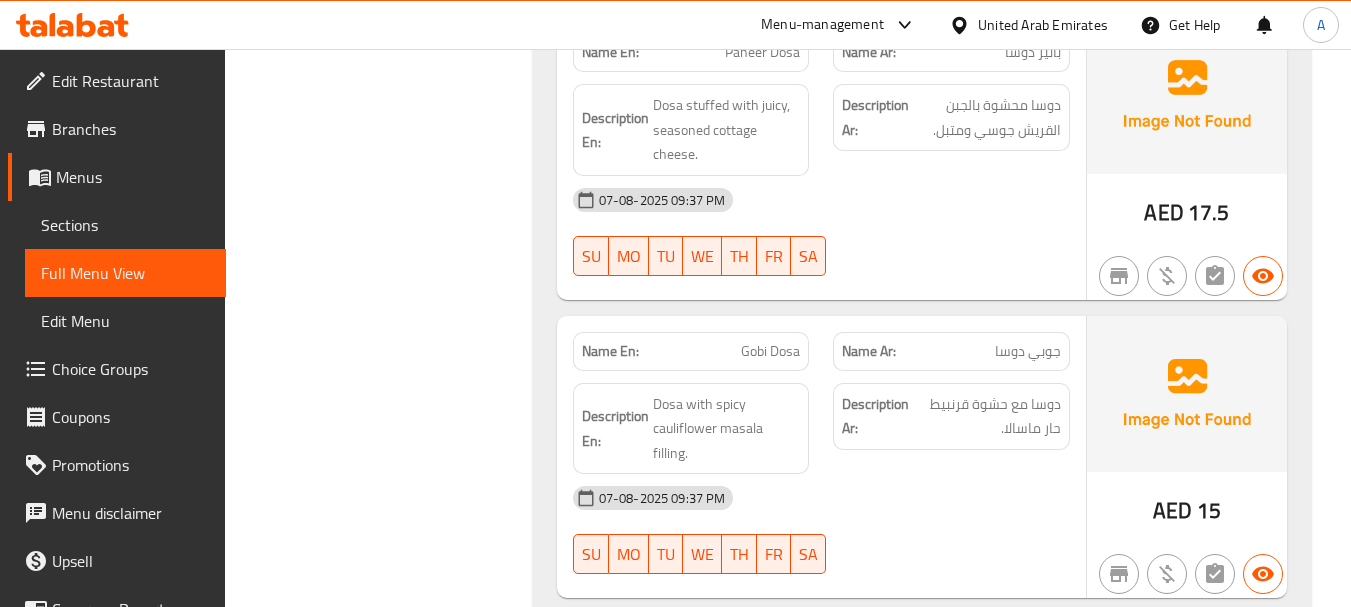 click on "07-08-2025 09:37 PM" at bounding box center (821, -25764) 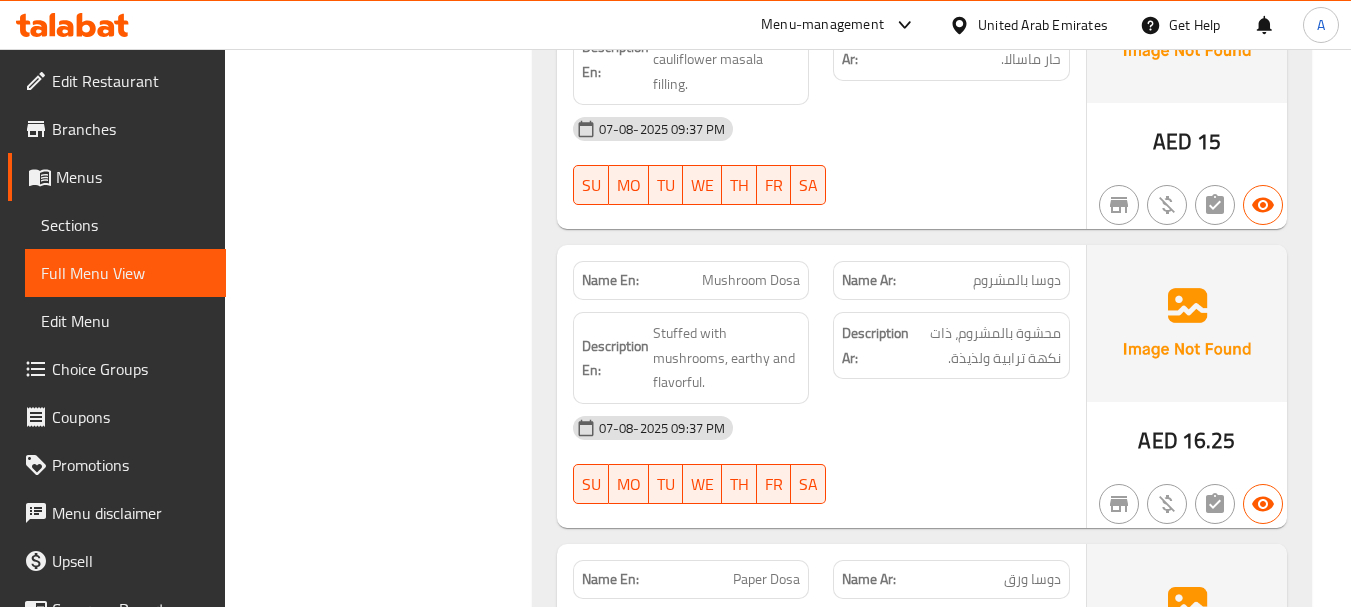 scroll, scrollTop: 28283, scrollLeft: 0, axis: vertical 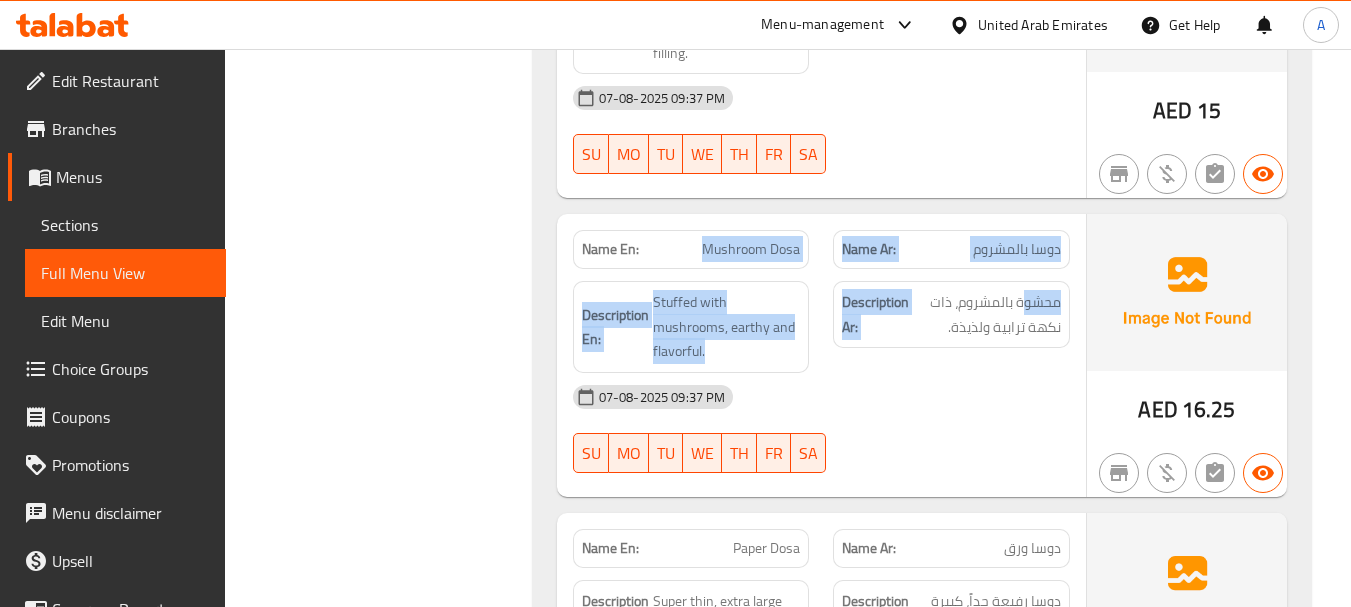 drag, startPoint x: 918, startPoint y: 214, endPoint x: 1055, endPoint y: 272, distance: 148.77164 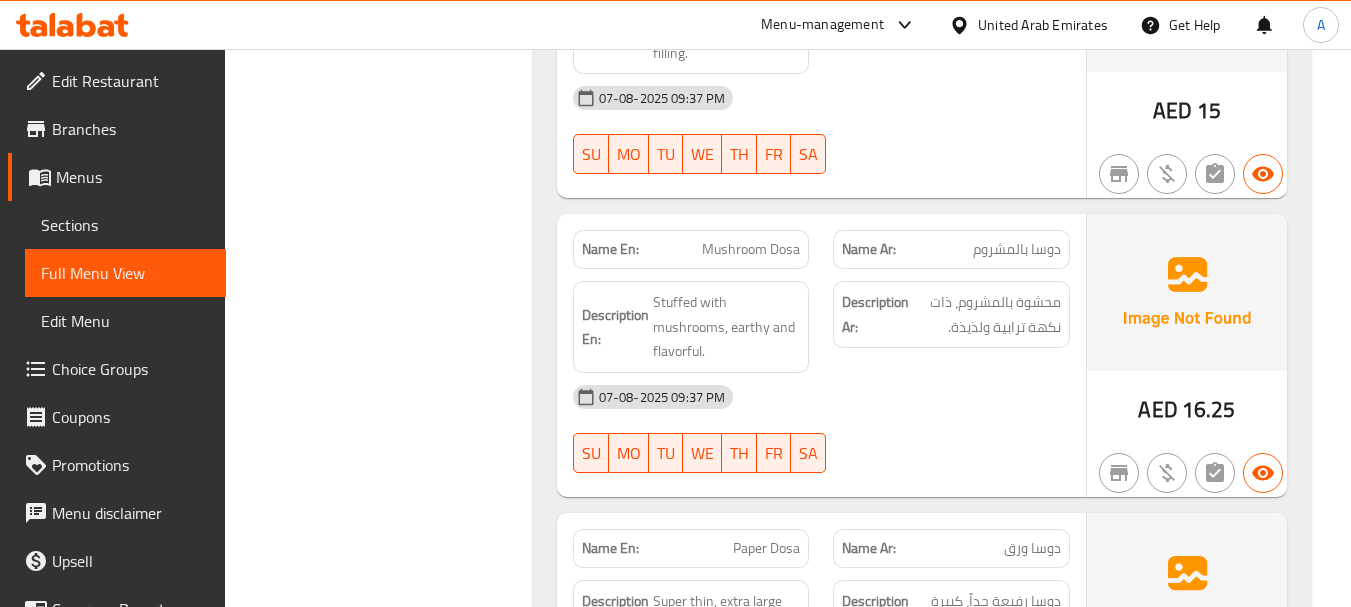 click on "07-08-2025 09:37 PM" at bounding box center (821, -25865) 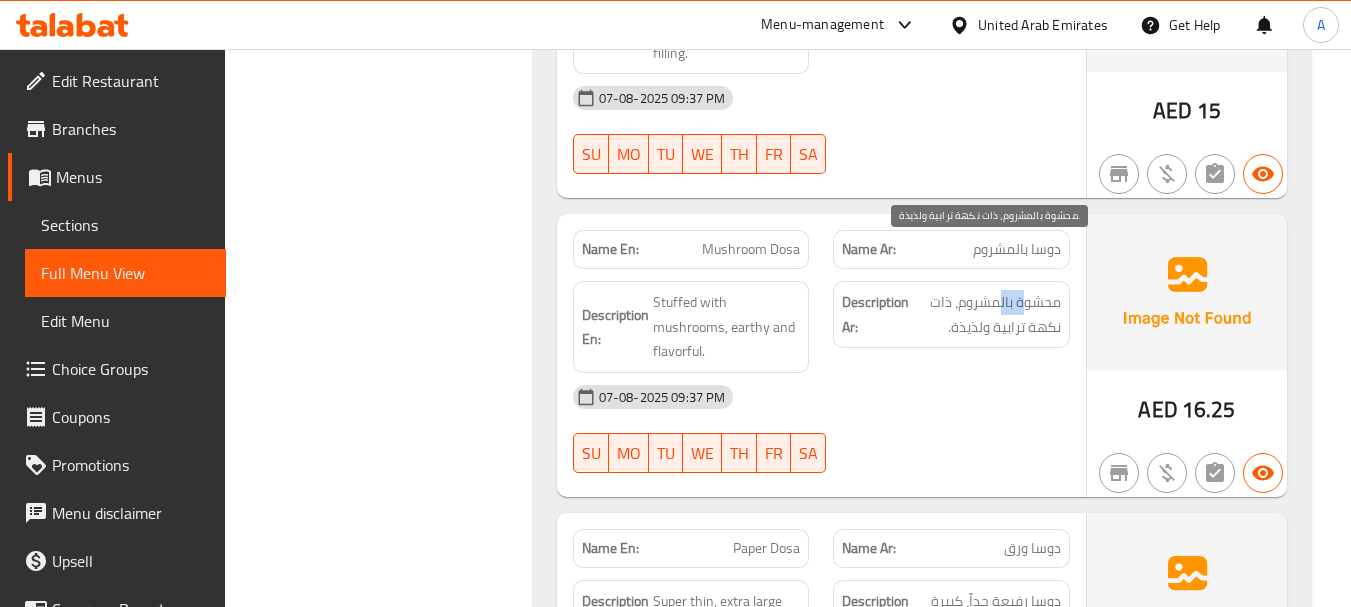 click on "Description Ar: محشوة بالمشروم، ذات نكهة ترابية ولذيذة." at bounding box center [951, -25935] 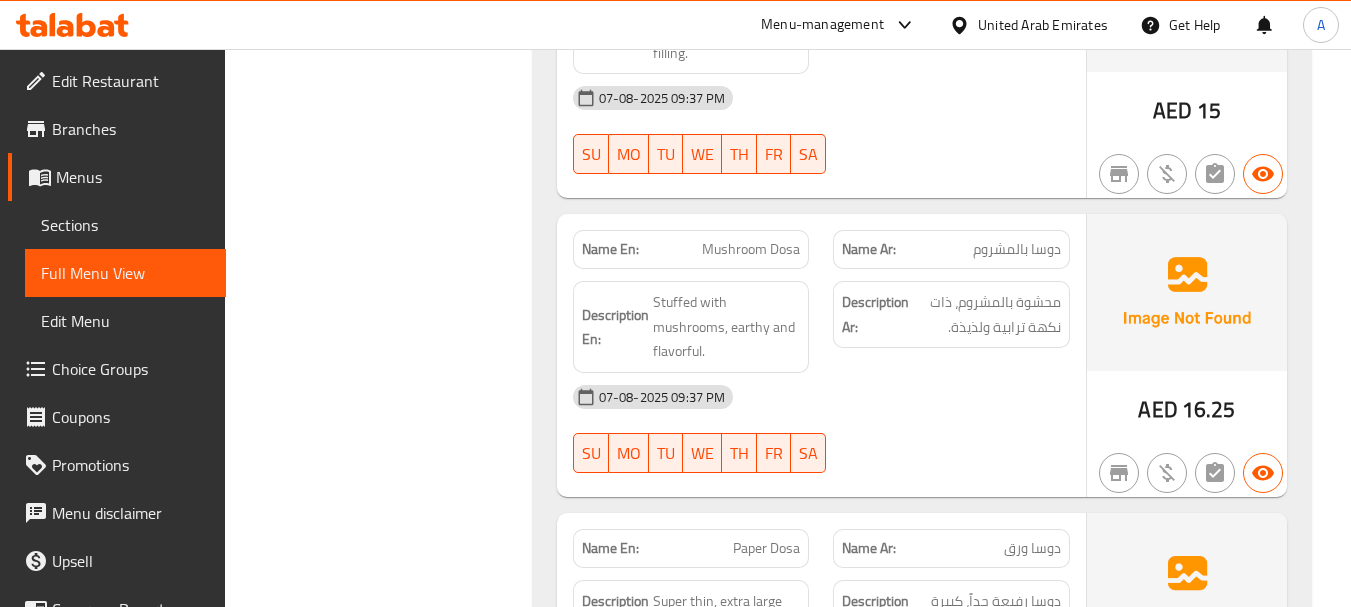 click on "07-08-2025 09:37 PM" at bounding box center [821, -25865] 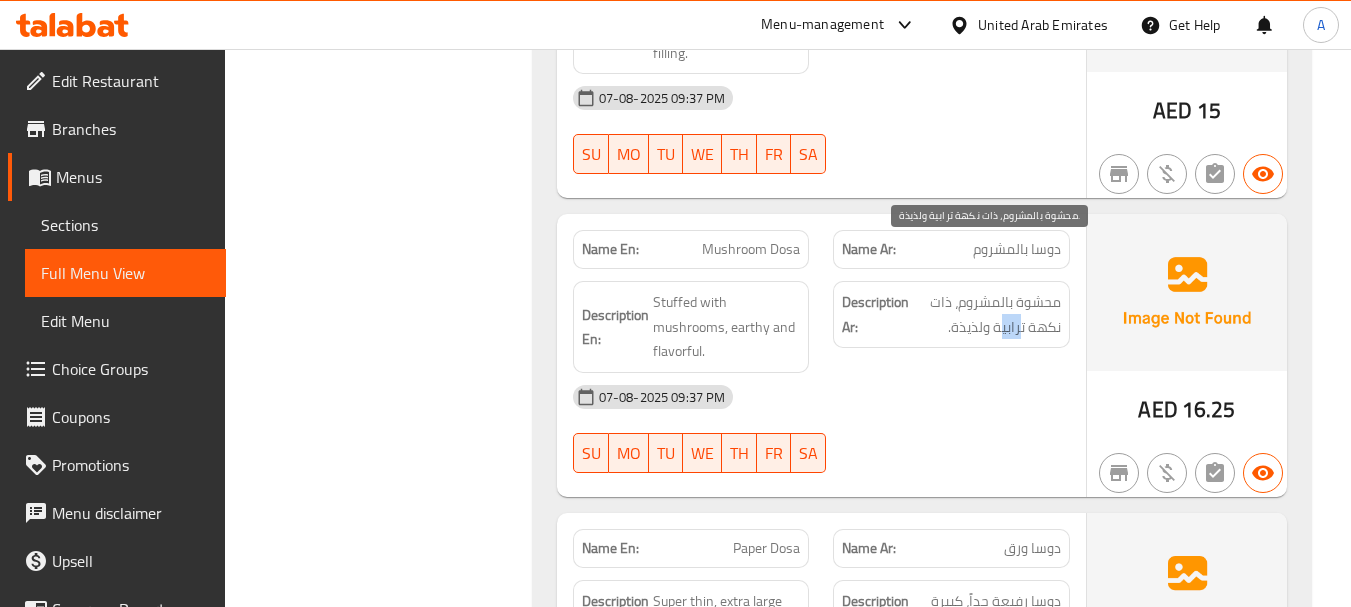 click on "محشوة بالمشروم، ذات نكهة ترابية ولذيذة." at bounding box center (987, 314) 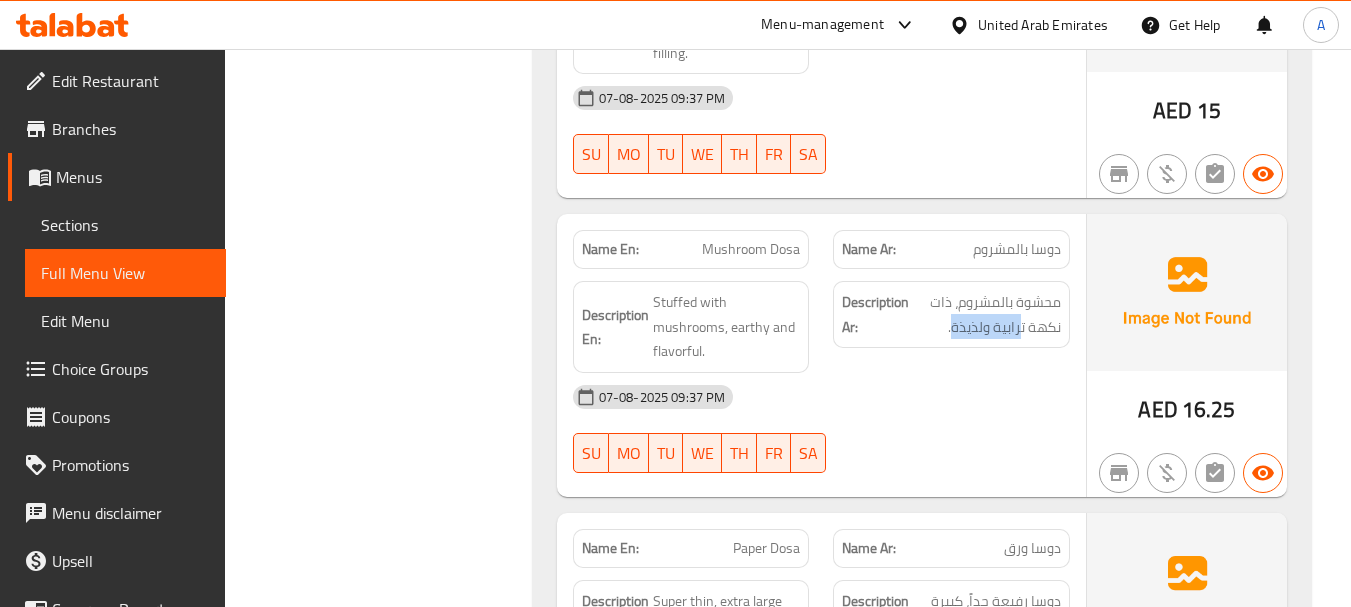 click on "Description Ar: محشوة بالمشروم، ذات نكهة ترابية ولذيذة." at bounding box center [951, -25935] 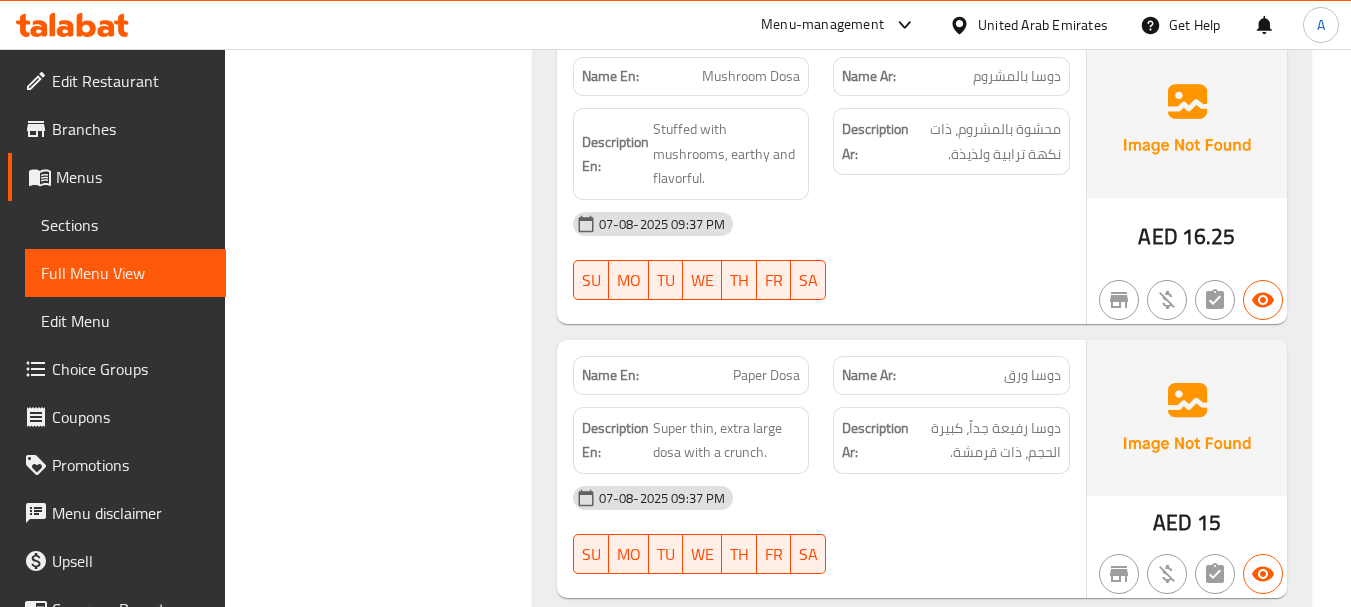 scroll, scrollTop: 28483, scrollLeft: 0, axis: vertical 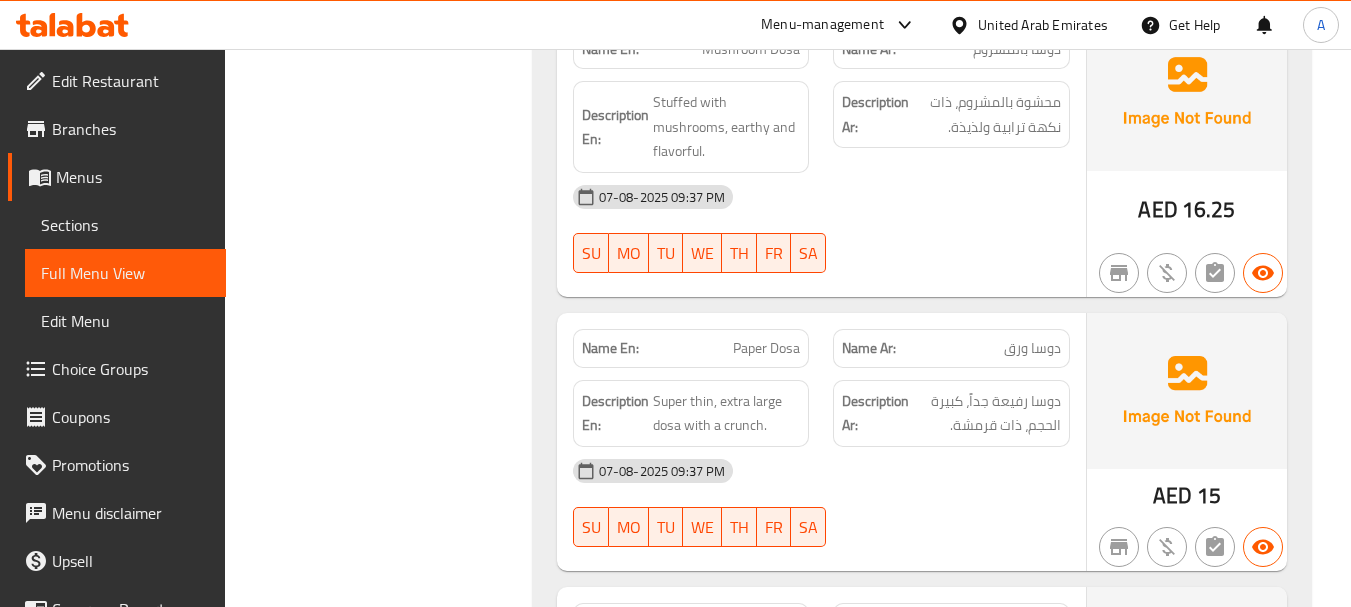 drag, startPoint x: 697, startPoint y: 297, endPoint x: 908, endPoint y: 335, distance: 214.3945 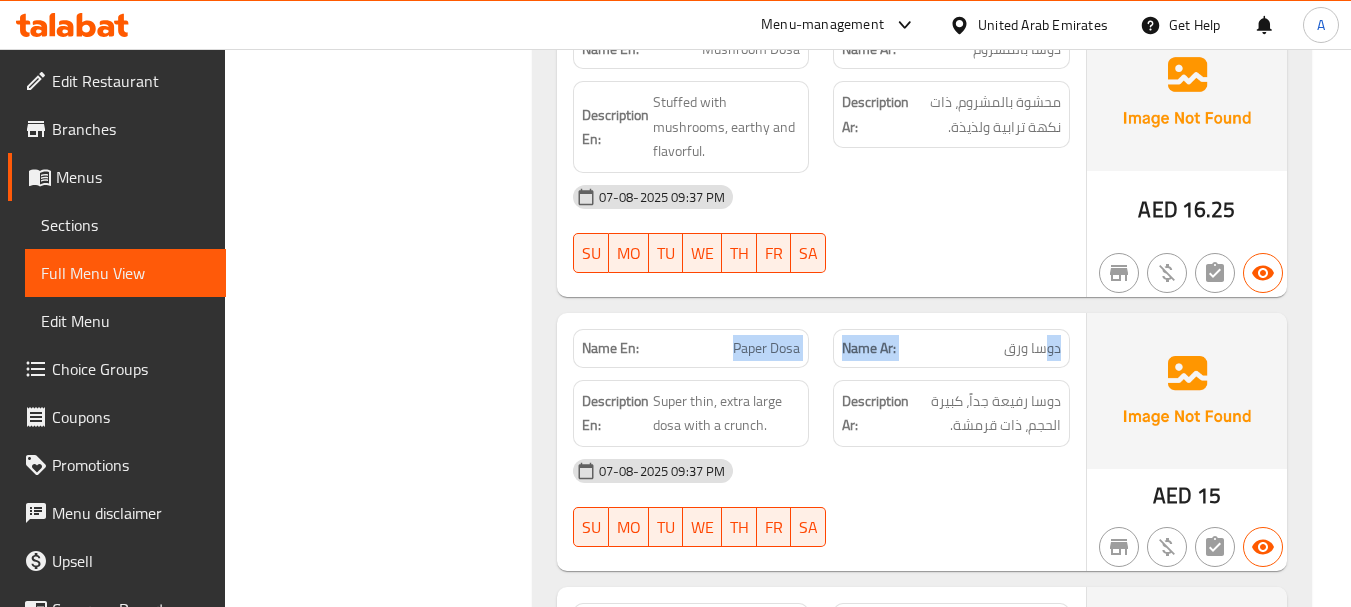 drag, startPoint x: 742, startPoint y: 299, endPoint x: 626, endPoint y: 299, distance: 116 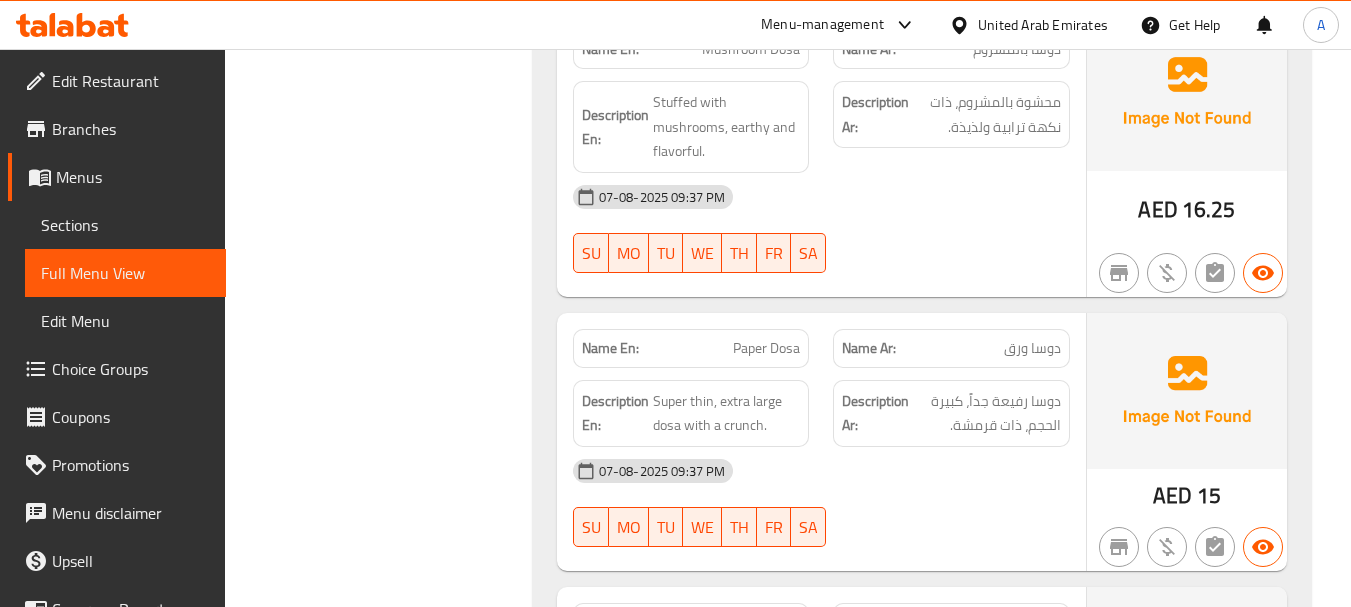 click on "07-08-2025 09:37 PM SU MO TU WE TH FR SA" at bounding box center [821, -23710] 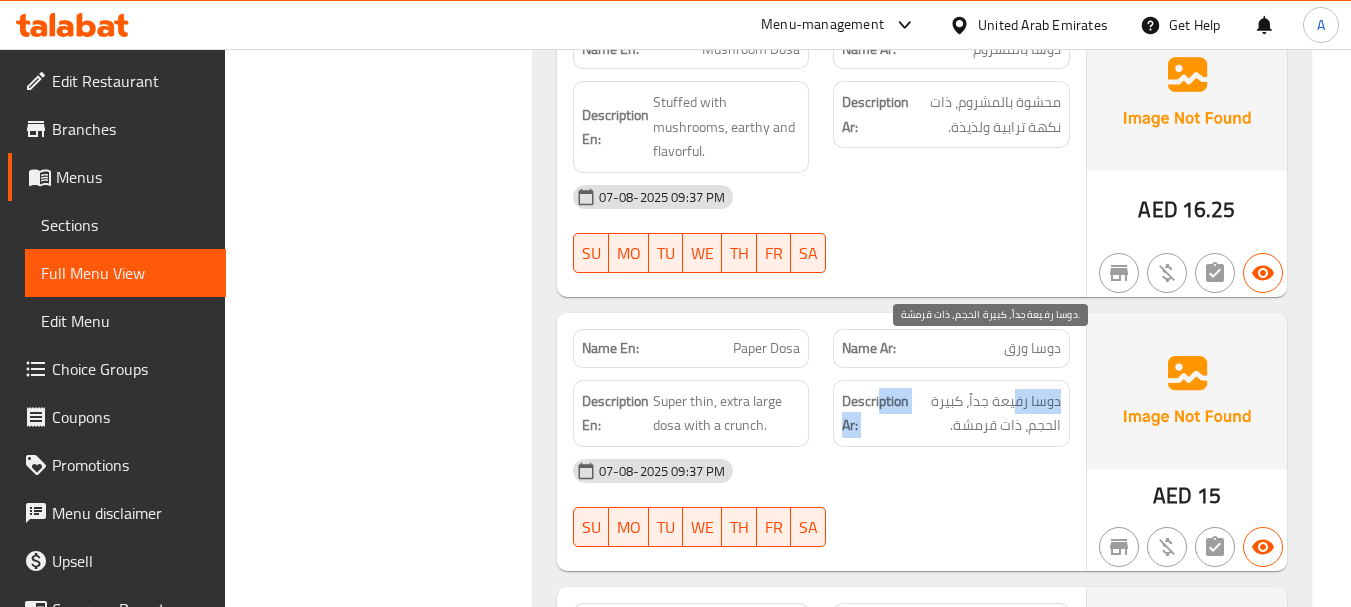 click on "Description Ar: دوسا رفيعة جداً، كبيرة الحجم، ذات قرمشة." at bounding box center (951, -23811) 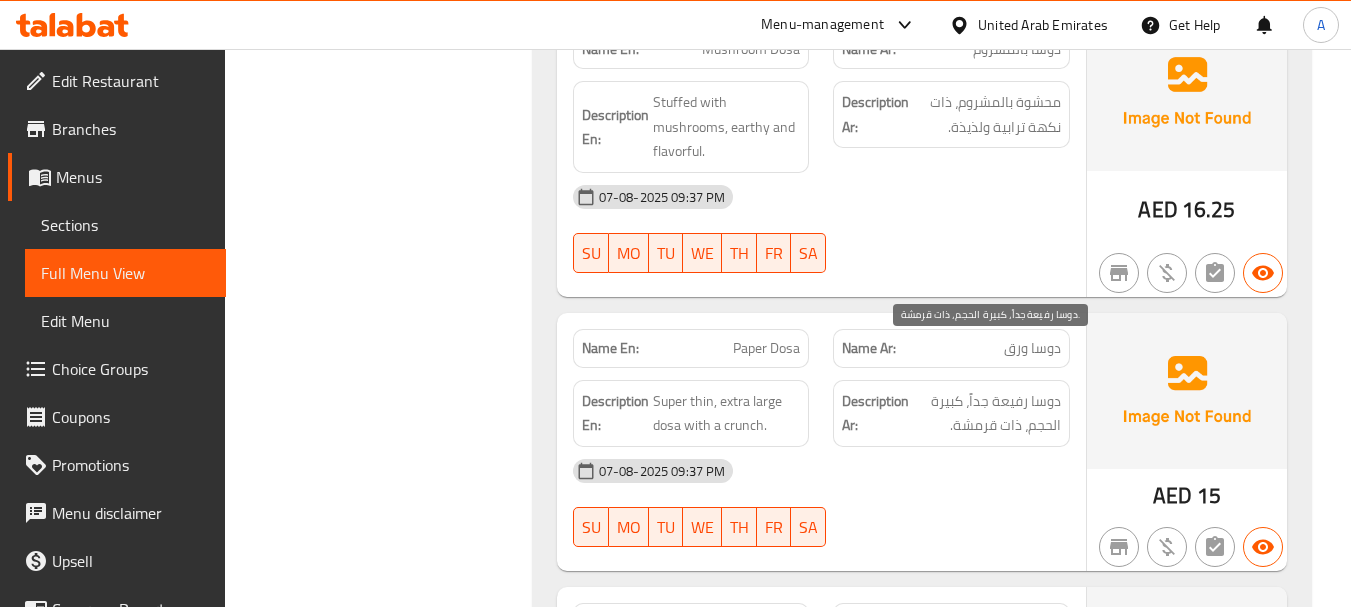 click on "دوسا رفيعة جداً، كبيرة الحجم، ذات قرمشة." at bounding box center [987, 413] 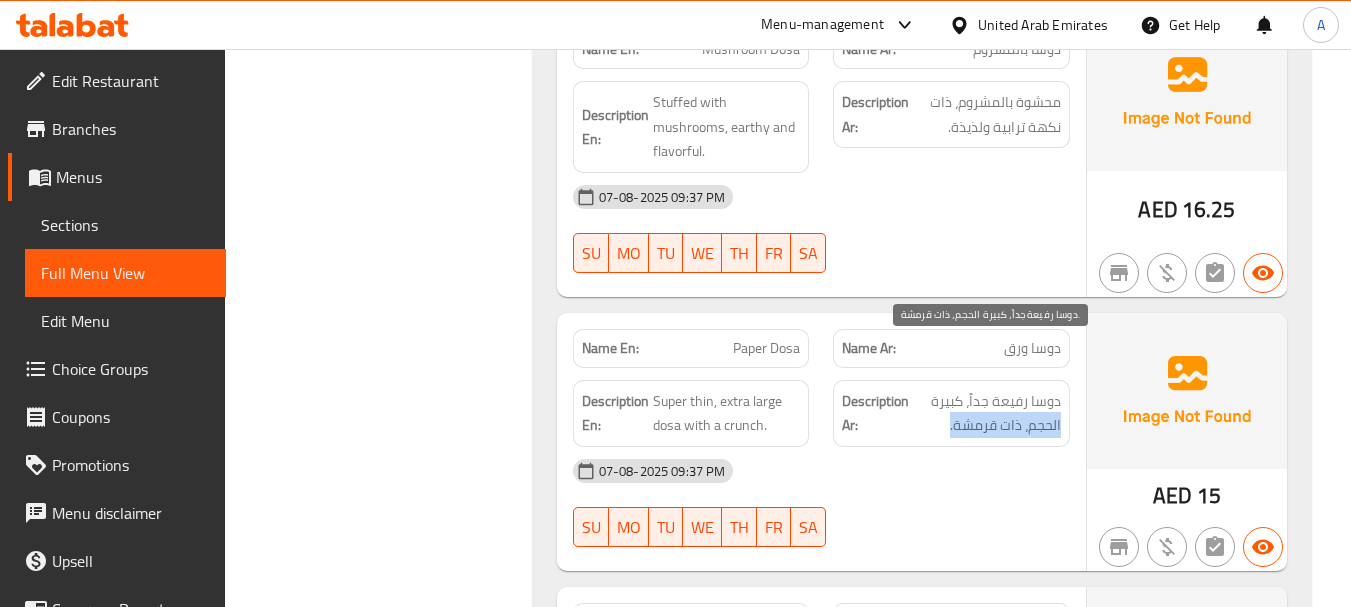 drag, startPoint x: 1041, startPoint y: 375, endPoint x: 919, endPoint y: 375, distance: 122 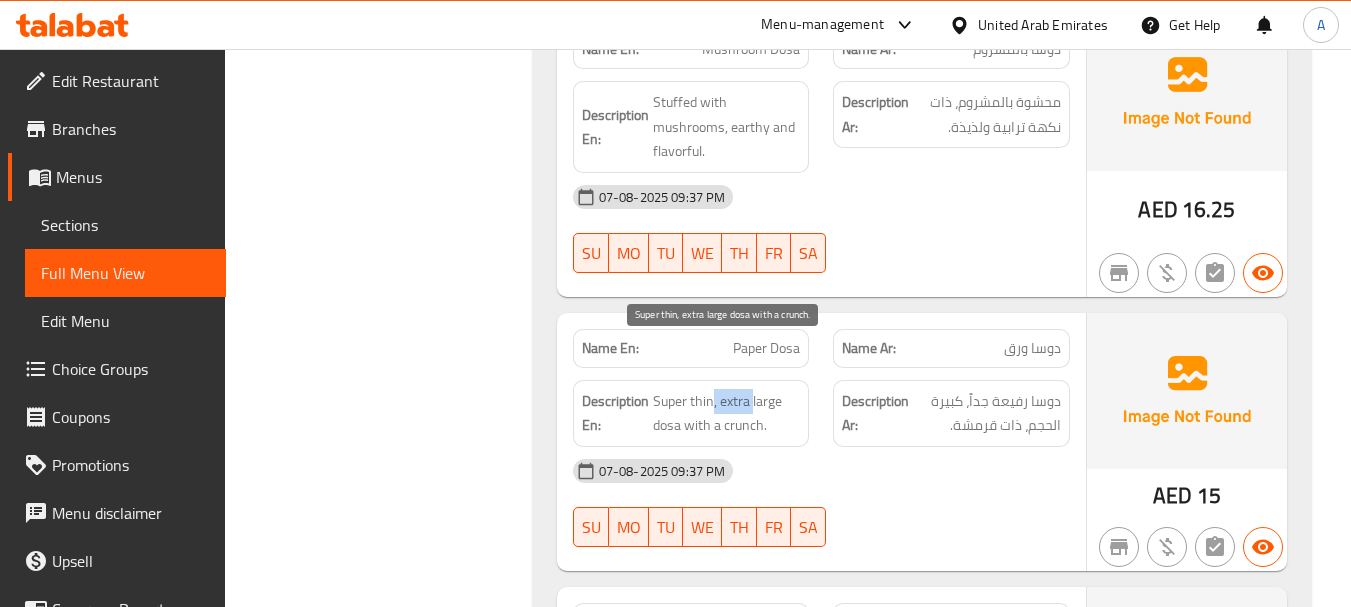 drag, startPoint x: 735, startPoint y: 355, endPoint x: 877, endPoint y: 429, distance: 160.12495 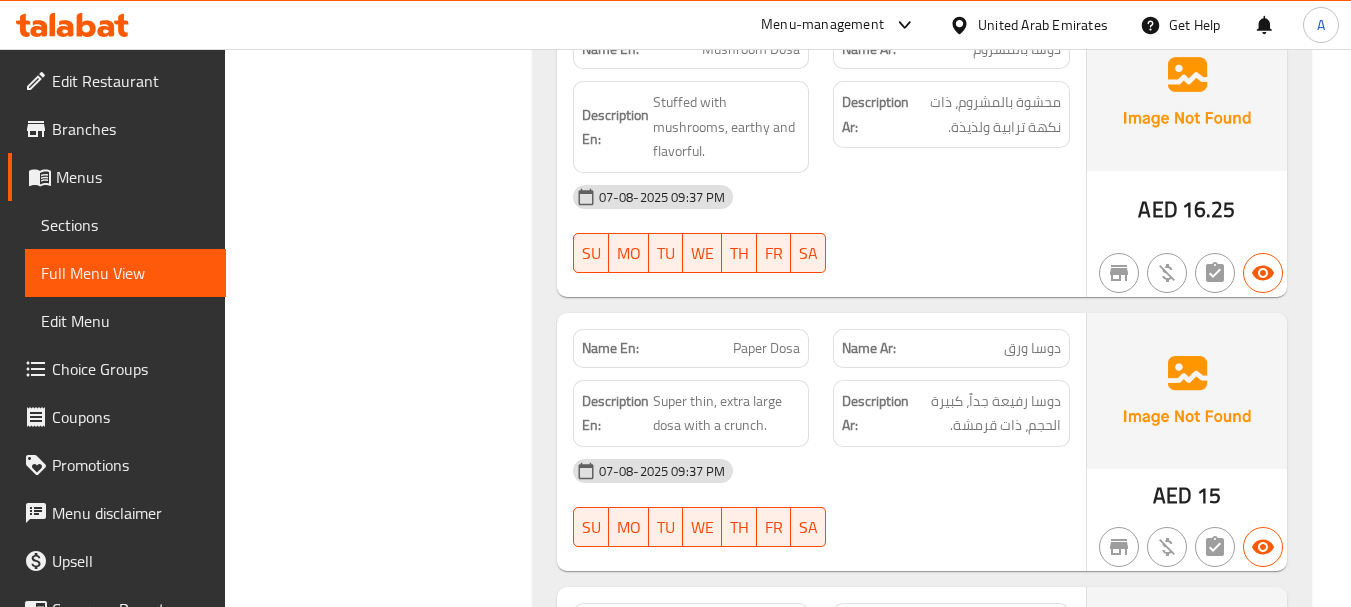click on "07-08-2025 09:37 PM SU MO TU WE TH FR SA" at bounding box center (821, -23710) 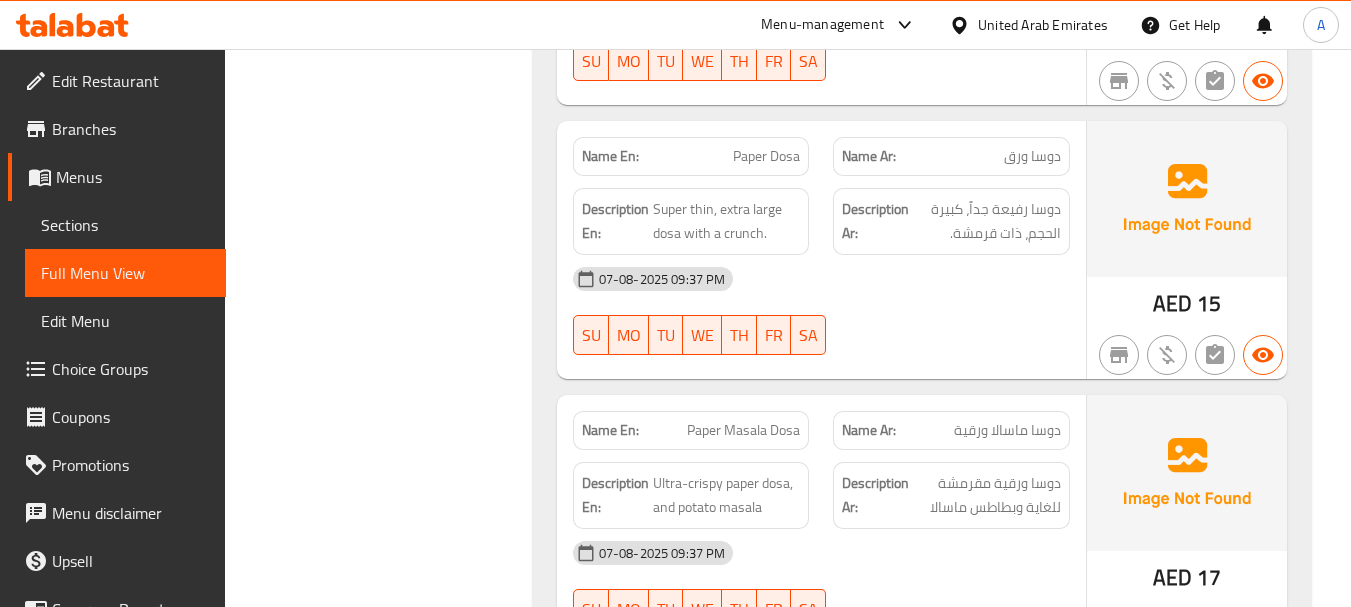 scroll, scrollTop: 28683, scrollLeft: 0, axis: vertical 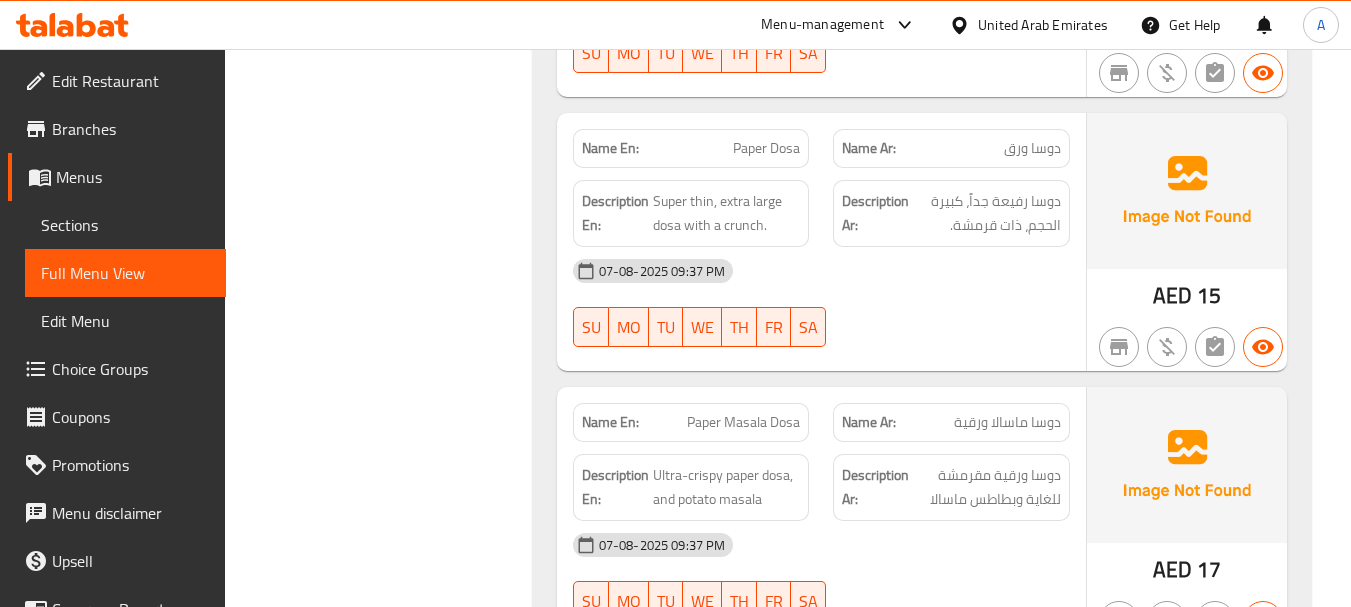 drag, startPoint x: 664, startPoint y: 367, endPoint x: 938, endPoint y: 348, distance: 274.65796 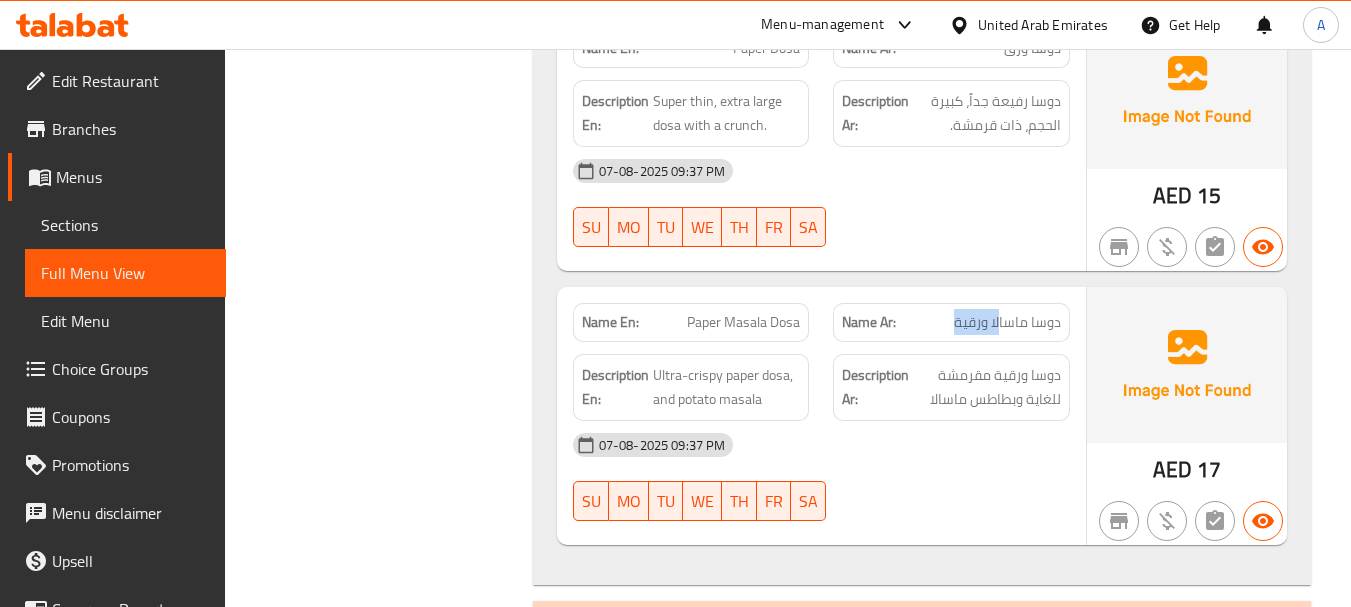 drag, startPoint x: 967, startPoint y: 274, endPoint x: 936, endPoint y: 276, distance: 31.06445 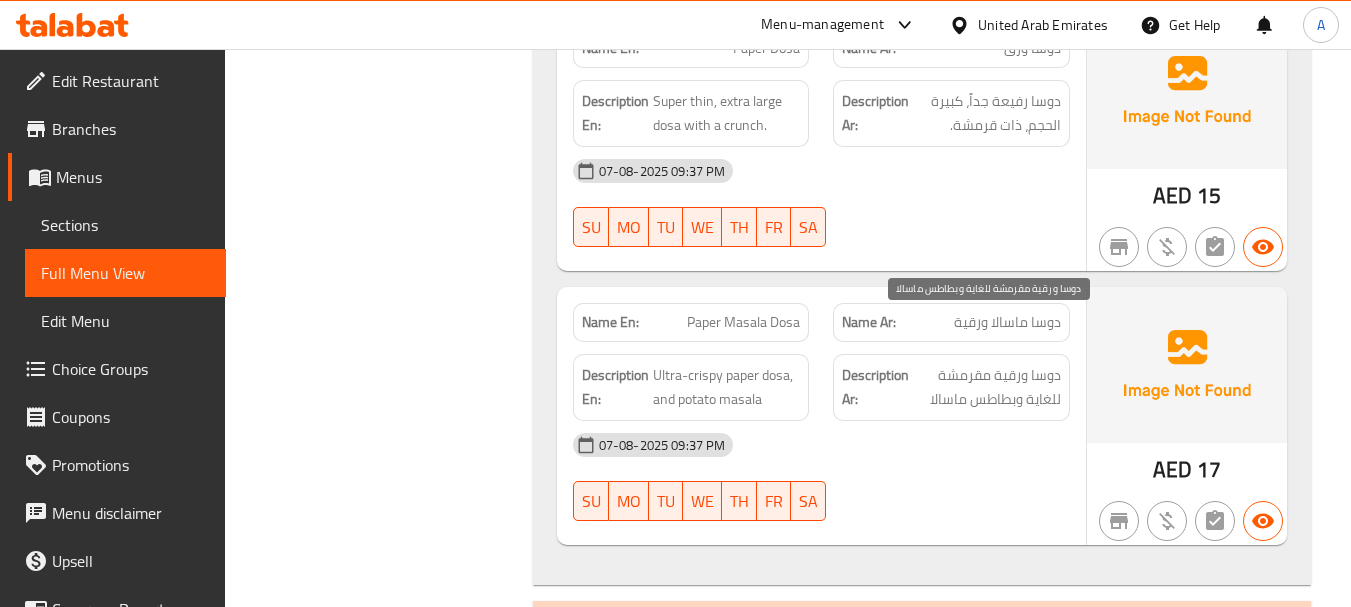 click on "دوسا ورقية مقرمشة للغاية وبطاطس ماسالا" at bounding box center [987, 387] 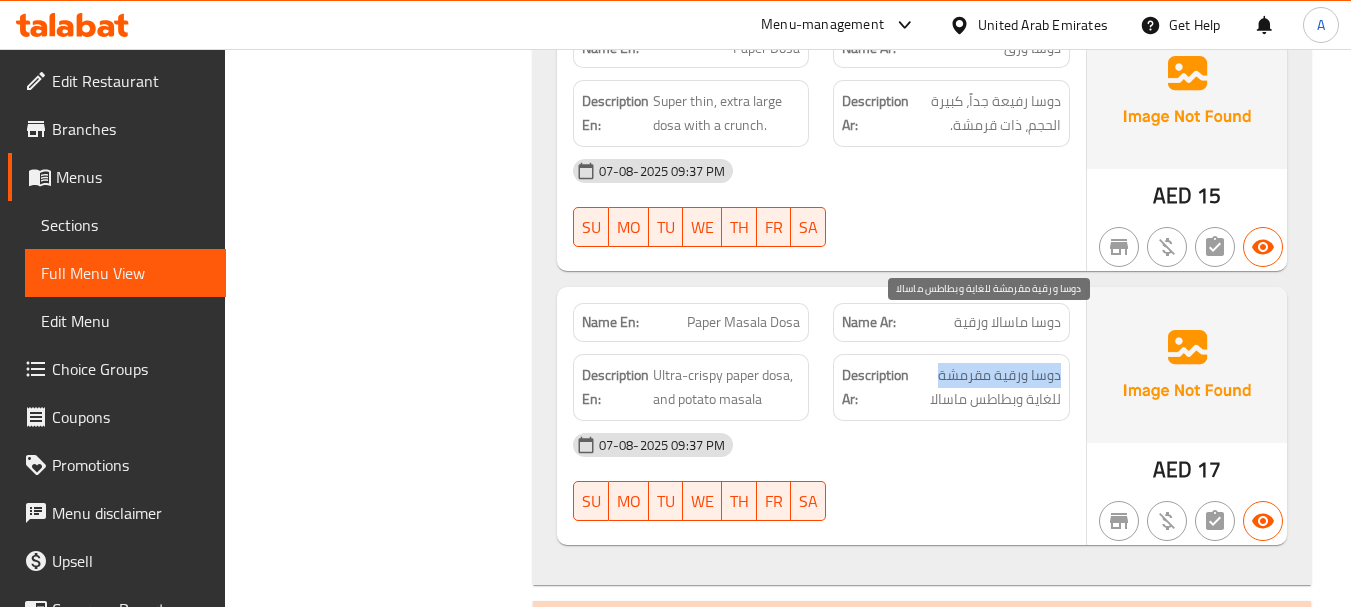 drag, startPoint x: 1038, startPoint y: 329, endPoint x: 943, endPoint y: 329, distance: 95 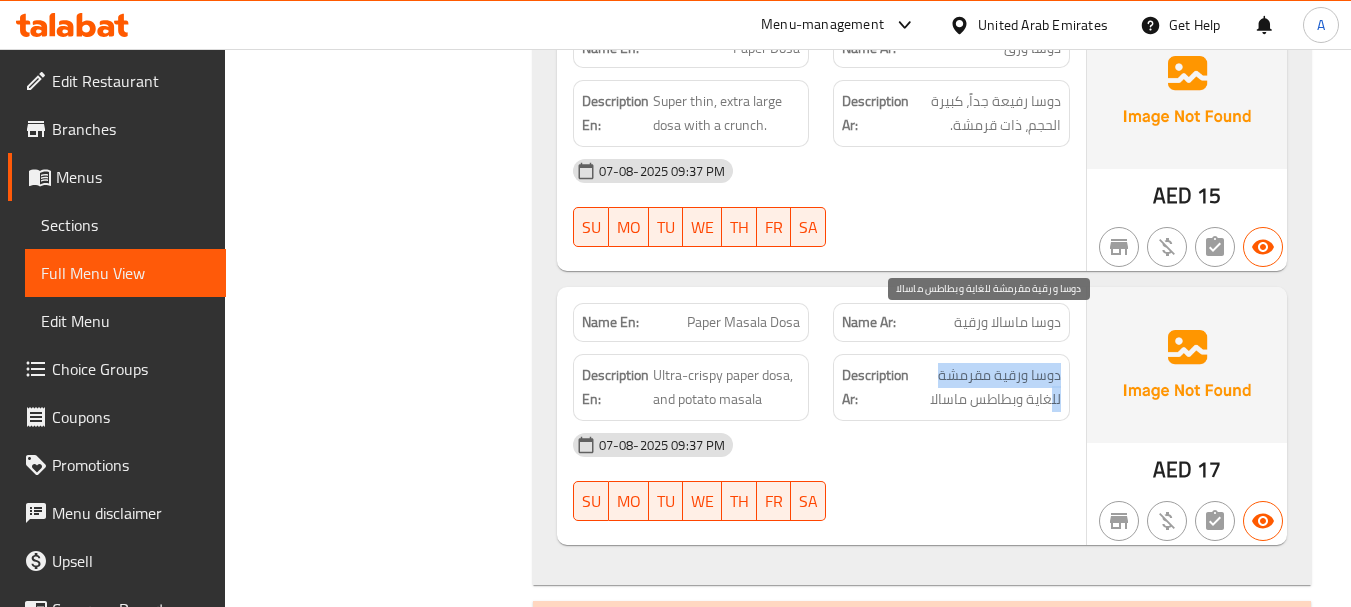 drag, startPoint x: 952, startPoint y: 353, endPoint x: 886, endPoint y: 354, distance: 66.007576 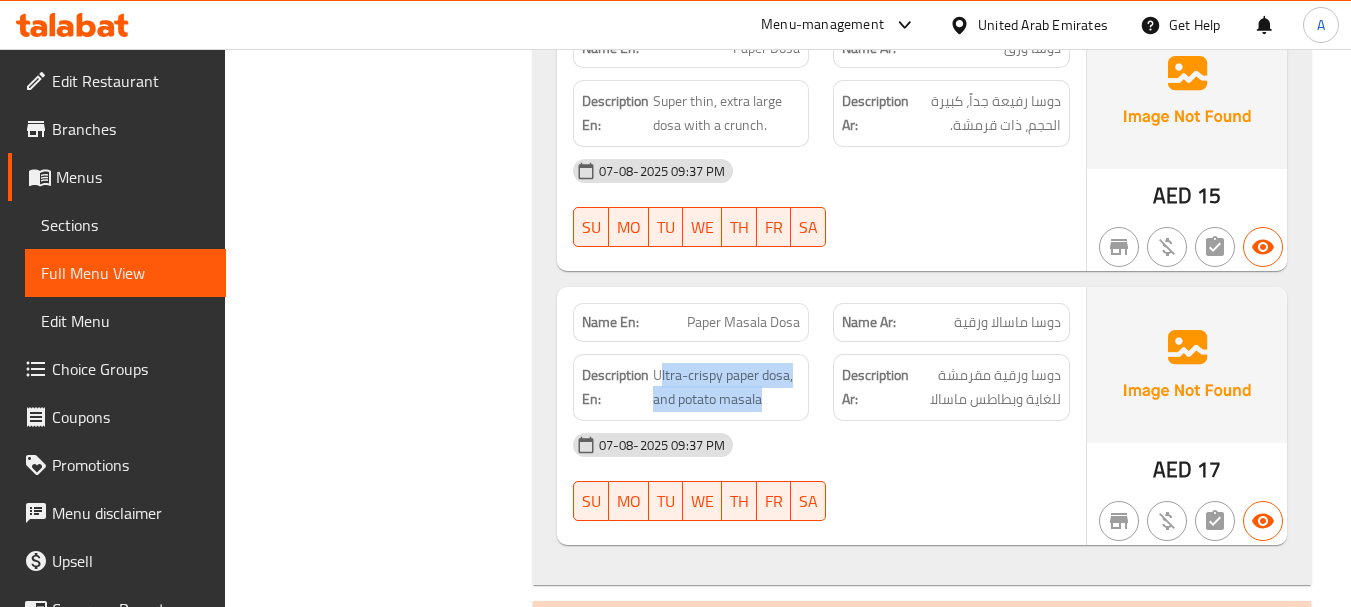 drag, startPoint x: 686, startPoint y: 339, endPoint x: 865, endPoint y: 390, distance: 186.12361 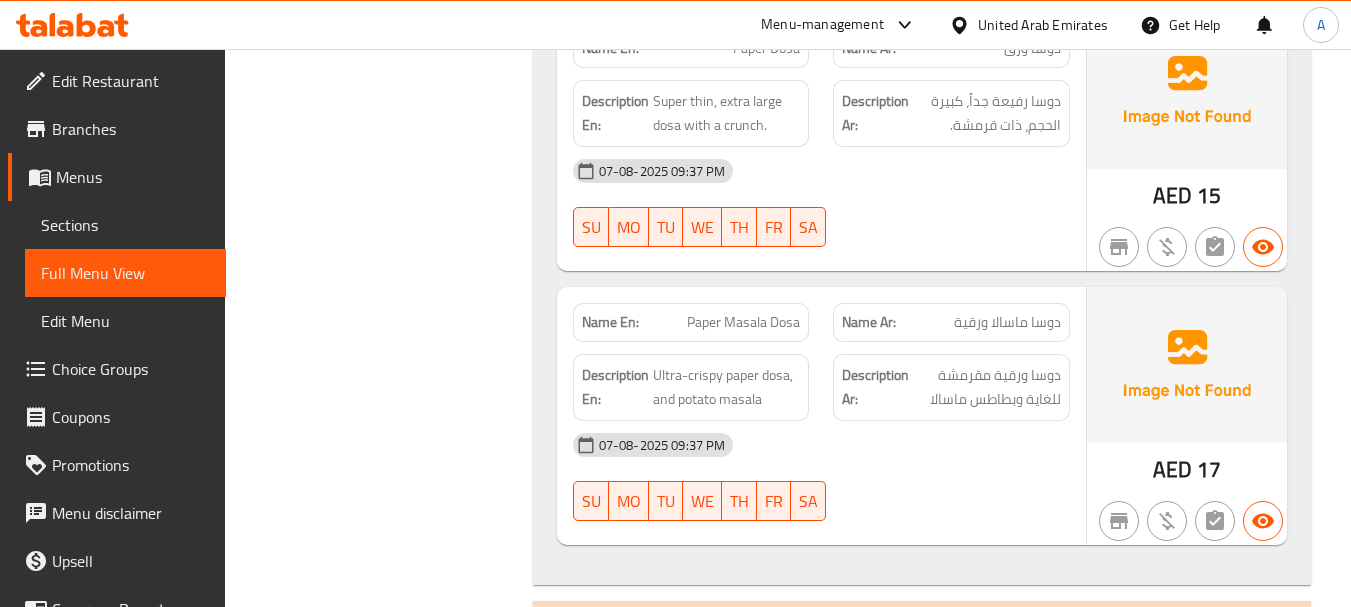 click on "07-08-2025 09:37 PM" at bounding box center [821, -23719] 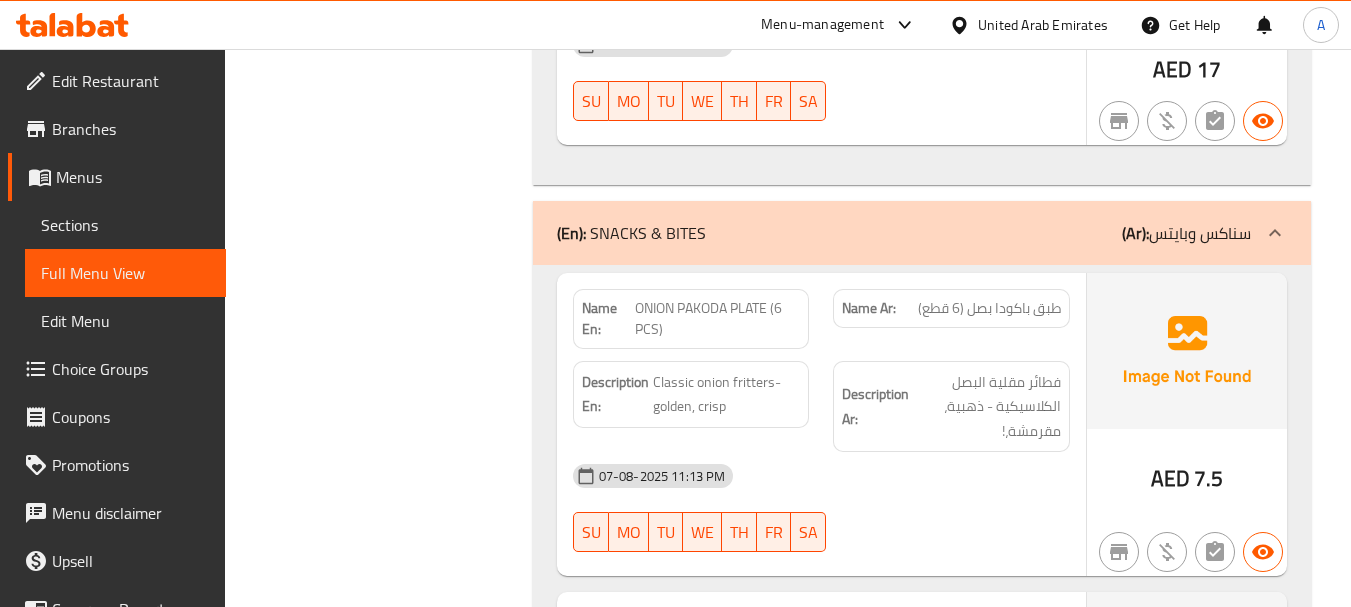 scroll, scrollTop: 30678, scrollLeft: 0, axis: vertical 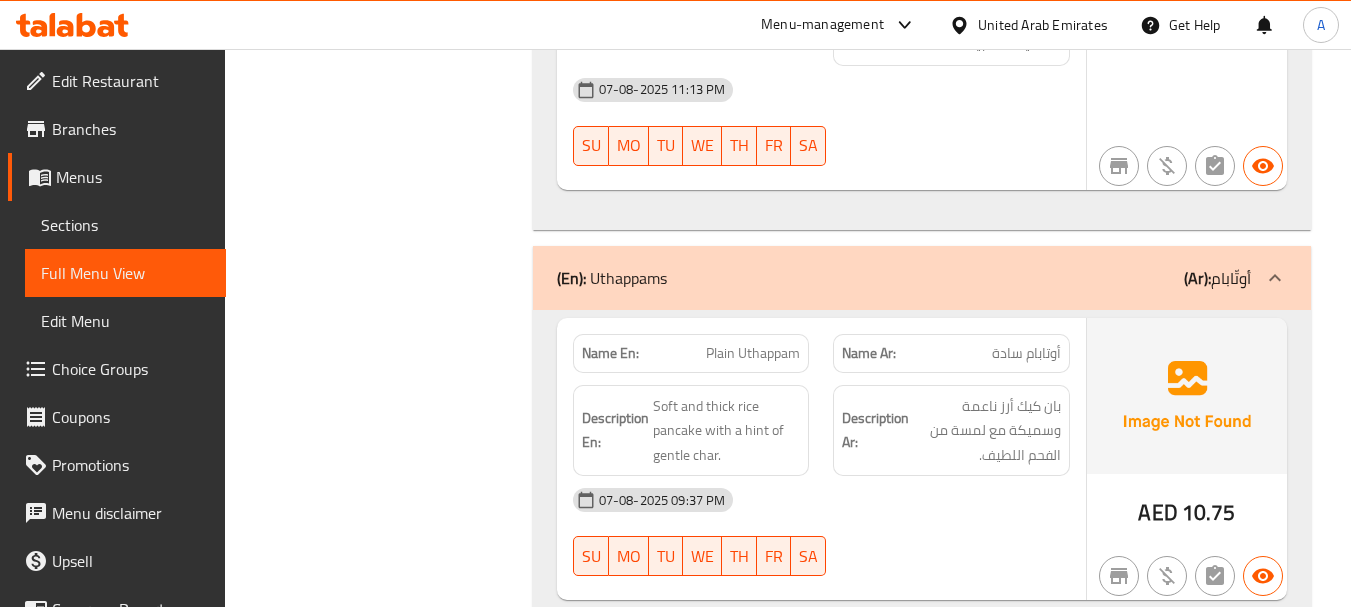 drag, startPoint x: 979, startPoint y: 452, endPoint x: 970, endPoint y: 446, distance: 10.816654 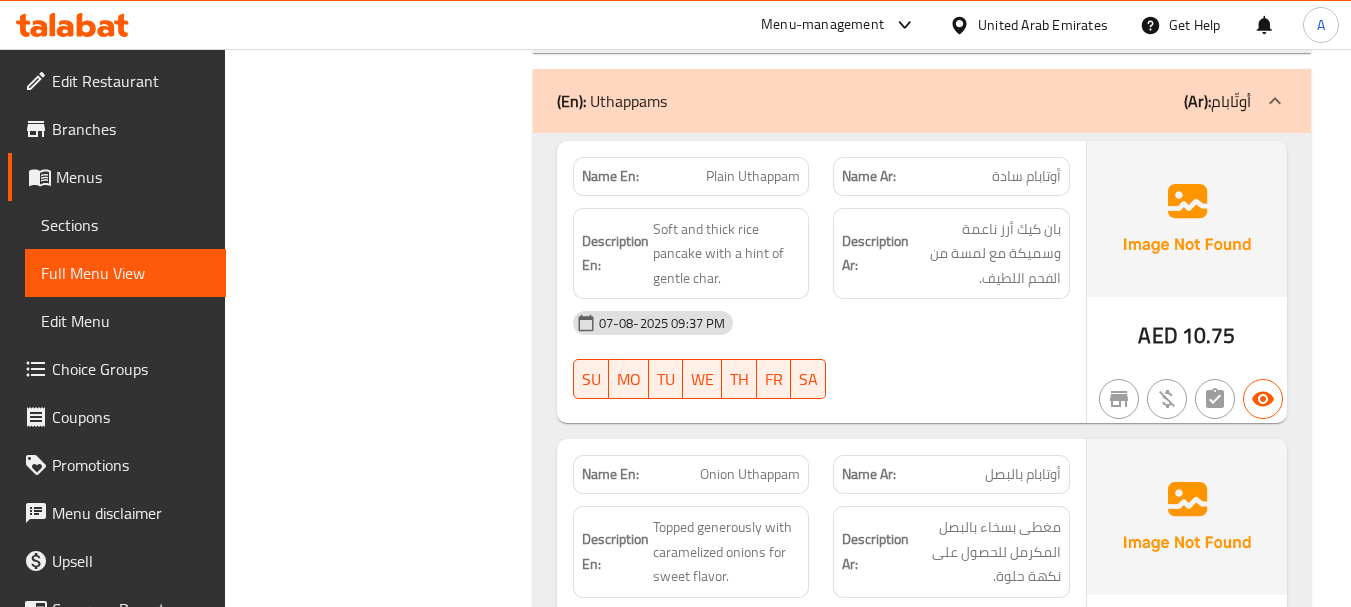scroll, scrollTop: 30878, scrollLeft: 0, axis: vertical 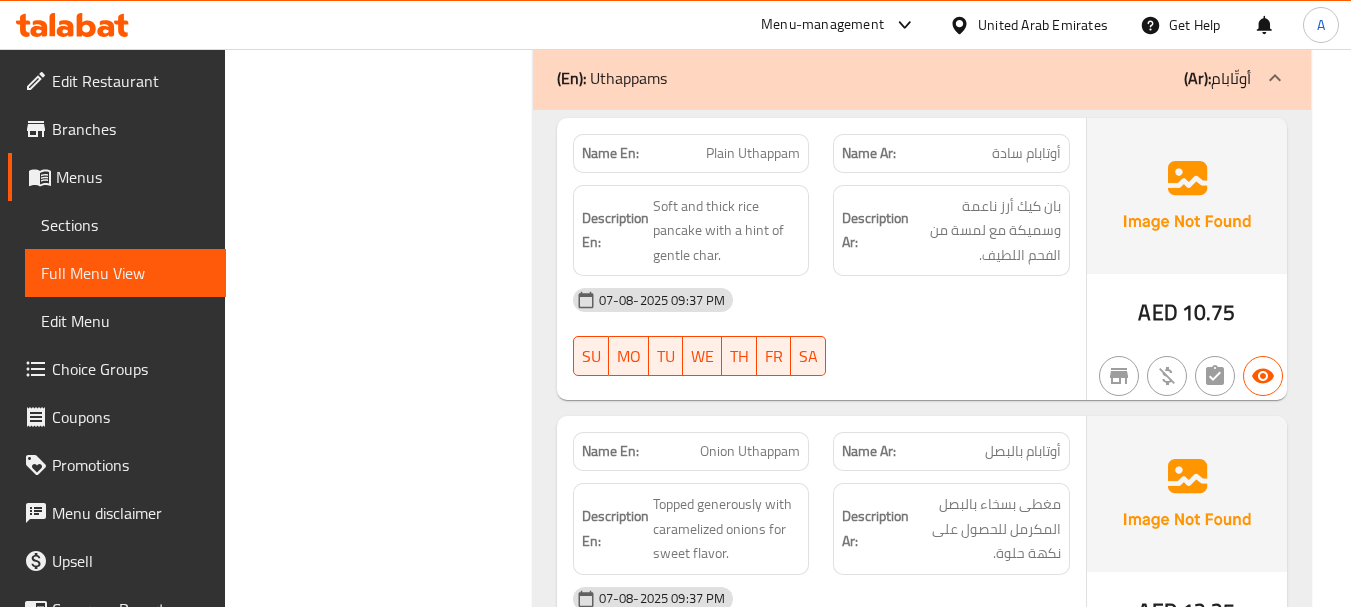 click on "Plain Uthappam" at bounding box center [725, -30502] 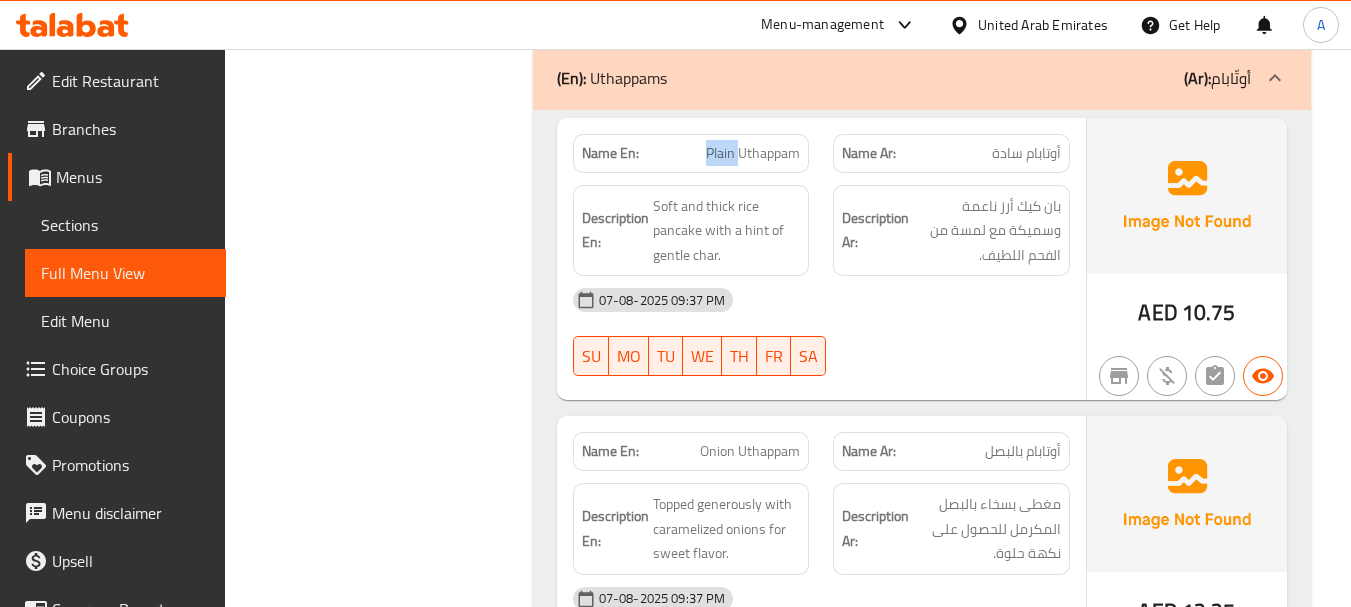 click on "Plain Uthappam" at bounding box center (725, -30502) 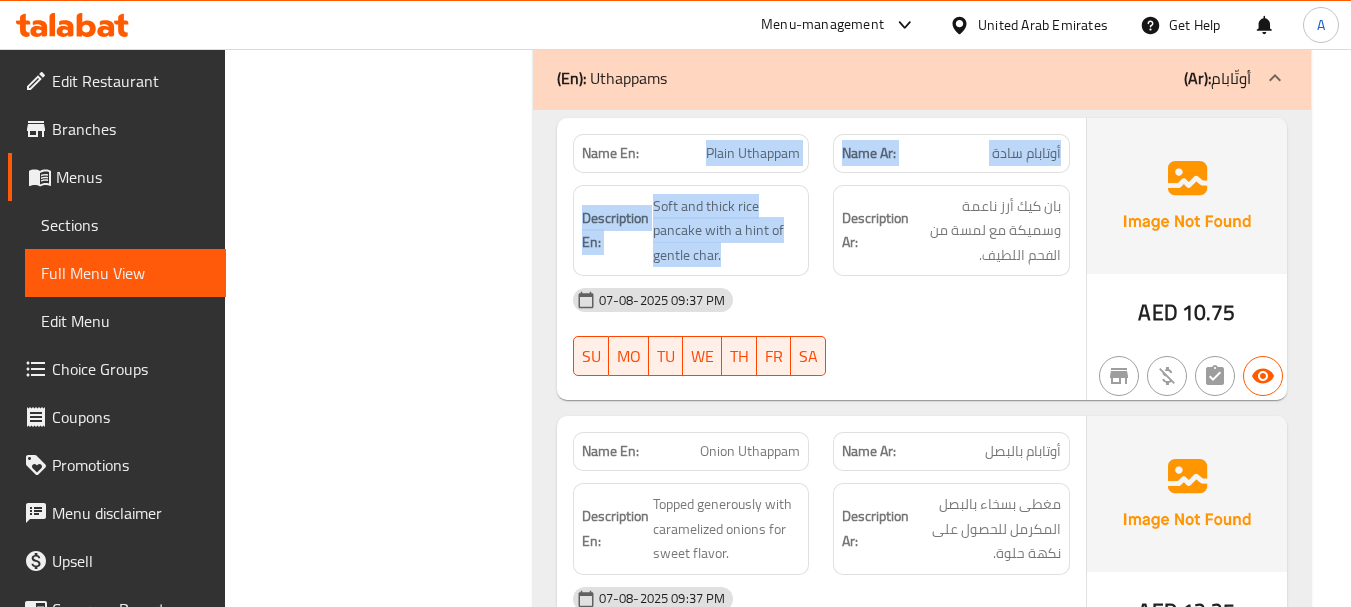 drag, startPoint x: 727, startPoint y: 112, endPoint x: 821, endPoint y: 193, distance: 124.08465 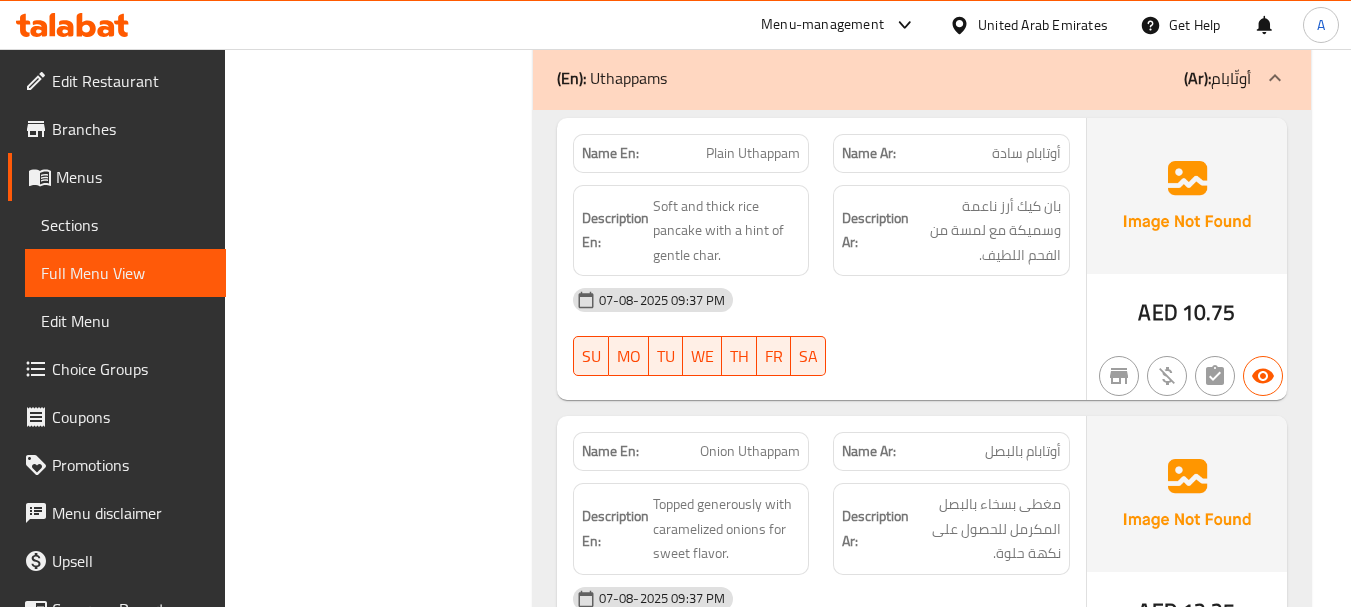 click on "07-08-2025 09:37 PM SU MO TU WE TH FR SA" at bounding box center (821, -30323) 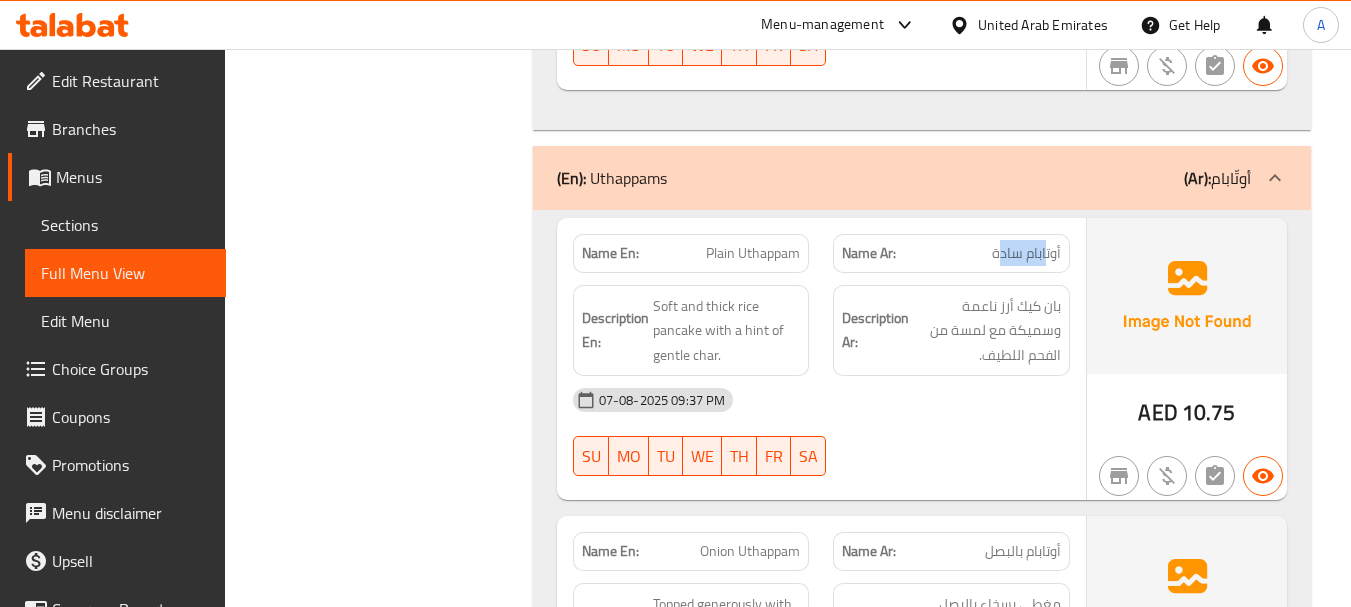 drag, startPoint x: 1046, startPoint y: 204, endPoint x: 991, endPoint y: 231, distance: 61.269894 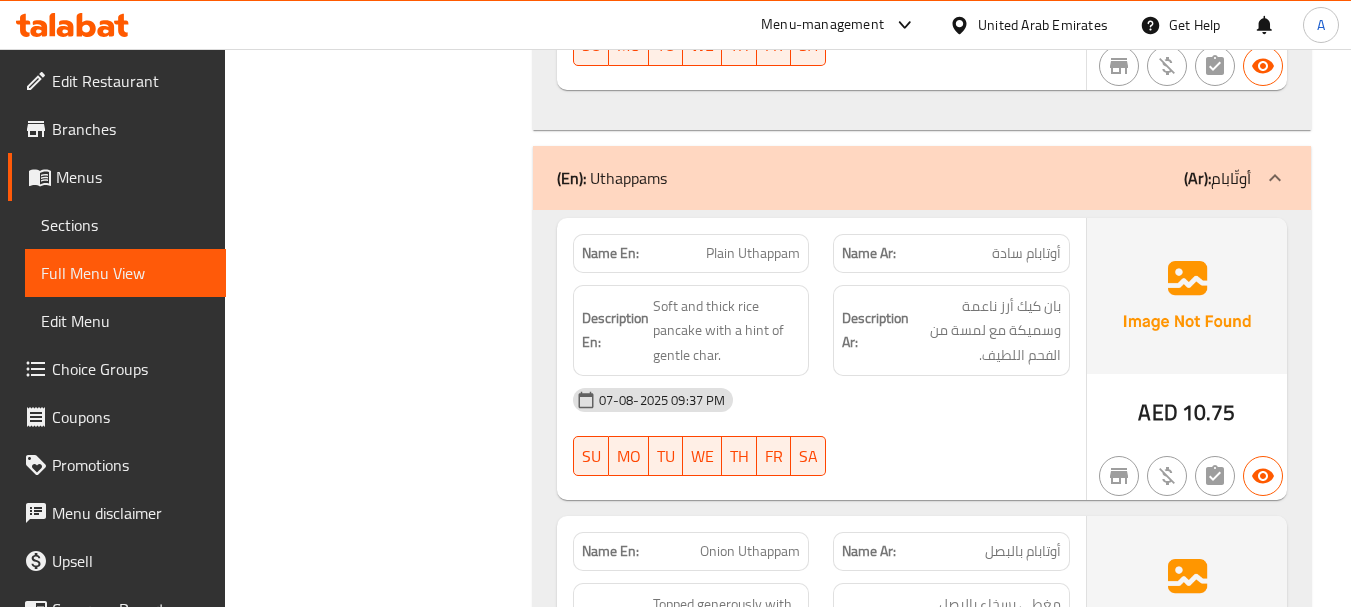 click on "07-08-2025 09:37 PM" at bounding box center (821, -30255) 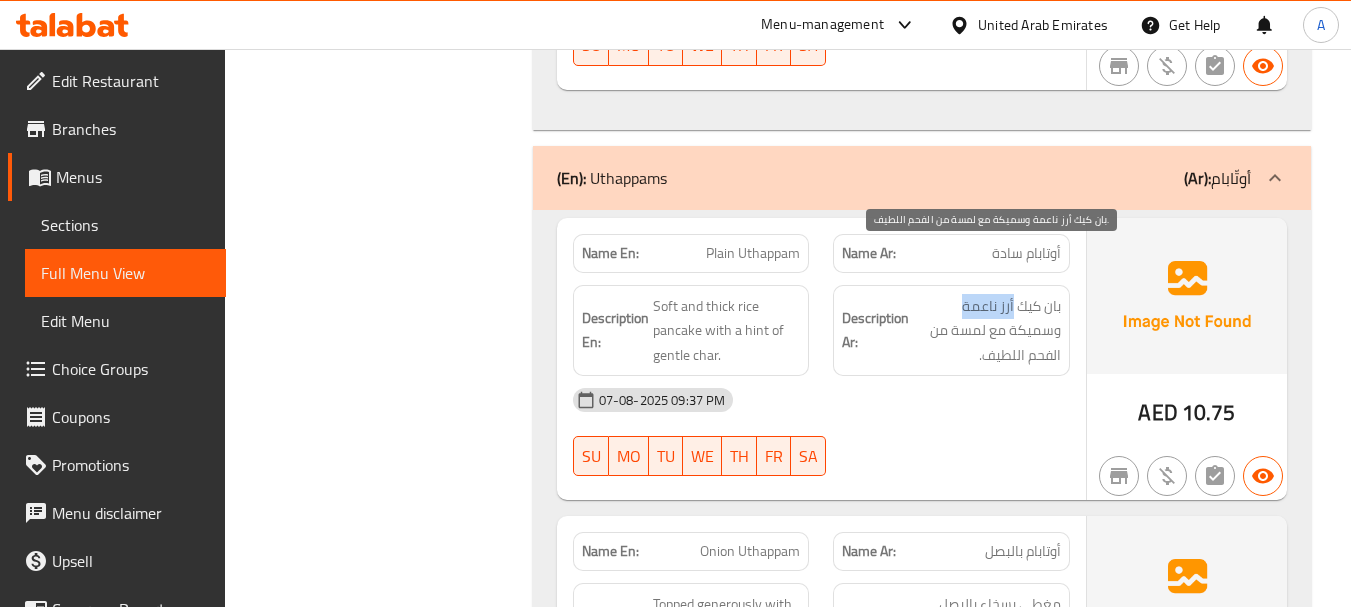 drag, startPoint x: 1014, startPoint y: 261, endPoint x: 955, endPoint y: 259, distance: 59.03389 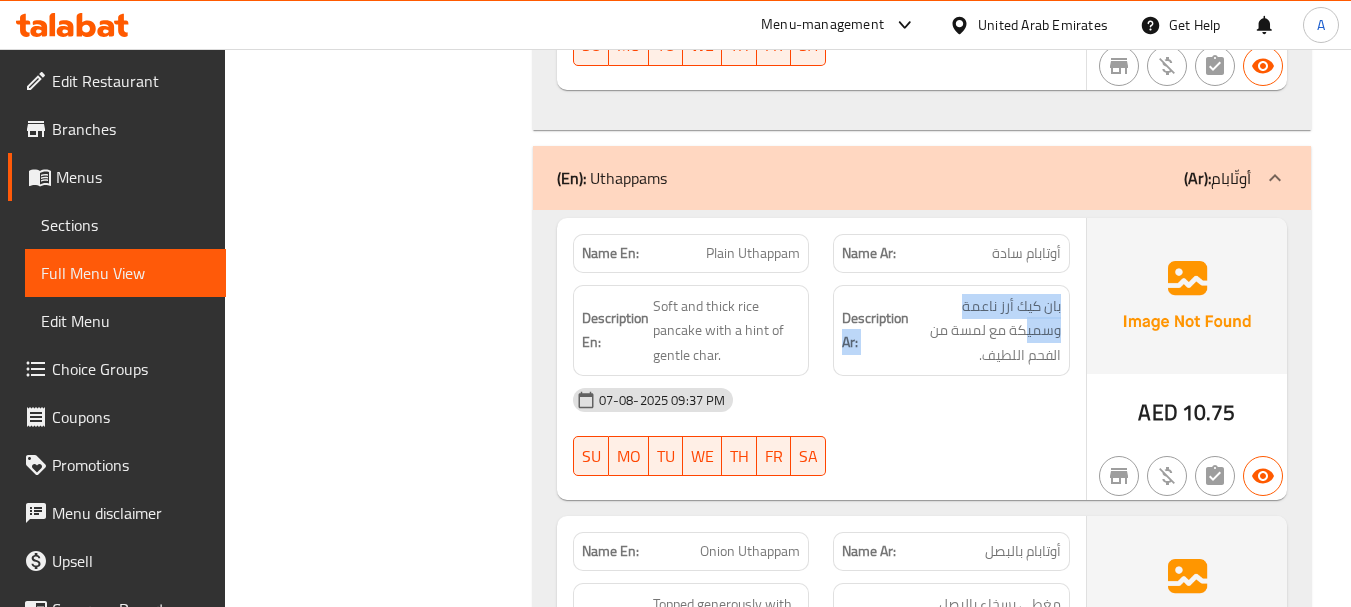 drag, startPoint x: 866, startPoint y: 288, endPoint x: 823, endPoint y: 288, distance: 43 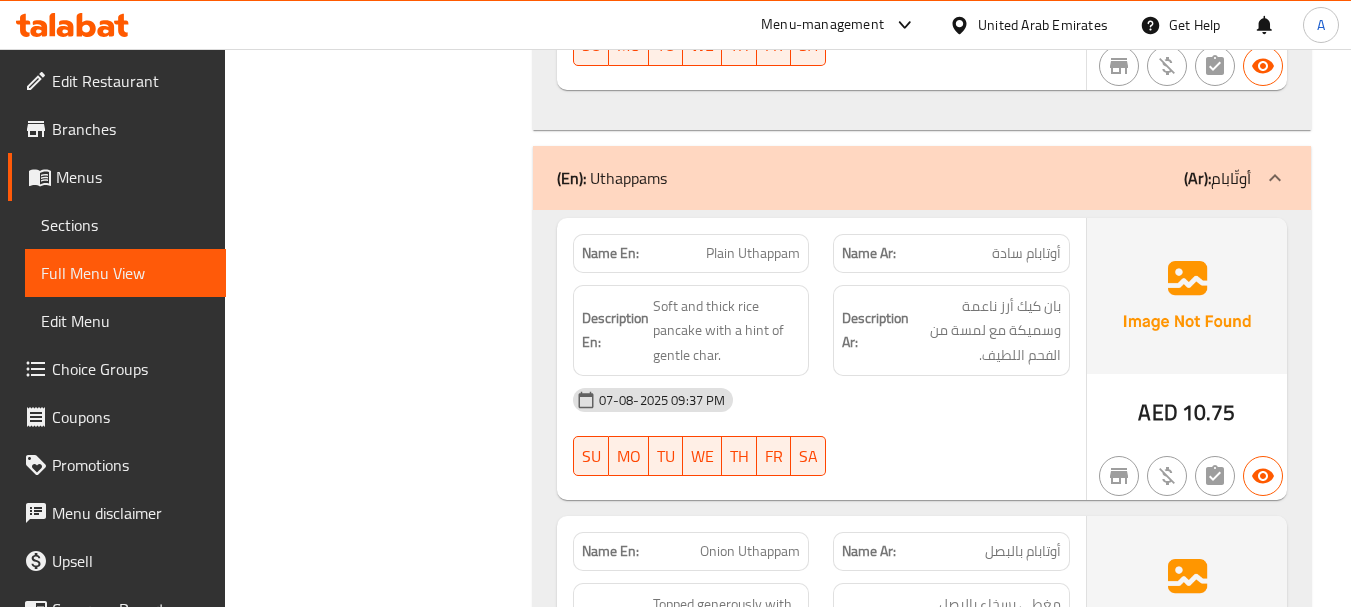 click on "بان كيك أرز ناعمة وسميكة مع لمسة من الفحم اللطيف." at bounding box center [987, -30324] 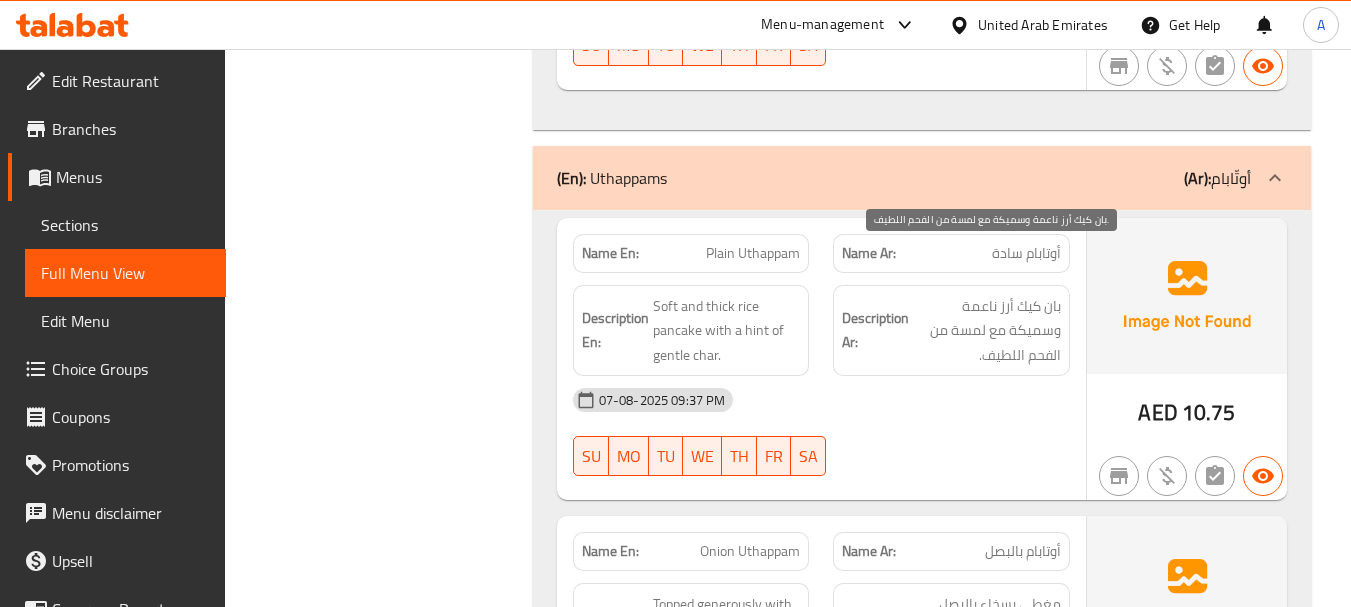 drag, startPoint x: 1045, startPoint y: 313, endPoint x: 1017, endPoint y: 355, distance: 50.47772 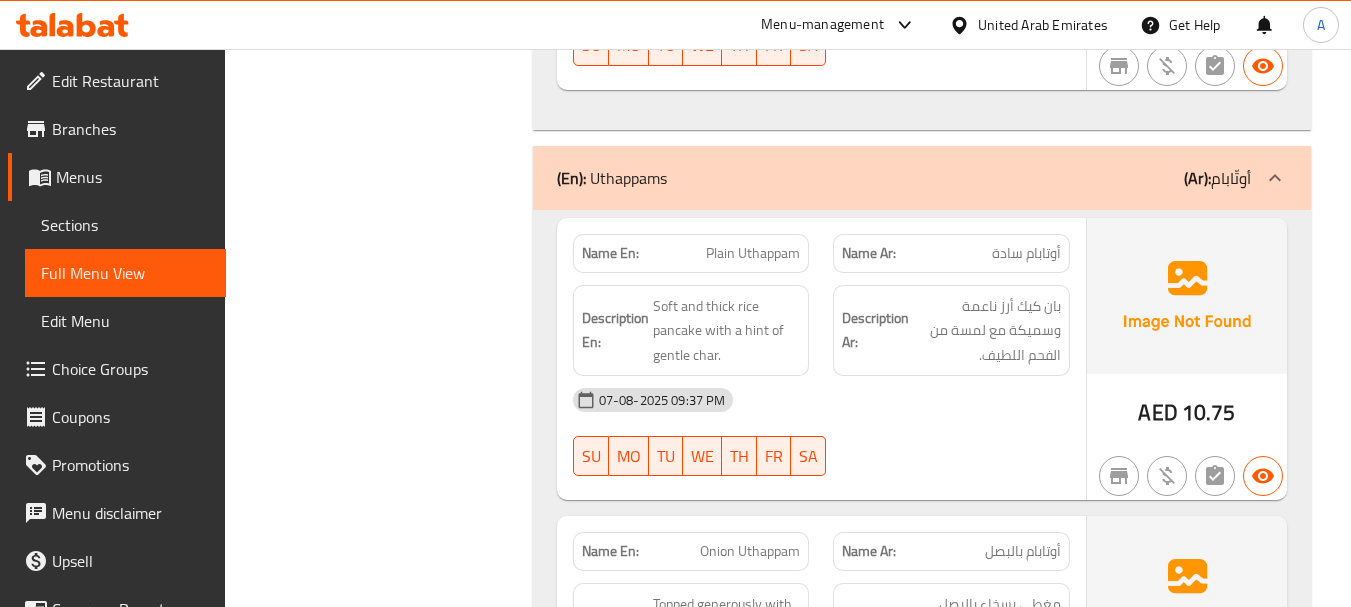 click on "07-08-2025 09:37 PM SU MO TU WE TH FR SA" at bounding box center (821, -30223) 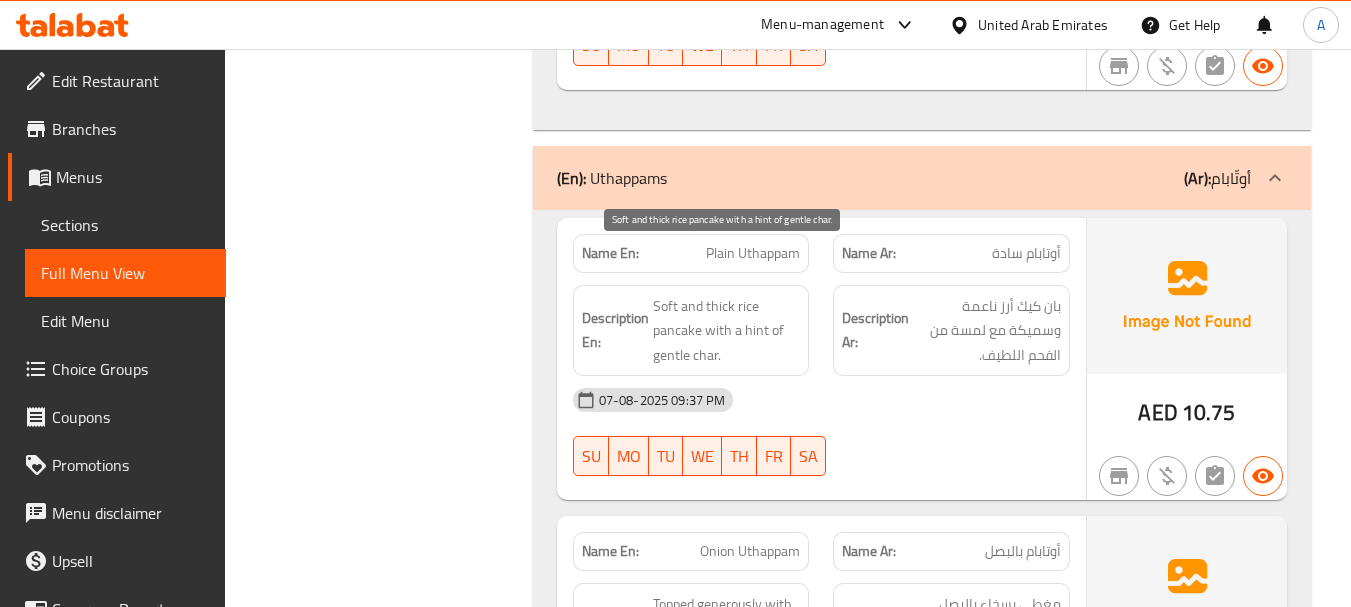 drag, startPoint x: 634, startPoint y: 291, endPoint x: 780, endPoint y: 319, distance: 148.66069 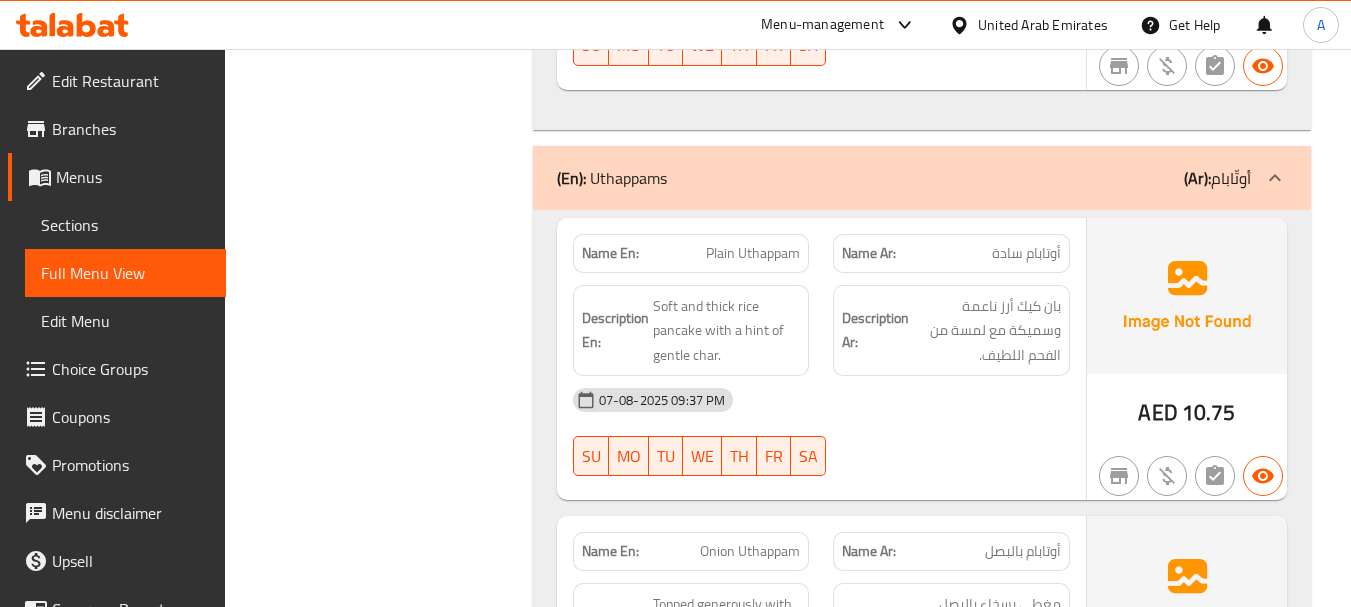 click on "07-08-2025 09:37 PM SU MO TU WE TH FR SA" at bounding box center (821, -30223) 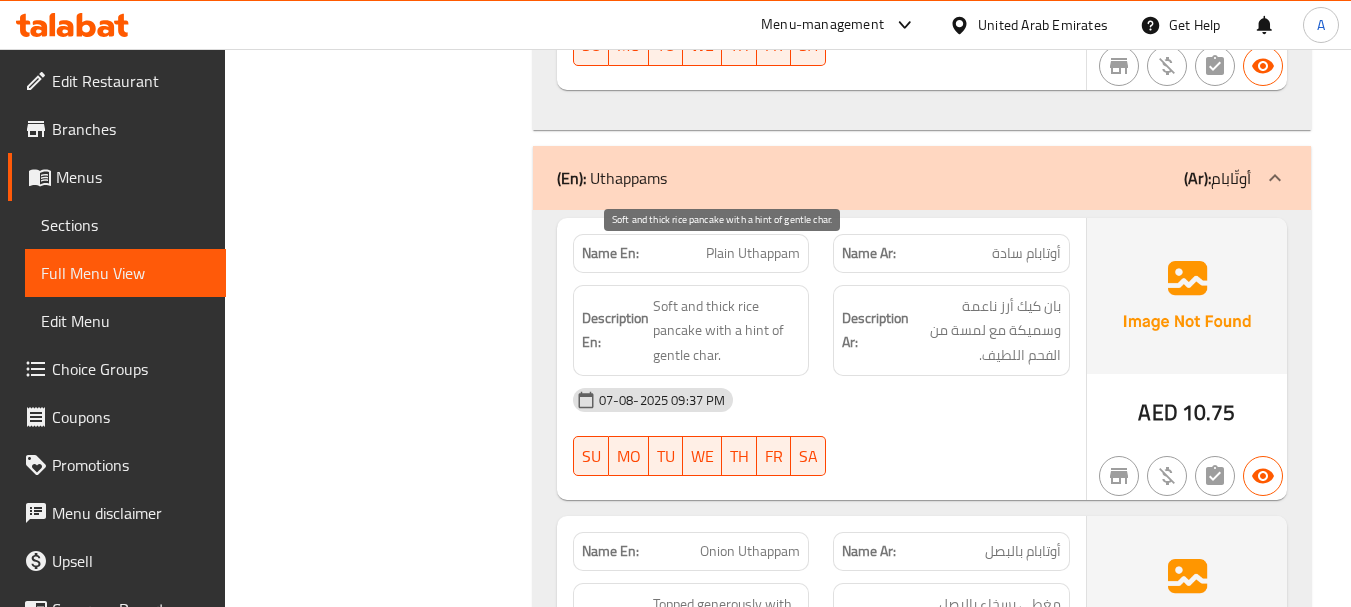 drag, startPoint x: 678, startPoint y: 283, endPoint x: 739, endPoint y: 292, distance: 61.66036 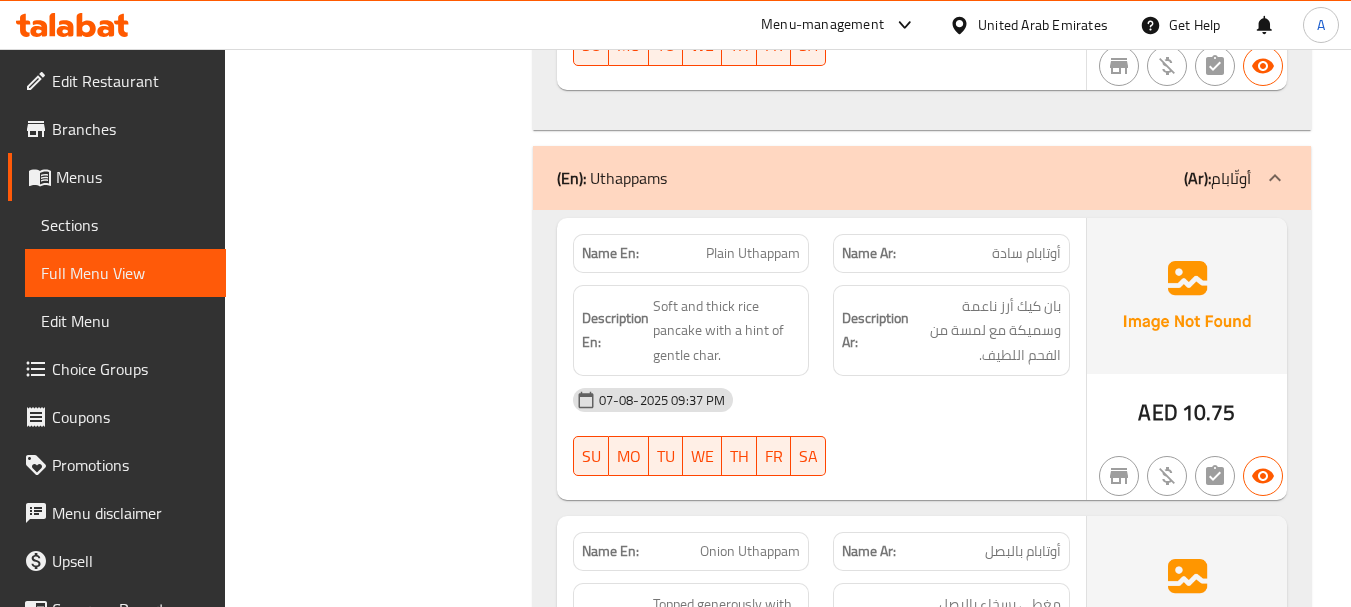 click on "07-08-2025 09:37 PM" at bounding box center (821, -30255) 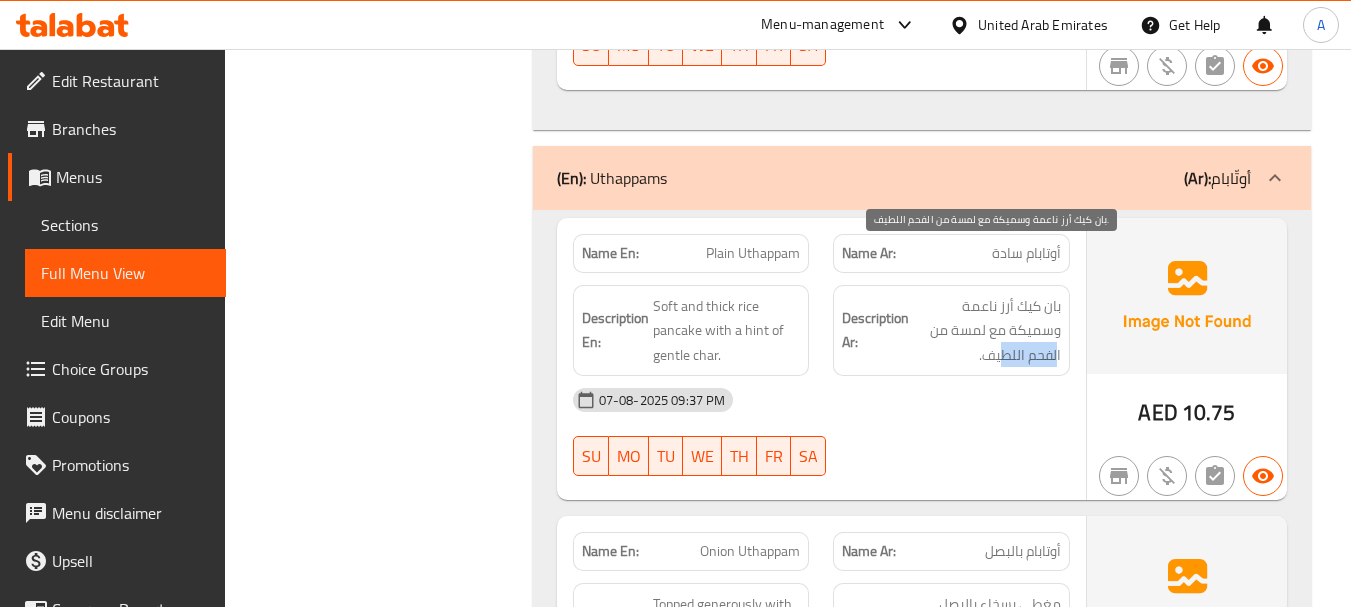 drag, startPoint x: 1054, startPoint y: 299, endPoint x: 985, endPoint y: 411, distance: 131.54848 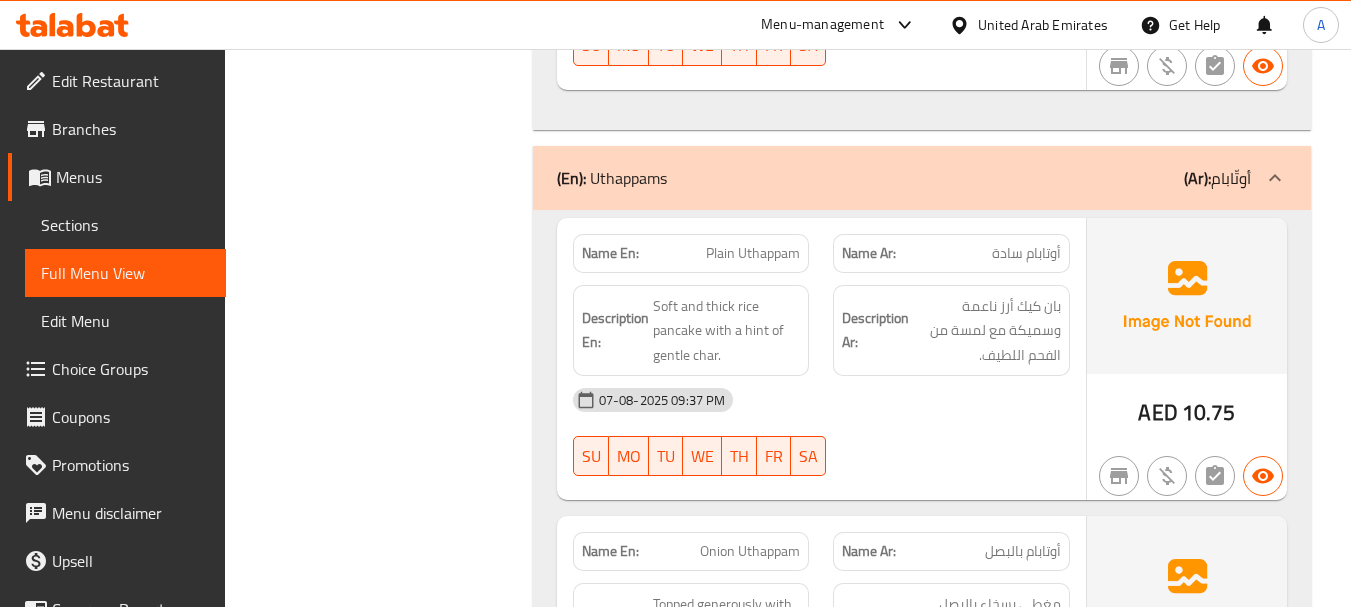 click on "07-08-2025 09:37 PM SU MO TU WE TH FR SA" at bounding box center (821, -30223) 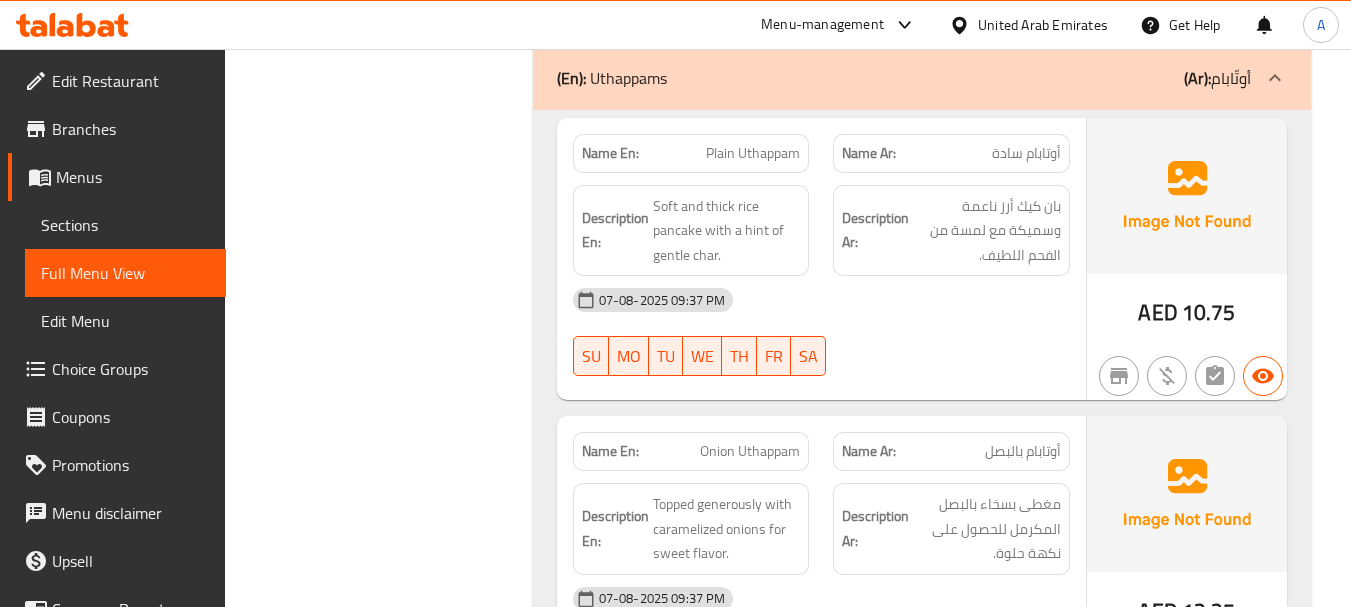 scroll, scrollTop: 31078, scrollLeft: 0, axis: vertical 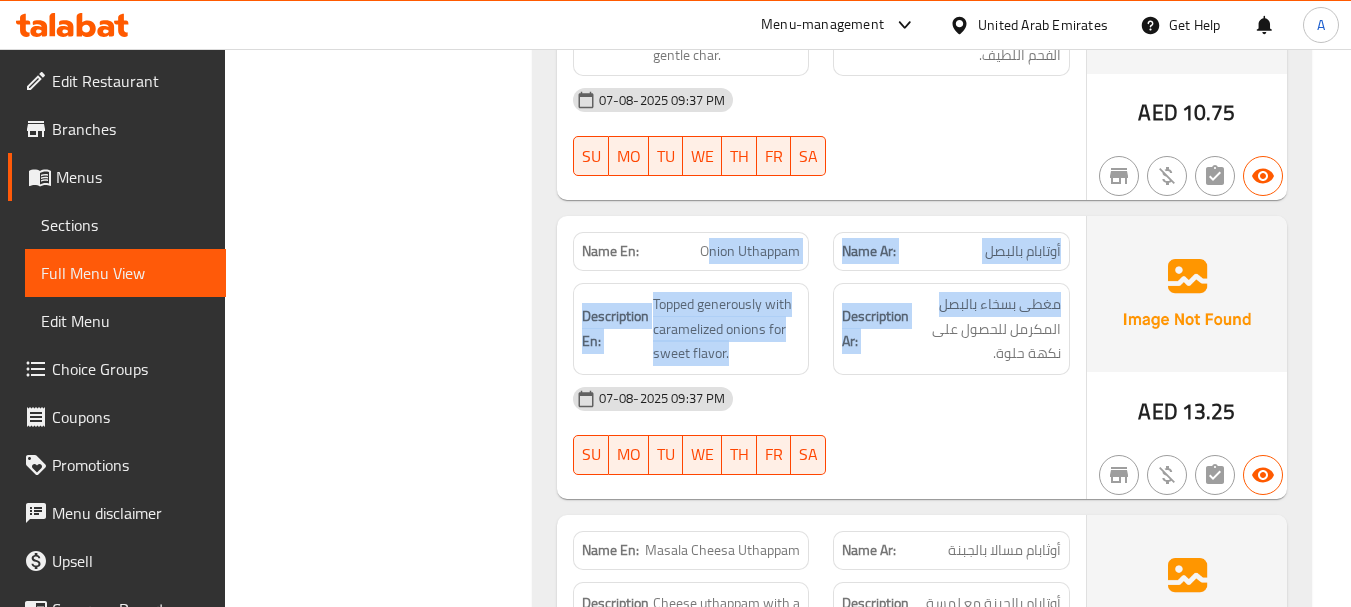 drag, startPoint x: 805, startPoint y: 209, endPoint x: 917, endPoint y: 225, distance: 113.137085 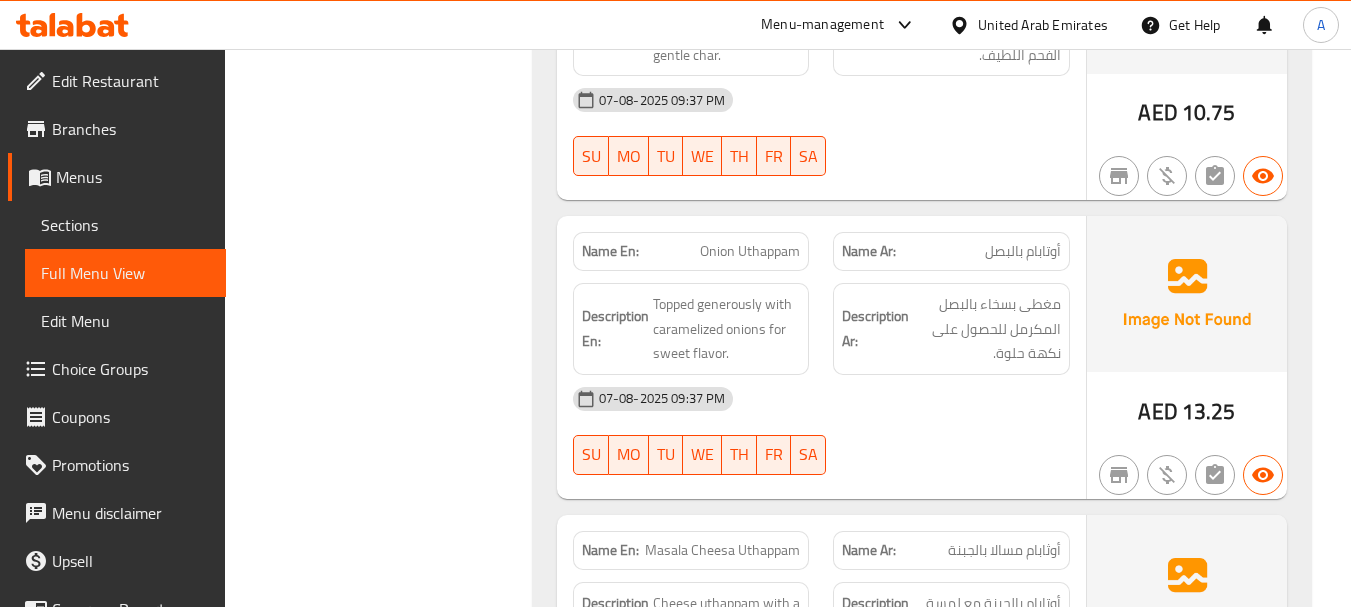 click on "07-08-2025 09:37 PM SU MO TU WE TH FR SA" at bounding box center (821, -30203) 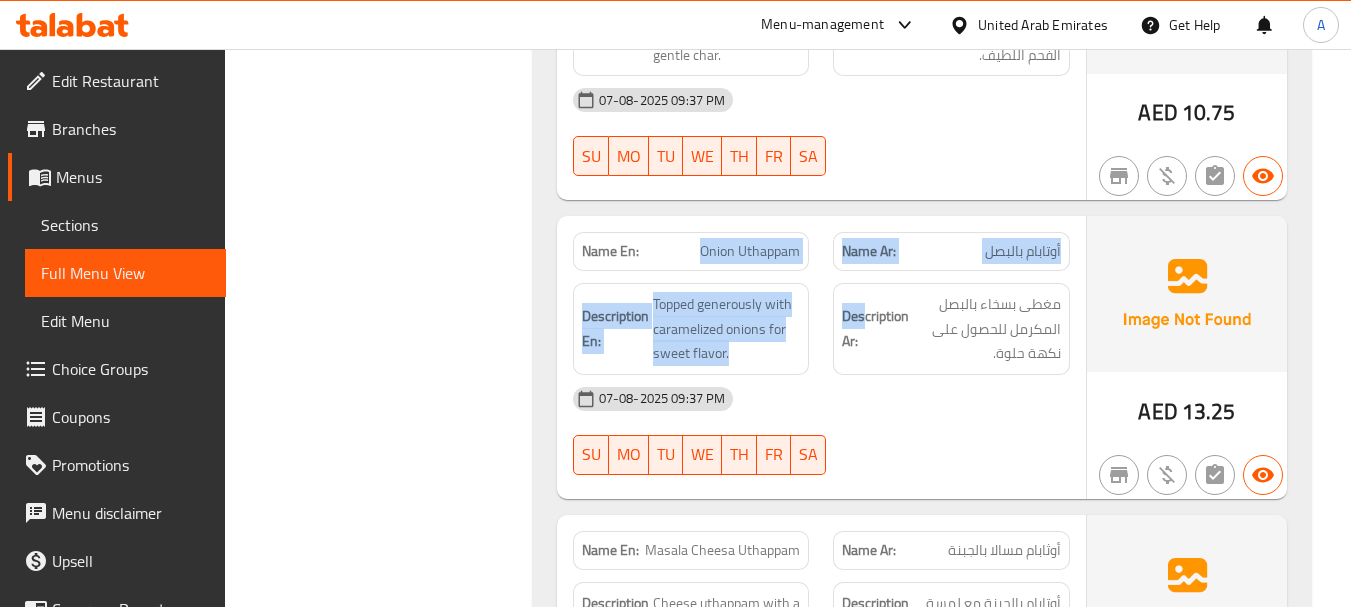 drag, startPoint x: 804, startPoint y: 233, endPoint x: 924, endPoint y: 338, distance: 159.4522 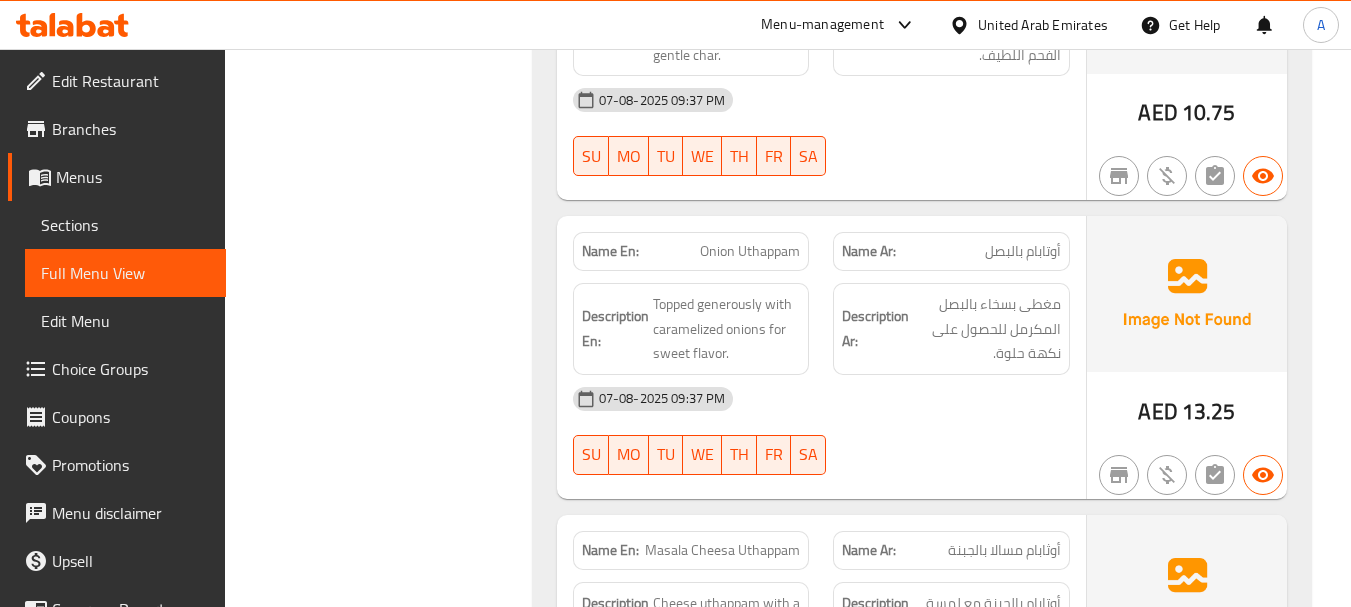 click on "07-08-2025 09:37 PM SU MO TU WE TH FR SA" at bounding box center (821, -30203) 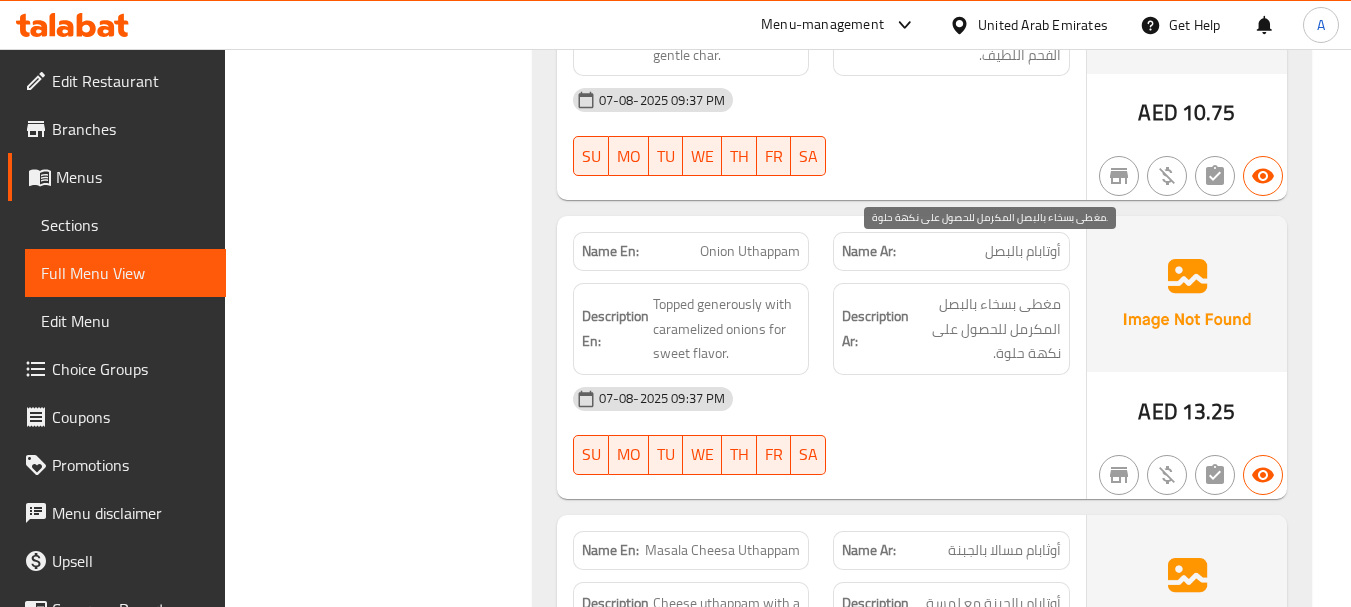 click on "مغطى بسخاء بالبصل المكرمل للحصول على نكهة حلوة." at bounding box center (987, 329) 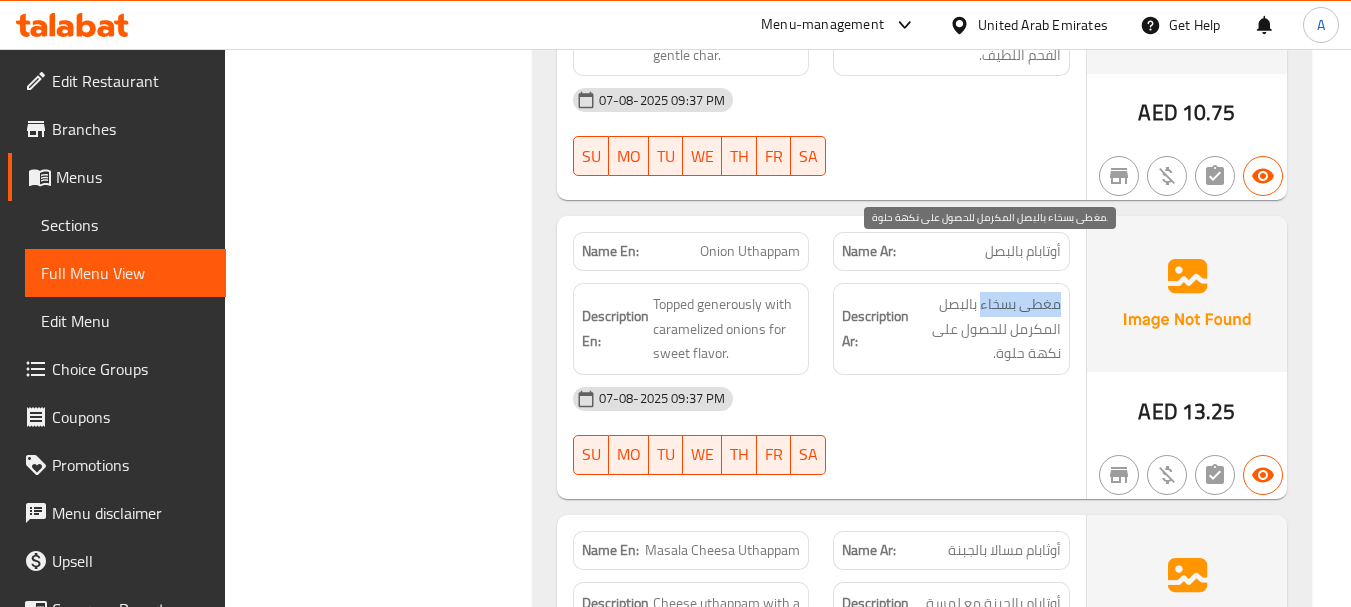 drag, startPoint x: 1039, startPoint y: 260, endPoint x: 977, endPoint y: 254, distance: 62.289646 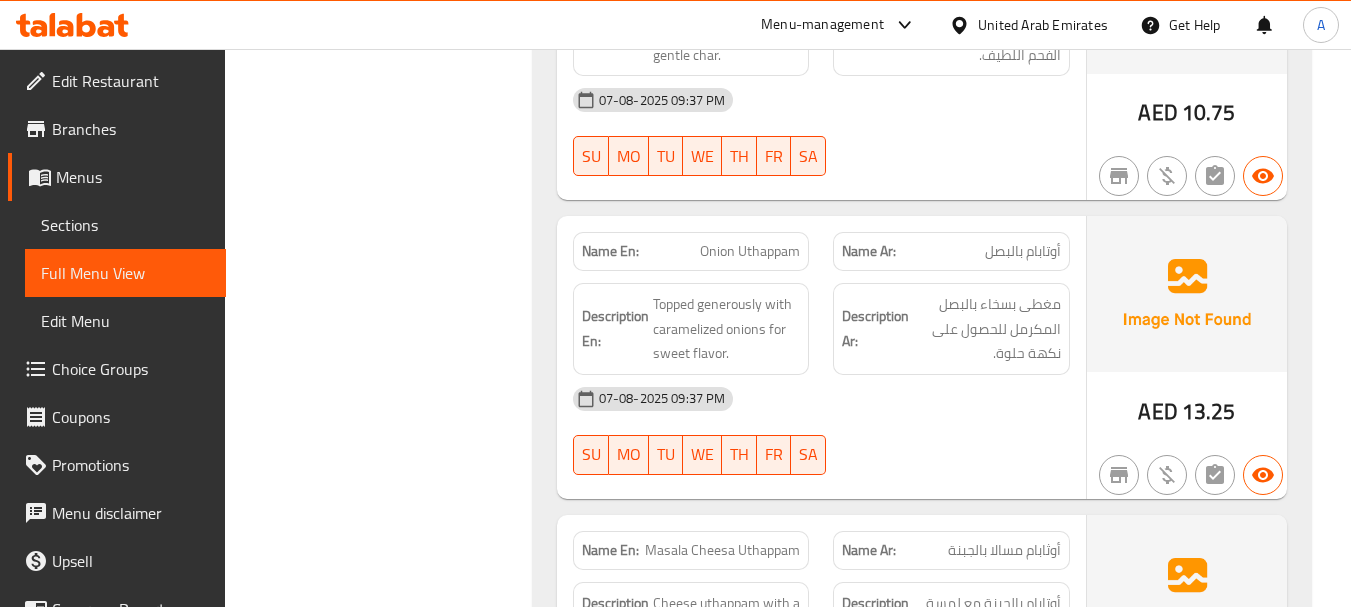 click on "07-08-2025 09:37 PM" at bounding box center [821, -30235] 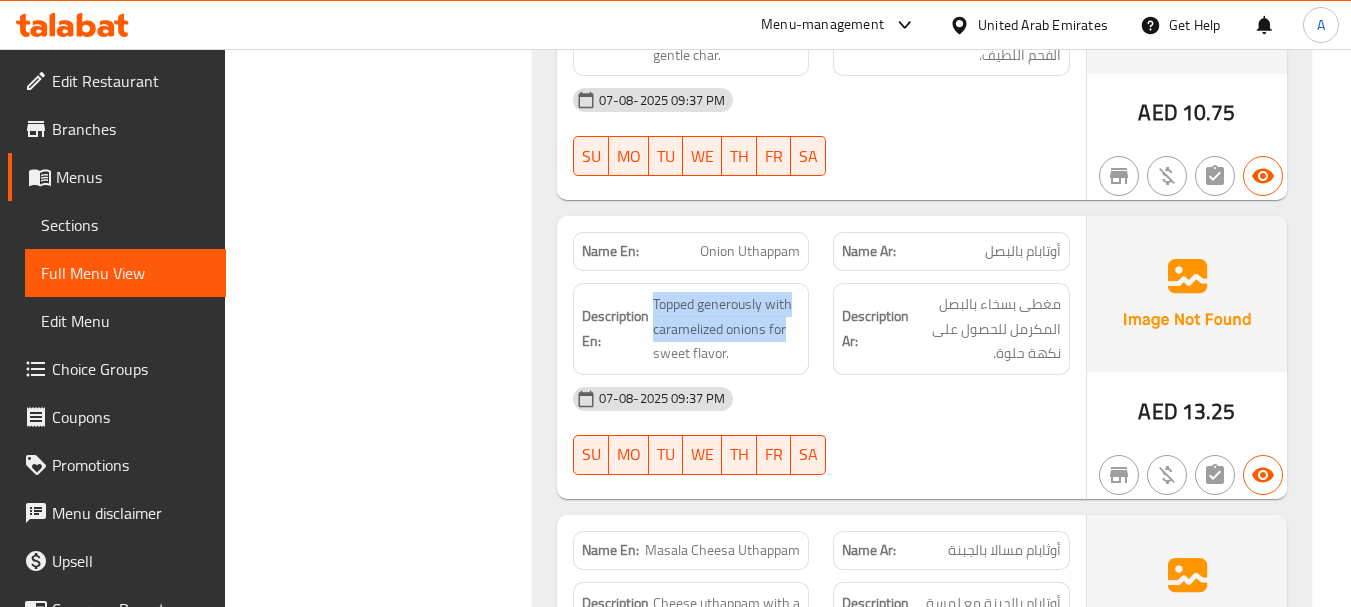 drag, startPoint x: 647, startPoint y: 227, endPoint x: 853, endPoint y: 331, distance: 230.76395 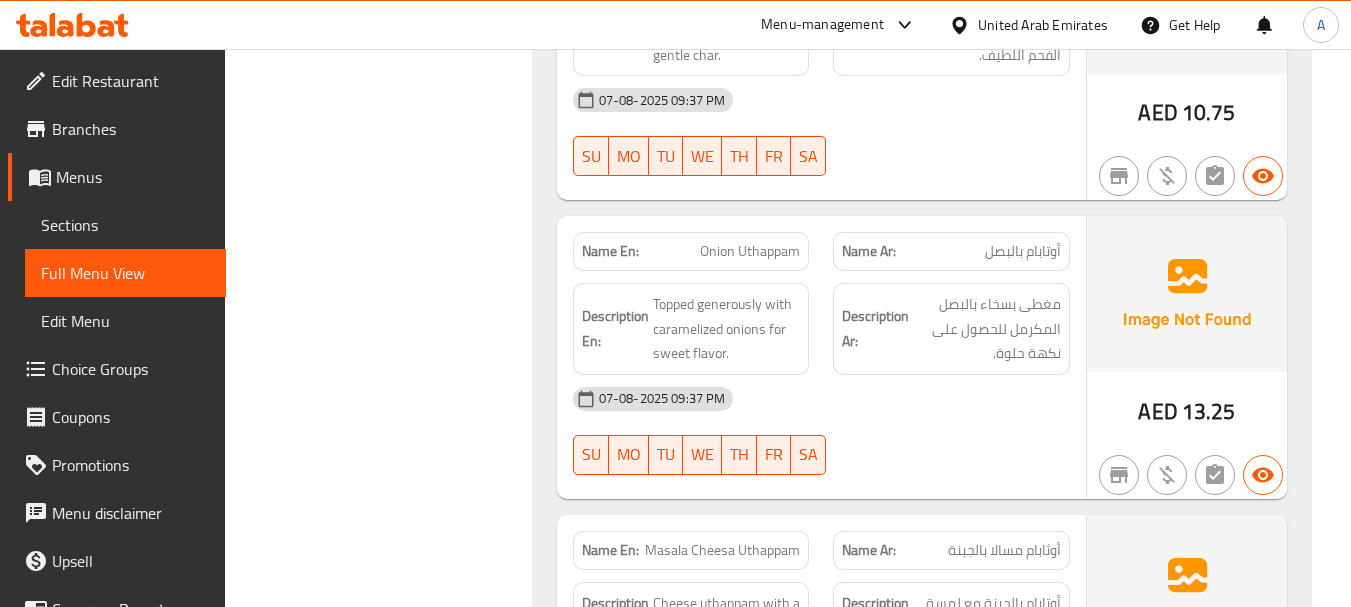 click on "07-08-2025 09:37 PM SU MO TU WE TH FR SA" at bounding box center (821, -30203) 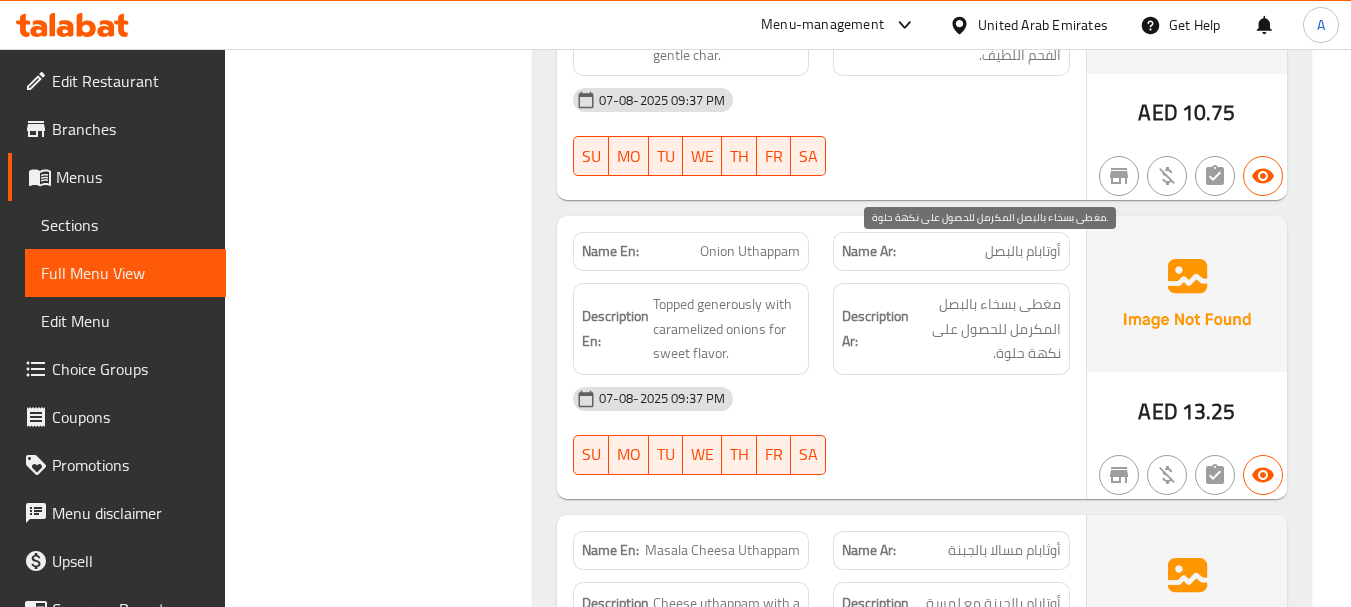 click on "مغطى بسخاء بالبصل المكرمل للحصول على نكهة حلوة." at bounding box center [987, 329] 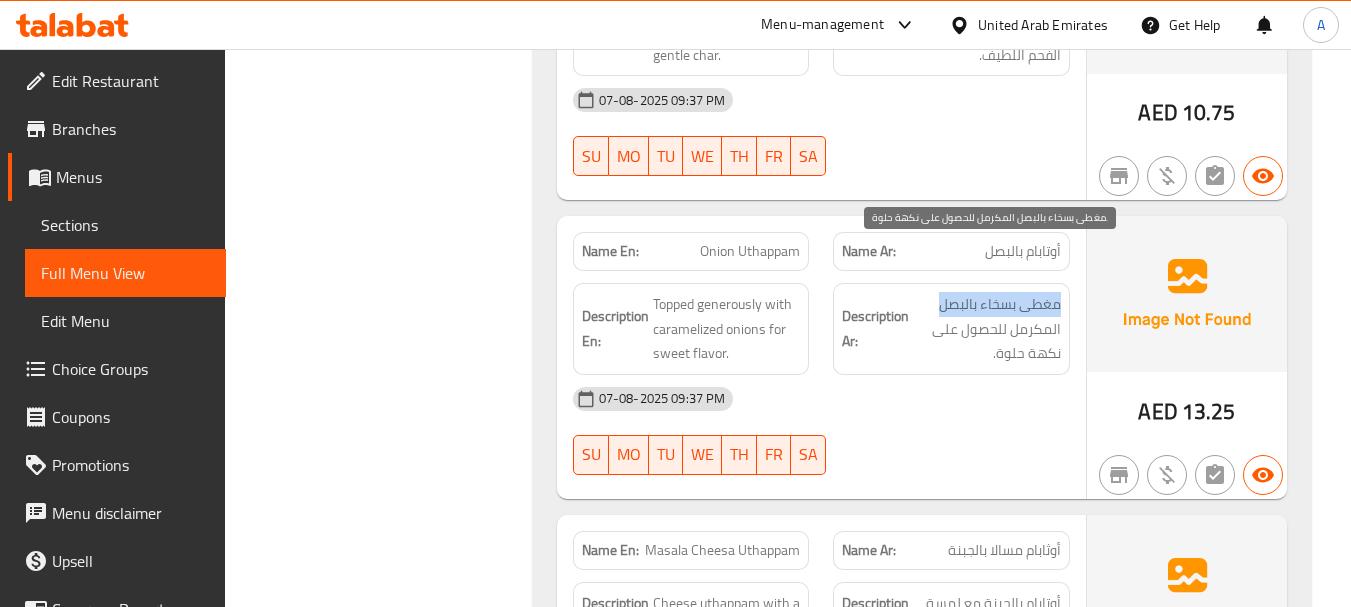 click on "مغطى بسخاء بالبصل المكرمل للحصول على نكهة حلوة." at bounding box center [987, 329] 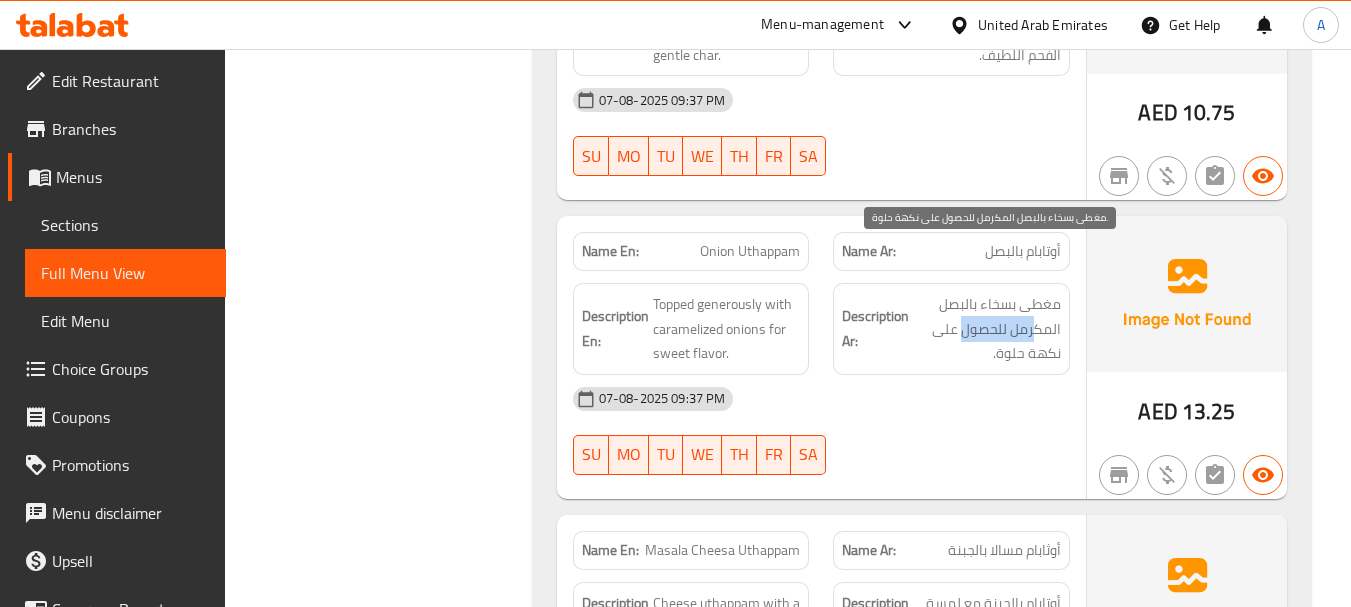 drag, startPoint x: 1021, startPoint y: 285, endPoint x: 944, endPoint y: 285, distance: 77 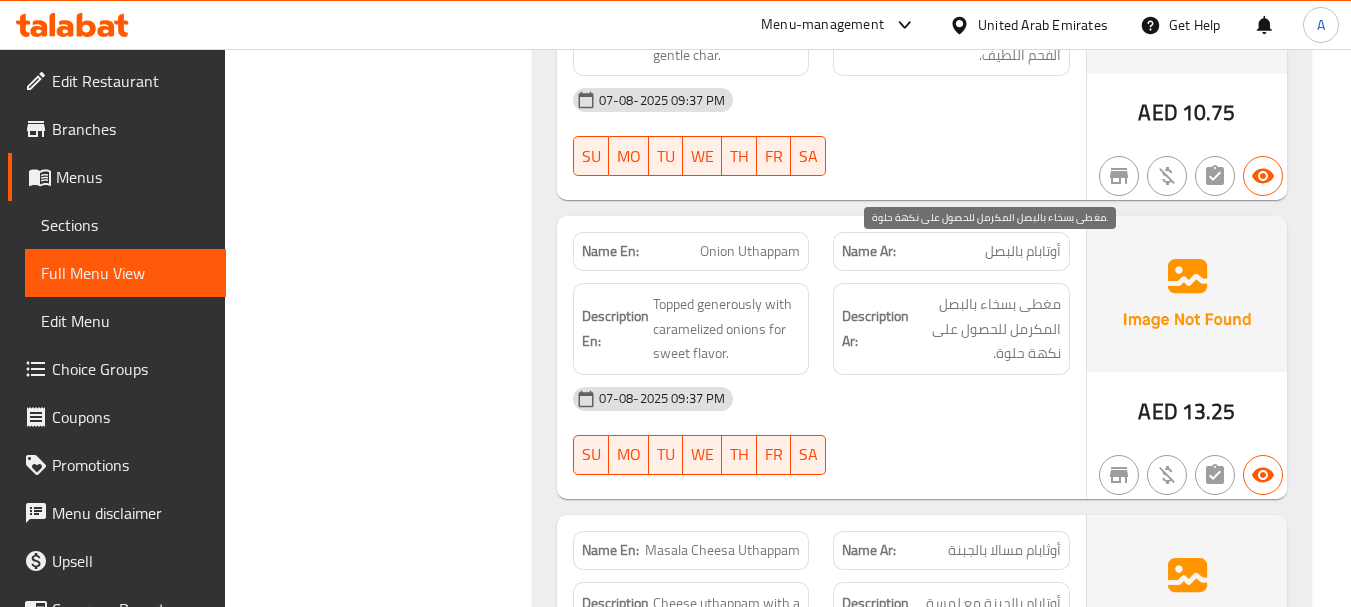 click on "مغطى بسخاء بالبصل المكرمل للحصول على نكهة حلوة." at bounding box center (987, 329) 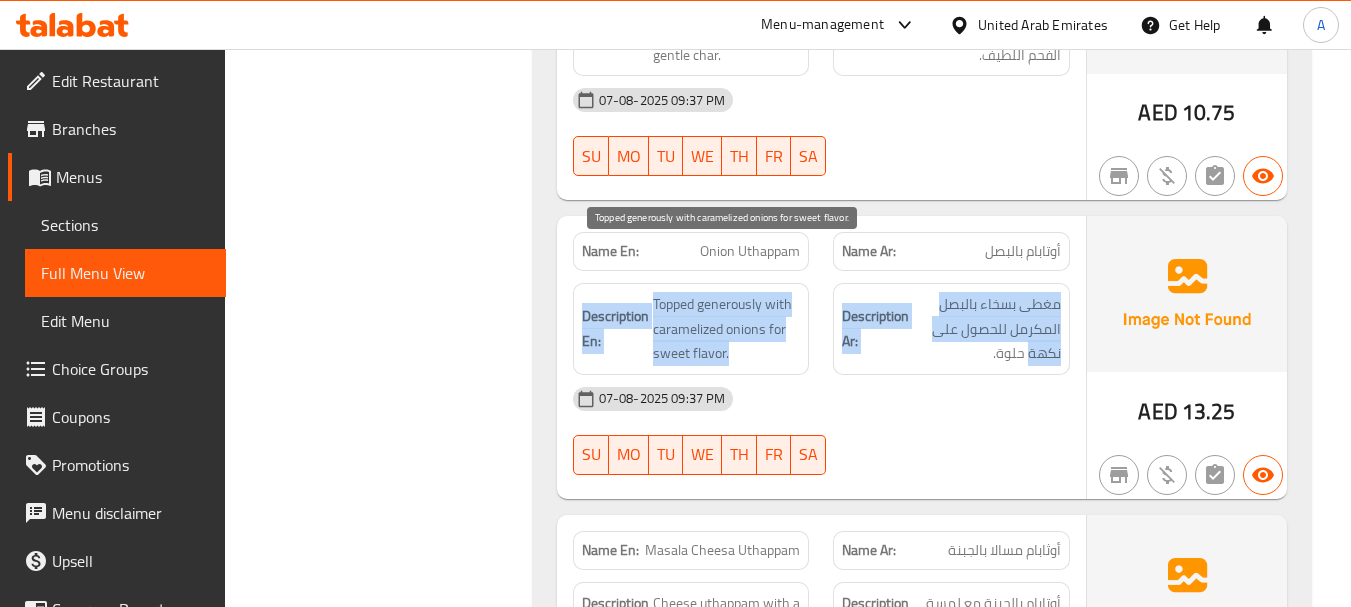 drag, startPoint x: 1037, startPoint y: 304, endPoint x: 701, endPoint y: 271, distance: 337.61664 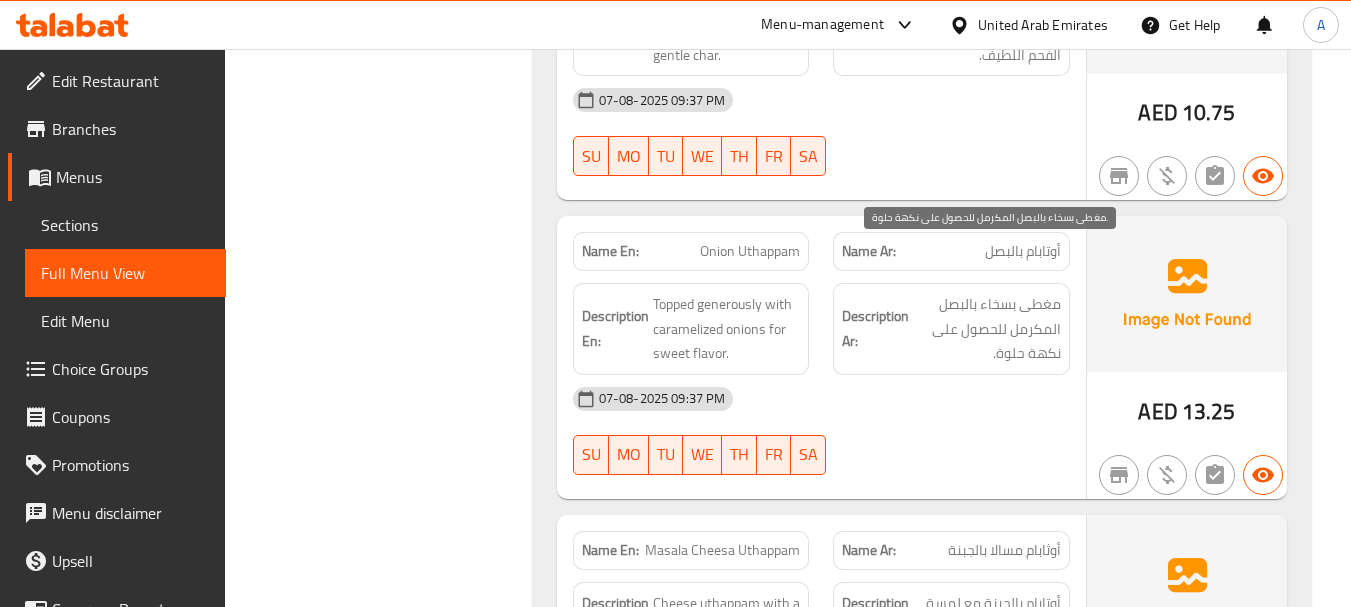 click on "مغطى بسخاء بالبصل المكرمل للحصول على نكهة حلوة." at bounding box center [987, 329] 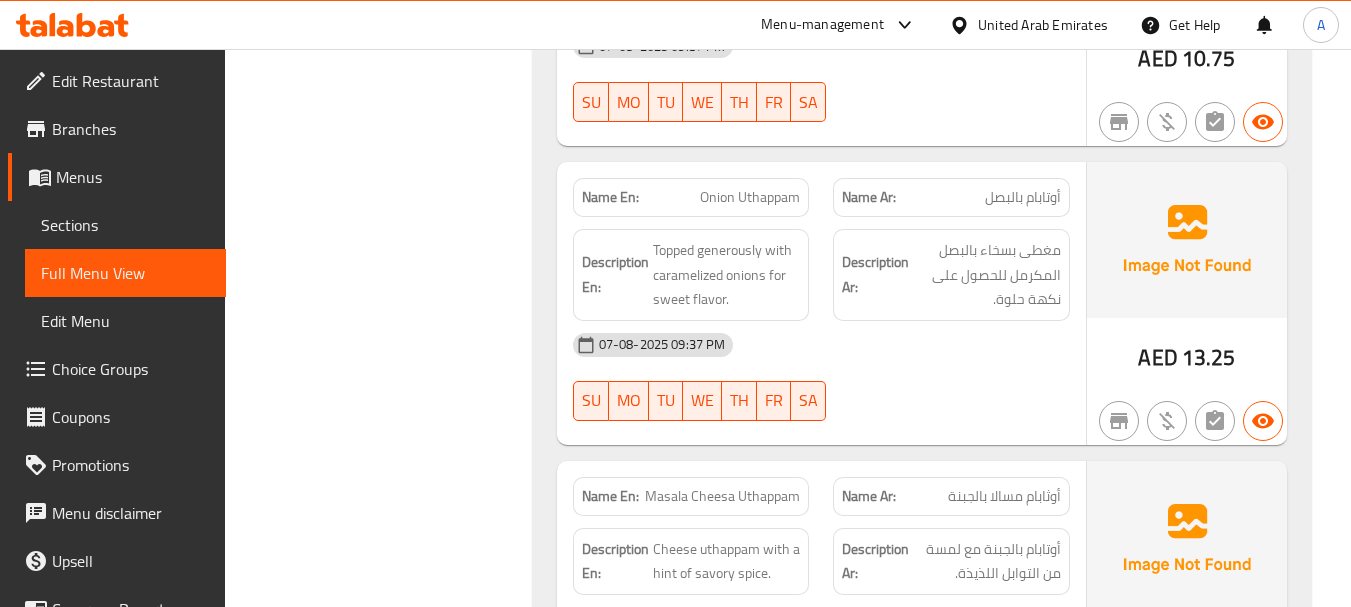 scroll, scrollTop: 31278, scrollLeft: 0, axis: vertical 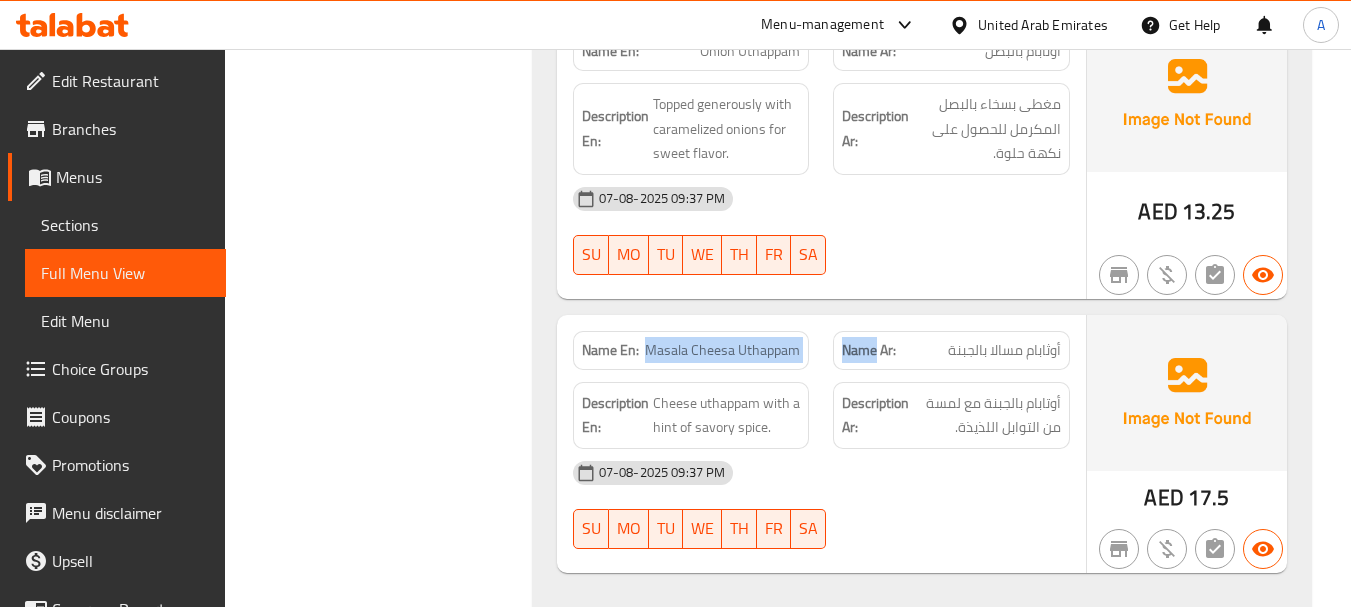 drag, startPoint x: 639, startPoint y: 290, endPoint x: 933, endPoint y: 255, distance: 296.076 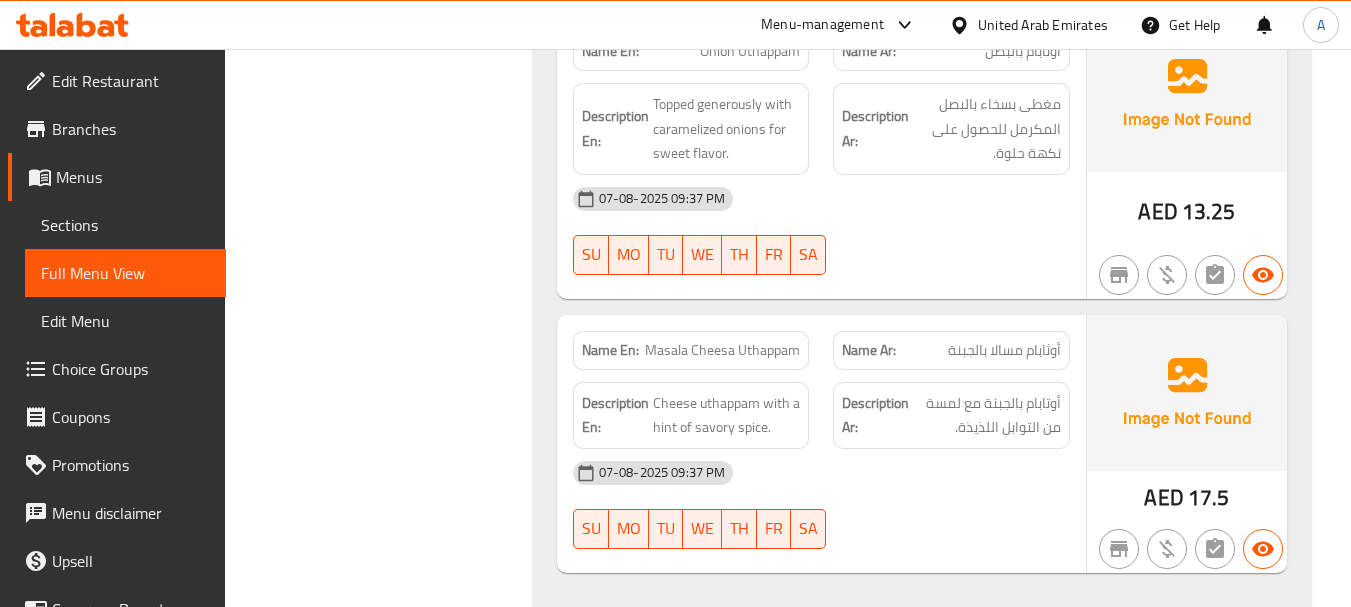 click at bounding box center [951, -30359] 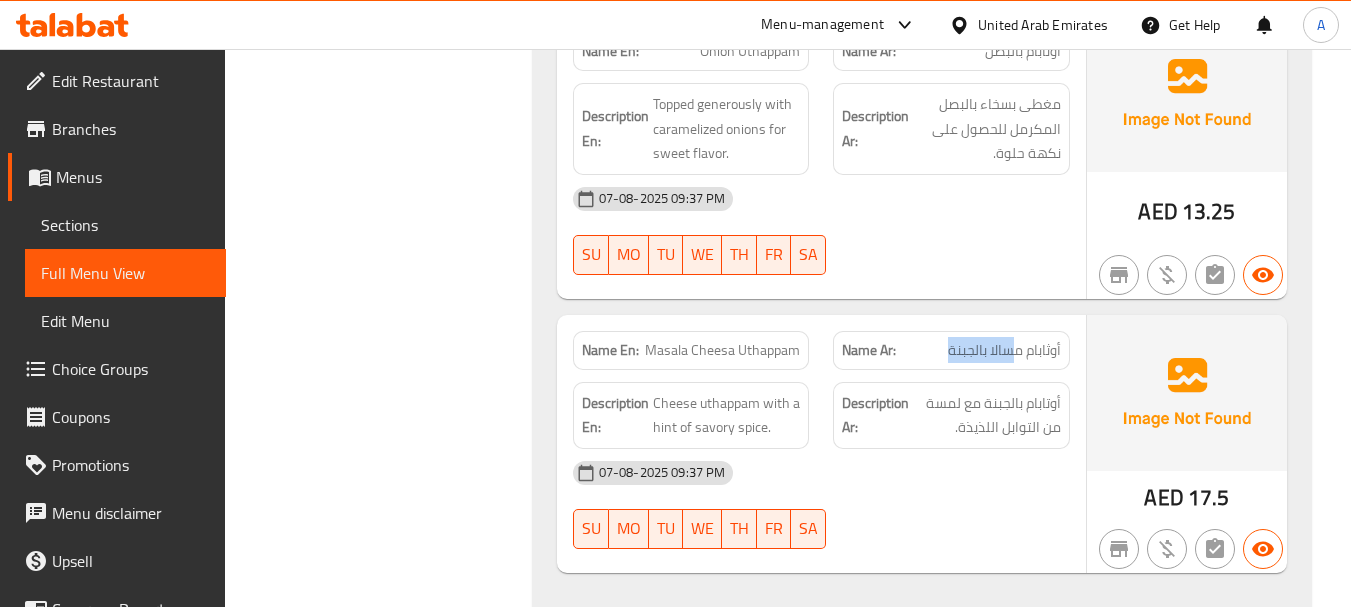 drag, startPoint x: 1014, startPoint y: 303, endPoint x: 939, endPoint y: 297, distance: 75.23962 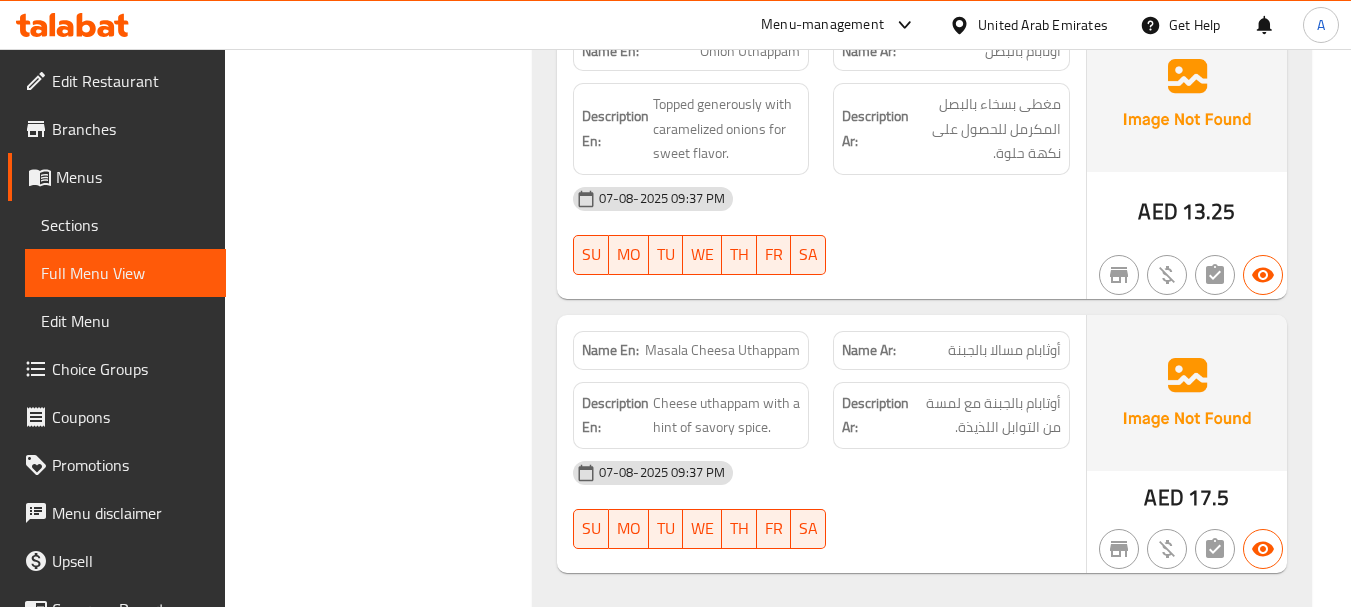 click on "07-08-2025 09:37 PM SU MO TU WE TH FR SA" at bounding box center (821, -30403) 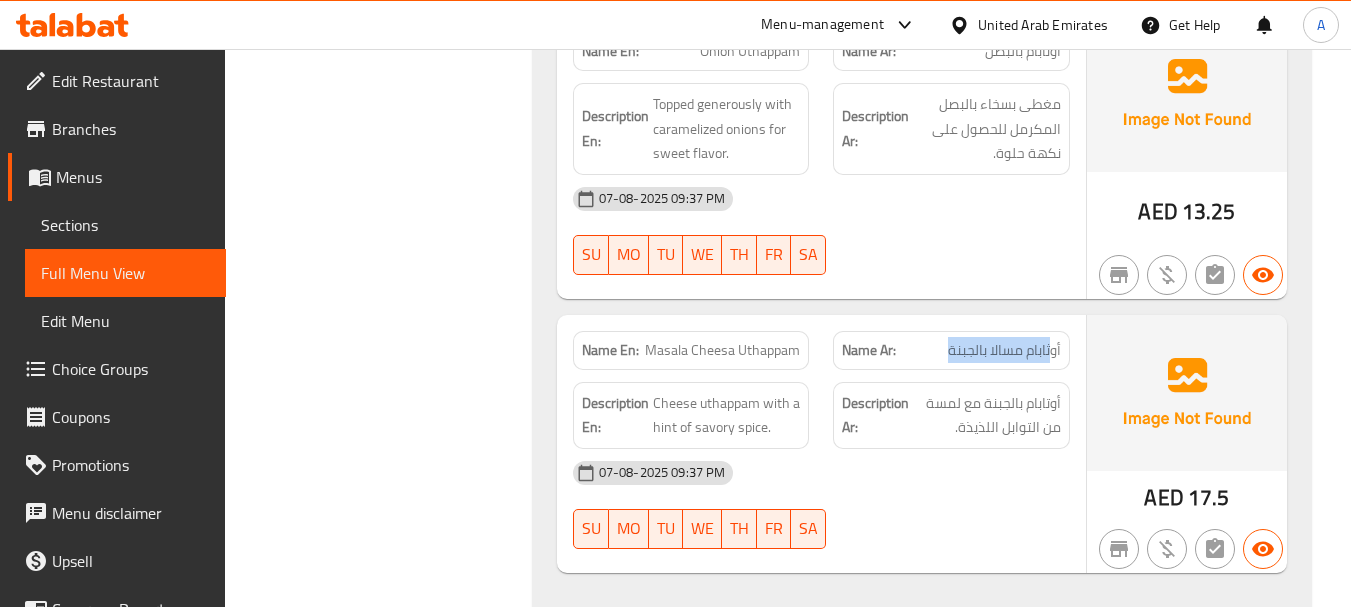 drag, startPoint x: 1052, startPoint y: 306, endPoint x: 933, endPoint y: 304, distance: 119.01681 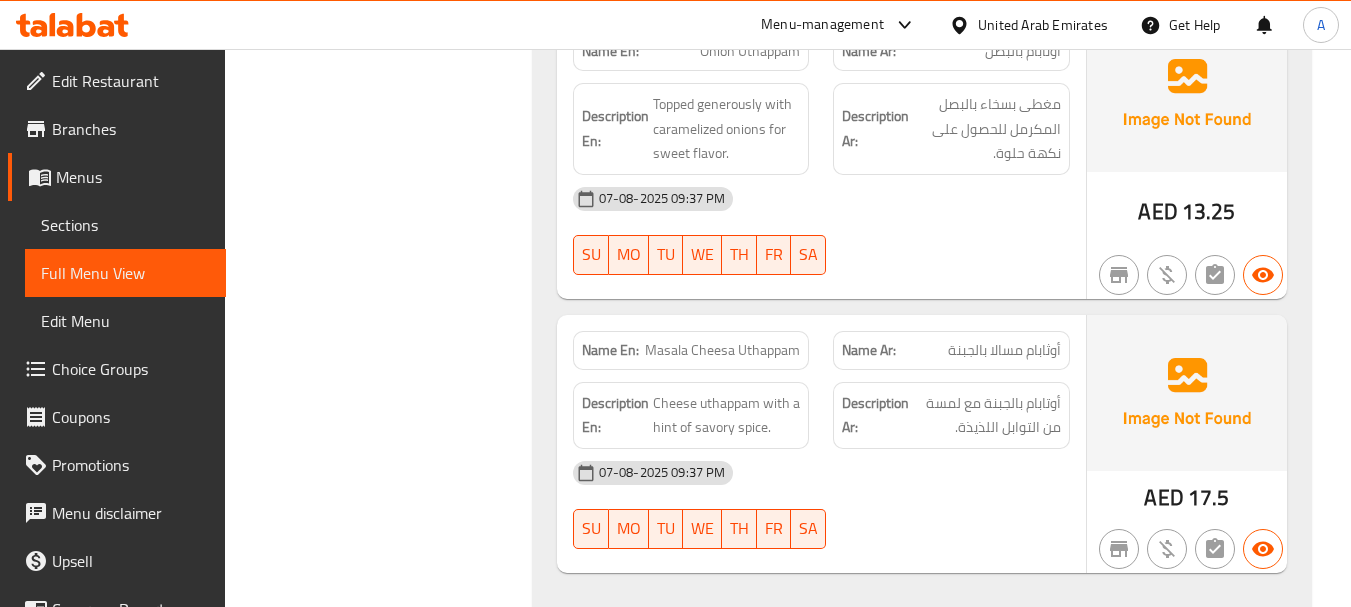 click on "07-08-2025 09:37 PM SU MO TU WE TH FR SA" at bounding box center [821, -30403] 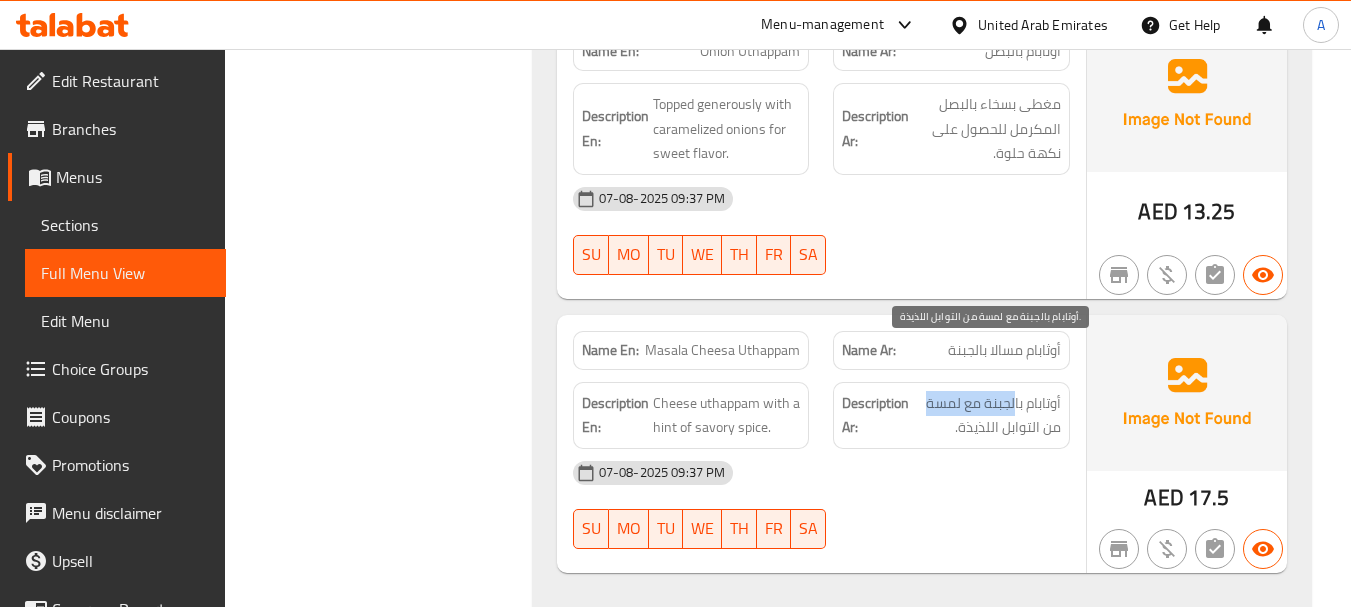 drag, startPoint x: 1014, startPoint y: 350, endPoint x: 926, endPoint y: 356, distance: 88.20431 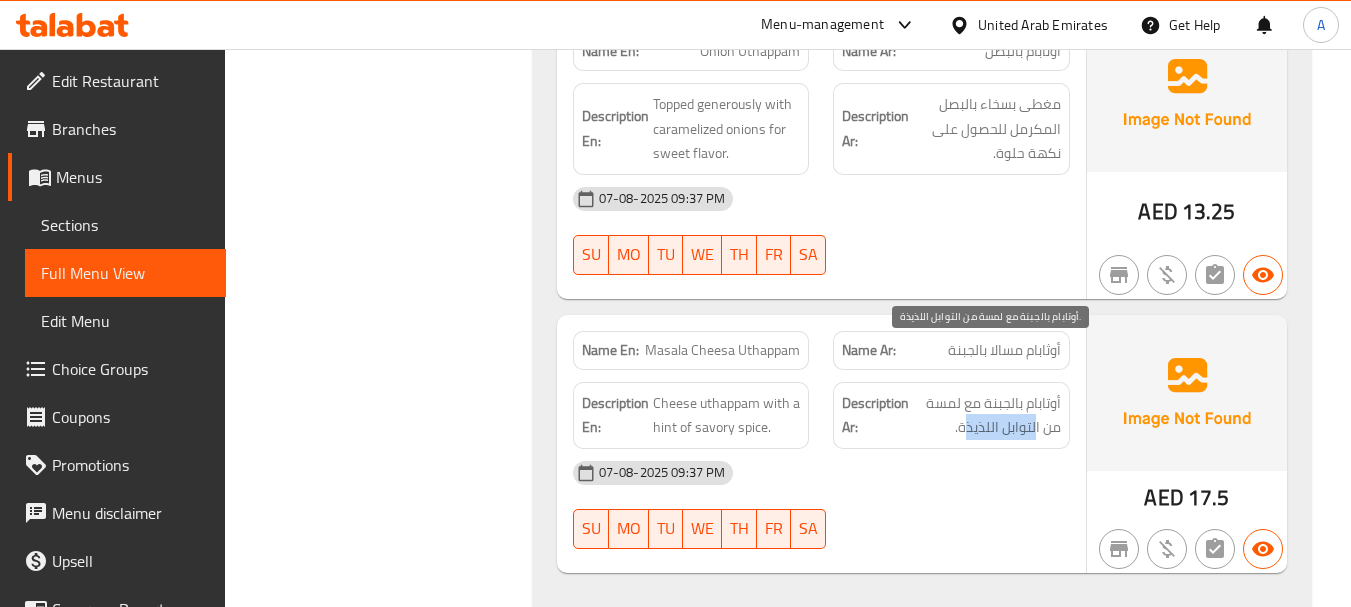drag, startPoint x: 1037, startPoint y: 375, endPoint x: 809, endPoint y: 368, distance: 228.10744 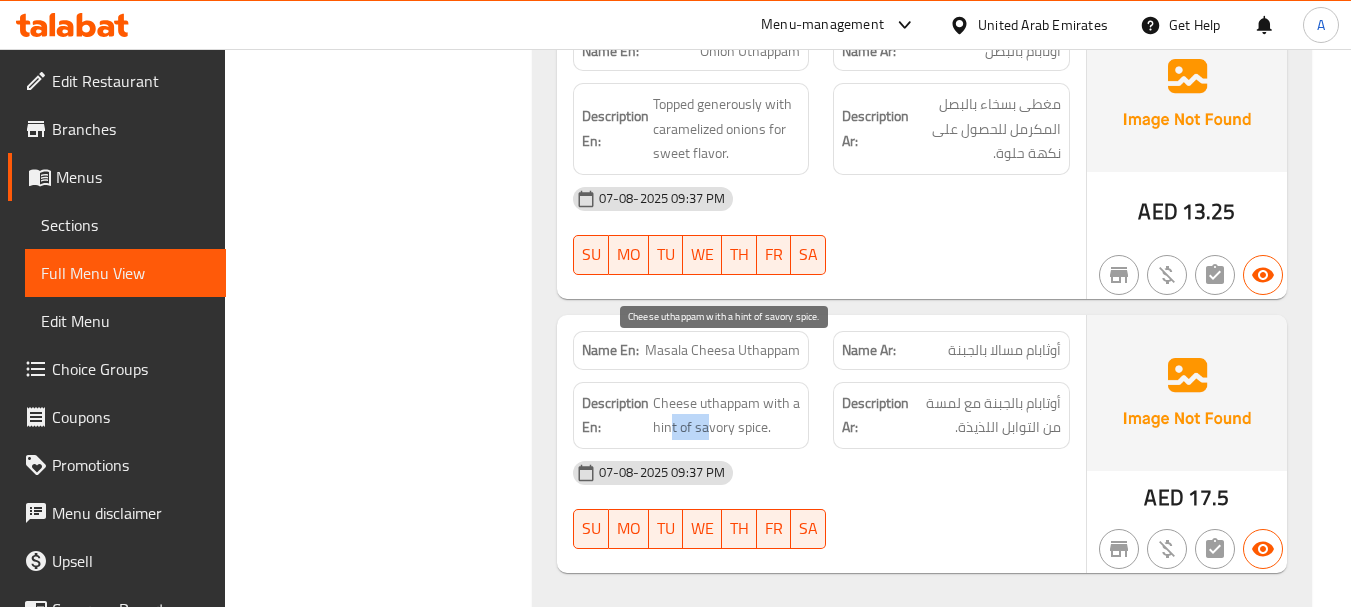 drag, startPoint x: 671, startPoint y: 368, endPoint x: 869, endPoint y: 405, distance: 201.4274 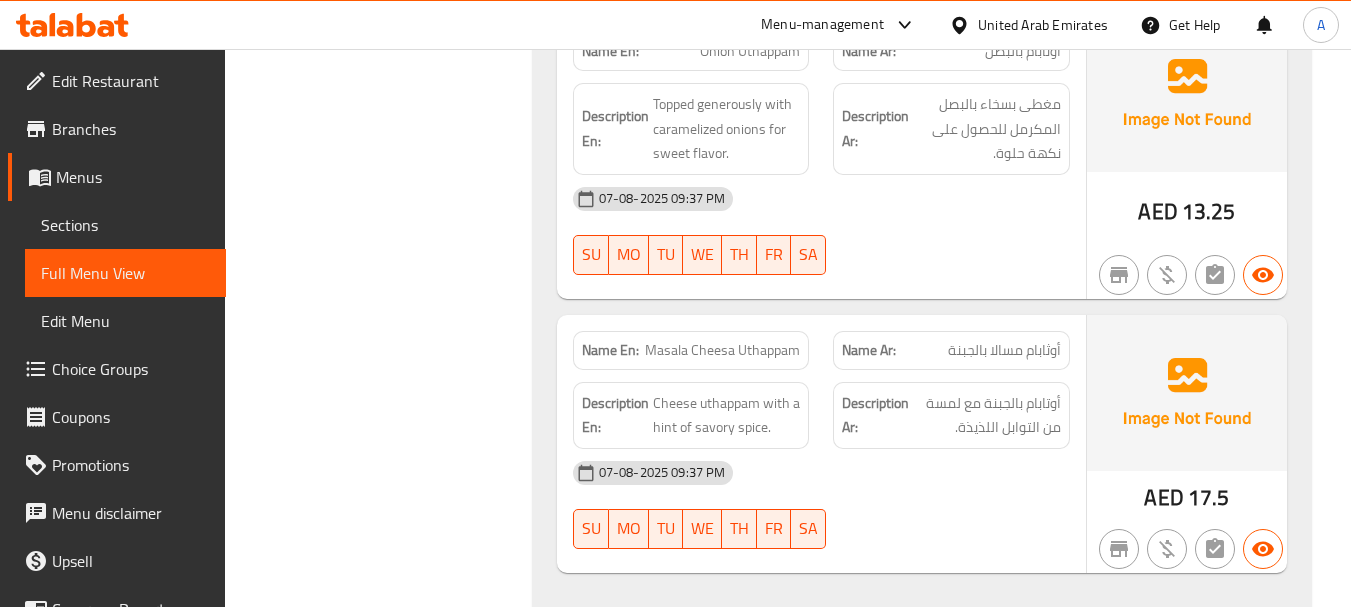 click on "07-08-2025 09:37 PM" at bounding box center [821, -29786] 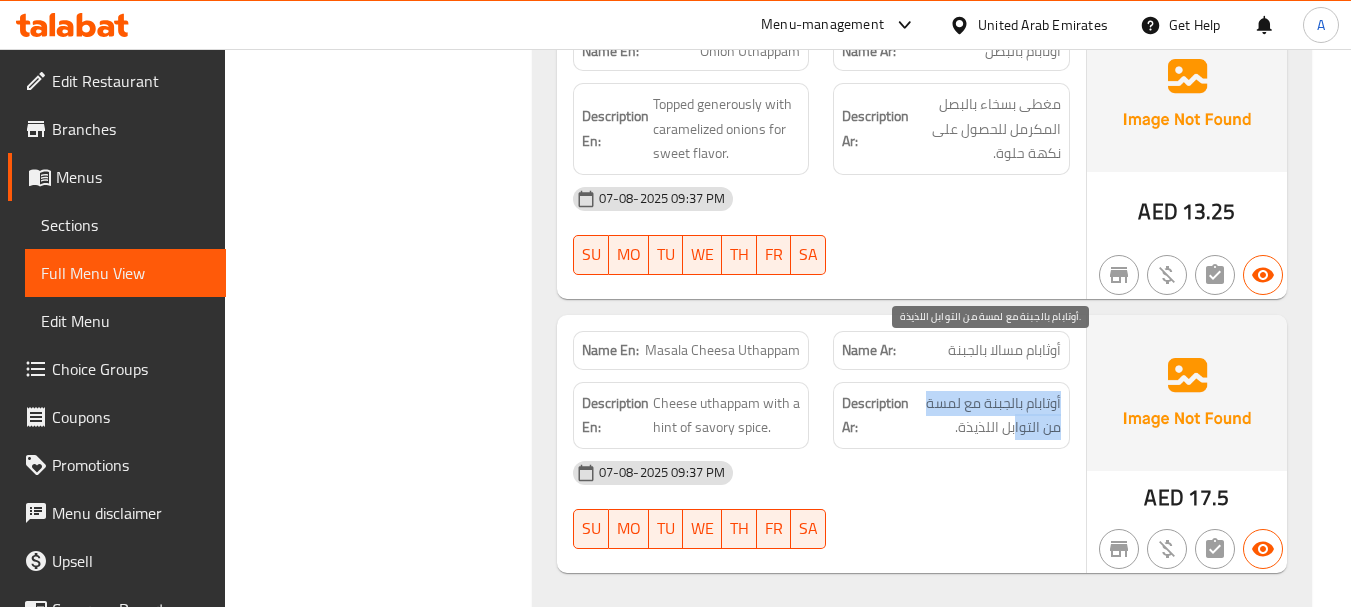 drag, startPoint x: 1014, startPoint y: 372, endPoint x: 757, endPoint y: 358, distance: 257.38104 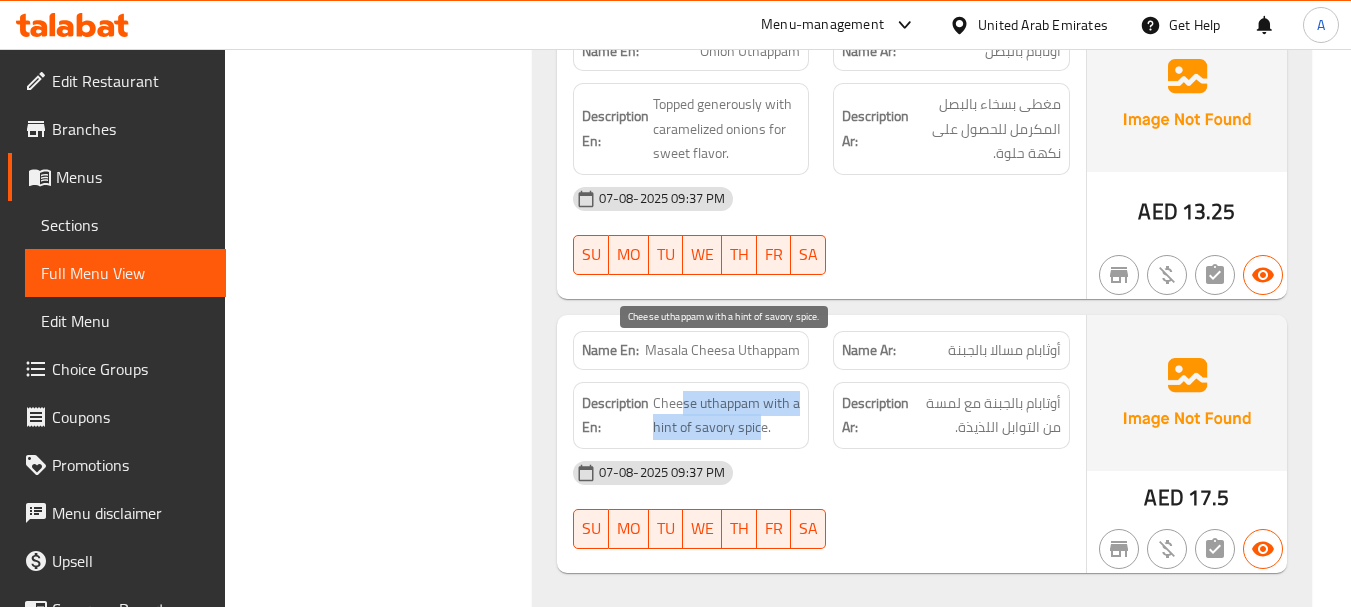 drag, startPoint x: 682, startPoint y: 358, endPoint x: 879, endPoint y: 413, distance: 204.53362 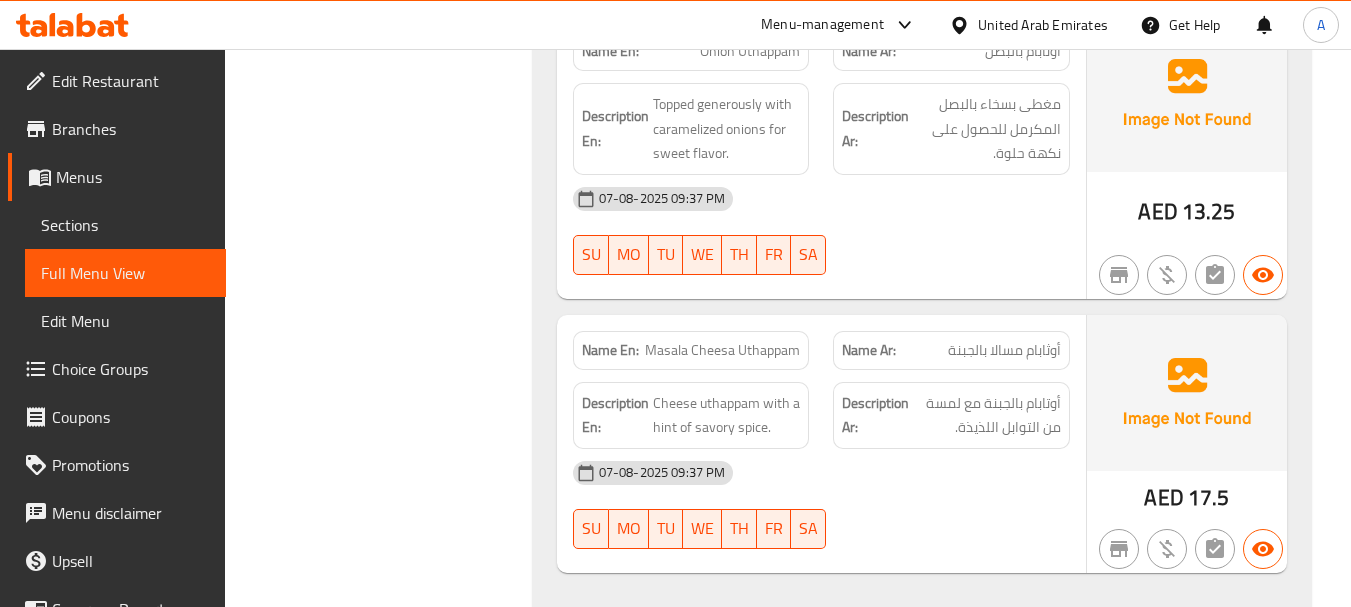 click at bounding box center (951, -29710) 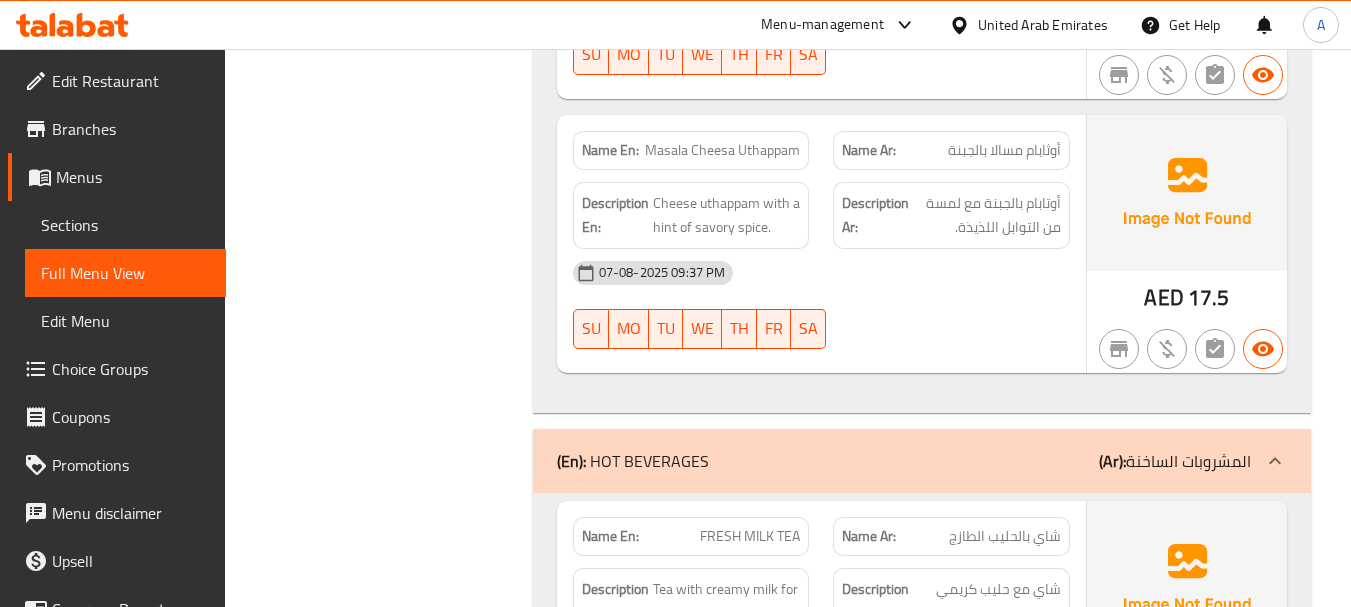 scroll, scrollTop: 32346, scrollLeft: 0, axis: vertical 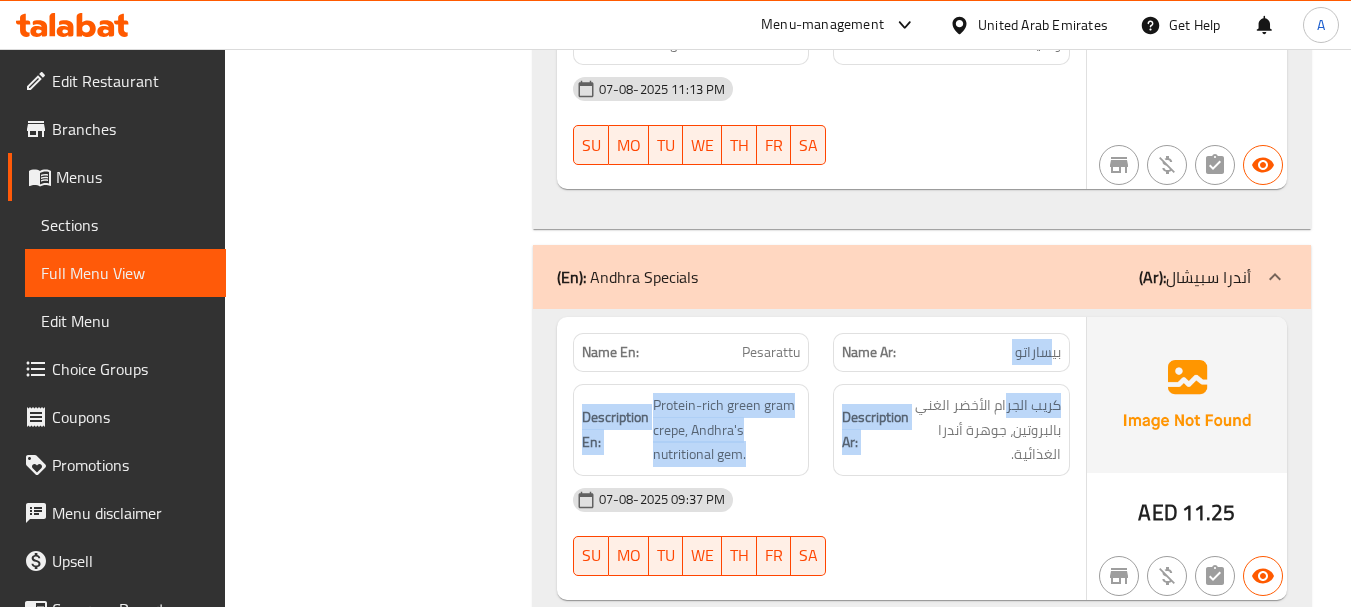 drag, startPoint x: 1022, startPoint y: 314, endPoint x: 975, endPoint y: 491, distance: 183.13383 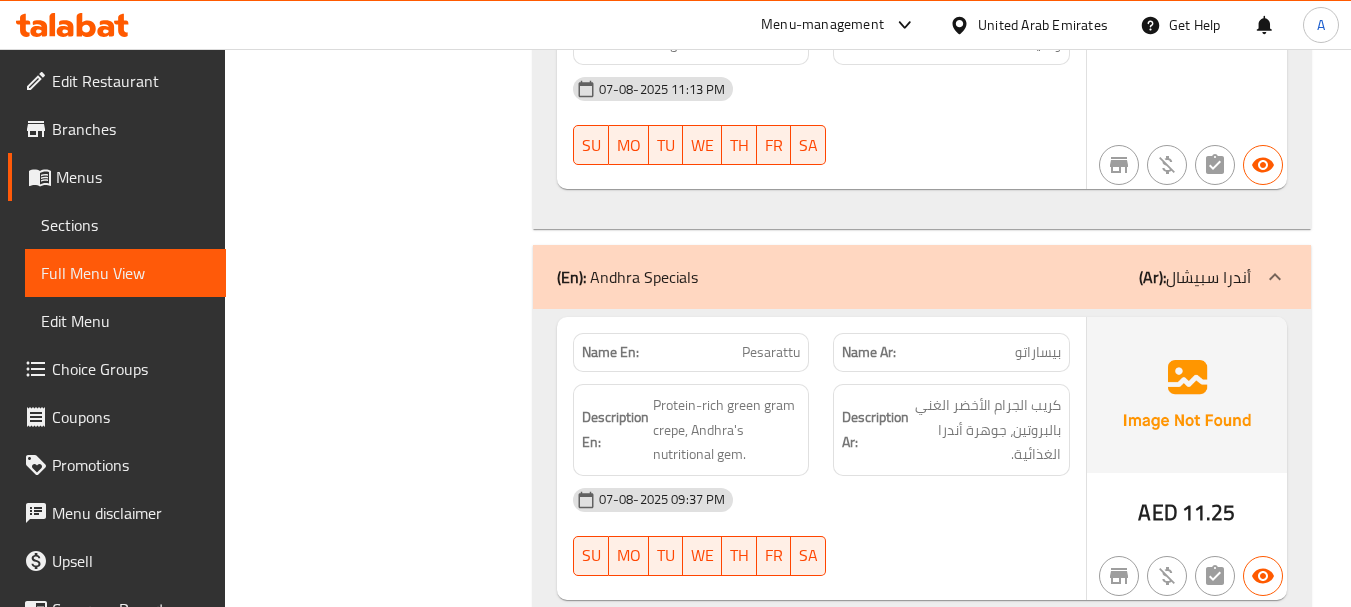 click on "07-08-2025 09:37 PM SU MO TU WE TH FR SA" at bounding box center [821, -31791] 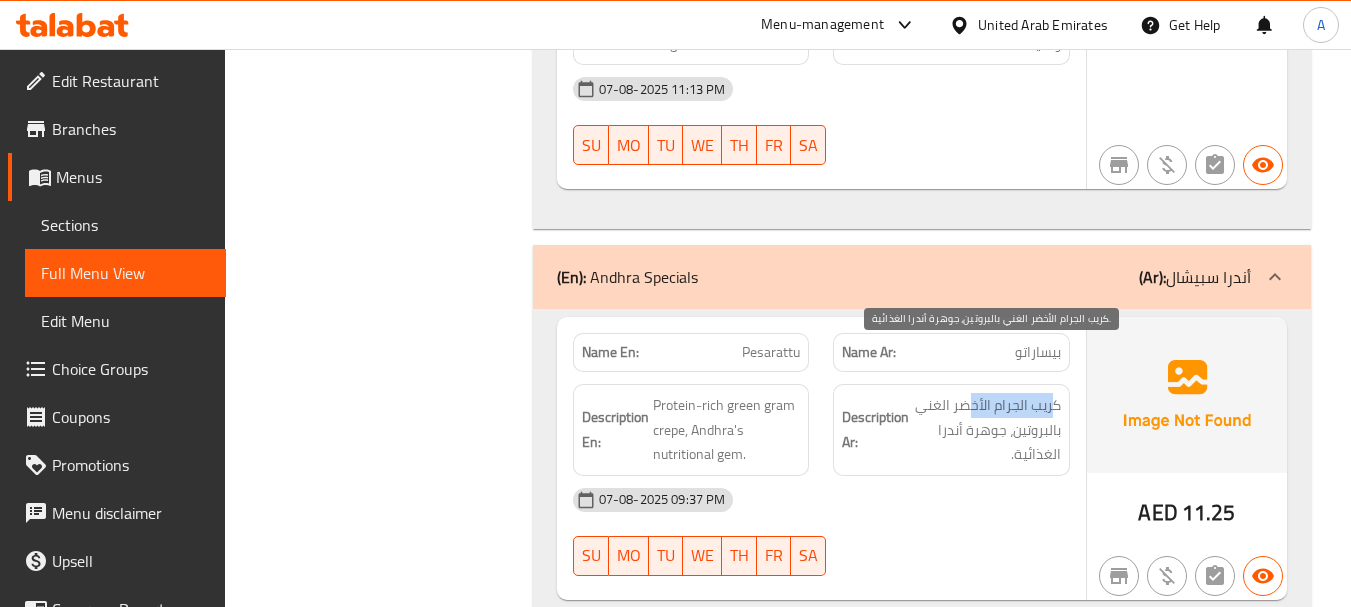 drag, startPoint x: 1031, startPoint y: 358, endPoint x: 1007, endPoint y: 415, distance: 61.846584 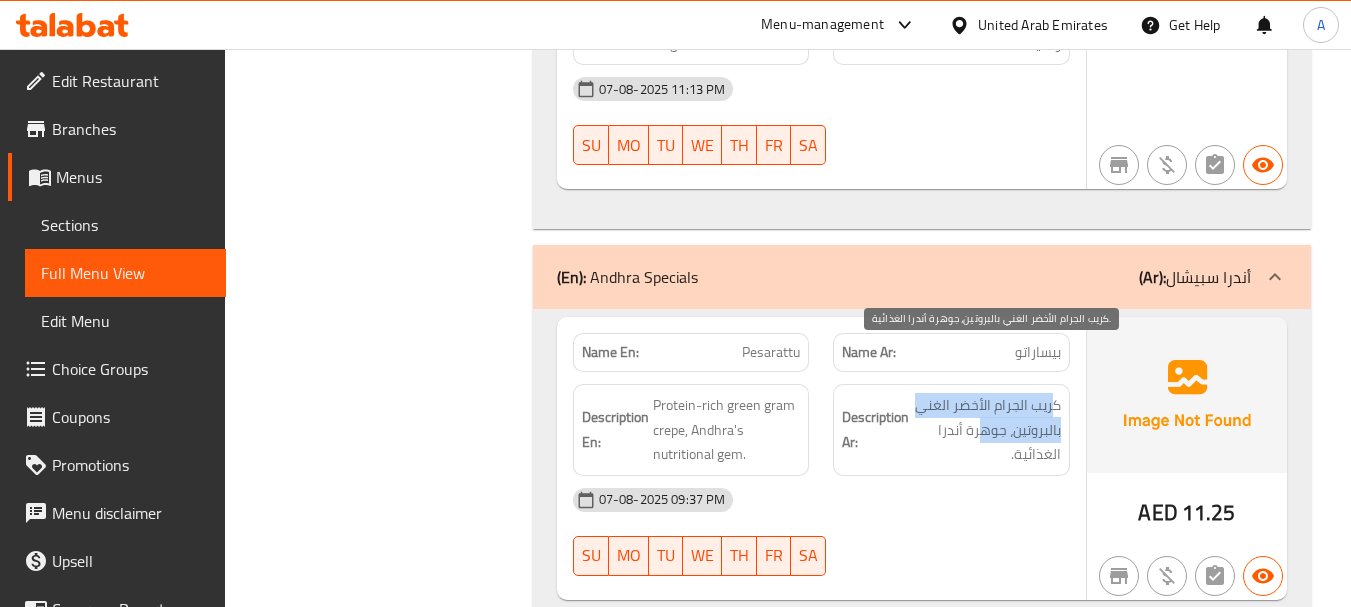 click on "كريب الجرام الأخضر الغني بالبروتين، جوهرة أندرا الغذائية." at bounding box center [987, 430] 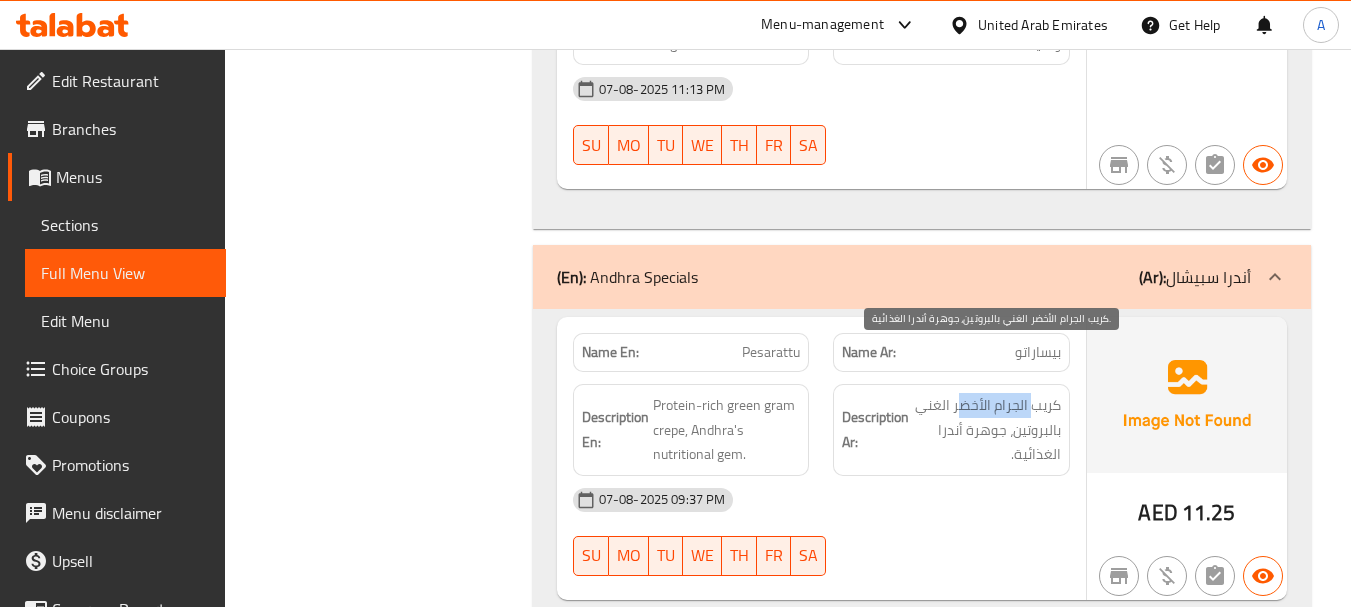 drag, startPoint x: 1035, startPoint y: 360, endPoint x: 960, endPoint y: 348, distance: 75.95393 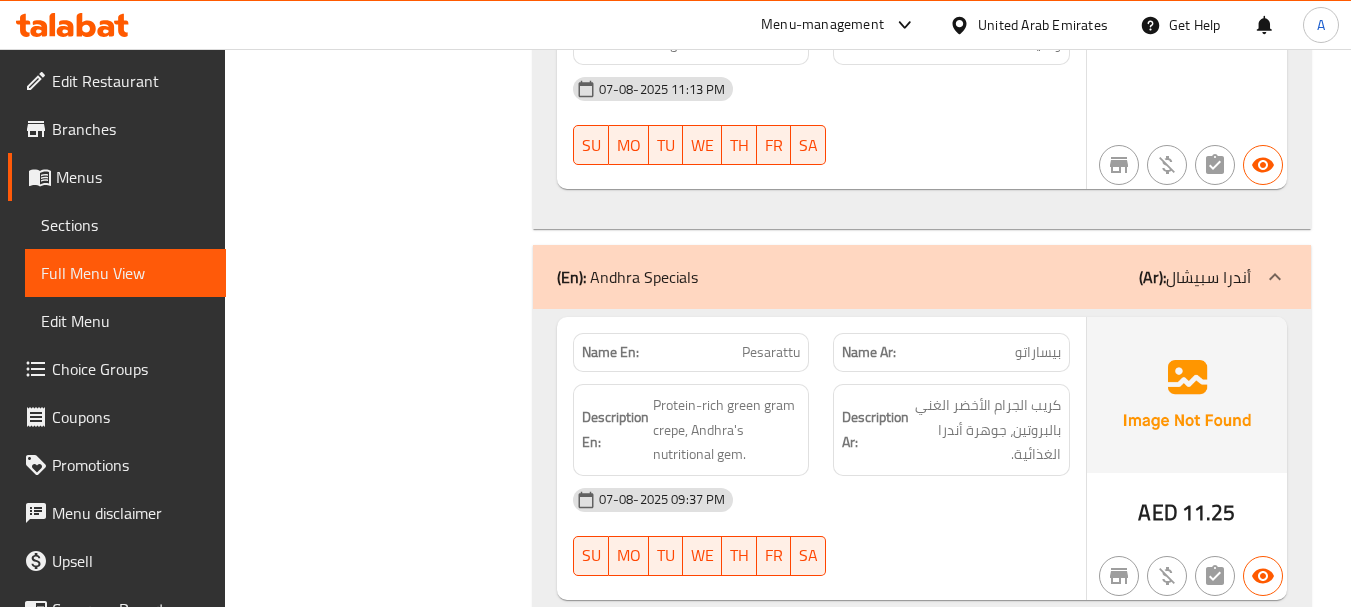 click on "07-08-2025 09:37 PM" at bounding box center (821, -31823) 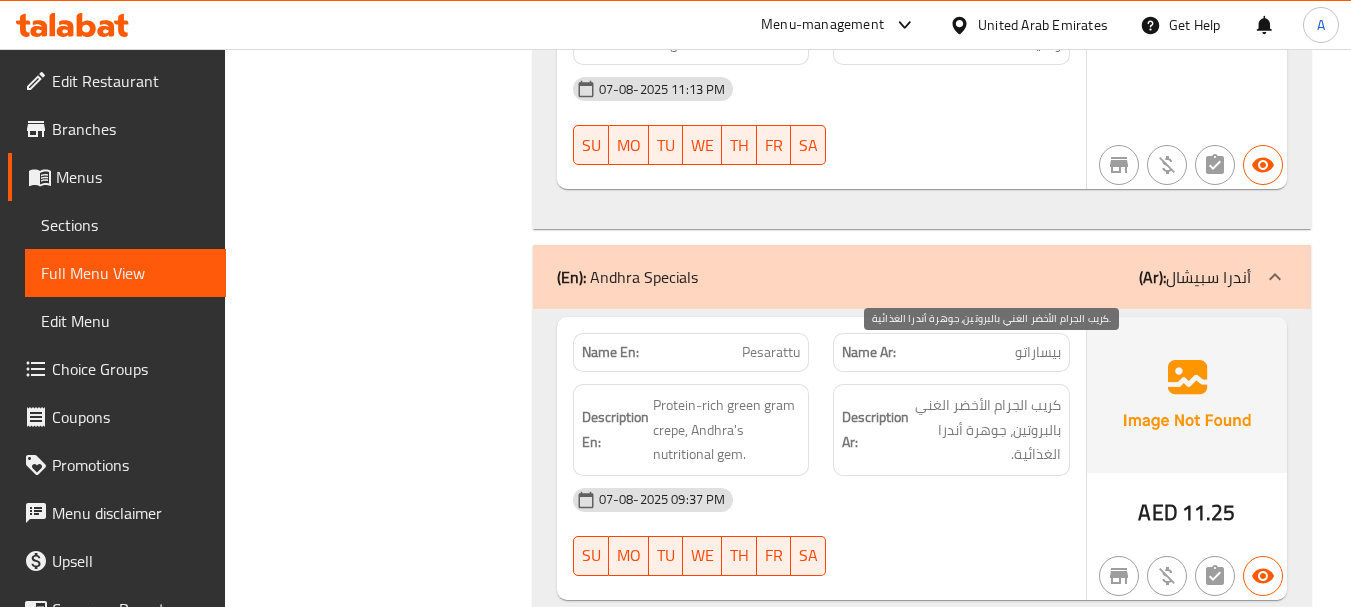 click on "كريب الجرام الأخضر الغني بالبروتين، جوهرة أندرا الغذائية." at bounding box center [987, 430] 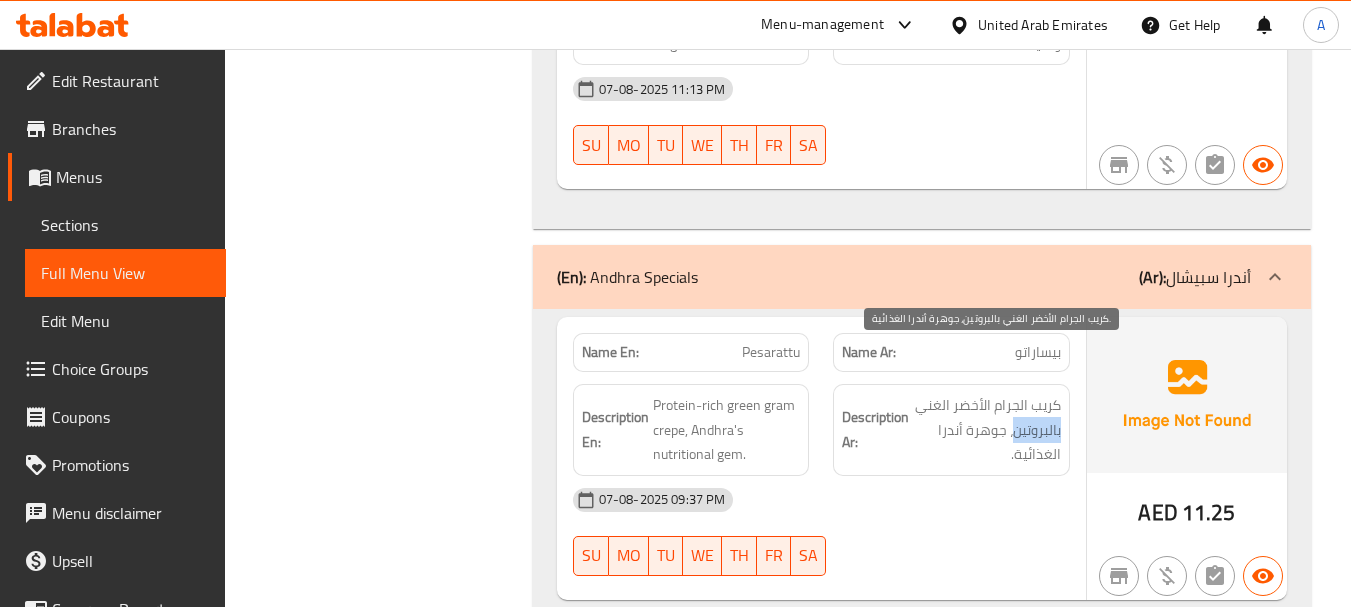 click on "كريب الجرام الأخضر الغني بالبروتين، جوهرة أندرا الغذائية." at bounding box center (987, 430) 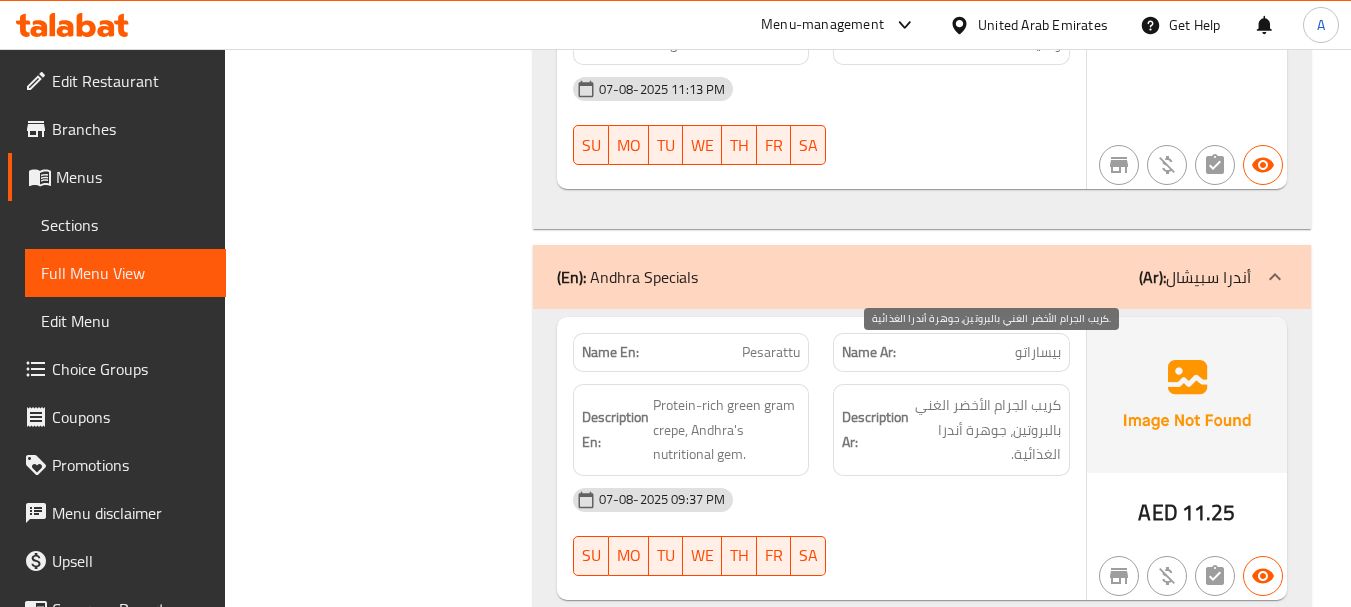 click on "كريب الجرام الأخضر الغني بالبروتين، جوهرة أندرا الغذائية." at bounding box center (987, 430) 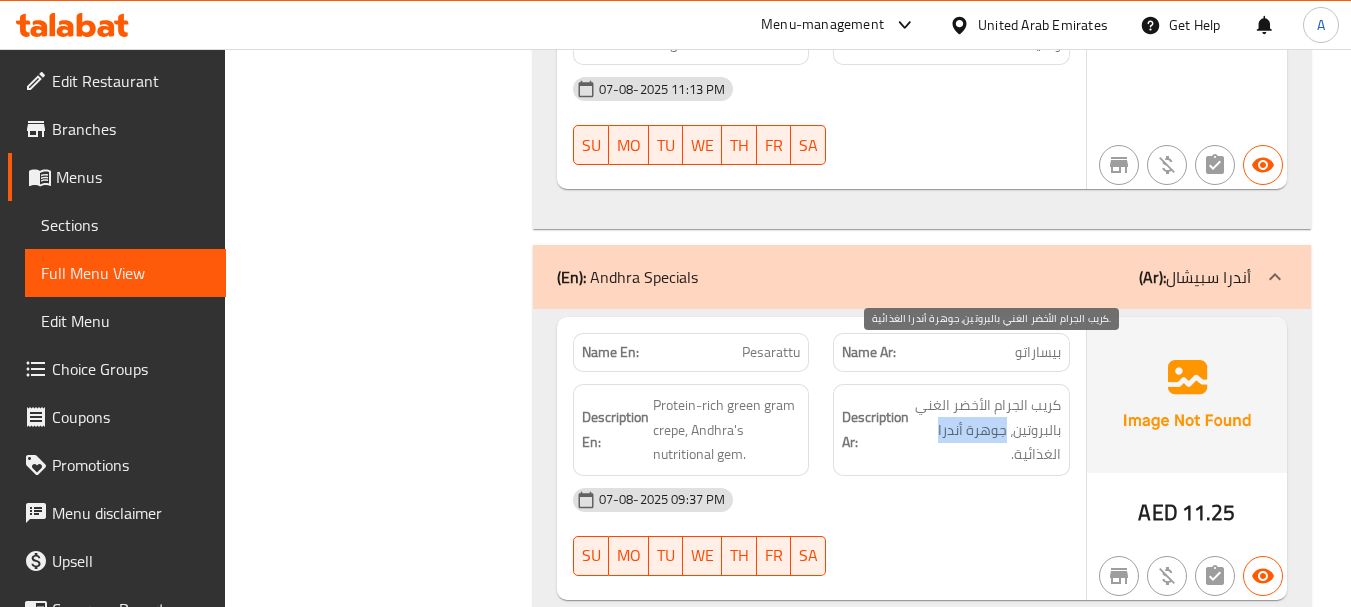 drag, startPoint x: 989, startPoint y: 375, endPoint x: 947, endPoint y: 384, distance: 42.953465 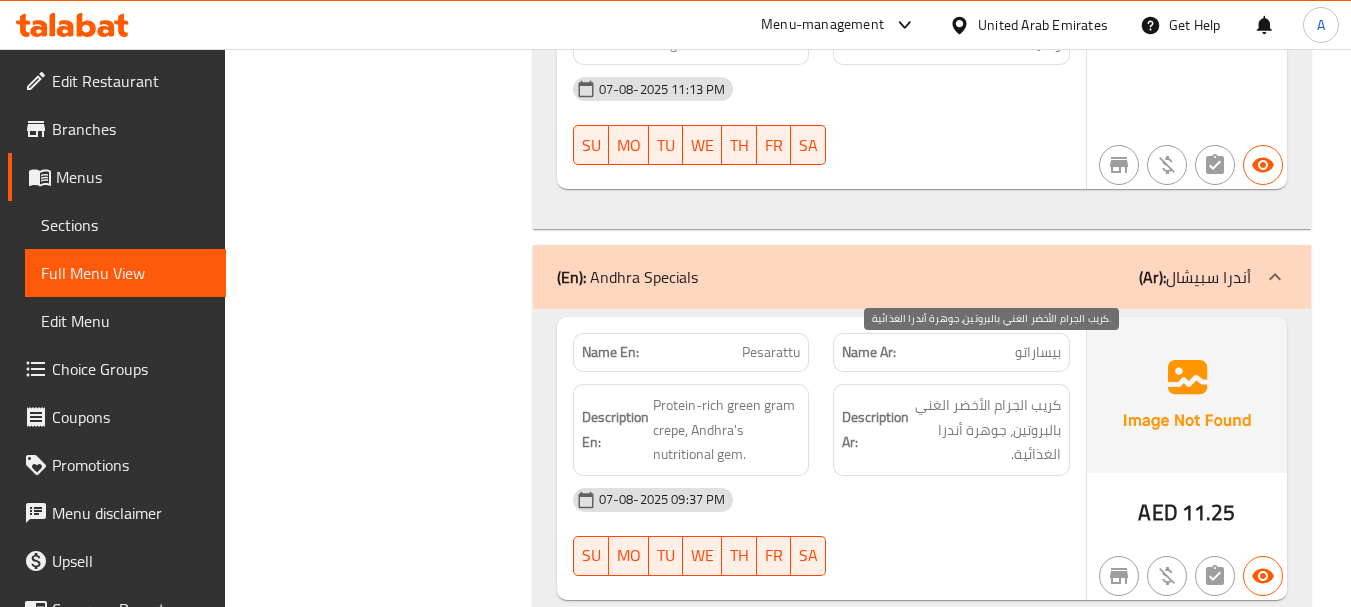 click on "كريب الجرام الأخضر الغني بالبروتين، جوهرة أندرا الغذائية." at bounding box center (987, 430) 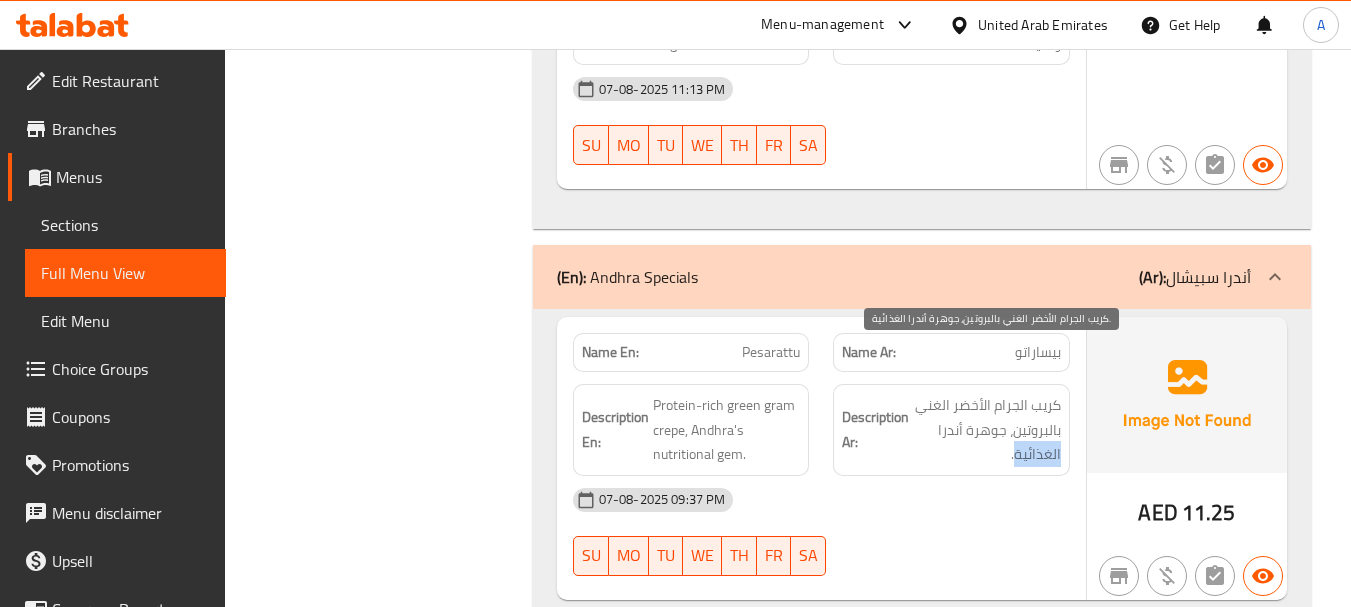 click on "كريب الجرام الأخضر الغني بالبروتين، جوهرة أندرا الغذائية." at bounding box center (987, 430) 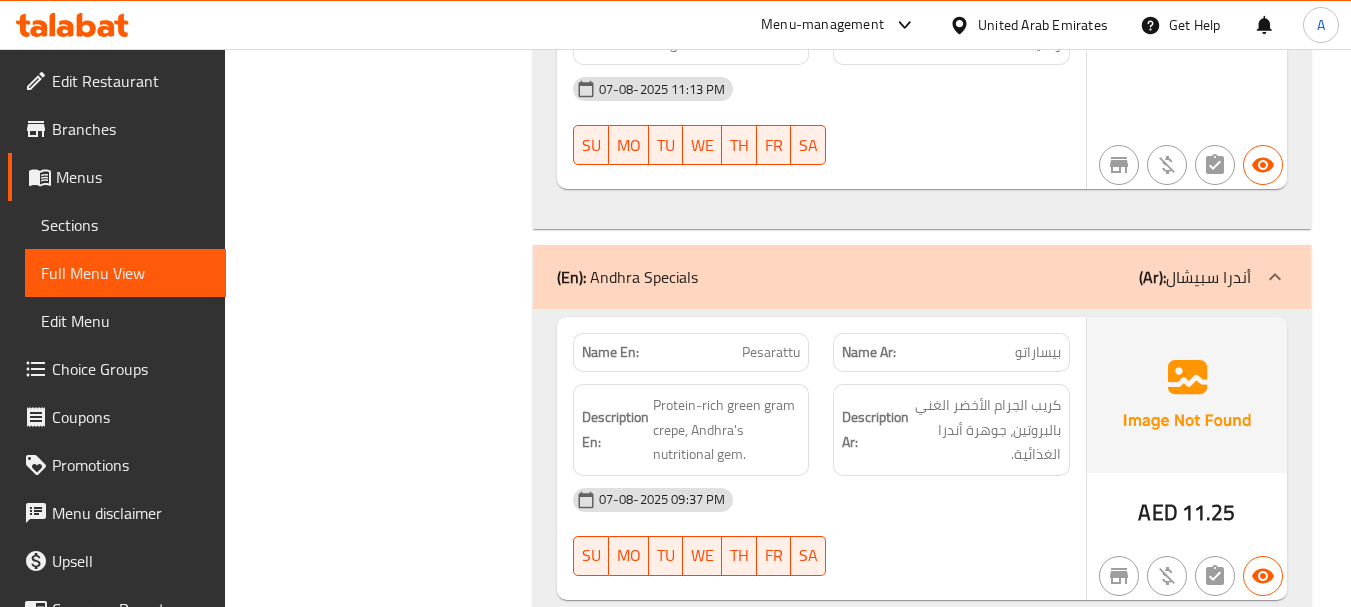 click on "07-08-2025 09:37 PM" at bounding box center [821, -31823] 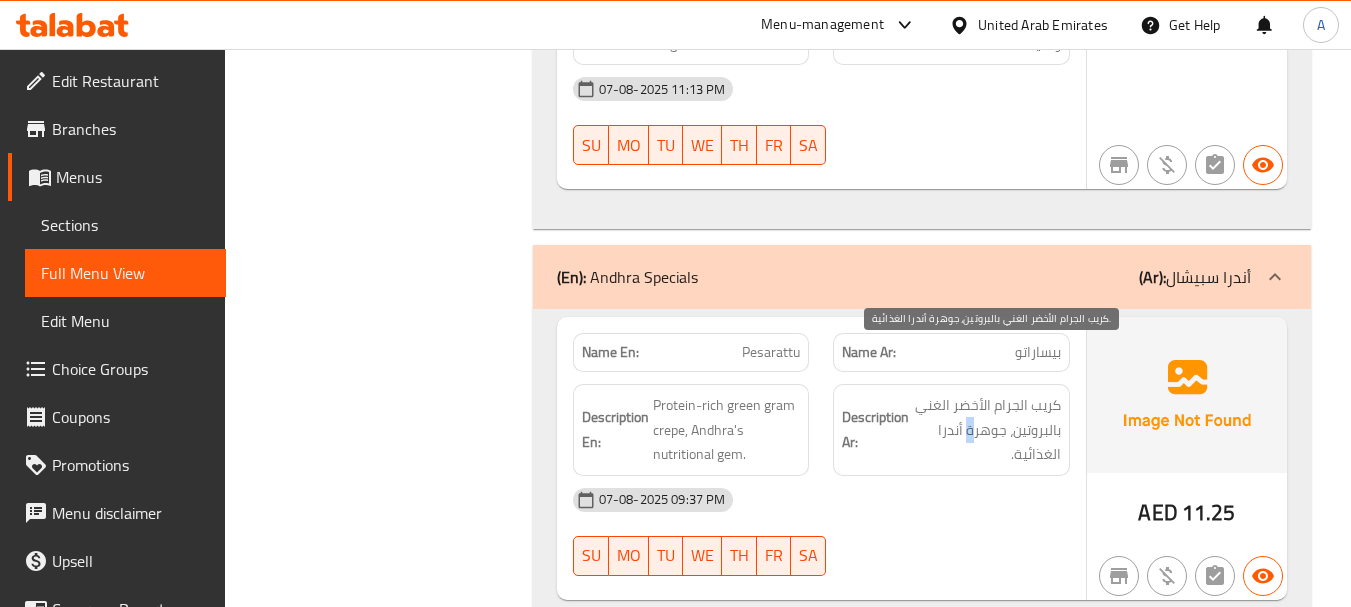 drag, startPoint x: 976, startPoint y: 380, endPoint x: 963, endPoint y: 380, distance: 13 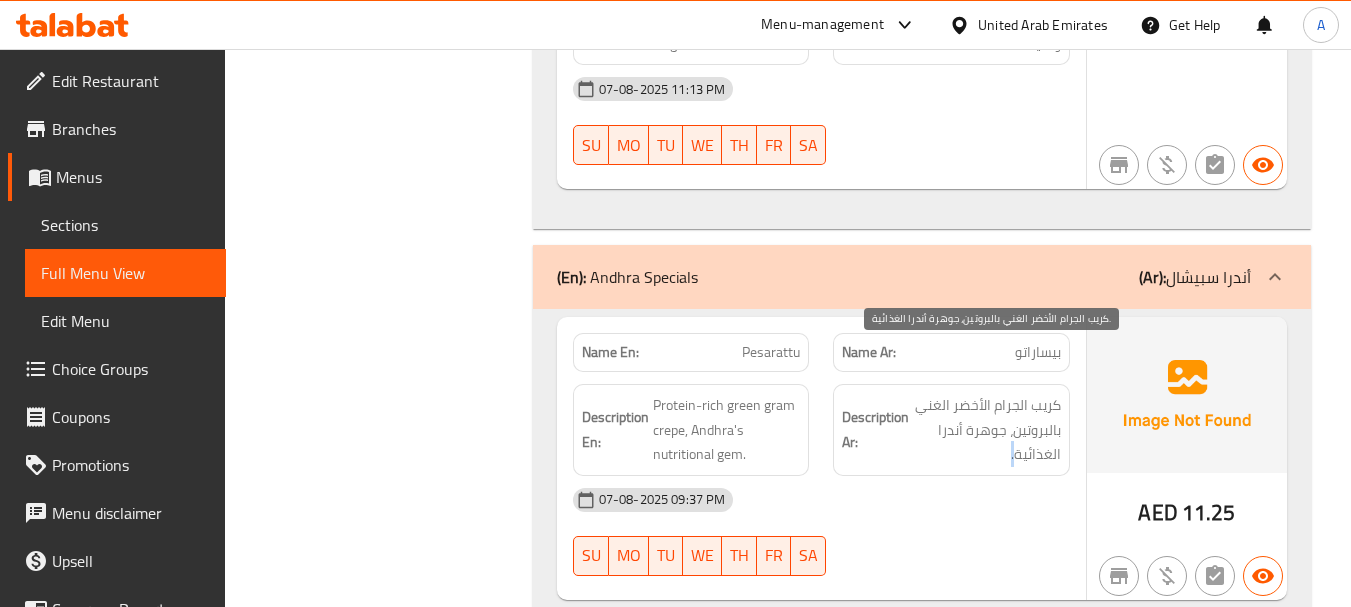 drag, startPoint x: 1019, startPoint y: 407, endPoint x: 944, endPoint y: 445, distance: 84.07735 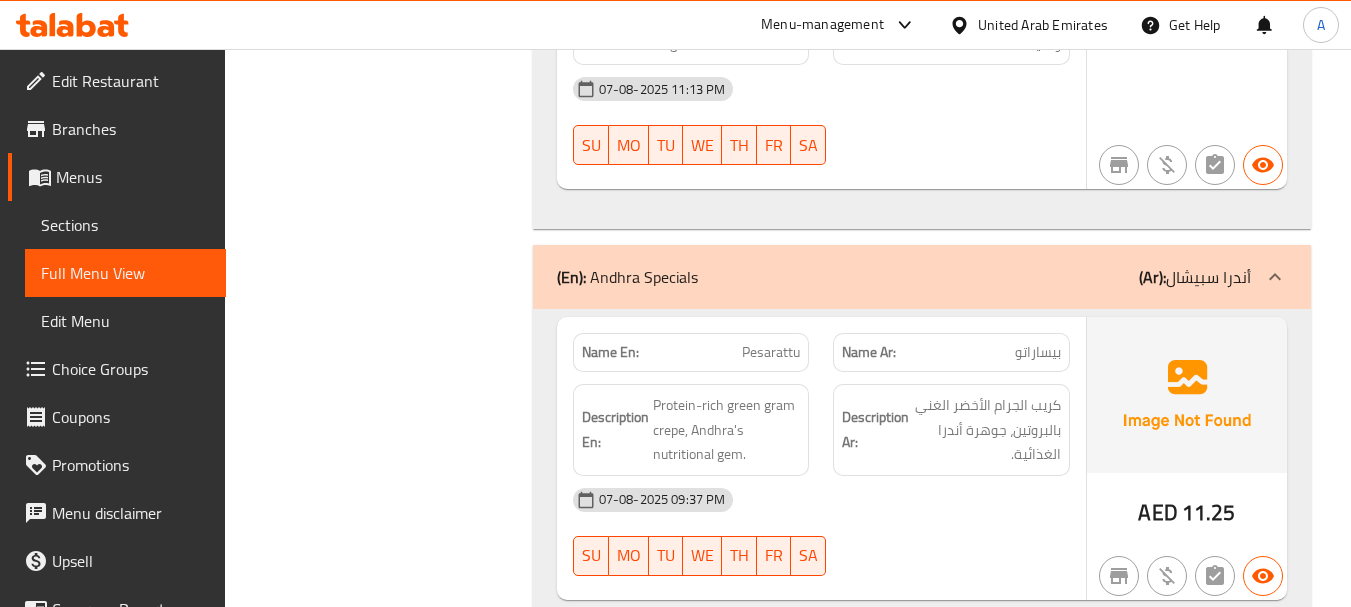 click on "07-08-2025 09:37 PM" at bounding box center (821, -31823) 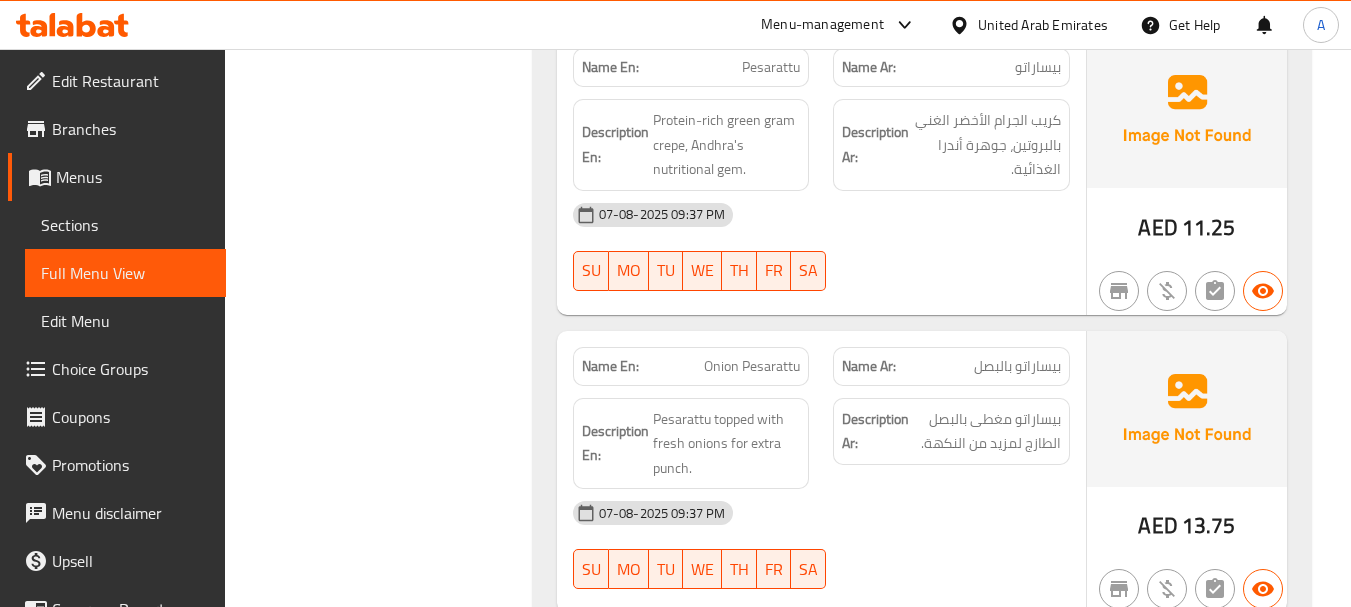 scroll, scrollTop: 32746, scrollLeft: 0, axis: vertical 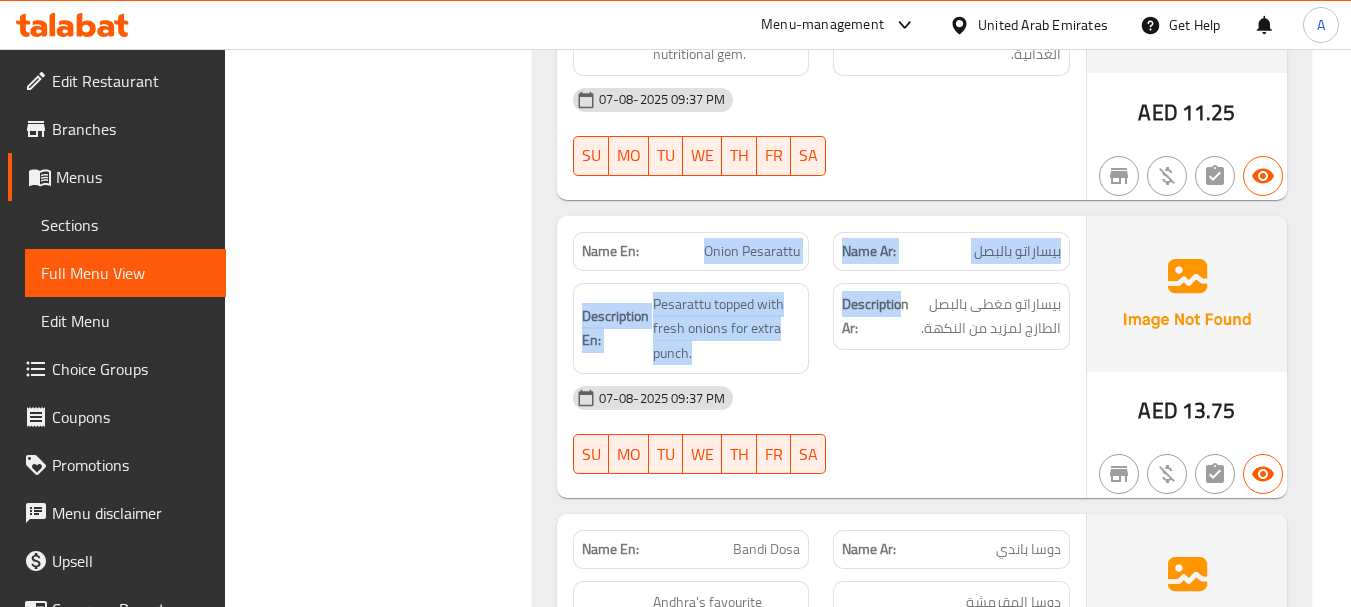 drag, startPoint x: 693, startPoint y: 190, endPoint x: 1033, endPoint y: 277, distance: 350.9544 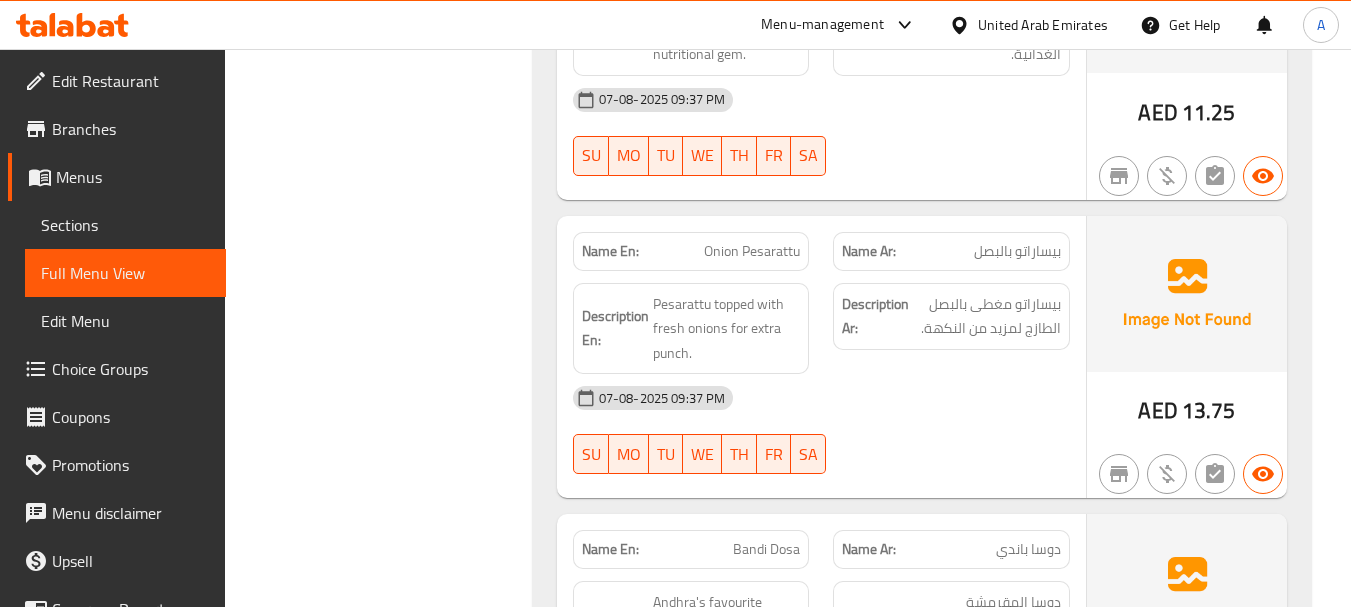 click on "07-08-2025 09:37 PM" at bounding box center (821, -31903) 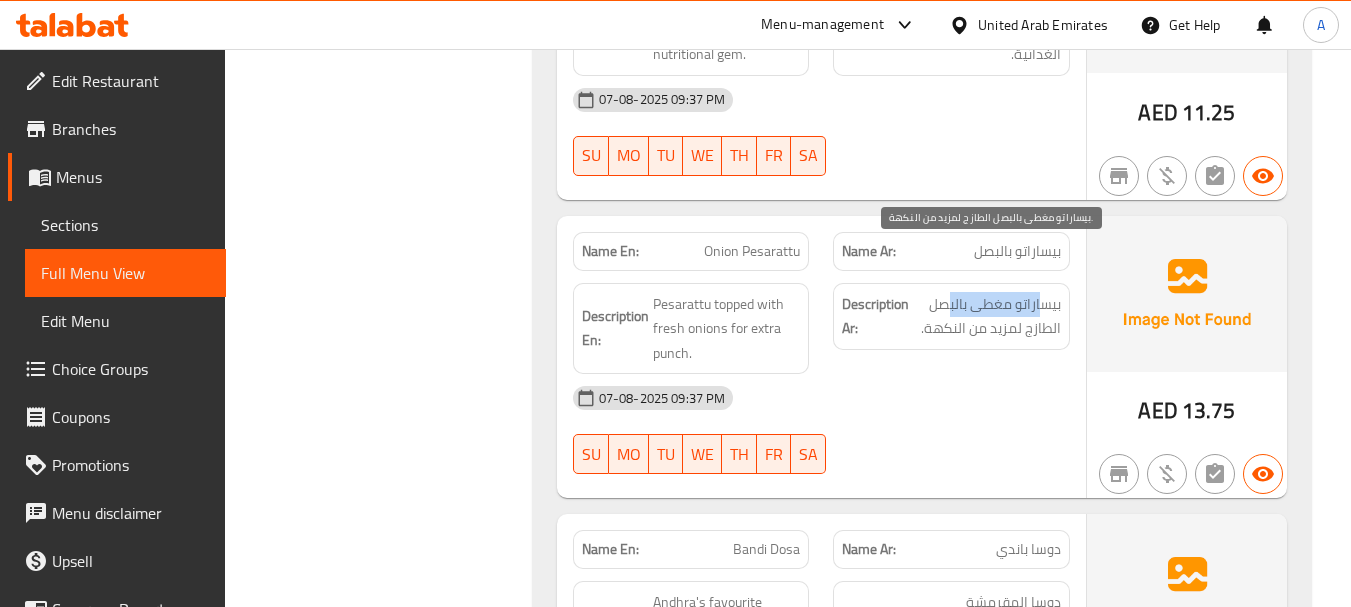 drag, startPoint x: 1045, startPoint y: 256, endPoint x: 945, endPoint y: 253, distance: 100.04499 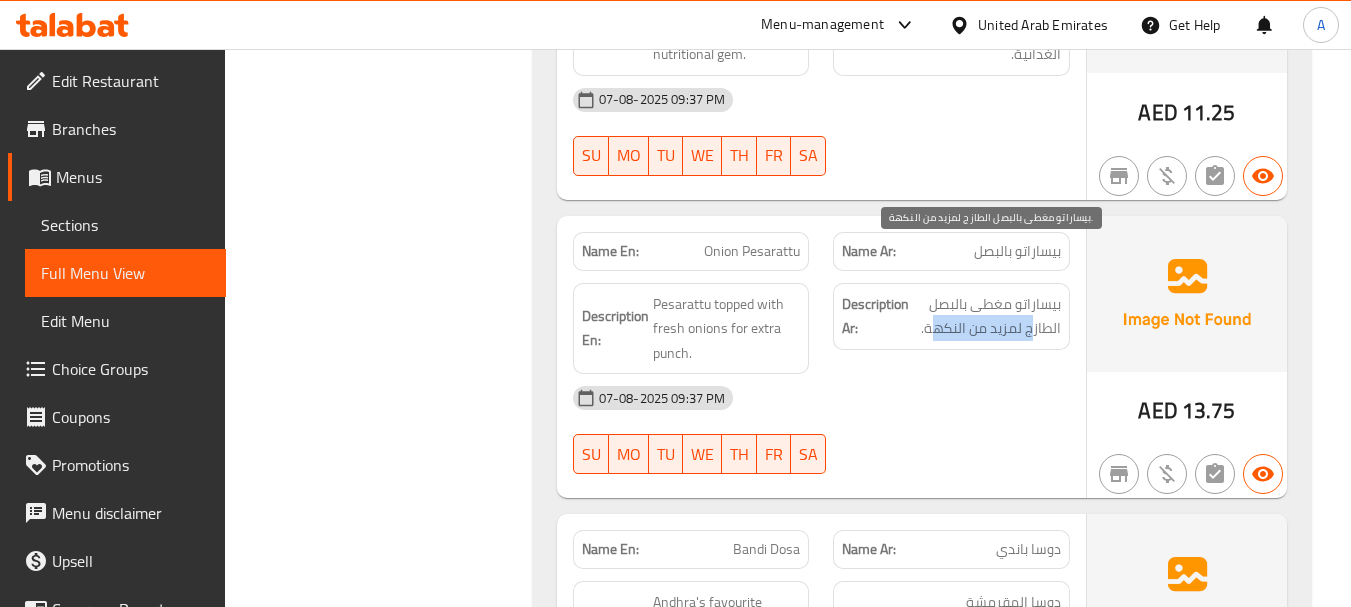 drag, startPoint x: 1026, startPoint y: 280, endPoint x: 936, endPoint y: 280, distance: 90 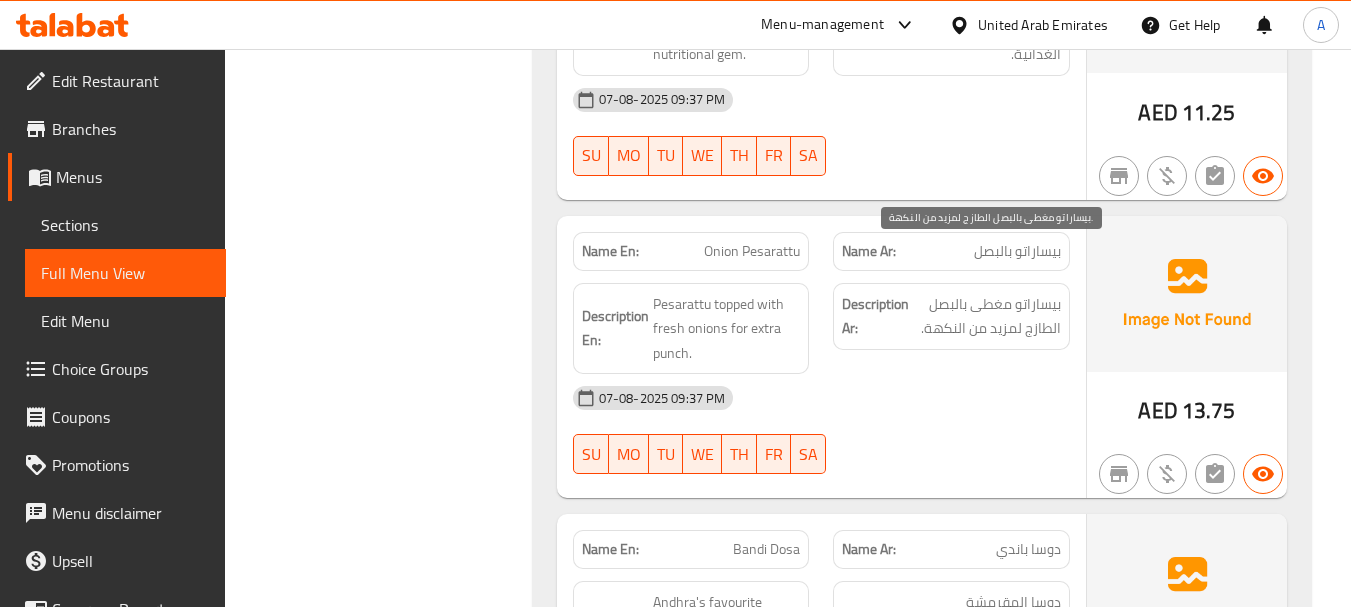 click on "07-08-2025 09:37 PM" at bounding box center (821, -31903) 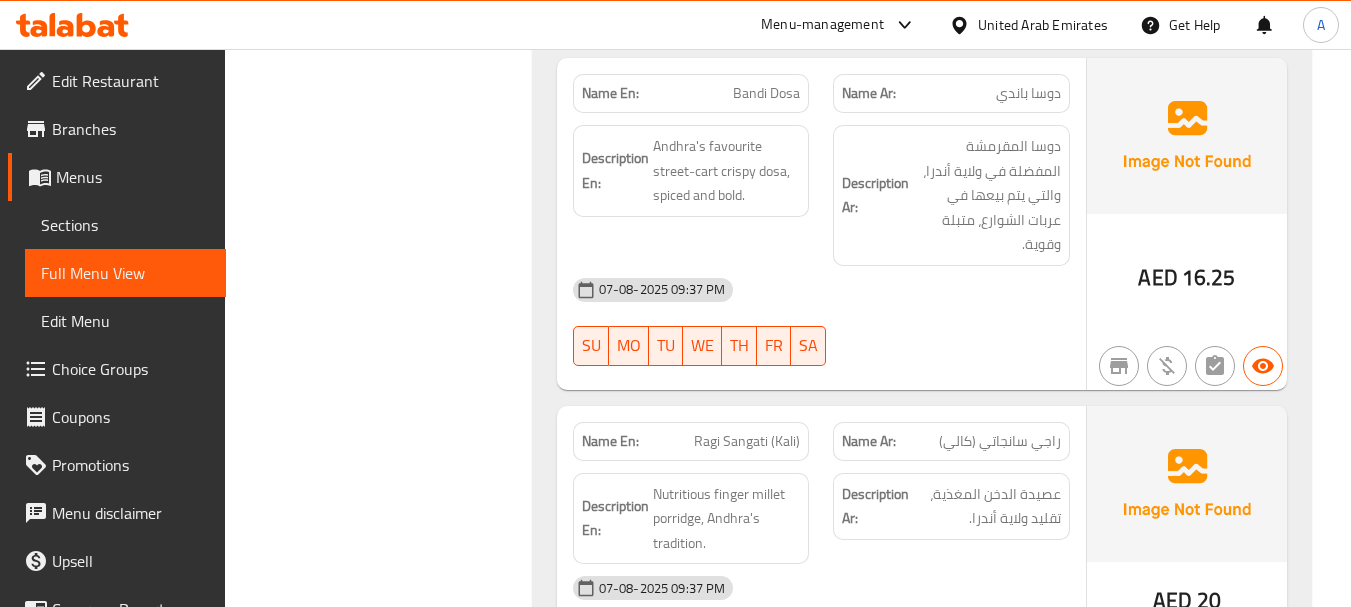 scroll, scrollTop: 33246, scrollLeft: 0, axis: vertical 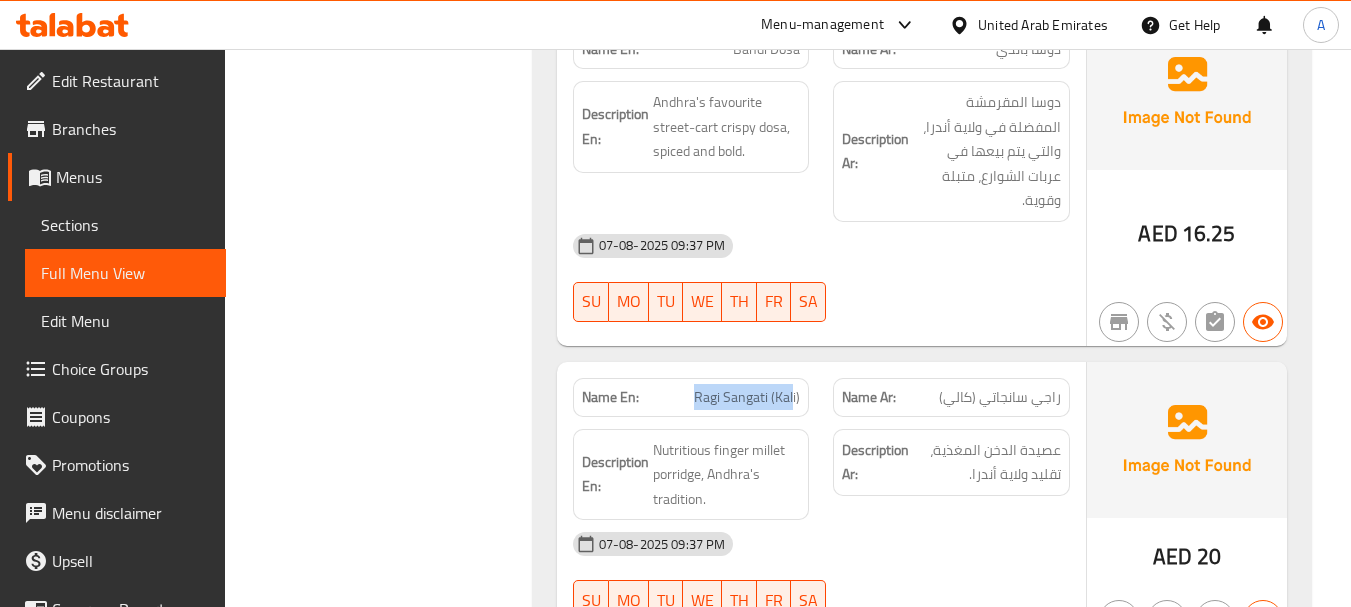 drag, startPoint x: 662, startPoint y: 323, endPoint x: 818, endPoint y: 323, distance: 156 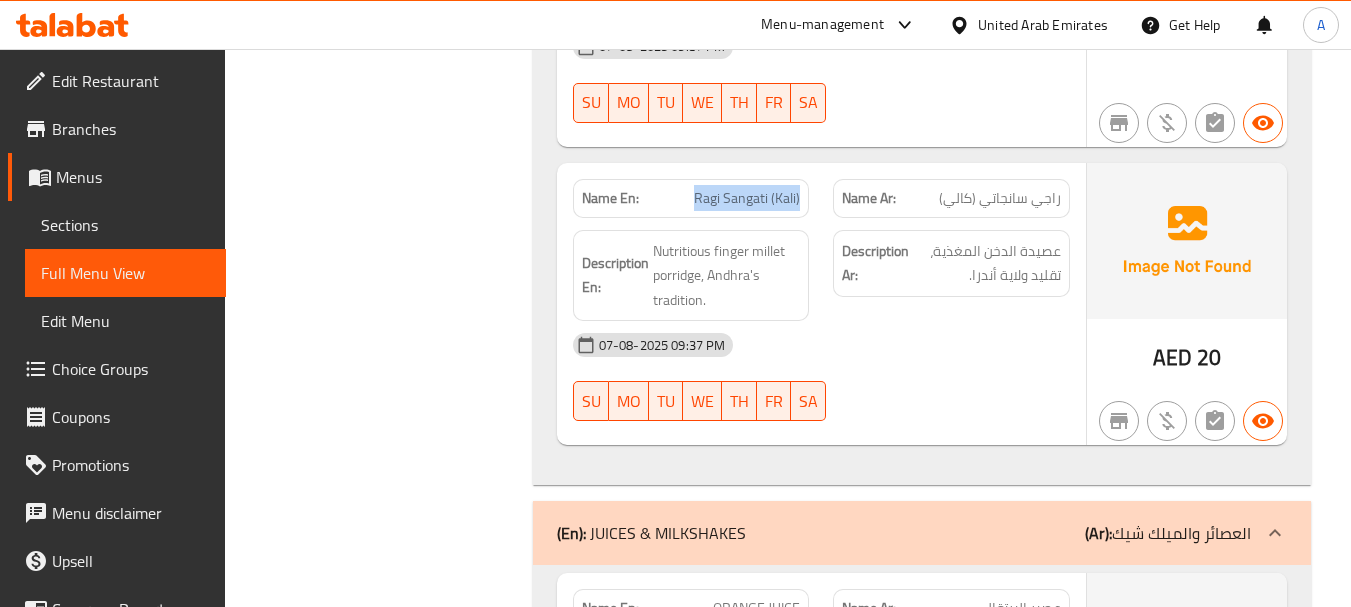 scroll, scrollTop: 33446, scrollLeft: 0, axis: vertical 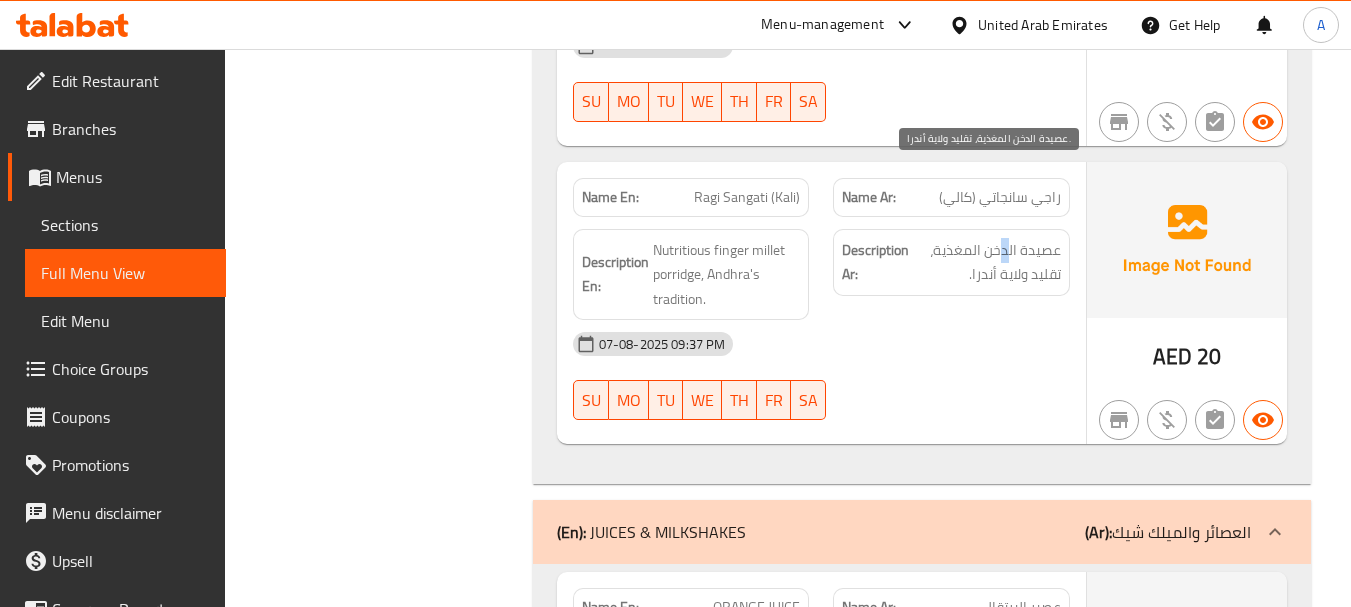 drag, startPoint x: 1002, startPoint y: 180, endPoint x: 990, endPoint y: 204, distance: 26.832815 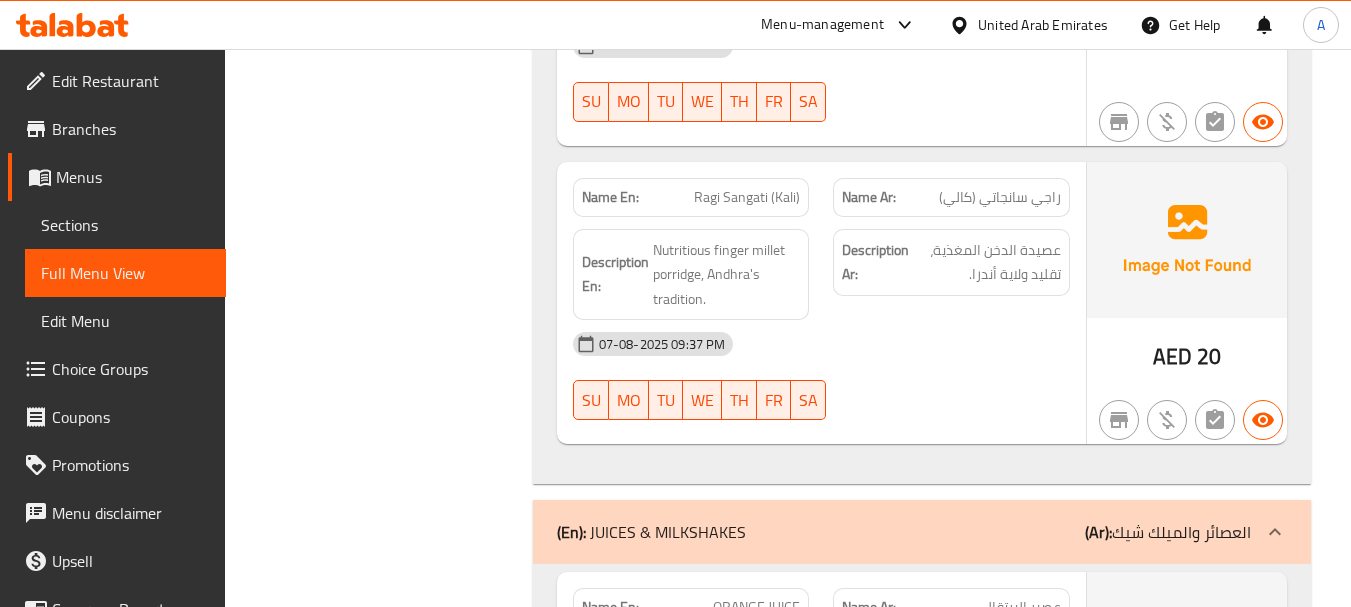 click on "07-08-2025 09:37 PM" at bounding box center [821, -31327] 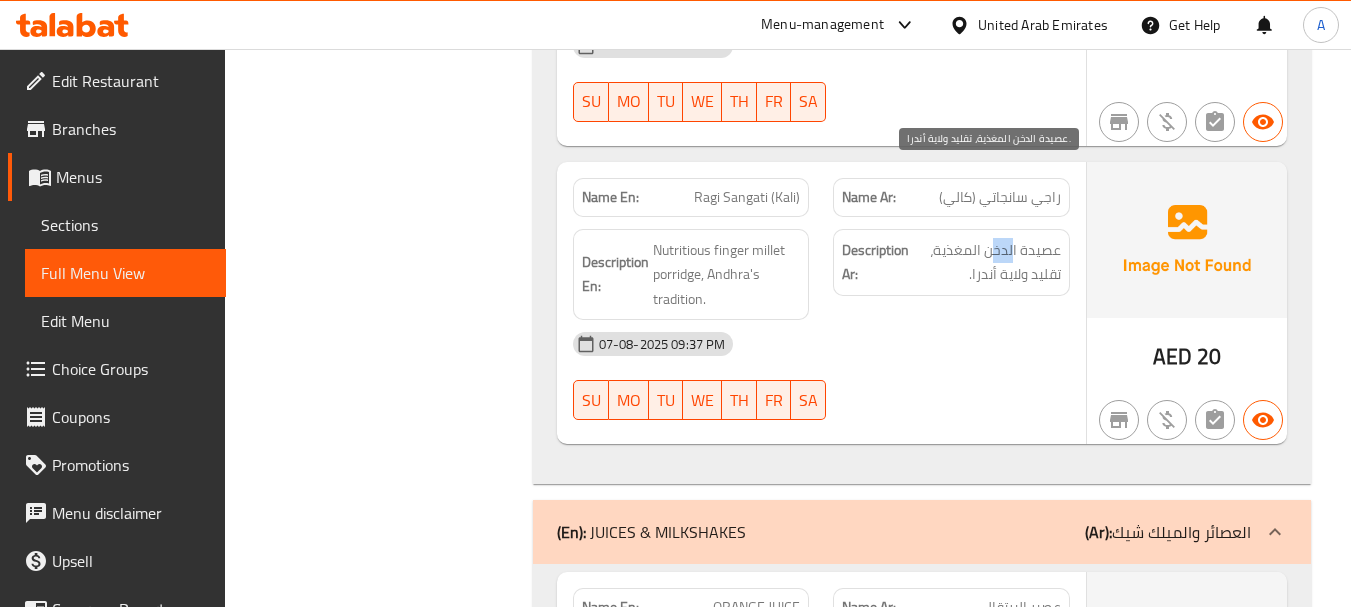 click on "عصيدة الدخن المغذية، تقليد ولاية أندرا." at bounding box center [987, 262] 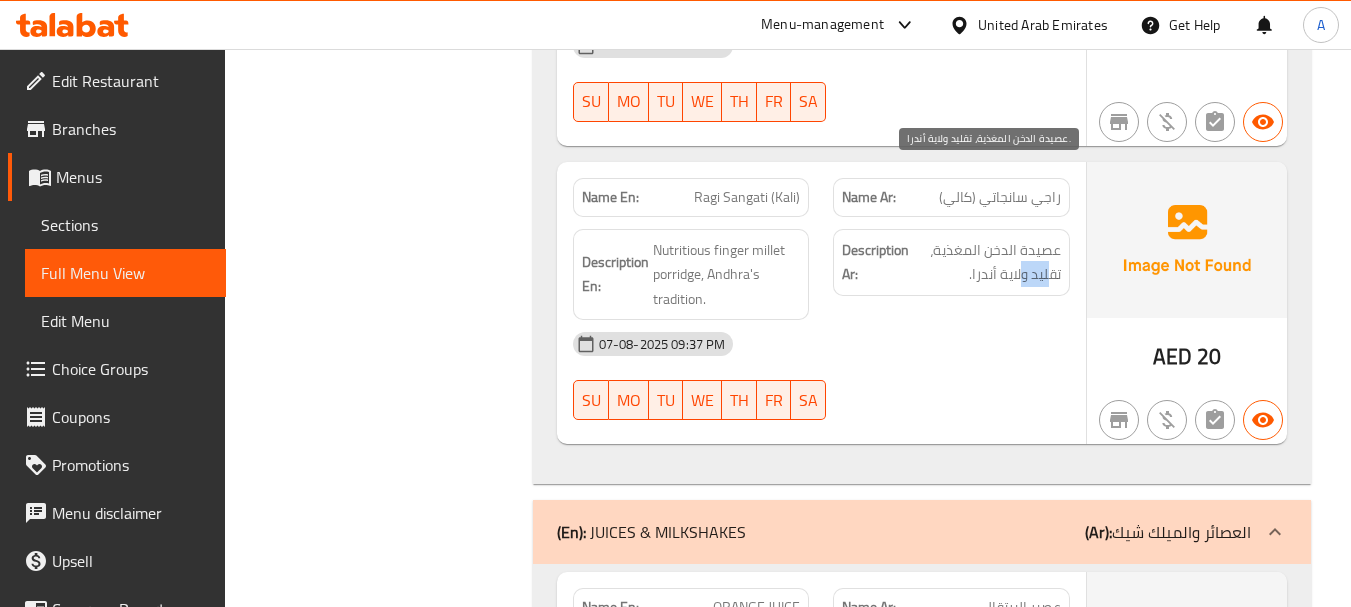 drag, startPoint x: 1048, startPoint y: 199, endPoint x: 1005, endPoint y: 211, distance: 44.64303 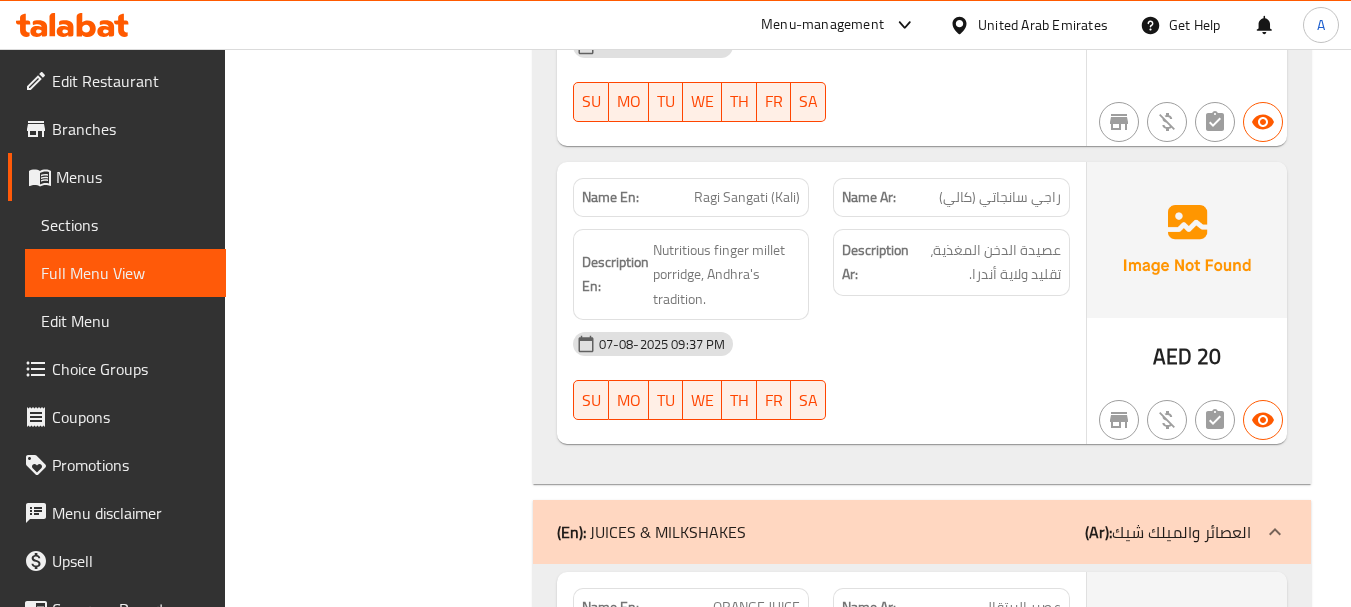click on "Description Ar: عصيدة الدخن المغذية، تقليد ولاية أندرا." at bounding box center [951, -31396] 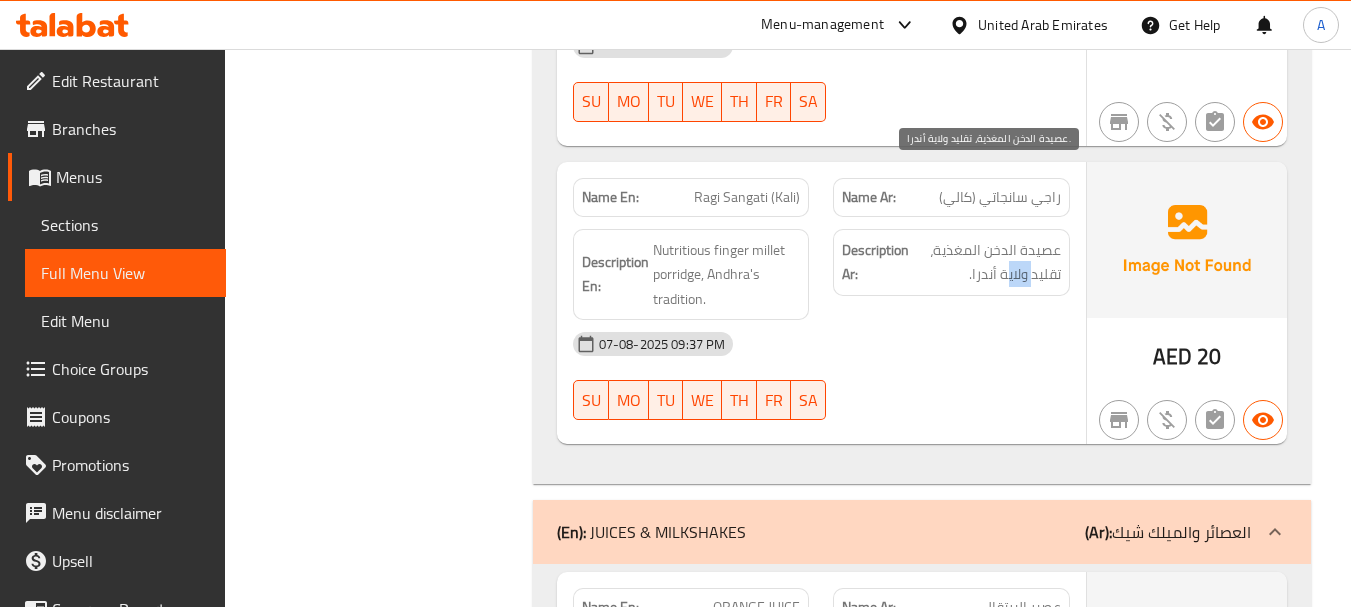 drag, startPoint x: 1033, startPoint y: 195, endPoint x: 1003, endPoint y: 199, distance: 30.265491 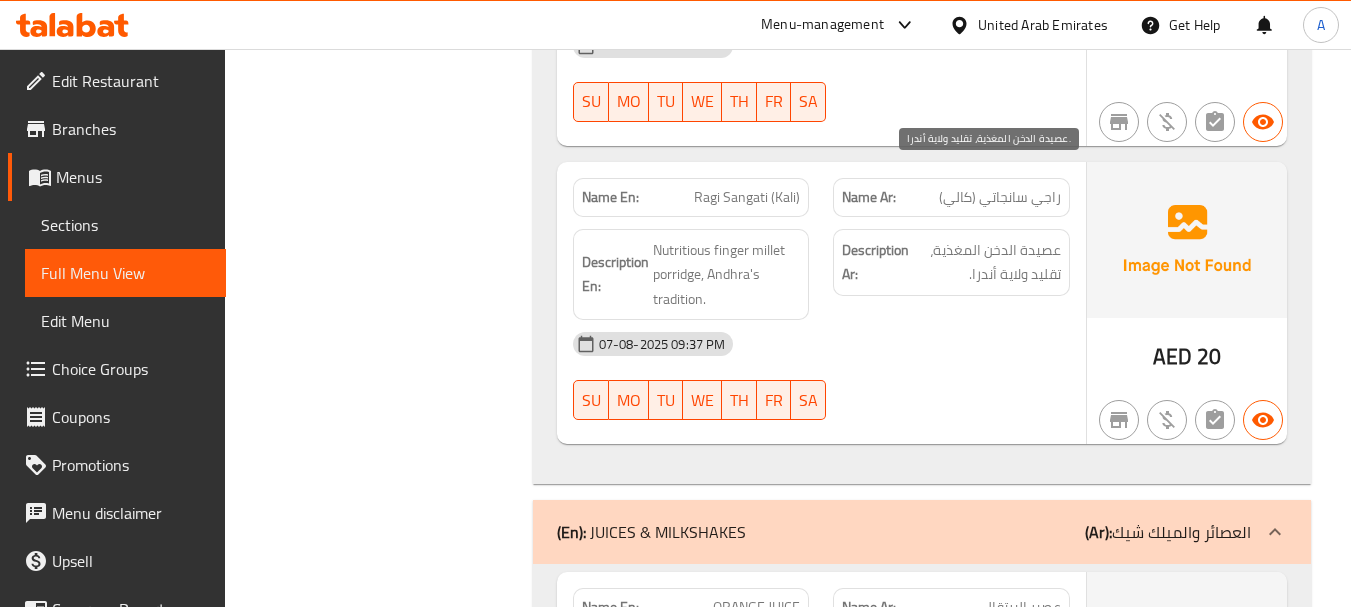 click on "عصيدة الدخن المغذية، تقليد ولاية أندرا." at bounding box center (987, 262) 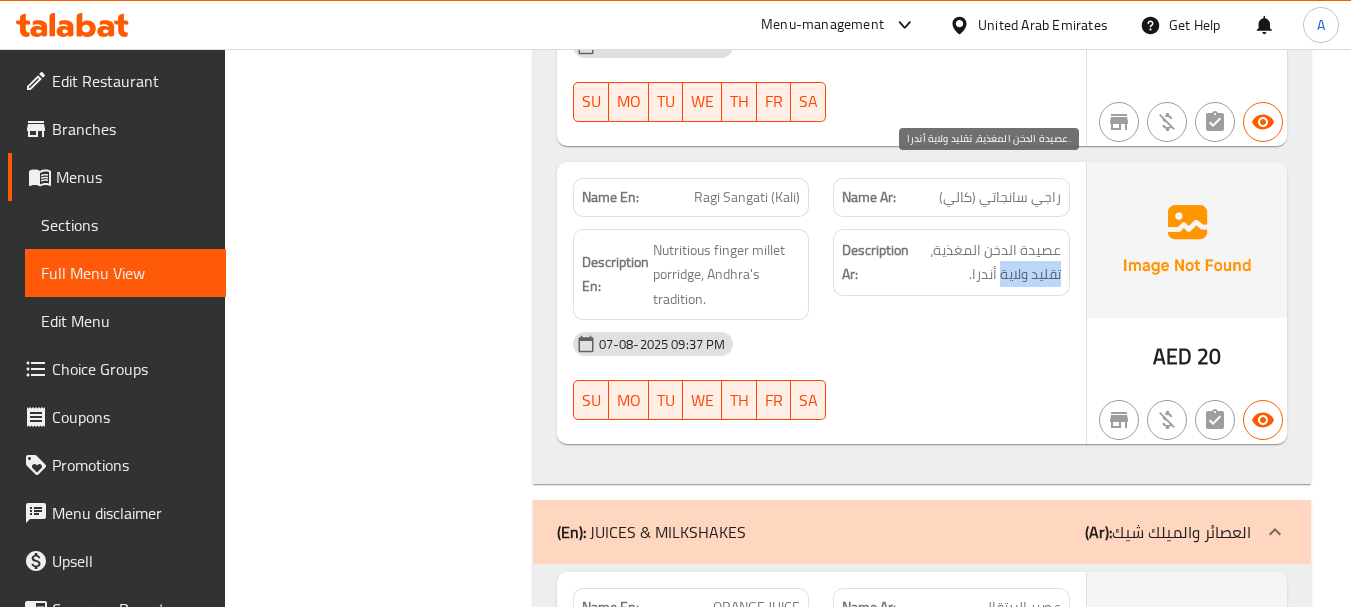 drag, startPoint x: 1049, startPoint y: 206, endPoint x: 1011, endPoint y: 255, distance: 62.008064 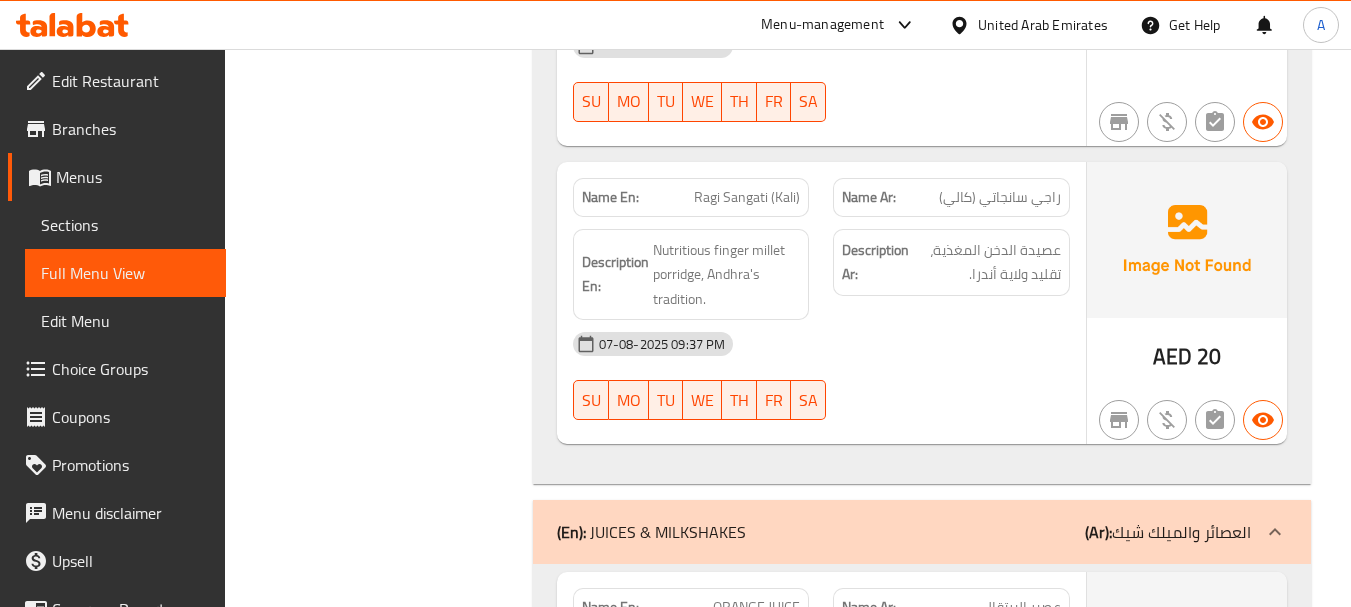 click on "07-08-2025 09:37 PM SU MO TU WE TH FR SA" at bounding box center [821, -31295] 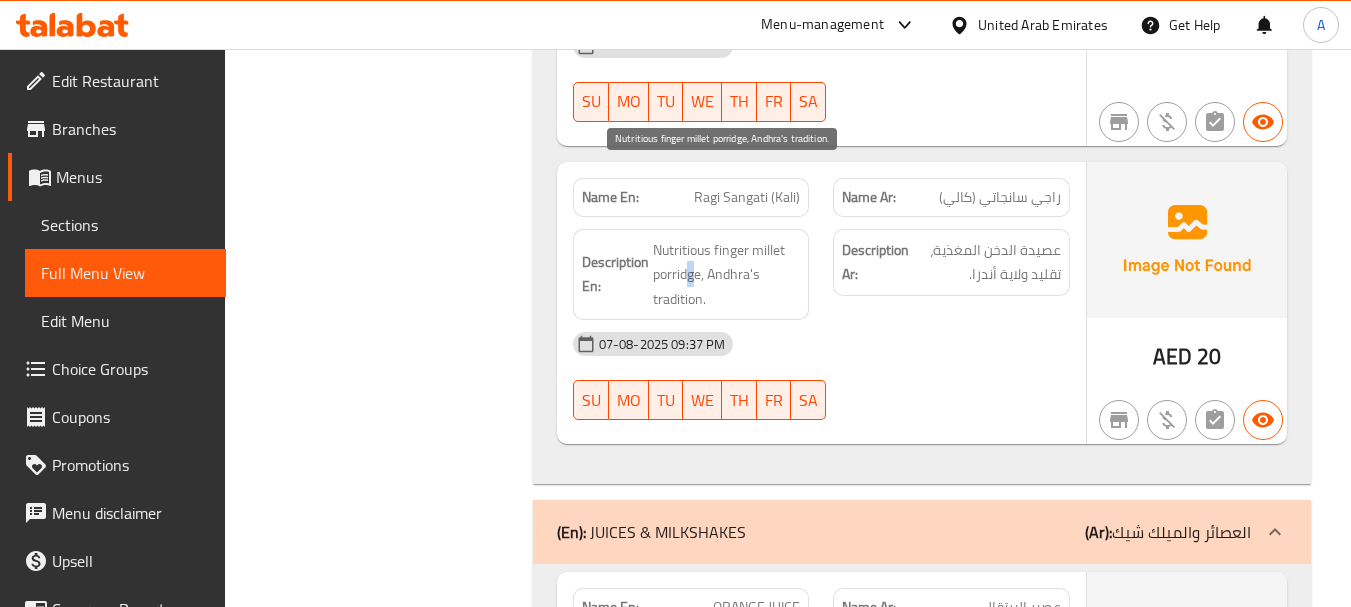 drag, startPoint x: 741, startPoint y: 214, endPoint x: 830, endPoint y: 239, distance: 92.44458 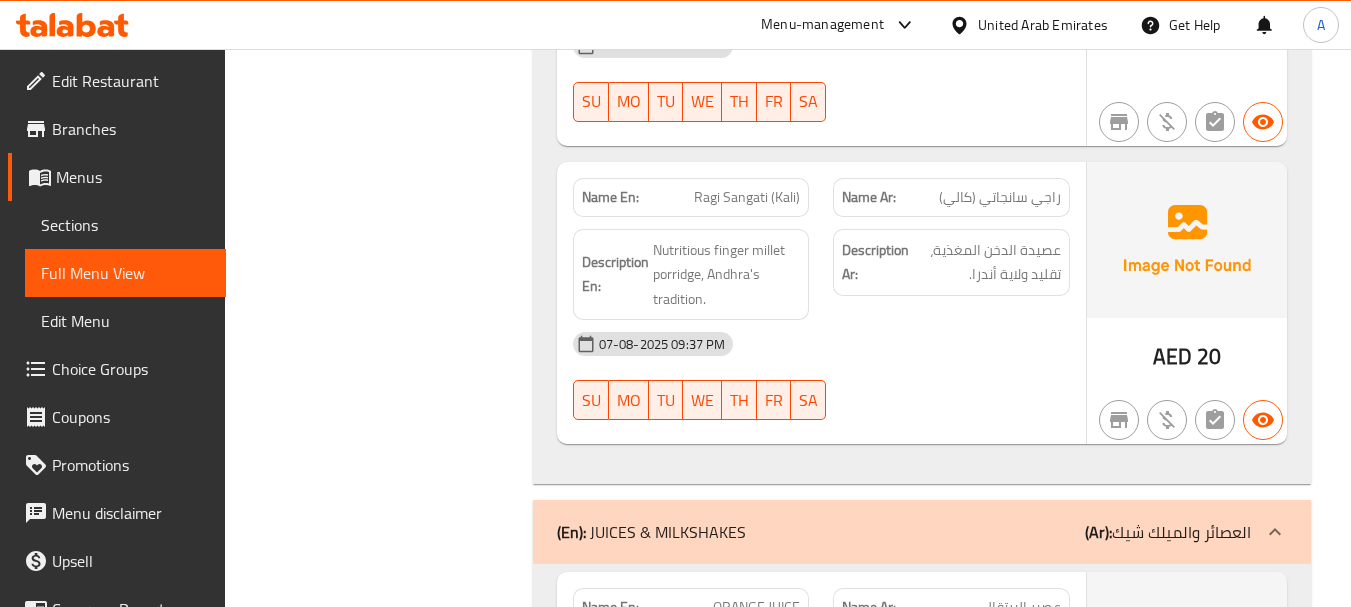 click on "07-08-2025 09:37 PM" at bounding box center [821, -31327] 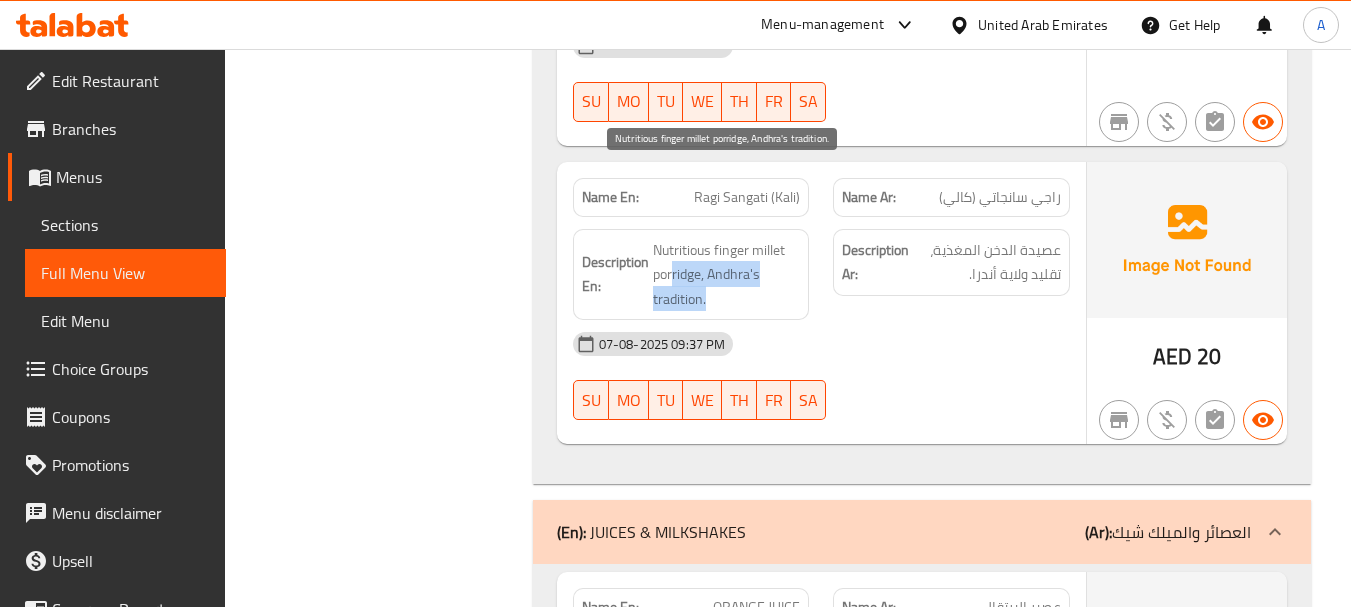 drag, startPoint x: 677, startPoint y: 209, endPoint x: 892, endPoint y: 235, distance: 216.56639 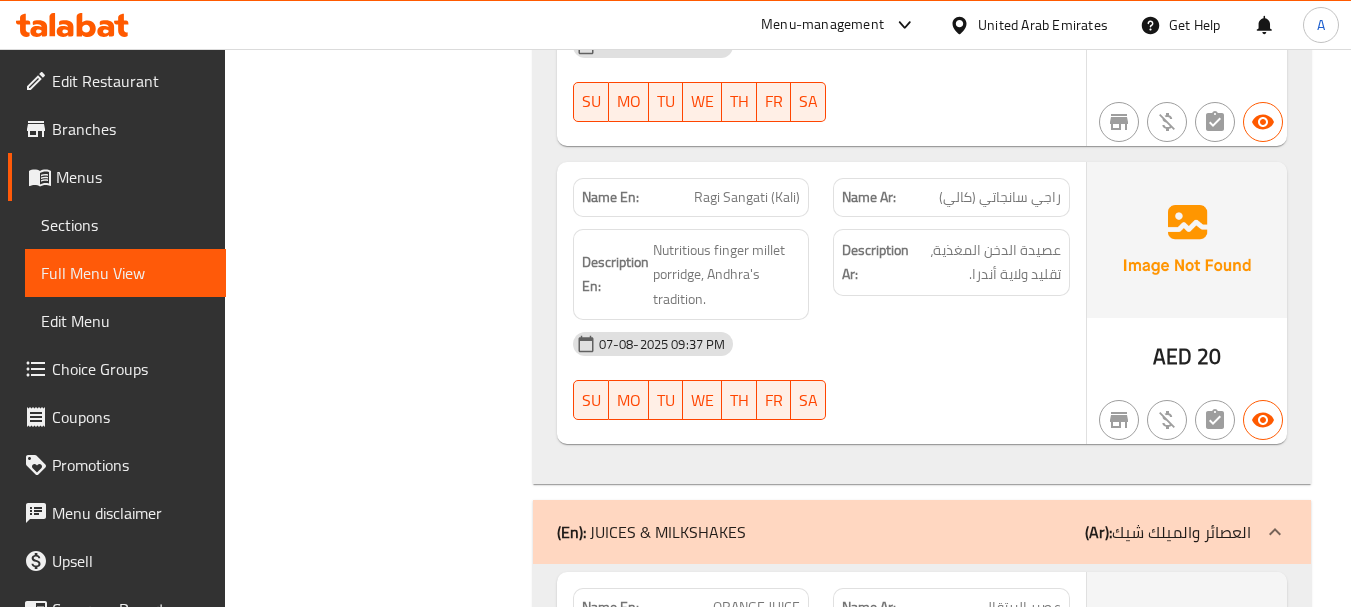 click on "Description Ar: عصيدة الدخن المغذية، تقليد ولاية أندرا." at bounding box center (951, -31396) 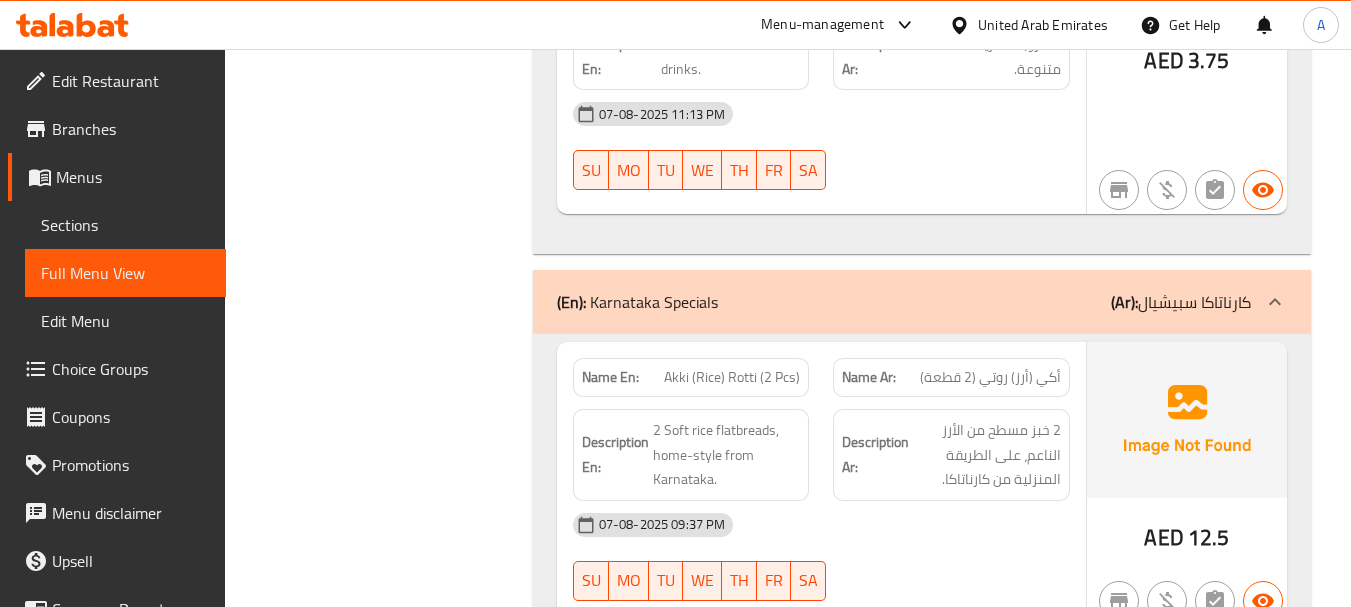 click on "07-08-2025 11:13 PM SU MO TU WE TH FR SA" at bounding box center (821, -31363) 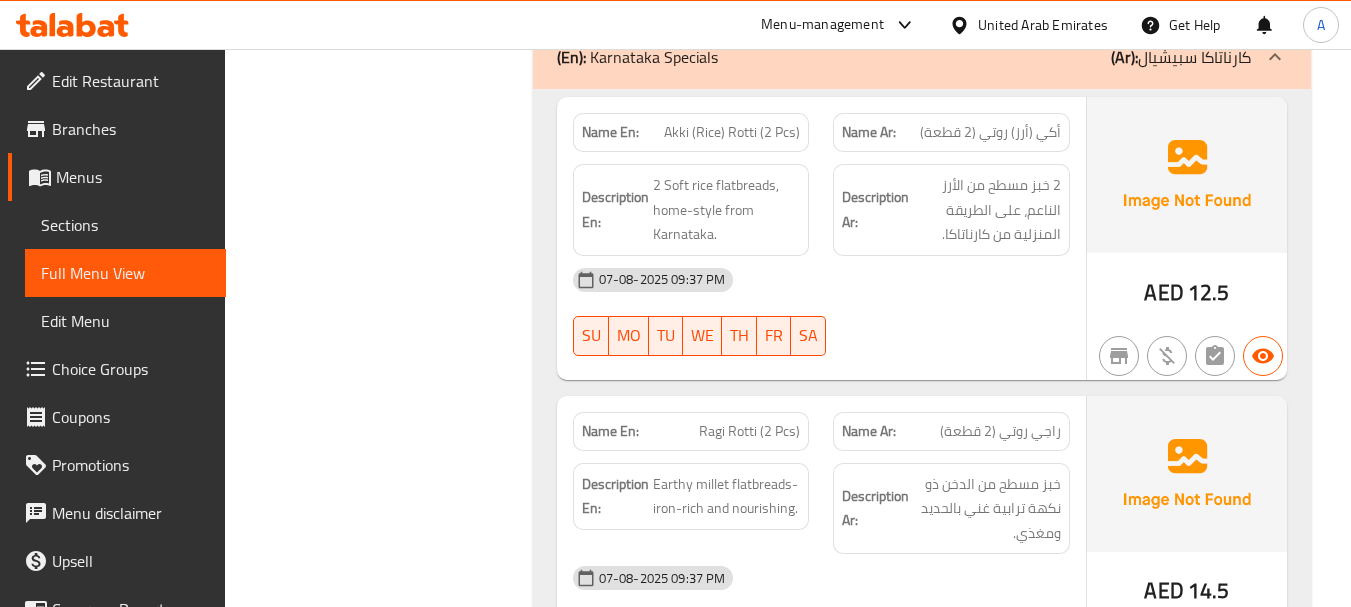 scroll, scrollTop: 36659, scrollLeft: 0, axis: vertical 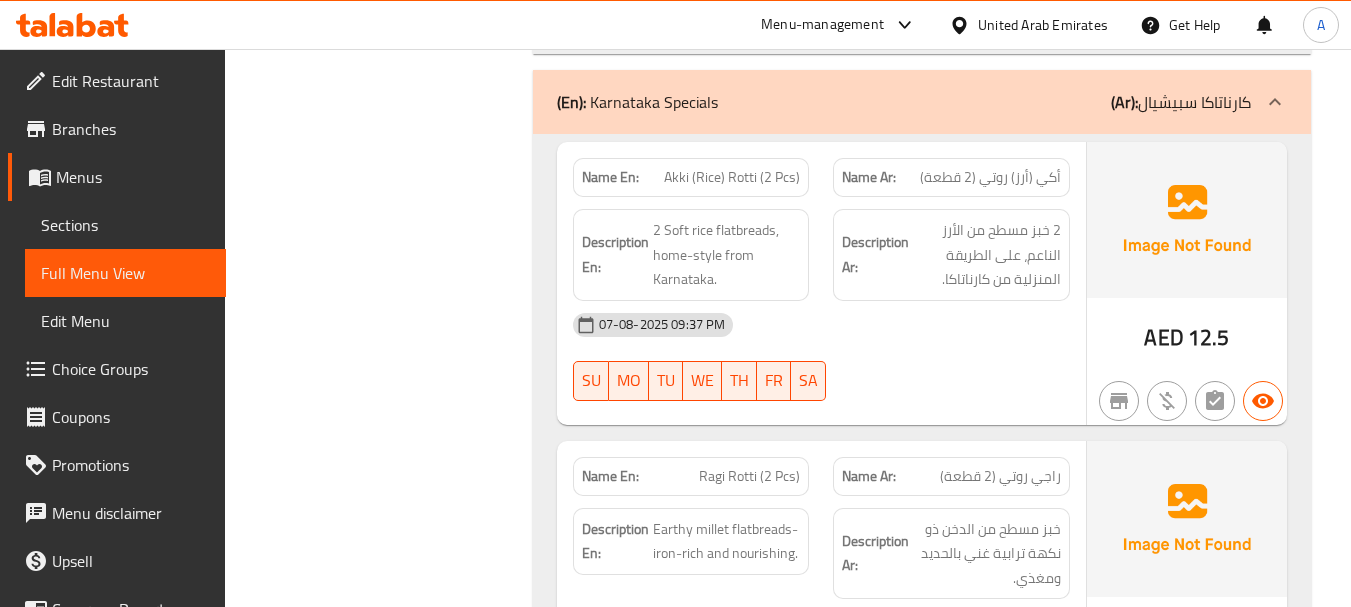 click on "Name En: Akki (Rice) Rotti (2 Pcs) Name Ar: أكي (أرز) روتي (2 قطعة) Description En: 2 Soft rice flatbreads, home-style from Karnataka. Description Ar: 2 خبز مسطح من الأرز الناعم، على الطريقة المنزلية من كارناتاكا. [DATE] [TIME] [DAYS]" at bounding box center (821, -36177) 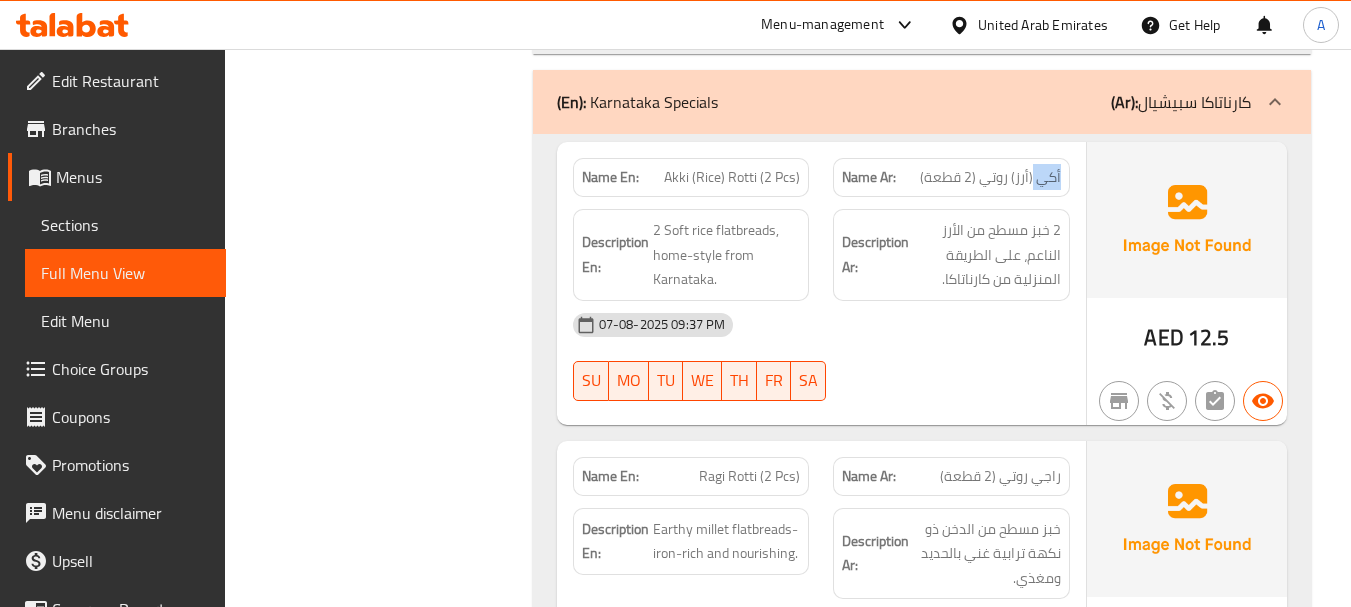click on "أكي (أرز) روتي (2 قطعة)" at bounding box center [995, -36283] 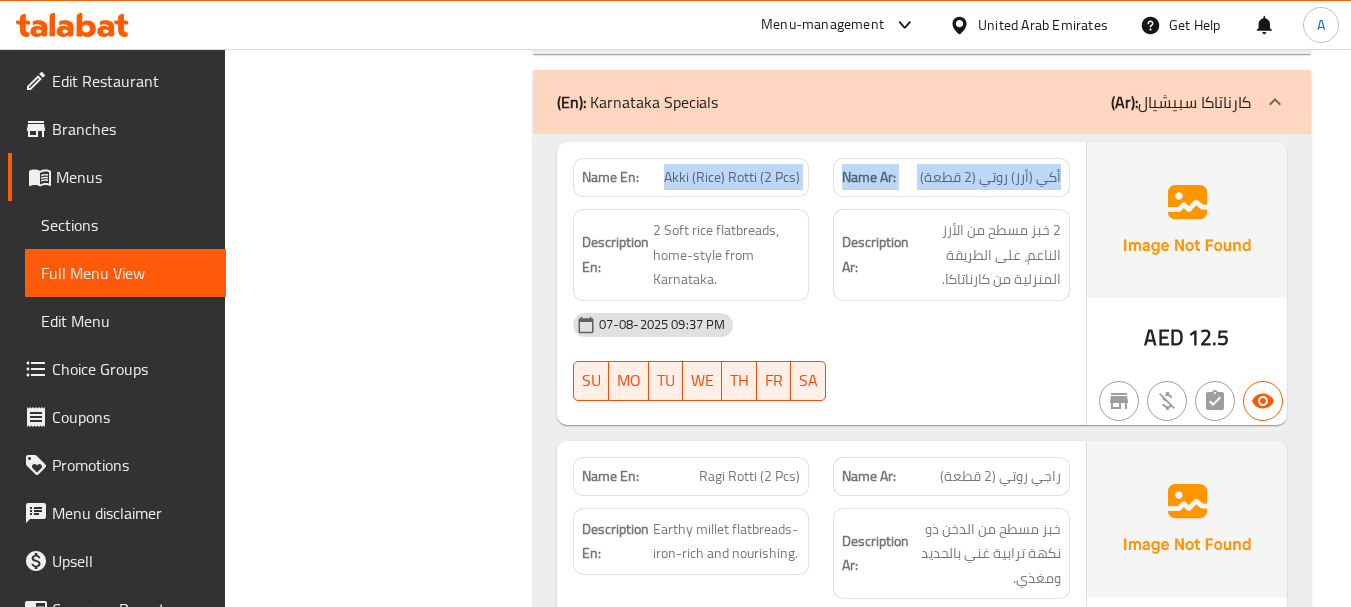 drag, startPoint x: 1055, startPoint y: 99, endPoint x: 688, endPoint y: 100, distance: 367.00137 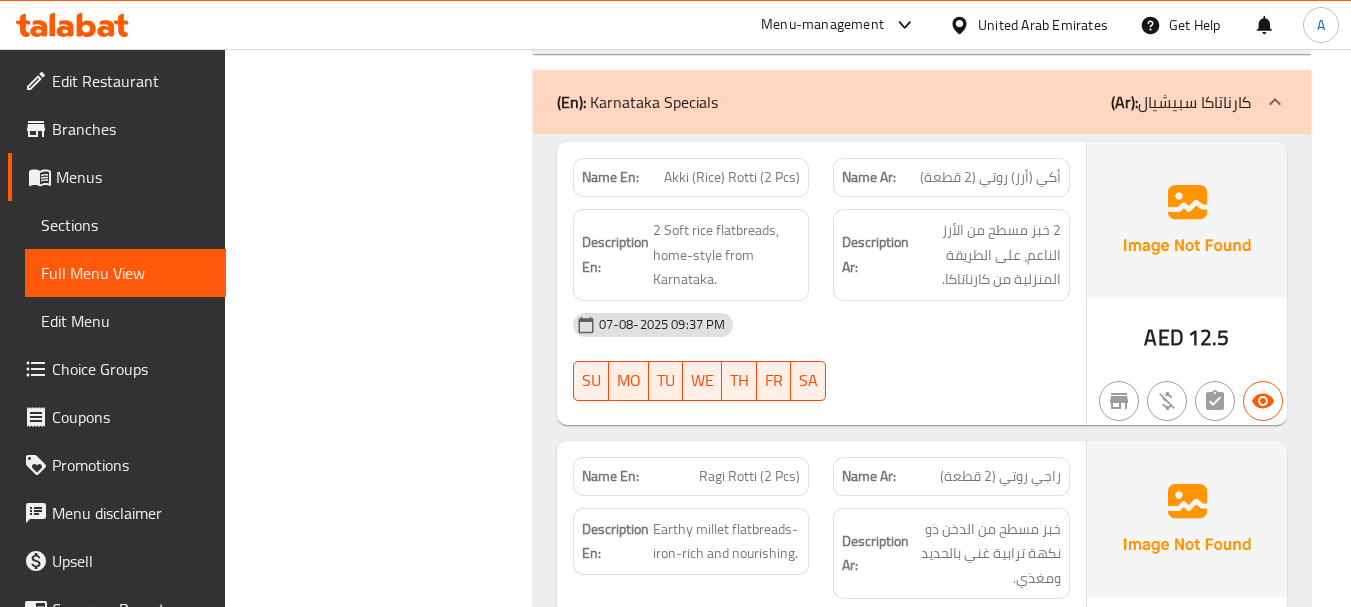 click on "Name En:" at bounding box center [610, -36283] 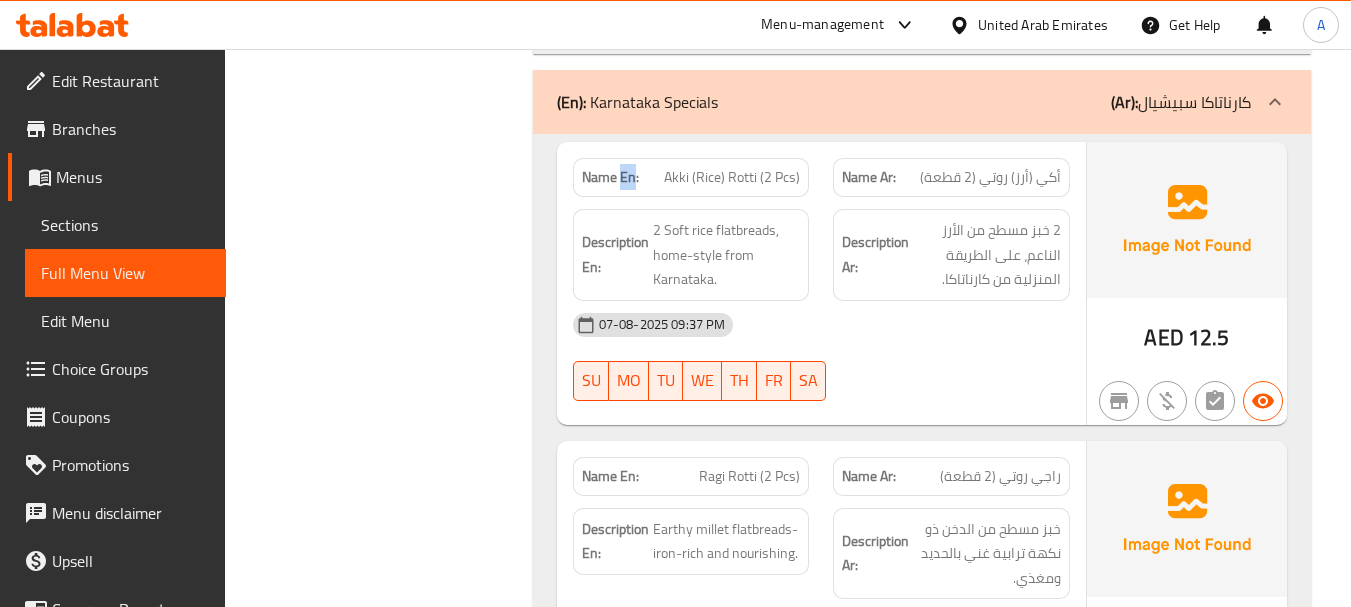click on "Name En:" at bounding box center [610, -36283] 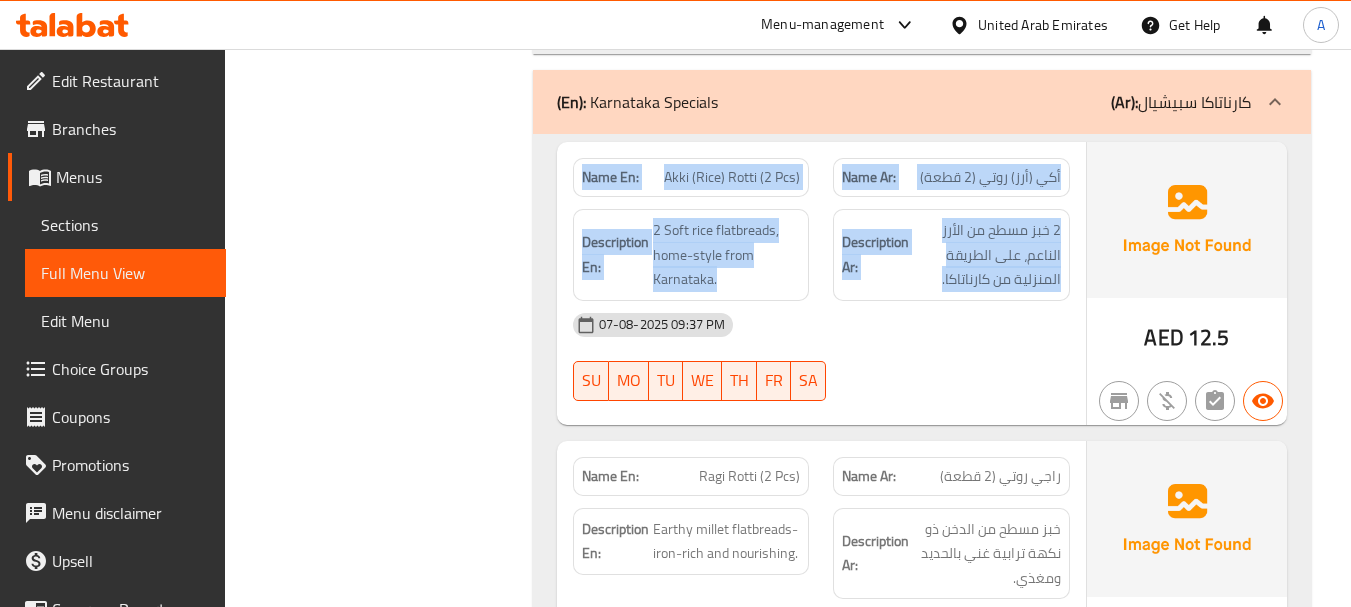 drag, startPoint x: 625, startPoint y: 92, endPoint x: 1002, endPoint y: 257, distance: 411.52643 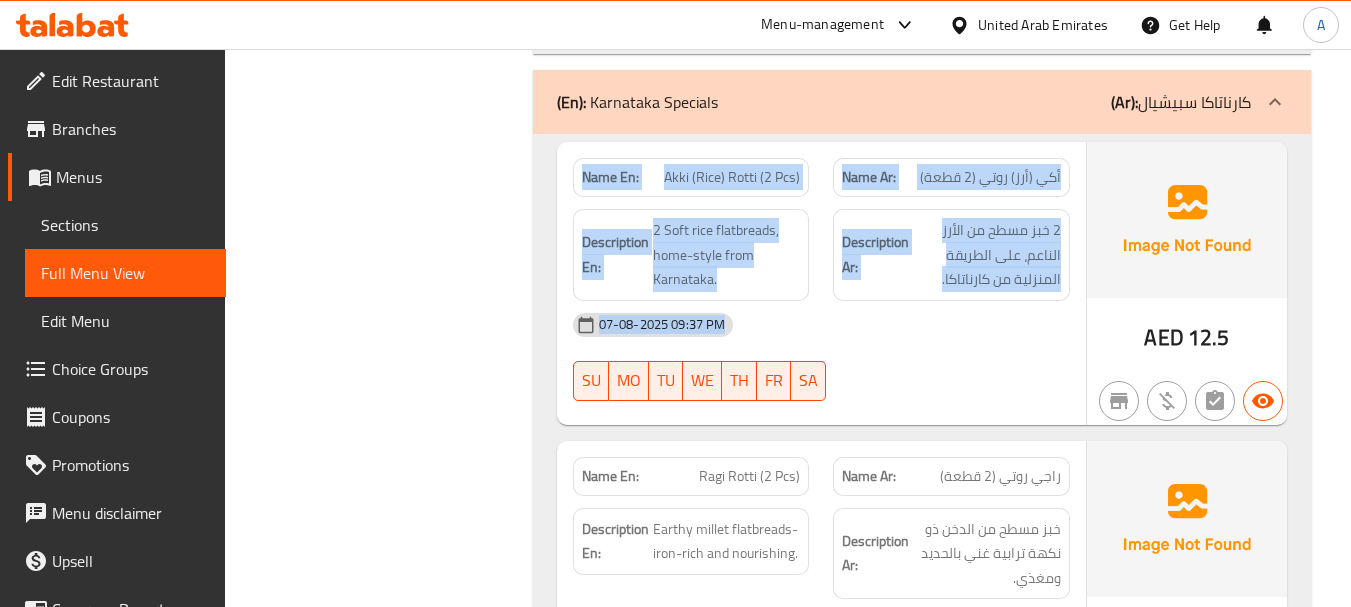 click on "07-08-2025 09:37 PM" at bounding box center (821, -36136) 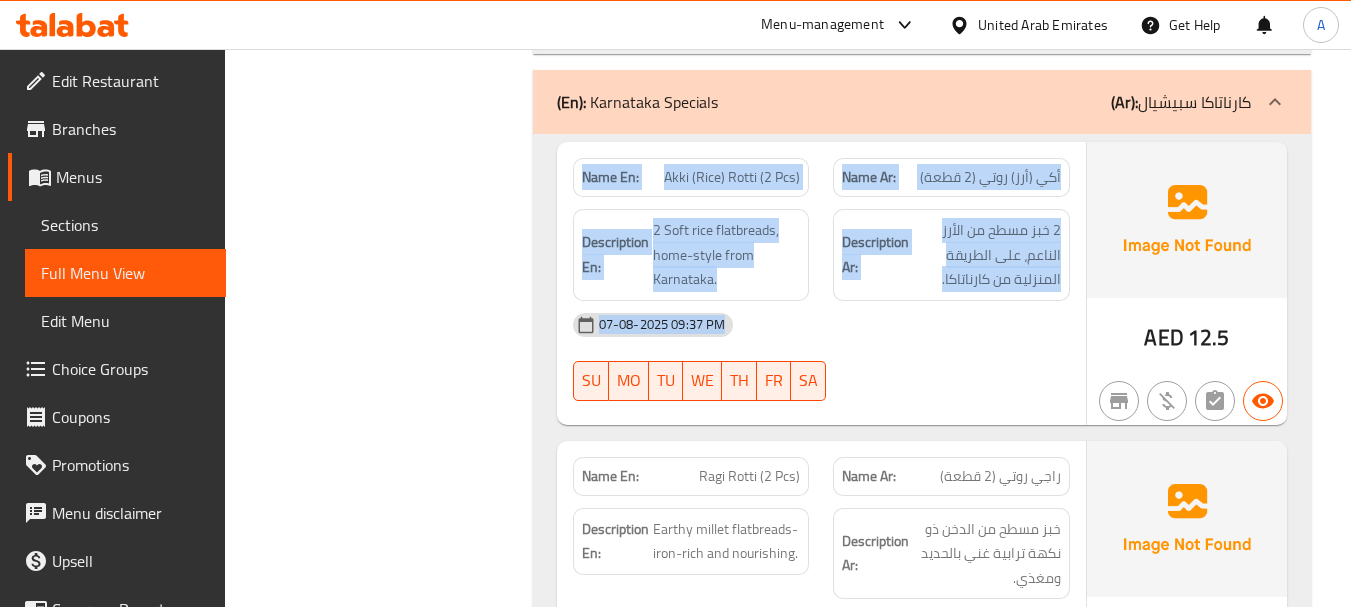 drag, startPoint x: 1051, startPoint y: 281, endPoint x: 526, endPoint y: 103, distance: 554.35455 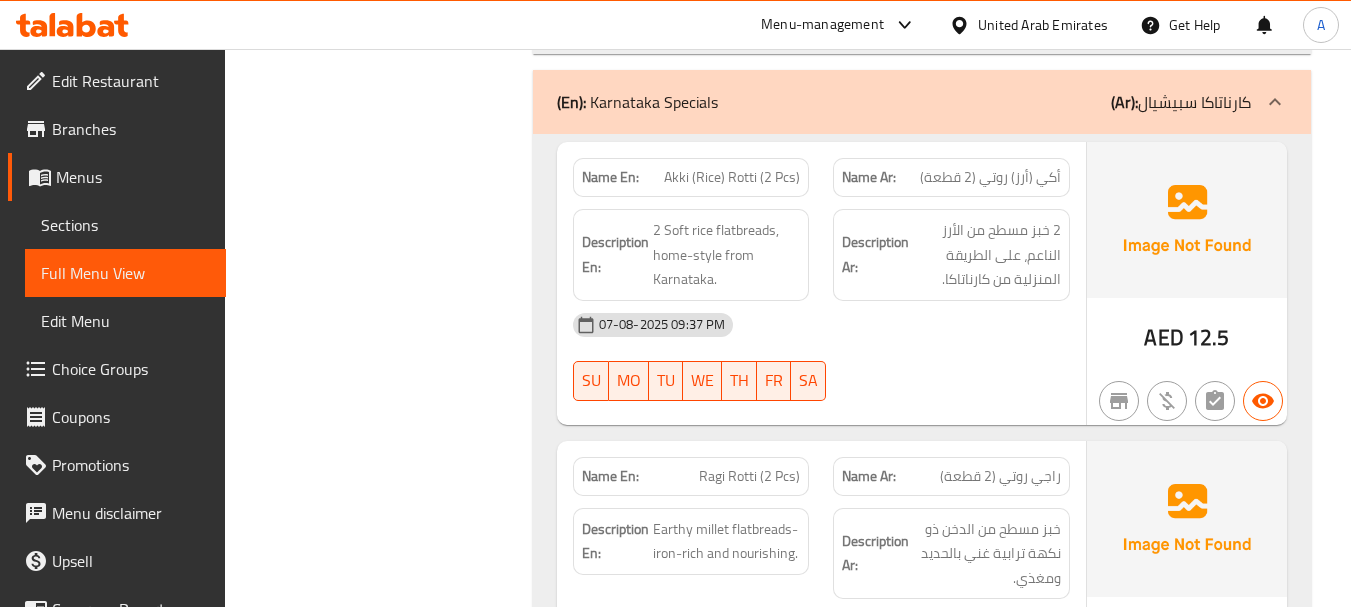 click on "Filter Branches Branches Popular filters Free items Branch specific items Has choices Upsell items Availability filters Available Not available View filters Collapse sections Collapse categories Collapse Choices" at bounding box center (386, -13883) 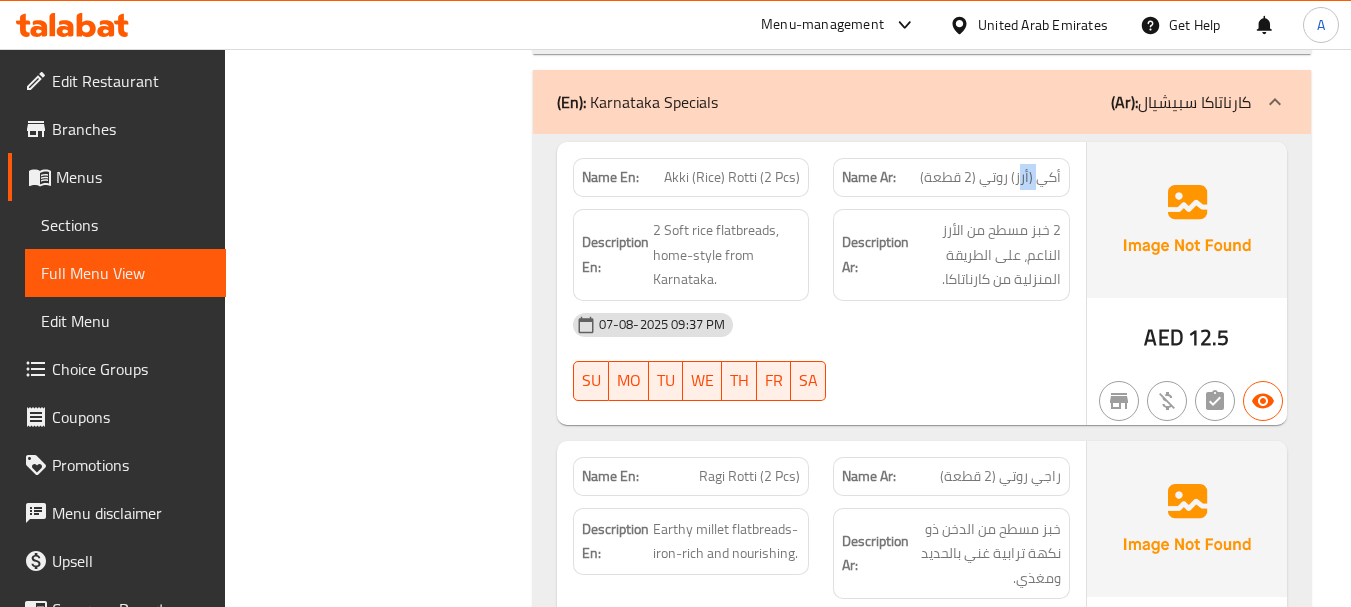 drag, startPoint x: 1042, startPoint y: 107, endPoint x: 1021, endPoint y: 107, distance: 21 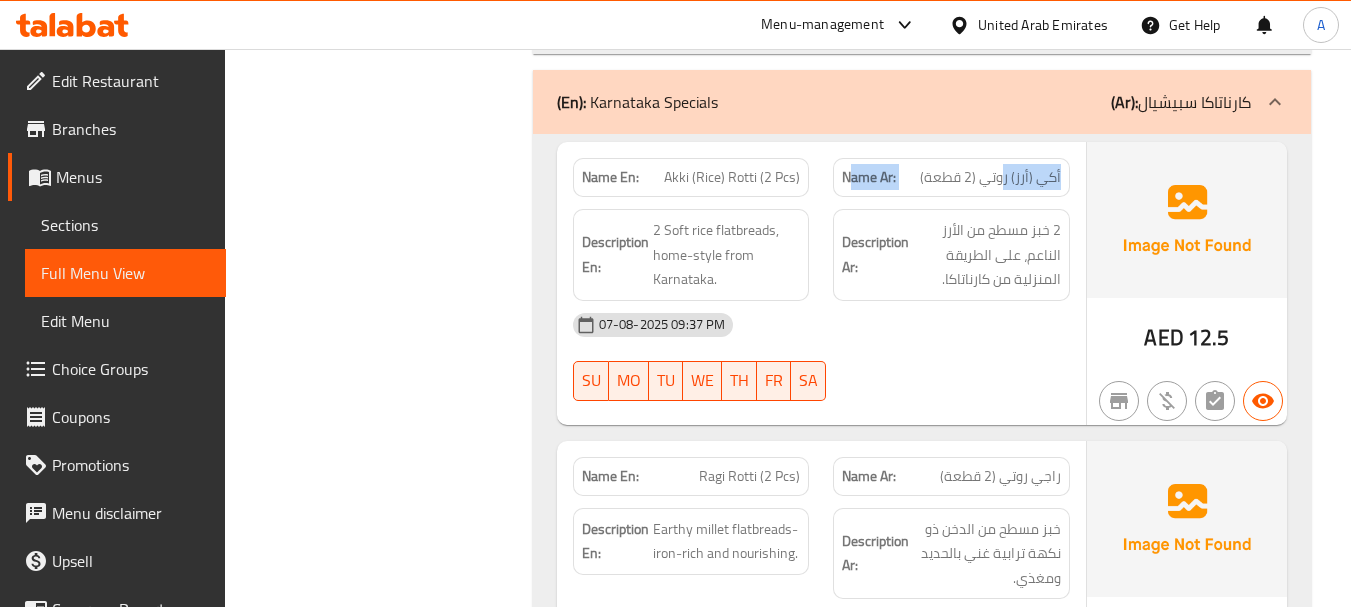 drag, startPoint x: 1005, startPoint y: 101, endPoint x: 853, endPoint y: 113, distance: 152.47295 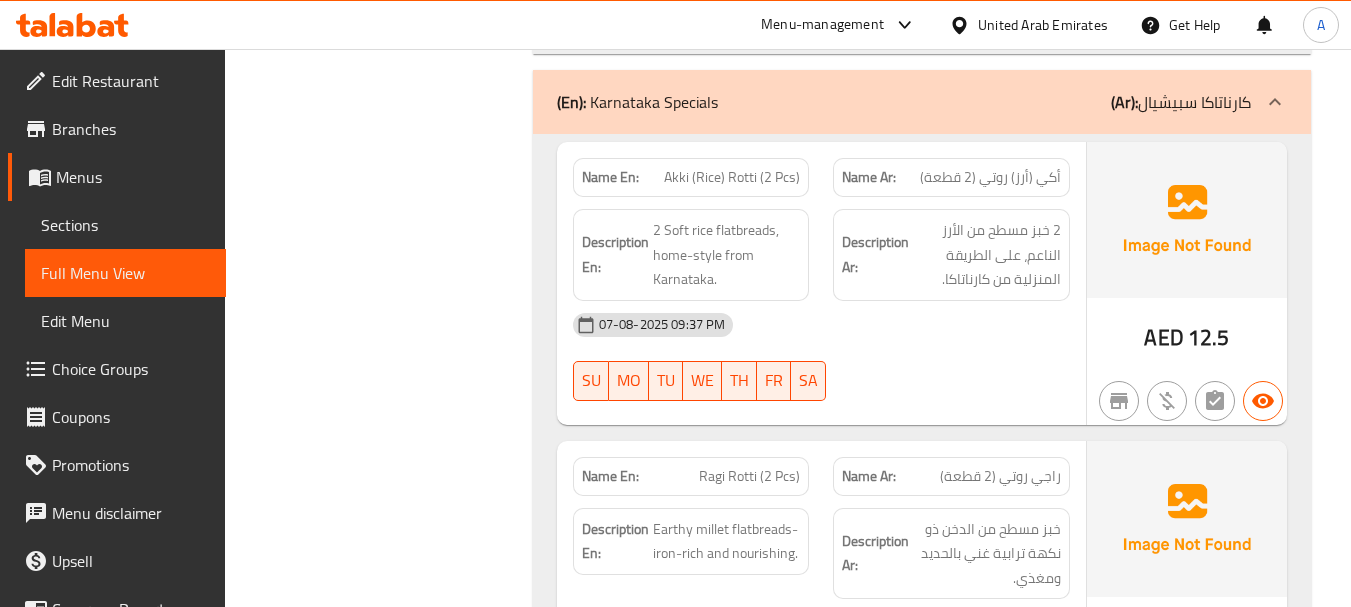 click on "07-08-2025 09:37 PM" at bounding box center [821, -36136] 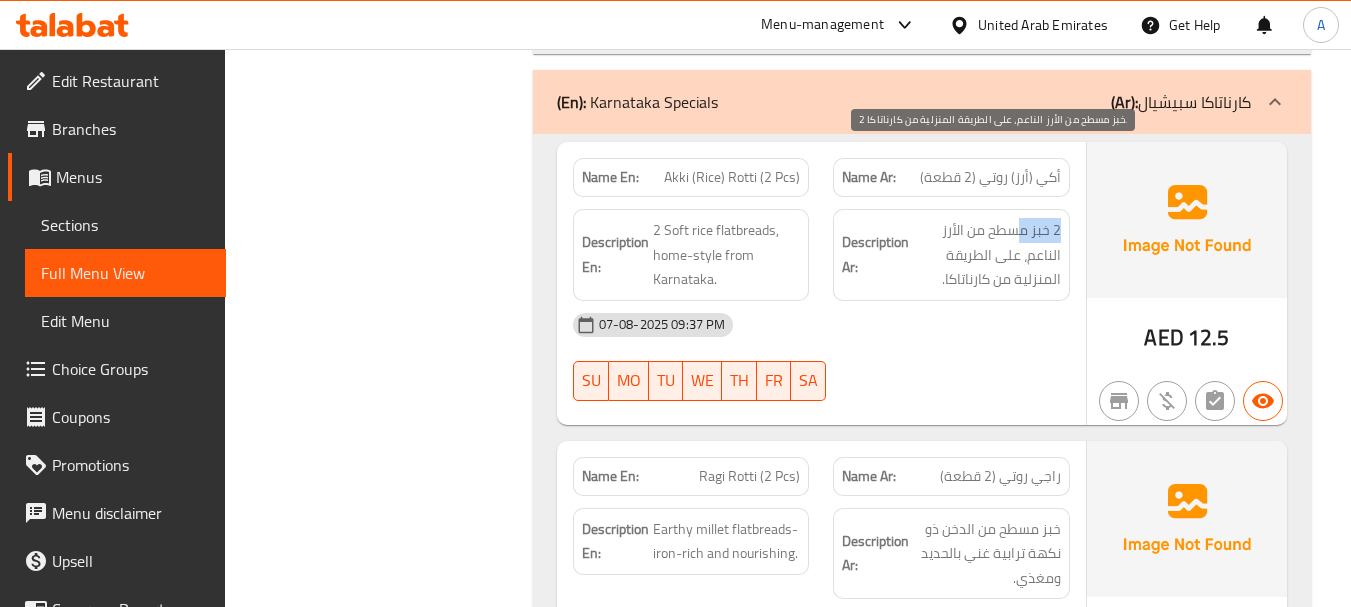 drag, startPoint x: 1016, startPoint y: 154, endPoint x: 1062, endPoint y: 155, distance: 46.010868 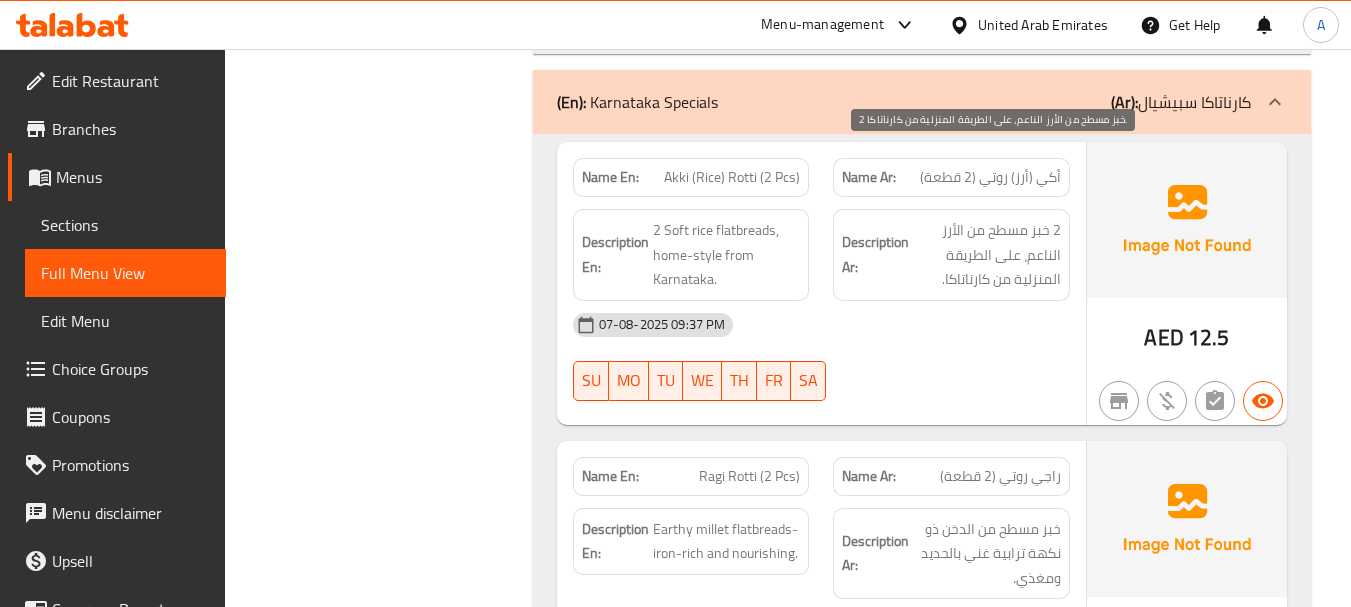 click on "2 خبز مسطح من الأرز الناعم، على الطريقة المنزلية من كارناتاكا." at bounding box center [987, 255] 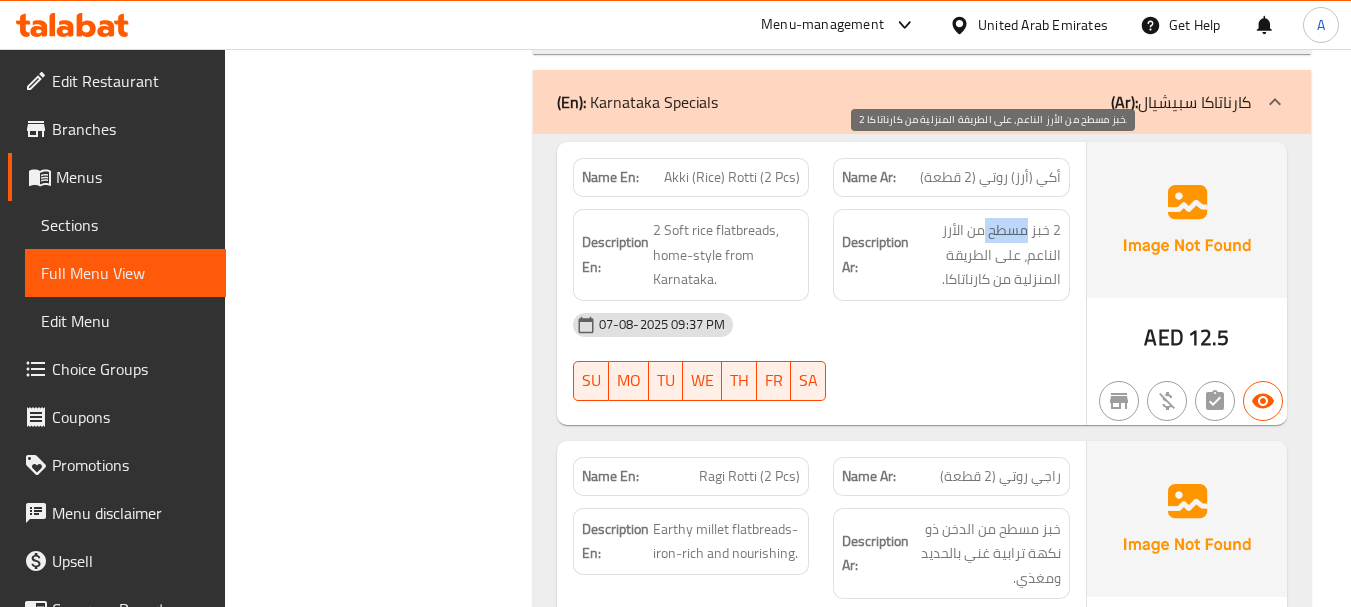 click on "2 خبز مسطح من الأرز الناعم، على الطريقة المنزلية من كارناتاكا." at bounding box center (987, 255) 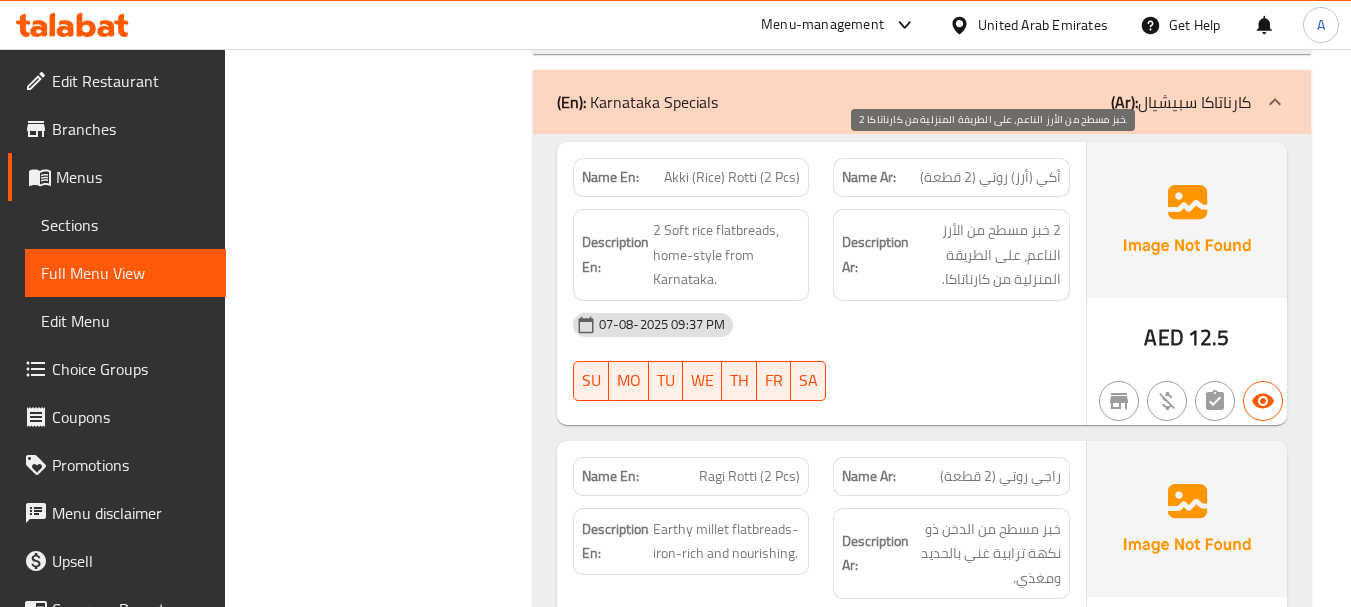 click on "2 خبز مسطح من الأرز الناعم، على الطريقة المنزلية من كارناتاكا." at bounding box center [987, 255] 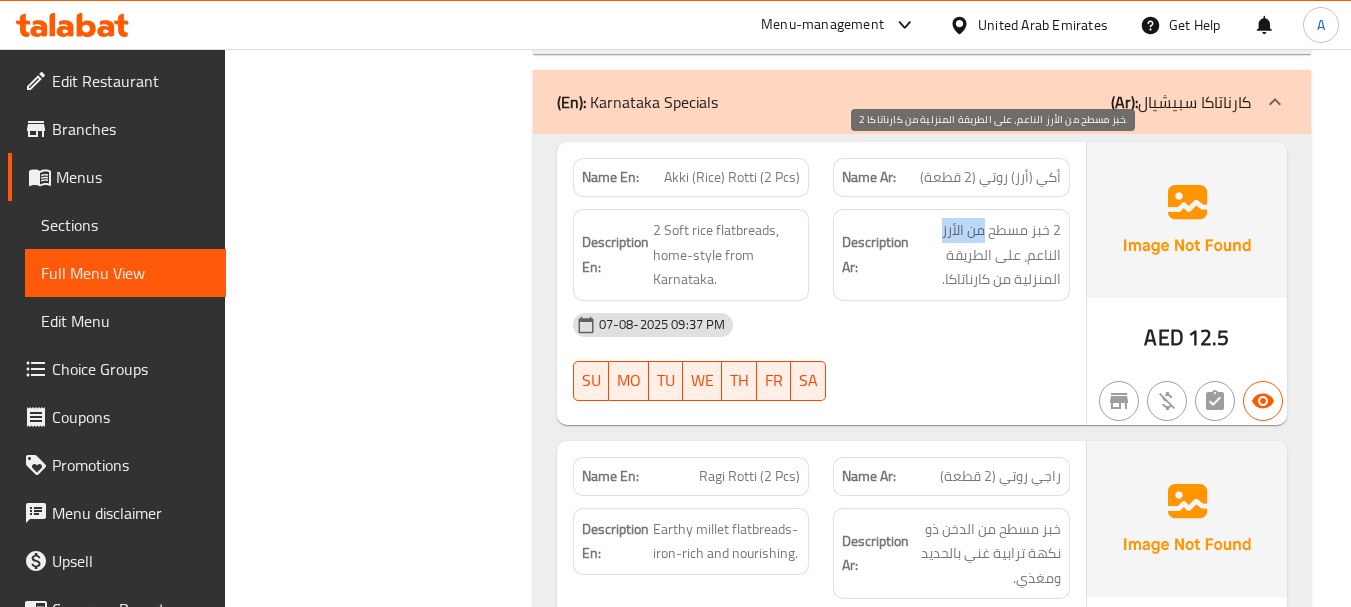 drag, startPoint x: 974, startPoint y: 153, endPoint x: 942, endPoint y: 153, distance: 32 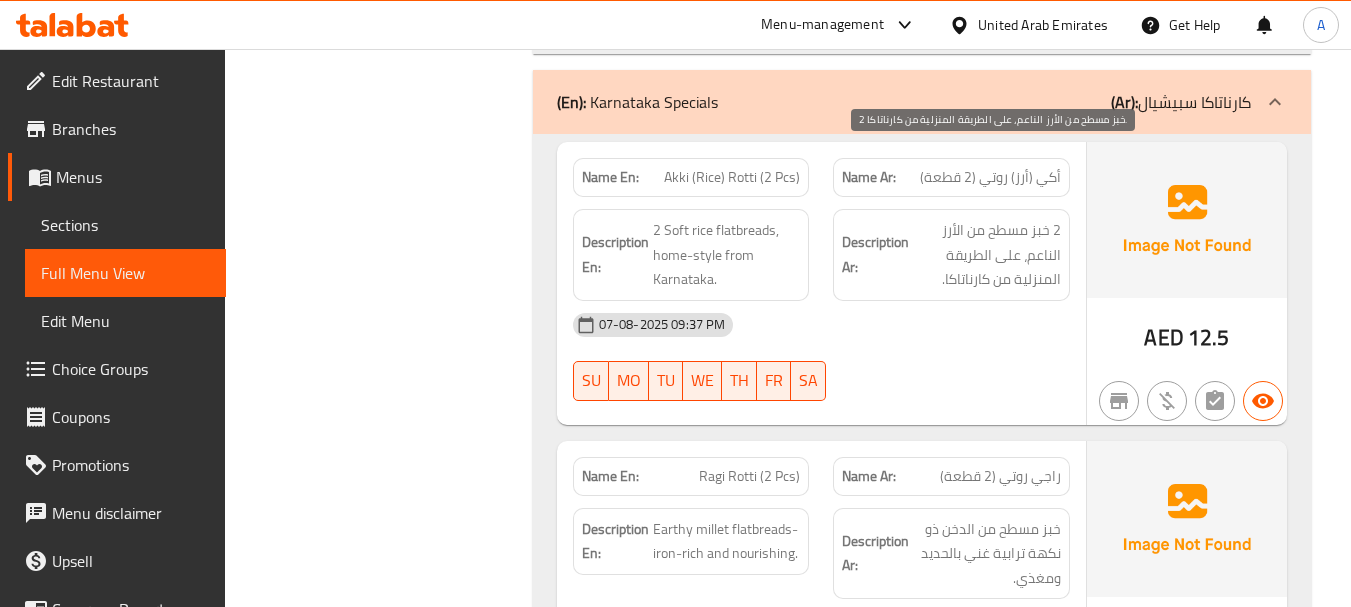 click on "2 خبز مسطح من الأرز الناعم، على الطريقة المنزلية من كارناتاكا." at bounding box center (987, 255) 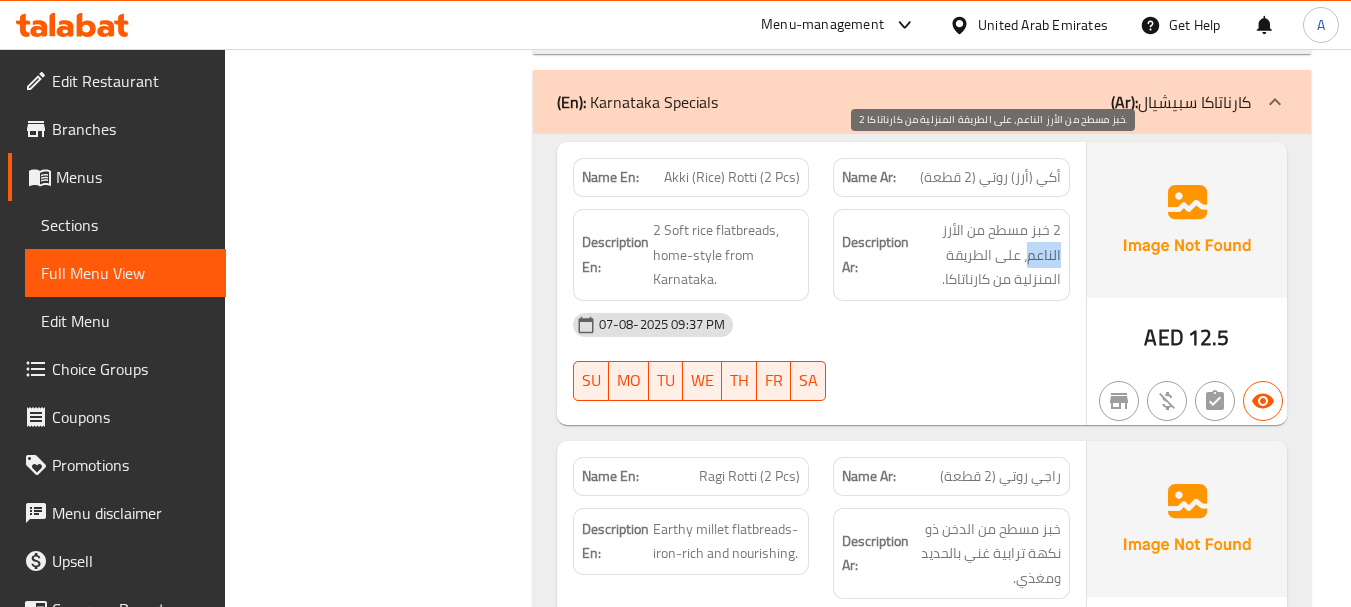 click on "2 خبز مسطح من الأرز الناعم، على الطريقة المنزلية من كارناتاكا." at bounding box center (987, 255) 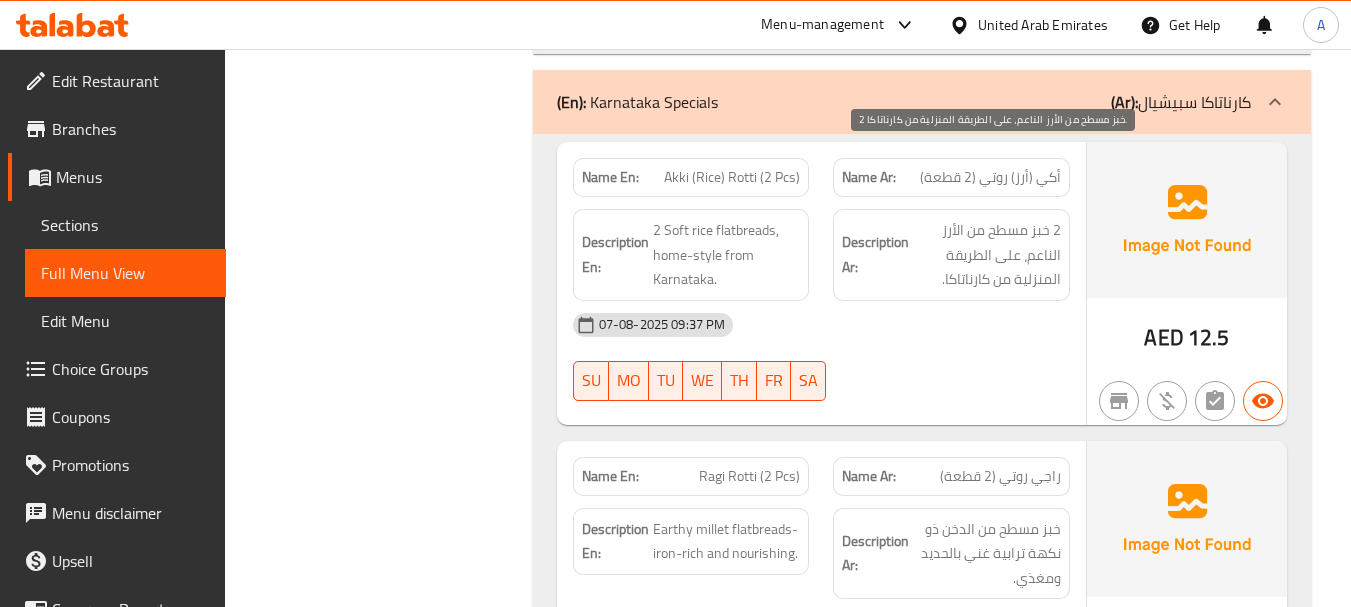 click on "2 خبز مسطح من الأرز الناعم، على الطريقة المنزلية من كارناتاكا." at bounding box center (987, 255) 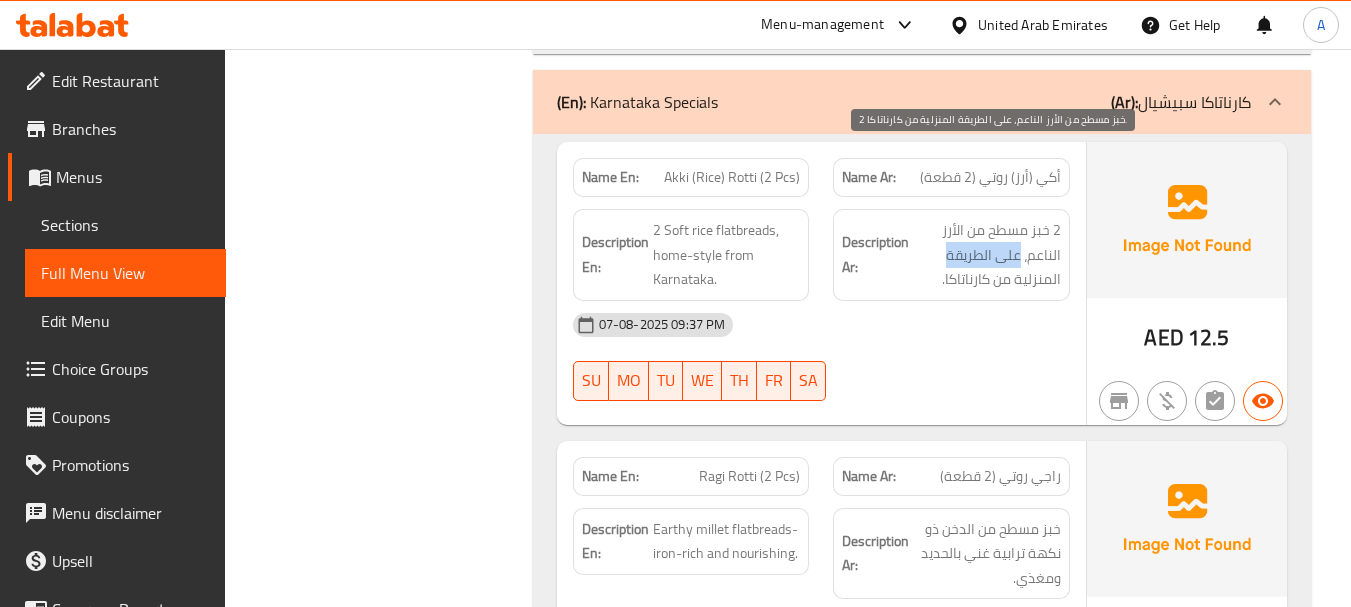 drag, startPoint x: 1015, startPoint y: 172, endPoint x: 966, endPoint y: 170, distance: 49.0408 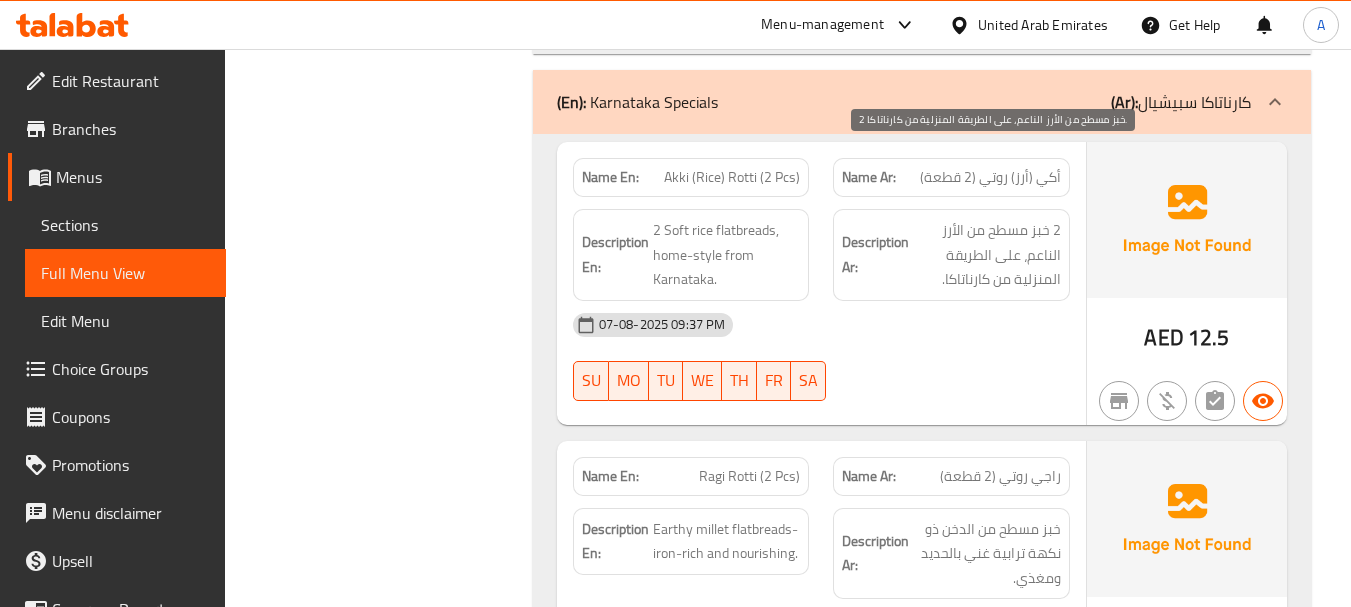 click on "2 خبز مسطح من الأرز الناعم، على الطريقة المنزلية من كارناتاكا." at bounding box center (987, 255) 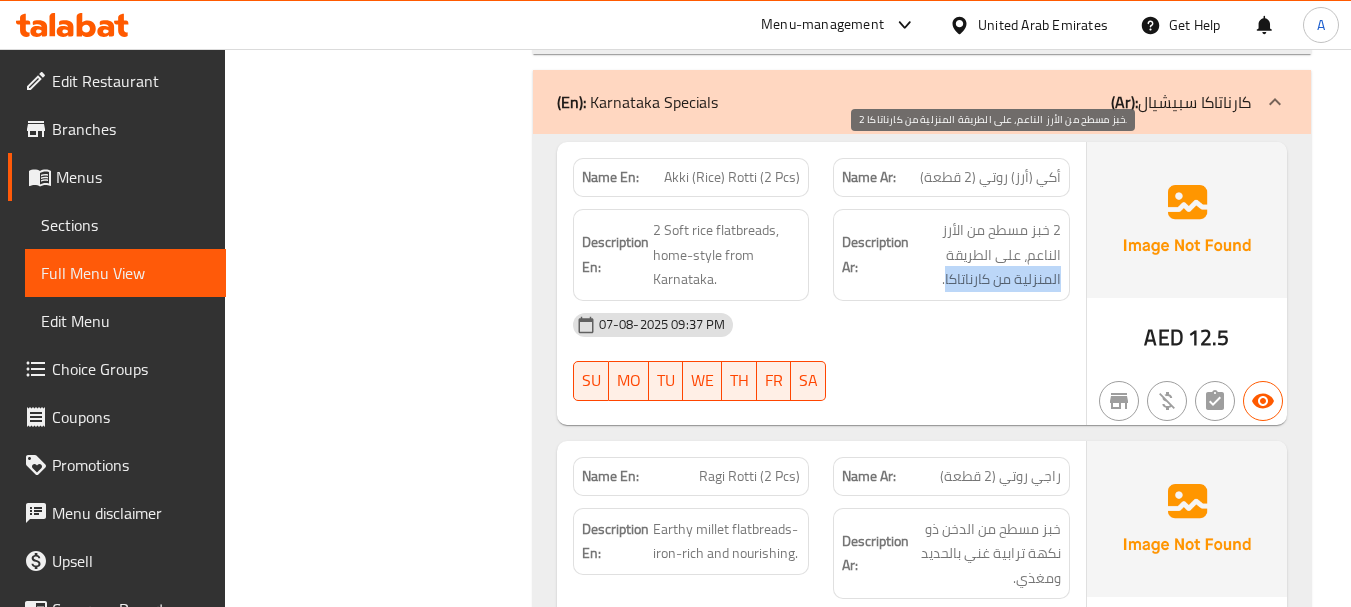 drag, startPoint x: 1027, startPoint y: 205, endPoint x: 967, endPoint y: 245, distance: 72.11102 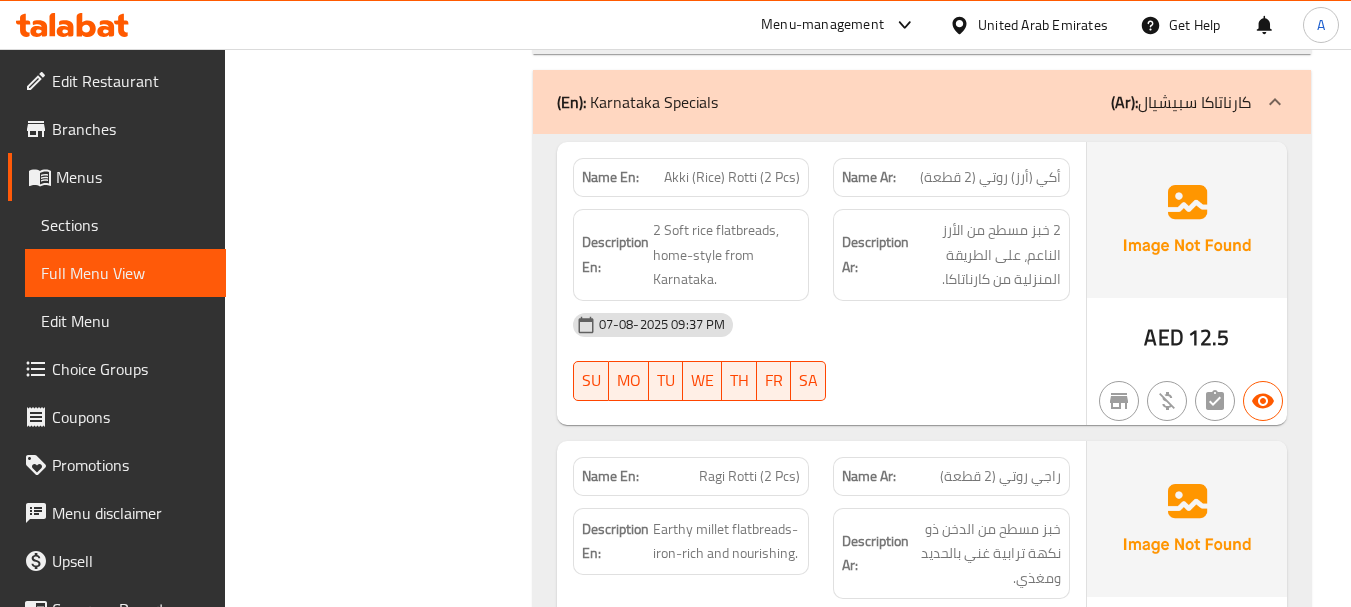 click on "07-08-2025 09:37 PM SU MO TU WE TH FR SA" at bounding box center (821, -36104) 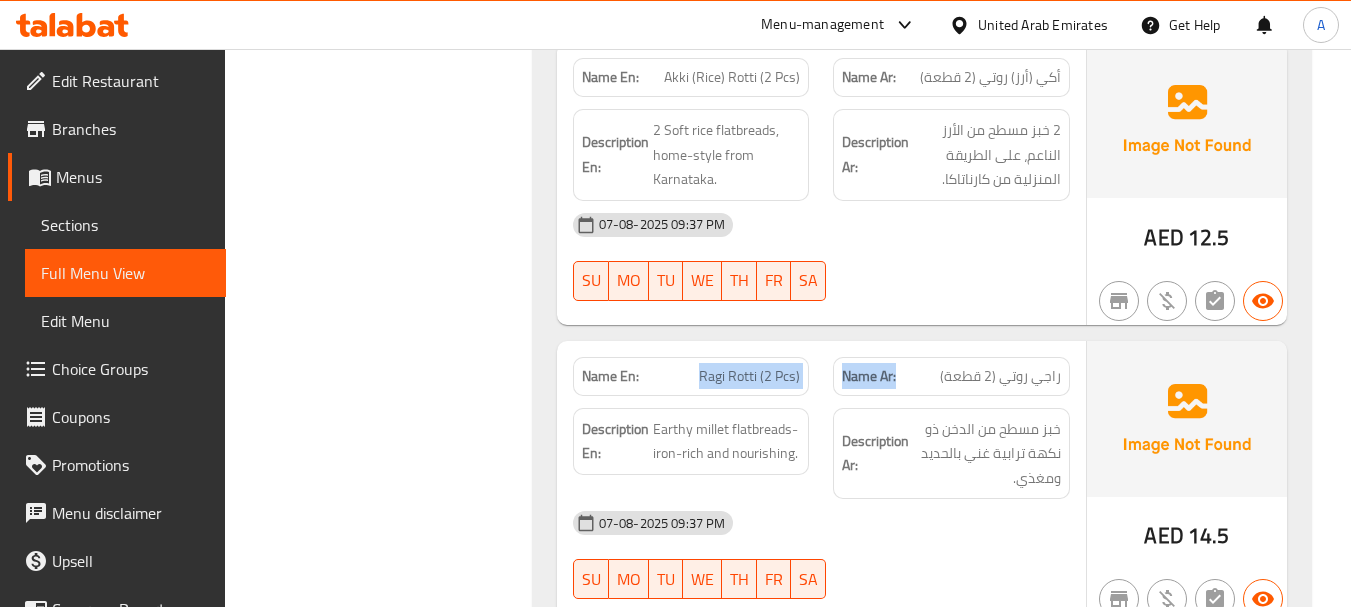 drag, startPoint x: 688, startPoint y: 285, endPoint x: 980, endPoint y: 304, distance: 292.6175 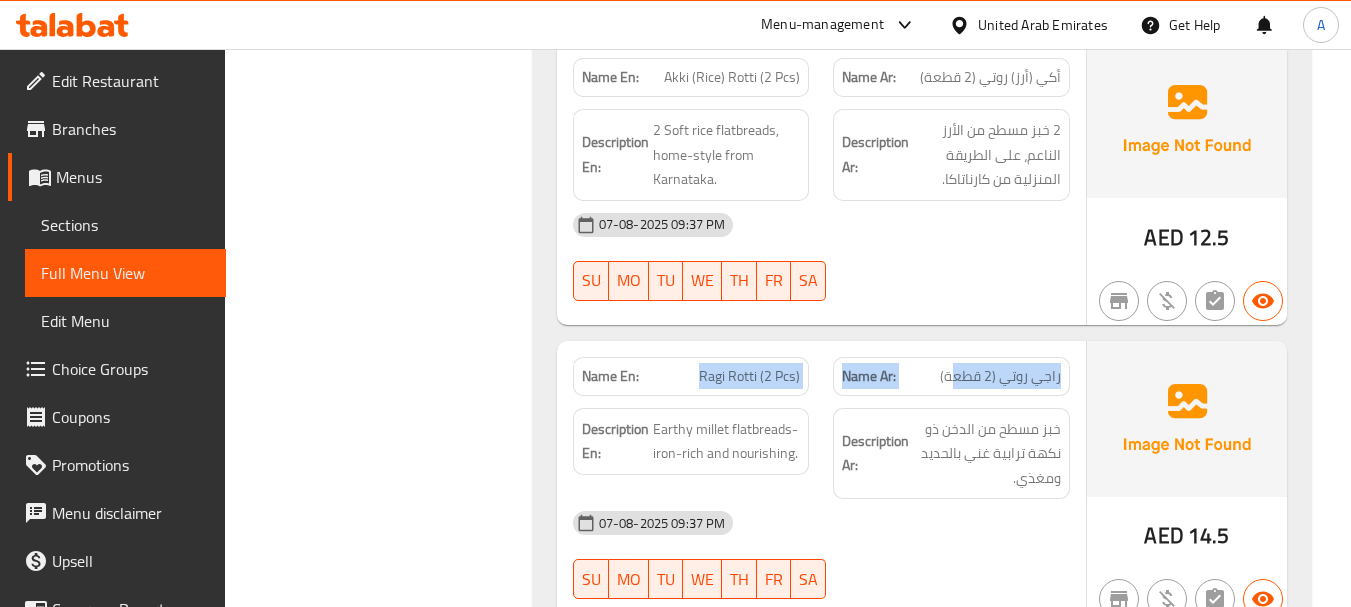 click on "Name En: Akki (Rice) Rotti (2 Pcs) Name Ar: أكي (أرز) روتي (2 قطعة) Description En: 2 Soft rice flatbreads, home-style from Karnataka. Description Ar: 2 خبز مسطح من الأرز الناعم، على الطريقة المنزلية من كارناتاكا. [DATE] [TIME] [DAYS] AED 12.5 Name En: Ragi Rotti (2 Pcs) Name Ar: راجي روتي (2 قطعة) Description En: Earthy millet flatbreads-iron-rich and nourishing. Description Ar: خبز مسطح من الدخن ذو نكهة ترابية غني بالحديد ومغذي. [DATE] [TIME] [DAYS] AED 14.5 Name En: Mangalore Buns (2 Pcs) Name Ar: كيزر مانجلور (2 قطعة) Description En: Puffy, slightly sweet fried banana buns. Description Ar: كيزر الموز المقلي المنتفخ ذو طعم حلو قليلاً. [DATE] [TIME] [DAYS] AED 10 Name En: Kesari Bath (Sheera) Name Ar: كيساري باث (شيرا) Description En: Sweet saffron semolina pudding [DAYS]" at bounding box center (922, -35314) 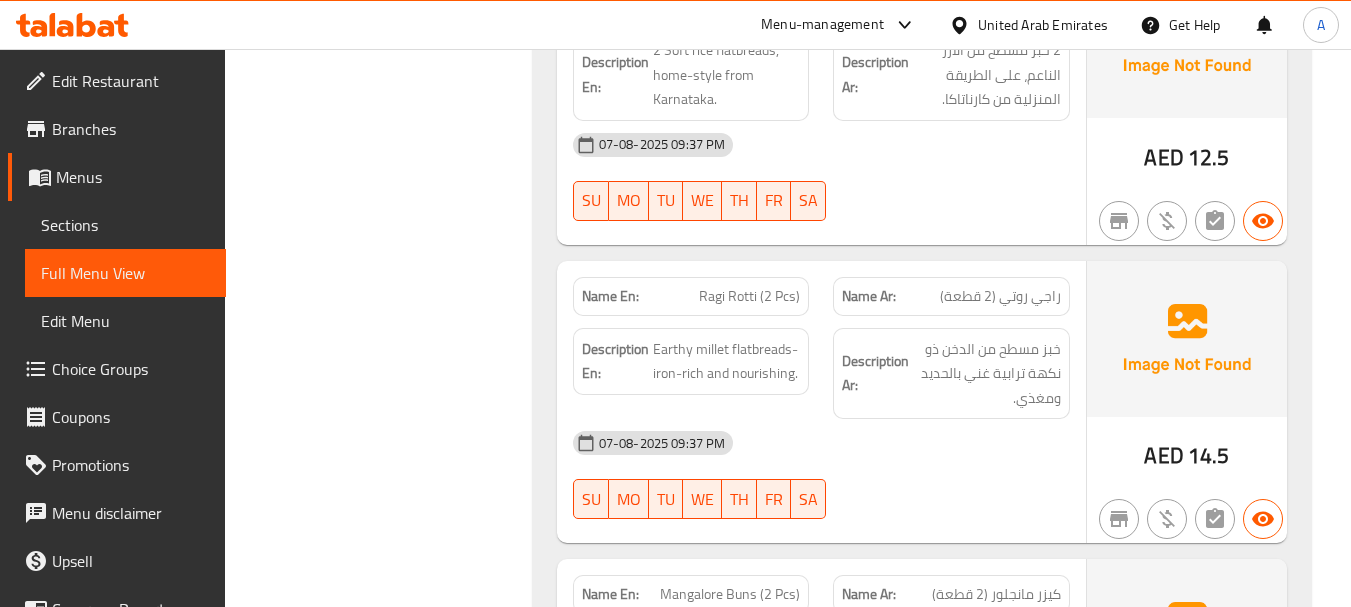 scroll, scrollTop: 36859, scrollLeft: 0, axis: vertical 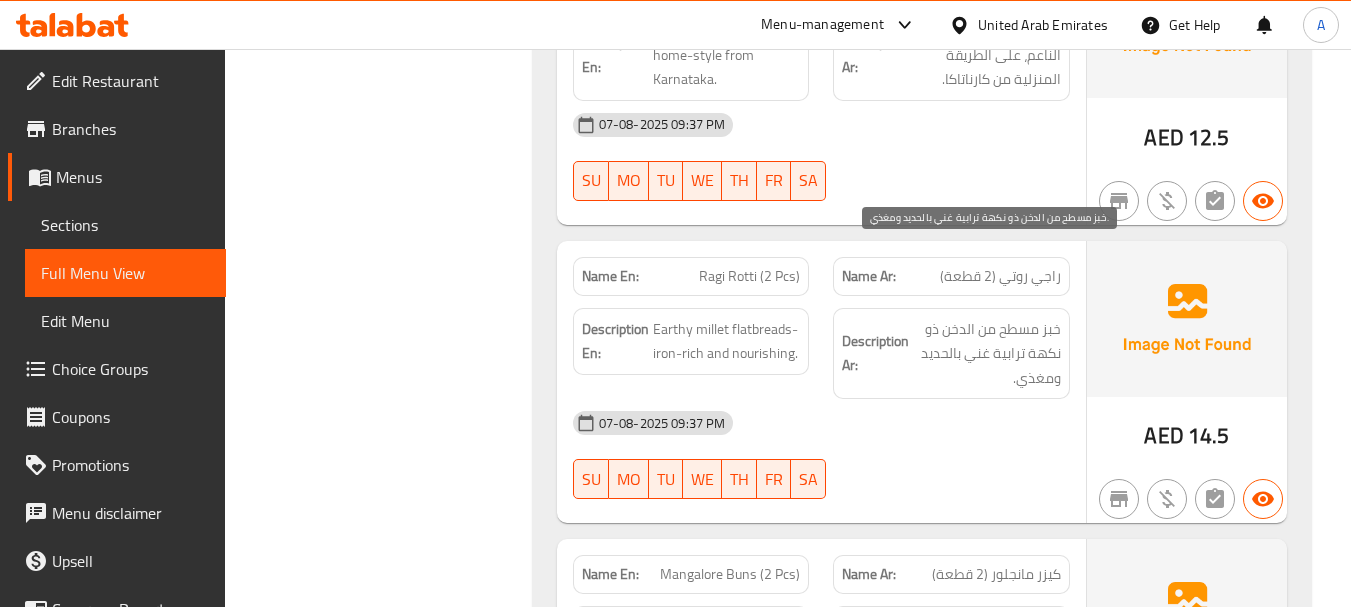 click on "خبز مسطح من الدخن ذو نكهة ترابية غني بالحديد ومغذي." at bounding box center (987, 354) 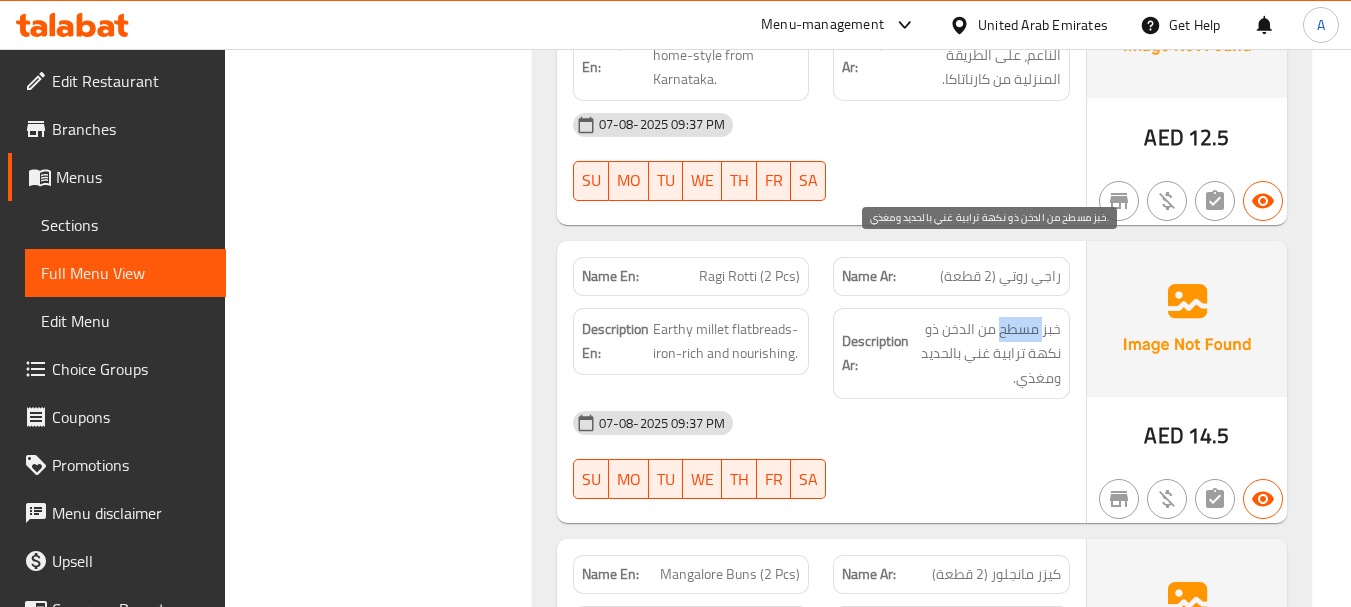 drag, startPoint x: 1044, startPoint y: 255, endPoint x: 1016, endPoint y: 251, distance: 28.284271 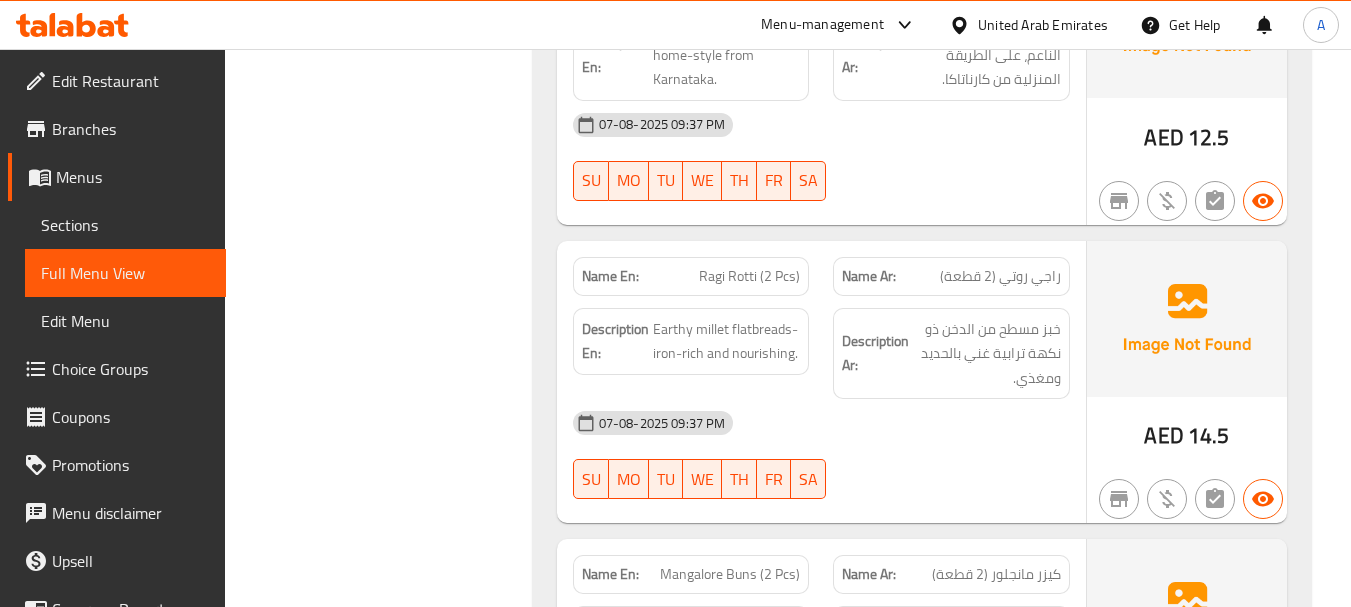click on "07-08-2025 09:37 PM" at bounding box center (821, -36016) 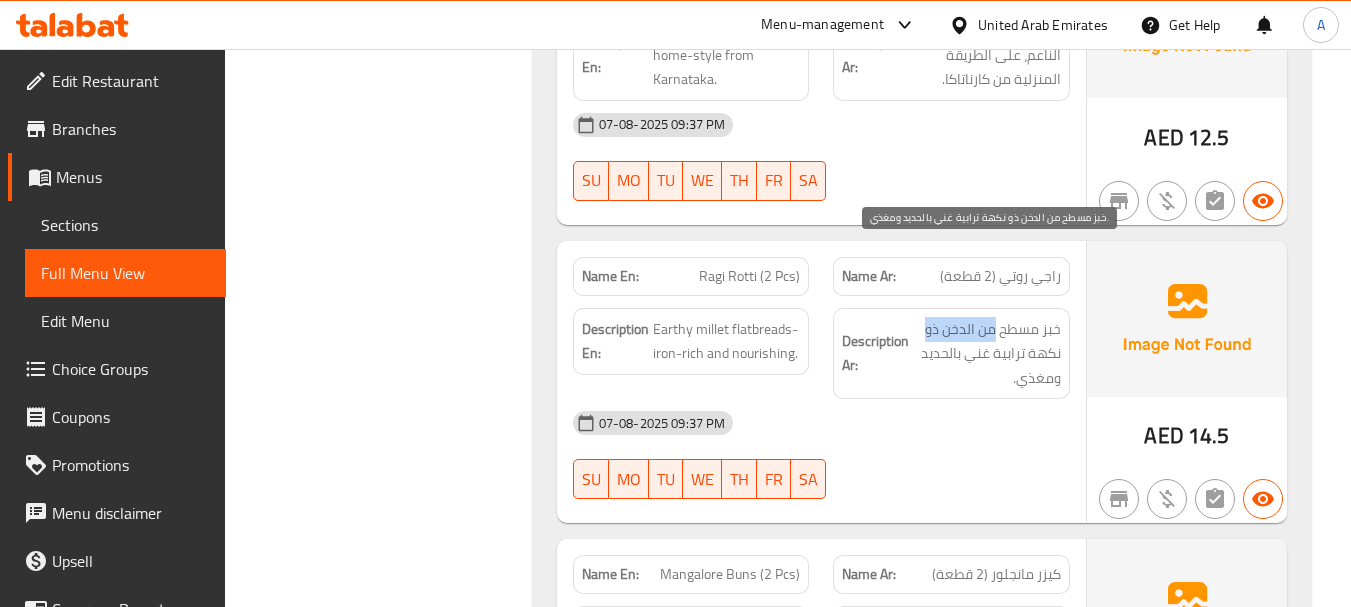 drag, startPoint x: 992, startPoint y: 251, endPoint x: 927, endPoint y: 258, distance: 65.37584 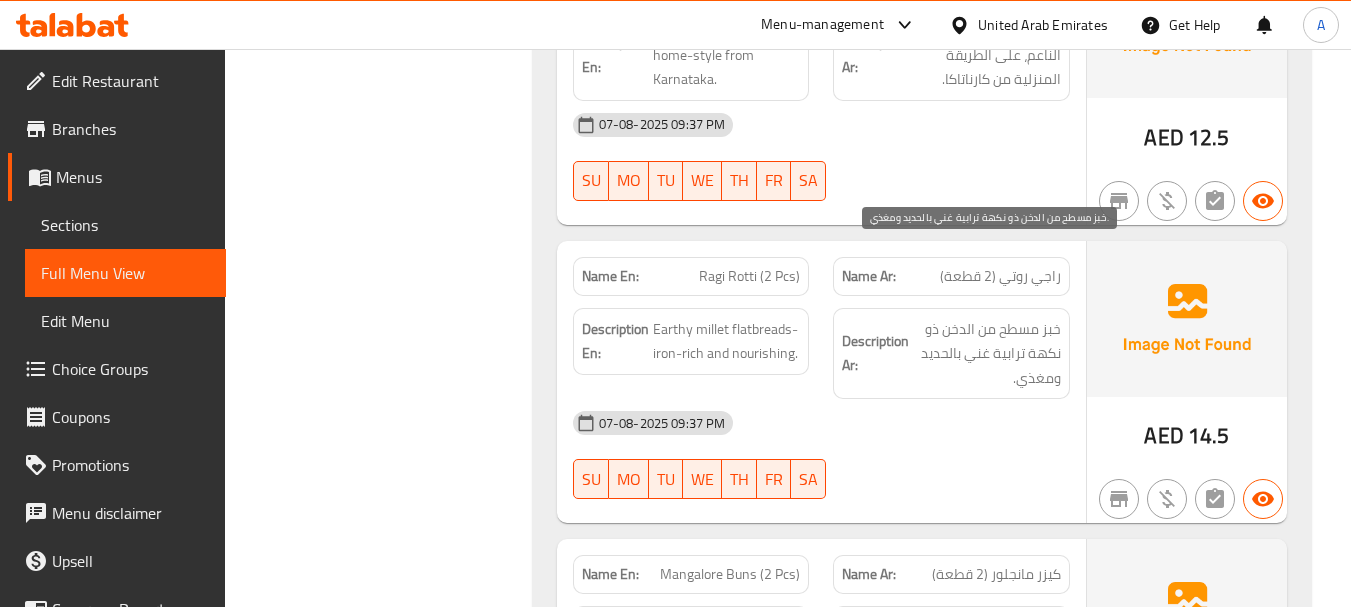 click on "خبز مسطح من الدخن ذو نكهة ترابية غني بالحديد ومغذي." at bounding box center [987, 354] 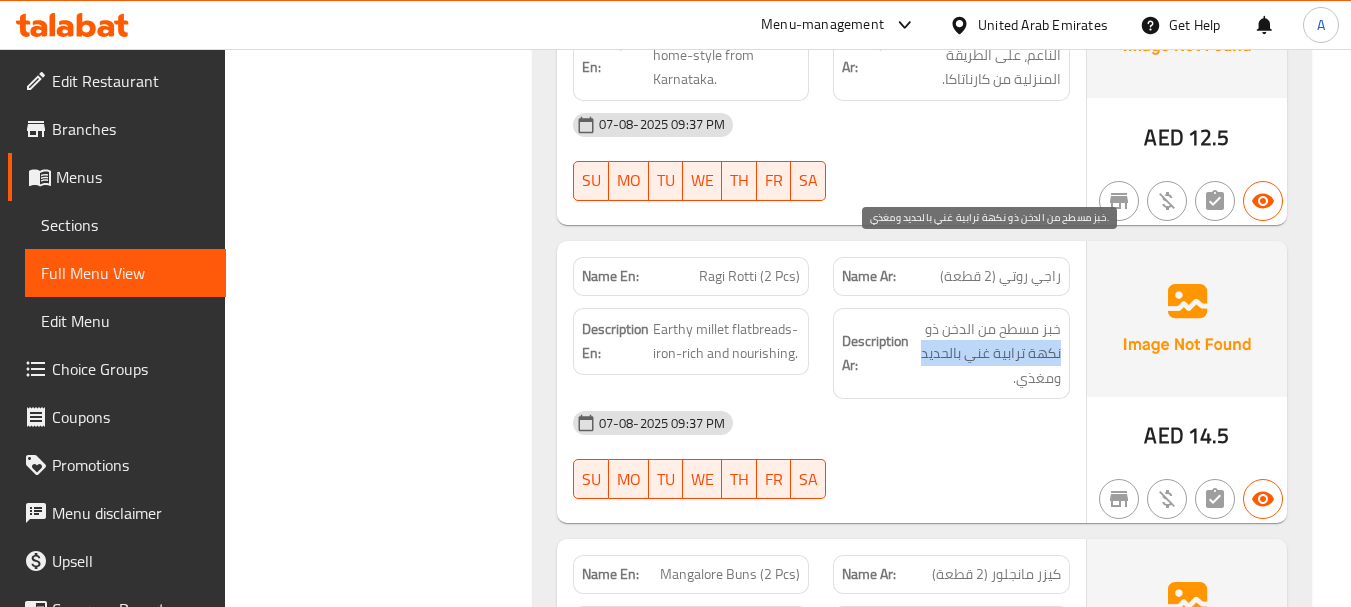 drag, startPoint x: 1036, startPoint y: 284, endPoint x: 953, endPoint y: 291, distance: 83.294655 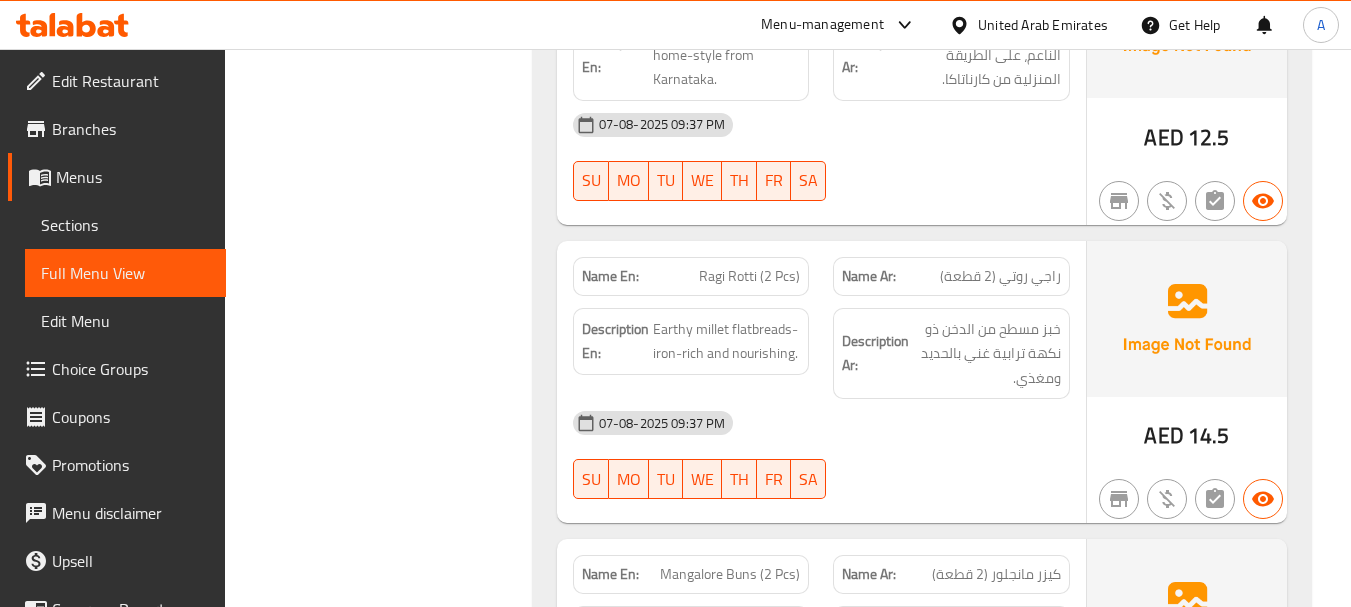 click on "Description Ar: خبز مسطح من الدخن ذو نكهة ترابية غني بالحديد ومغذي." at bounding box center [951, -36086] 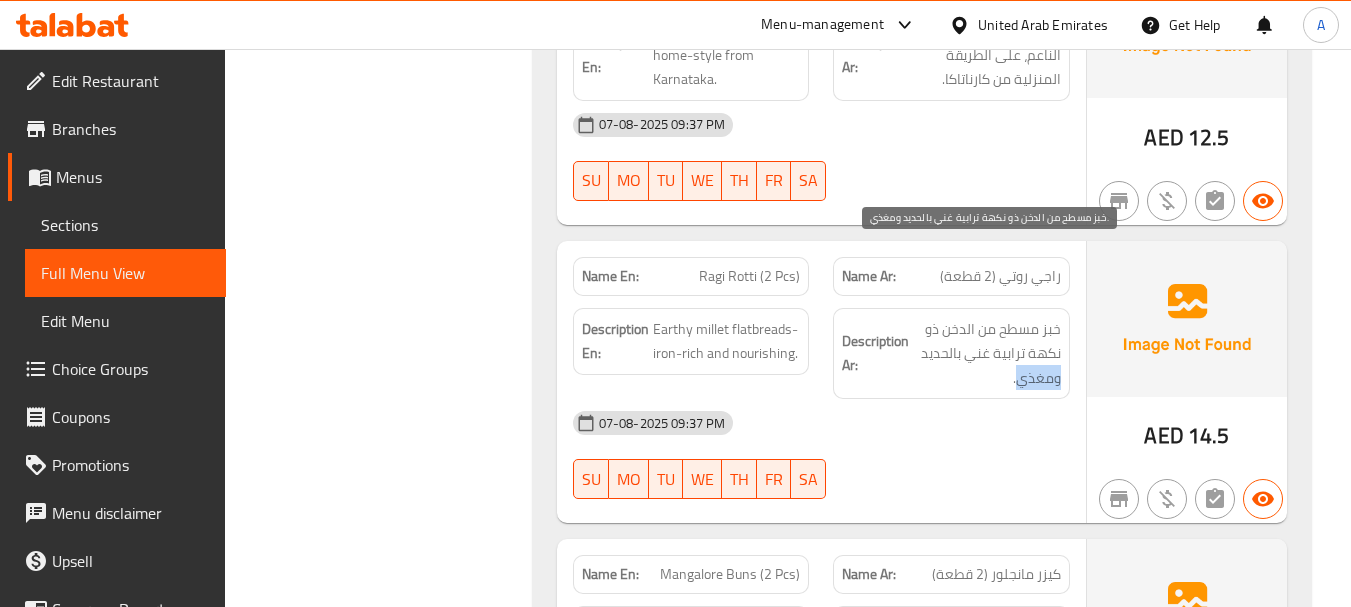 click on "خبز مسطح من الدخن ذو نكهة ترابية غني بالحديد ومغذي." at bounding box center (987, 354) 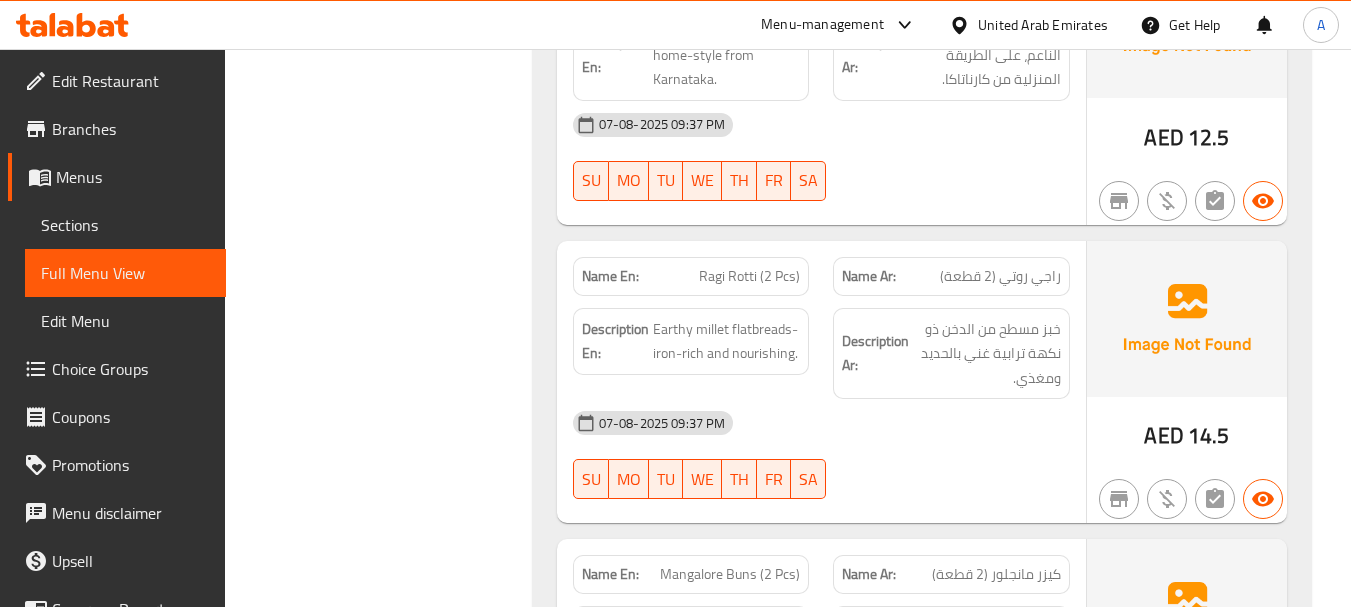 click on "07-08-2025 09:37 PM" at bounding box center [821, -36016] 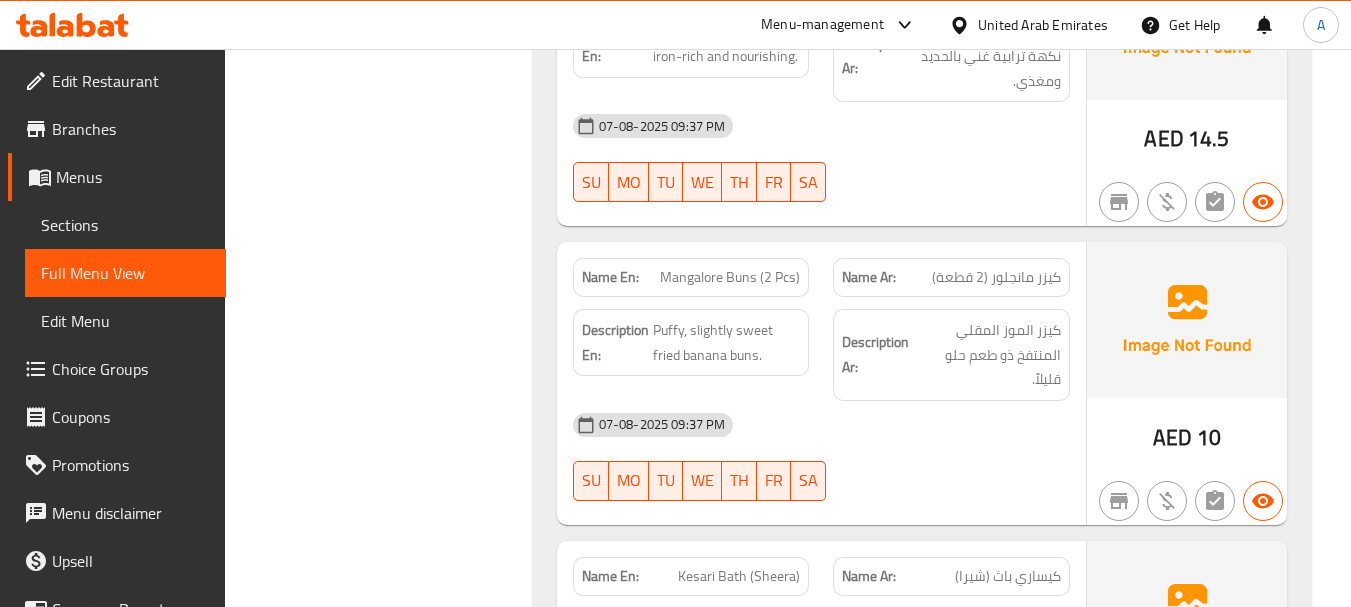 scroll, scrollTop: 37259, scrollLeft: 0, axis: vertical 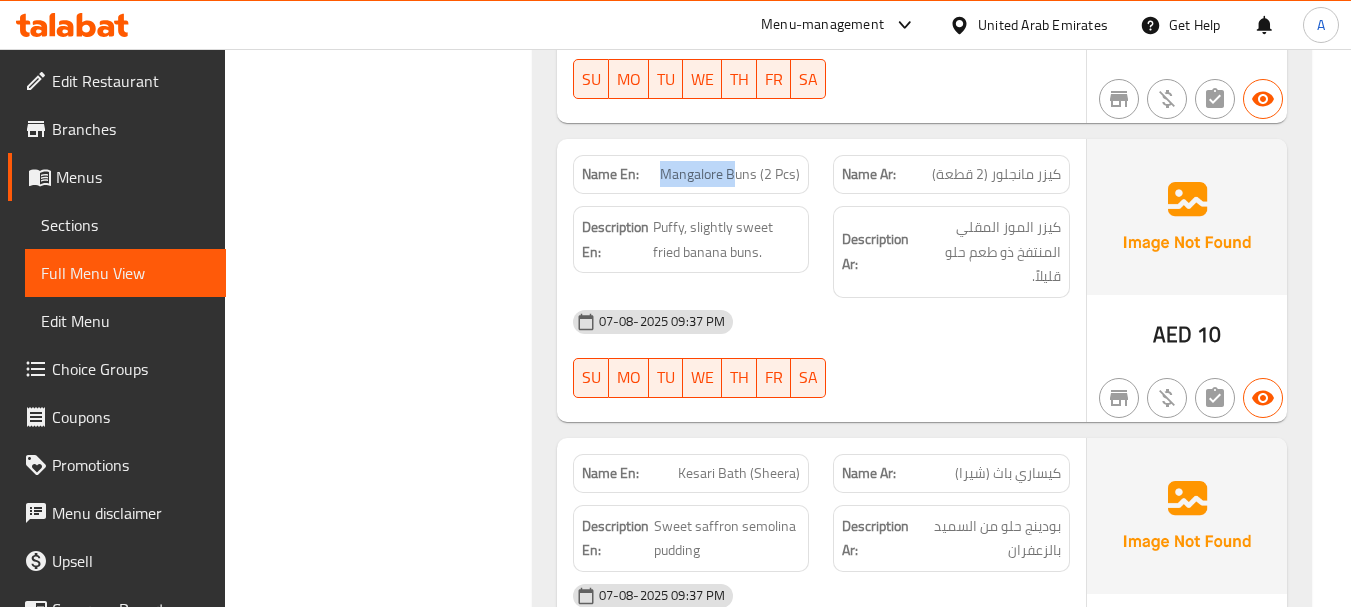 drag, startPoint x: 660, startPoint y: 114, endPoint x: 775, endPoint y: 114, distance: 115 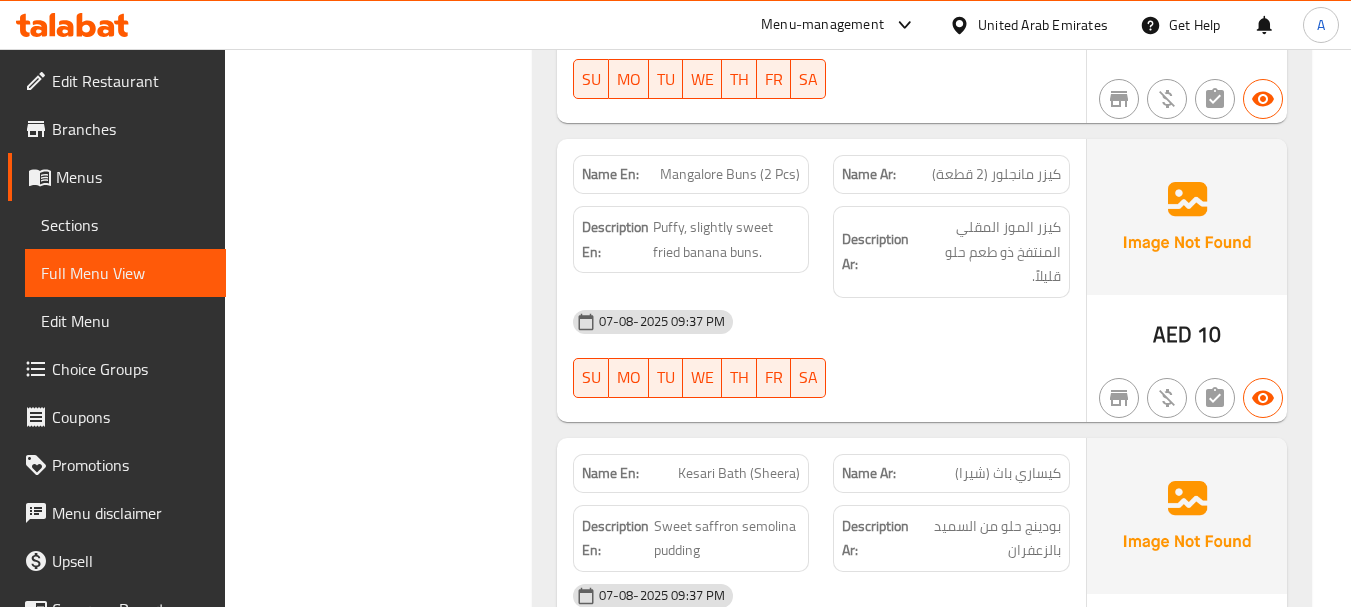 click on "07-08-2025 09:37 PM" at bounding box center (821, -35767) 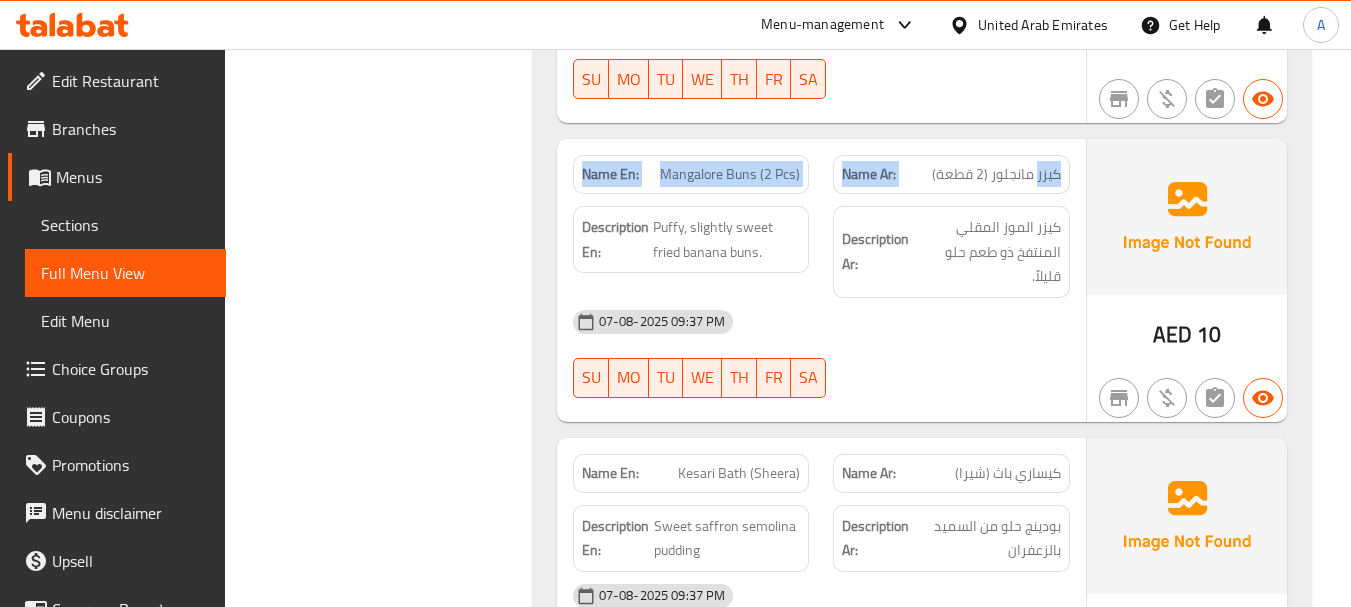 drag, startPoint x: 1059, startPoint y: 108, endPoint x: 585, endPoint y: 95, distance: 474.17822 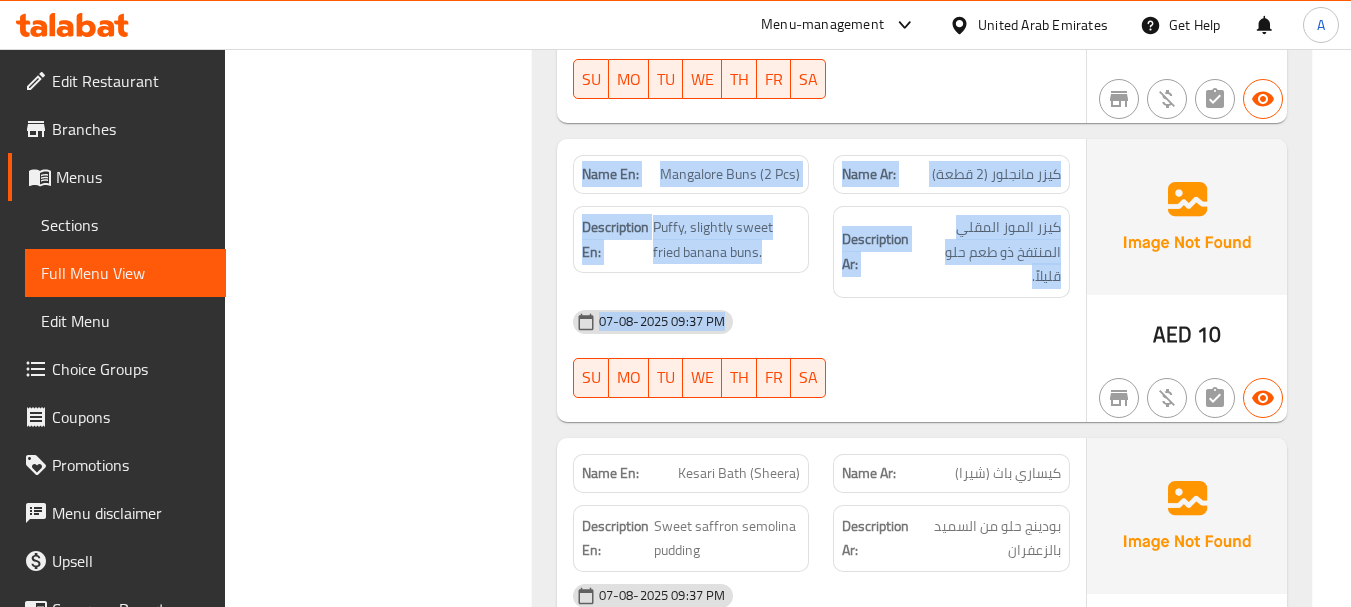 drag, startPoint x: 585, startPoint y: 95, endPoint x: 928, endPoint y: 266, distance: 383.2623 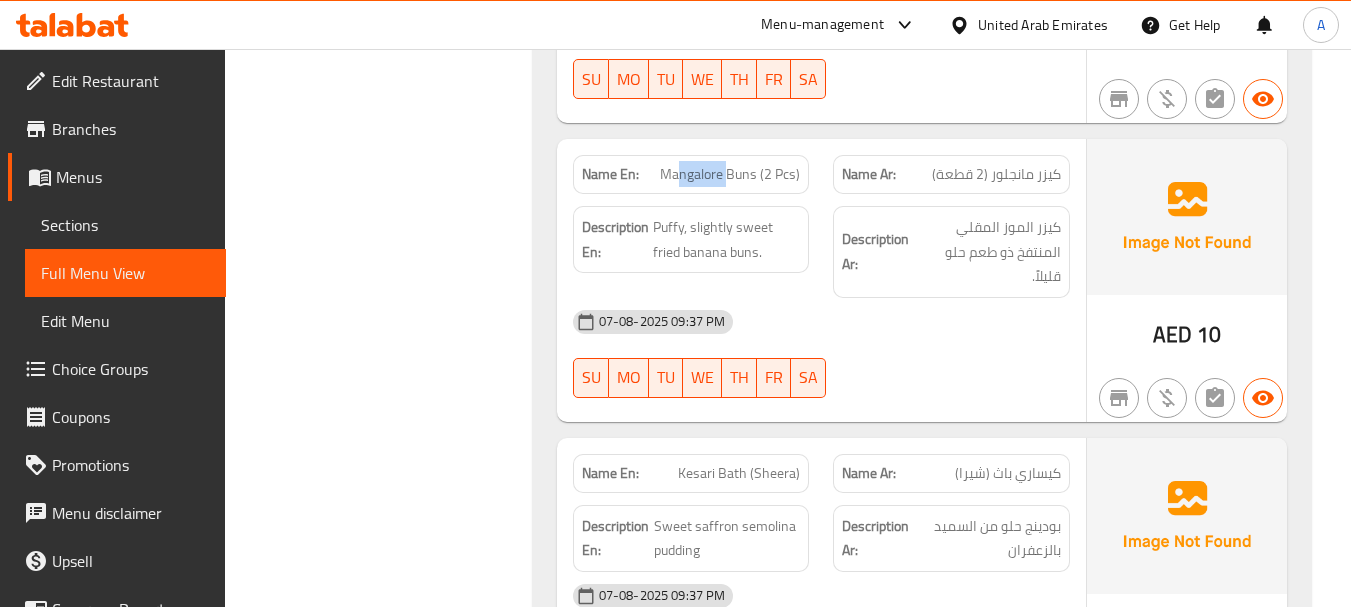 drag, startPoint x: 684, startPoint y: 96, endPoint x: 772, endPoint y: 136, distance: 96.66437 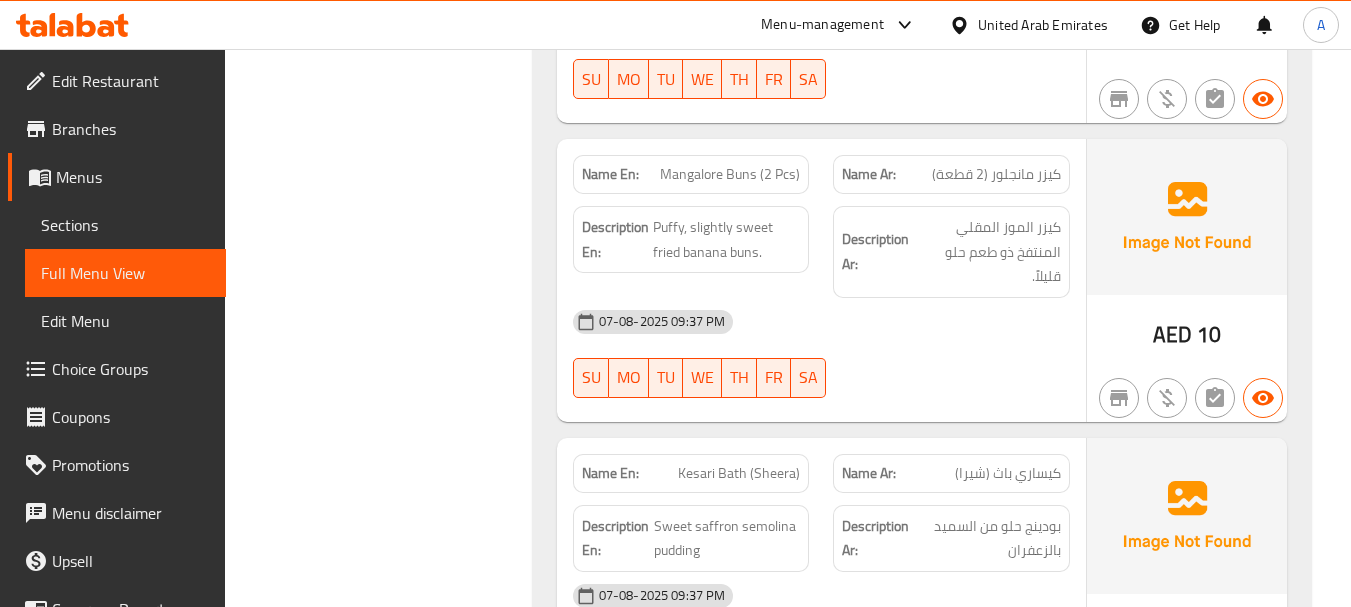 click on "07-08-2025 09:37 PM SU MO TU WE TH FR SA" at bounding box center [821, -35735] 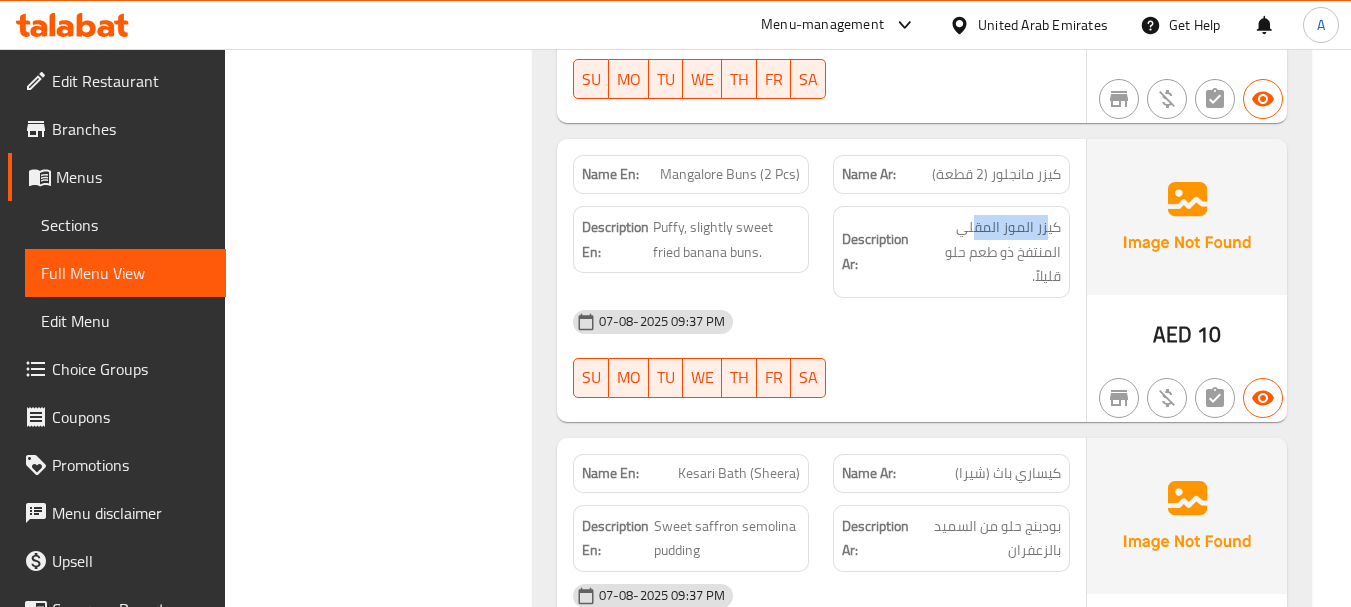 drag, startPoint x: 1044, startPoint y: 157, endPoint x: 978, endPoint y: 134, distance: 69.89278 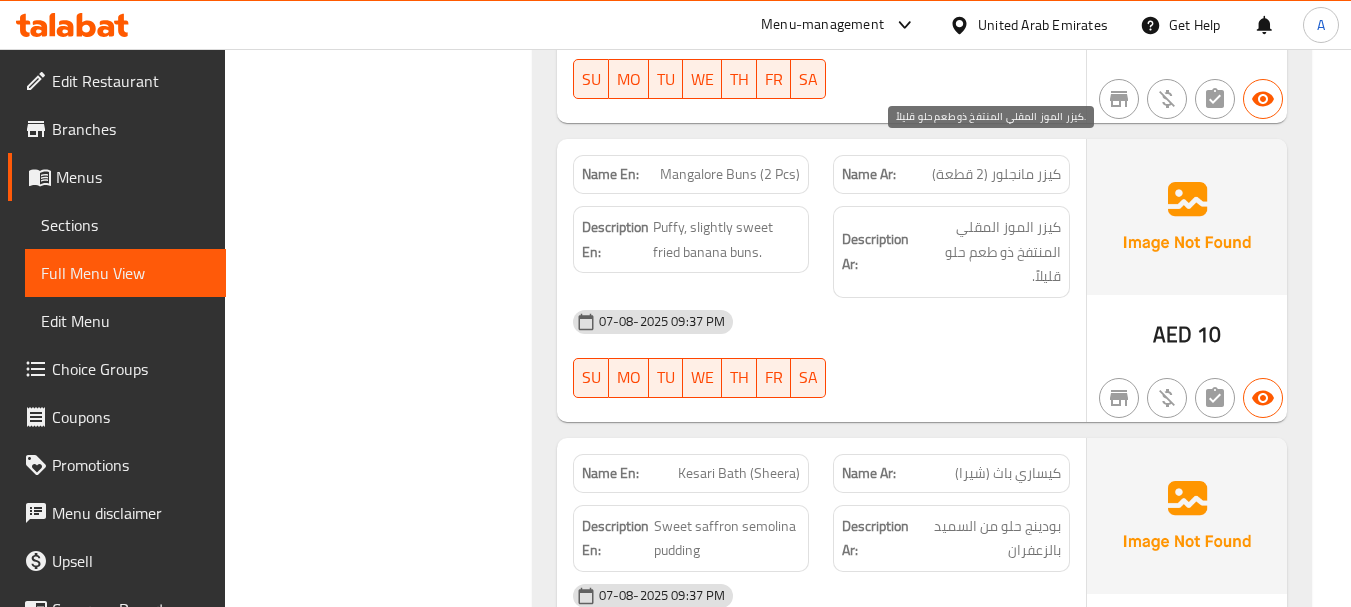 click on "كيزر الموز المقلي المنتفخ ذو طعم حلو قليلاً." at bounding box center [987, 252] 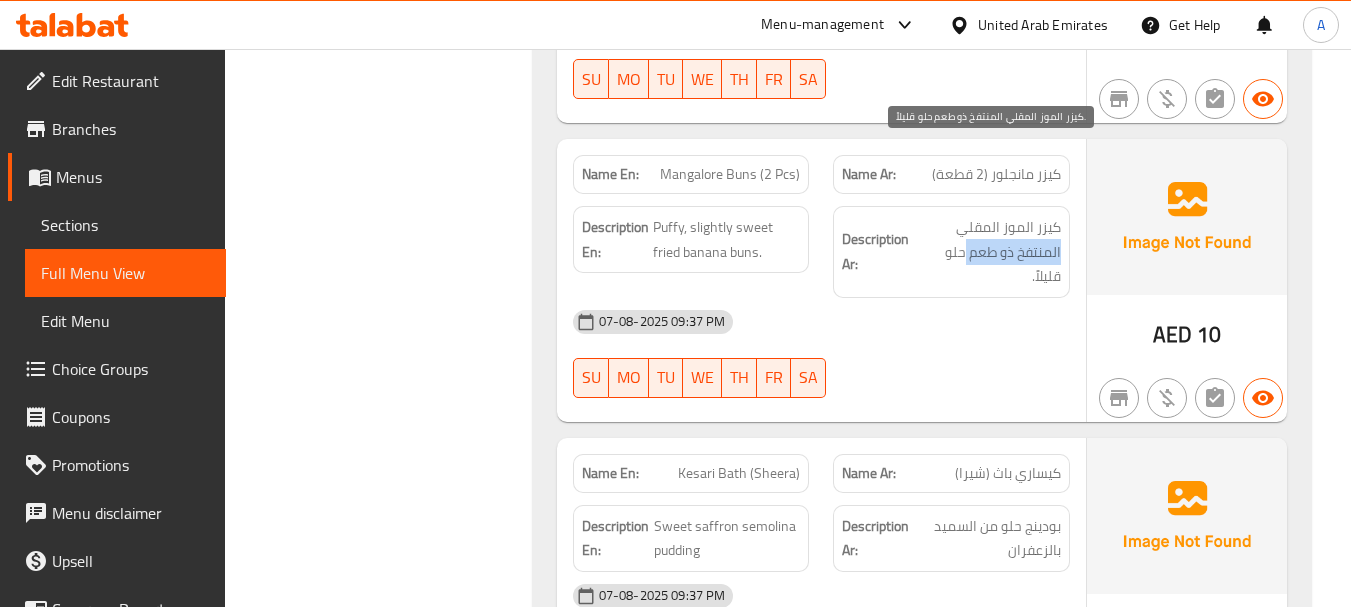 drag, startPoint x: 1038, startPoint y: 180, endPoint x: 965, endPoint y: 170, distance: 73.68175 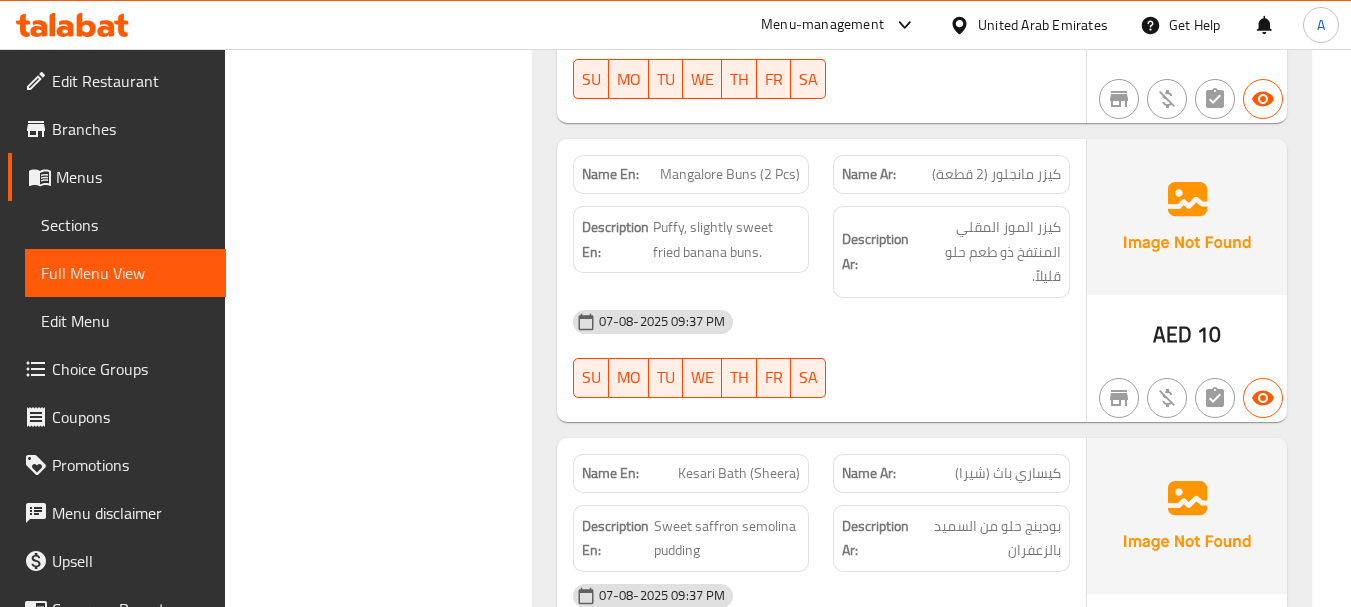 click on "07-08-2025 09:37 PM" at bounding box center [821, -35767] 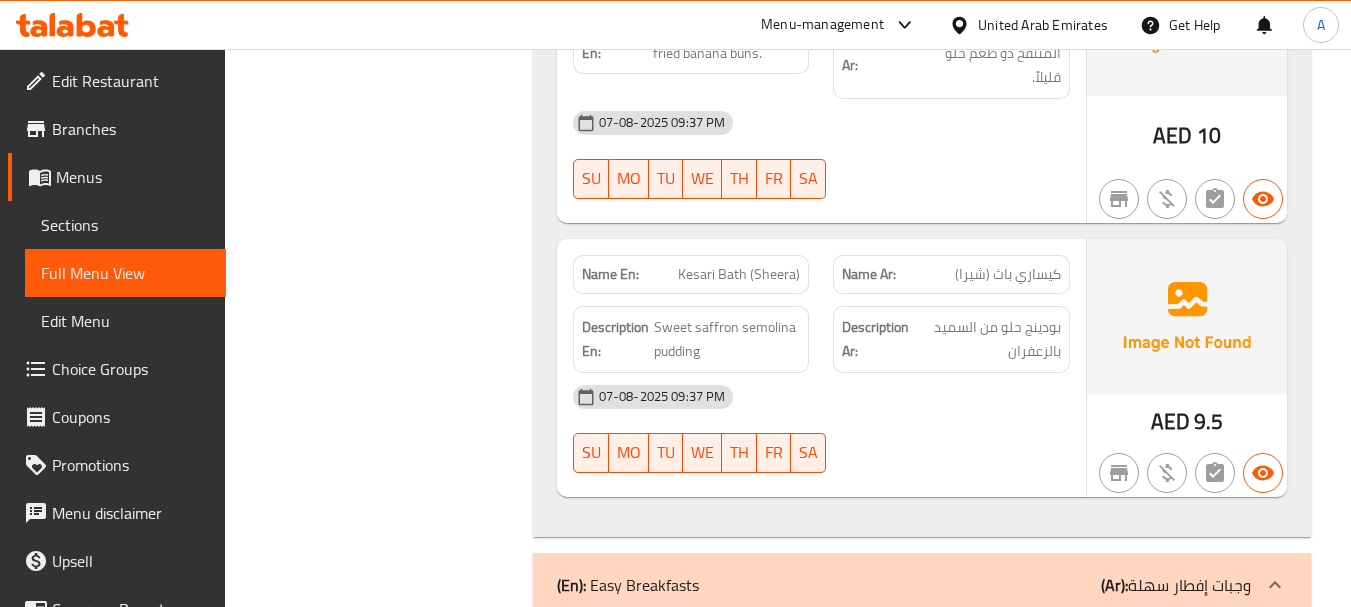 scroll, scrollTop: 37459, scrollLeft: 0, axis: vertical 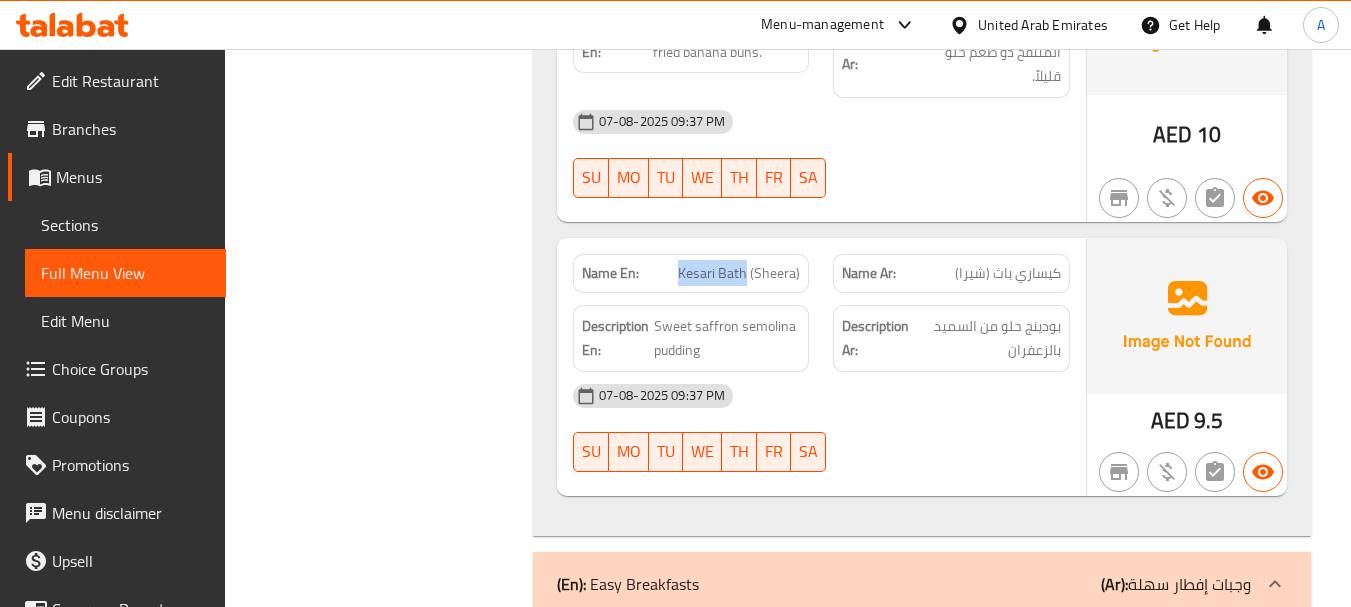 drag, startPoint x: 643, startPoint y: 187, endPoint x: 857, endPoint y: 252, distance: 223.65375 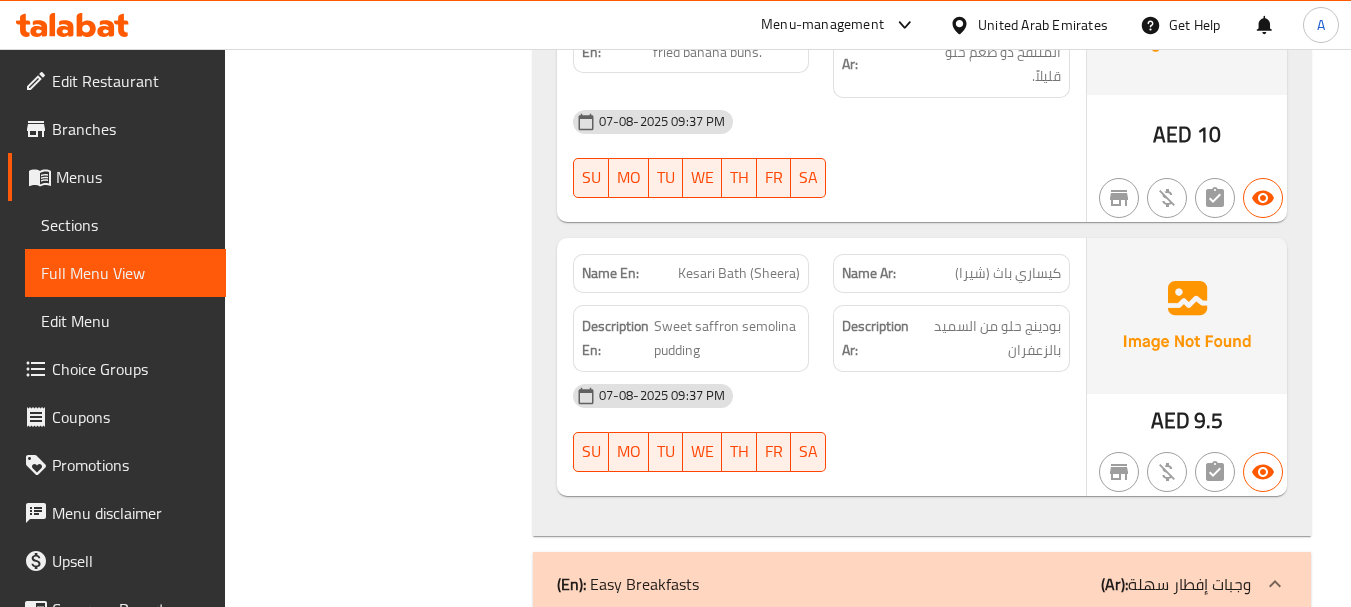 click on "07-08-2025 09:37 PM" at bounding box center (821, -35340) 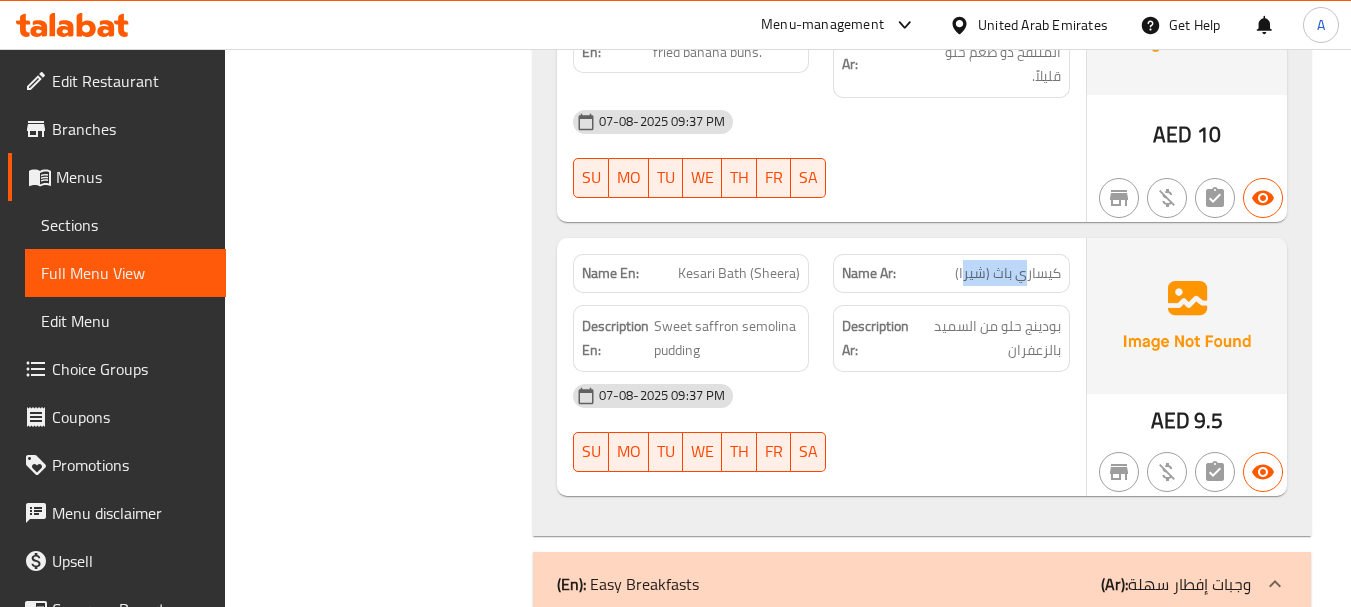 drag, startPoint x: 1016, startPoint y: 193, endPoint x: 958, endPoint y: 202, distance: 58.694122 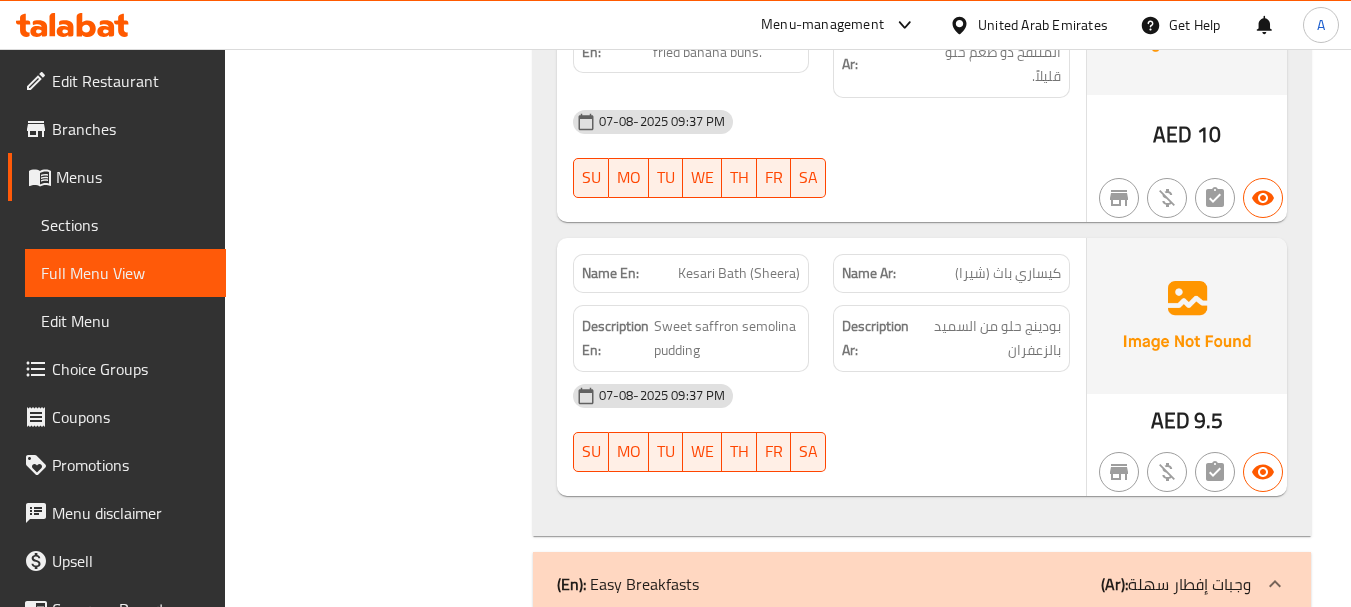 click on "07-08-2025 09:37 PM SU MO TU WE TH FR SA" at bounding box center [821, -35308] 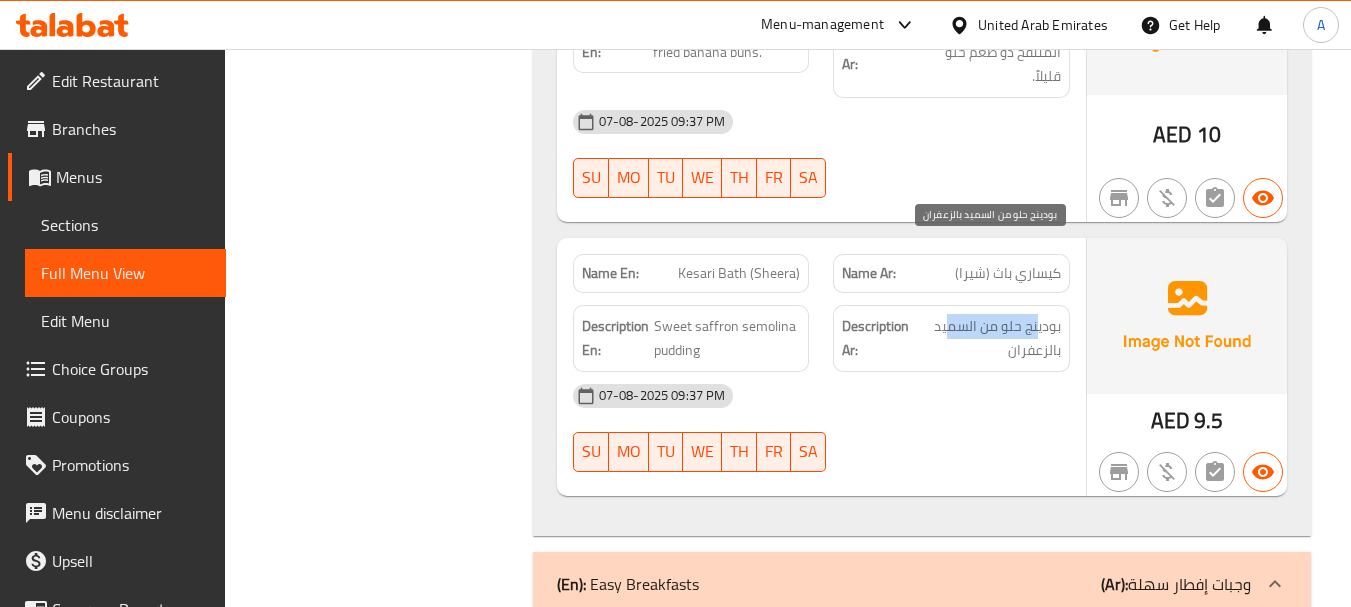 drag, startPoint x: 1036, startPoint y: 258, endPoint x: 1002, endPoint y: 287, distance: 44.687805 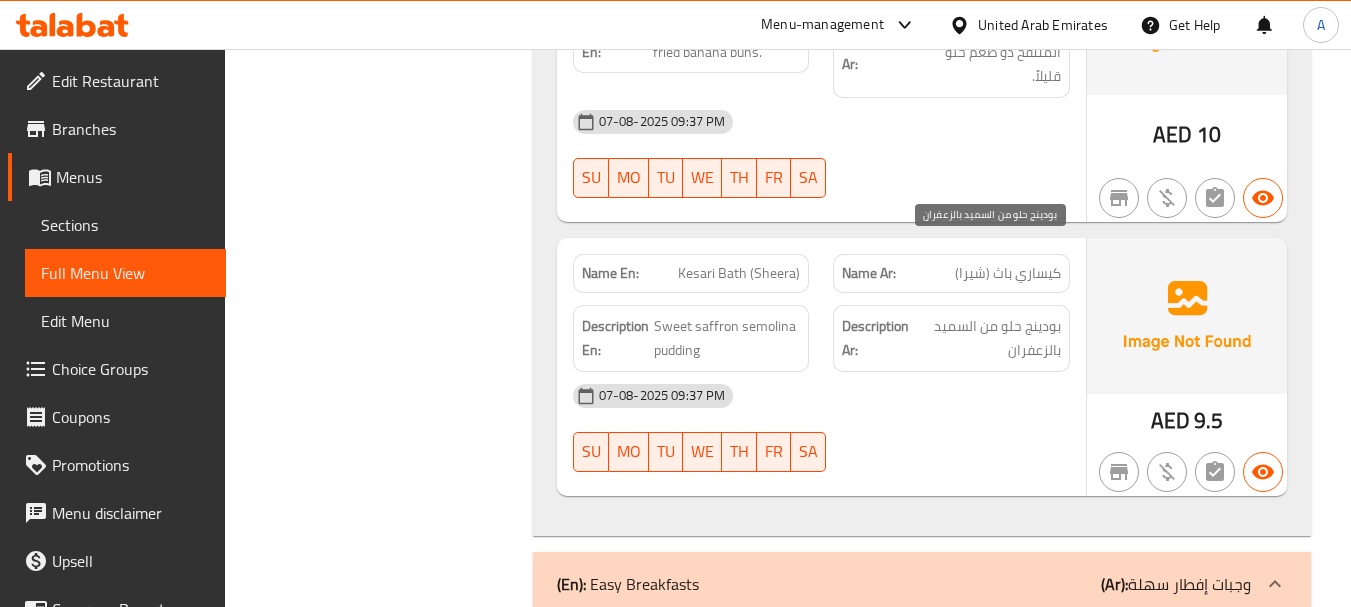click on "بودينج حلو من السميد بالزعفران" at bounding box center (988, 338) 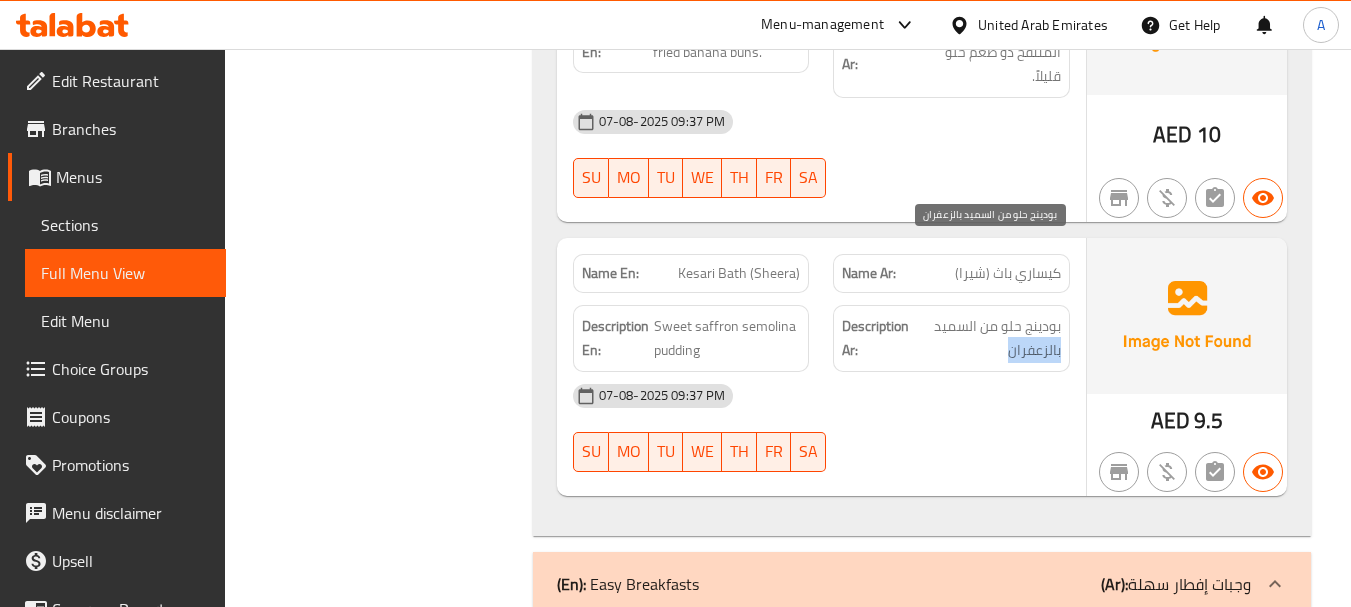 click on "بودينج حلو من السميد بالزعفران" at bounding box center [988, 338] 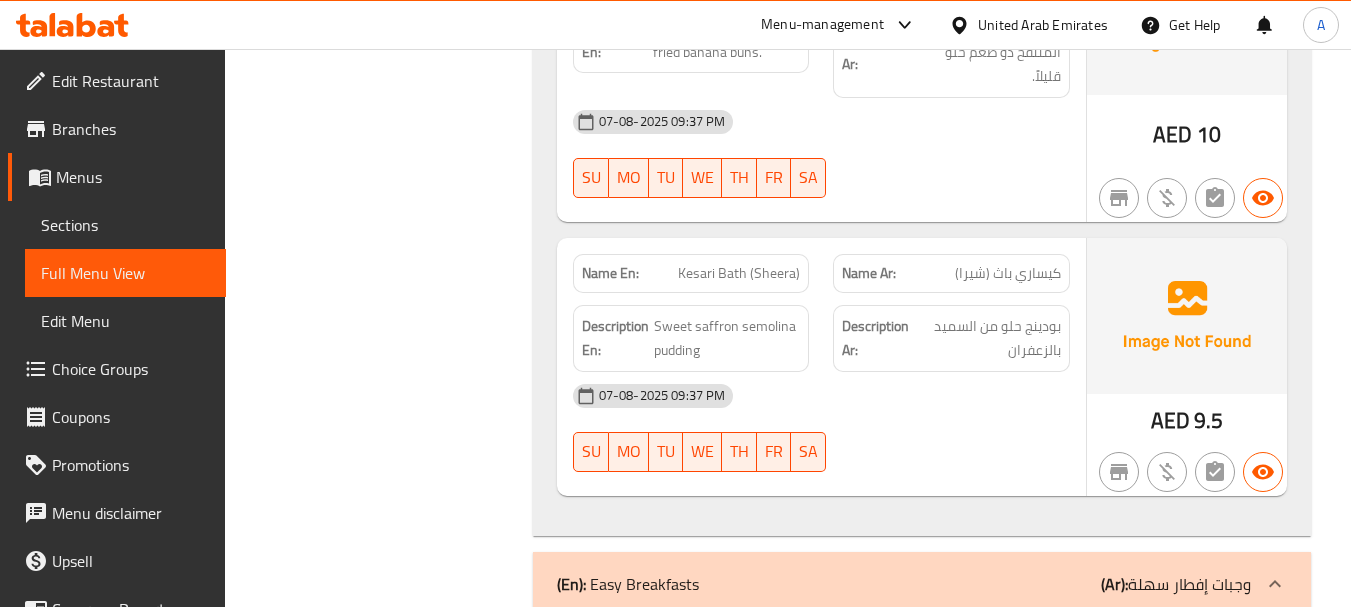 click on "07-08-2025 09:37 PM" at bounding box center (821, -35340) 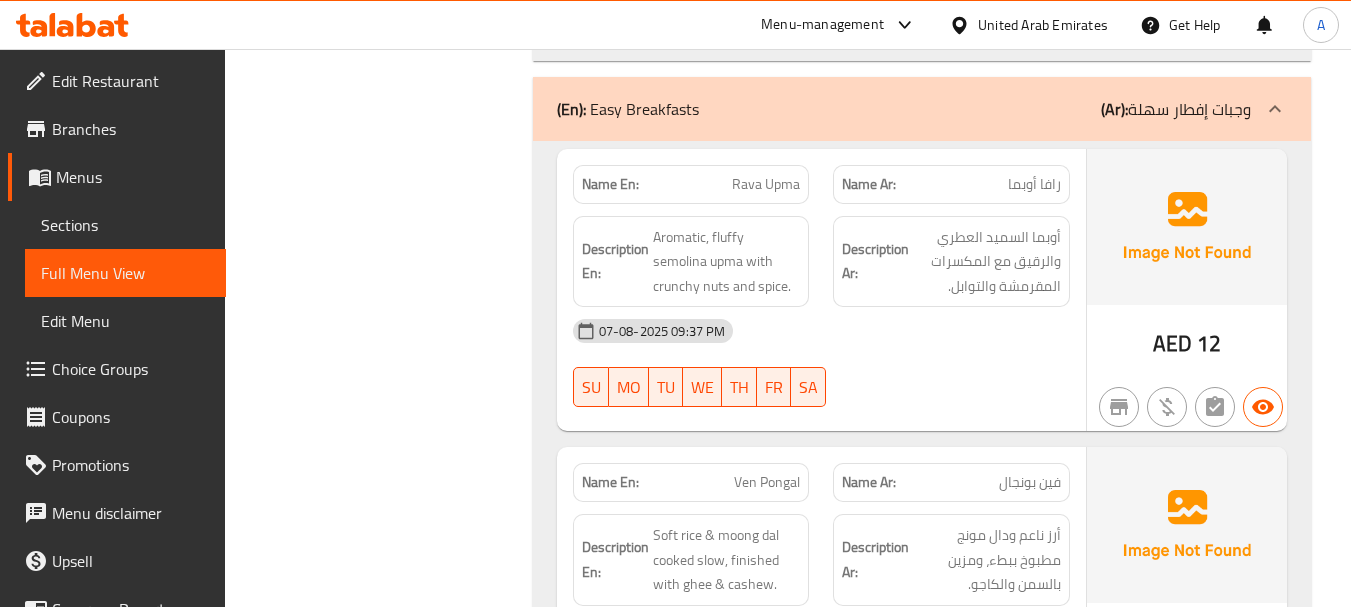 scroll, scrollTop: 37859, scrollLeft: 0, axis: vertical 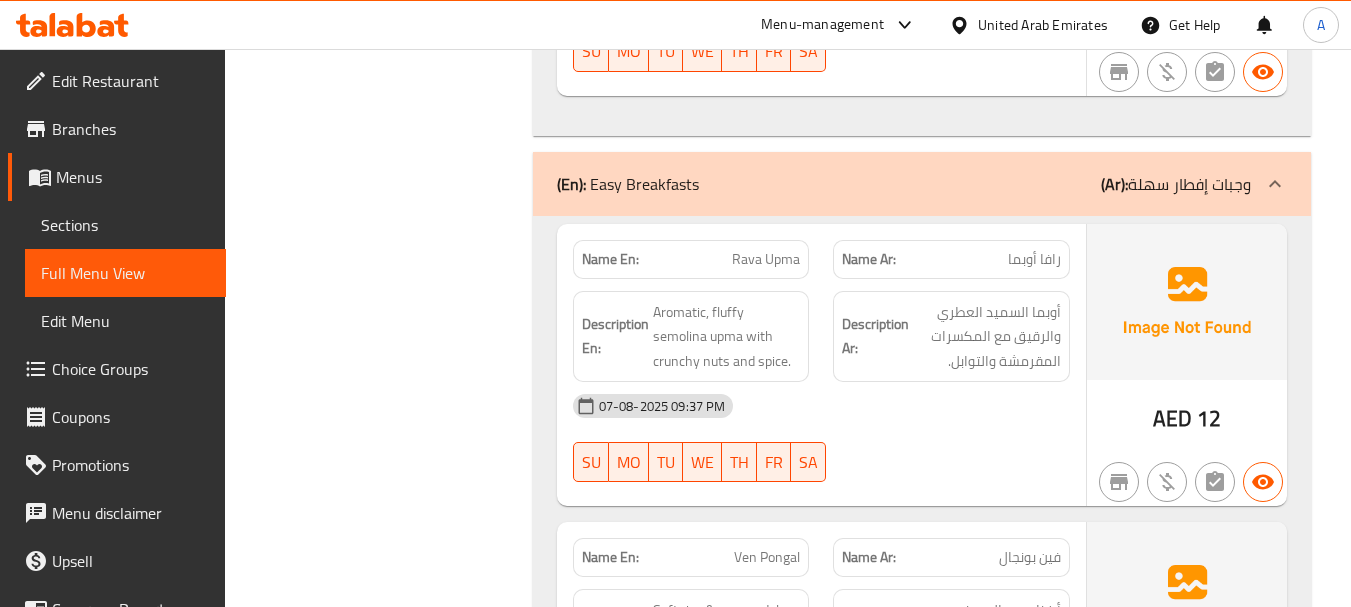 click on "07-08-2025 09:37 PM SU MO TU WE TH FR SA" at bounding box center [821, -37304] 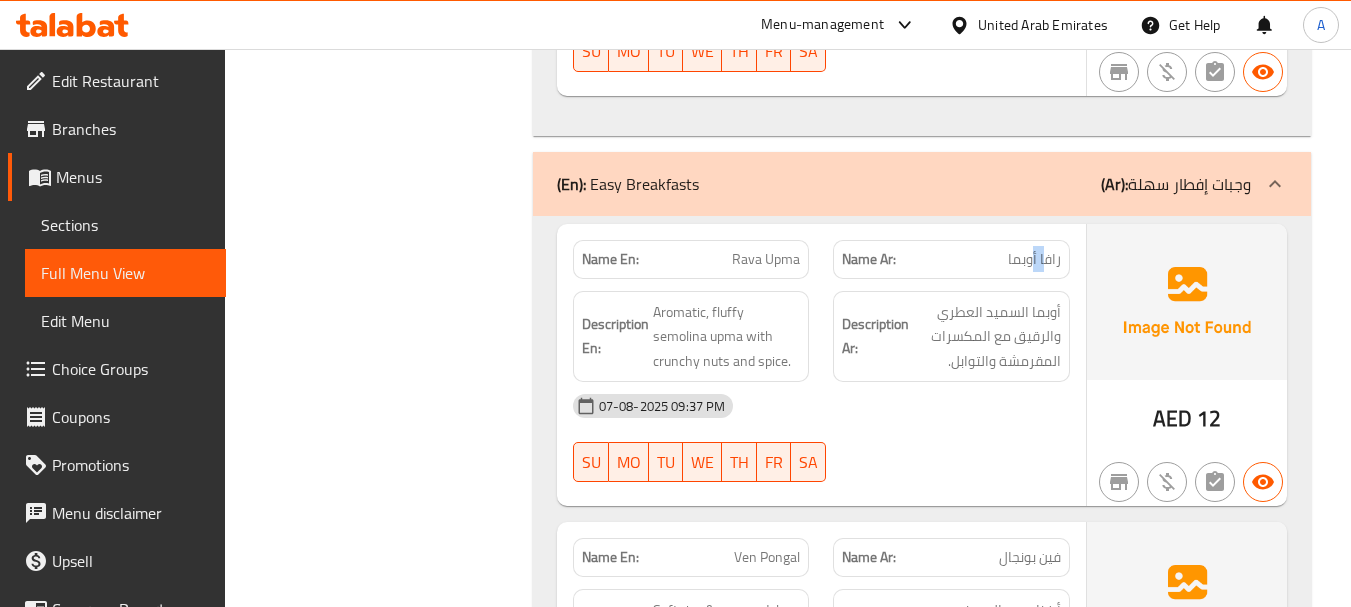drag, startPoint x: 1030, startPoint y: 175, endPoint x: 1015, endPoint y: 184, distance: 17.492855 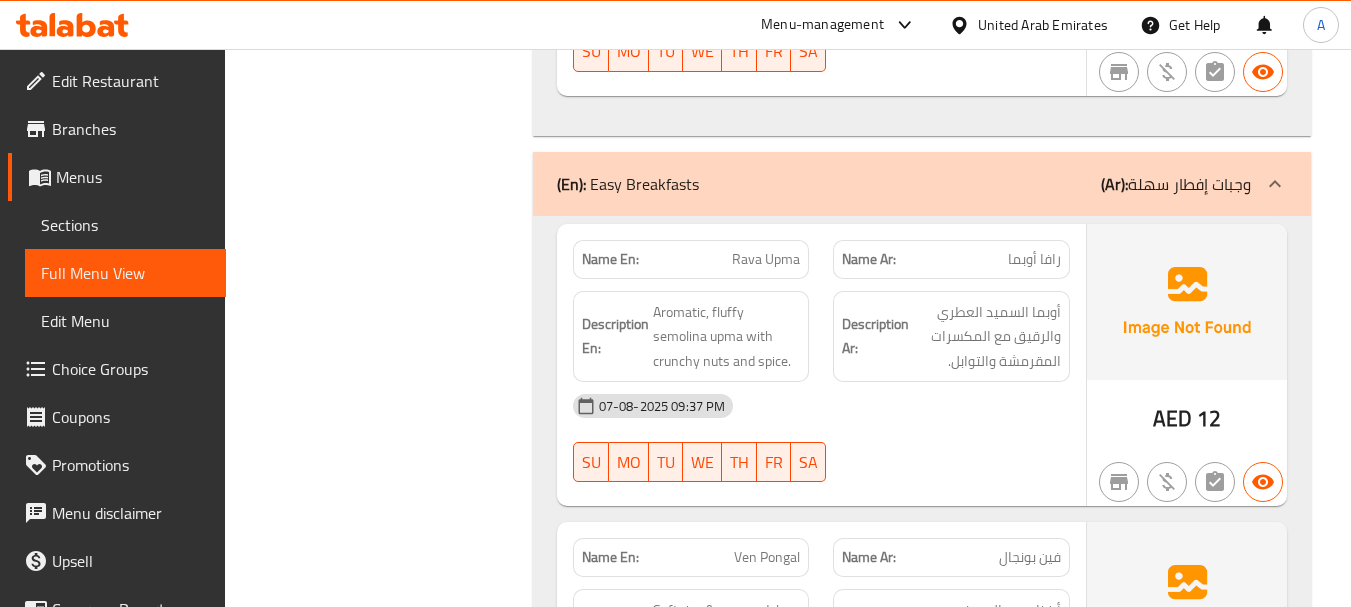 drag, startPoint x: 997, startPoint y: 391, endPoint x: 1034, endPoint y: 288, distance: 109.444046 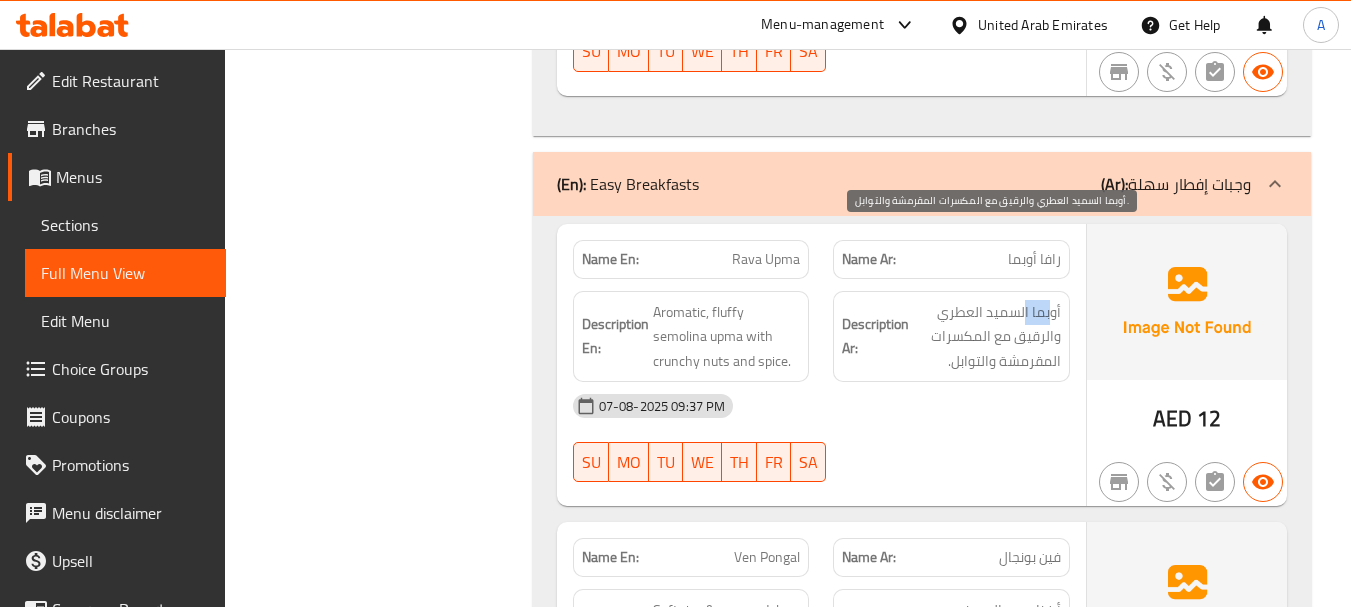 drag, startPoint x: 1024, startPoint y: 233, endPoint x: 1022, endPoint y: 302, distance: 69.02898 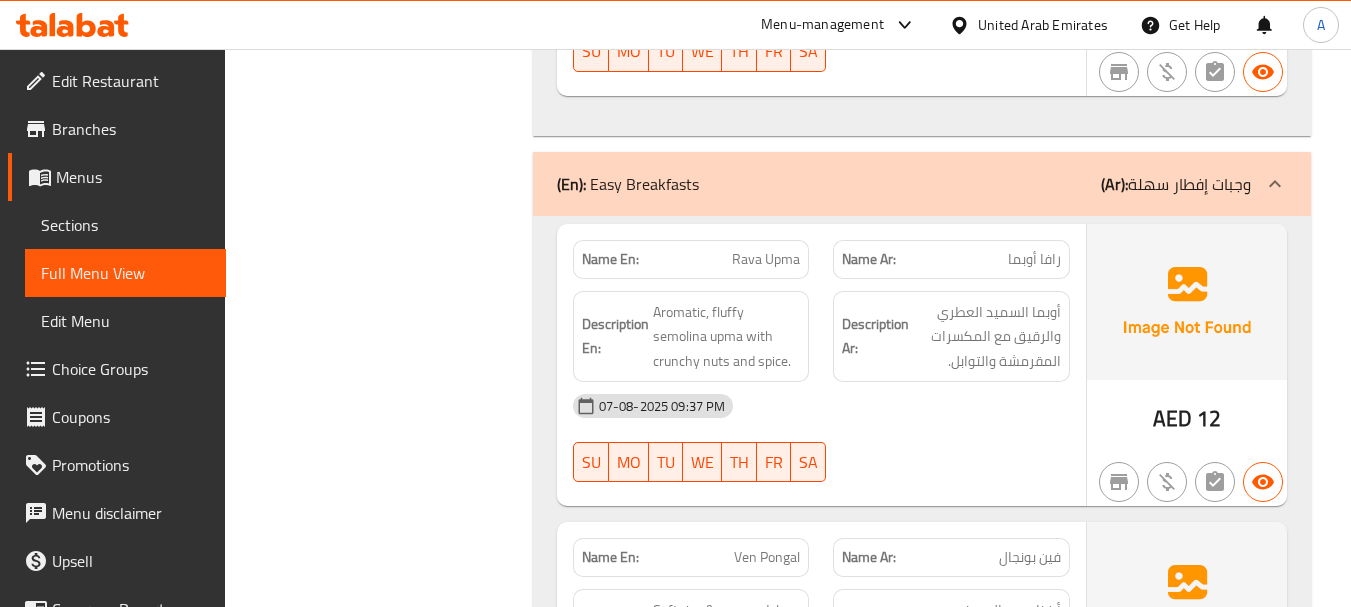click on "07-08-2025 09:37 PM SU MO TU WE TH FR SA" at bounding box center (821, -37304) 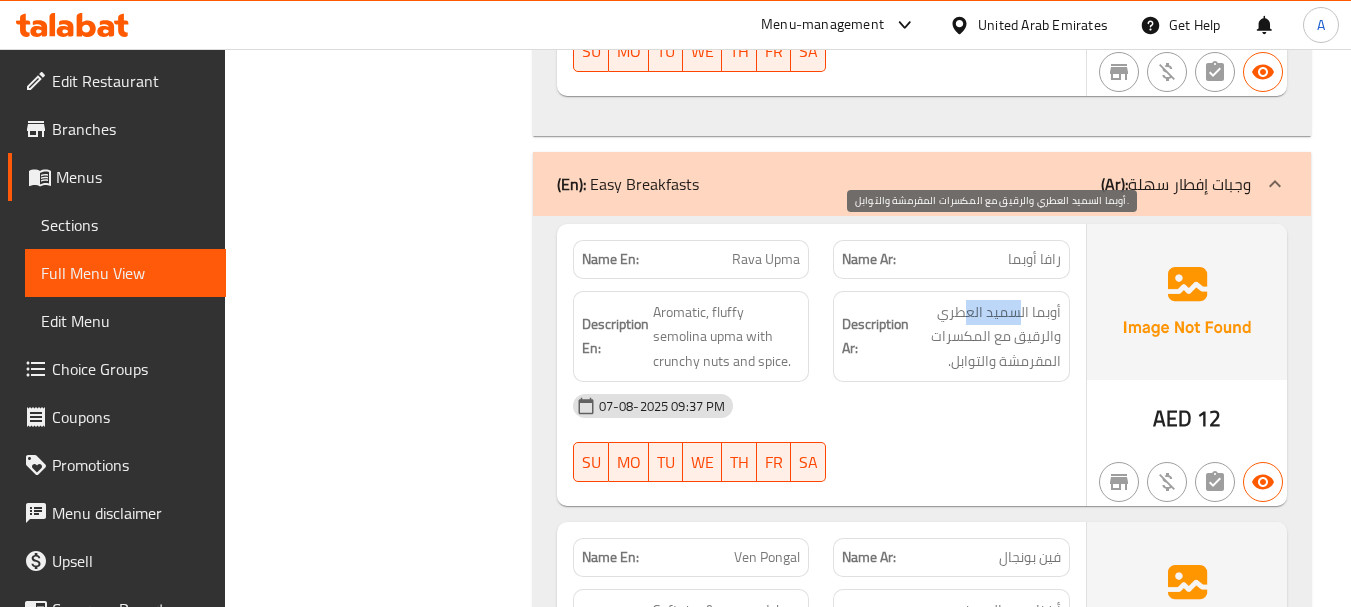 drag, startPoint x: 1022, startPoint y: 228, endPoint x: 966, endPoint y: 239, distance: 57.070133 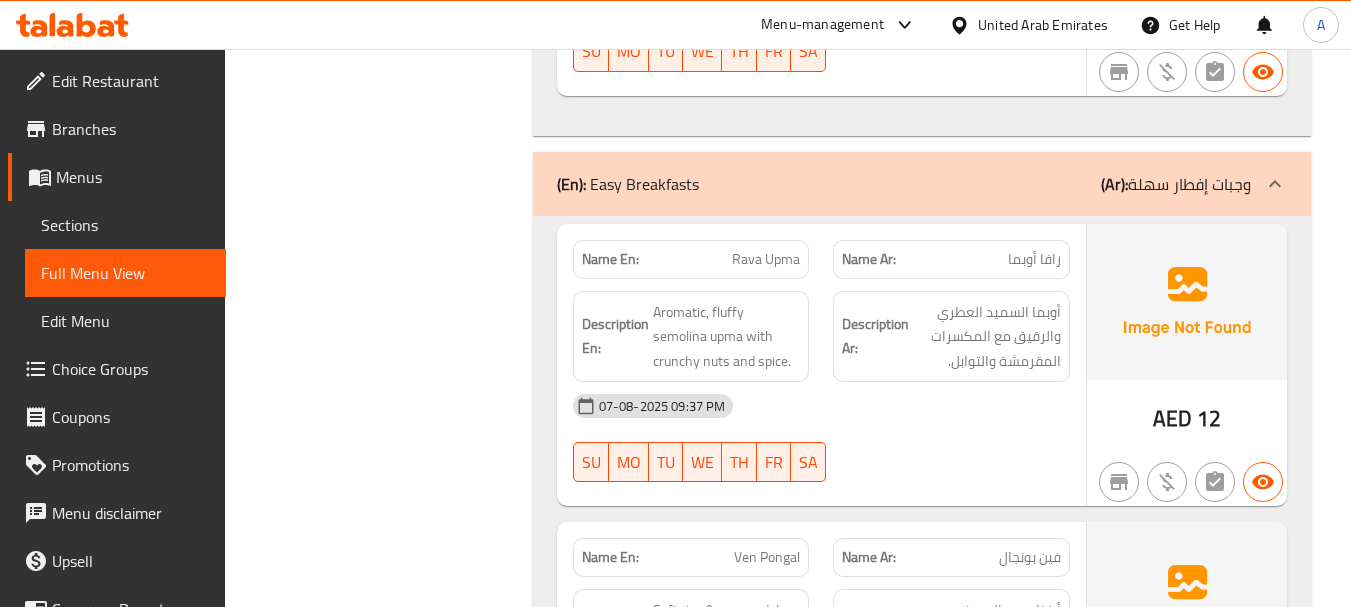 click on "07-08-2025 09:37 PM" at bounding box center [821, -37336] 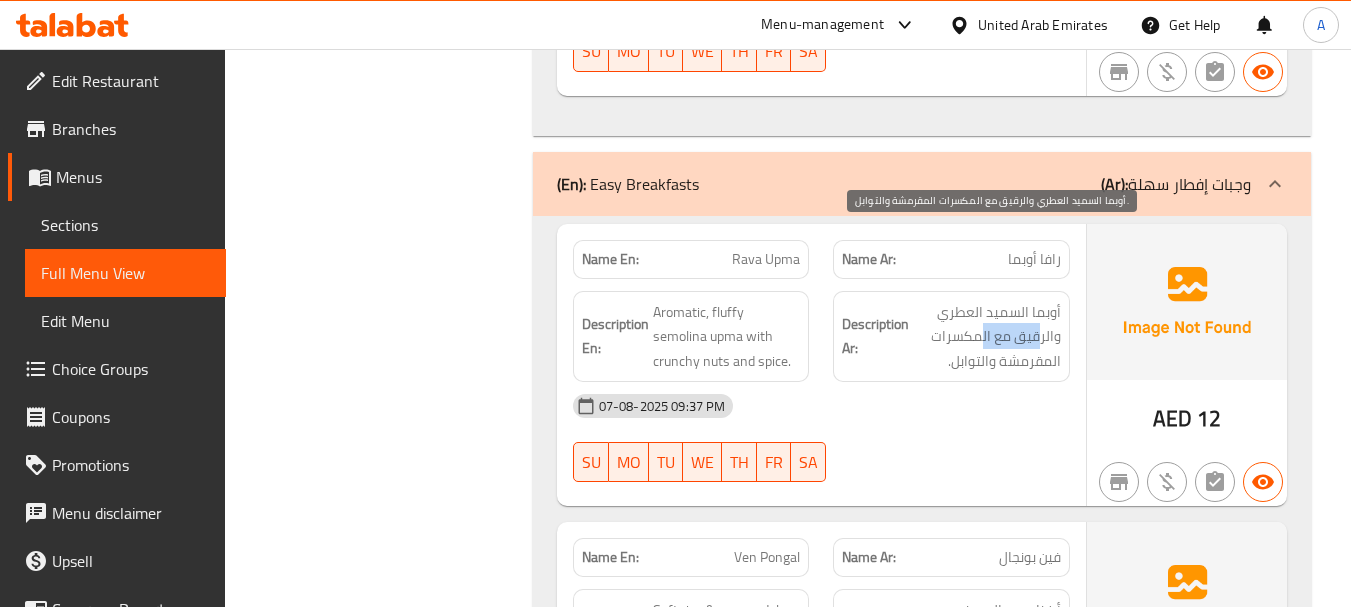 drag, startPoint x: 1036, startPoint y: 259, endPoint x: 992, endPoint y: 270, distance: 45.35416 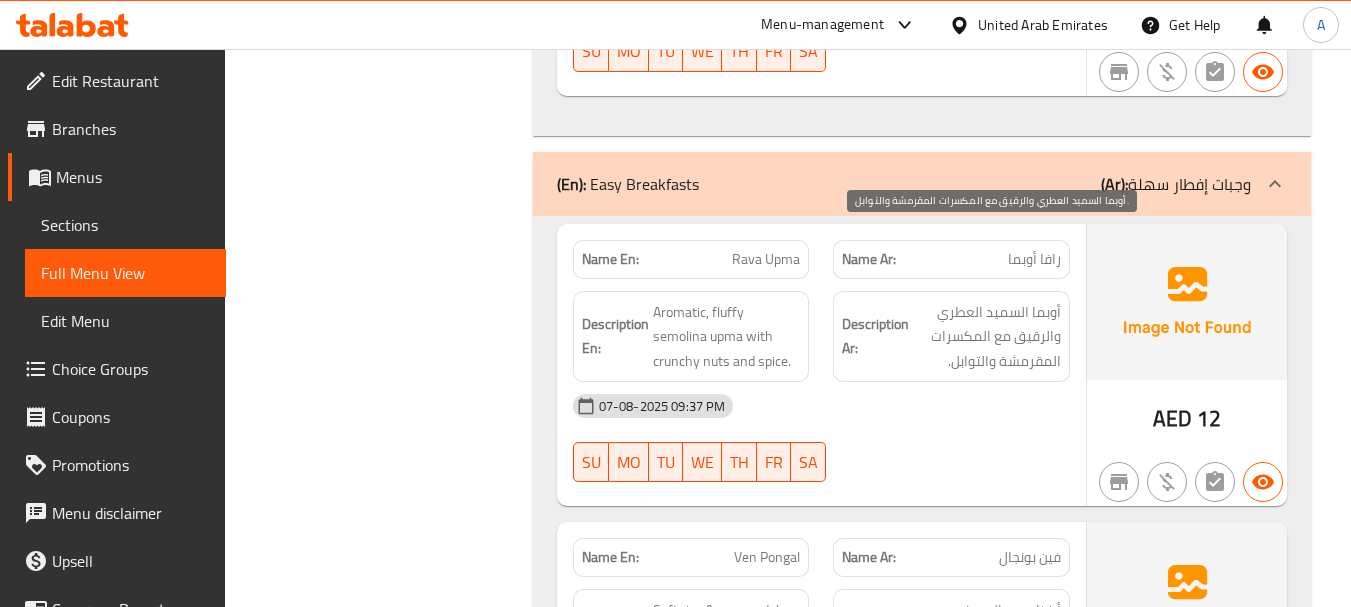 drag, startPoint x: 1030, startPoint y: 293, endPoint x: 1012, endPoint y: 333, distance: 43.863426 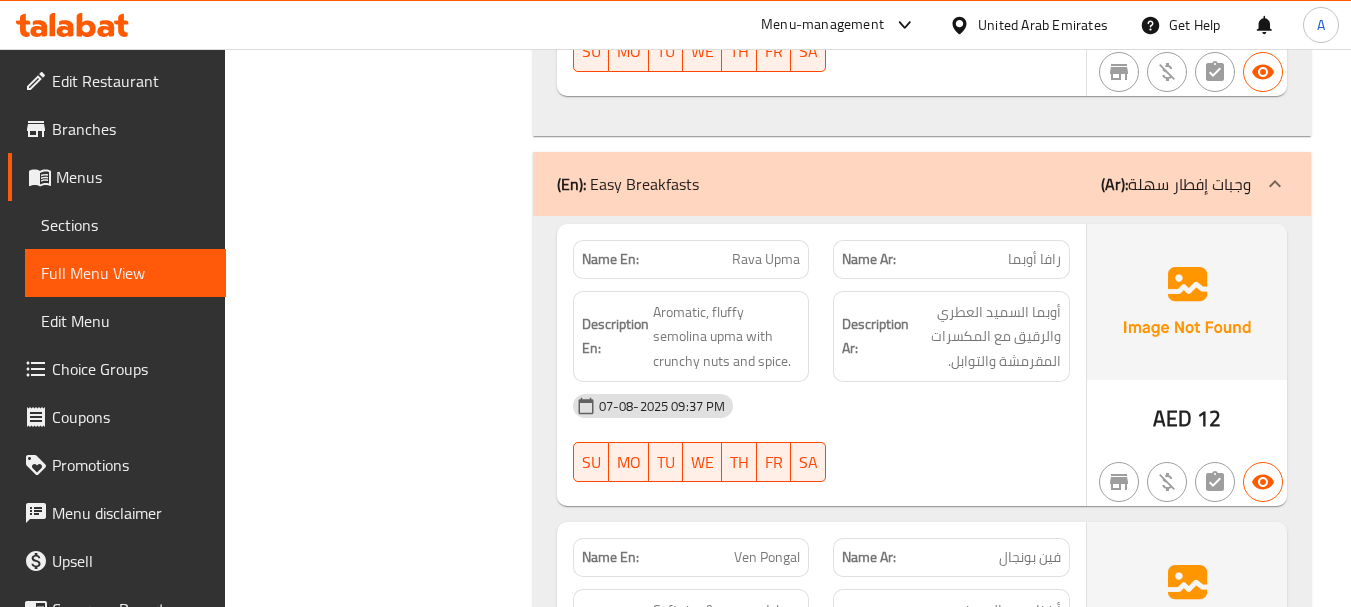 click on "07-08-2025 09:37 PM" at bounding box center (821, -37336) 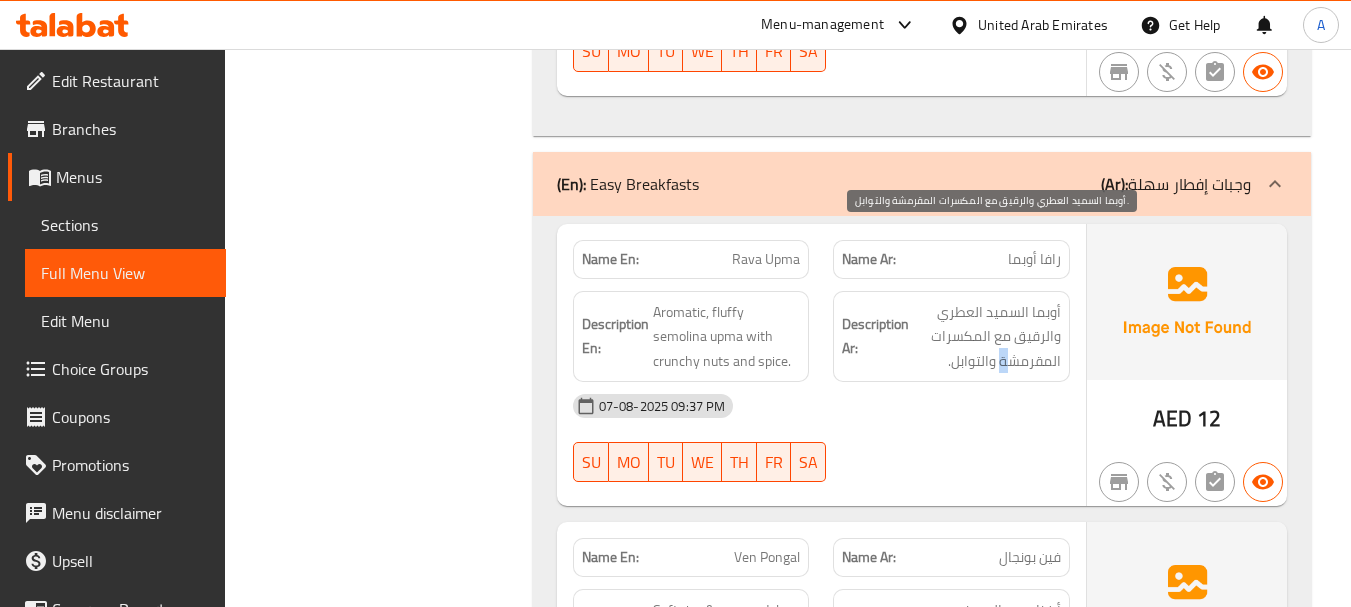 click on "أوبما السميد العطري والرقيق مع المكسرات المقرمشة والتوابل." at bounding box center (987, 337) 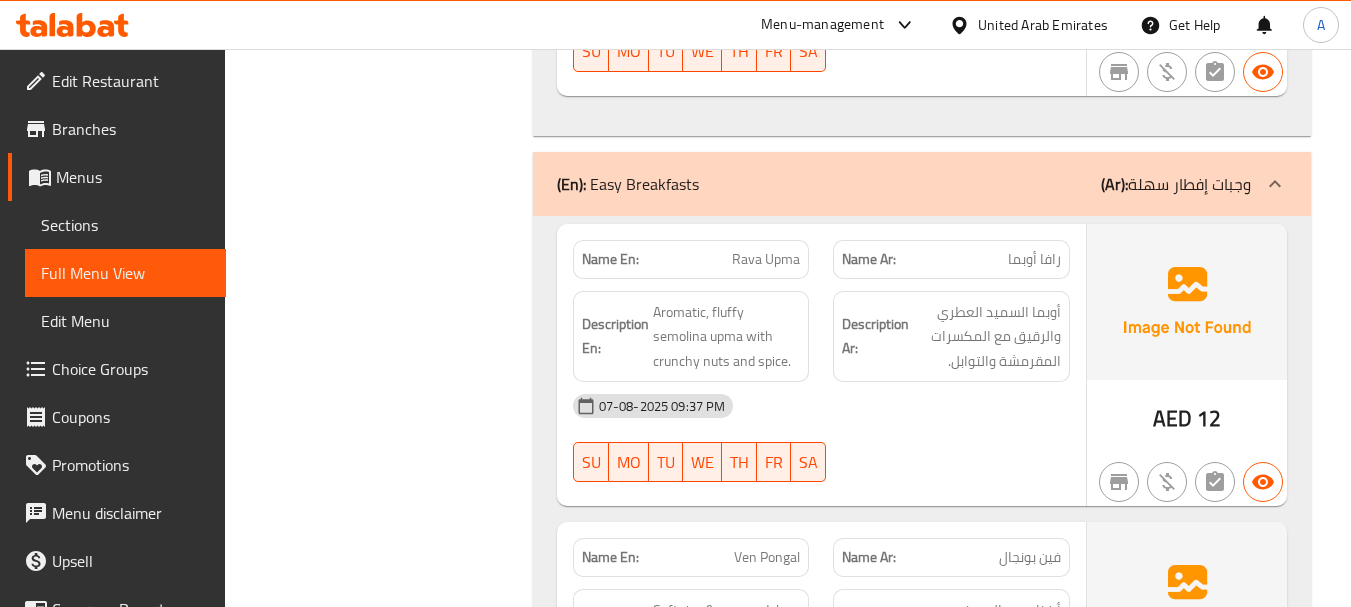 click on "07-08-2025 09:37 PM SU MO TU WE TH FR SA" at bounding box center (821, -37304) 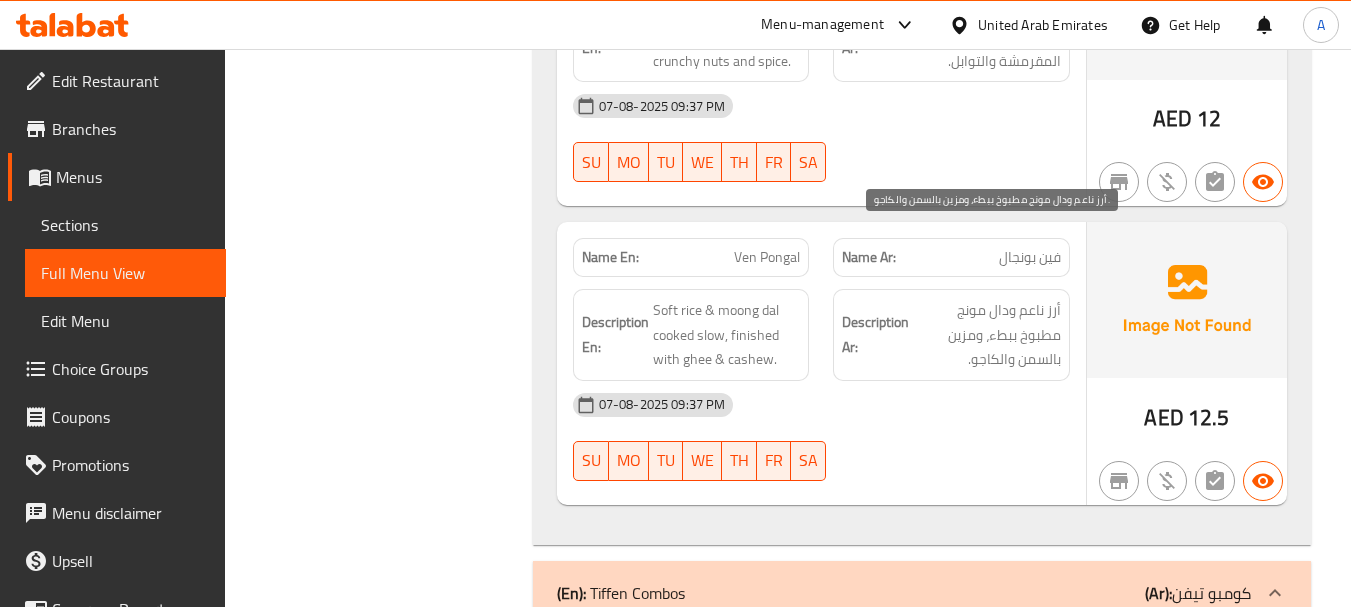 drag, startPoint x: 992, startPoint y: 233, endPoint x: 967, endPoint y: 260, distance: 36.796738 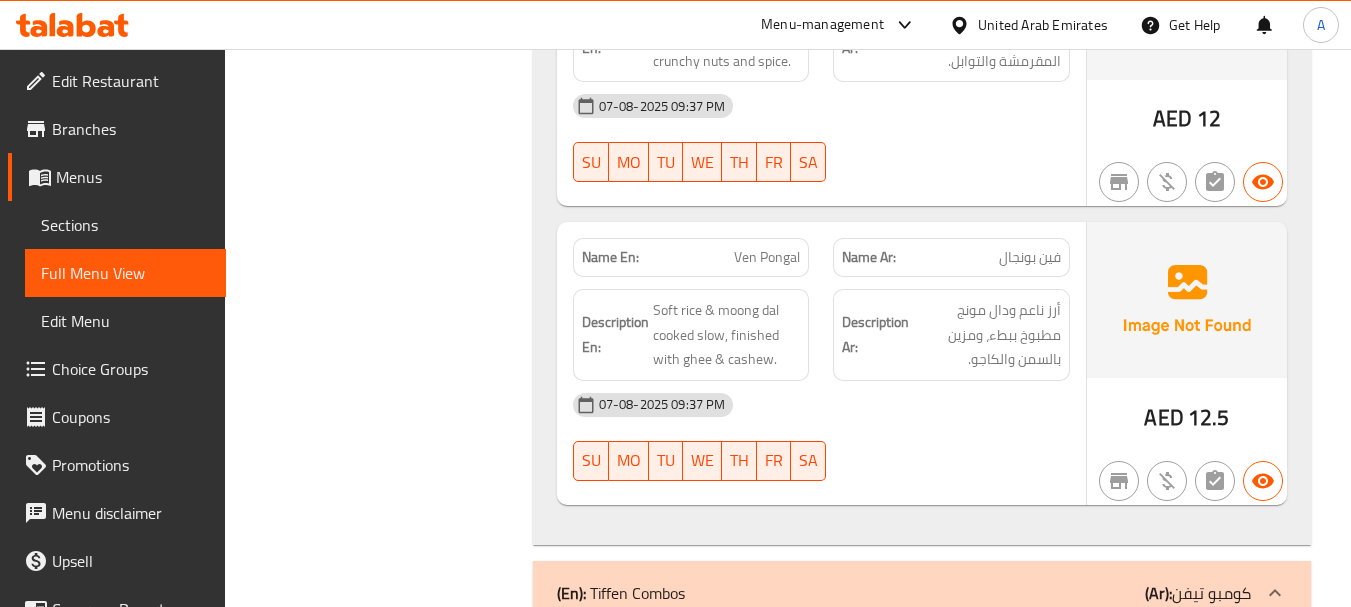 click on "07-08-2025 09:37 PM SU MO TU WE TH FR SA" at bounding box center [821, -37284] 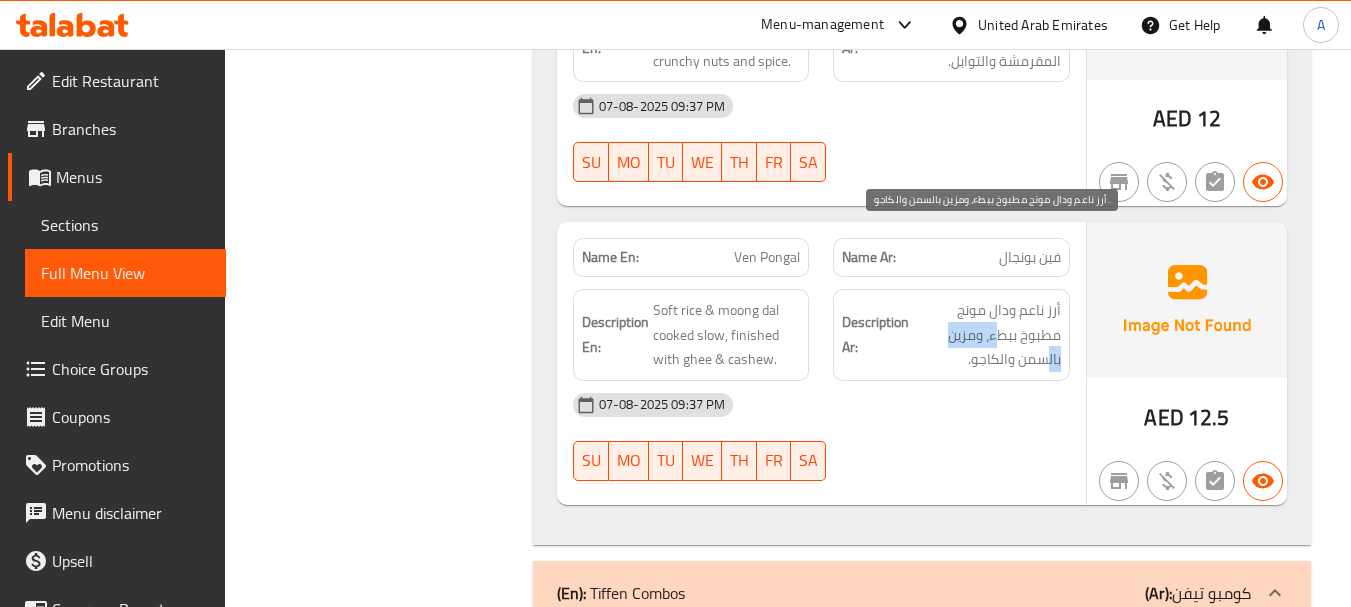 drag, startPoint x: 1035, startPoint y: 258, endPoint x: 960, endPoint y: 258, distance: 75 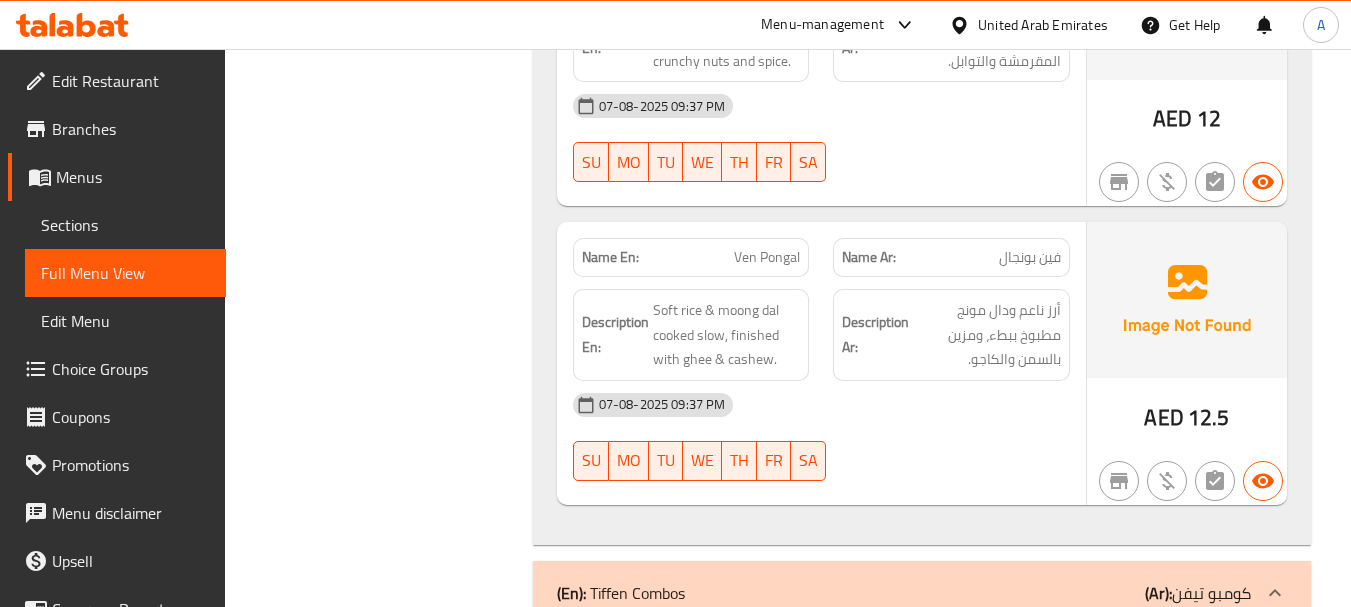 click on "Description Ar: أرز ناعم ودال مونج مطبوخ ببطء، ومزين بالسمن والكاجو." at bounding box center [951, -37386] 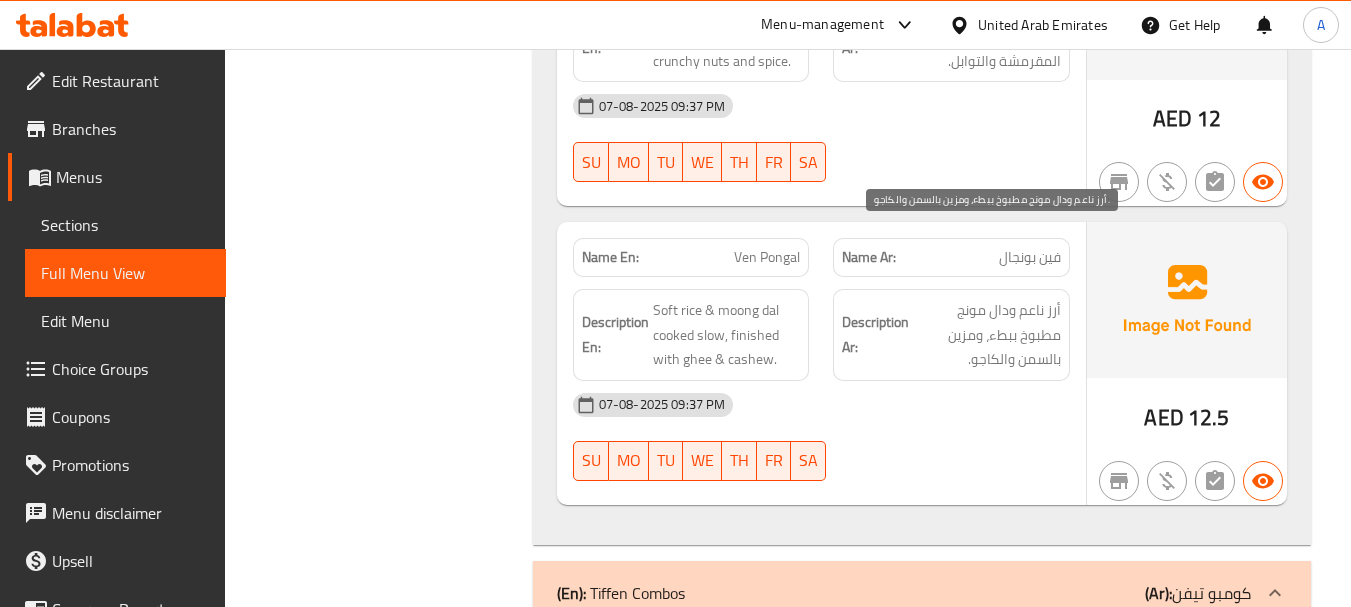 click on "أرز ناعم ودال مونج مطبوخ ببطء، ومزين بالسمن والكاجو." at bounding box center (987, 335) 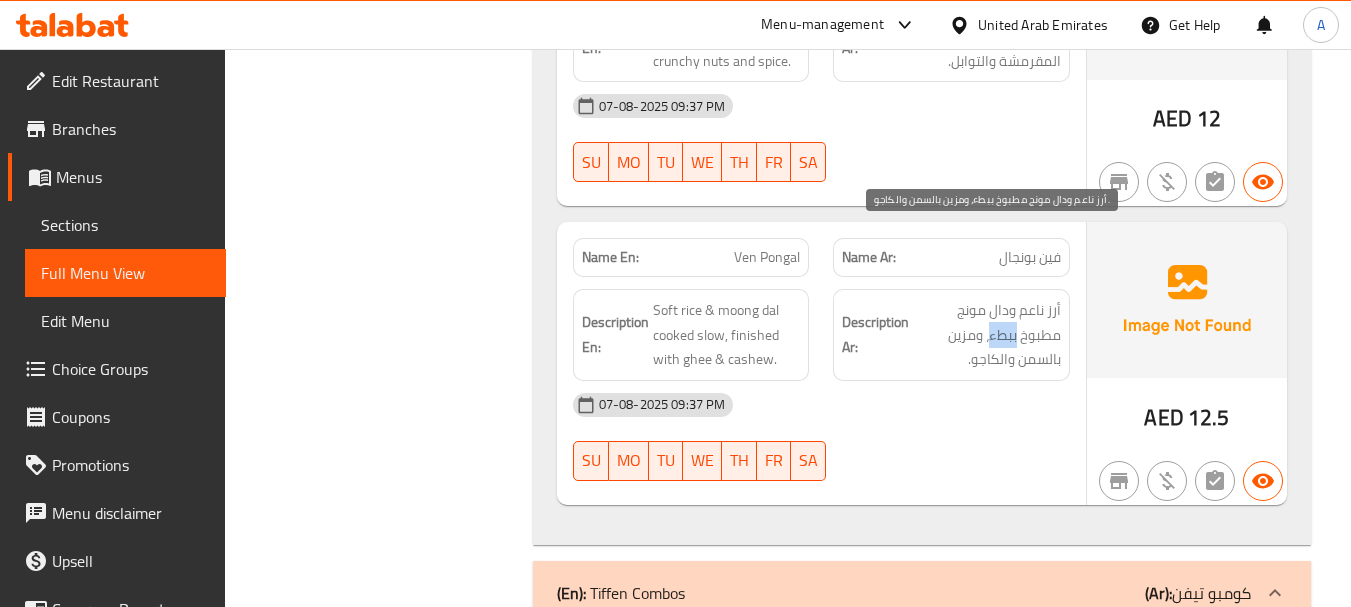click on "أرز ناعم ودال مونج مطبوخ ببطء، ومزين بالسمن والكاجو." at bounding box center [987, 335] 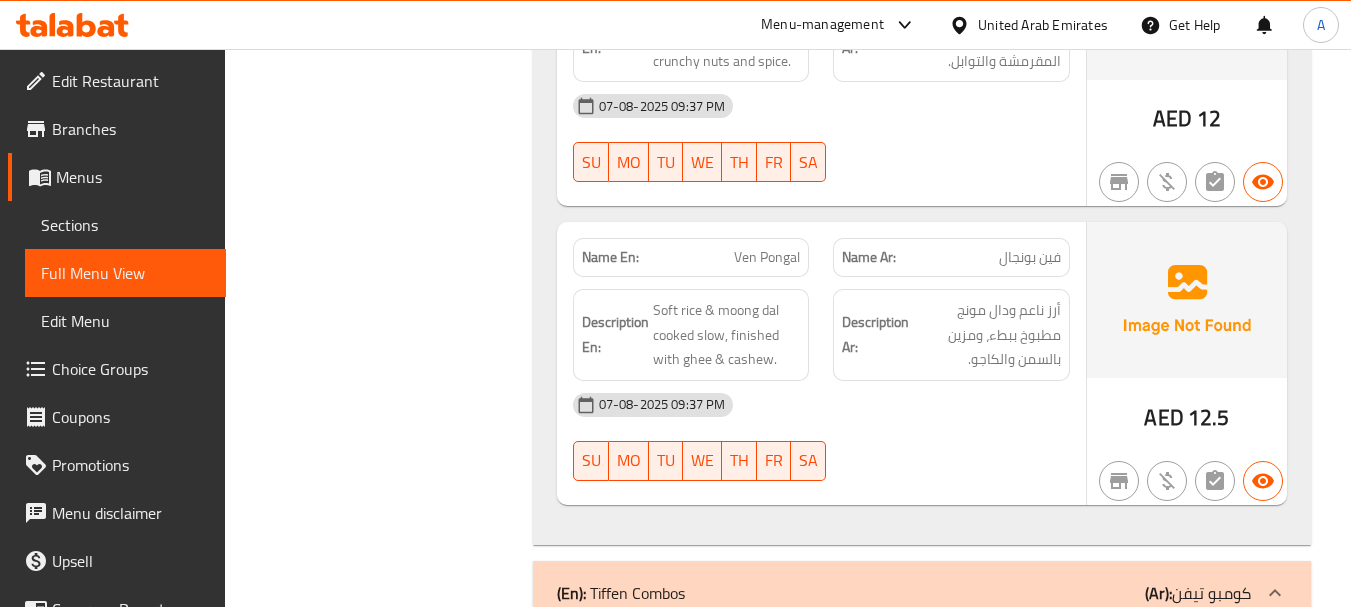 click on "07-08-2025 09:37 PM" at bounding box center (821, -37316) 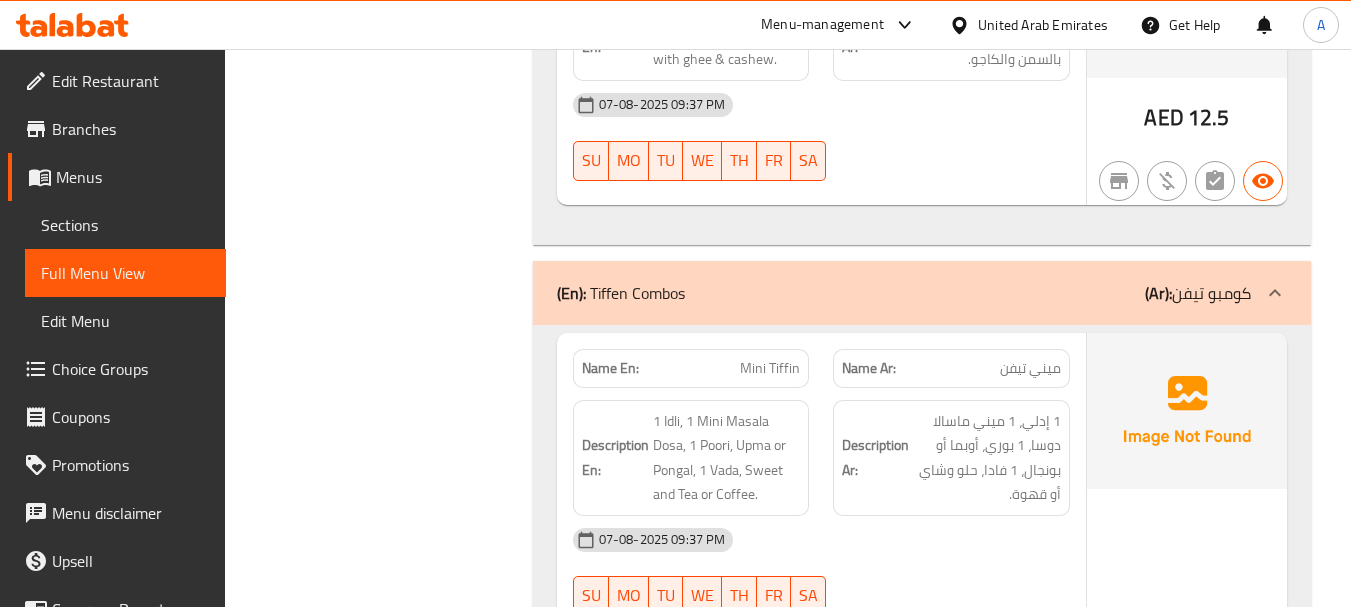 click on "Filter Branches Branches Popular filters Free items Branch specific items Has choices Upsell items Availability filters Available Not available View filters Collapse sections Collapse categories Collapse Choices" at bounding box center (386, -15683) 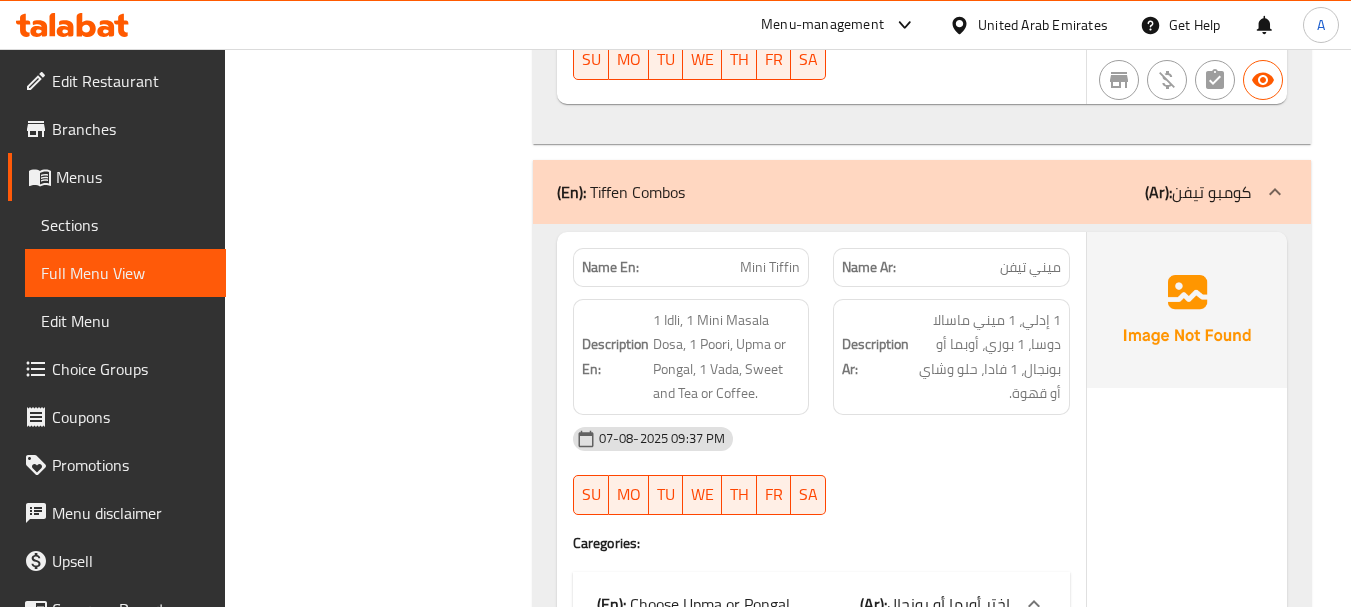 scroll, scrollTop: 38559, scrollLeft: 0, axis: vertical 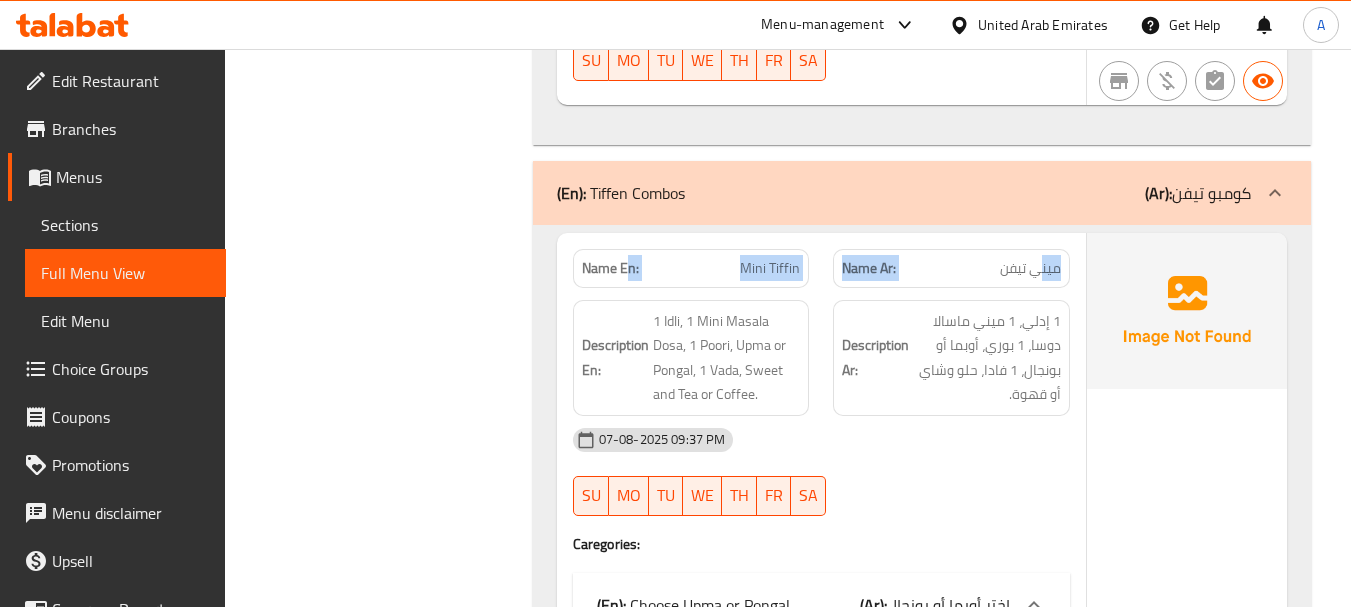 drag, startPoint x: 1006, startPoint y: 181, endPoint x: 629, endPoint y: 199, distance: 377.42947 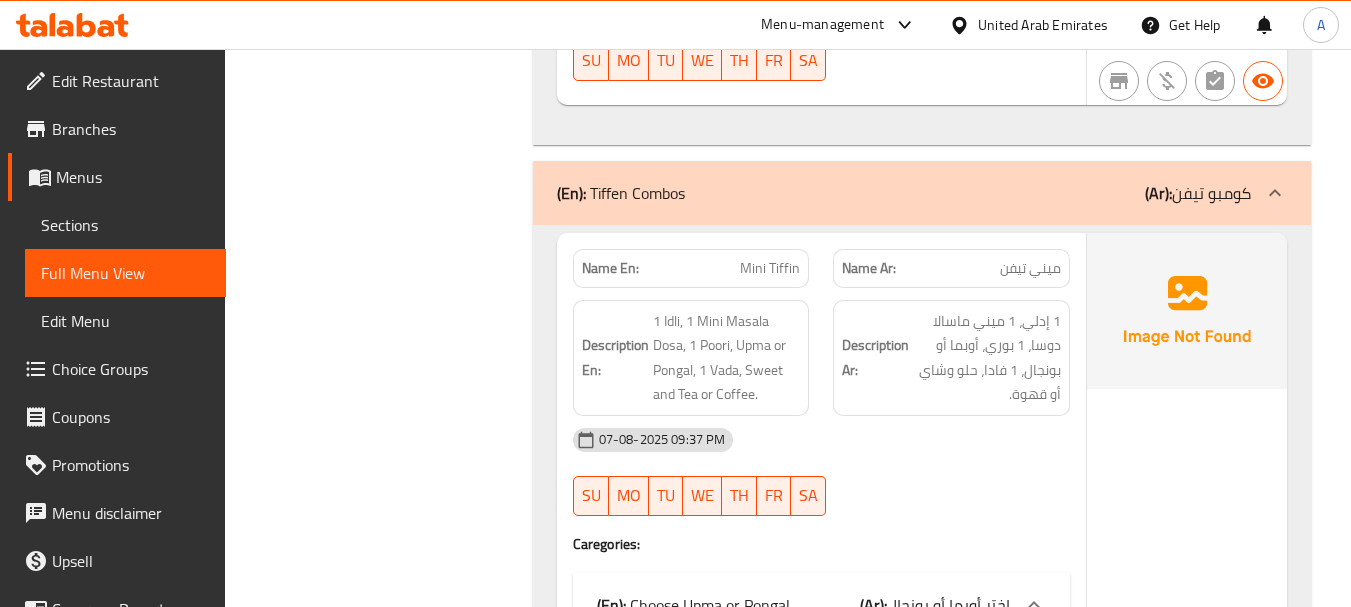 click on "07-08-2025 09:37 PM" at bounding box center [821, -38036] 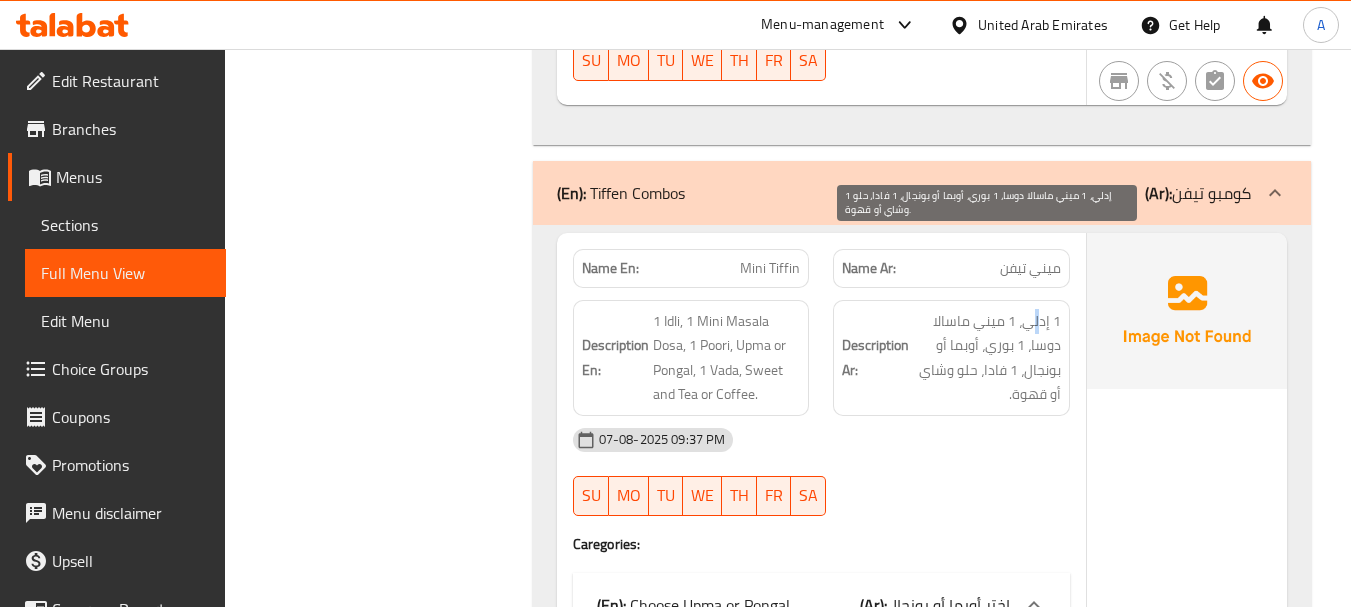 click on "1 إدلي، 1 ميني ماسالا دوسا، 1 بوري، أوبما أو بونجال، 1 فادا، حلو وشاي أو قهوة." at bounding box center [987, 358] 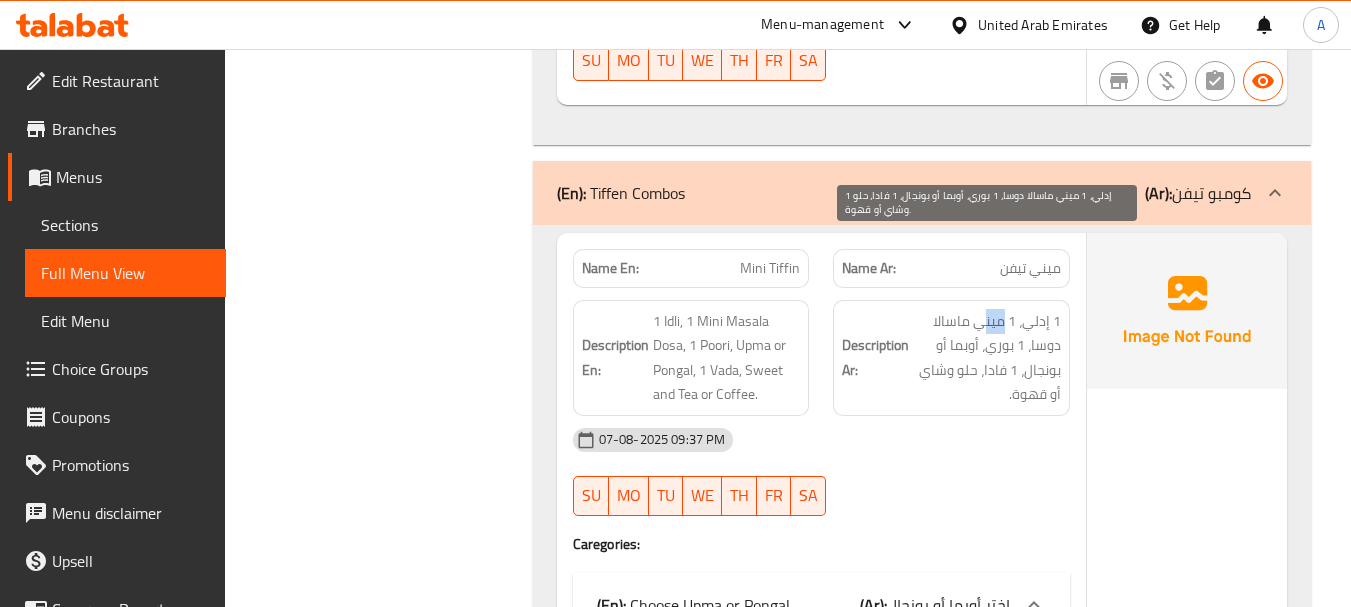 drag, startPoint x: 1007, startPoint y: 242, endPoint x: 976, endPoint y: 241, distance: 31.016125 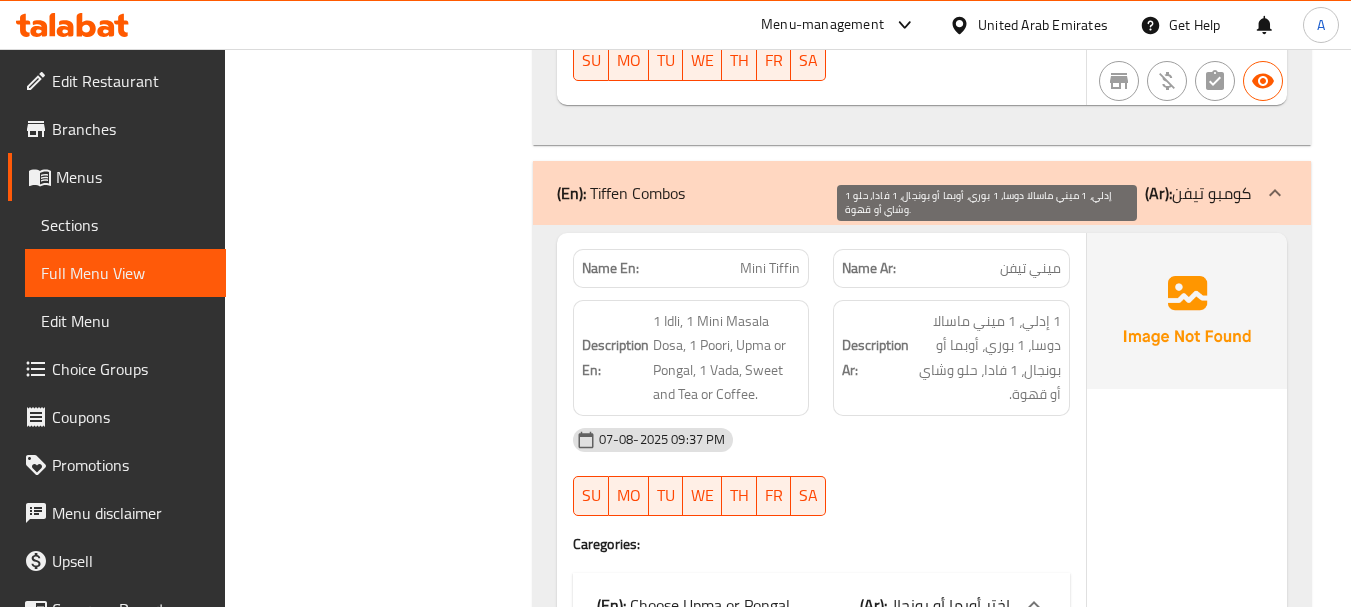 drag, startPoint x: 961, startPoint y: 247, endPoint x: 942, endPoint y: 247, distance: 19 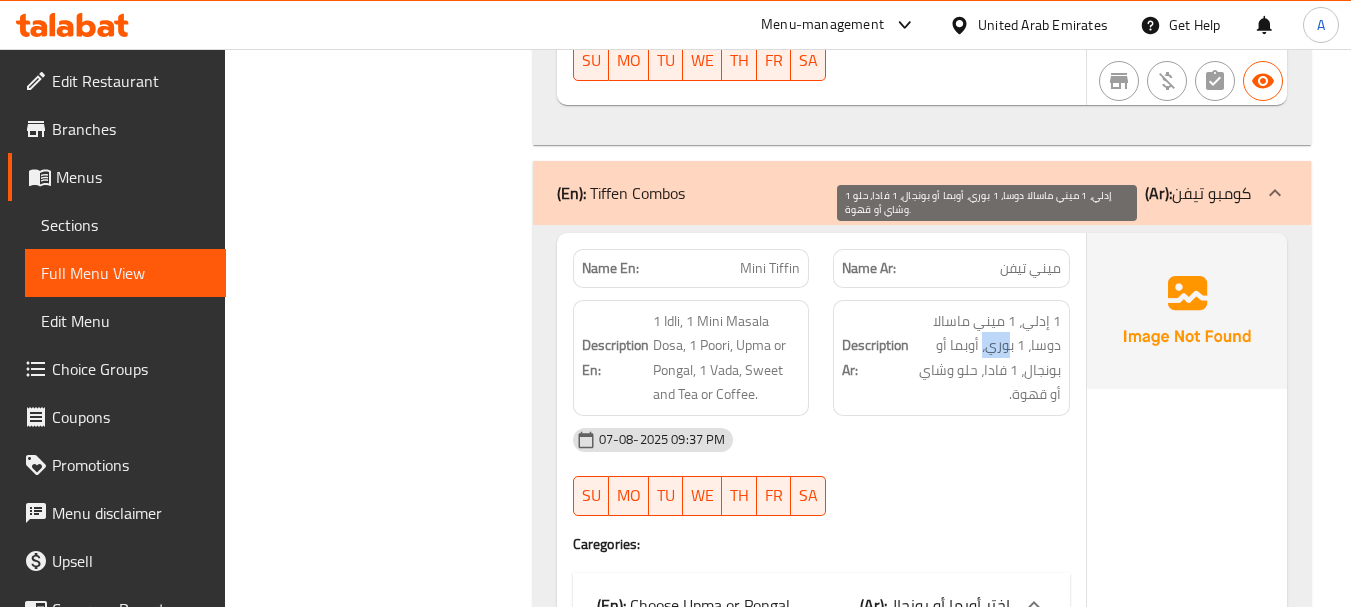 click on "1 إدلي، 1 ميني ماسالا دوسا، 1 بوري، أوبما أو بونجال، 1 فادا، حلو وشاي أو قهوة." at bounding box center (987, 358) 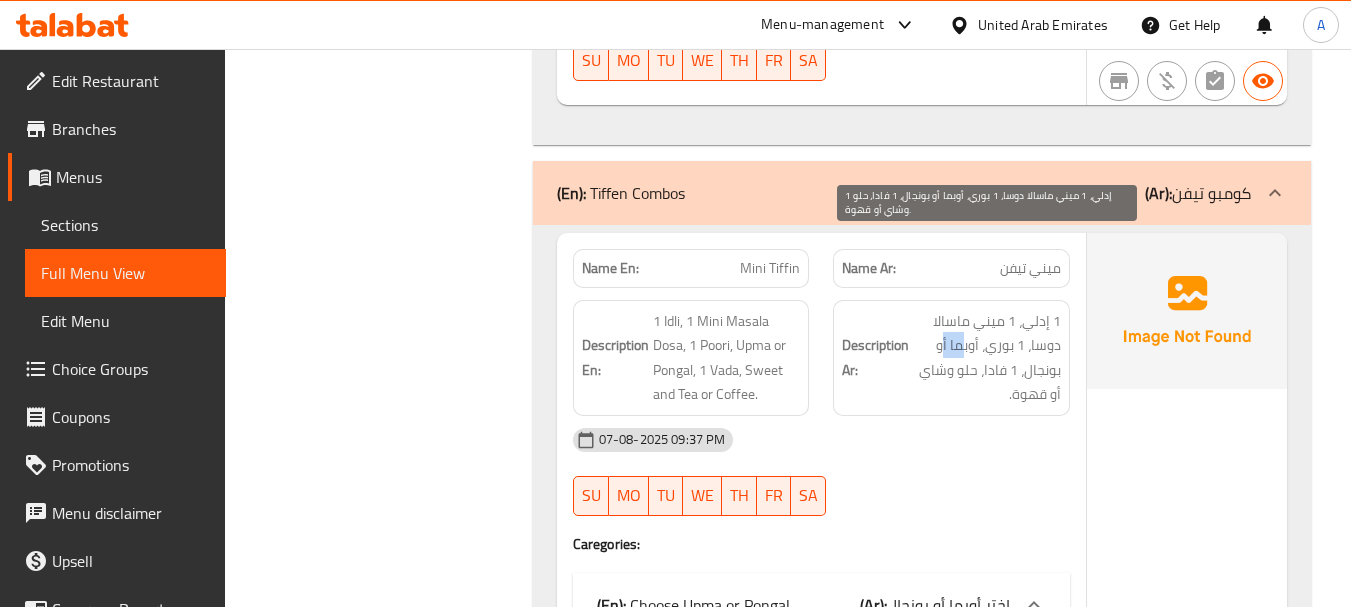 drag, startPoint x: 961, startPoint y: 268, endPoint x: 946, endPoint y: 268, distance: 15 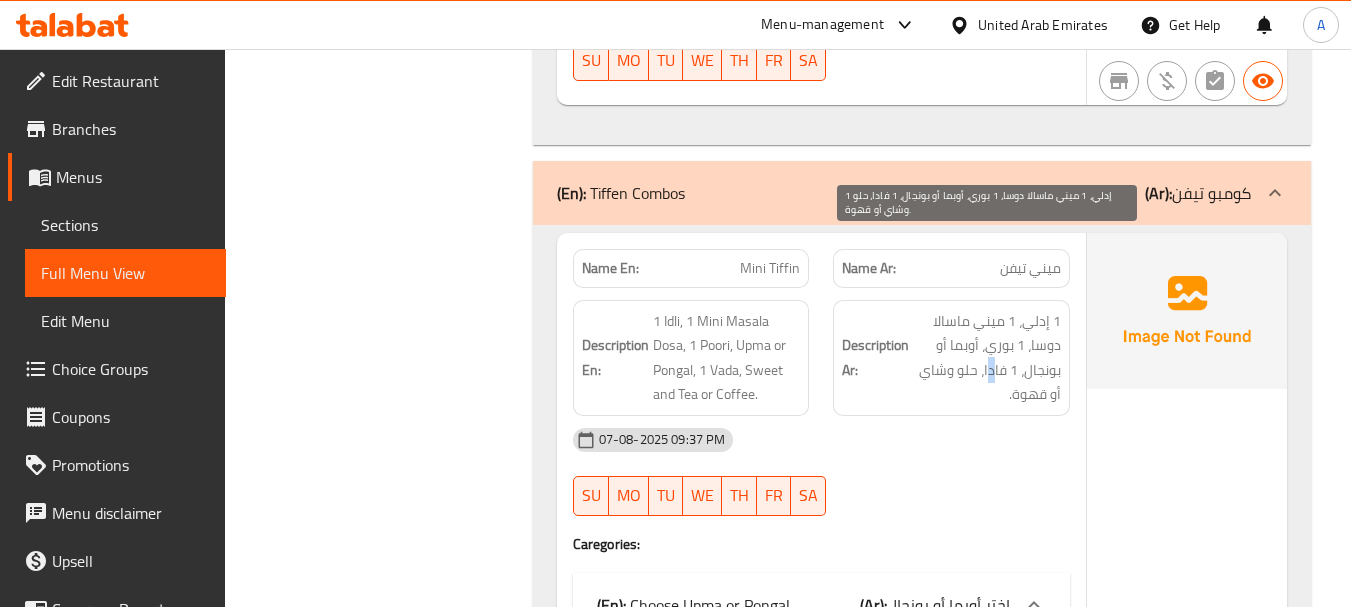 click on "1 إدلي، 1 ميني ماسالا دوسا، 1 بوري، أوبما أو بونجال، 1 فادا، حلو وشاي أو قهوة." at bounding box center (987, 358) 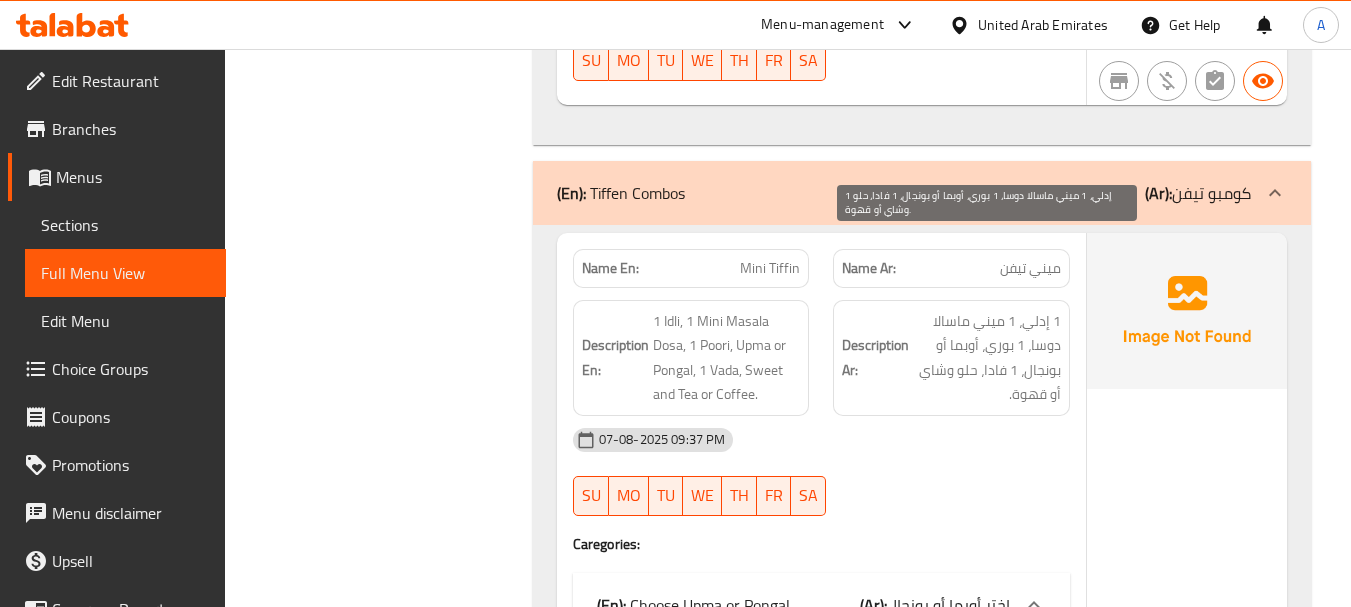 click on "1 إدلي، 1 ميني ماسالا دوسا، 1 بوري، أوبما أو بونجال، 1 فادا، حلو وشاي أو قهوة." at bounding box center [987, 358] 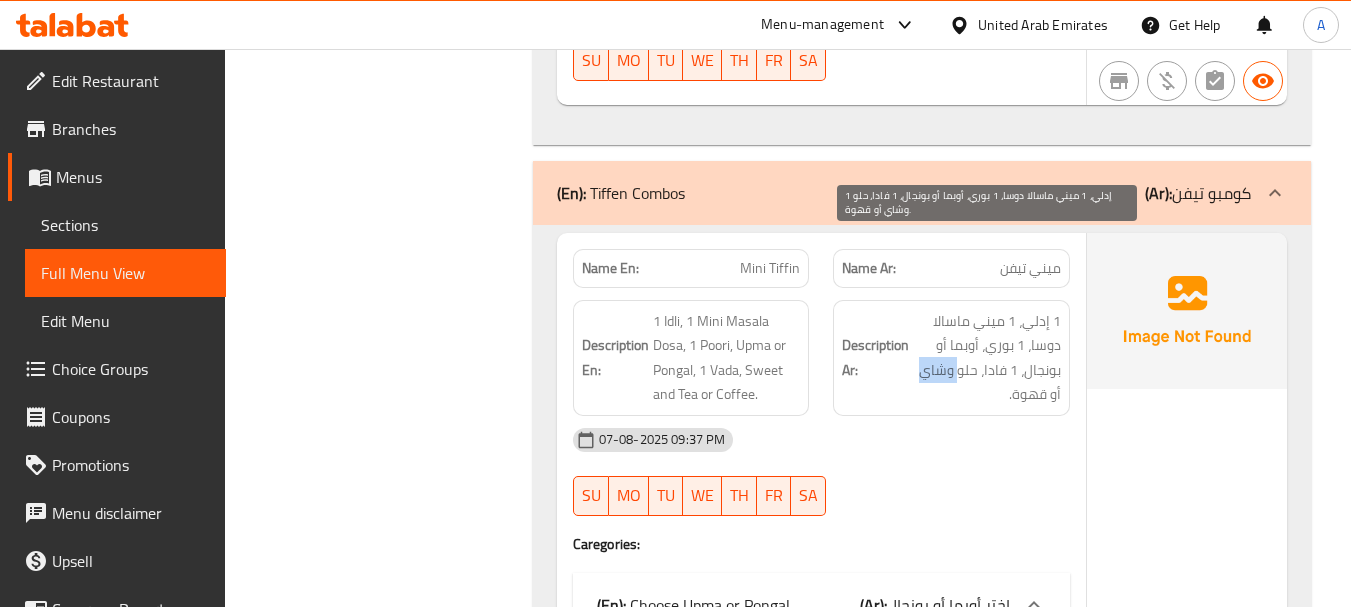 drag, startPoint x: 958, startPoint y: 300, endPoint x: 941, endPoint y: 300, distance: 17 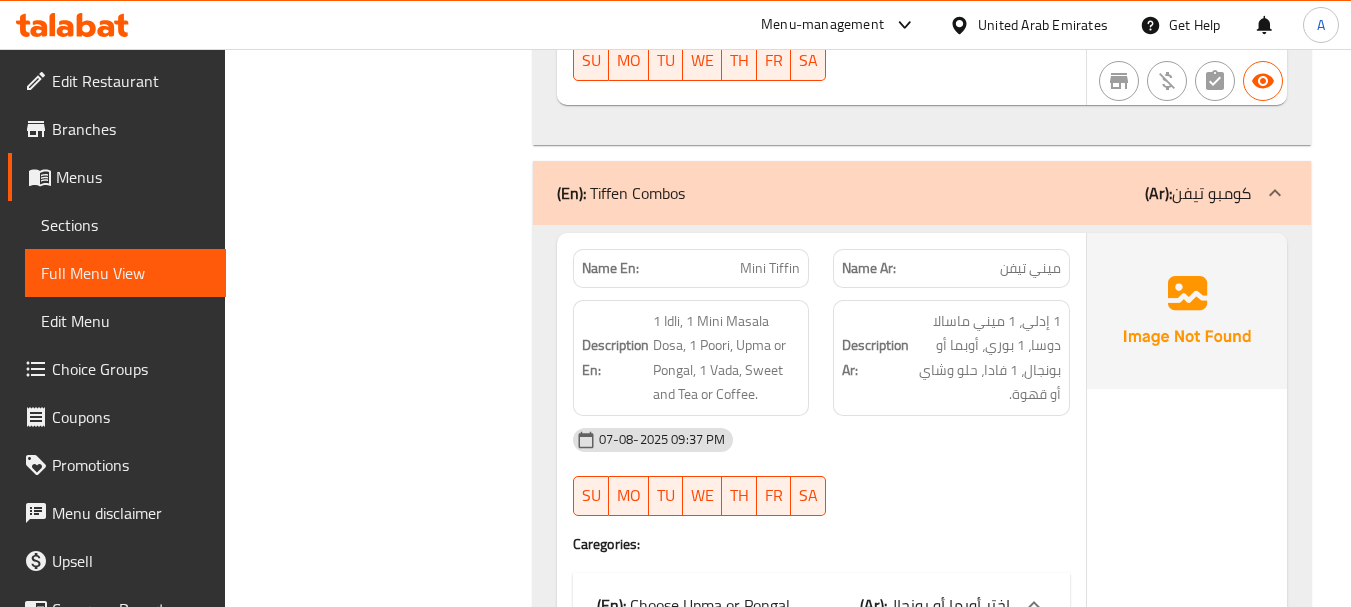 click on "Description Ar: 1 إدلي، 1 ميني ماسالا دوسا، 1 بوري، أوبما أو بونجال، 1 فادا، حلو وشاي أو قهوة." at bounding box center (951, -38105) 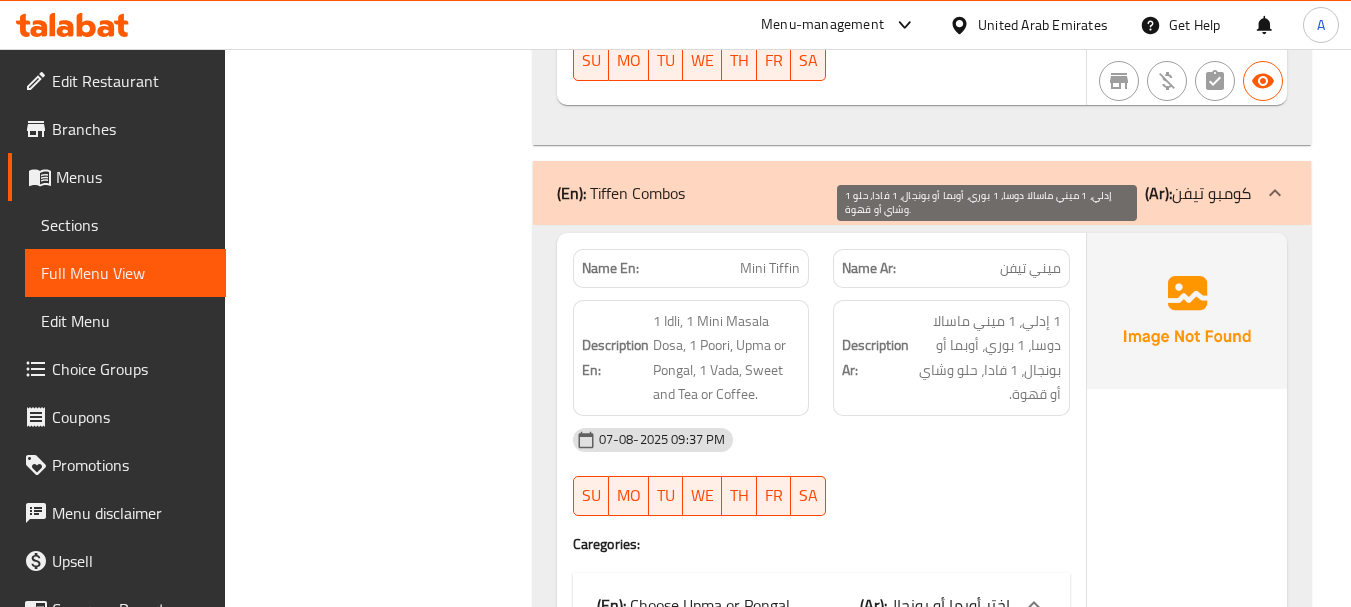 click on "1 إدلي، 1 ميني ماسالا دوسا، 1 بوري، أوبما أو بونجال، 1 فادا، حلو وشاي أو قهوة." at bounding box center (987, 358) 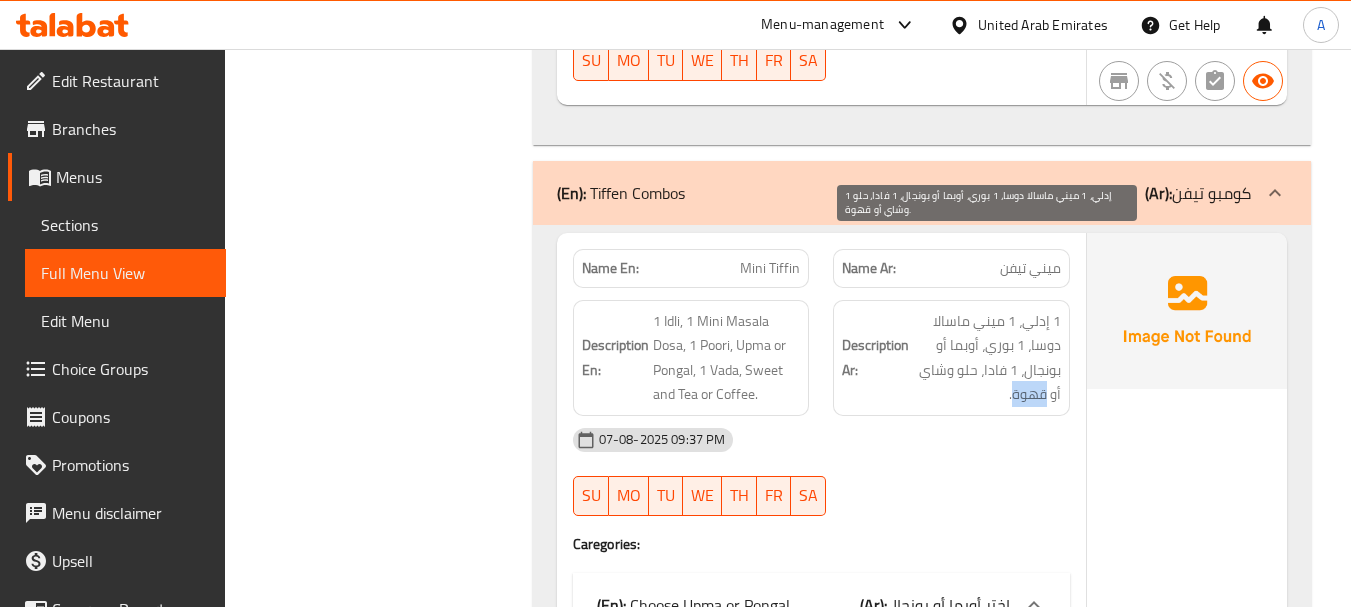 click on "1 إدلي، 1 ميني ماسالا دوسا، 1 بوري، أوبما أو بونجال، 1 فادا، حلو وشاي أو قهوة." at bounding box center [987, 358] 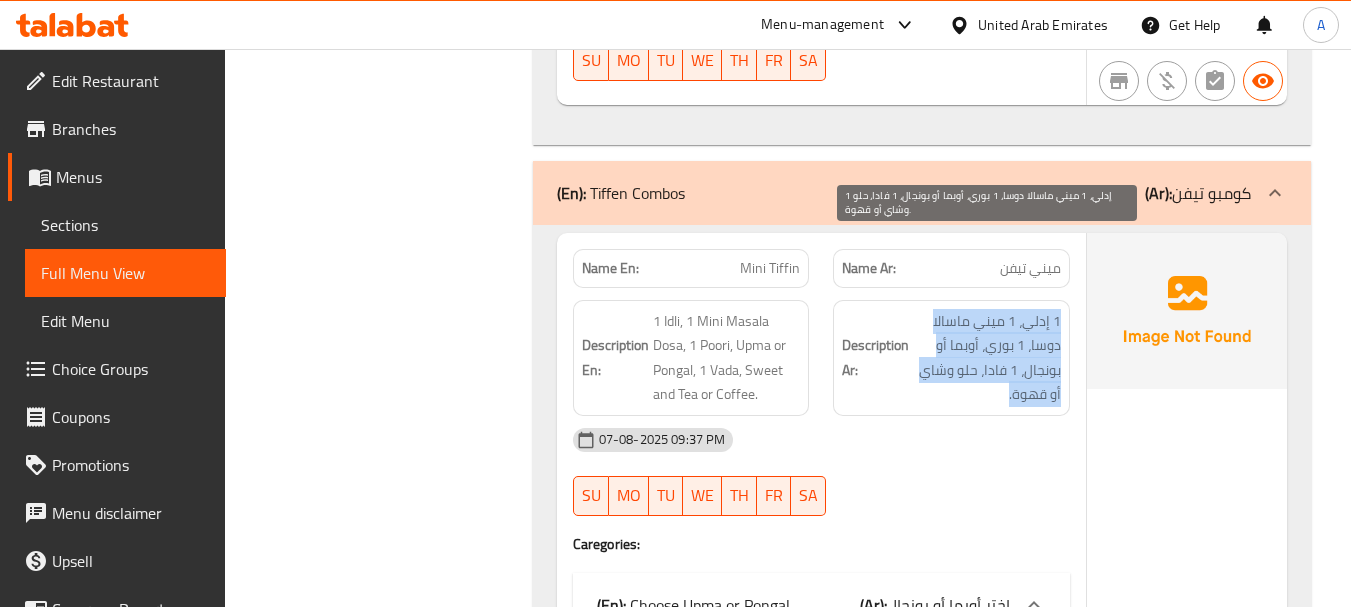 click on "1 إدلي، 1 ميني ماسالا دوسا، 1 بوري، أوبما أو بونجال، 1 فادا، حلو وشاي أو قهوة." at bounding box center (987, 358) 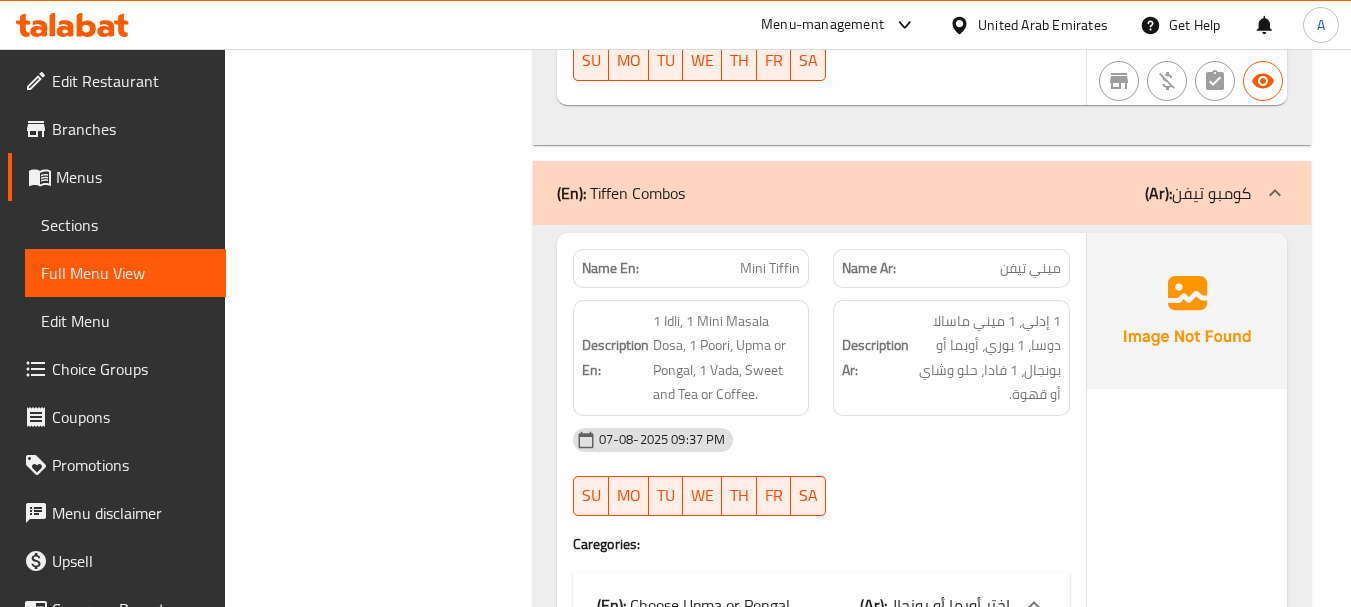 click on "07-08-2025 09:37 PM" at bounding box center (821, -38036) 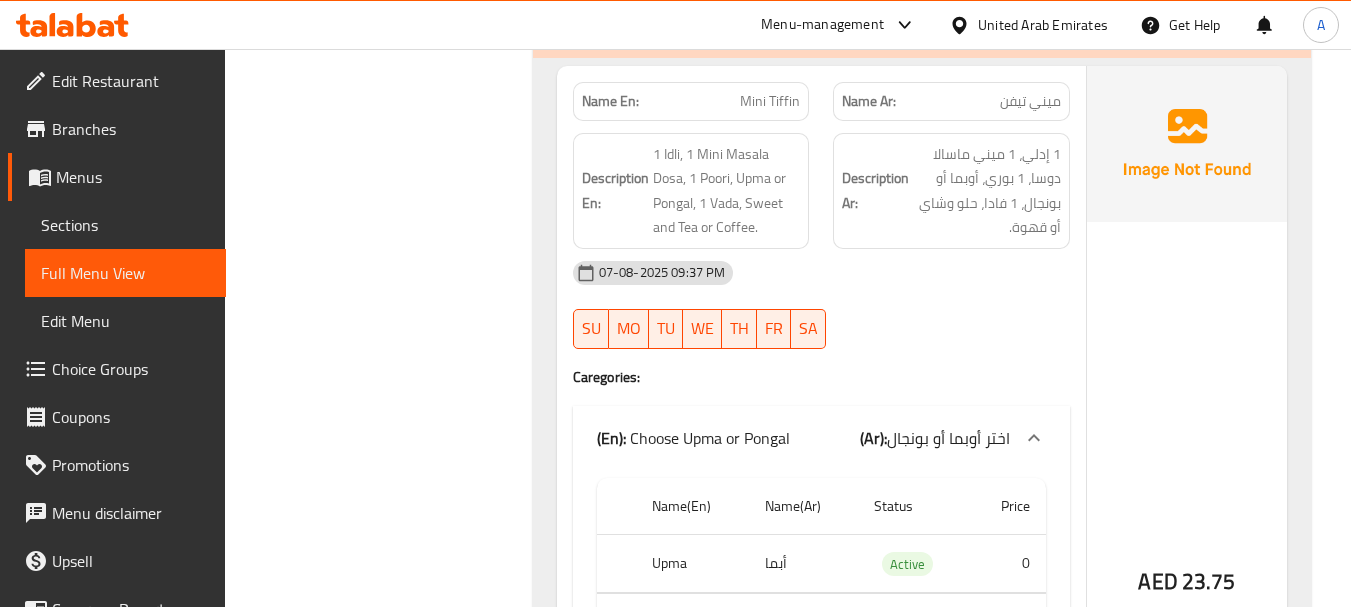 scroll, scrollTop: 38859, scrollLeft: 0, axis: vertical 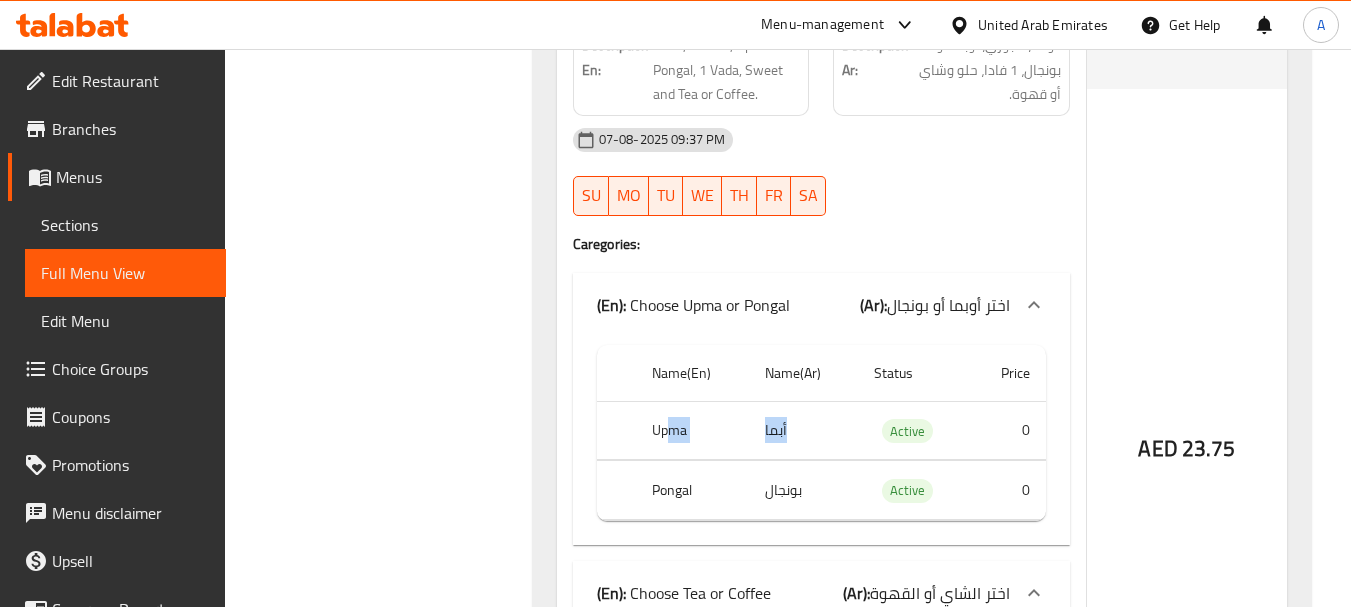 drag, startPoint x: 670, startPoint y: 359, endPoint x: 764, endPoint y: 361, distance: 94.02127 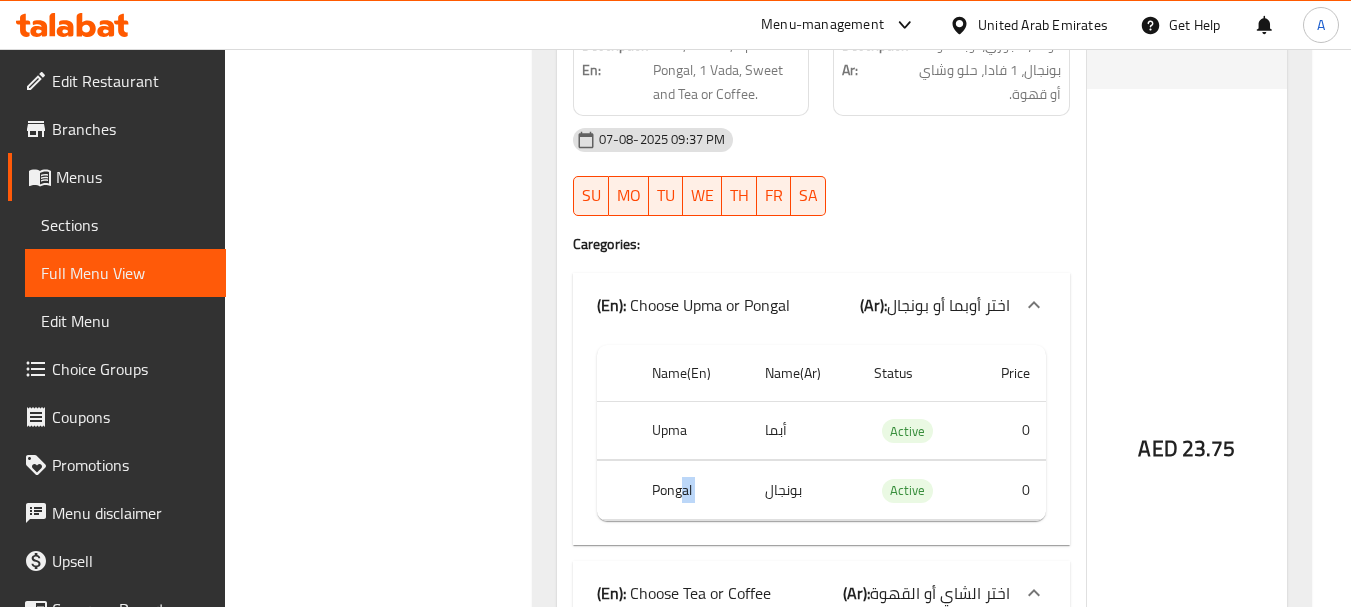 drag, startPoint x: 684, startPoint y: 411, endPoint x: 800, endPoint y: 414, distance: 116.03879 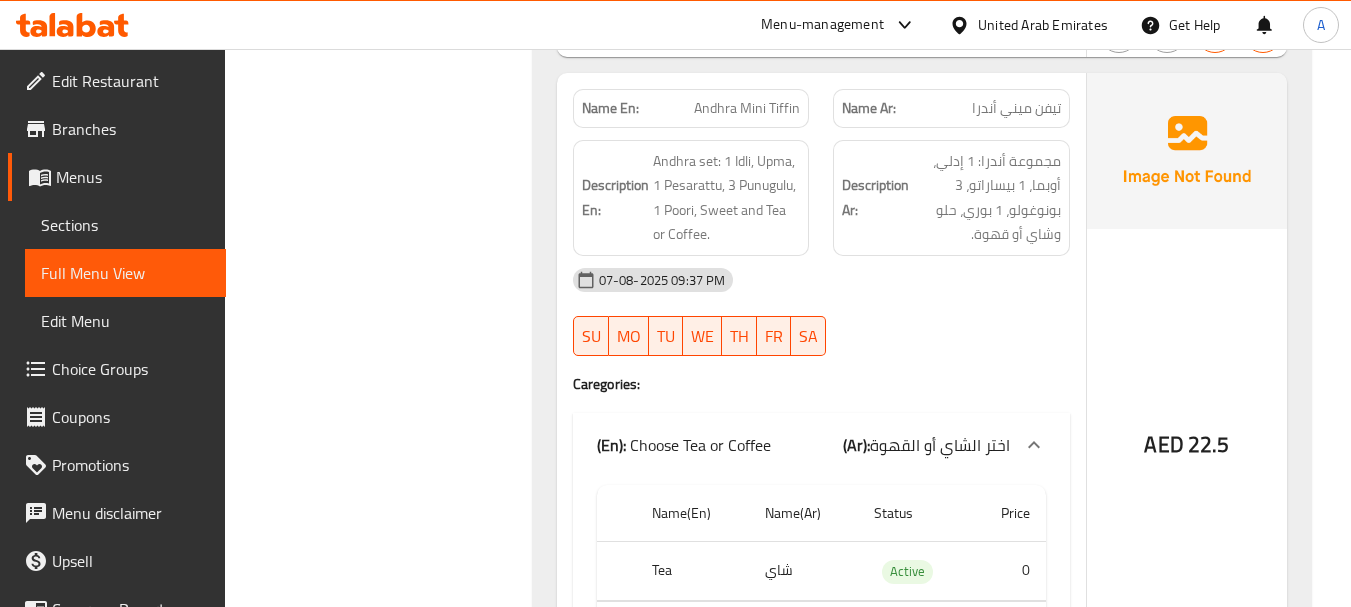 scroll, scrollTop: 39559, scrollLeft: 0, axis: vertical 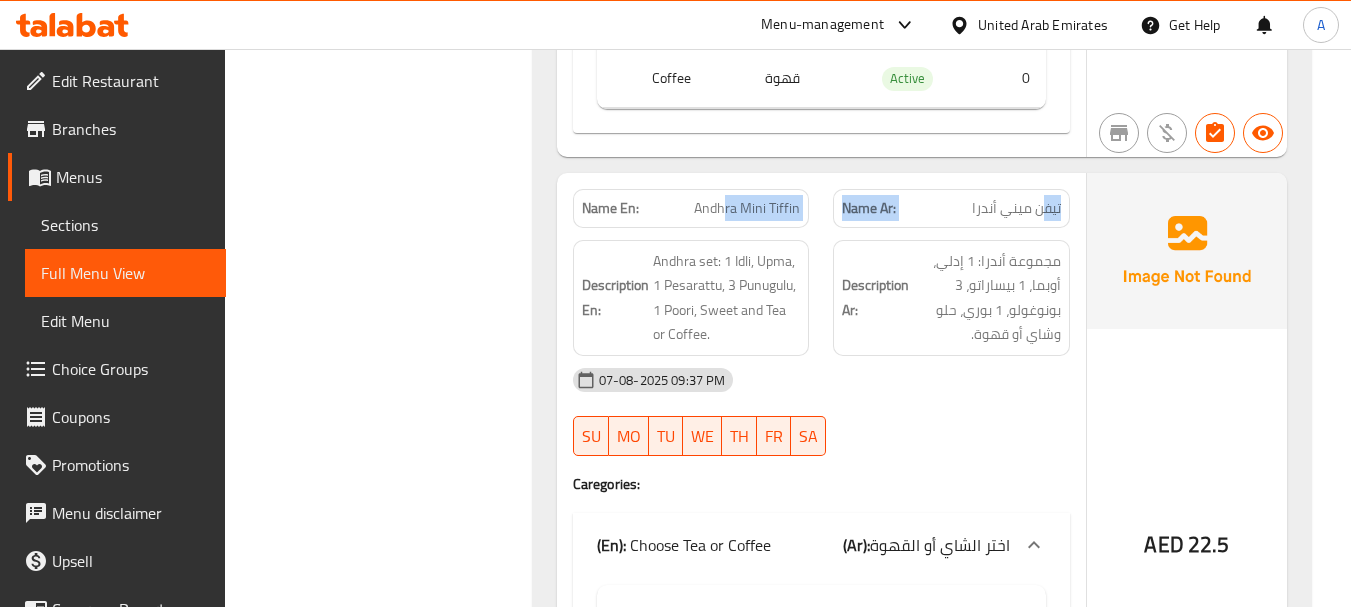 drag, startPoint x: 1034, startPoint y: 132, endPoint x: 723, endPoint y: 112, distance: 311.64243 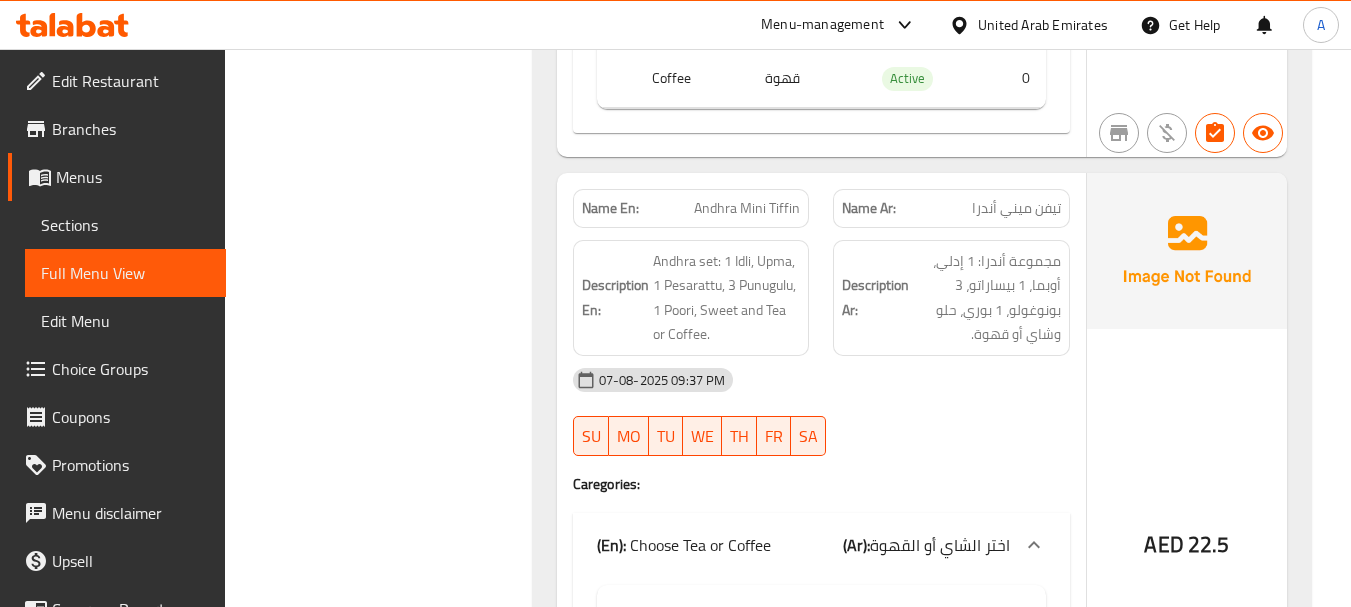 click on "07-08-2025 09:37 PM" at bounding box center [821, -38716] 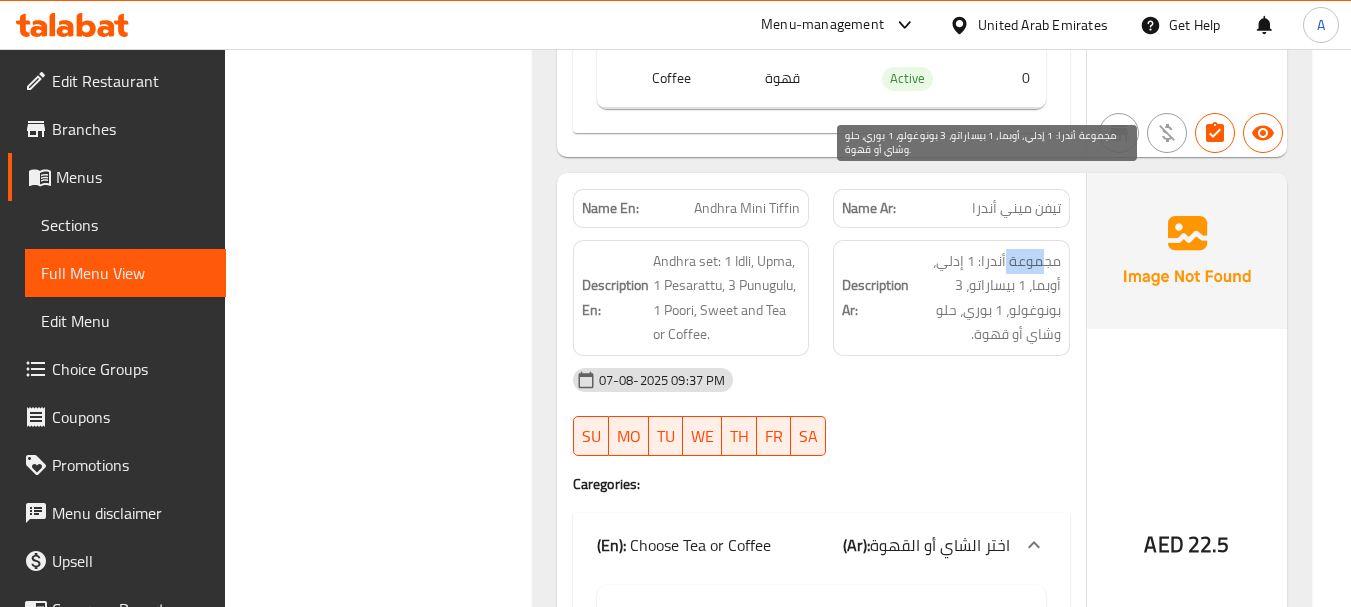 click on "مجموعة أندرا: 1 إدلي، أوبما، 1 بيساراتو، 3 بونوغولو، 1 بوري، حلو وشاي أو قهوة." at bounding box center [987, 298] 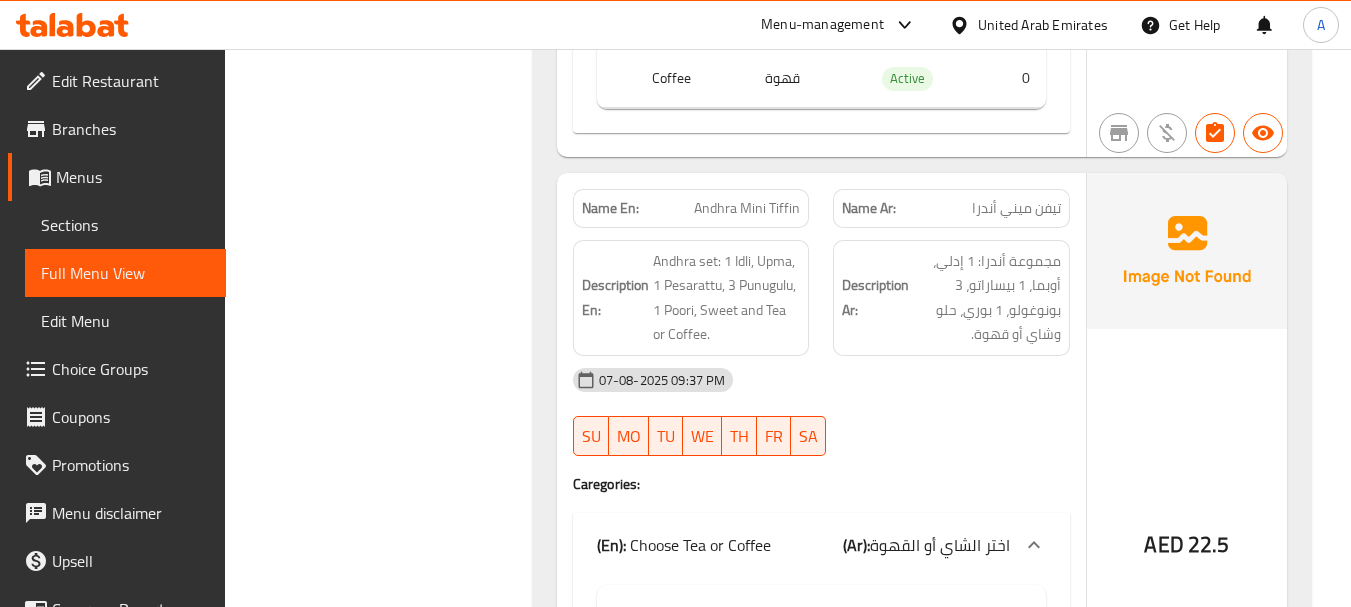 click on "07-08-2025 09:37 PM" at bounding box center (821, -38716) 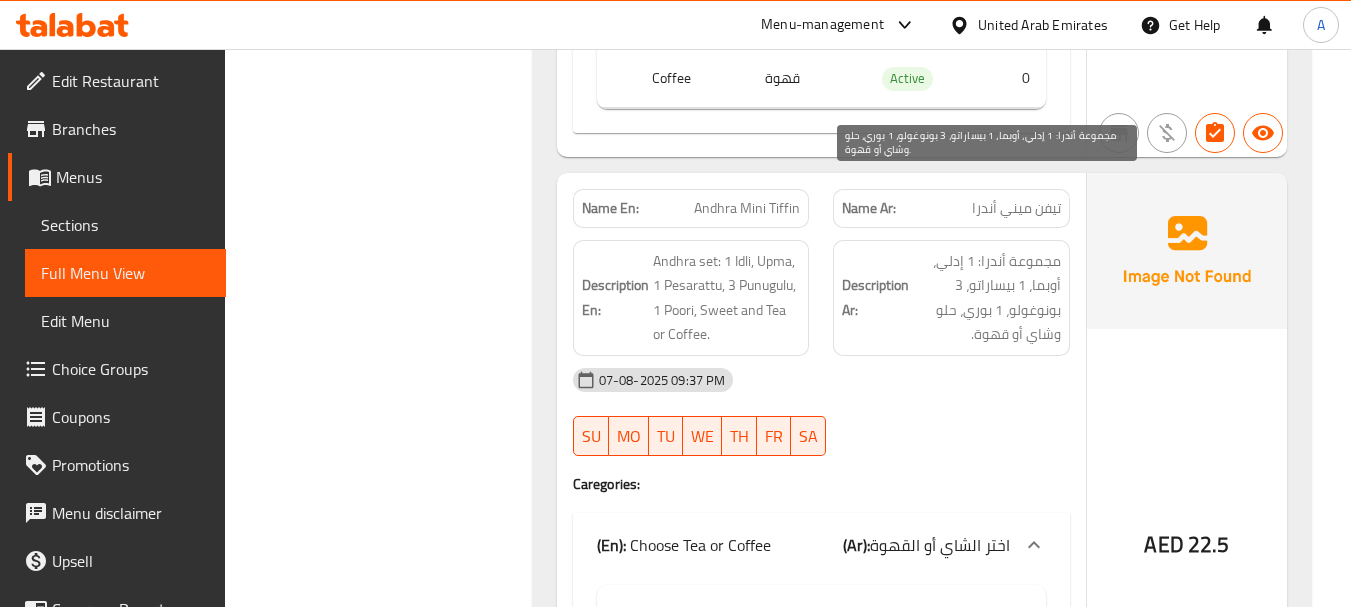 click on "مجموعة أندرا: 1 إدلي، أوبما، 1 بيساراتو، 3 بونوغولو، 1 بوري، حلو وشاي أو قهوة." at bounding box center (987, 298) 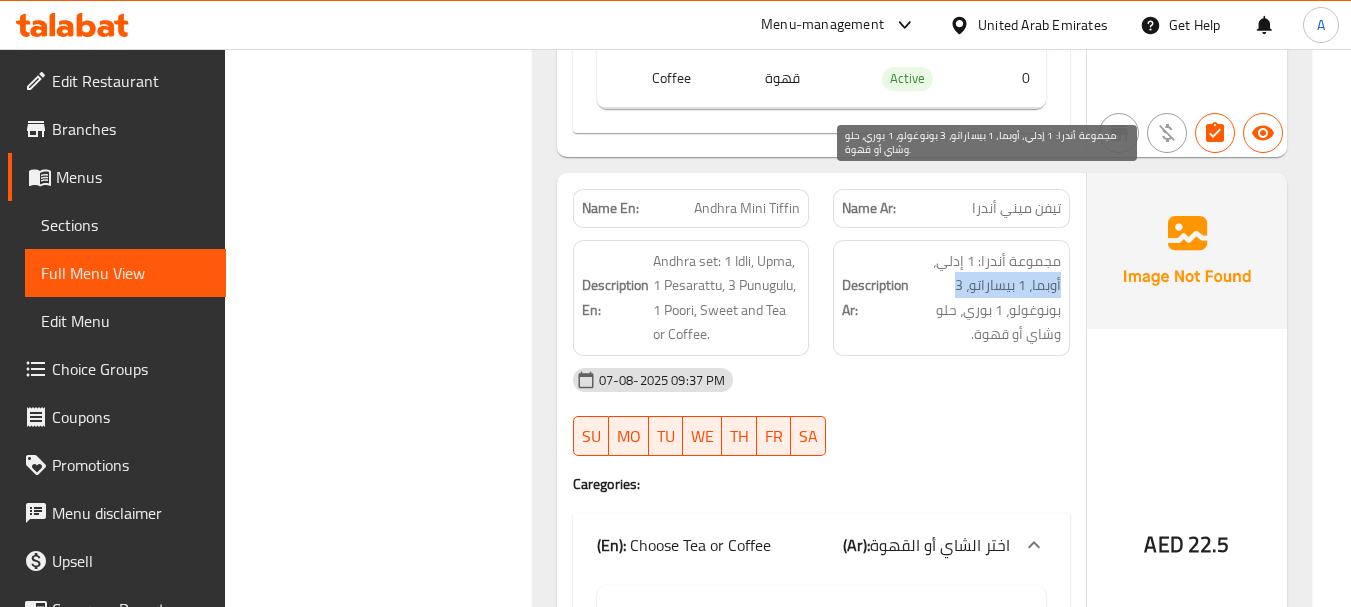 drag, startPoint x: 1045, startPoint y: 210, endPoint x: 964, endPoint y: 206, distance: 81.09871 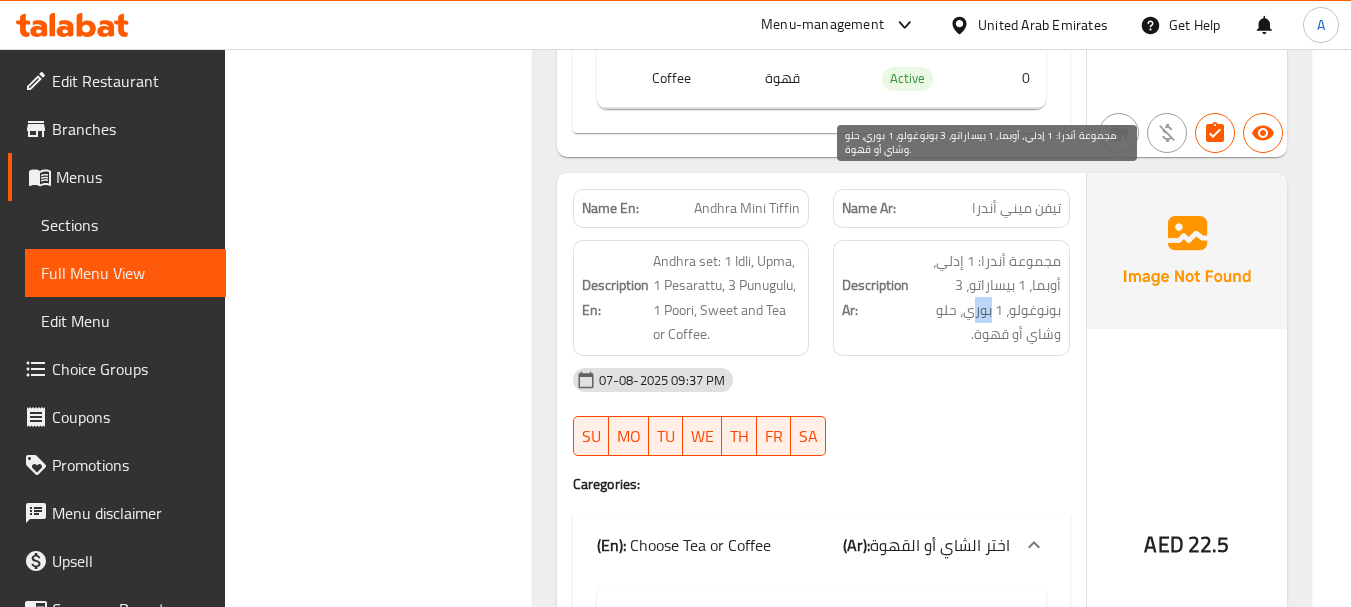 drag, startPoint x: 987, startPoint y: 240, endPoint x: 974, endPoint y: 241, distance: 13.038404 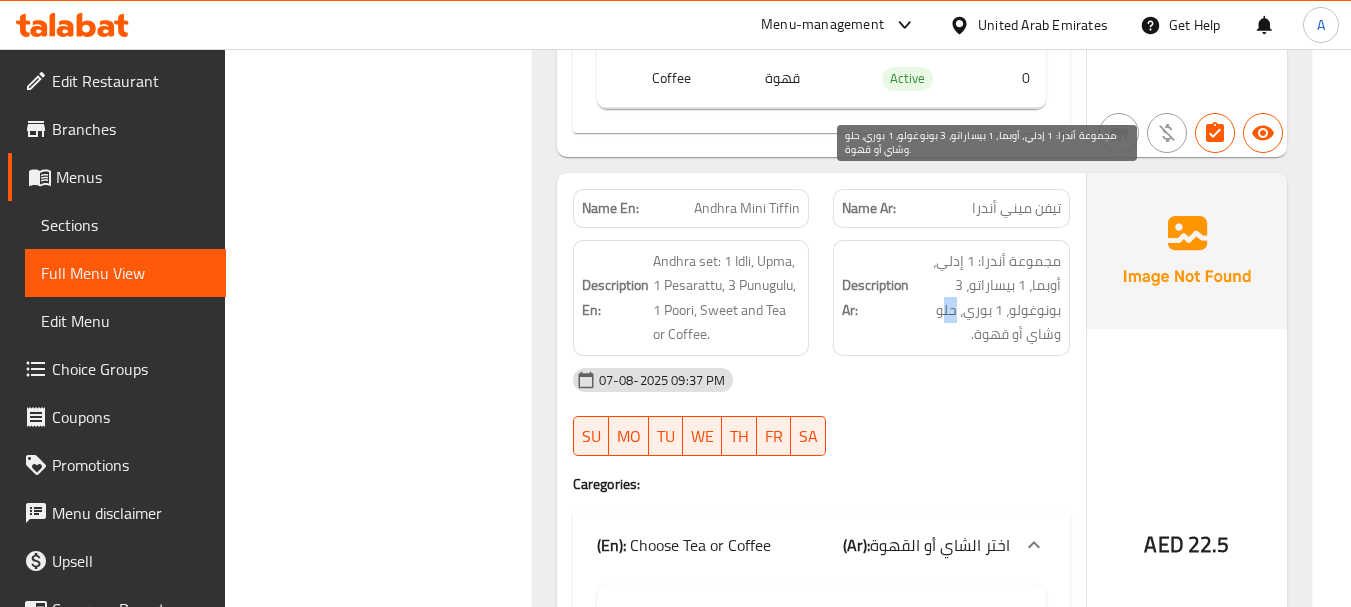 click on "مجموعة أندرا: 1 إدلي، أوبما، 1 بيساراتو، 3 بونوغولو، 1 بوري، حلو وشاي أو قهوة." at bounding box center (987, 298) 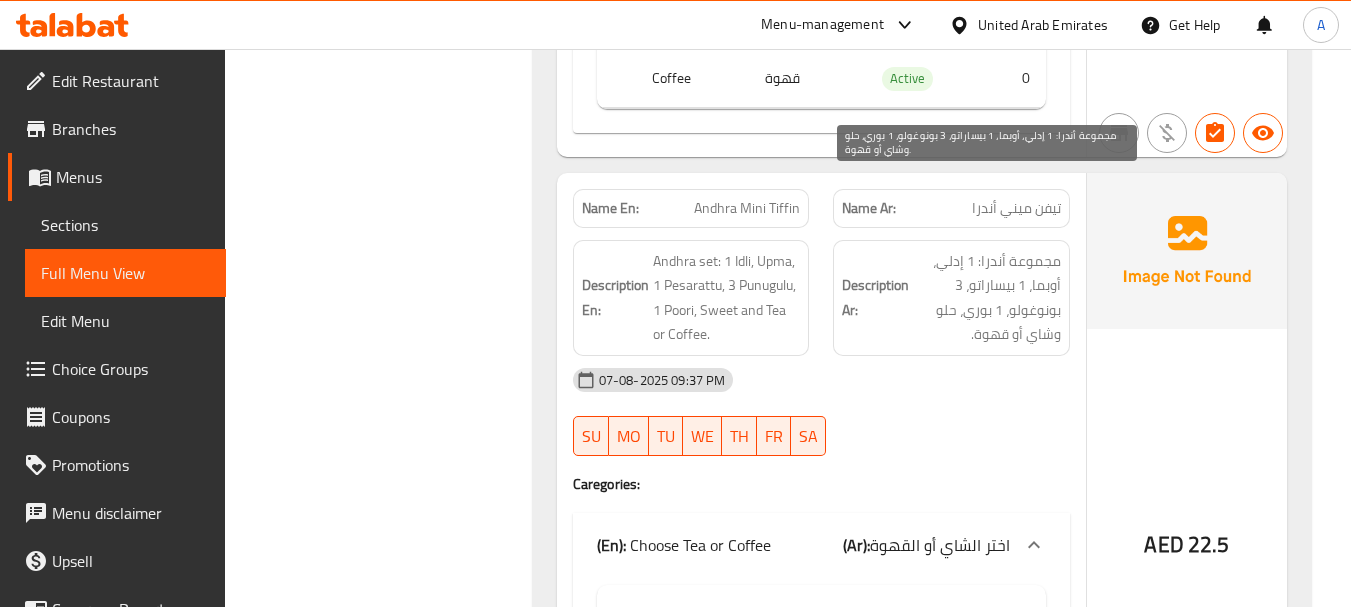 drag, startPoint x: 1030, startPoint y: 259, endPoint x: 970, endPoint y: 275, distance: 62.0967 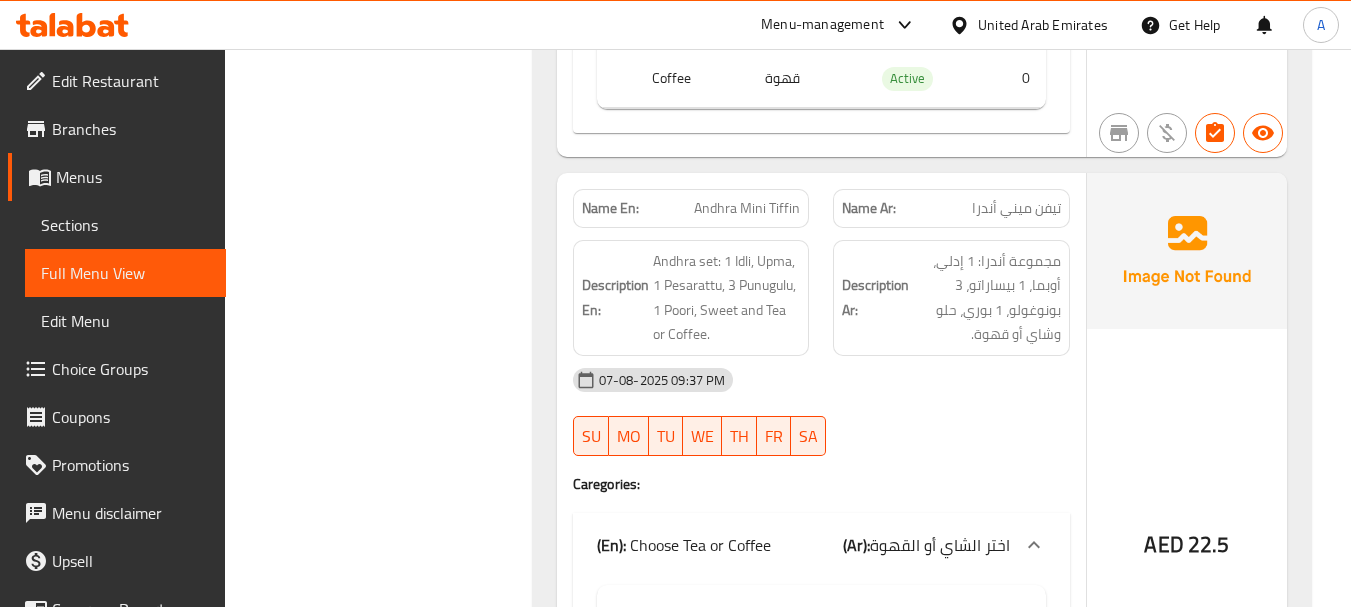 click on "07-08-2025 09:37 PM" at bounding box center (821, -38716) 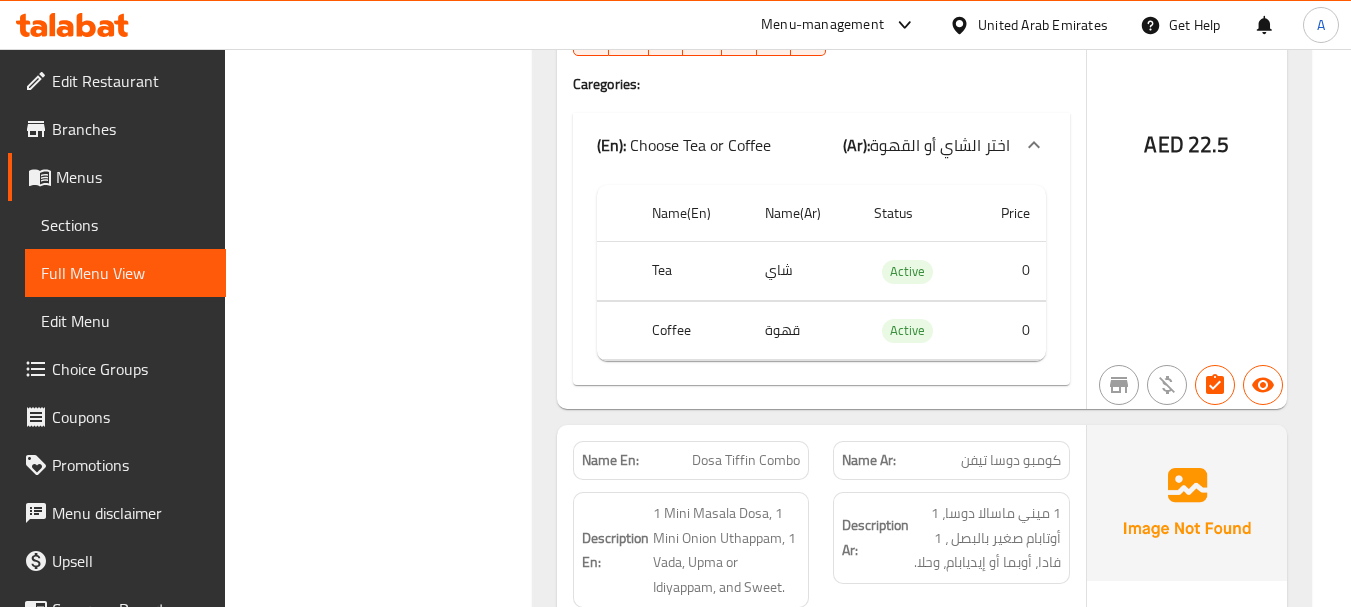 scroll, scrollTop: 40059, scrollLeft: 0, axis: vertical 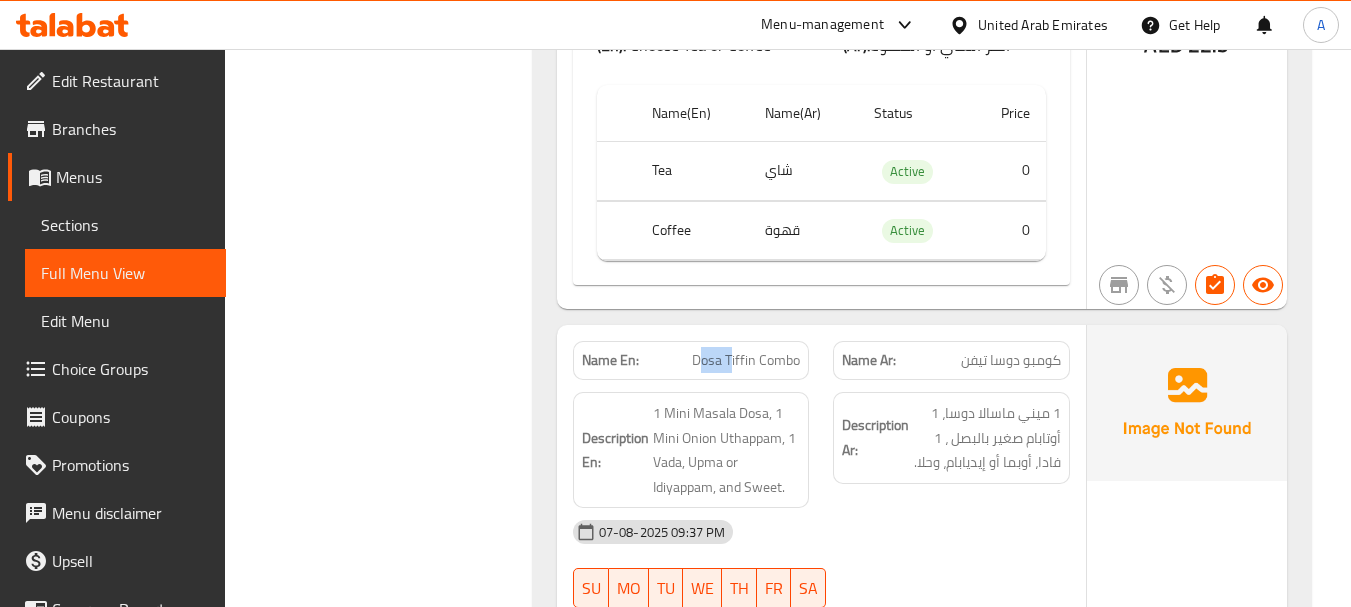 drag, startPoint x: 733, startPoint y: 293, endPoint x: 776, endPoint y: 293, distance: 43 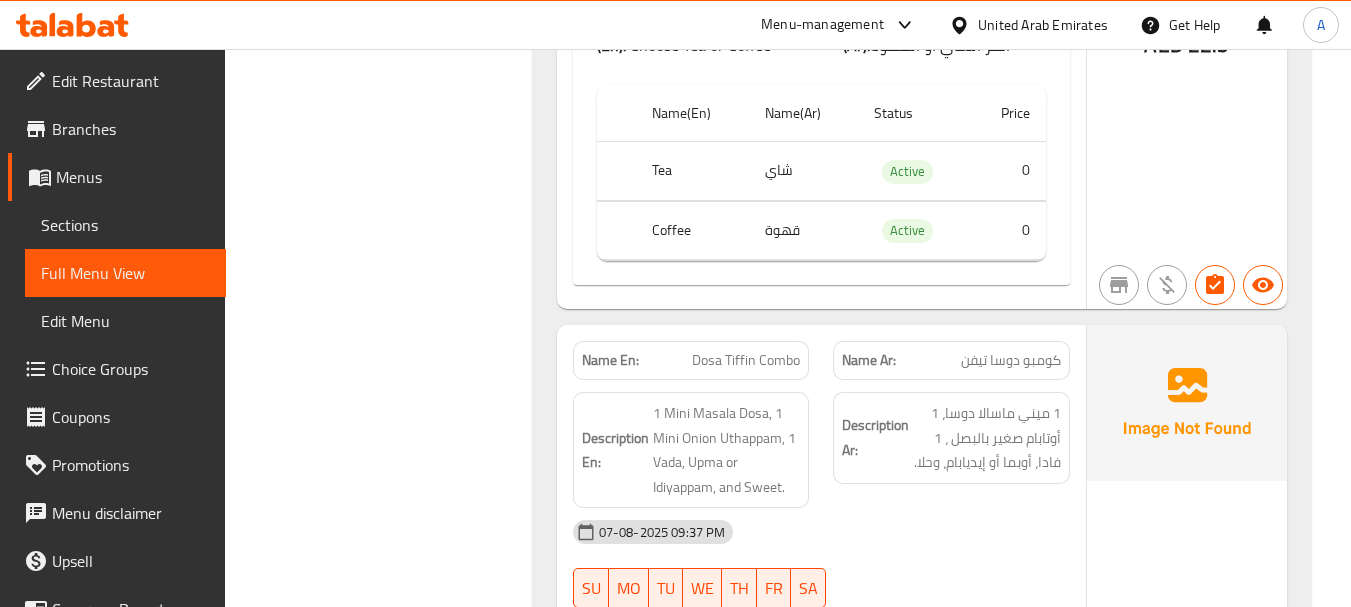 click on "07-08-2025 09:37 PM" at bounding box center (821, -38567) 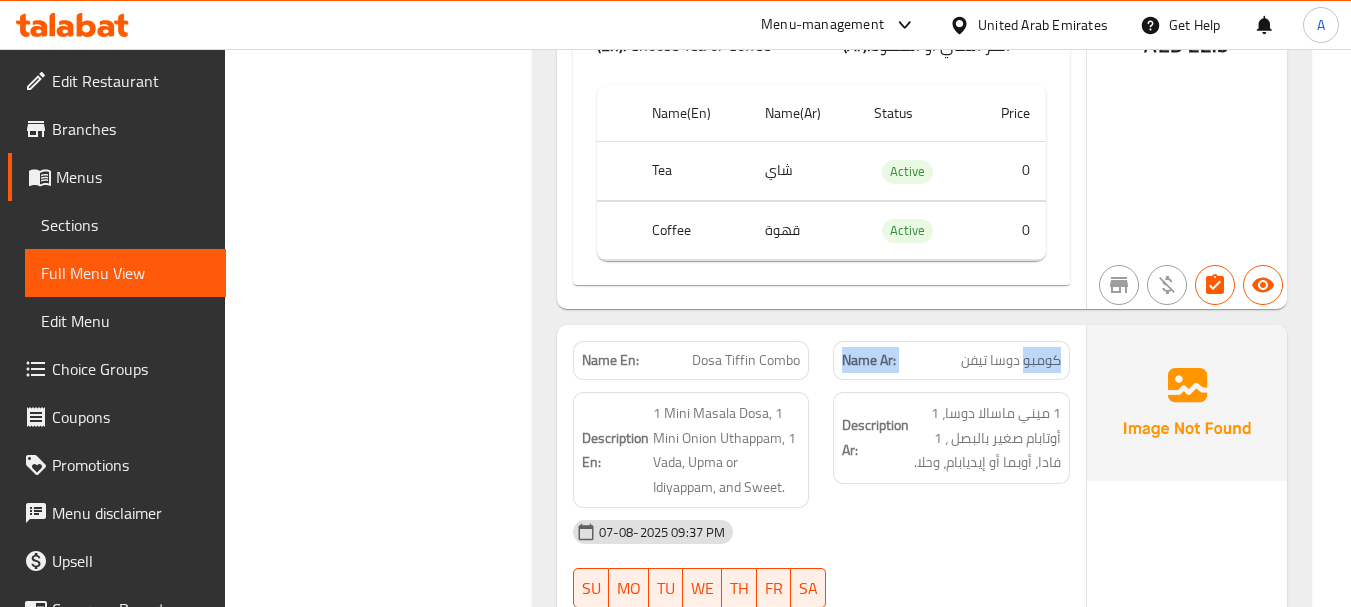 drag, startPoint x: 843, startPoint y: 274, endPoint x: 976, endPoint y: 342, distance: 149.37537 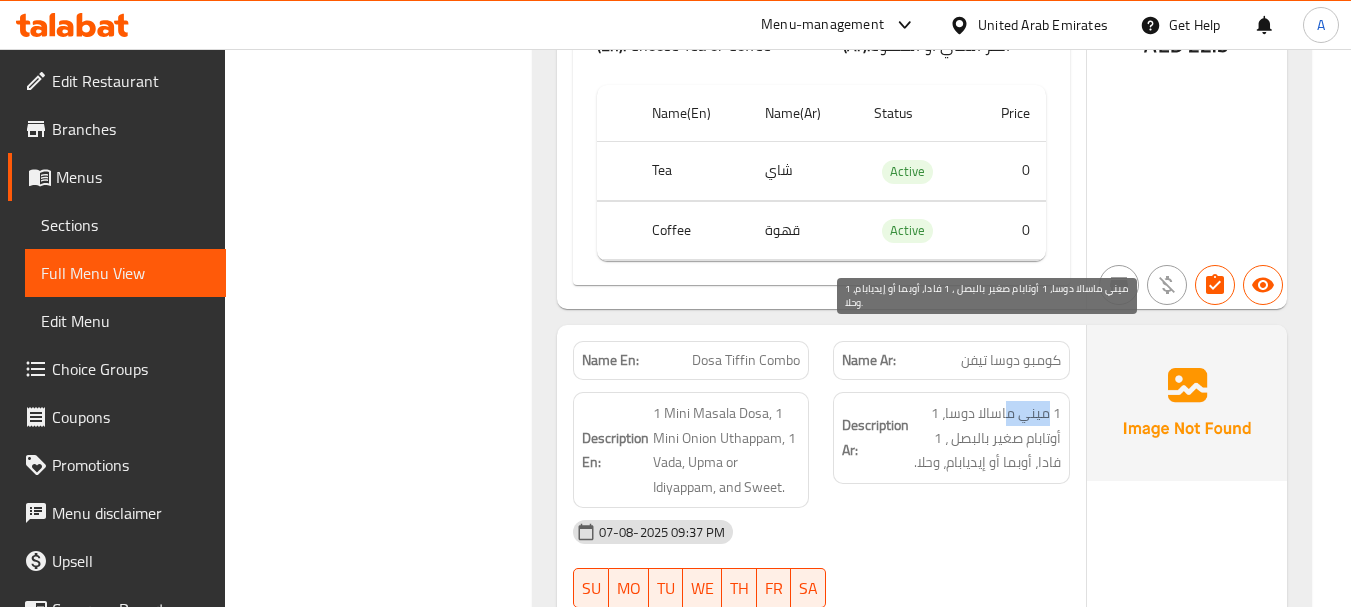 drag, startPoint x: 1046, startPoint y: 341, endPoint x: 1024, endPoint y: 399, distance: 62.03225 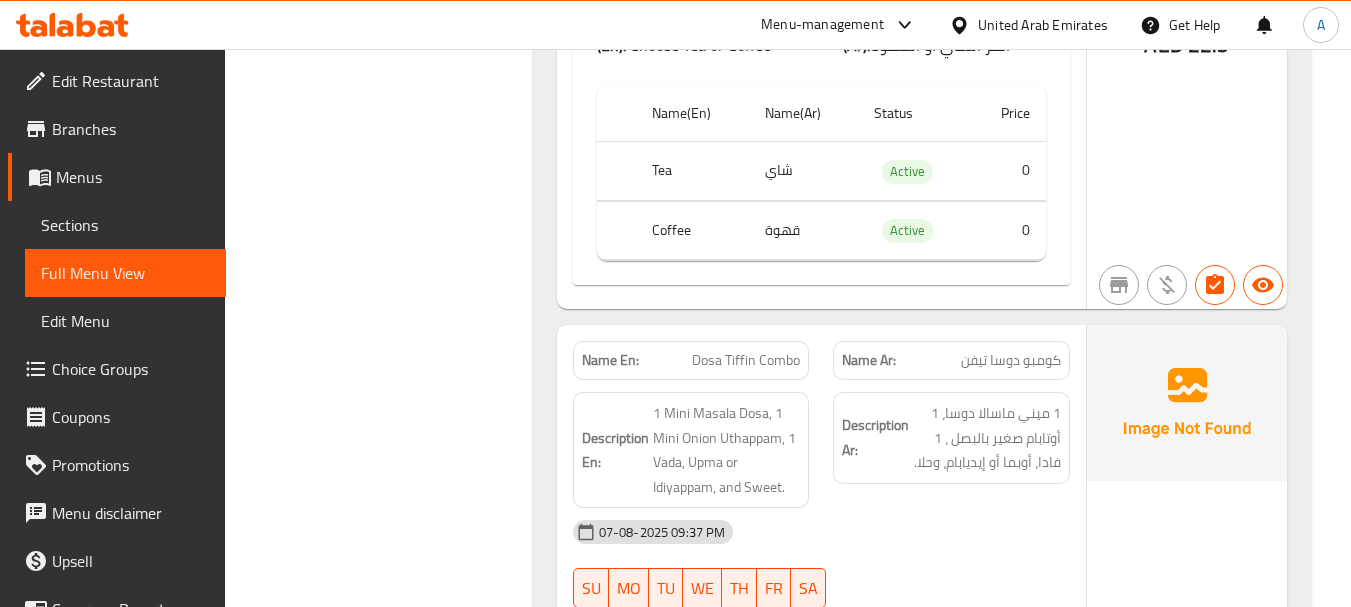 click on "07-08-2025 09:37 PM" at bounding box center (821, -38567) 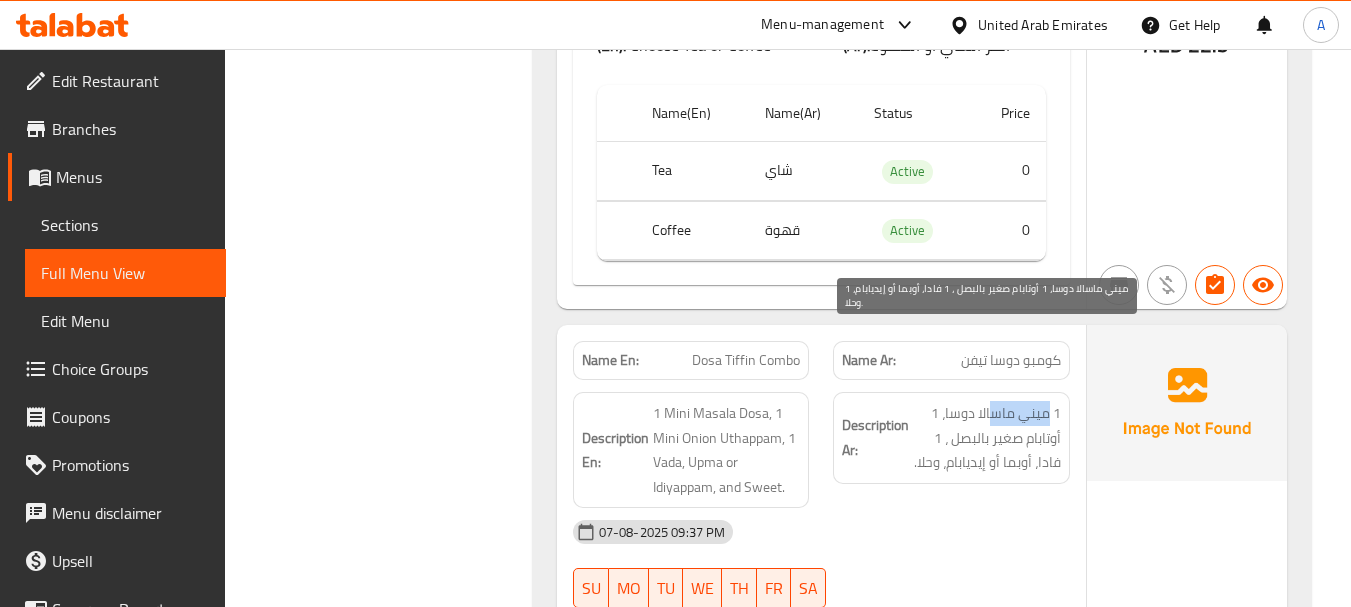 drag, startPoint x: 1008, startPoint y: 350, endPoint x: 991, endPoint y: 354, distance: 17.464249 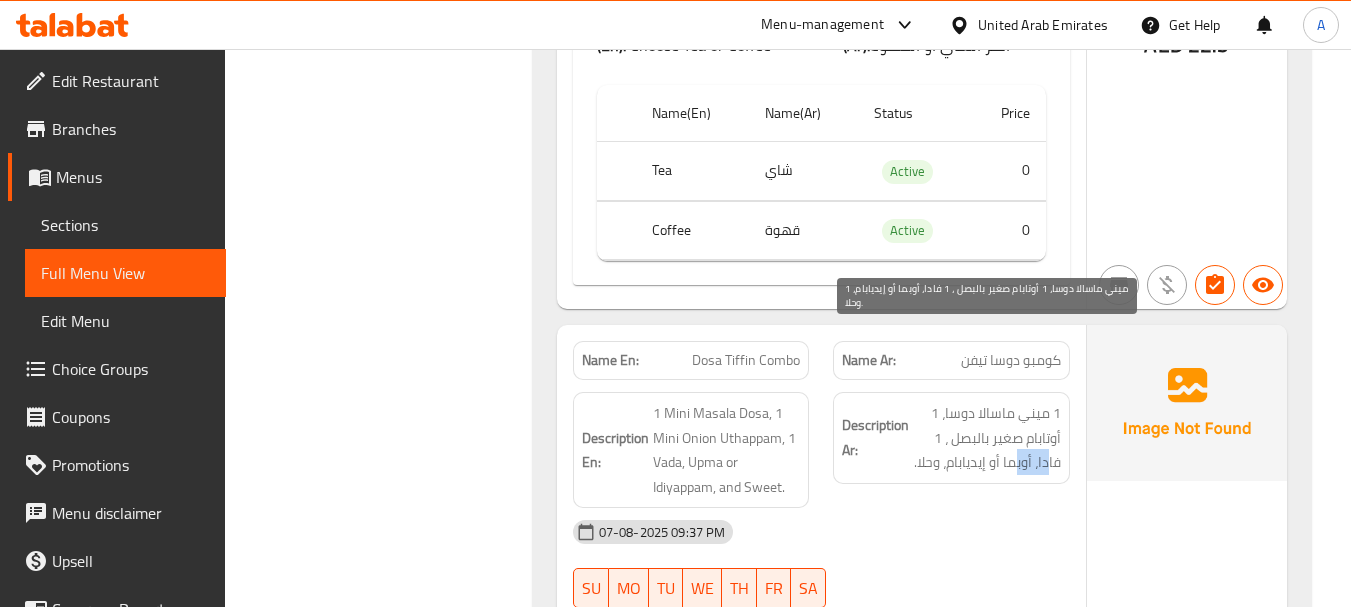 drag, startPoint x: 1035, startPoint y: 396, endPoint x: 1001, endPoint y: 403, distance: 34.713108 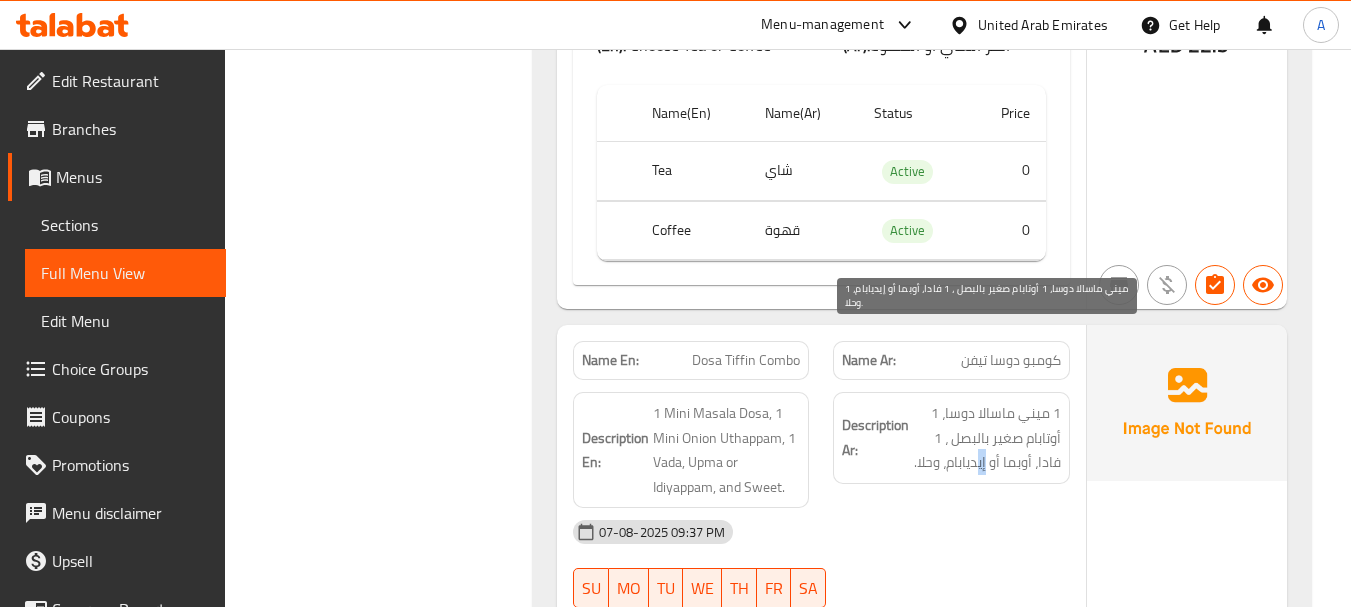 drag, startPoint x: 981, startPoint y: 390, endPoint x: 976, endPoint y: 405, distance: 15.811388 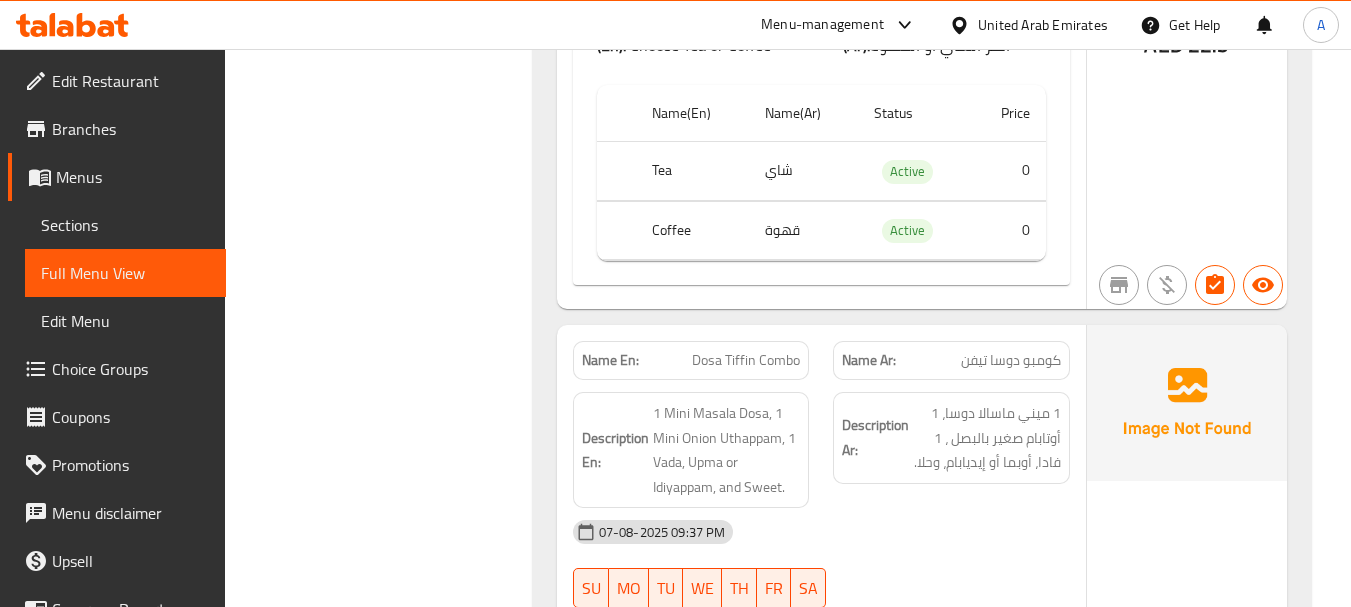 click on "07-08-2025 09:37 PM" at bounding box center (821, -38567) 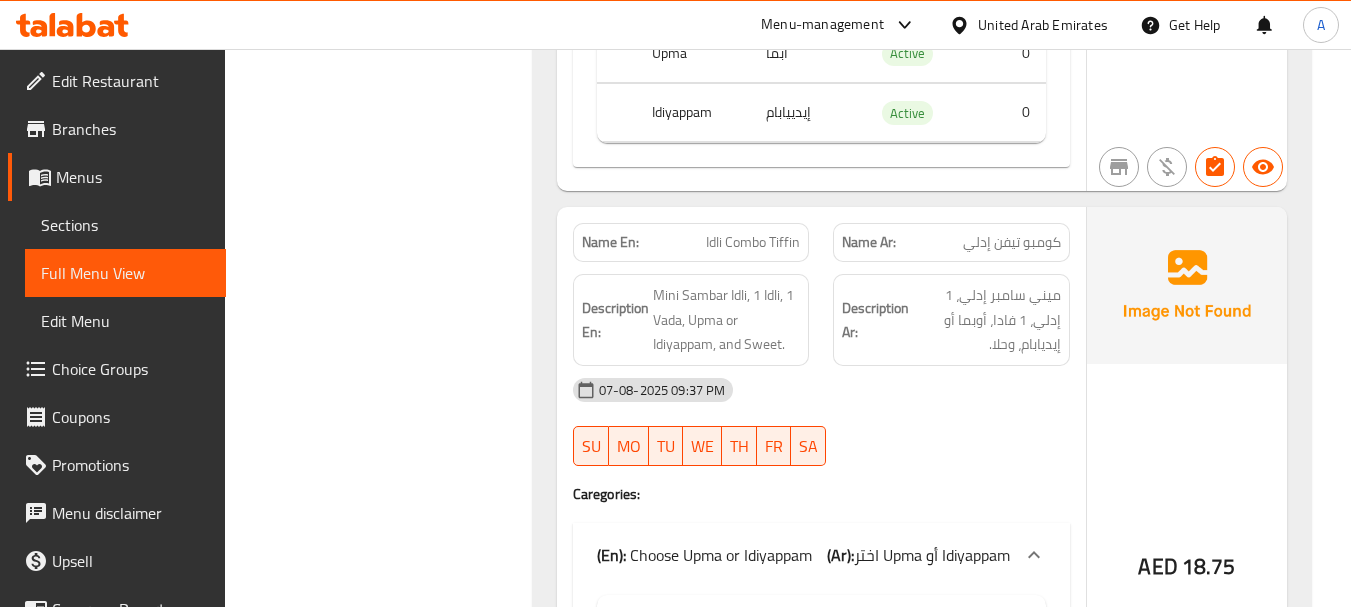 scroll, scrollTop: 40859, scrollLeft: 0, axis: vertical 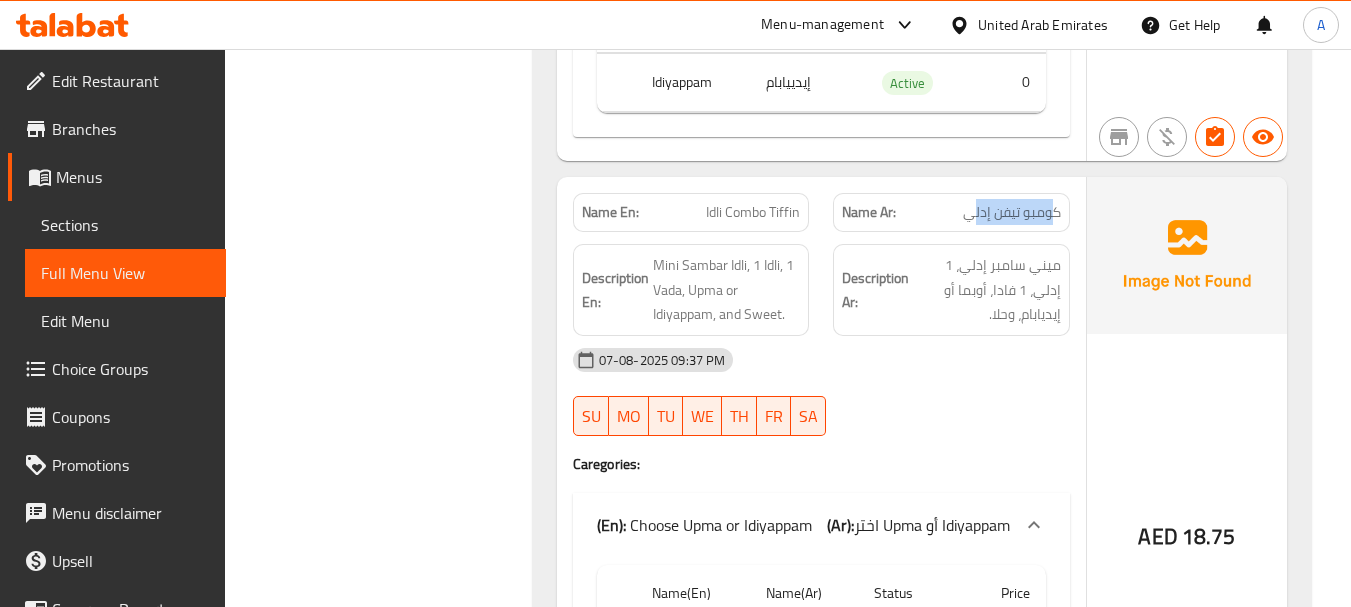 drag, startPoint x: 1049, startPoint y: 144, endPoint x: 969, endPoint y: 131, distance: 81.04937 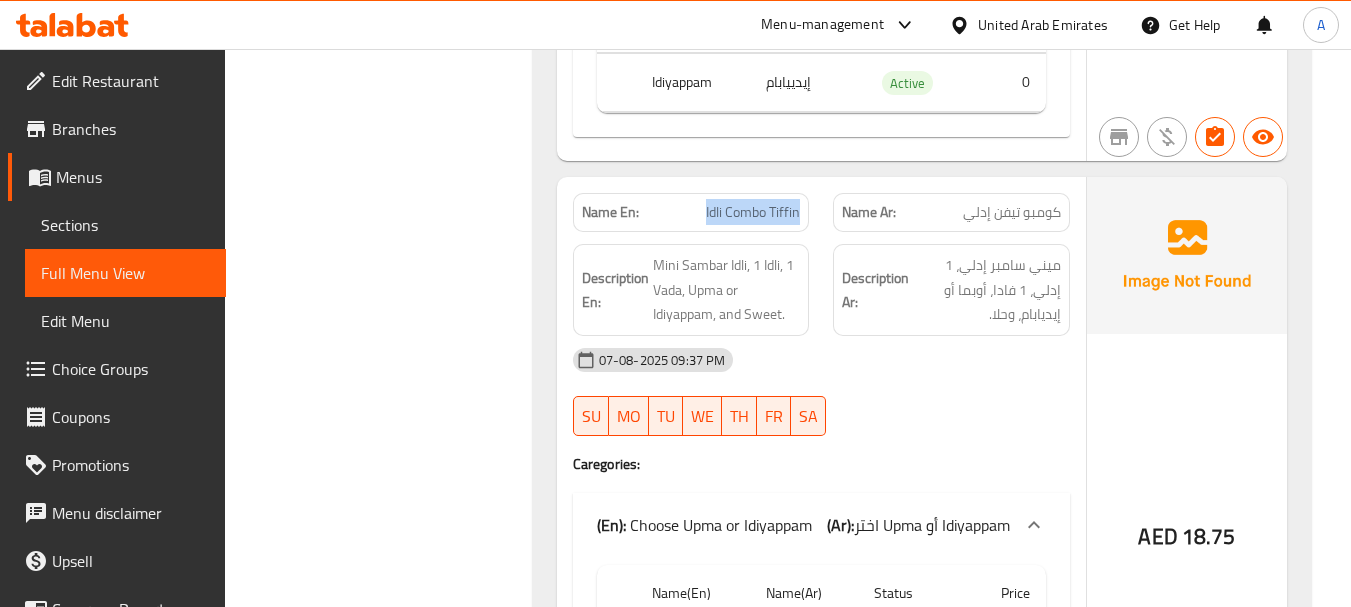drag, startPoint x: 749, startPoint y: 133, endPoint x: 819, endPoint y: 138, distance: 70.178345 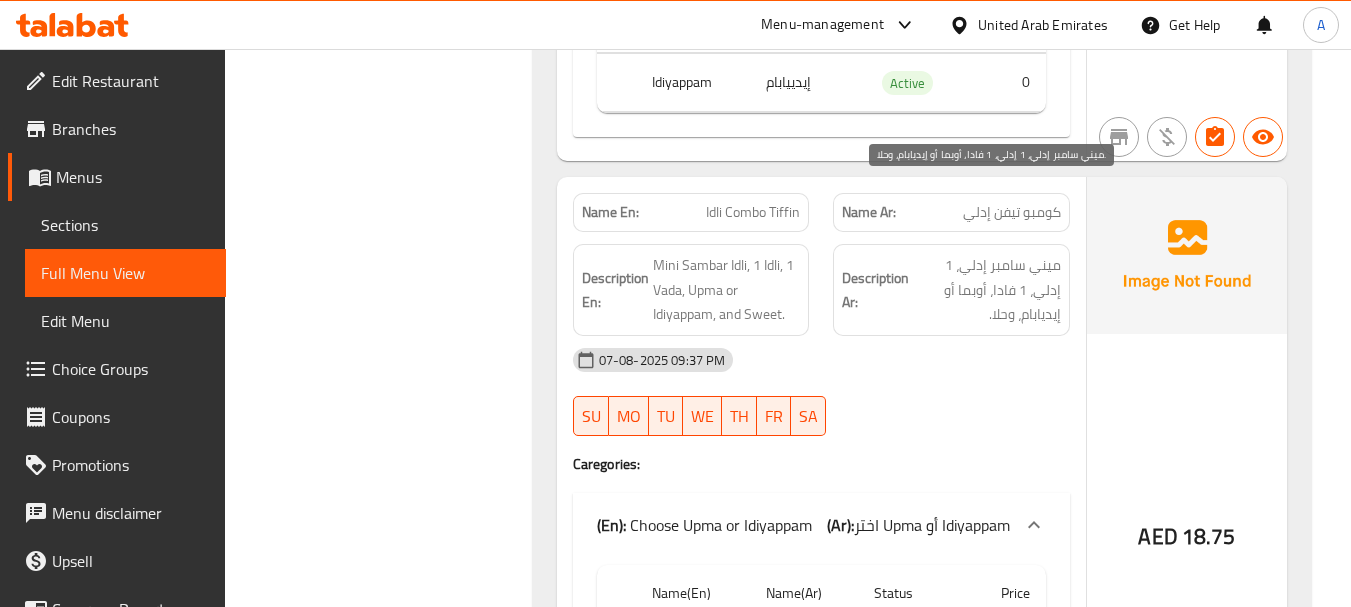 click on "ميني سامبر إدلي، 1 إدلي، 1 فادا، أوبما أو إيديابام، وحلا." at bounding box center [987, 290] 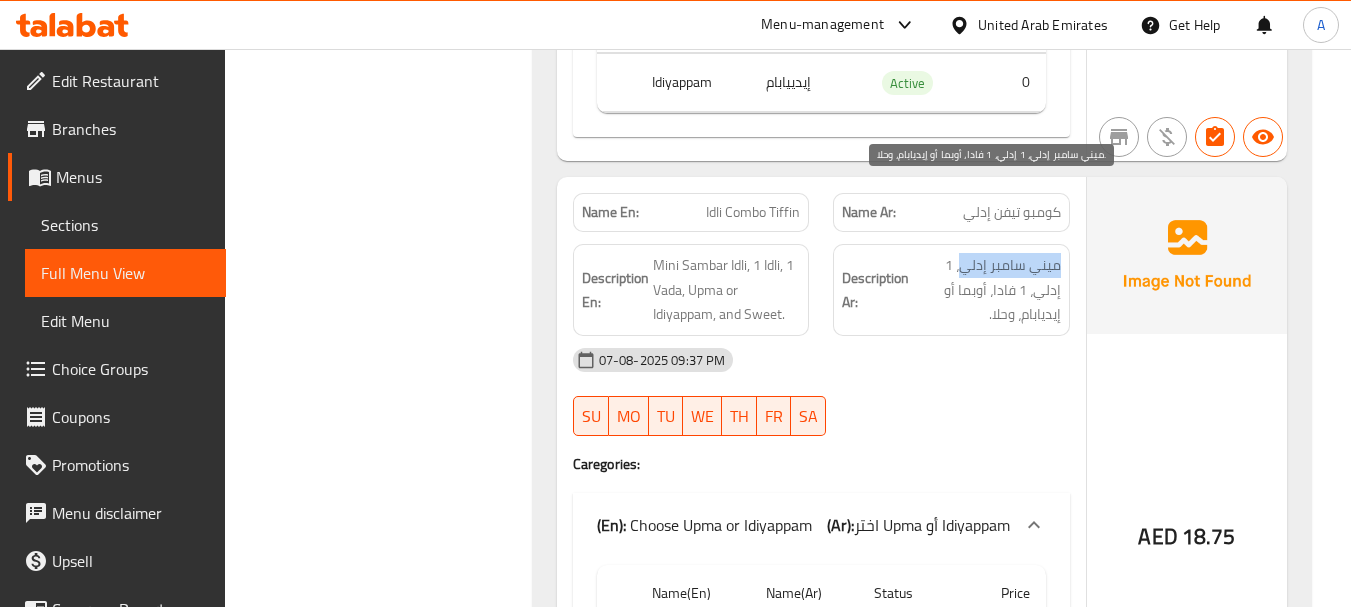 drag, startPoint x: 1042, startPoint y: 202, endPoint x: 947, endPoint y: 196, distance: 95.189285 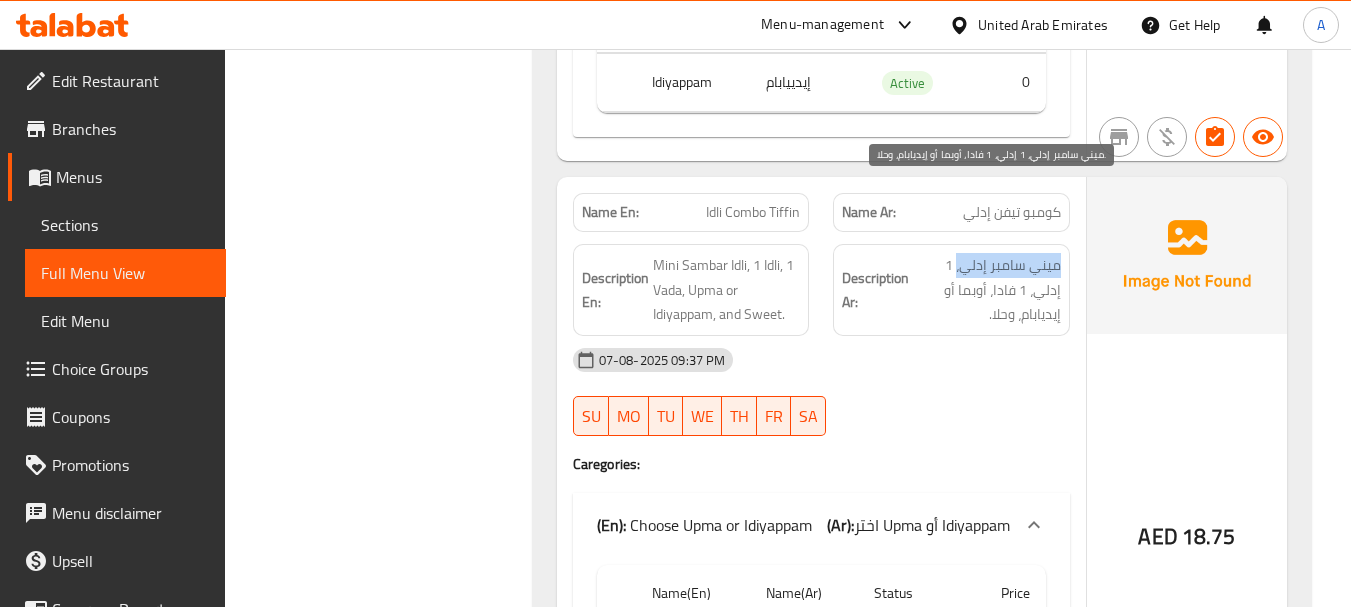 click on "ميني سامبر إدلي، 1 إدلي، 1 فادا، أوبما أو إيديابام، وحلا." at bounding box center [987, 290] 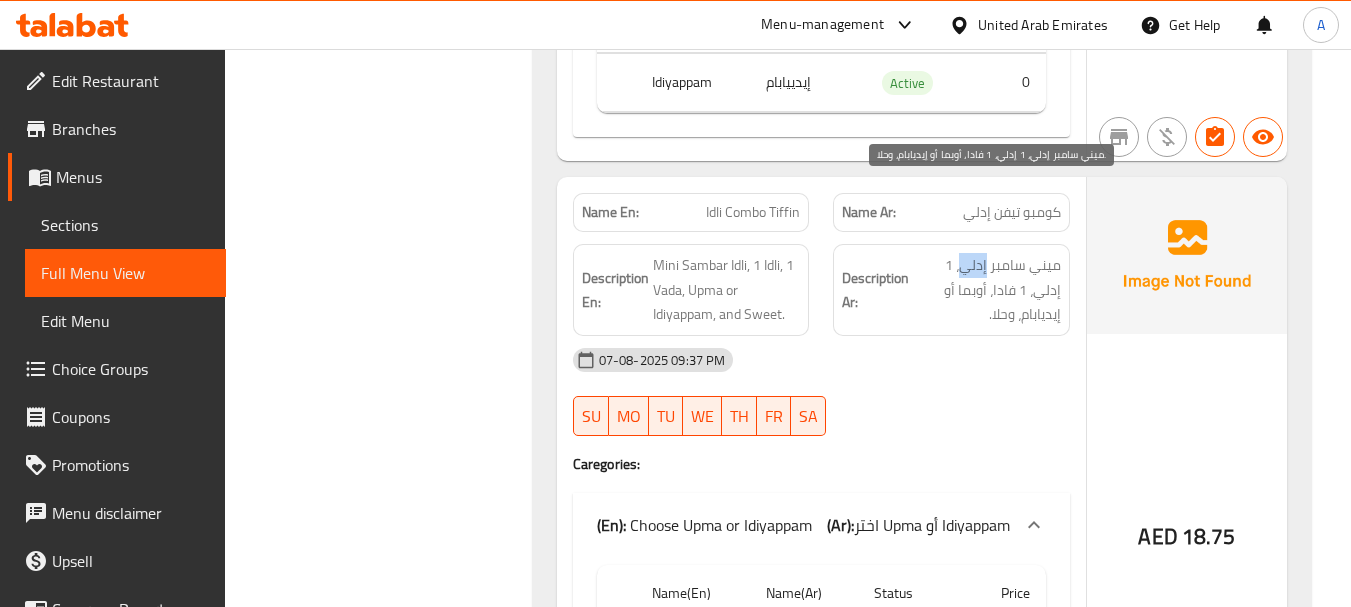 click on "ميني سامبر إدلي، 1 إدلي، 1 فادا، أوبما أو إيديابام، وحلا." at bounding box center [987, 290] 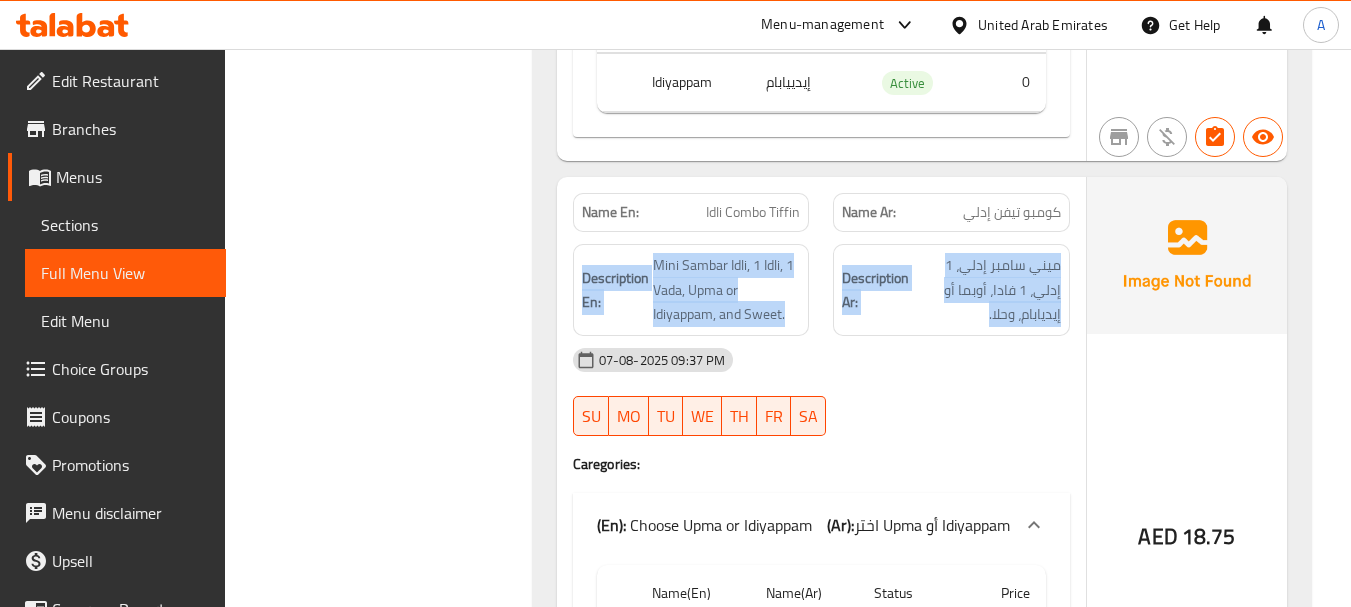 drag, startPoint x: 974, startPoint y: 198, endPoint x: 556, endPoint y: 195, distance: 418.01077 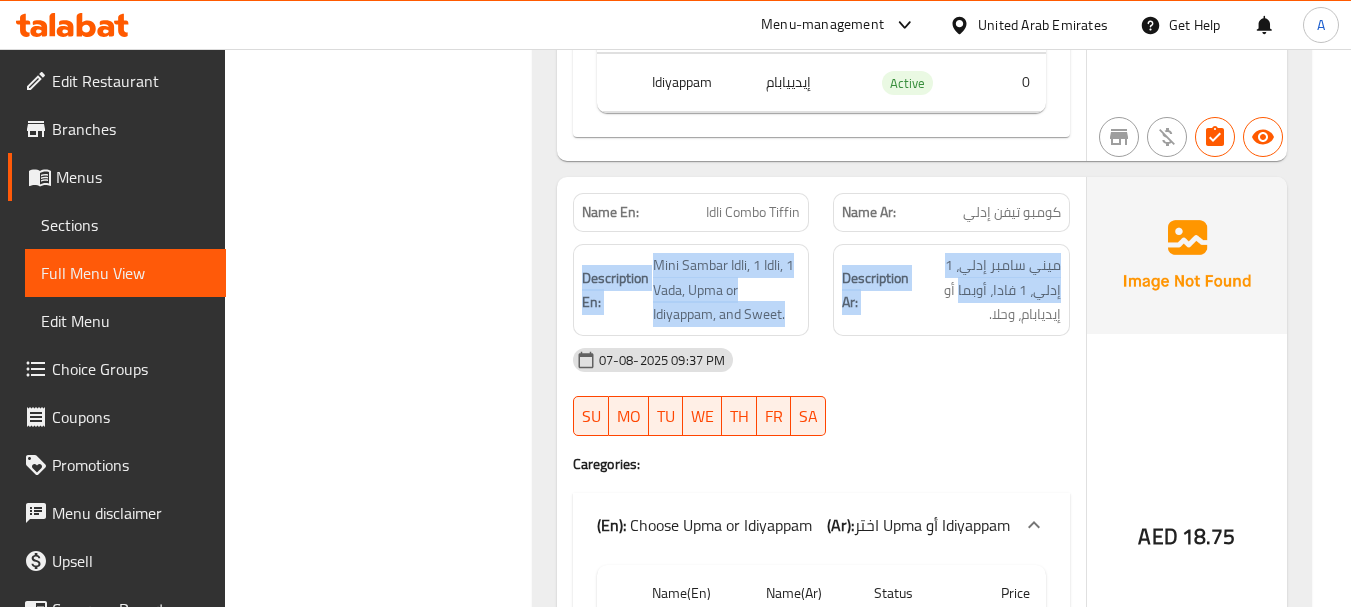 drag, startPoint x: 600, startPoint y: 198, endPoint x: 1008, endPoint y: 252, distance: 411.558 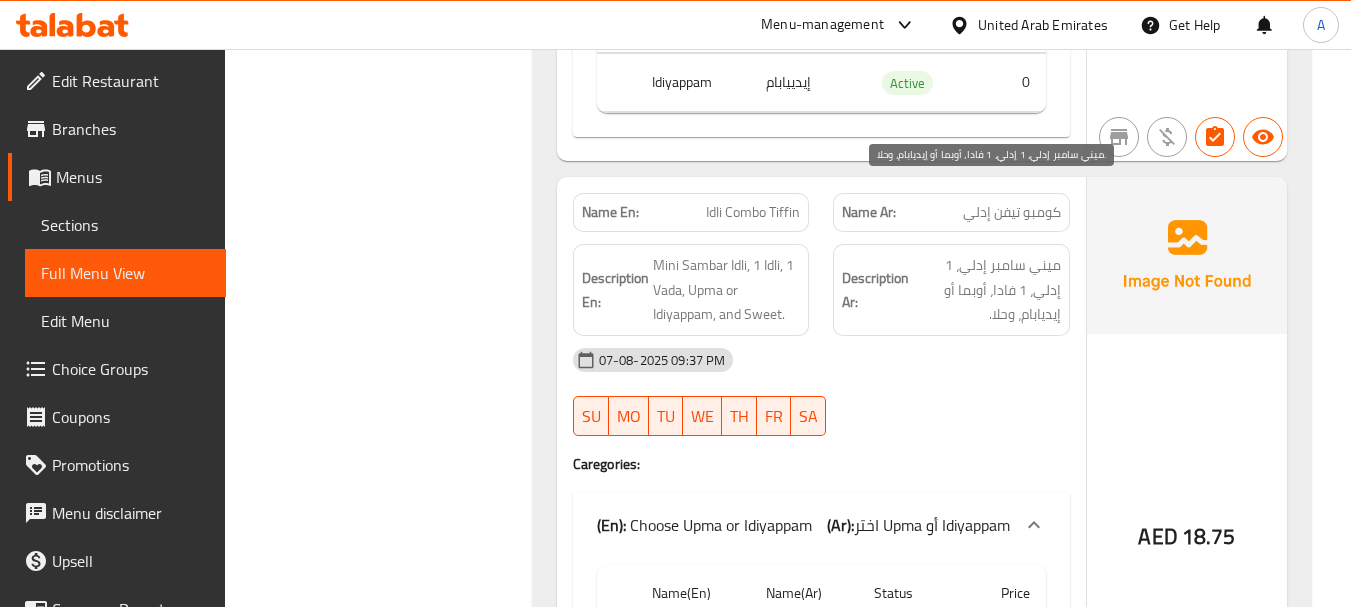 click on "07-08-2025 09:37 PM" at bounding box center (821, -38740) 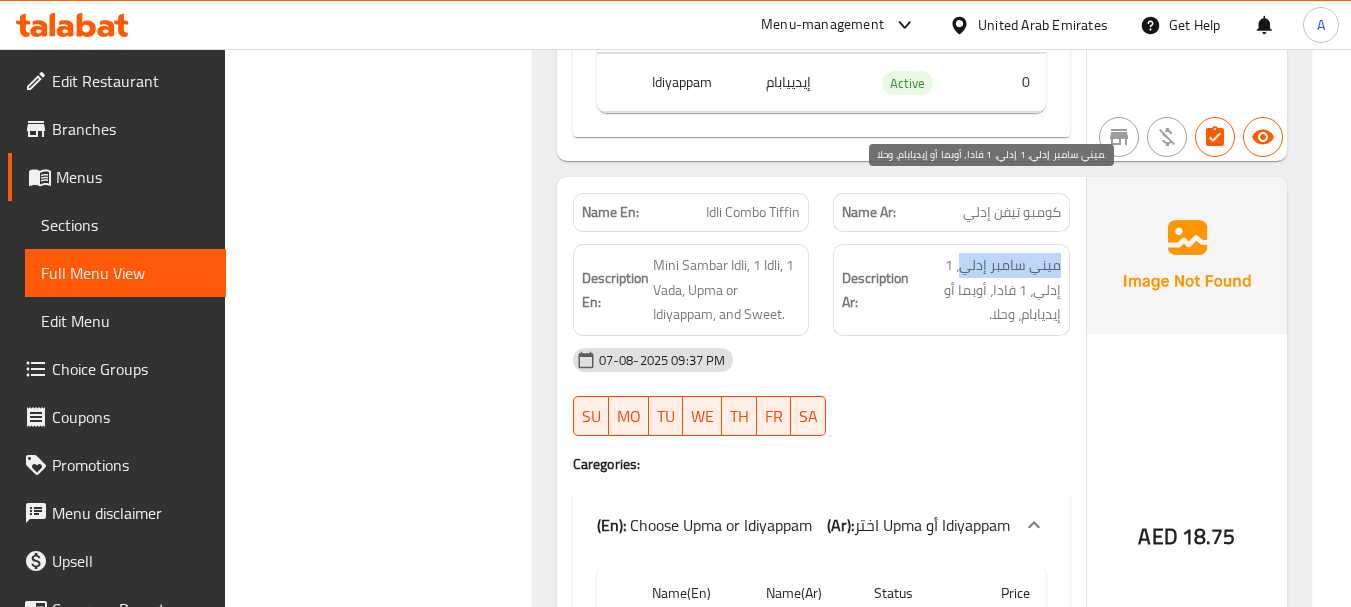 drag, startPoint x: 1048, startPoint y: 187, endPoint x: 987, endPoint y: 204, distance: 63.324562 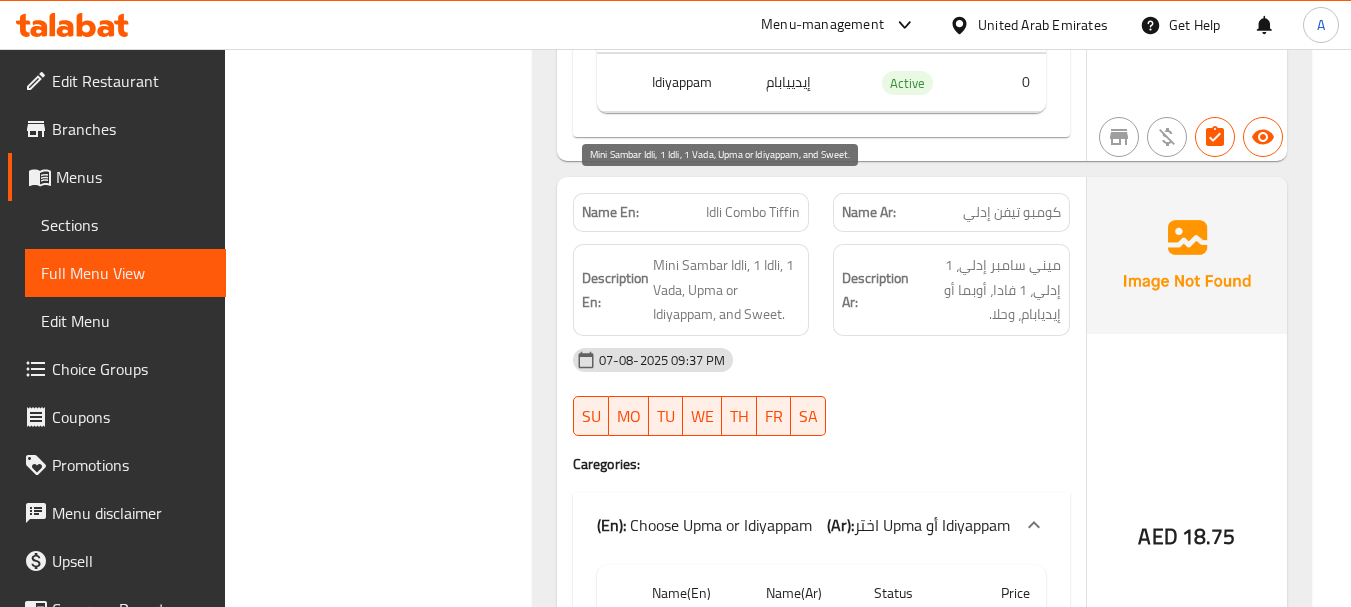 click on "Mini Sambar Idli, 1 Idli, 1 Vada, Upma or Idiyappam, and Sweet." at bounding box center [727, 290] 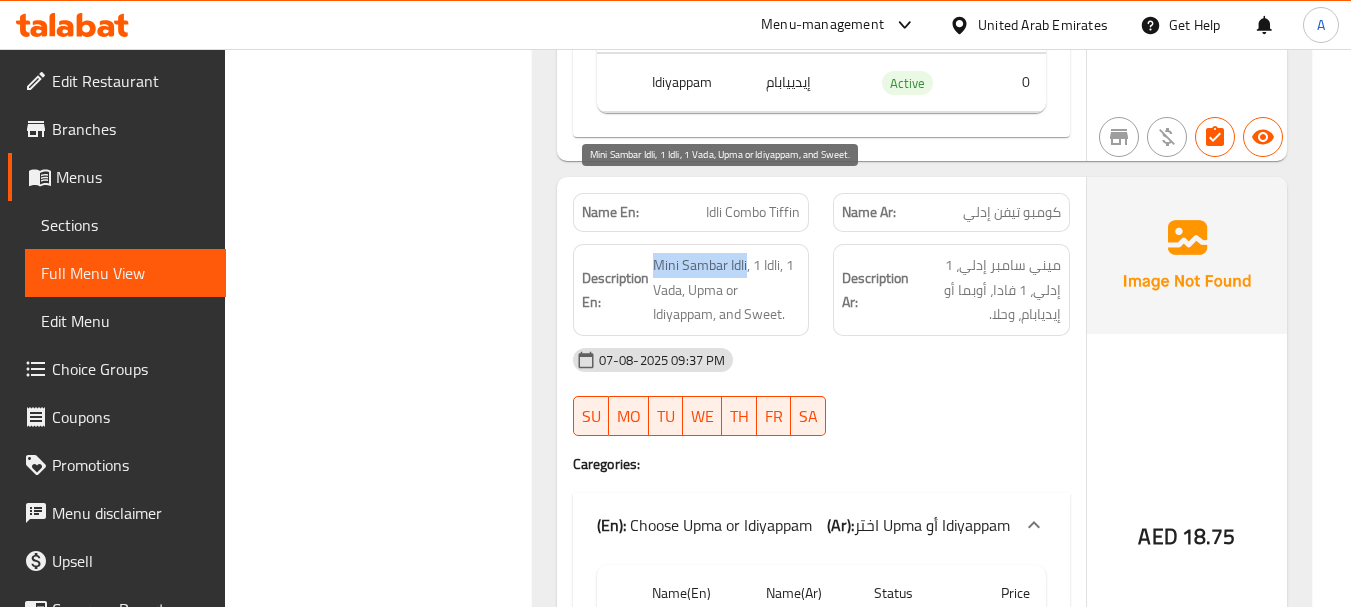 drag, startPoint x: 738, startPoint y: 191, endPoint x: 660, endPoint y: 200, distance: 78.51752 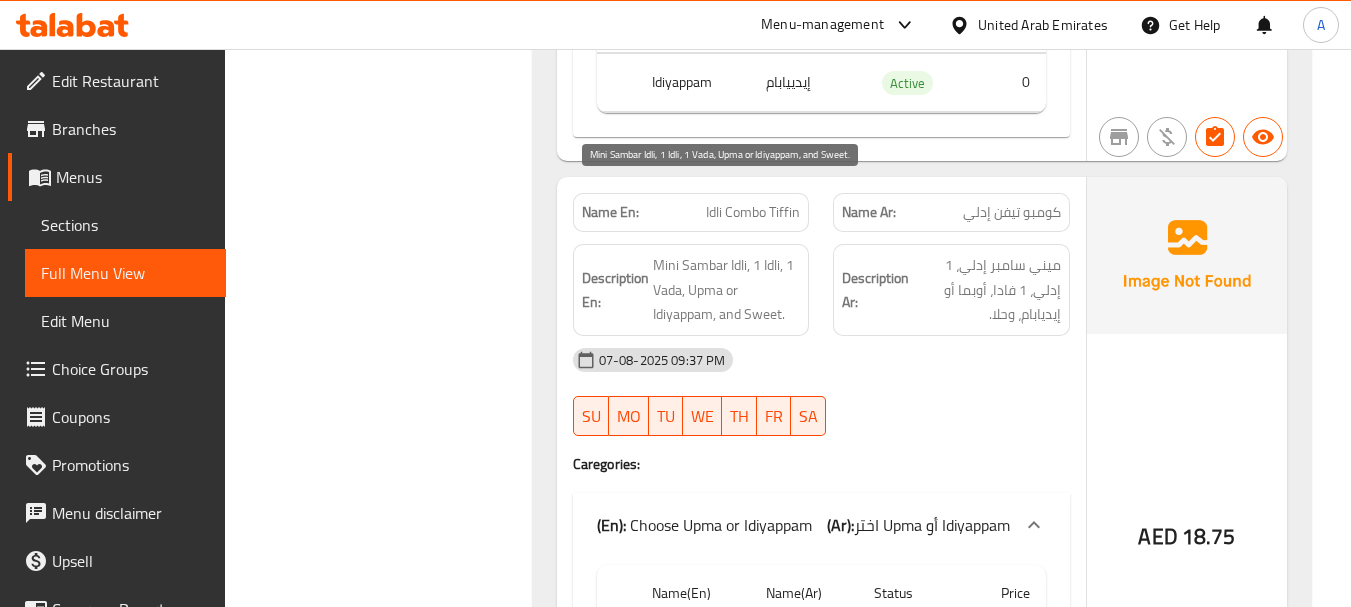 click on "Mini Sambar Idli, 1 Idli, 1 Vada, Upma or Idiyappam, and Sweet." at bounding box center [727, 290] 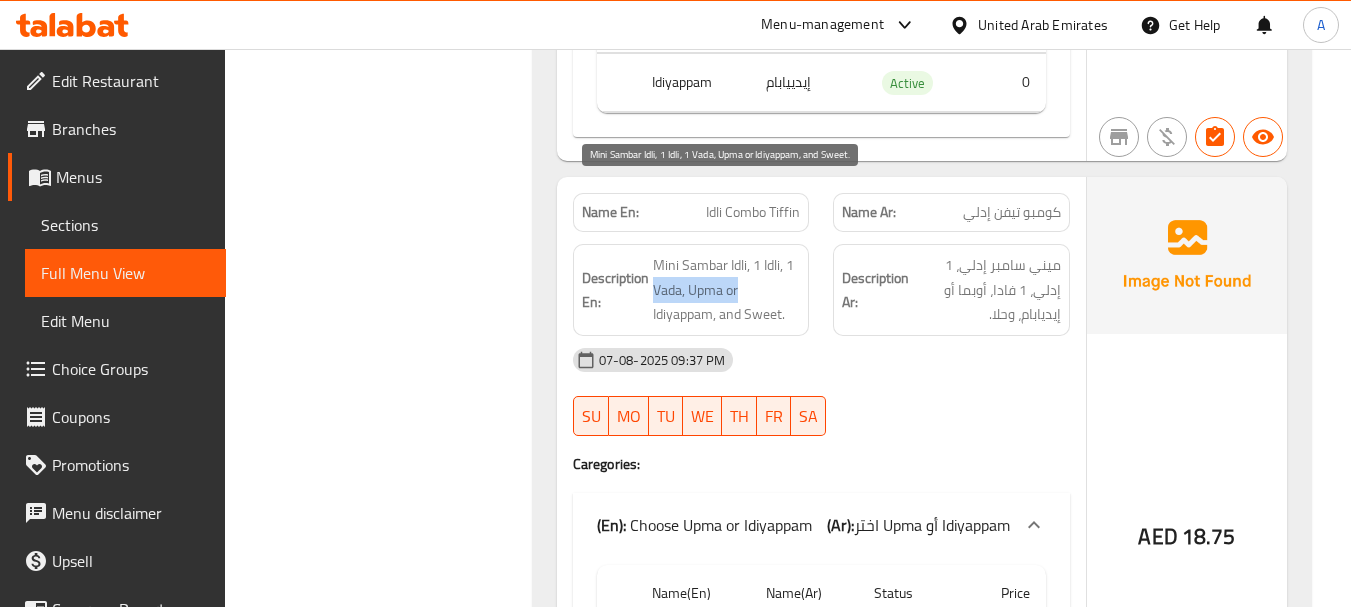 drag, startPoint x: 675, startPoint y: 210, endPoint x: 812, endPoint y: 211, distance: 137.00365 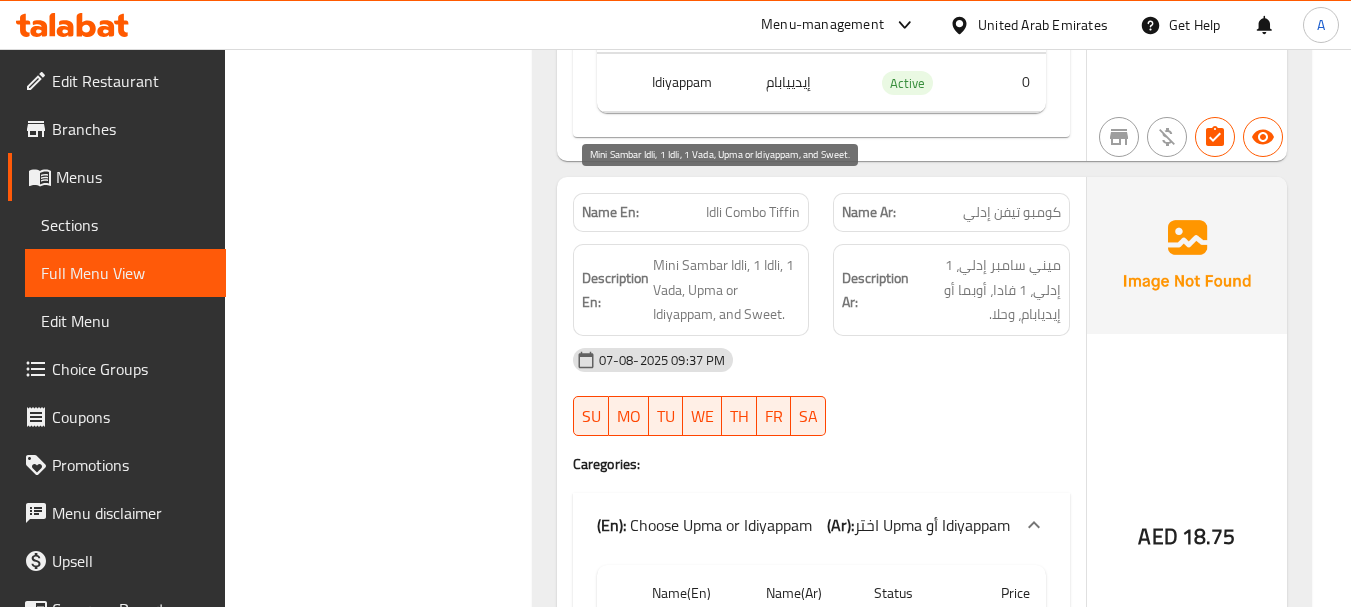 click on "Mini Sambar Idli, 1 Idli, 1 Vada, Upma or Idiyappam, and Sweet." at bounding box center [727, 290] 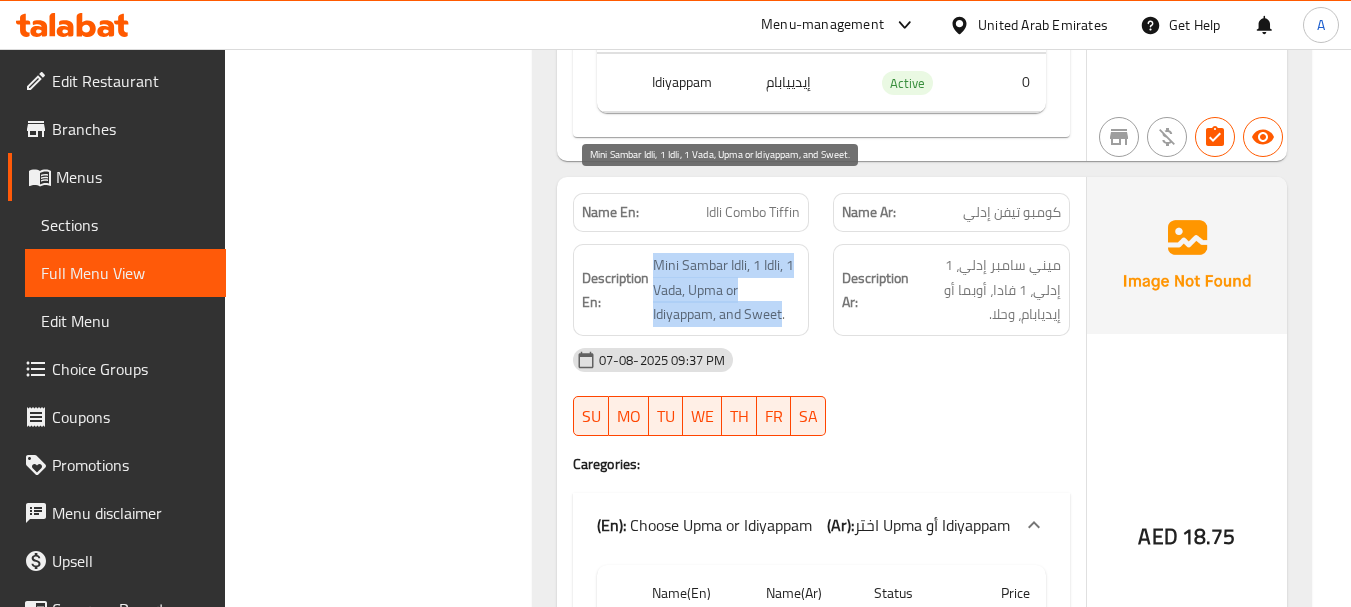 drag, startPoint x: 676, startPoint y: 192, endPoint x: 759, endPoint y: 238, distance: 94.89468 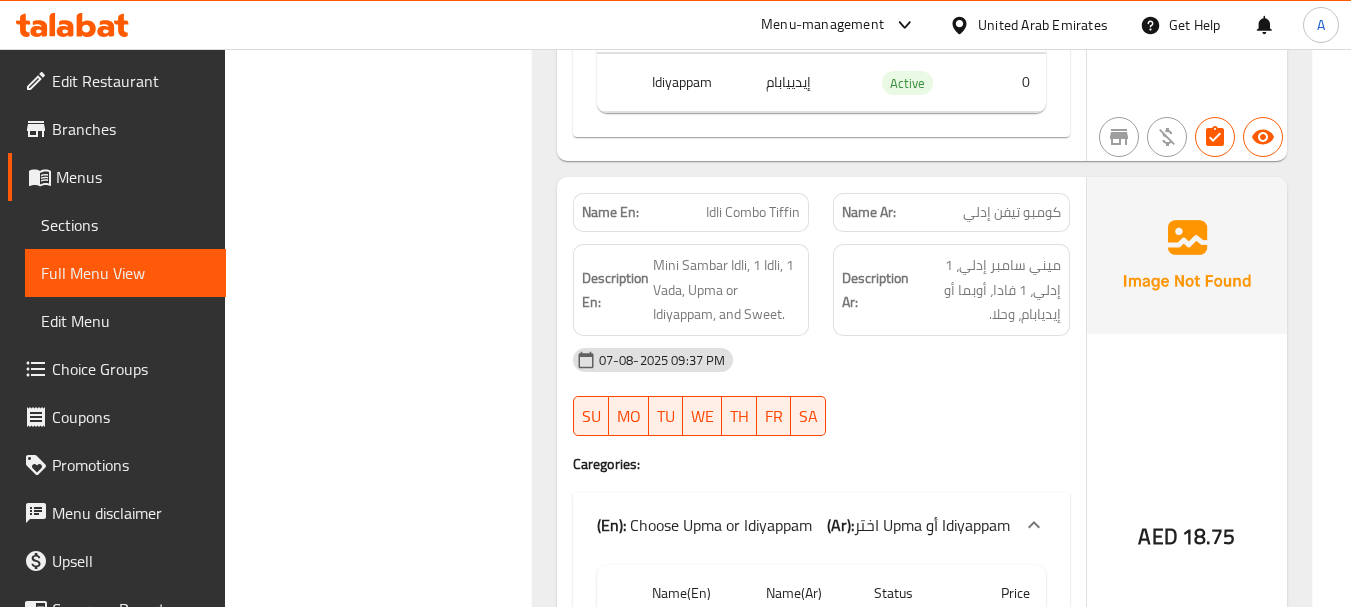 click on "07-08-2025 09:37 PM" at bounding box center (821, -38740) 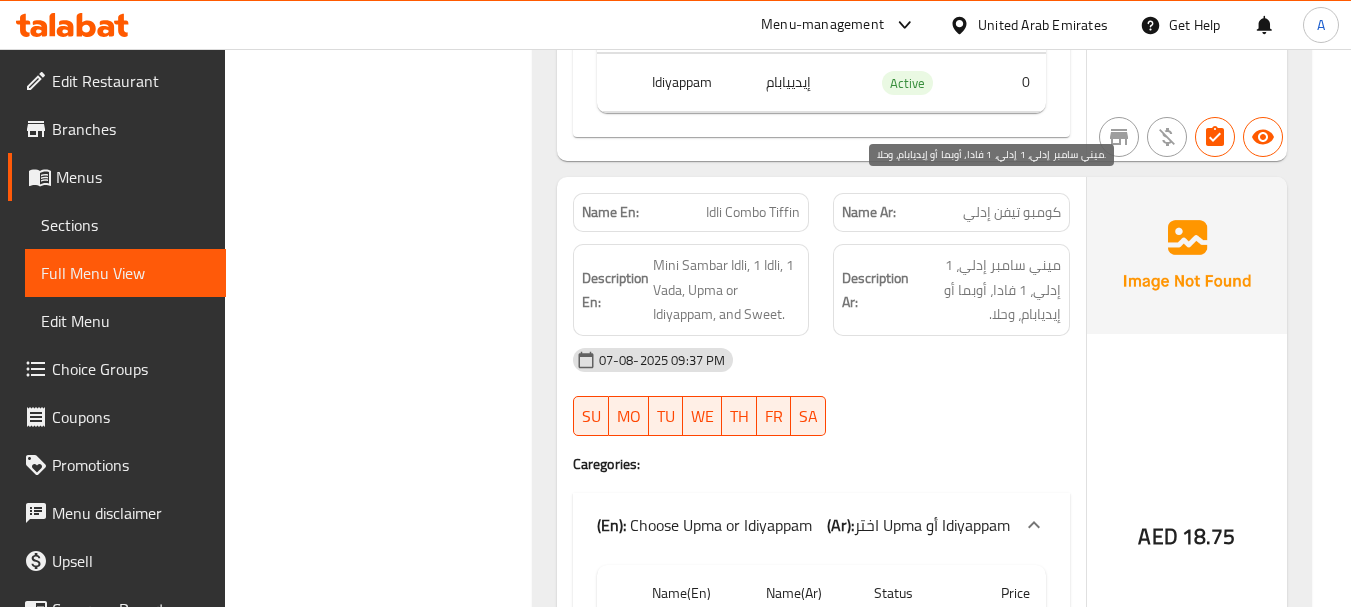 click on "ميني سامبر إدلي، 1 إدلي، 1 فادا، أوبما أو إيديابام، وحلا." at bounding box center (987, 290) 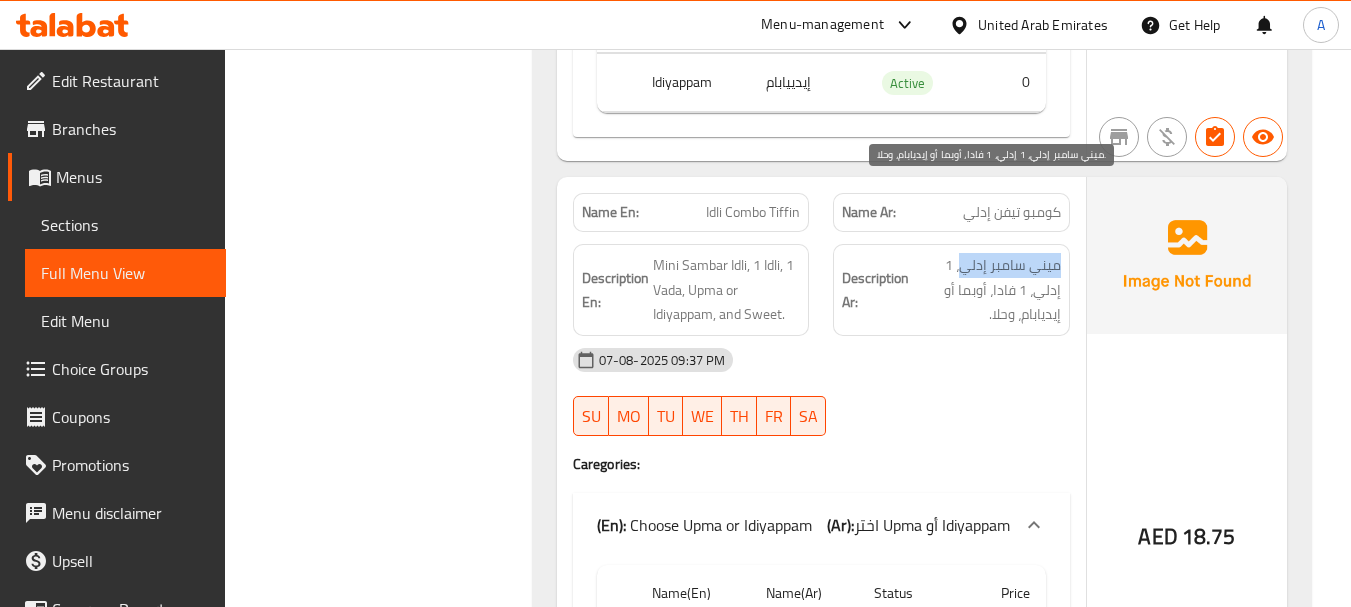 drag, startPoint x: 1047, startPoint y: 180, endPoint x: 978, endPoint y: 191, distance: 69.87131 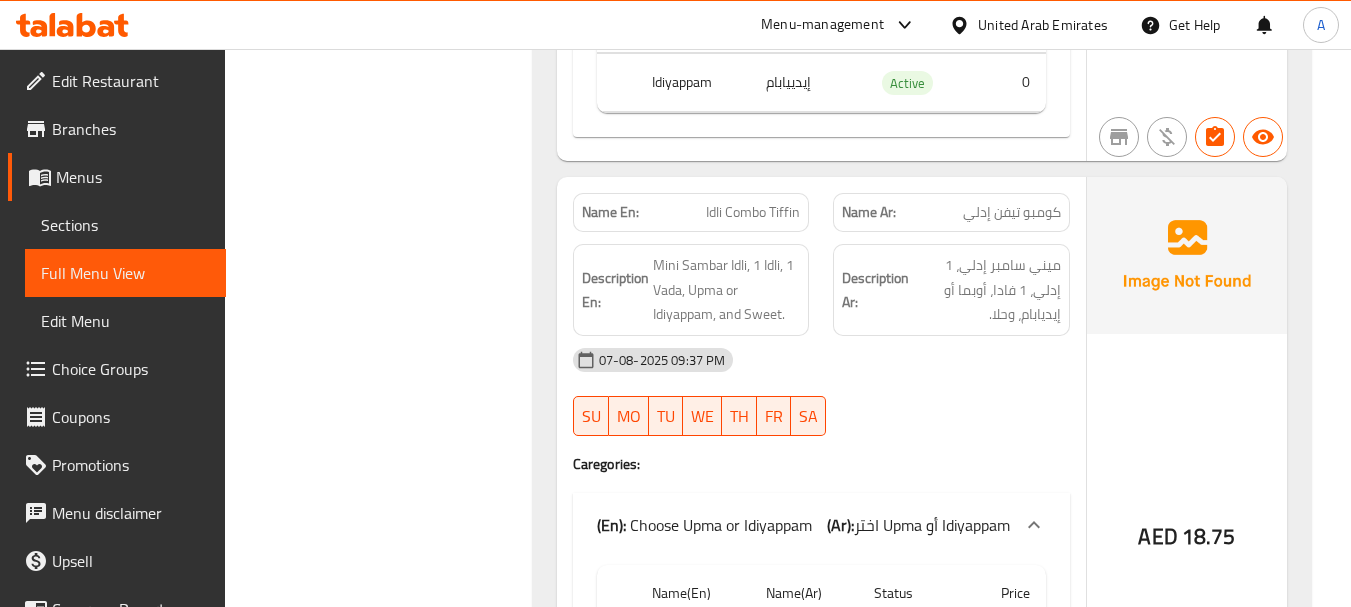 click on "Description En: Mini Sambar Idli, 1 Idli, 1 Vada, Upma or Idiyappam, and Sweet." at bounding box center [691, -38809] 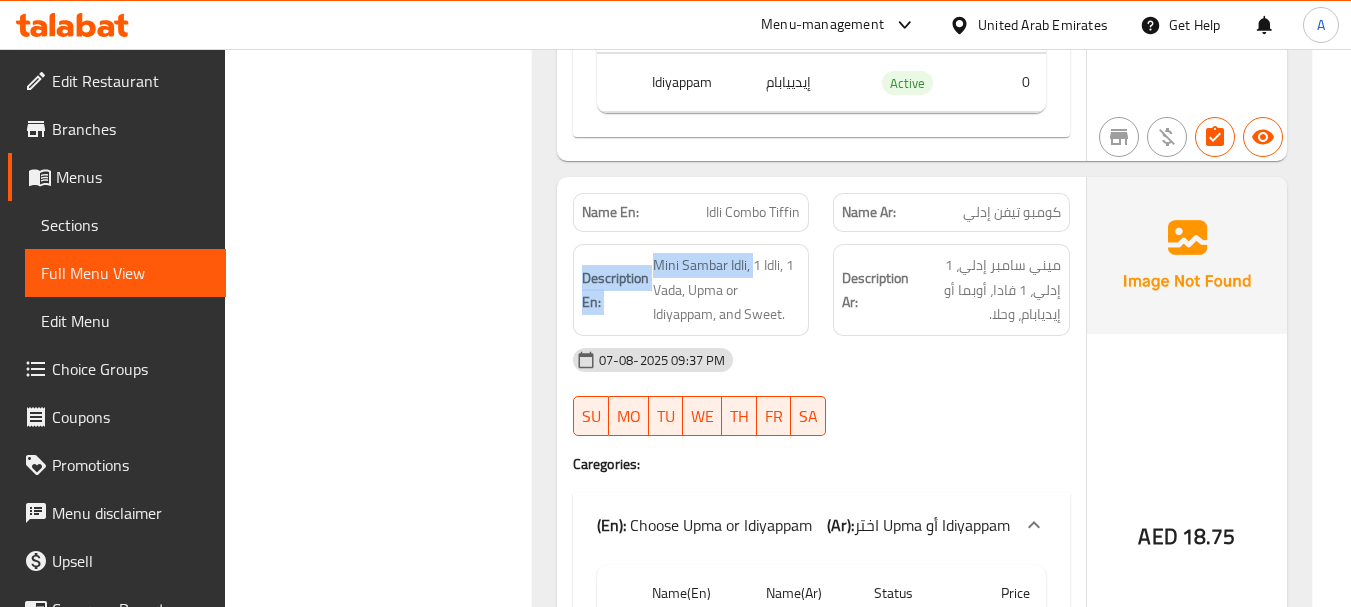 drag, startPoint x: 644, startPoint y: 189, endPoint x: 744, endPoint y: 189, distance: 100 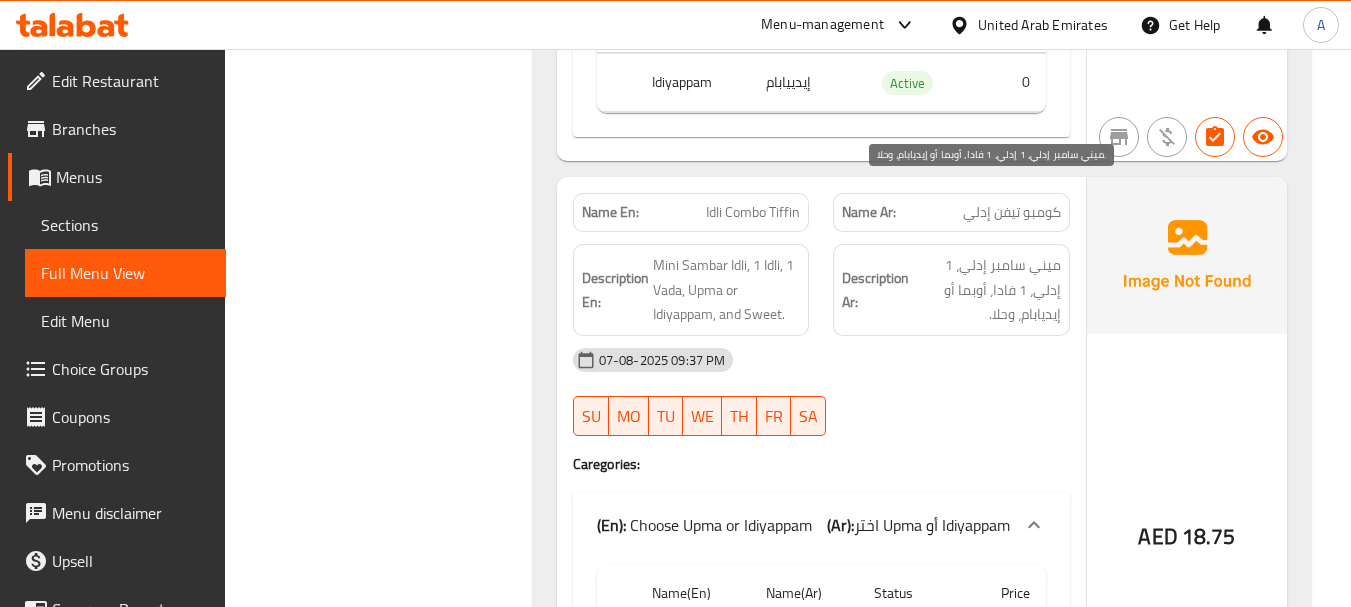 click on "ميني سامبر إدلي، 1 إدلي، 1 فادا، أوبما أو إيديابام، وحلا." at bounding box center [987, 290] 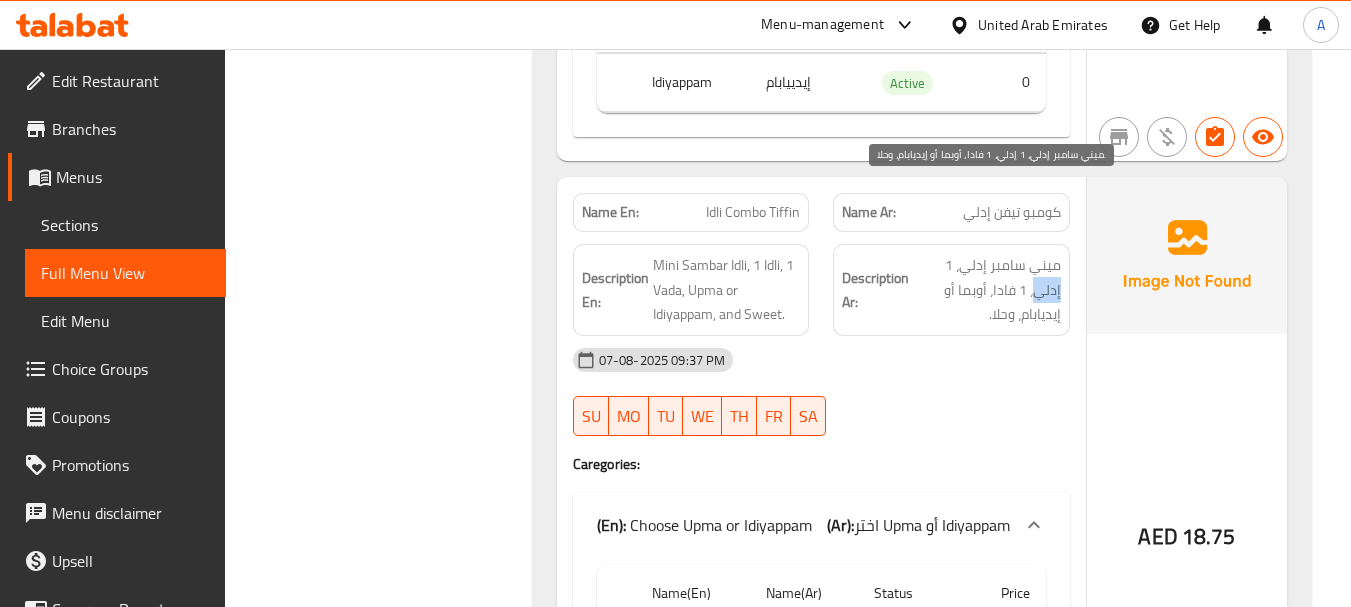 click on "ميني سامبر إدلي، 1 إدلي، 1 فادا، أوبما أو إيديابام، وحلا." at bounding box center (987, 290) 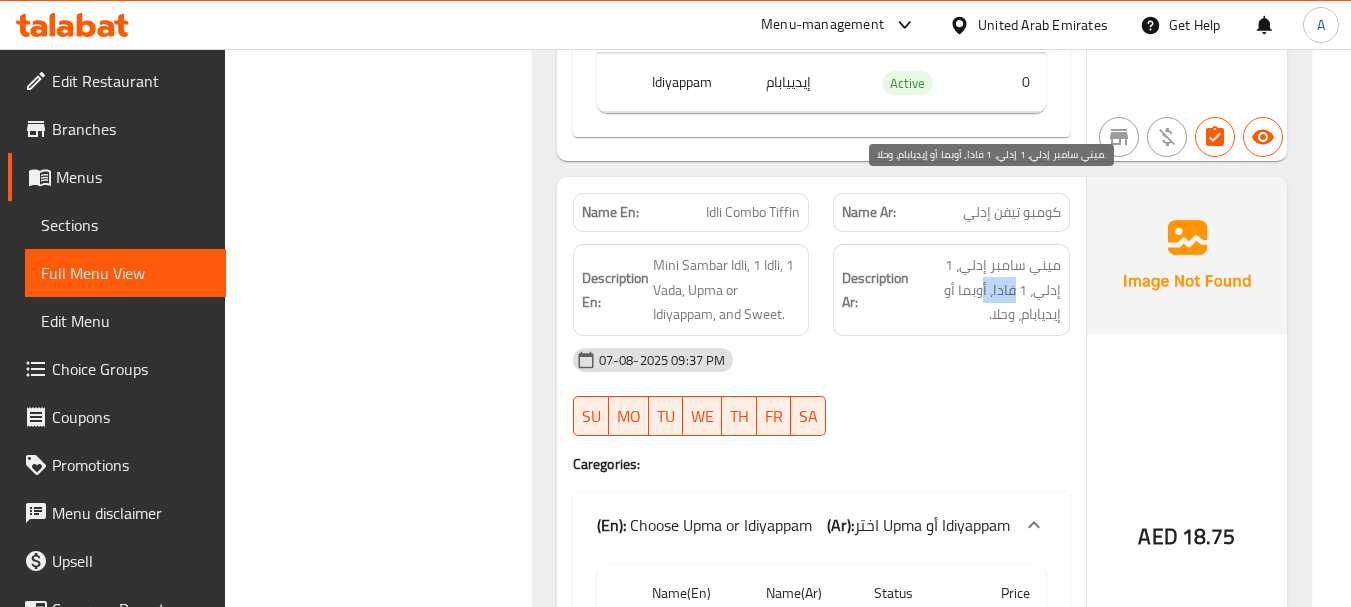 drag, startPoint x: 1014, startPoint y: 218, endPoint x: 985, endPoint y: 216, distance: 29.068884 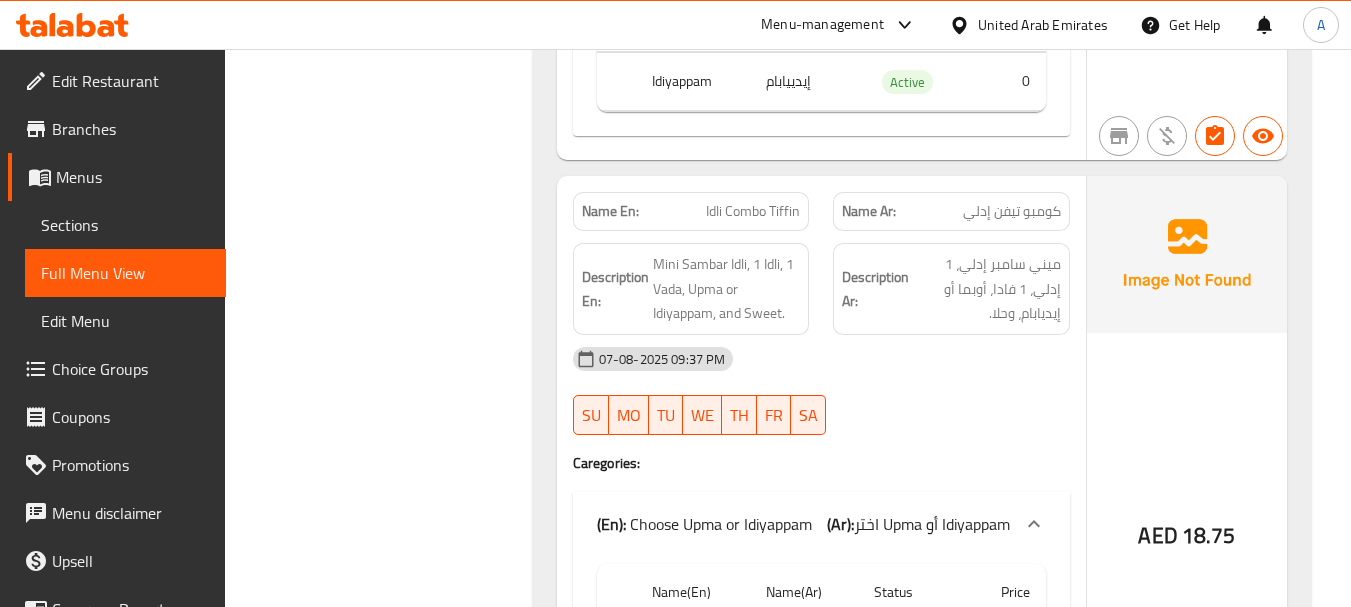 scroll, scrollTop: 41059, scrollLeft: 0, axis: vertical 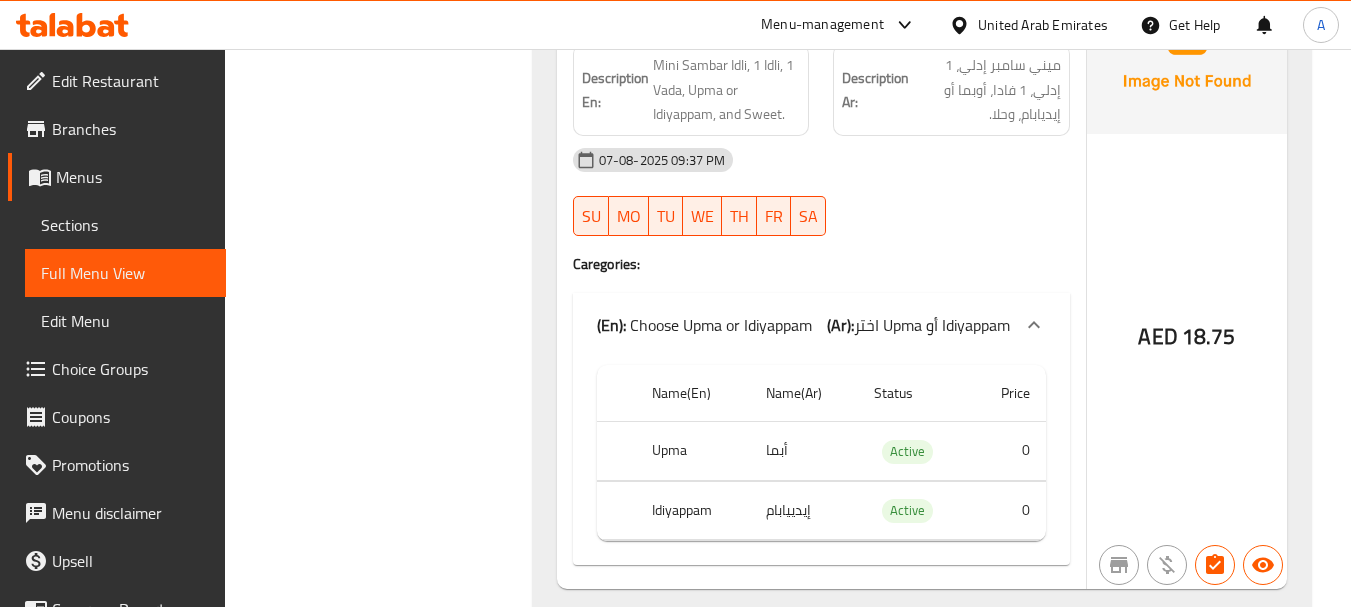 click on "Filter Branches Branches Popular filters Free items Branch specific items Has choices Upsell items Availability filters Available Not available View filters Collapse sections Collapse categories Collapse Choices" at bounding box center (386, -18283) 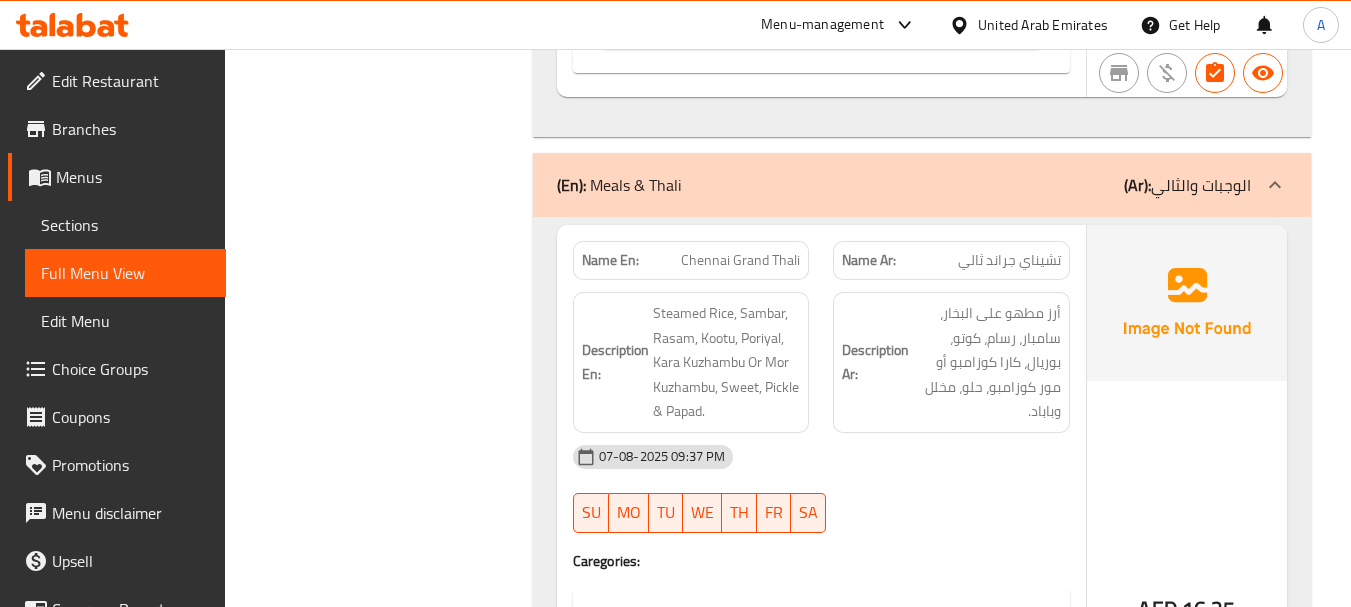 scroll, scrollTop: 41559, scrollLeft: 0, axis: vertical 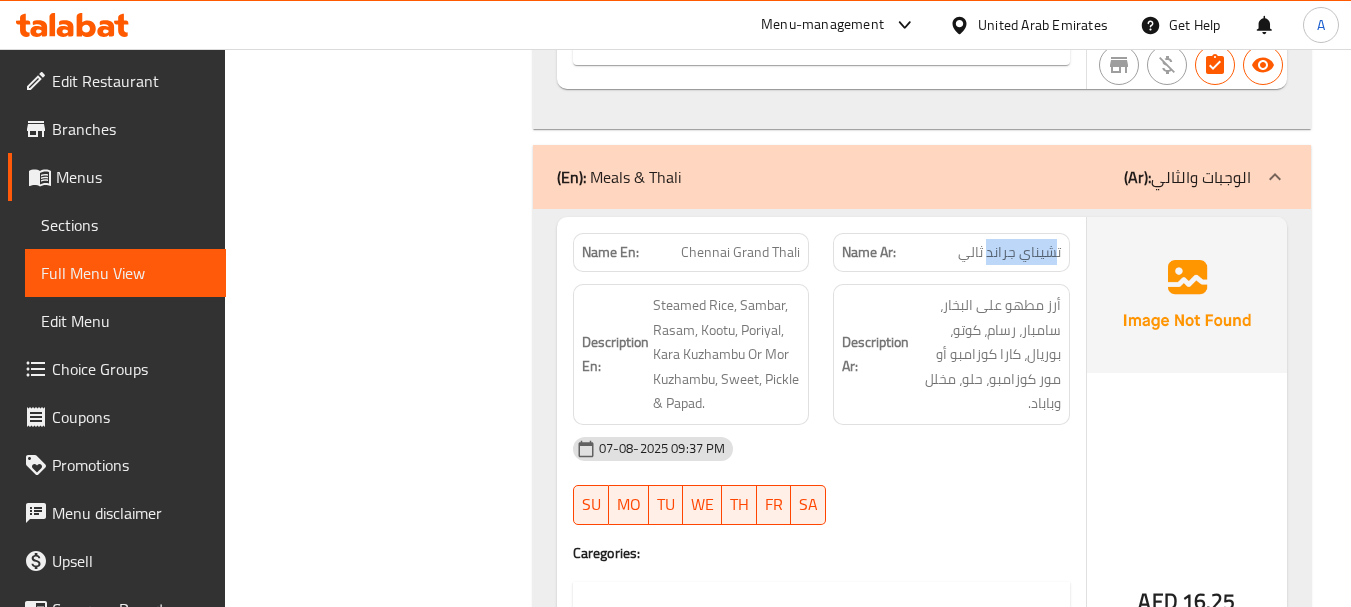 drag, startPoint x: 1055, startPoint y: 174, endPoint x: 986, endPoint y: 177, distance: 69.065186 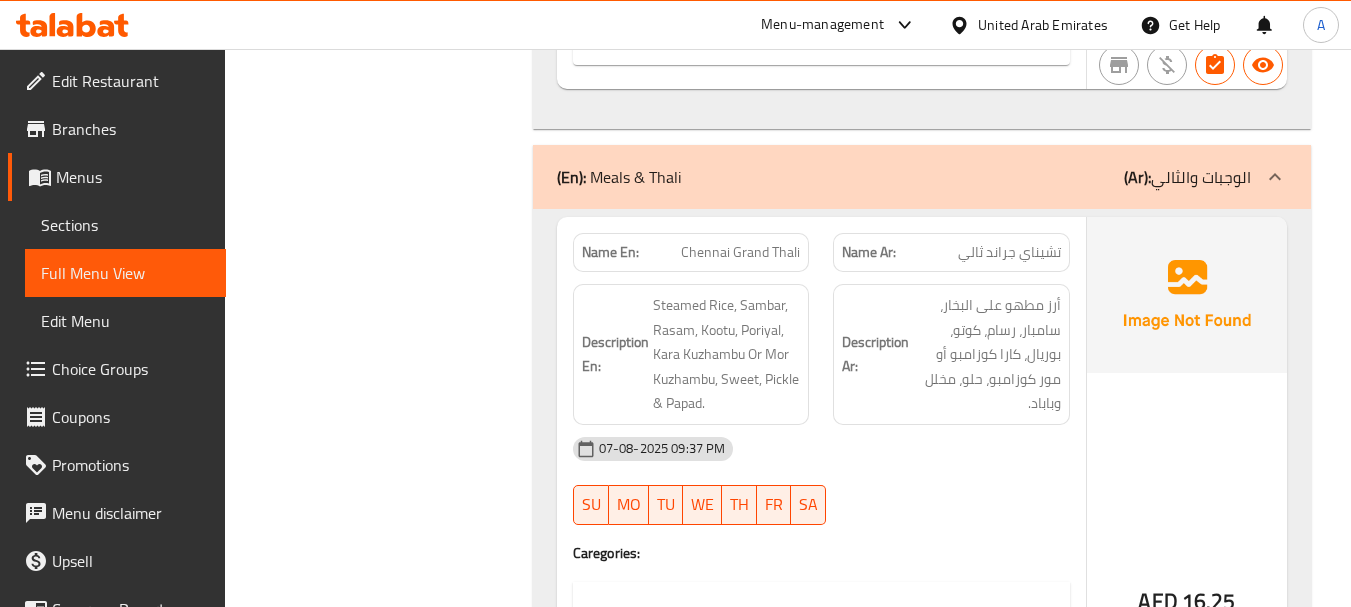 click on "Chennai Grand Thali" at bounding box center (725, -41183) 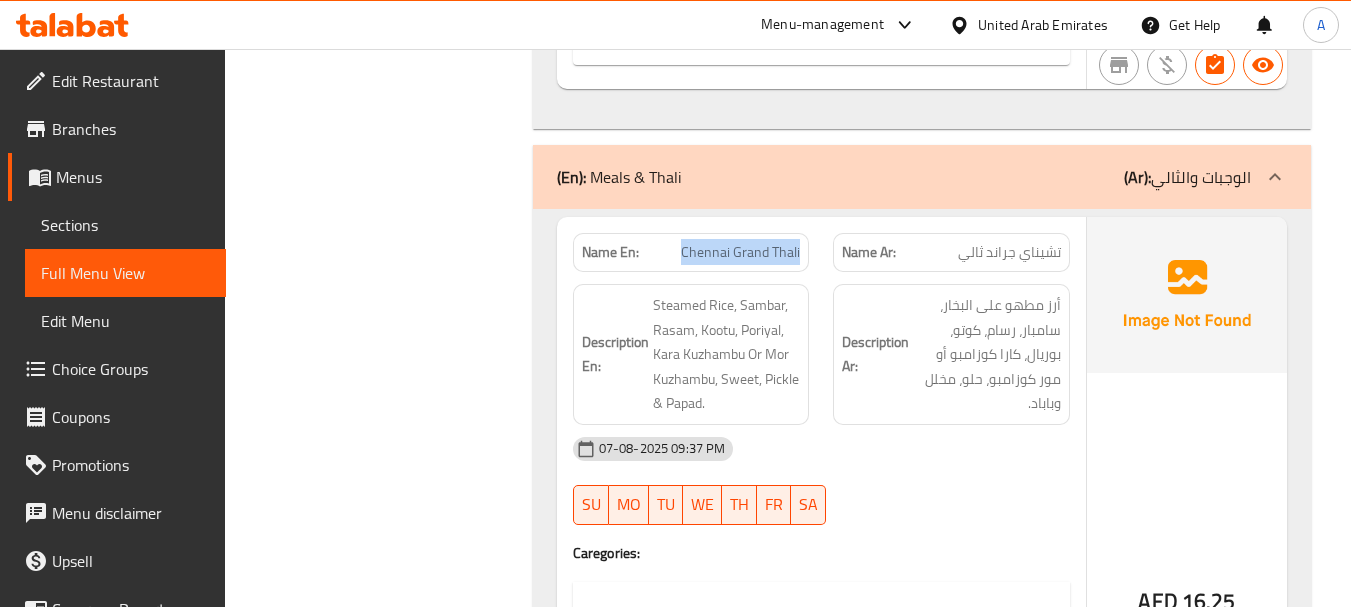 drag, startPoint x: 703, startPoint y: 190, endPoint x: 823, endPoint y: 176, distance: 120.8139 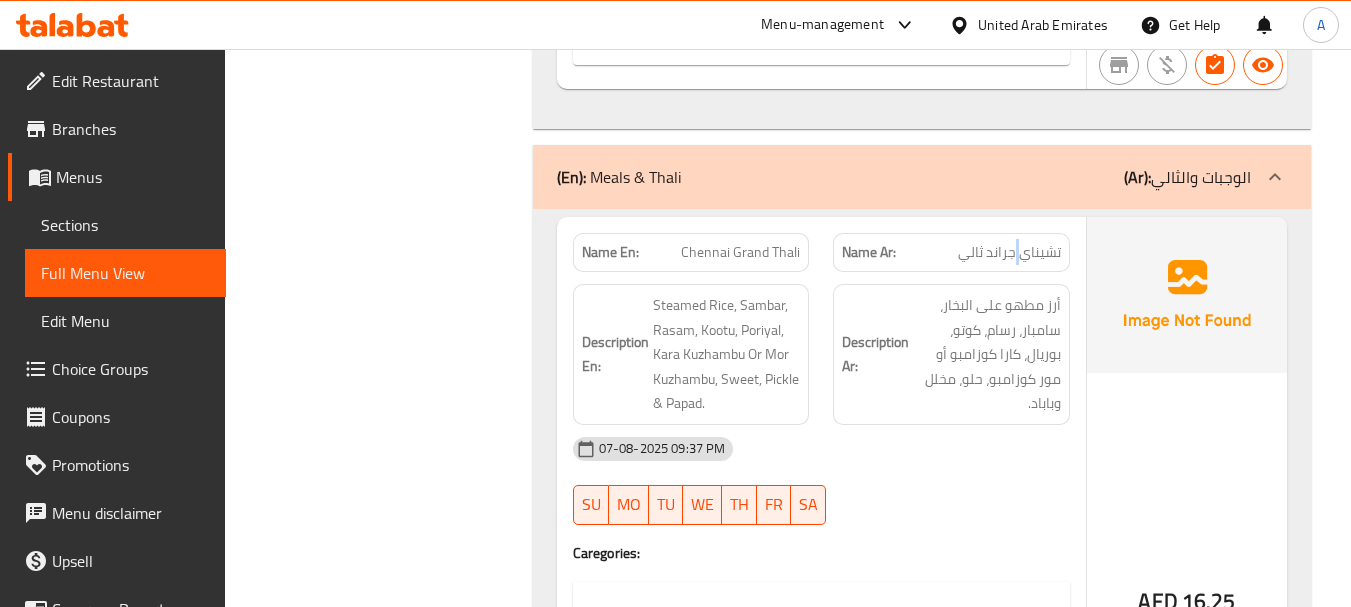 drag, startPoint x: 1018, startPoint y: 171, endPoint x: 985, endPoint y: 184, distance: 35.468296 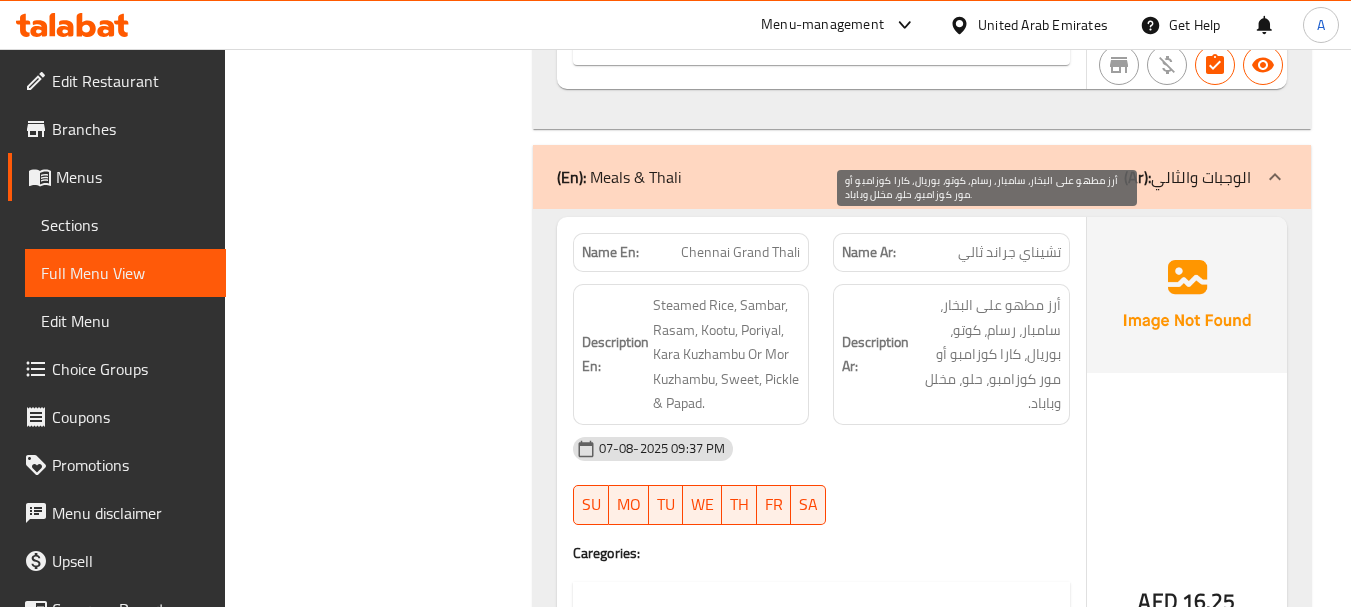 click on "أرز مطهو على البخار، سامبار، رسام، كوتو، بوريال، كارا كوزامبو أو مور كوزامبو، حلو، مخلل وباباد." at bounding box center [987, 354] 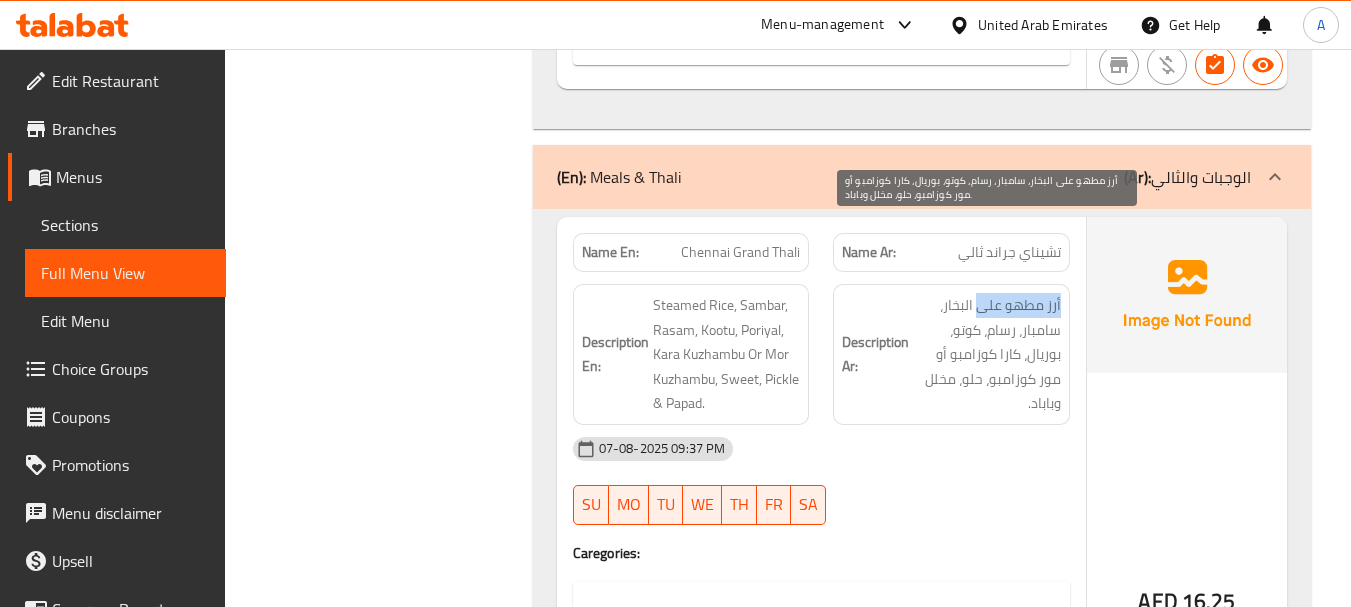 drag, startPoint x: 1056, startPoint y: 238, endPoint x: 985, endPoint y: 217, distance: 74.04053 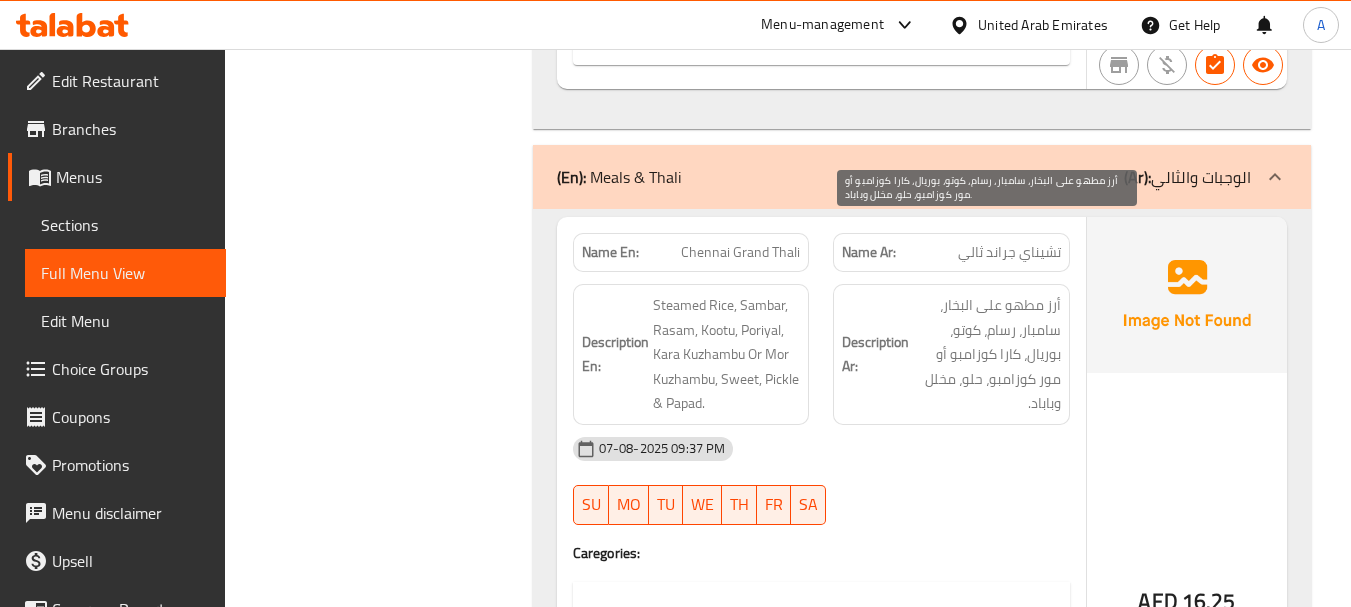click on "أرز مطهو على البخار، سامبار، رسام، كوتو، بوريال، كارا كوزامبو أو مور كوزامبو، حلو، مخلل وباباد." at bounding box center [987, 354] 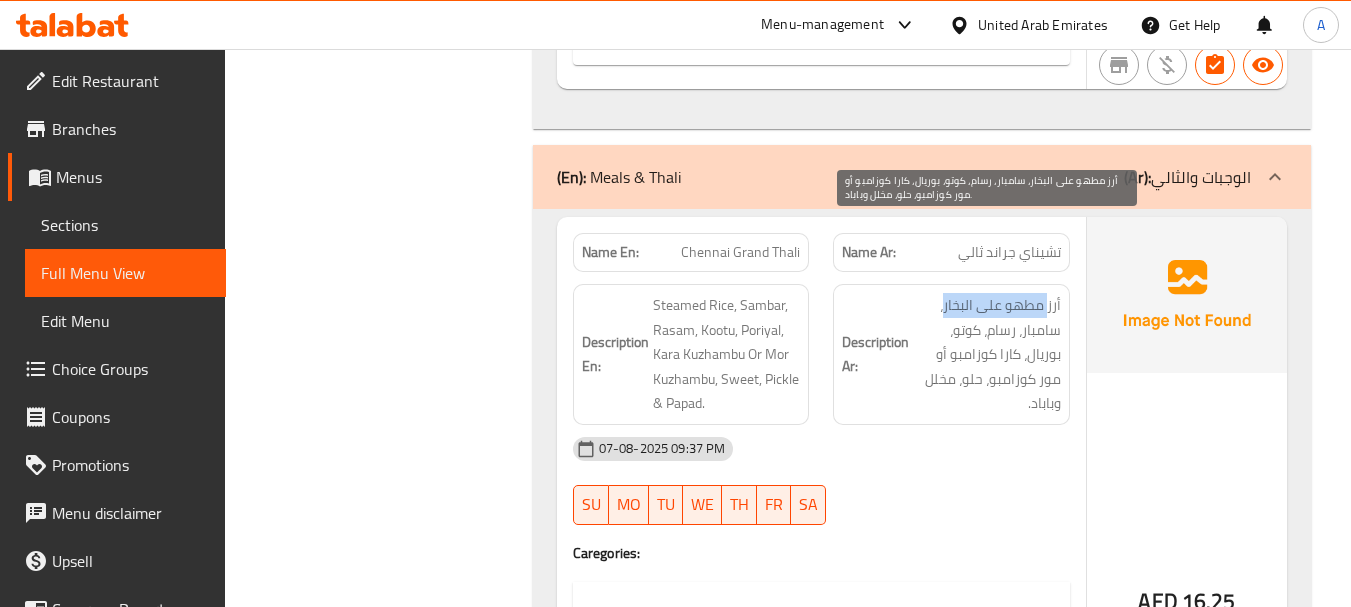 drag, startPoint x: 958, startPoint y: 230, endPoint x: 1050, endPoint y: 232, distance: 92.021736 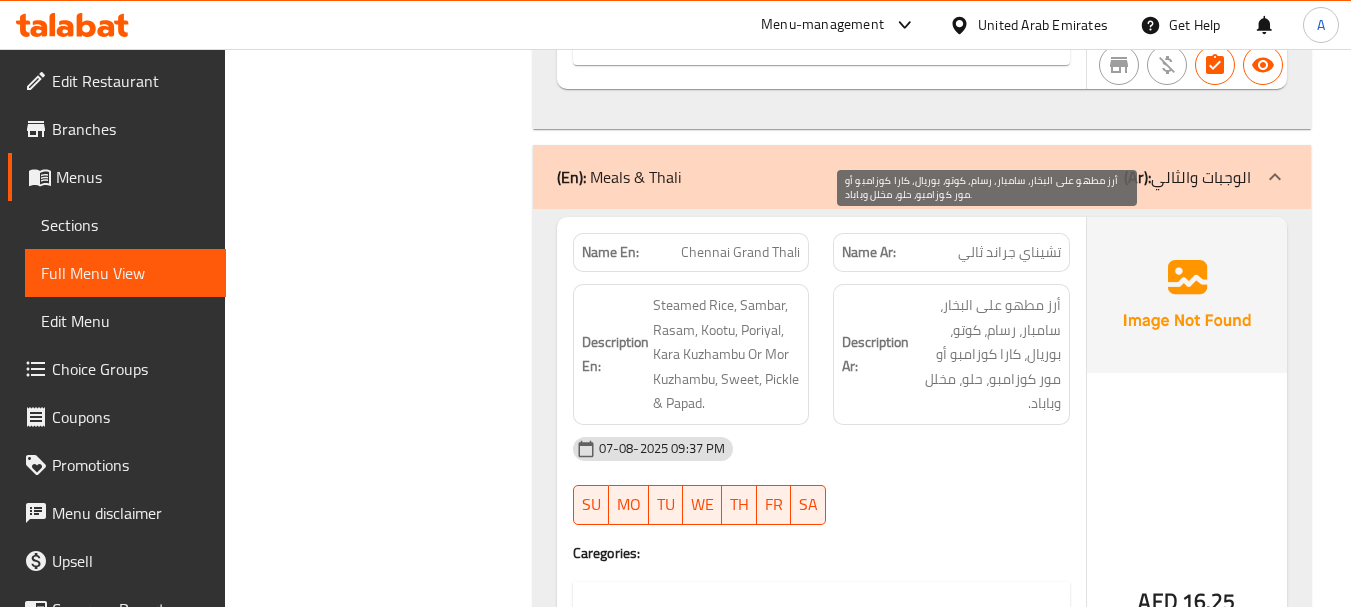 click on "أرز مطهو على البخار، سامبار، رسام، كوتو، بوريال، كارا كوزامبو أو مور كوزامبو، حلو، مخلل وباباد." at bounding box center [987, 354] 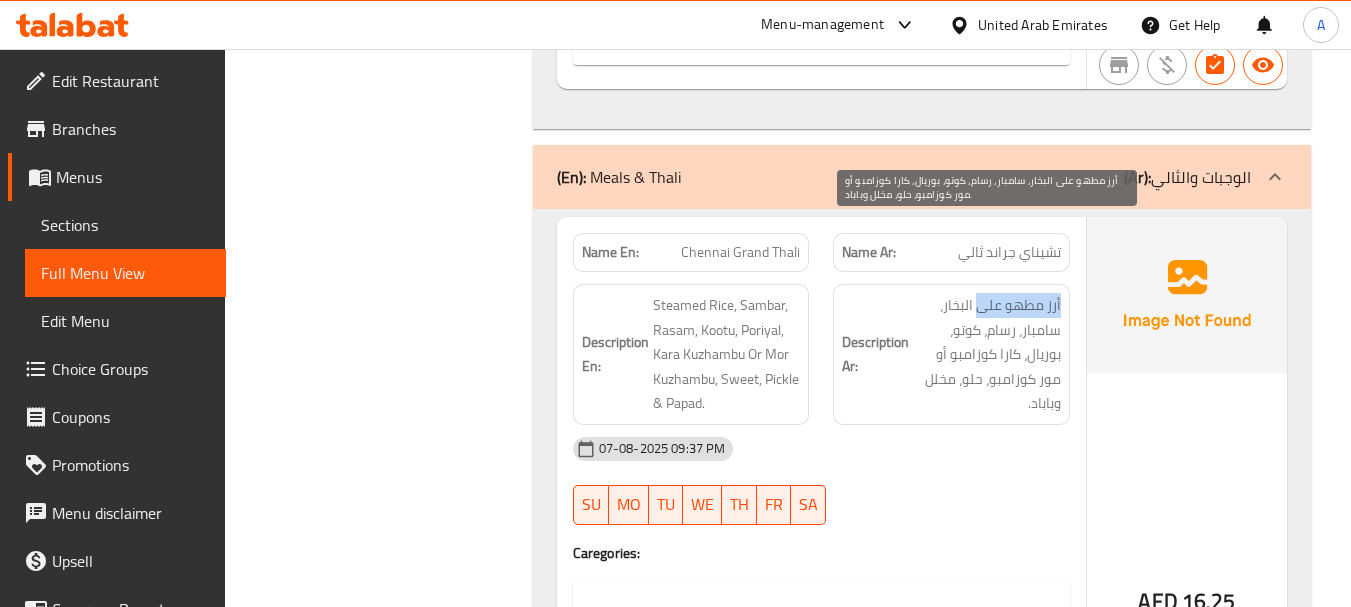 drag, startPoint x: 1059, startPoint y: 231, endPoint x: 992, endPoint y: 237, distance: 67.26812 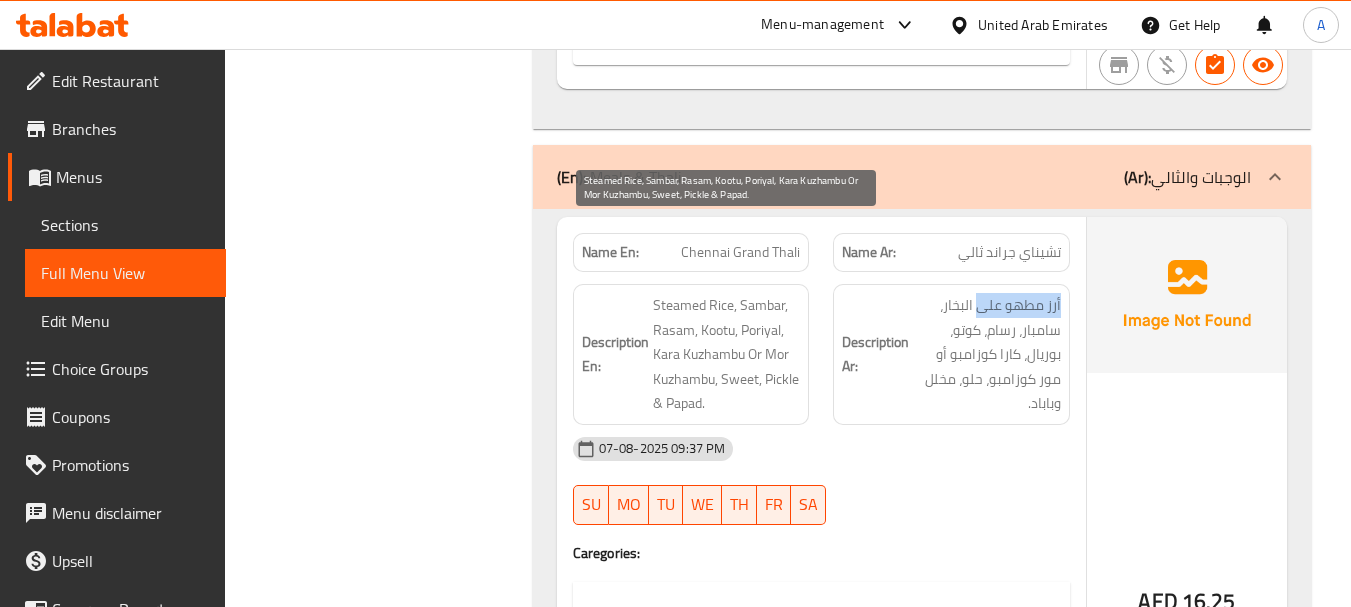 click on "Steamed Rice, Sambar, Rasam, Kootu, Poriyal, Kara Kuzhambu Or Mor Kuzhambu, Sweet, Pickle & Papad." at bounding box center (727, 354) 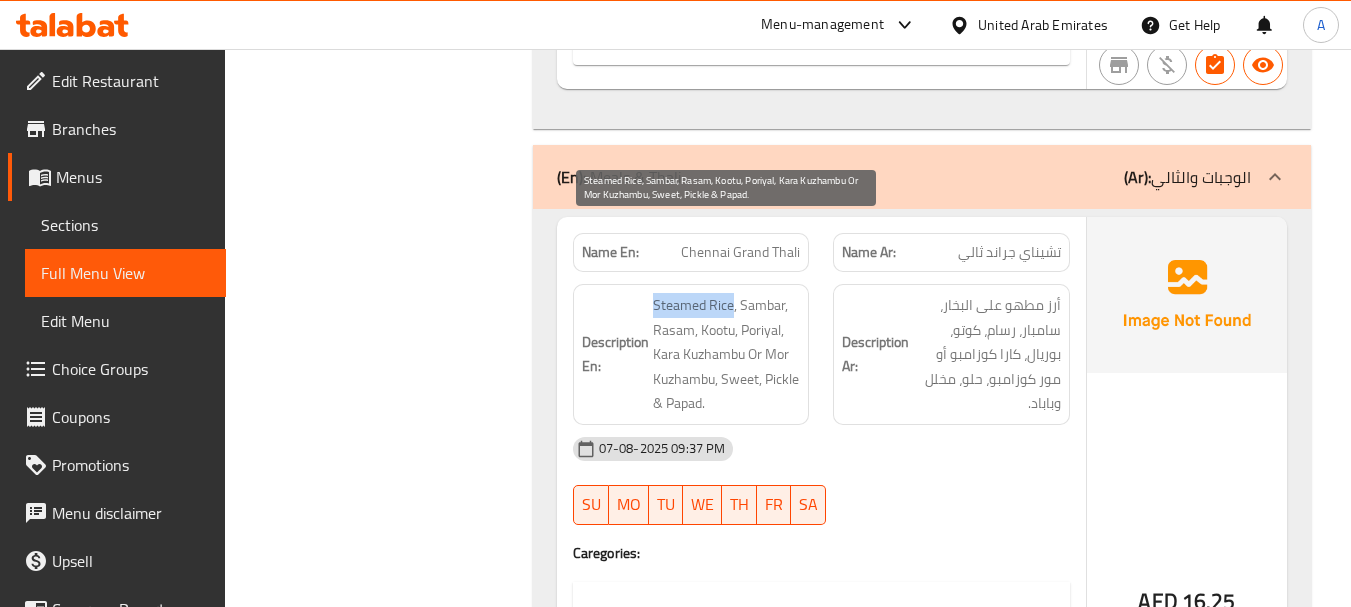 drag, startPoint x: 701, startPoint y: 239, endPoint x: 763, endPoint y: 261, distance: 65.78754 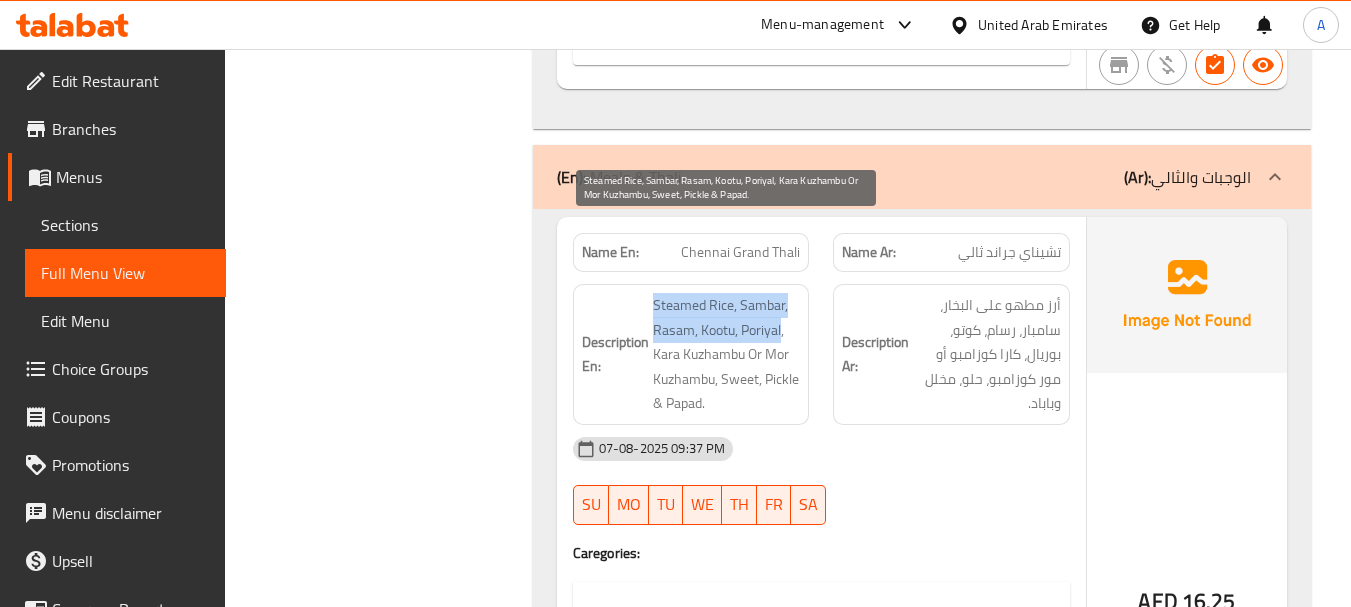 click on "Steamed Rice, Sambar, Rasam, Kootu, Poriyal, Kara Kuzhambu Or Mor Kuzhambu, Sweet, Pickle & Papad." at bounding box center [727, 354] 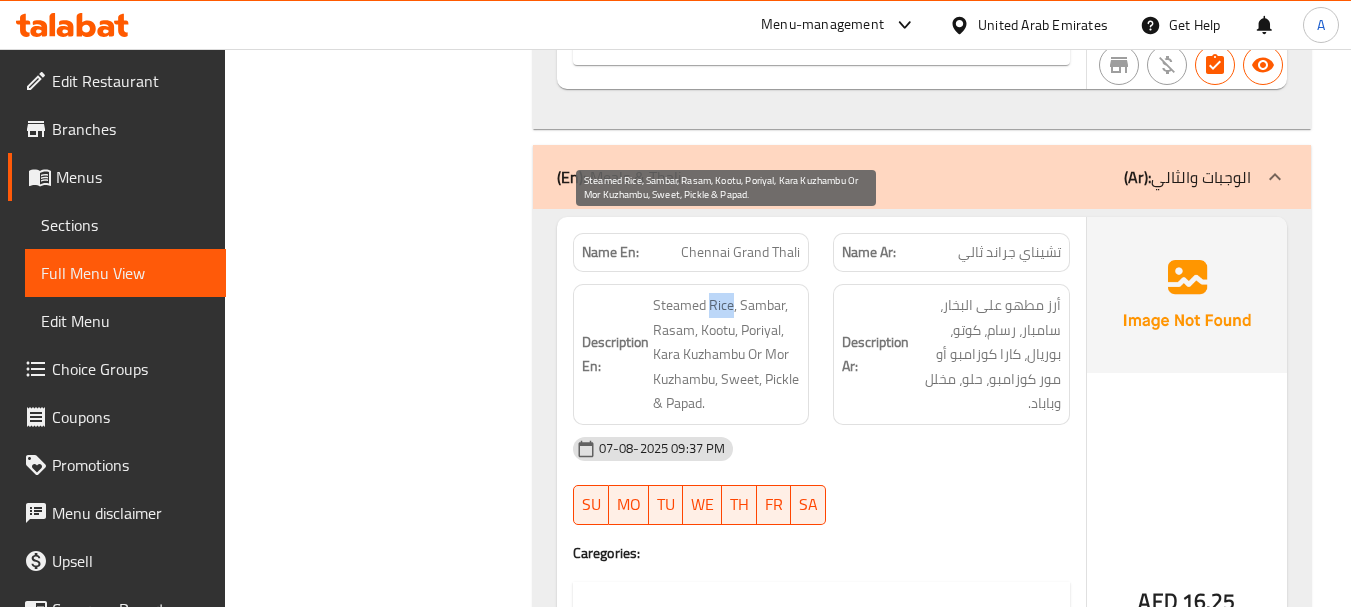 click on "Steamed Rice, Sambar, Rasam, Kootu, Poriyal, Kara Kuzhambu Or Mor Kuzhambu, Sweet, Pickle & Papad." at bounding box center (727, 354) 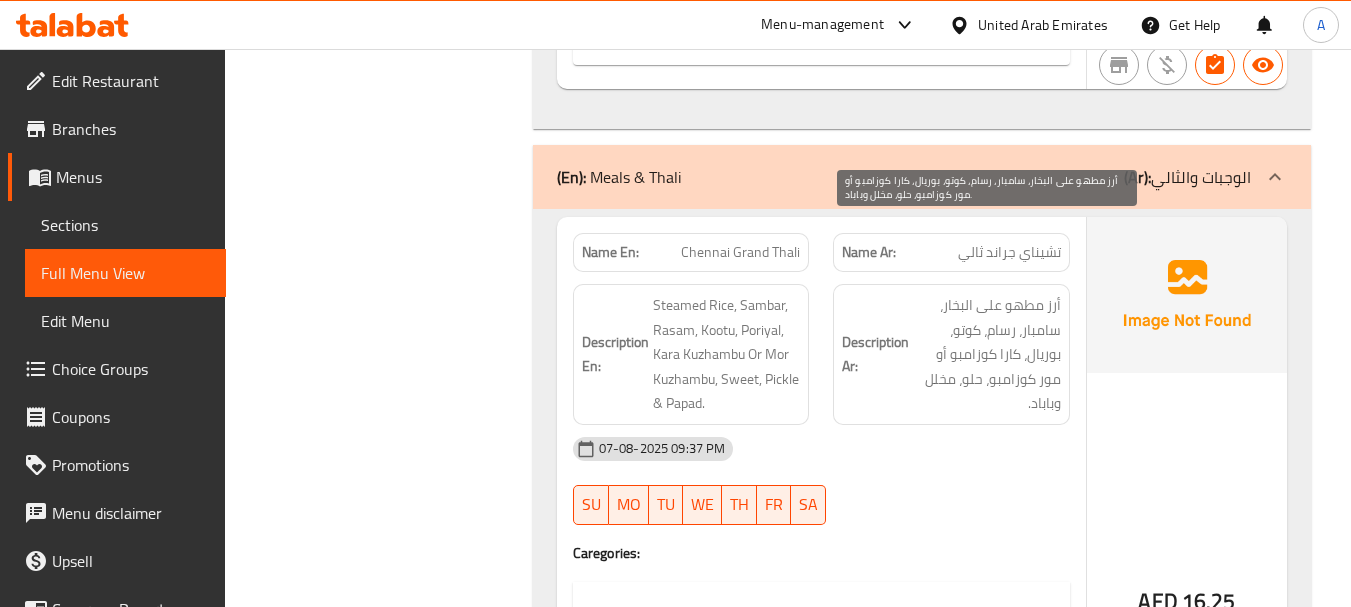click on "أرز مطهو على البخار، سامبار، رسام، كوتو، بوريال، كارا كوزامبو أو مور كوزامبو، حلو، مخلل وباباد." at bounding box center [987, 354] 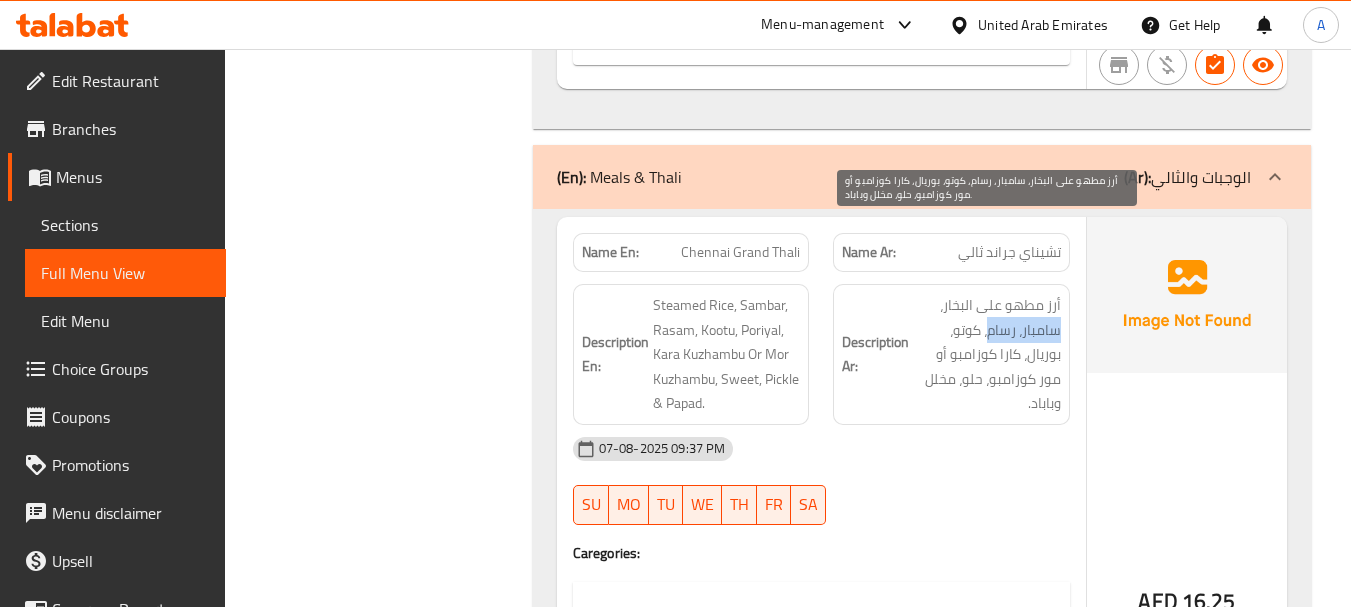 drag, startPoint x: 1044, startPoint y: 247, endPoint x: 998, endPoint y: 247, distance: 46 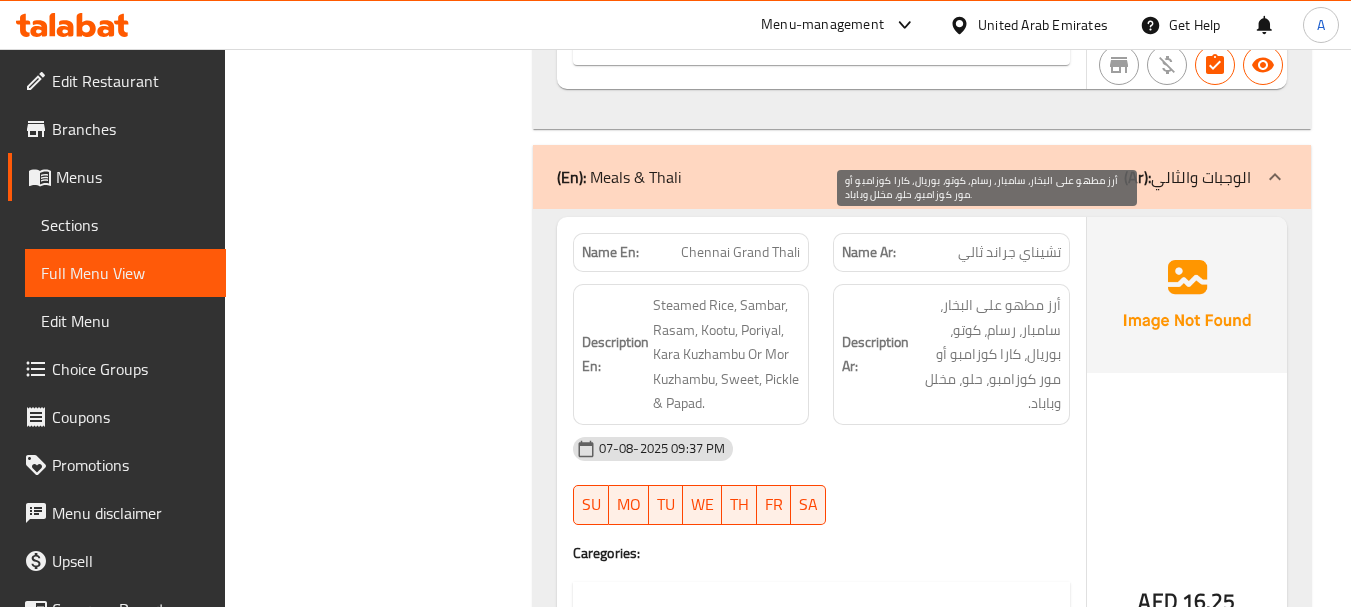 click on "أرز مطهو على البخار، سامبار، رسام، كوتو، بوريال، كارا كوزامبو أو مور كوزامبو، حلو، مخلل وباباد." at bounding box center [987, 354] 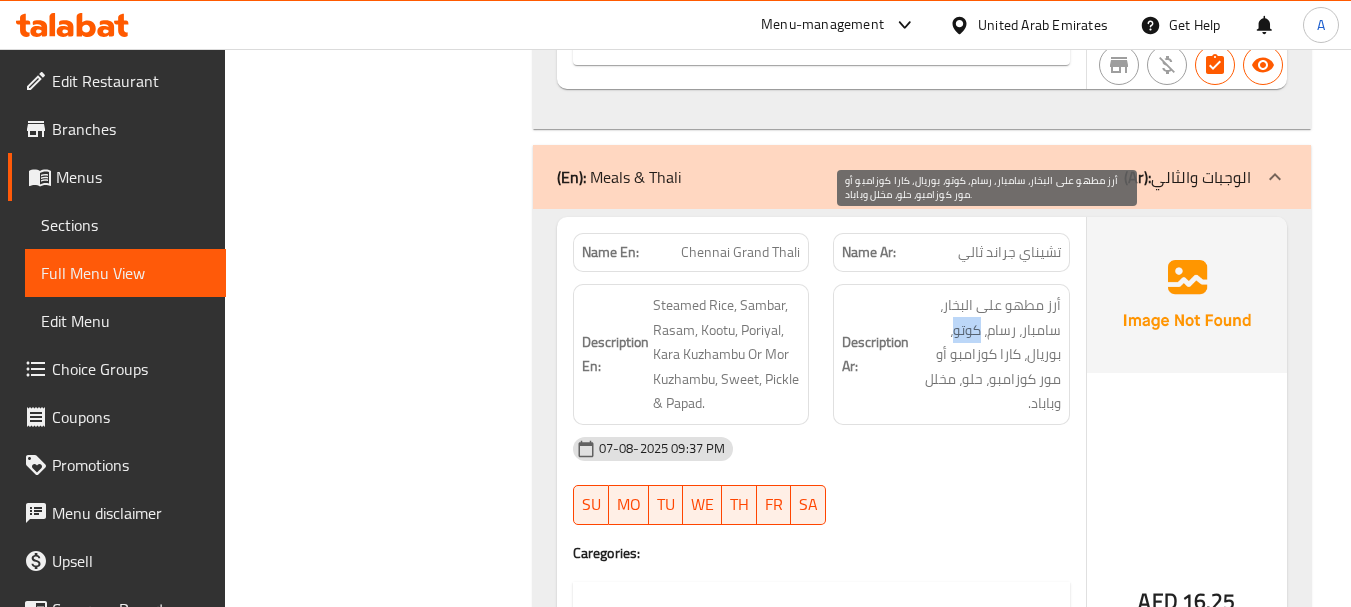 click on "أرز مطهو على البخار، سامبار، رسام، كوتو، بوريال، كارا كوزامبو أو مور كوزامبو، حلو، مخلل وباباد." at bounding box center [987, 354] 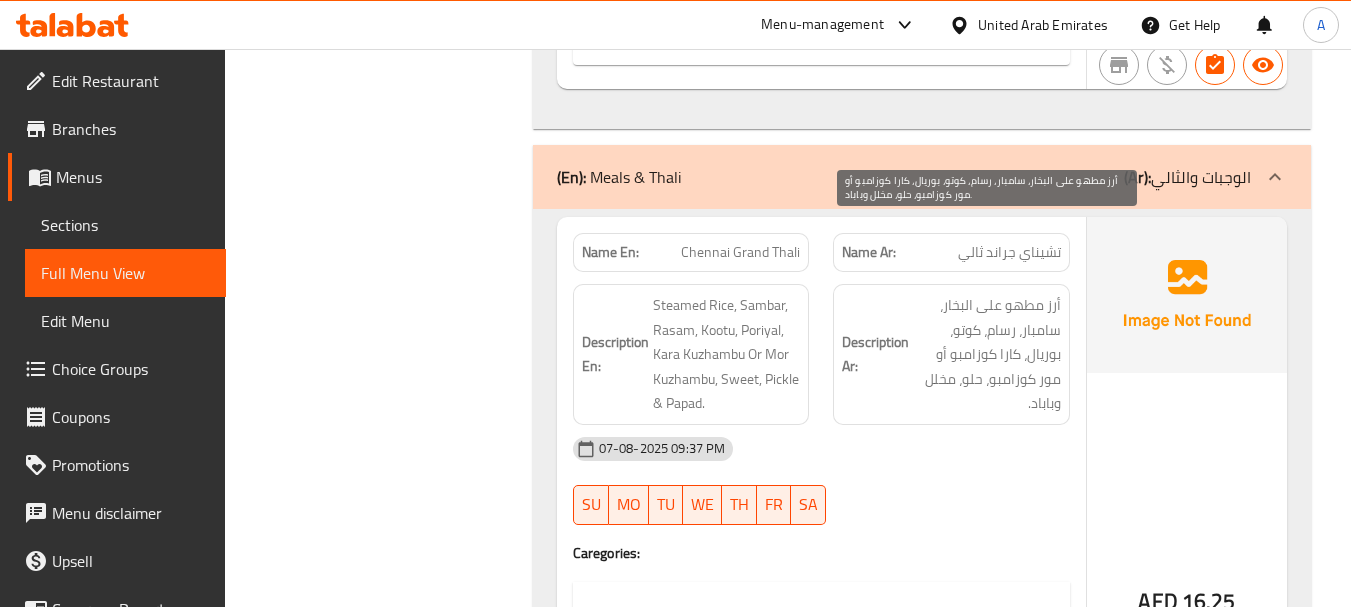 click on "أرز مطهو على البخار، سامبار، رسام، كوتو، بوريال، كارا كوزامبو أو مور كوزامبو، حلو، مخلل وباباد." at bounding box center (987, 354) 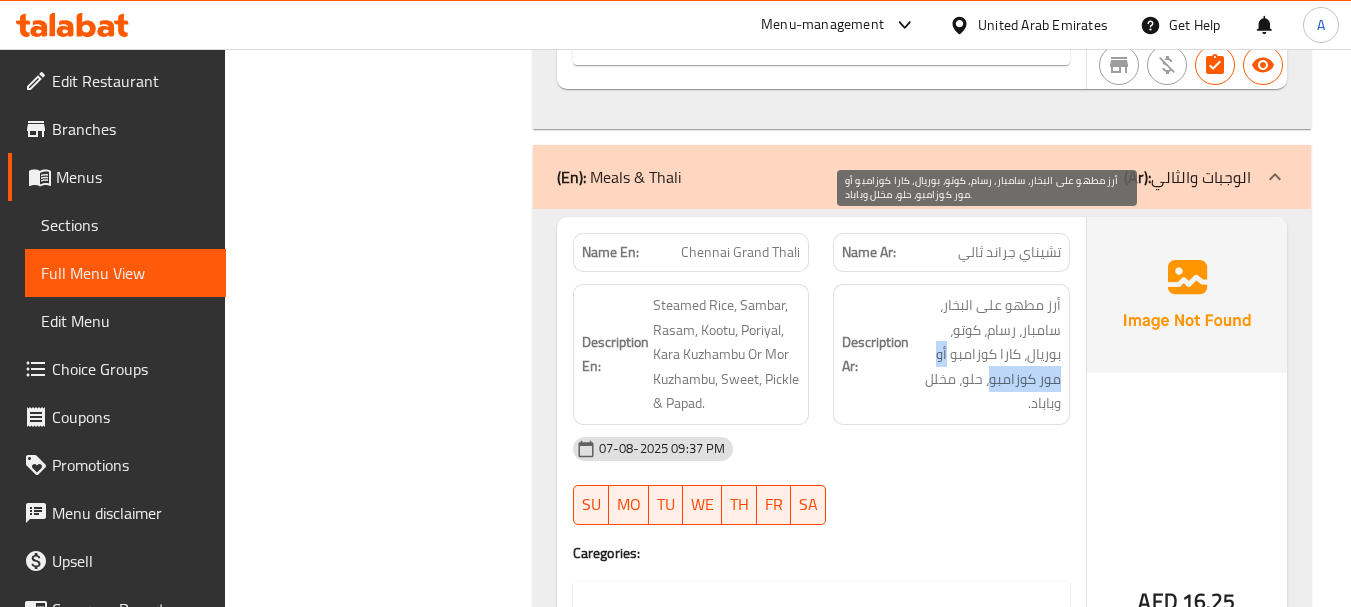 click on "أرز مطهو على البخار، سامبار، رسام، كوتو، بوريال، كارا كوزامبو أو مور كوزامبو، حلو، مخلل وباباد." at bounding box center (987, 354) 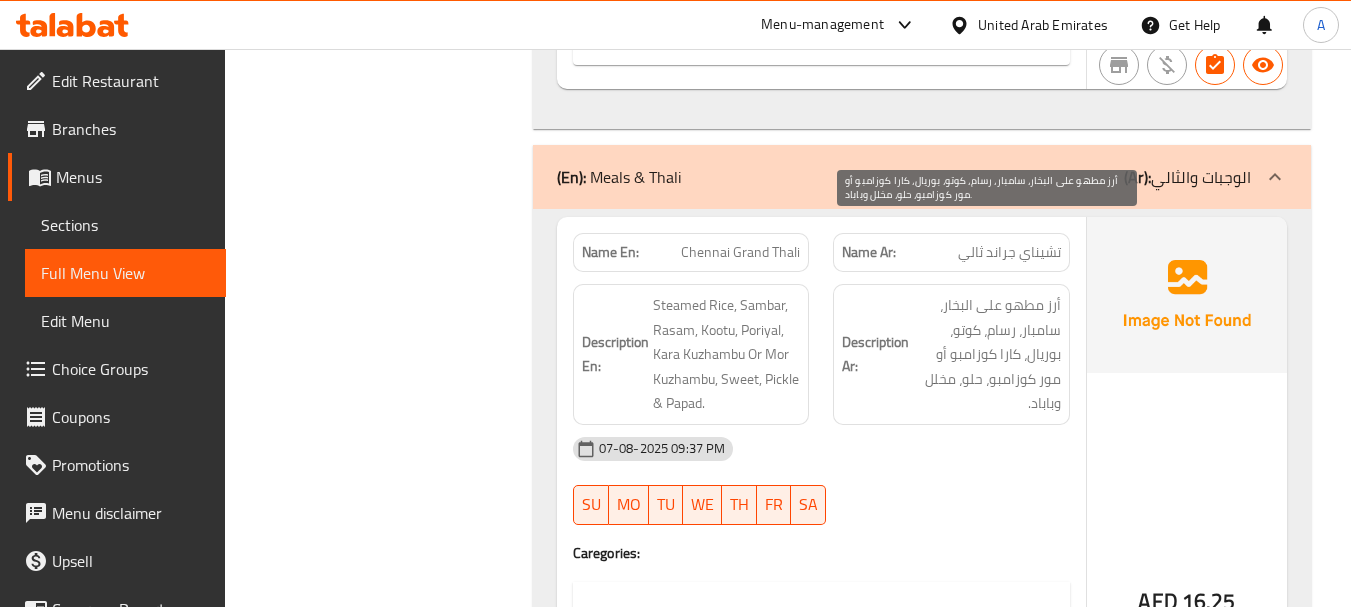 click on "أرز مطهو على البخار، سامبار، رسام، كوتو، بوريال، كارا كوزامبو أو مور كوزامبو، حلو، مخلل وباباد." at bounding box center [987, 354] 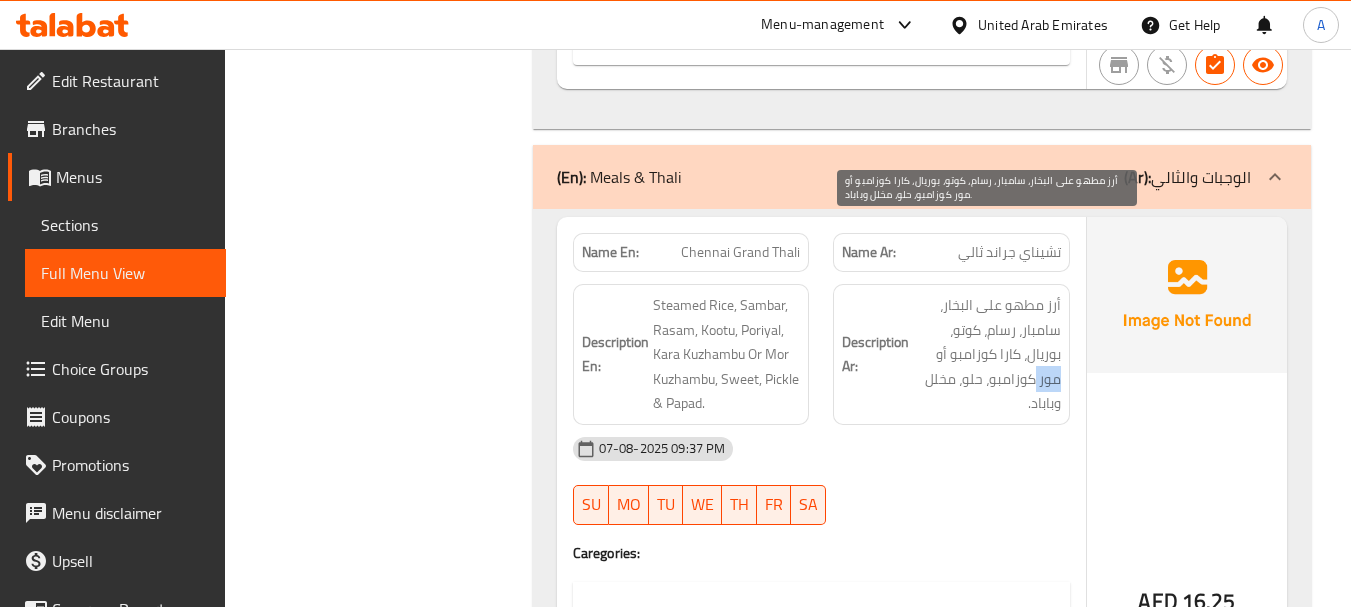 click on "أرز مطهو على البخار، سامبار، رسام، كوتو، بوريال، كارا كوزامبو أو مور كوزامبو، حلو، مخلل وباباد." at bounding box center [987, 354] 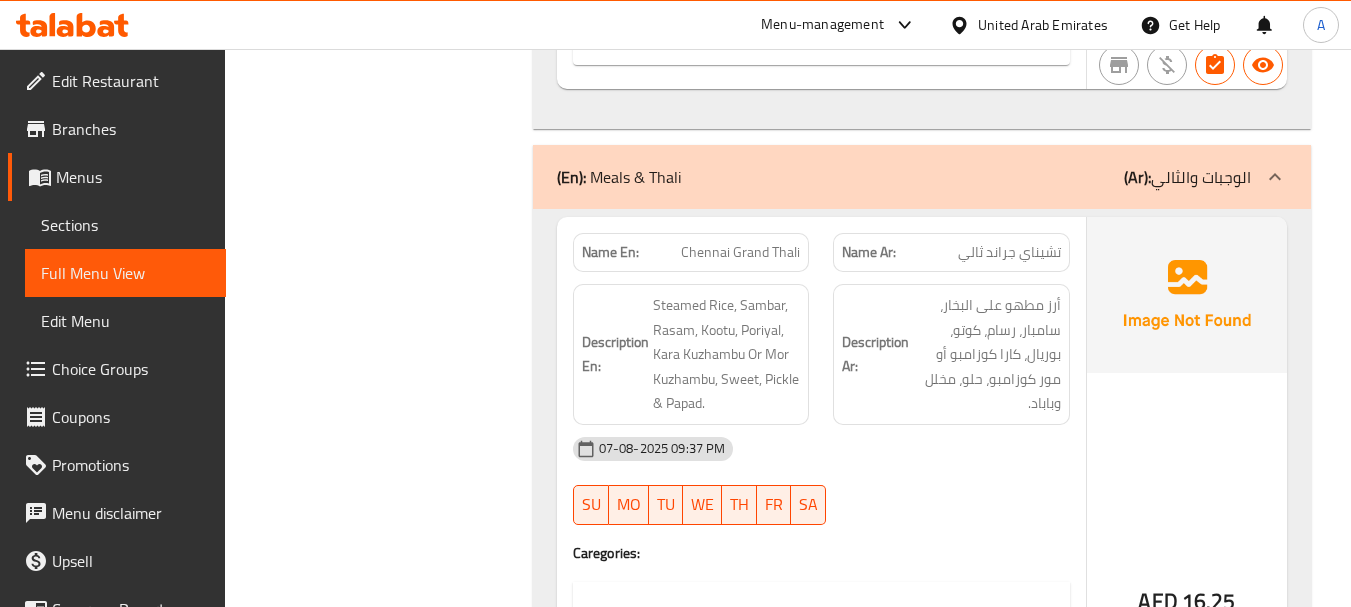 click on "07-08-2025 09:37 PM" at bounding box center [821, -41036] 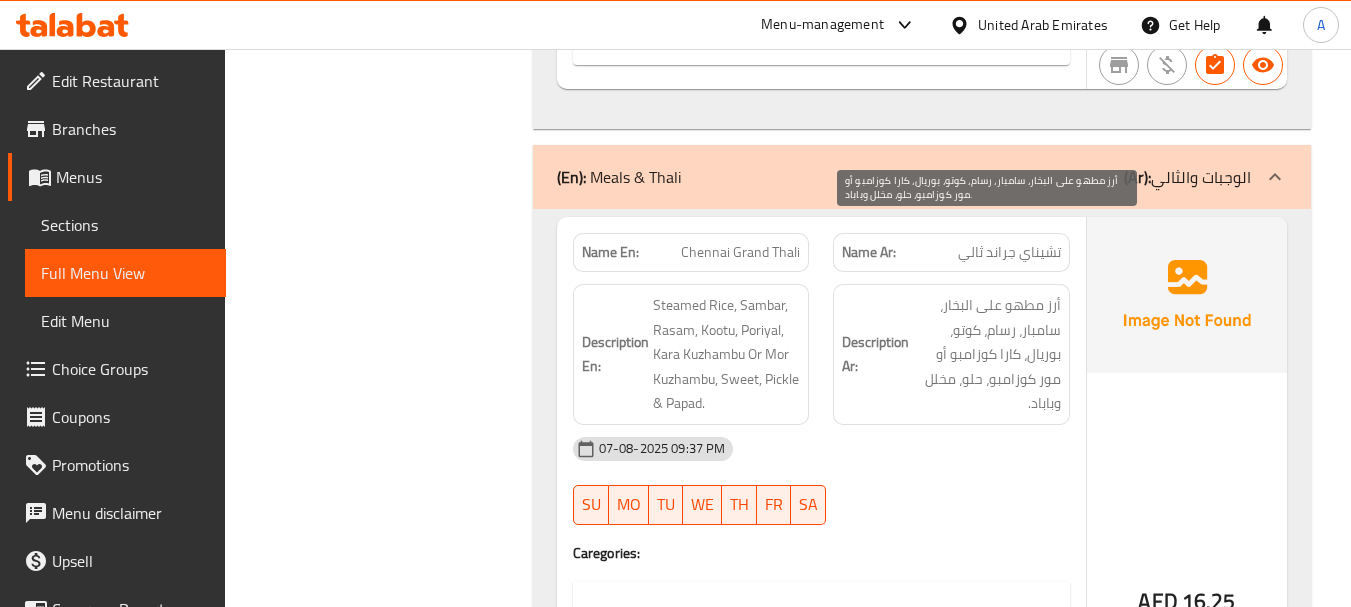 click on "أرز مطهو على البخار، سامبار، رسام، كوتو، بوريال، كارا كوزامبو أو مور كوزامبو، حلو، مخلل وباباد." at bounding box center [987, 354] 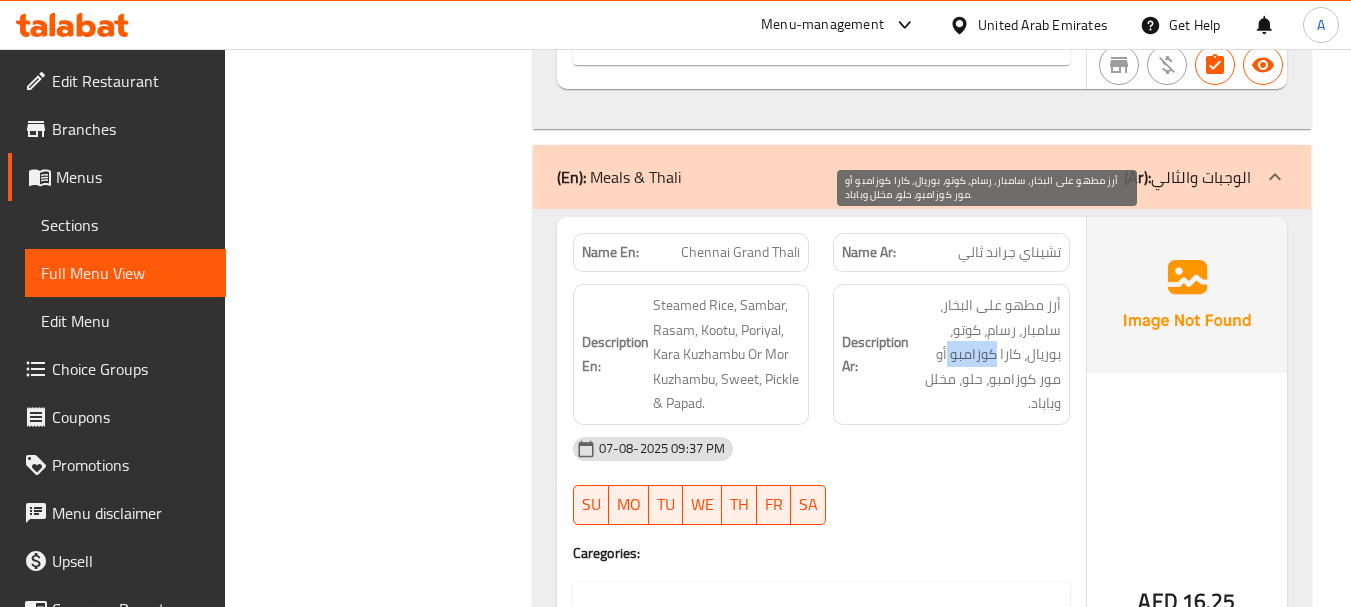 drag, startPoint x: 980, startPoint y: 285, endPoint x: 948, endPoint y: 290, distance: 32.38827 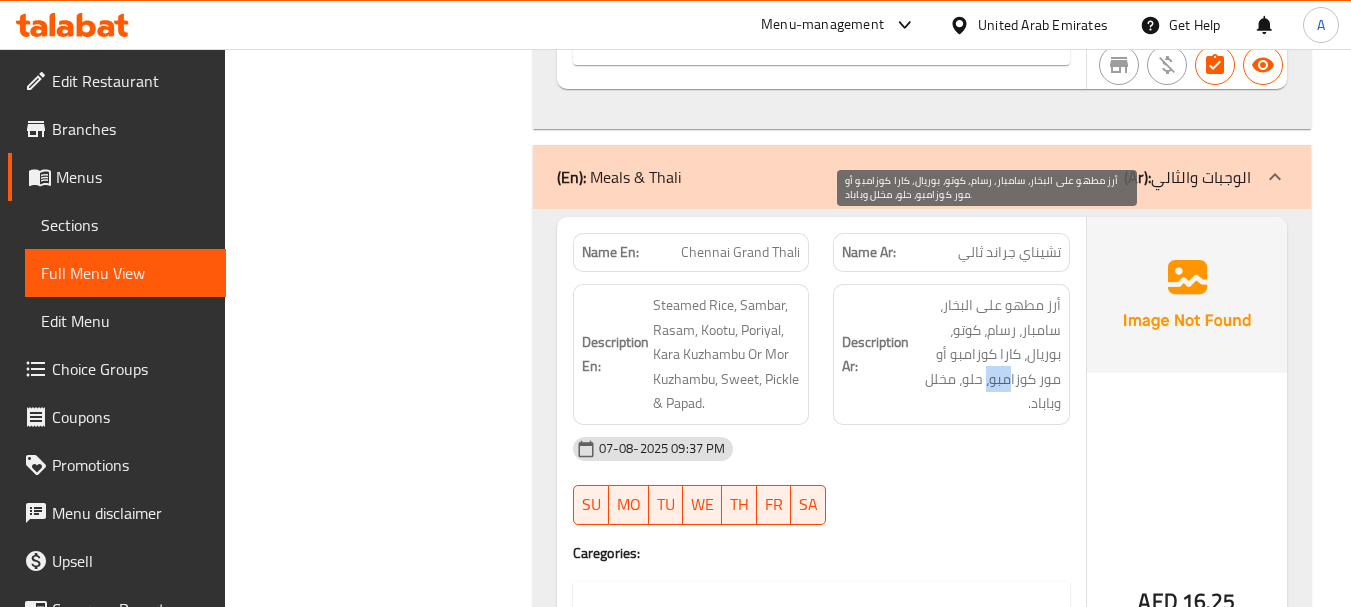 drag, startPoint x: 998, startPoint y: 315, endPoint x: 969, endPoint y: 317, distance: 29.068884 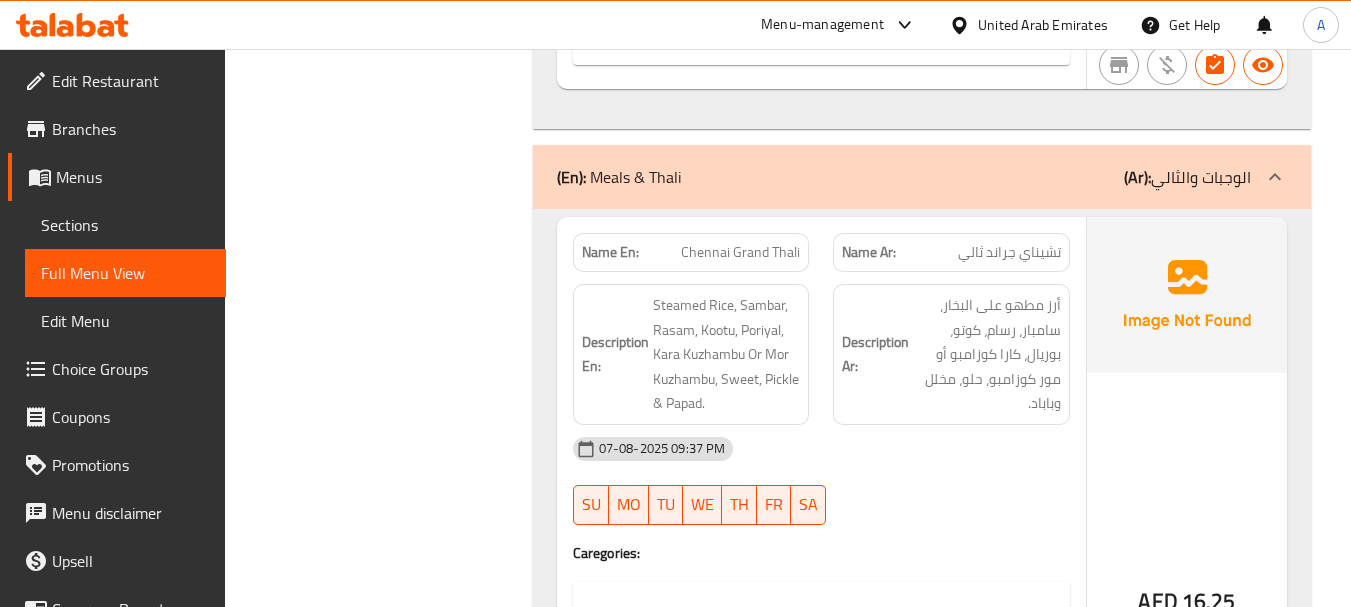 click on "Description Ar: أرز مطهو على البخار، سامبار، رسام، كوتو، بوريال، كارا كوزامبو أو مور كوزامبو، حلو، مخلل وباباد." at bounding box center (951, -41105) 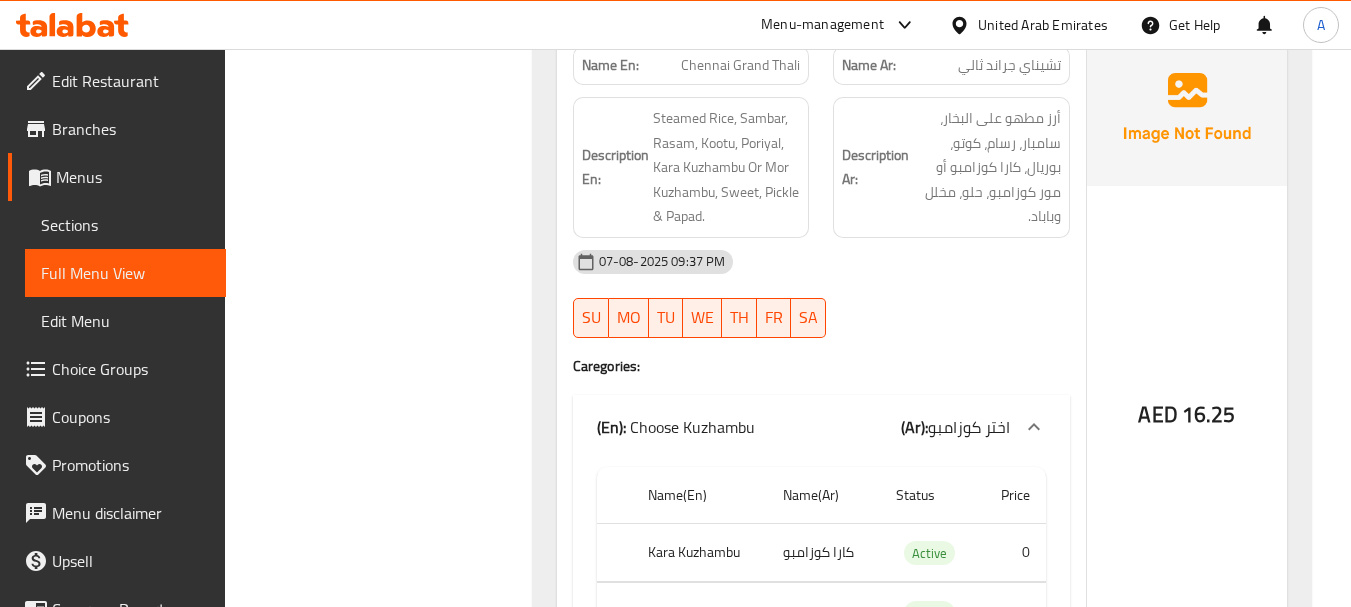 scroll, scrollTop: 41959, scrollLeft: 0, axis: vertical 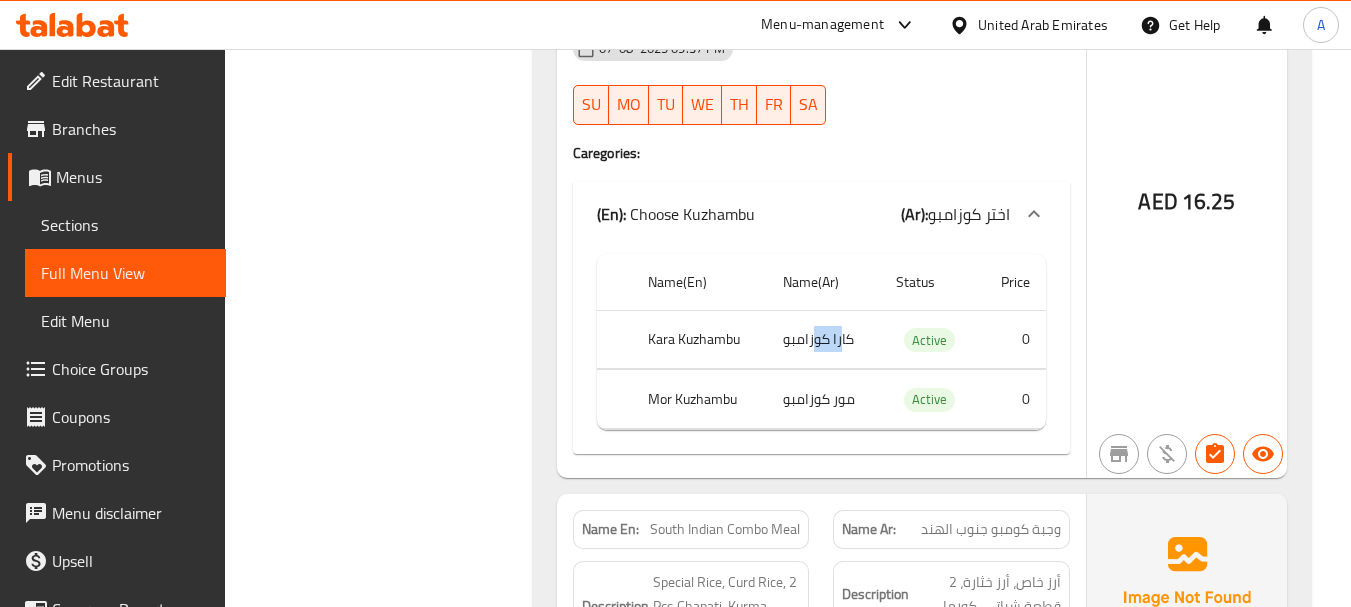 click on "كارا كوزامبو" at bounding box center [803, -40825] 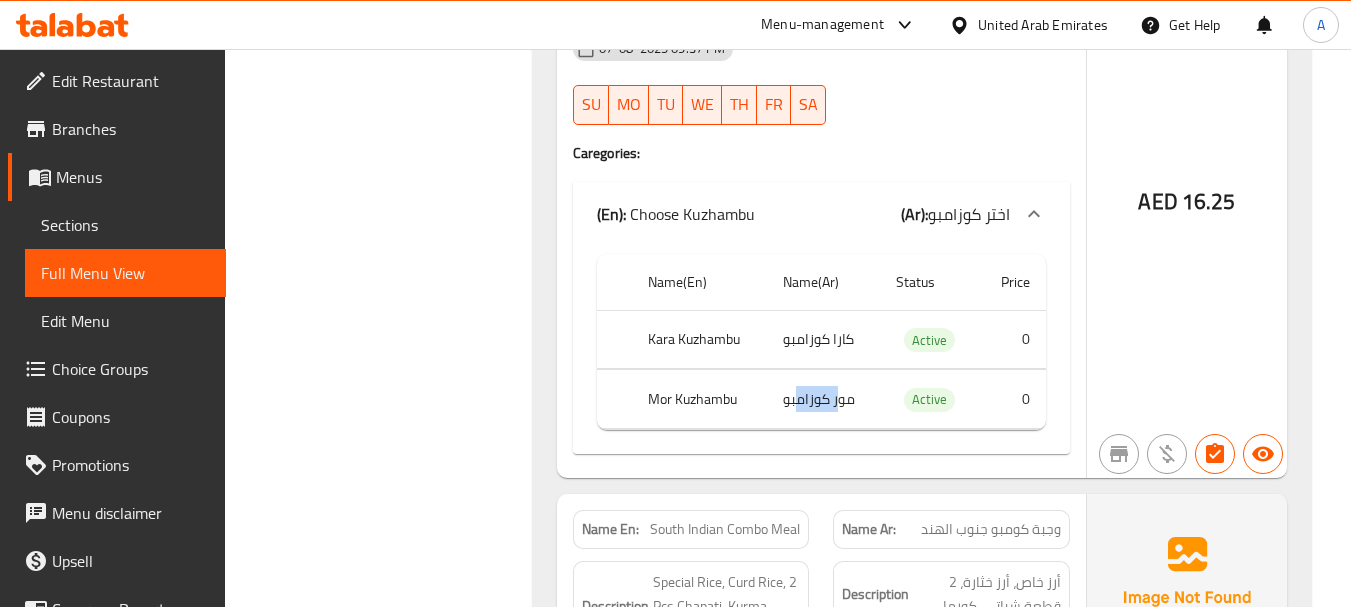 drag, startPoint x: 819, startPoint y: 308, endPoint x: 800, endPoint y: 299, distance: 21.023796 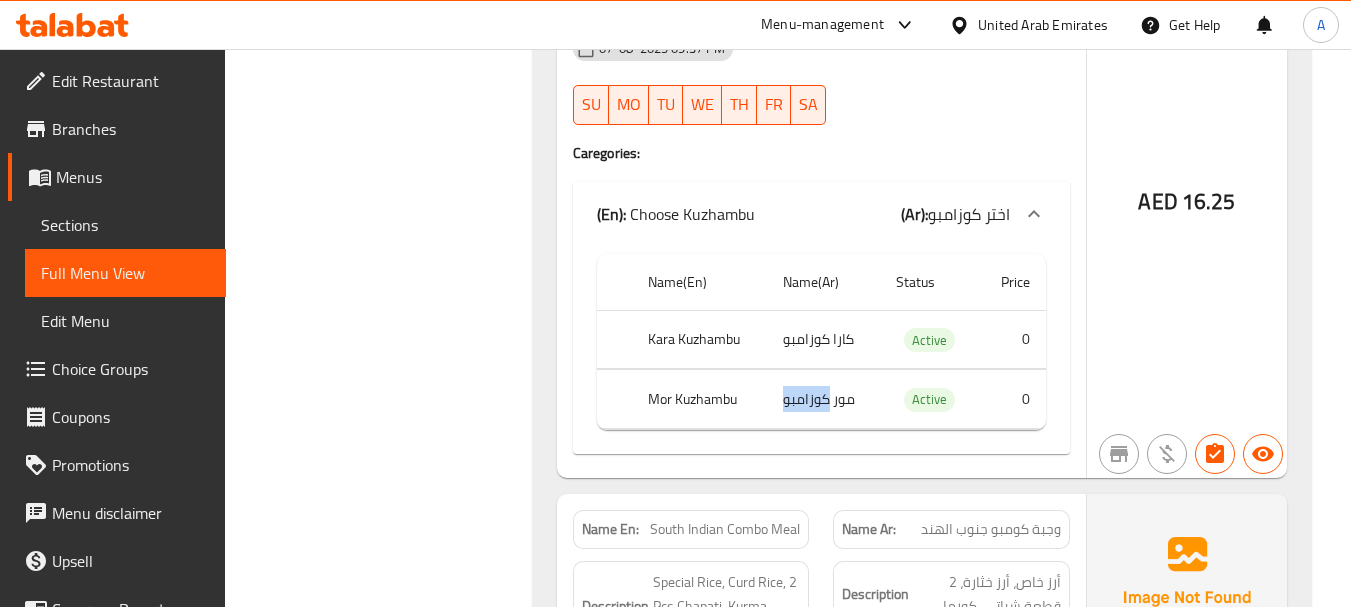 click on "مور كوزامبو" at bounding box center [803, -40766] 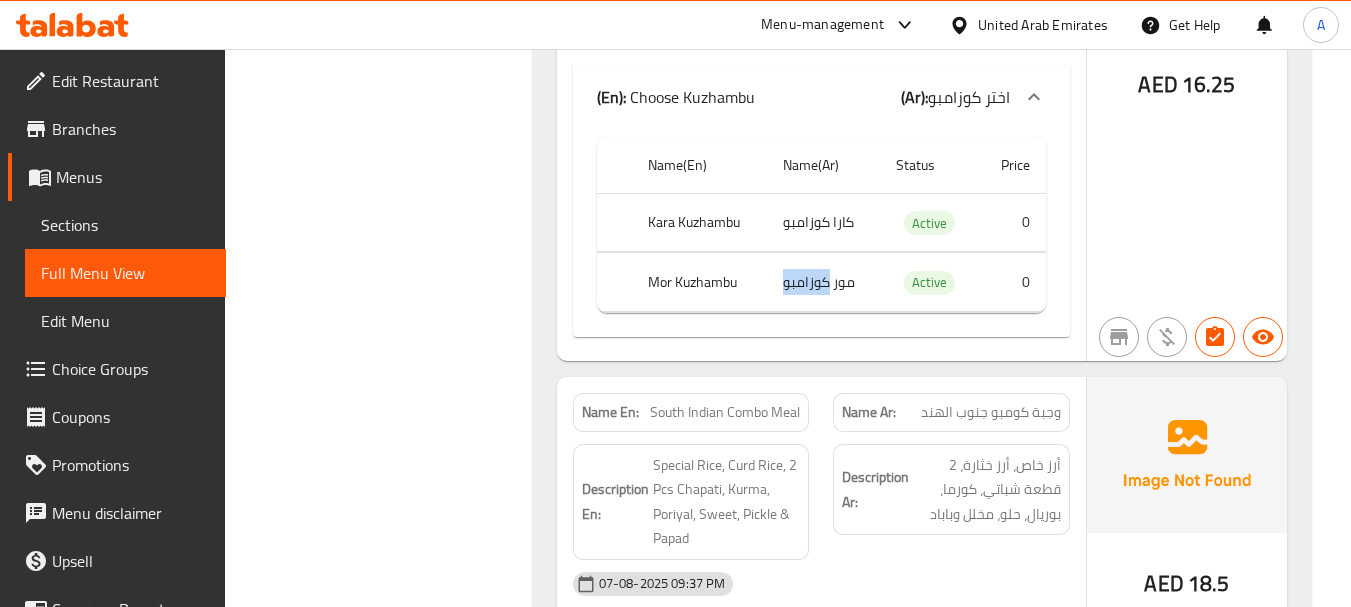 scroll, scrollTop: 42259, scrollLeft: 0, axis: vertical 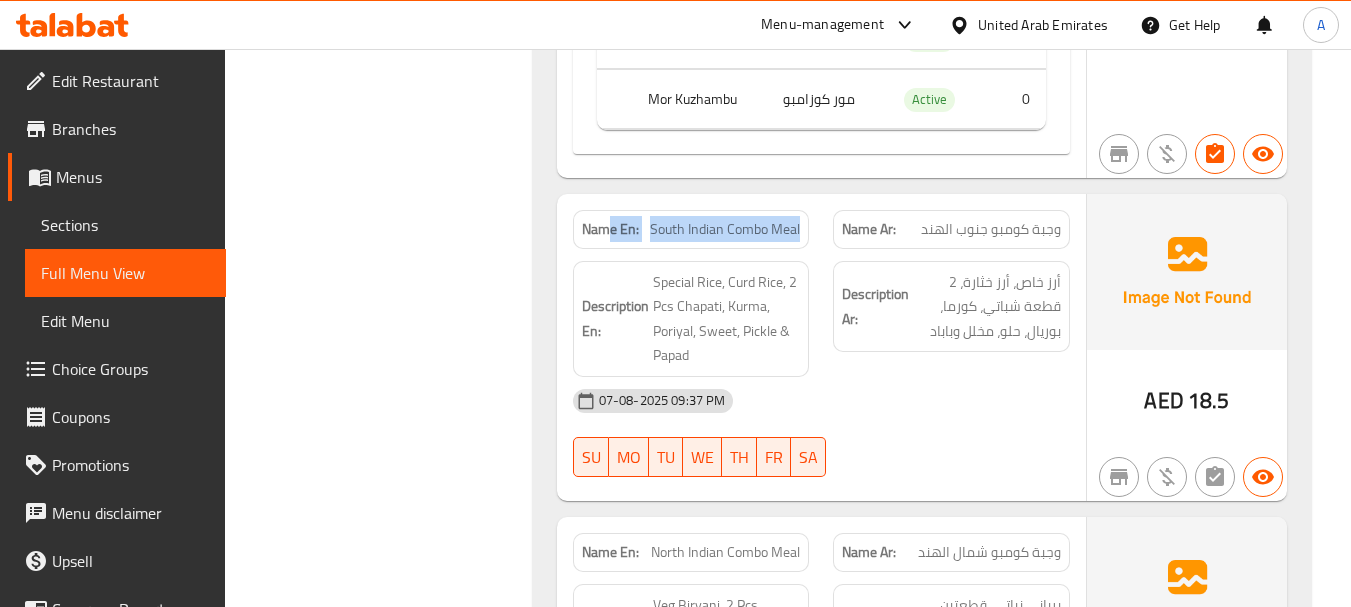 drag, startPoint x: 613, startPoint y: 146, endPoint x: 850, endPoint y: 174, distance: 238.64827 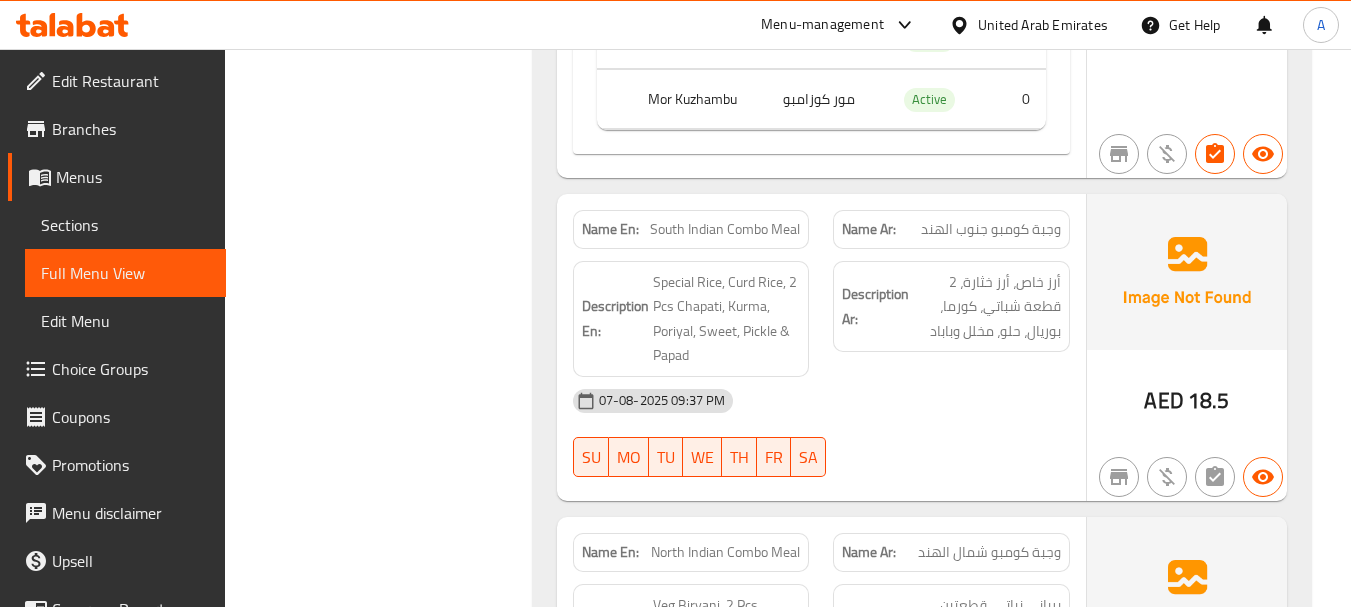 click on "وجبة كومبو جنوب الهند" at bounding box center (974, -41574) 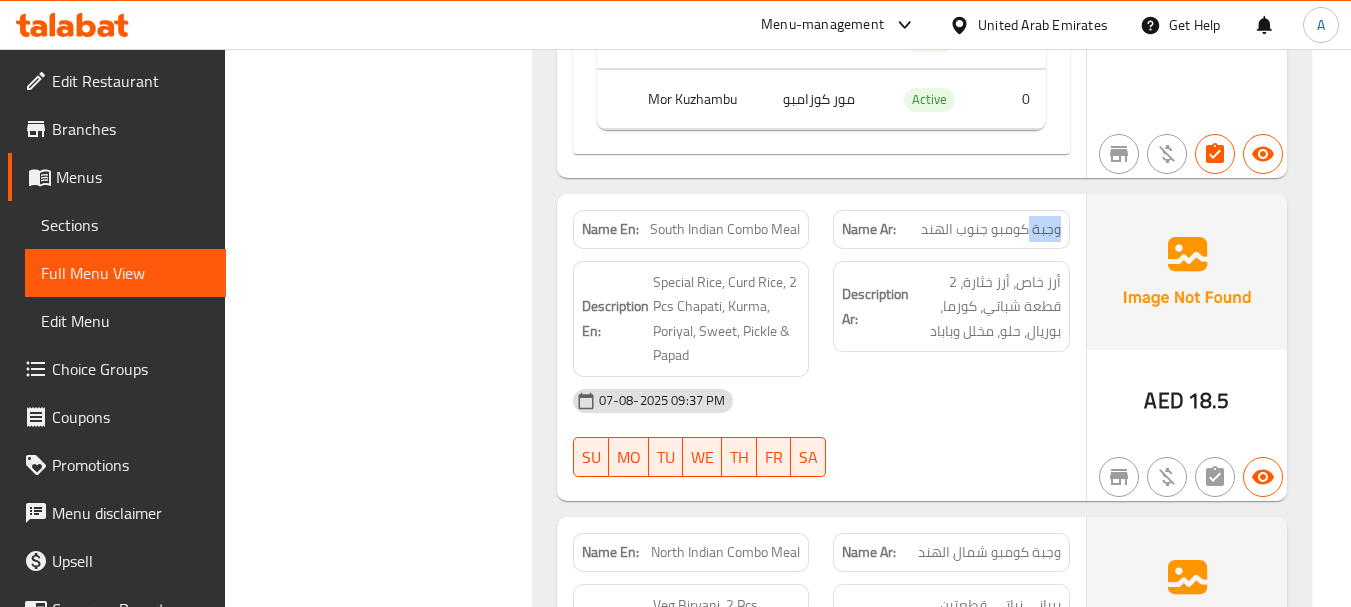 click on "وجبة كومبو جنوب الهند" at bounding box center [974, -41574] 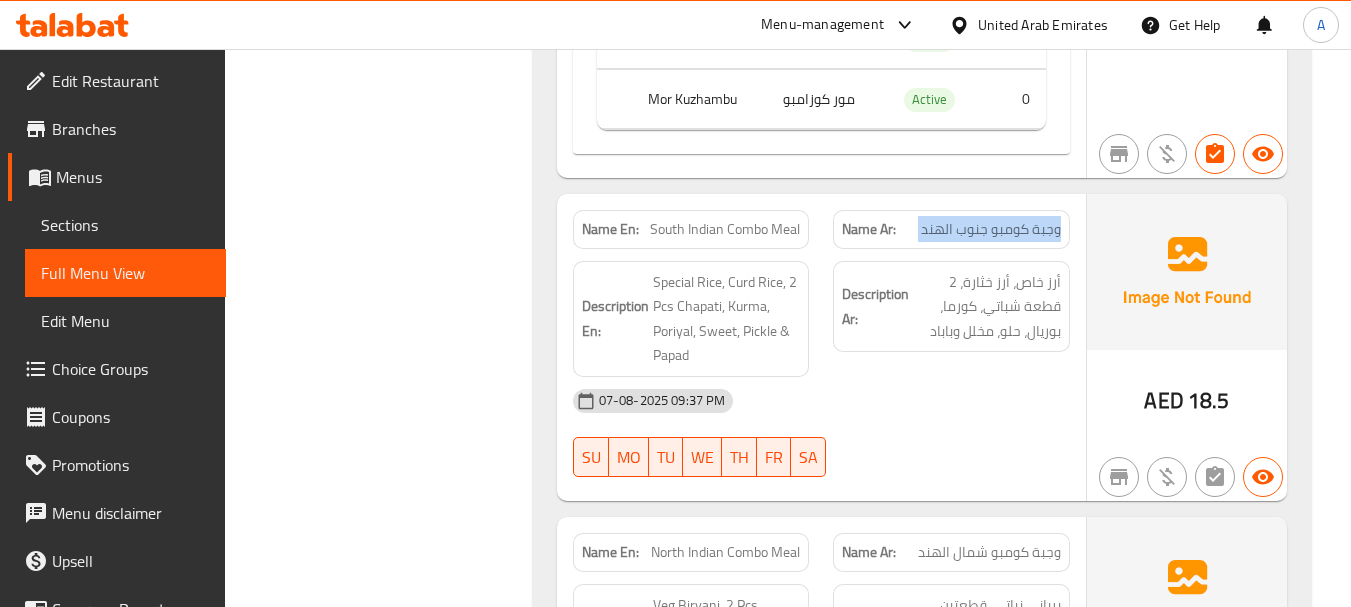 drag, startPoint x: 1037, startPoint y: 164, endPoint x: 906, endPoint y: 166, distance: 131.01526 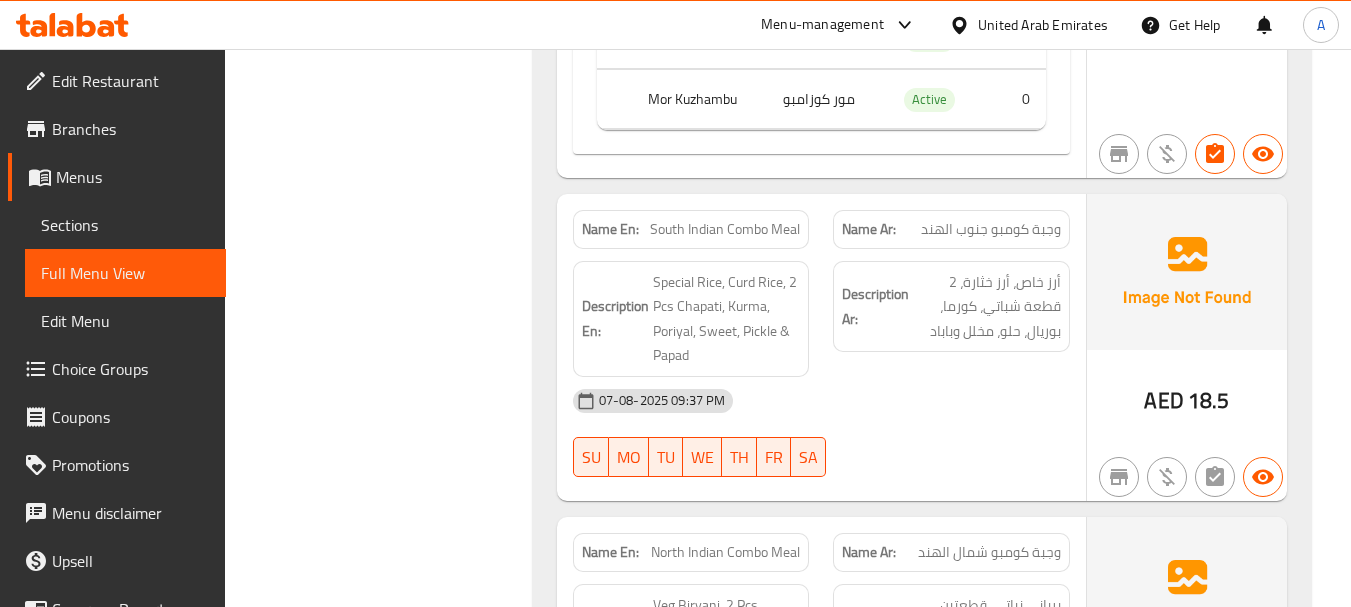click on "South Indian Combo Meal" at bounding box center (713, -41574) 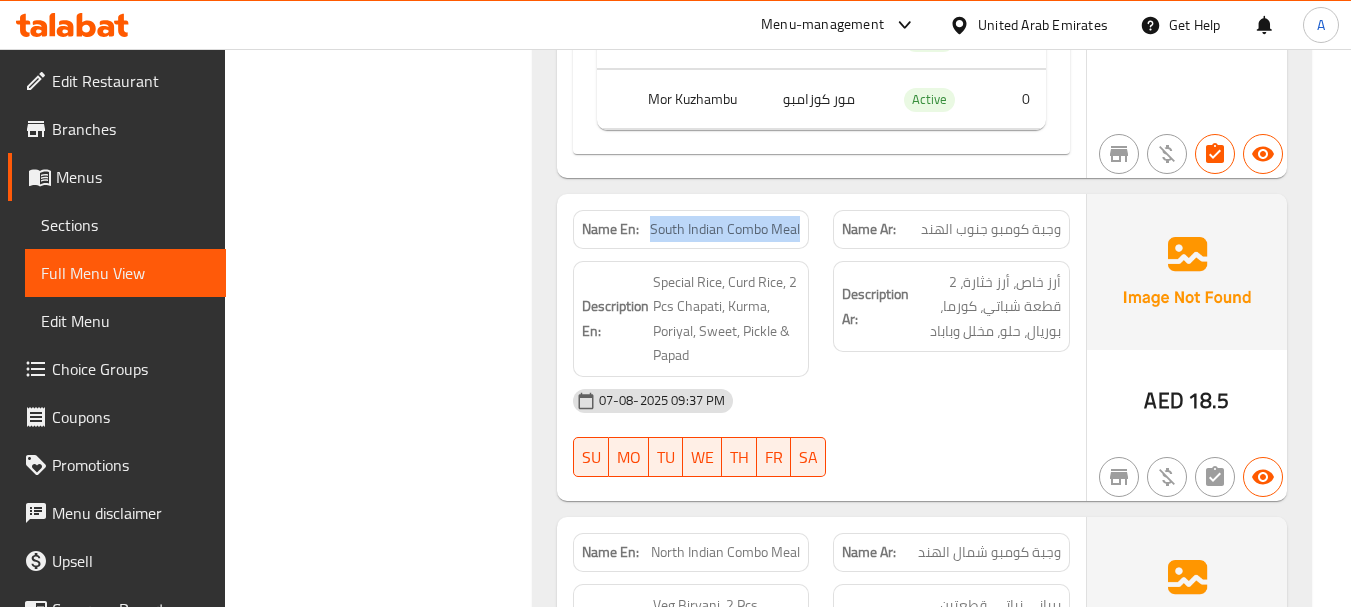 drag, startPoint x: 671, startPoint y: 153, endPoint x: 773, endPoint y: 157, distance: 102.0784 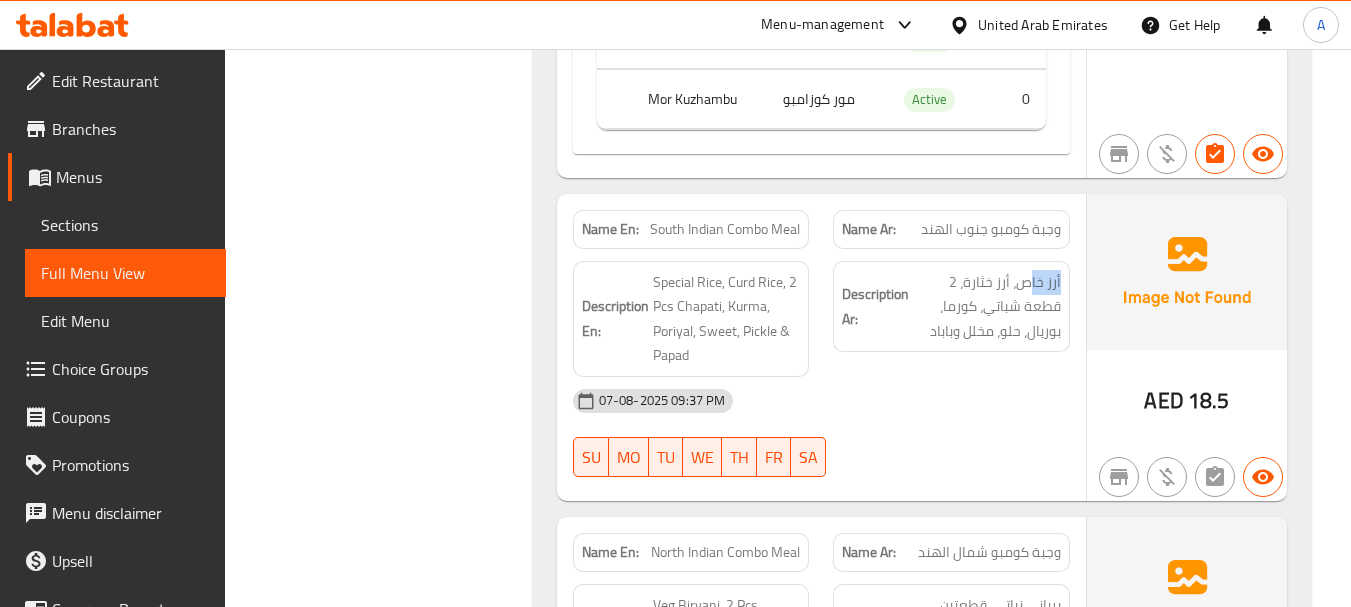 drag, startPoint x: 1030, startPoint y: 207, endPoint x: 1082, endPoint y: 215, distance: 52.611786 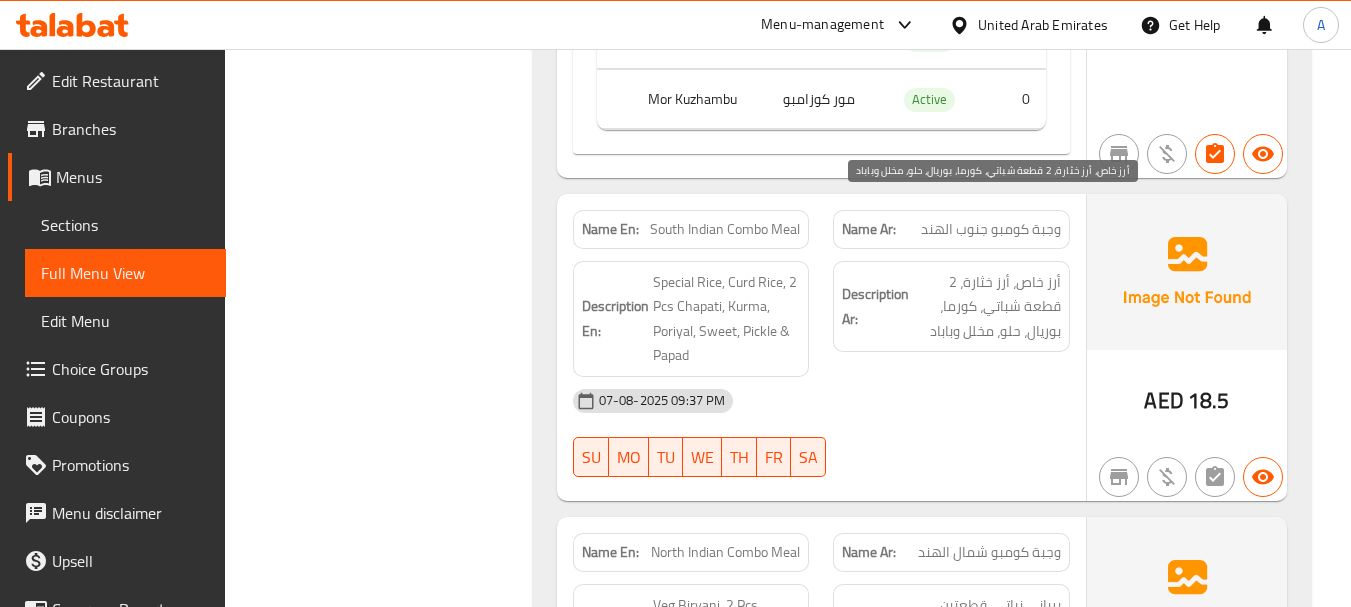 click on "أرز خاص، أرز خثارة، 2 قطعة شباتي، كورما، بوريال، حلو، مخلل وباباد" at bounding box center [987, 307] 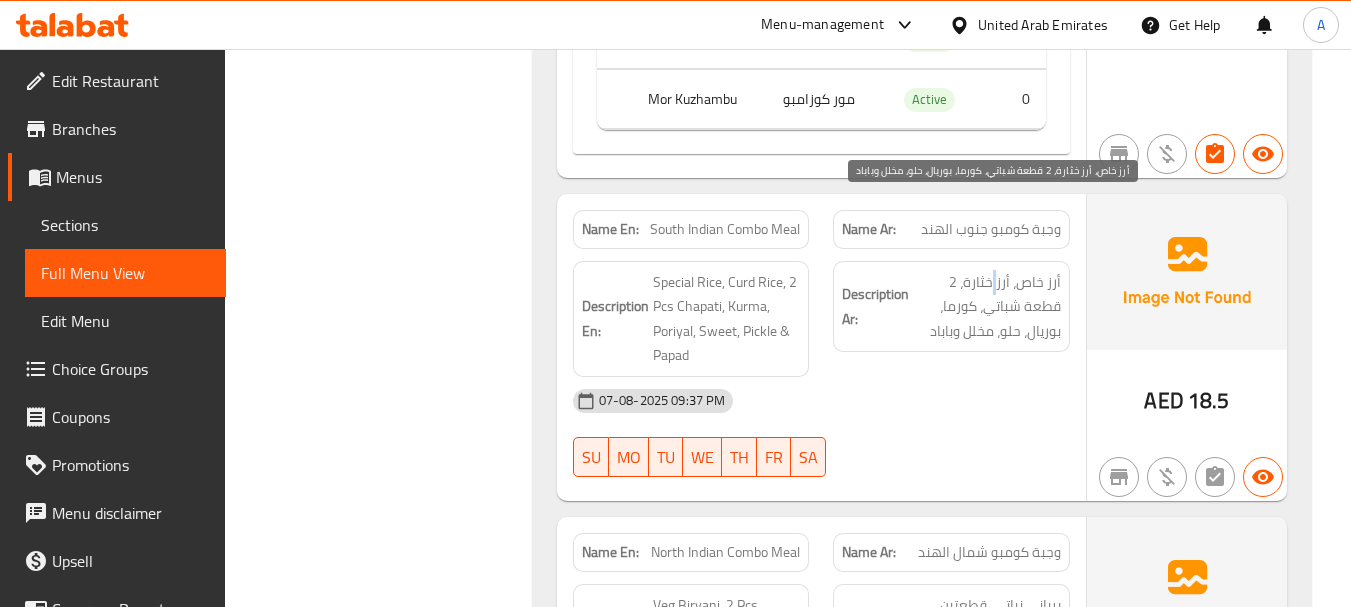 click on "أرز خاص، أرز خثارة، 2 قطعة شباتي، كورما، بوريال، حلو، مخلل وباباد" at bounding box center [987, 307] 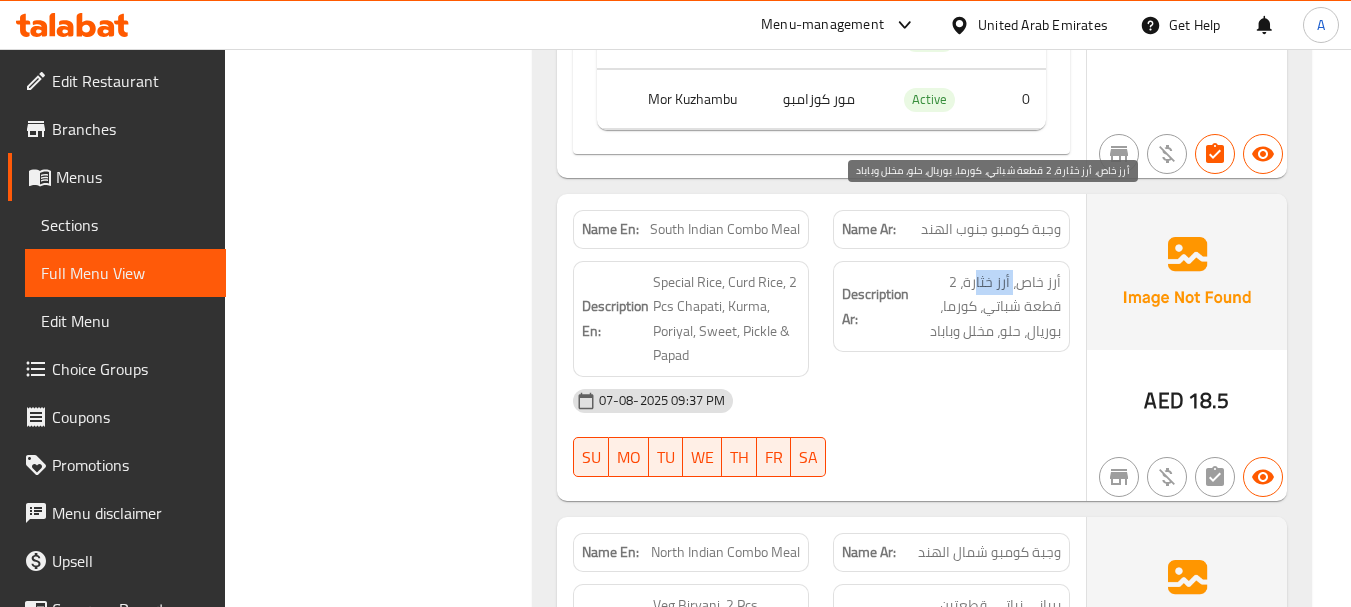 drag, startPoint x: 1013, startPoint y: 210, endPoint x: 962, endPoint y: 227, distance: 53.75872 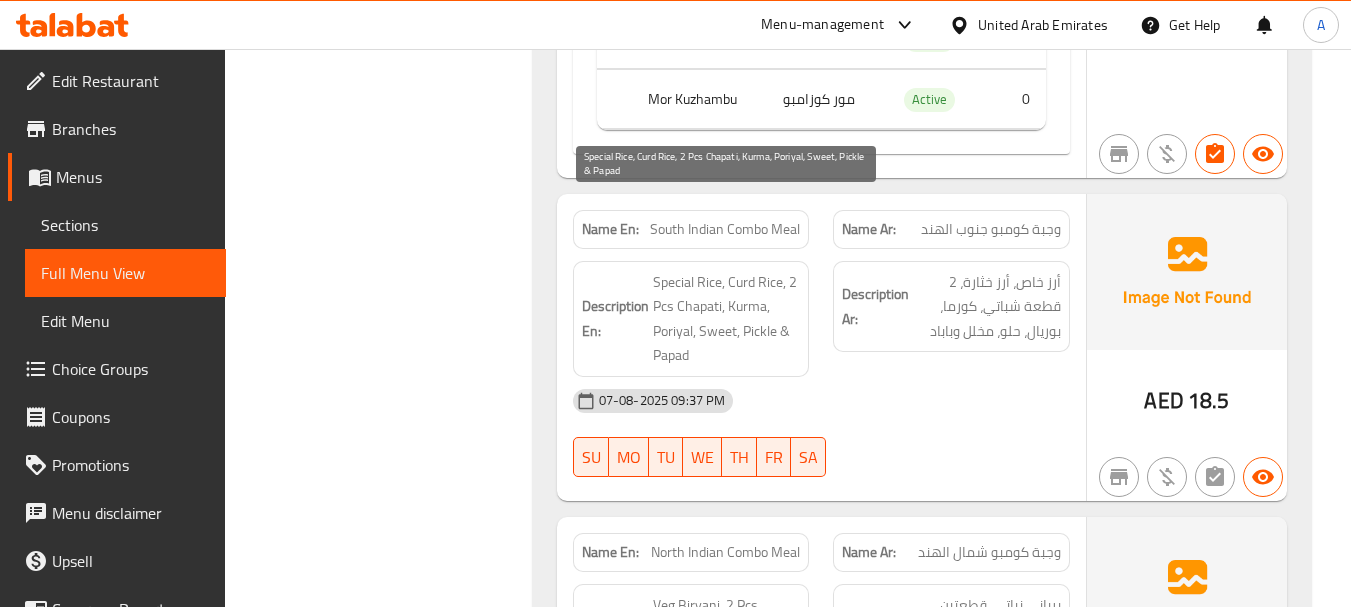 click on "Special Rice, Curd Rice, 2 Pcs Chapati, Kurma, Poriyal, Sweet, Pickle & Papad" at bounding box center [727, 319] 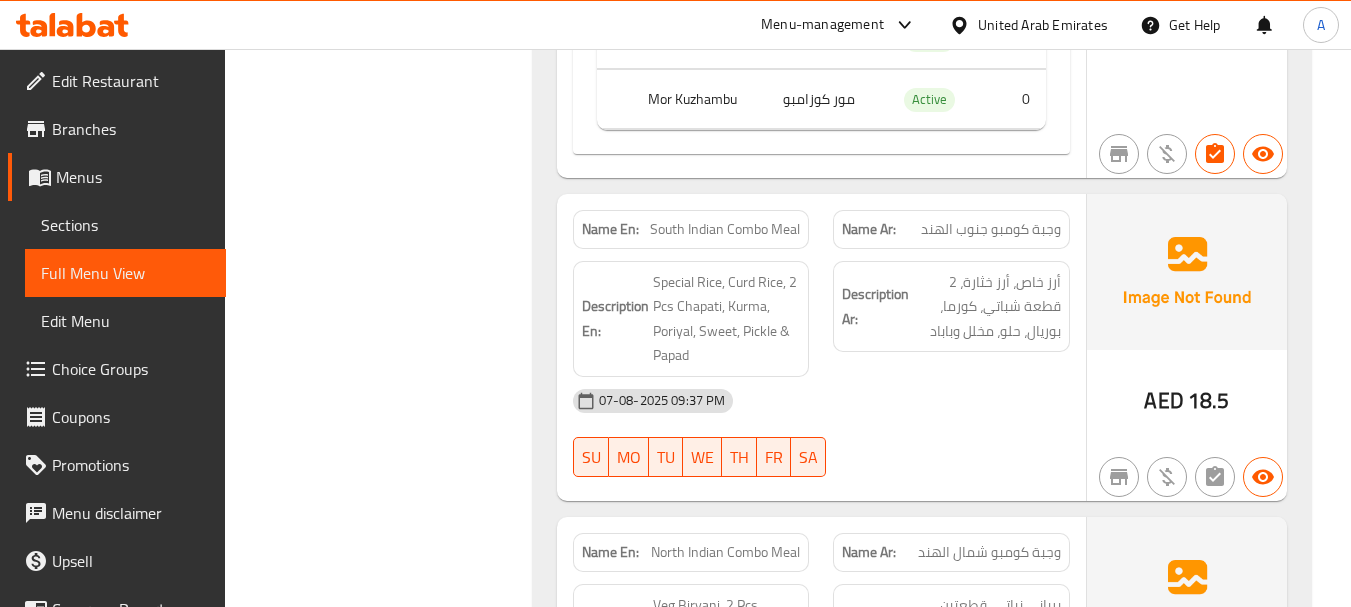 click on "Description Ar: أرز خاص، أرز خثارة، 2 قطعة شباتي، كورما، بوريال، حلو، مخلل وباباد" at bounding box center (951, -41486) 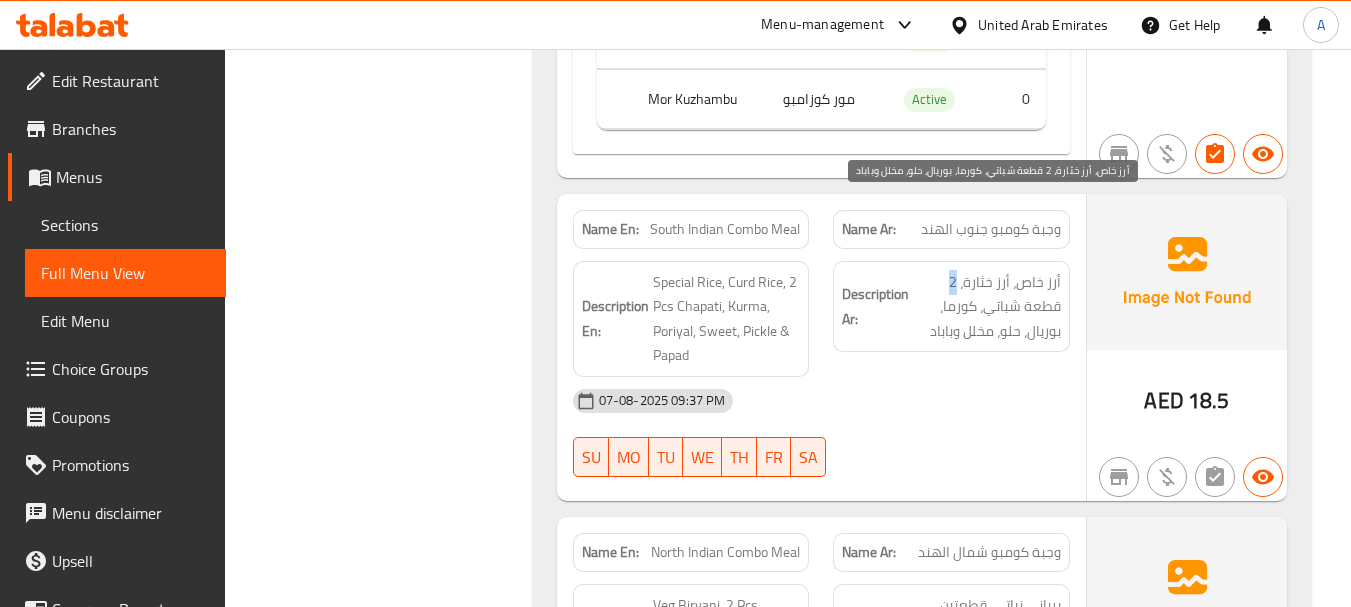 click on "أرز خاص، أرز خثارة، 2 قطعة شباتي، كورما، بوريال، حلو، مخلل وباباد" at bounding box center (987, 307) 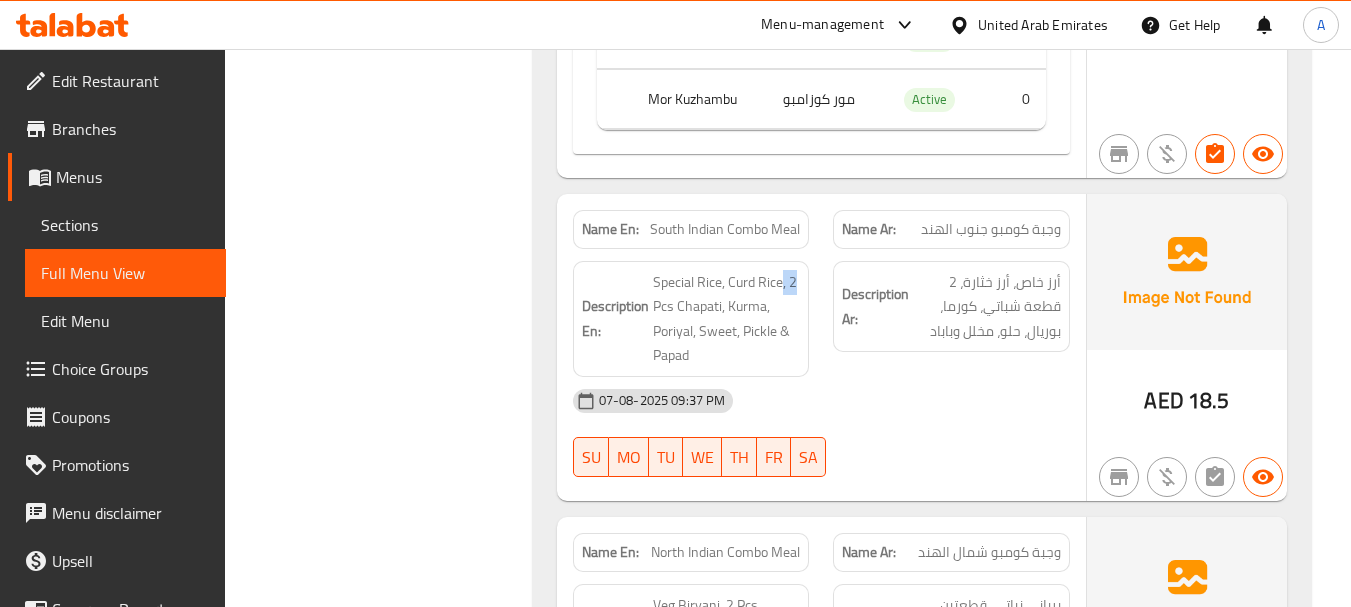 click on "Description En: Special Rice, Curd Rice, 2 Pcs Chapati, Kurma, Poriyal, Sweet, Pickle & Papad" at bounding box center [691, -41486] 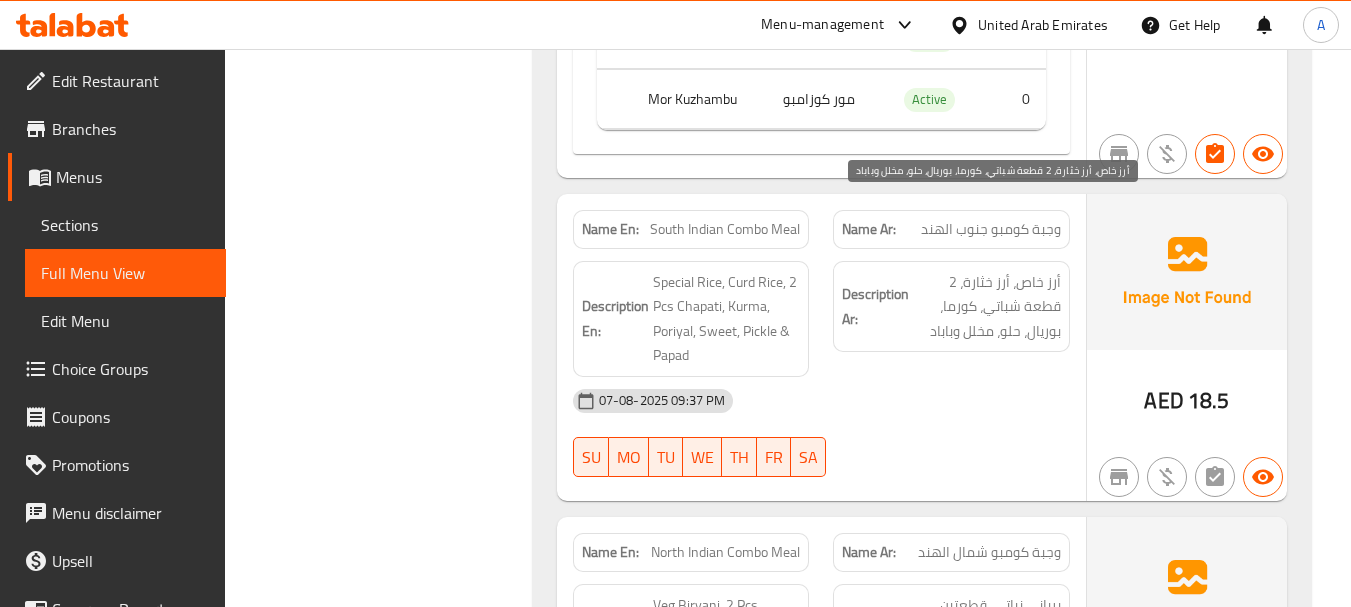 click on "أرز خاص، أرز خثارة، 2 قطعة شباتي، كورما، بوريال، حلو، مخلل وباباد" at bounding box center [987, 307] 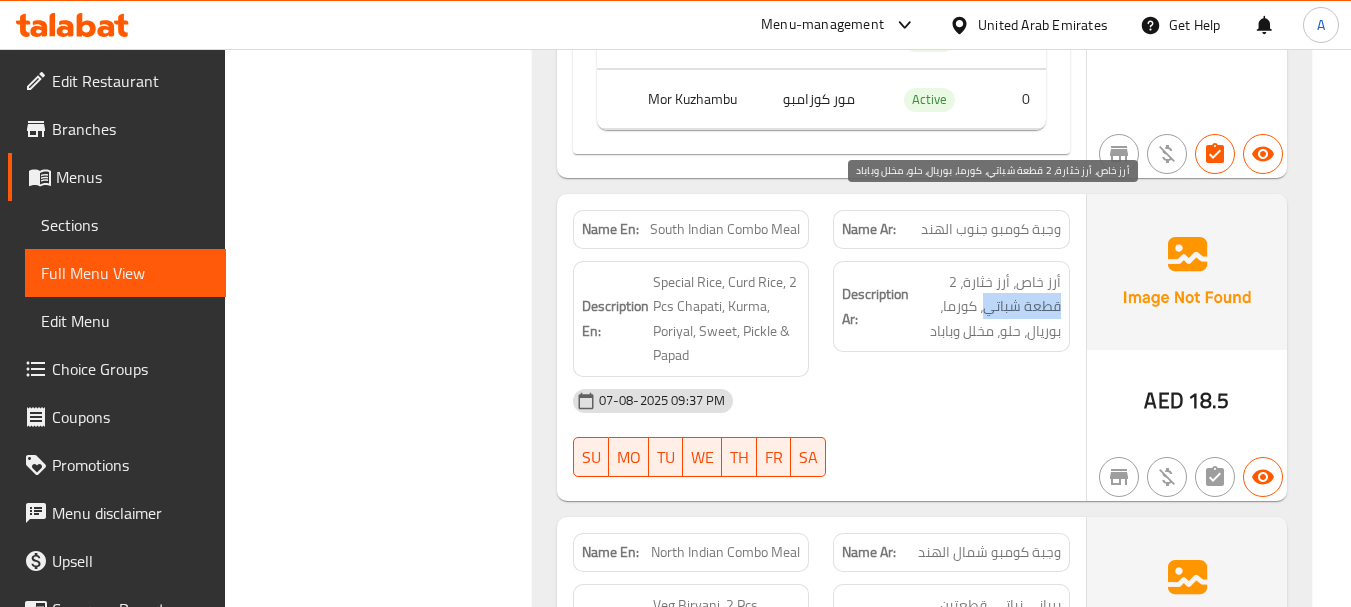 drag, startPoint x: 1033, startPoint y: 222, endPoint x: 999, endPoint y: 224, distance: 34.058773 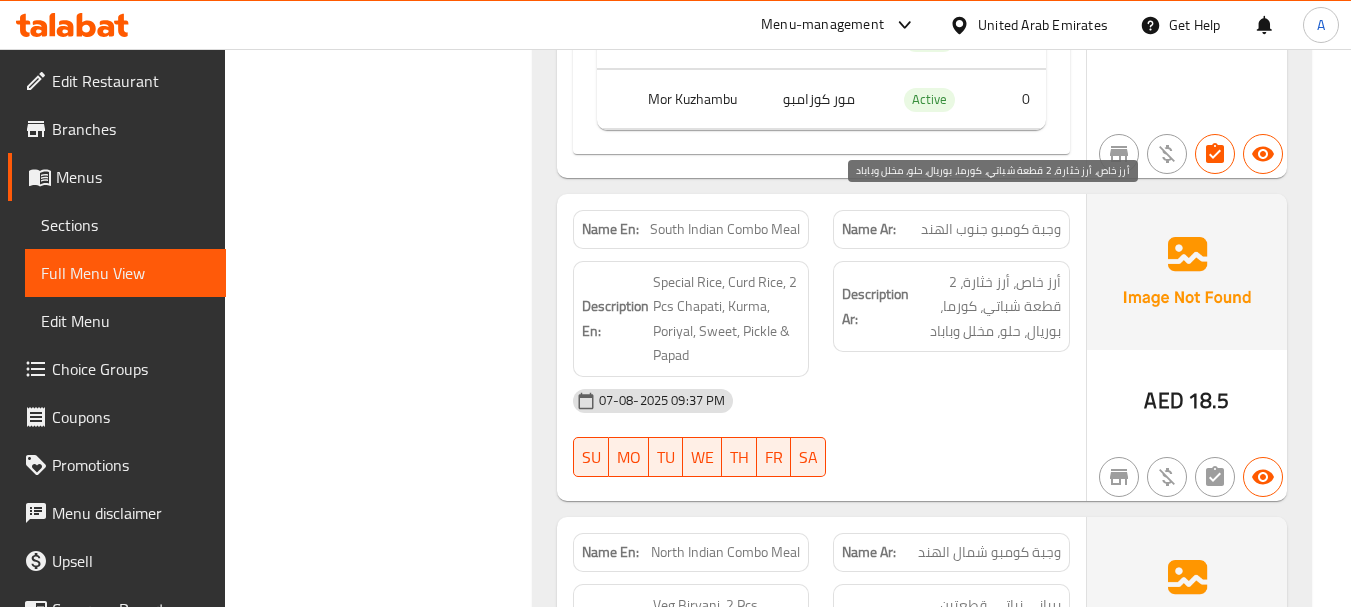 click on "أرز خاص، أرز خثارة، 2 قطعة شباتي، كورما، بوريال، حلو، مخلل وباباد" at bounding box center [987, 307] 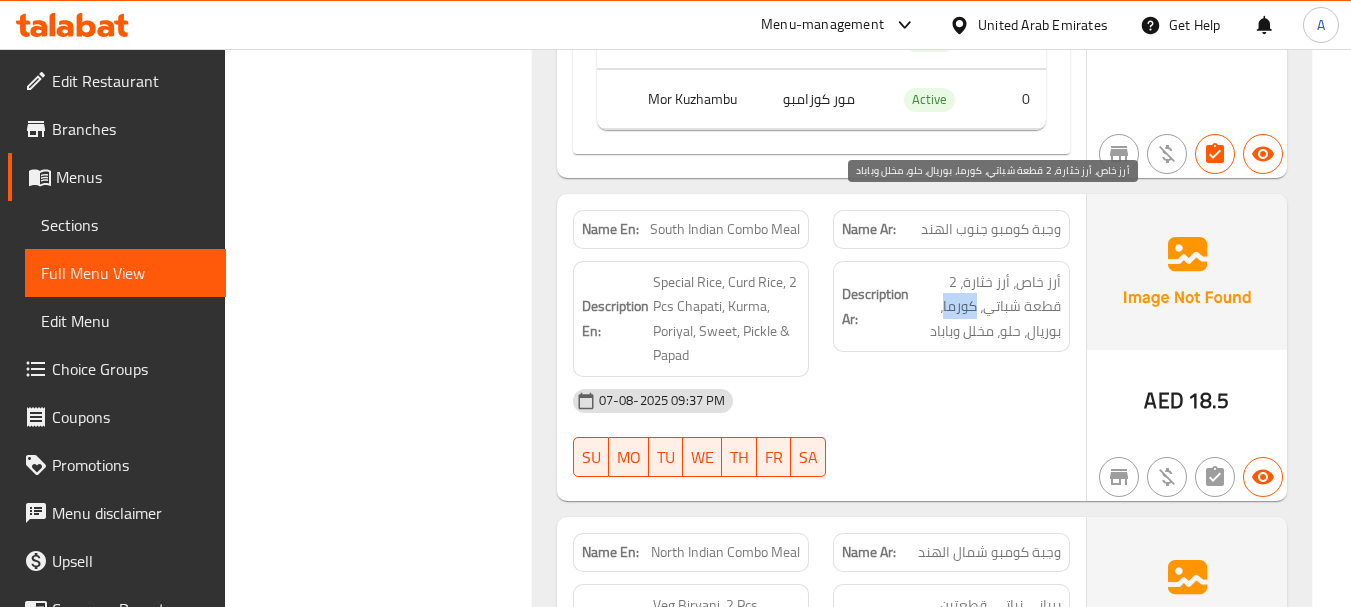 click on "أرز خاص، أرز خثارة، 2 قطعة شباتي، كورما، بوريال، حلو، مخلل وباباد" at bounding box center (987, 307) 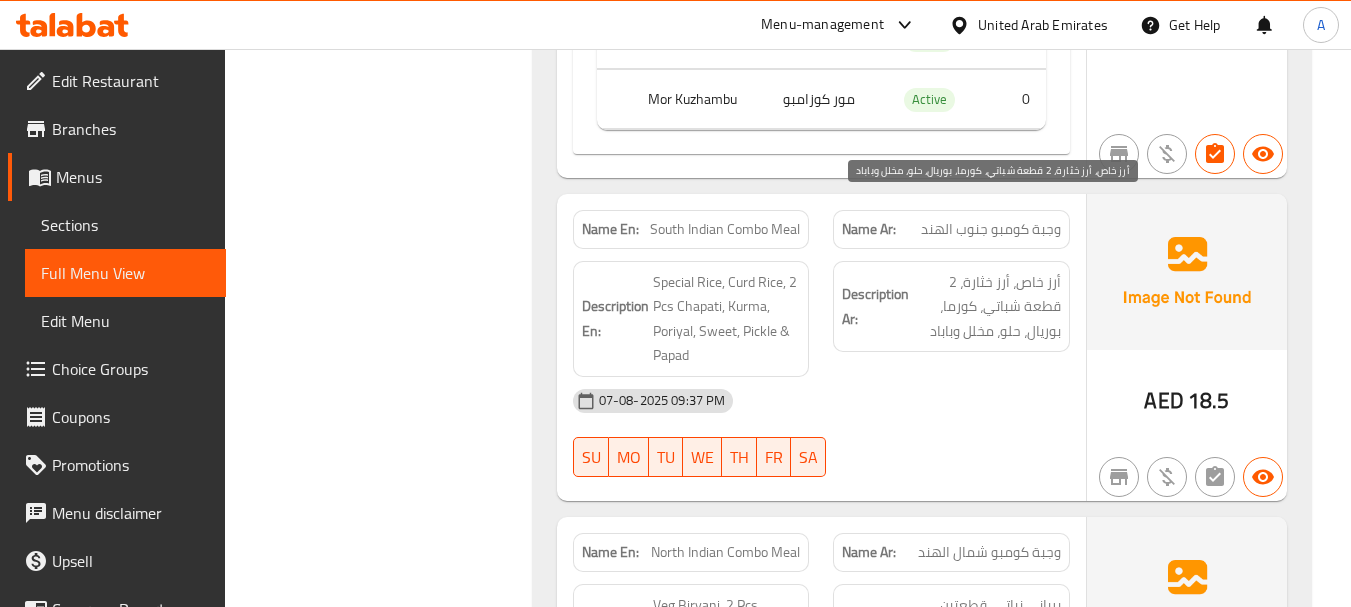 click on "أرز خاص، أرز خثارة، 2 قطعة شباتي، كورما، بوريال، حلو، مخلل وباباد" at bounding box center [987, 307] 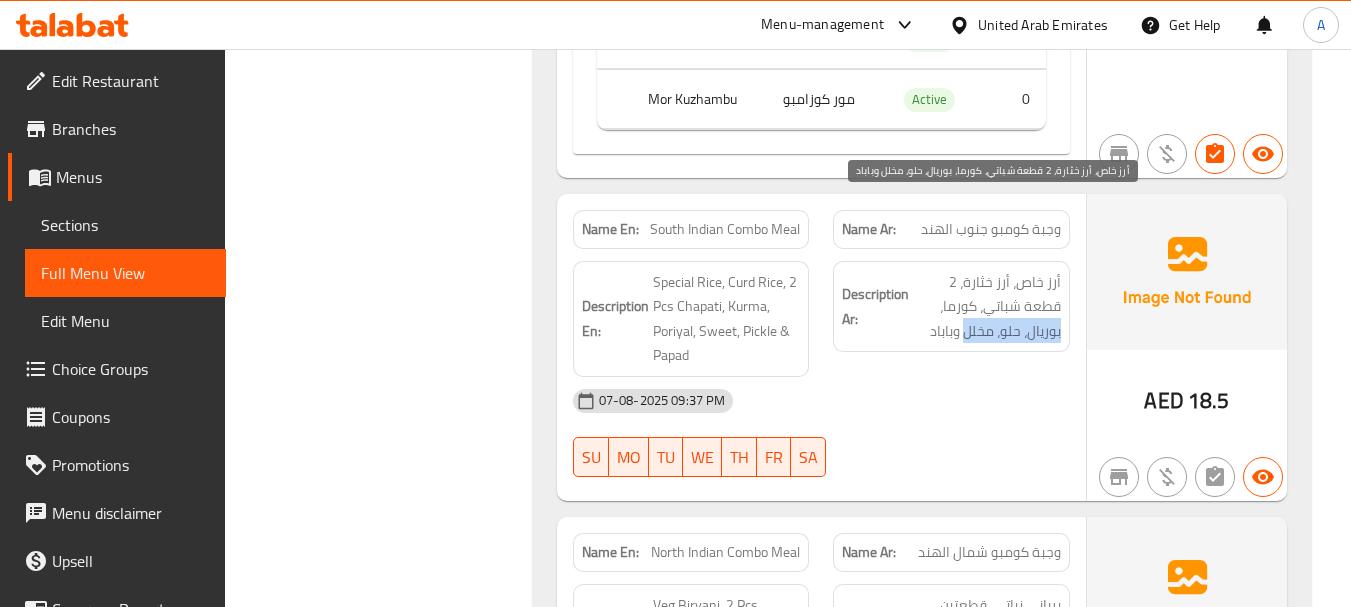 drag, startPoint x: 1047, startPoint y: 247, endPoint x: 990, endPoint y: 252, distance: 57.21888 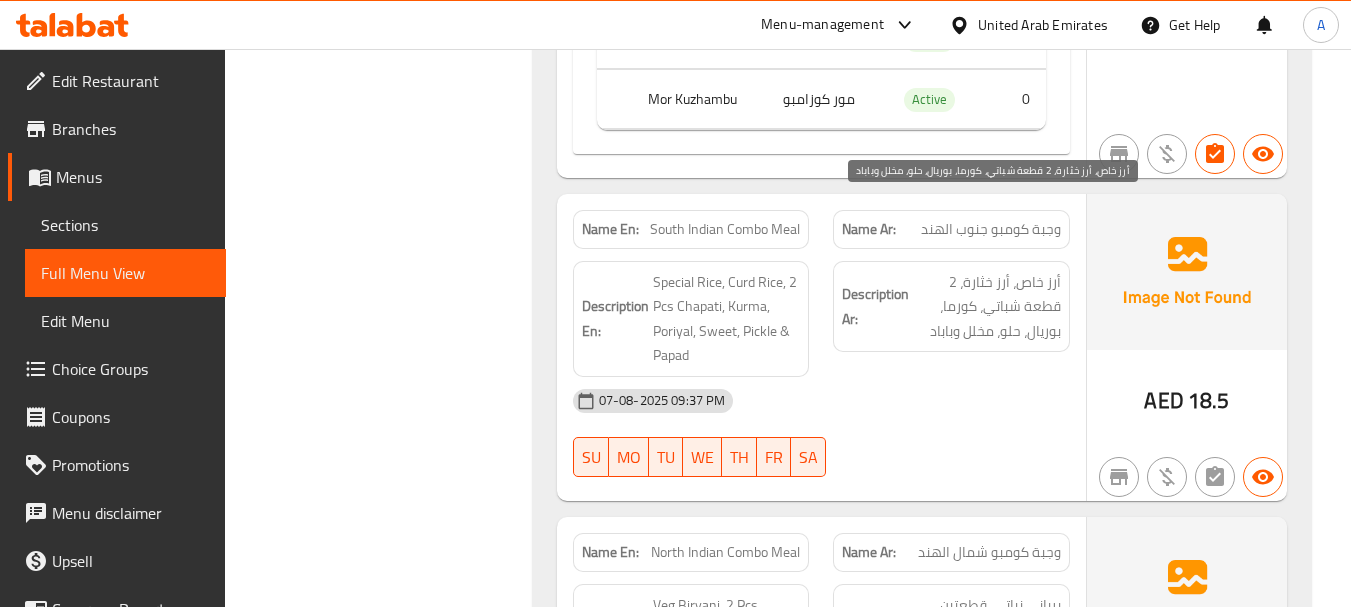 click on "أرز خاص، أرز خثارة، 2 قطعة شباتي، كورما، بوريال، حلو، مخلل وباباد" at bounding box center (987, 307) 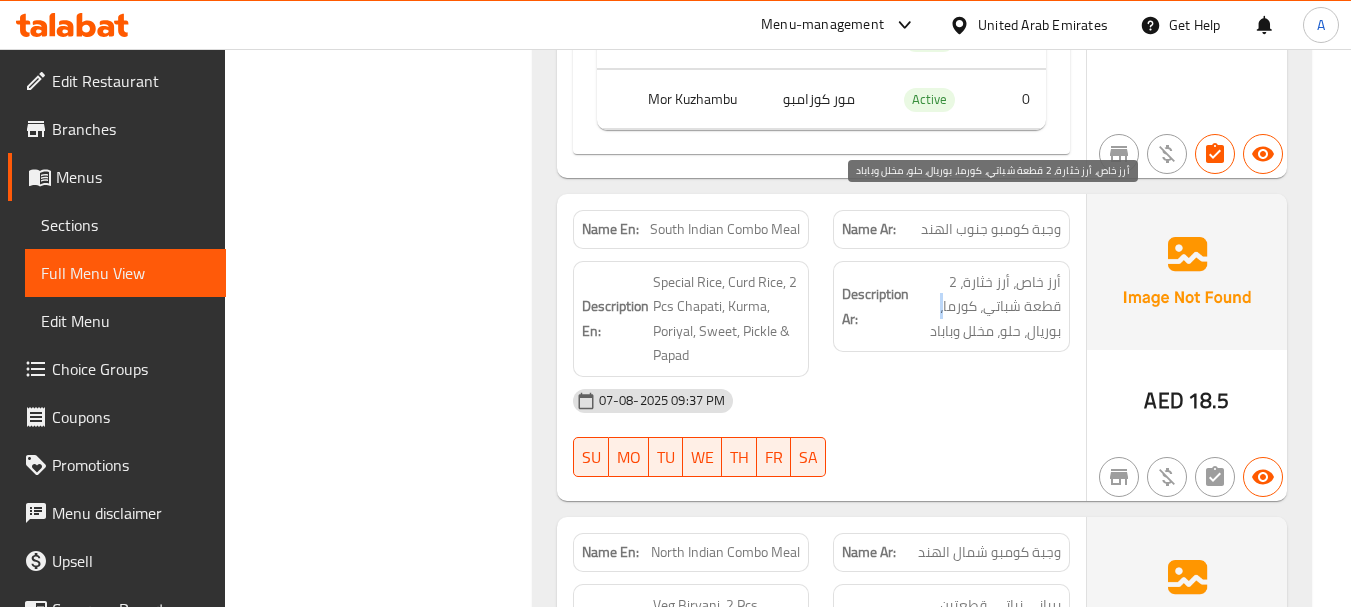 click on "أرز خاص، أرز خثارة، 2 قطعة شباتي، كورما، بوريال، حلو، مخلل وباباد" at bounding box center [987, 307] 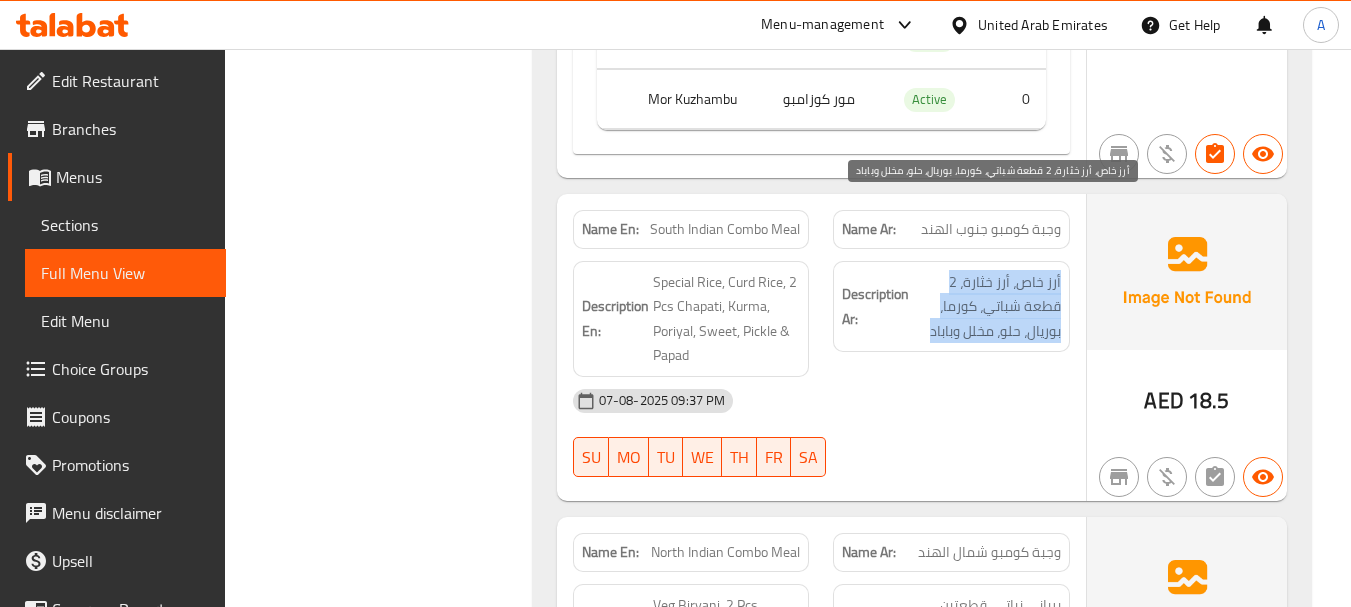 click on "أرز خاص، أرز خثارة، 2 قطعة شباتي، كورما، بوريال، حلو، مخلل وباباد" at bounding box center (987, 307) 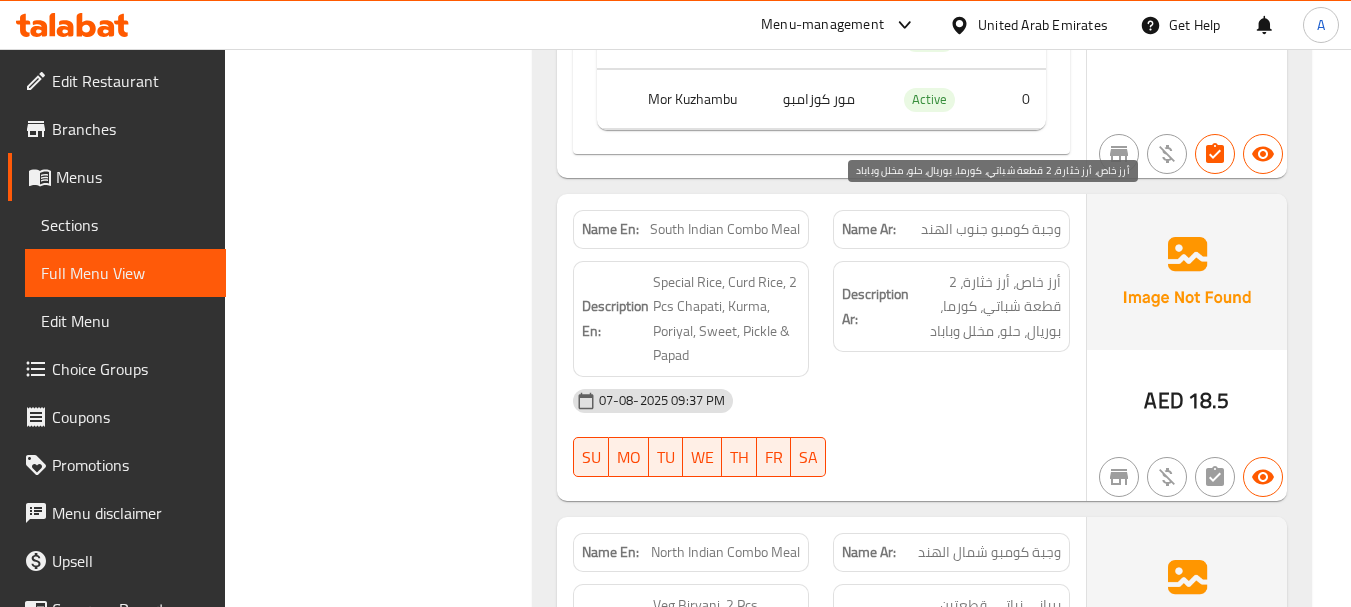 click on "07-08-2025 09:37 PM" at bounding box center [821, -41416] 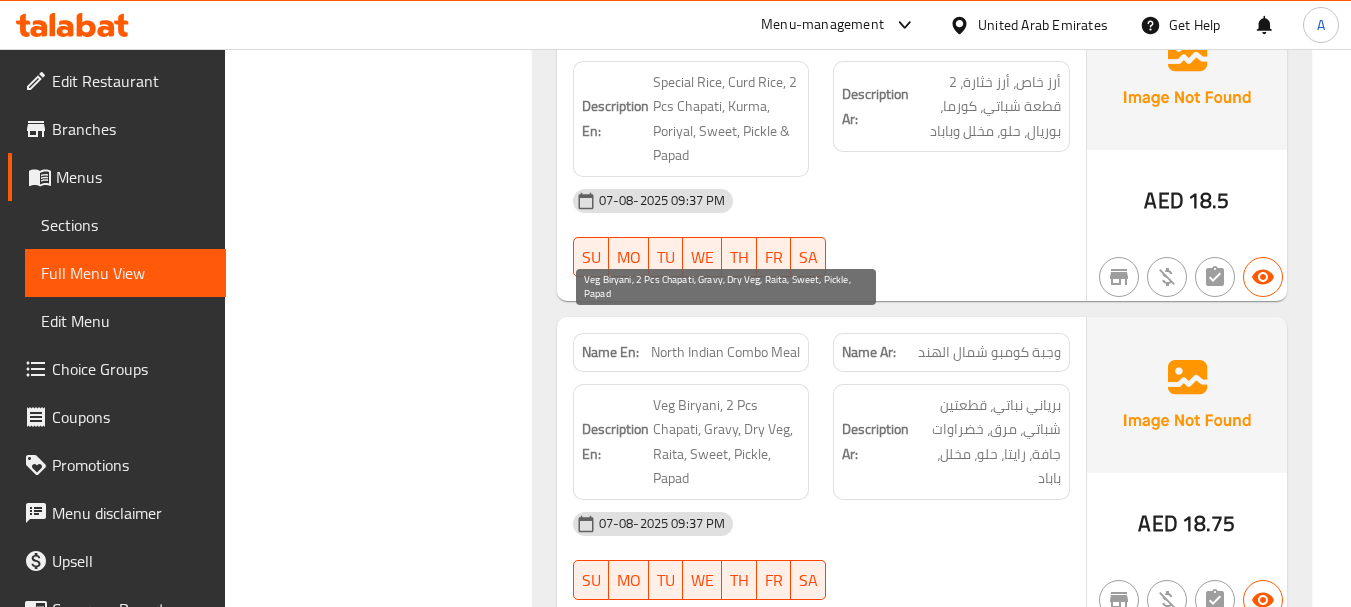 scroll, scrollTop: 42559, scrollLeft: 0, axis: vertical 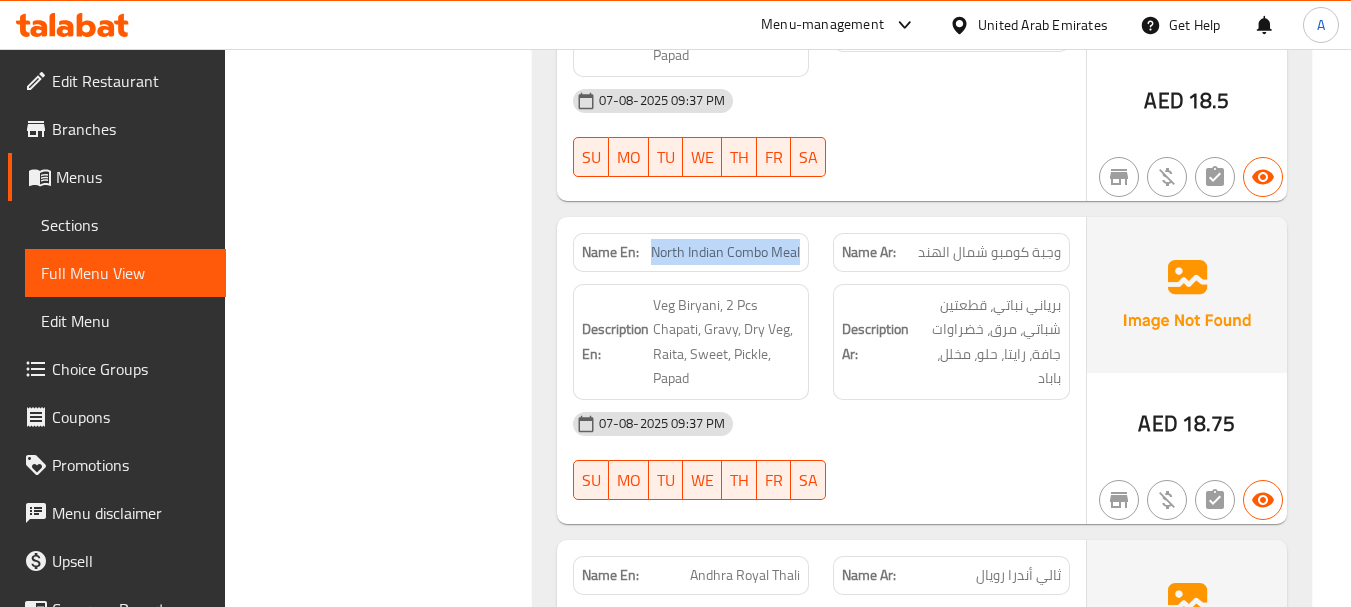 drag, startPoint x: 638, startPoint y: 187, endPoint x: 839, endPoint y: 209, distance: 202.2004 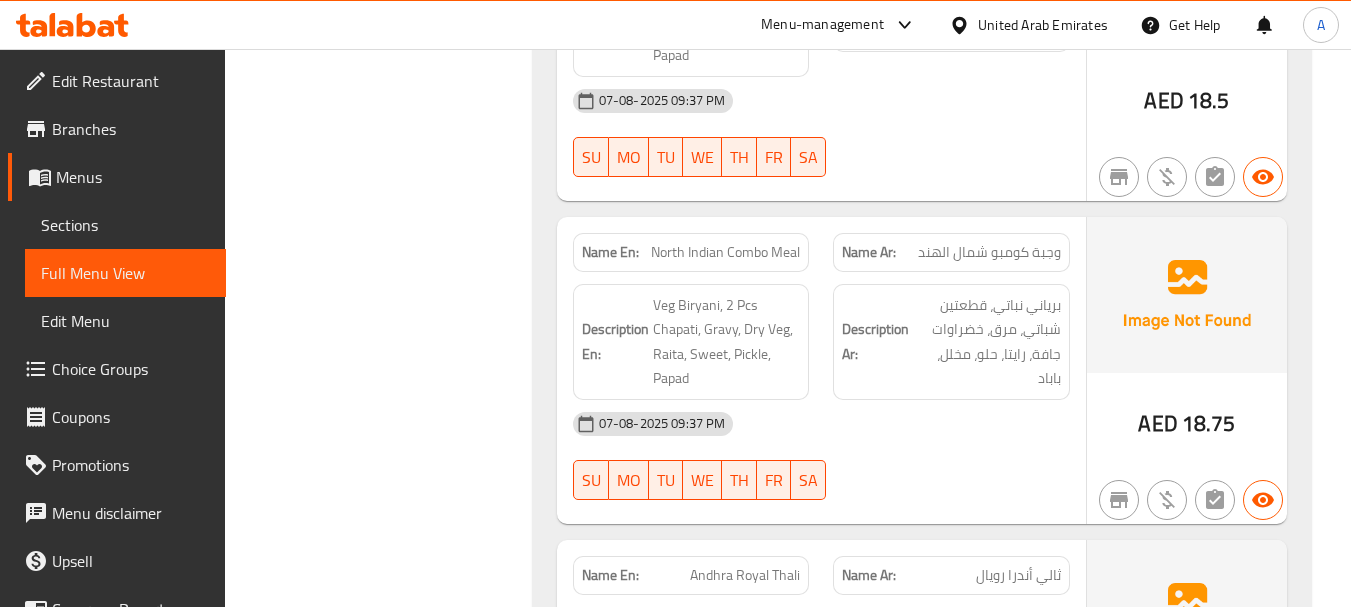 drag, startPoint x: 922, startPoint y: 374, endPoint x: 933, endPoint y: 325, distance: 50.219517 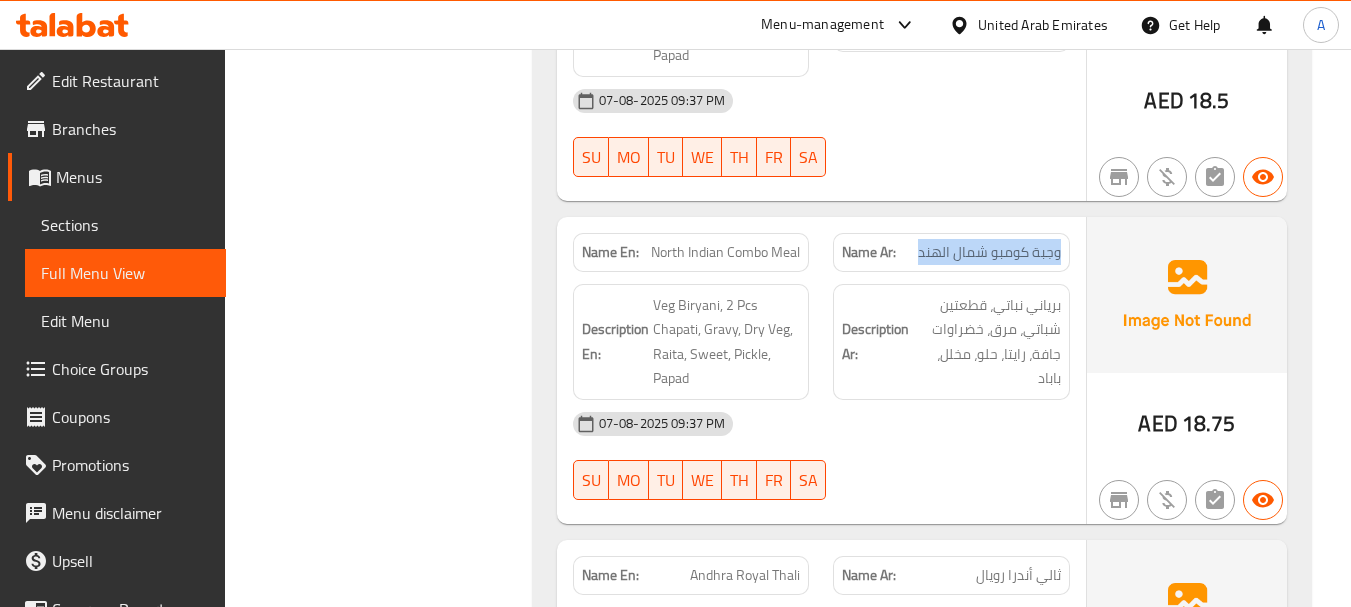 drag, startPoint x: 1060, startPoint y: 176, endPoint x: 935, endPoint y: 184, distance: 125.25574 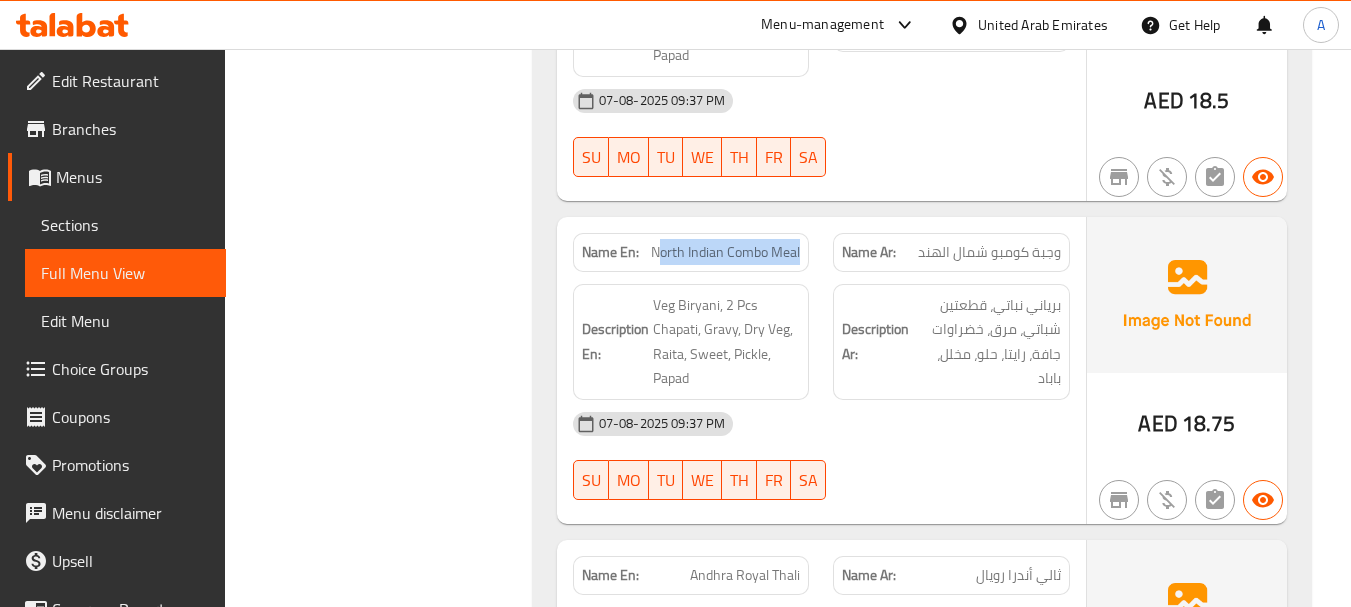 drag, startPoint x: 656, startPoint y: 174, endPoint x: 820, endPoint y: 197, distance: 165.60495 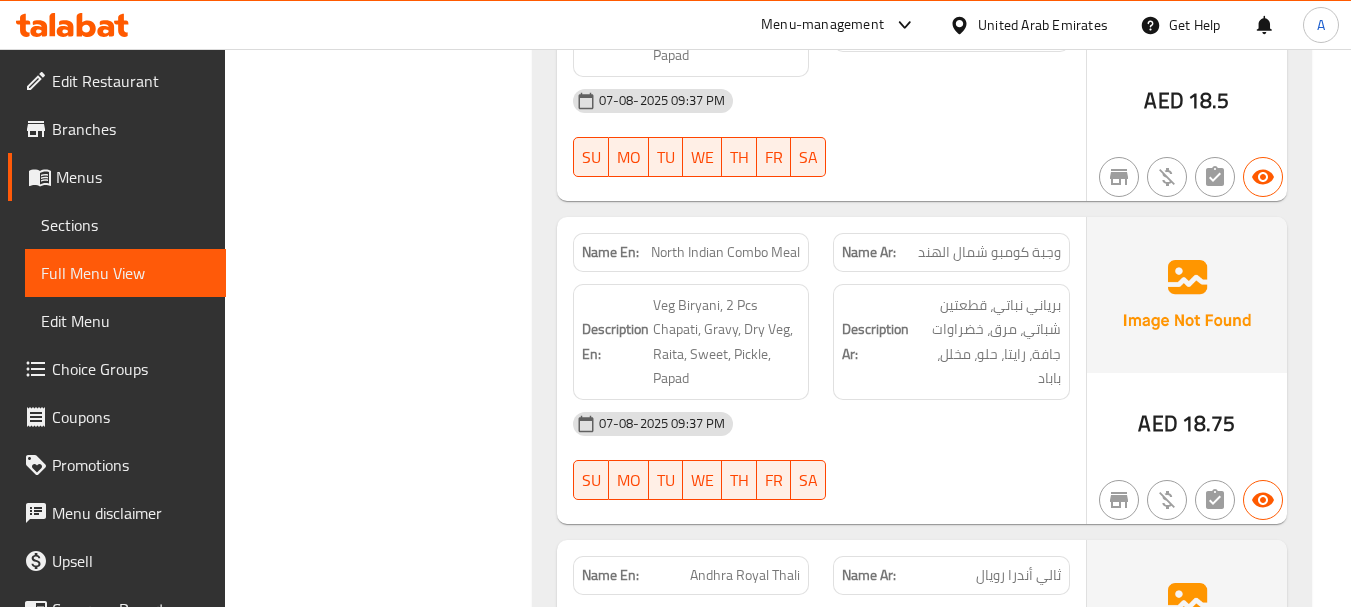 drag, startPoint x: 889, startPoint y: 374, endPoint x: 931, endPoint y: 207, distance: 172.20047 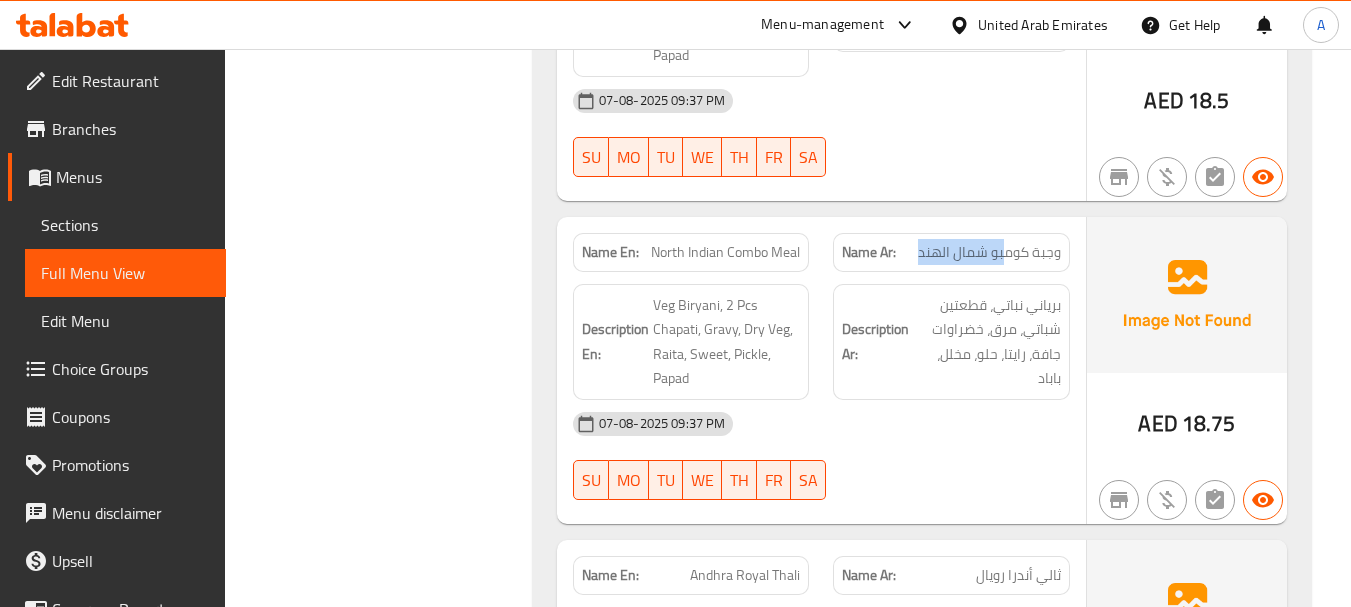 drag, startPoint x: 1008, startPoint y: 178, endPoint x: 876, endPoint y: 192, distance: 132.74034 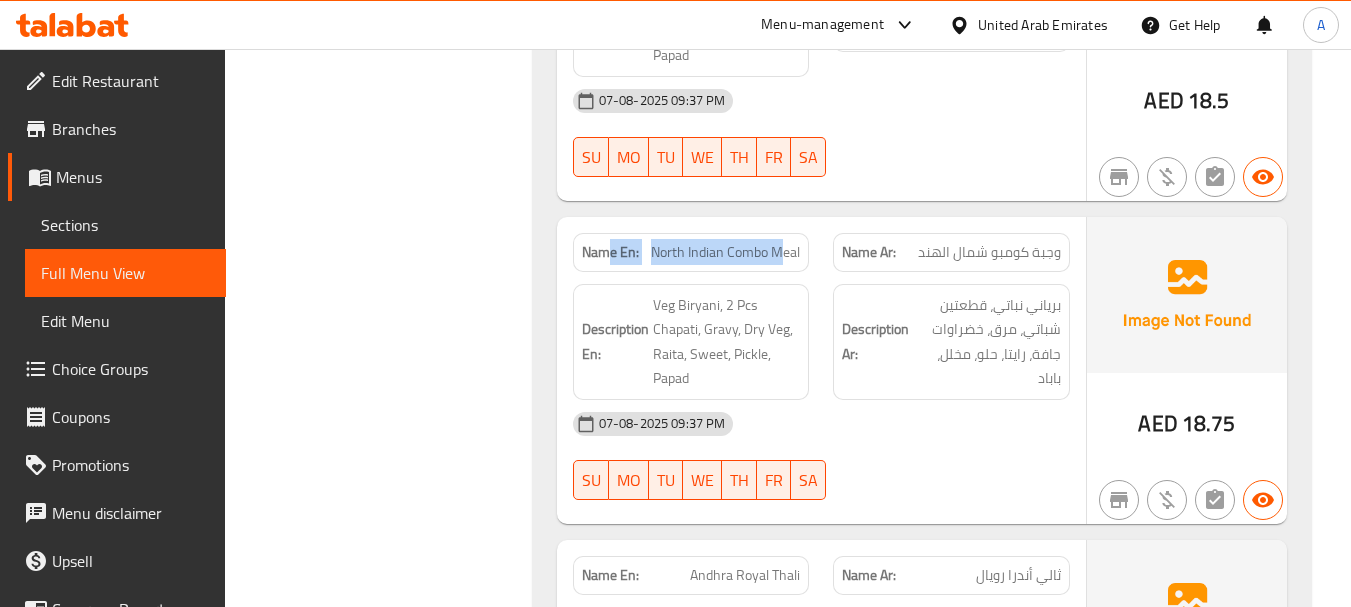 drag, startPoint x: 613, startPoint y: 164, endPoint x: 810, endPoint y: 190, distance: 198.70833 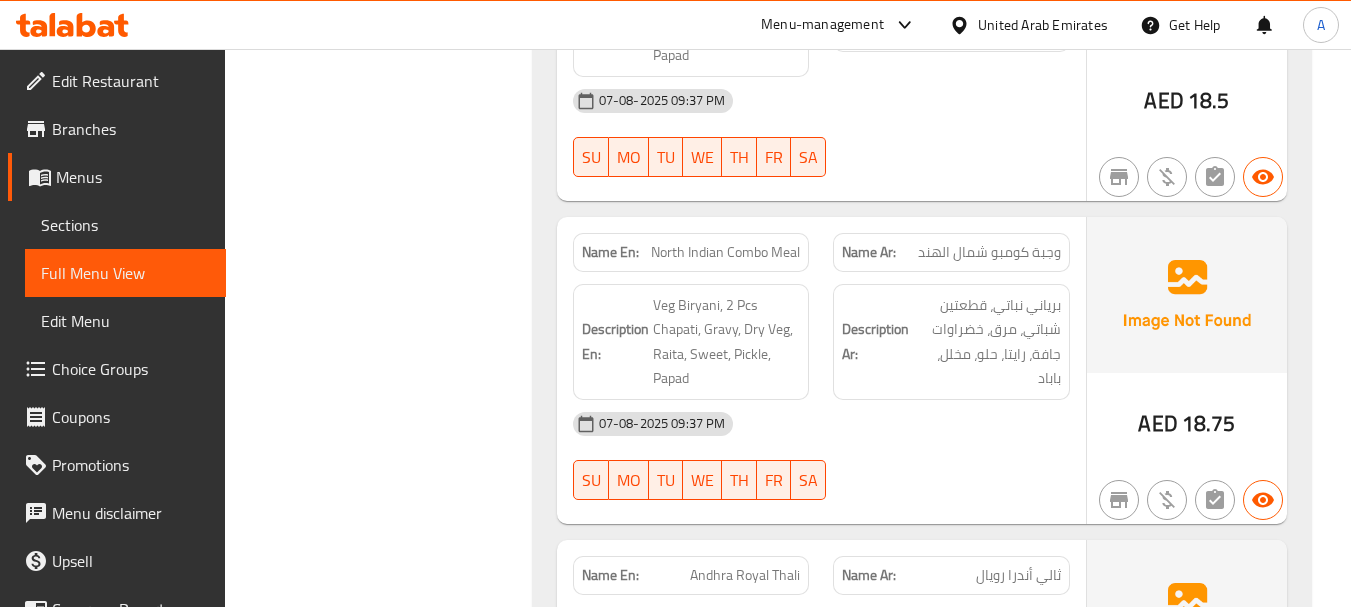 click on "Description Ar: برياني نباتي، قطعتين شباتي، مرق، خضراوات جافة، رايتا، حلو، مخلل، باباد" at bounding box center [951, -41137] 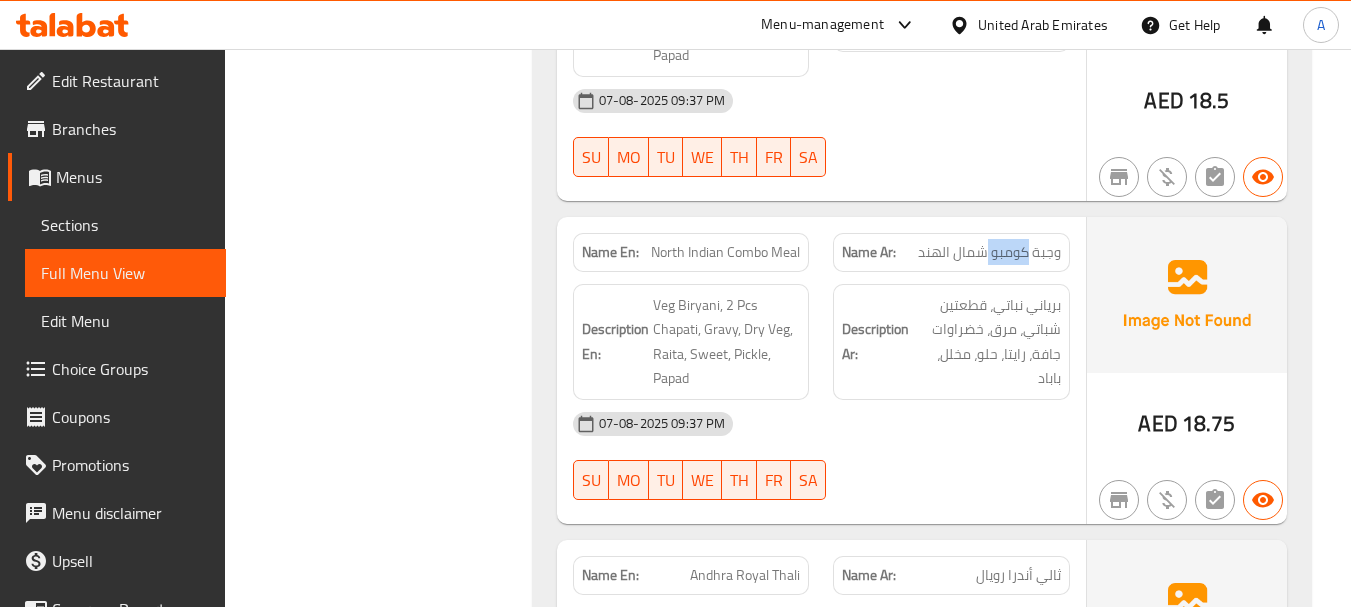 click on "وجبة كومبو شمال الهند" at bounding box center (976, -41225) 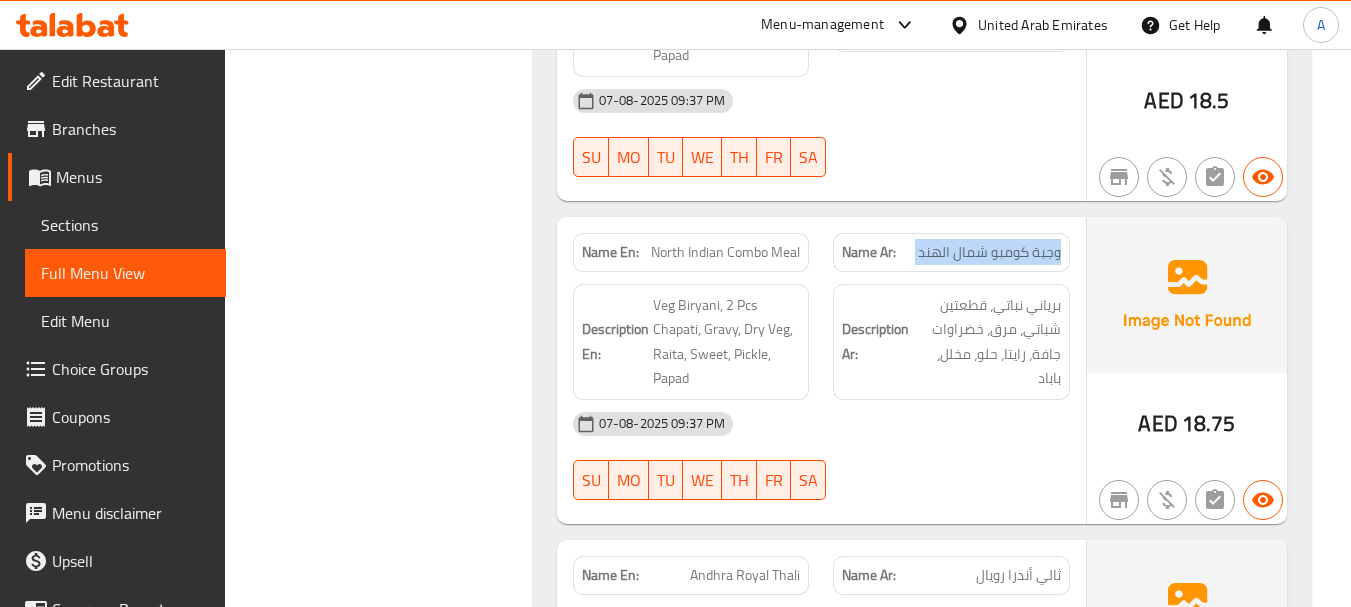 drag, startPoint x: 1003, startPoint y: 187, endPoint x: 1006, endPoint y: 222, distance: 35.128338 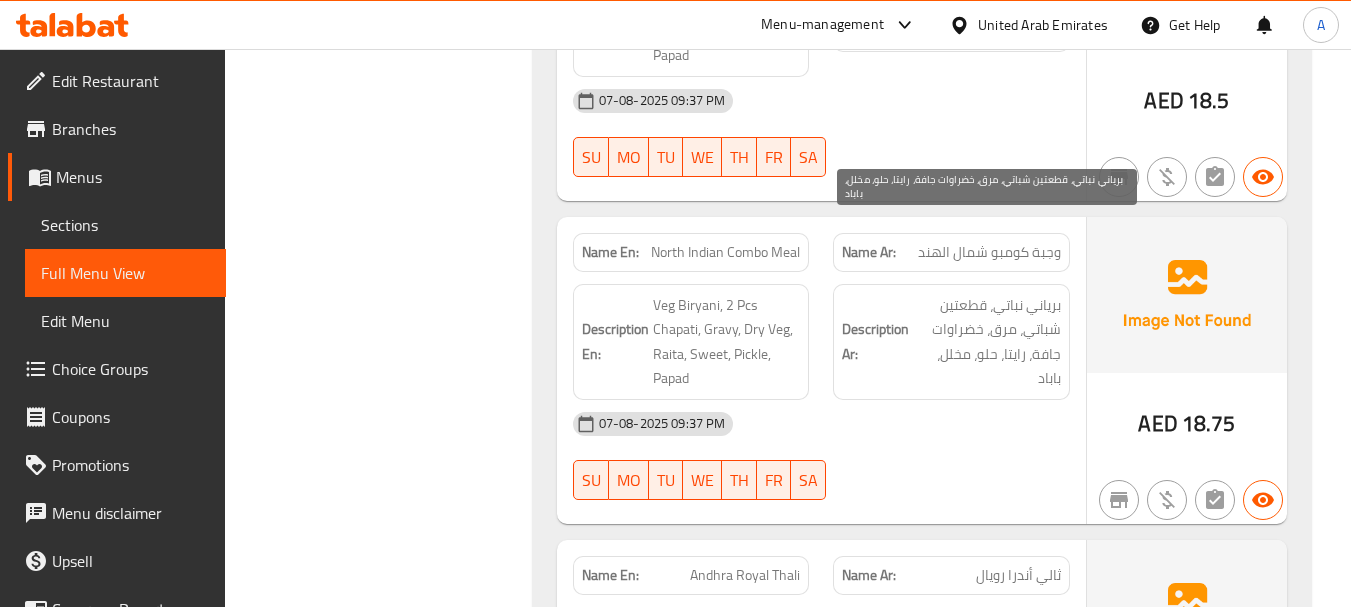 click on "برياني نباتي، قطعتين شباتي، مرق، خضراوات جافة، رايتا، حلو، مخلل، باباد" at bounding box center (987, 342) 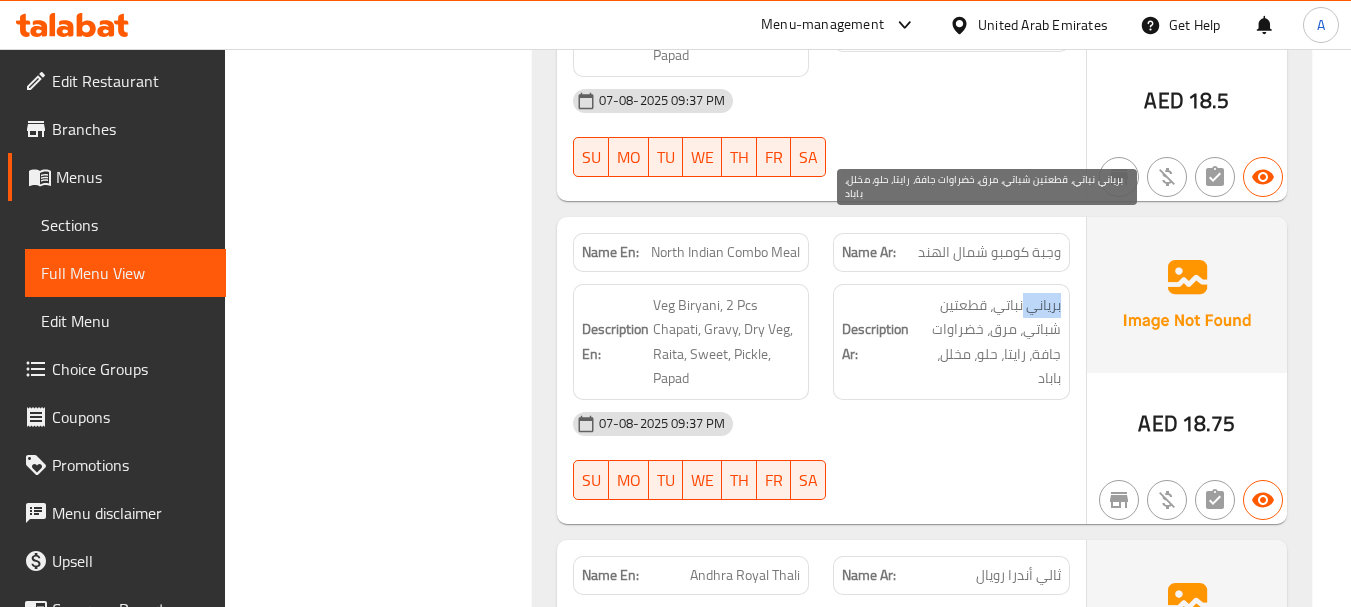 drag, startPoint x: 1038, startPoint y: 244, endPoint x: 1001, endPoint y: 287, distance: 56.727417 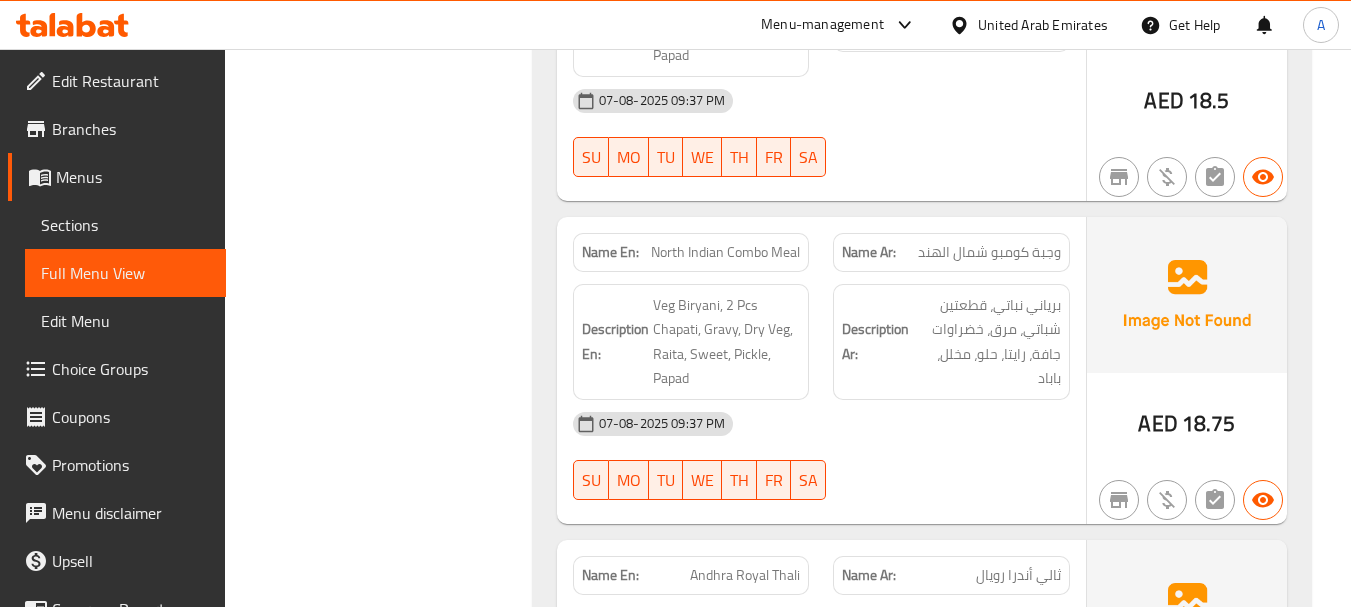 click at bounding box center [951, -40991] 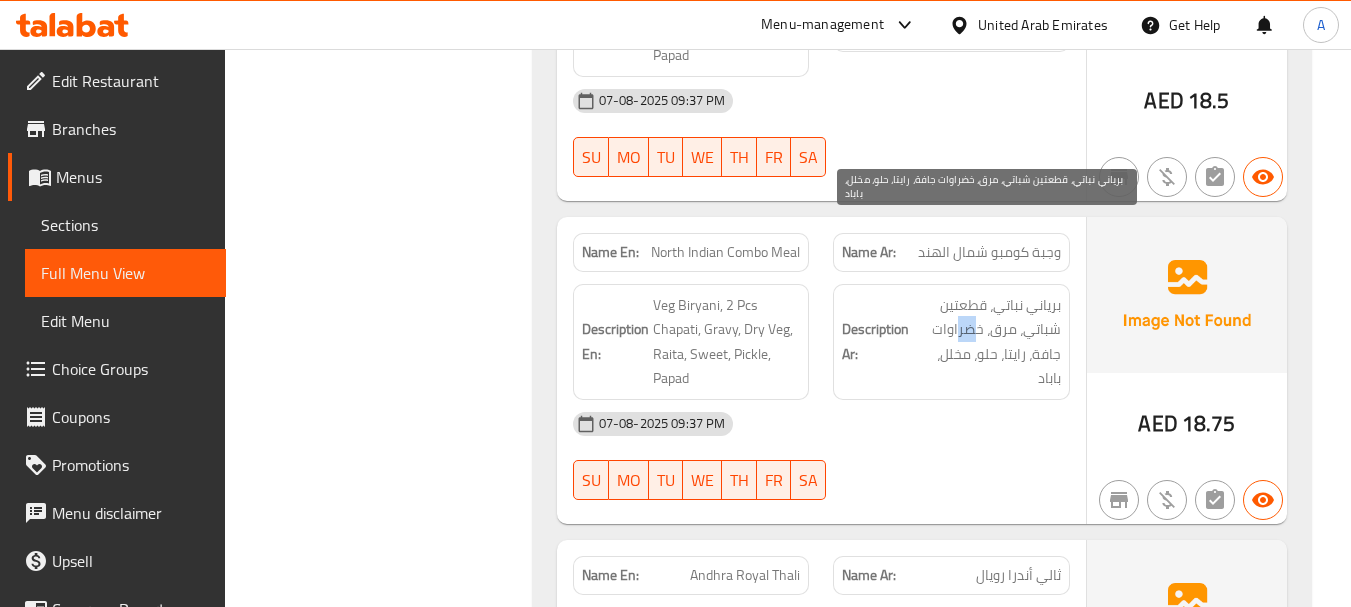 drag, startPoint x: 965, startPoint y: 262, endPoint x: 959, endPoint y: 281, distance: 19.924858 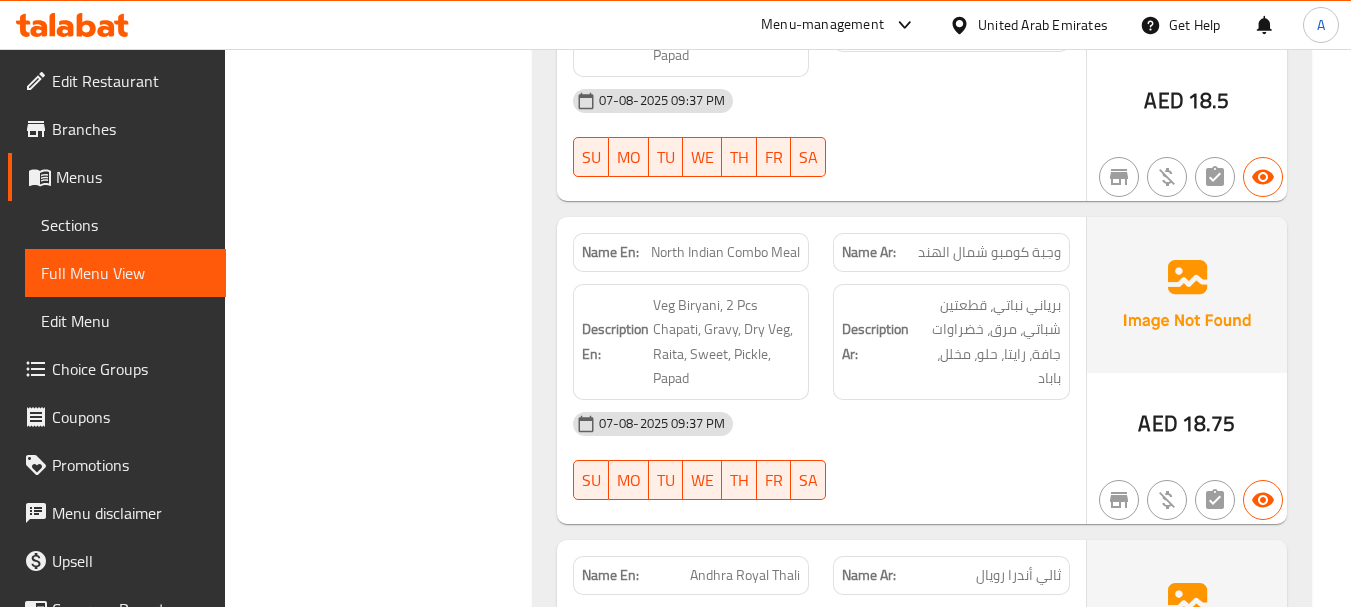 click on "07-08-2025 09:37 PM SU MO TU WE TH FR SA" at bounding box center (821, -41035) 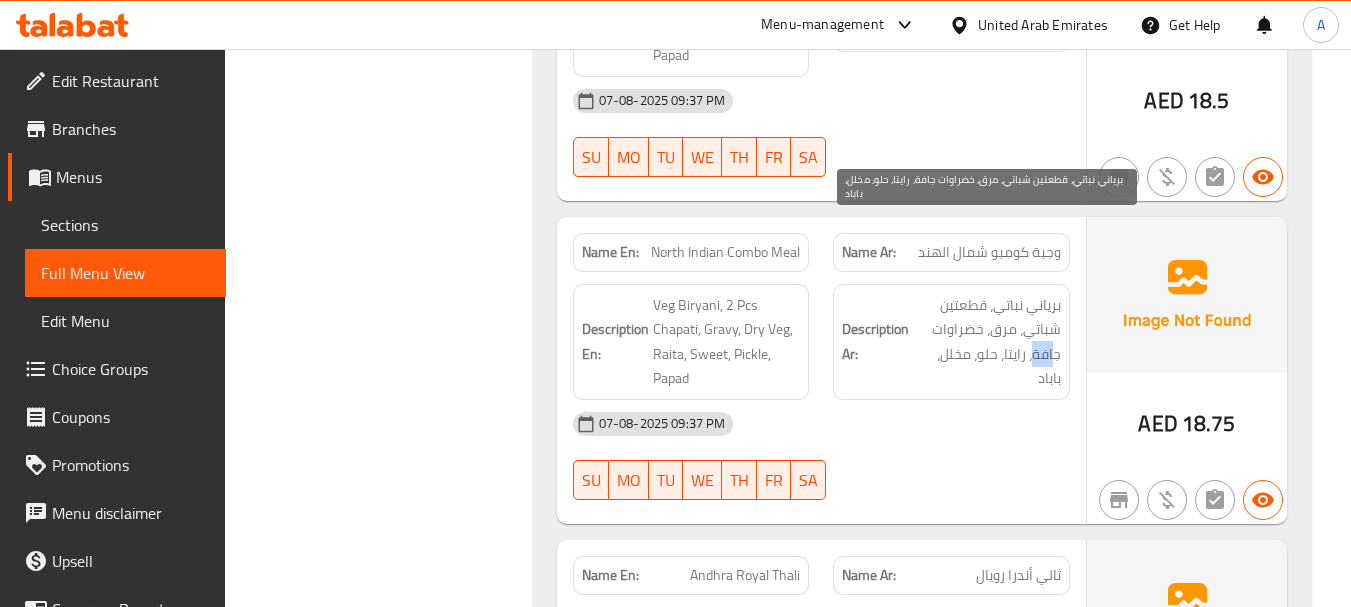 drag, startPoint x: 1049, startPoint y: 285, endPoint x: 1022, endPoint y: 287, distance: 27.073973 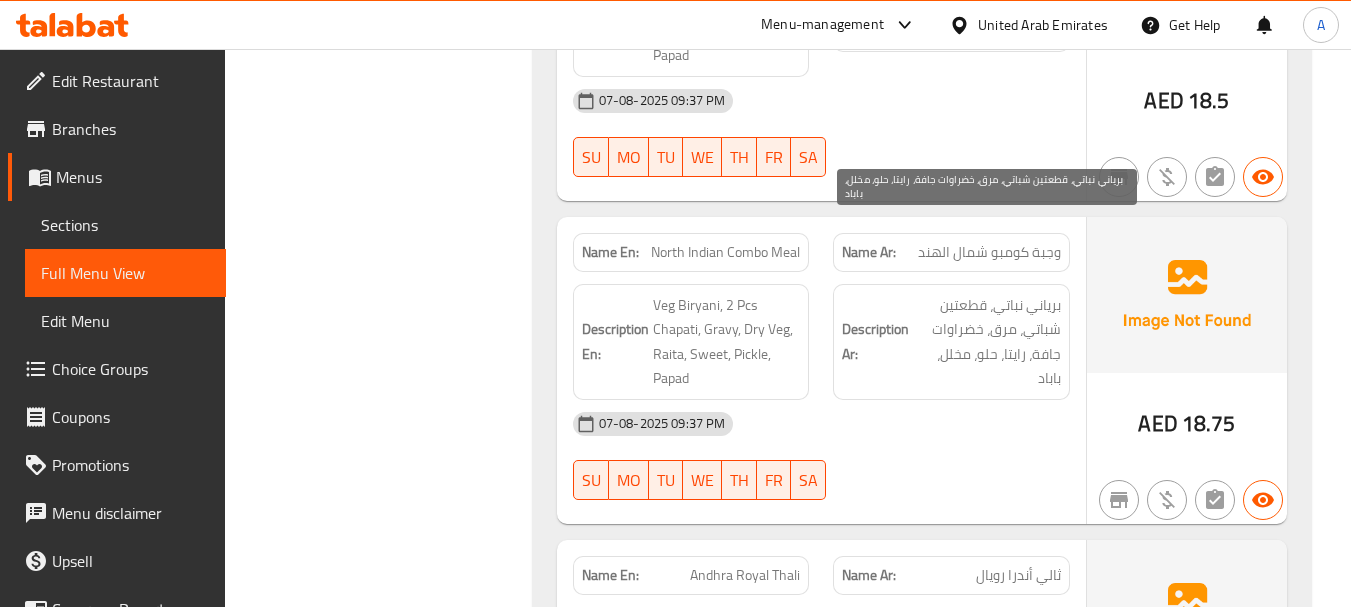 click on "برياني نباتي، قطعتين شباتي، مرق، خضراوات جافة، رايتا، حلو، مخلل، باباد" at bounding box center (987, 342) 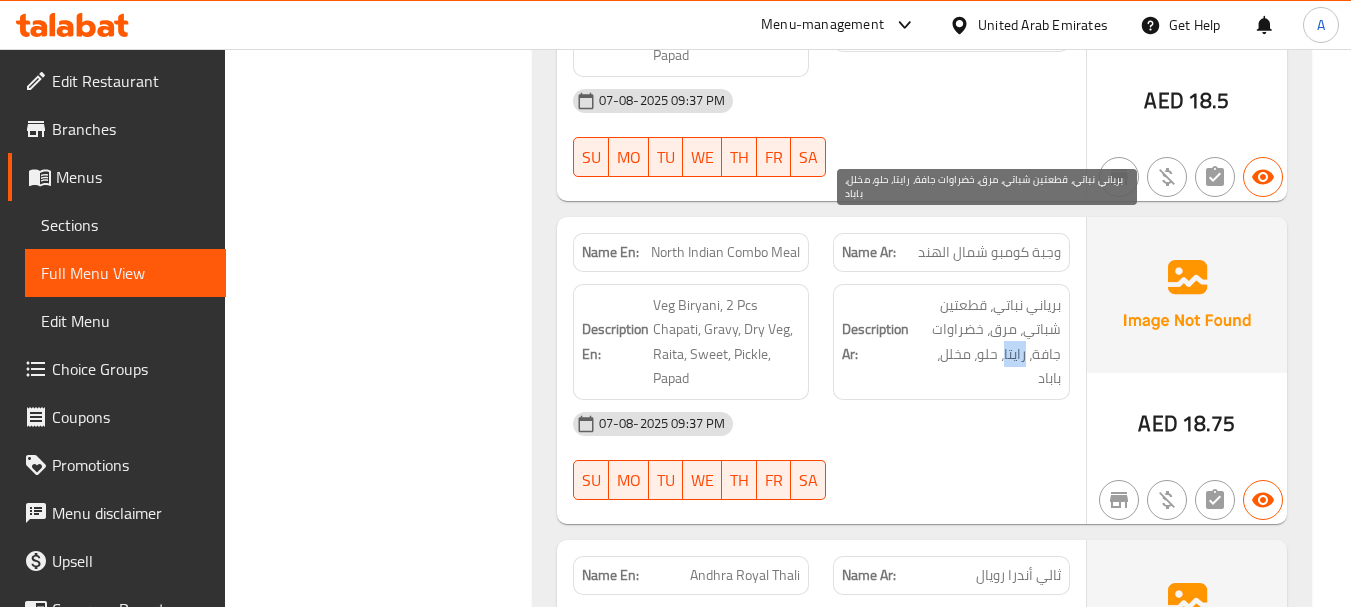 click on "برياني نباتي، قطعتين شباتي، مرق، خضراوات جافة، رايتا، حلو، مخلل، باباد" at bounding box center [987, 342] 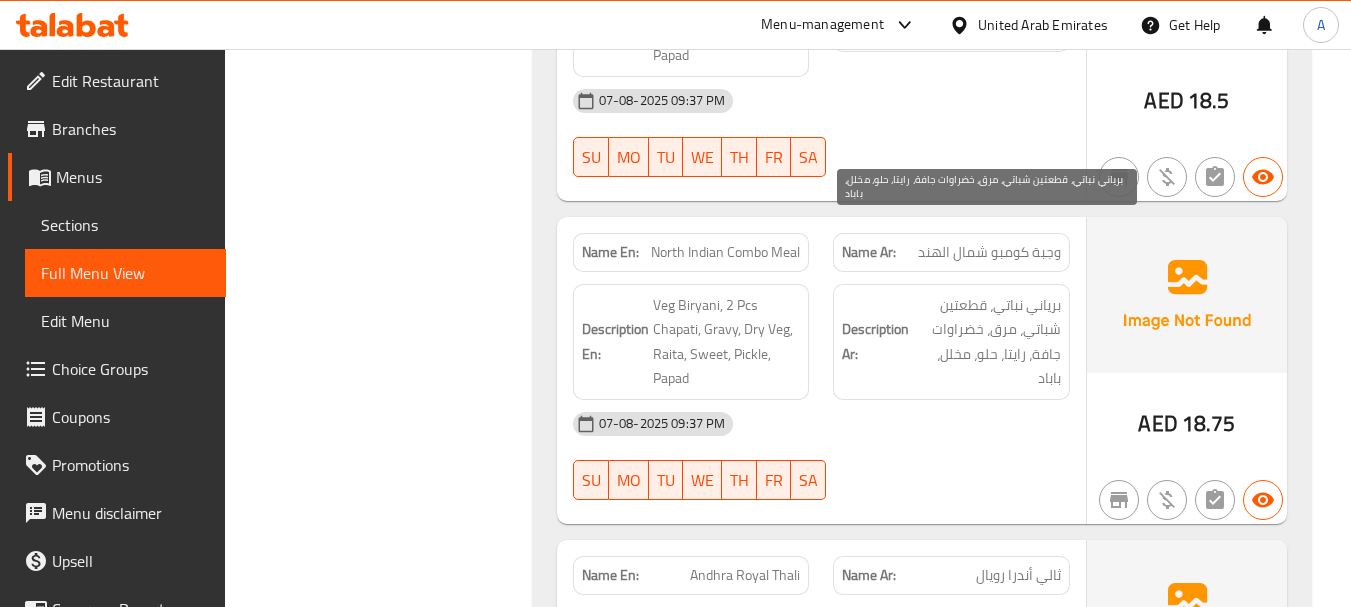 click on "برياني نباتي، قطعتين شباتي، مرق، خضراوات جافة، رايتا، حلو، مخلل، باباد" at bounding box center [987, 342] 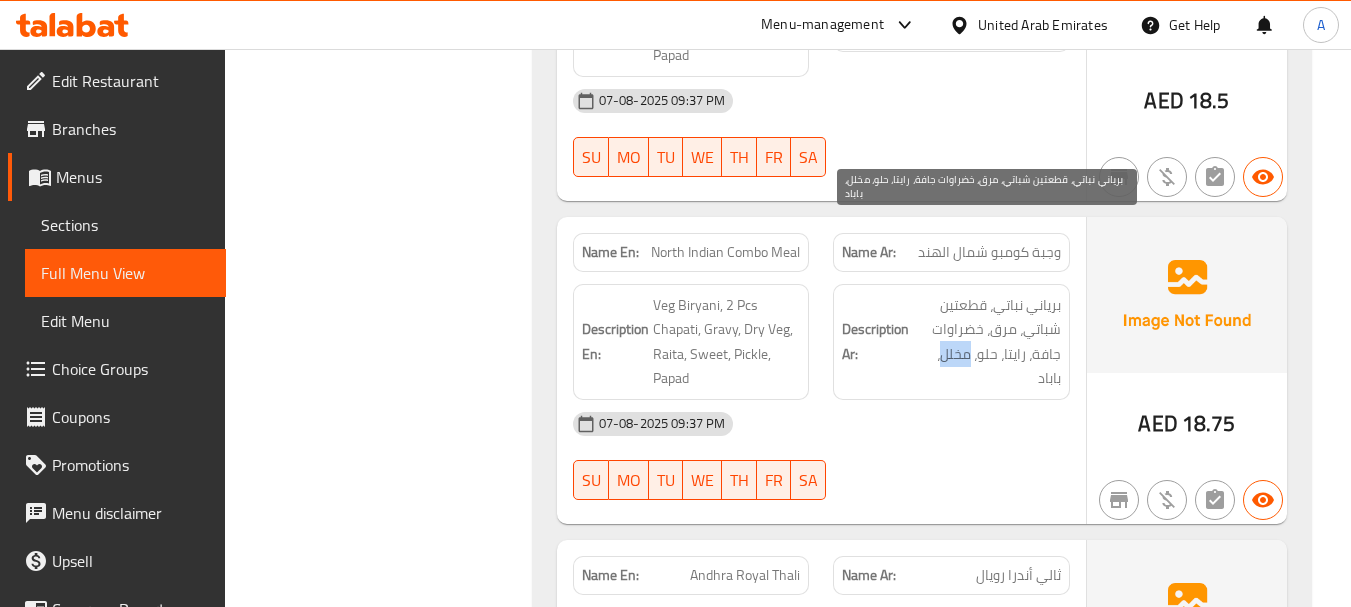 drag, startPoint x: 962, startPoint y: 277, endPoint x: 990, endPoint y: 310, distance: 43.27817 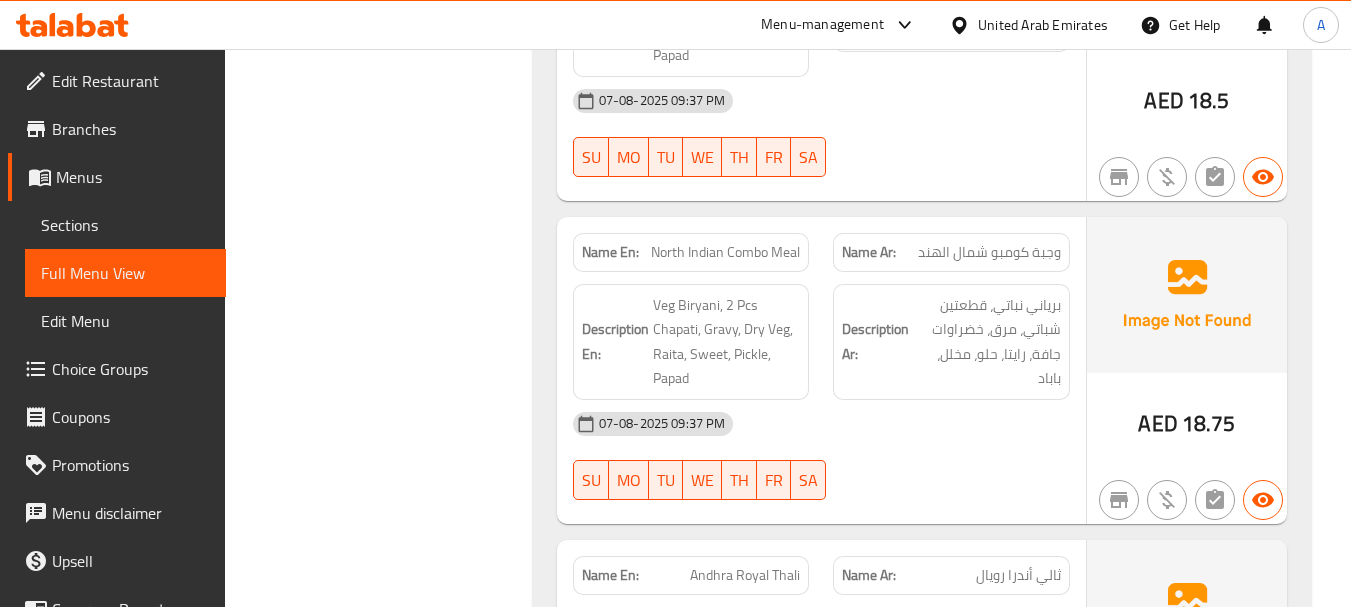 click on "07-08-2025 09:37 PM" at bounding box center (821, -41067) 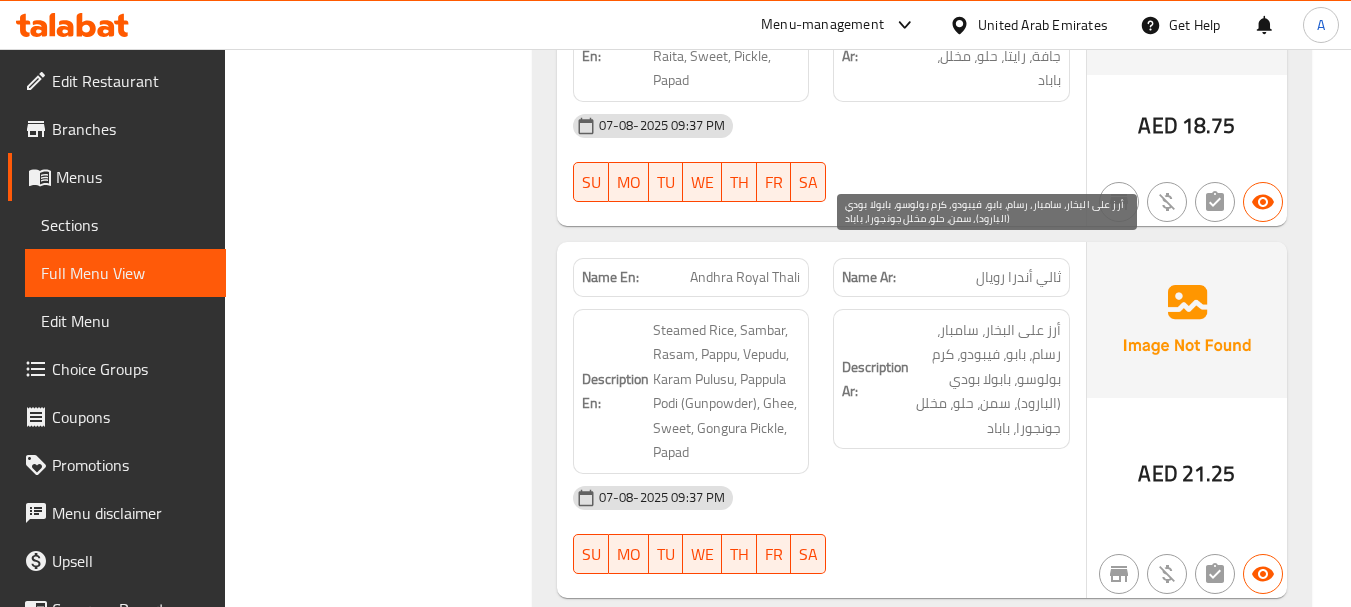 scroll, scrollTop: 42859, scrollLeft: 0, axis: vertical 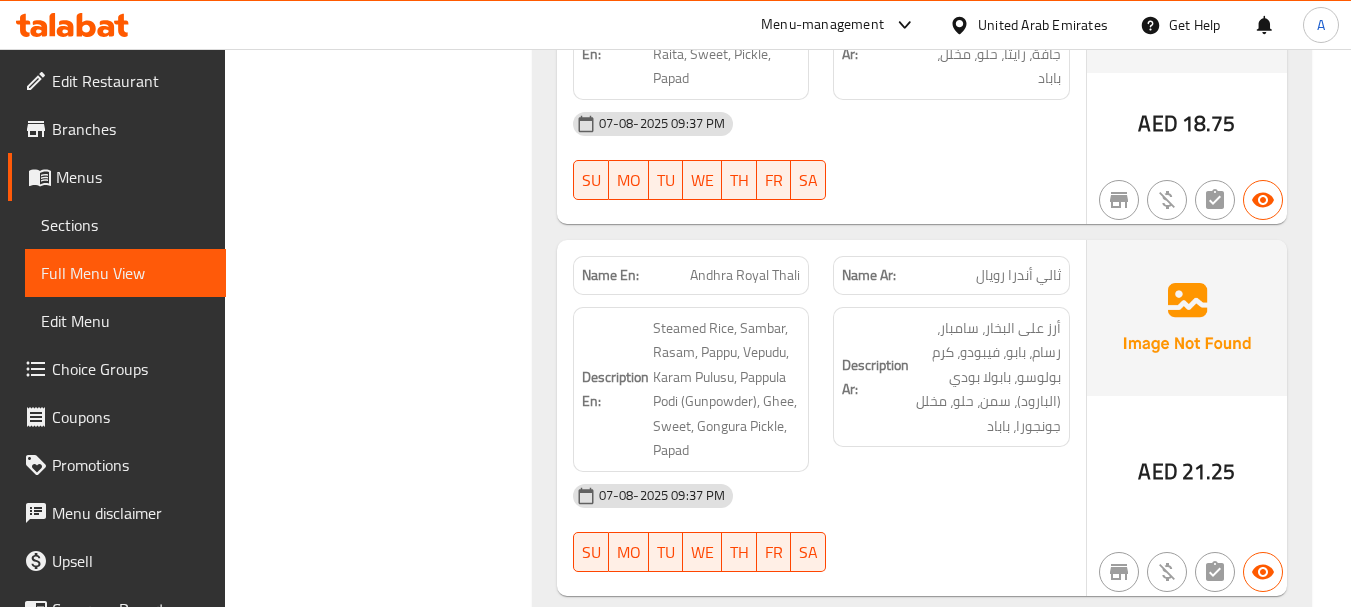 drag, startPoint x: 671, startPoint y: 202, endPoint x: 787, endPoint y: 290, distance: 145.6022 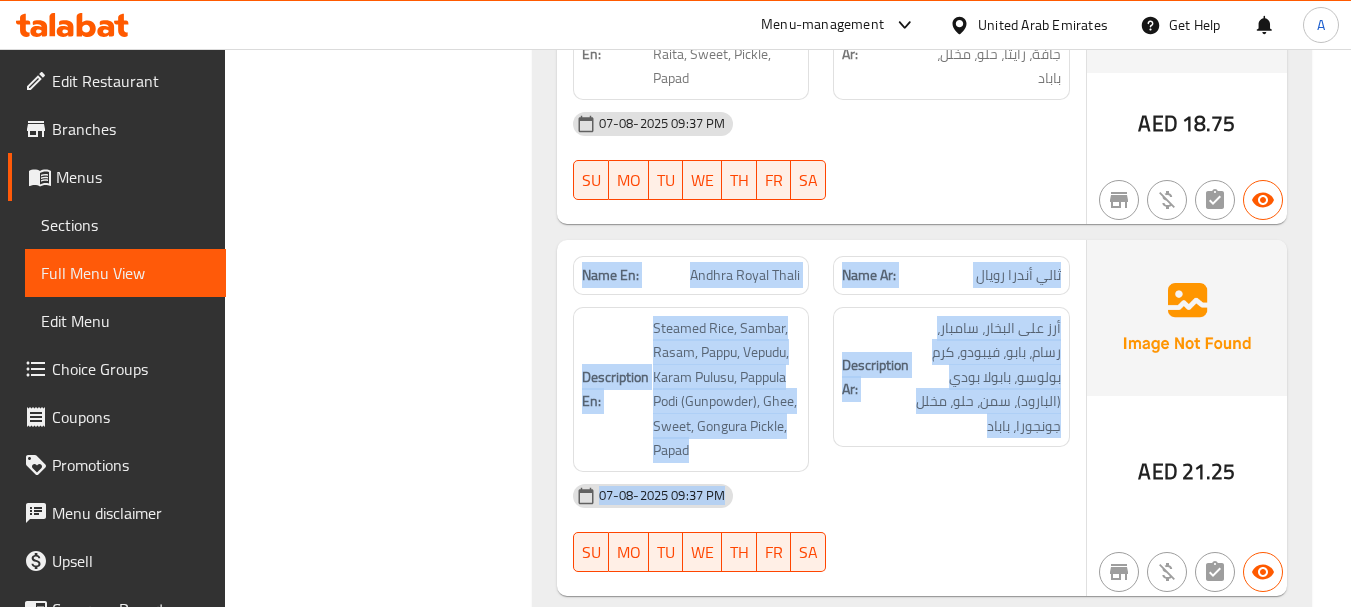 drag, startPoint x: 603, startPoint y: 206, endPoint x: 968, endPoint y: 427, distance: 426.69193 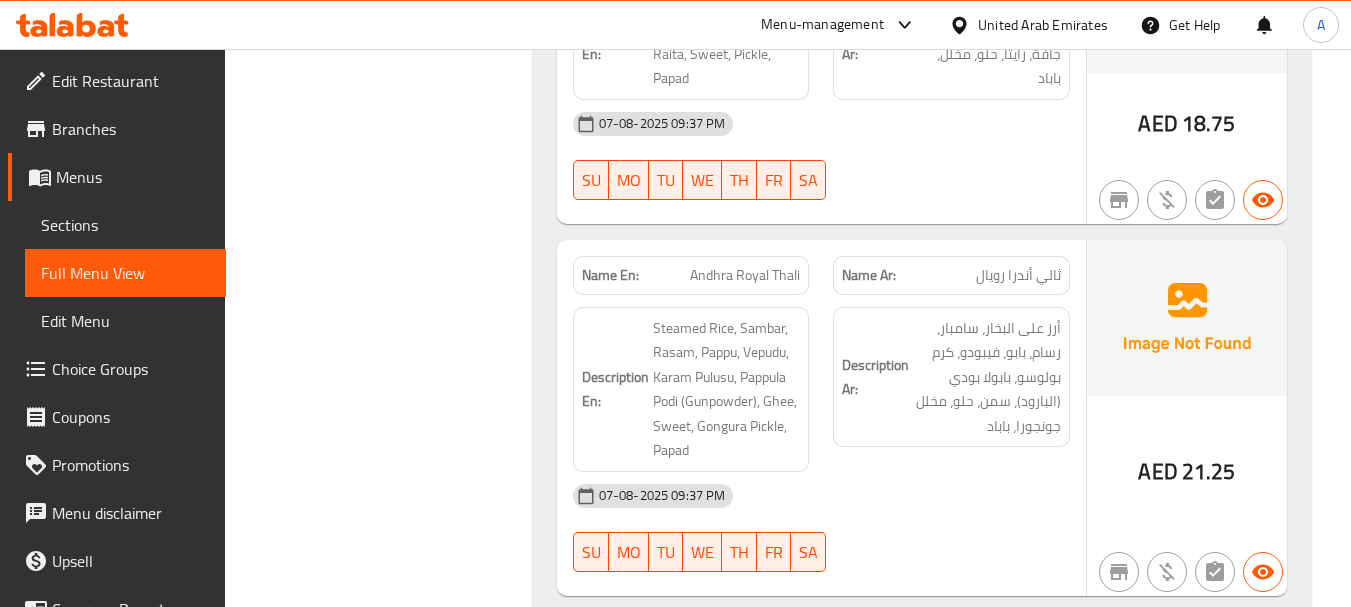 click on "ثالي أندرا رويال" at bounding box center (1007, -40887) 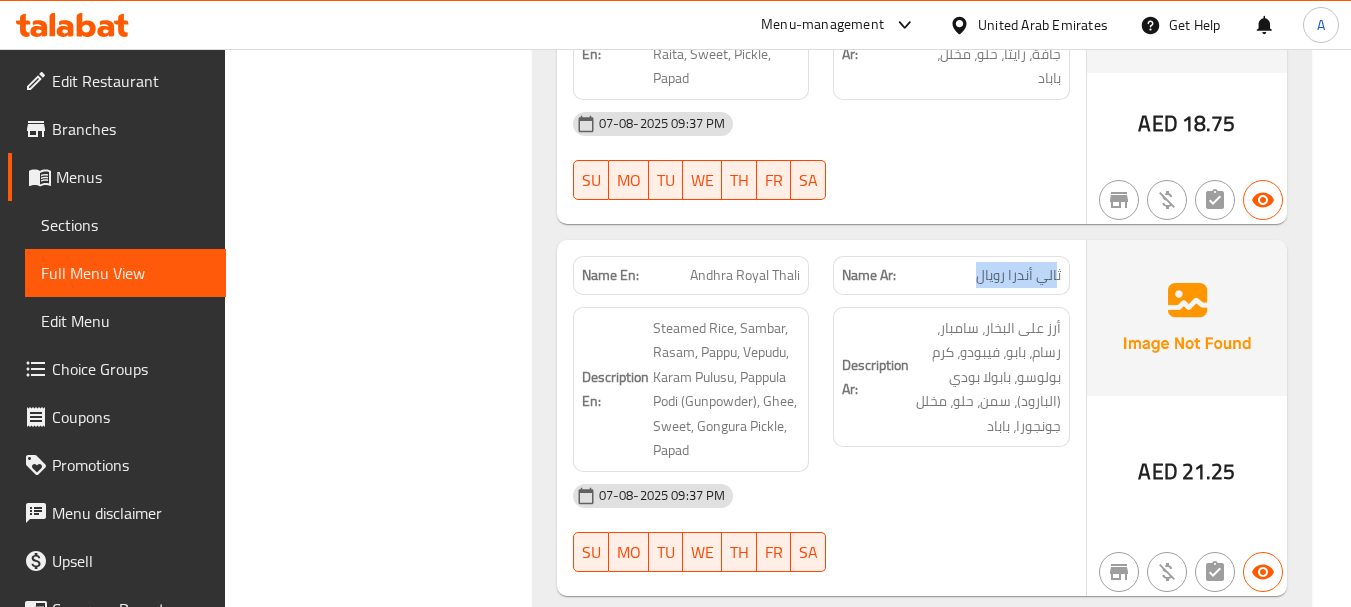drag, startPoint x: 1058, startPoint y: 202, endPoint x: 966, endPoint y: 202, distance: 92 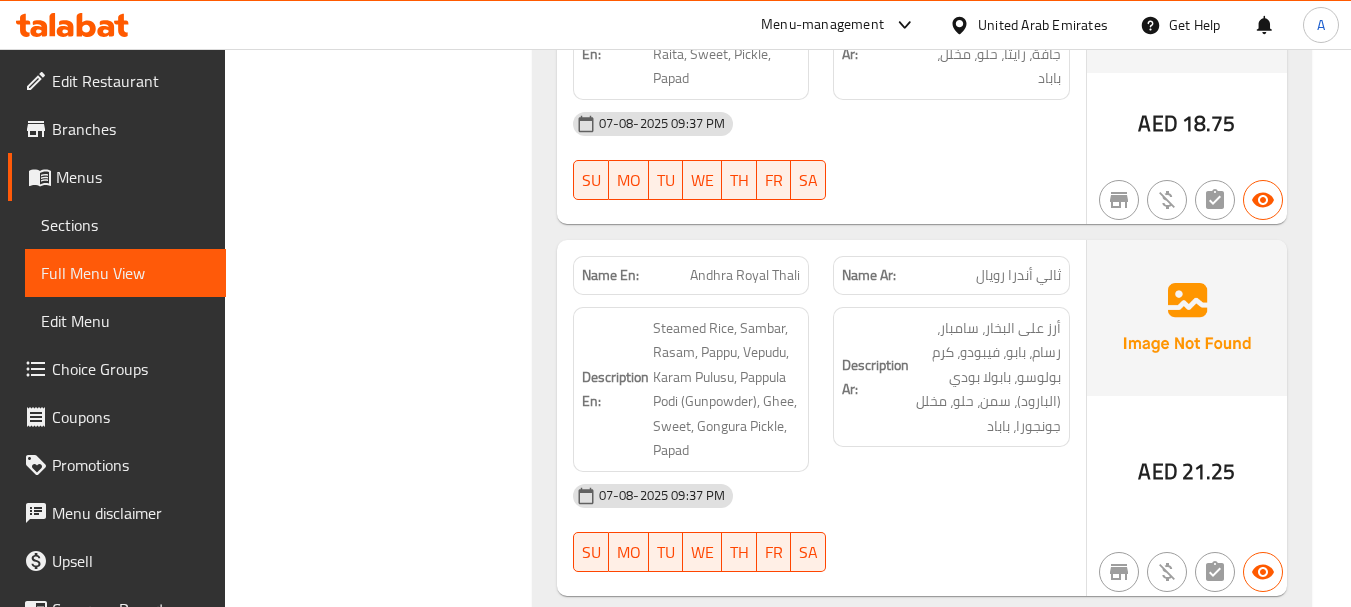 click on "Description Ar: أرز على البخار، سامبار، رسام، بابو، فيبودو، كرم بولوسو، بابولا بودي (البارود)، سمن، حلو، مخلل جونجورا، باباد" at bounding box center [951, -40809] 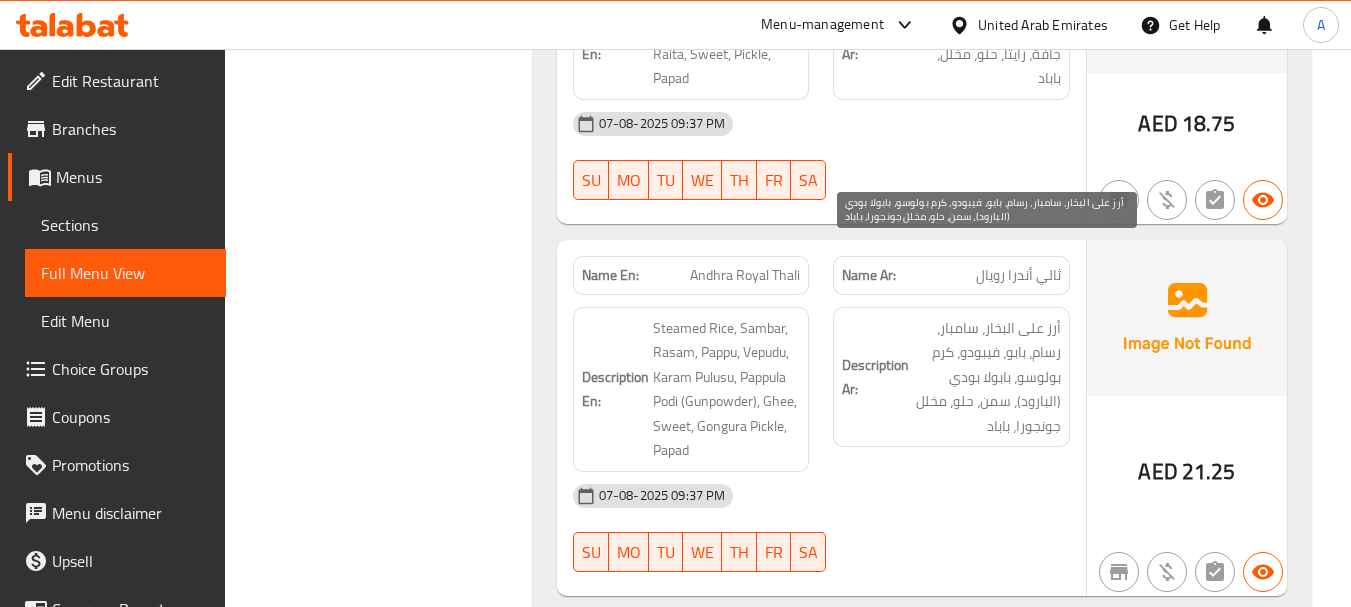 click on "أرز على البخار، سامبار، رسام، بابو، فيبودو، كرم بولوسو، بابولا بودي (البارود)، سمن، حلو، مخلل جونجورا، باباد" at bounding box center (987, 377) 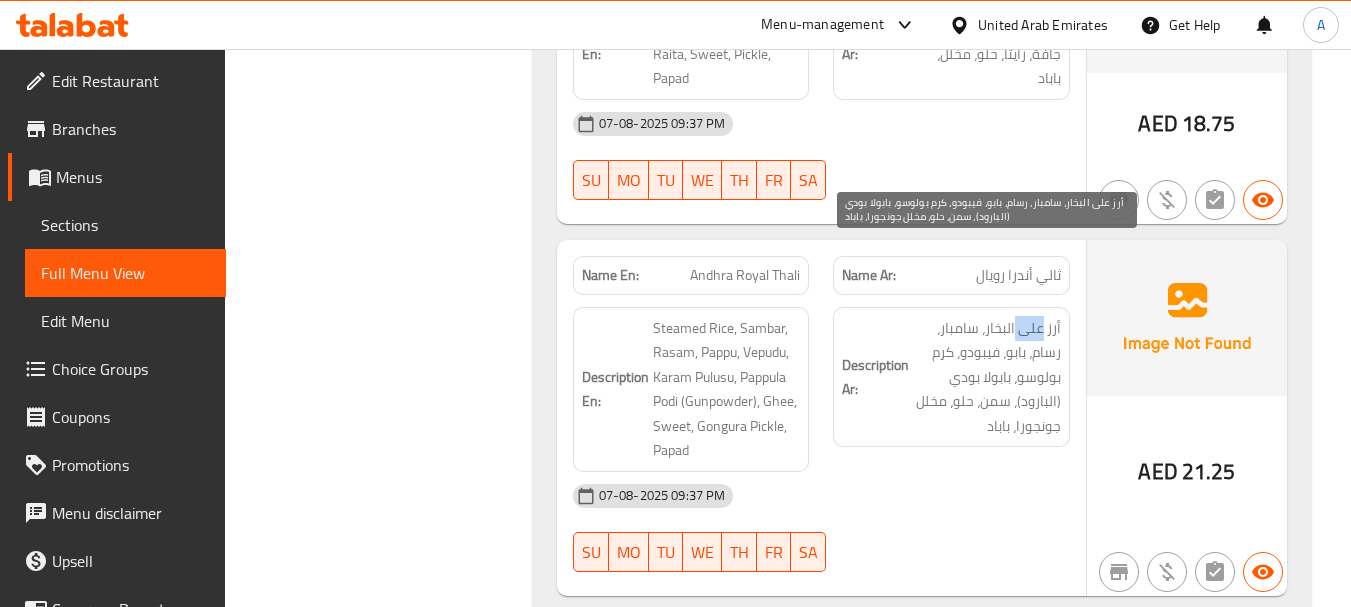 drag, startPoint x: 1036, startPoint y: 251, endPoint x: 1025, endPoint y: 286, distance: 36.687874 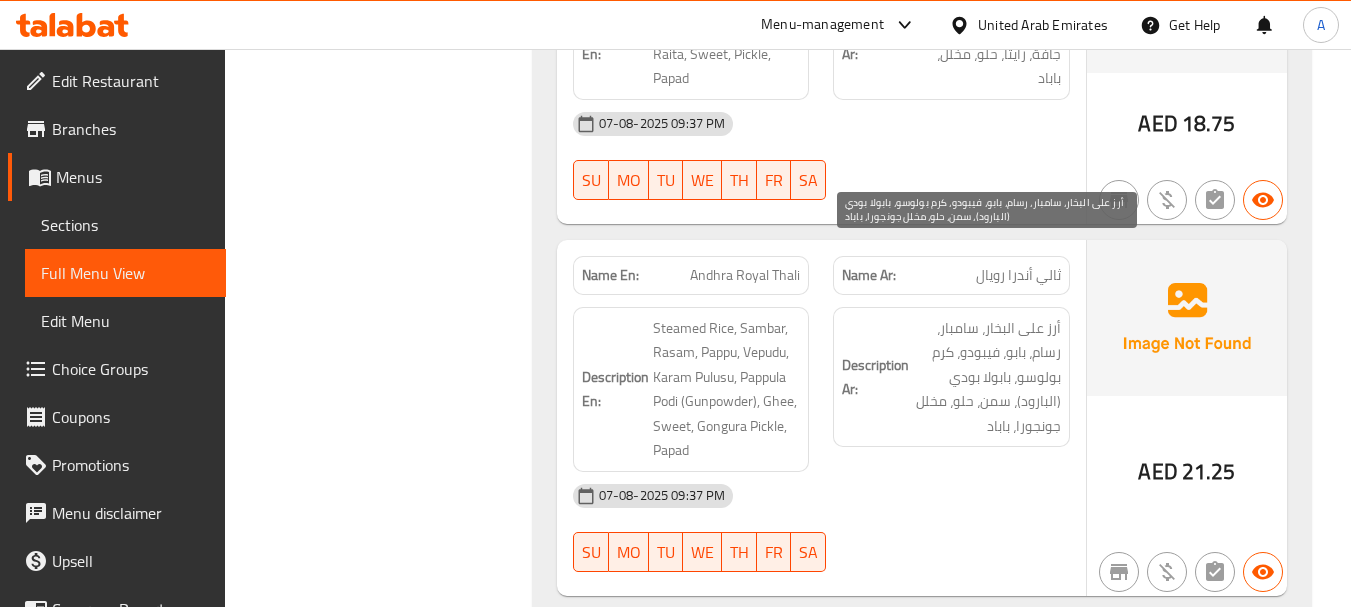 click on "أرز على البخار، سامبار، رسام، بابو، فيبودو، كرم بولوسو، بابولا بودي (البارود)، سمن، حلو، مخلل جونجورا، باباد" at bounding box center [987, 377] 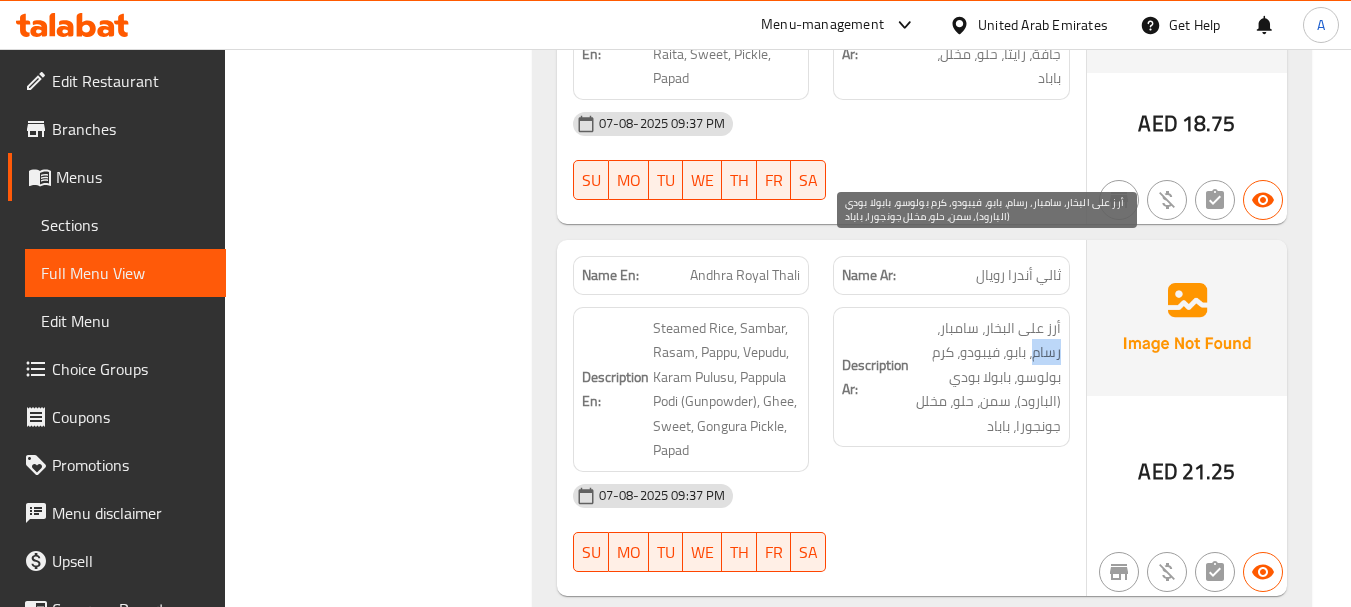 click on "أرز على البخار، سامبار، رسام، بابو، فيبودو، كرم بولوسو، بابولا بودي (البارود)، سمن، حلو، مخلل جونجورا، باباد" at bounding box center [987, 377] 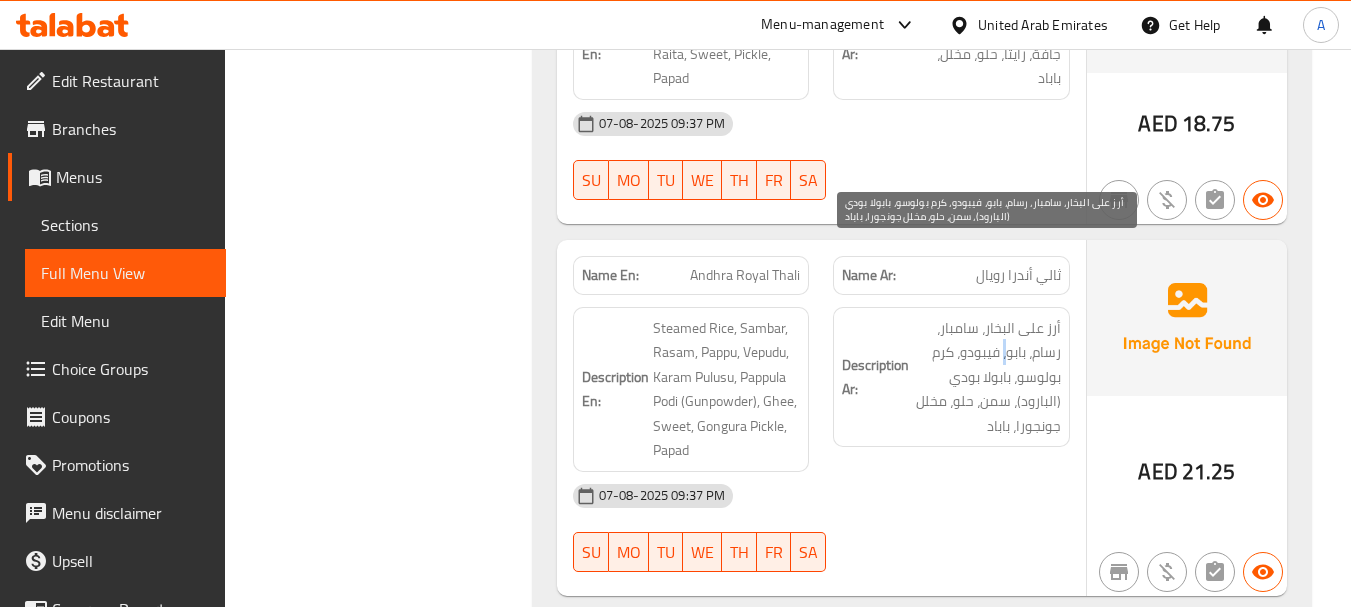 click on "أرز على البخار، سامبار، رسام، بابو، فيبودو، كرم بولوسو، بابولا بودي (البارود)، سمن، حلو، مخلل جونجورا، باباد" at bounding box center [987, 377] 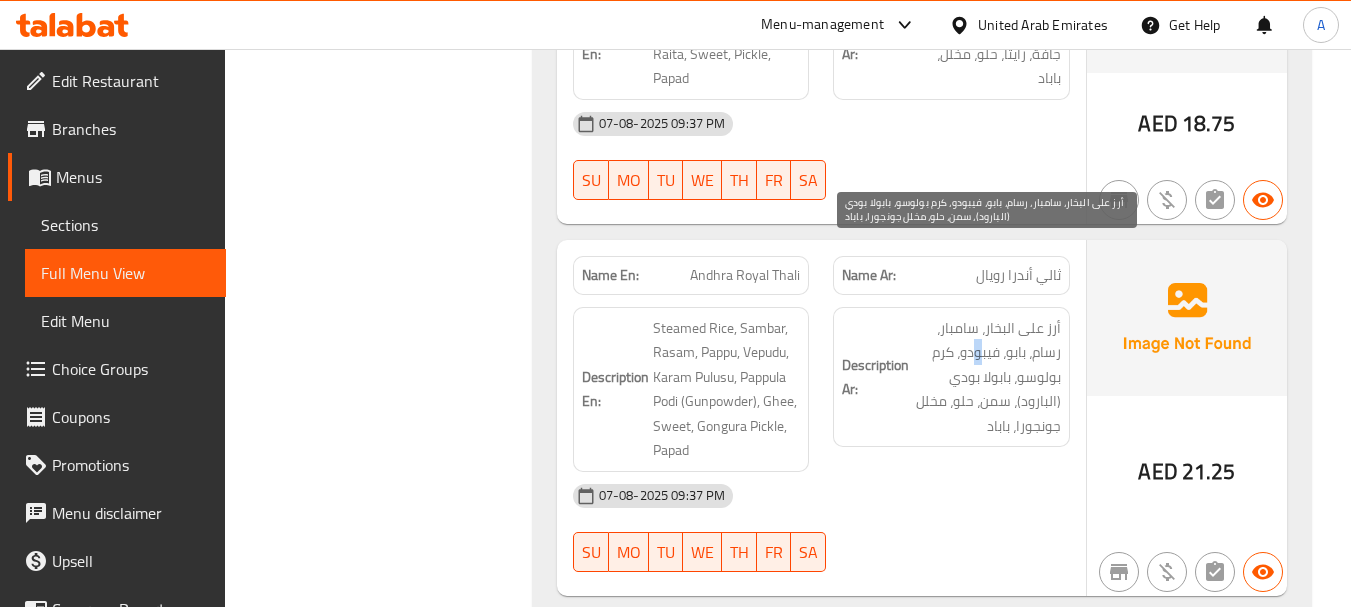 click on "أرز على البخار، سامبار، رسام، بابو، فيبودو، كرم بولوسو، بابولا بودي (البارود)، سمن، حلو، مخلل جونجورا، باباد" at bounding box center (987, 377) 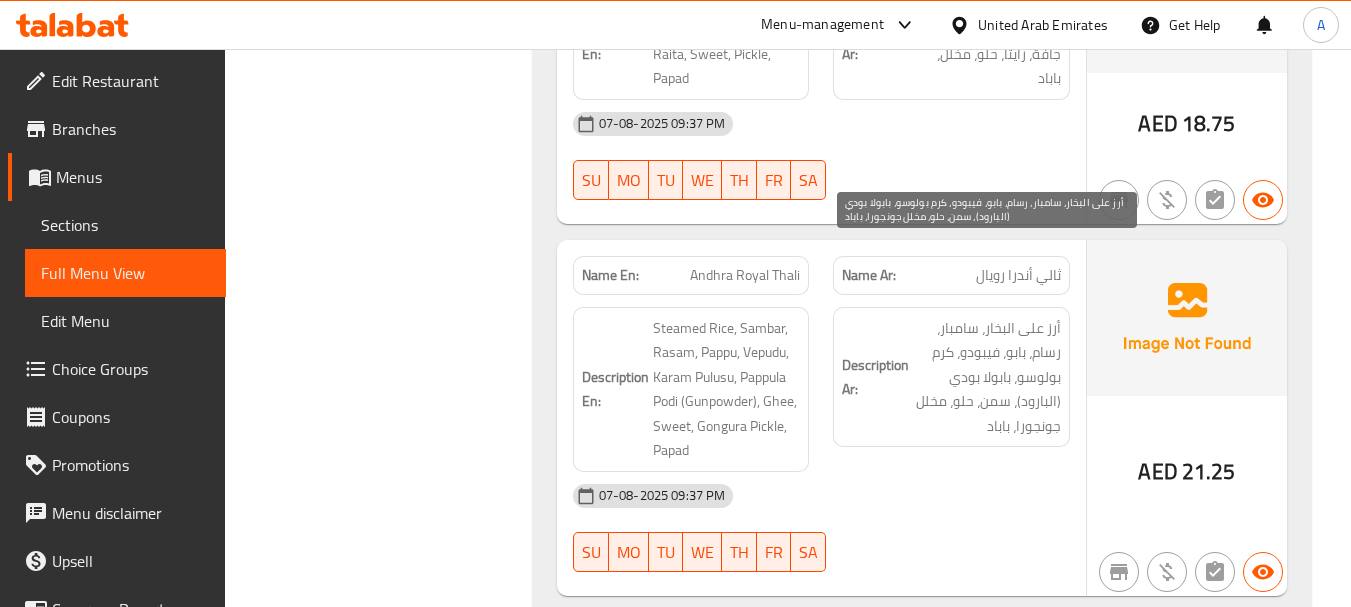 click on "أرز على البخار، سامبار، رسام، بابو، فيبودو، كرم بولوسو، بابولا بودي (البارود)، سمن، حلو، مخلل جونجورا، باباد" at bounding box center [987, 377] 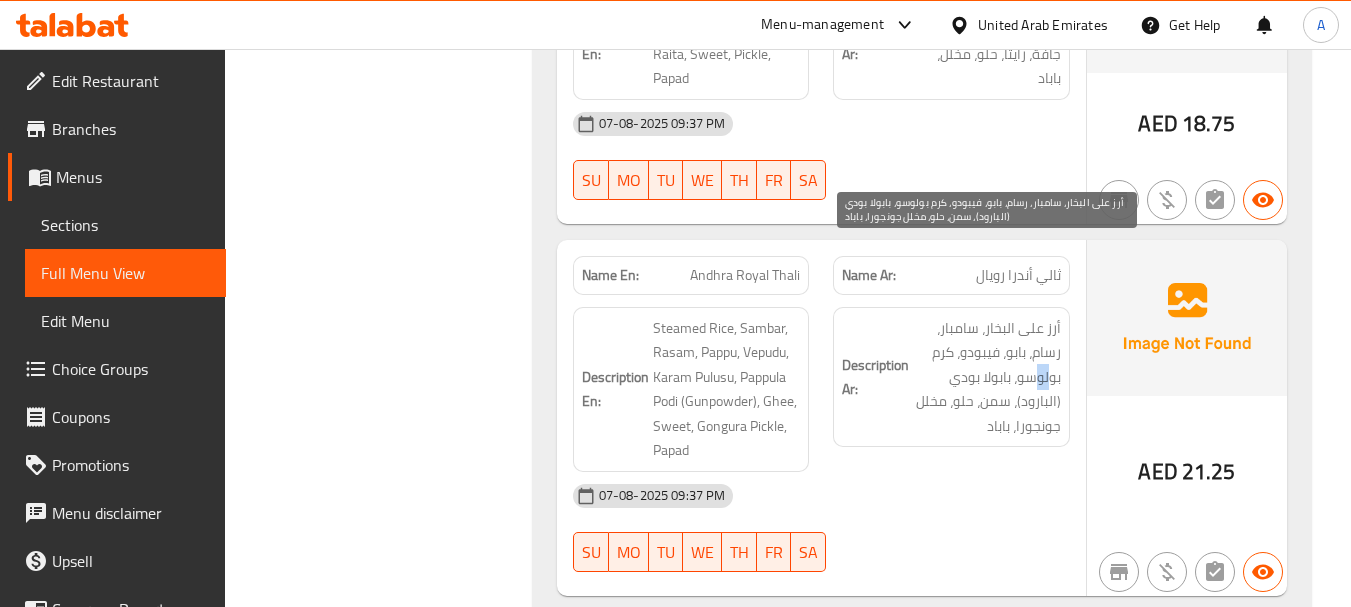 drag, startPoint x: 1049, startPoint y: 309, endPoint x: 1029, endPoint y: 316, distance: 21.189621 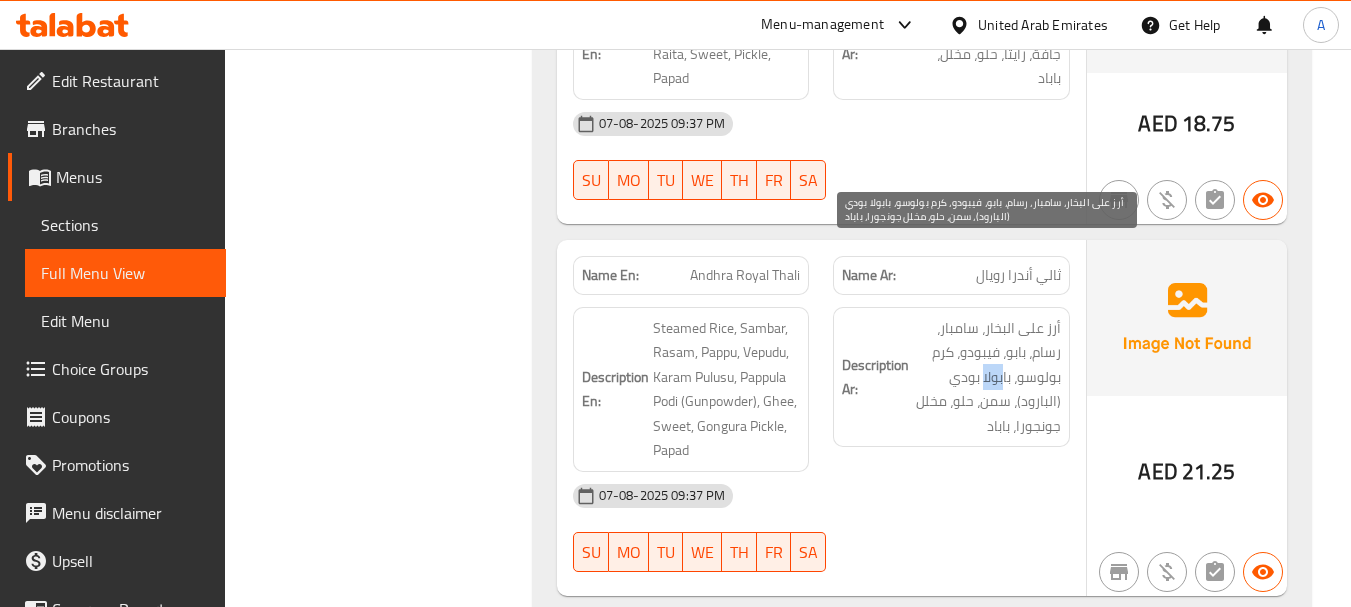 drag, startPoint x: 1001, startPoint y: 308, endPoint x: 982, endPoint y: 307, distance: 19.026299 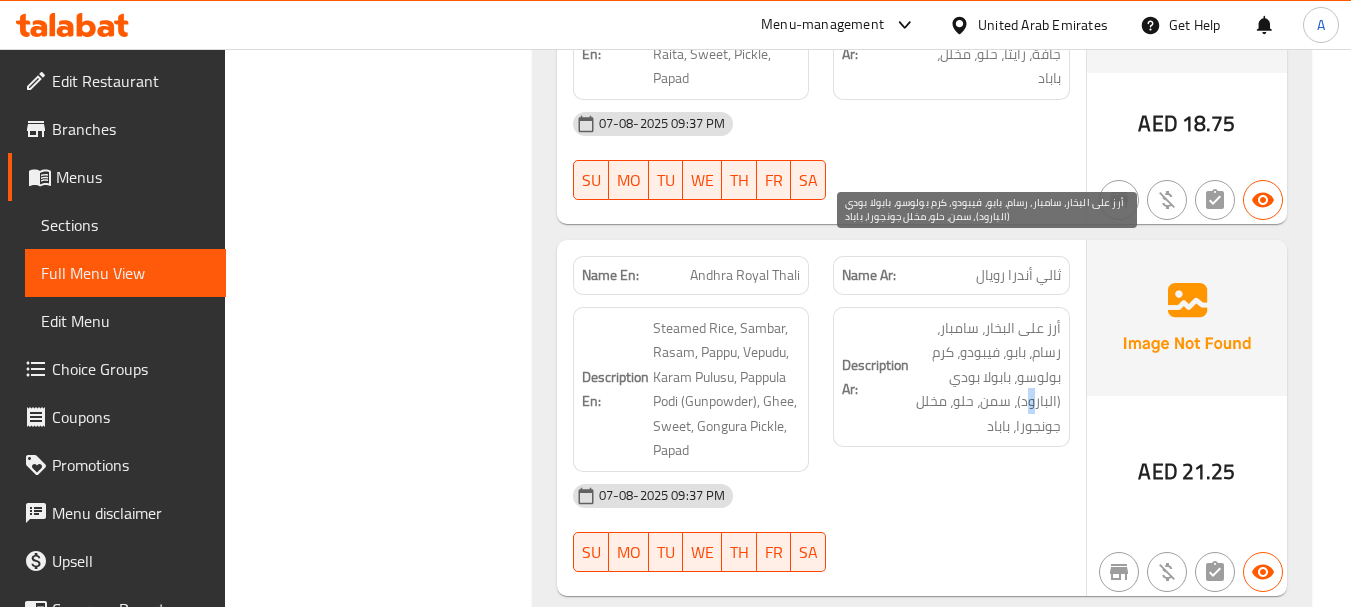 click on "أرز على البخار، سامبار، رسام، بابو، فيبودو، كرم بولوسو، بابولا بودي (البارود)، سمن، حلو، مخلل جونجورا، باباد" at bounding box center (987, 377) 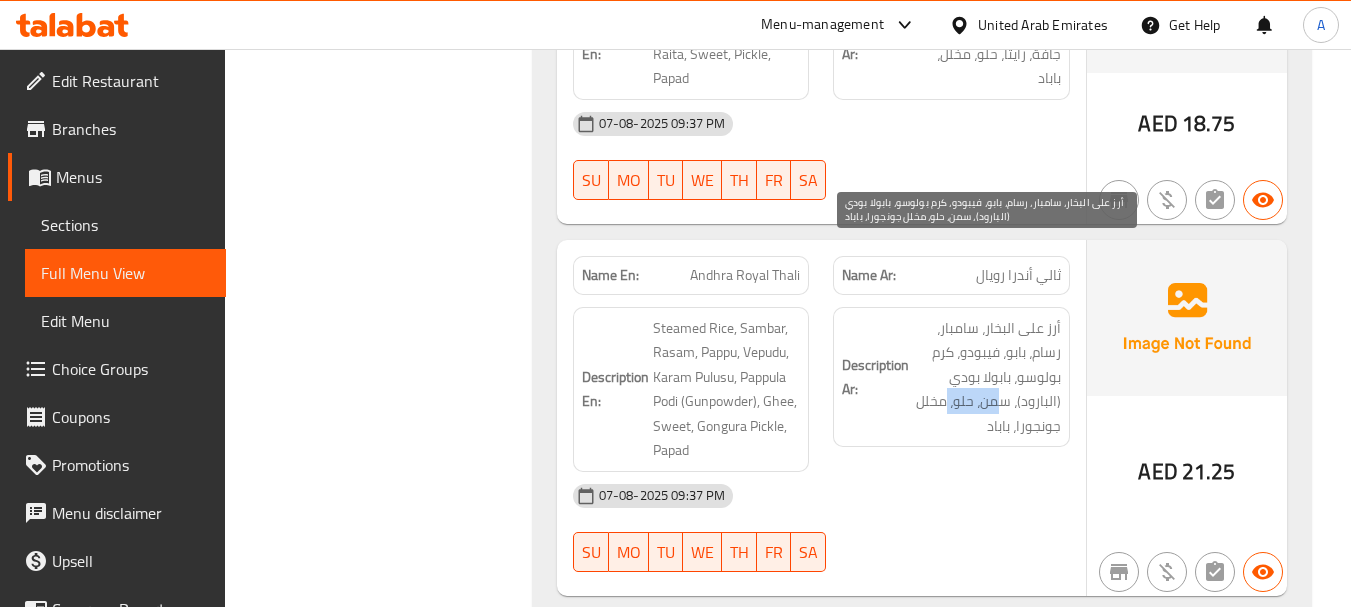 drag, startPoint x: 1004, startPoint y: 322, endPoint x: 941, endPoint y: 322, distance: 63 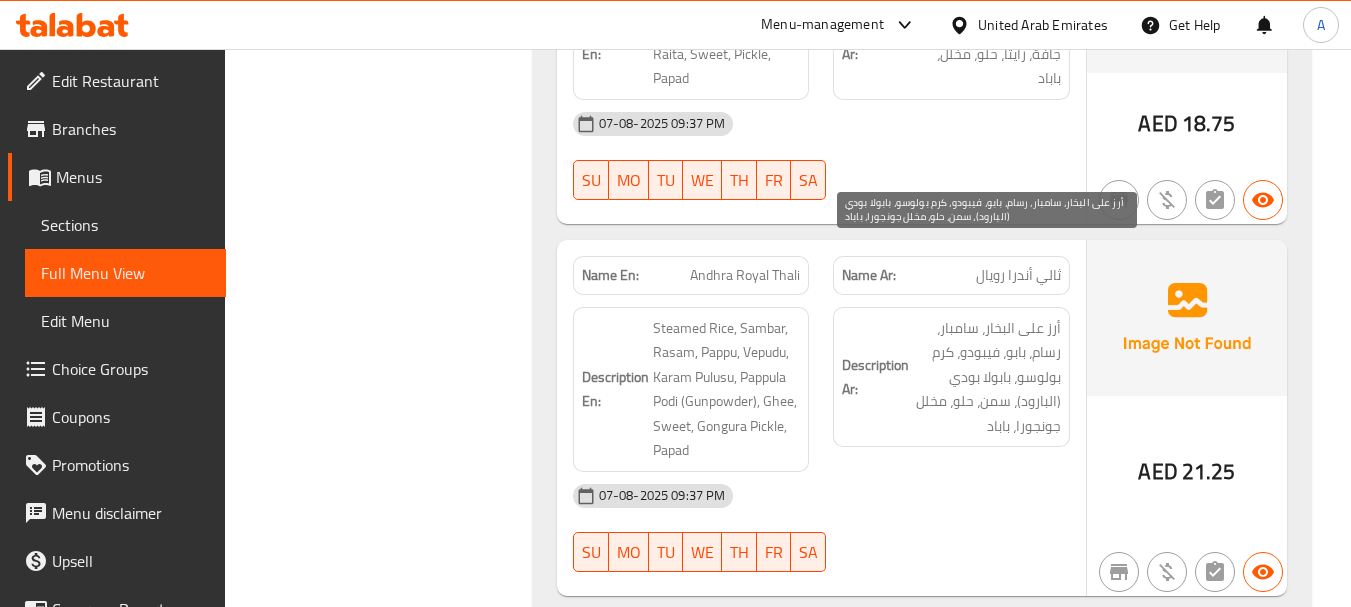click on "أرز على البخار، سامبار، رسام، بابو، فيبودو، كرم بولوسو، بابولا بودي (البارود)، سمن، حلو، مخلل جونجورا، باباد" at bounding box center (987, 377) 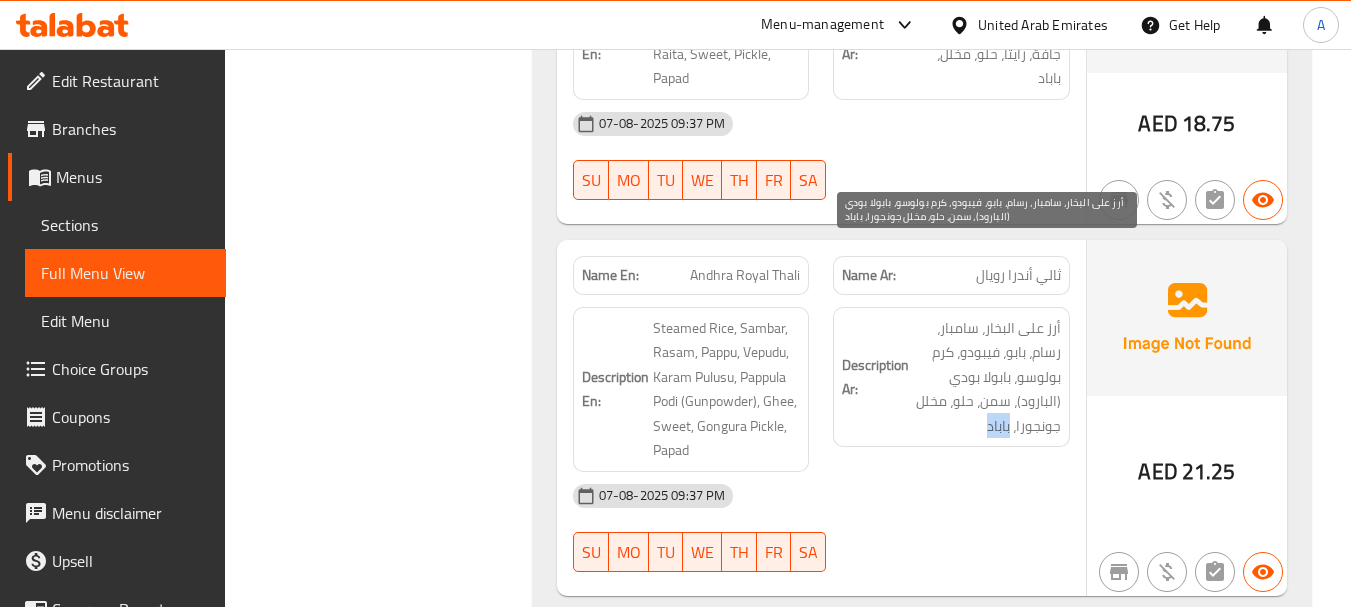 drag, startPoint x: 1010, startPoint y: 347, endPoint x: 980, endPoint y: 384, distance: 47.63402 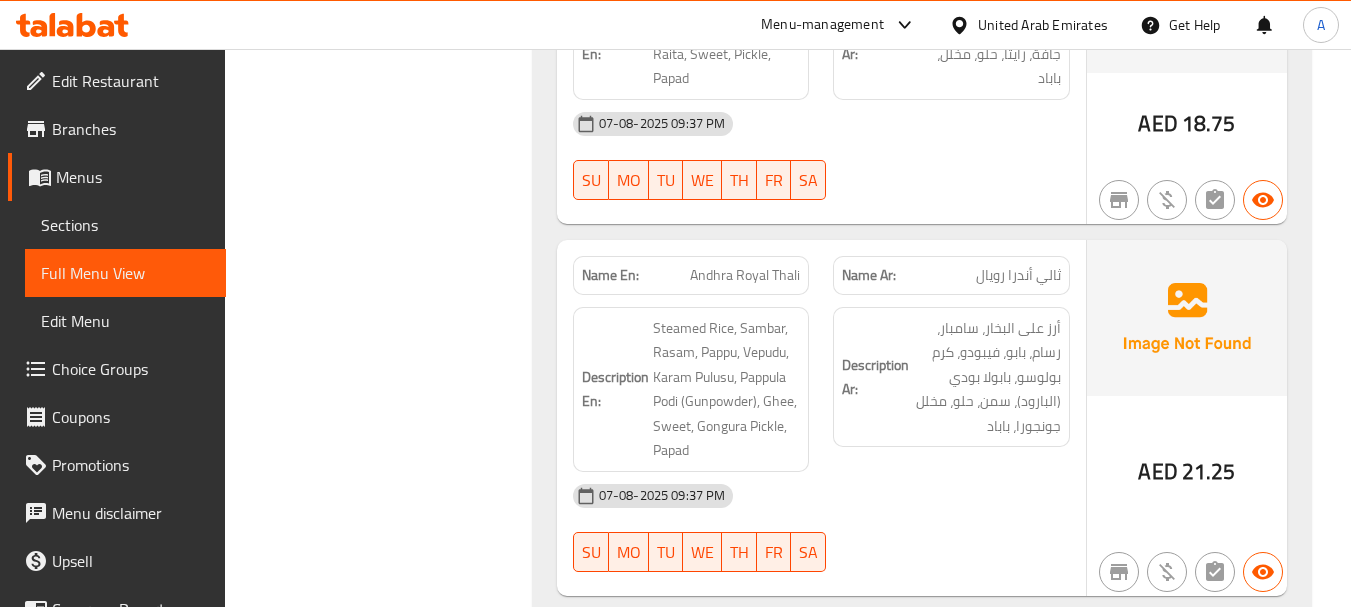 click on "07-08-2025 09:37 PM" at bounding box center [821, -40740] 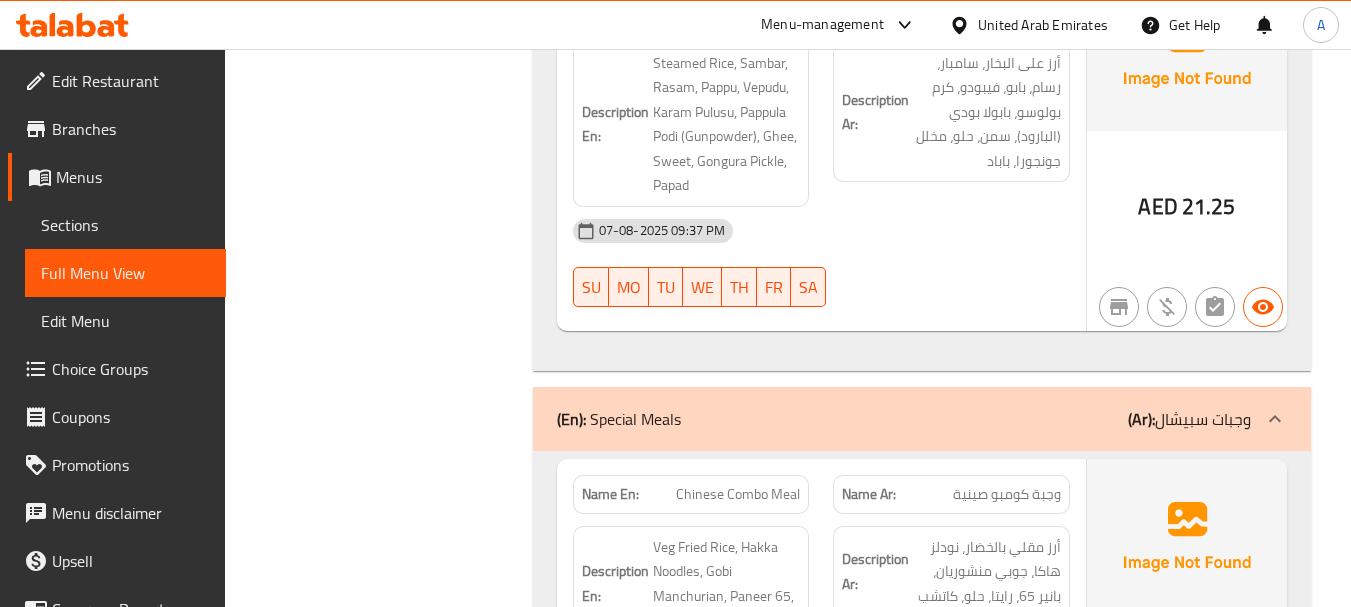 scroll, scrollTop: 43359, scrollLeft: 0, axis: vertical 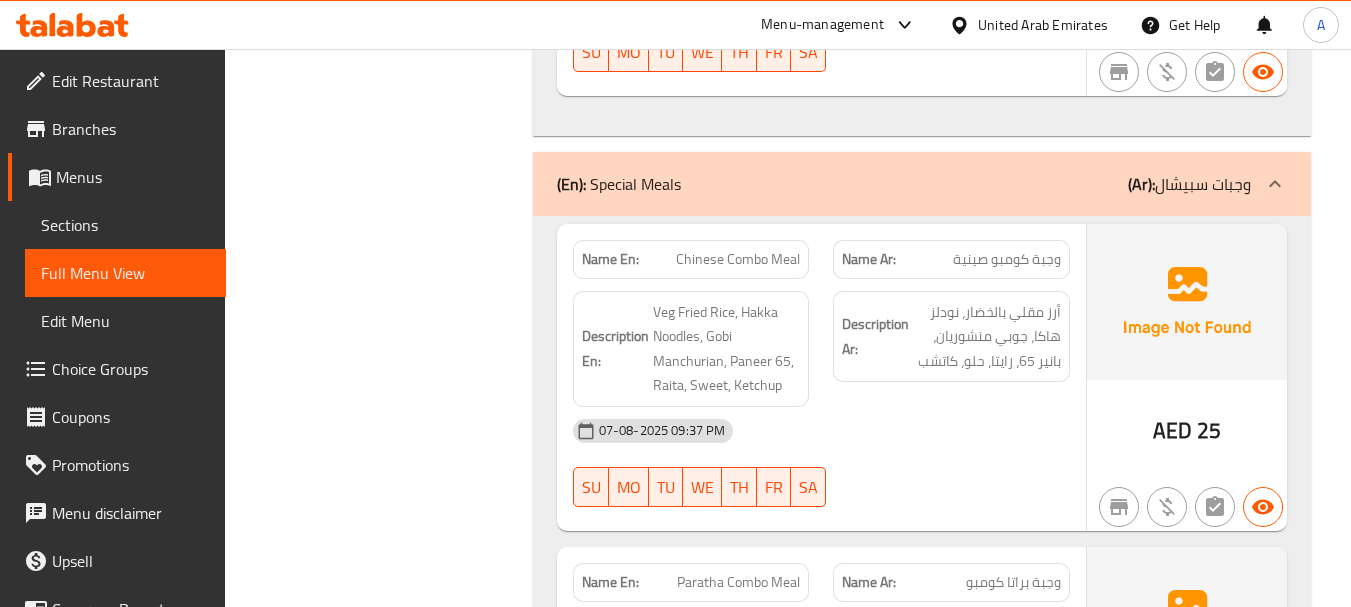 click on "Filter Branches Branches Popular filters Free items Branch specific items Has choices Upsell items Availability filters Available Not available View filters Collapse sections Collapse categories Collapse Choices" at bounding box center (386, -20583) 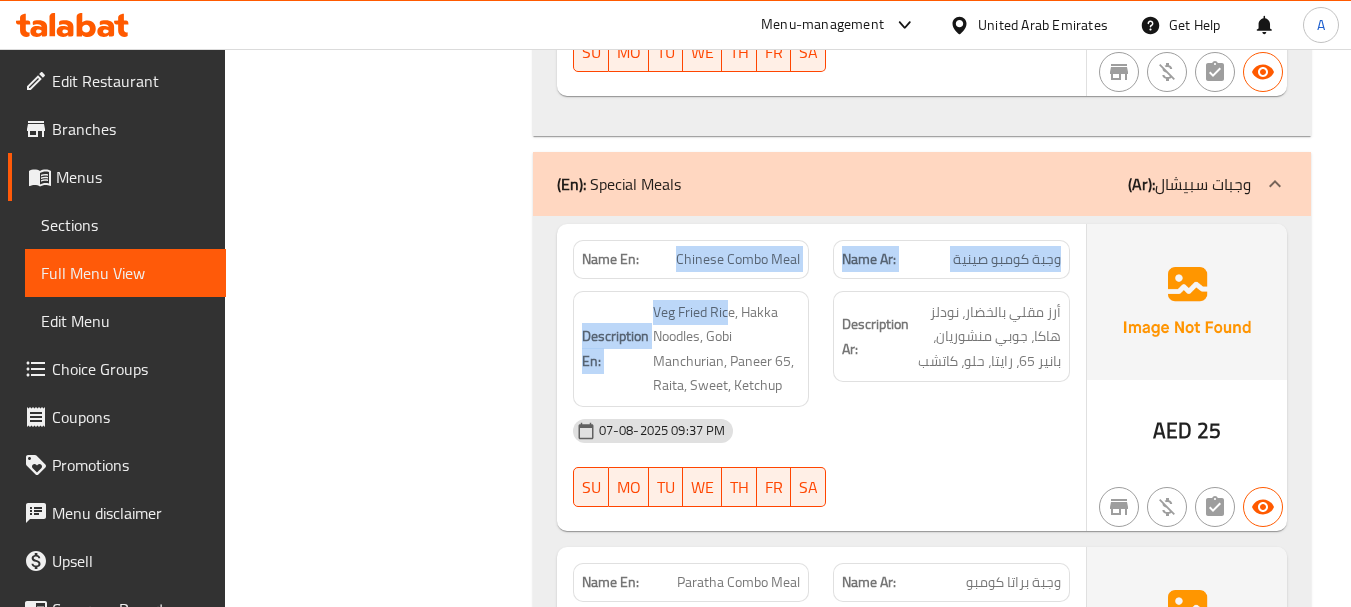 drag, startPoint x: 666, startPoint y: 181, endPoint x: 749, endPoint y: 211, distance: 88.25531 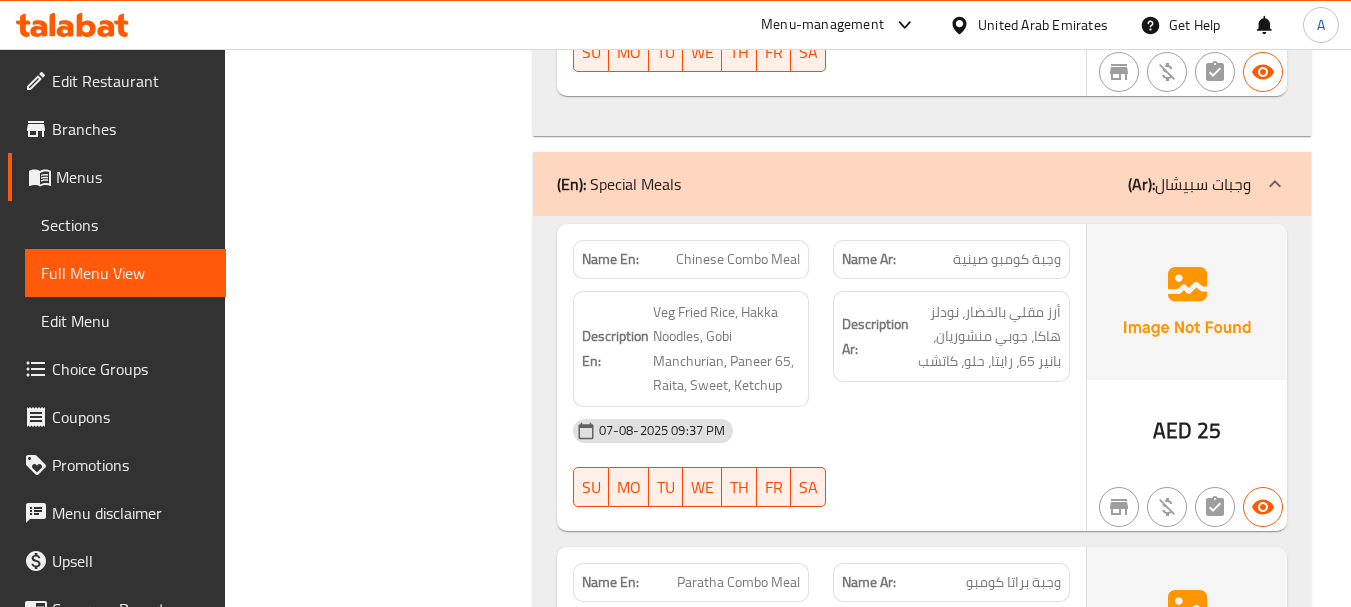 click on "07-08-2025 09:37 PM SU MO TU WE TH FR SA" at bounding box center (821, -42804) 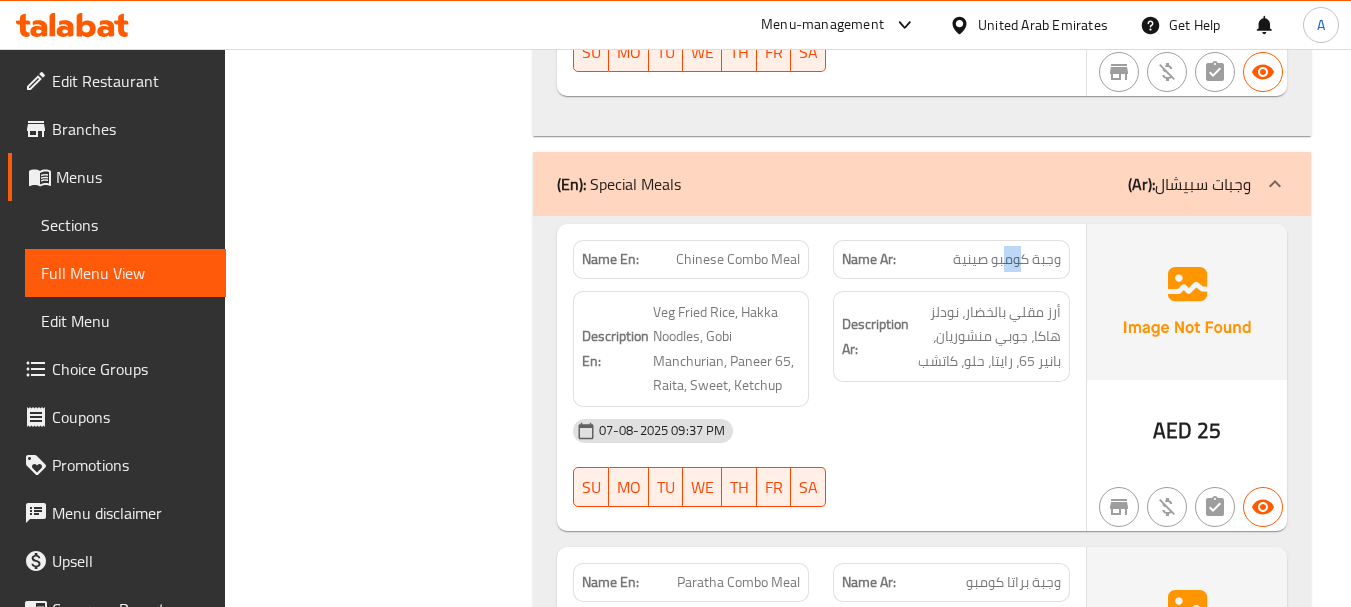 drag, startPoint x: 1020, startPoint y: 190, endPoint x: 965, endPoint y: 228, distance: 66.85058 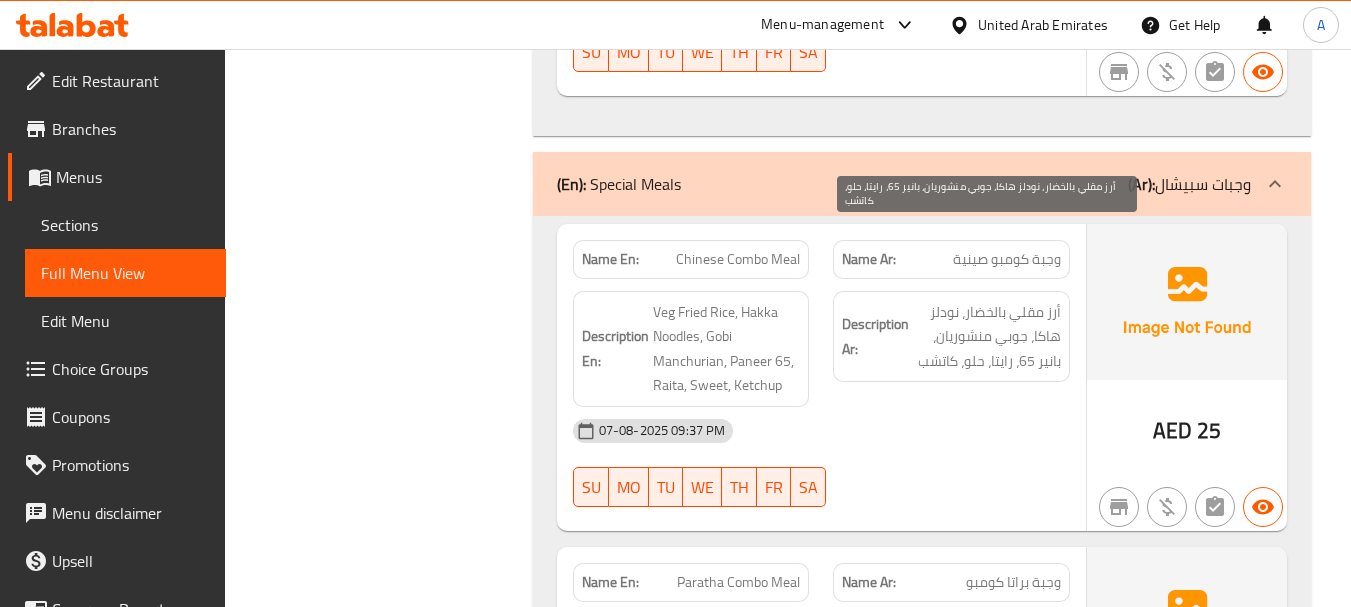 click on "Description Ar: أرز مقلي بالخضار، نودلز هاكا، جوبي منشوريان، بانير 65، رايتا، حلو، كاتشب" at bounding box center (951, -42905) 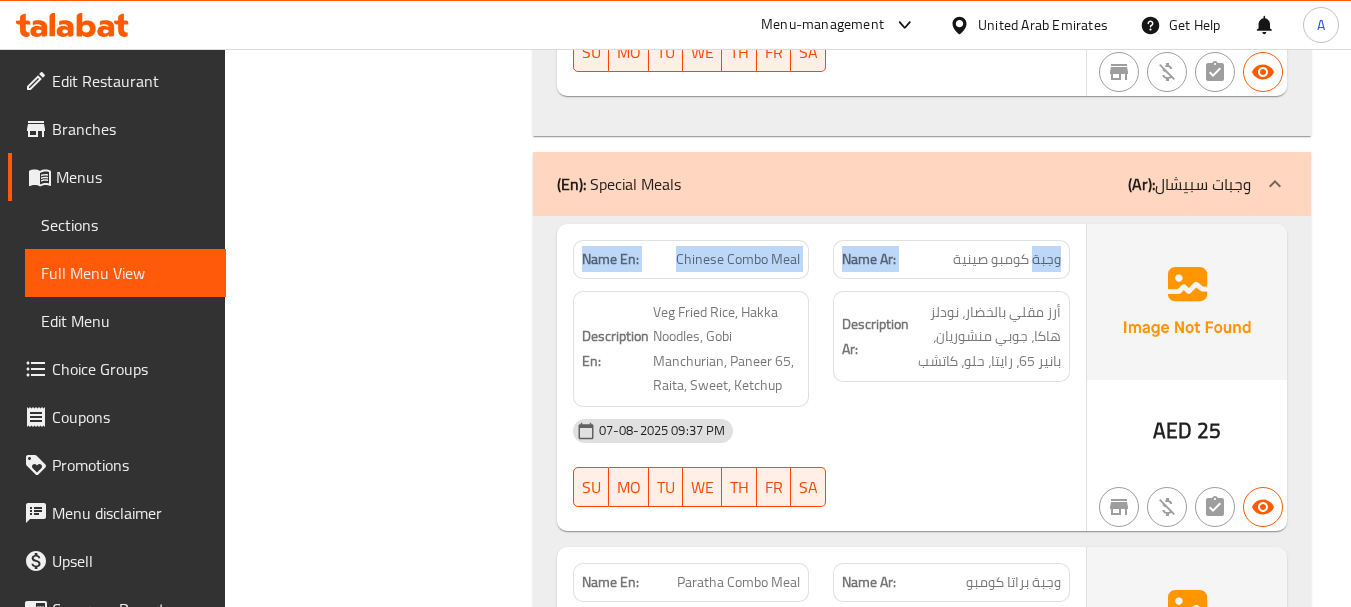 drag, startPoint x: 958, startPoint y: 176, endPoint x: 551, endPoint y: 186, distance: 407.12283 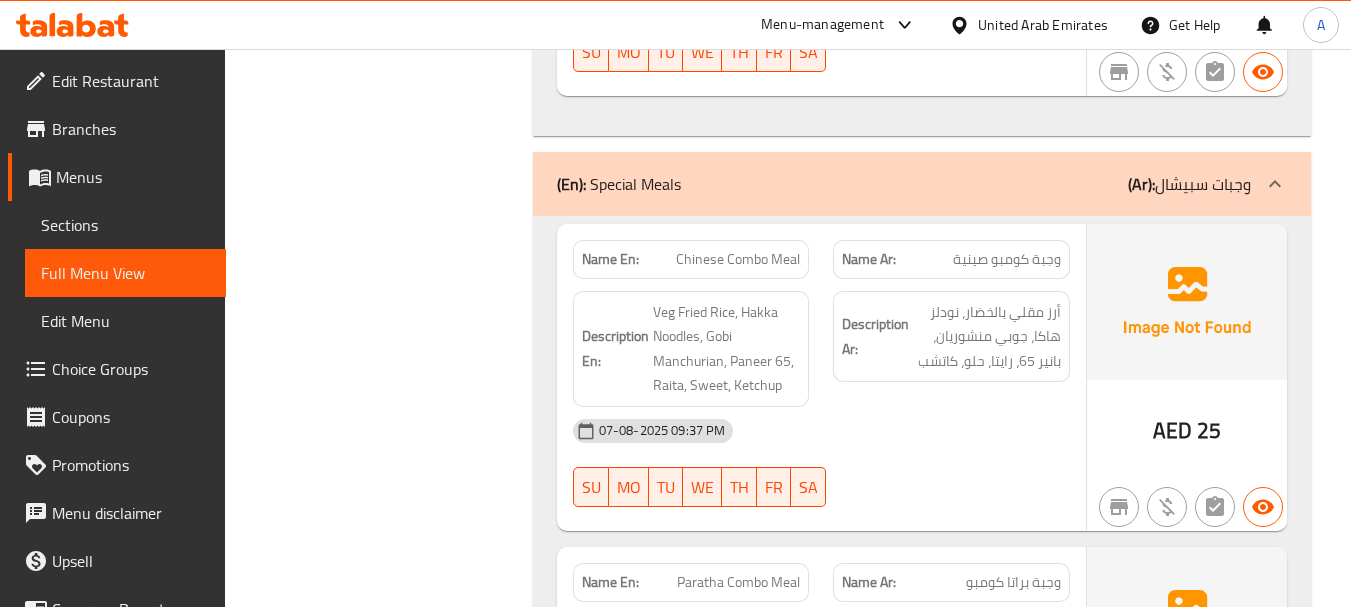 click on "07-08-2025 09:37 PM" at bounding box center [821, -42836] 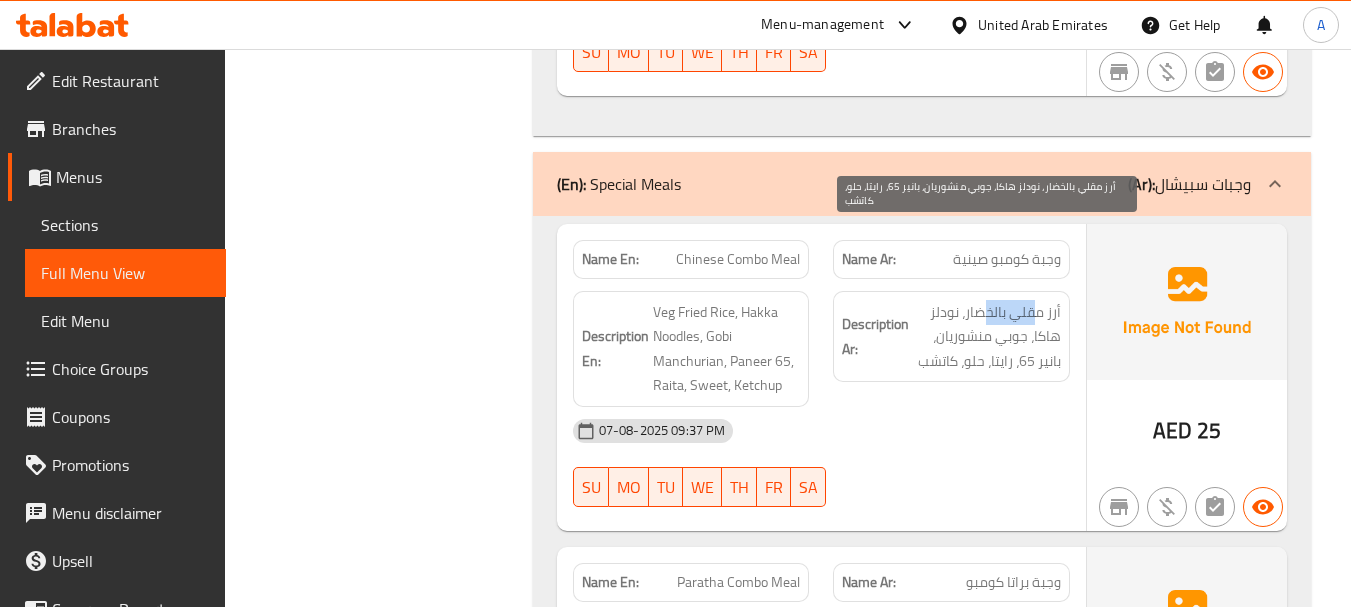 click on "أرز مقلي بالخضار، نودلز هاكا، جوبي منشوريان، بانير 65، رايتا، حلو، كاتشب" at bounding box center (987, 337) 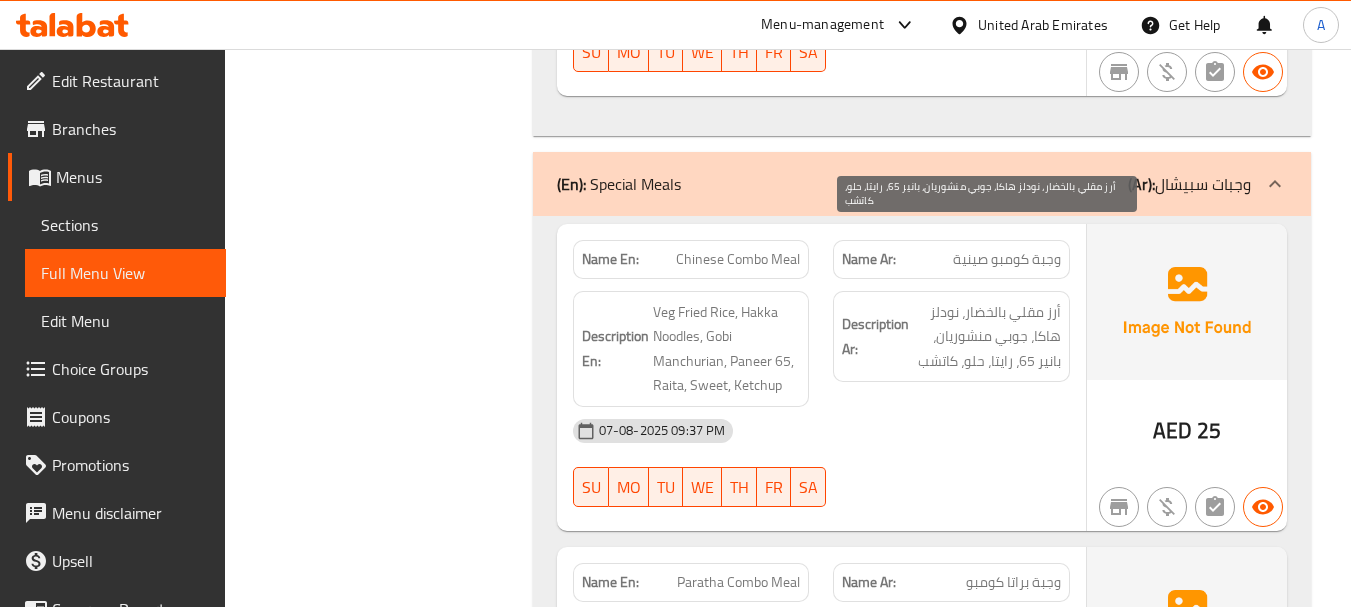 click on "أرز مقلي بالخضار، نودلز هاكا، جوبي منشوريان، بانير 65، رايتا، حلو، كاتشب" at bounding box center [987, 337] 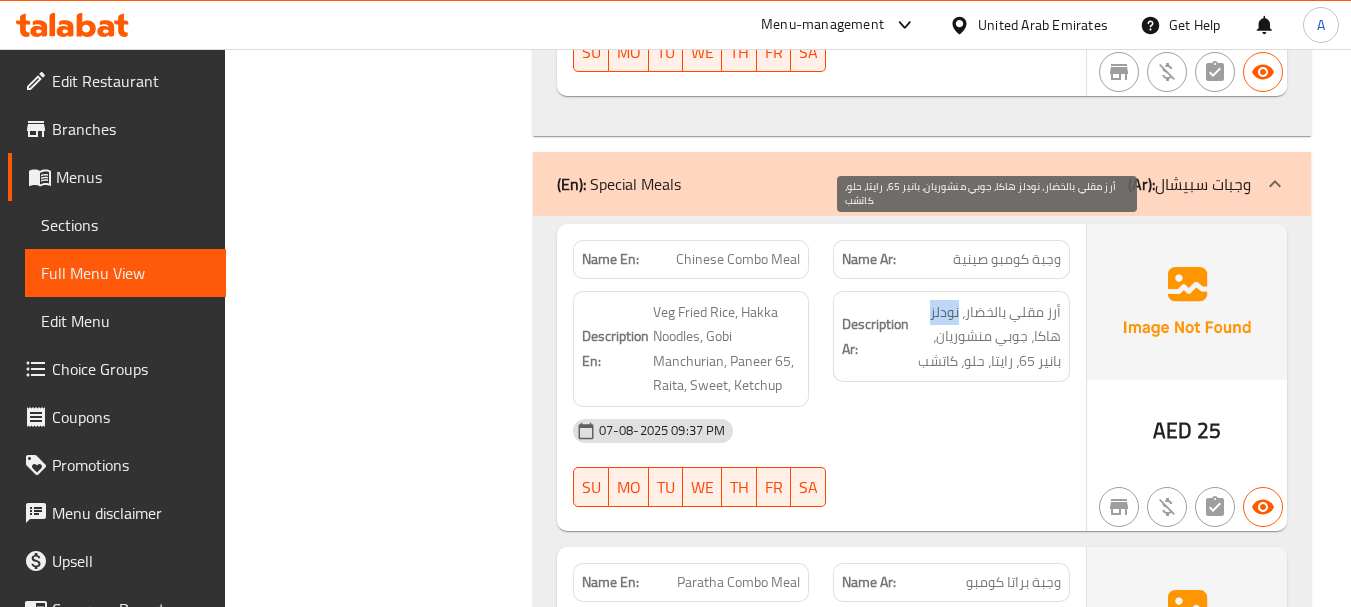 click on "أرز مقلي بالخضار، نودلز هاكا، جوبي منشوريان، بانير 65، رايتا، حلو، كاتشب" at bounding box center (987, 337) 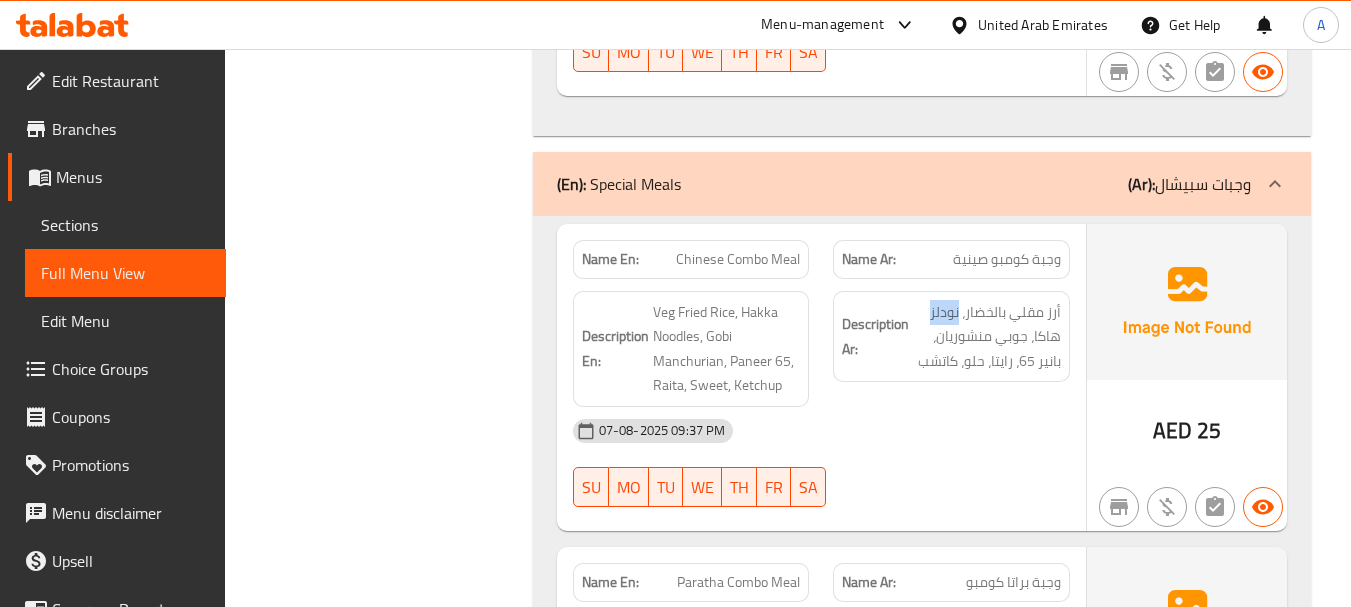 click on "Description Ar: أرز مقلي بالخضار، نودلز هاكا، جوبي منشوريان، بانير 65، رايتا، حلو، كاتشب" at bounding box center (951, -42905) 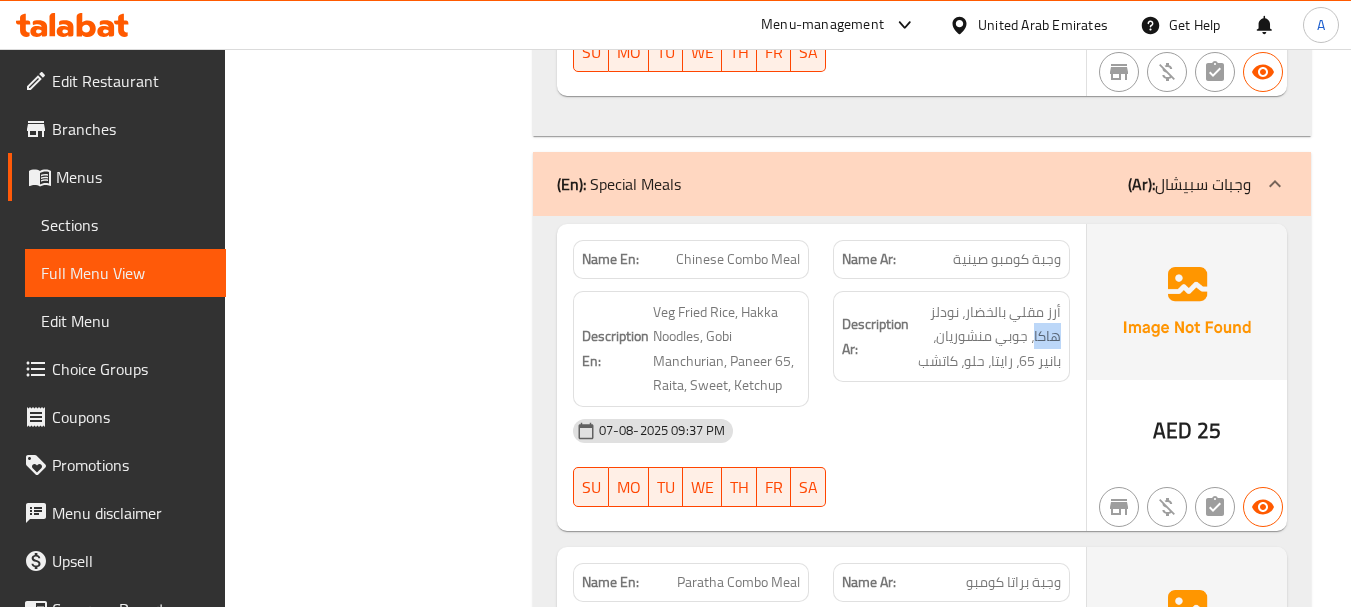 click on "Description Ar: أرز مقلي بالخضار، نودلز هاكا، جوبي منشوريان، بانير 65، رايتا، حلو، كاتشب" at bounding box center (951, -42905) 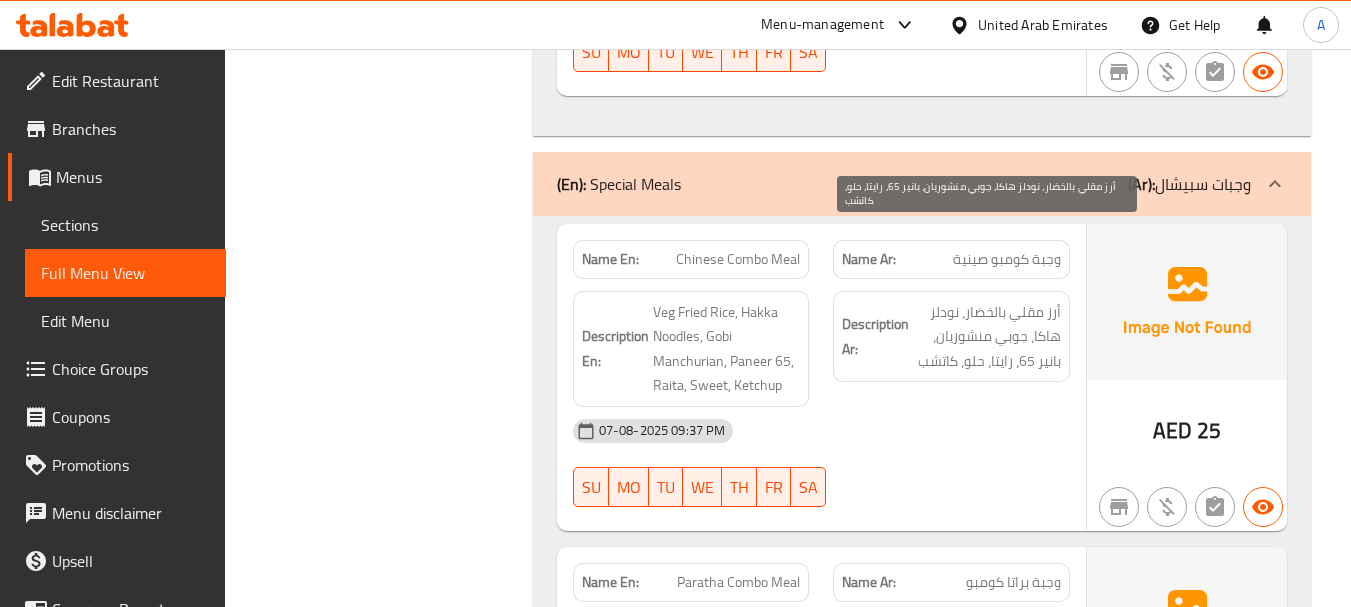 click on "أرز مقلي بالخضار، نودلز هاكا، جوبي منشوريان، بانير 65، رايتا، حلو، كاتشب" at bounding box center (987, 337) 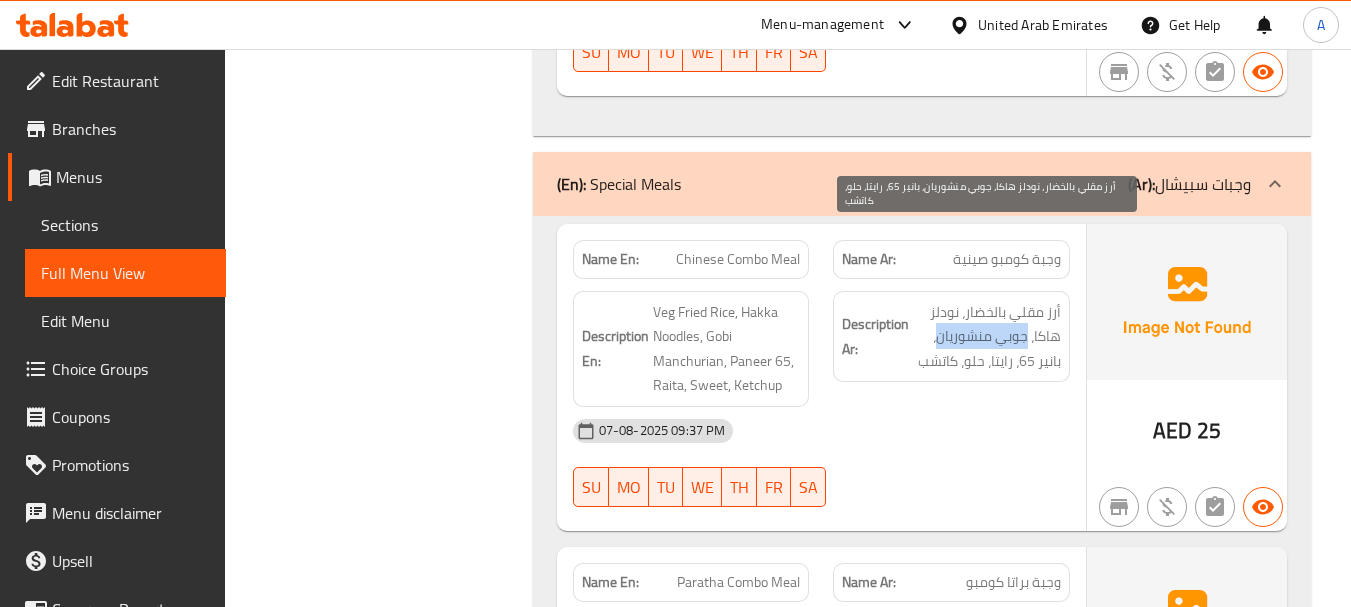 drag, startPoint x: 1019, startPoint y: 253, endPoint x: 967, endPoint y: 326, distance: 89.62701 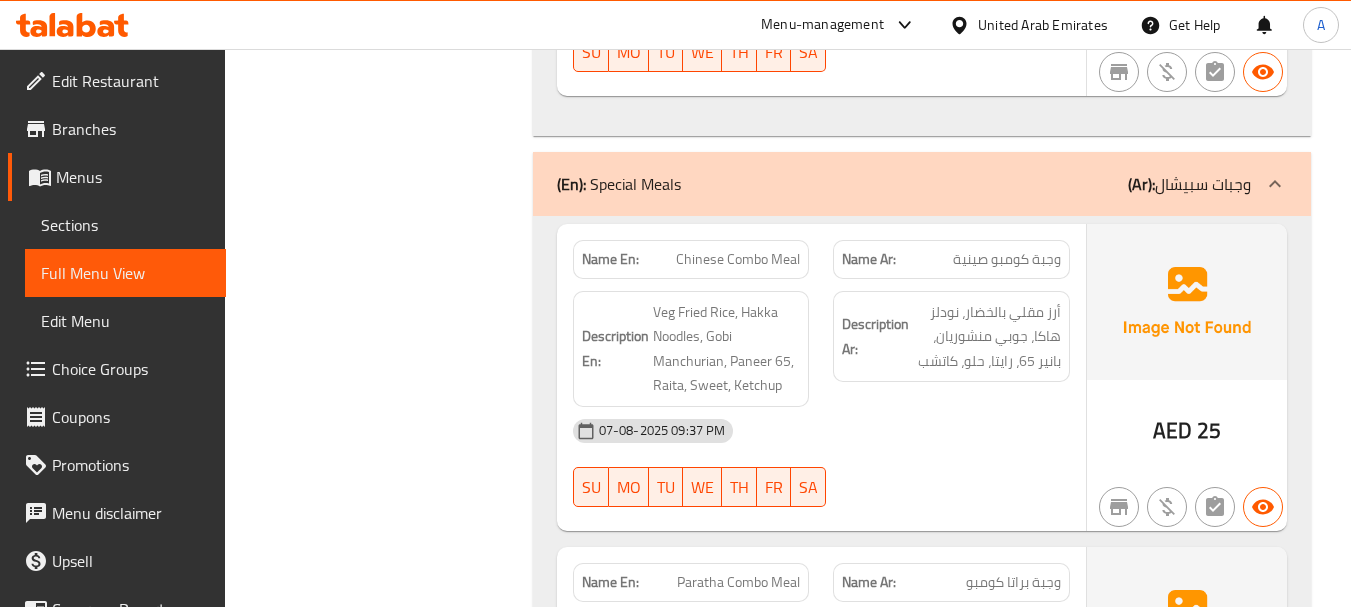click on "07-08-2025 09:37 PM" at bounding box center (821, -42836) 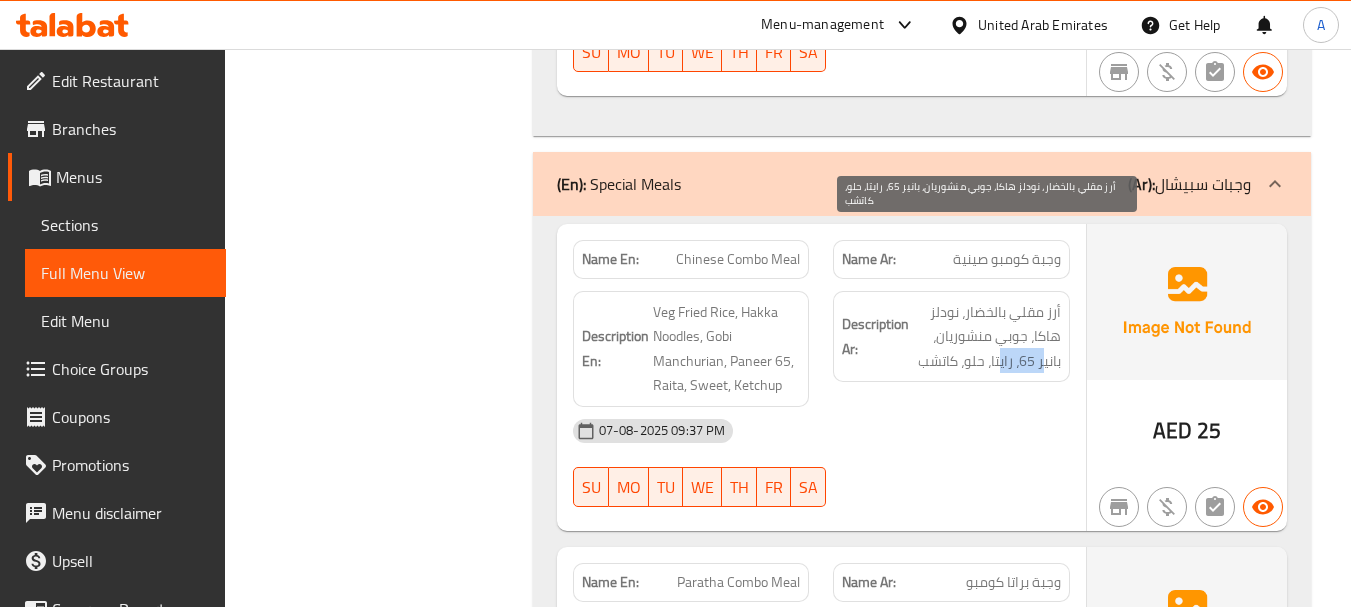 drag, startPoint x: 1044, startPoint y: 287, endPoint x: 1002, endPoint y: 287, distance: 42 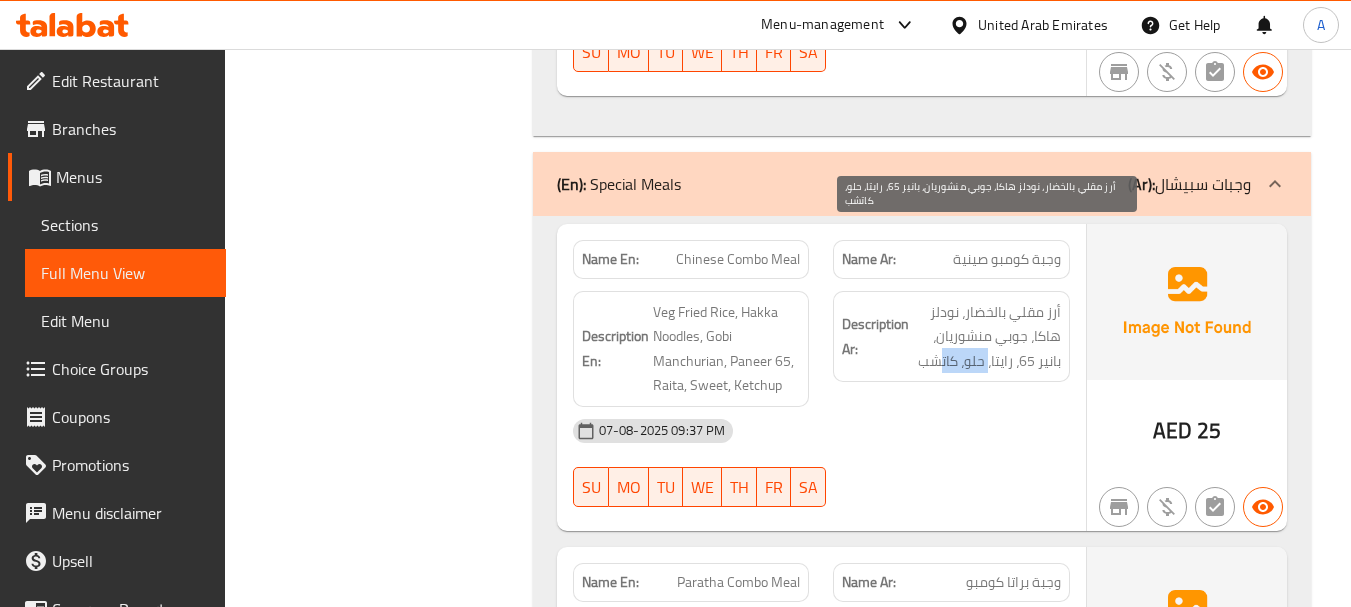 drag, startPoint x: 979, startPoint y: 287, endPoint x: 938, endPoint y: 284, distance: 41.109608 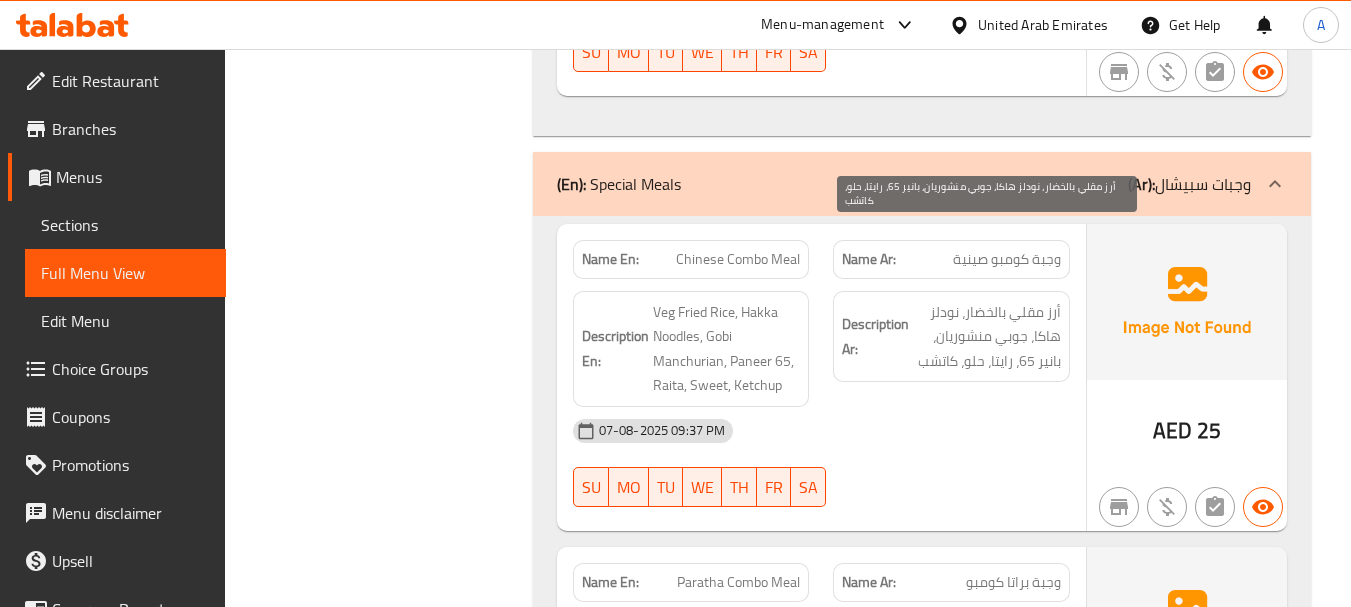 click on "07-08-2025 09:37 PM SU MO TU WE TH FR SA" at bounding box center (821, -42804) 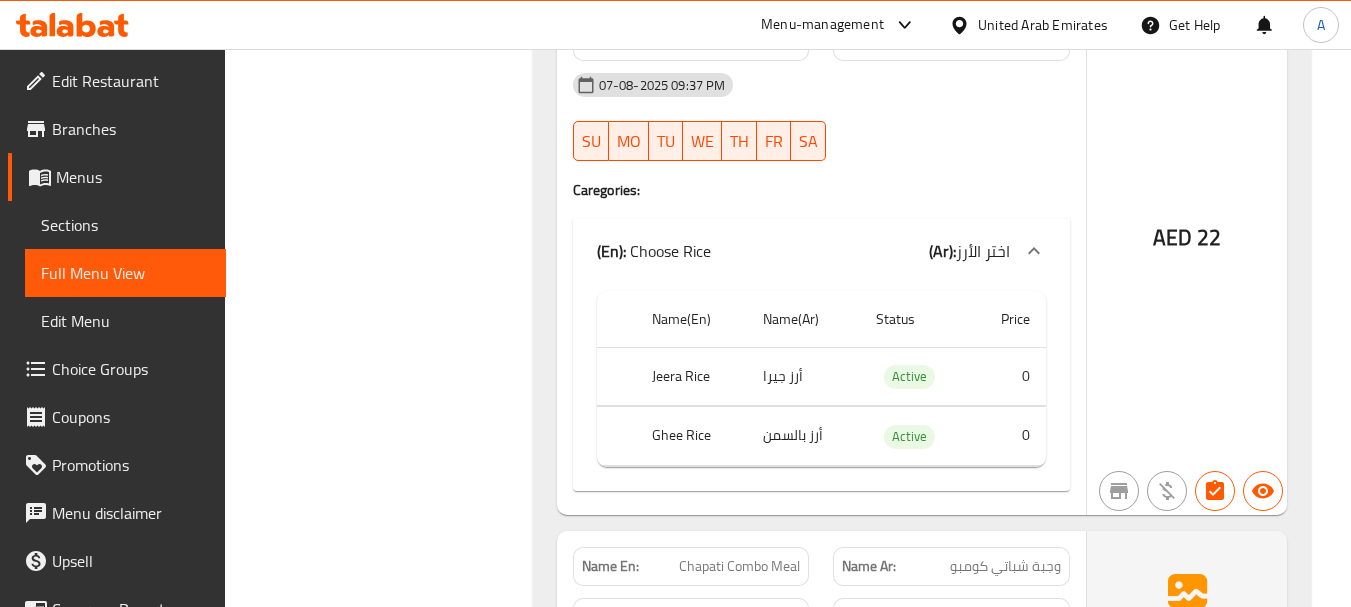 scroll, scrollTop: 44059, scrollLeft: 0, axis: vertical 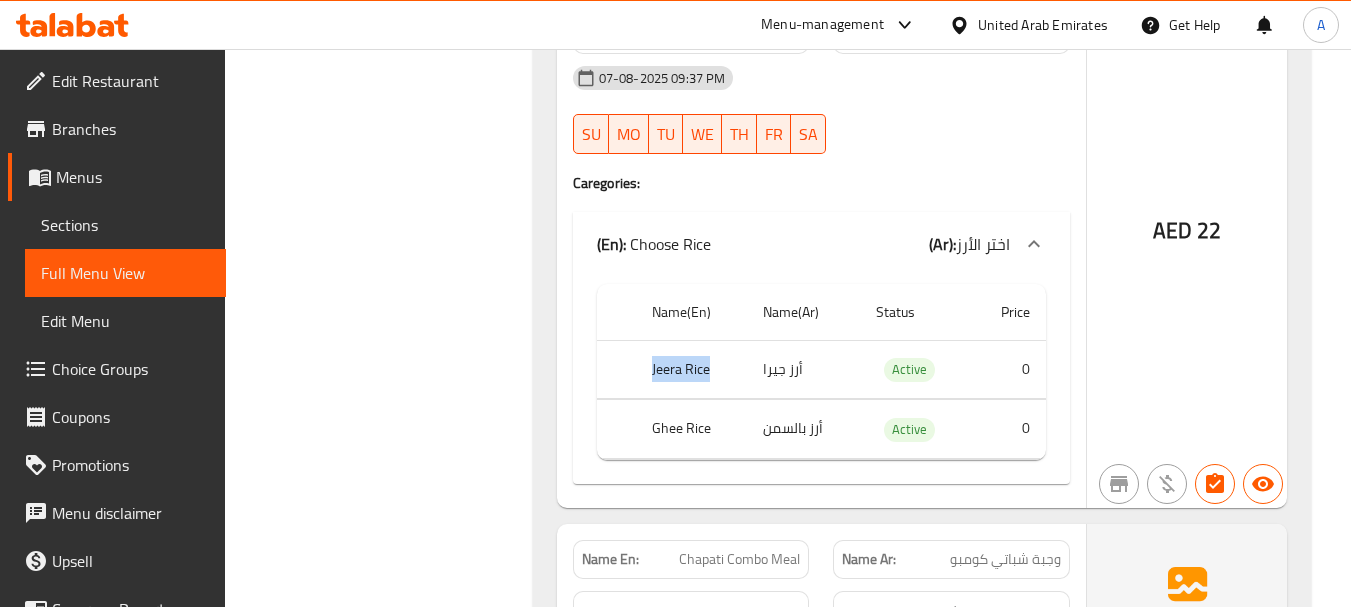 drag, startPoint x: 647, startPoint y: 303, endPoint x: 717, endPoint y: 317, distance: 71.38628 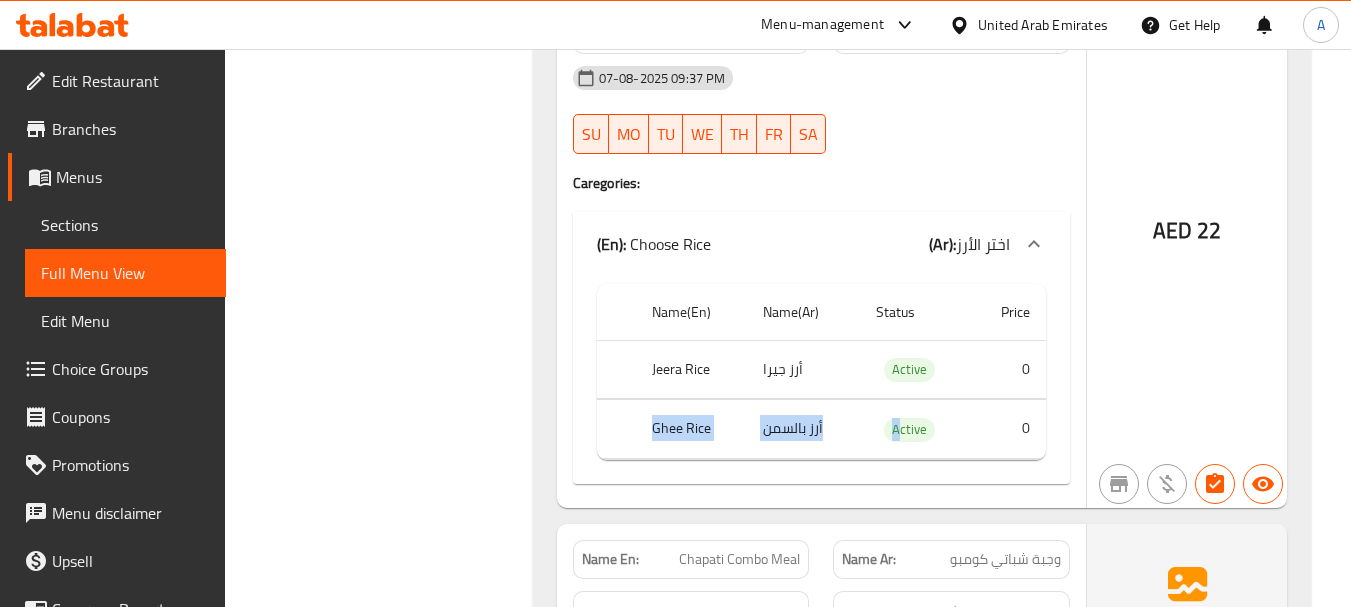 drag, startPoint x: 657, startPoint y: 360, endPoint x: 938, endPoint y: 361, distance: 281.00177 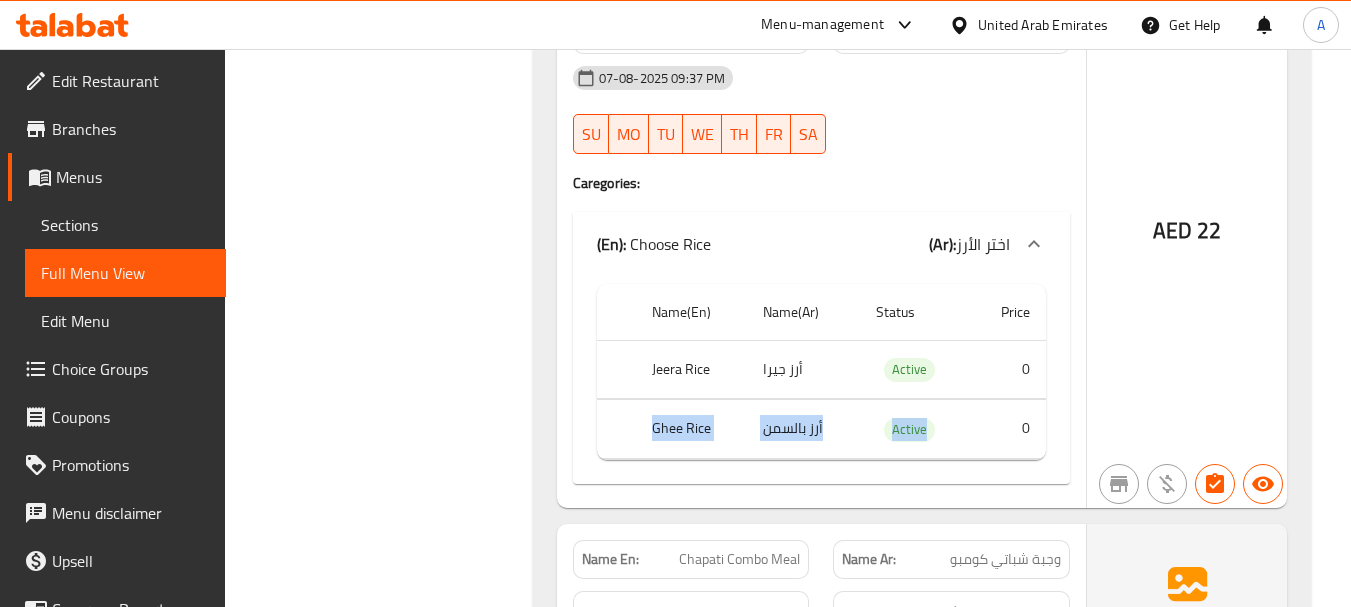 click on "أرز بالسمن" at bounding box center (803, -42866) 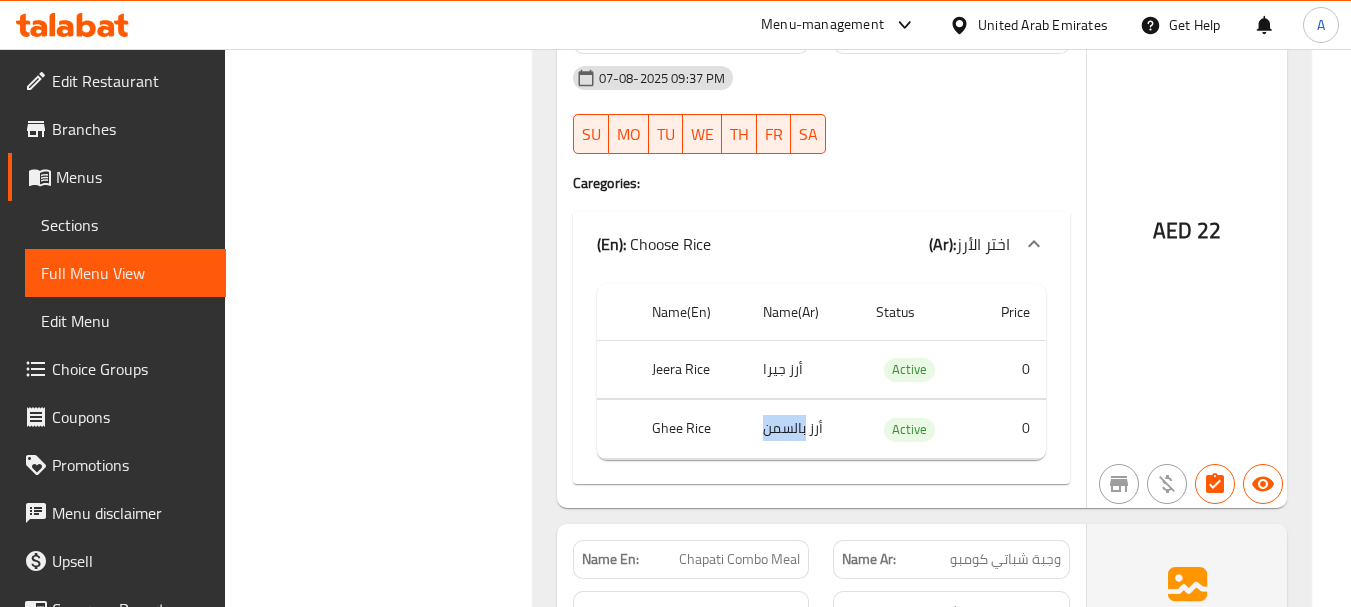 click on "أرز بالسمن" at bounding box center (803, -42866) 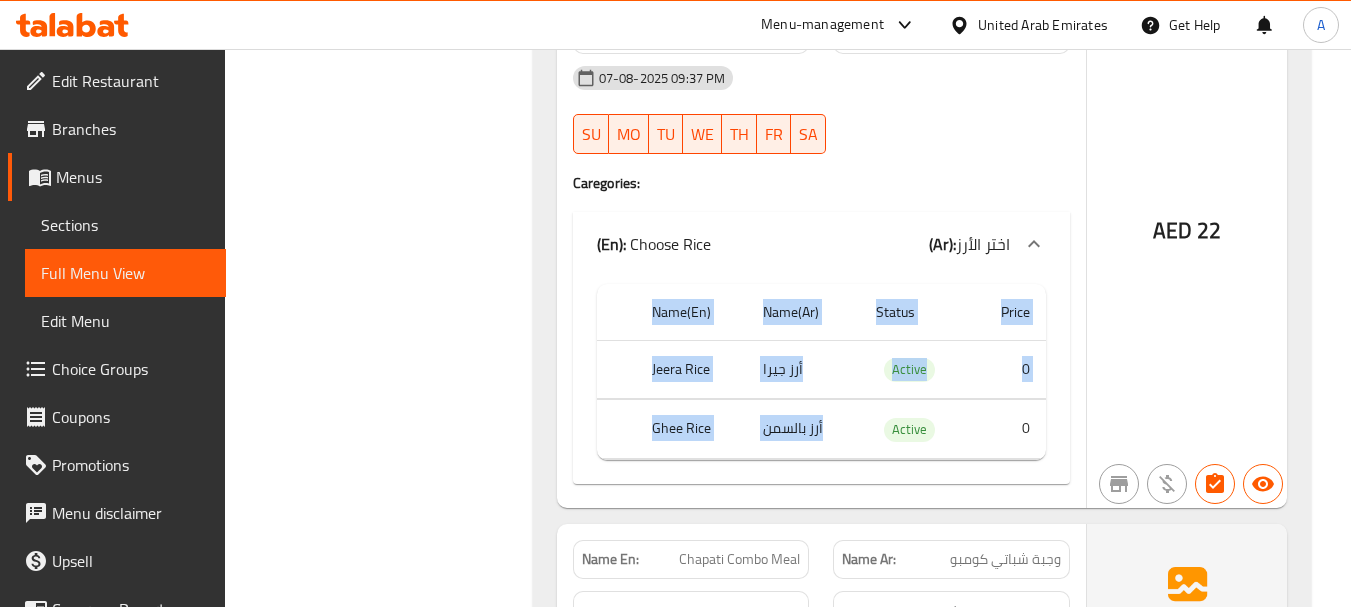 drag, startPoint x: 797, startPoint y: 356, endPoint x: 541, endPoint y: 248, distance: 277.84888 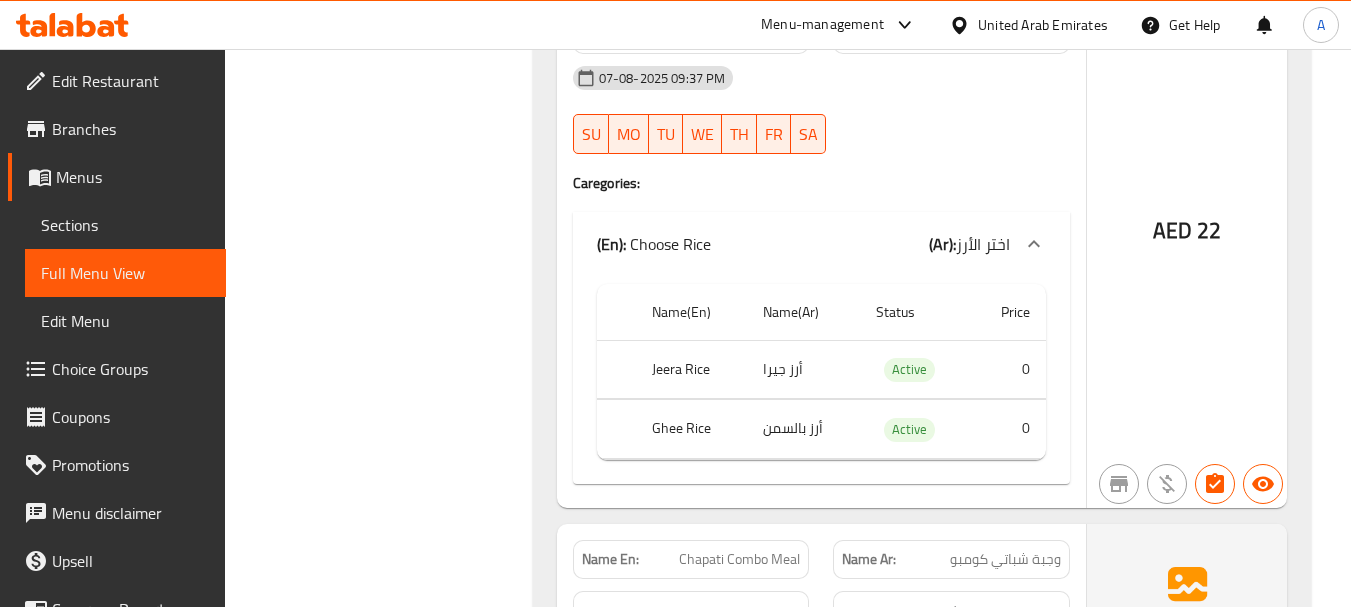 click on "Filter Branches Branches Popular filters Free items Branch specific items Has choices Upsell items Availability filters Available Not available View filters Collapse sections Collapse categories Collapse Choices" at bounding box center [386, -21283] 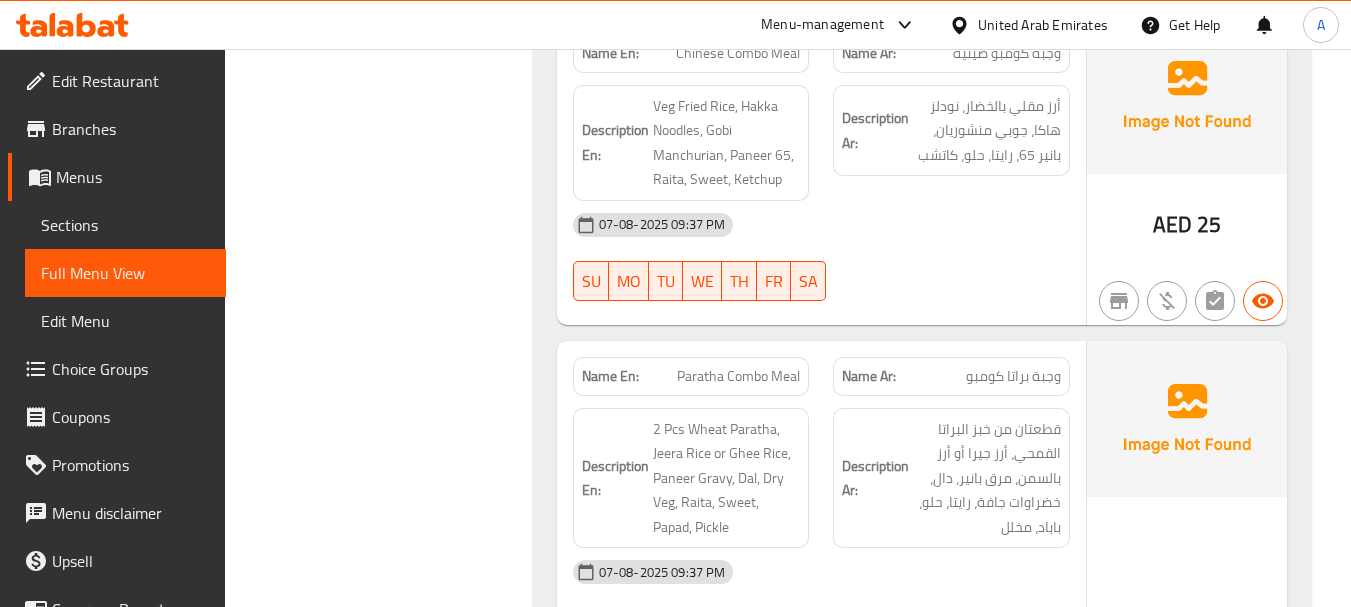scroll, scrollTop: 43559, scrollLeft: 0, axis: vertical 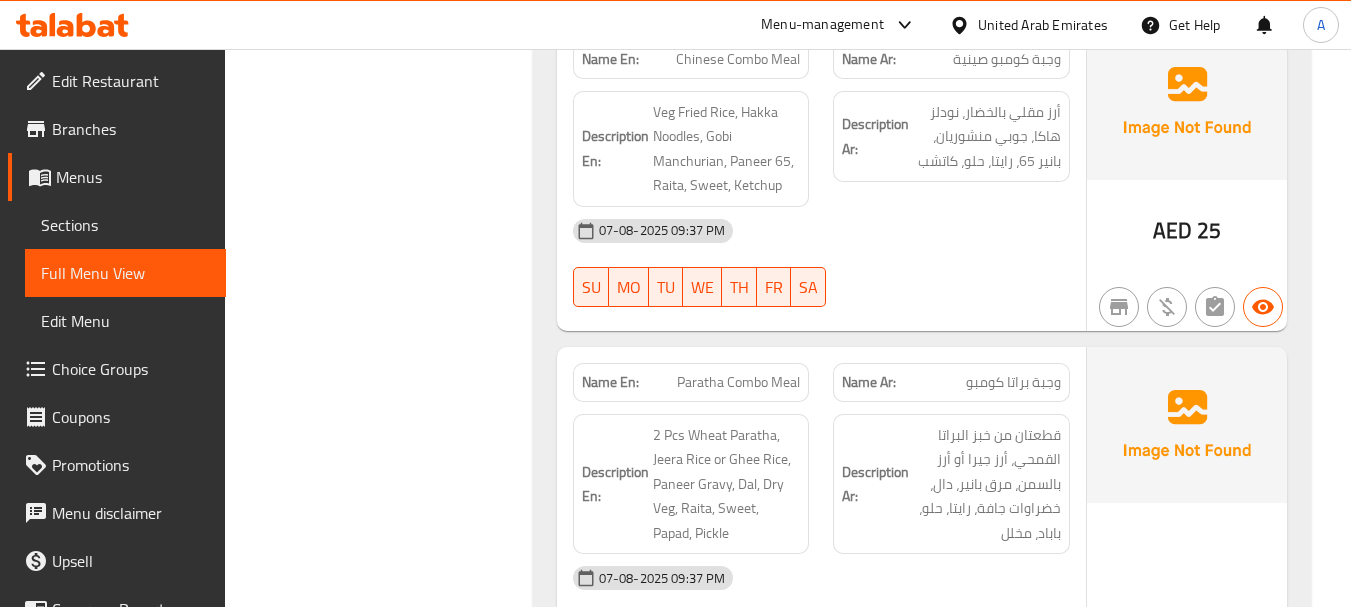 drag, startPoint x: 972, startPoint y: 496, endPoint x: 958, endPoint y: 489, distance: 15.652476 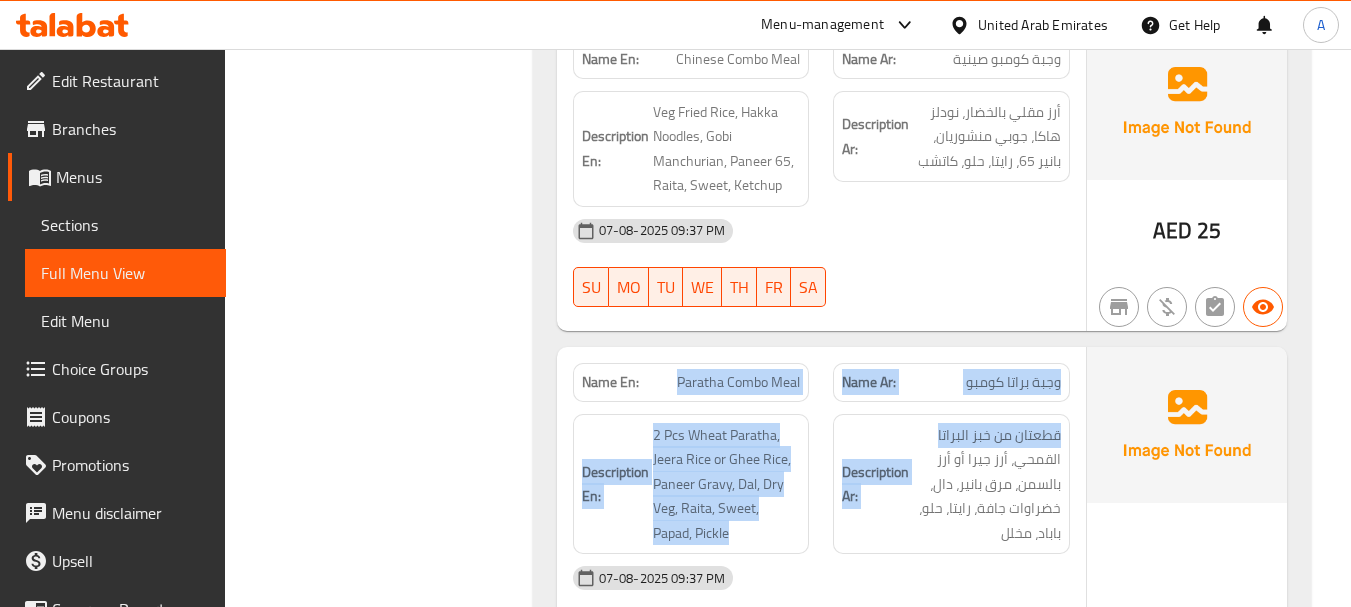 drag, startPoint x: 670, startPoint y: 301, endPoint x: 932, endPoint y: 334, distance: 264.07007 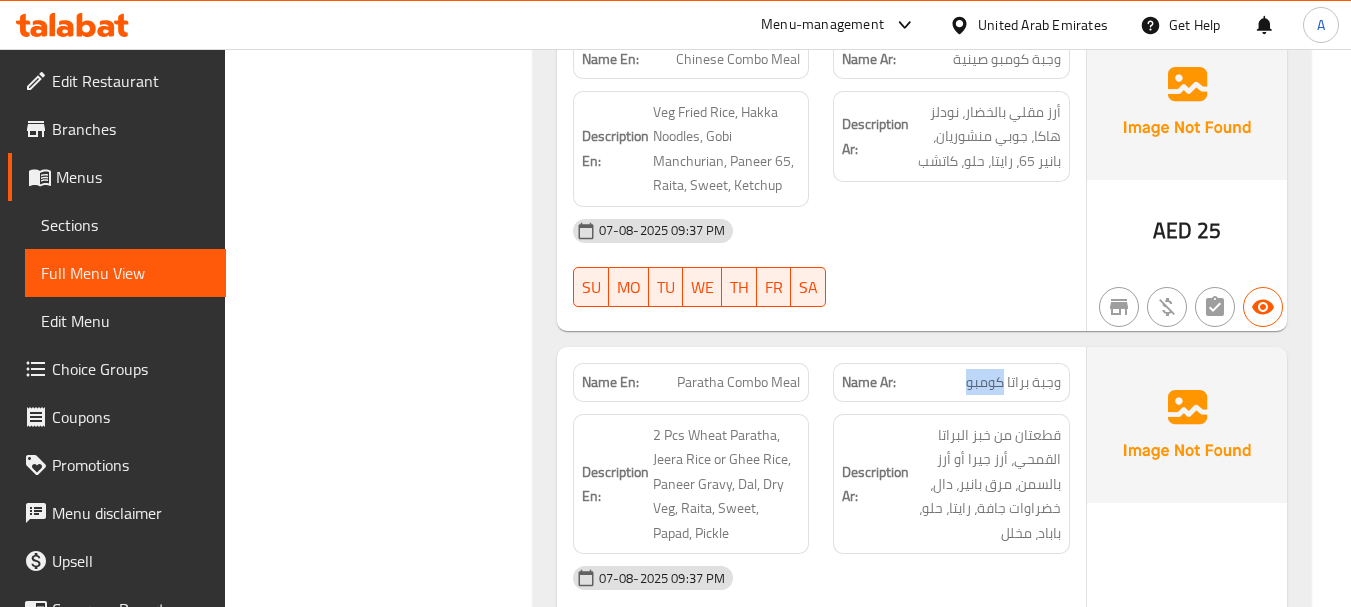 click on "Name Ar: وجبة براتا كومبو" at bounding box center [951, -42874] 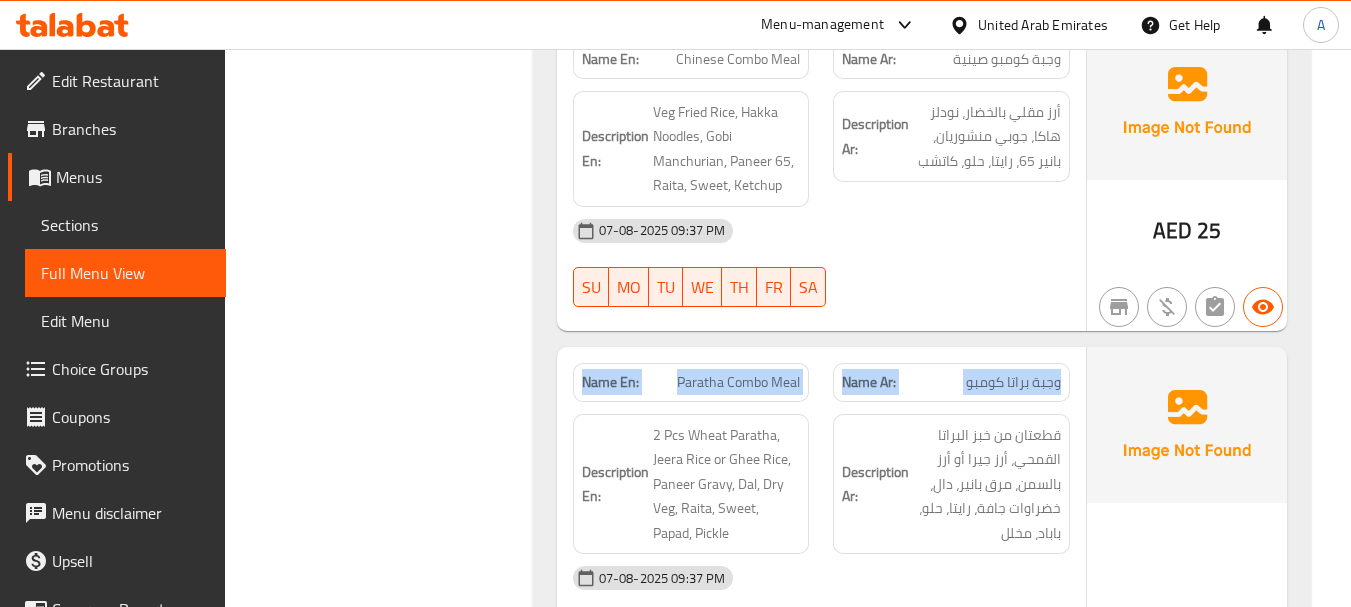 drag, startPoint x: 990, startPoint y: 322, endPoint x: 511, endPoint y: 279, distance: 480.92618 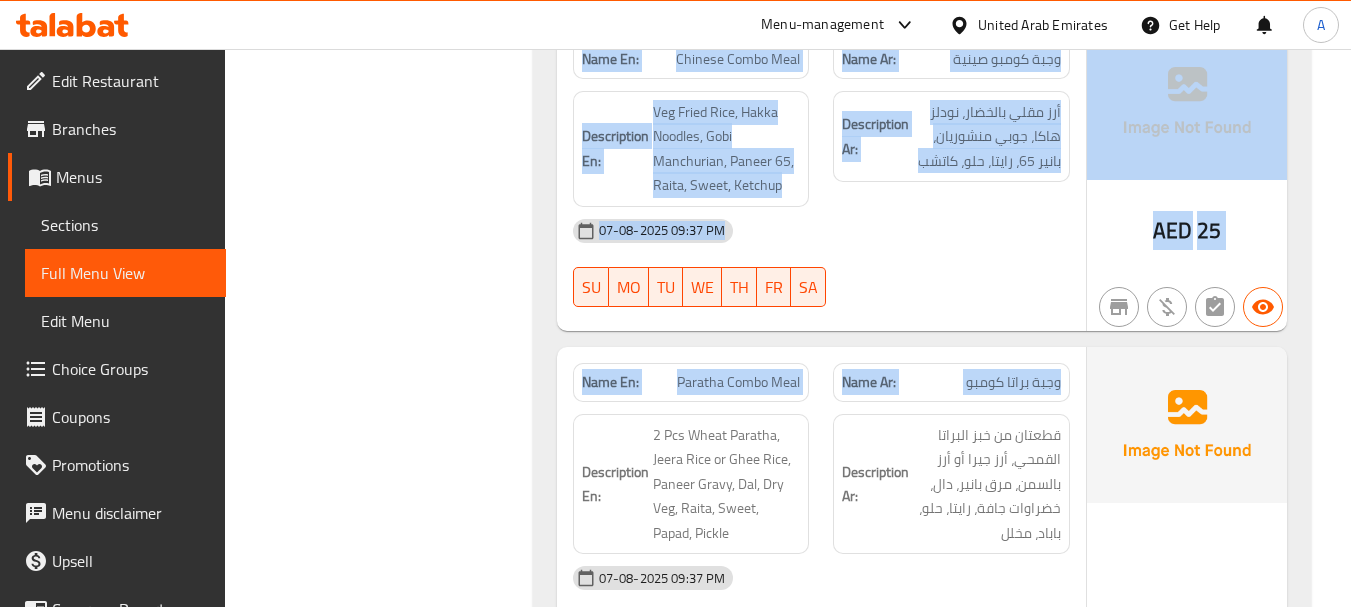 click on "Name En: Paratha Combo Meal" at bounding box center (691, -42874) 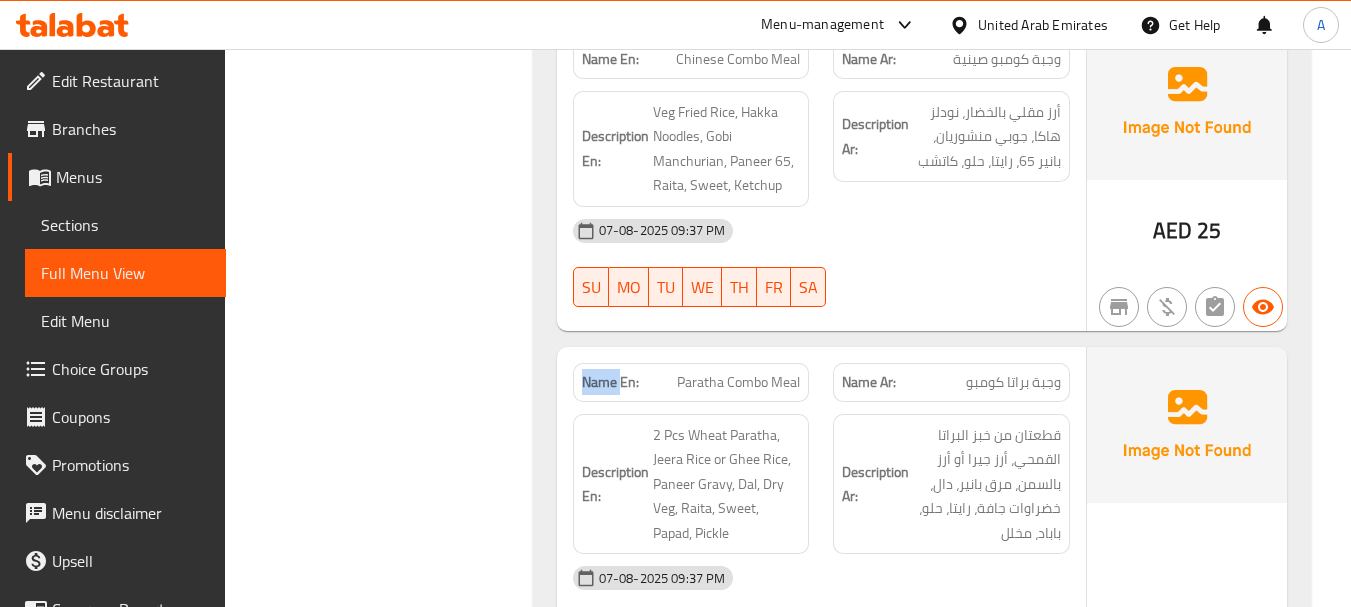 click on "Name En: Paratha Combo Meal" at bounding box center (691, -42874) 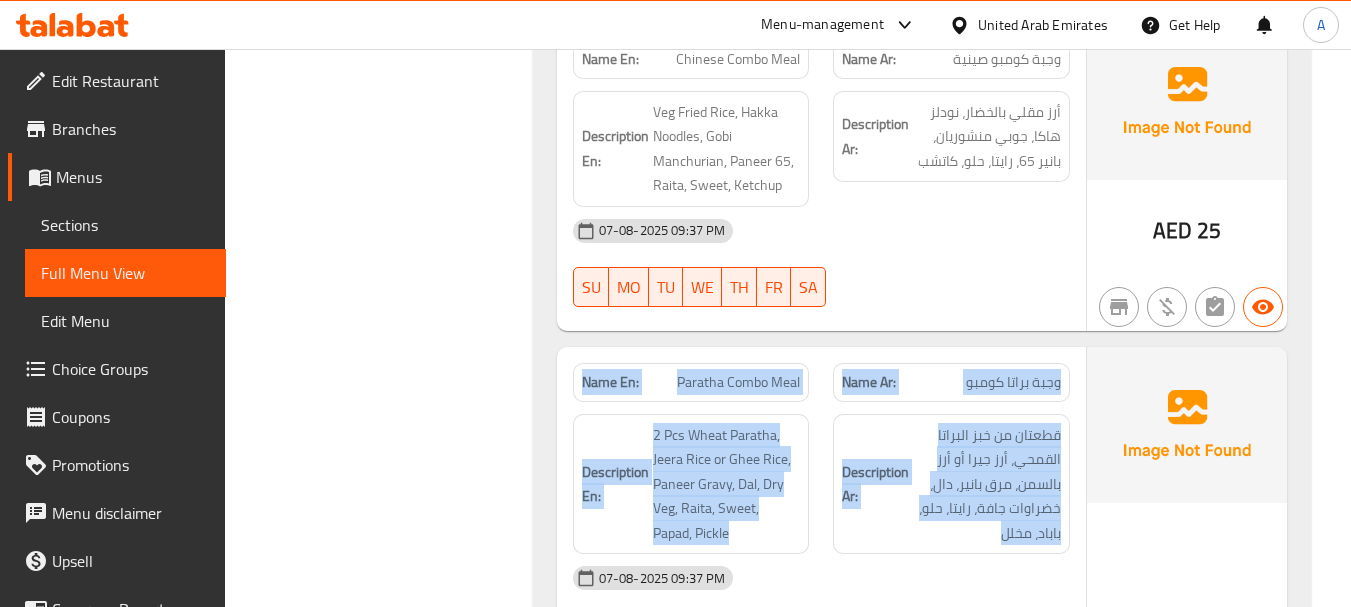 drag, startPoint x: 587, startPoint y: 292, endPoint x: 1035, endPoint y: 393, distance: 459.24396 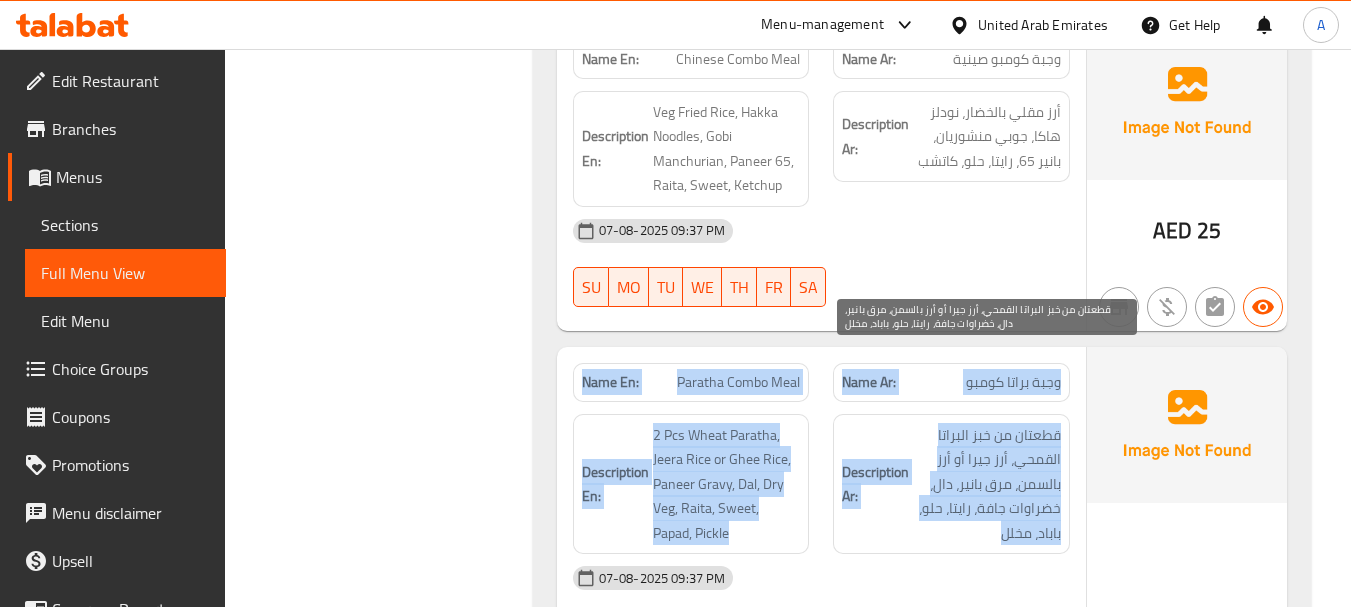 click on "قطعتان من خبز البراتا القمحي، أرز جيرا أو أرز بالسمن، مرق بانير، دال، خضراوات جافة، رايتا، حلو، باباد، مخلل" at bounding box center (987, 484) 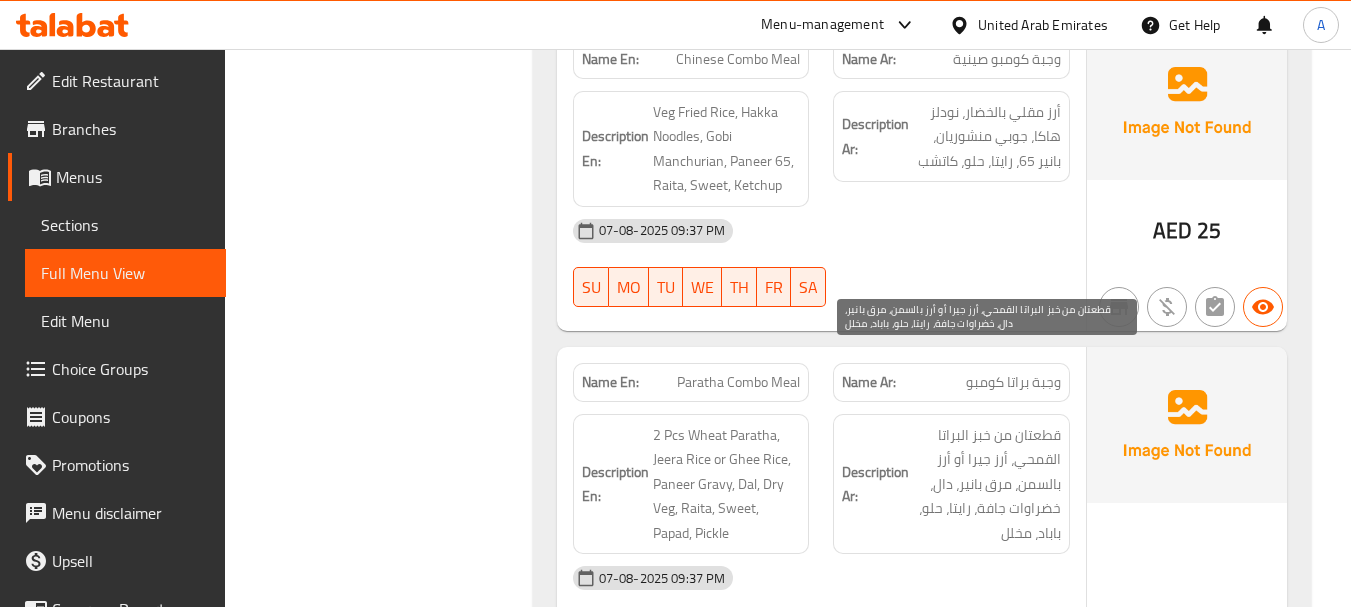 click on "قطعتان من خبز البراتا القمحي، أرز جيرا أو أرز بالسمن، مرق بانير، دال، خضراوات جافة، رايتا، حلو، باباد، مخلل" at bounding box center [987, 484] 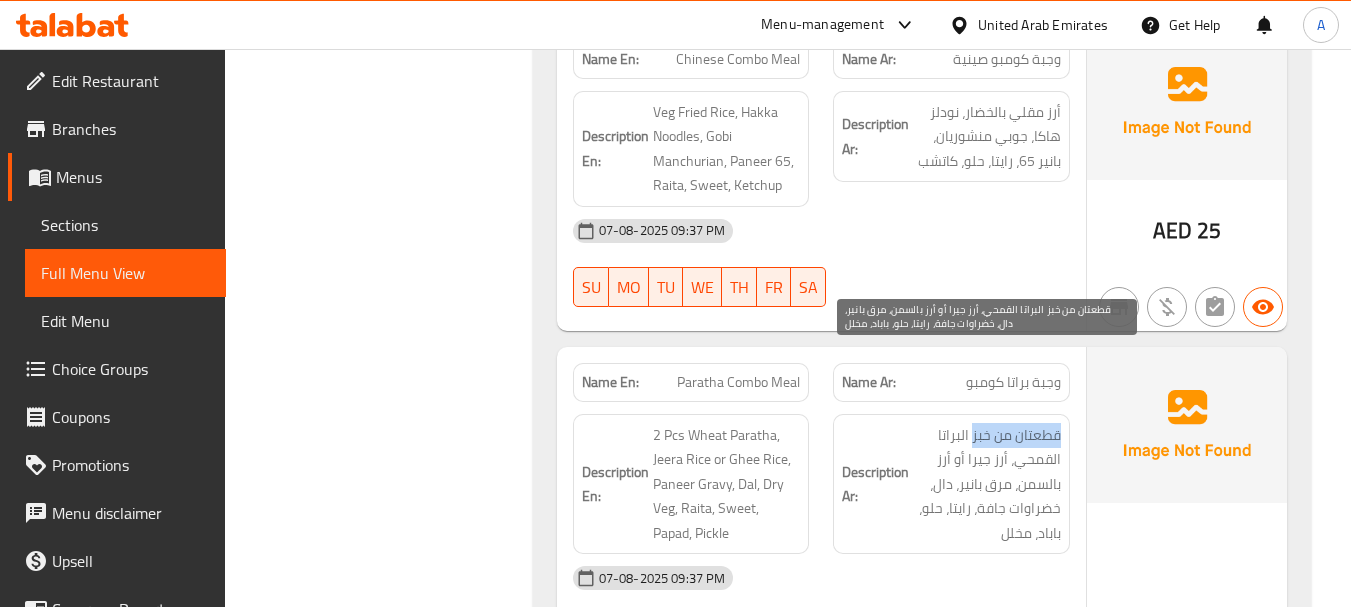 drag, startPoint x: 1055, startPoint y: 371, endPoint x: 976, endPoint y: 343, distance: 83.81527 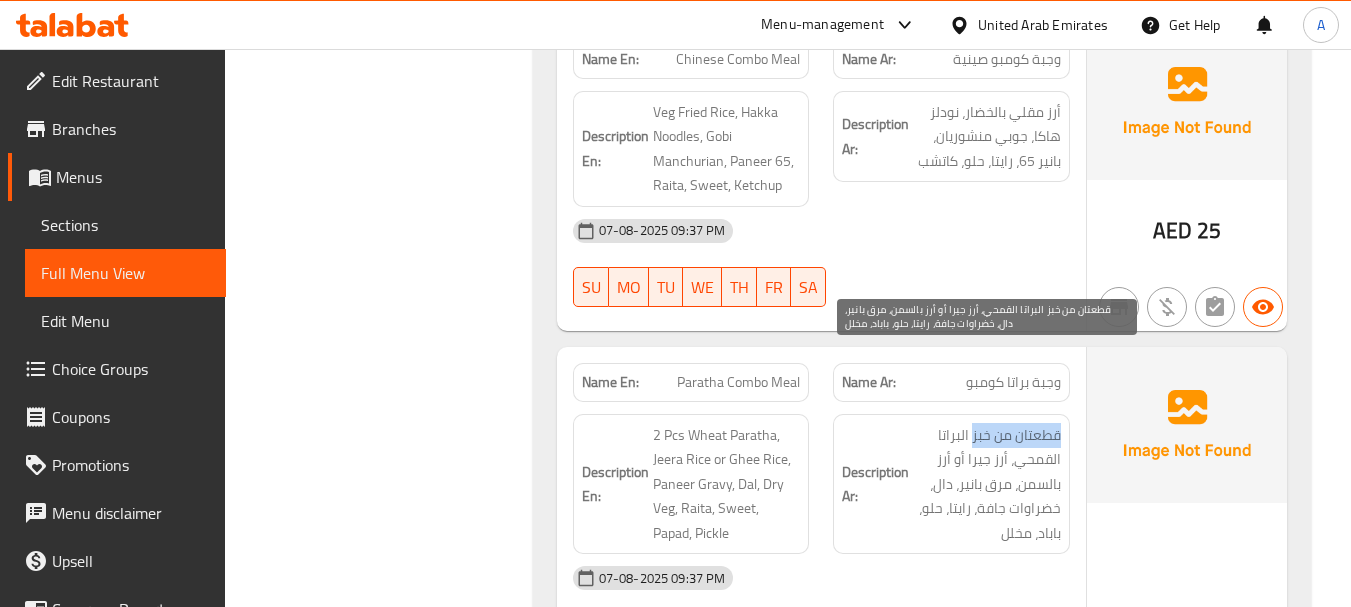 click on "قطعتان من خبز البراتا القمحي، أرز جيرا أو أرز بالسمن، مرق بانير، دال، خضراوات جافة، رايتا، حلو، باباد، مخلل" at bounding box center [987, 484] 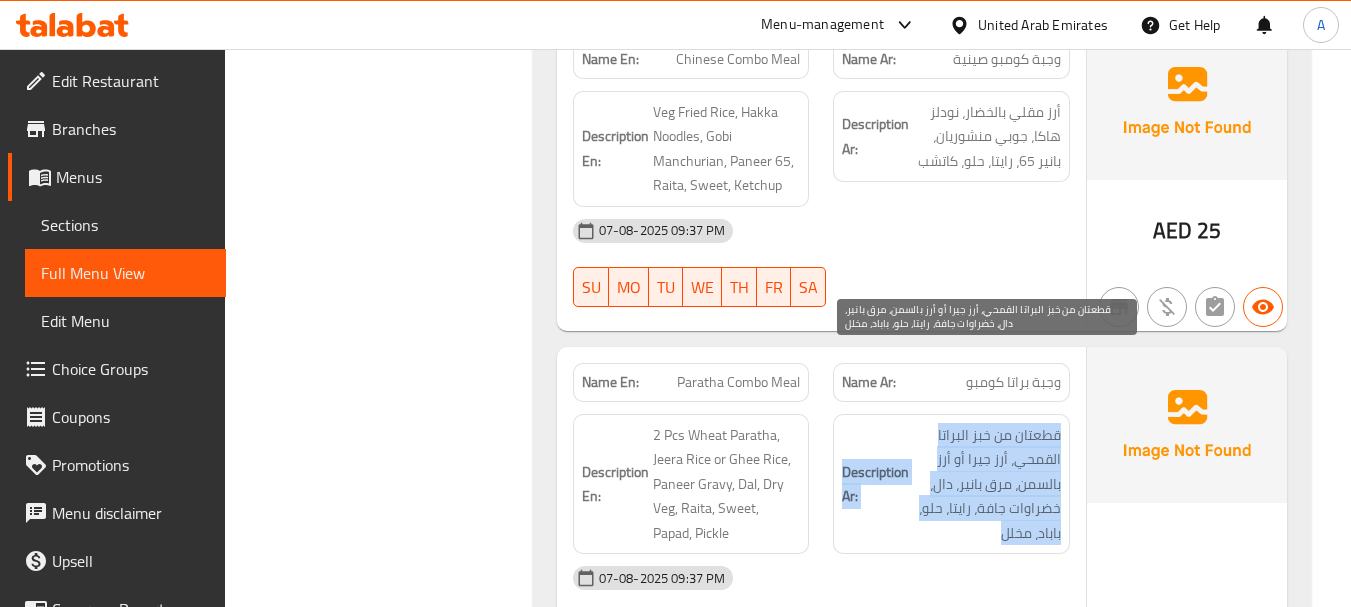 drag, startPoint x: 979, startPoint y: 365, endPoint x: 740, endPoint y: 377, distance: 239.30107 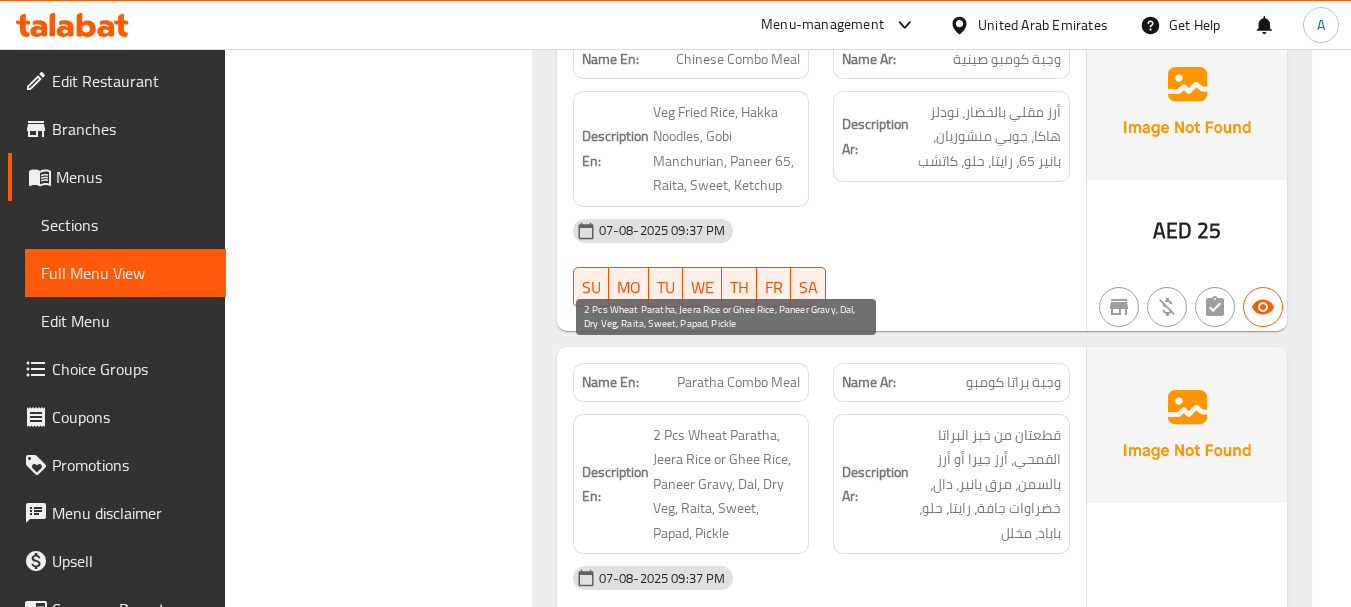 click on "2 Pcs Wheat Paratha, Jeera Rice or Ghee Rice, Paneer Gravy, Dal, Dry Veg, Raita, Sweet, Papad, Pickle" at bounding box center [727, 484] 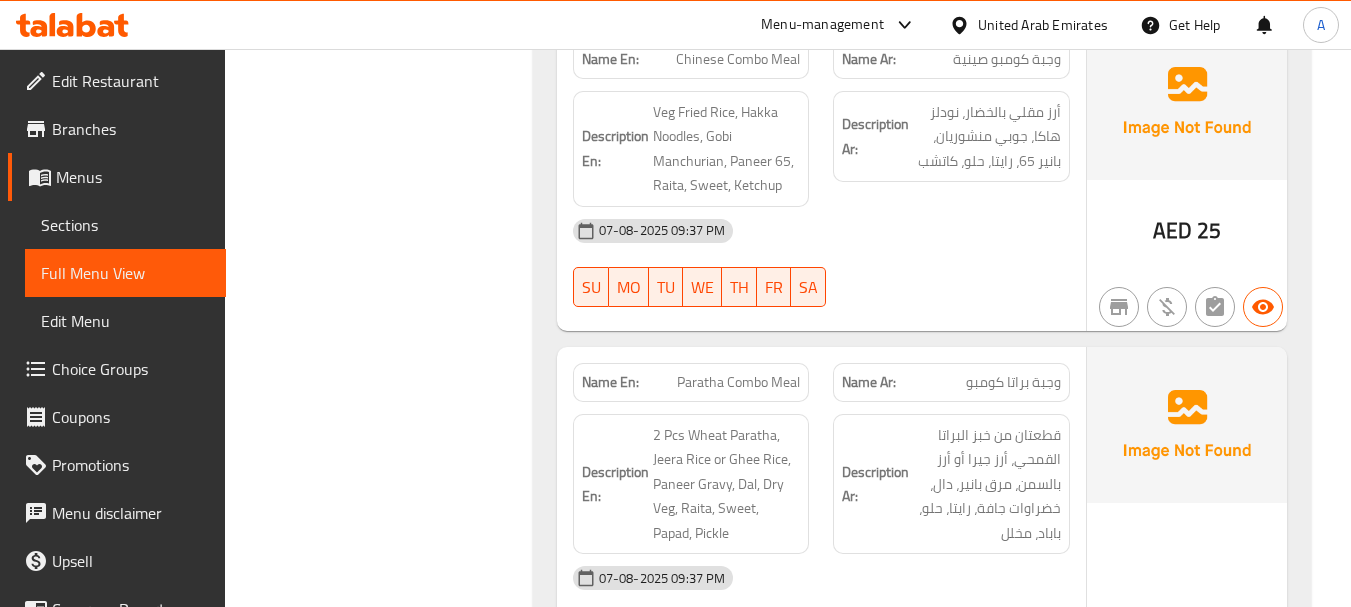 click on "Description En: 2 Pcs Wheat Paratha, Jeera Rice or Ghee Rice, Paneer Gravy, Dal, Dry Veg, Raita, Sweet, Papad, Pickle" at bounding box center [691, -42786] 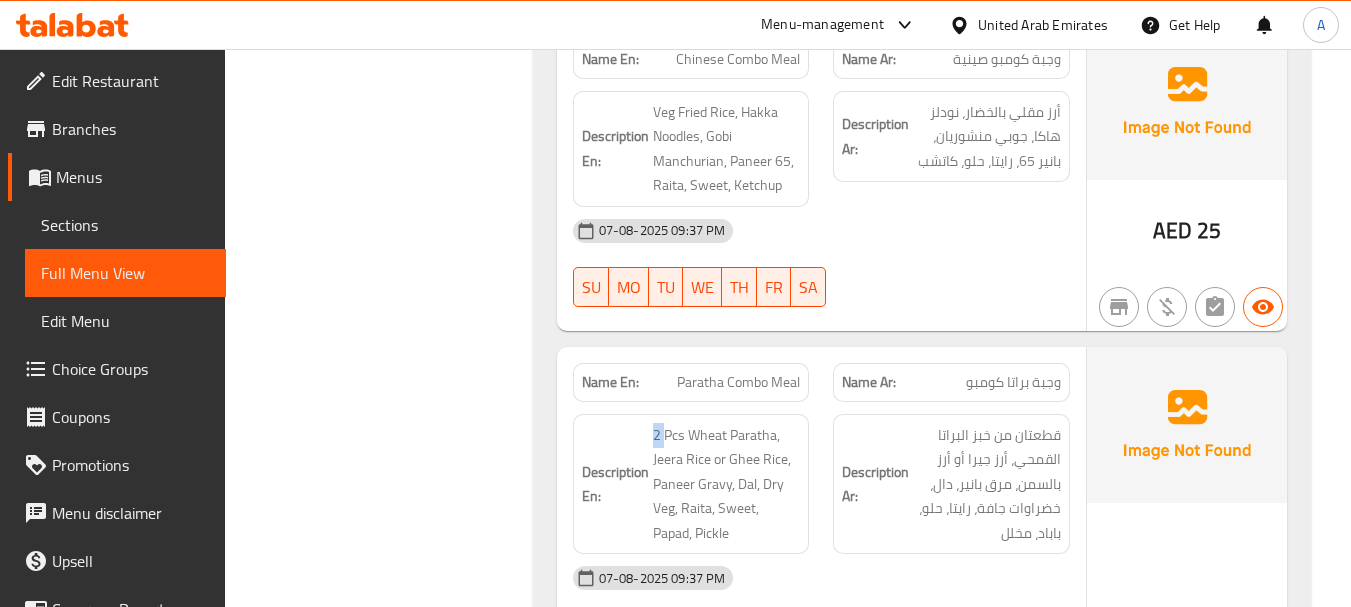 click on "Description En: 2 Pcs Wheat Paratha, Jeera Rice or Ghee Rice, Paneer Gravy, Dal, Dry Veg, Raita, Sweet, Papad, Pickle" at bounding box center [691, -42786] 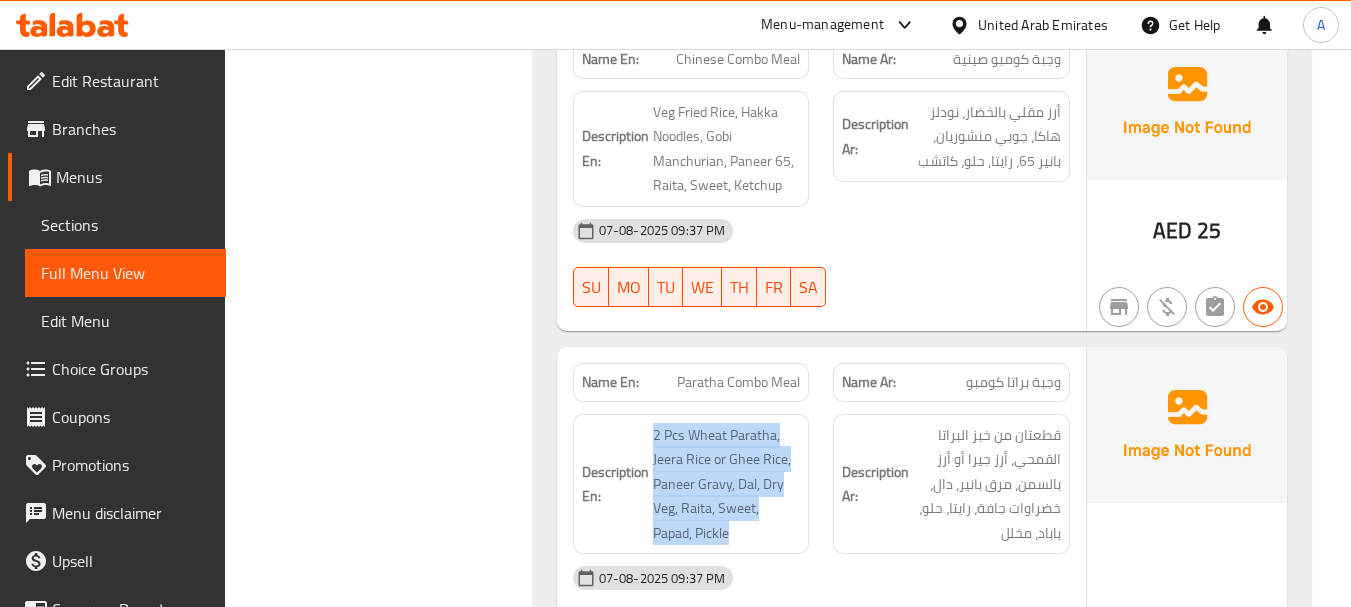 drag, startPoint x: 651, startPoint y: 370, endPoint x: 818, endPoint y: 438, distance: 180.31361 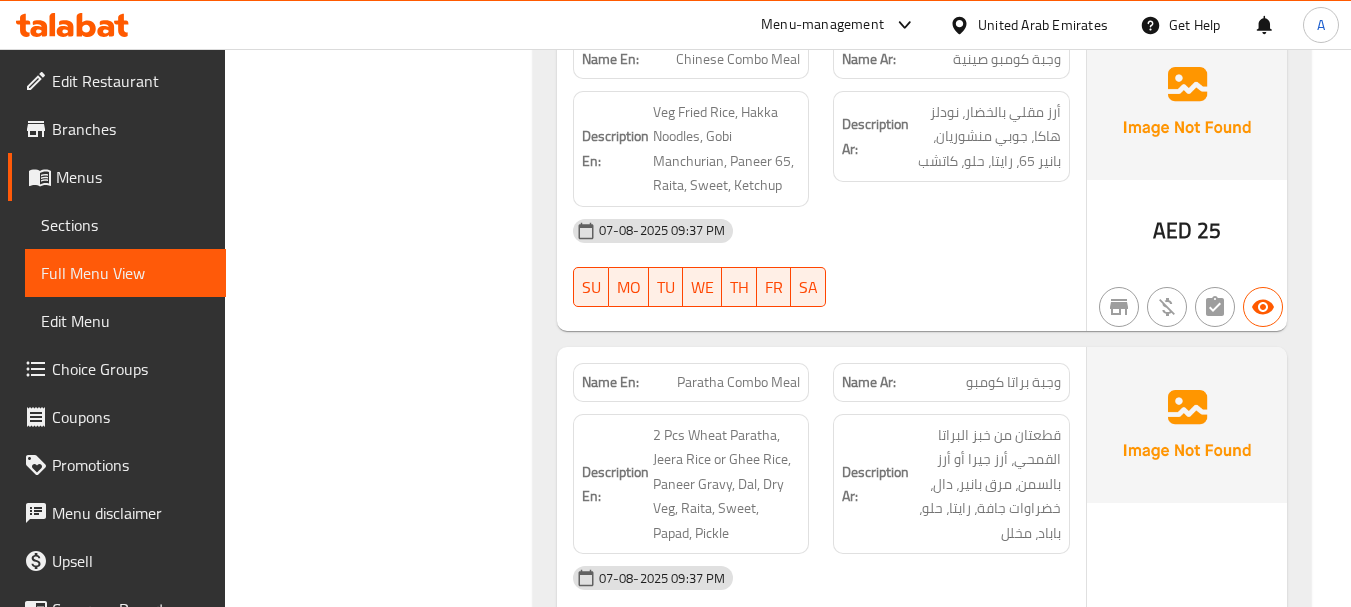 click on "قطعتان من خبز البراتا القمحي، أرز جيرا أو أرز بالسمن، مرق بانير، دال، خضراوات جافة، رايتا، حلو، باباد، مخلل" at bounding box center (987, -42786) 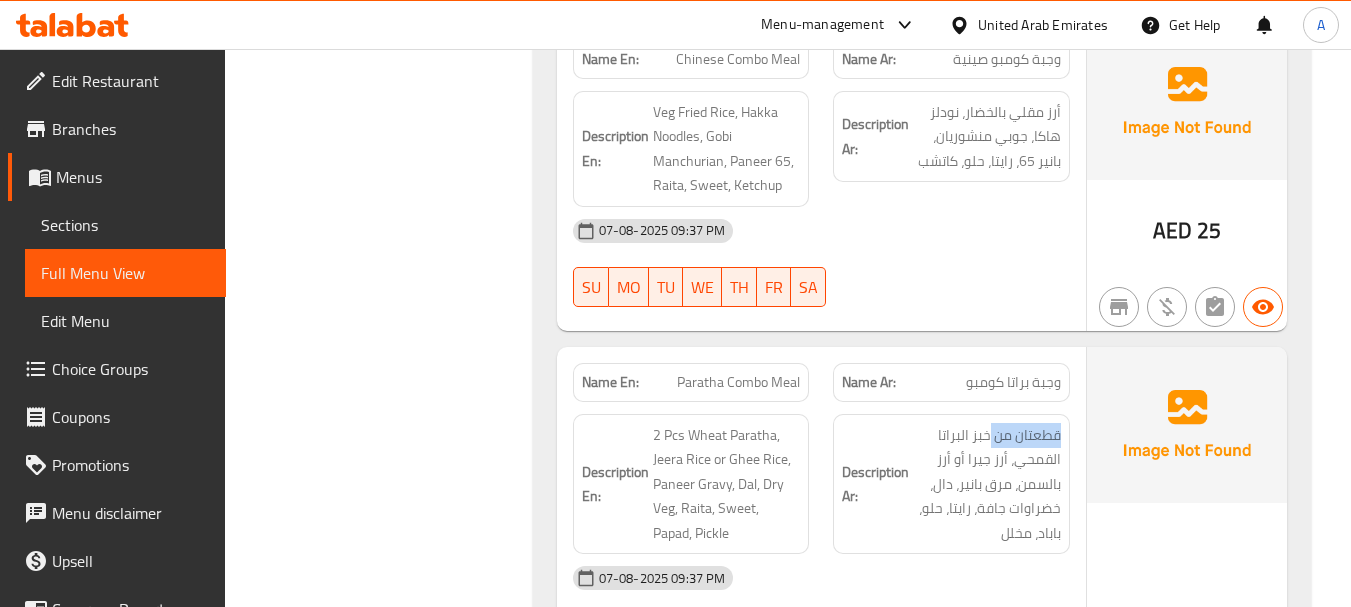drag, startPoint x: 1051, startPoint y: 366, endPoint x: 993, endPoint y: 346, distance: 61.351448 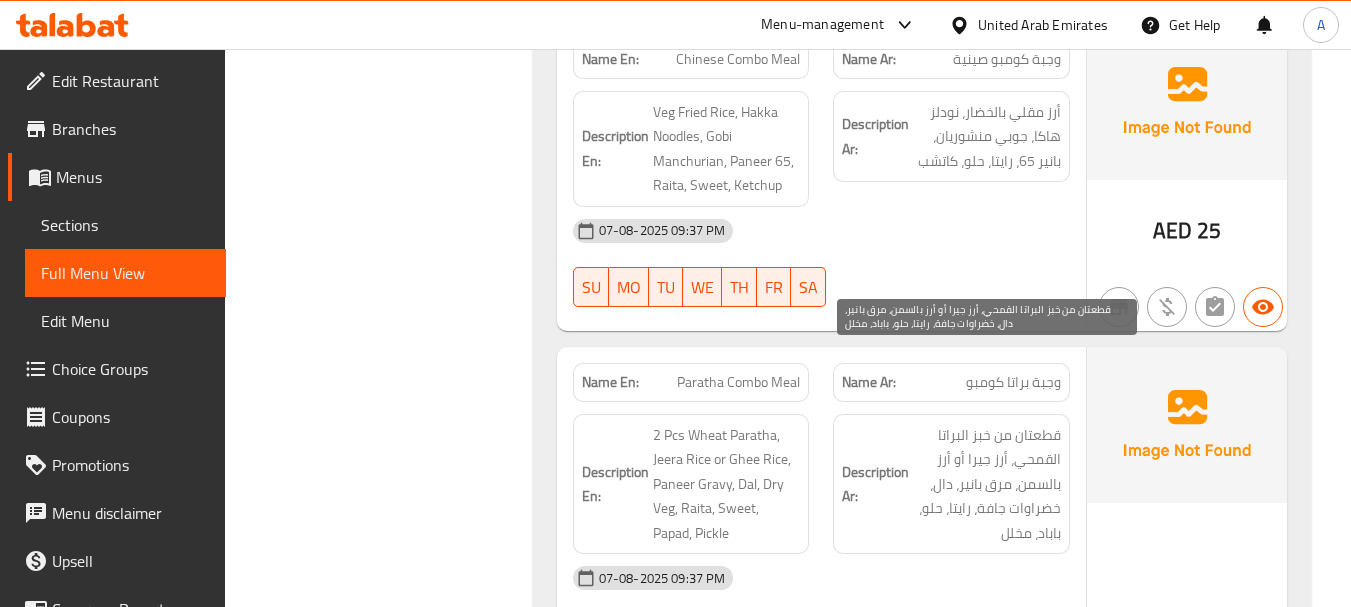 click on "قطعتان من خبز البراتا القمحي، أرز جيرا أو أرز بالسمن، مرق بانير، دال، خضراوات جافة، رايتا، حلو، باباد، مخلل" at bounding box center (987, 484) 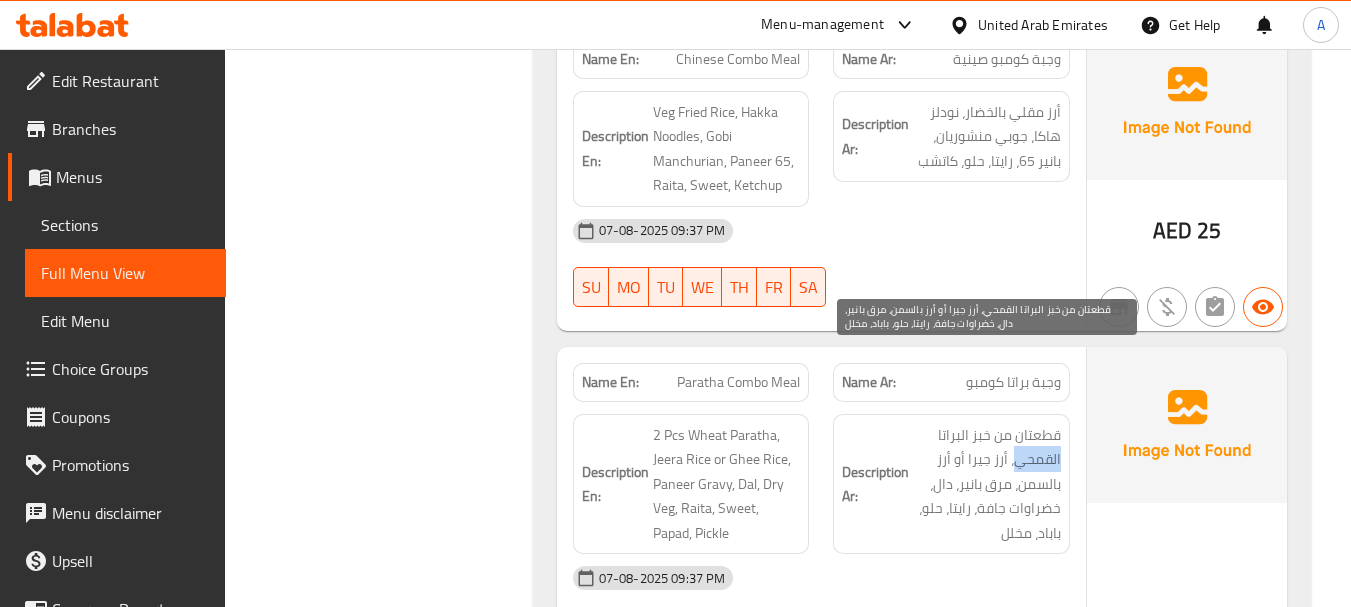 click on "قطعتان من خبز البراتا القمحي، أرز جيرا أو أرز بالسمن، مرق بانير، دال، خضراوات جافة، رايتا، حلو، باباد، مخلل" at bounding box center [987, 484] 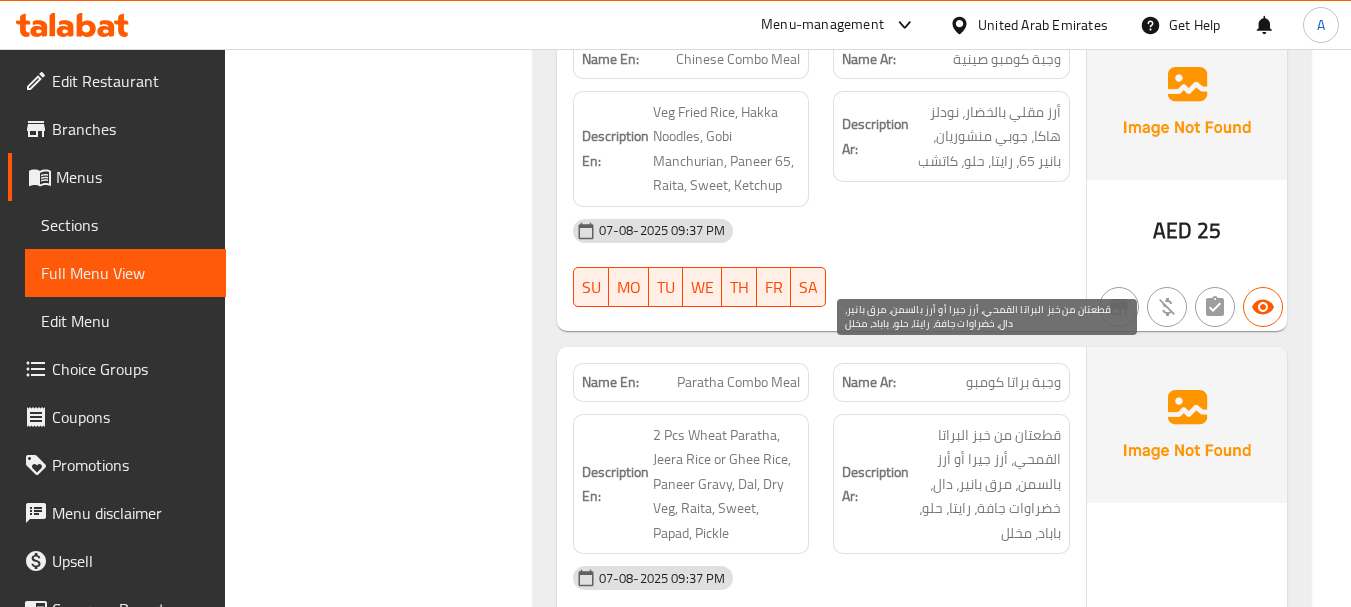 drag, startPoint x: 988, startPoint y: 387, endPoint x: 966, endPoint y: 403, distance: 27.202942 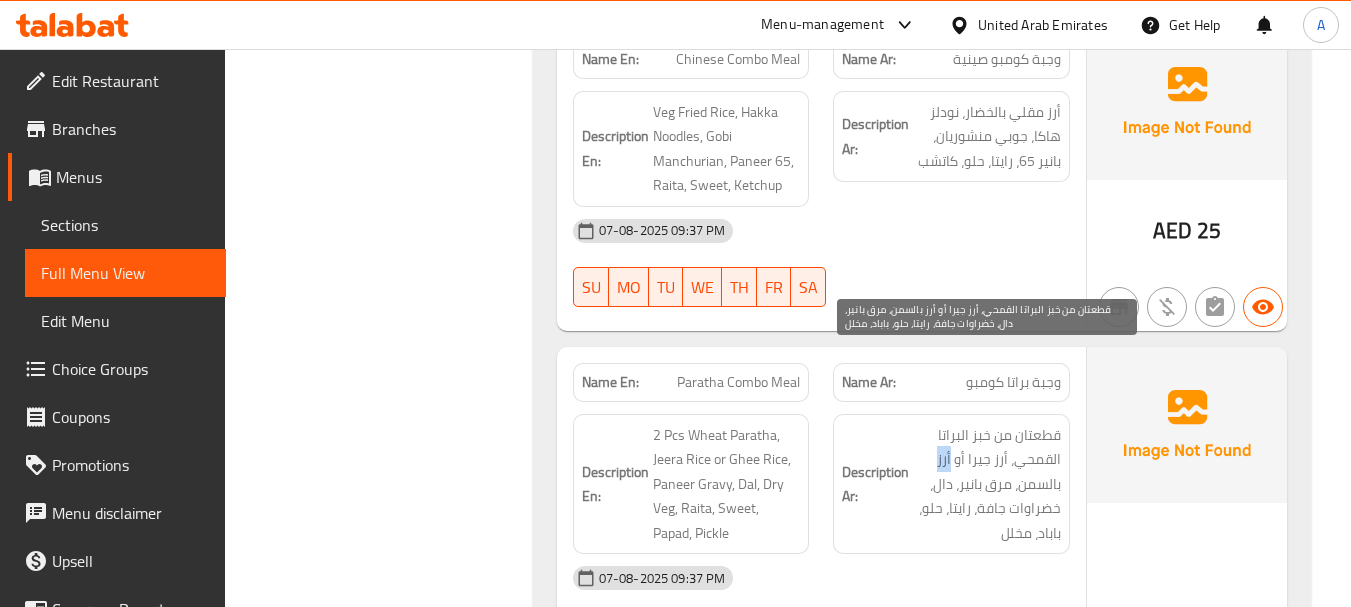 drag, startPoint x: 952, startPoint y: 390, endPoint x: 940, endPoint y: 387, distance: 12.369317 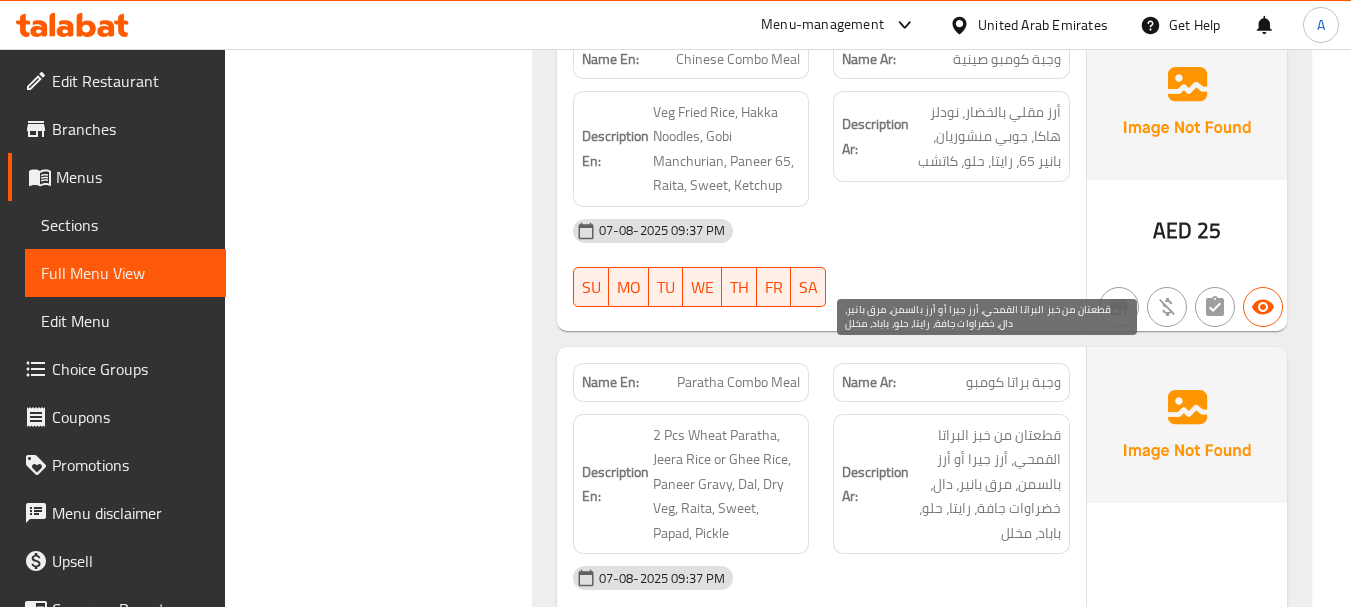 click on "قطعتان من خبز البراتا القمحي، أرز جيرا أو أرز بالسمن، مرق بانير، دال، خضراوات جافة، رايتا، حلو، باباد، مخلل" at bounding box center [987, 484] 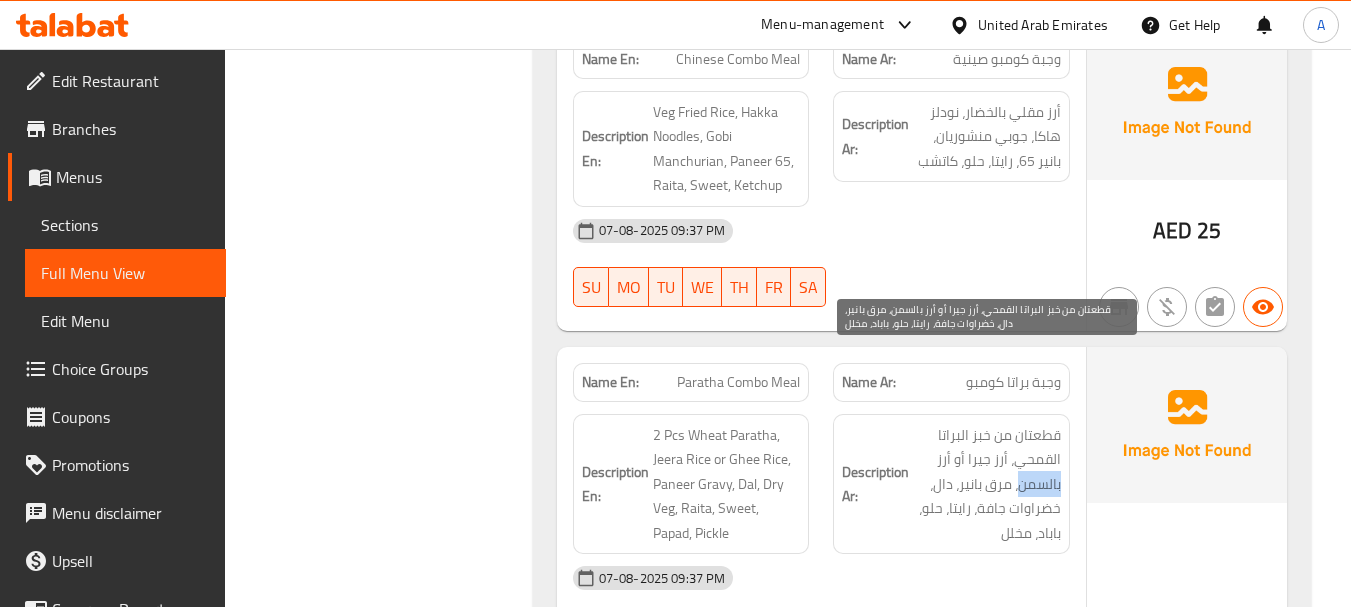 click on "قطعتان من خبز البراتا القمحي، أرز جيرا أو أرز بالسمن، مرق بانير، دال، خضراوات جافة، رايتا، حلو، باباد، مخلل" at bounding box center (987, 484) 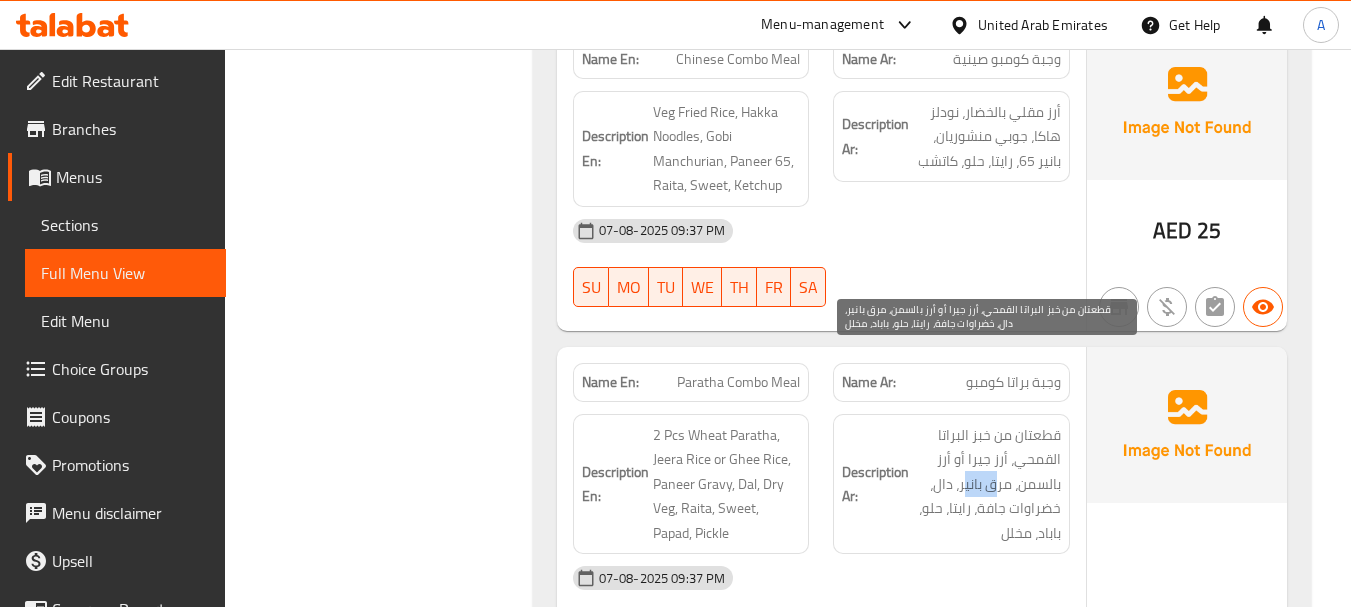 drag, startPoint x: 987, startPoint y: 411, endPoint x: 962, endPoint y: 405, distance: 25.70992 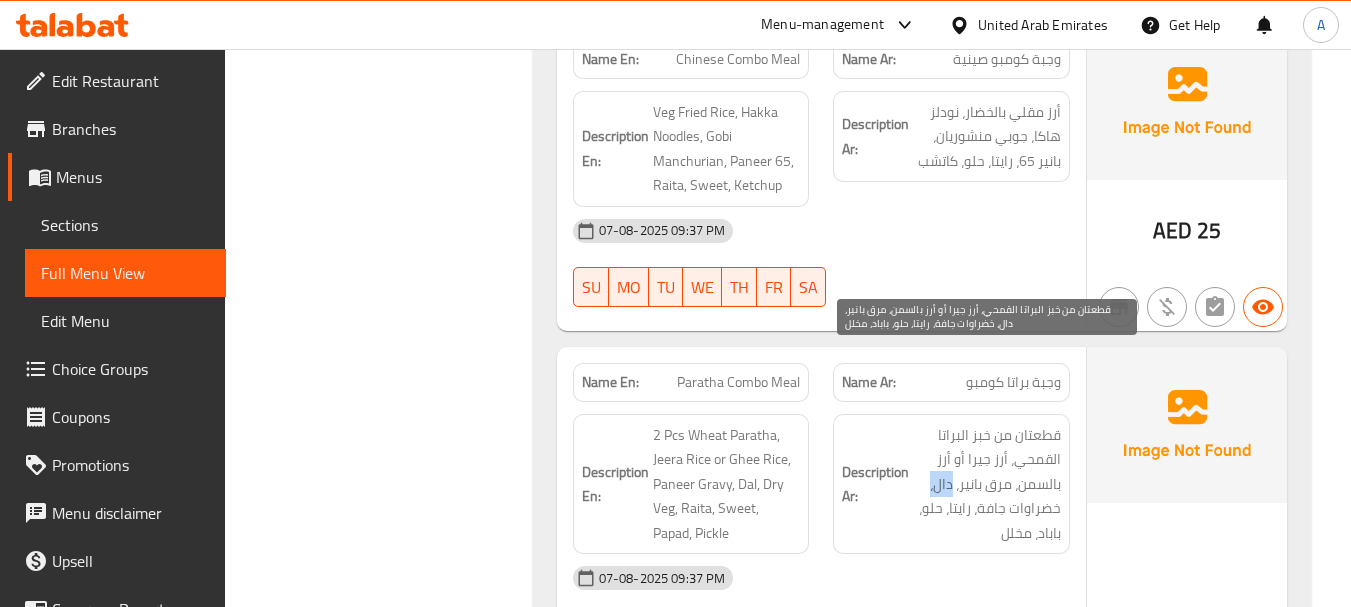 drag, startPoint x: 929, startPoint y: 409, endPoint x: 956, endPoint y: 422, distance: 29.966648 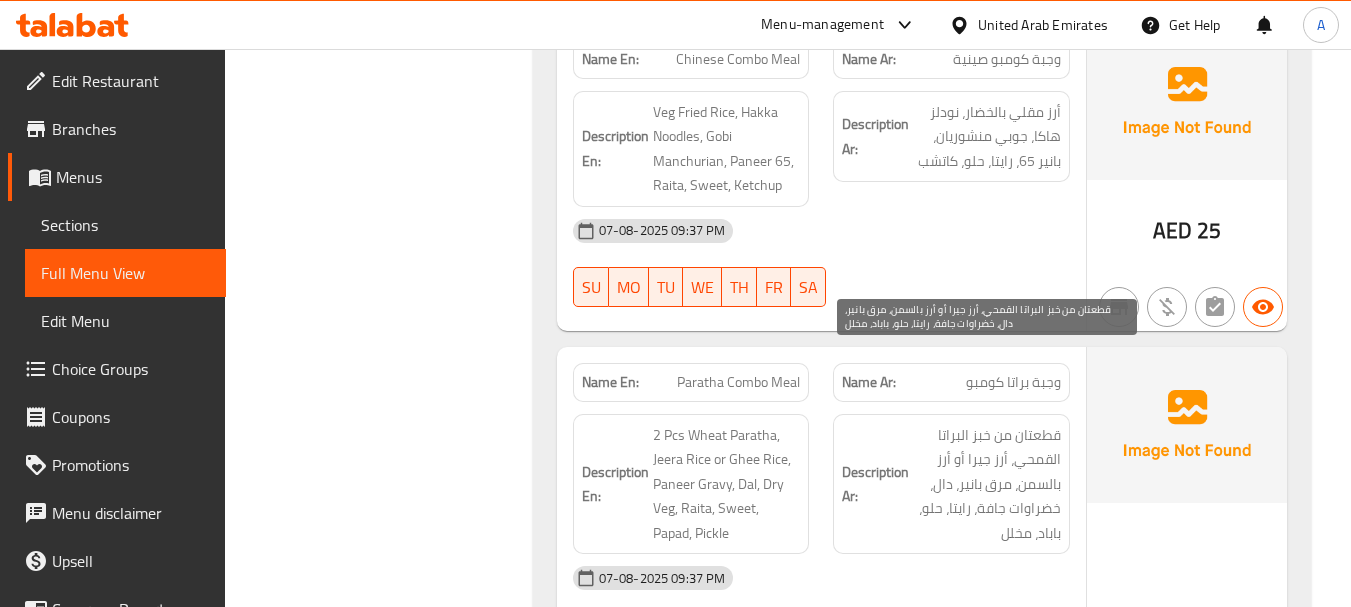 click on "قطعتان من خبز البراتا القمحي، أرز جيرا أو أرز بالسمن، مرق بانير، دال، خضراوات جافة، رايتا، حلو، باباد، مخلل" at bounding box center [987, 484] 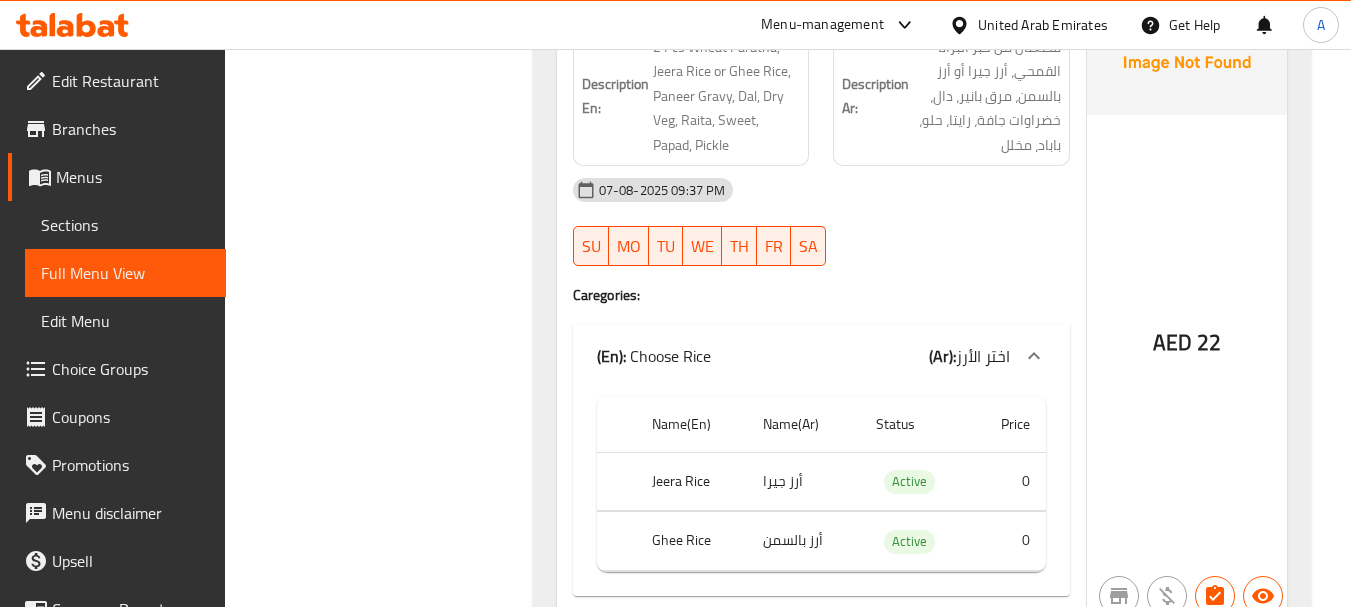 scroll, scrollTop: 44059, scrollLeft: 0, axis: vertical 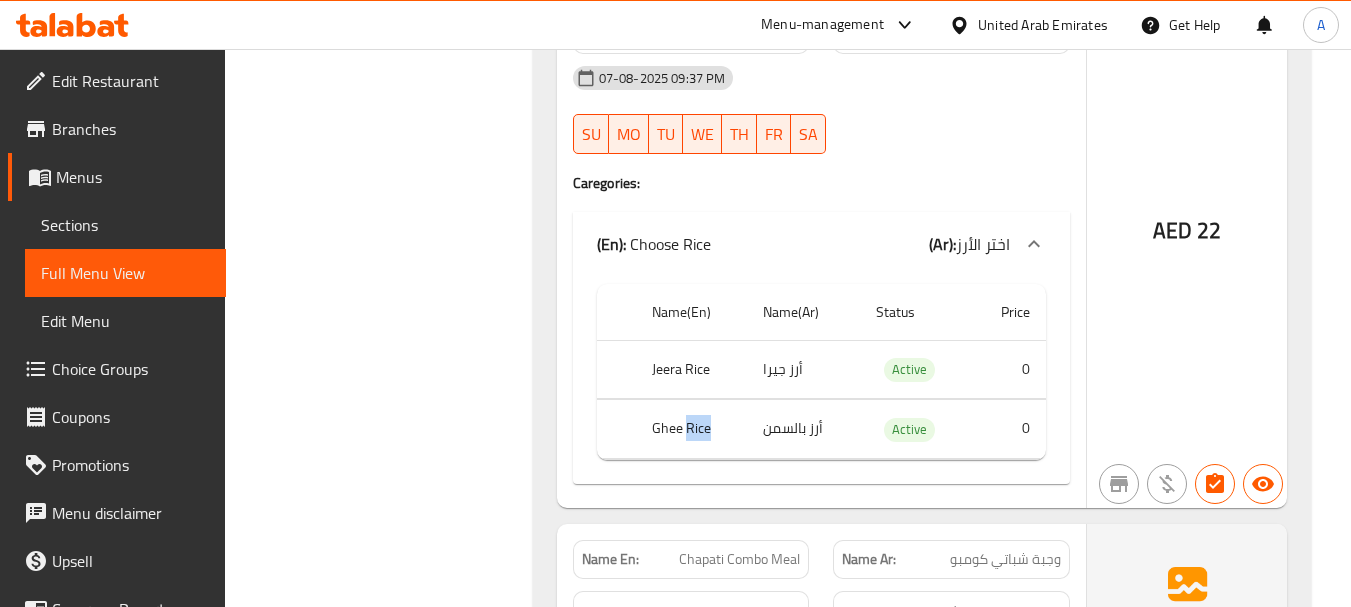 click on "Ghee Rice" at bounding box center [692, -42866] 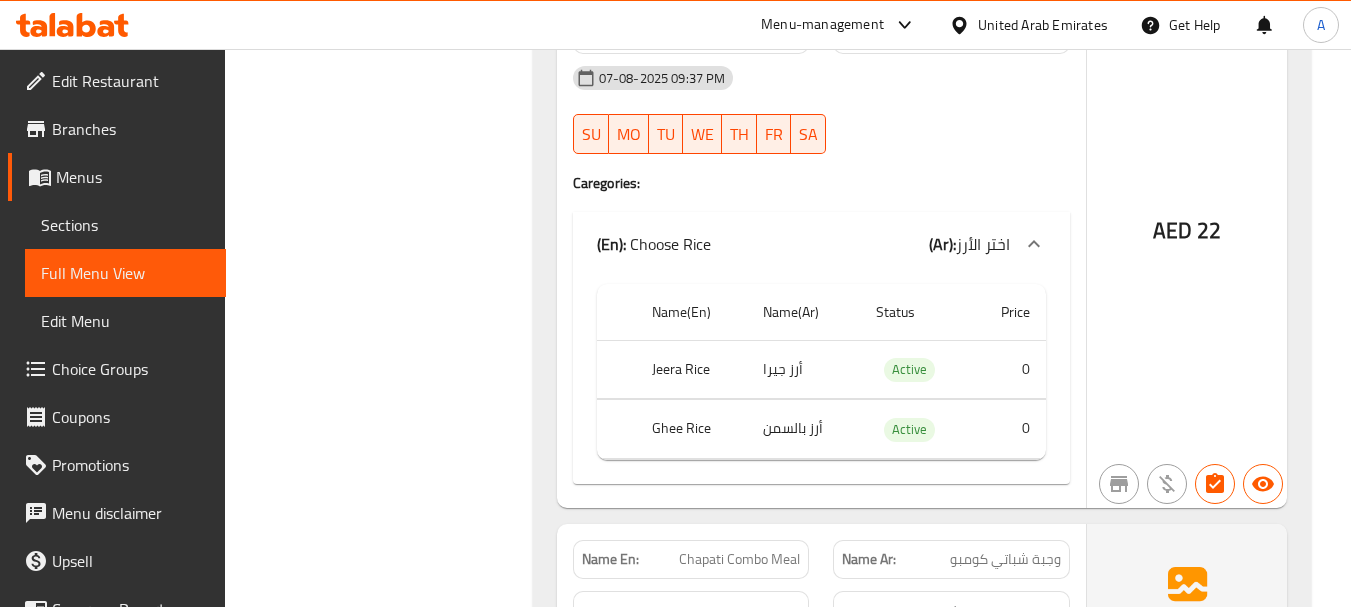 click on "Name(En) Name(Ar) Status Price Jeera Rice أرز جيرا Active 0 Ghee Rice أرز بالسمن Active 0" at bounding box center (821, -42915) 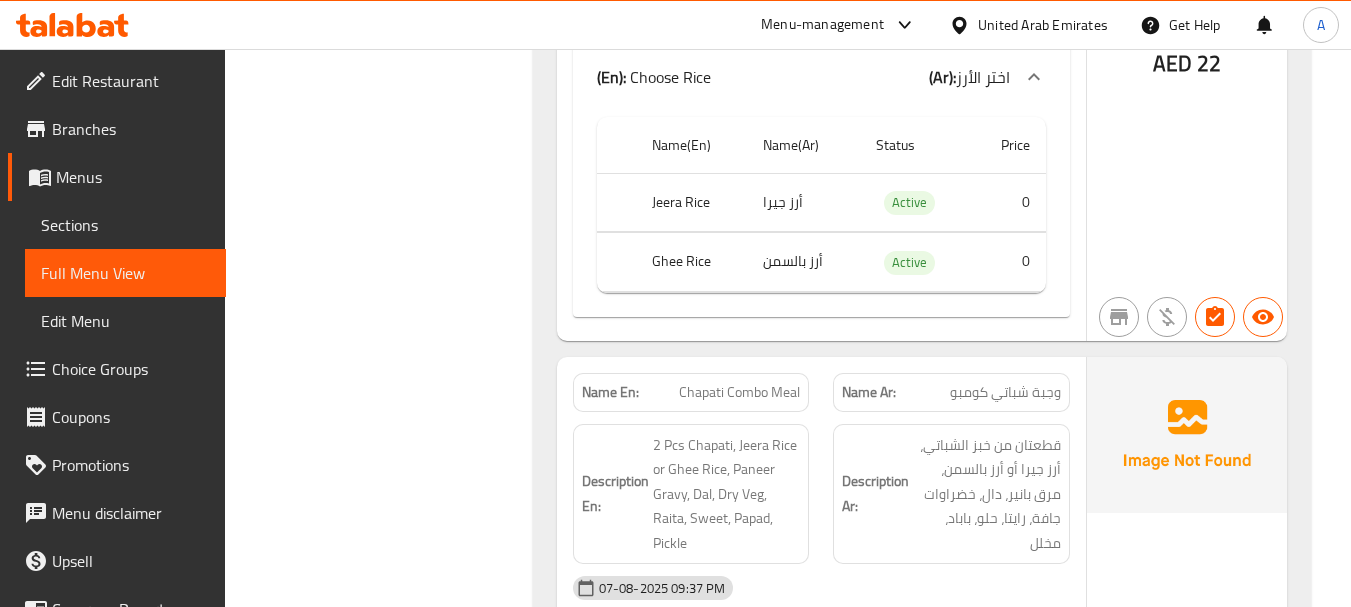 scroll, scrollTop: 44259, scrollLeft: 0, axis: vertical 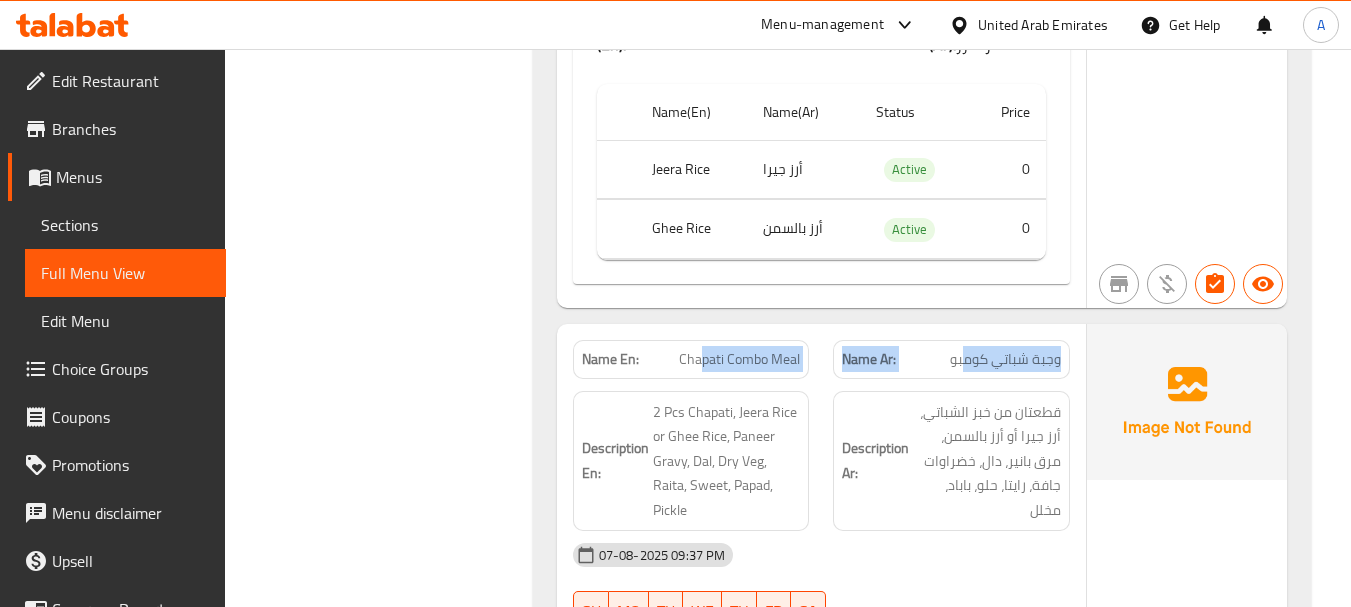 drag, startPoint x: 838, startPoint y: 271, endPoint x: 970, endPoint y: 271, distance: 132 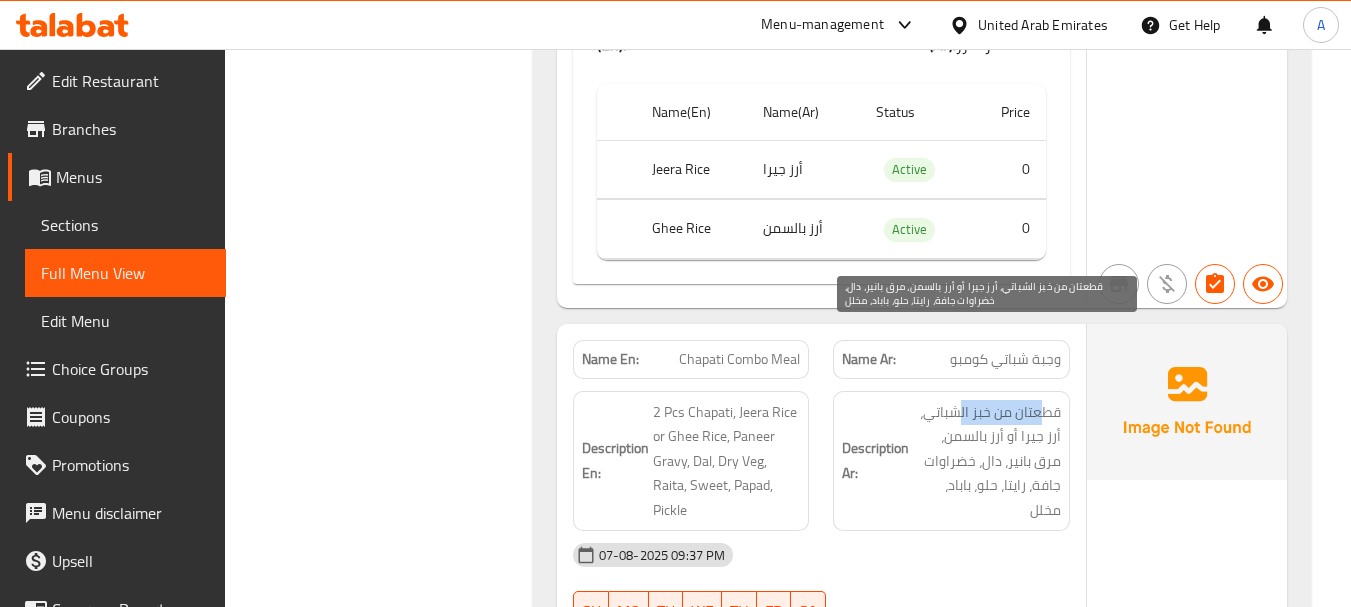 drag, startPoint x: 1040, startPoint y: 332, endPoint x: 917, endPoint y: 438, distance: 162.37303 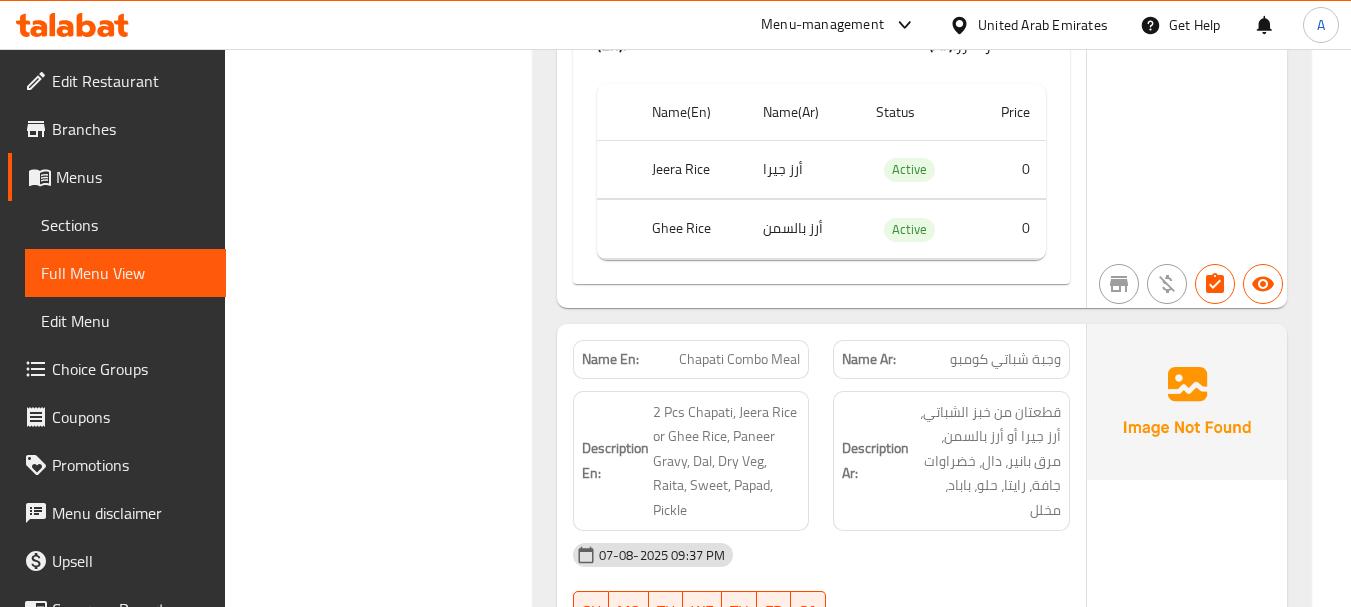 click on "Description Ar: قطعتان من خبز الشباتي، أرز جيرا أو أرز بالسمن، مرق بانير، دال، خضراوات جافة، رايتا، حلو، باباد، مخلل" at bounding box center (951, -42837) 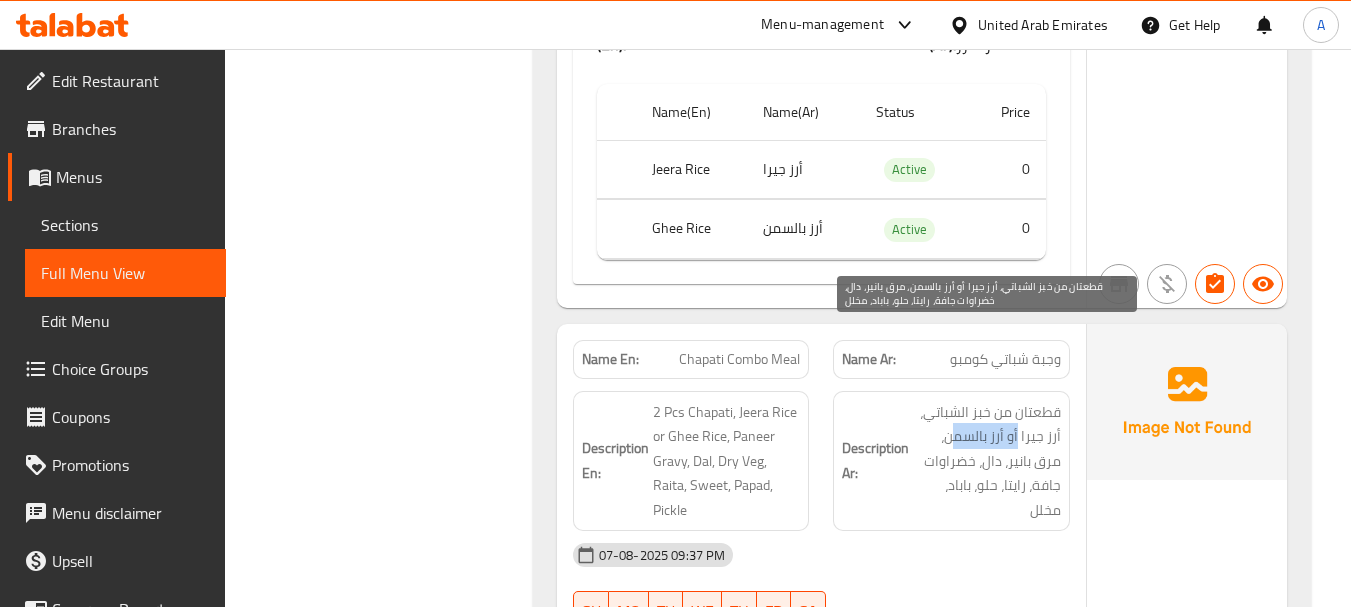 drag, startPoint x: 1015, startPoint y: 364, endPoint x: 957, endPoint y: 359, distance: 58.21512 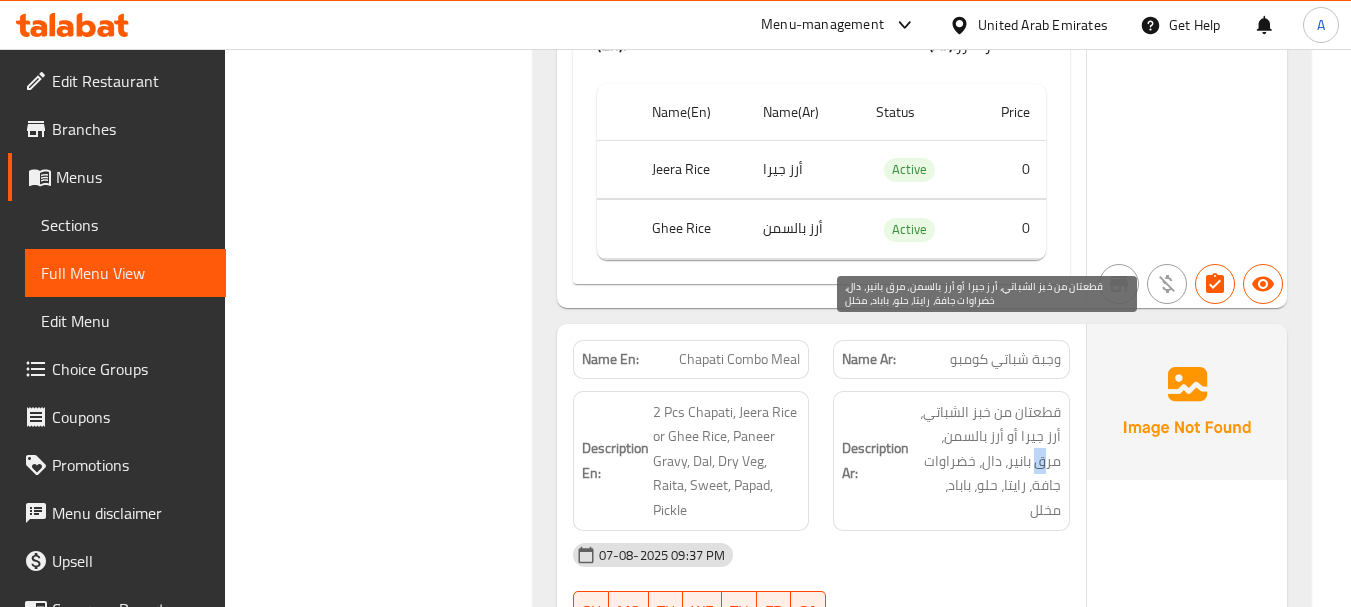 drag, startPoint x: 916, startPoint y: 359, endPoint x: 949, endPoint y: 382, distance: 40.22437 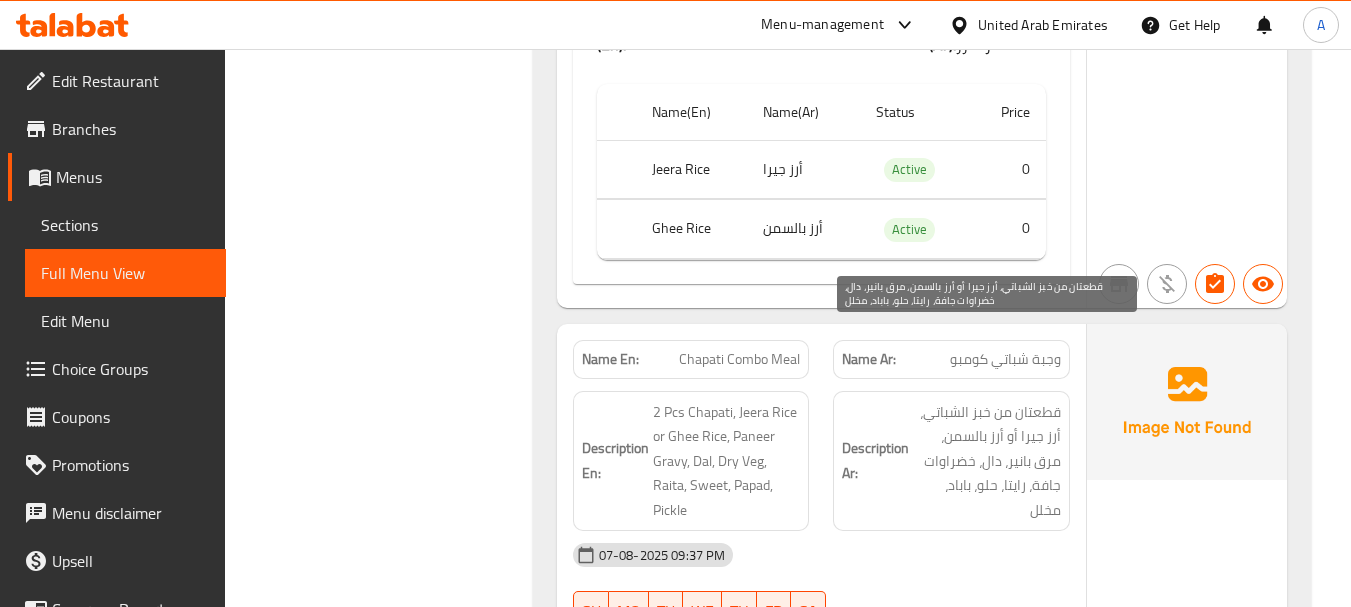 click on "قطعتان من خبز الشباتي، أرز جيرا أو أرز بالسمن، مرق بانير، دال، خضراوات جافة، رايتا، حلو، باباد، مخلل" at bounding box center [987, 461] 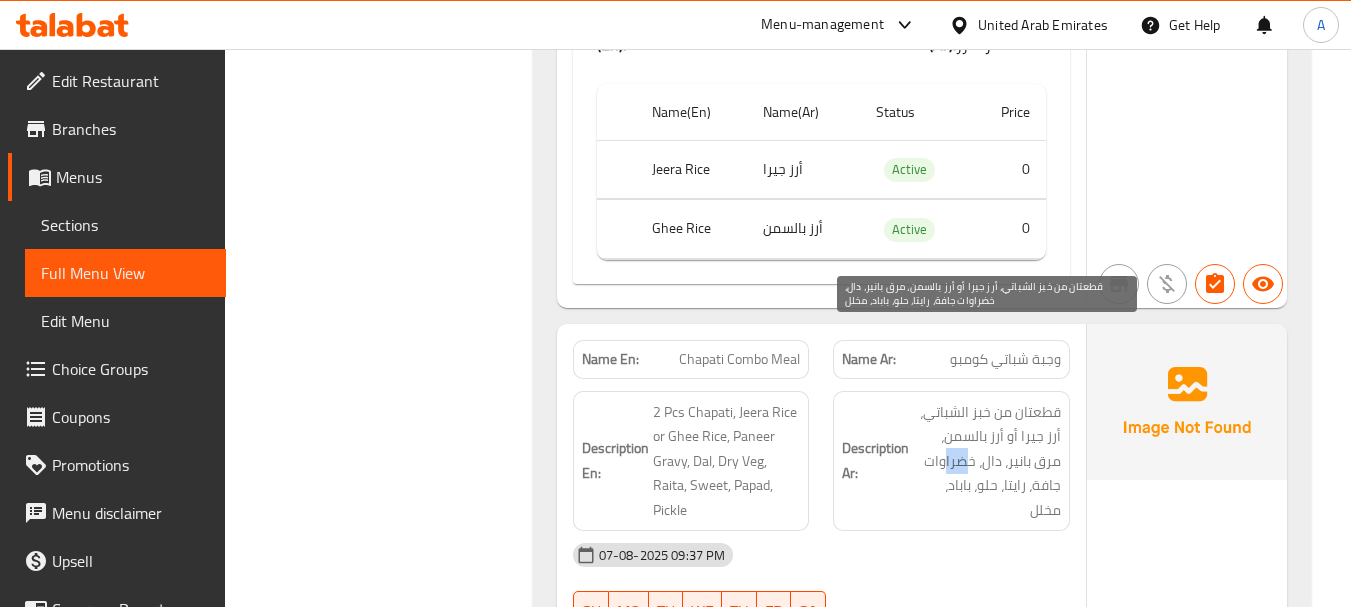 drag, startPoint x: 992, startPoint y: 383, endPoint x: 978, endPoint y: 383, distance: 14 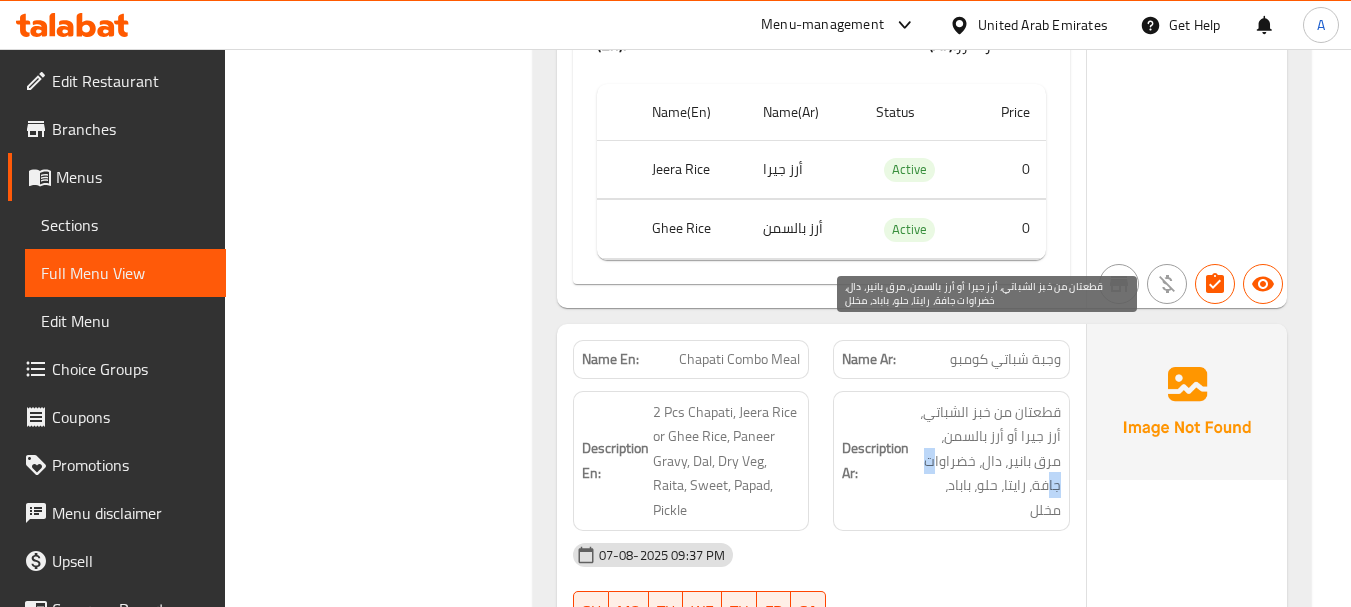 drag, startPoint x: 963, startPoint y: 394, endPoint x: 942, endPoint y: 388, distance: 21.84033 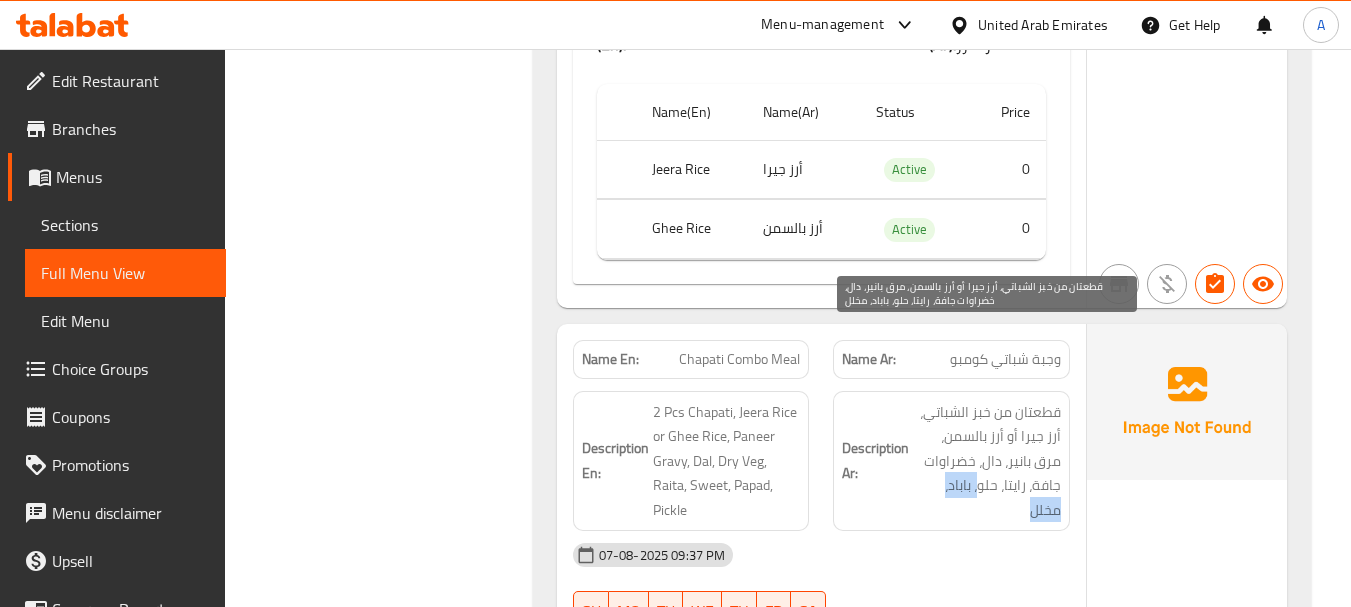 drag, startPoint x: 1012, startPoint y: 410, endPoint x: 939, endPoint y: 429, distance: 75.43209 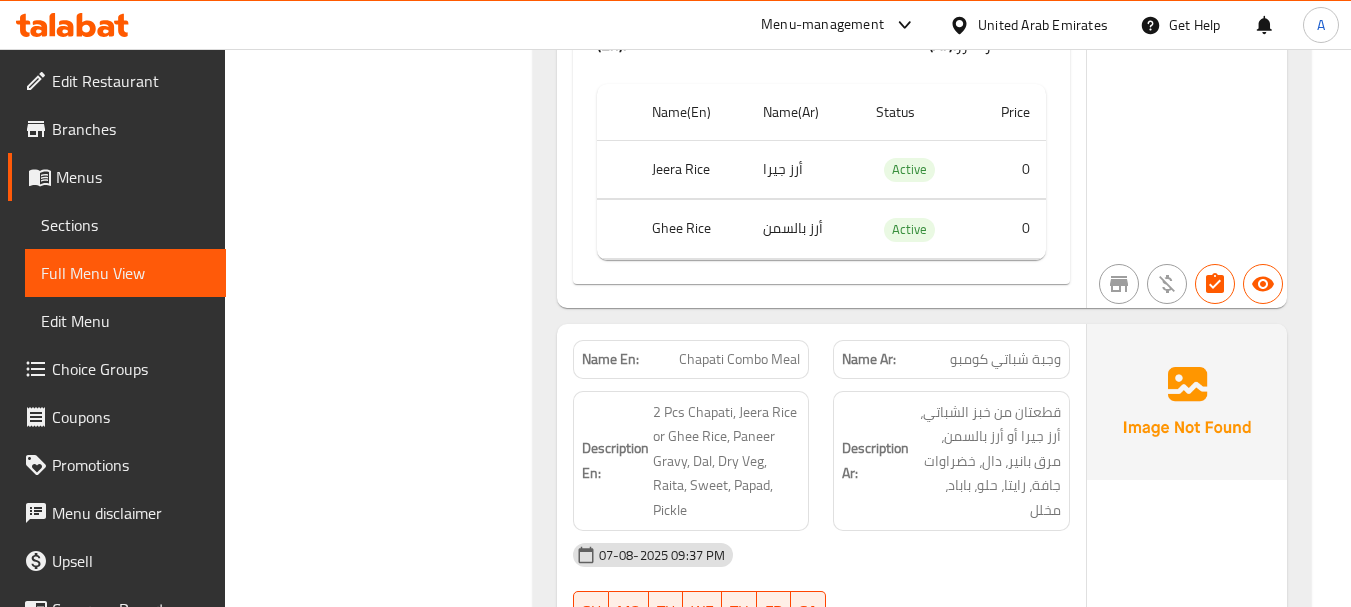 click on "07-08-2025 09:37 PM" at bounding box center (821, -42767) 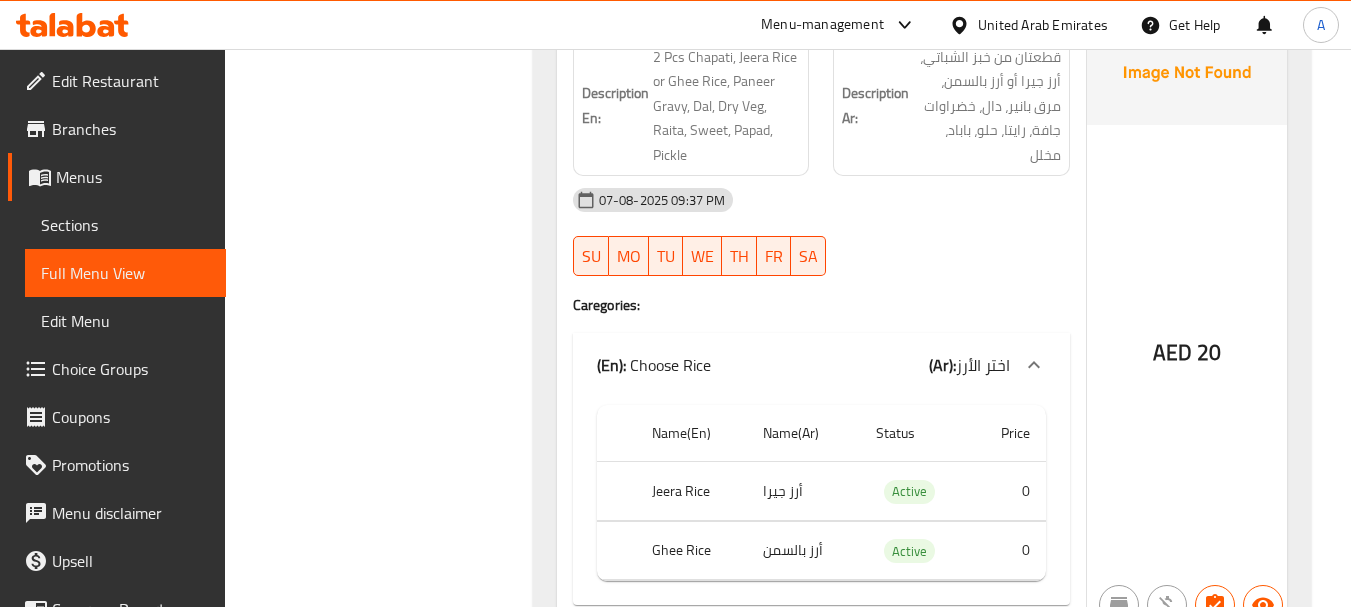 scroll, scrollTop: 44643, scrollLeft: 0, axis: vertical 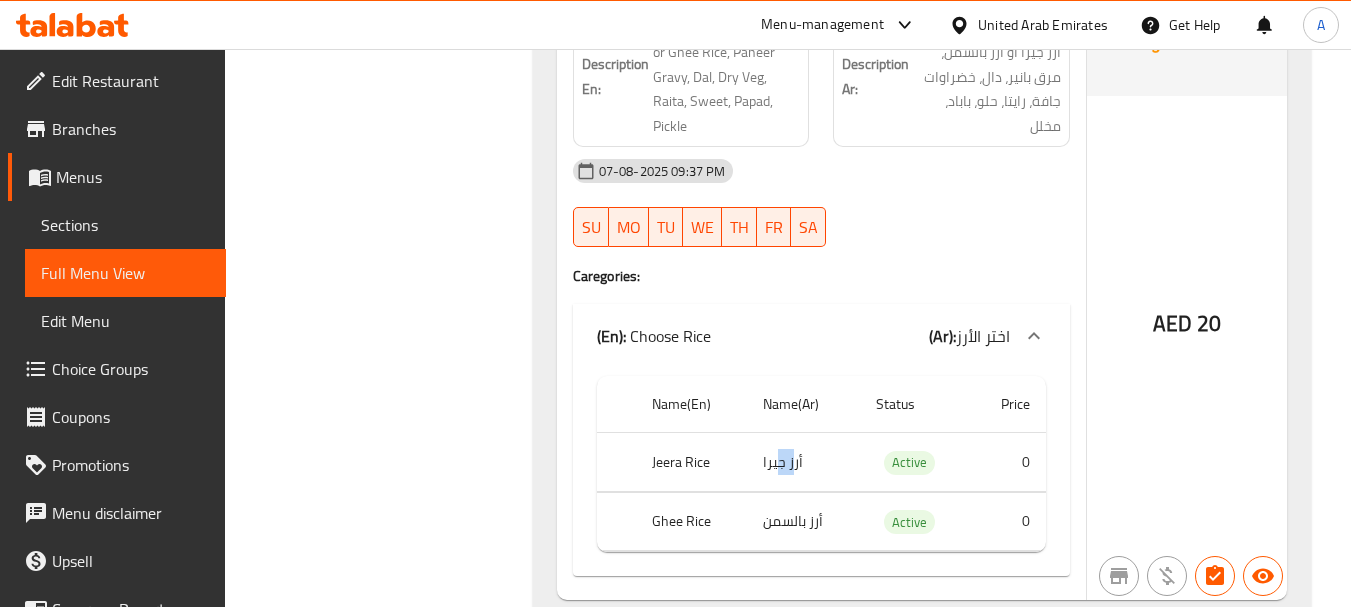 drag, startPoint x: 791, startPoint y: 395, endPoint x: 767, endPoint y: 428, distance: 40.804413 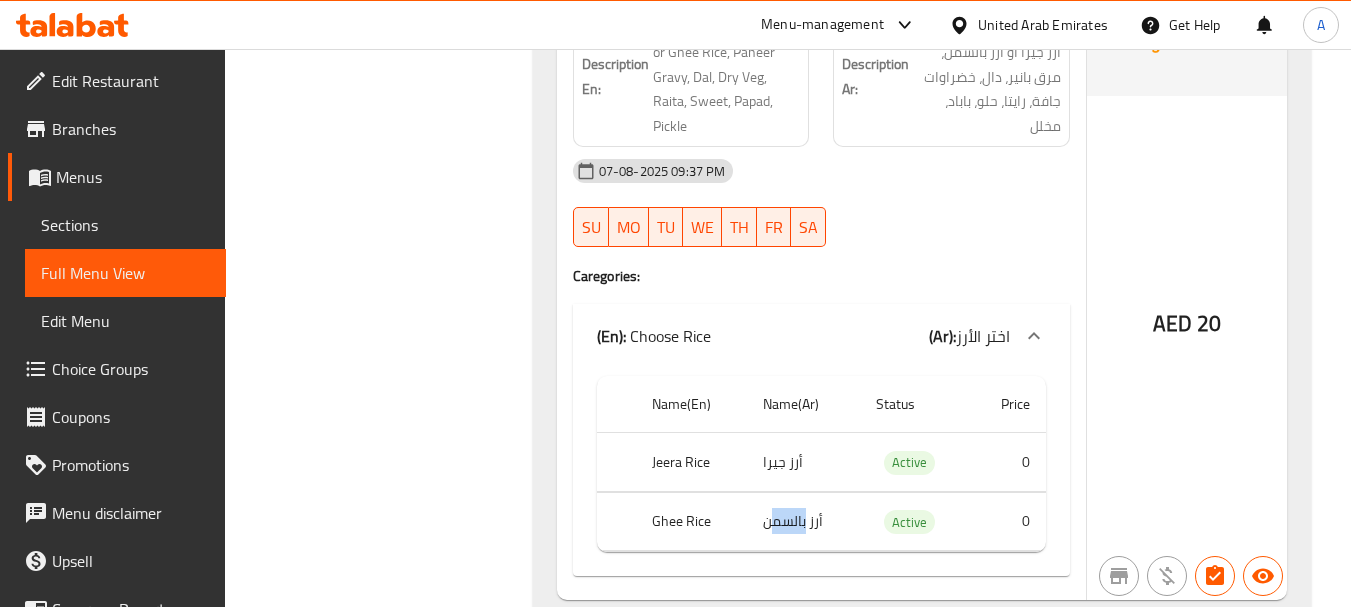 drag, startPoint x: 806, startPoint y: 459, endPoint x: 760, endPoint y: 449, distance: 47.07441 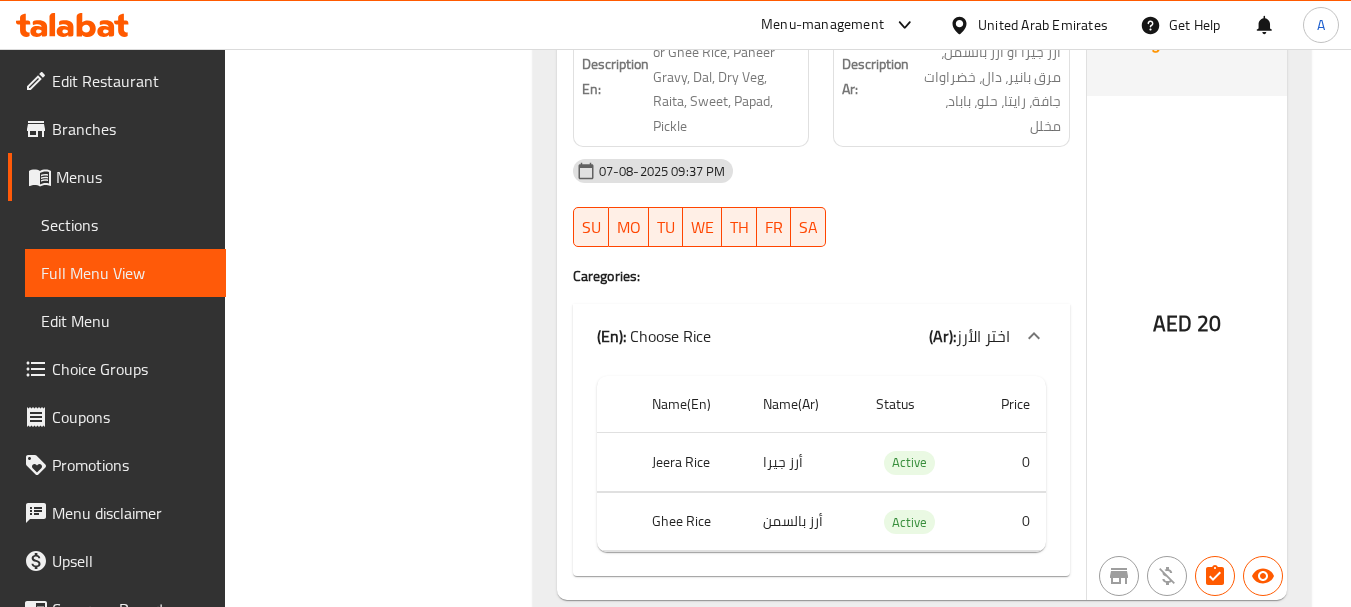 click on "Filter Branches Branches Popular filters Free items Branch specific items Has choices Upsell items Availability filters Available Not available View filters Collapse sections Collapse categories Collapse Choices" at bounding box center [386, -21867] 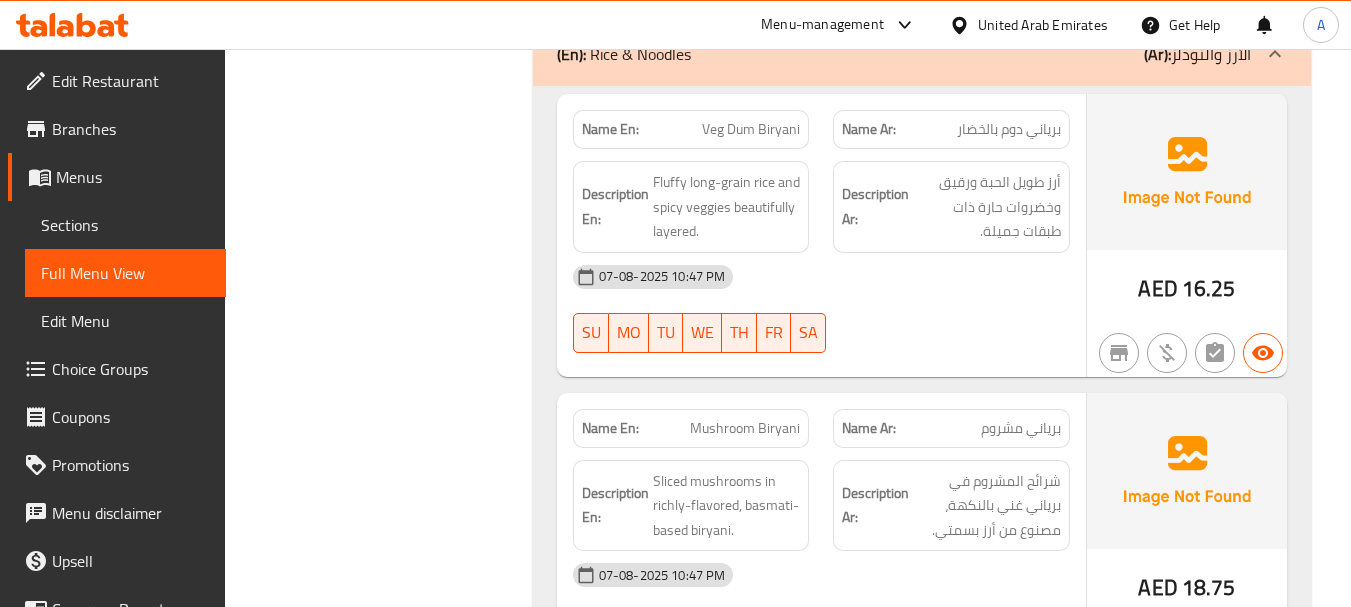 scroll, scrollTop: 5224, scrollLeft: 0, axis: vertical 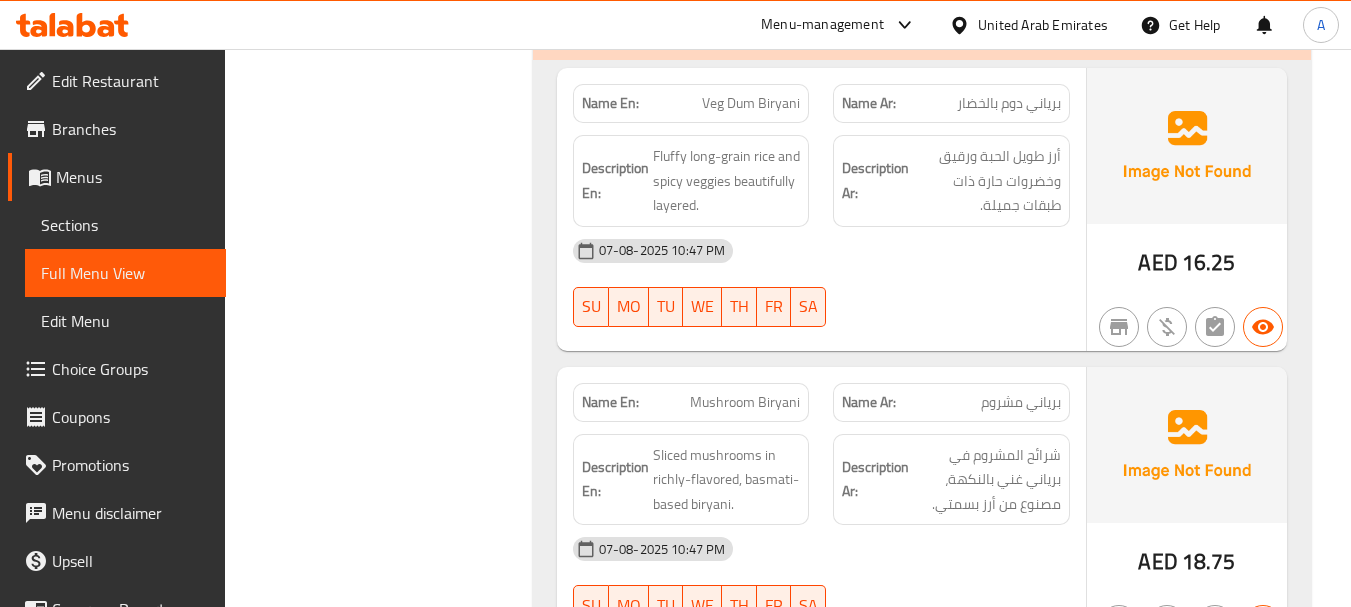 drag, startPoint x: 952, startPoint y: 104, endPoint x: 946, endPoint y: 136, distance: 32.55764 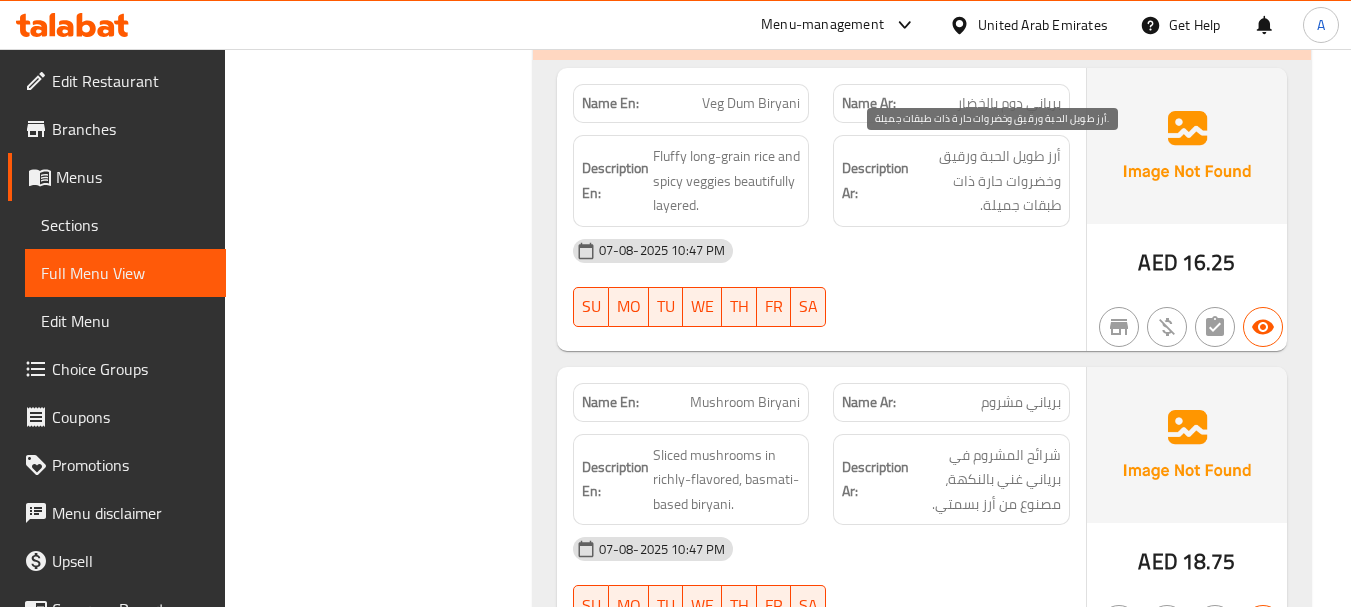 click on "أرز طويل الحبة ورقيق وخضروات حارة ذات طبقات جميلة." at bounding box center [987, 181] 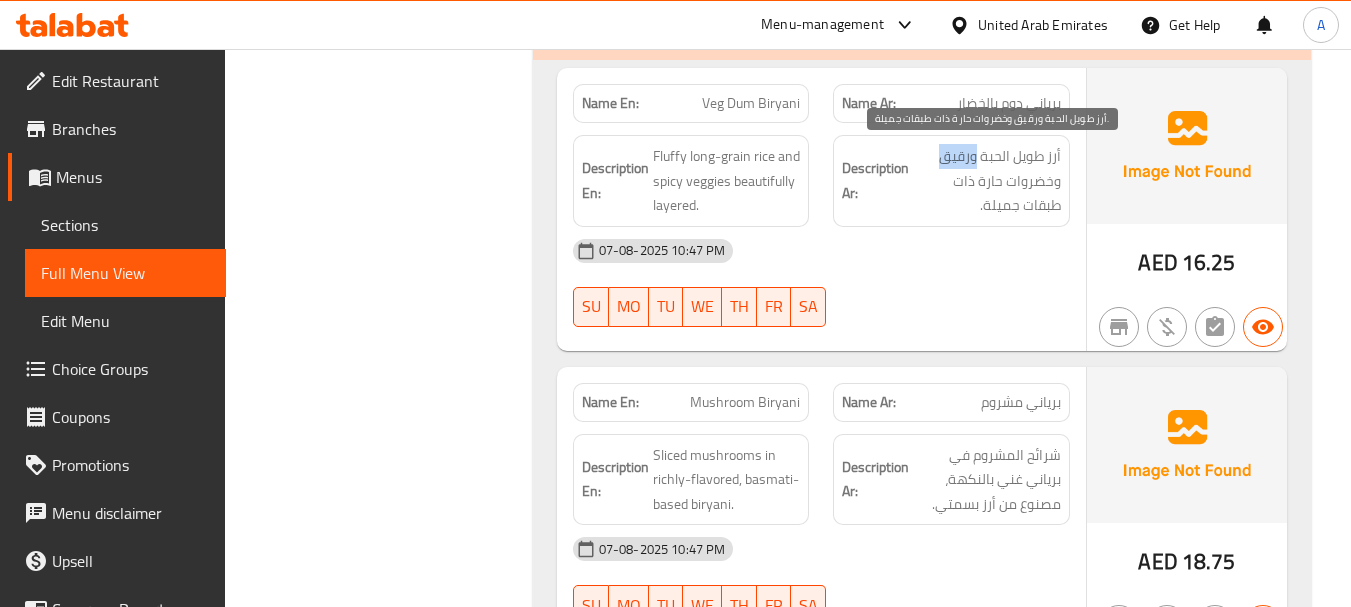 click on "أرز طويل الحبة ورقيق وخضروات حارة ذات طبقات جميلة." at bounding box center [987, 181] 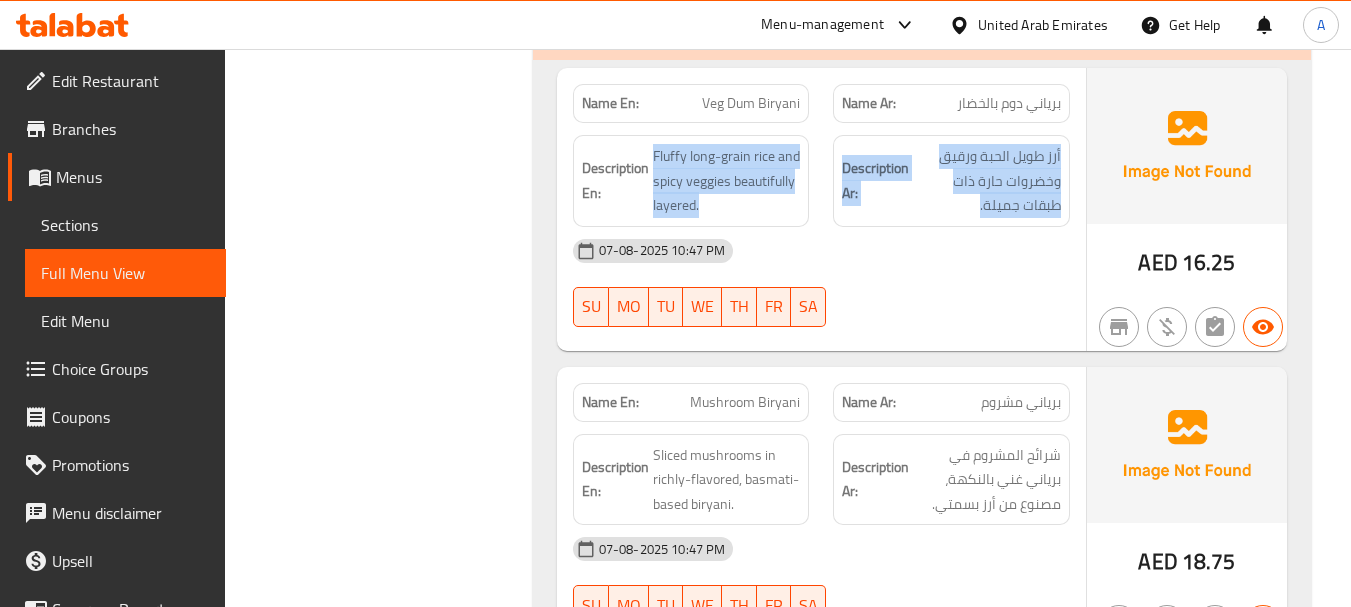 drag, startPoint x: 915, startPoint y: 153, endPoint x: 776, endPoint y: 174, distance: 140.57738 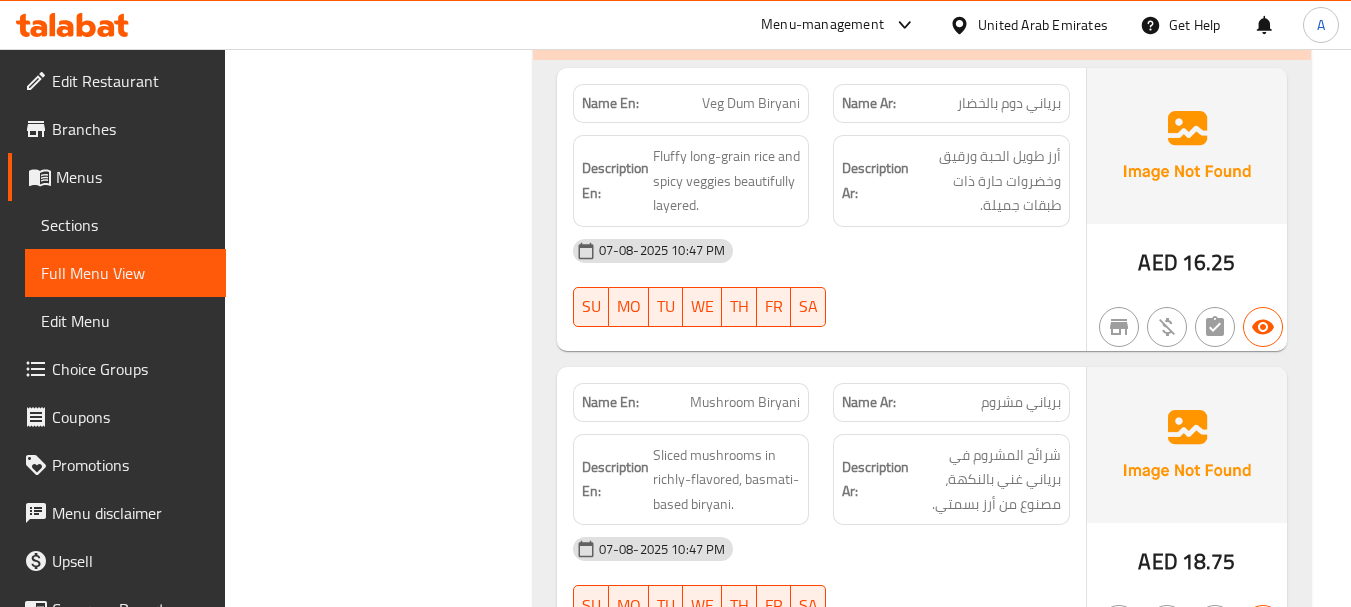 drag, startPoint x: 920, startPoint y: 292, endPoint x: 781, endPoint y: 219, distance: 157.00319 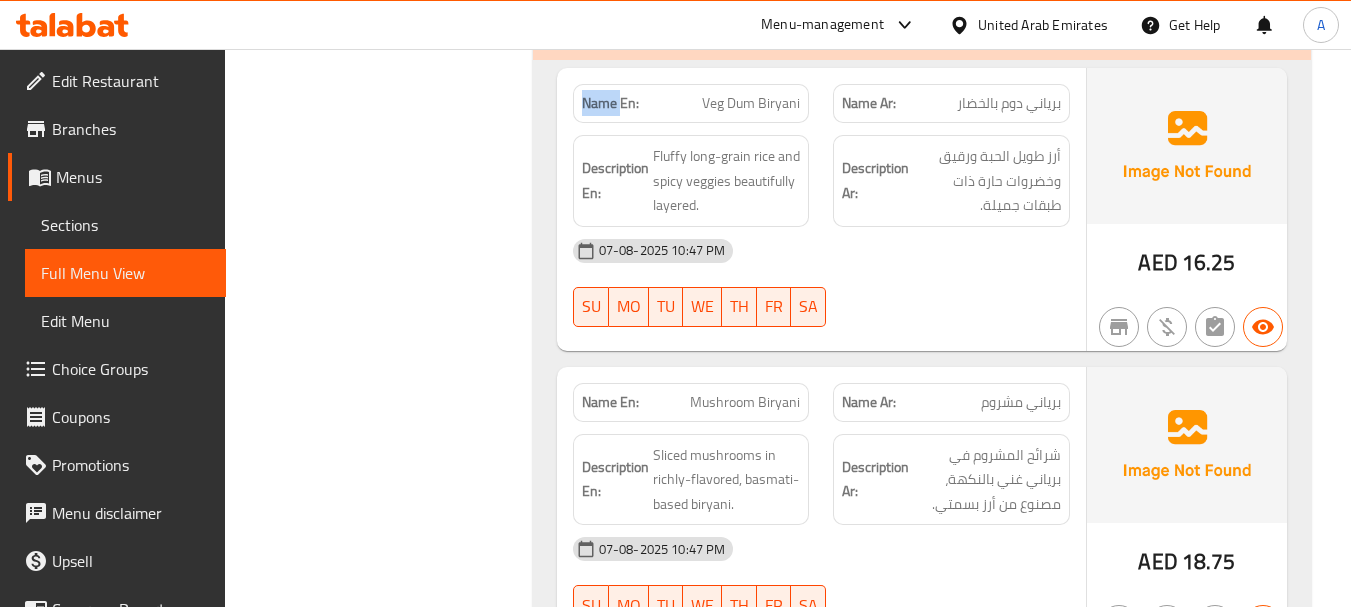click on "Name En:" at bounding box center (610, -4848) 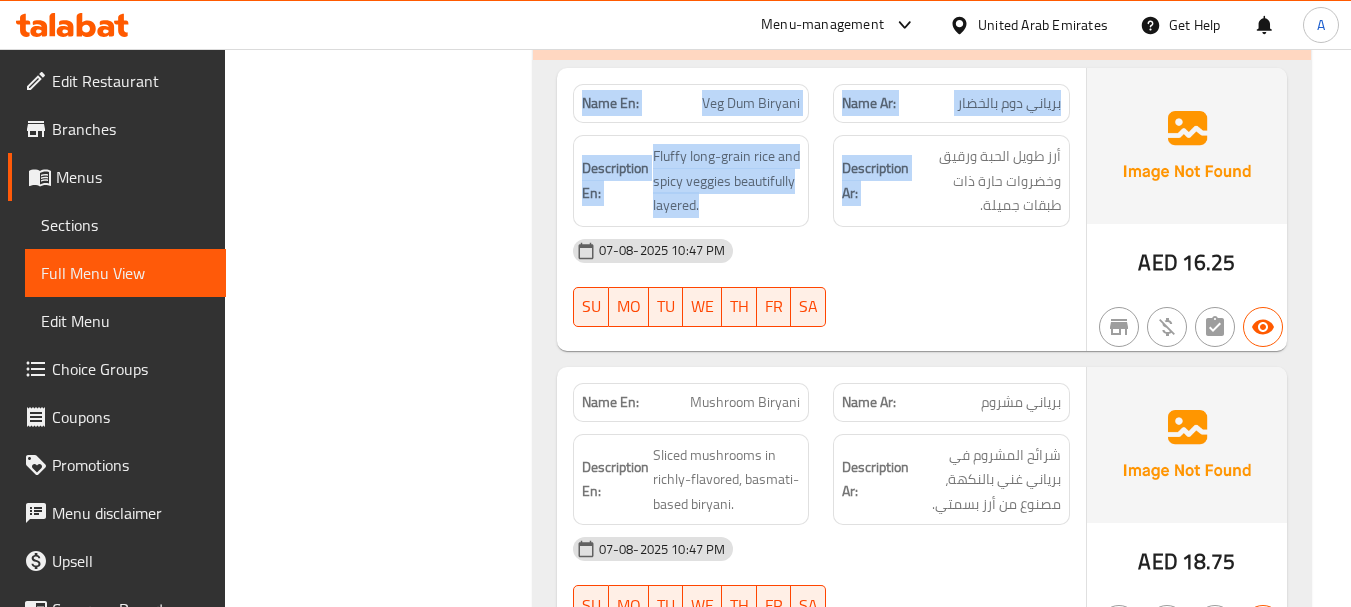 drag, startPoint x: 609, startPoint y: 111, endPoint x: 868, endPoint y: 205, distance: 275.5304 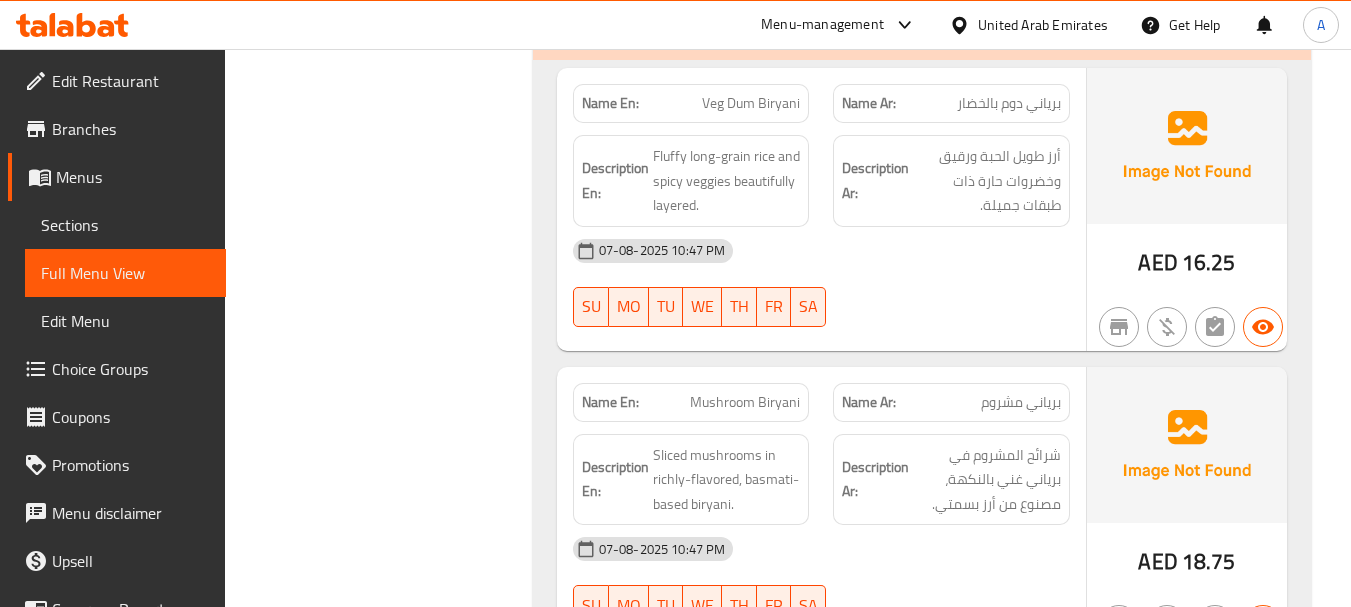 click on "07-08-2025 10:47 PM" at bounding box center (821, -4701) 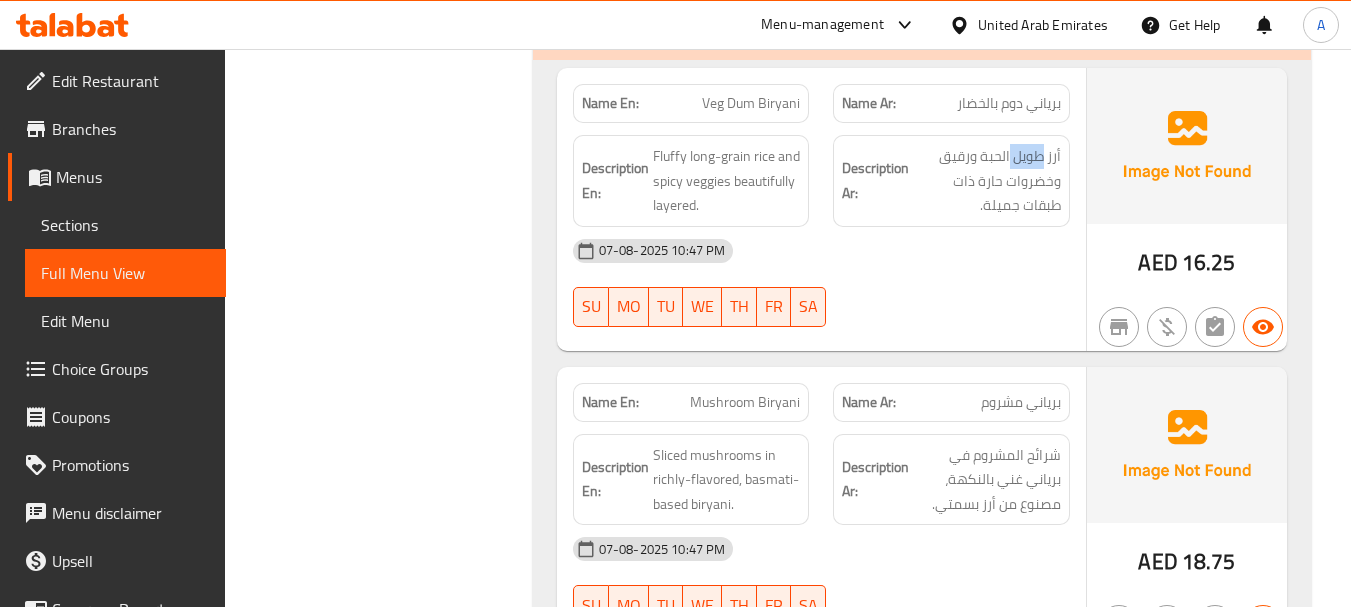 click on "Description Ar: أرز طويل الحبة ورقيق وخضروات حارة ذات طبقات جميلة." at bounding box center [951, -4770] 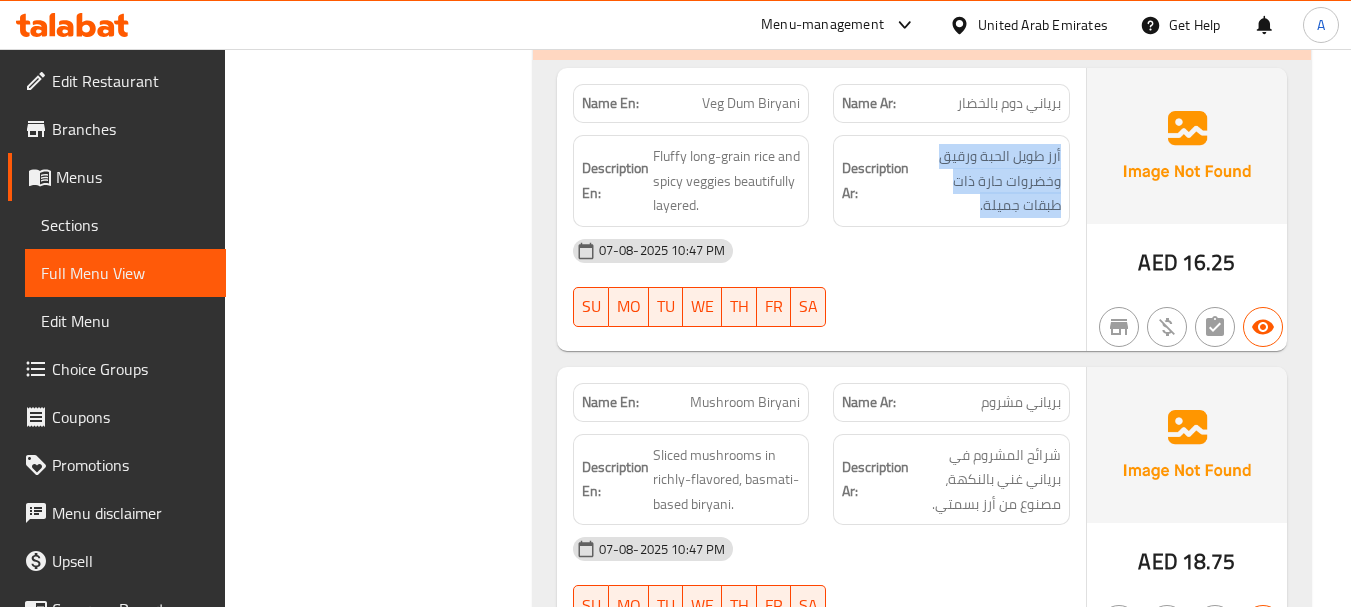 click on "Description Ar: أرز طويل الحبة ورقيق وخضروات حارة ذات طبقات جميلة." at bounding box center (951, -4770) 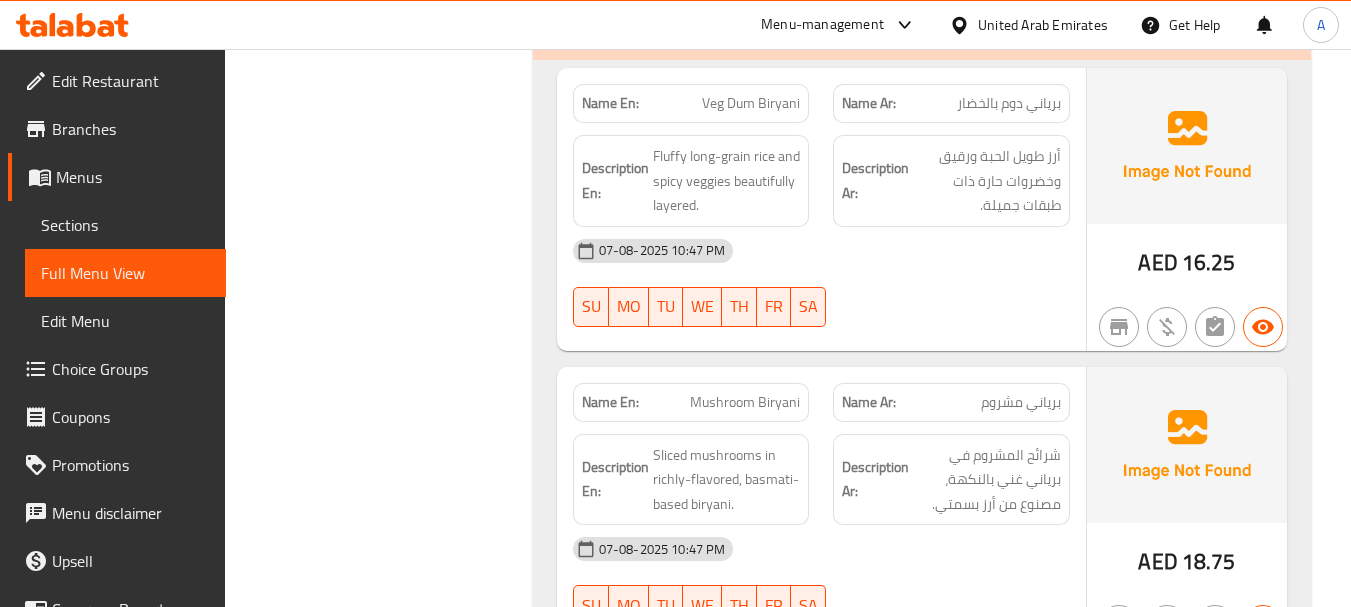click on "07-08-2025 10:47 PM SU MO TU WE TH FR SA" at bounding box center (821, -4669) 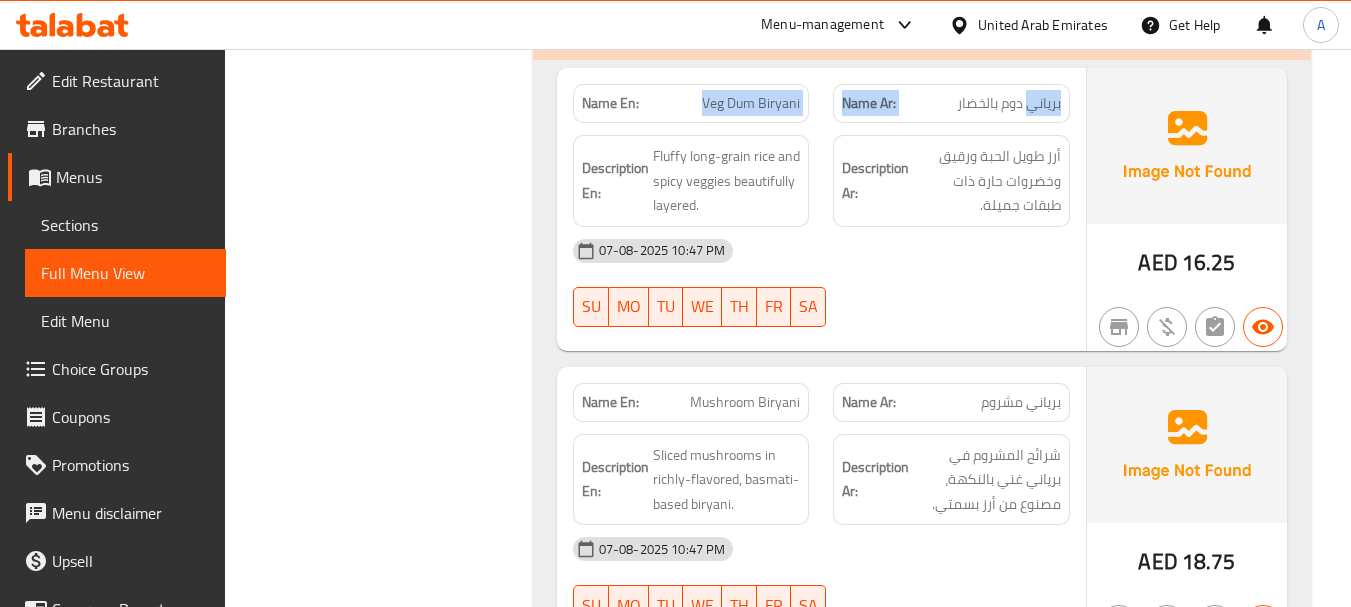 drag, startPoint x: 1051, startPoint y: 105, endPoint x: 701, endPoint y: 108, distance: 350.01285 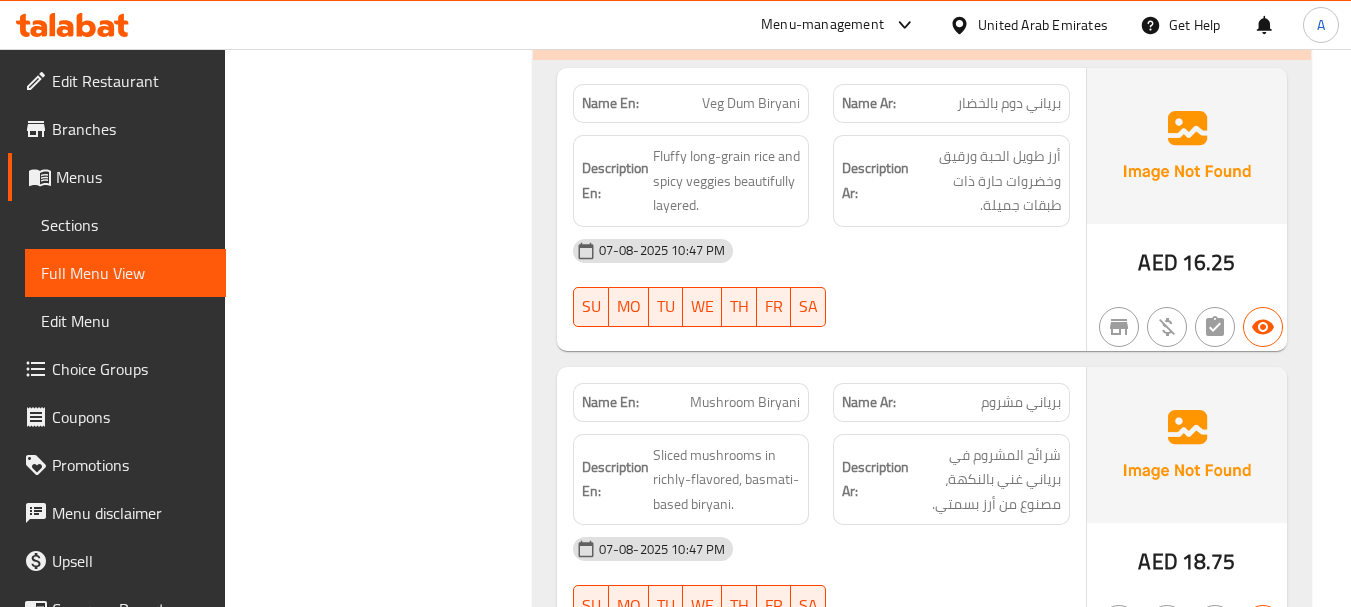 click on "07-08-2025 10:47 PM" at bounding box center [821, -4701] 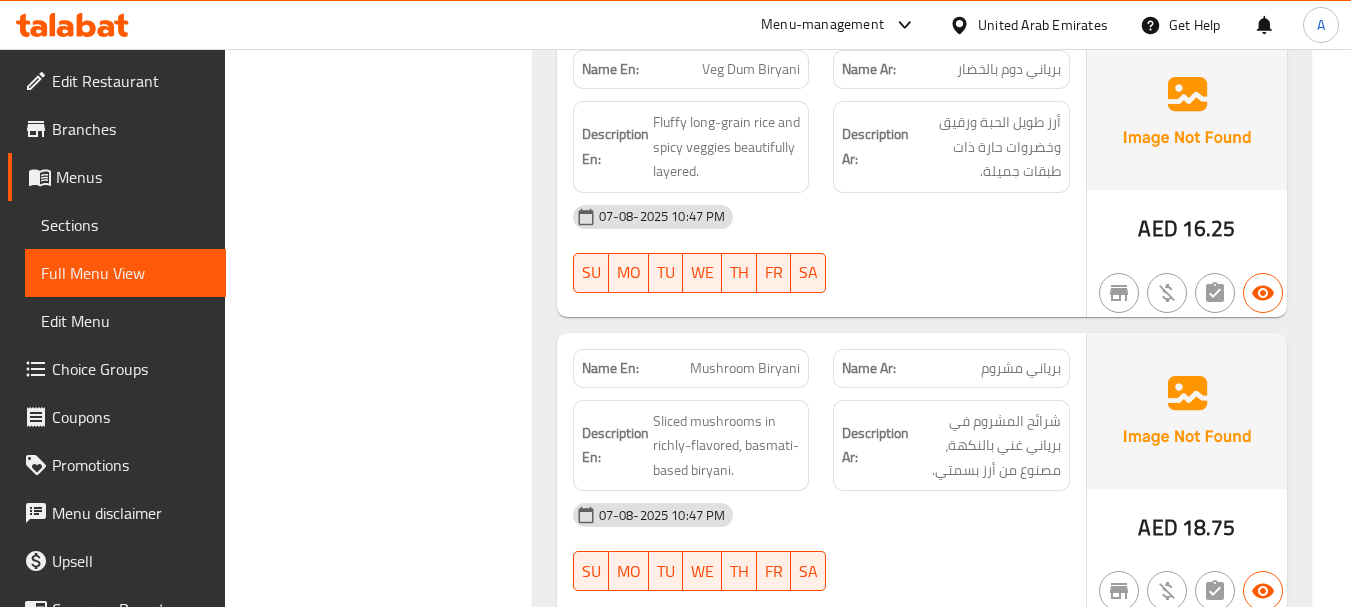 scroll, scrollTop: 5224, scrollLeft: 0, axis: vertical 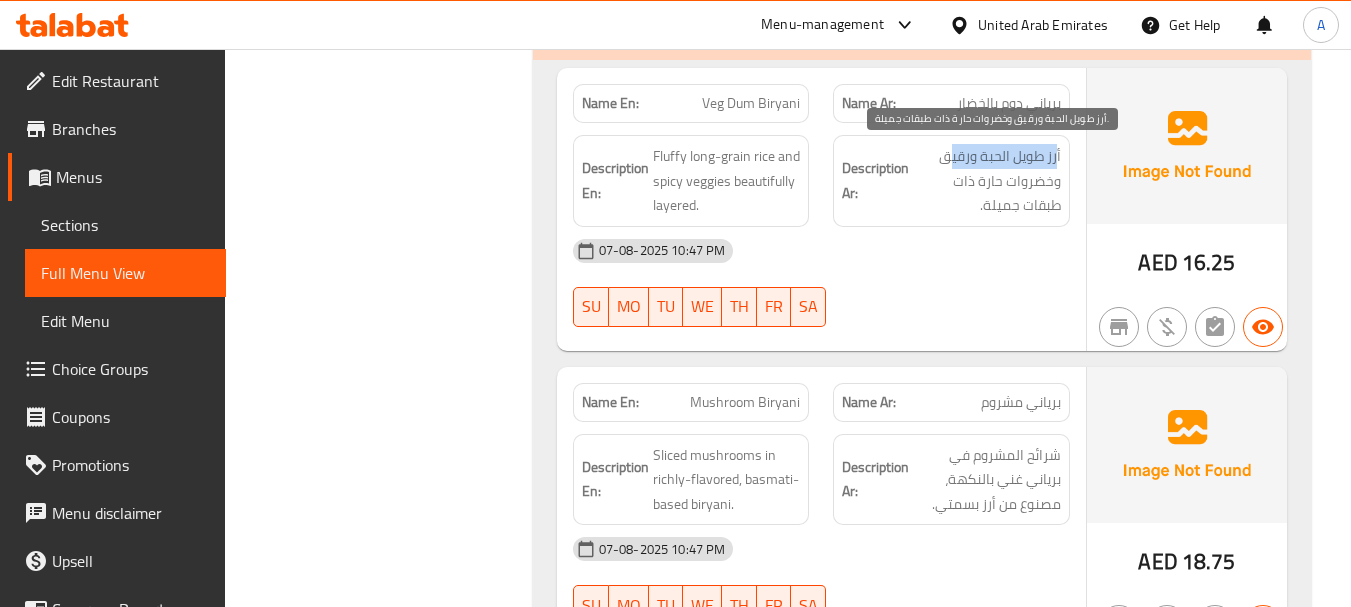 drag, startPoint x: 1055, startPoint y: 160, endPoint x: 946, endPoint y: 159, distance: 109.004585 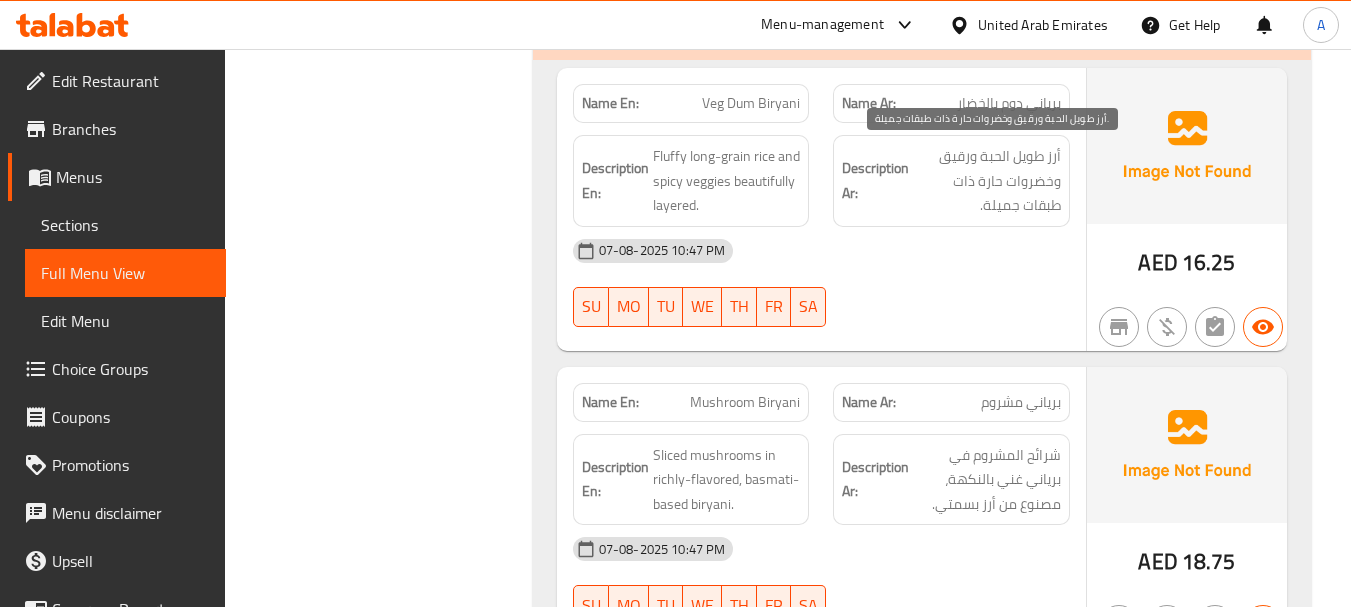 click on "أرز طويل الحبة ورقيق وخضروات حارة ذات طبقات جميلة." at bounding box center (987, 181) 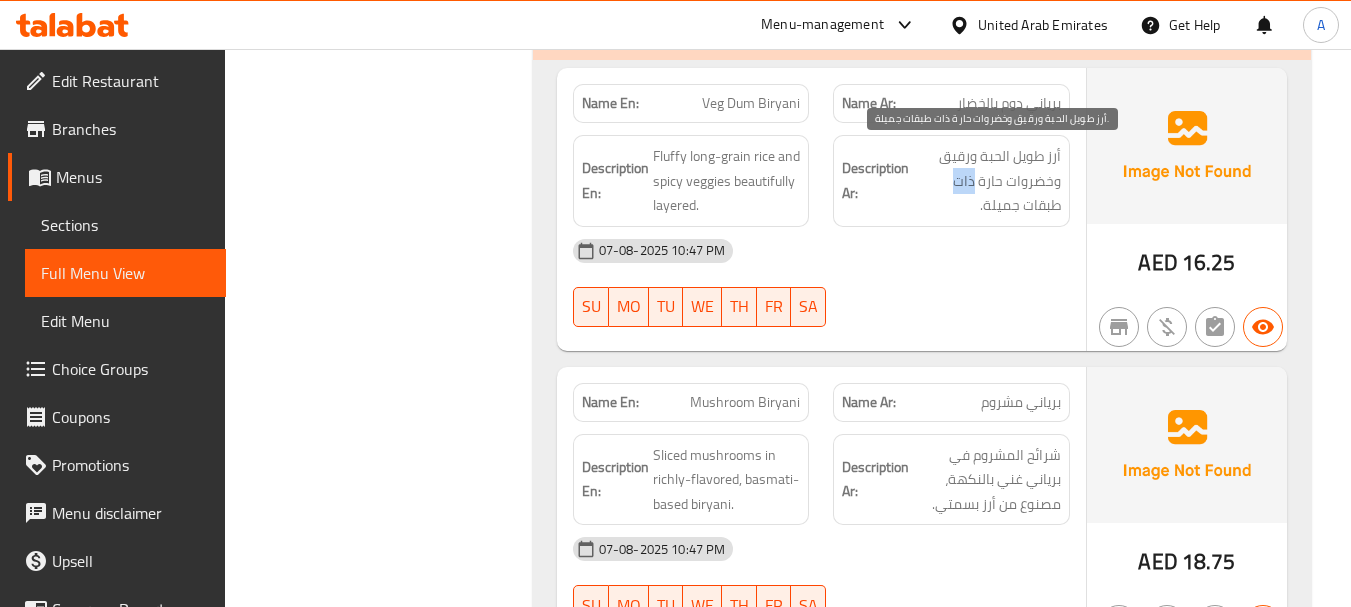 click on "أرز طويل الحبة ورقيق وخضروات حارة ذات طبقات جميلة." at bounding box center (987, 181) 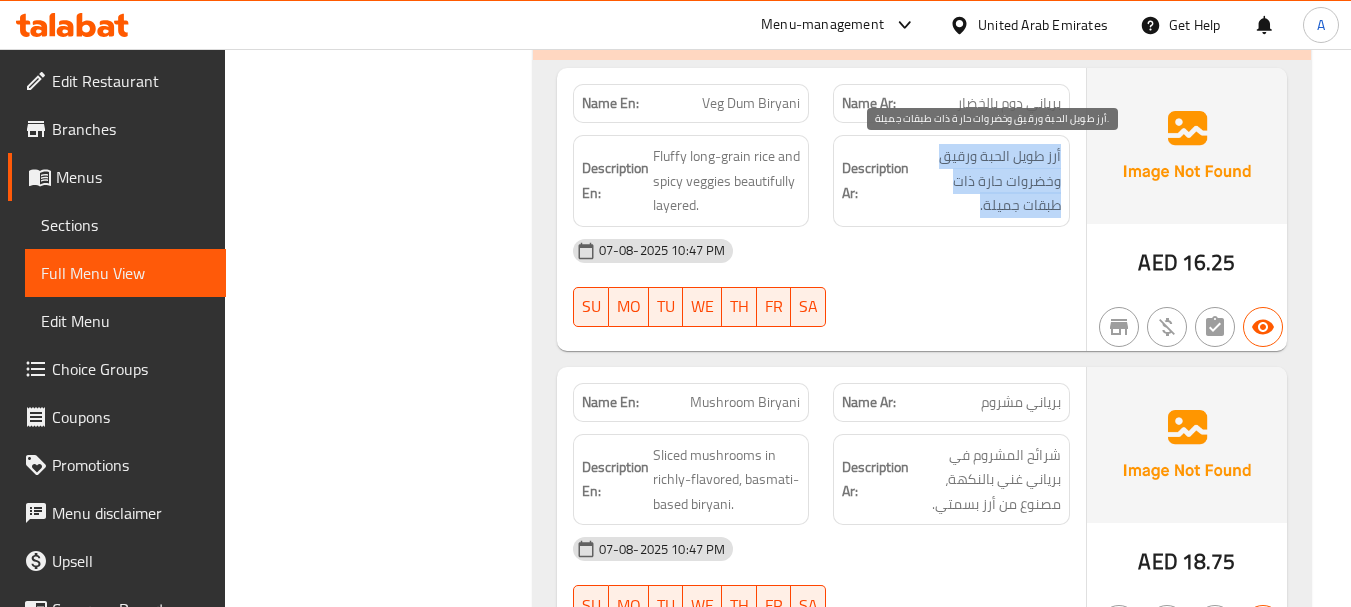 click on "أرز طويل الحبة ورقيق وخضروات حارة ذات طبقات جميلة." at bounding box center [987, 181] 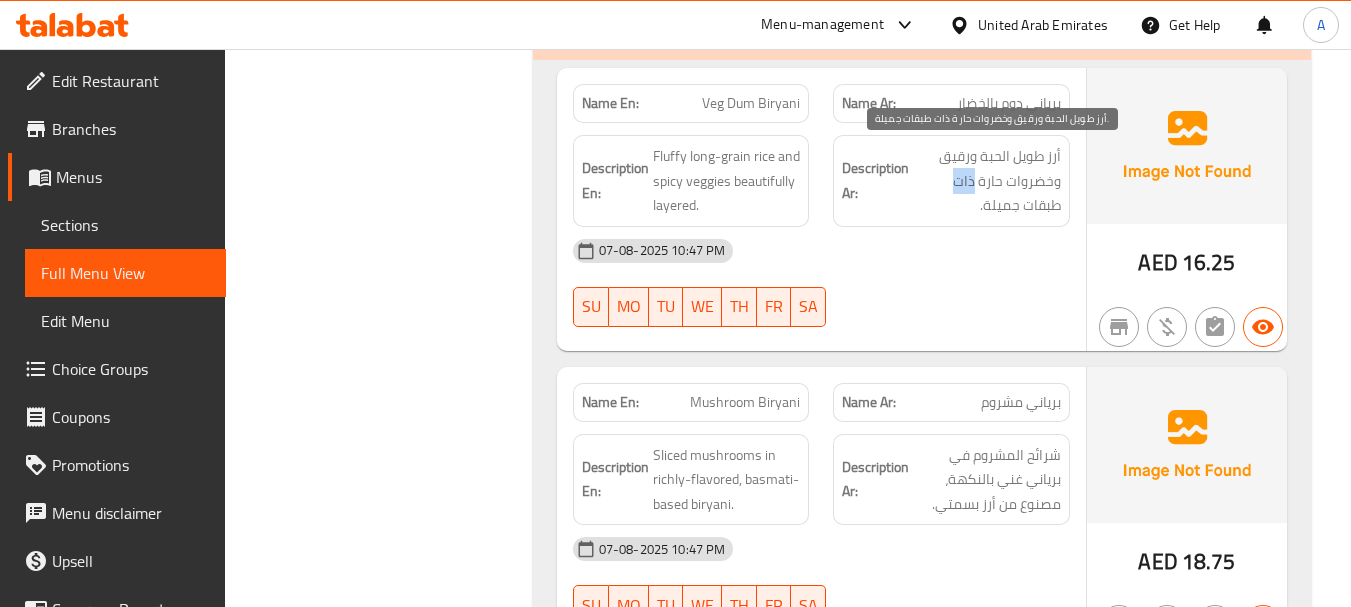 click on "أرز طويل الحبة ورقيق وخضروات حارة ذات طبقات جميلة." at bounding box center (987, 181) 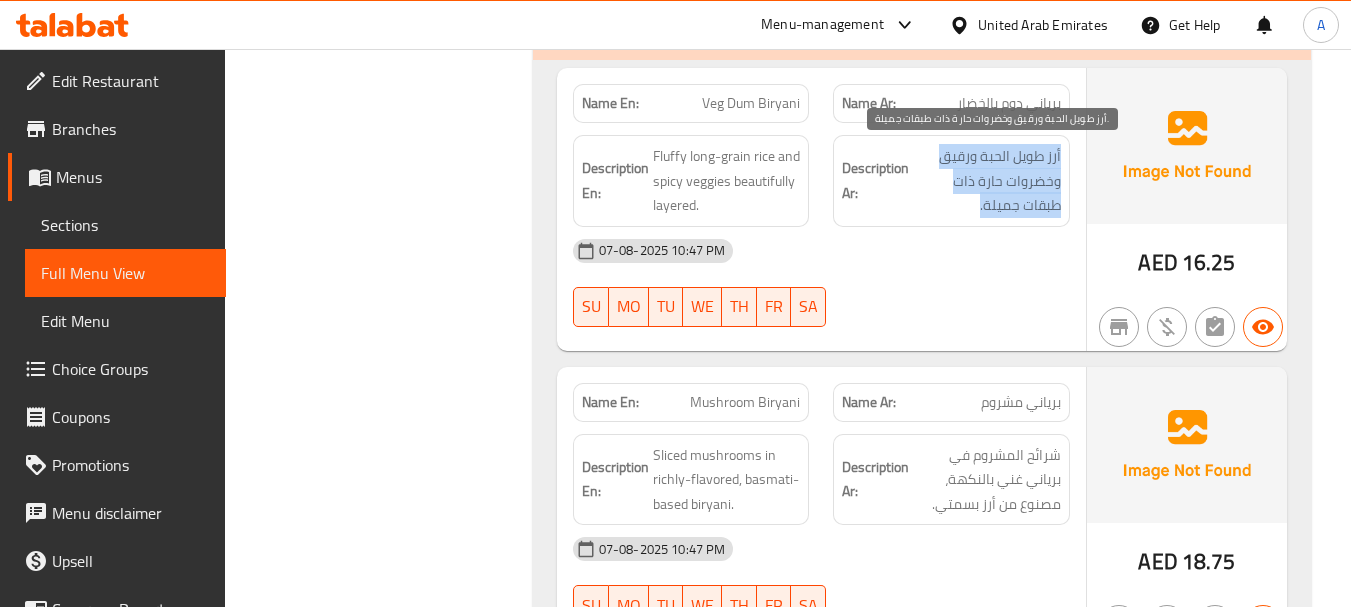 click on "أرز طويل الحبة ورقيق وخضروات حارة ذات طبقات جميلة." at bounding box center (987, 181) 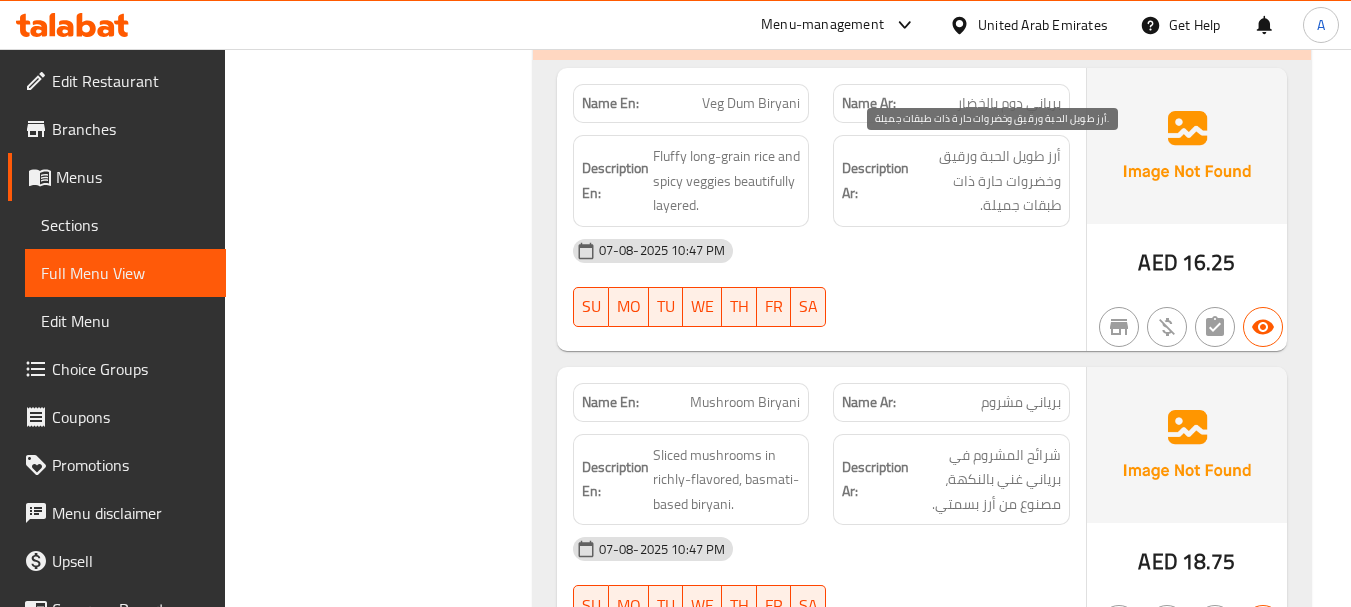 click on "07-08-2025 10:47 PM" at bounding box center (821, -4701) 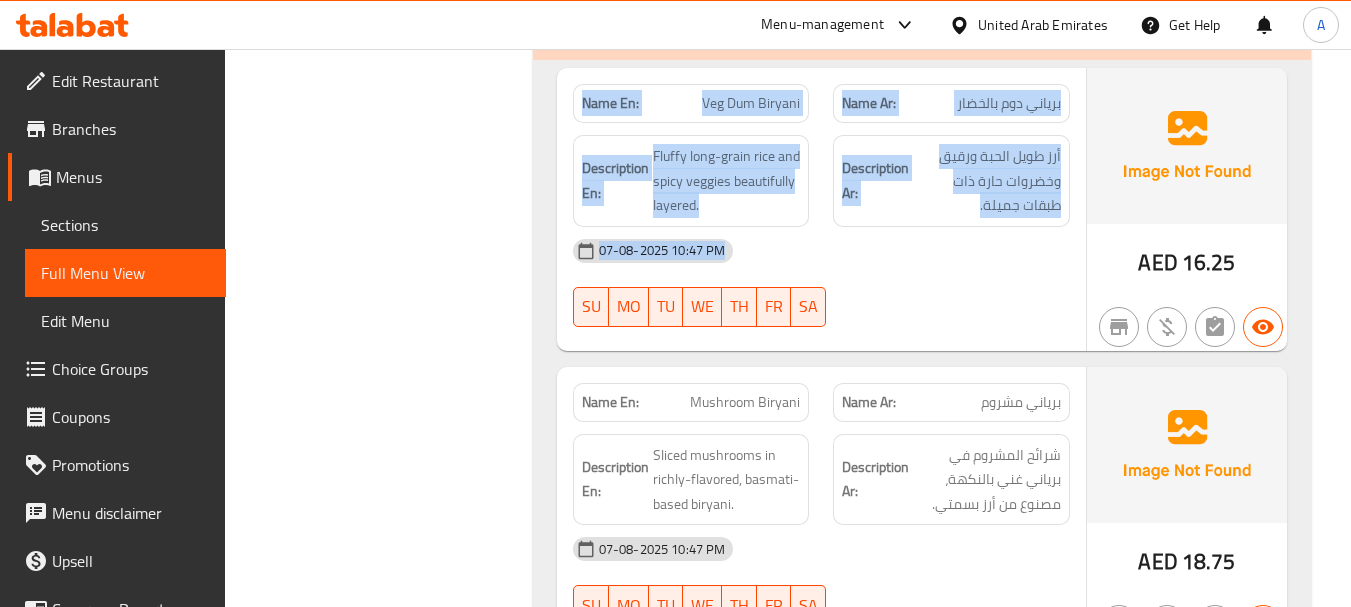 drag, startPoint x: 997, startPoint y: 258, endPoint x: 536, endPoint y: 125, distance: 479.80203 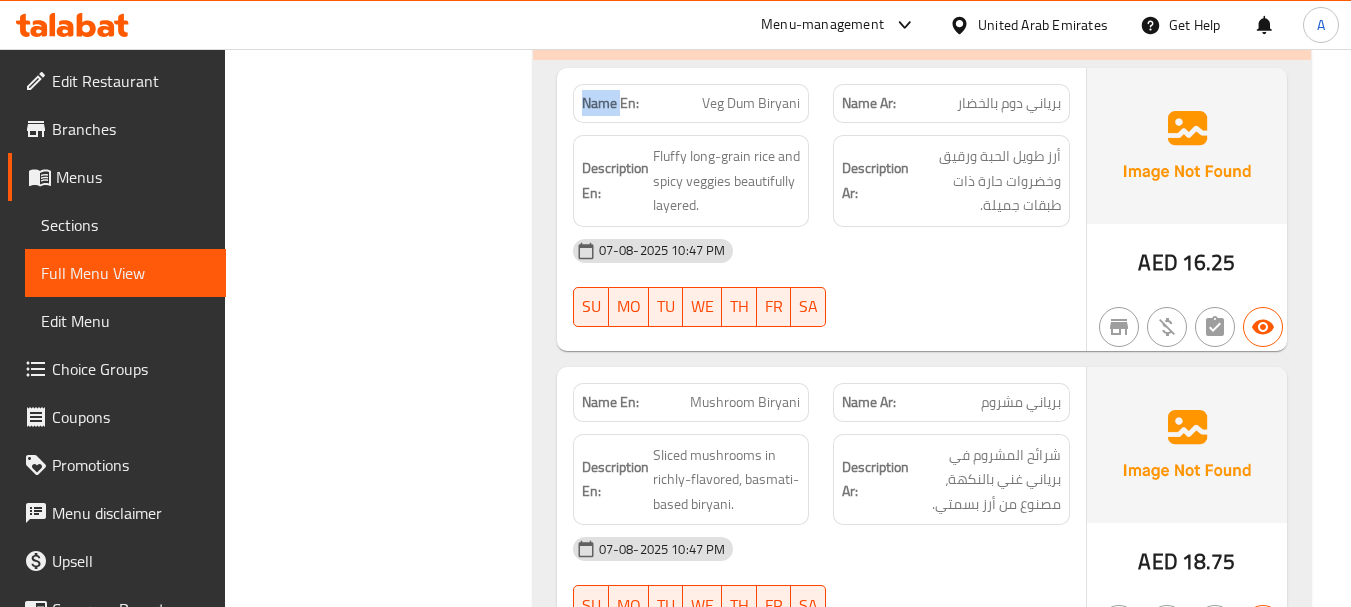 click on "Name En:" at bounding box center [610, -4848] 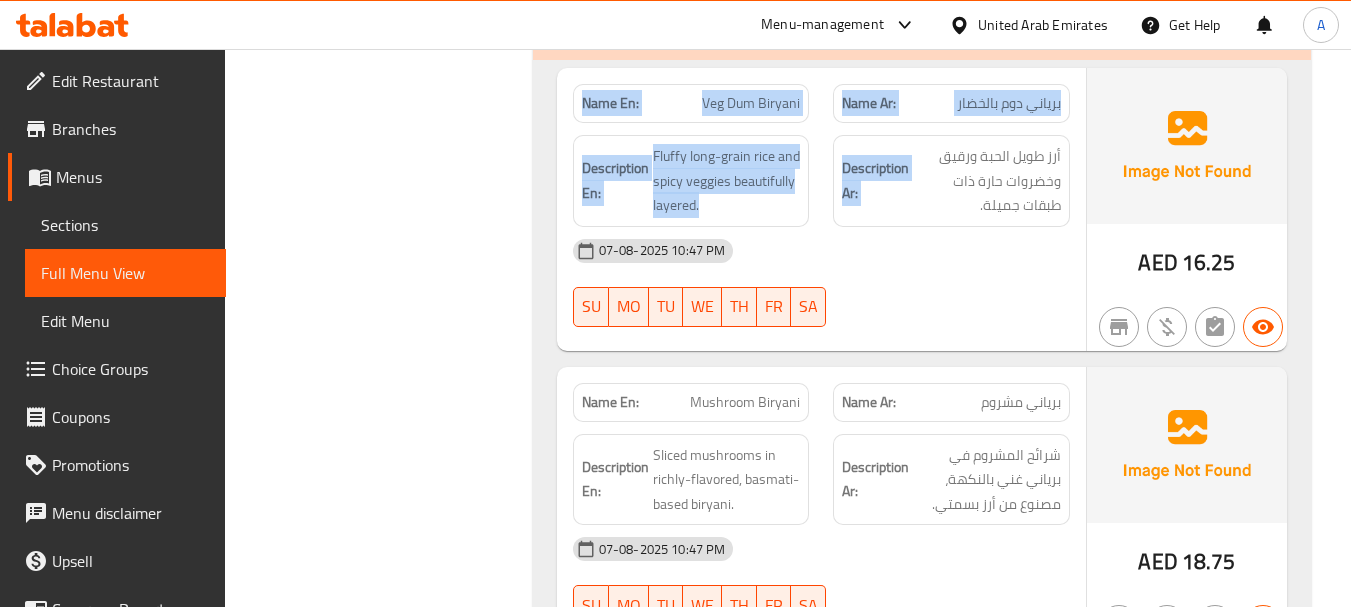 drag, startPoint x: 606, startPoint y: 106, endPoint x: 870, endPoint y: 227, distance: 290.40833 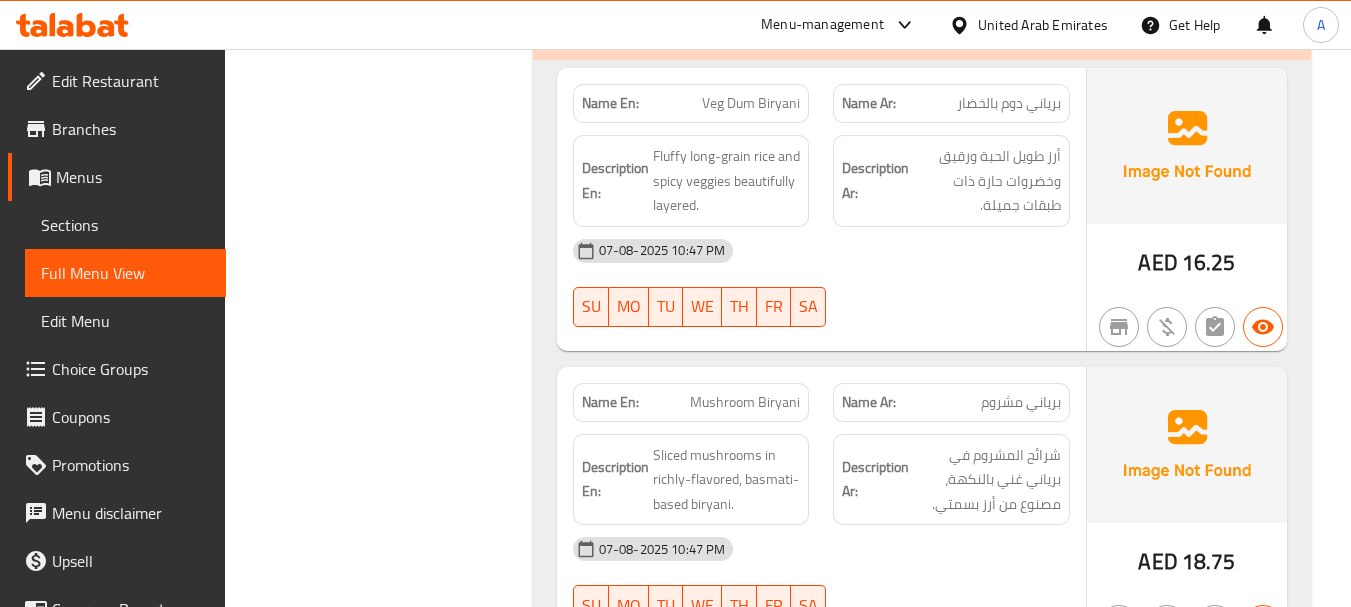click on "07-08-2025 10:47 PM" at bounding box center (821, -4701) 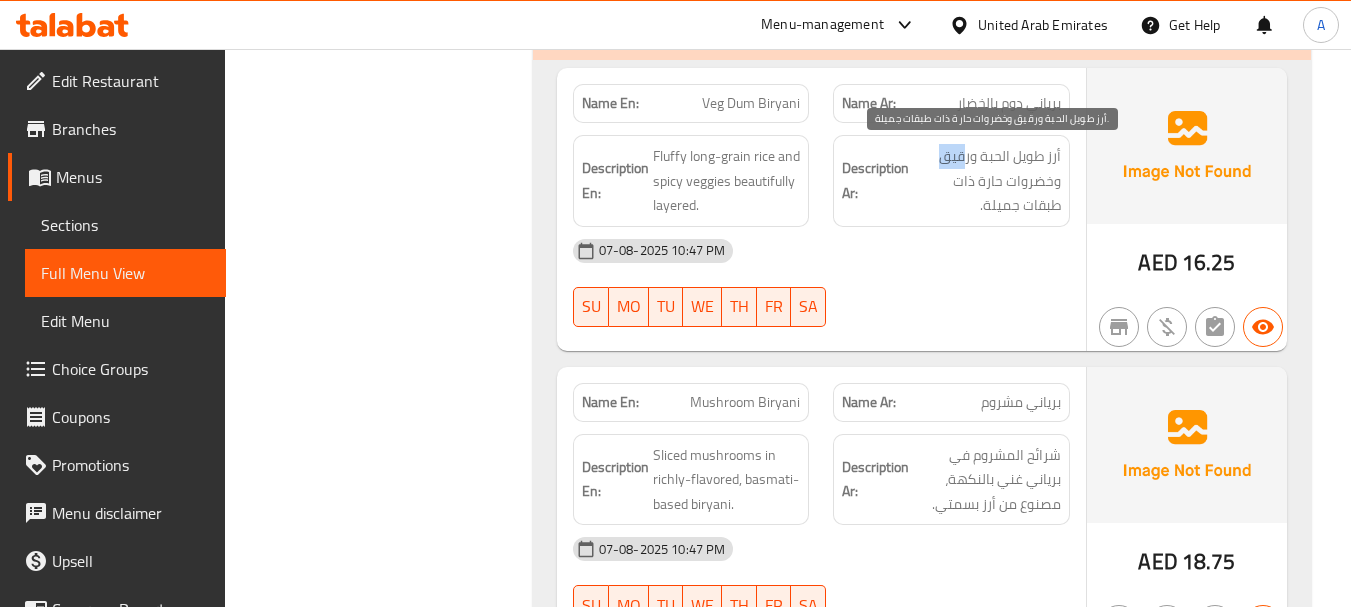 click on "أرز طويل الحبة ورقيق وخضروات حارة ذات طبقات جميلة." at bounding box center [987, 181] 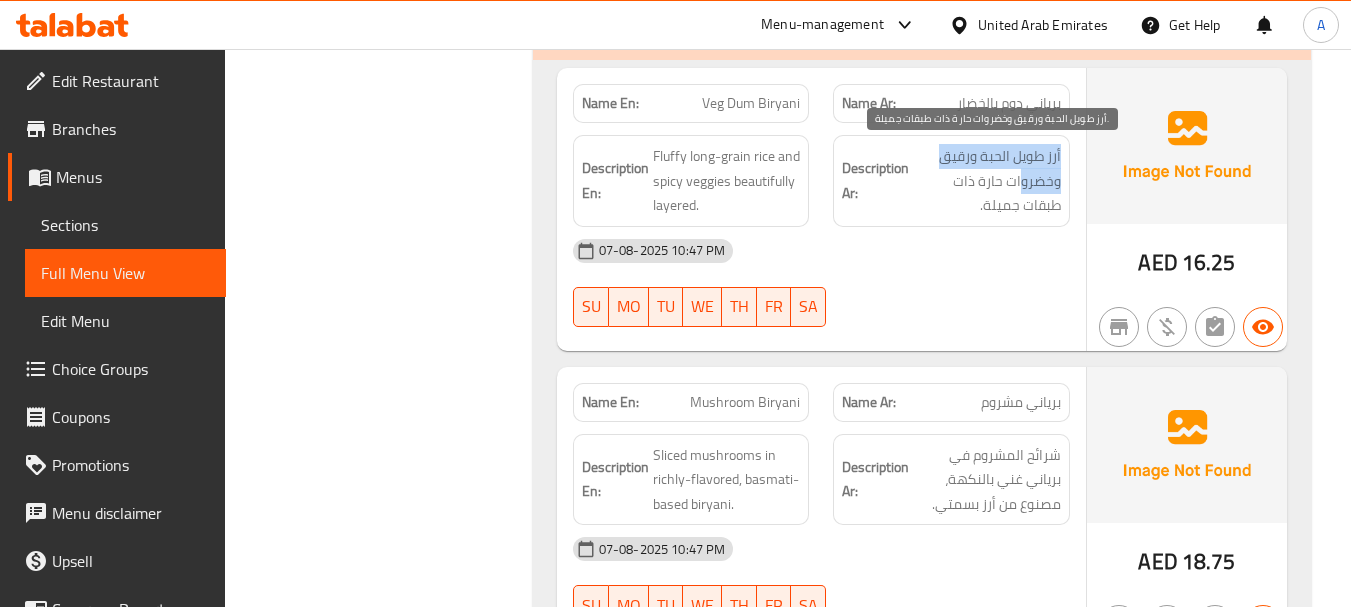 click on "Description Ar: أرز طويل الحبة ورقيق وخضروات حارة ذات طبقات جميلة." at bounding box center (951, -4770) 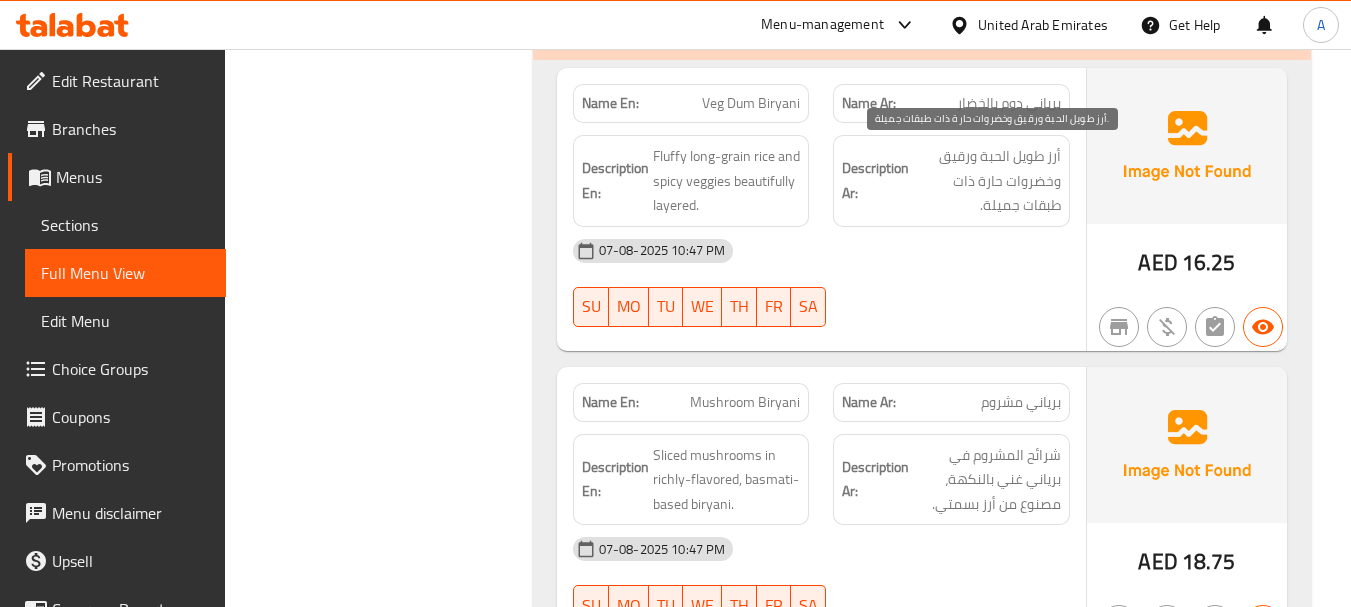 click on "أرز طويل الحبة ورقيق وخضروات حارة ذات طبقات جميلة." at bounding box center (987, 181) 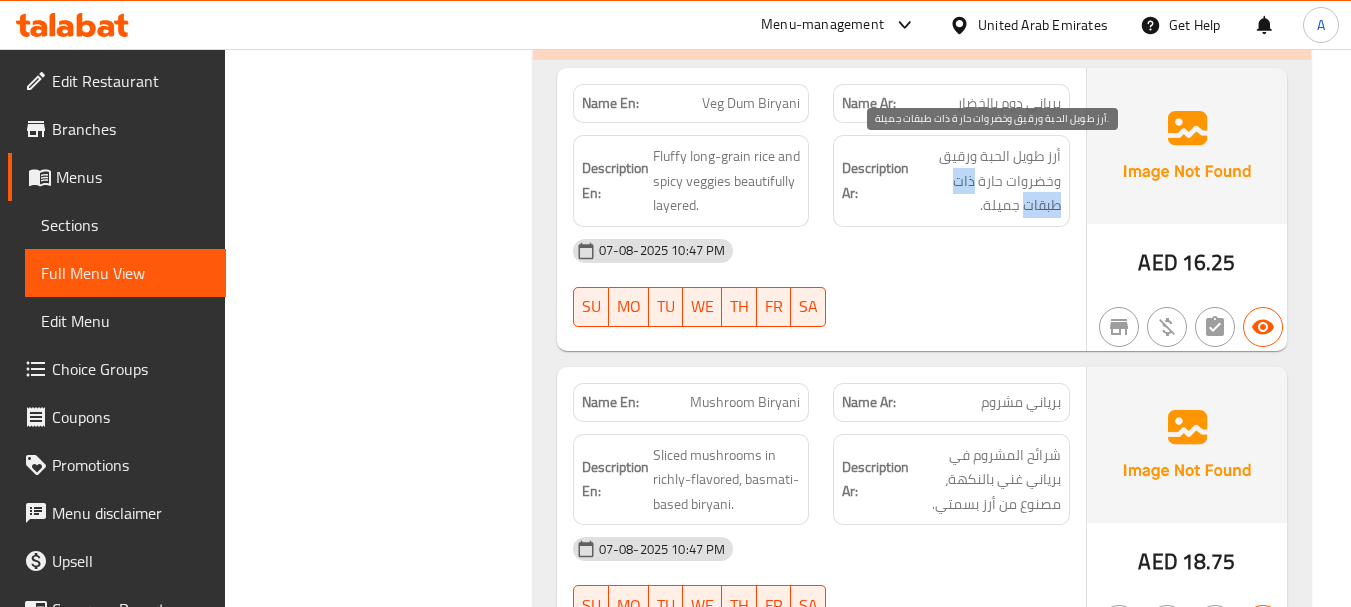 drag, startPoint x: 964, startPoint y: 181, endPoint x: 948, endPoint y: 181, distance: 16 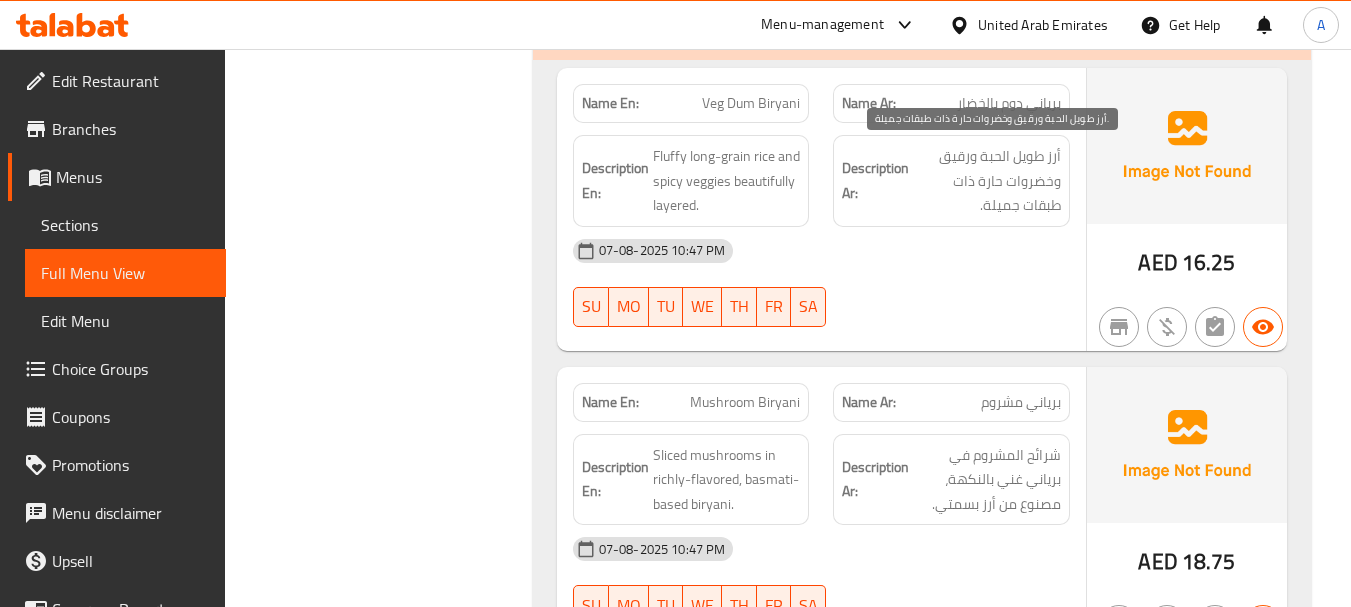 click on "أرز طويل الحبة ورقيق وخضروات حارة ذات طبقات جميلة." at bounding box center [987, 181] 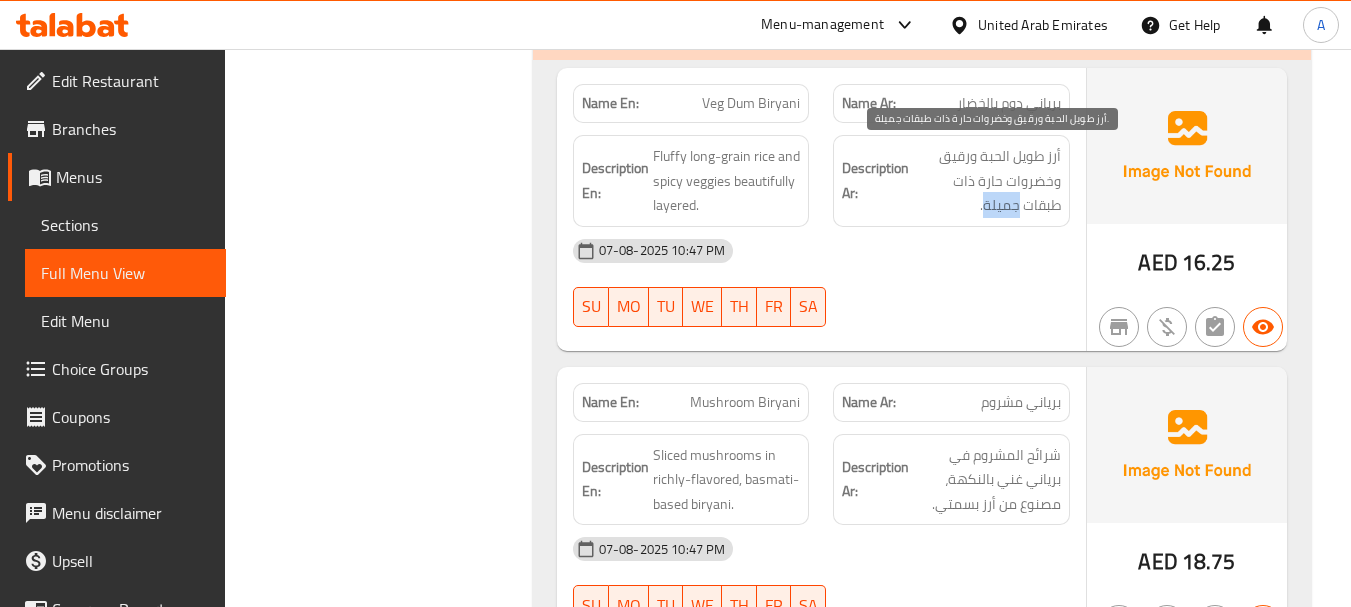 click on "أرز طويل الحبة ورقيق وخضروات حارة ذات طبقات جميلة." at bounding box center (987, 181) 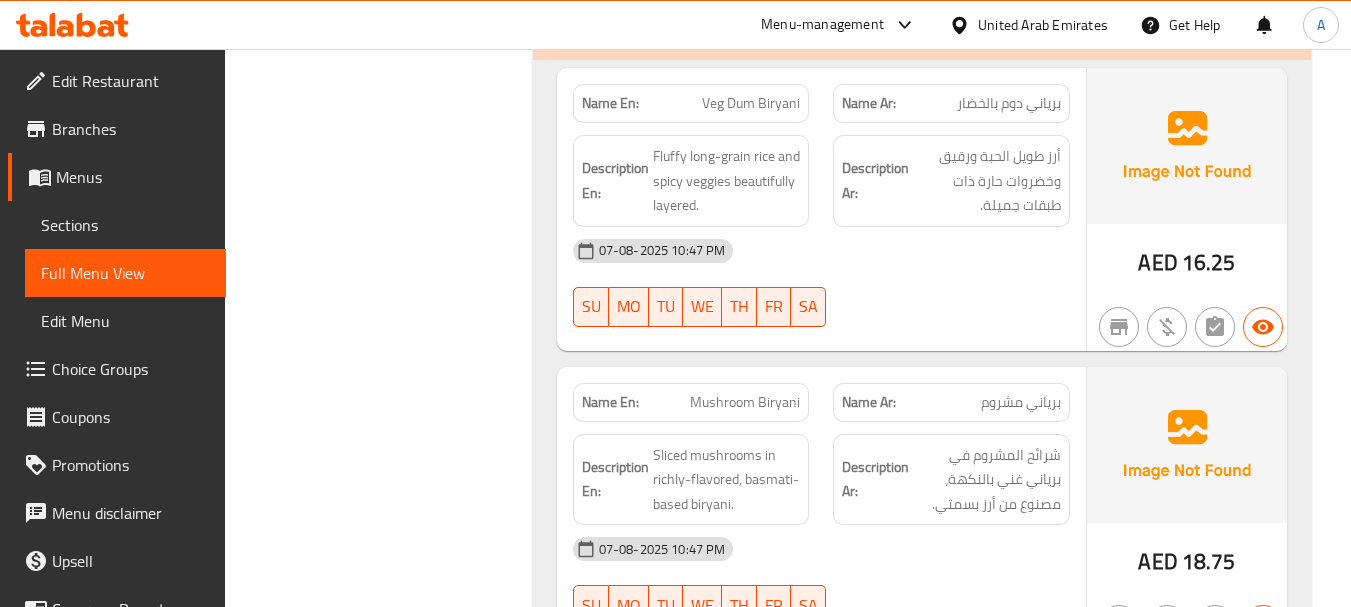 drag, startPoint x: 982, startPoint y: 263, endPoint x: 861, endPoint y: 214, distance: 130.54501 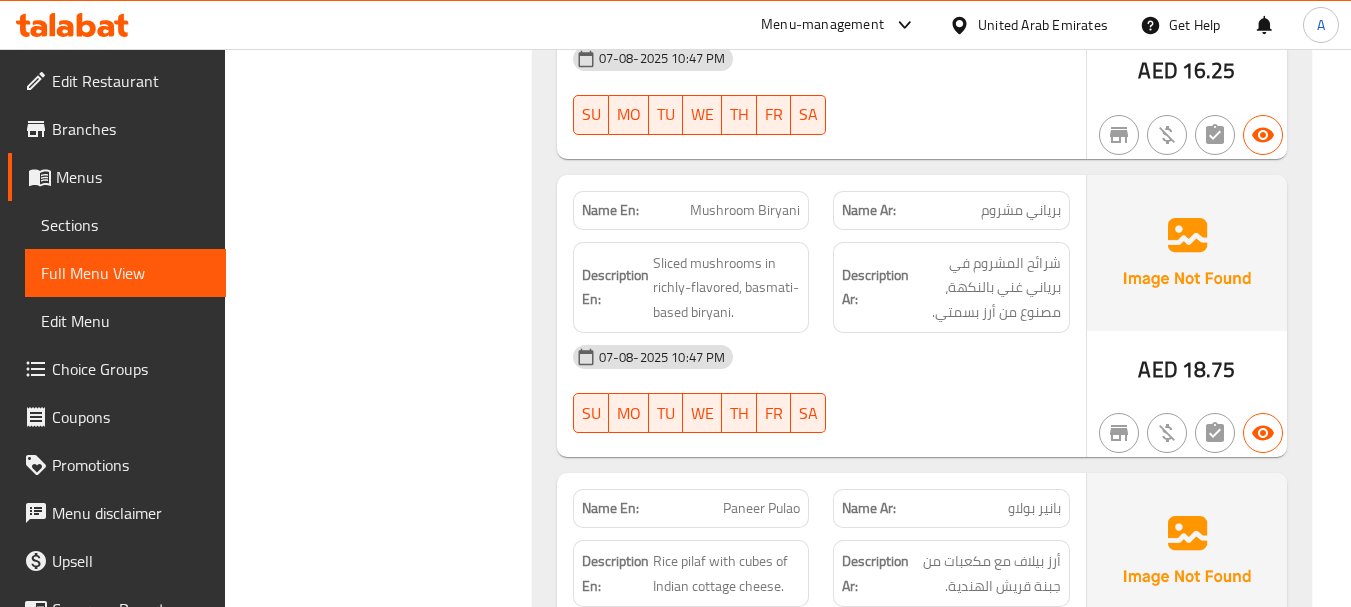 scroll, scrollTop: 5424, scrollLeft: 0, axis: vertical 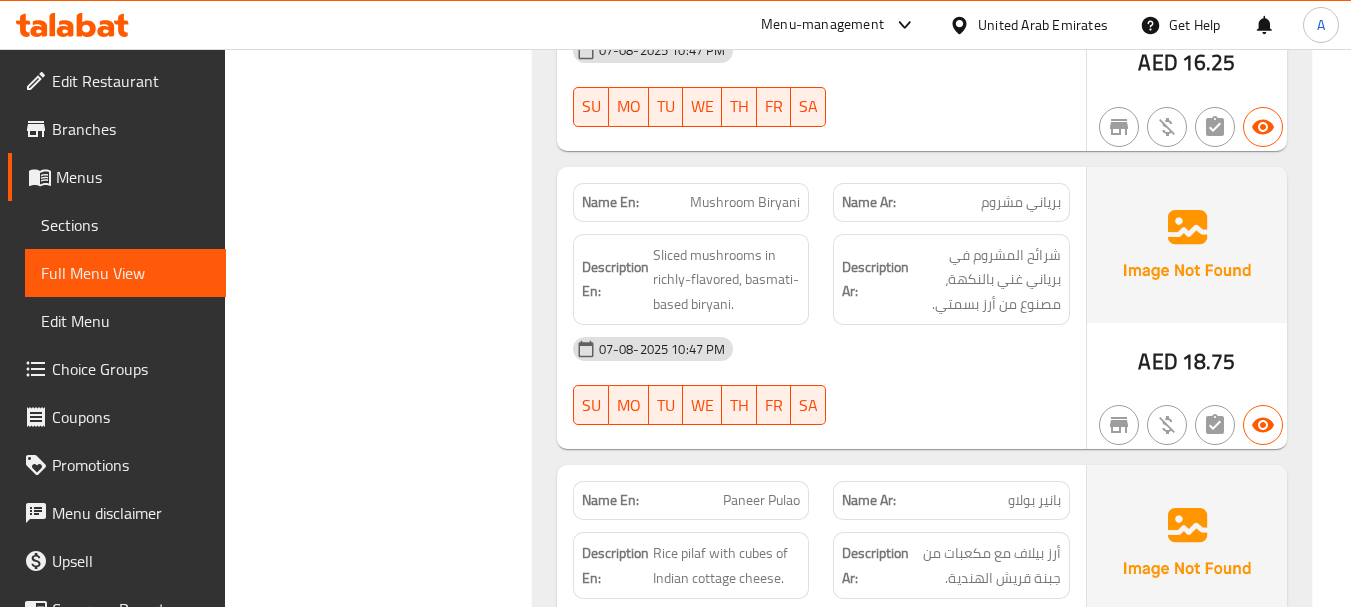 click on "Name En: Mushroom Biryani Name Ar: برياني مشروم" at bounding box center [821, -4739] 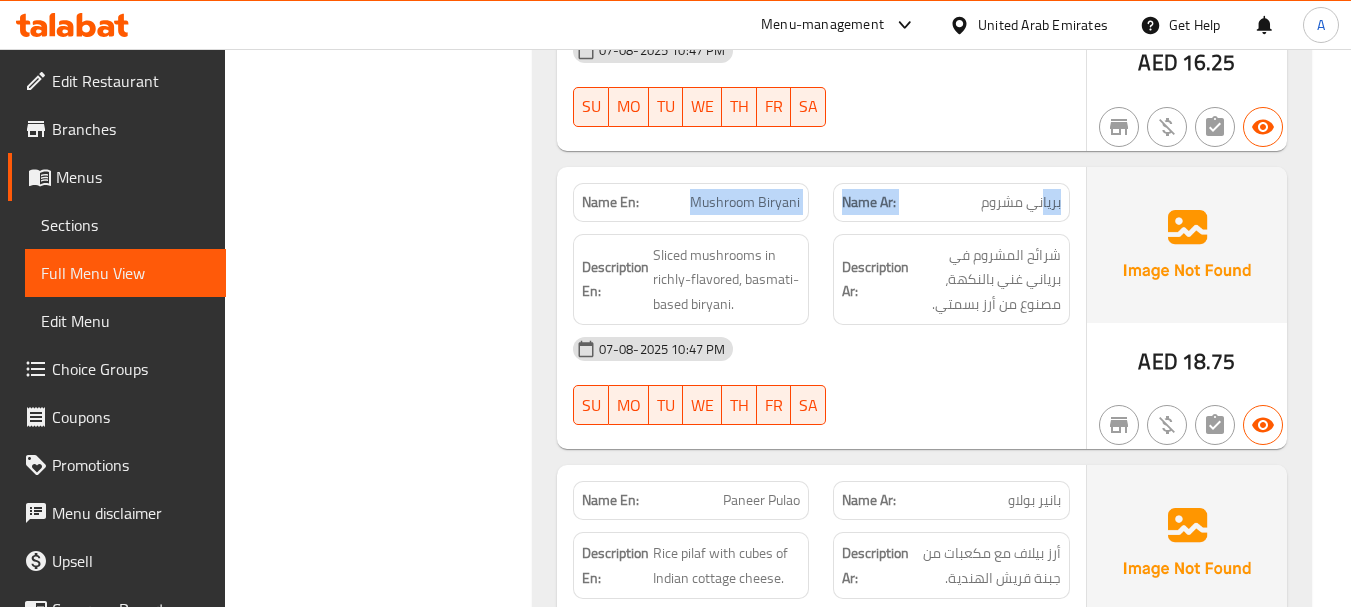 drag, startPoint x: 1043, startPoint y: 200, endPoint x: 656, endPoint y: 206, distance: 387.0465 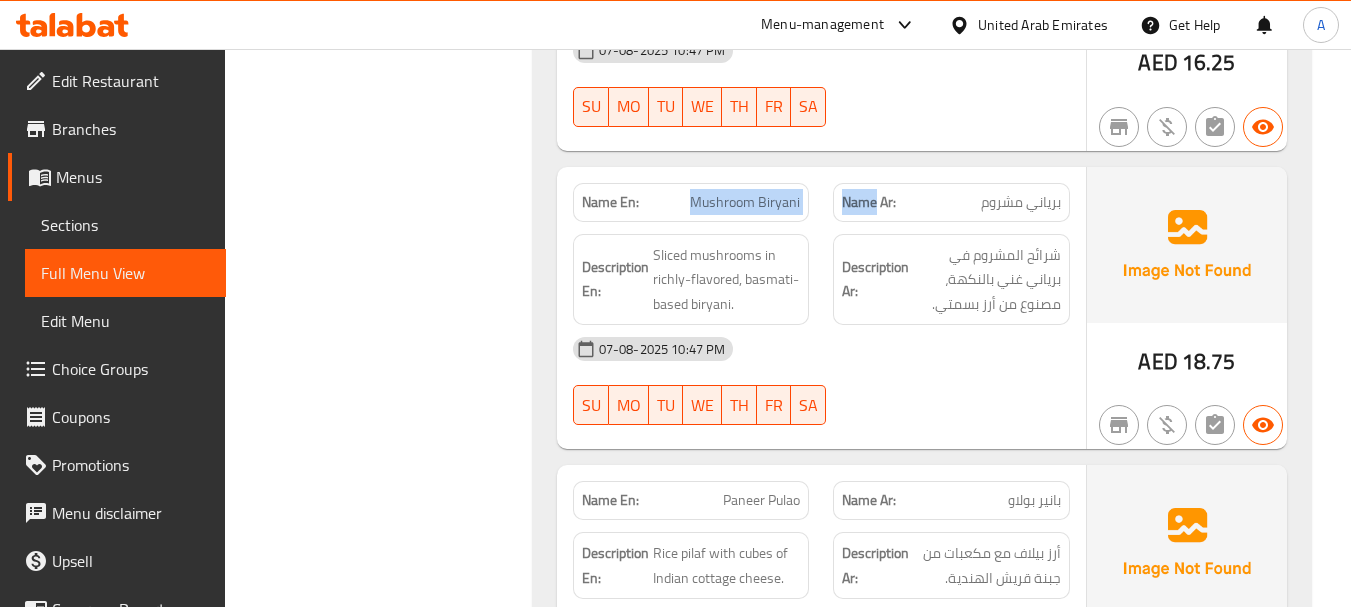 drag, startPoint x: 691, startPoint y: 197, endPoint x: 855, endPoint y: 212, distance: 164.68454 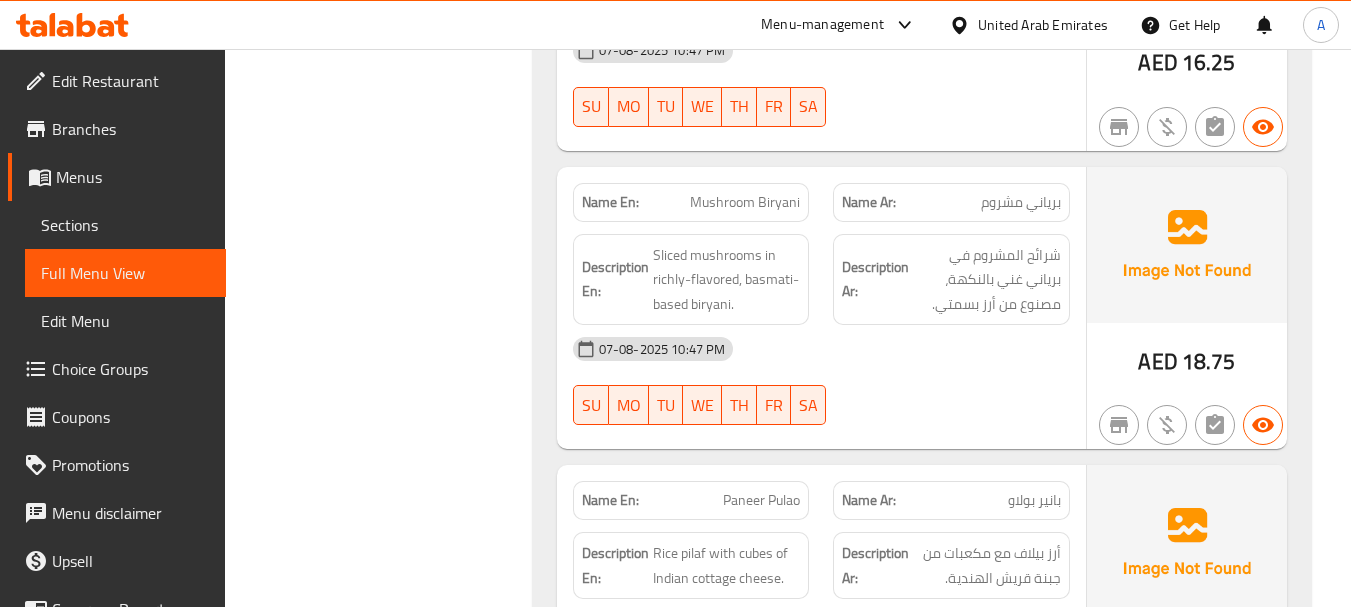 click on "Name En: Veg Dum Biryani Name Ar: برياني دوم بالخضار Description En: Fluffy long-grain rice and spicy veggies beautifully layered. Description Ar: أرز طويل الحبة ورقيق وخضروات حارة ذات طبقات جميلة. [DATE] [TIME] [DAYS]" at bounding box center (821, -4942) 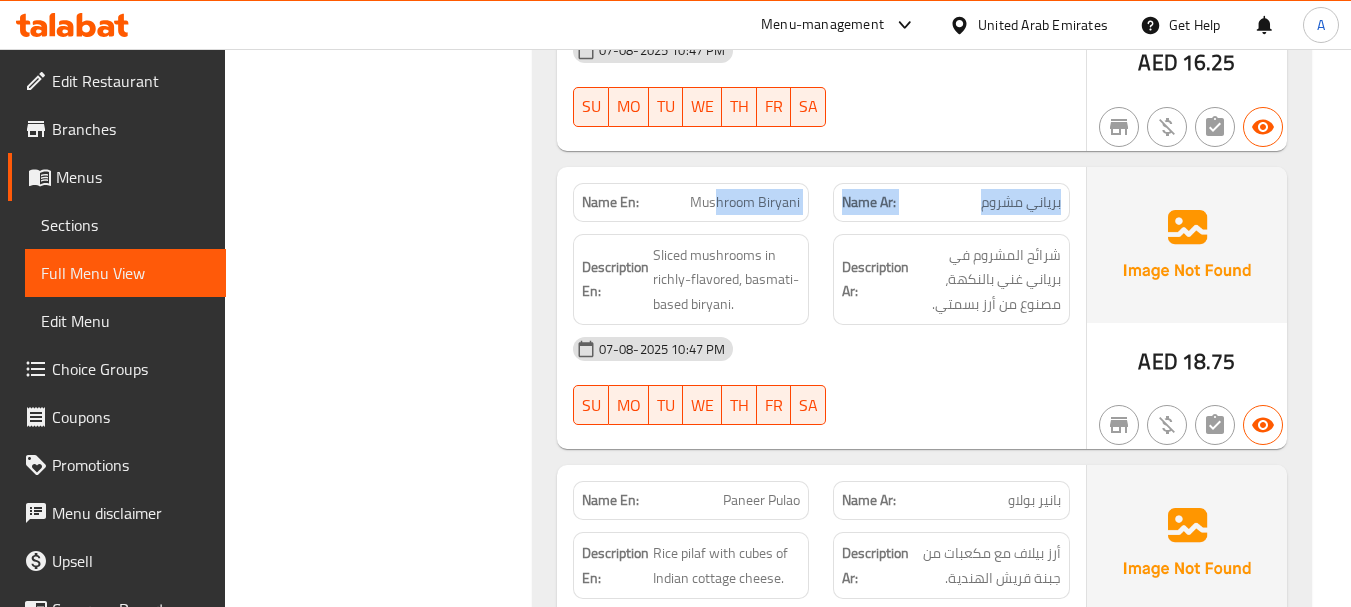drag, startPoint x: 913, startPoint y: 202, endPoint x: 1021, endPoint y: 153, distance: 118.595955 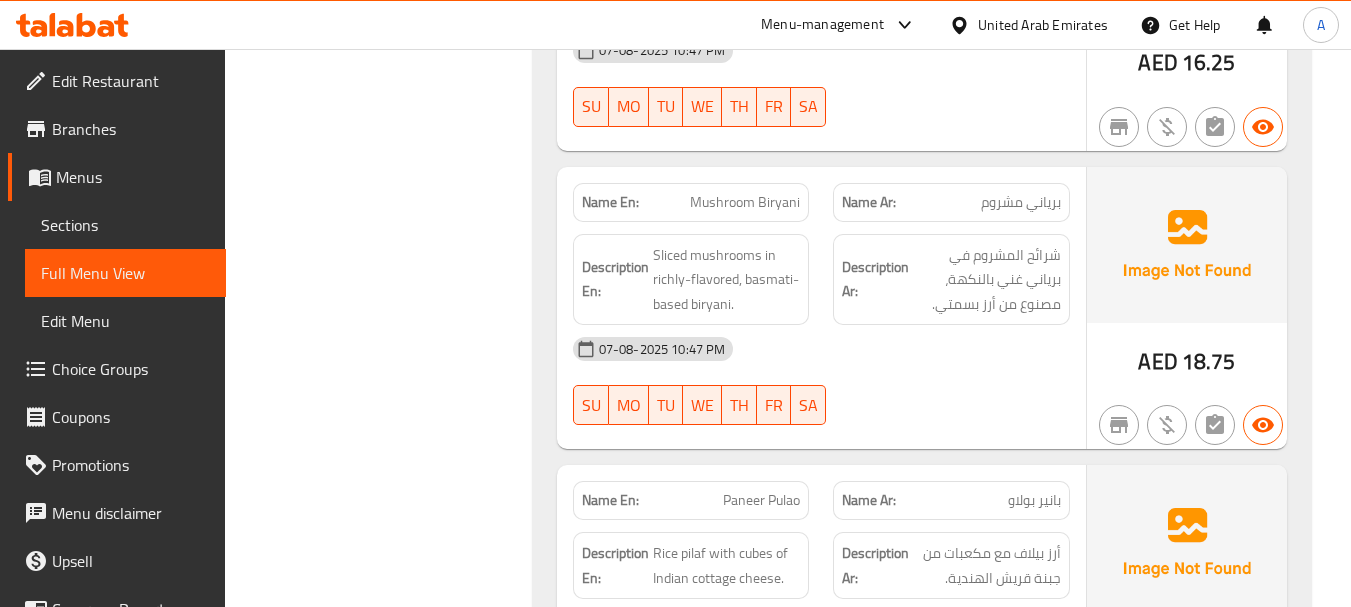 click on "Name En: Veg Dum Biryani Name Ar: برياني دوم بالخضار Description En: Fluffy long-grain rice and spicy veggies beautifully layered. Description Ar: أرز طويل الحبة ورقيق وخضروات حارة ذات طبقات جميلة. [DATE] [TIME] [DAYS]" at bounding box center [821, -4942] 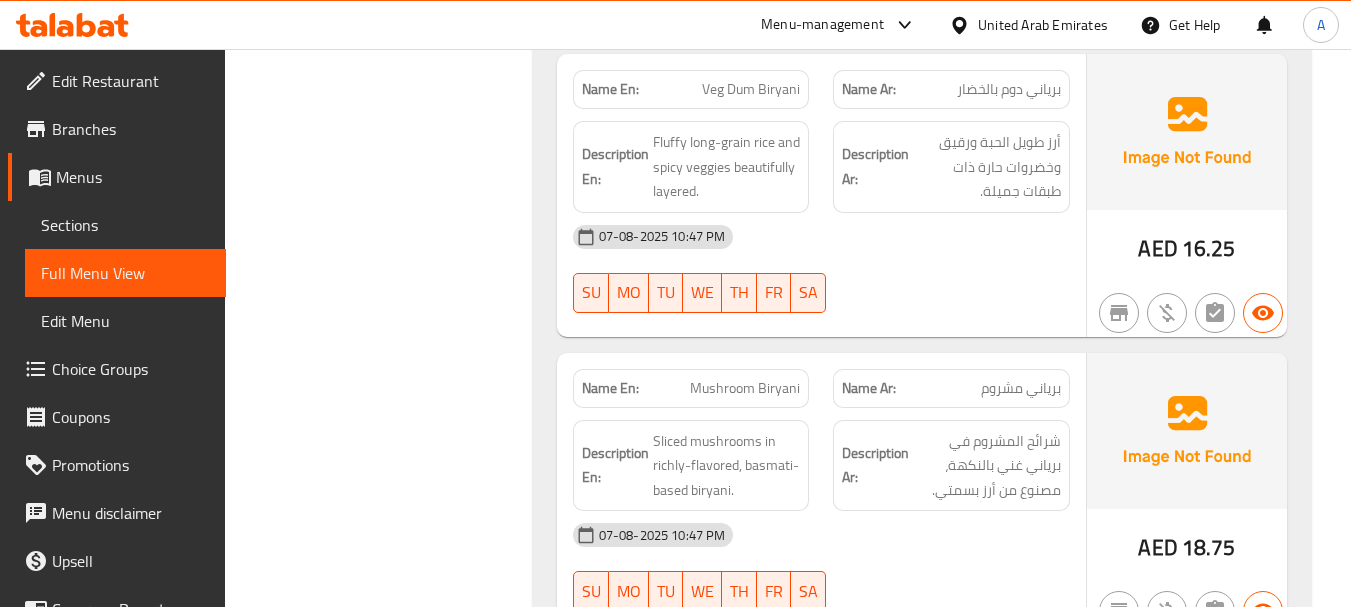 scroll, scrollTop: 5424, scrollLeft: 0, axis: vertical 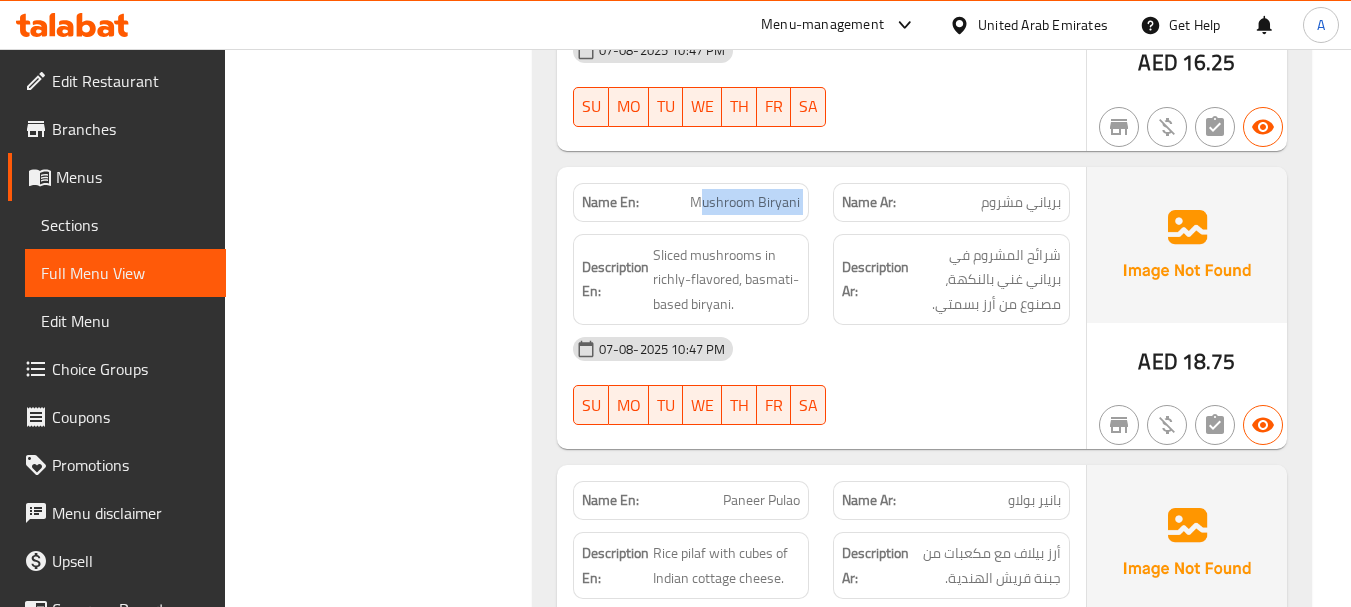 drag, startPoint x: 823, startPoint y: 211, endPoint x: 898, endPoint y: 238, distance: 79.71198 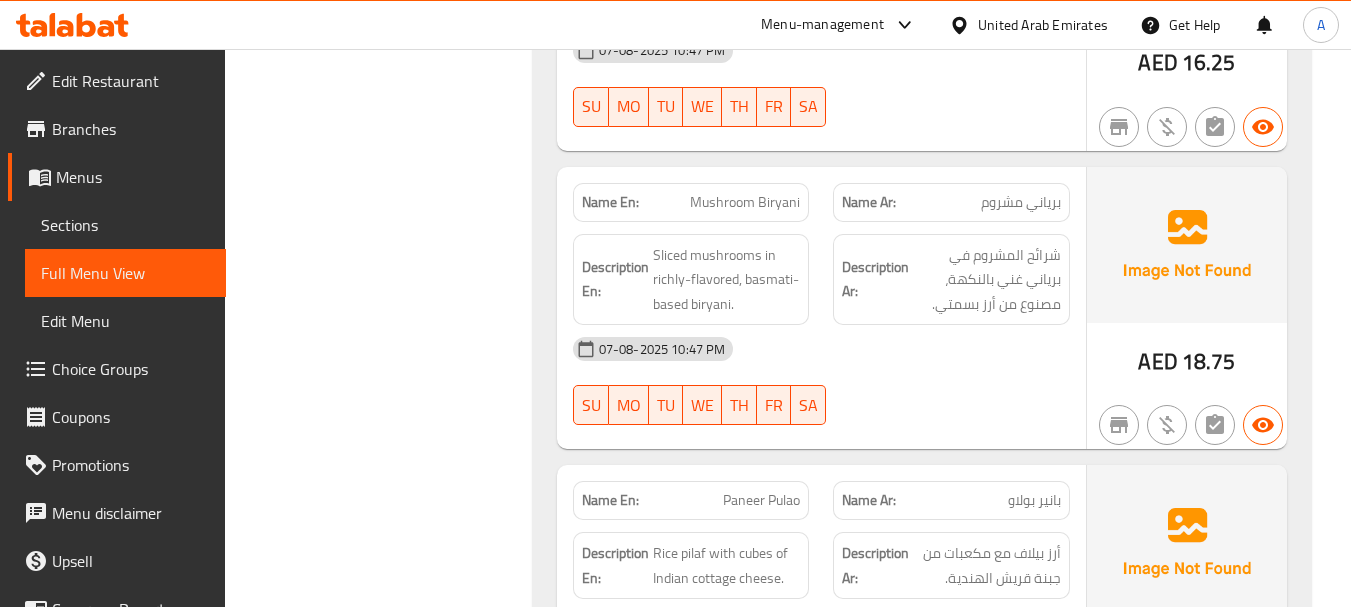 drag, startPoint x: 1039, startPoint y: 366, endPoint x: 1022, endPoint y: 256, distance: 111.305885 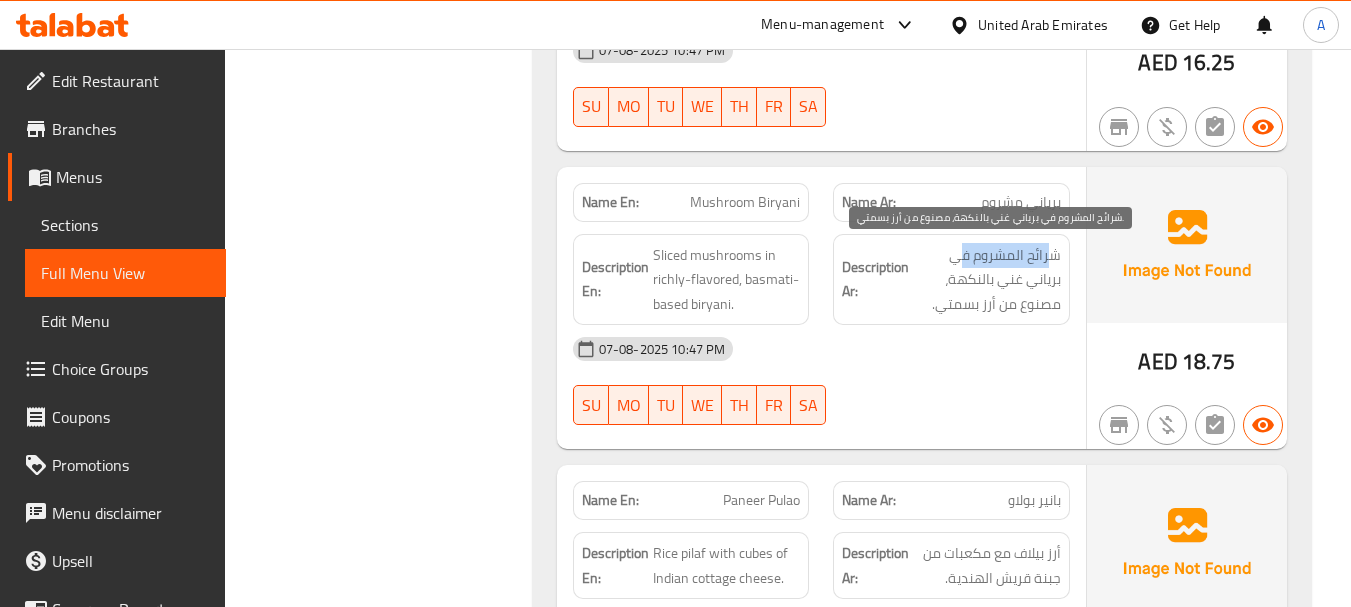 drag, startPoint x: 1050, startPoint y: 250, endPoint x: 961, endPoint y: 268, distance: 90.80198 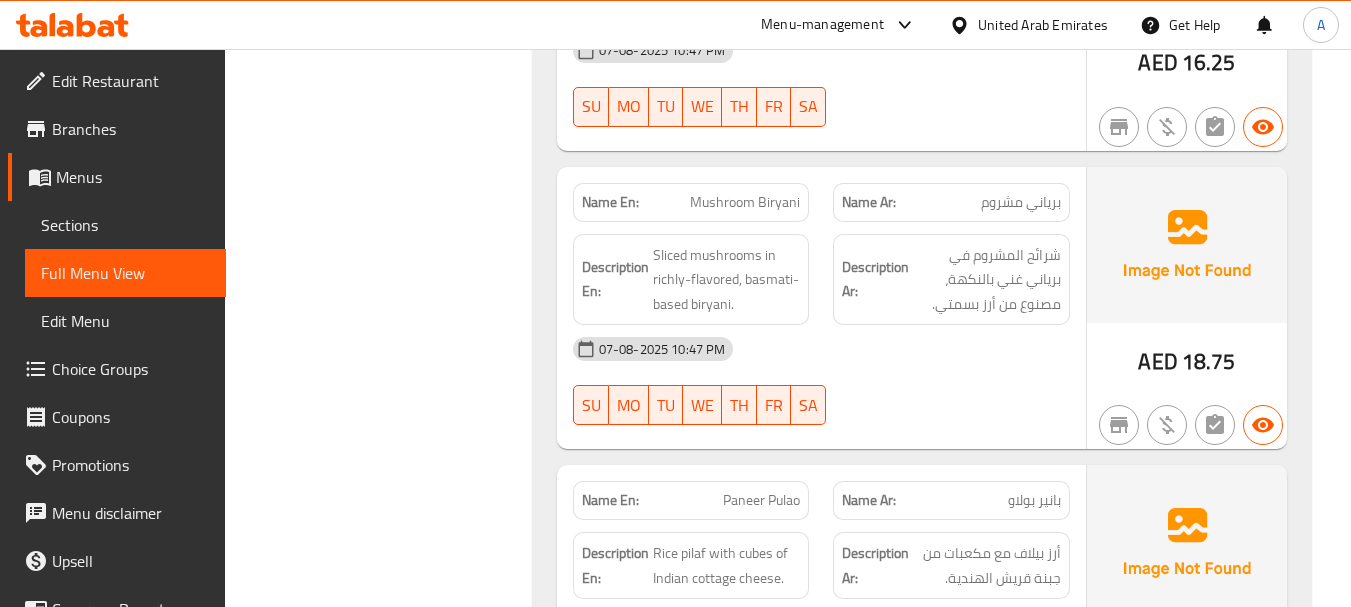click on "07-08-2025 10:47 PM SU MO TU WE TH FR SA" at bounding box center (821, -4549) 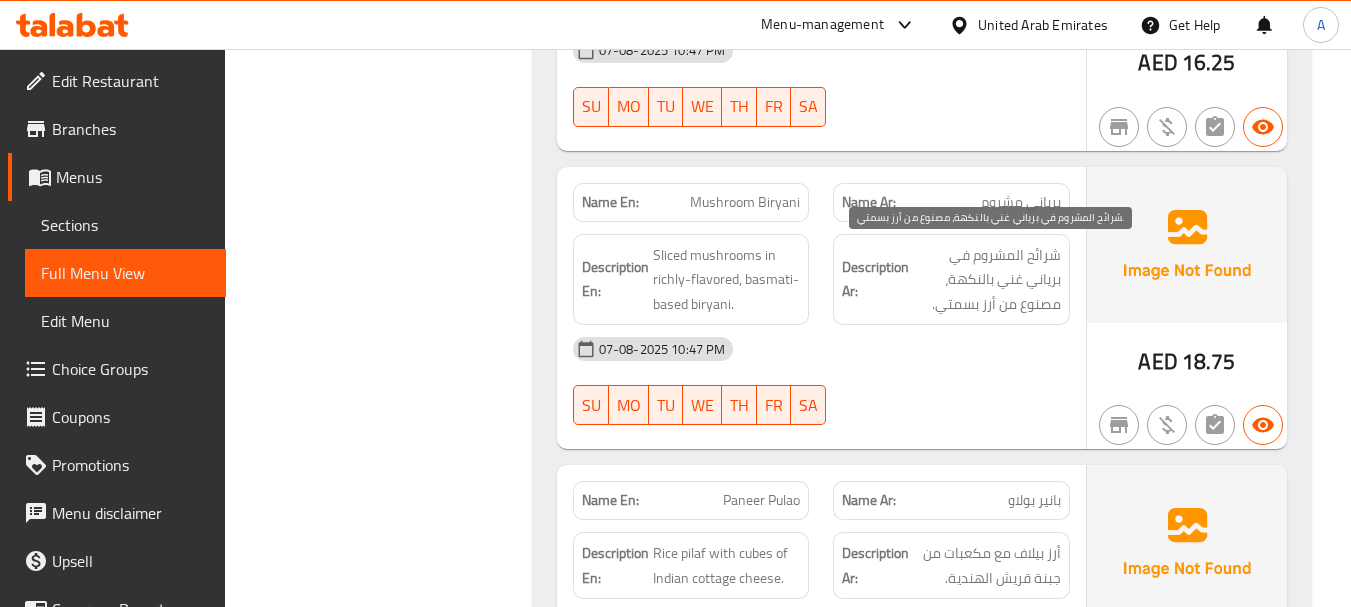click on "شرائح المشروم في برياني غني بالنكهة، مصنوع من أرز بسمتي." at bounding box center (987, 280) 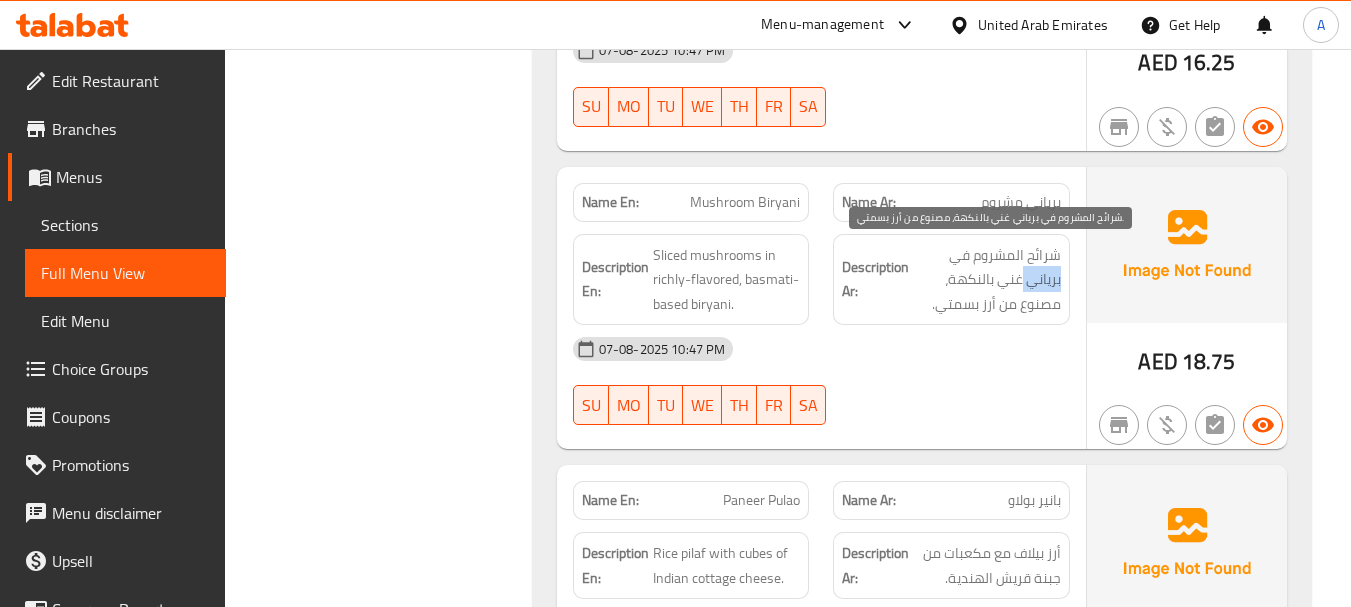 drag, startPoint x: 1046, startPoint y: 286, endPoint x: 1052, endPoint y: 374, distance: 88.20431 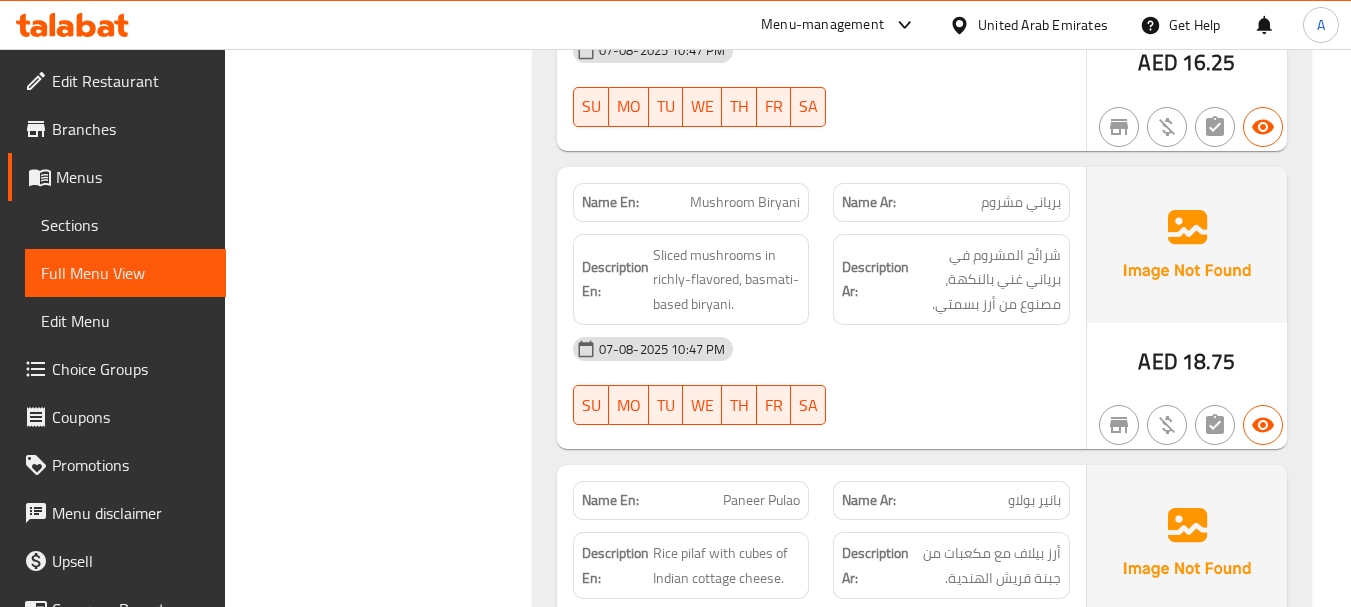 click on "07-08-2025 10:47 PM SU MO TU WE TH FR SA" at bounding box center (821, -4549) 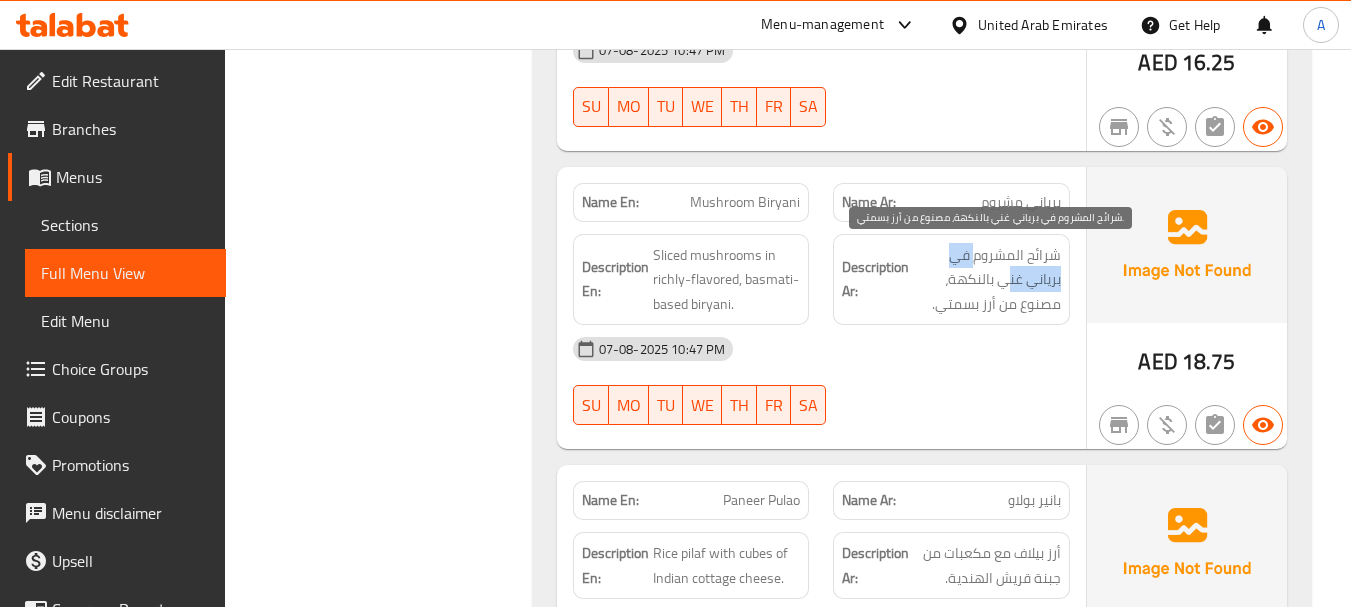 click on "شرائح المشروم في برياني غني بالنكهة، مصنوع من أرز بسمتي." at bounding box center [987, 280] 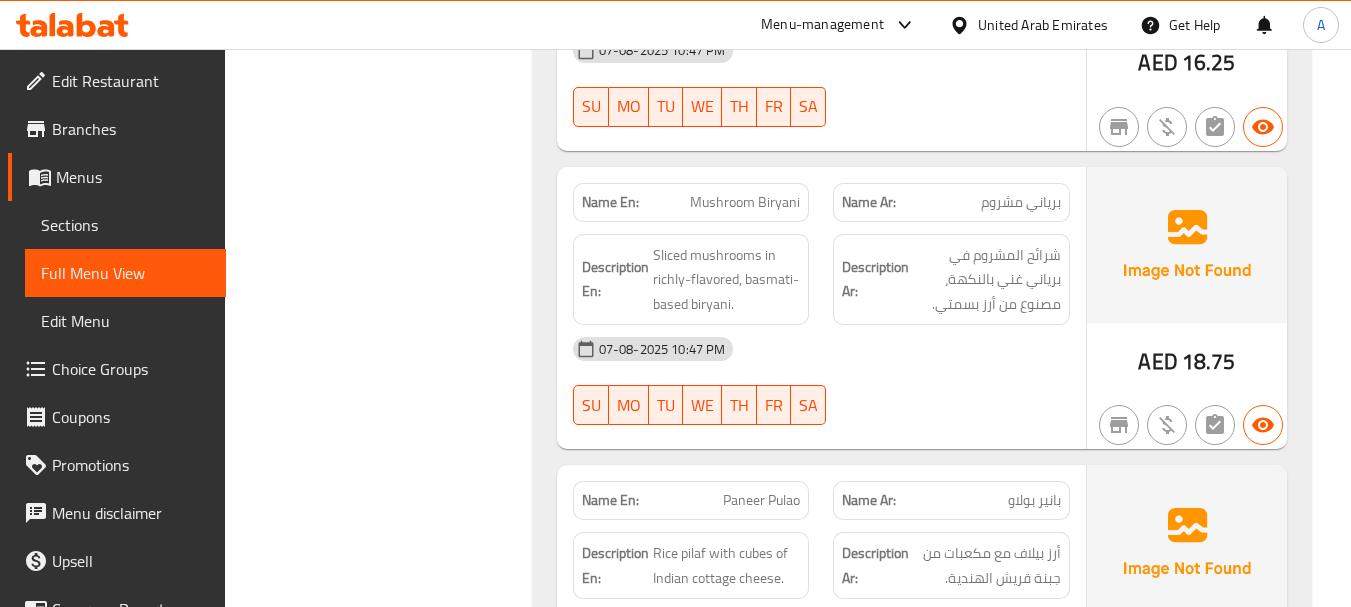 click on "07-08-2025 10:47 PM" at bounding box center (821, -4581) 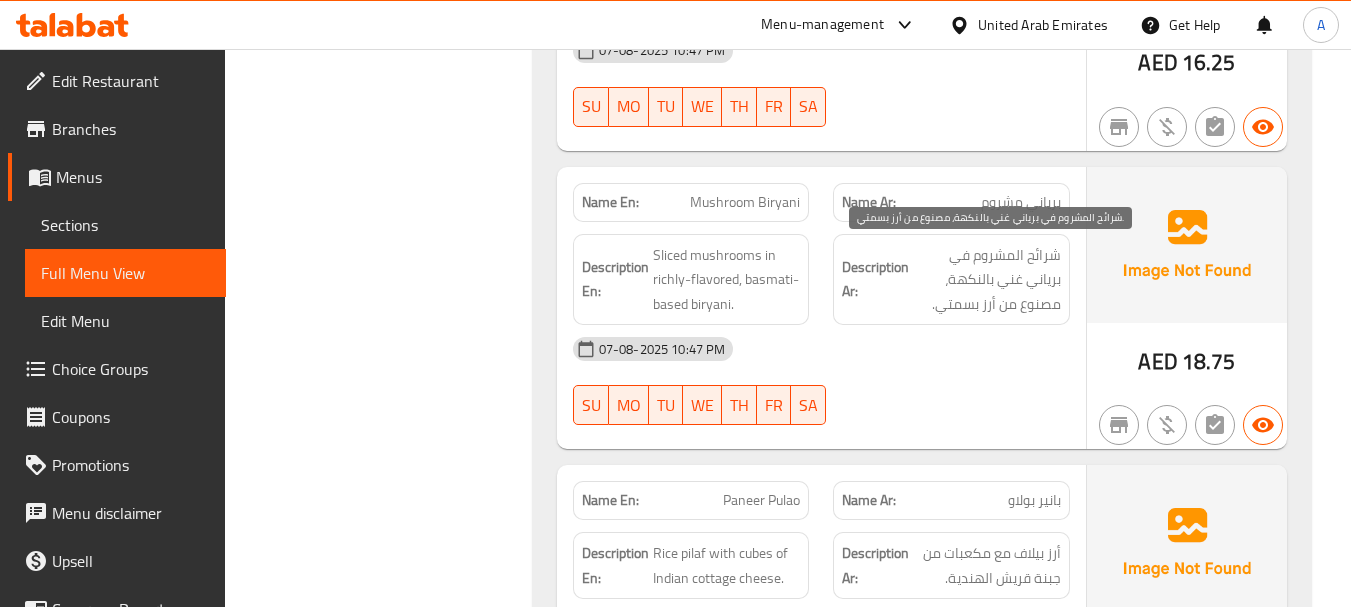 drag, startPoint x: 937, startPoint y: 293, endPoint x: 1008, endPoint y: 332, distance: 81.00617 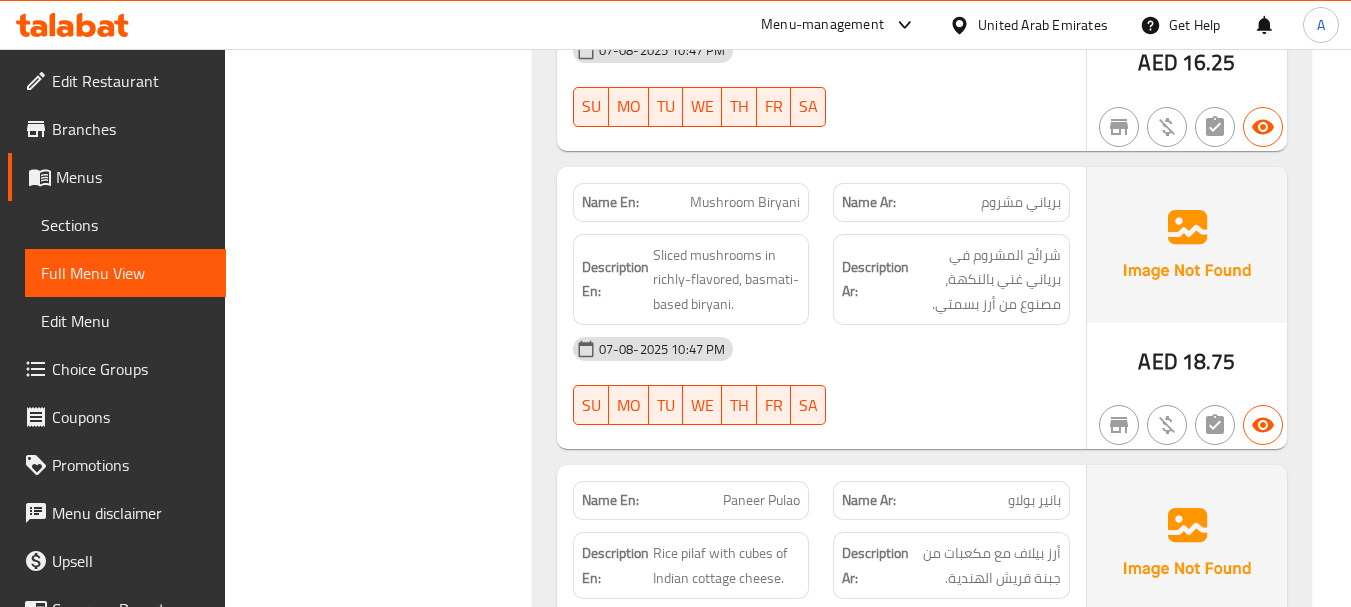 click on "07-08-2025 10:47 PM" at bounding box center (821, -4581) 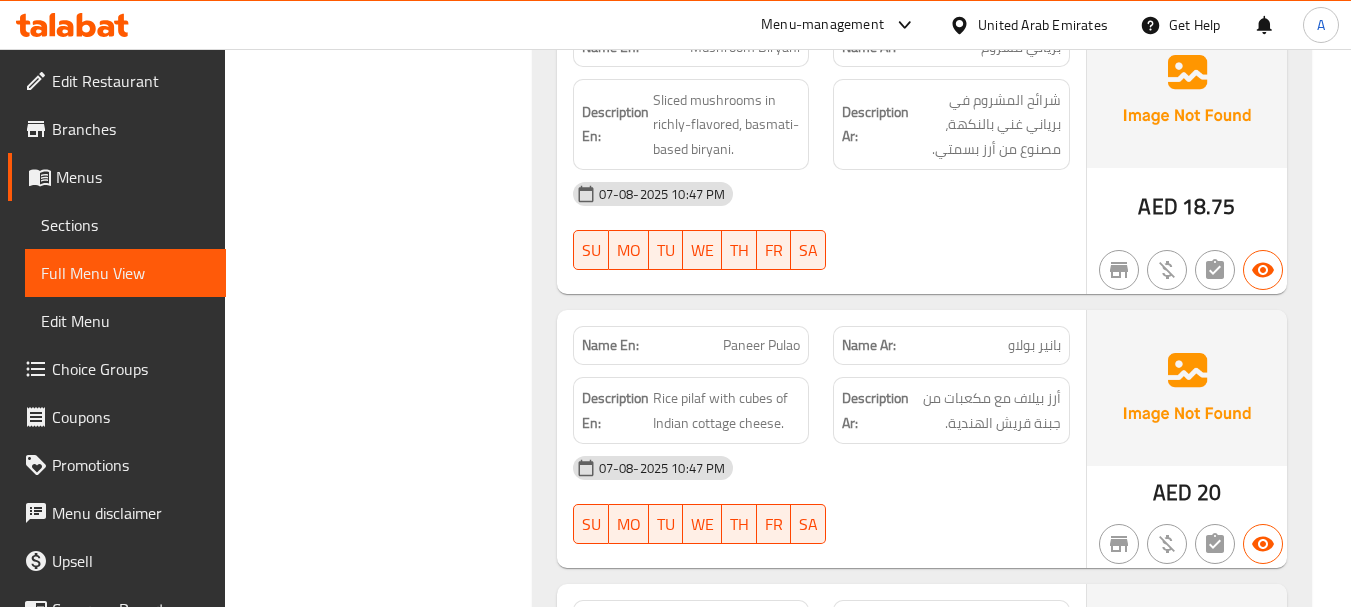 scroll, scrollTop: 5624, scrollLeft: 0, axis: vertical 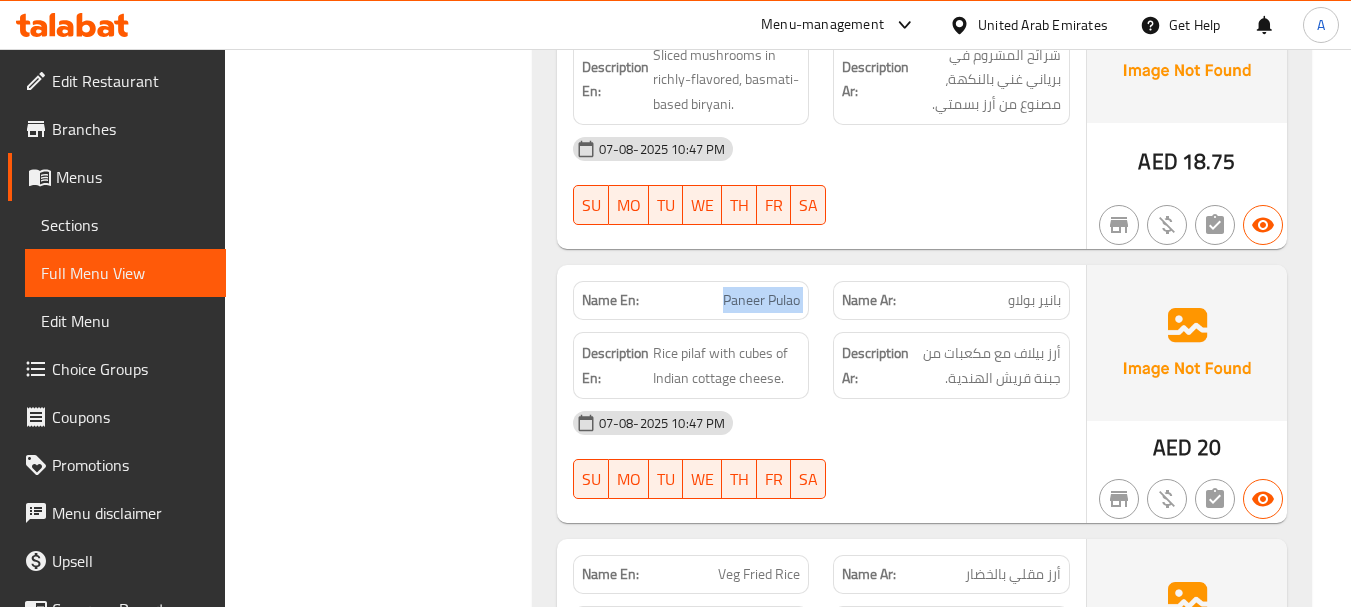 drag, startPoint x: 673, startPoint y: 271, endPoint x: 836, endPoint y: 308, distance: 167.14664 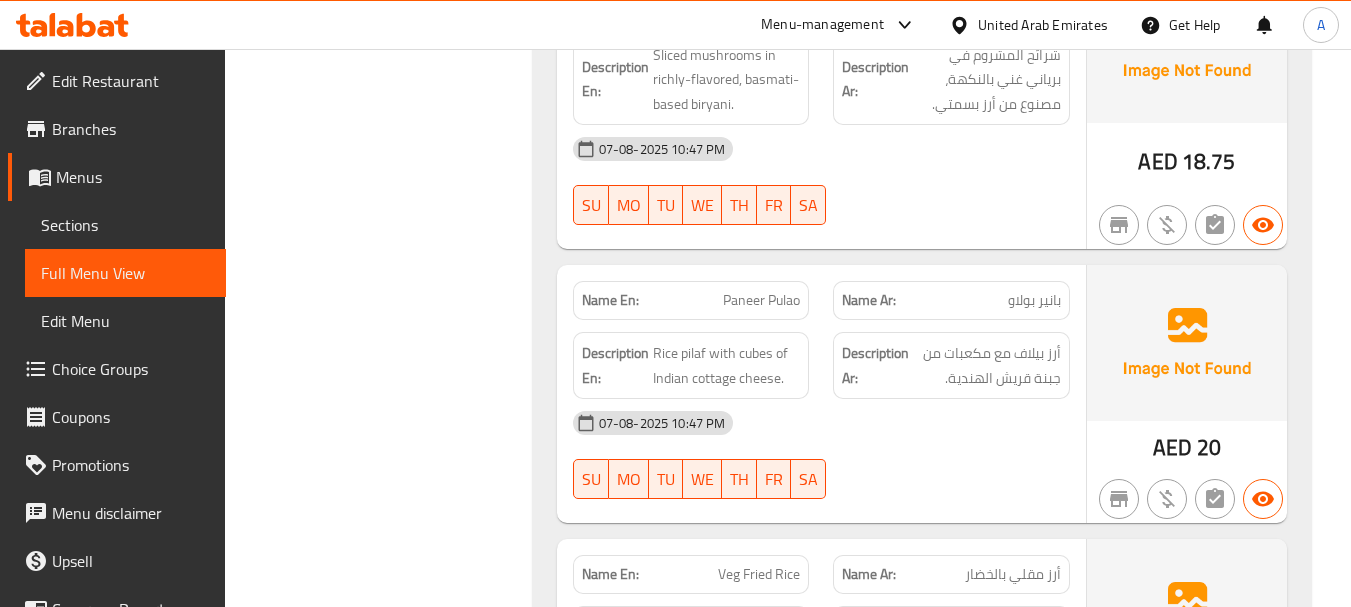 click on "Name En: Veg Dum Biryani Name Ar: برياني دوم بالخضار Description En: Fluffy long-grain rice and spicy veggies beautifully layered. Description Ar: أرز طويل الحبة ورقيق وخضروات حارة ذات طبقات جميلة. 07-08-2025 10:47 PM SU MO TU WE TH FR SA AED 16.25 Name En: Mushroom Biryani Name Ar: برياني مشروم Description En: Sliced mushrooms in richly-flavored, basmati-based biryani. Description Ar: شرائح المشروم في برياني غني بالنكهة، مصنوع من أرز بسمتي. 07-08-2025 10:47 PM SU MO TU WE TH FR SA AED 18.75 Name En: Paneer Pulao Name Ar: بانير بولاو Description En: Rice pilaf with cubes of Indian cottage cheese. Description Ar: أرز بيلاف مع مكعبات من جبنة قريش الهندية. 07-08-2025 10:47 PM SU MO TU WE TH FR SA AED 20 Name En: Veg Fried Rice Name Ar: أرز مقلي بالخضار Description En: Indo-Chinese style stir-fried rice with crisp vegetables. Description Ar: SU" at bounding box center [922, -4179] 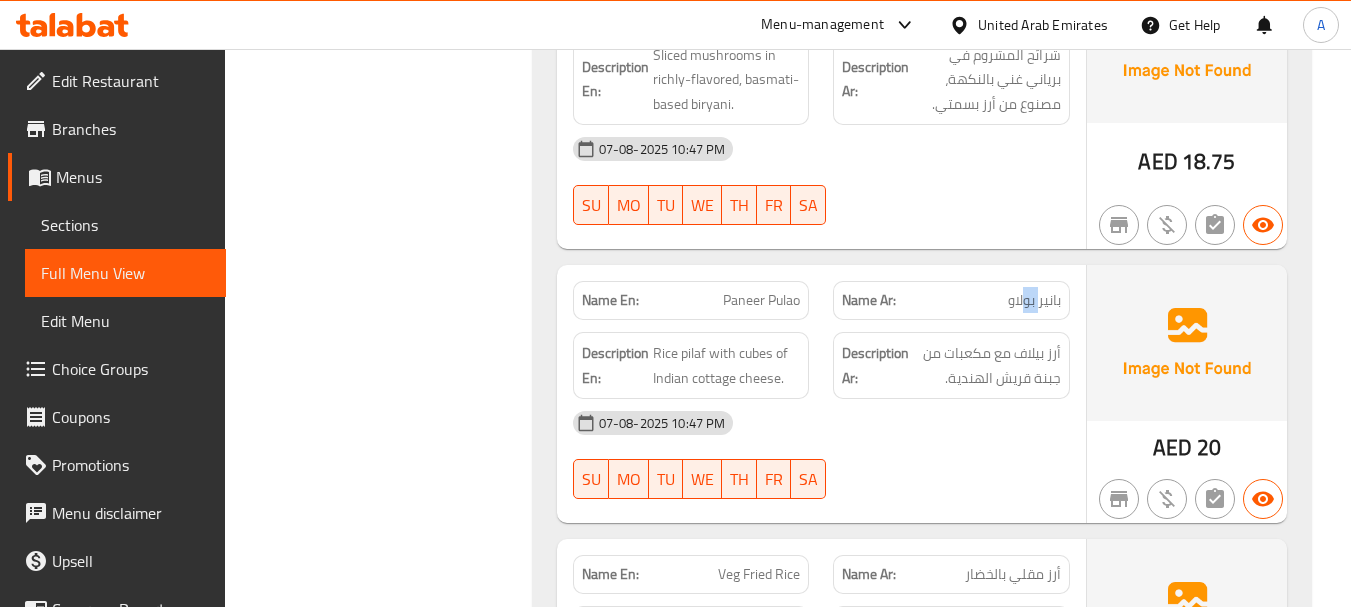 click on "بانير بولاو" at bounding box center [976, -4290] 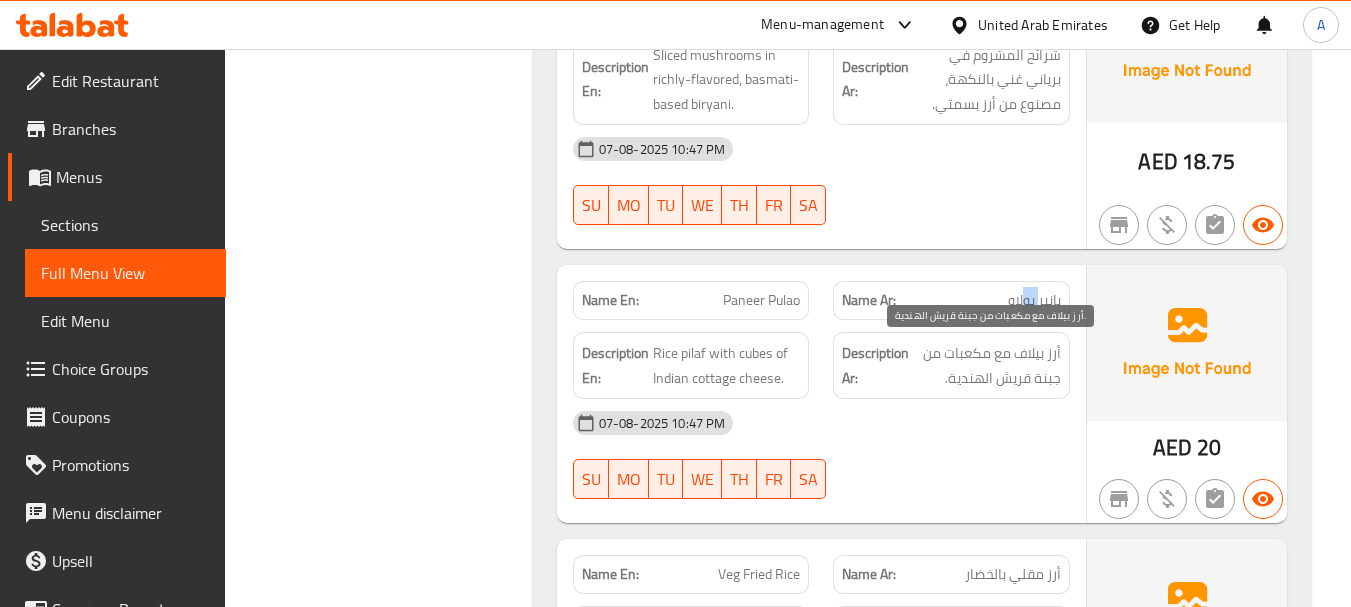 drag, startPoint x: 1013, startPoint y: 351, endPoint x: 1006, endPoint y: 423, distance: 72.33948 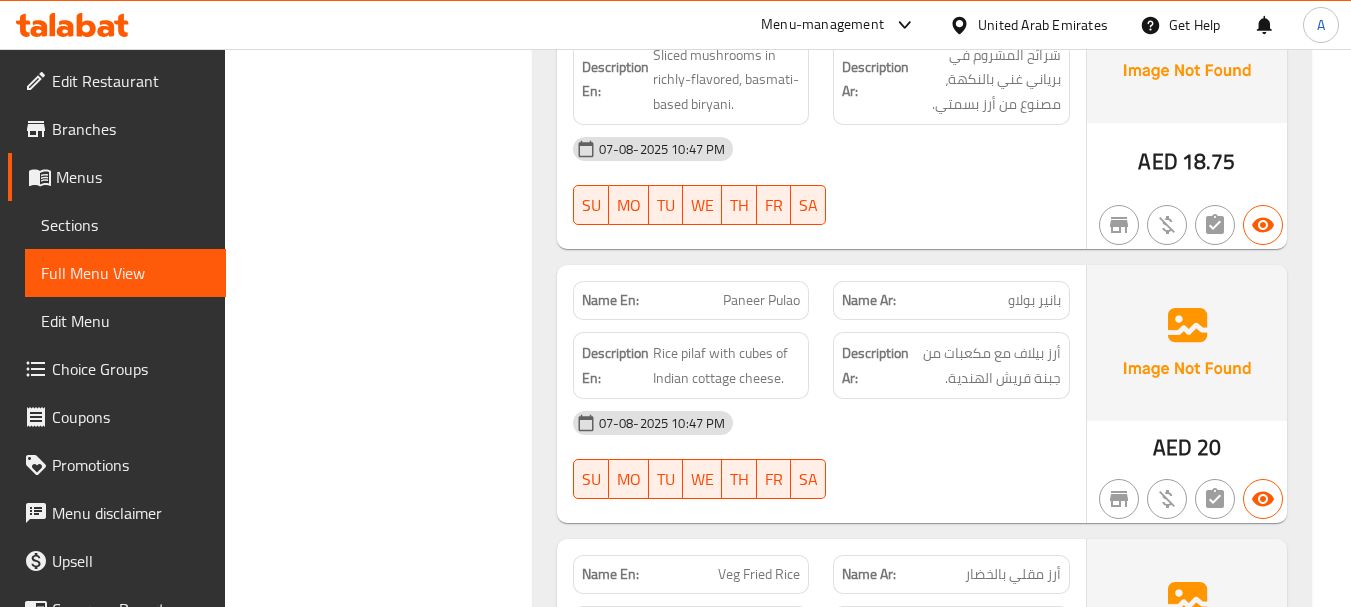 click on "07-08-2025 10:47 PM" at bounding box center (821, -4132) 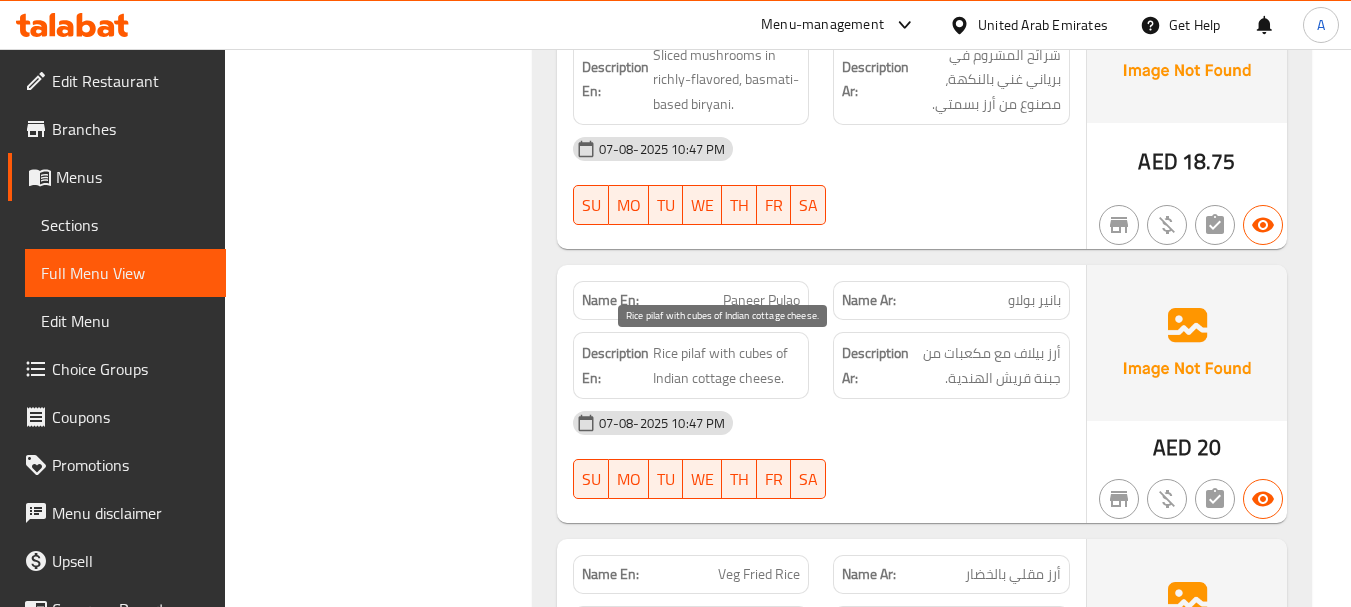 click on "Rice pilaf with cubes of Indian cottage cheese." at bounding box center [727, 365] 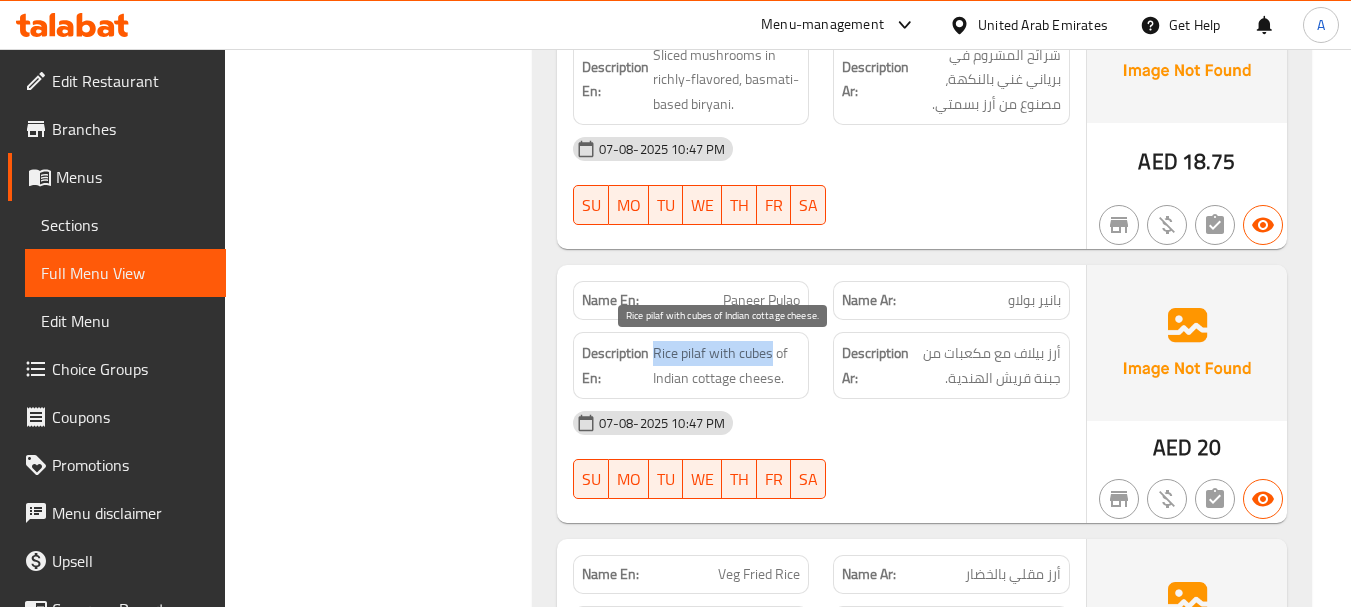 drag, startPoint x: 666, startPoint y: 349, endPoint x: 767, endPoint y: 353, distance: 101.07918 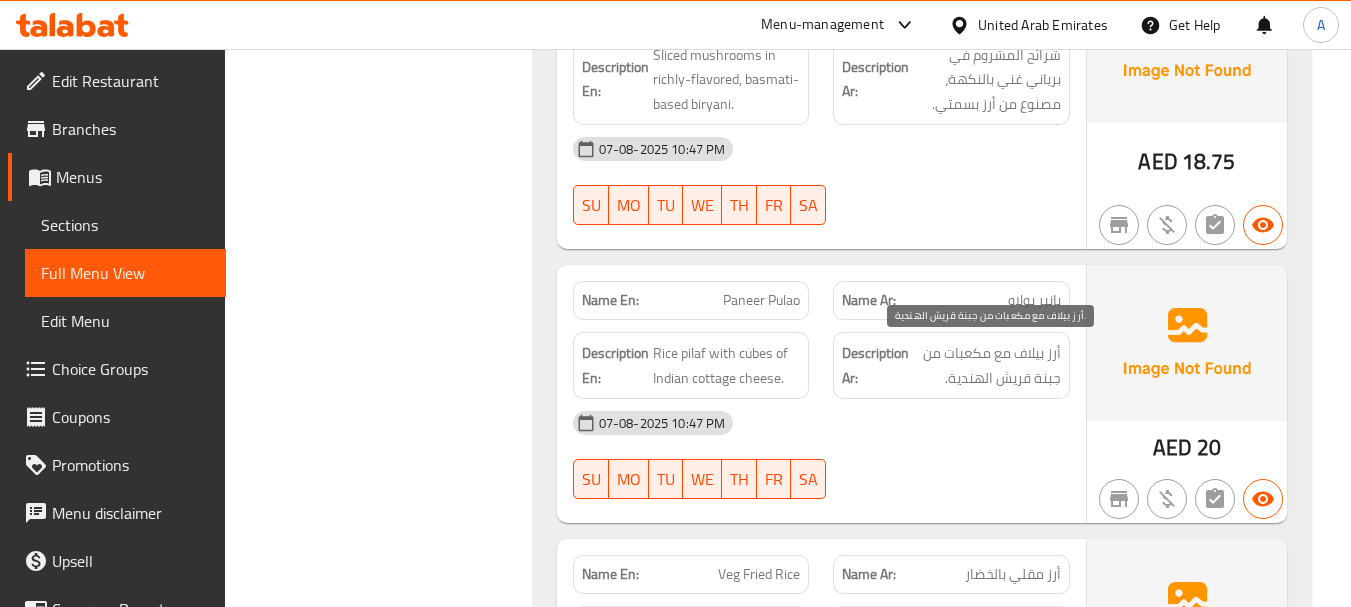 click on "أرز بيلاف مع مكعبات من جبنة قريش الهندية." at bounding box center [987, 365] 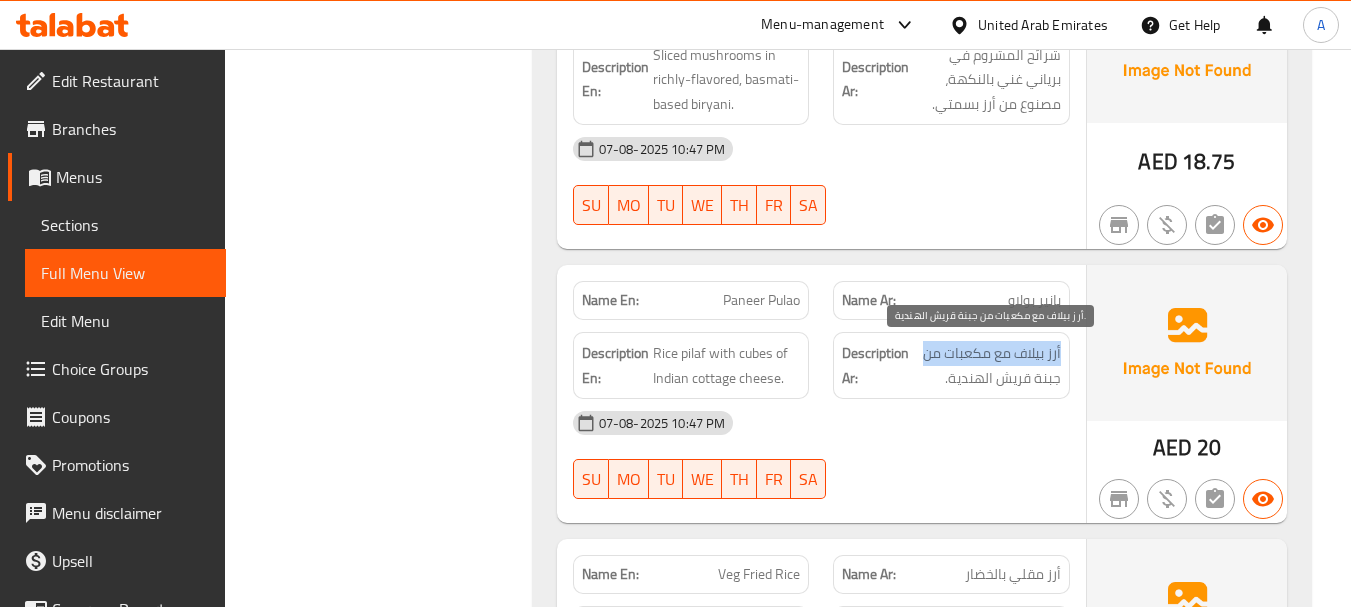 drag, startPoint x: 1058, startPoint y: 345, endPoint x: 919, endPoint y: 346, distance: 139.0036 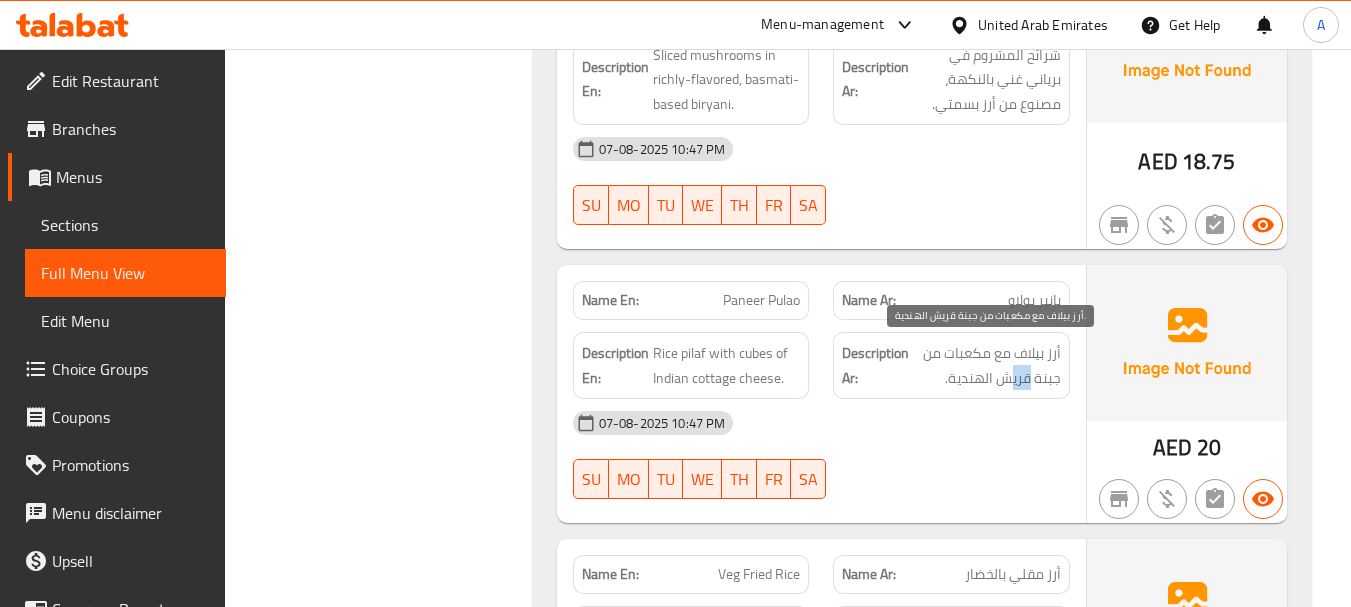 drag, startPoint x: 1030, startPoint y: 370, endPoint x: 958, endPoint y: 370, distance: 72 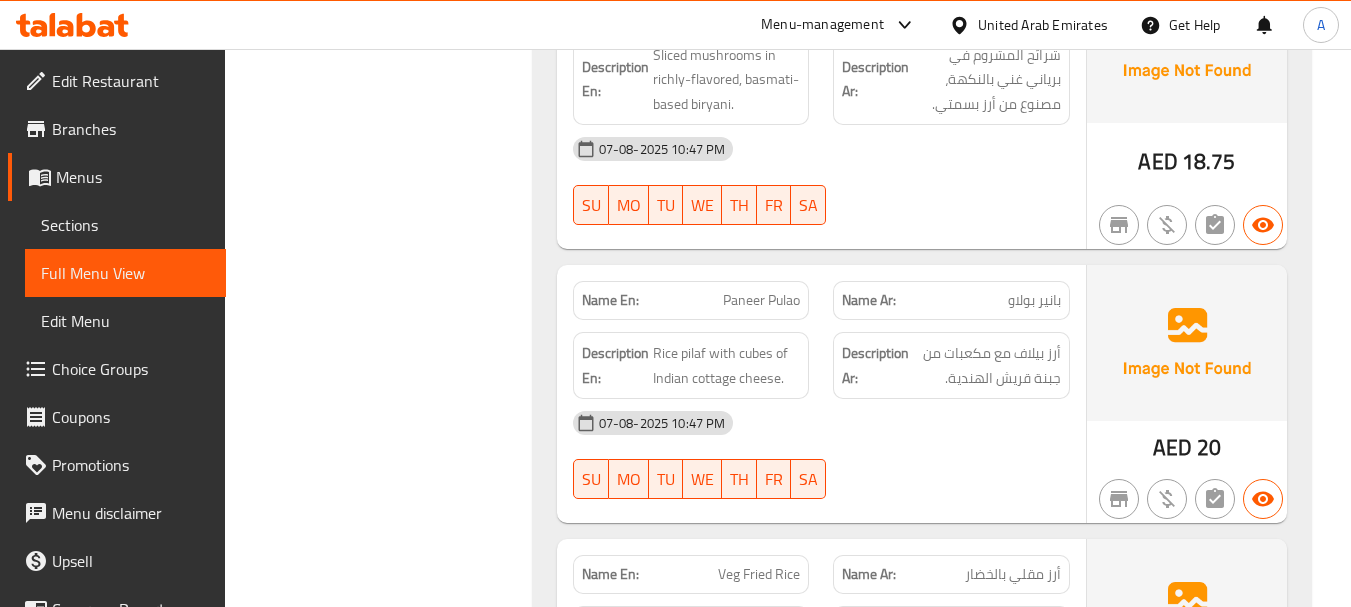 drag, startPoint x: 968, startPoint y: 464, endPoint x: 982, endPoint y: 465, distance: 14.035668 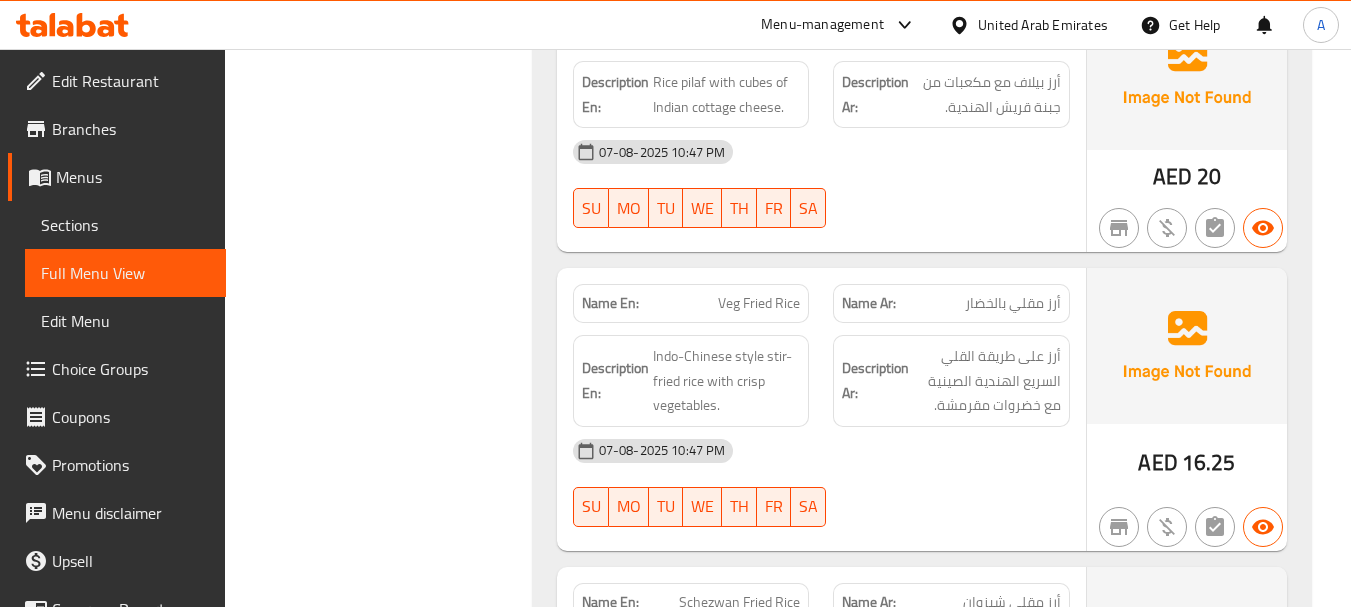 scroll, scrollTop: 5924, scrollLeft: 0, axis: vertical 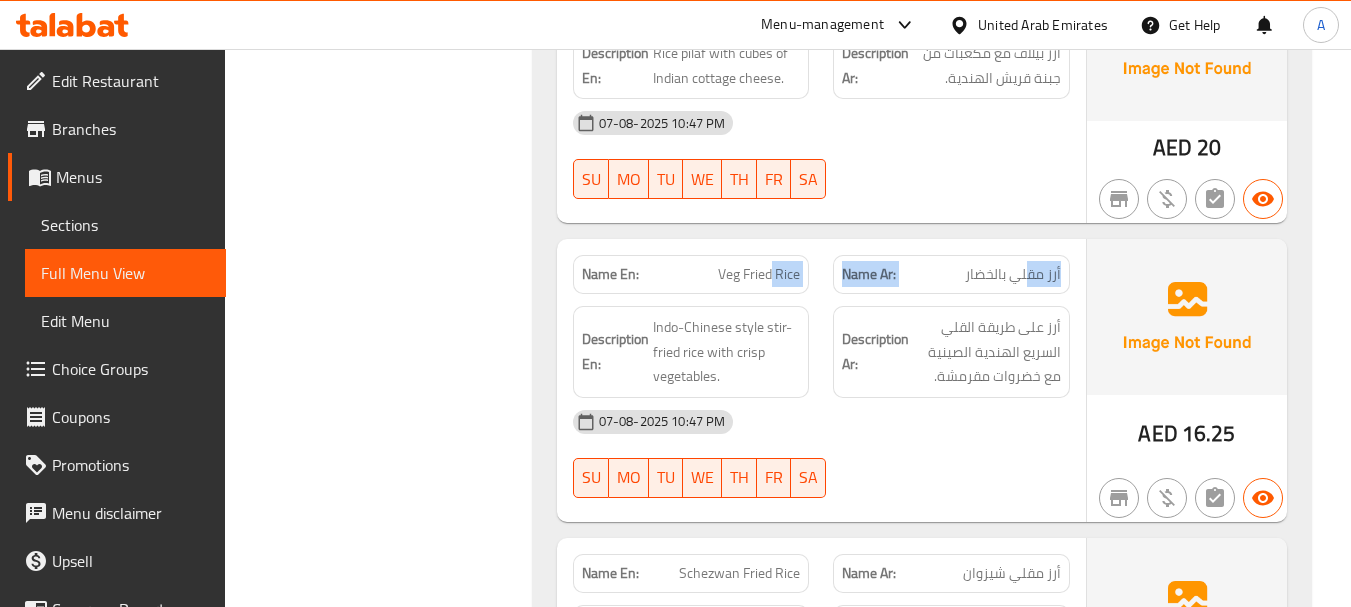 drag, startPoint x: 1030, startPoint y: 281, endPoint x: 759, endPoint y: 274, distance: 271.0904 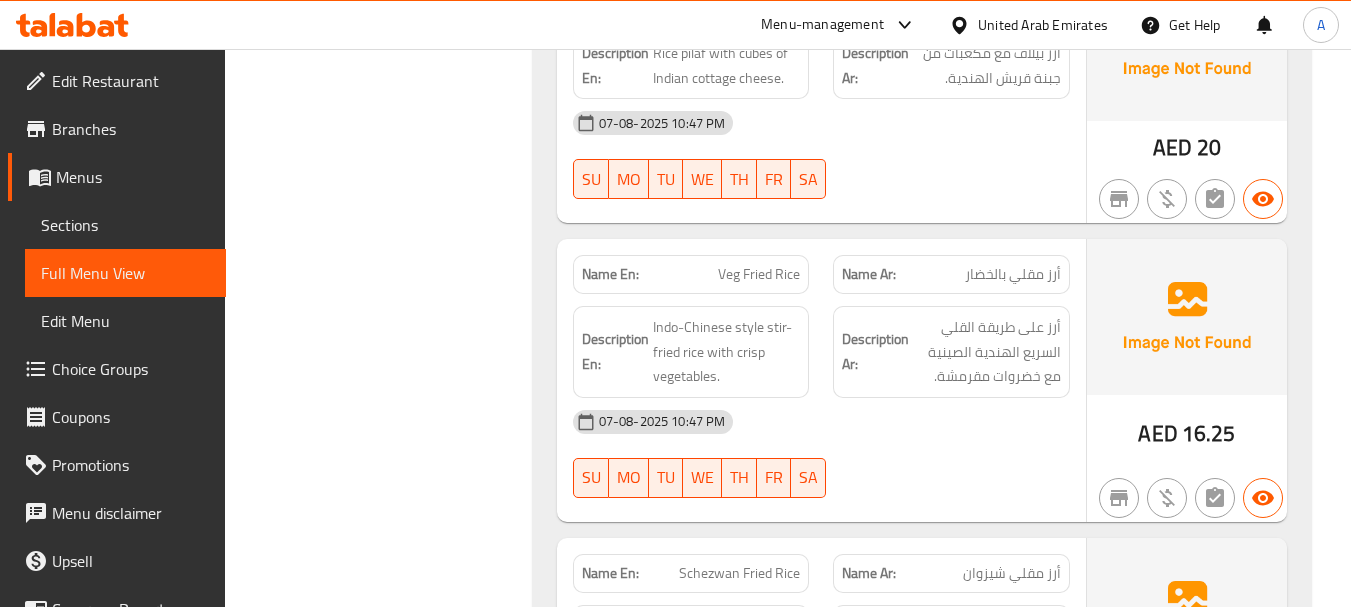 click on "Name En: Paneer Pulao Name Ar: بانير بولاو Description En: Rice pilaf with cubes of Indian cottage cheese. Description Ar: أرز بيلاف مع مكعبات من جبنة قريش الهندية. 07-08-2025 10:47 PM SU MO TU WE TH FR SA" at bounding box center [821, -4320] 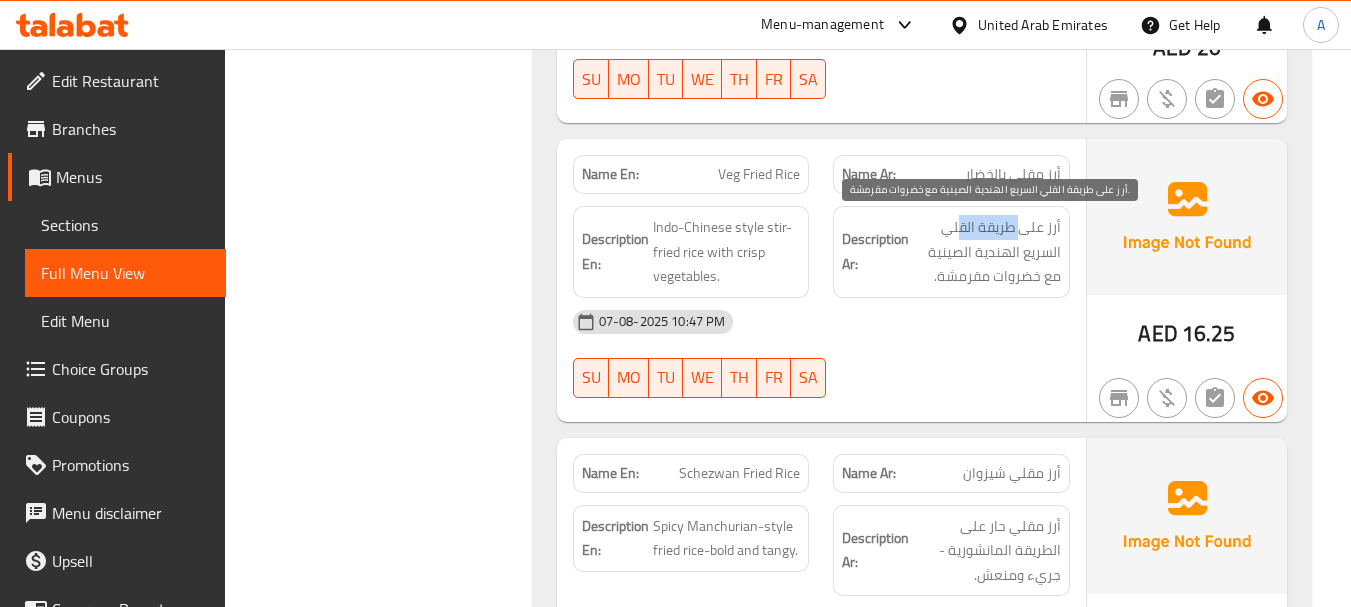 drag, startPoint x: 1003, startPoint y: 224, endPoint x: 958, endPoint y: 224, distance: 45 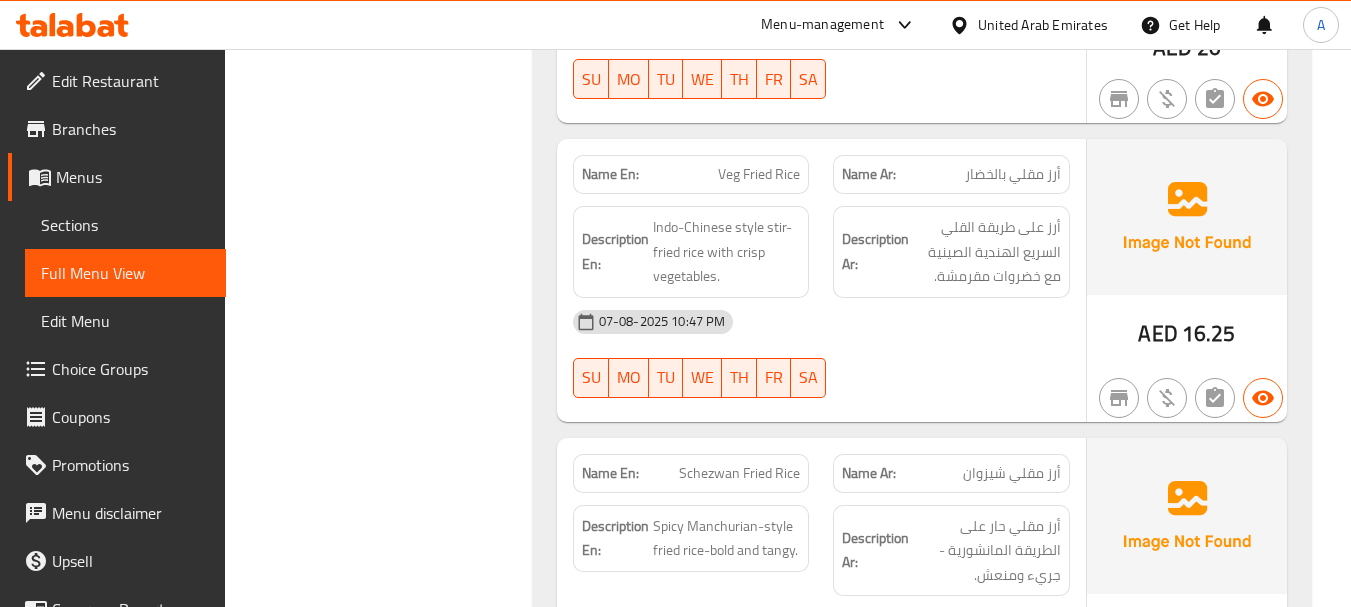 click on "07-08-2025 10:47 PM" at bounding box center [821, -3905] 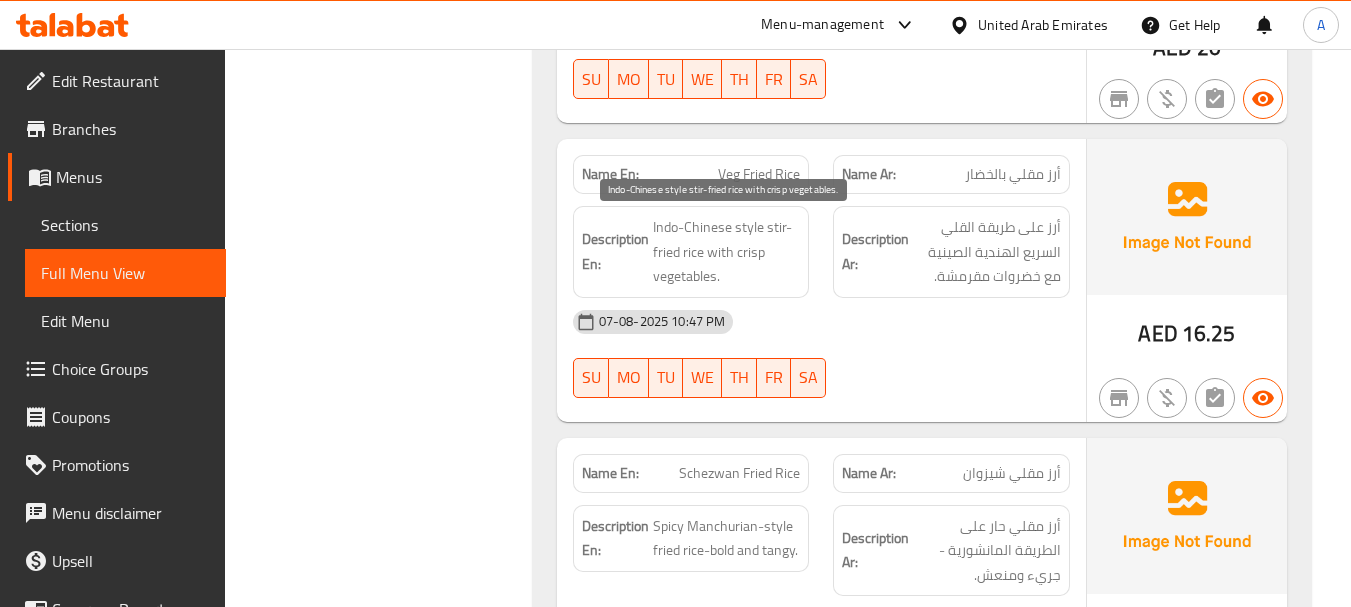 click on "Indo-Chinese style stir-fried rice with crisp vegetables." at bounding box center [727, 252] 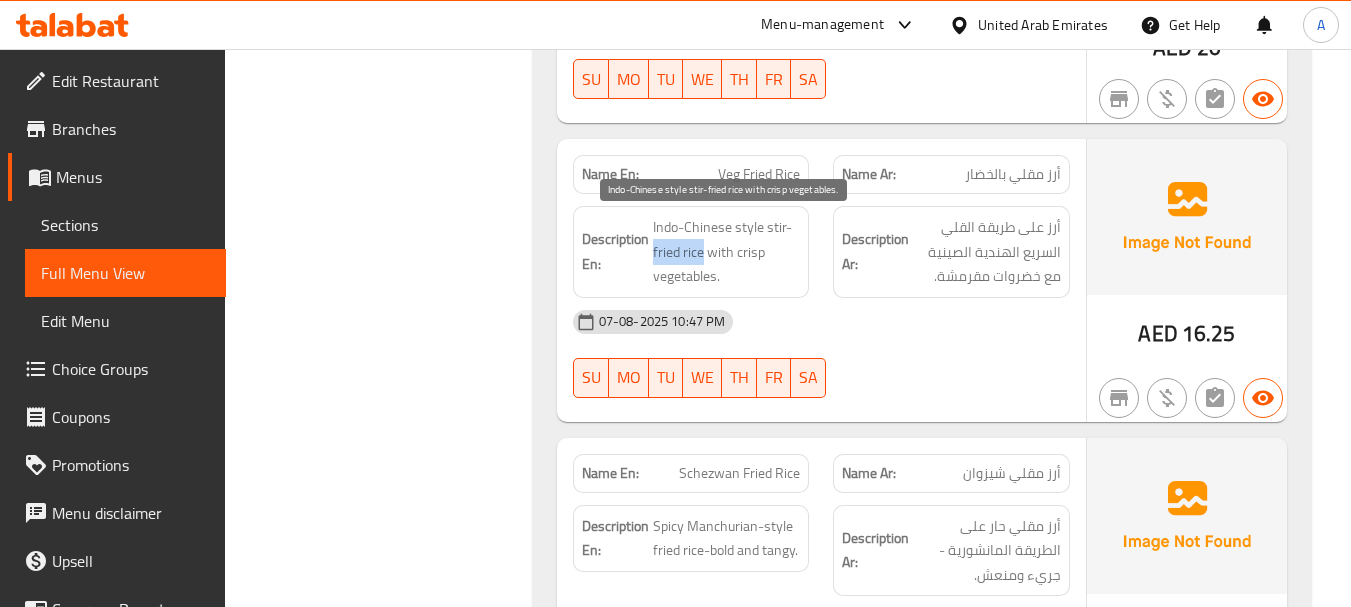 drag, startPoint x: 683, startPoint y: 247, endPoint x: 661, endPoint y: 247, distance: 22 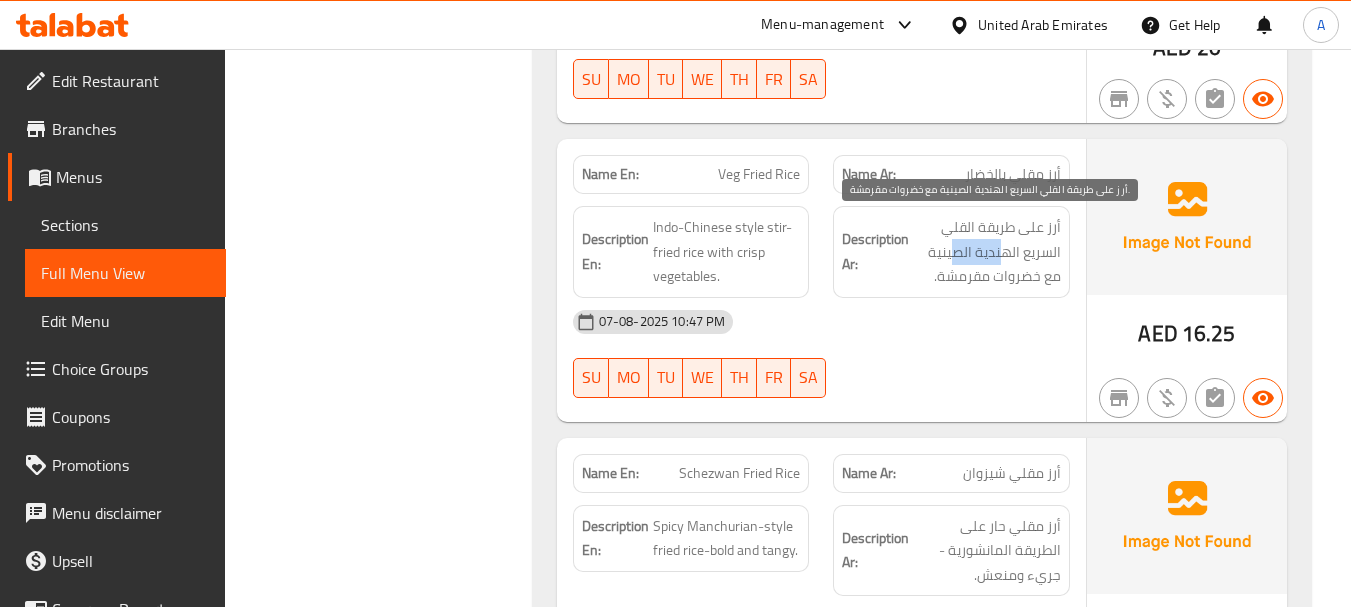 drag, startPoint x: 1000, startPoint y: 244, endPoint x: 953, endPoint y: 244, distance: 47 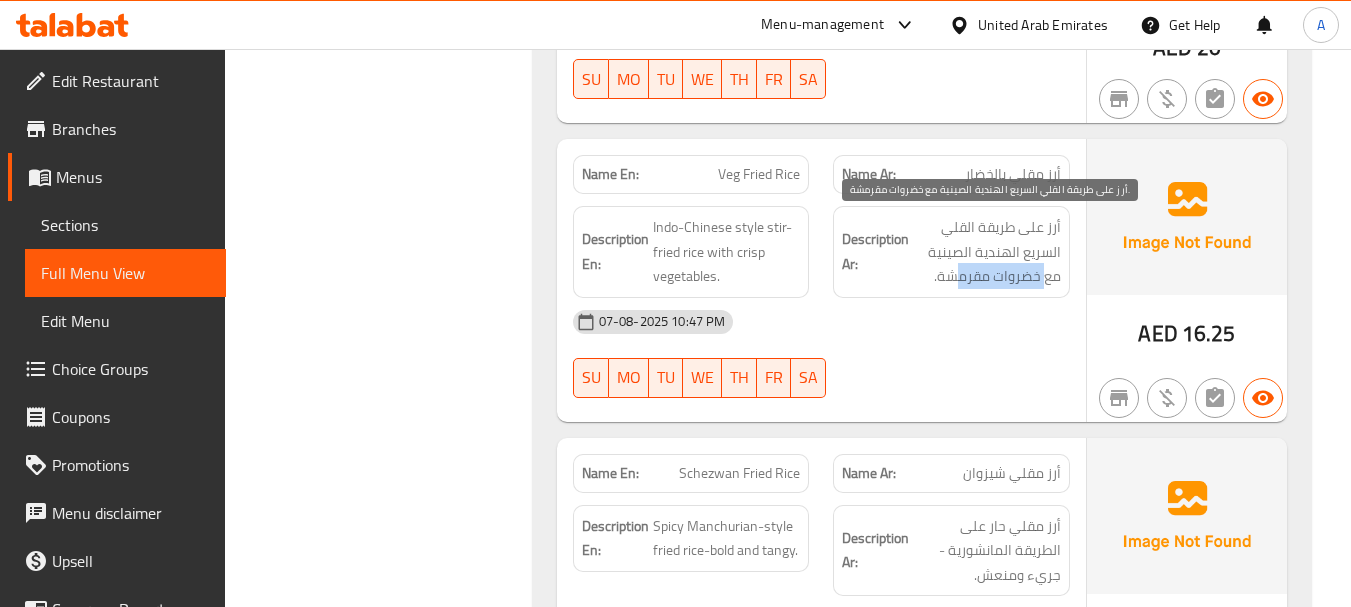 drag, startPoint x: 1046, startPoint y: 273, endPoint x: 943, endPoint y: 279, distance: 103.17461 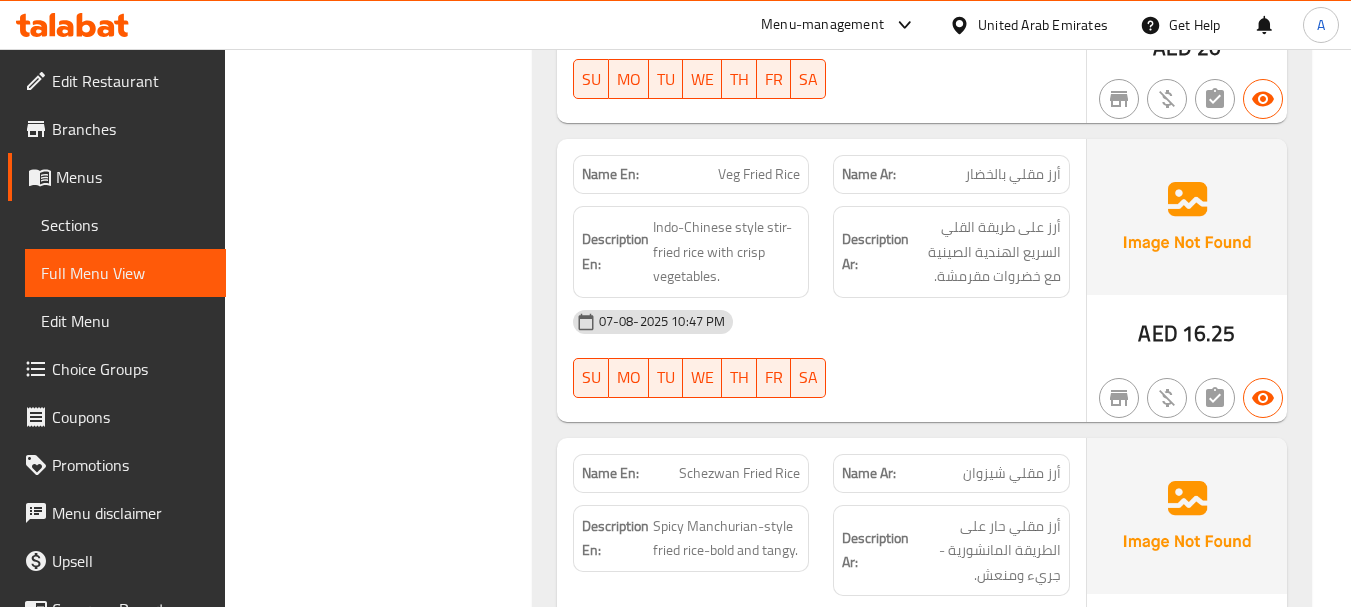 click on "07-08-2025 10:47 PM SU MO TU WE TH FR SA" at bounding box center [821, -3873] 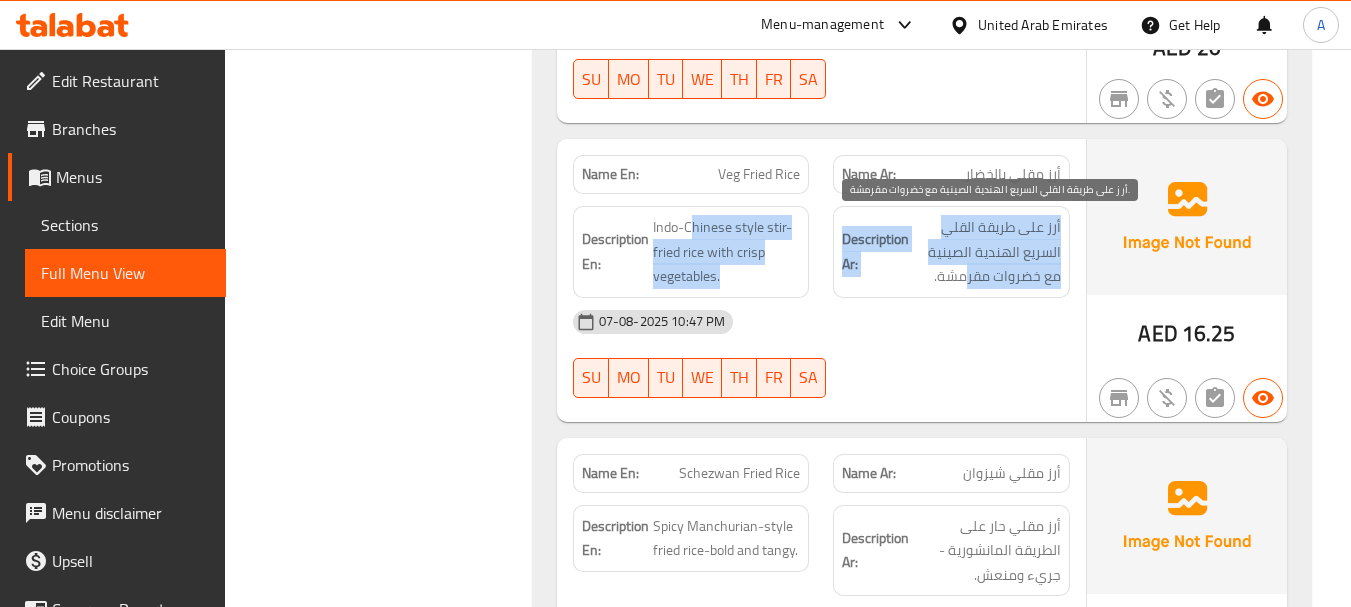 drag, startPoint x: 689, startPoint y: 231, endPoint x: 968, endPoint y: 281, distance: 283.4449 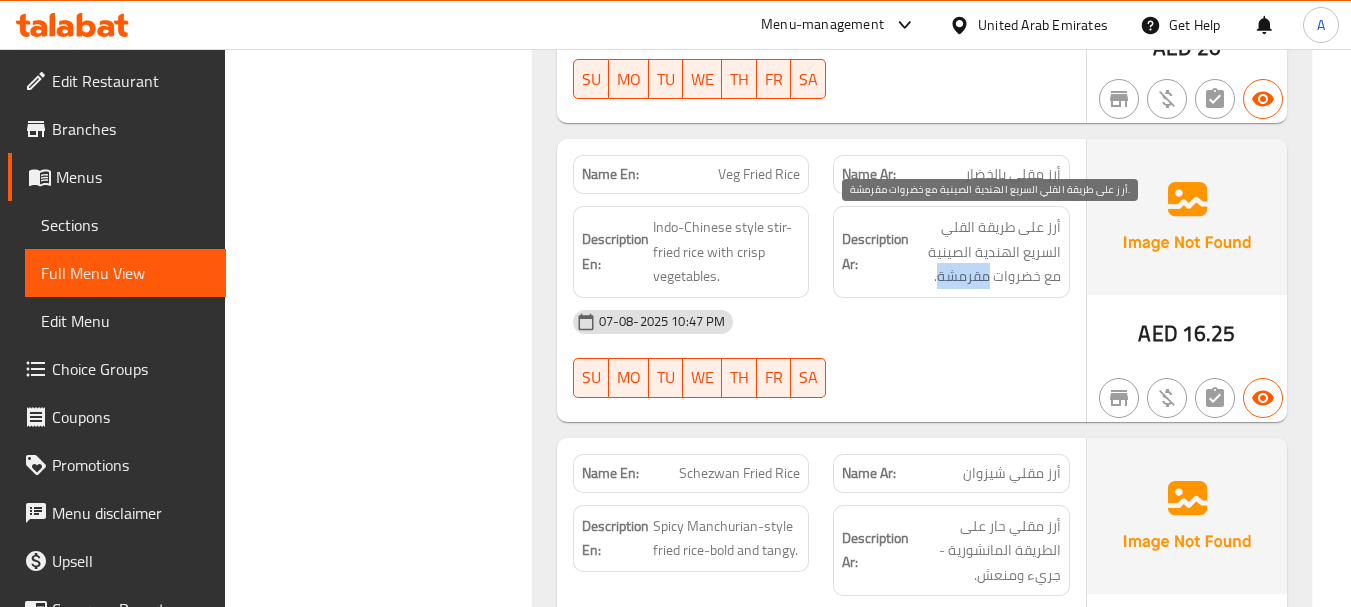 click on "أرز على طريقة القلي السريع الهندية الصينية مع خضروات مقرمشة." at bounding box center [987, 252] 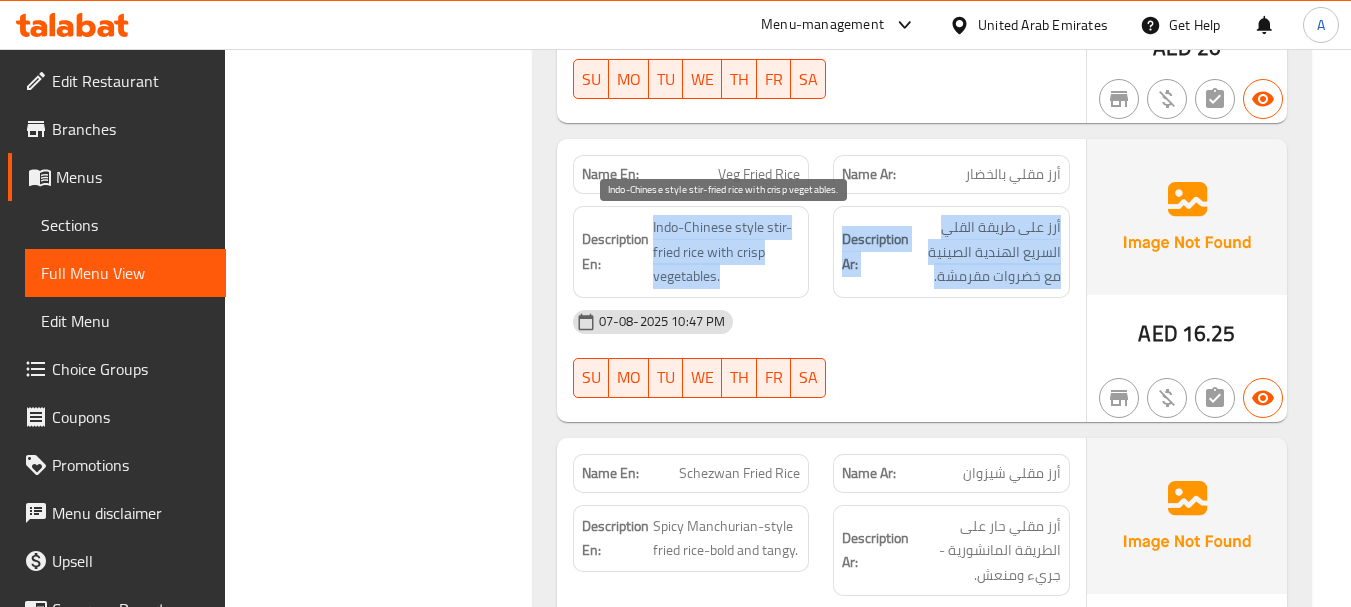 drag, startPoint x: 974, startPoint y: 281, endPoint x: 803, endPoint y: 303, distance: 172.4094 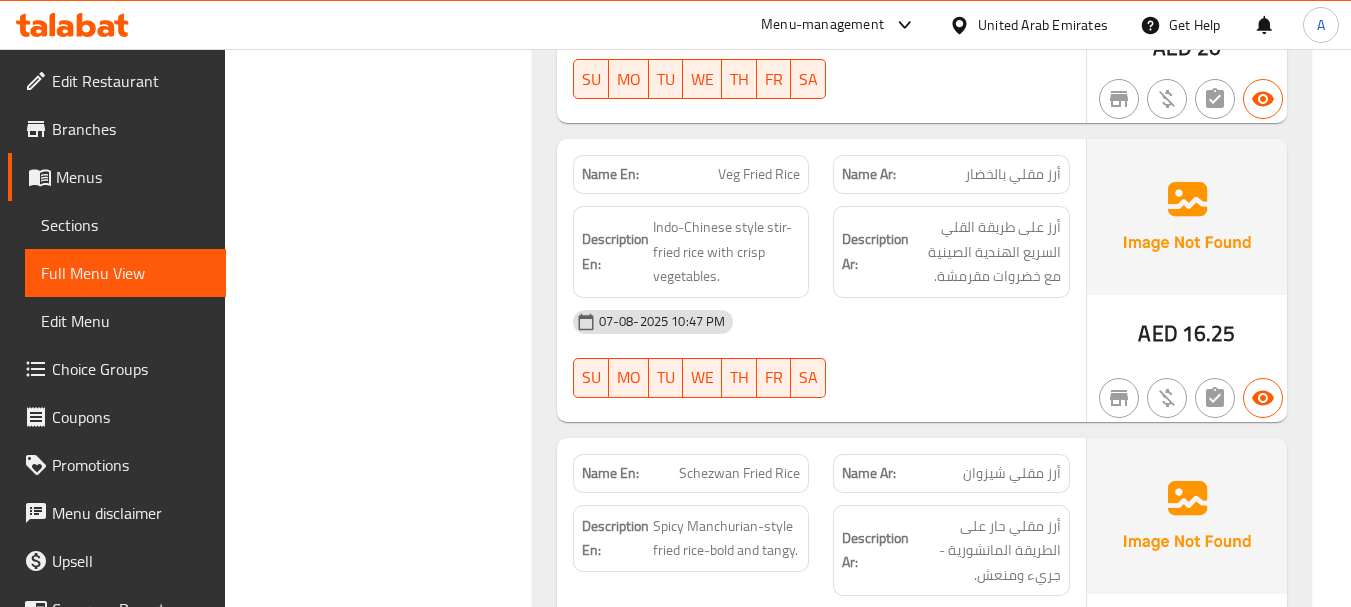 click on "07-08-2025 10:47 PM SU MO TU WE TH FR SA" at bounding box center [821, -3873] 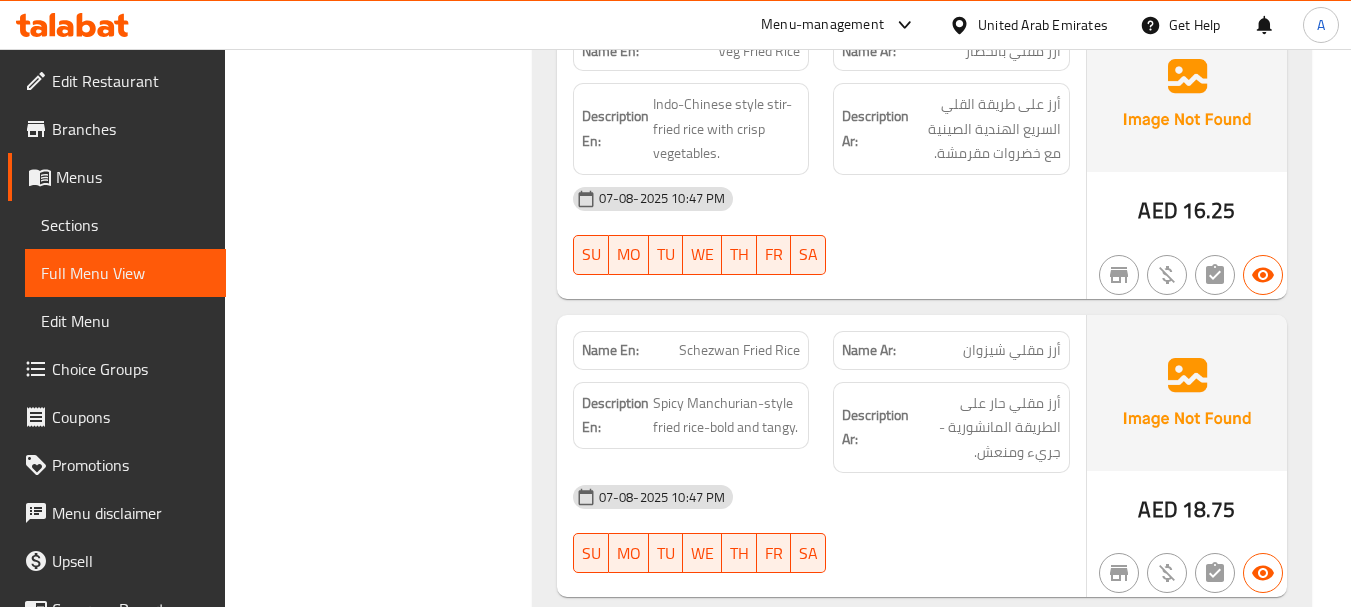 scroll, scrollTop: 6324, scrollLeft: 0, axis: vertical 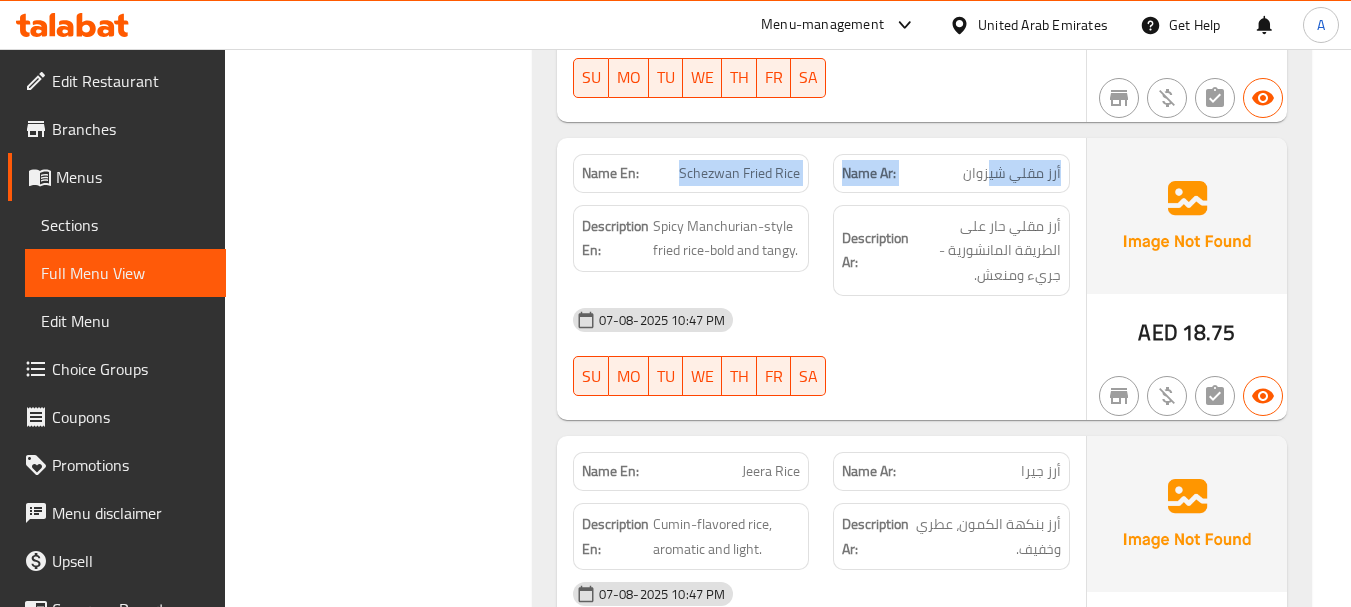 drag, startPoint x: 831, startPoint y: 186, endPoint x: 993, endPoint y: 180, distance: 162.11107 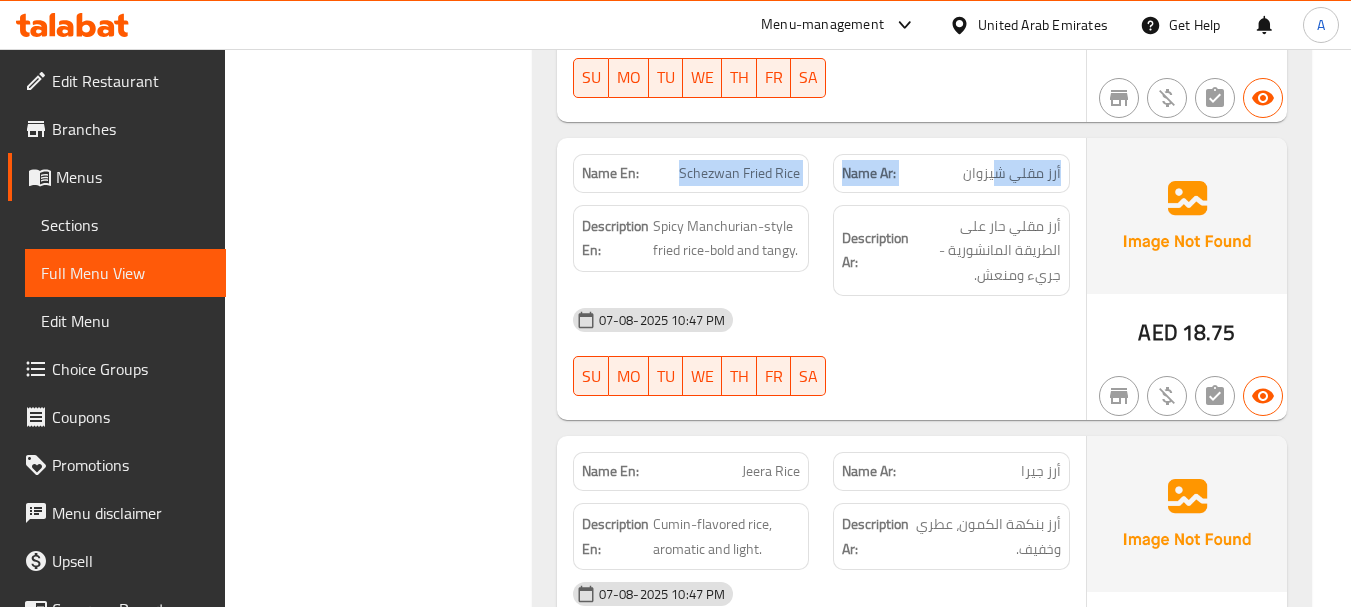 click on "أرز مقلي شيزوان" at bounding box center [1000, -4054] 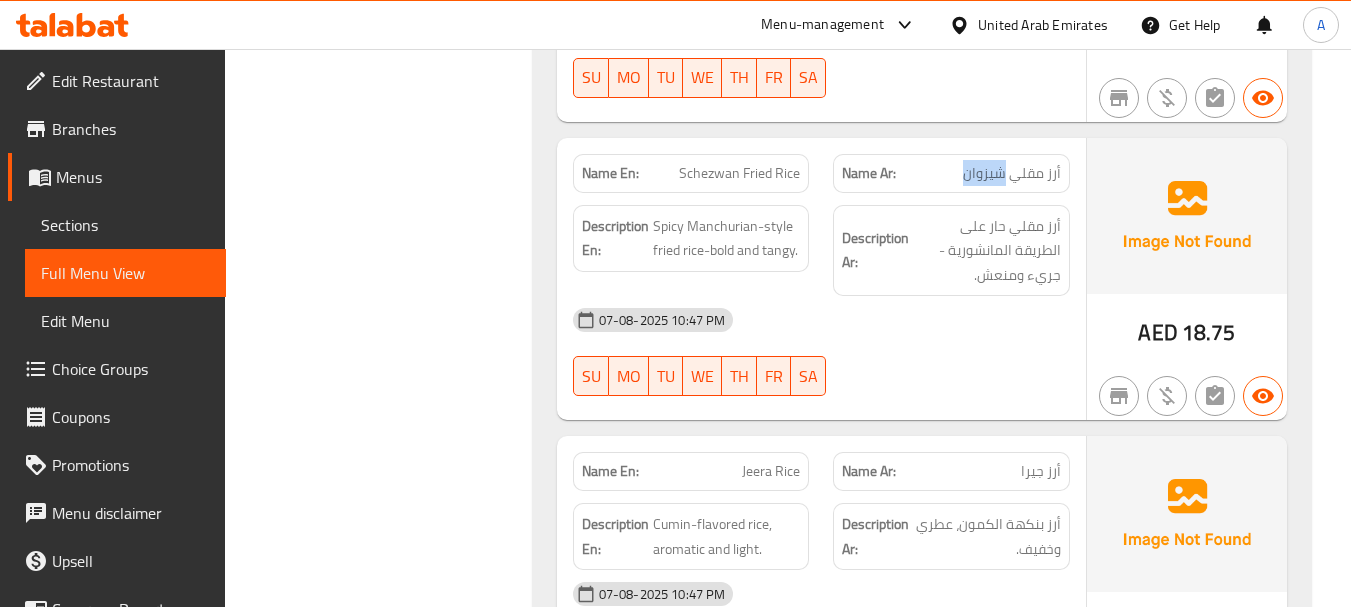 click on "أرز مقلي شيزوان" at bounding box center [1000, -4054] 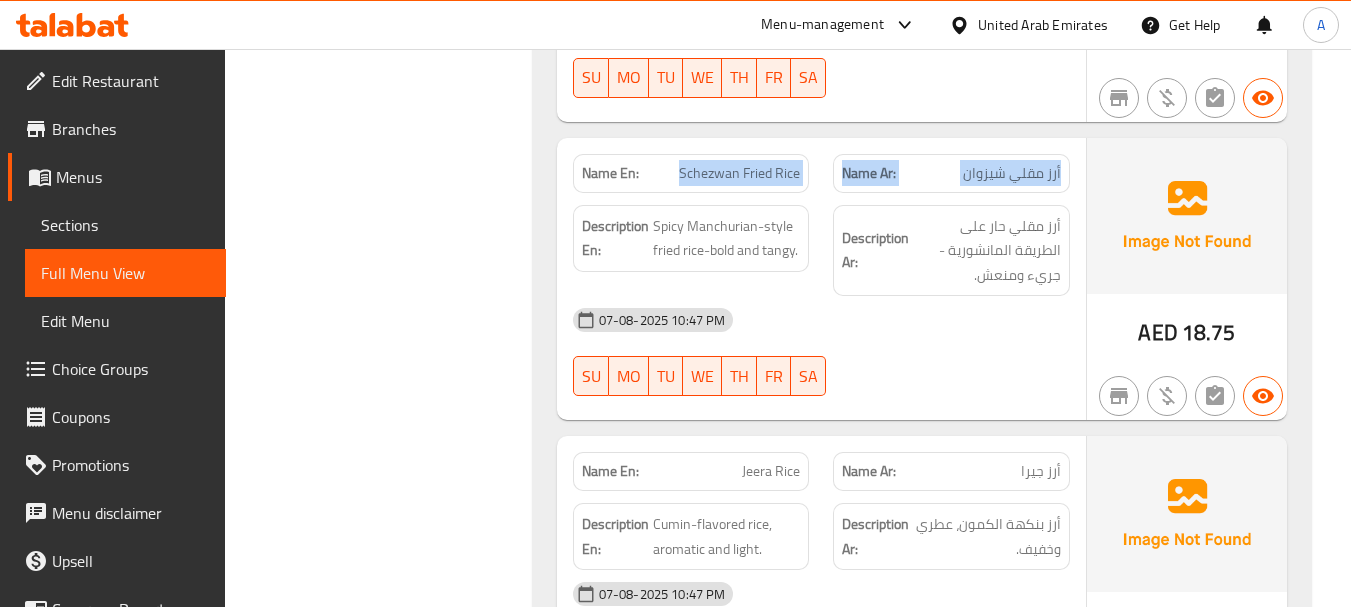 drag, startPoint x: 669, startPoint y: 169, endPoint x: 694, endPoint y: 203, distance: 42.201897 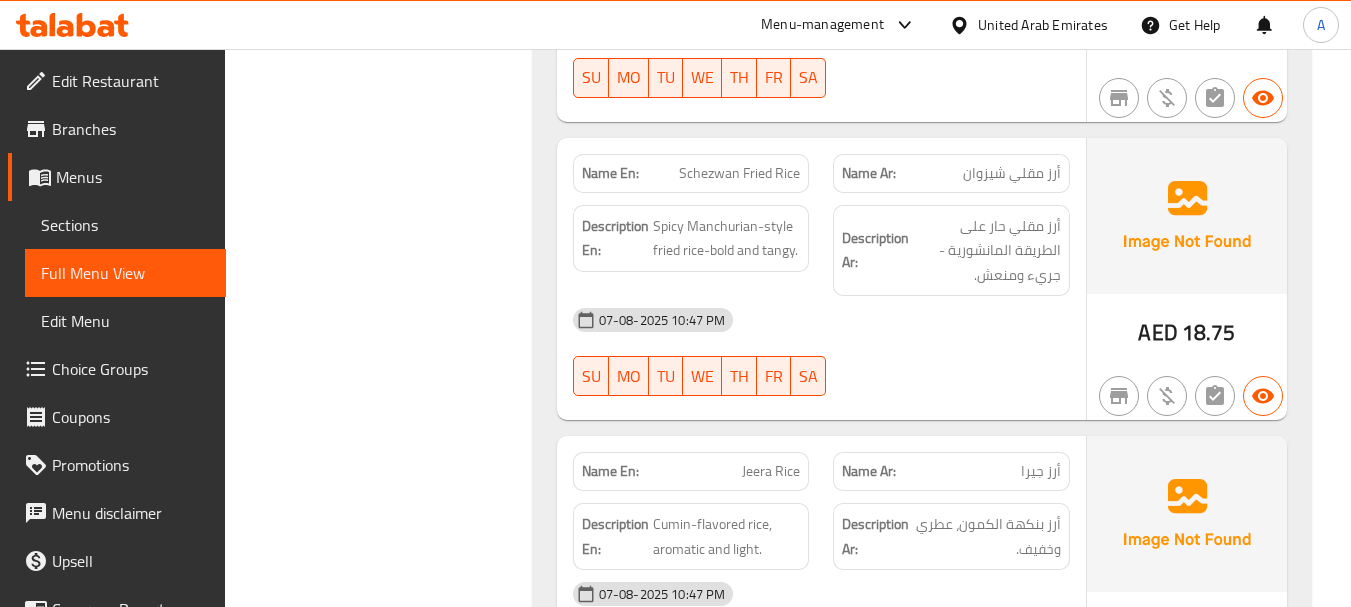 click on "Description Ar: أرز مقلي حار على الطريقة المانشورية - جريء ومنعش." at bounding box center [951, -3976] 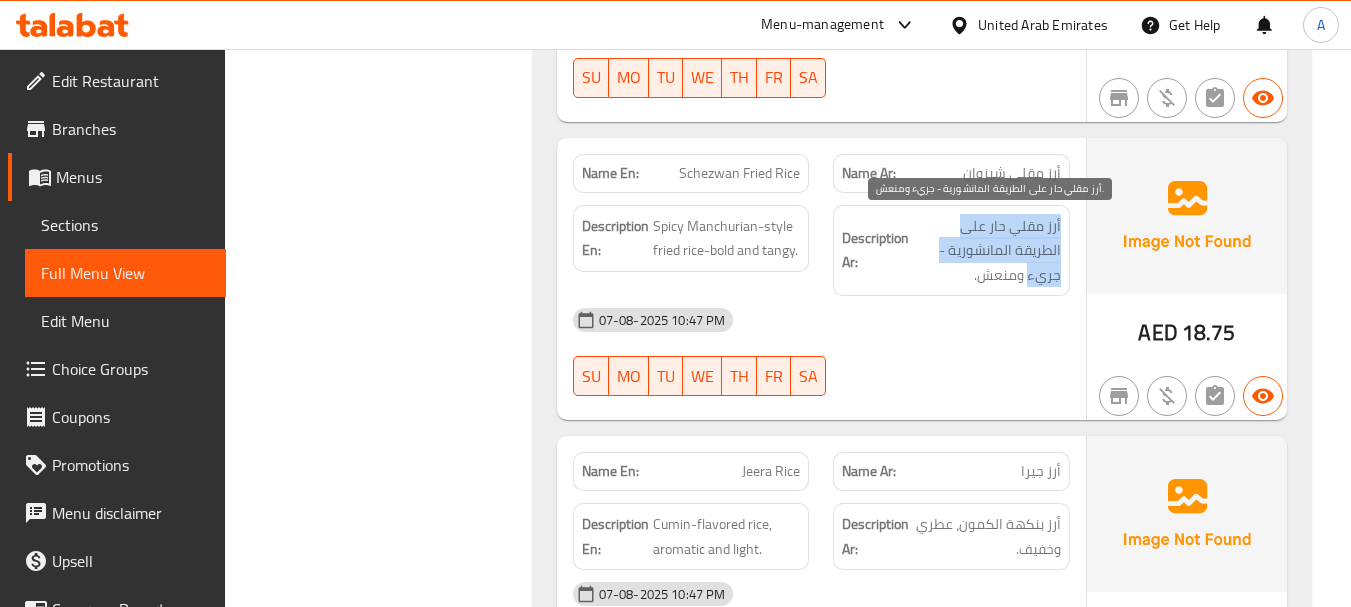 drag, startPoint x: 1065, startPoint y: 227, endPoint x: 956, endPoint y: 249, distance: 111.19802 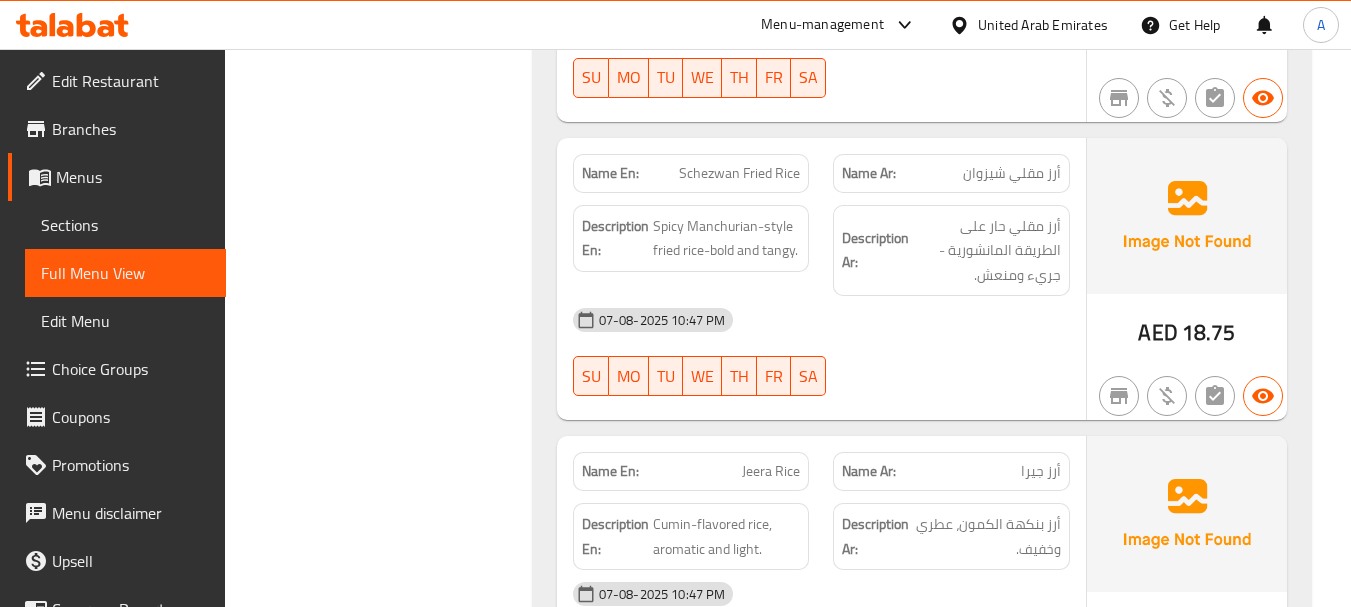 click on "07-08-2025 10:47 PM" at bounding box center [821, -3906] 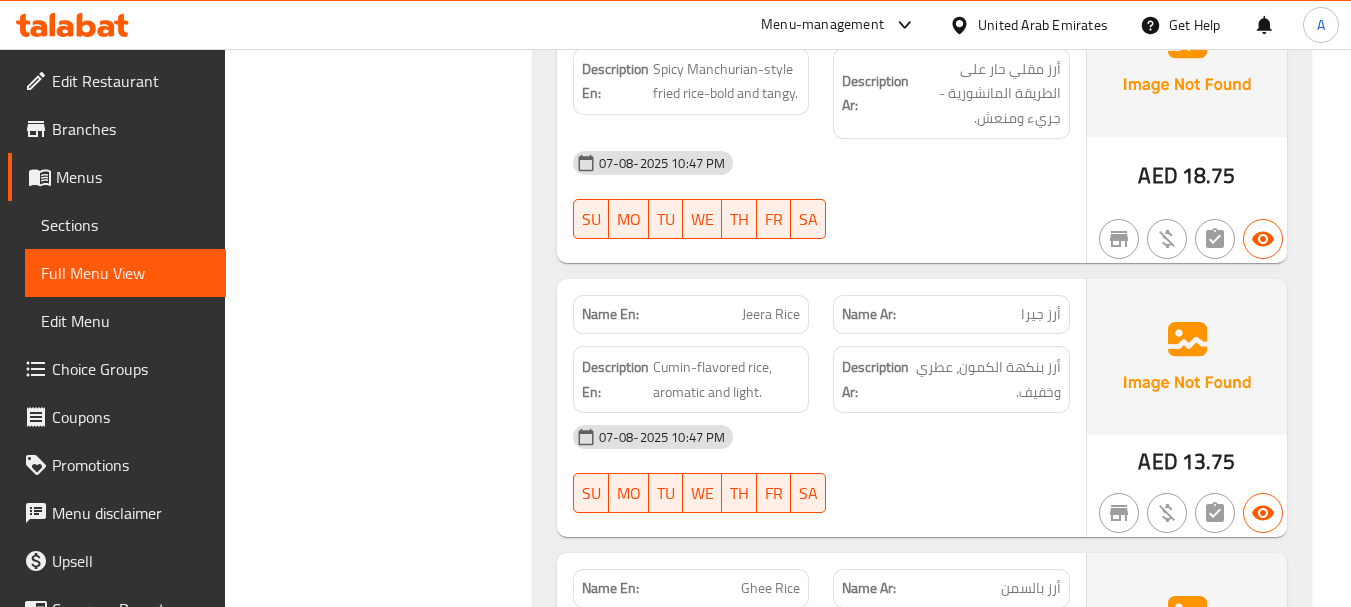 scroll, scrollTop: 6424, scrollLeft: 0, axis: vertical 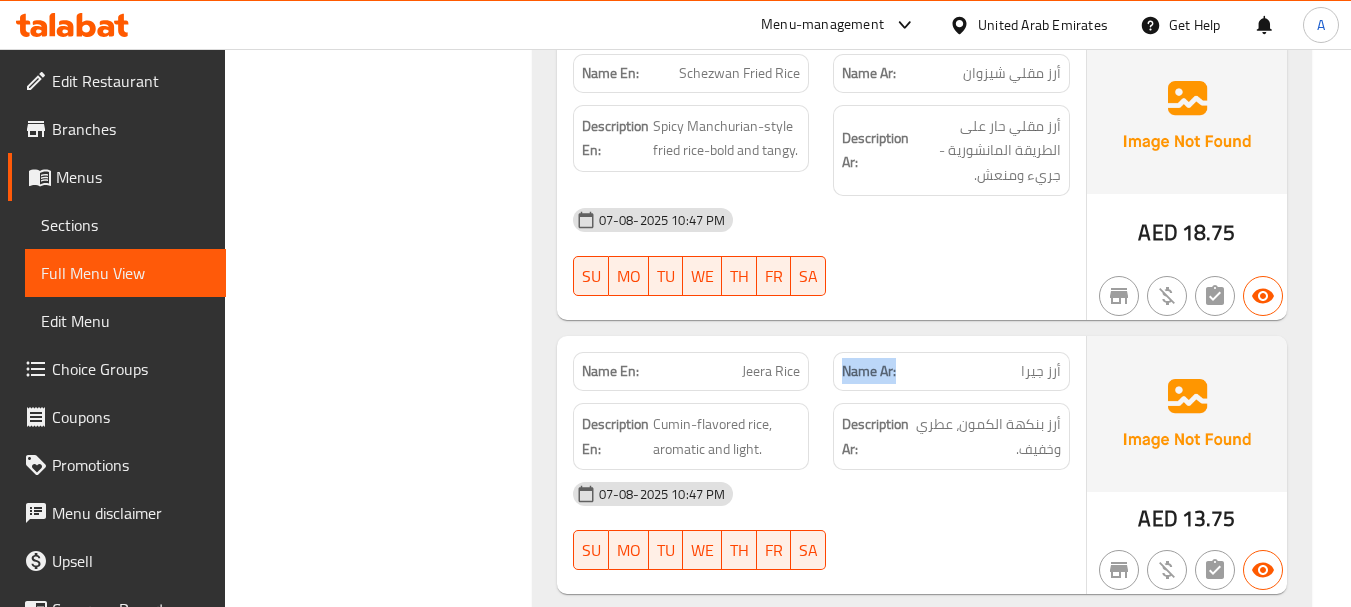 click on "Name En: Jeera Rice Name Ar: أرز جيرا" at bounding box center [821, -1830] 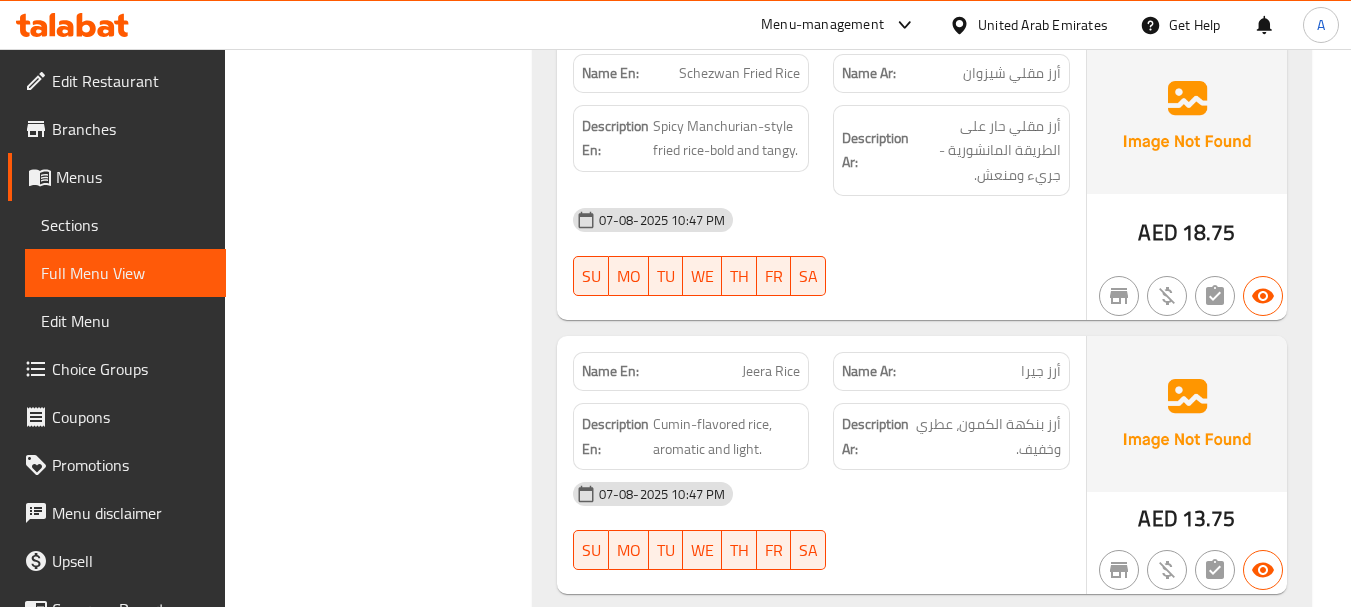 click at bounding box center [951, -3930] 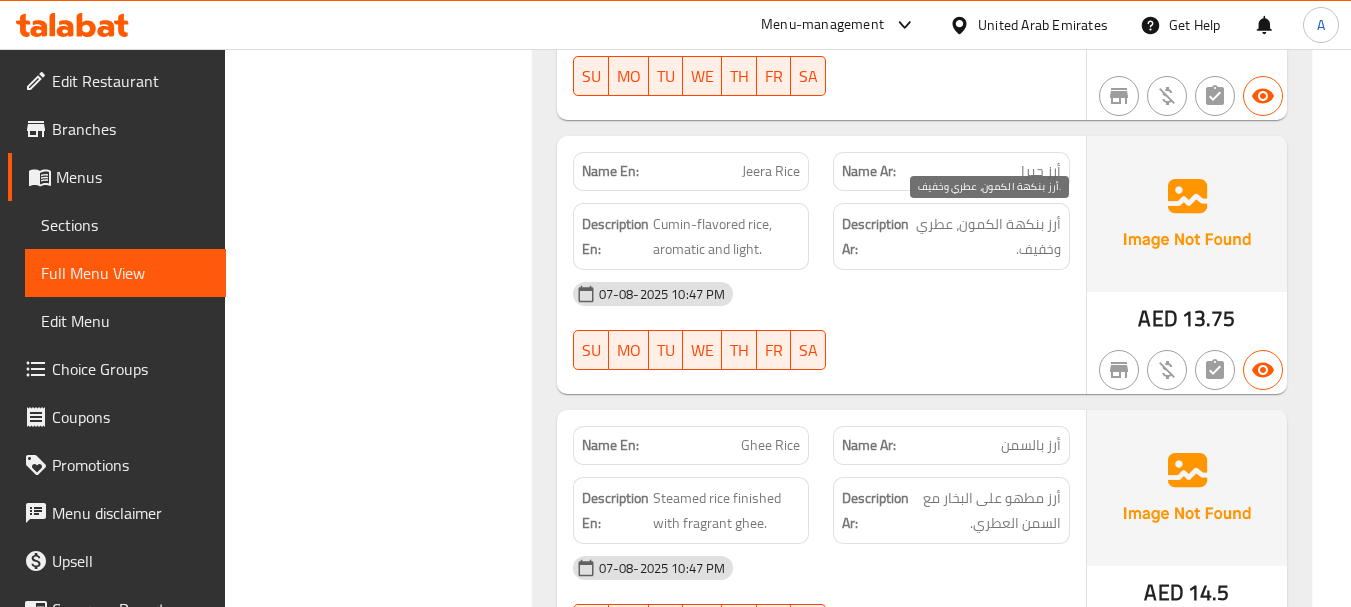 click on "أرز بنكهة الكمون، عطري وخفيف." at bounding box center (987, 236) 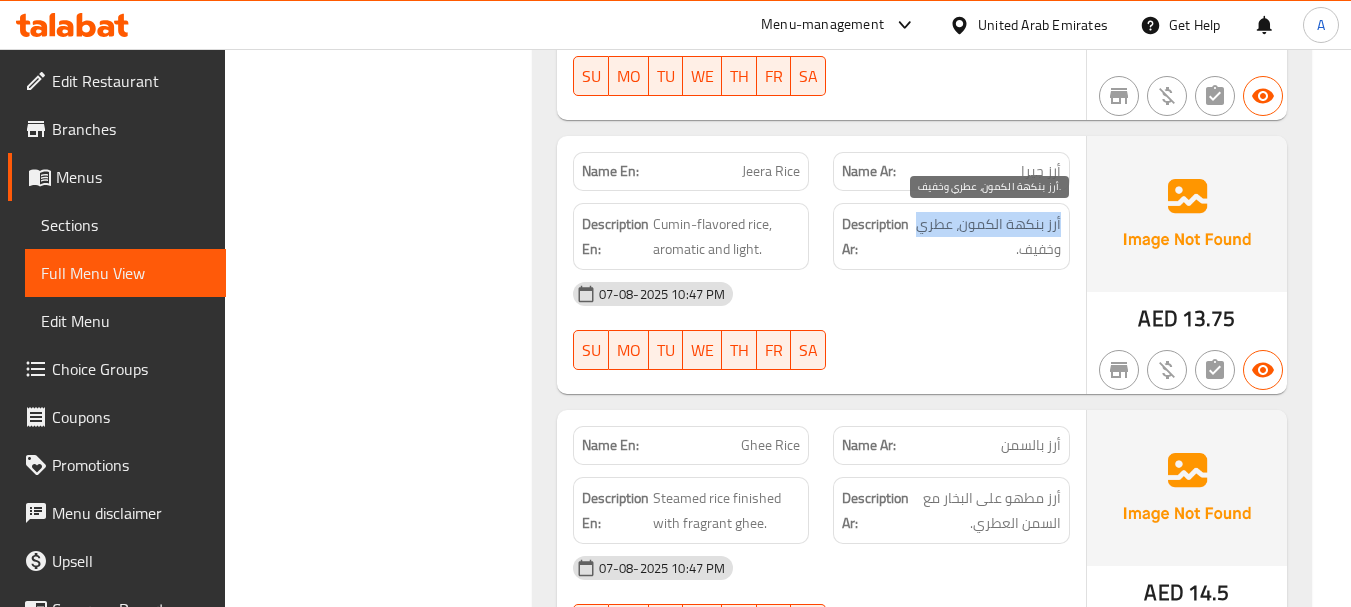 drag, startPoint x: 1057, startPoint y: 219, endPoint x: 937, endPoint y: 228, distance: 120.33703 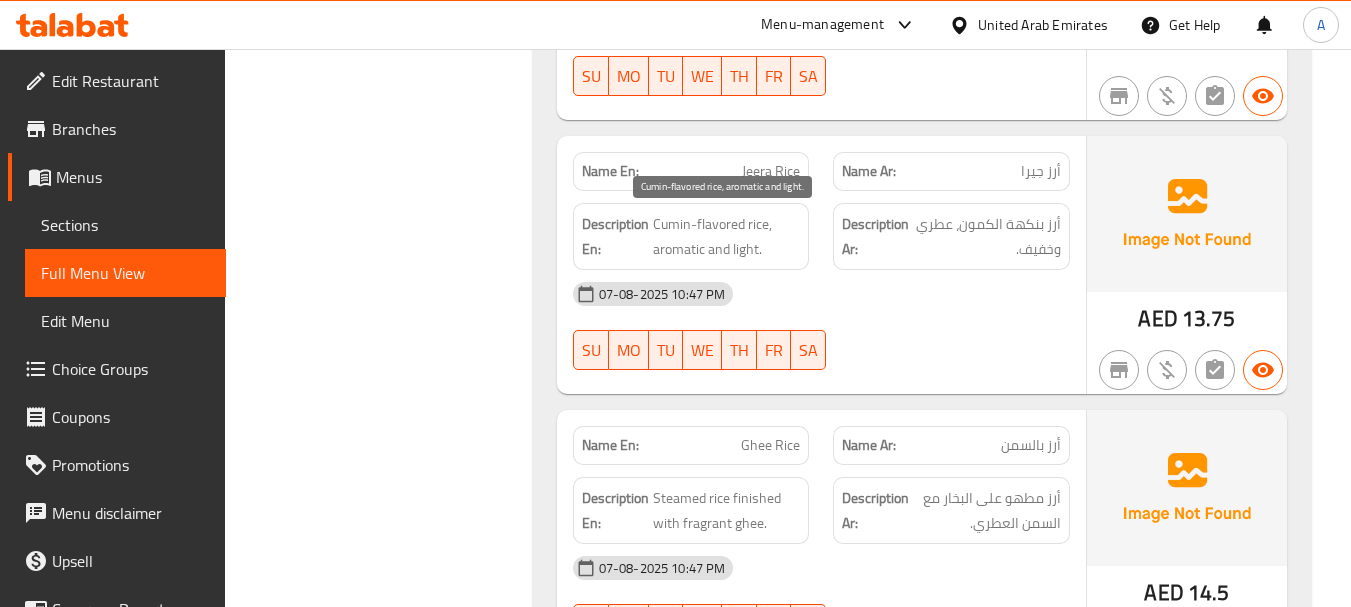 click on "Cumin-flavored rice, aromatic and light." at bounding box center (727, 236) 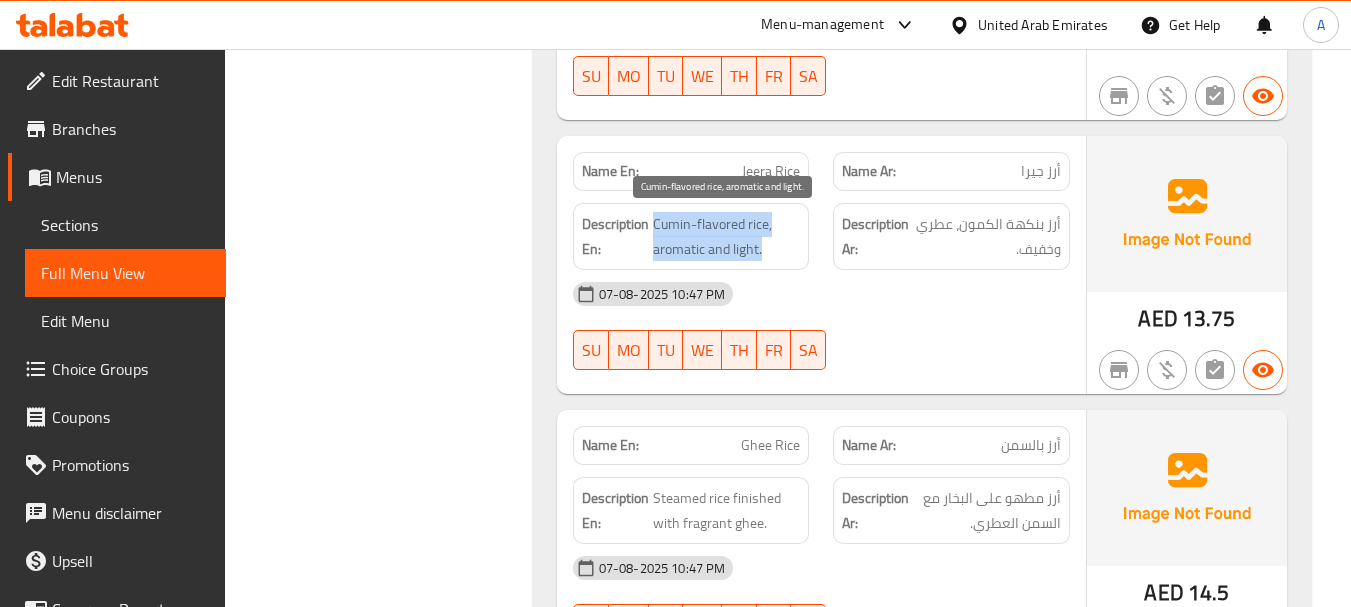 click on "Cumin-flavored rice, aromatic and light." at bounding box center (727, 236) 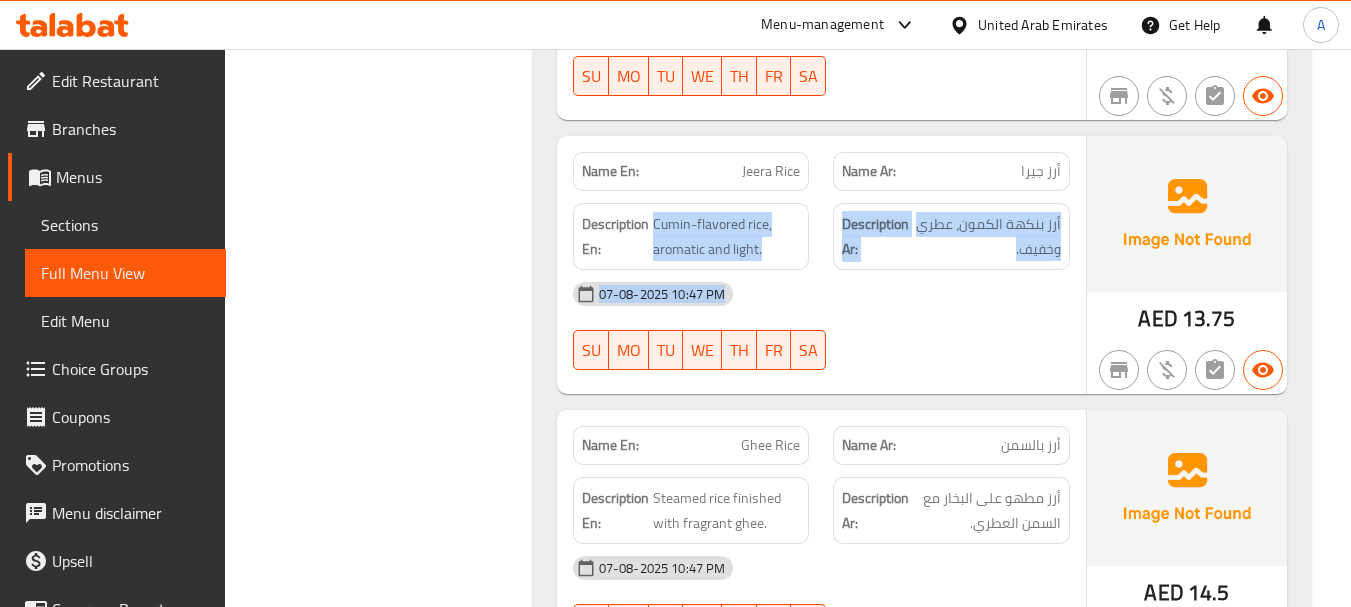 click on "07-08-2025 10:47 PM SU MO TU WE TH FR SA" at bounding box center [821, -1851] 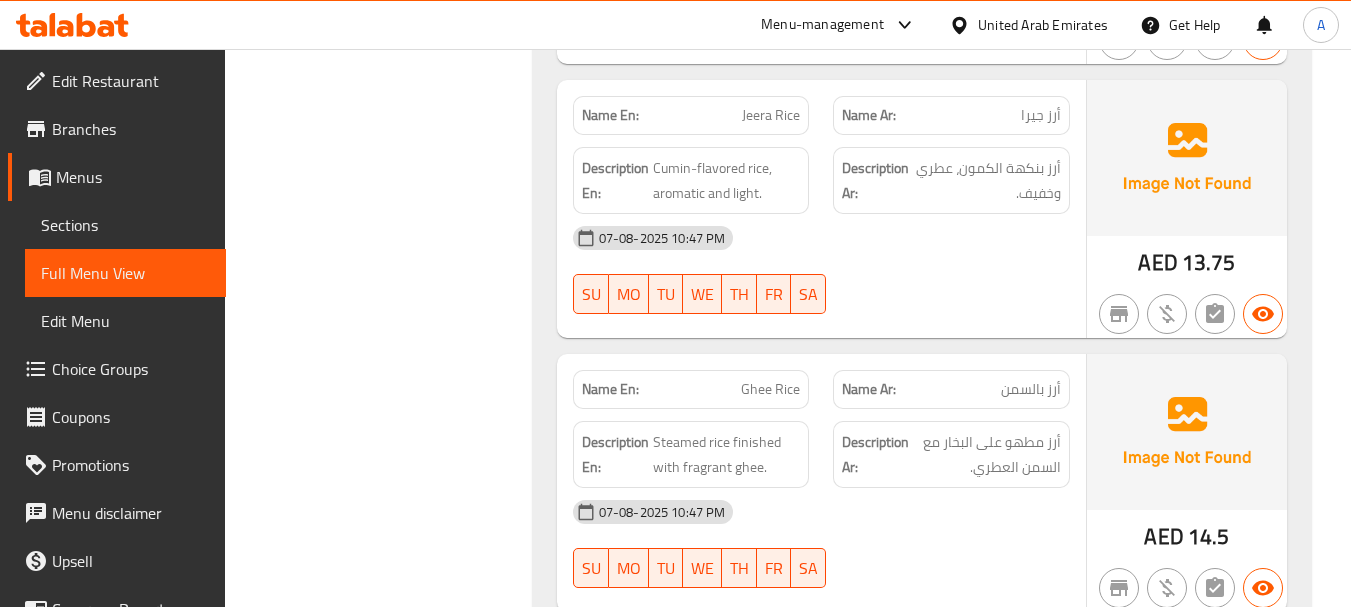 scroll, scrollTop: 6724, scrollLeft: 0, axis: vertical 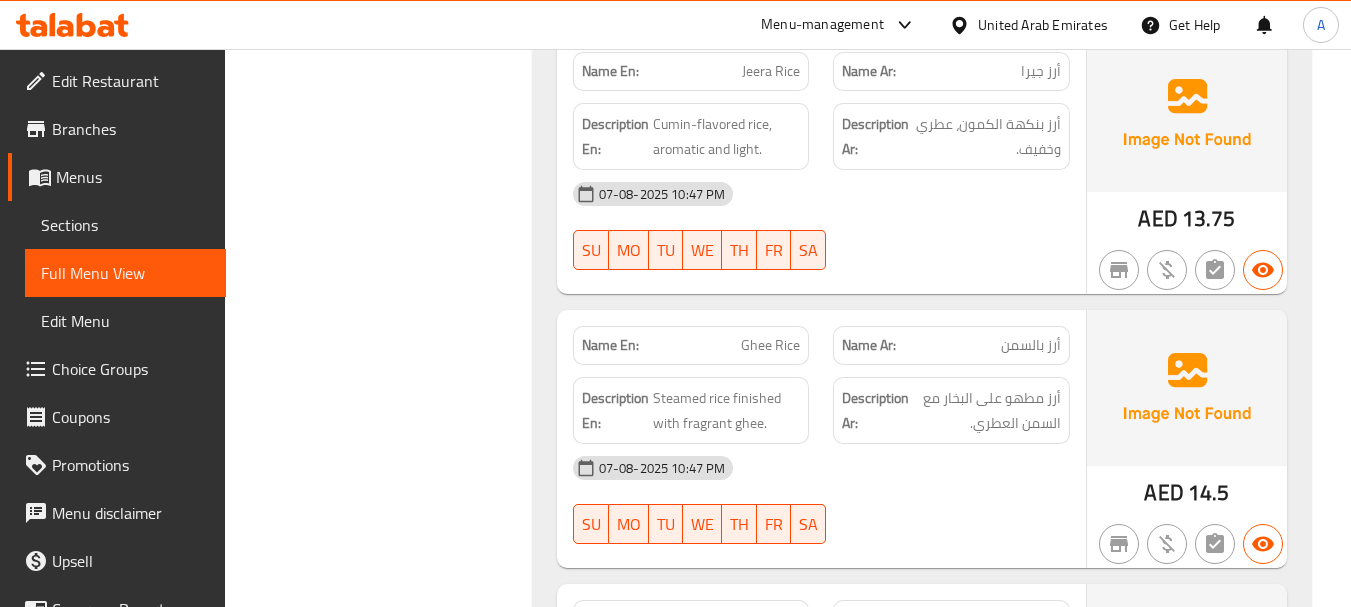 drag, startPoint x: 971, startPoint y: 385, endPoint x: 1034, endPoint y: 404, distance: 65.802734 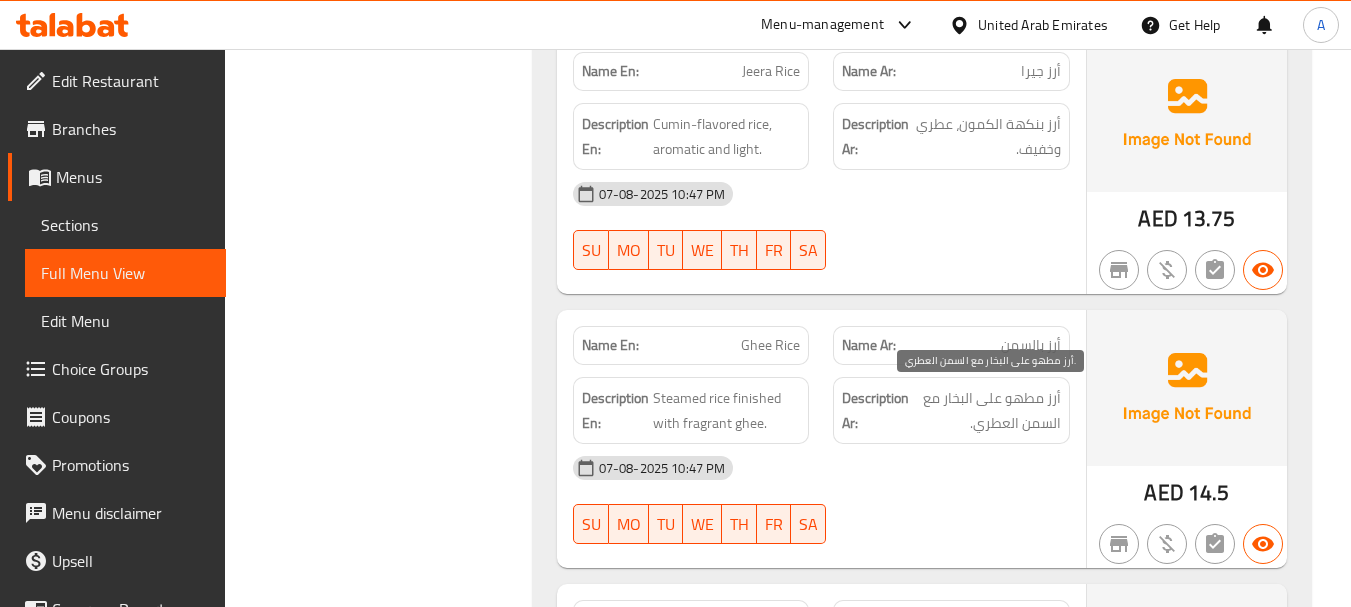 click on "أرز مطهو على البخار مع السمن العطري." at bounding box center [987, 410] 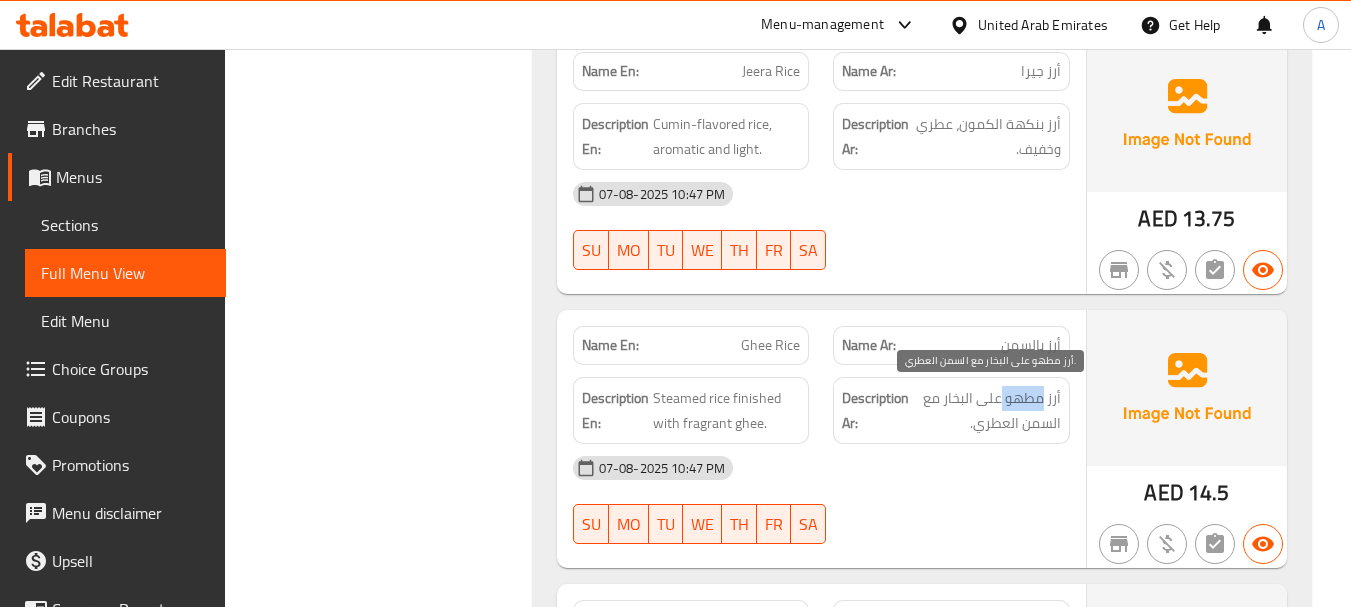 click on "أرز مطهو على البخار مع السمن العطري." at bounding box center [987, 410] 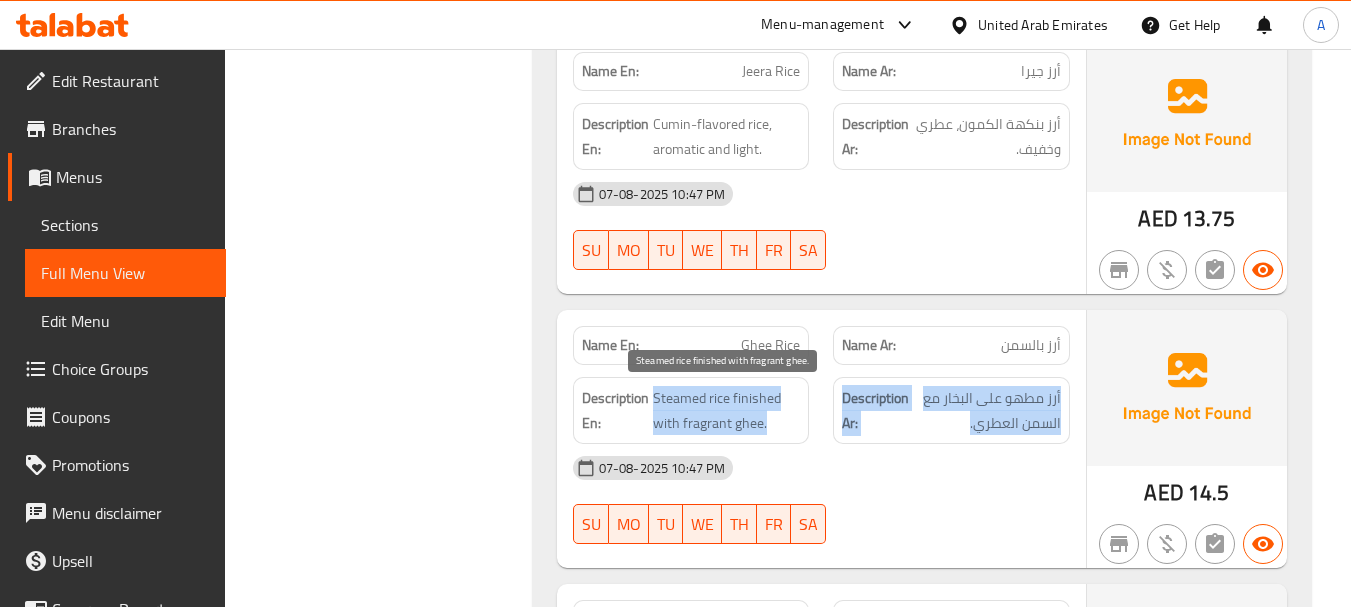 drag, startPoint x: 1045, startPoint y: 390, endPoint x: 735, endPoint y: 390, distance: 310 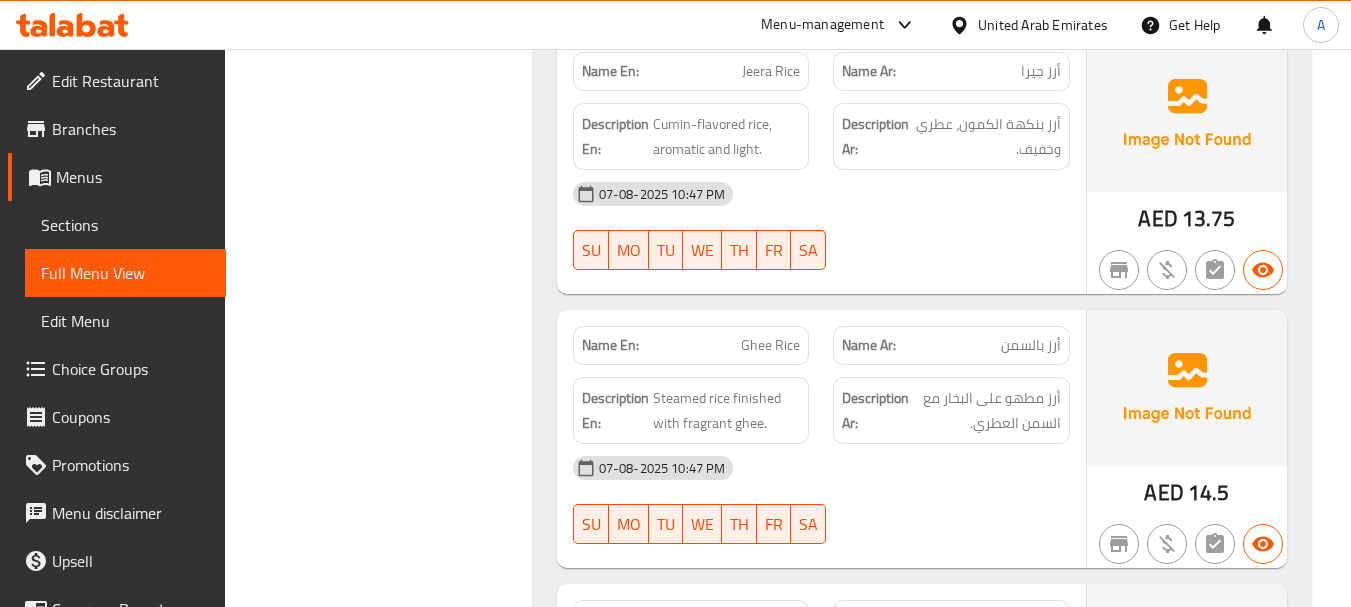 click on "07-08-2025 10:47 PM" at bounding box center (821, -1660) 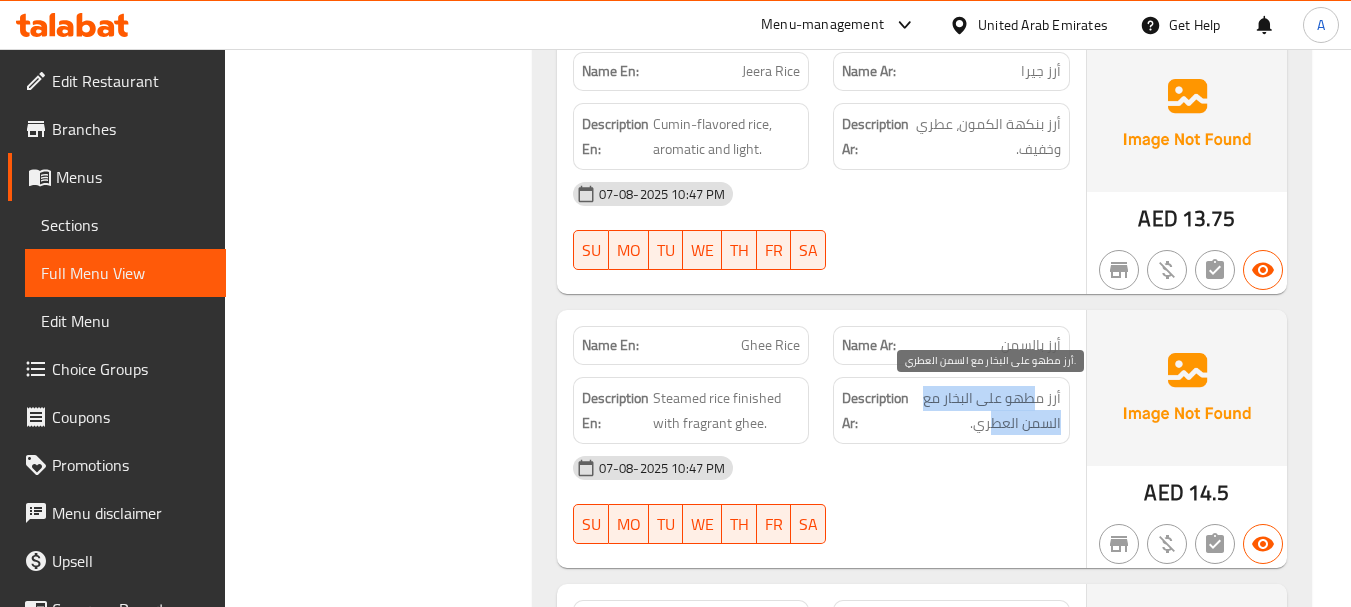 drag, startPoint x: 1032, startPoint y: 411, endPoint x: 969, endPoint y: 423, distance: 64.132675 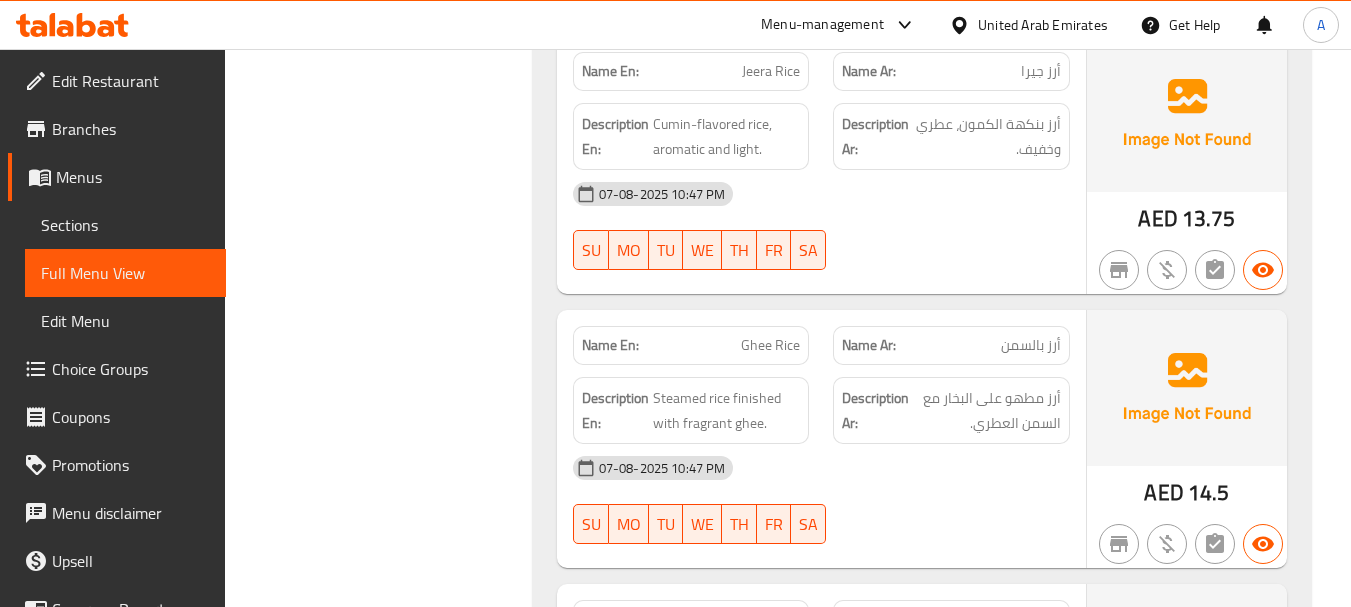 click on "07-08-2025 10:47 PM" at bounding box center [821, -1660] 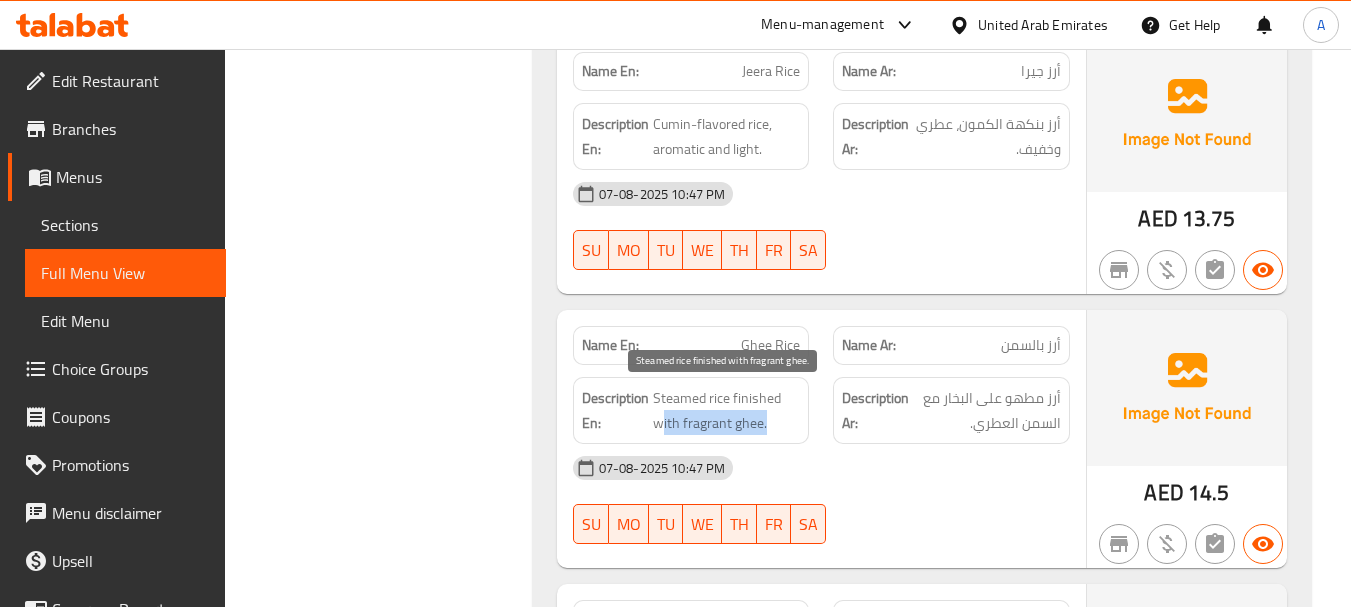 drag, startPoint x: 661, startPoint y: 422, endPoint x: 825, endPoint y: 420, distance: 164.01219 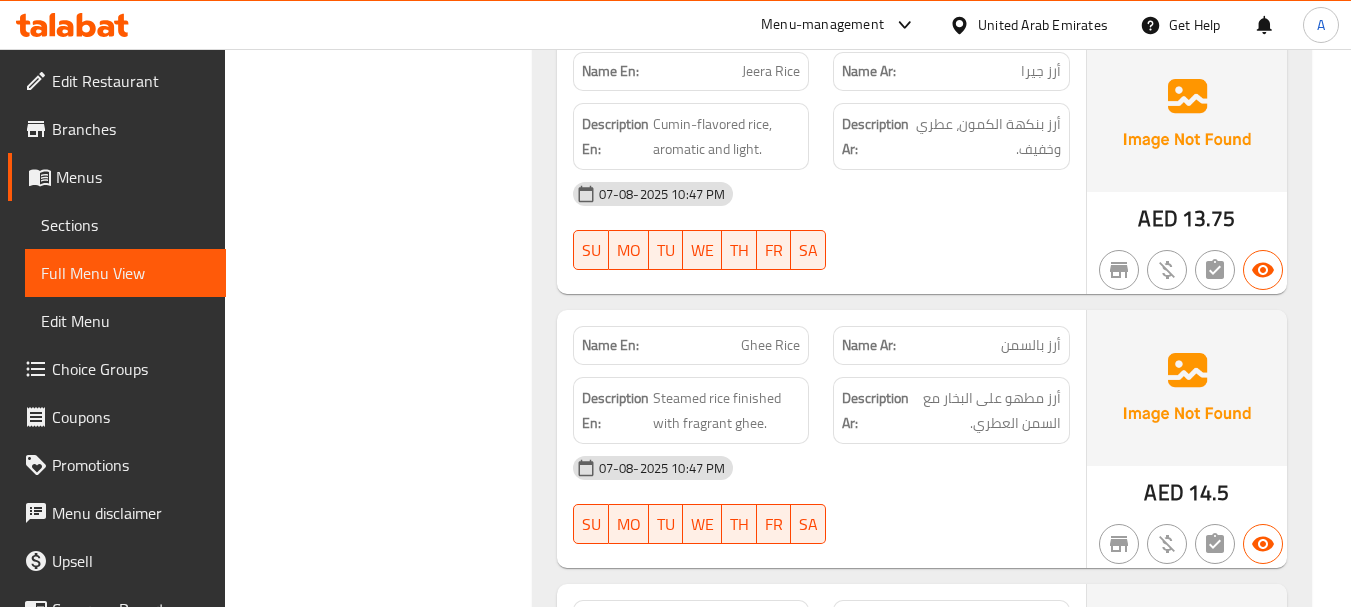 click on "Description Ar: أرز مطهو على البخار مع السمن العطري." at bounding box center (951, -1742) 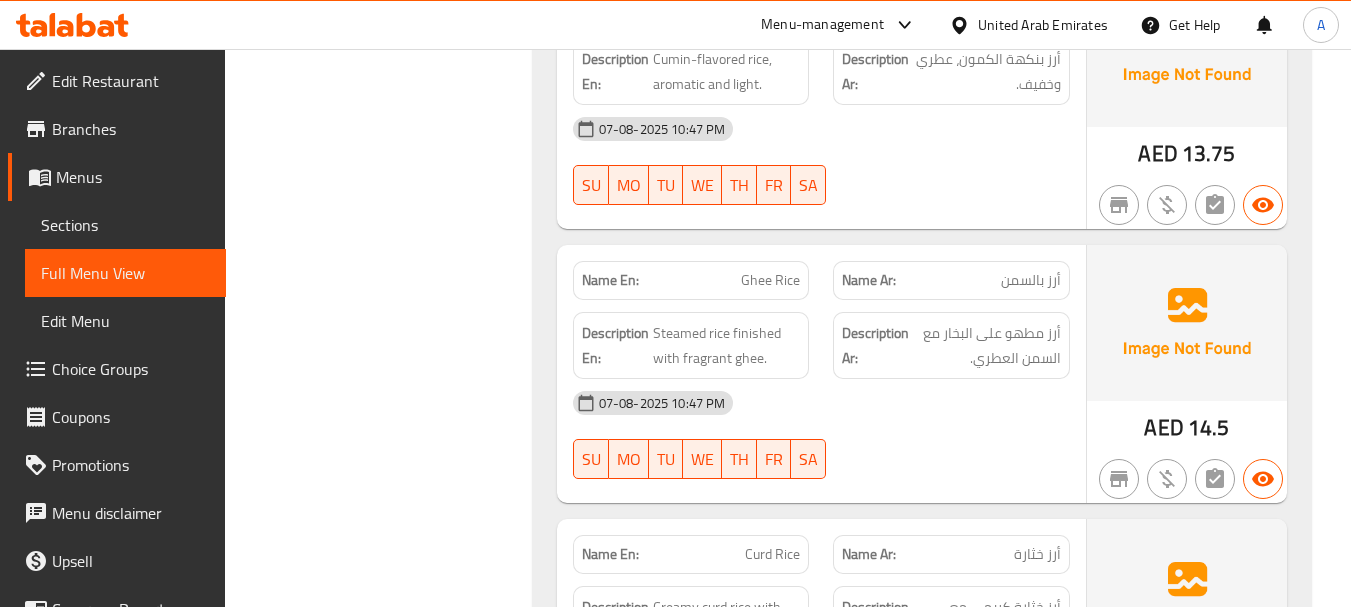 scroll, scrollTop: 6824, scrollLeft: 0, axis: vertical 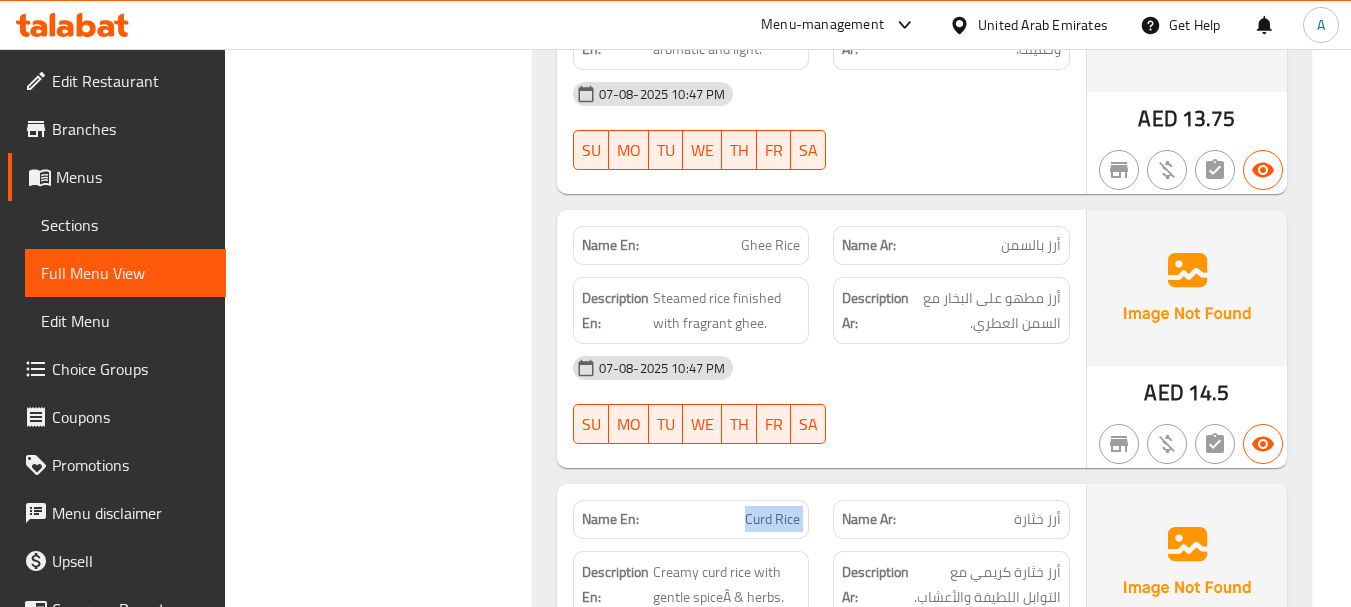 click on "Name En: Veg Dum Biryani Name Ar: برياني دوم بالخضار Description En: Fluffy long-grain rice and spicy veggies beautifully layered. Description Ar: أرز طويل الحبة ورقيق وخضروات حارة ذات طبقات جميلة. 07-08-2025 10:47 PM SU MO TU WE TH FR SA AED 16.25 Name En: Mushroom Biryani Name Ar: برياني مشروم Description En: Sliced mushrooms in richly-flavored, basmati-based biryani. Description Ar: شرائح المشروم في برياني غني بالنكهة، مصنوع من أرز بسمتي. 07-08-2025 10:47 PM SU MO TU WE TH FR SA AED 18.75 Name En: Paneer Pulao Name Ar: بانير بولاو Description En: Rice pilaf with cubes of Indian cottage cheese. Description Ar: أرز بيلاف مع مكعبات من جبنة قريش الهندية. 07-08-2025 10:47 PM SU MO TU WE TH FR SA AED 20 Name En: Veg Fried Rice Name Ar: أرز مقلي بالخضار Description En: Indo-Chinese style stir-fried rice with crisp vegetables. Description Ar: SU" at bounding box center (922, -5379) 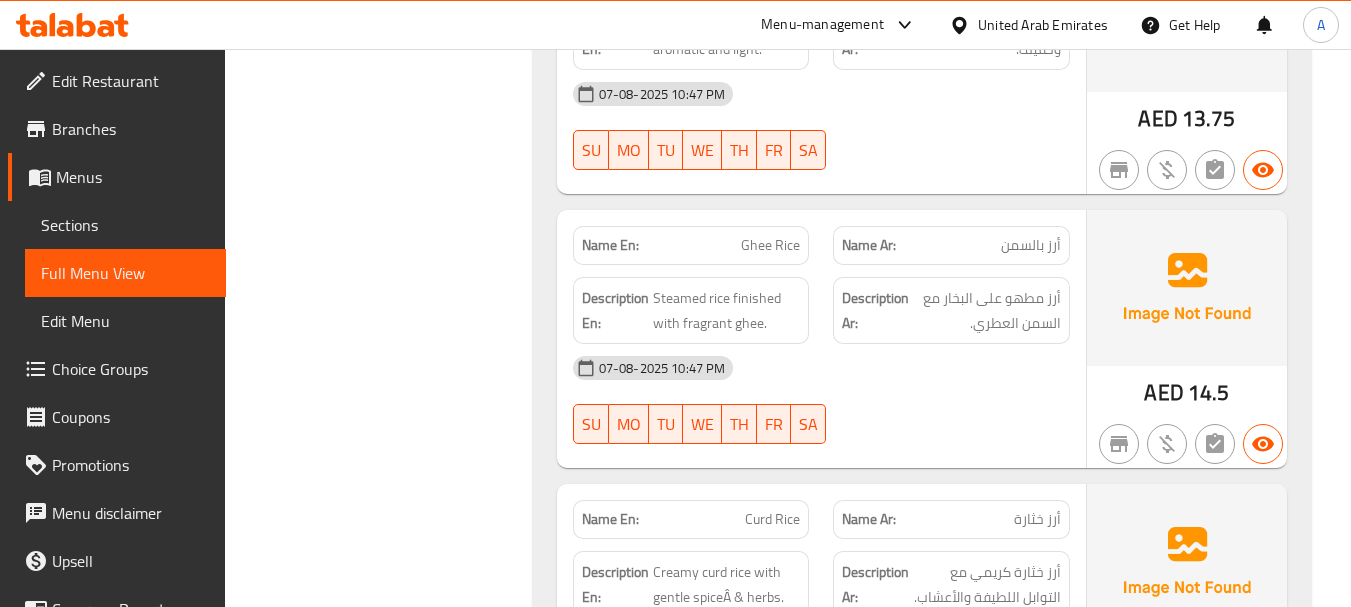 click on "07-08-2025 10:47 PM SU MO TU WE TH FR SA" at bounding box center [821, -1728] 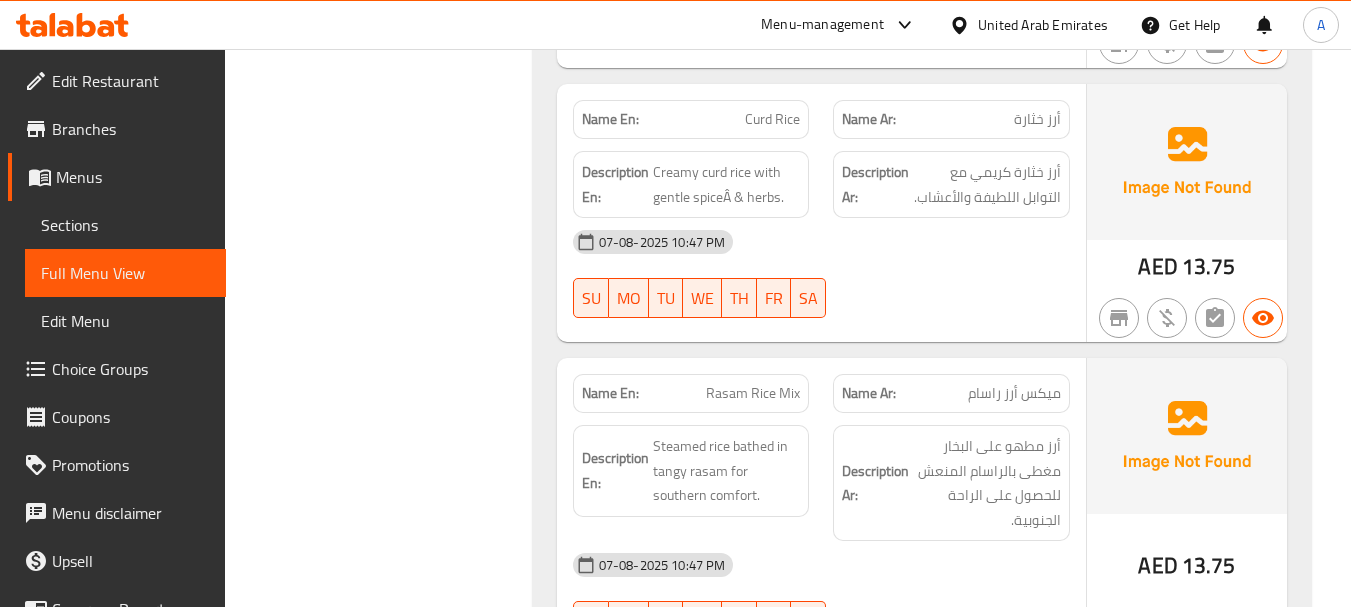 scroll, scrollTop: 7024, scrollLeft: 0, axis: vertical 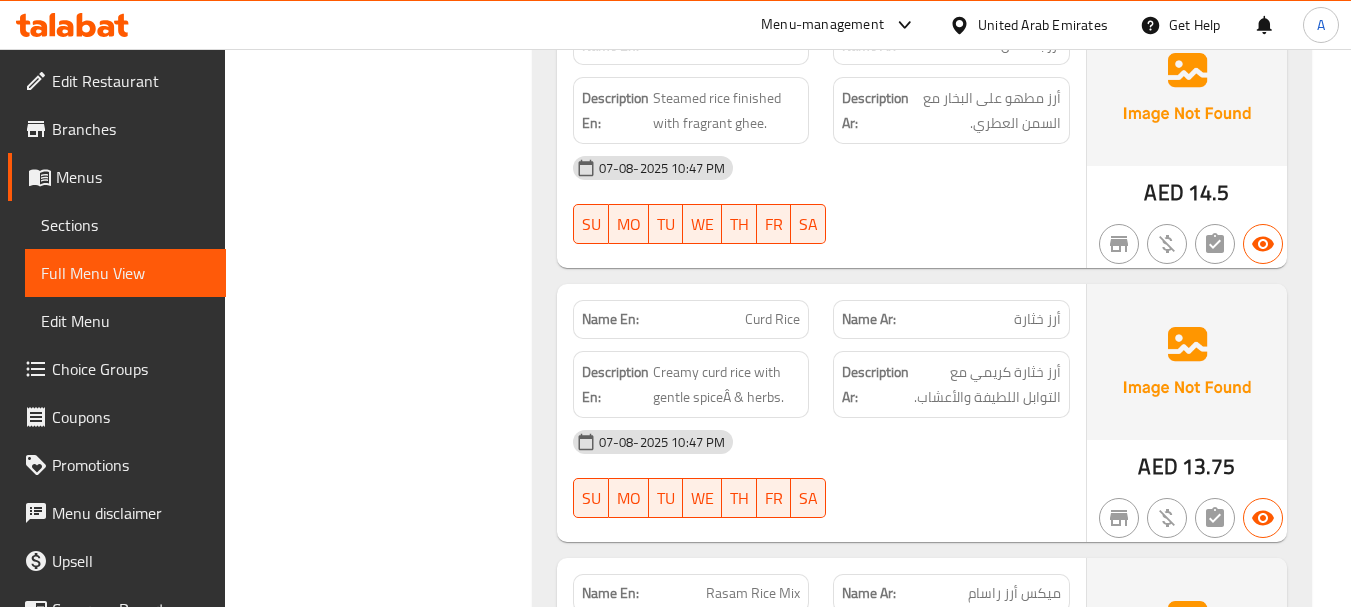 click on "Filter Branches Branches Popular filters Free items Branch specific items Has choices Upsell items Availability filters Available Not available View filters Collapse sections Collapse categories Collapse Choices" at bounding box center [386, 15752] 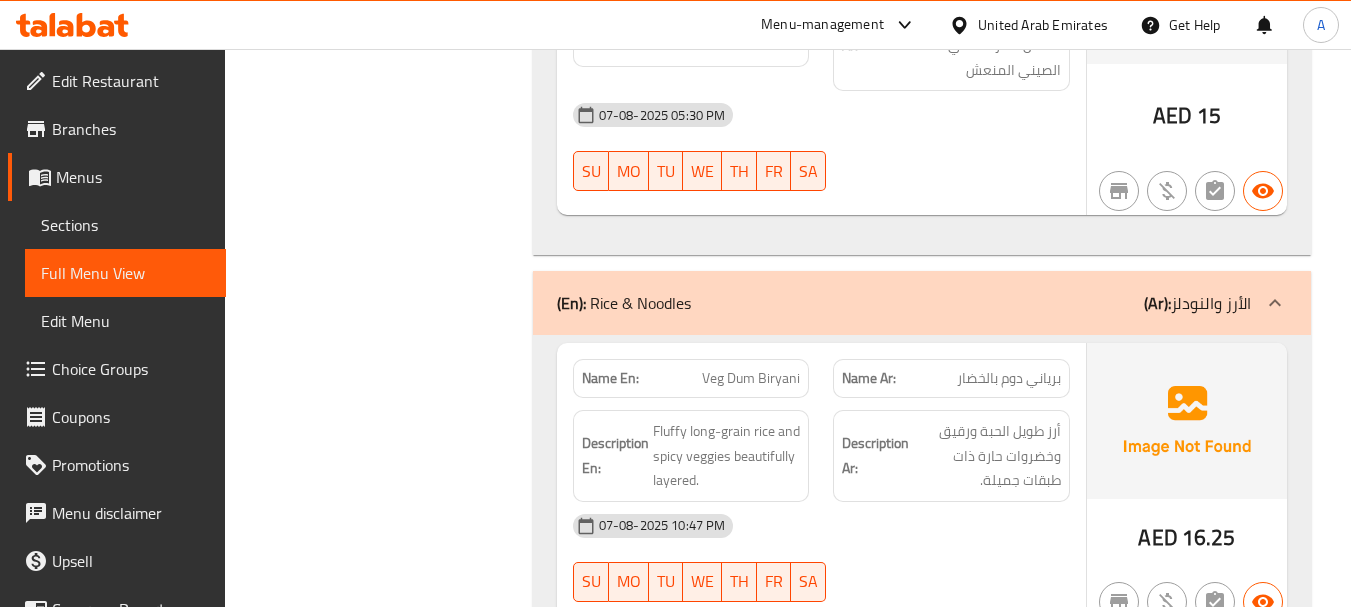 scroll, scrollTop: 5675, scrollLeft: 0, axis: vertical 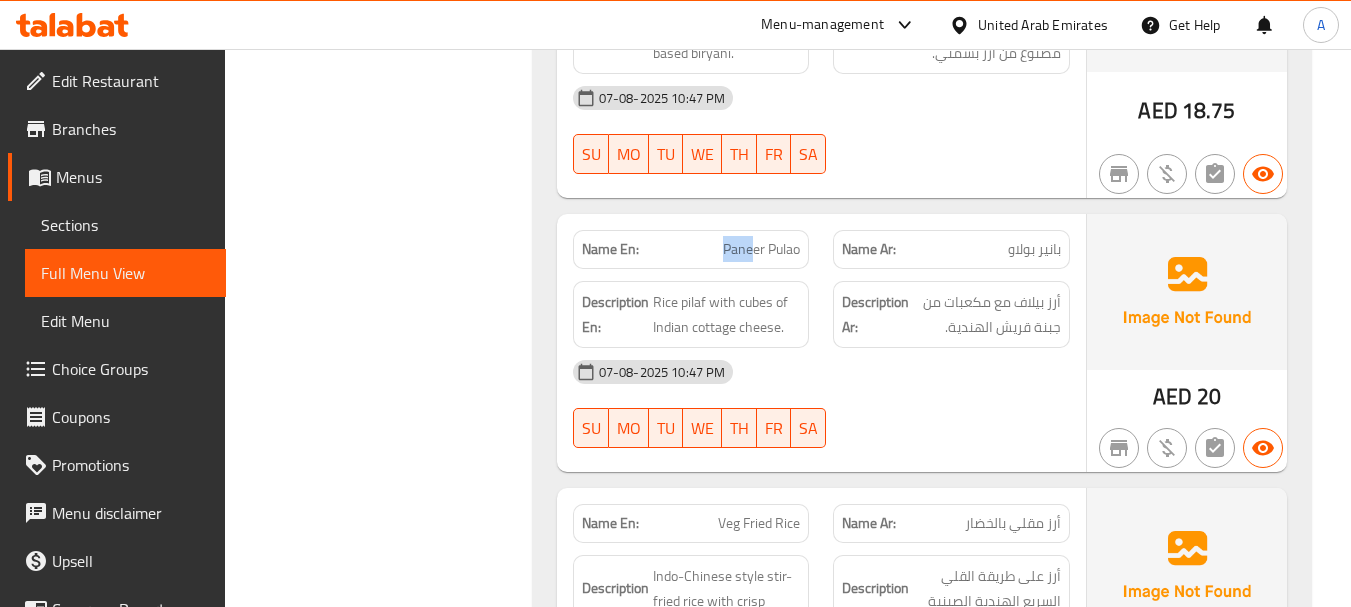 drag, startPoint x: 690, startPoint y: 248, endPoint x: 809, endPoint y: 274, distance: 121.80723 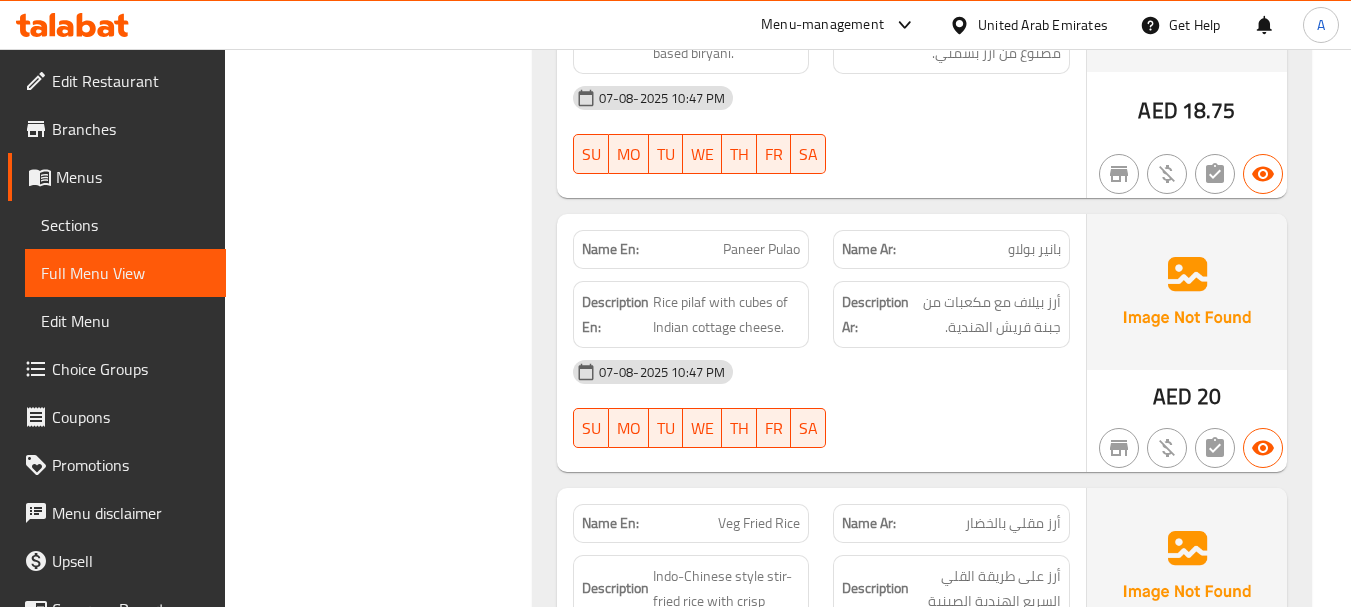 click on "07-08-2025 10:47 PM" at bounding box center [821, -4183] 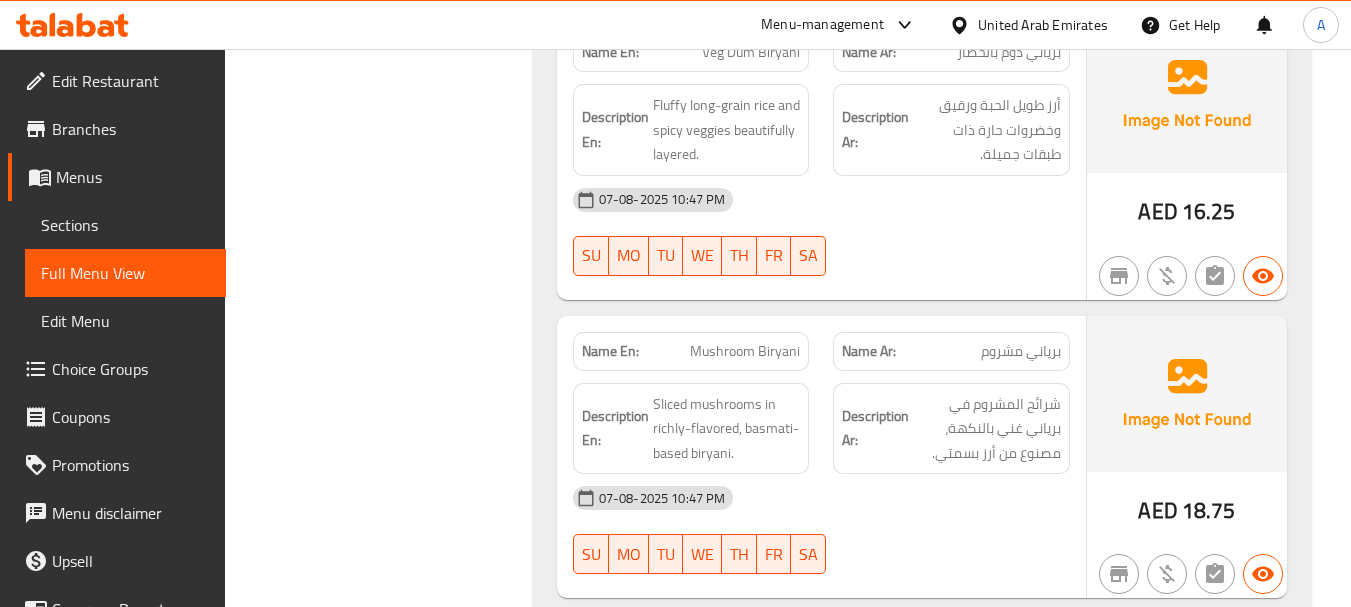 scroll, scrollTop: 7040, scrollLeft: 0, axis: vertical 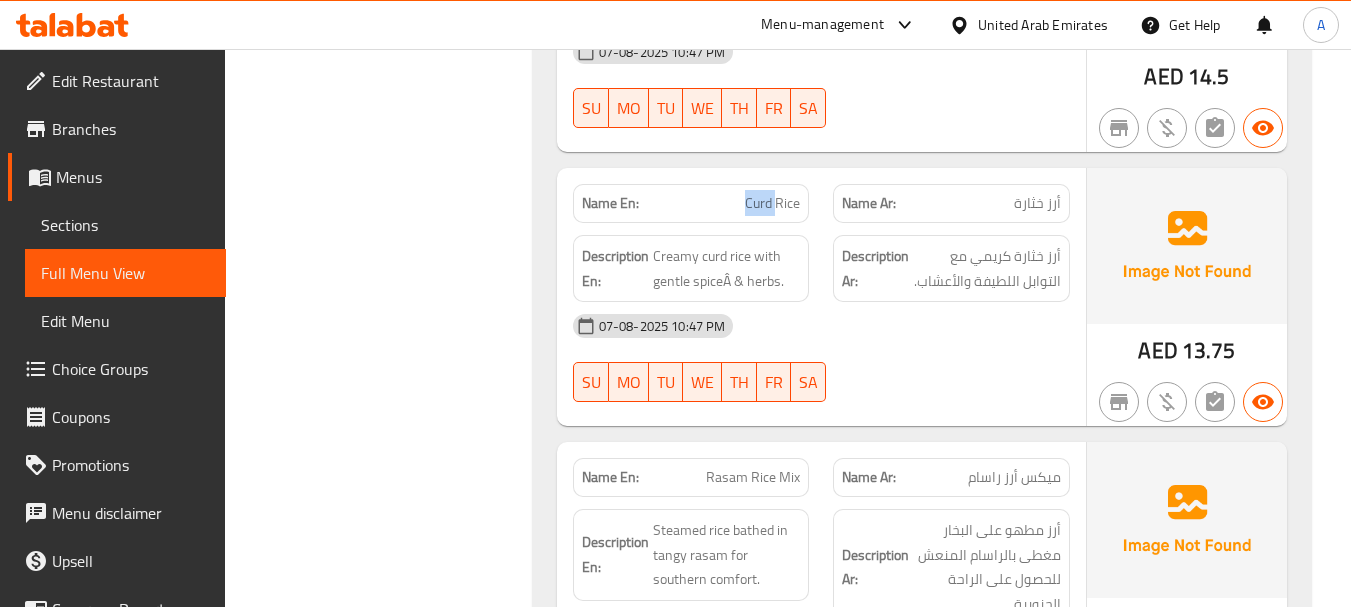 click at bounding box center [951, -2000] 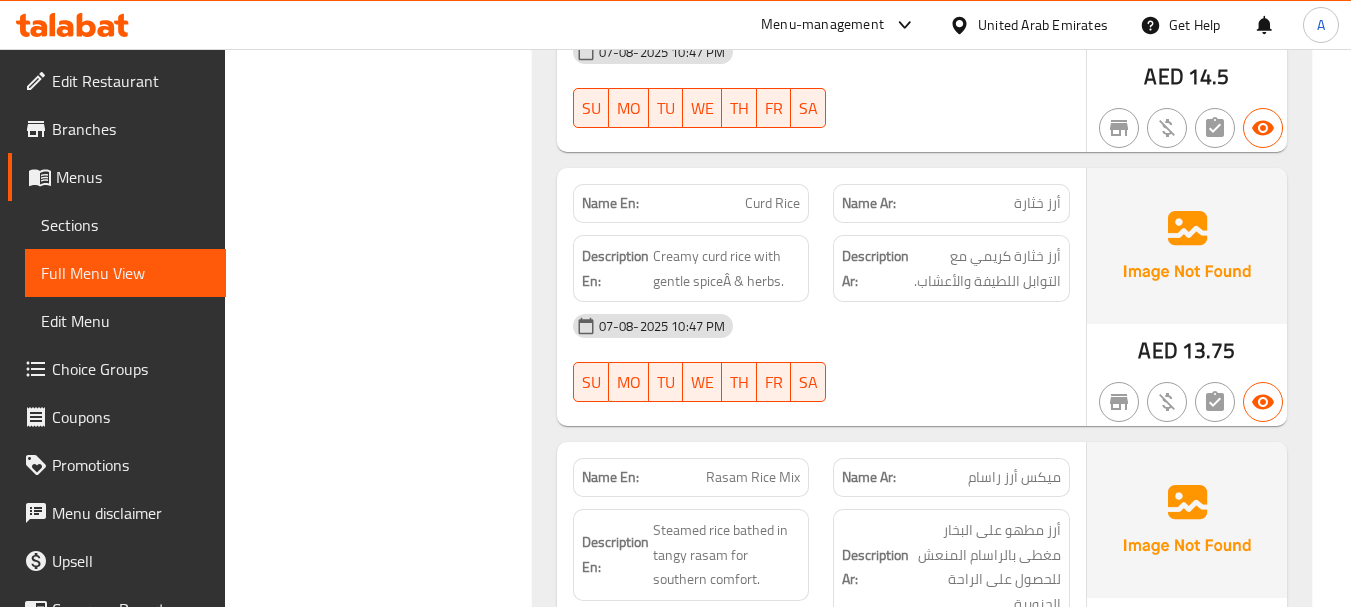 scroll, scrollTop: 7240, scrollLeft: 0, axis: vertical 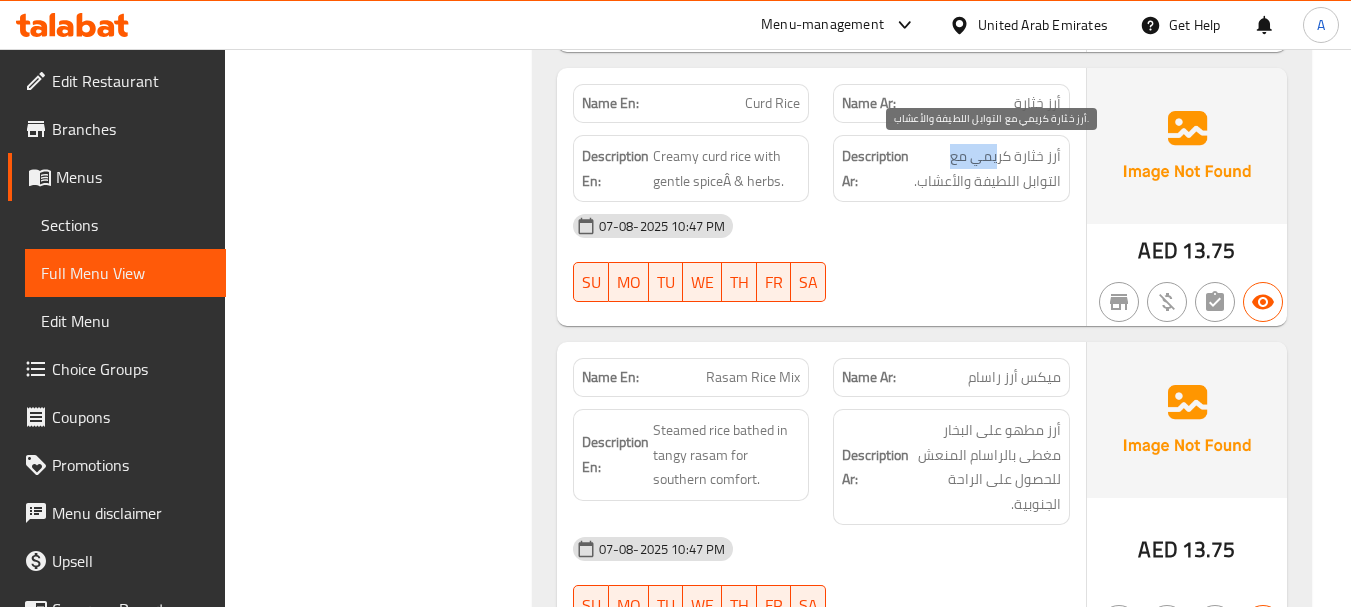click on "أرز خثارة كريمي مع التوابل اللطيفة والأعشاب." at bounding box center (987, 168) 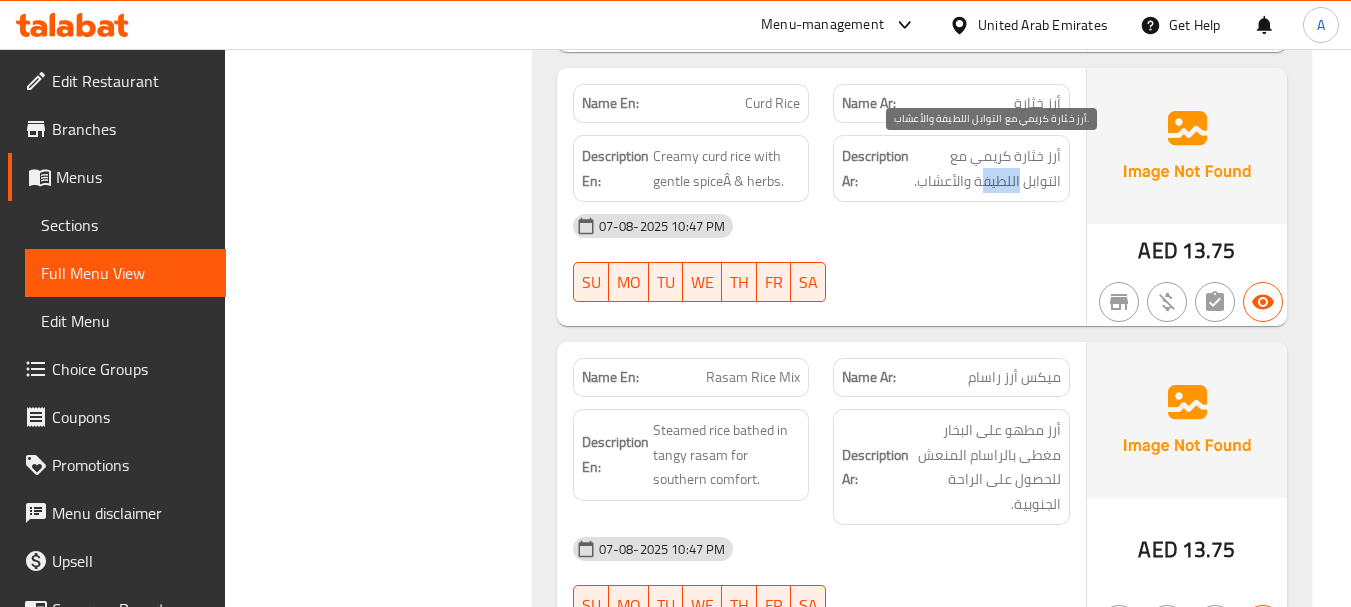 drag, startPoint x: 1018, startPoint y: 178, endPoint x: 971, endPoint y: 179, distance: 47.010635 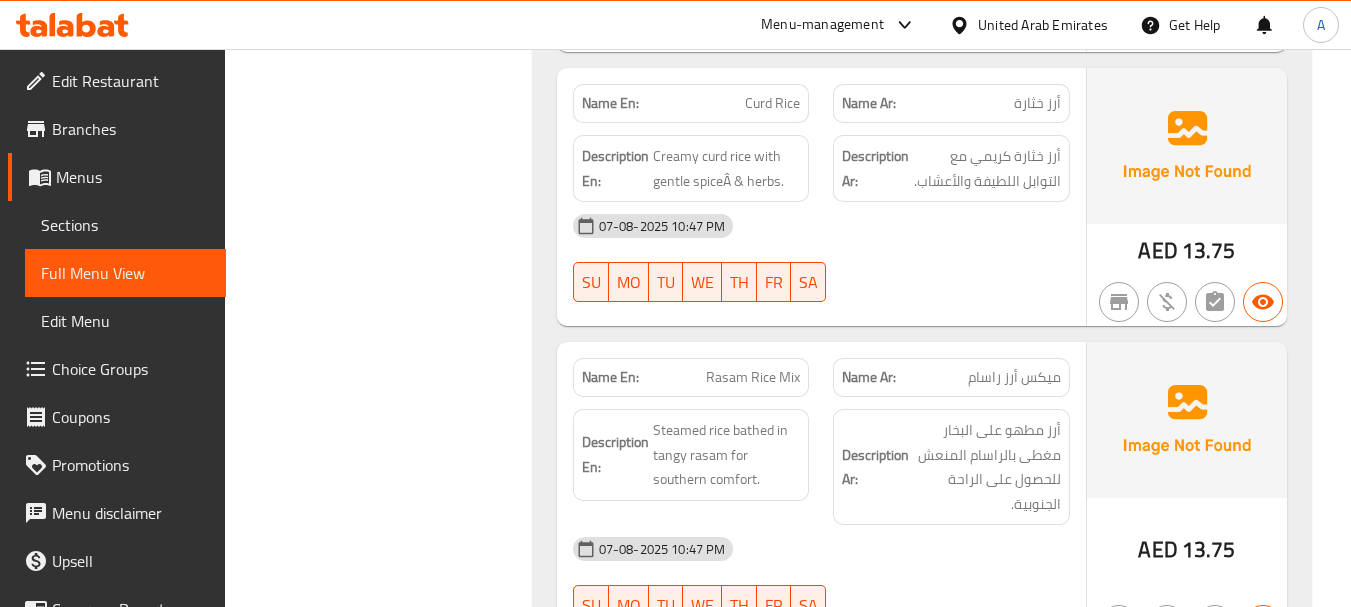click at bounding box center [951, 302] 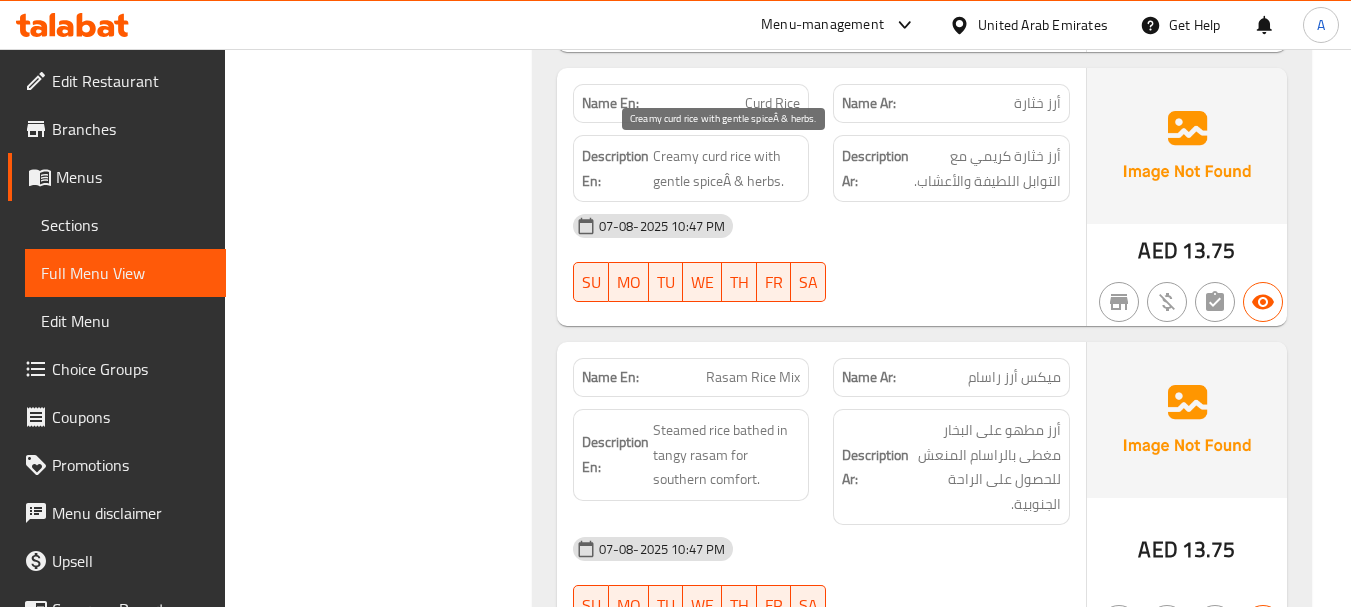 drag, startPoint x: 728, startPoint y: 173, endPoint x: 840, endPoint y: 200, distance: 115.2085 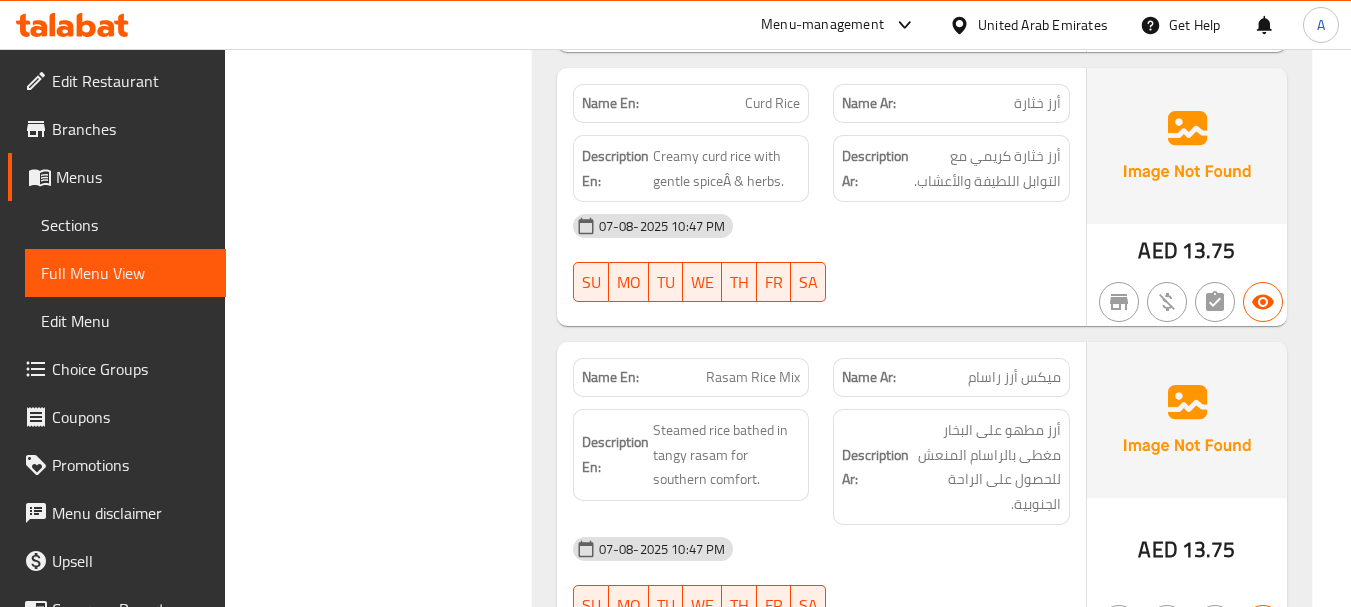 click on "07-08-2025 10:47 PM" at bounding box center (821, 226) 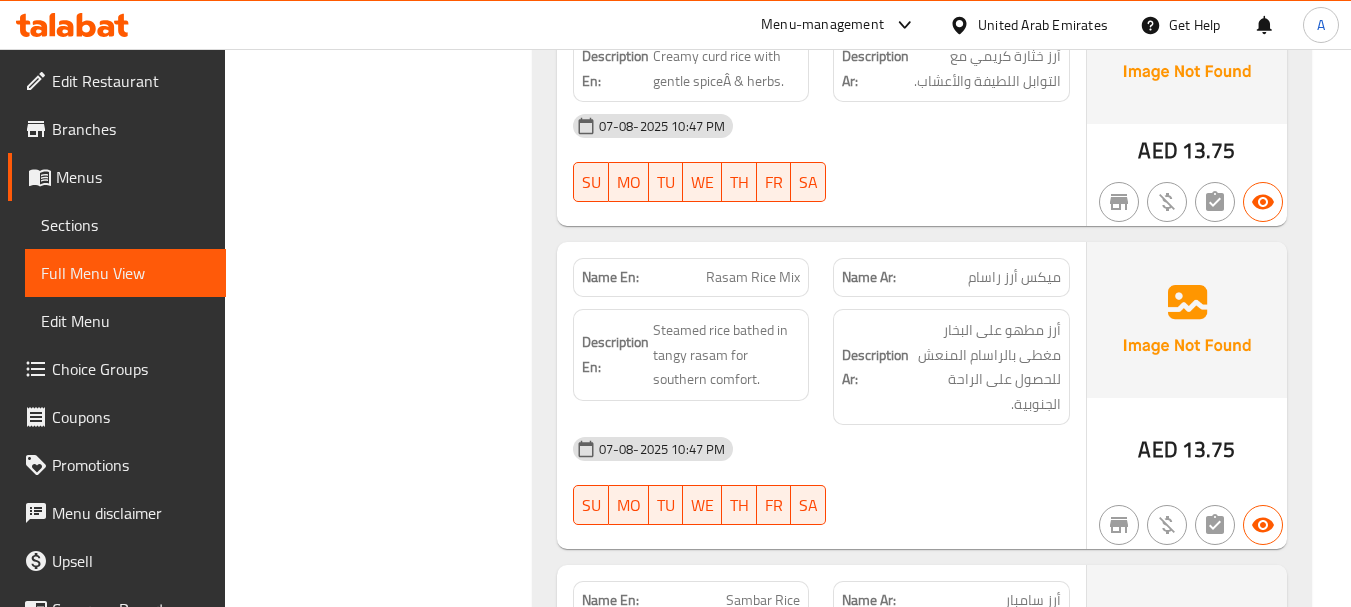 scroll, scrollTop: 7440, scrollLeft: 0, axis: vertical 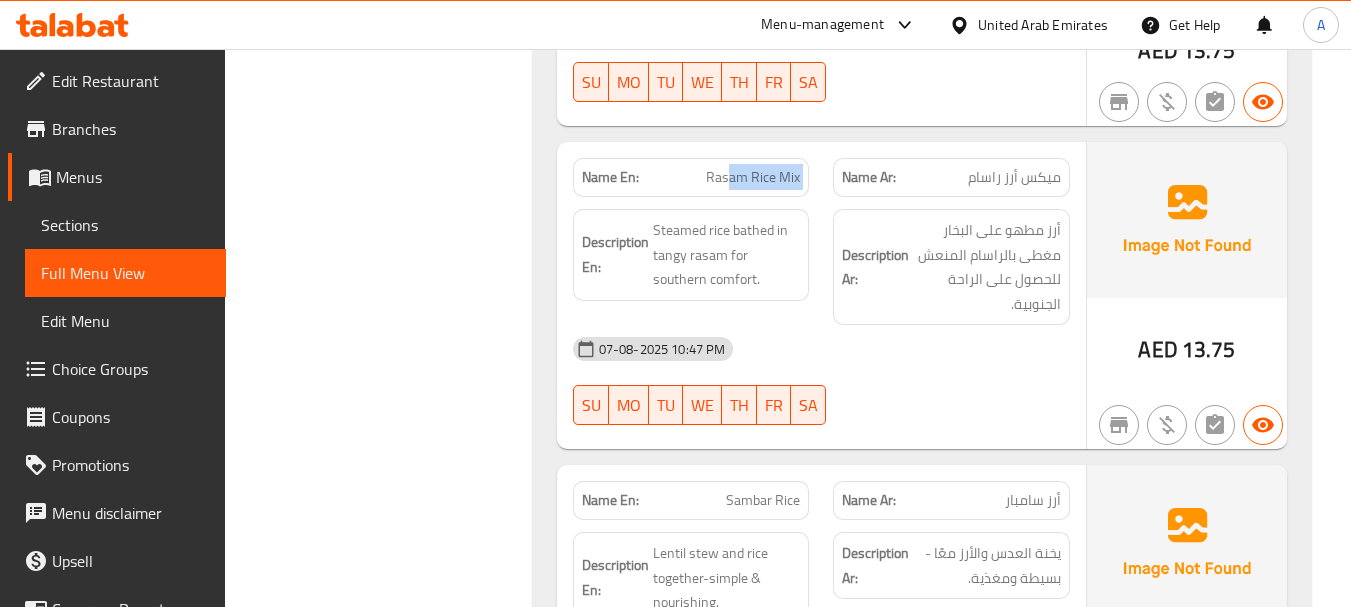 drag, startPoint x: 821, startPoint y: 175, endPoint x: 843, endPoint y: 180, distance: 22.561028 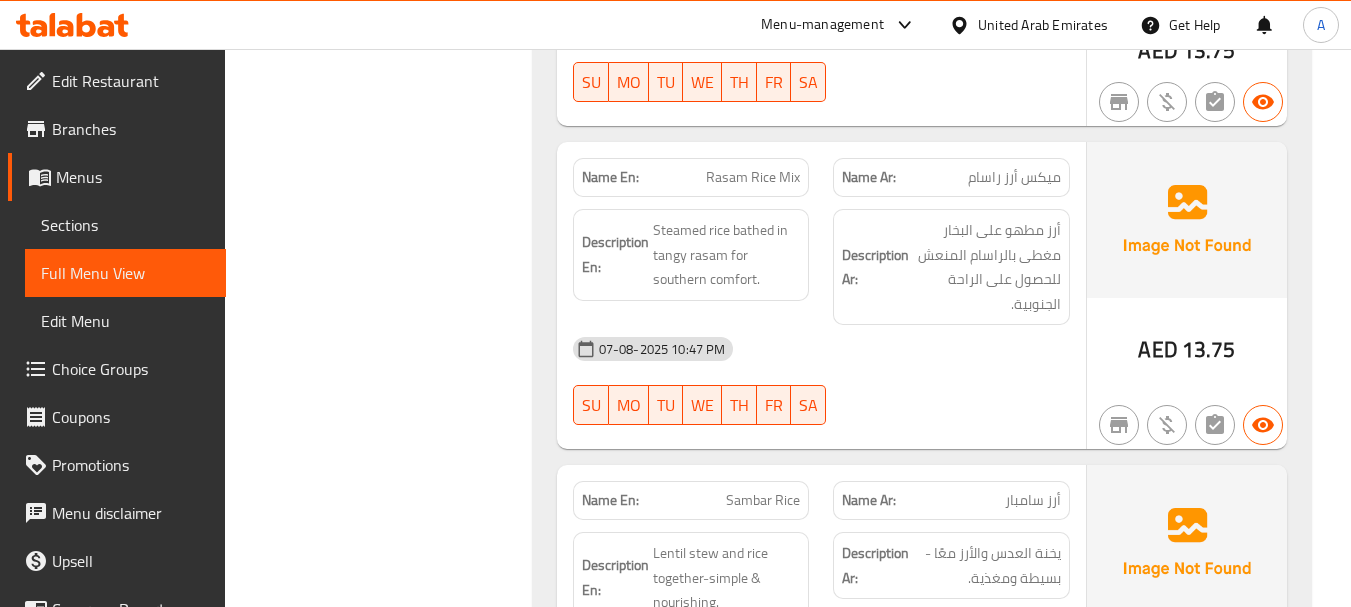 click on "Name En: Rasam Rice Mix" at bounding box center (691, 177) 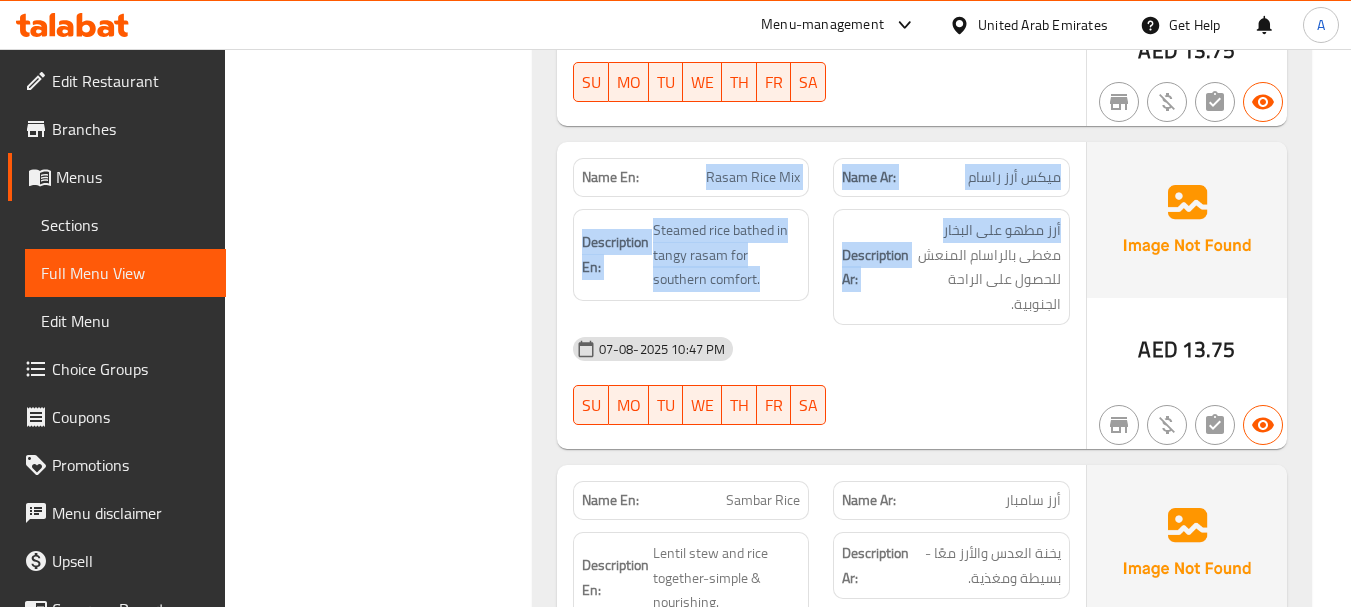 drag, startPoint x: 711, startPoint y: 161, endPoint x: 967, endPoint y: 376, distance: 334.30673 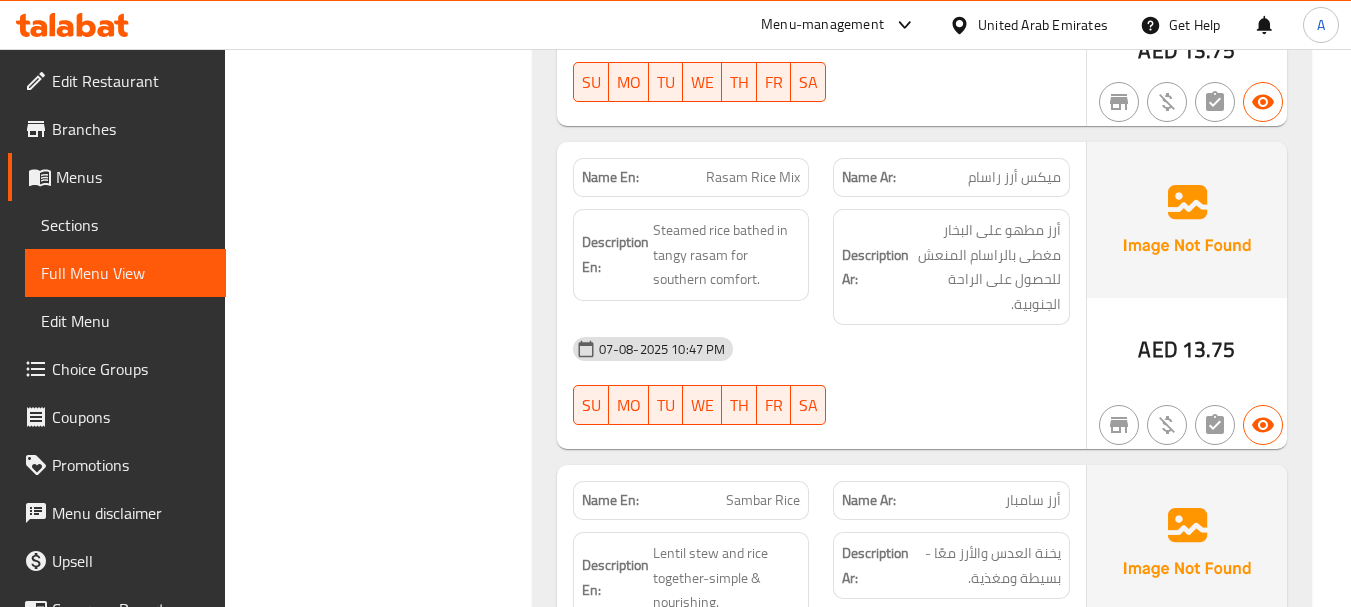 click on "07-08-2025 10:47 PM SU MO TU WE TH FR SA" at bounding box center (821, 381) 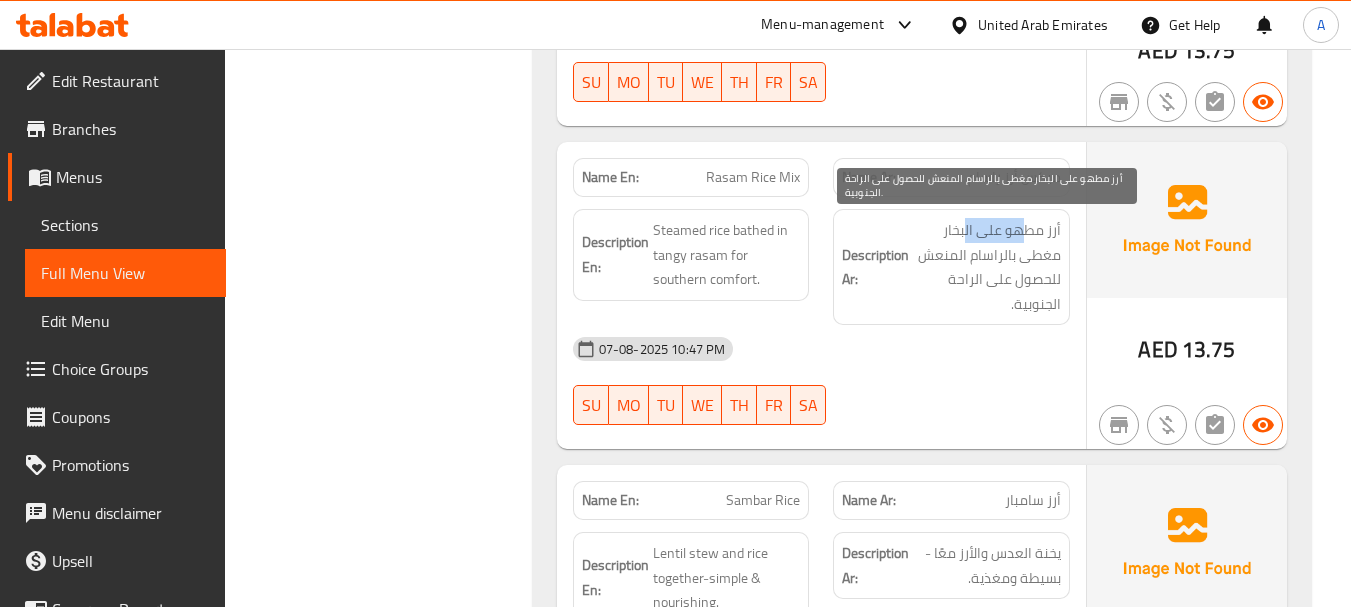 drag, startPoint x: 978, startPoint y: 226, endPoint x: 965, endPoint y: 226, distance: 13 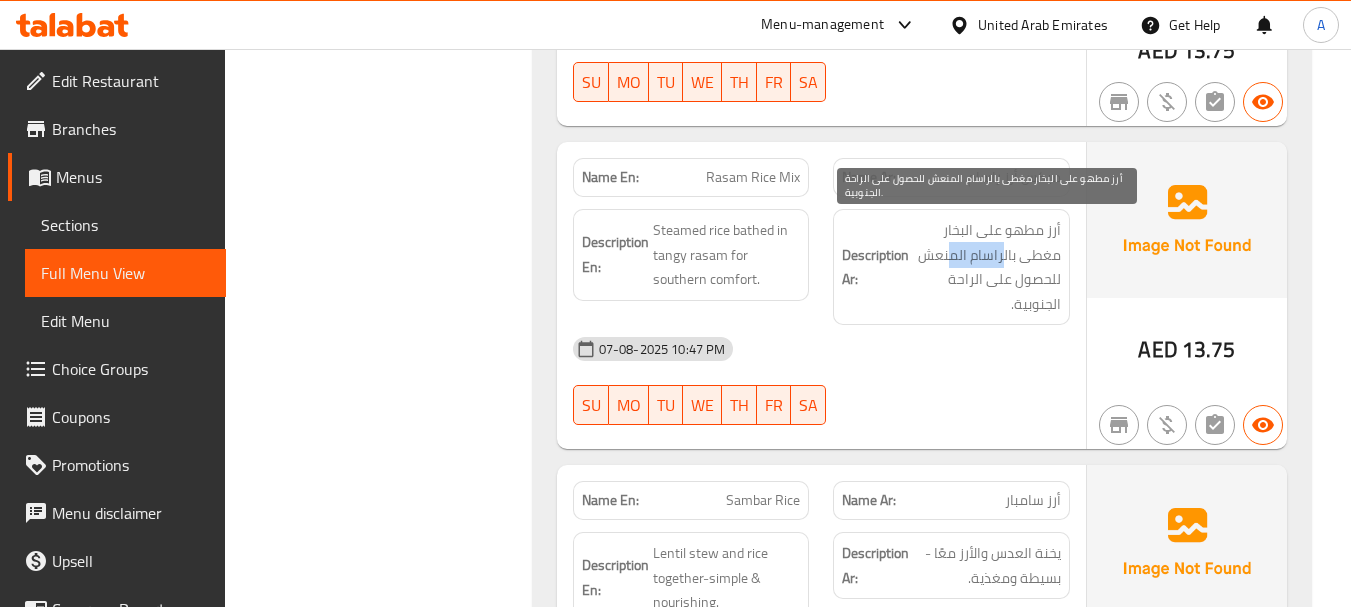 click on "أرز مطهو على البخار مغطى بالراسام المنعش للحصول على الراحة الجنوبية." at bounding box center [987, 267] 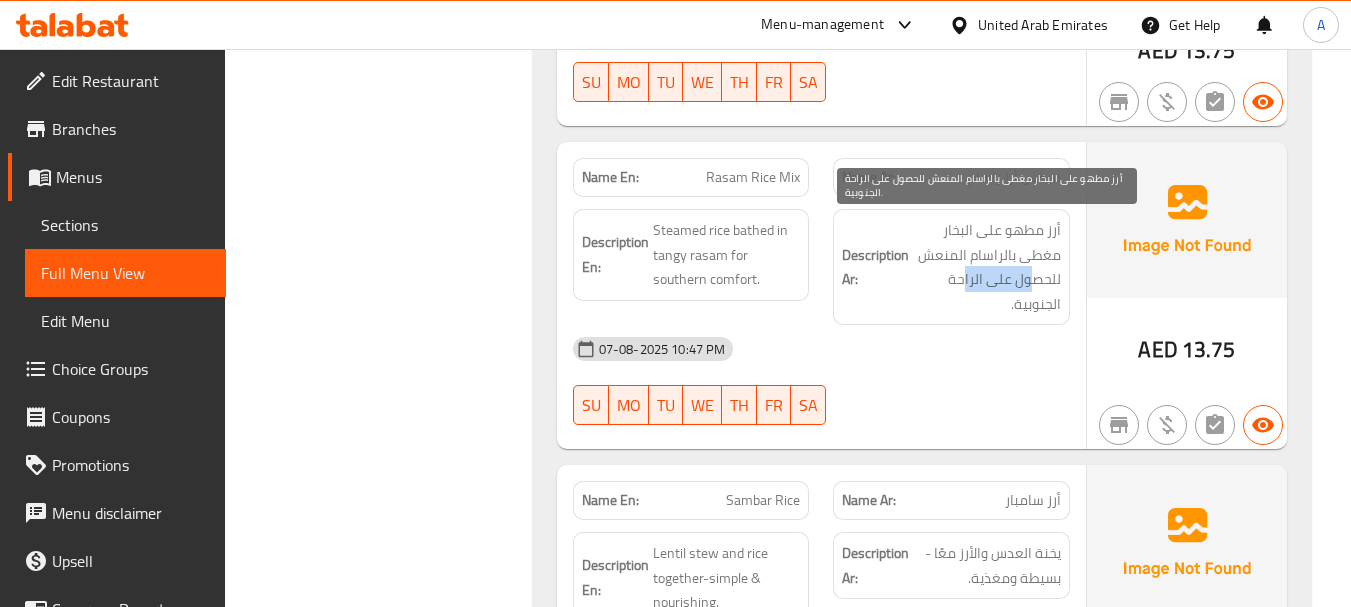 drag, startPoint x: 999, startPoint y: 286, endPoint x: 968, endPoint y: 282, distance: 31.257 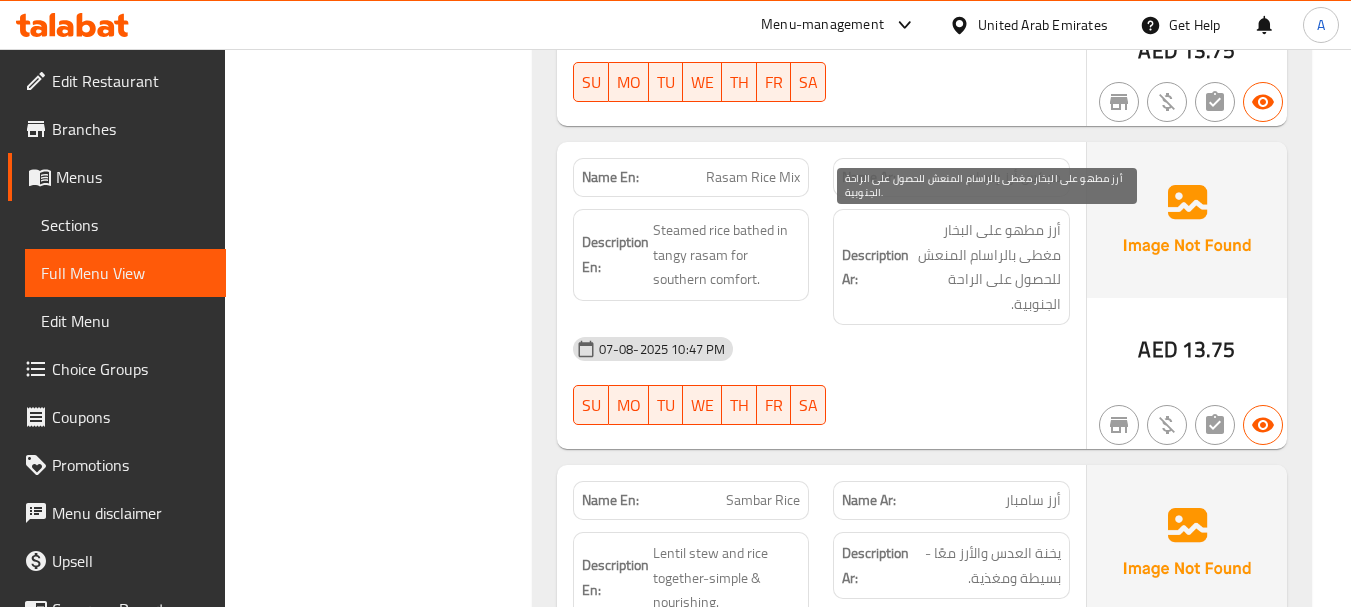 click on "أرز مطهو على البخار مغطى بالراسام المنعش للحصول على الراحة الجنوبية." at bounding box center [987, 267] 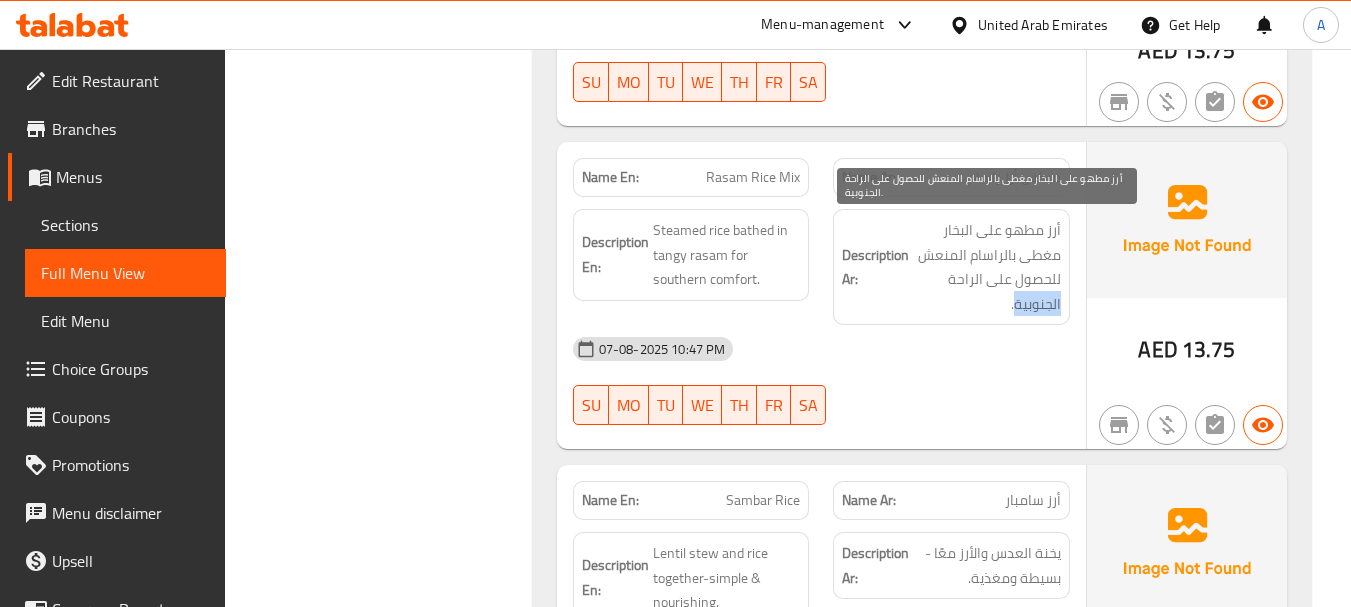 click on "أرز مطهو على البخار مغطى بالراسام المنعش للحصول على الراحة الجنوبية." at bounding box center [987, 267] 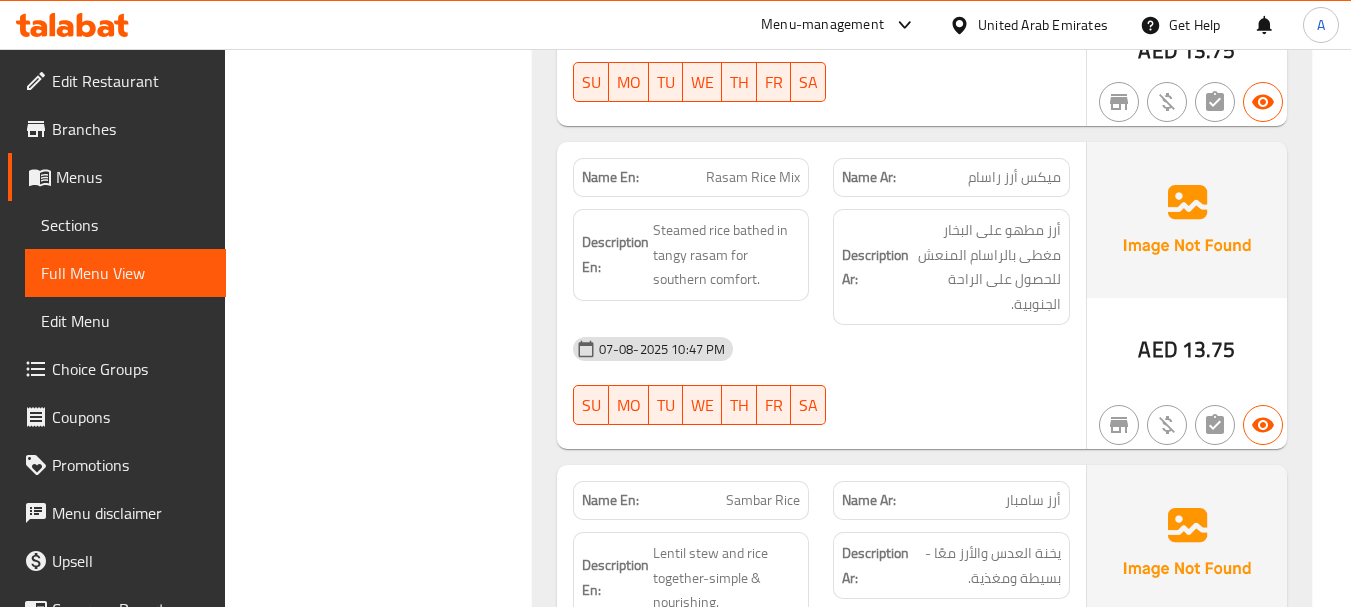 click on "07-08-2025 10:47 PM SU MO TU WE TH FR SA" at bounding box center (821, 381) 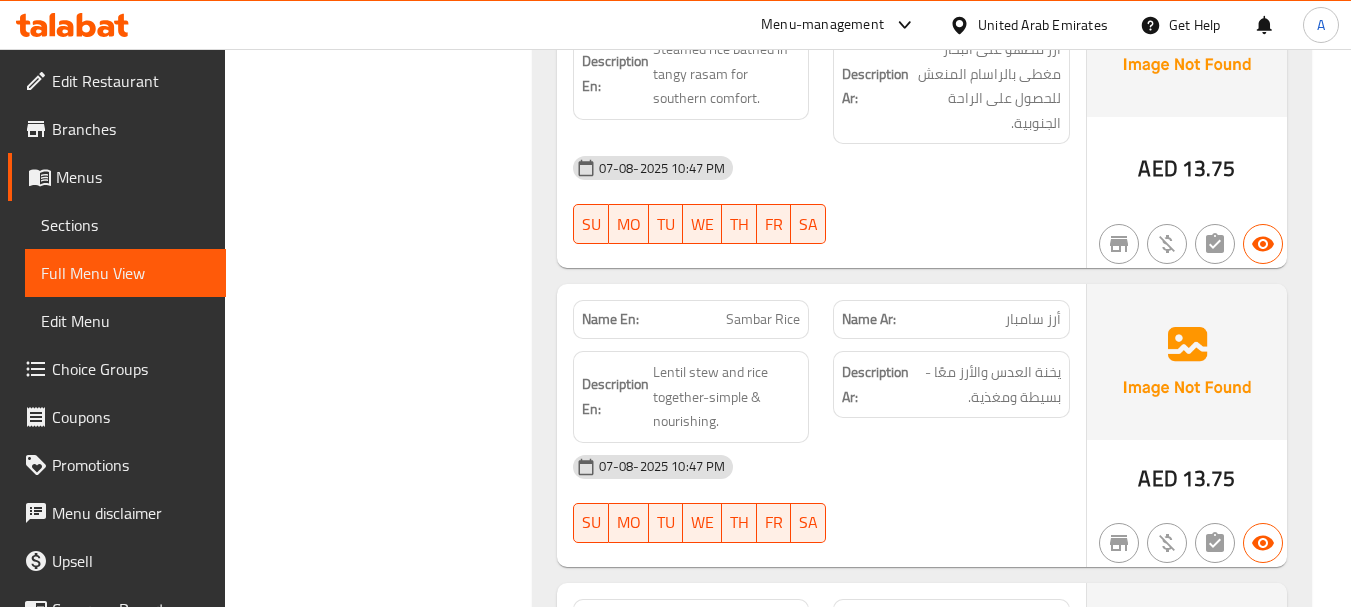 scroll, scrollTop: 7640, scrollLeft: 0, axis: vertical 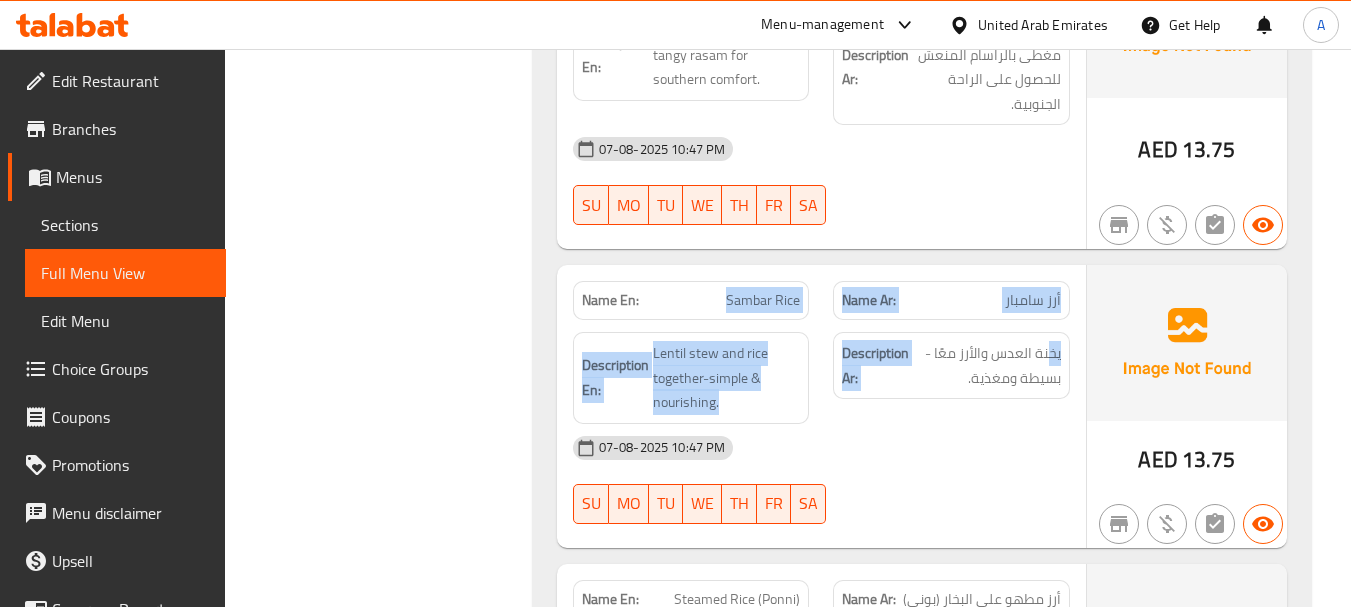 drag, startPoint x: 961, startPoint y: 312, endPoint x: 1033, endPoint y: 348, distance: 80.49844 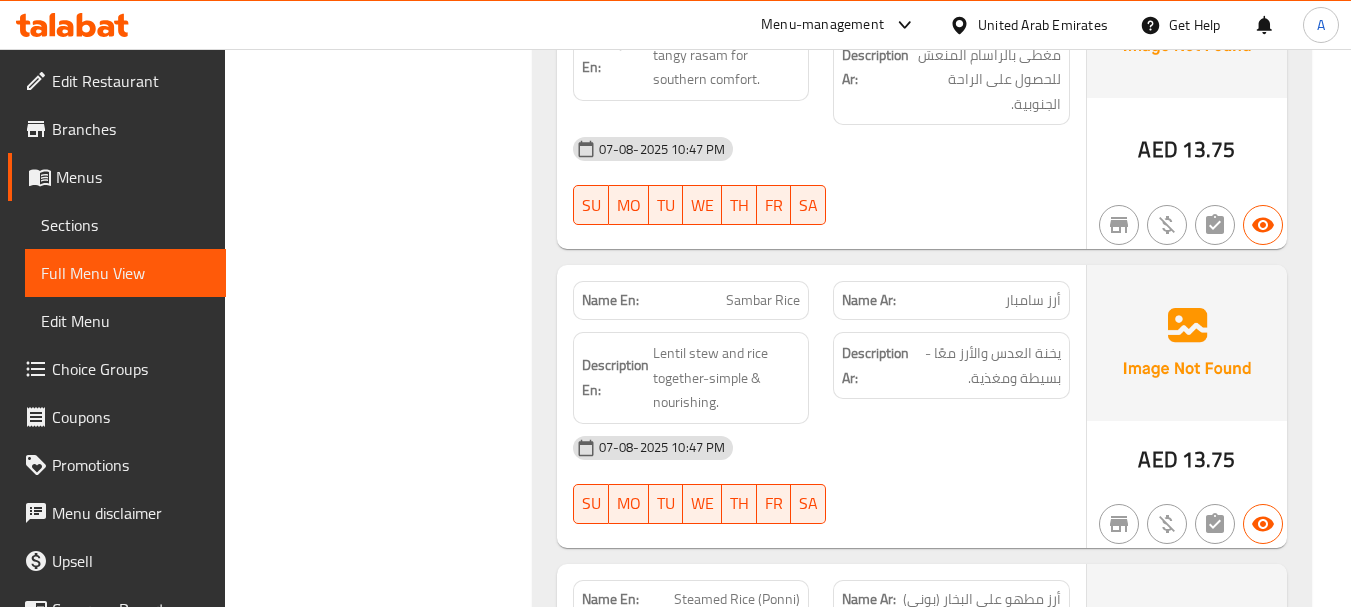 click on "Description Ar: يخنة العدس والأرز معًا - بسيطة ومغذية." at bounding box center (951, 378) 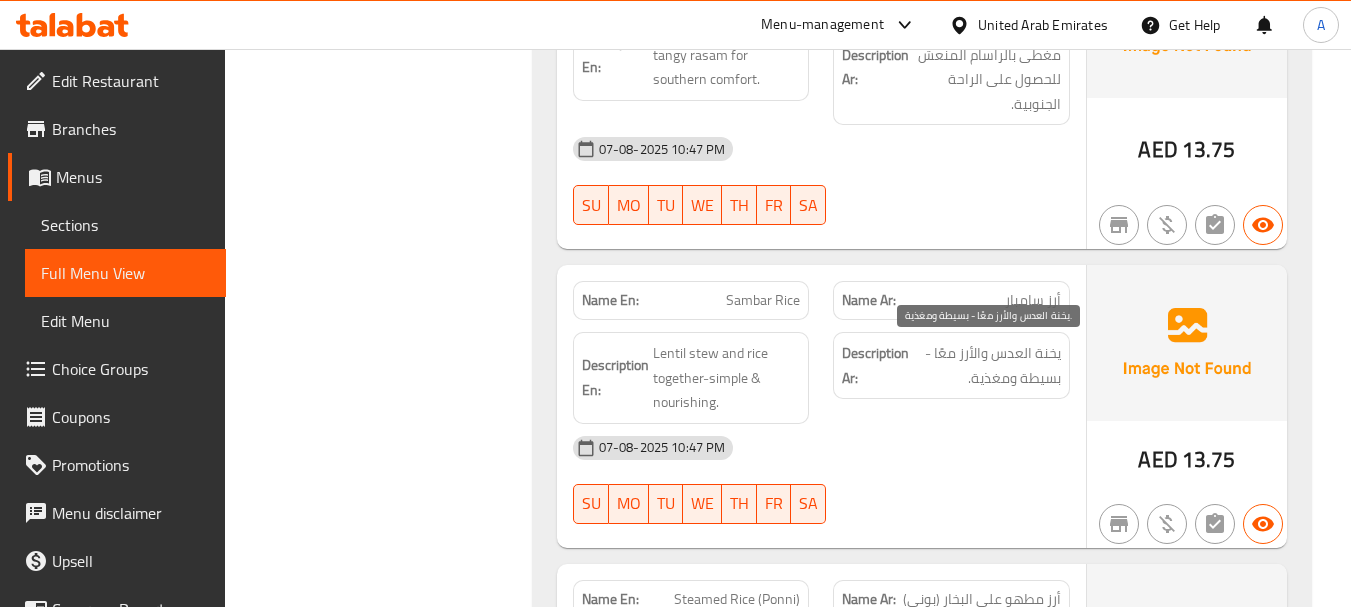 click on "يخنة العدس والأرز معًا - بسيطة ومغذية." at bounding box center (987, 365) 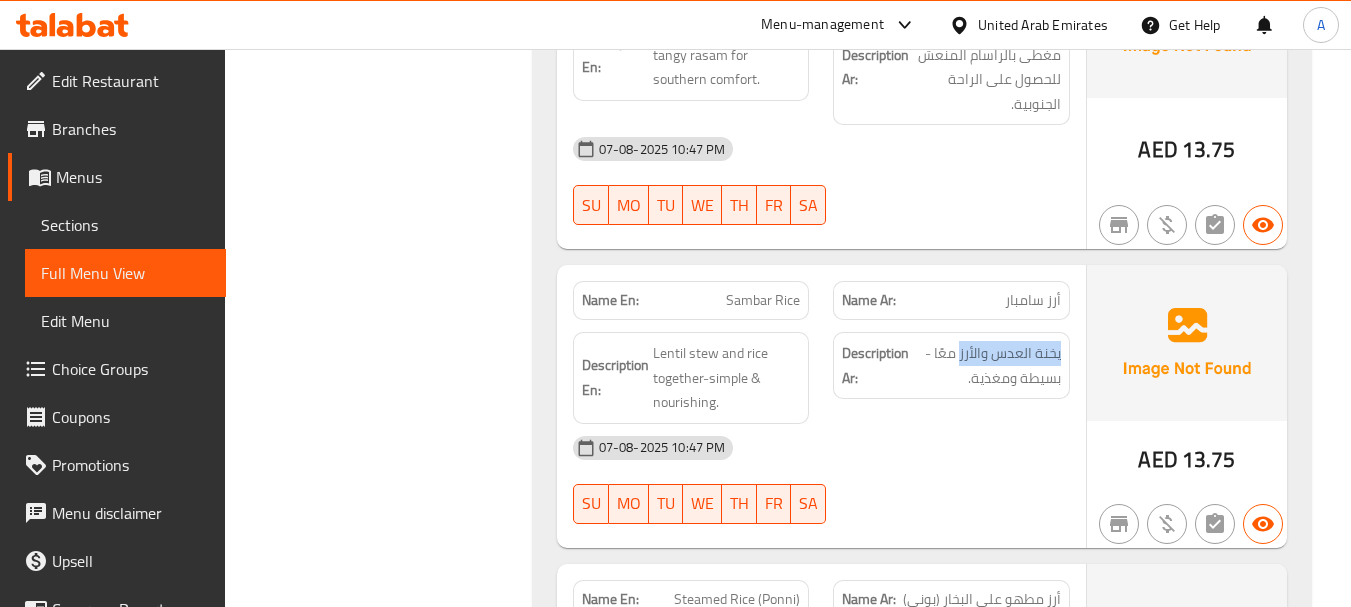 drag, startPoint x: 1050, startPoint y: 346, endPoint x: 970, endPoint y: 339, distance: 80.305664 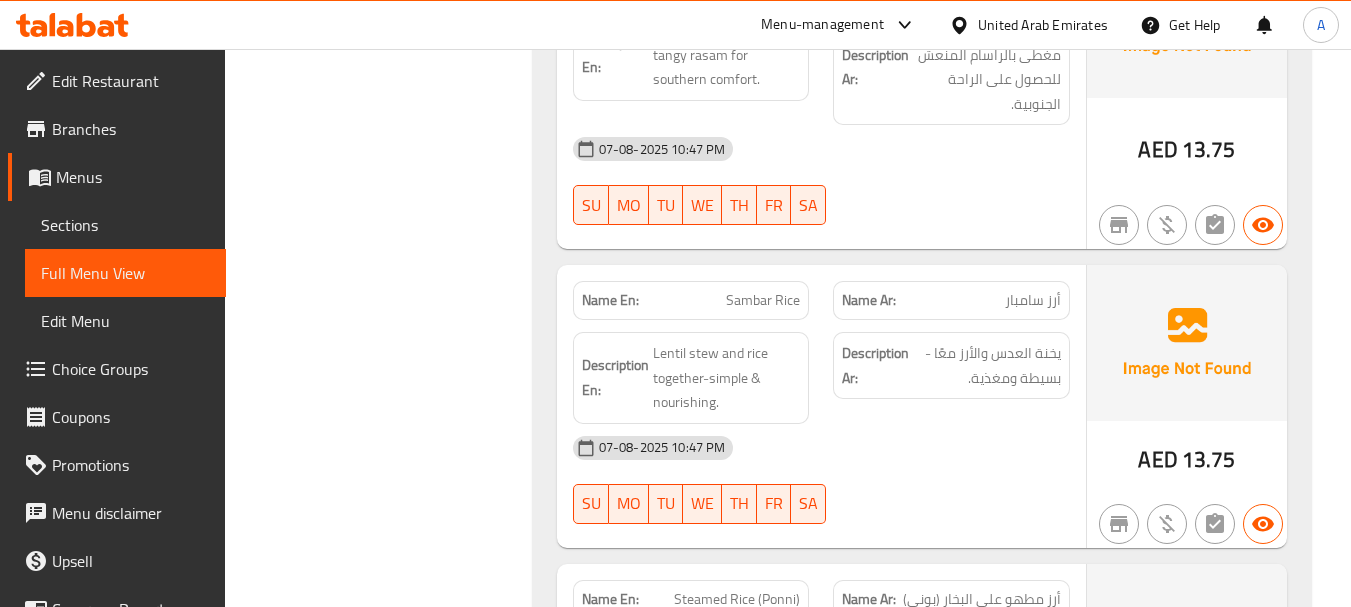 click on "Description Ar: يخنة العدس والأرز معًا - بسيطة ومغذية." at bounding box center (951, 378) 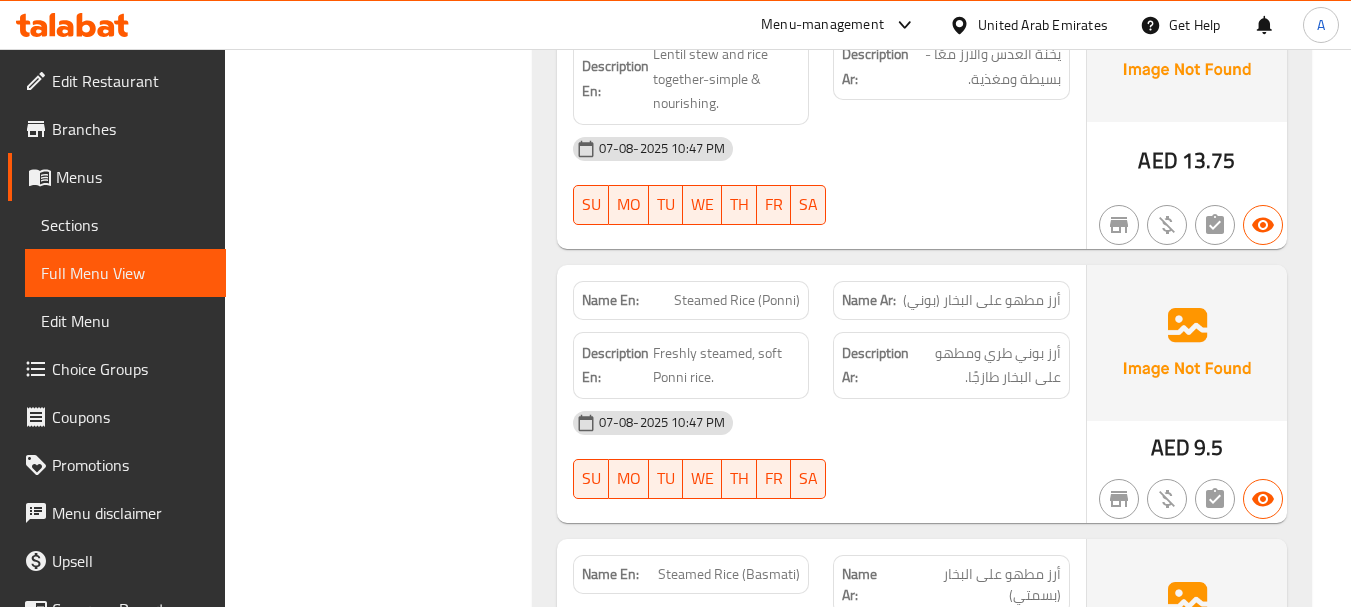 scroll, scrollTop: 7940, scrollLeft: 0, axis: vertical 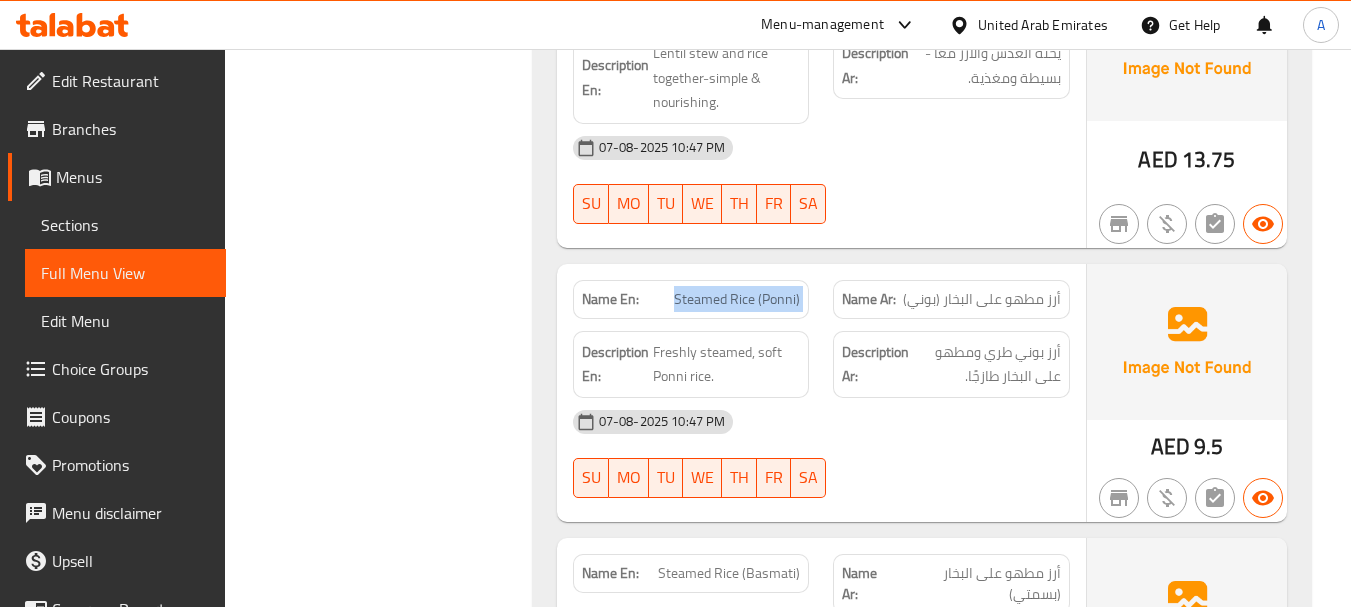 drag, startPoint x: 675, startPoint y: 299, endPoint x: 858, endPoint y: 304, distance: 183.0683 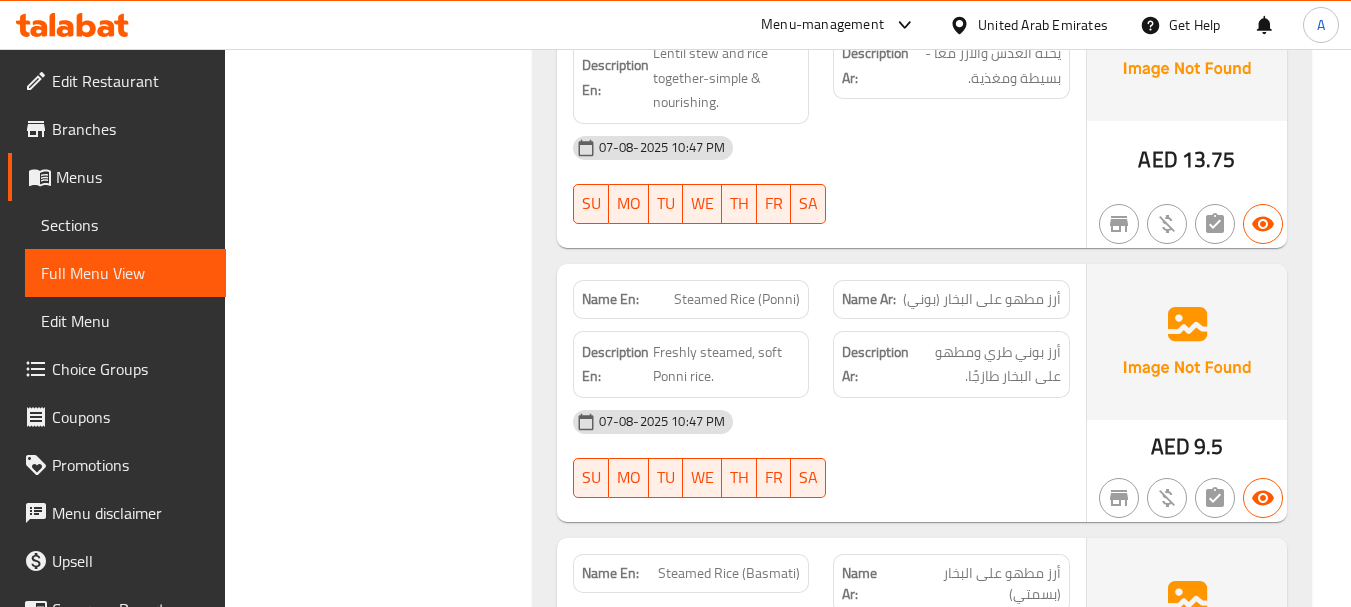 click on "أرز مطهو على البخار (بوني)" at bounding box center (982, 299) 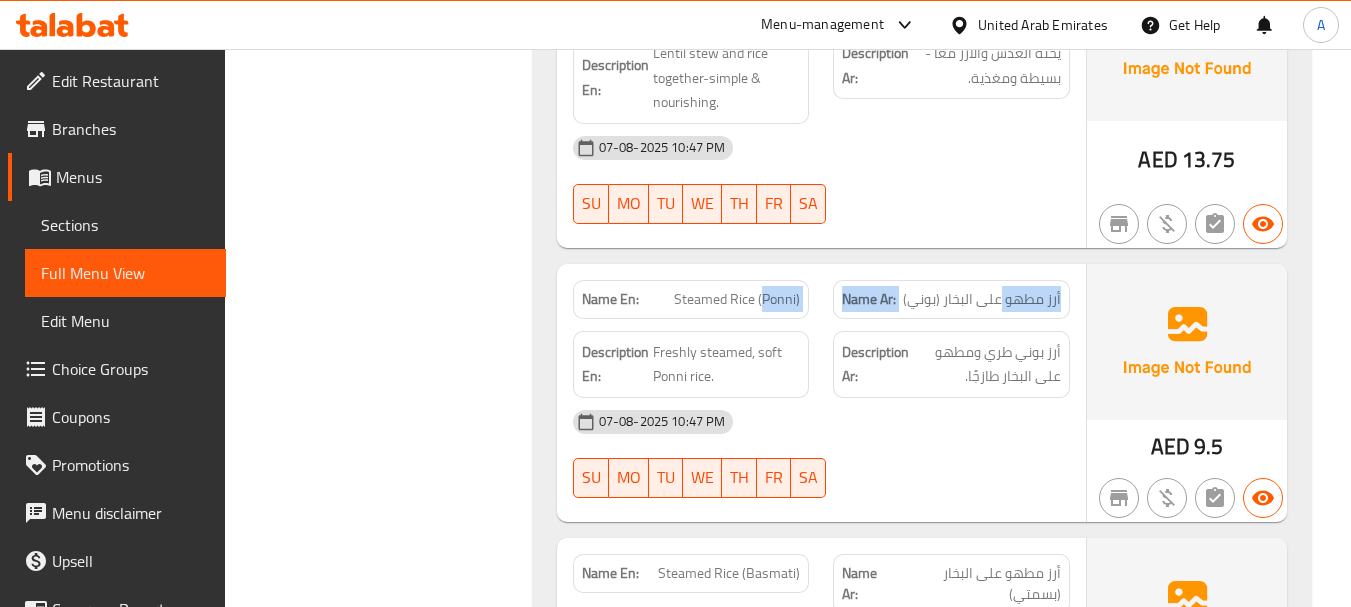 drag, startPoint x: 1007, startPoint y: 310, endPoint x: 790, endPoint y: 310, distance: 217 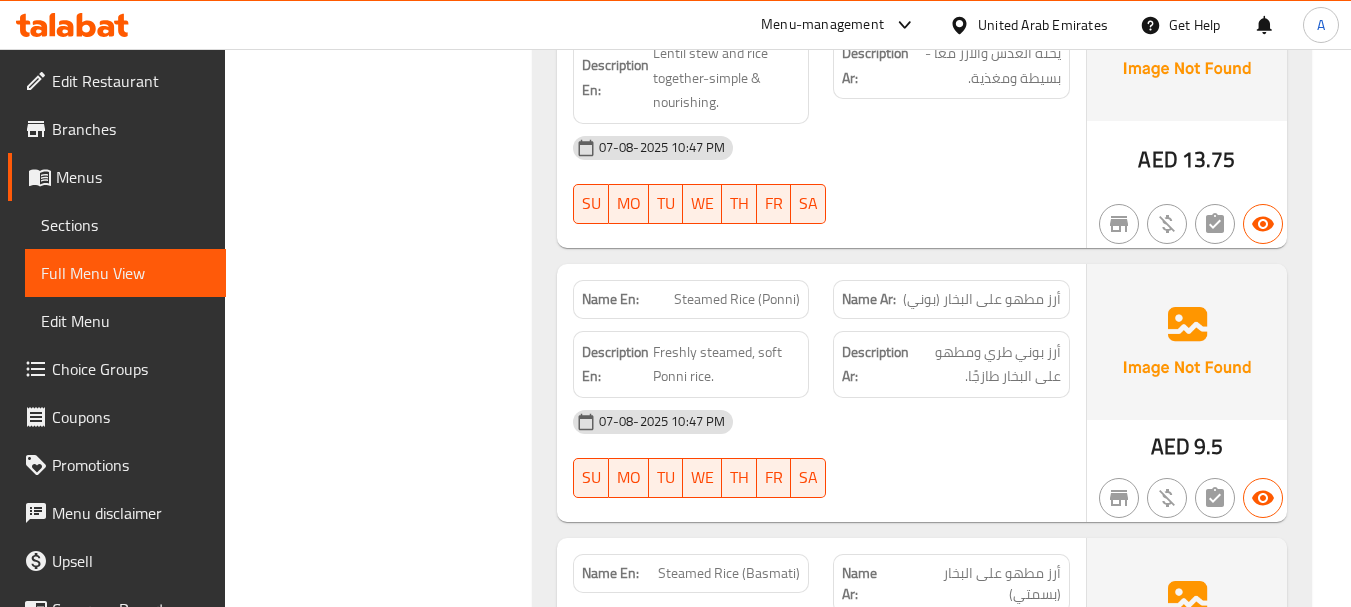click on "Steamed Rice (Ponni)" at bounding box center [737, 299] 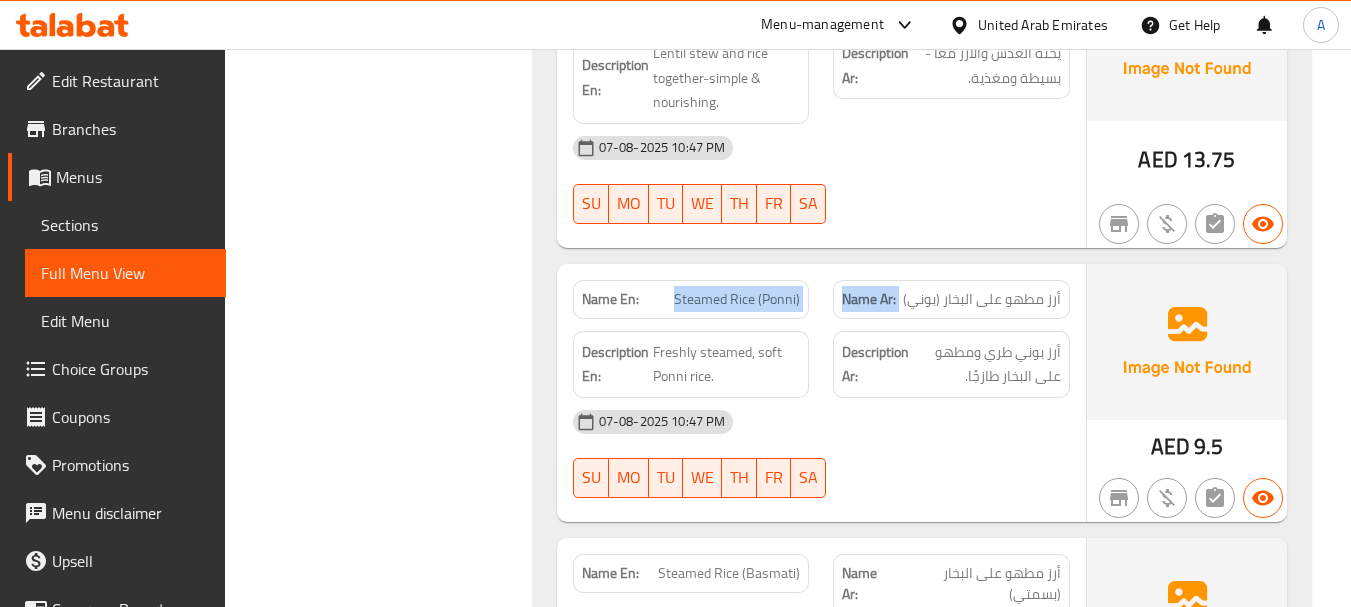 drag, startPoint x: 705, startPoint y: 308, endPoint x: 936, endPoint y: 308, distance: 231 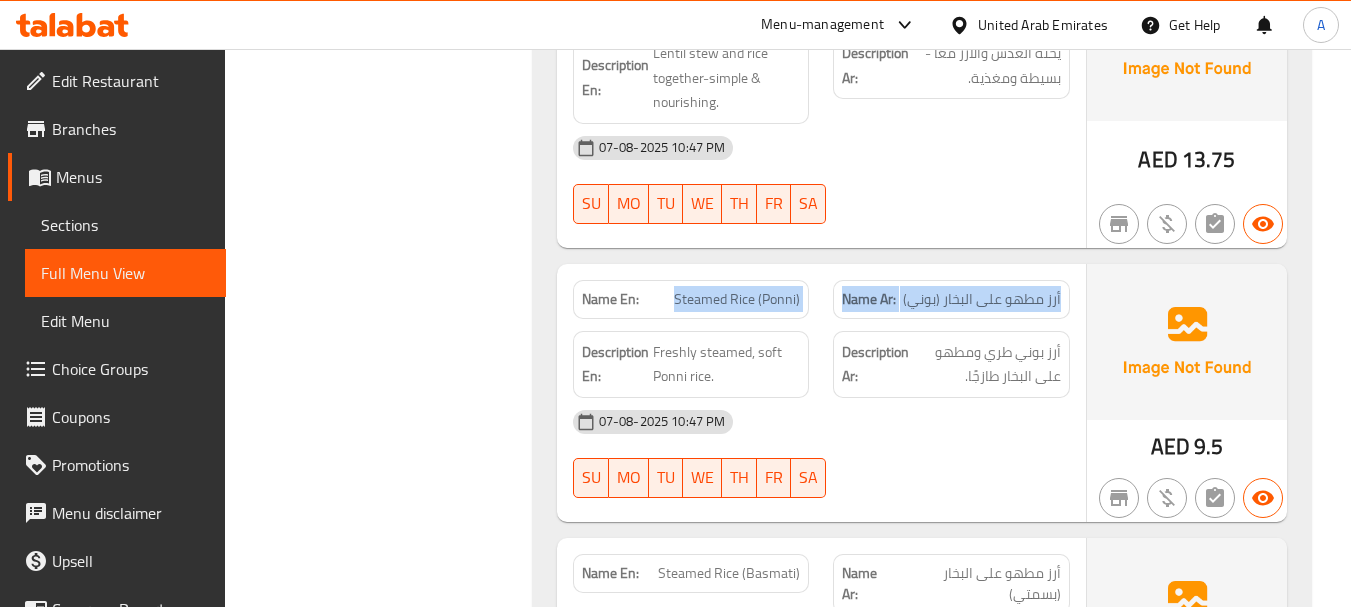 click on "أرز مطهو على البخار (بوني)" at bounding box center (982, 299) 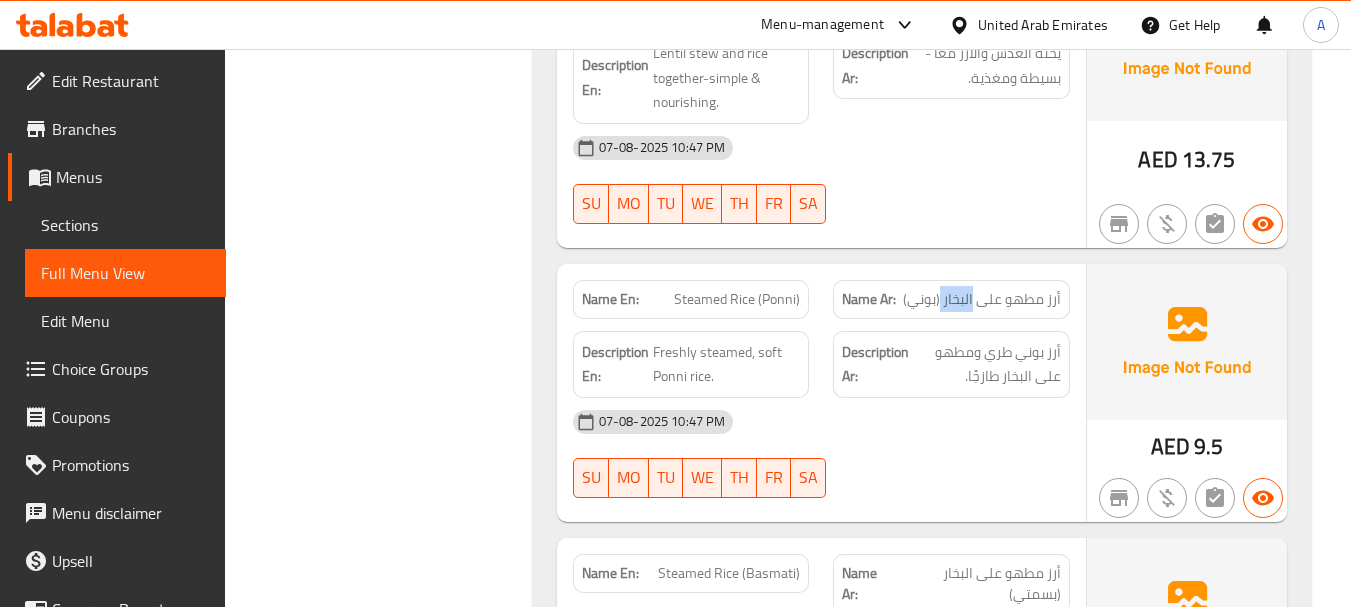 click on "أرز مطهو على البخار (بوني)" at bounding box center [982, 299] 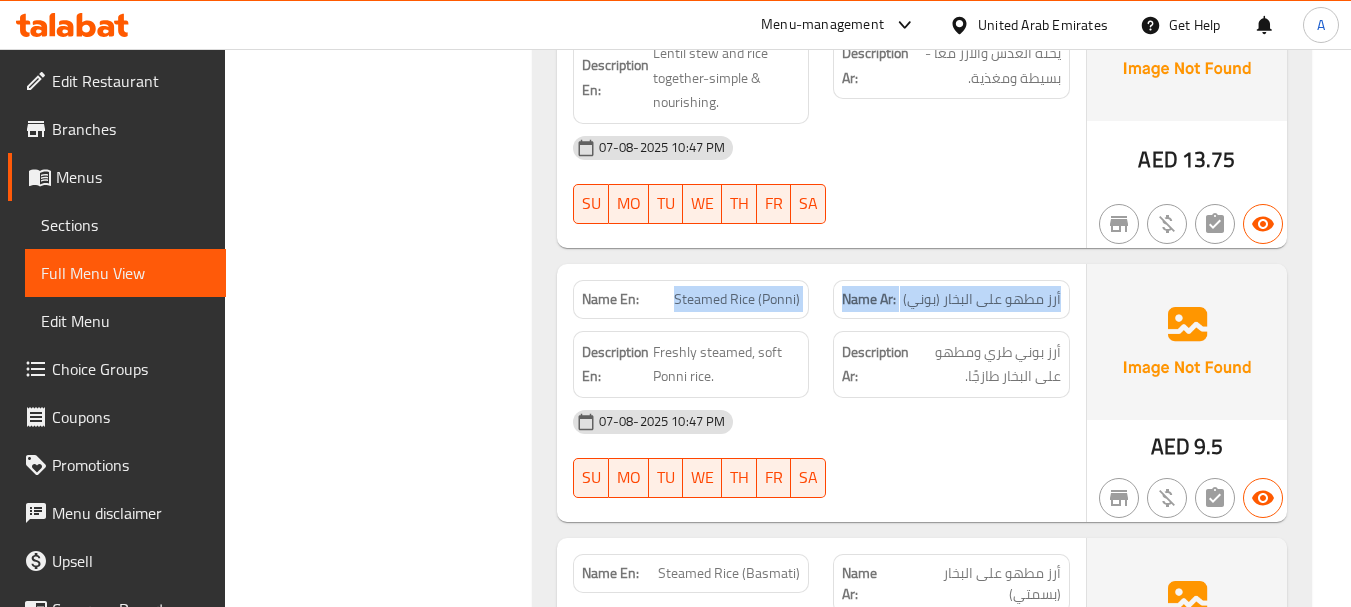 drag, startPoint x: 961, startPoint y: 308, endPoint x: 877, endPoint y: 380, distance: 110.63454 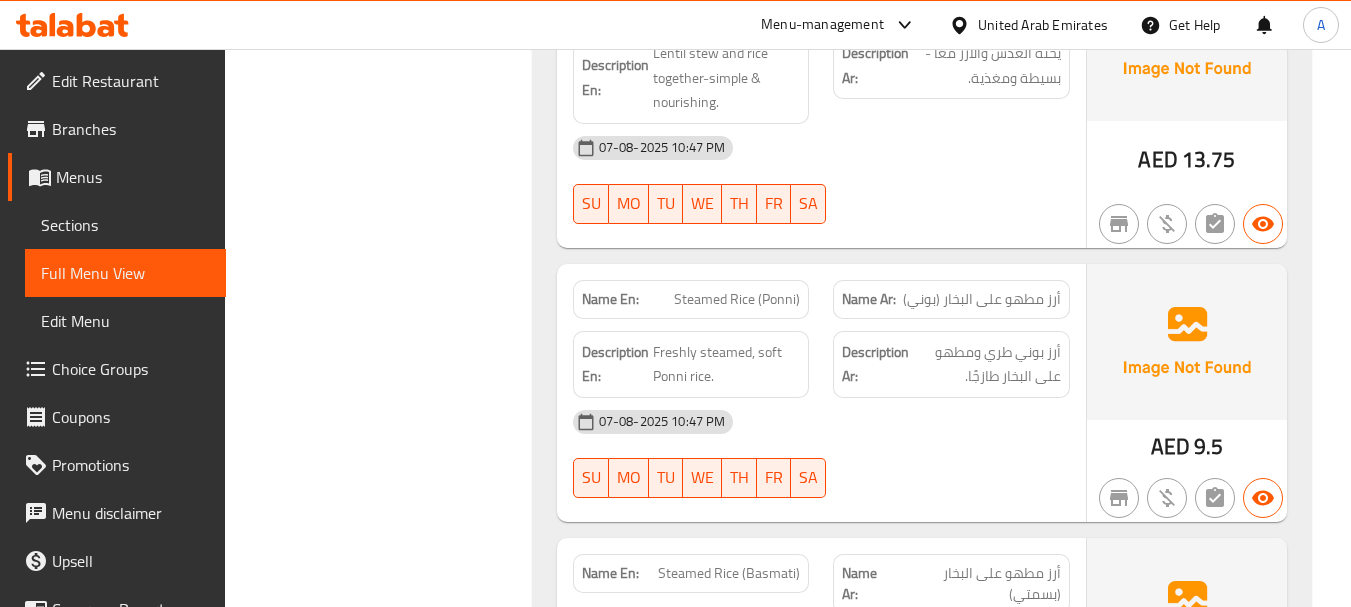 click on "07-08-2025 10:47 PM" at bounding box center [821, 422] 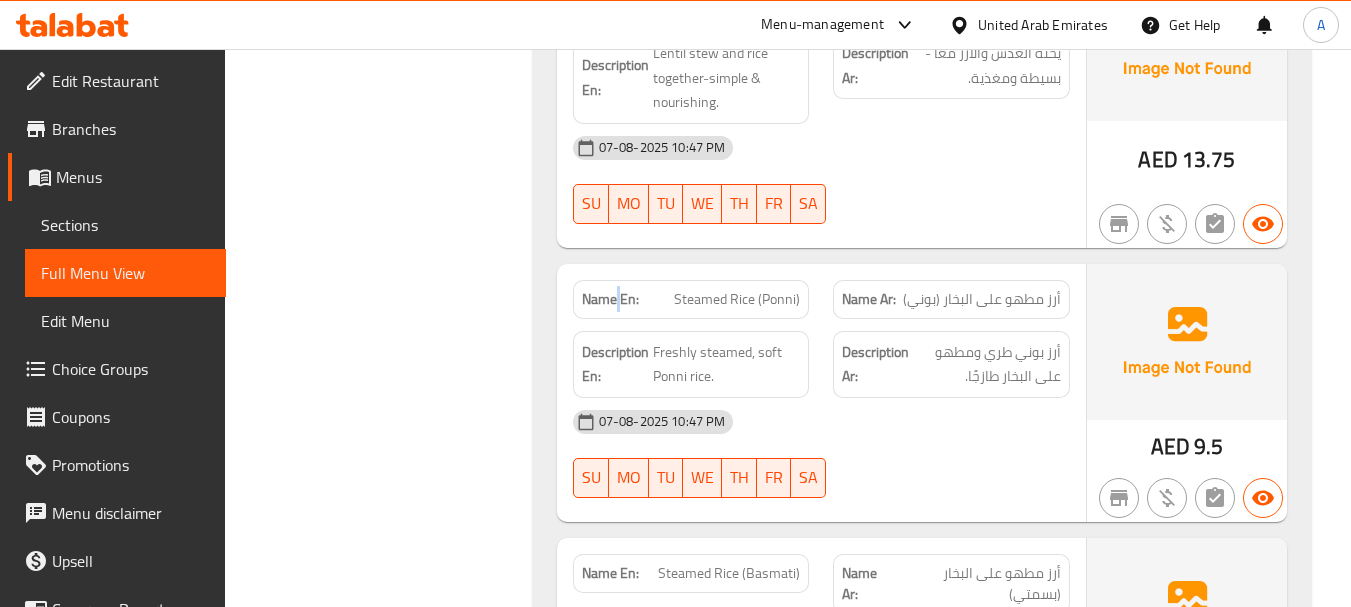 click on "Name En:" at bounding box center [610, 299] 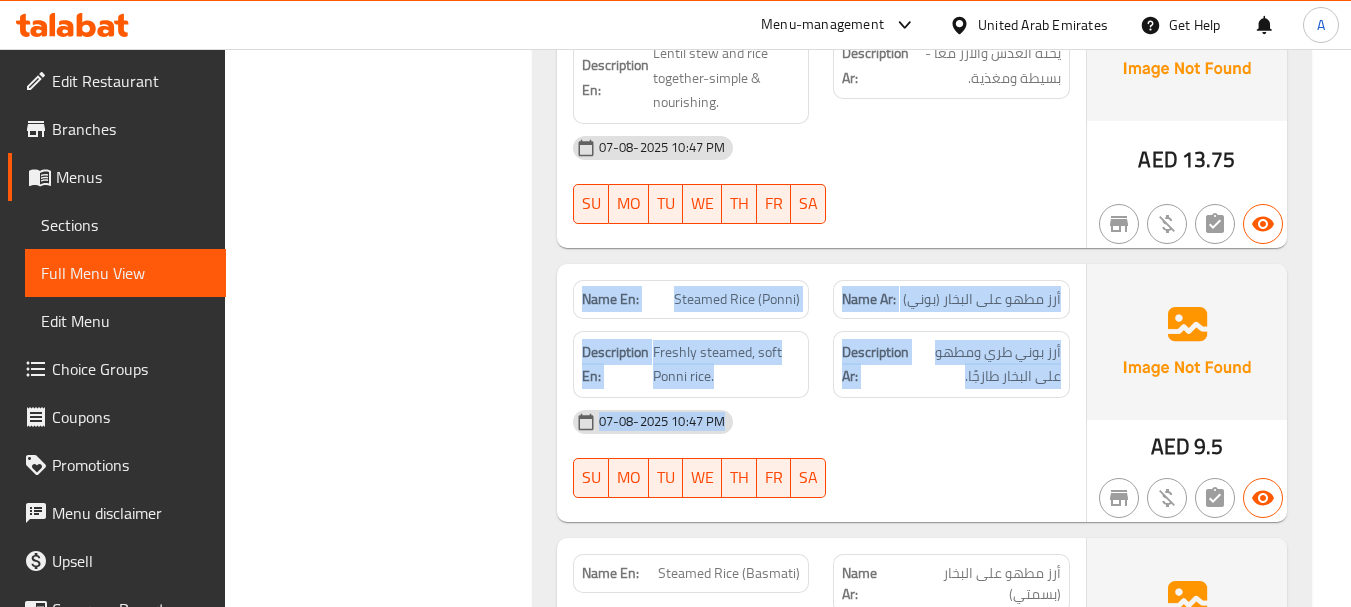 drag, startPoint x: 615, startPoint y: 298, endPoint x: 940, endPoint y: 450, distance: 358.78824 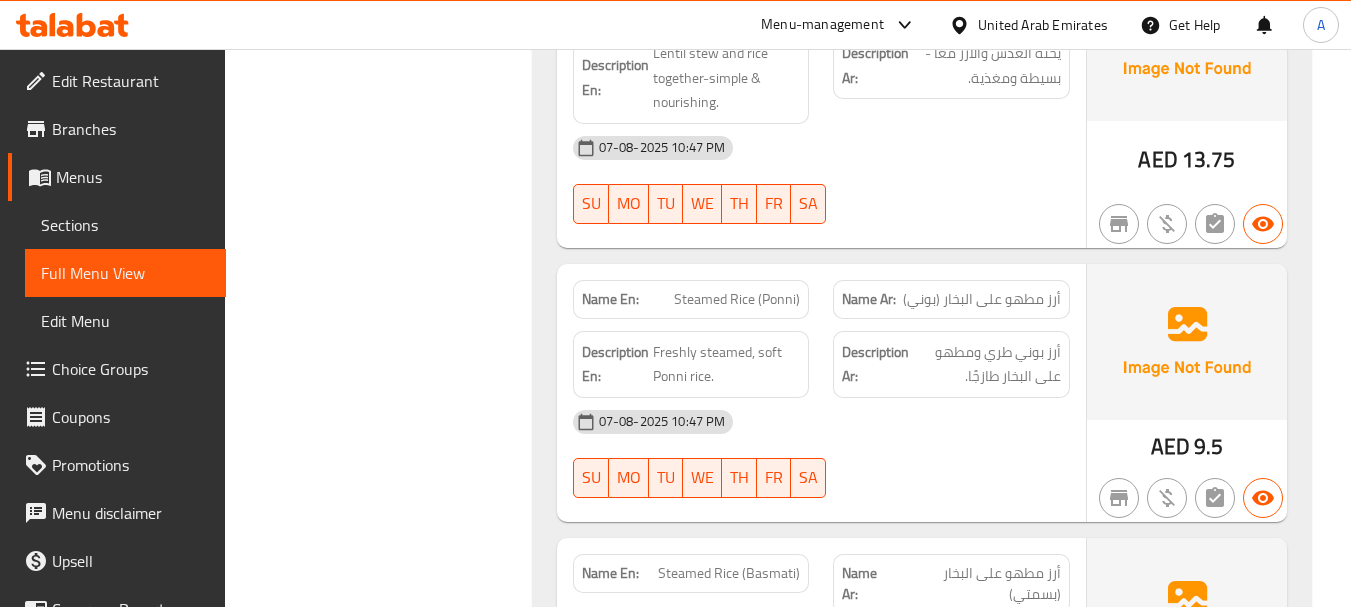 click on "أرز مطهو على البخار (بوني)" at bounding box center (982, 299) 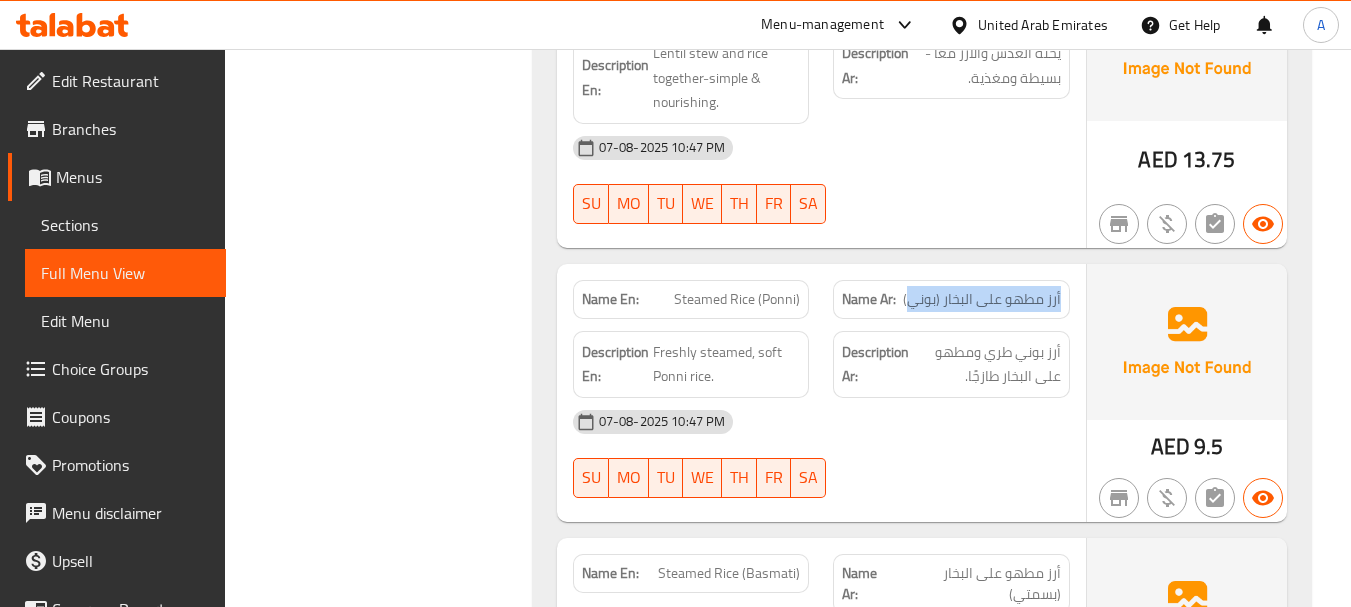drag, startPoint x: 1054, startPoint y: 298, endPoint x: 938, endPoint y: 300, distance: 116.01724 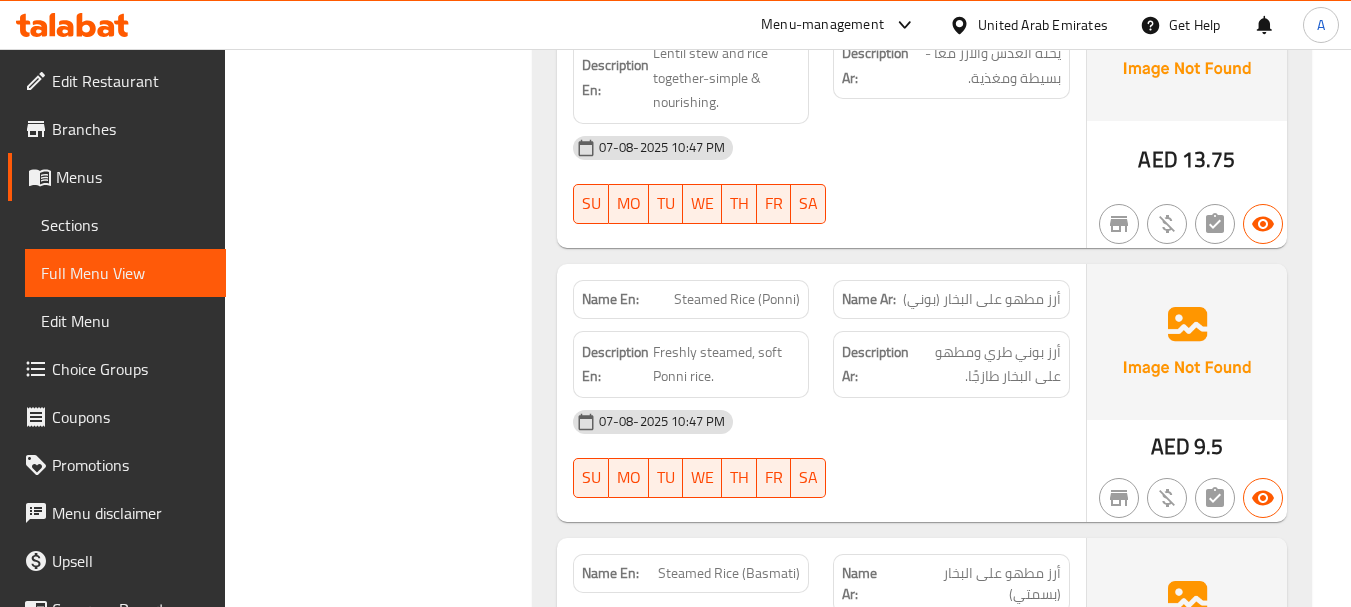 click on "Description Ar: أرز بوني طري ومطهو على البخار طازجًا." at bounding box center [951, 364] 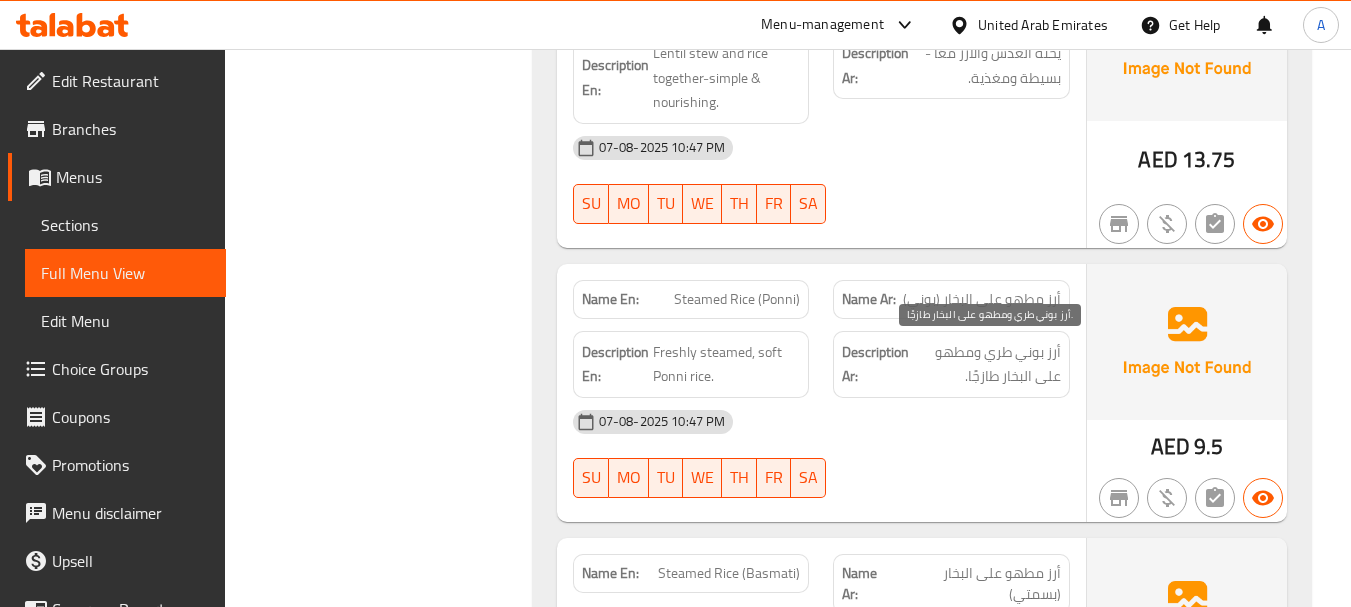 click on "أرز بوني طري ومطهو على البخار طازجًا." at bounding box center [987, 364] 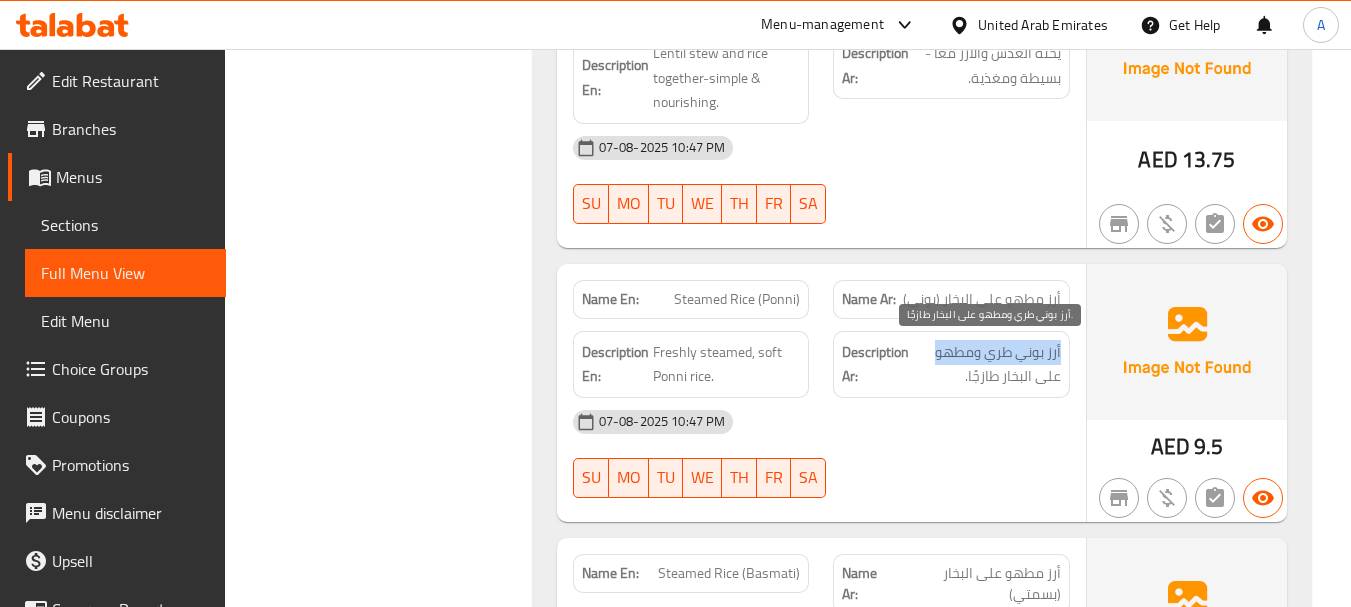 drag, startPoint x: 1057, startPoint y: 356, endPoint x: 956, endPoint y: 348, distance: 101.31634 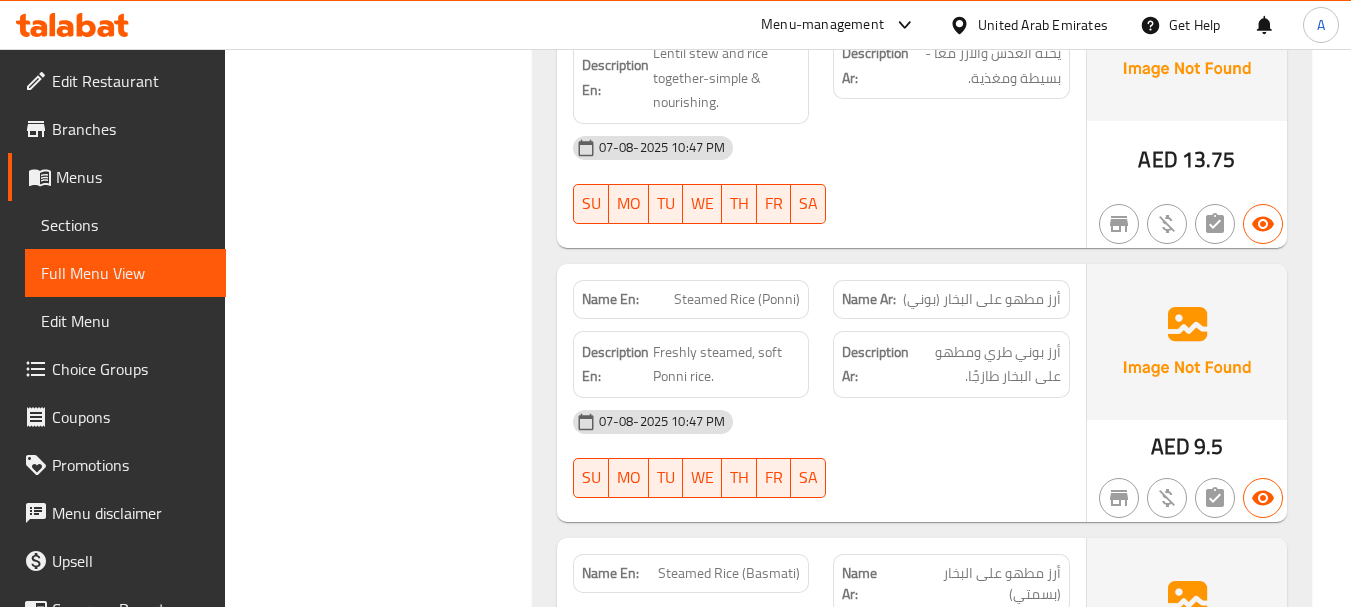 click on "07-08-2025 10:47 PM" at bounding box center (821, 422) 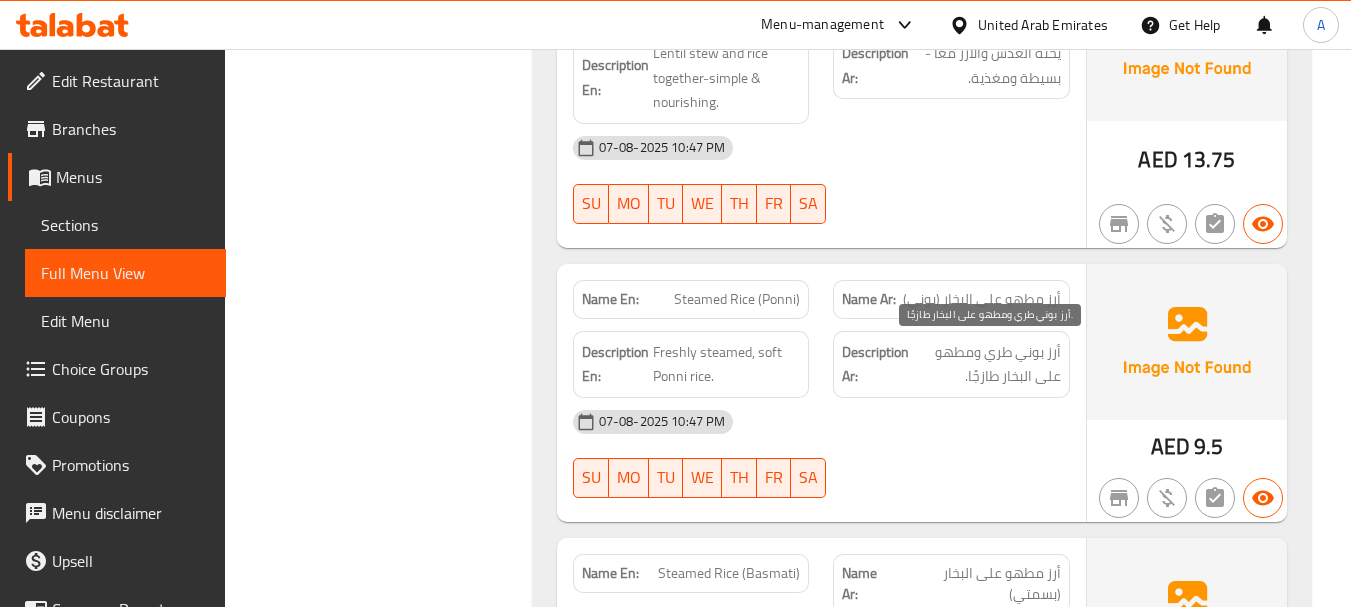 click on "أرز بوني طري ومطهو على البخار طازجًا." at bounding box center (987, 364) 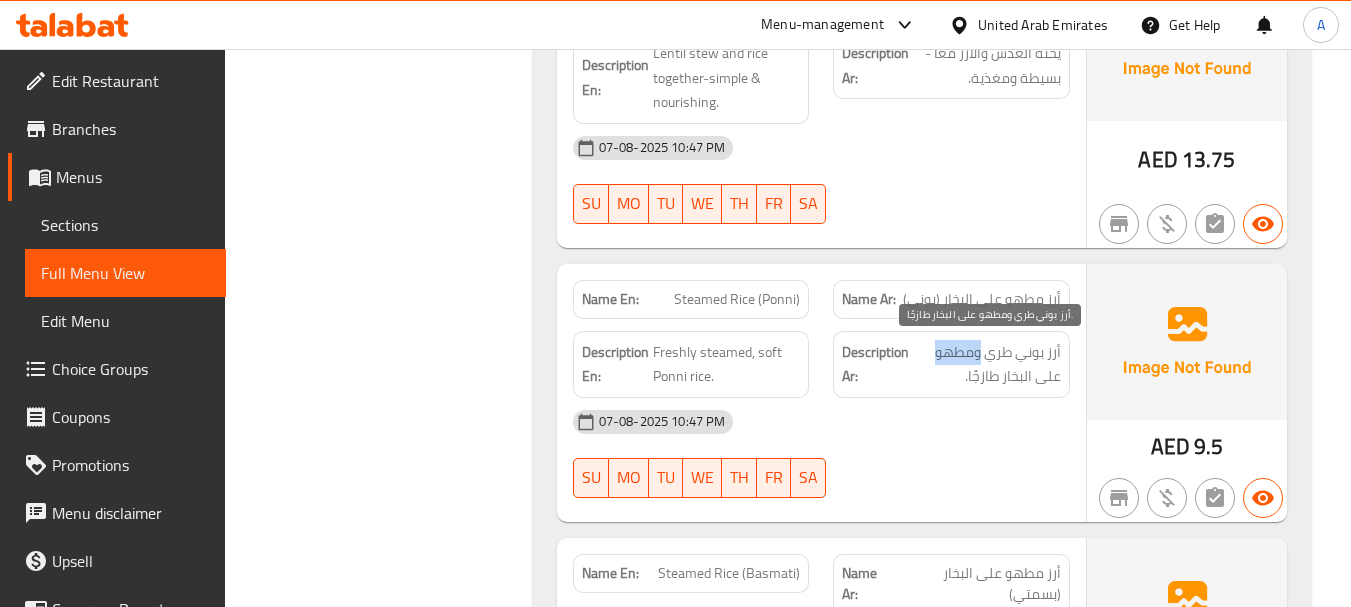 click on "أرز بوني طري ومطهو على البخار طازجًا." at bounding box center (987, 364) 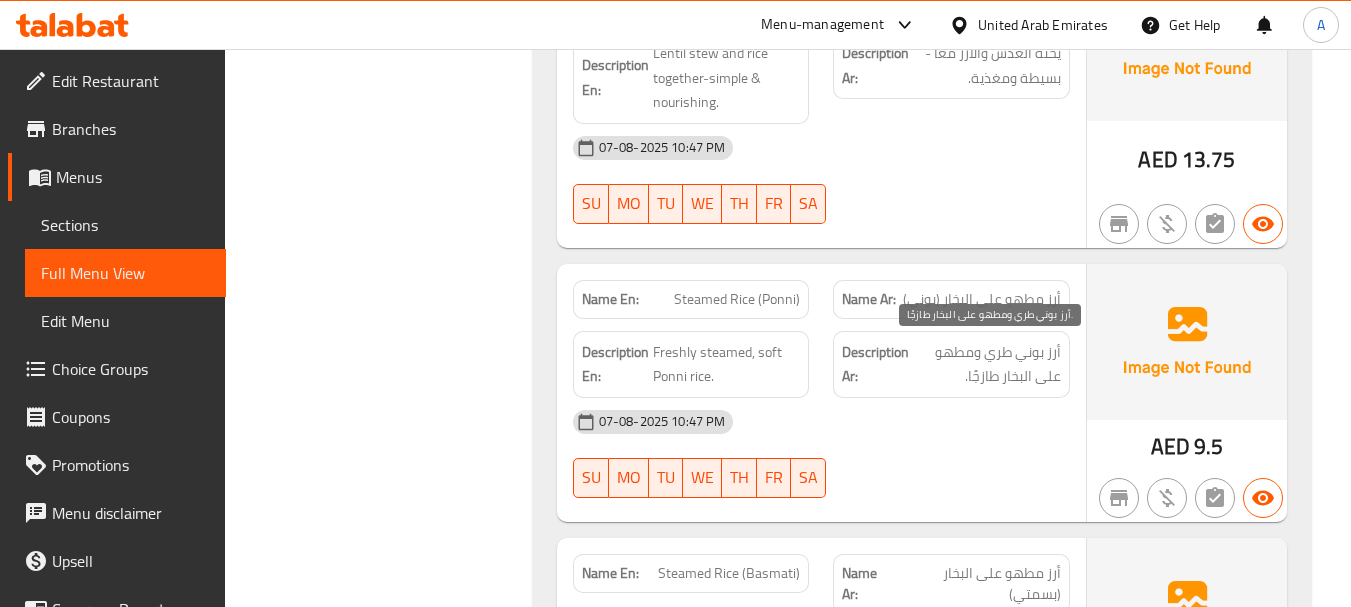 drag, startPoint x: 1020, startPoint y: 375, endPoint x: 972, endPoint y: 375, distance: 48 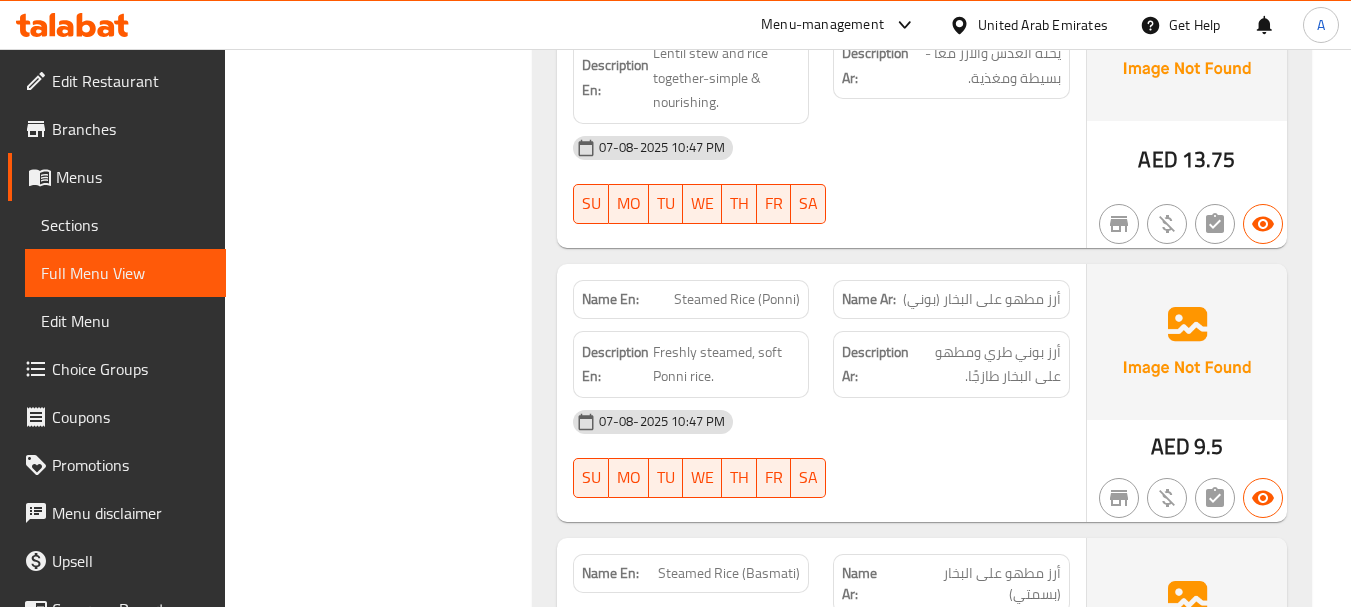 click on "07-08-2025 10:47 PM" at bounding box center [821, 422] 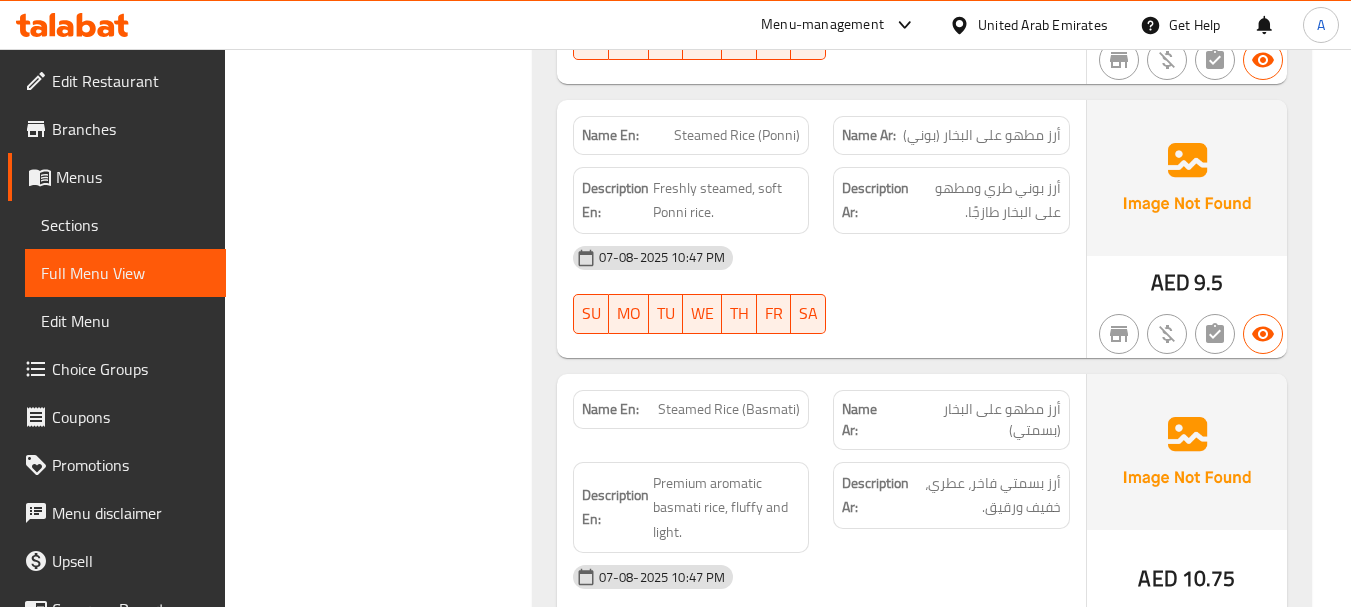 scroll, scrollTop: 8140, scrollLeft: 0, axis: vertical 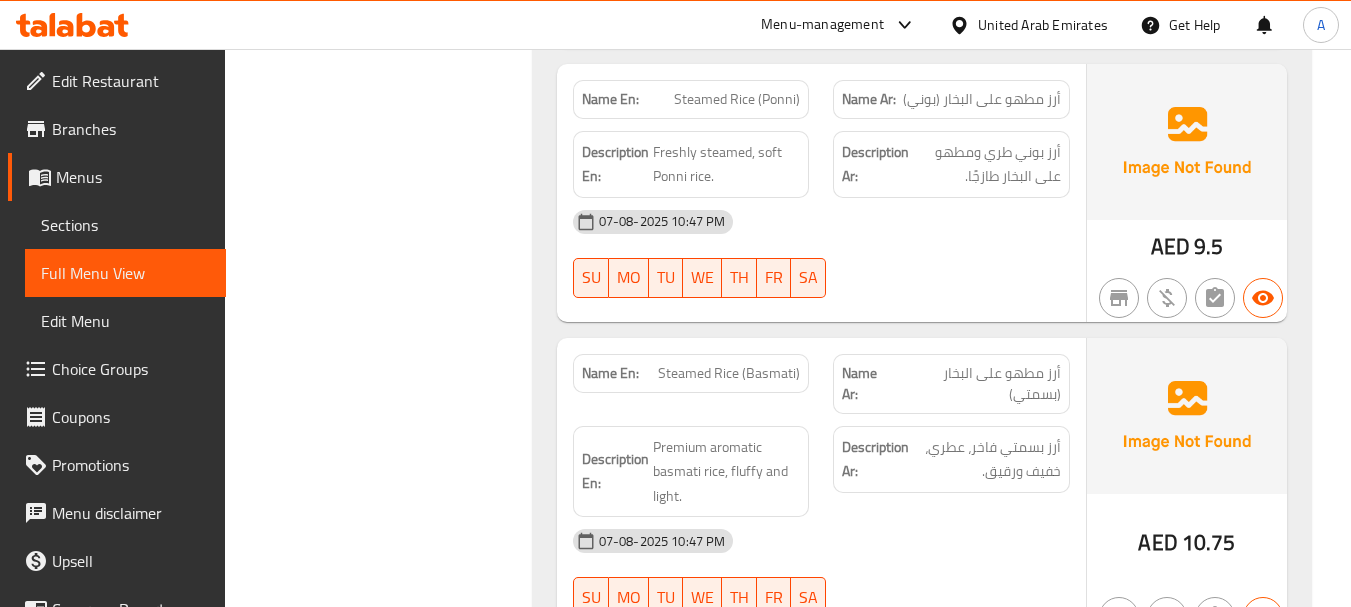 drag, startPoint x: 672, startPoint y: 363, endPoint x: 863, endPoint y: 353, distance: 191.2616 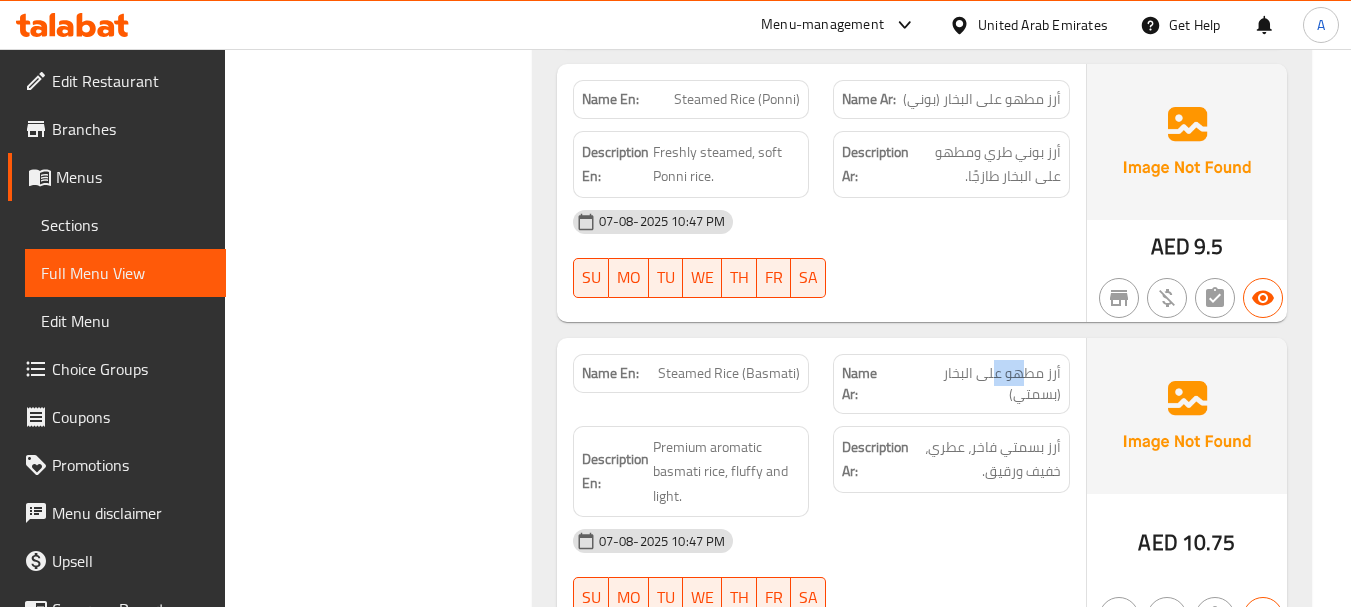 drag, startPoint x: 1029, startPoint y: 370, endPoint x: 998, endPoint y: 378, distance: 32.01562 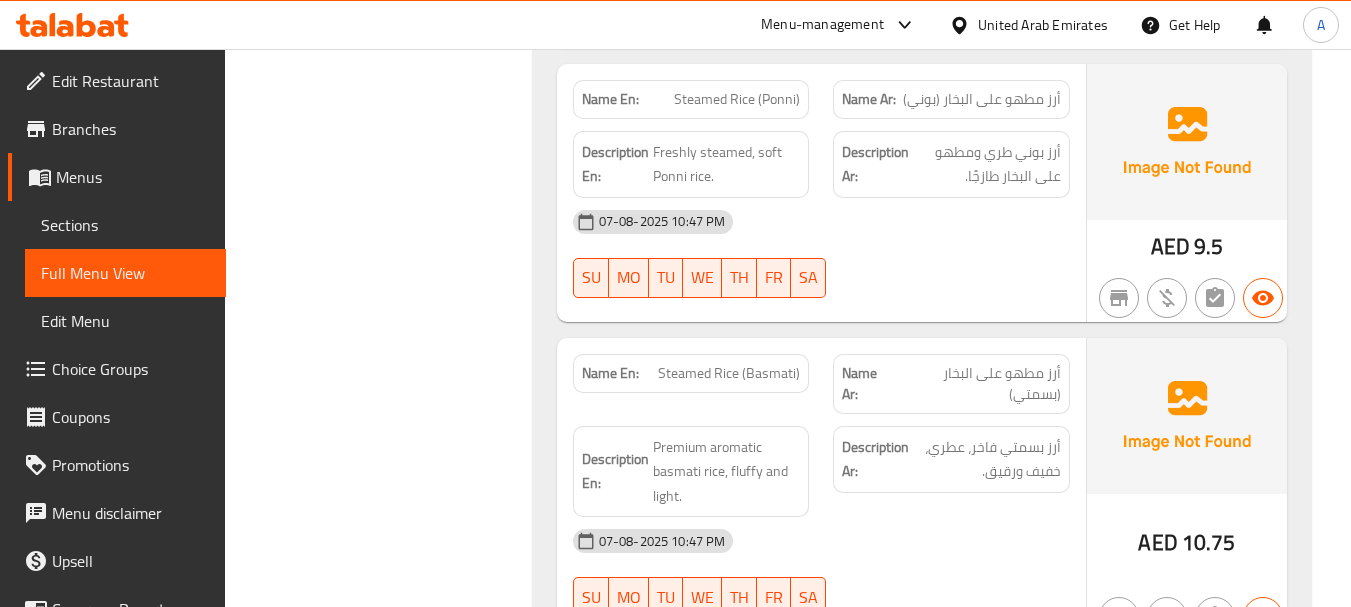 click on "أرز مطهو على البخار (بسمتي)" at bounding box center (977, 384) 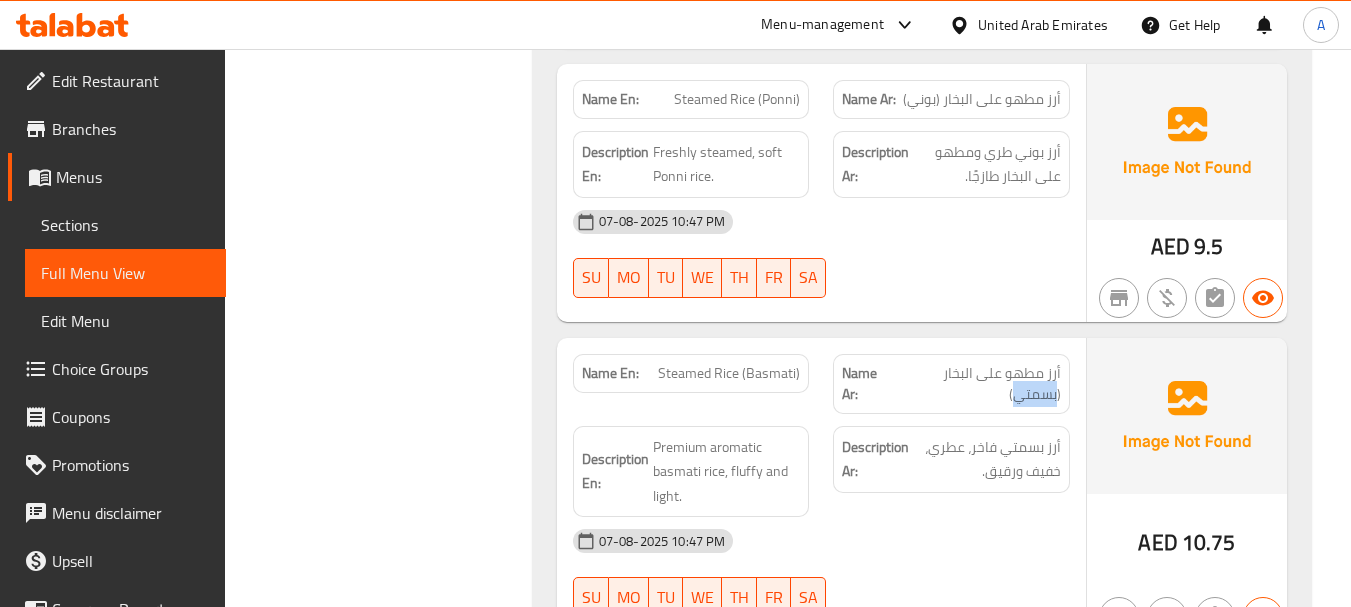 click on "أرز مطهو على البخار (بسمتي)" at bounding box center (977, 384) 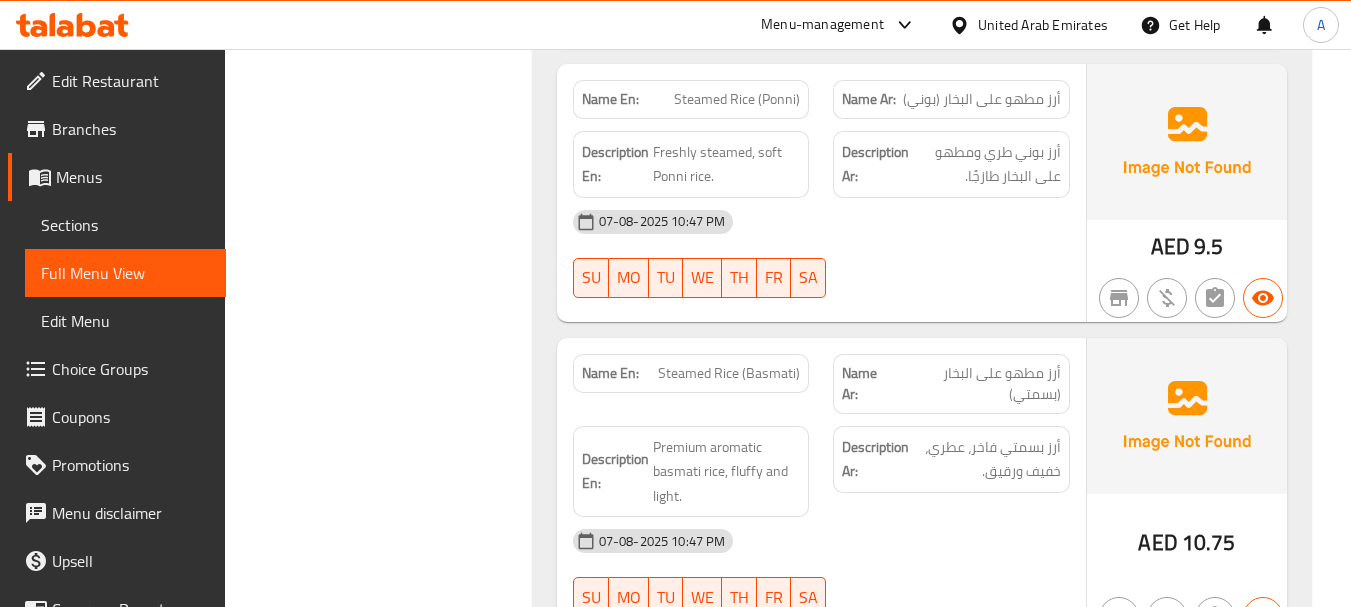 click on "Name En: Steamed Rice (Basmati) Name Ar: أرز مطهو على البخار (بسمتي) Description En: Premium aromatic basmati rice, fluffy and light. Description Ar: أرز بسمتي فاخر، عطري، خفيف ورقيق. [DATE] [TIME] [DAYS]" at bounding box center [821, 490] 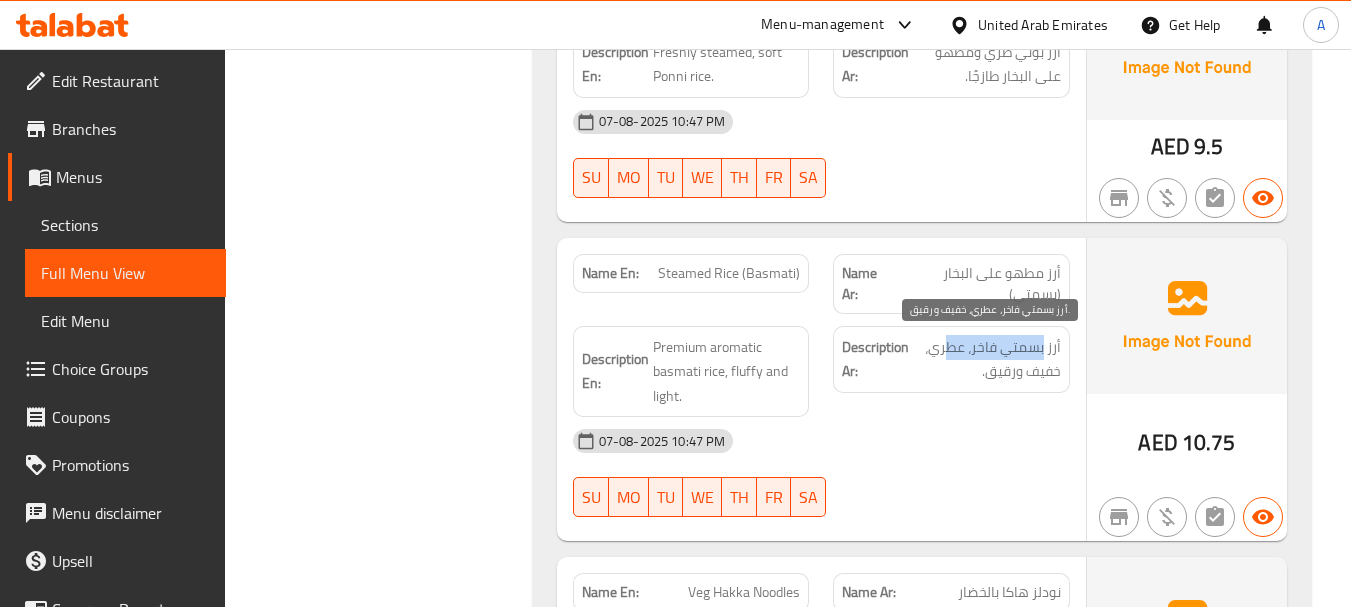 drag, startPoint x: 1043, startPoint y: 346, endPoint x: 953, endPoint y: 346, distance: 90 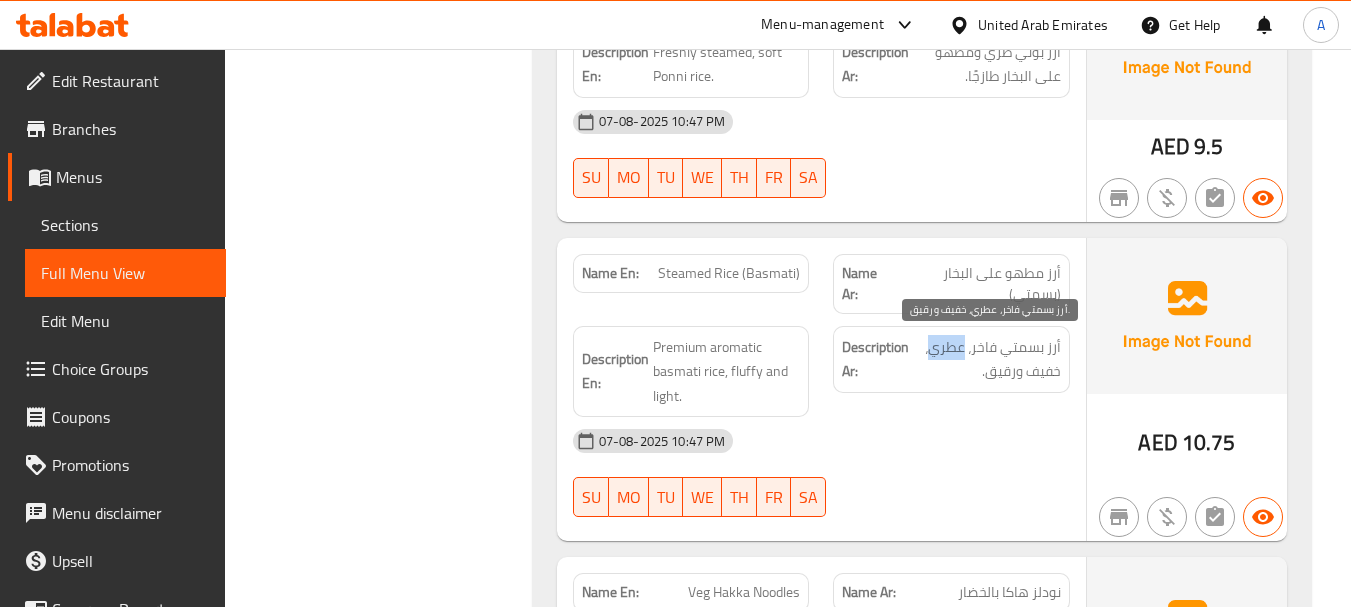 click on "أرز بسمتي فاخر، عطري، خفيف ورقيق." at bounding box center [987, 359] 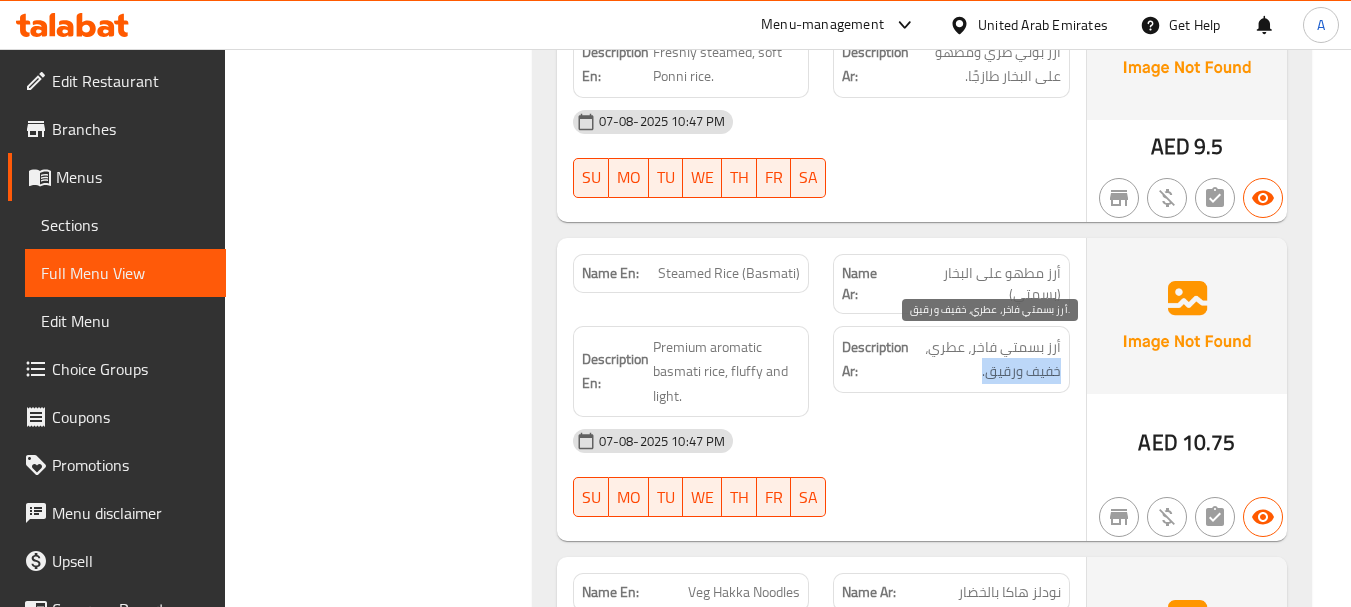 drag, startPoint x: 1026, startPoint y: 366, endPoint x: 918, endPoint y: 366, distance: 108 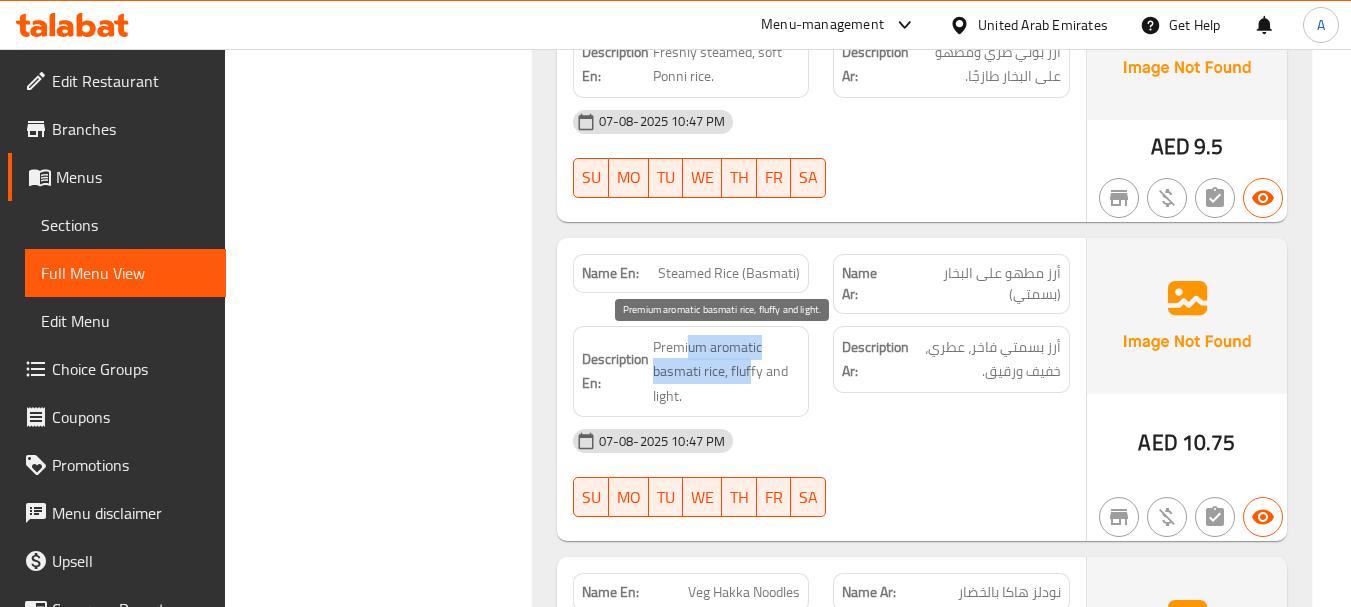 drag, startPoint x: 688, startPoint y: 347, endPoint x: 1105, endPoint y: 454, distance: 430.509 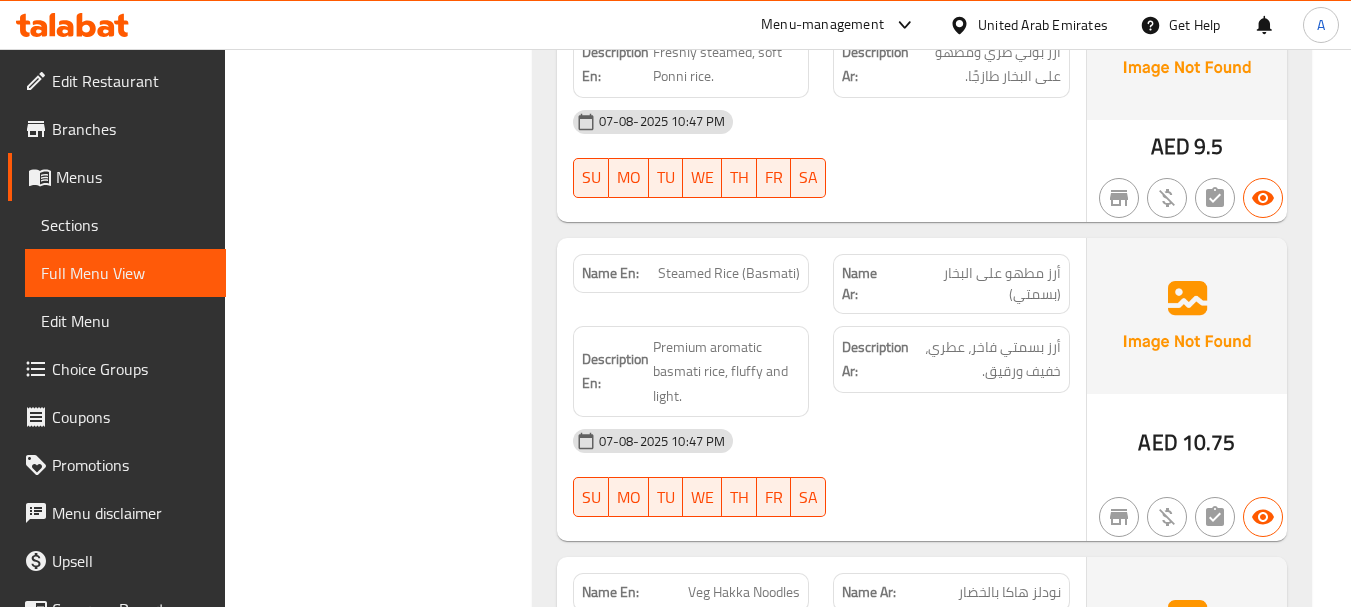 click on "07-08-2025 10:47 PM" at bounding box center (821, 441) 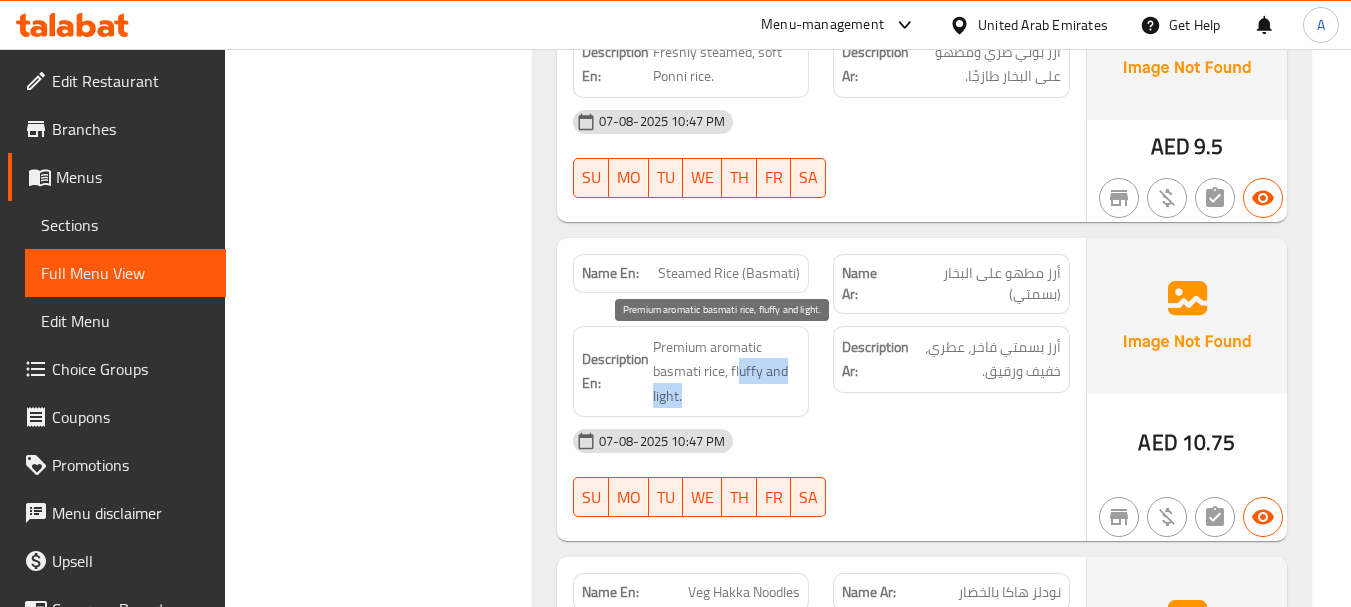 drag, startPoint x: 737, startPoint y: 371, endPoint x: 828, endPoint y: 390, distance: 92.96236 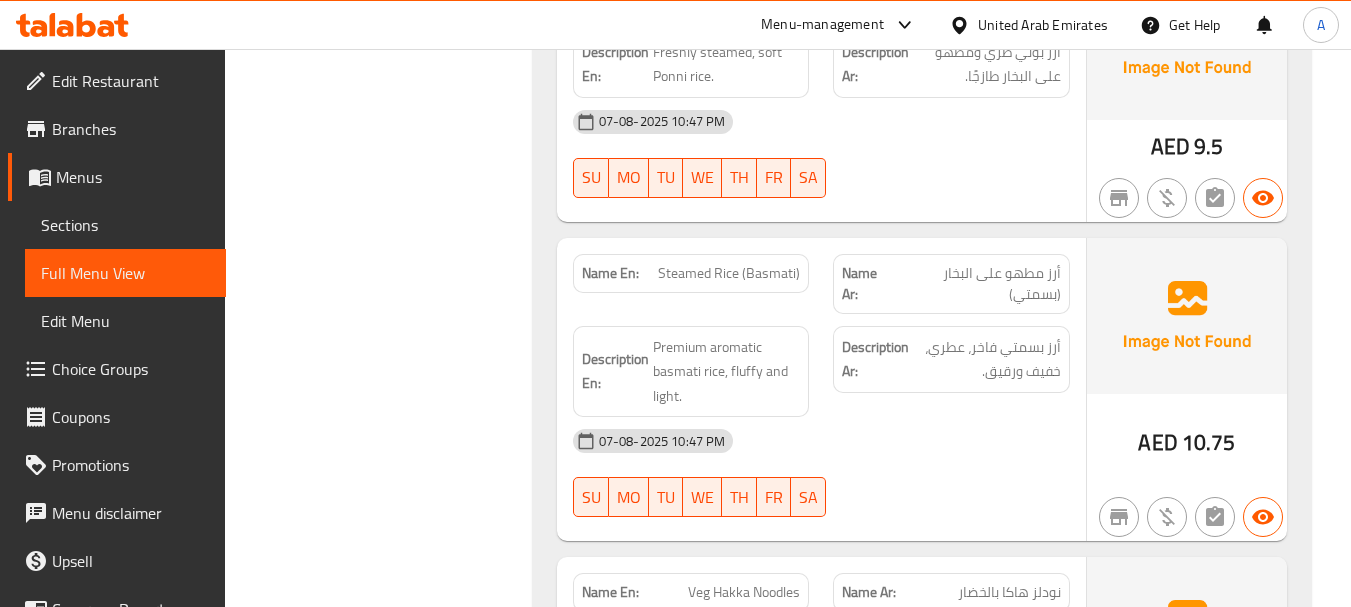 click on "Description Ar: أرز بسمتي فاخر، عطري، خفيف ورقيق." at bounding box center (951, 372) 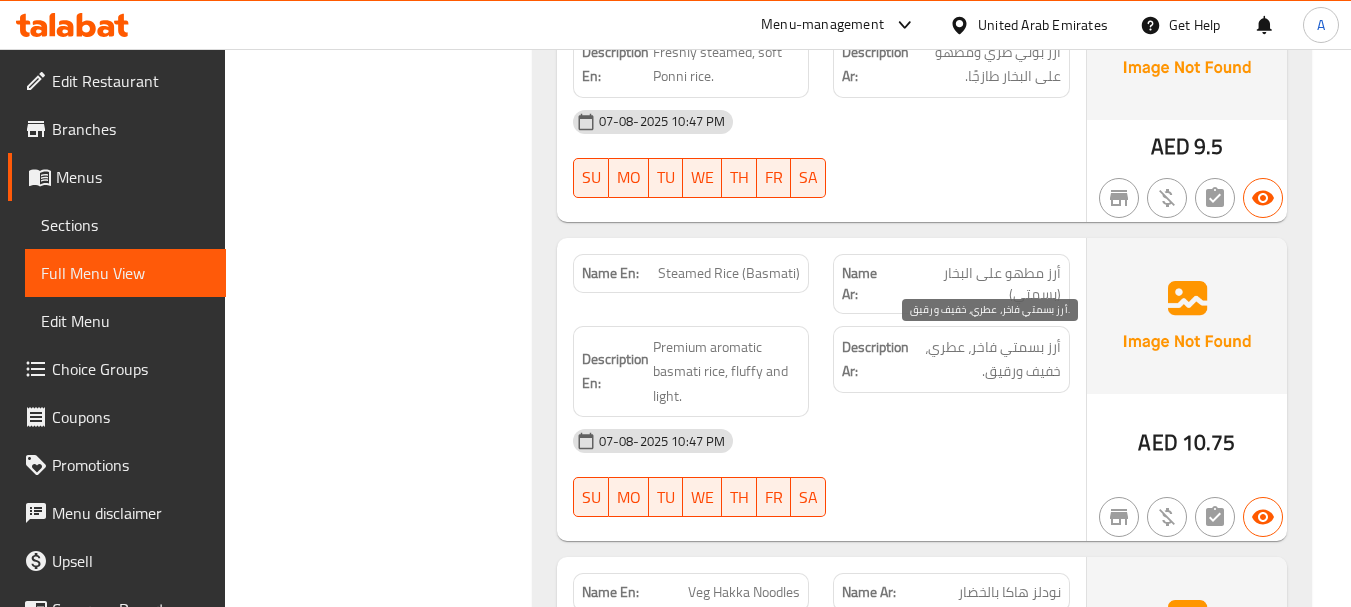 drag, startPoint x: 1014, startPoint y: 366, endPoint x: 986, endPoint y: 419, distance: 59.94164 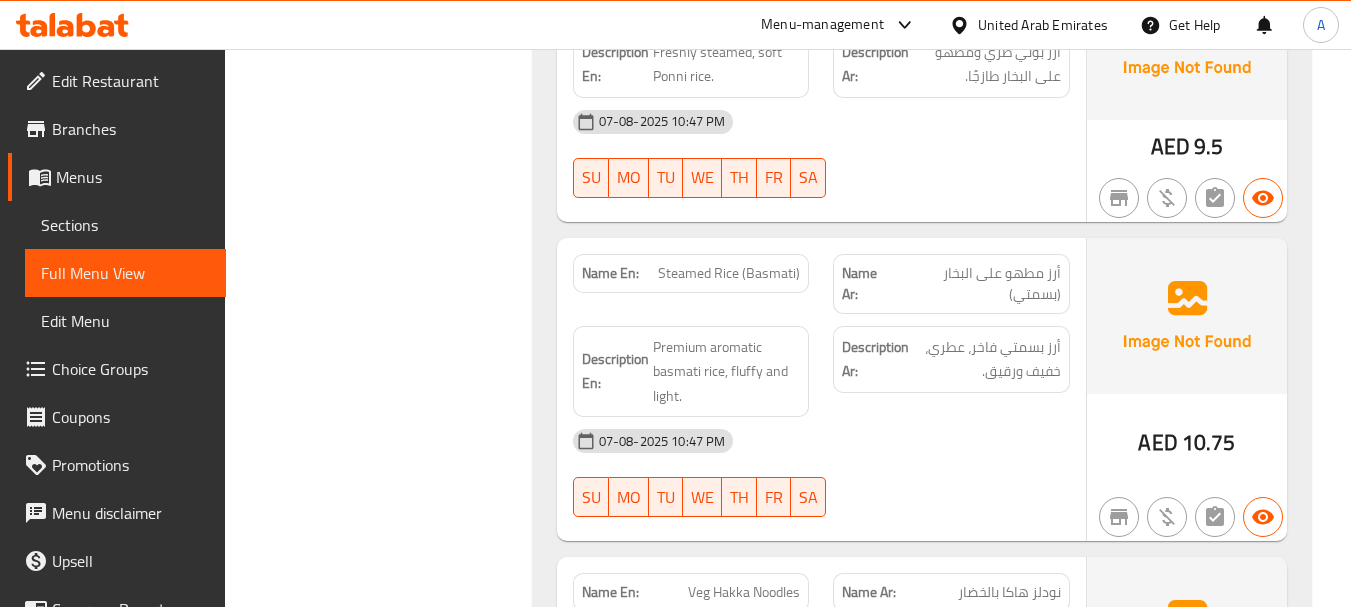 click on "07-08-2025 10:47 PM" at bounding box center (821, 441) 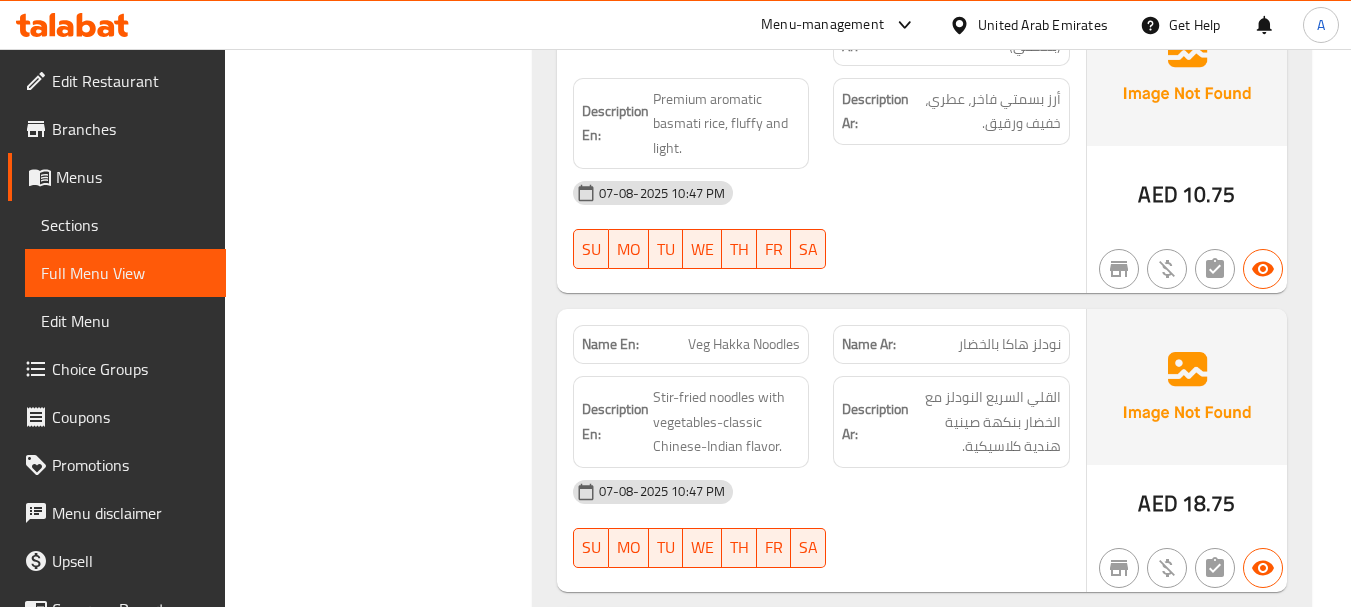 scroll, scrollTop: 8540, scrollLeft: 0, axis: vertical 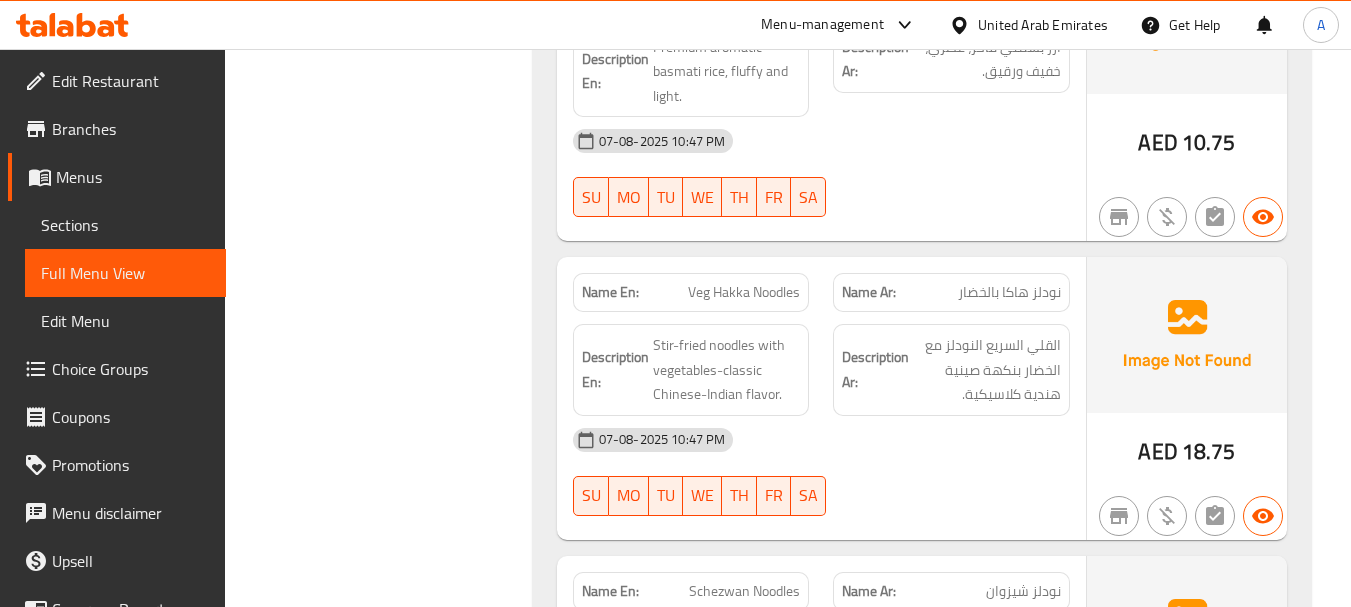 drag, startPoint x: 912, startPoint y: 294, endPoint x: 933, endPoint y: 283, distance: 23.70654 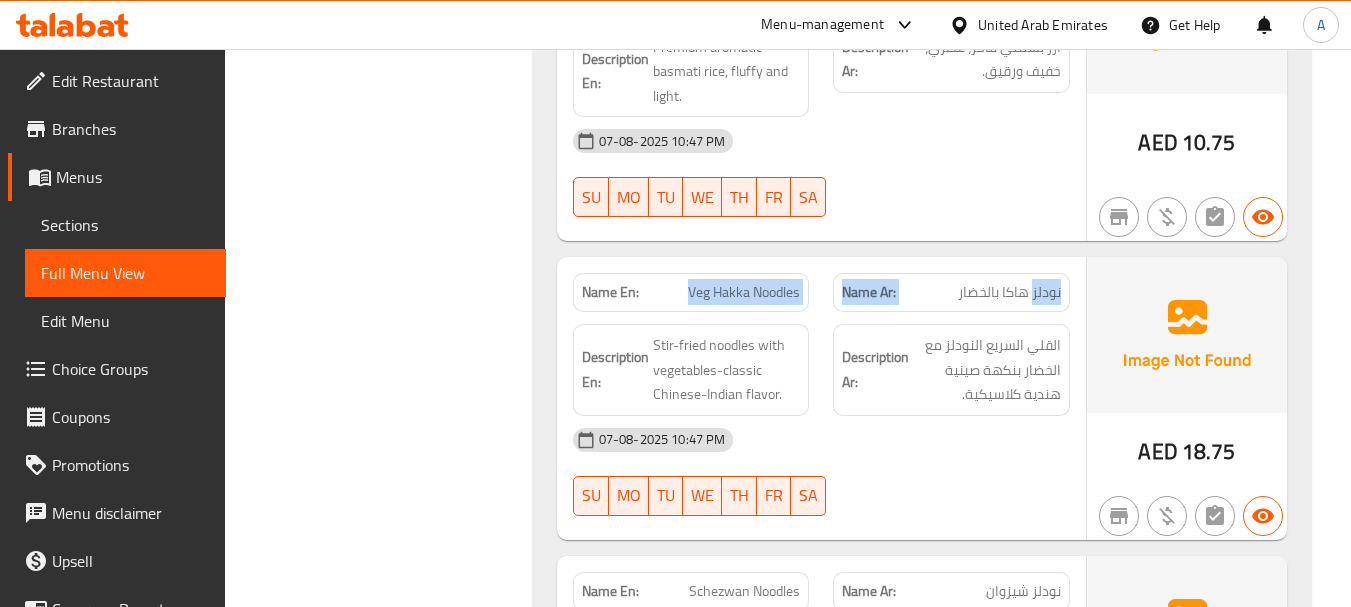 drag, startPoint x: 1046, startPoint y: 295, endPoint x: 692, endPoint y: 277, distance: 354.45734 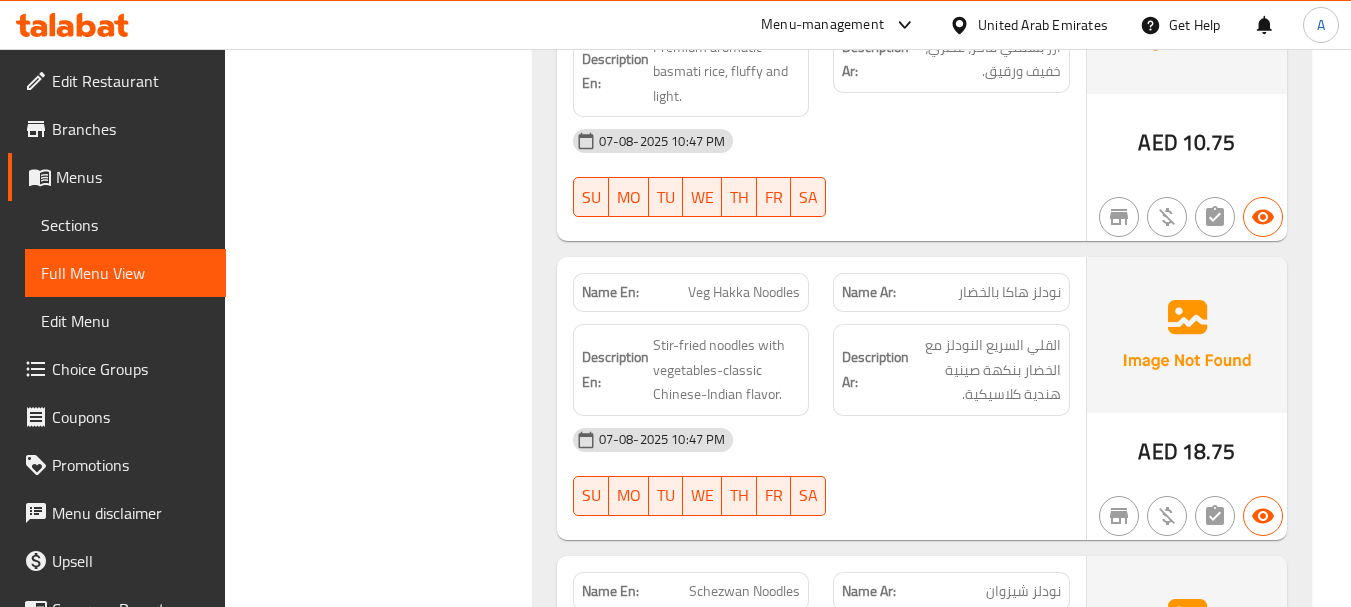 click at bounding box center (951, 217) 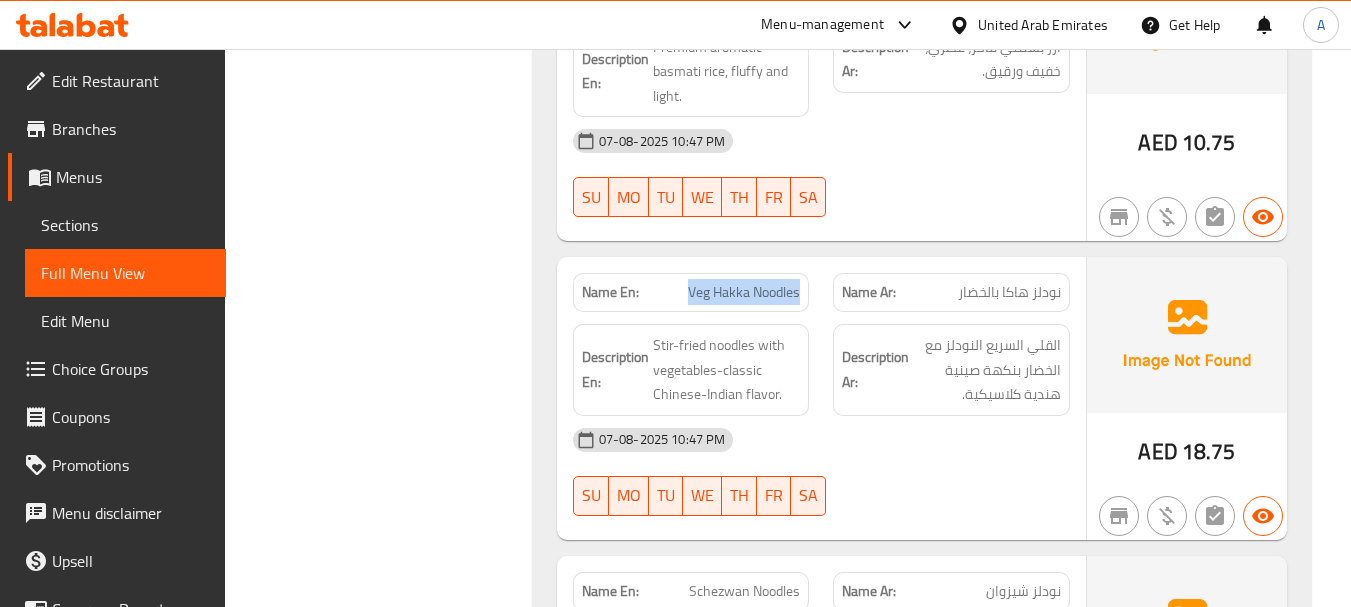 drag, startPoint x: 655, startPoint y: 283, endPoint x: 921, endPoint y: 274, distance: 266.15222 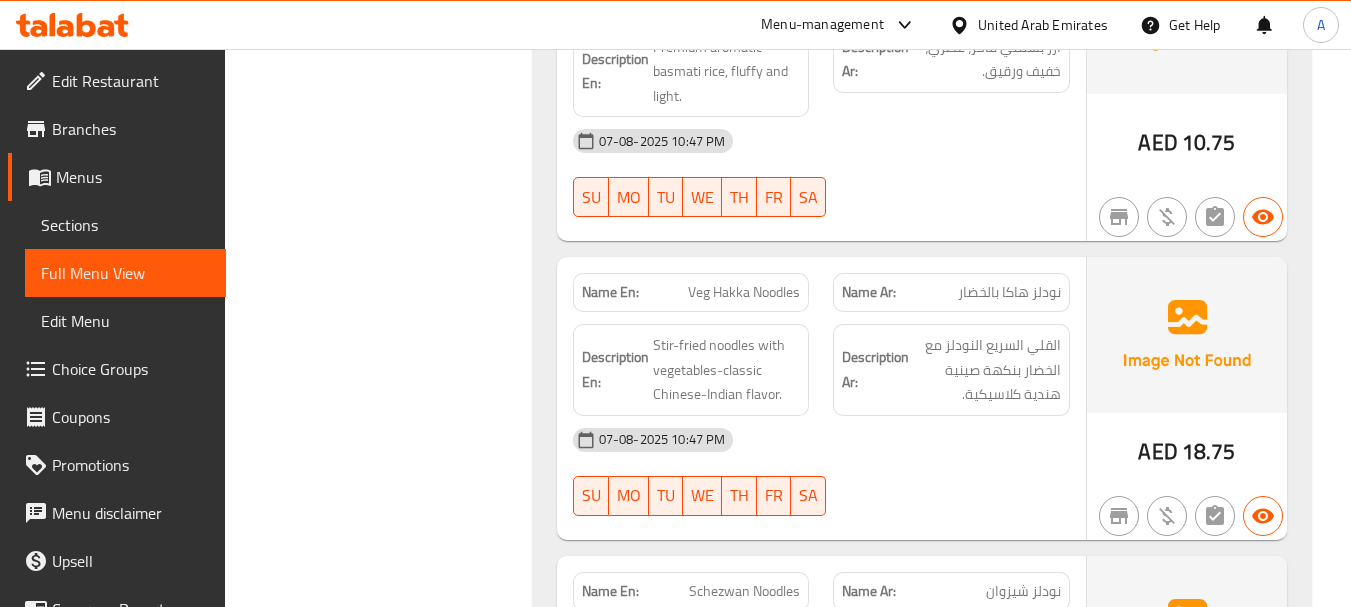 click on "Name En: Steamed Rice (Basmati) Name Ar: أرز مطهو على البخار (بسمتي) Description En: Premium aromatic basmati rice, fluffy and light. Description Ar: أرز بسمتي فاخر، عطري، خفيف ورقيق. [DATE] [TIME] [DAYS]" at bounding box center (821, 90) 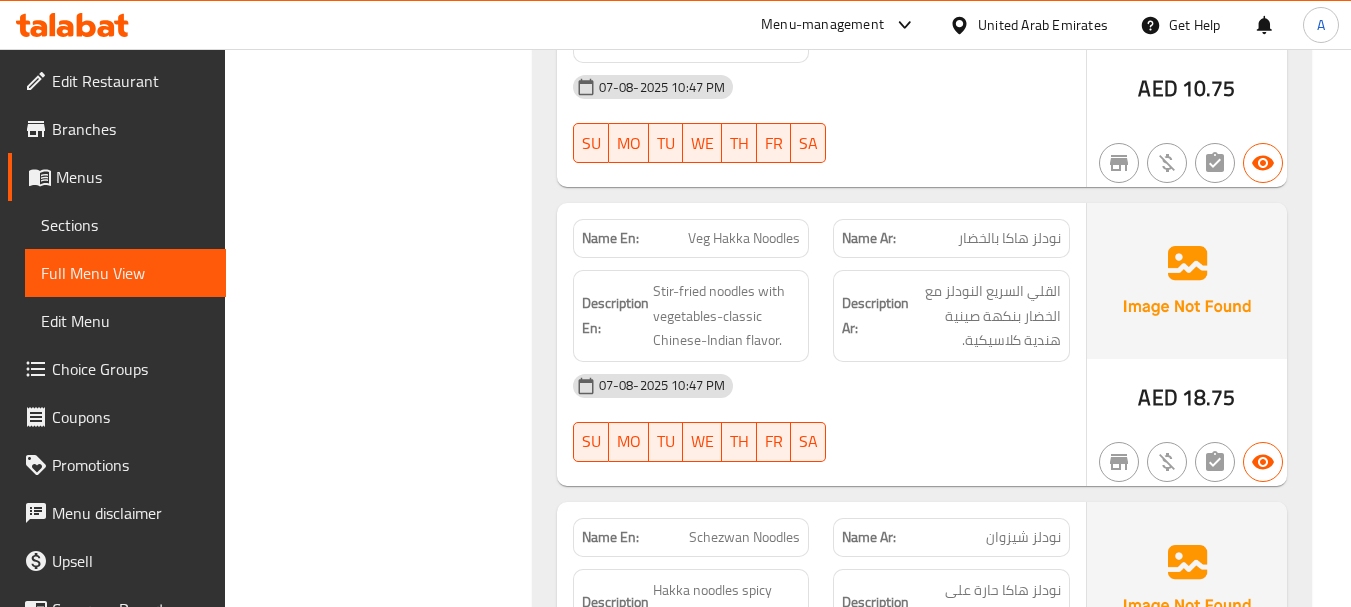 scroll, scrollTop: 8640, scrollLeft: 0, axis: vertical 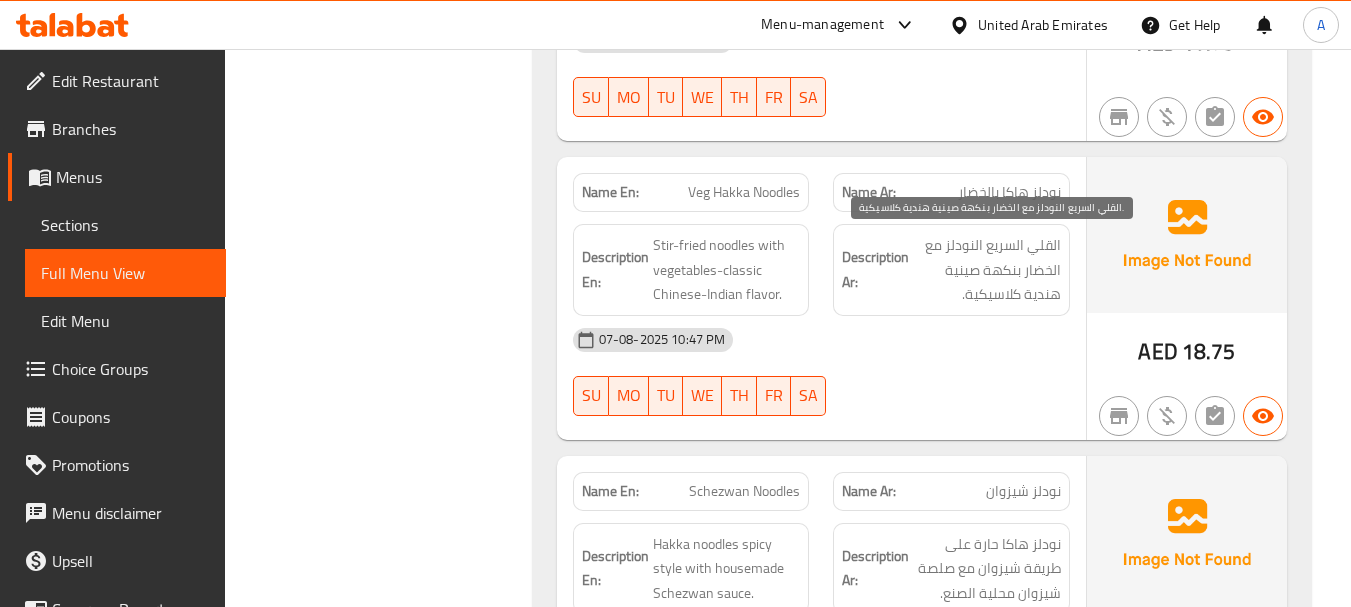 click on "القلي السريع النودلز مع الخضار بنكهة صينية هندية كلاسيكية." at bounding box center (987, 270) 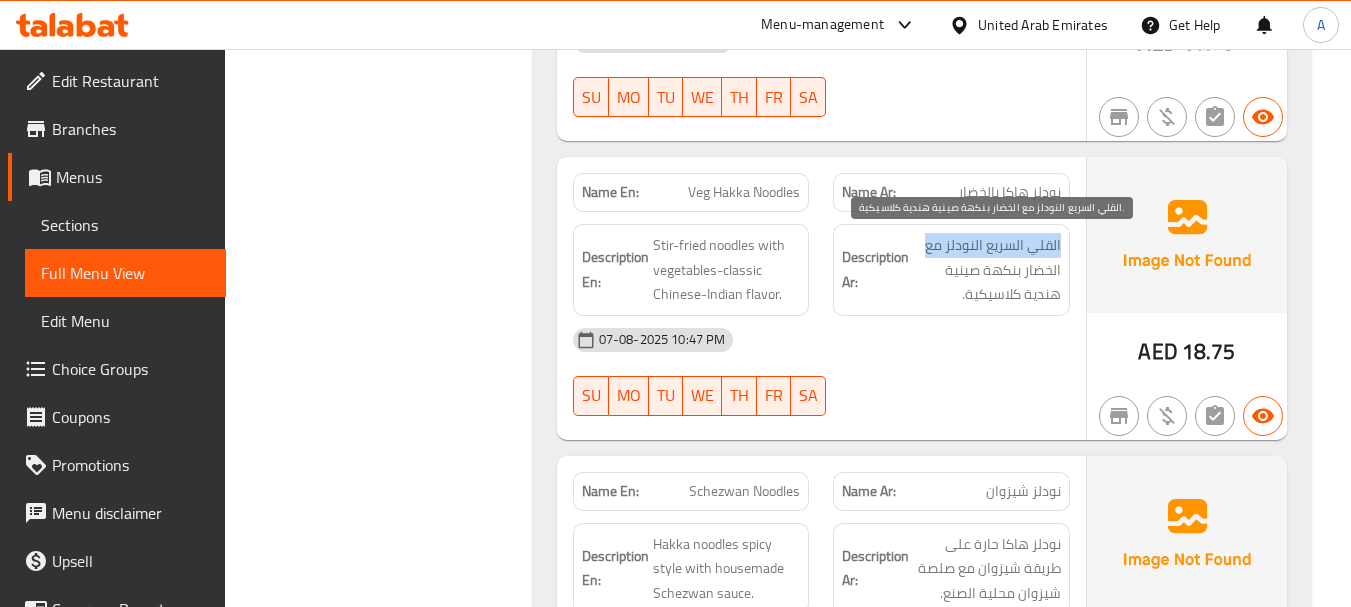 drag, startPoint x: 1041, startPoint y: 243, endPoint x: 928, endPoint y: 246, distance: 113.03982 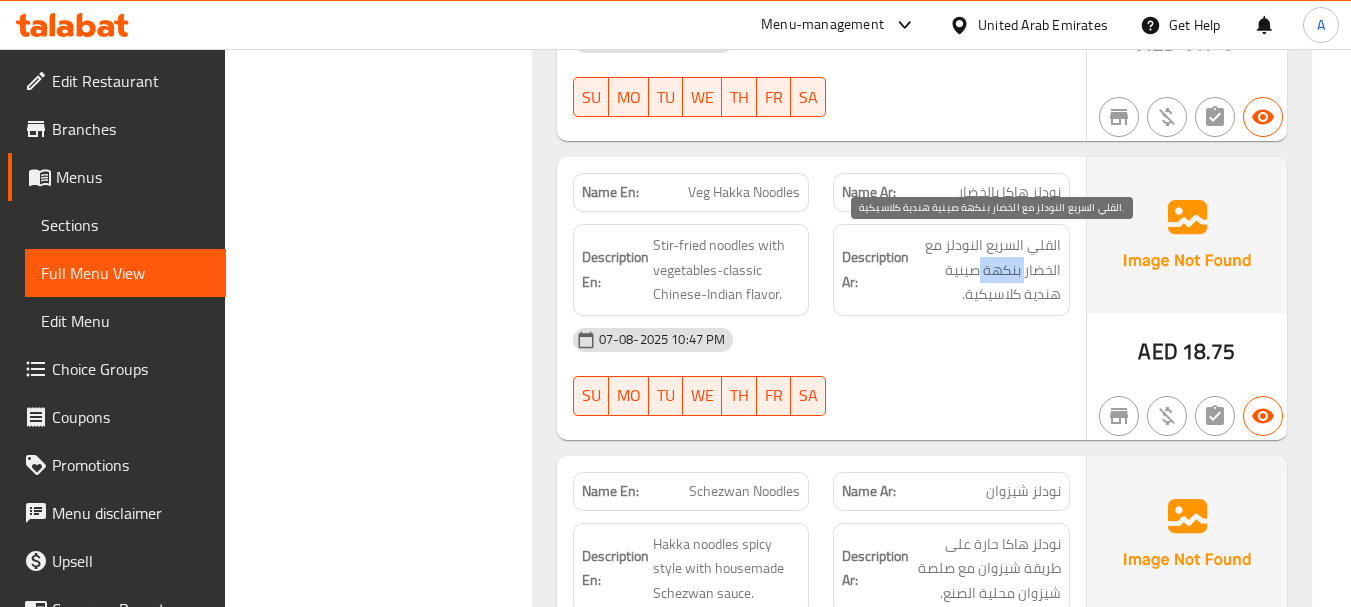 drag, startPoint x: 1025, startPoint y: 265, endPoint x: 979, endPoint y: 265, distance: 46 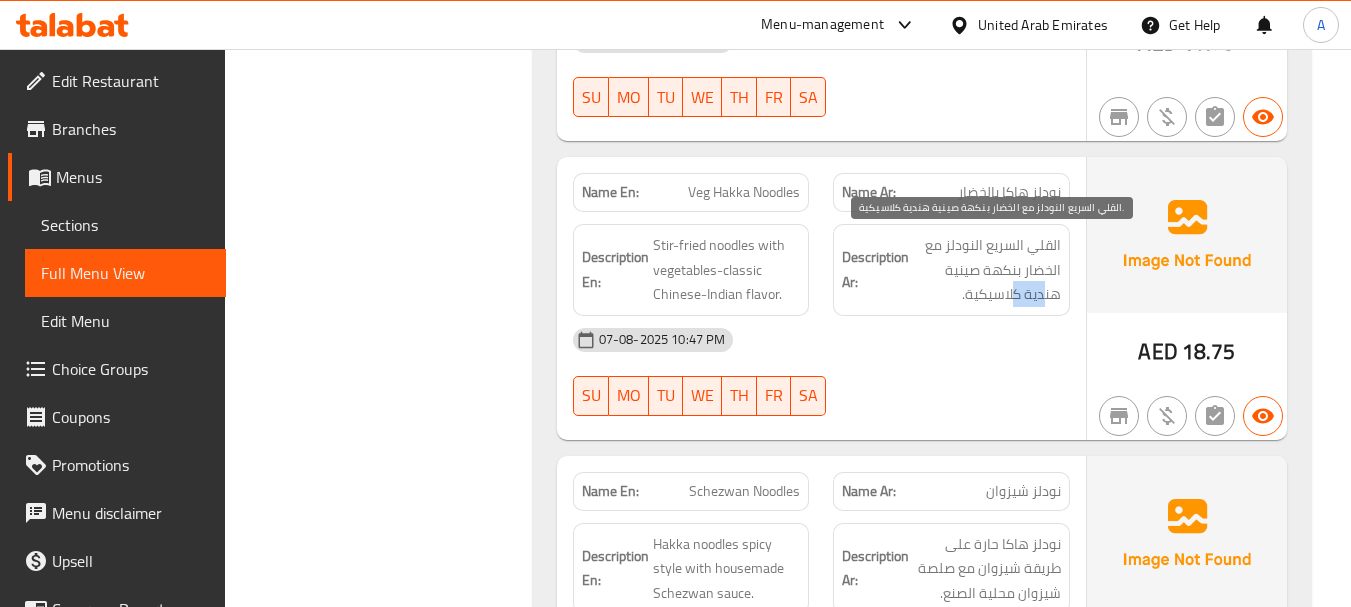 drag, startPoint x: 1027, startPoint y: 297, endPoint x: 1002, endPoint y: 317, distance: 32.01562 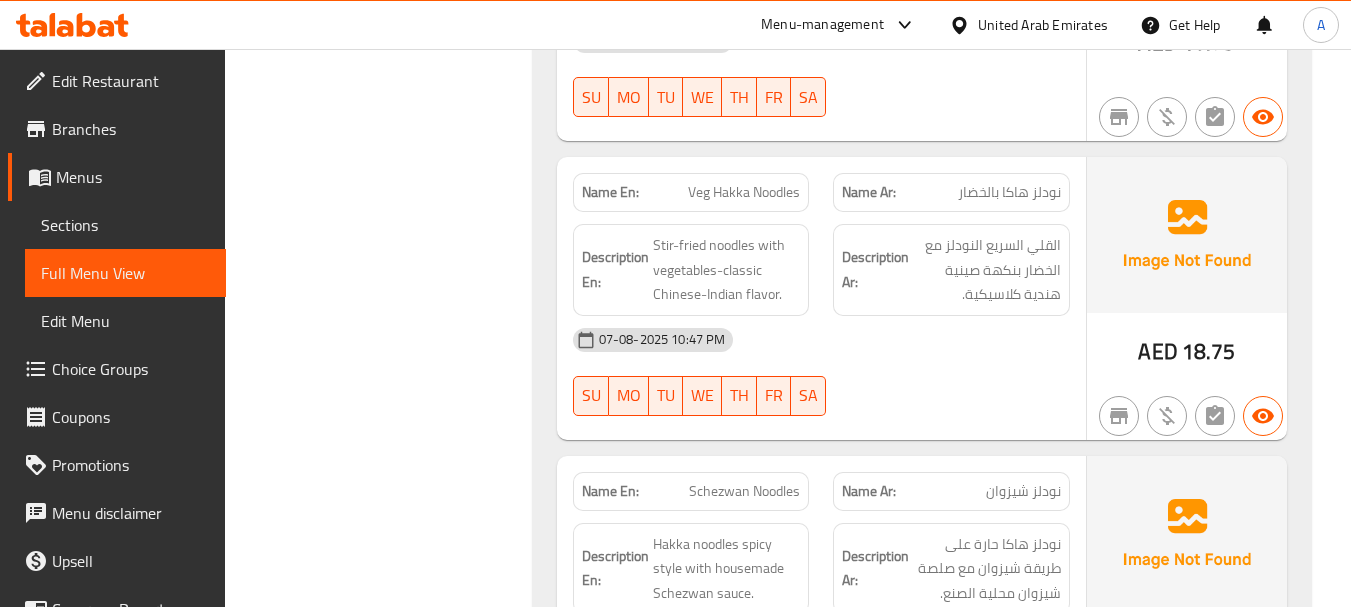 click on "07-08-2025 10:47 PM" at bounding box center [821, 340] 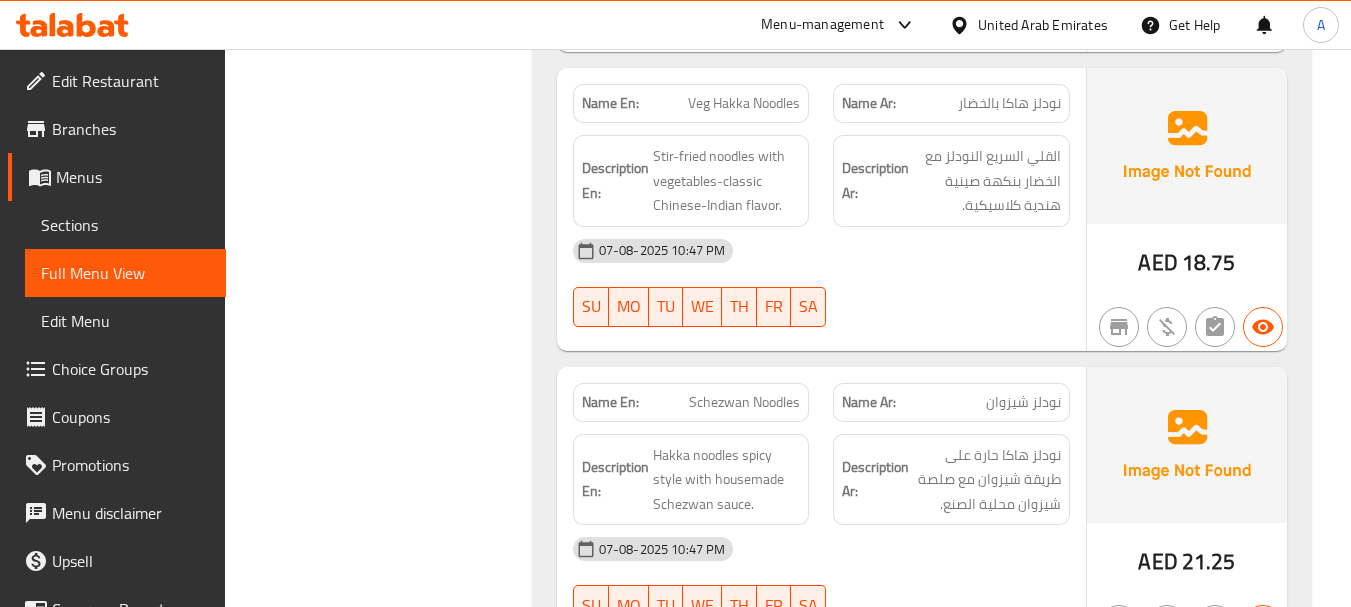 scroll, scrollTop: 8840, scrollLeft: 0, axis: vertical 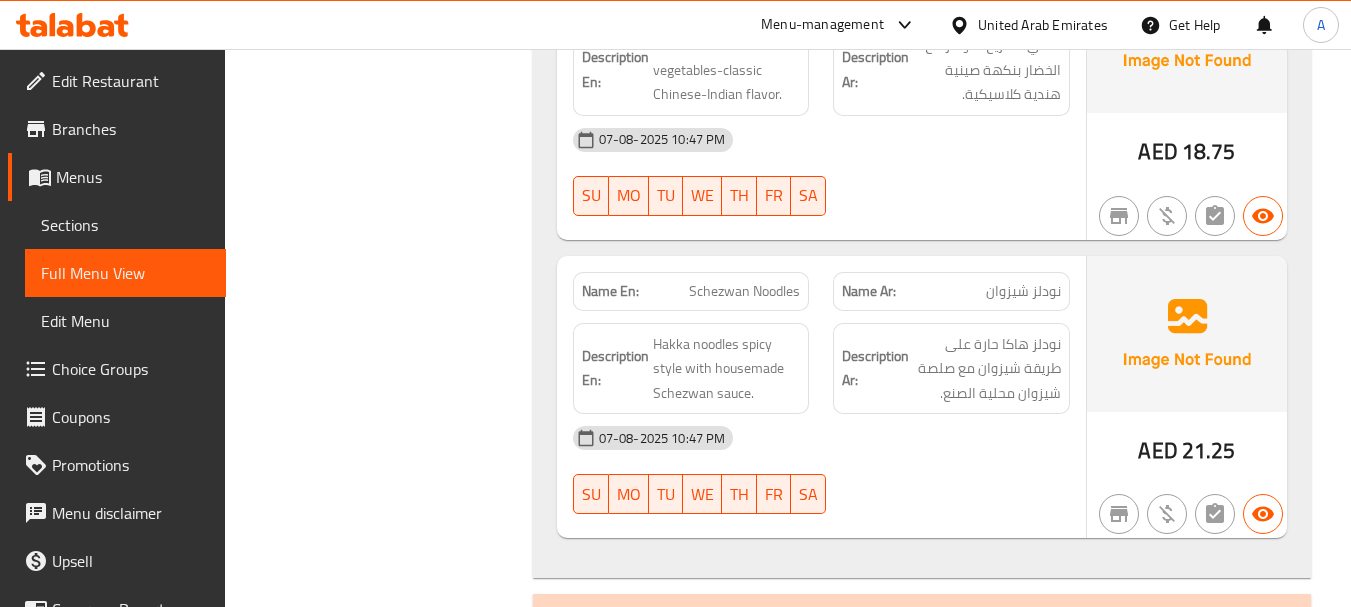 drag, startPoint x: 719, startPoint y: 246, endPoint x: 895, endPoint y: 252, distance: 176.10225 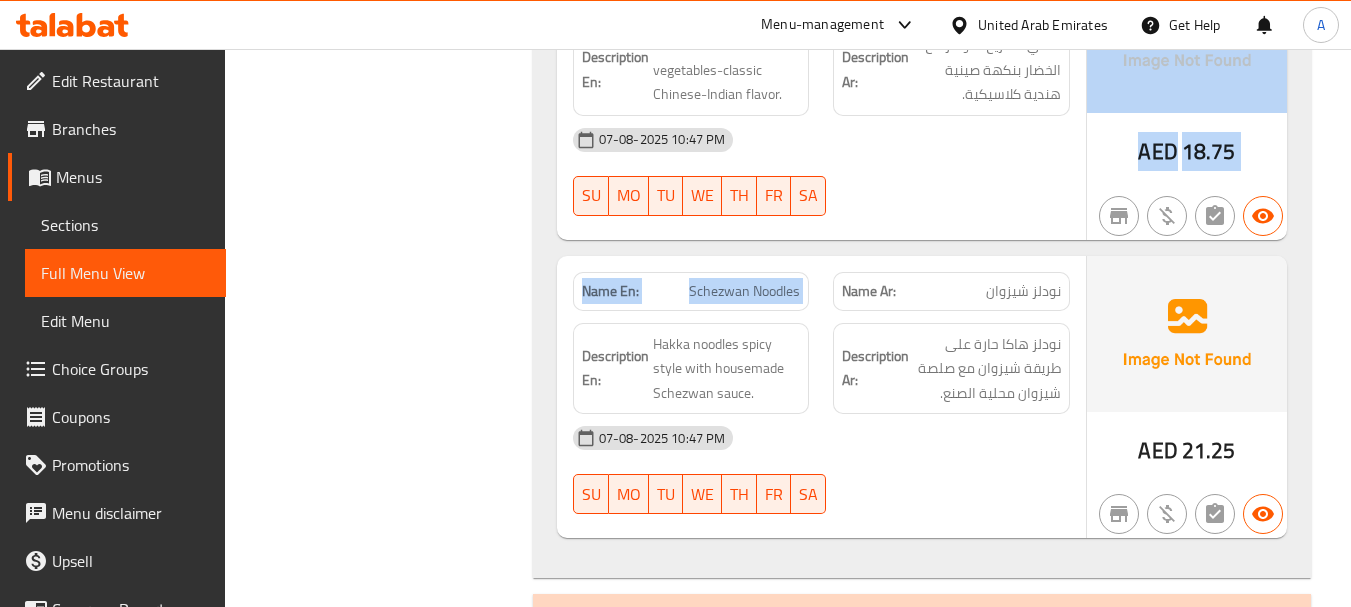 click on "Name En: Veg Hakka Noodles Name Ar: نودلز هاكا بالخضار Description En: Stir-fried noodles with vegetables-classic Chinese-Indian flavor. Description Ar: القلي السريع النودلز مع الخضار بنكهة صينية هندية كلاسيكية. 07-08-2025 10:47 PM SU MO TU WE TH FR SA" at bounding box center [821, 98] 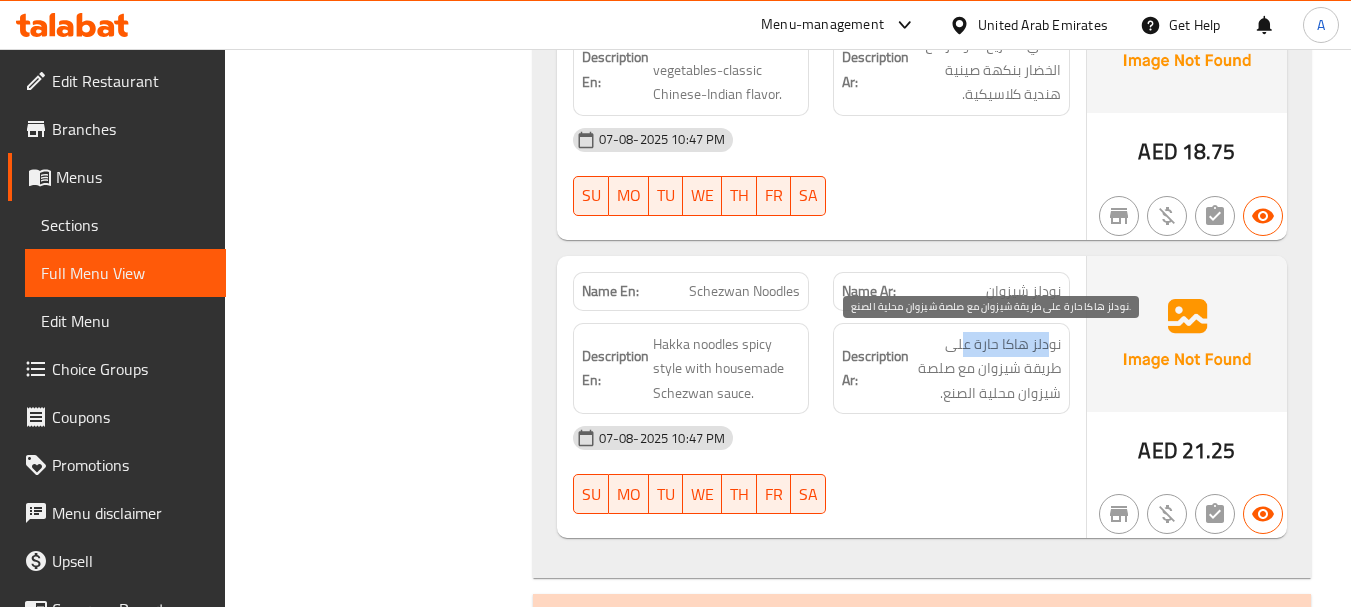 drag, startPoint x: 1048, startPoint y: 345, endPoint x: 967, endPoint y: 340, distance: 81.154175 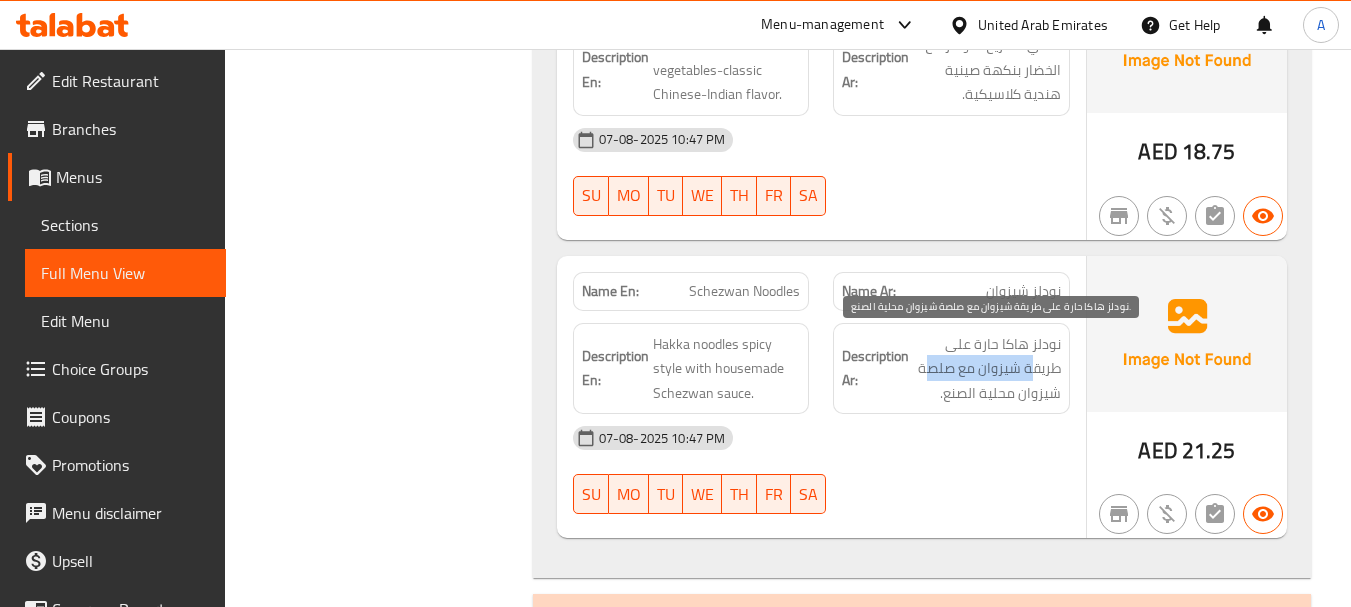 drag, startPoint x: 1029, startPoint y: 371, endPoint x: 926, endPoint y: 362, distance: 103.392456 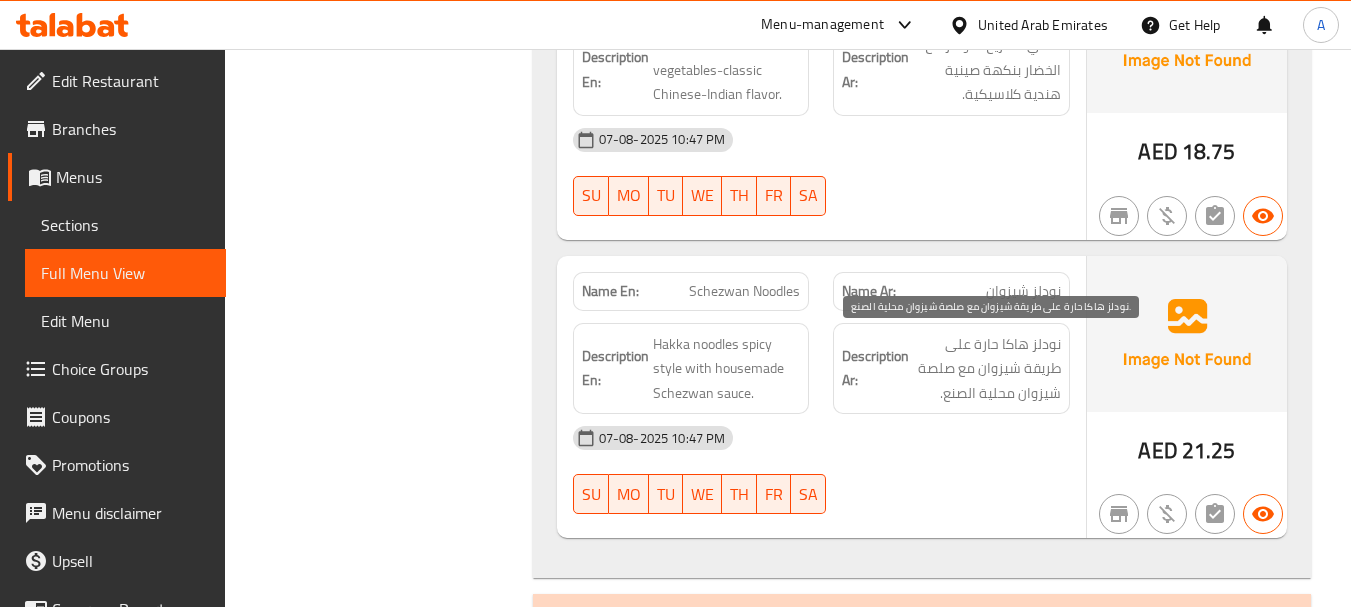 click on "نودلز هاكا حارة على طريقة شيزوان مع صلصة شيزوان محلية الصنع." at bounding box center (987, 369) 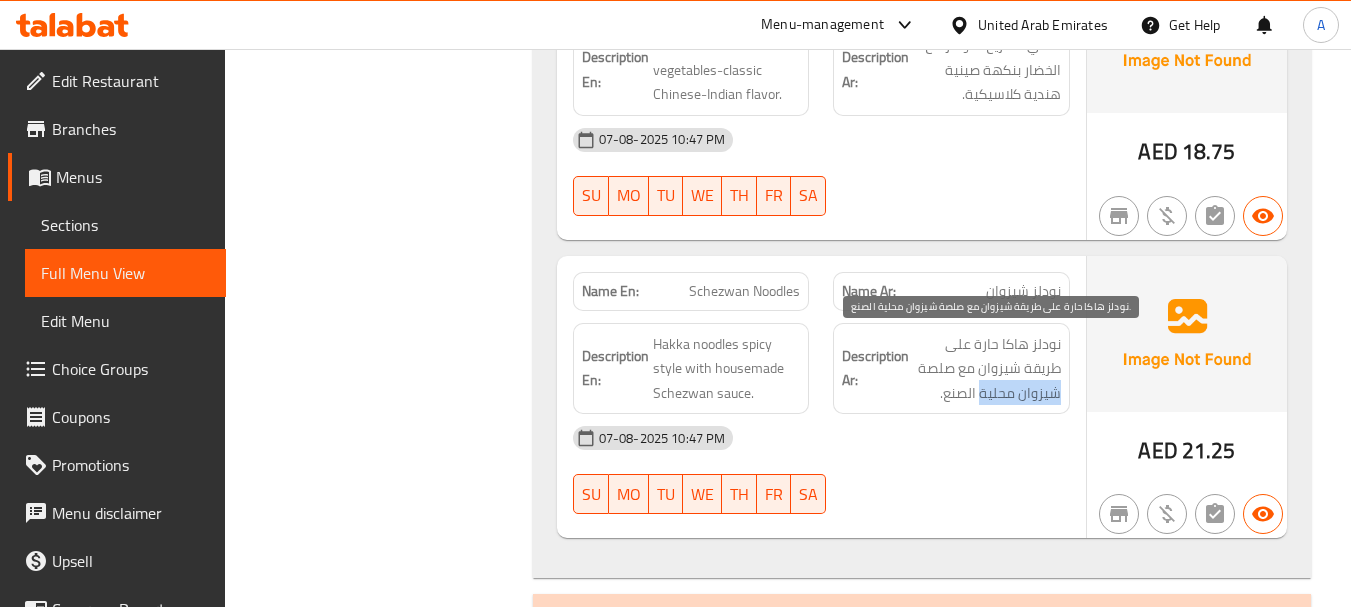 drag, startPoint x: 1036, startPoint y: 402, endPoint x: 972, endPoint y: 414, distance: 65.11528 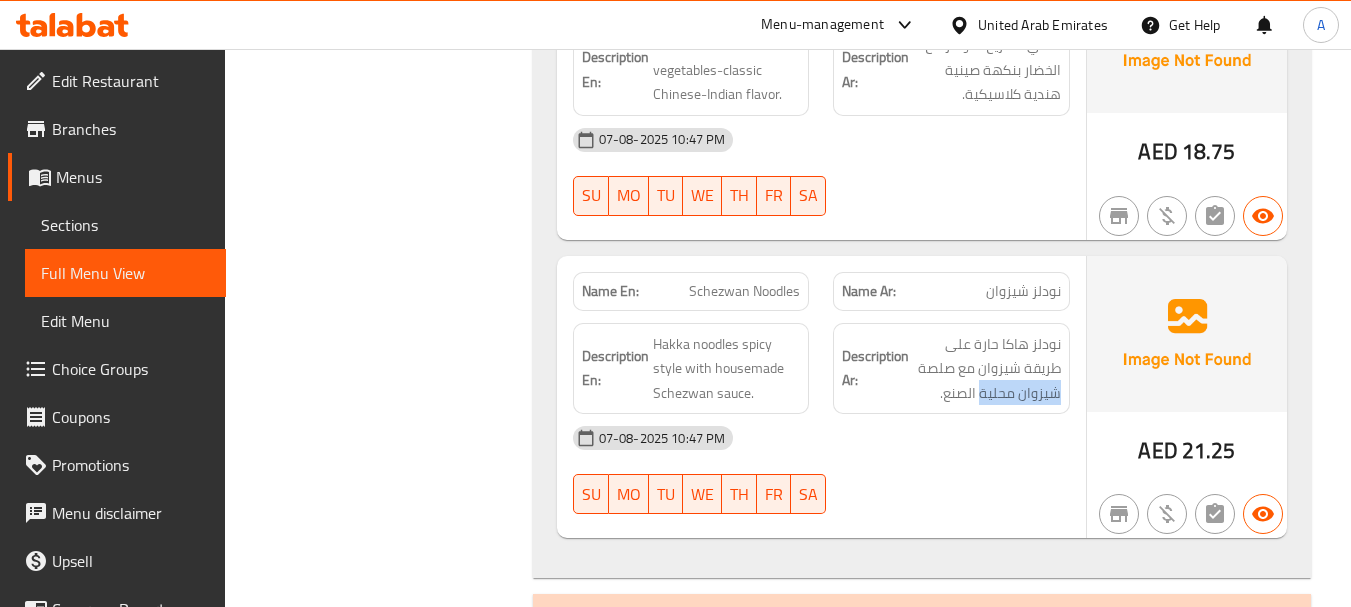 click on "07-08-2025 10:47 PM" at bounding box center (821, 438) 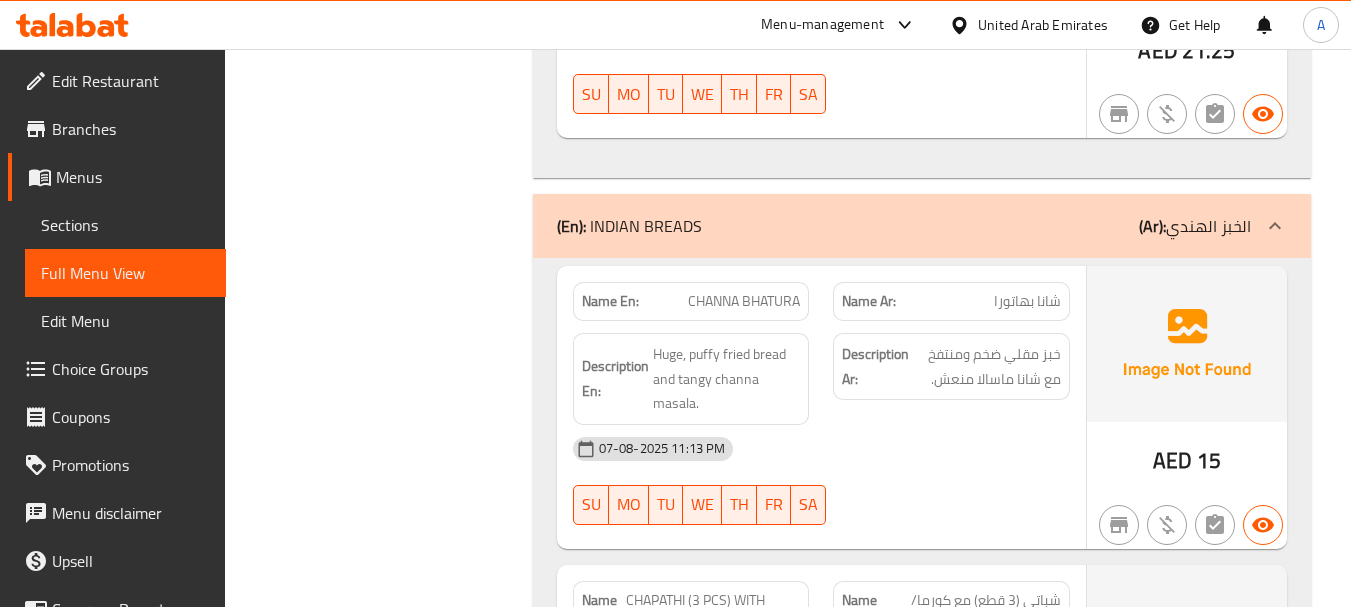 scroll, scrollTop: 19788, scrollLeft: 0, axis: vertical 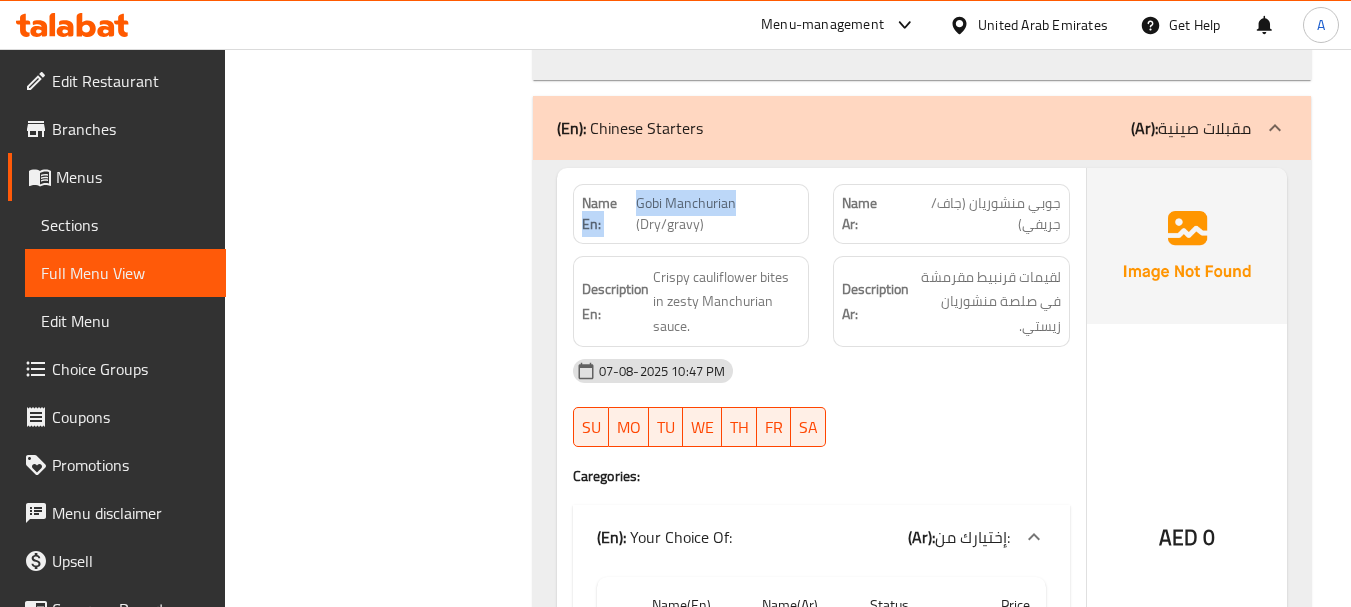 drag, startPoint x: 635, startPoint y: 170, endPoint x: 925, endPoint y: 209, distance: 292.61066 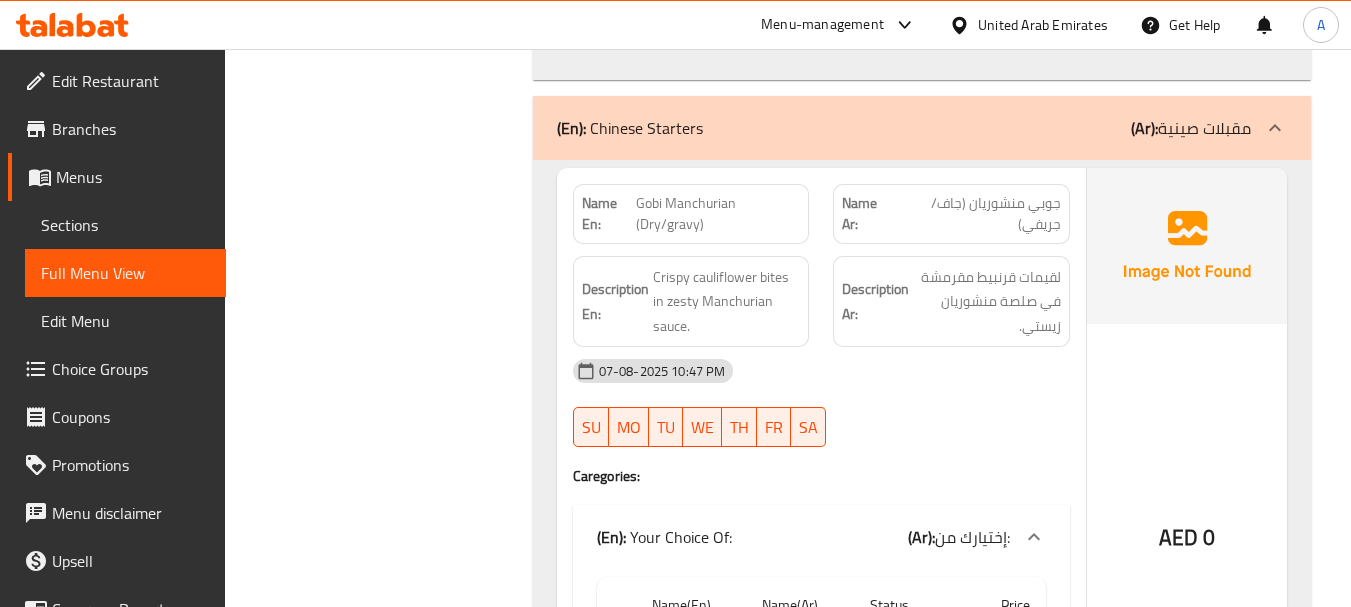 click on "جوبي منشوريان (جاف/جريفي)" at bounding box center (995, -19612) 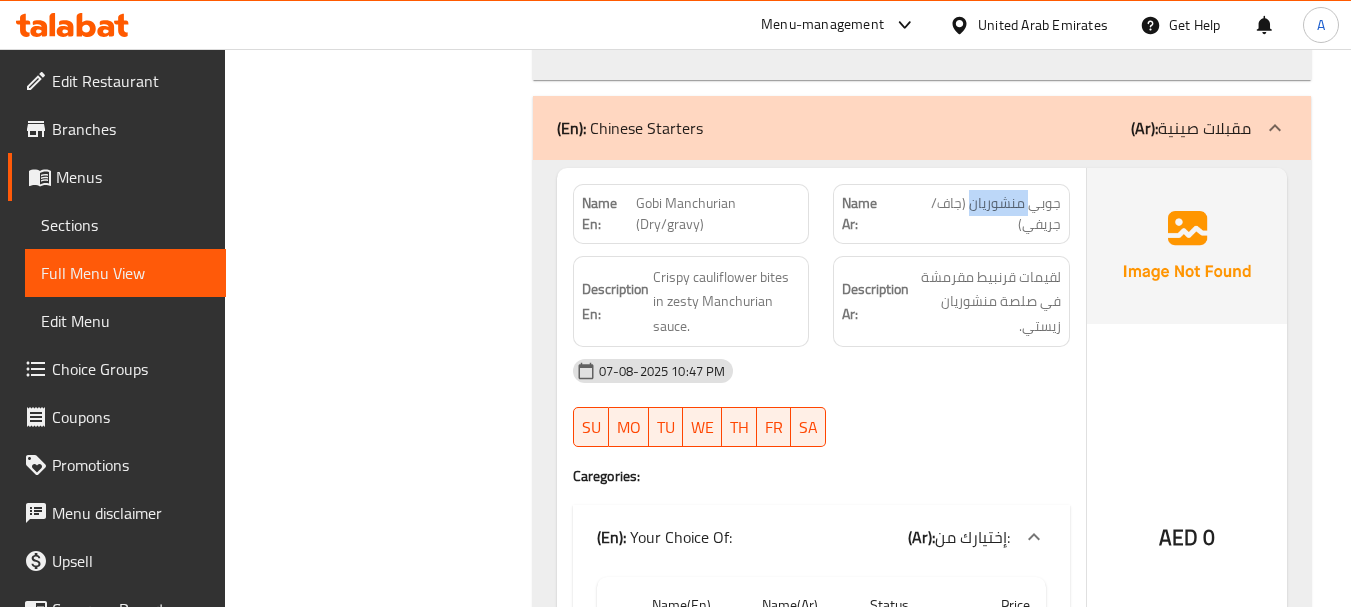 drag, startPoint x: 1027, startPoint y: 176, endPoint x: 967, endPoint y: 170, distance: 60.299255 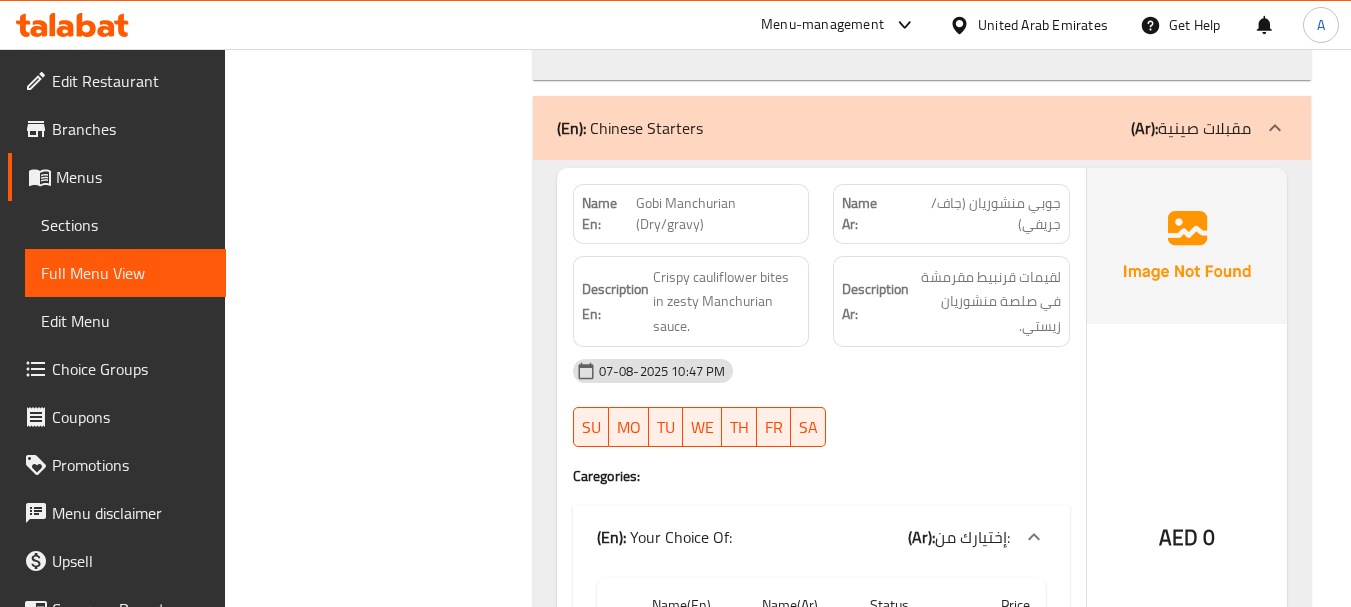 drag, startPoint x: 1061, startPoint y: 287, endPoint x: 1057, endPoint y: 263, distance: 24.33105 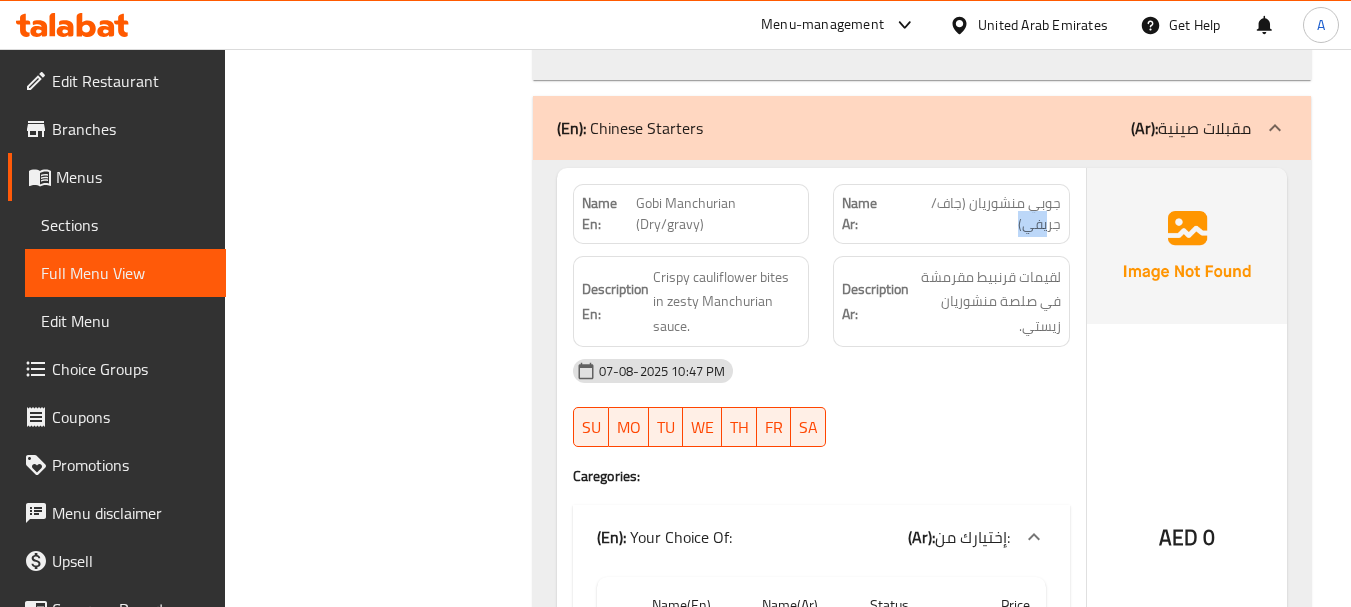 click on "جوبي منشوريان (جاف/جريفي)" at bounding box center (995, -19612) 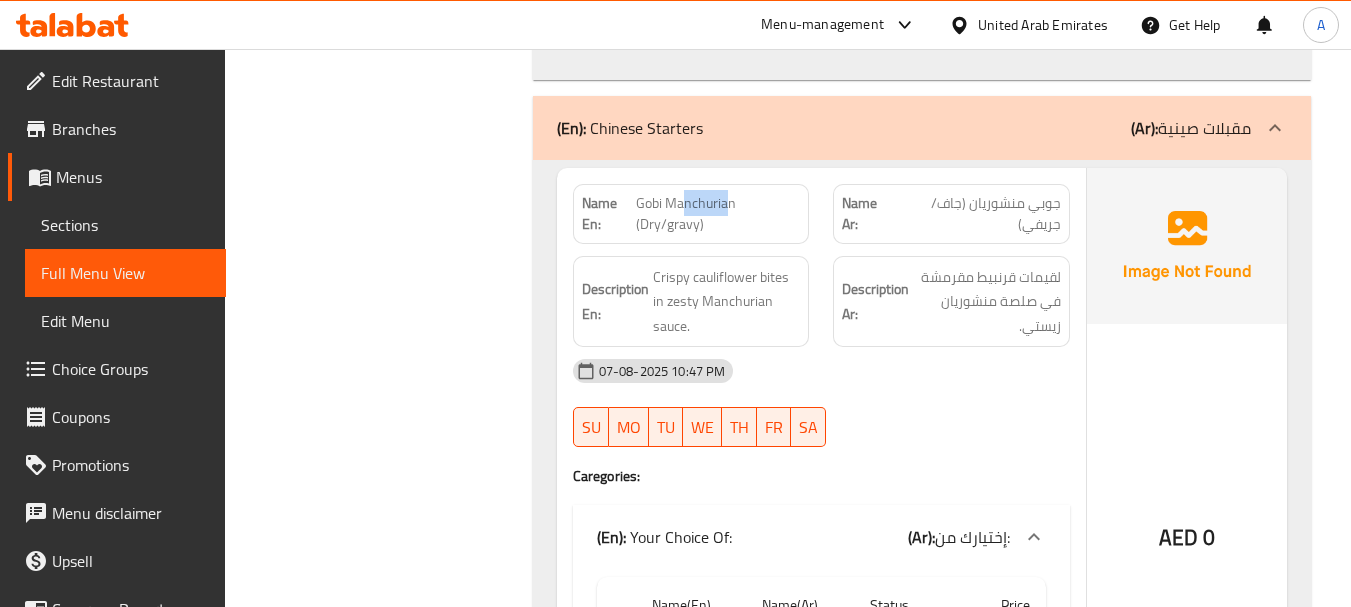 drag, startPoint x: 684, startPoint y: 174, endPoint x: 802, endPoint y: 224, distance: 128.15616 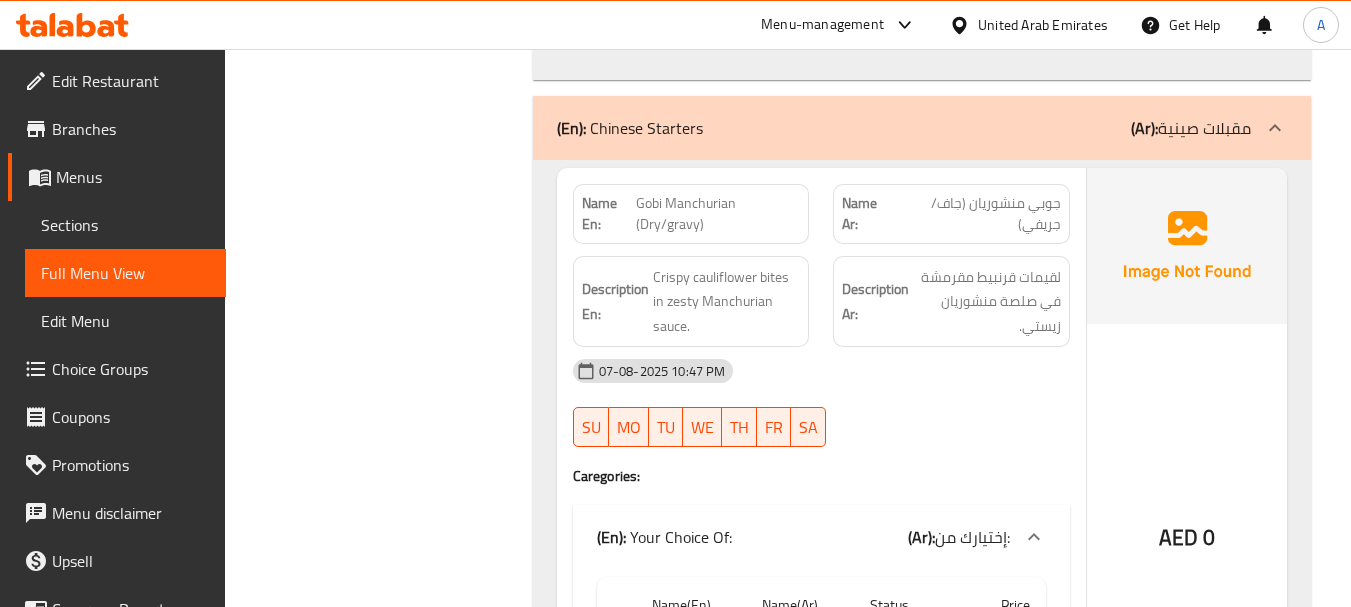 click on "07-08-2025 10:47 PM SU MO TU WE TH FR SA" at bounding box center (821, -19433) 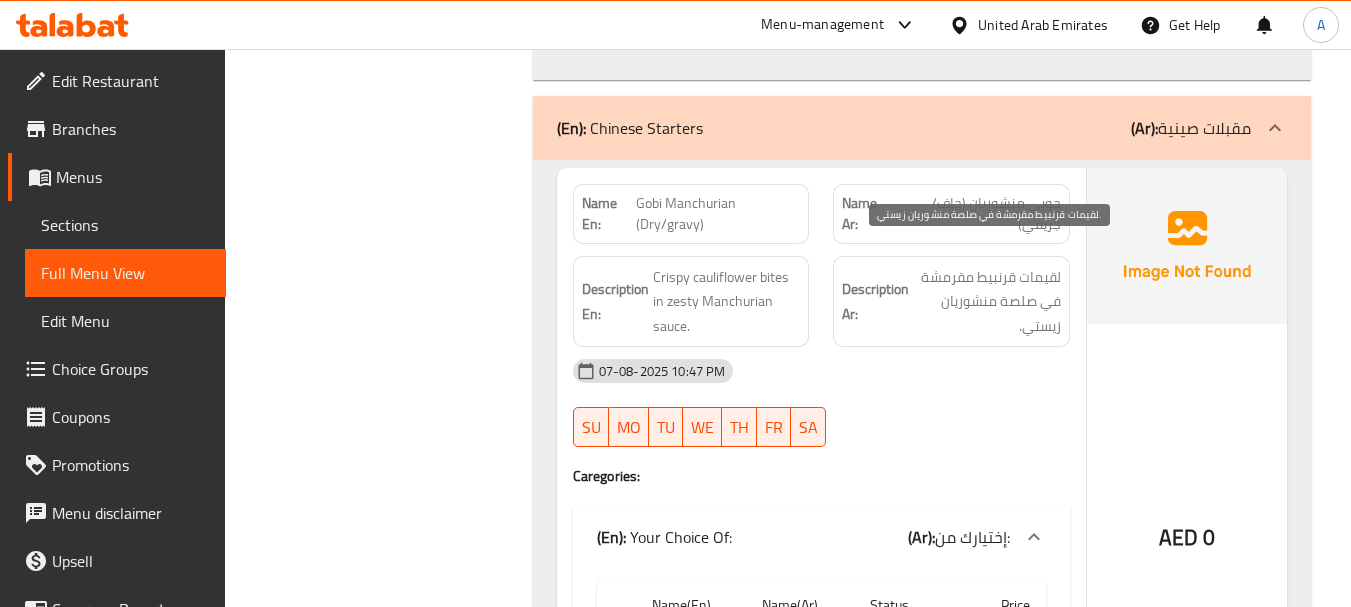 click on "لقيمات قرنبيط مقرمشة في صلصة منشوريان زيستي." at bounding box center (987, 302) 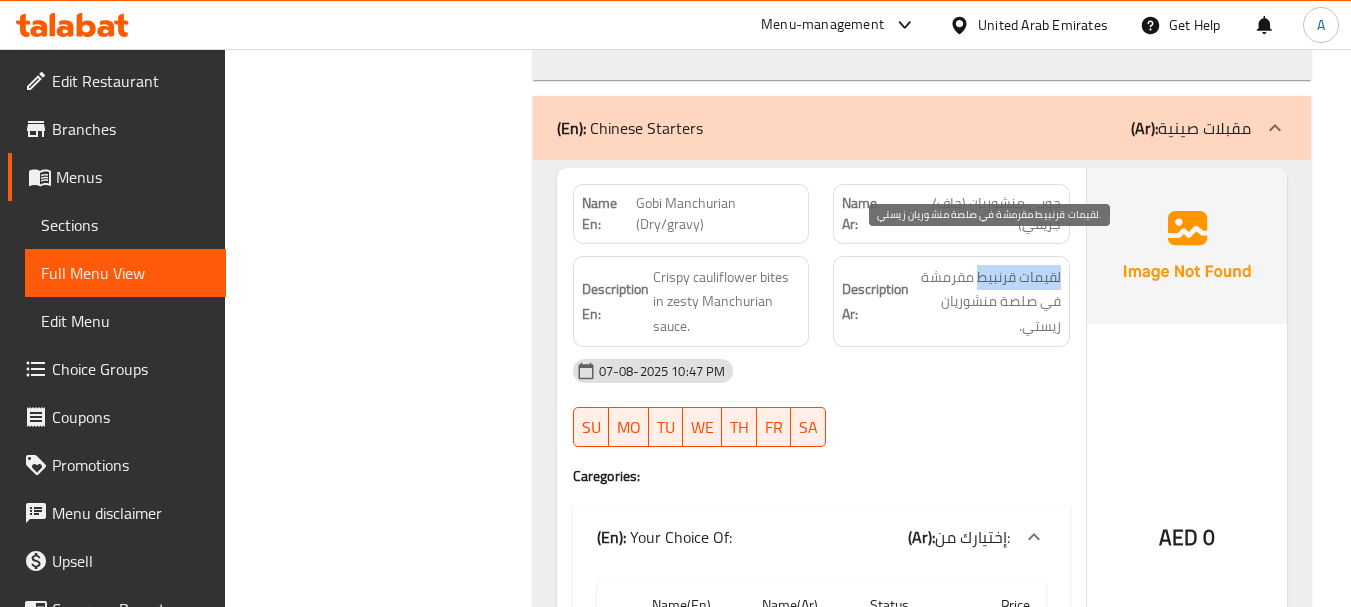 drag, startPoint x: 1048, startPoint y: 249, endPoint x: 971, endPoint y: 260, distance: 77.781746 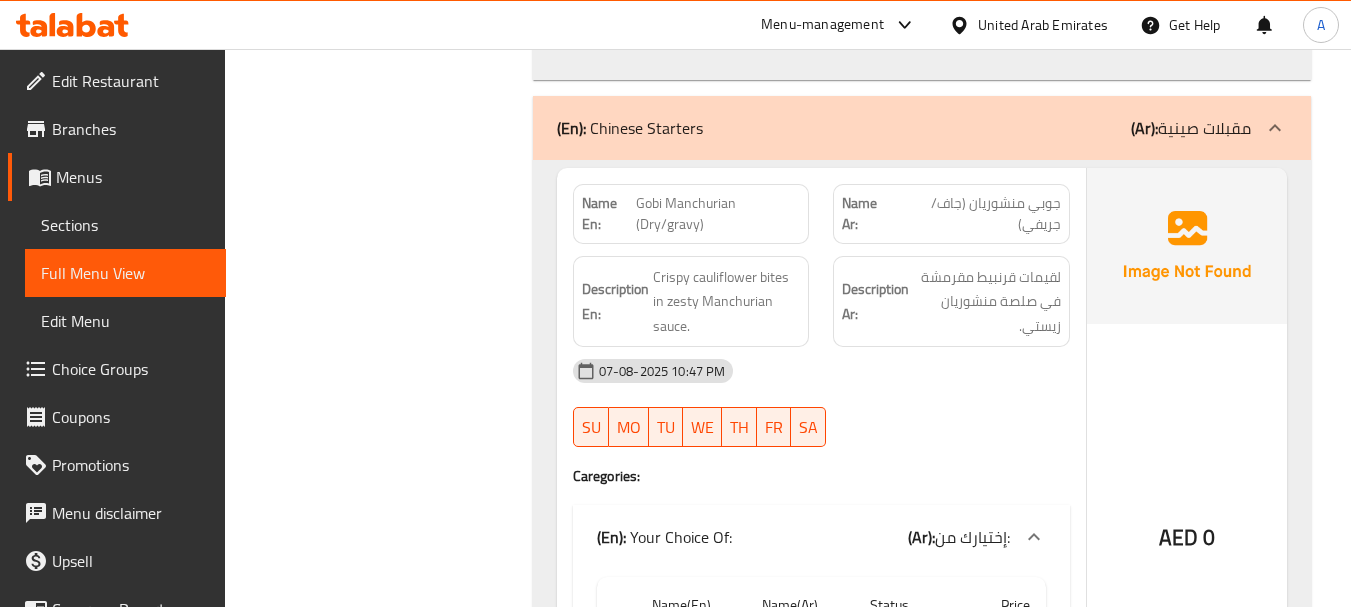 click on "07-08-2025 10:47 PM SU MO TU WE TH FR SA" at bounding box center (821, -19433) 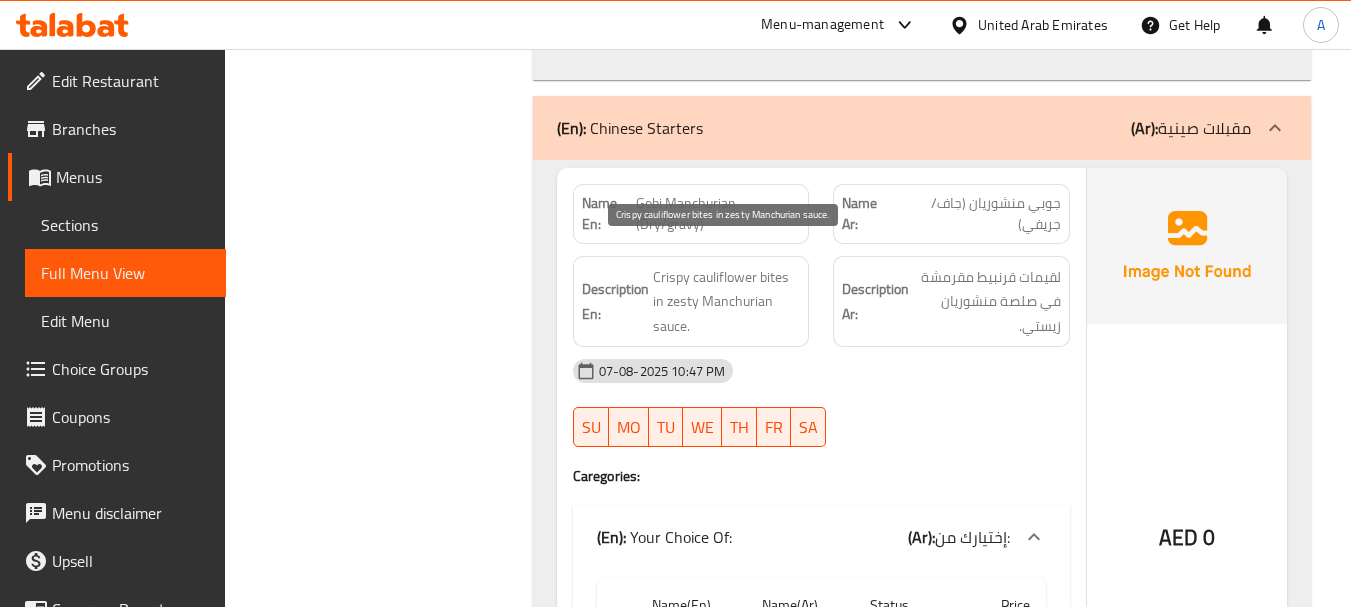 click on "Crispy cauliflower bites in zesty Manchurian sauce." at bounding box center [727, 302] 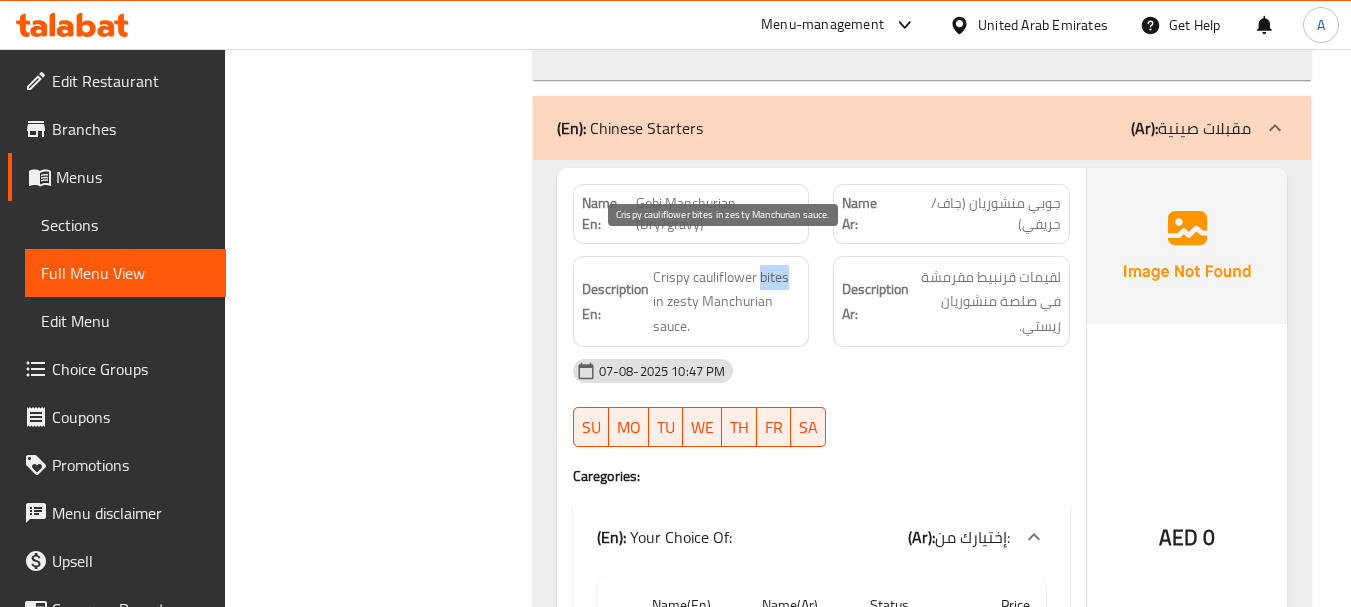 click on "Crispy cauliflower bites in zesty Manchurian sauce." at bounding box center [727, 302] 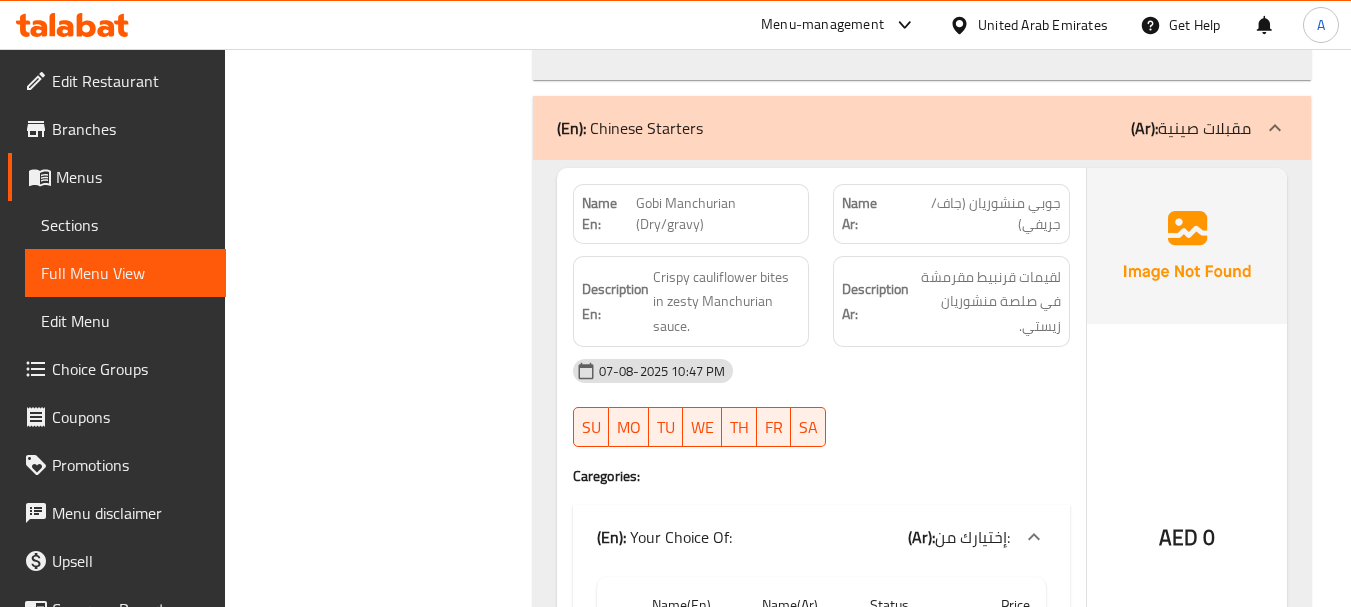 click on "07-08-2025 10:47 PM SU MO TU WE TH FR SA" at bounding box center [821, -19433] 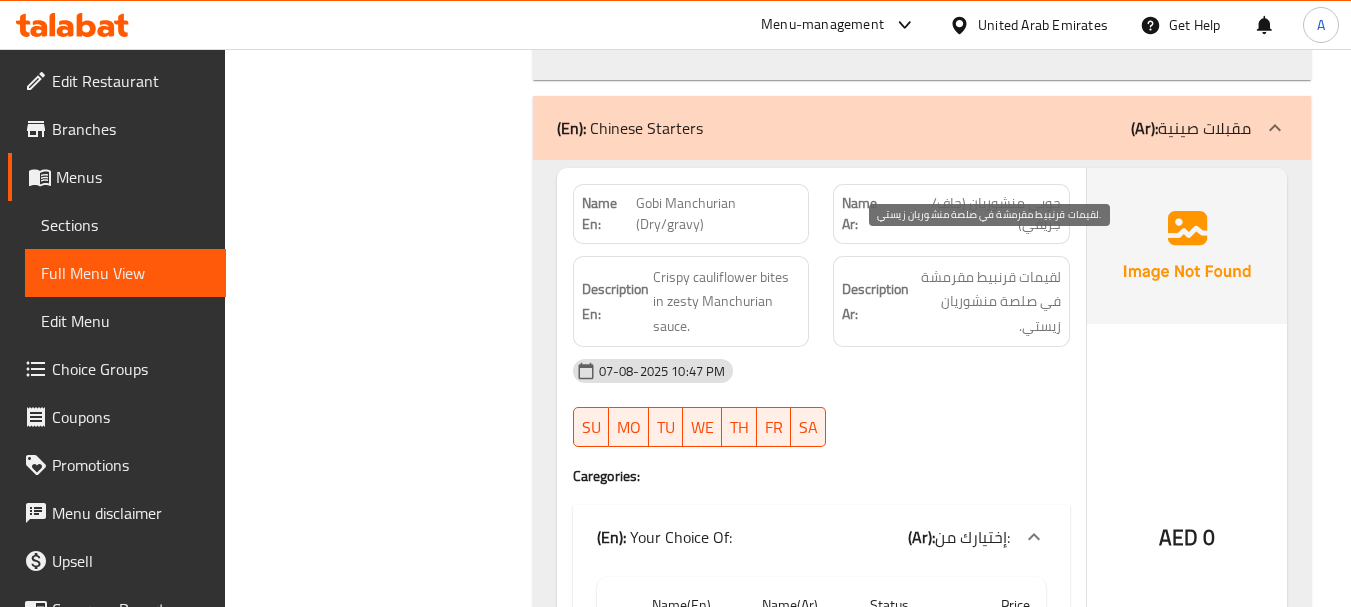 click on "لقيمات قرنبيط مقرمشة في صلصة منشوريان زيستي." at bounding box center (987, 302) 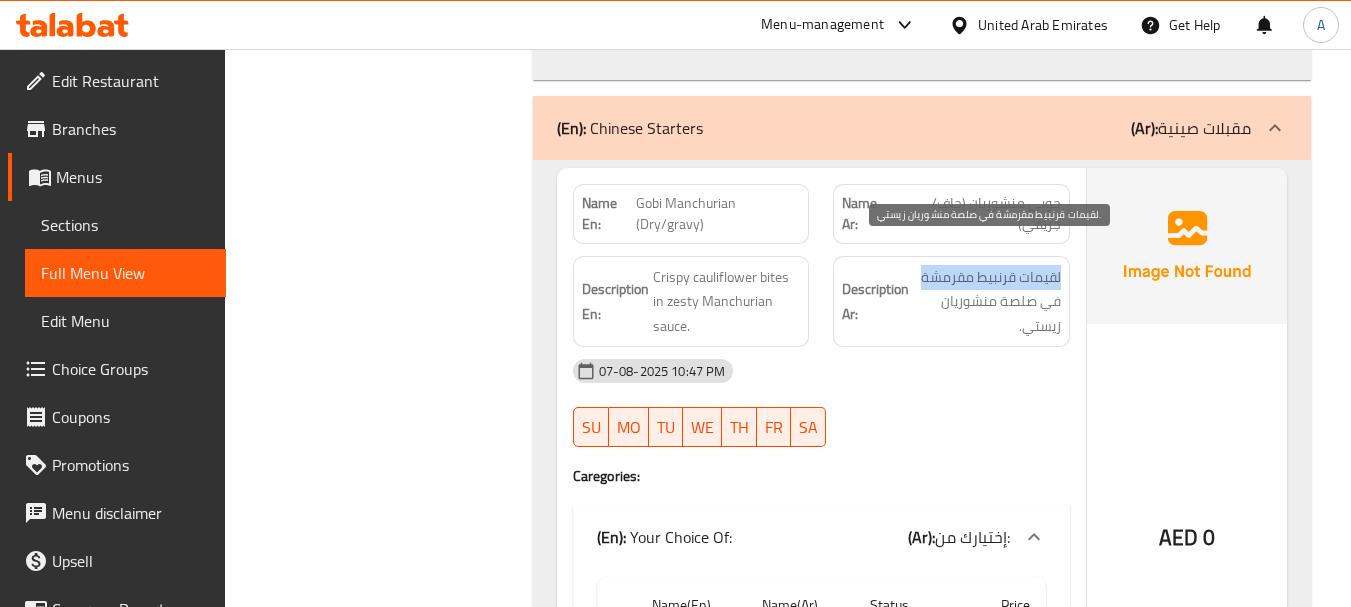 drag, startPoint x: 1027, startPoint y: 243, endPoint x: 952, endPoint y: 247, distance: 75.10659 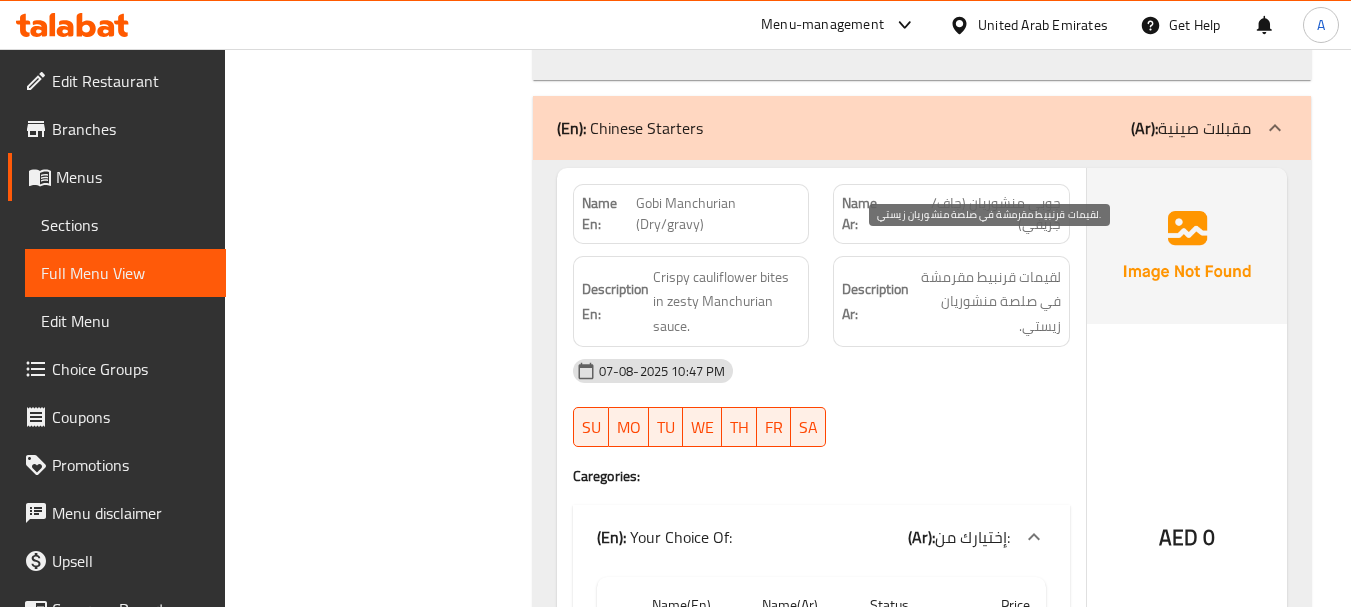 click on "لقيمات قرنبيط مقرمشة في صلصة منشوريان زيستي." at bounding box center [987, 302] 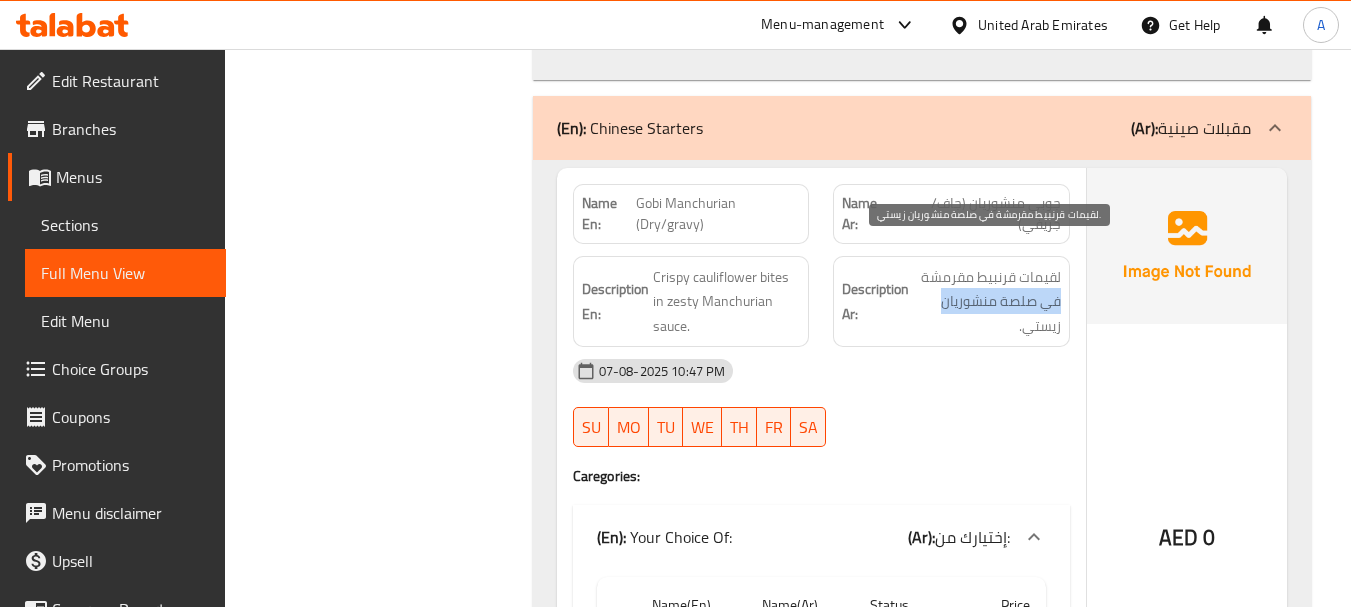drag, startPoint x: 1049, startPoint y: 278, endPoint x: 991, endPoint y: 279, distance: 58.00862 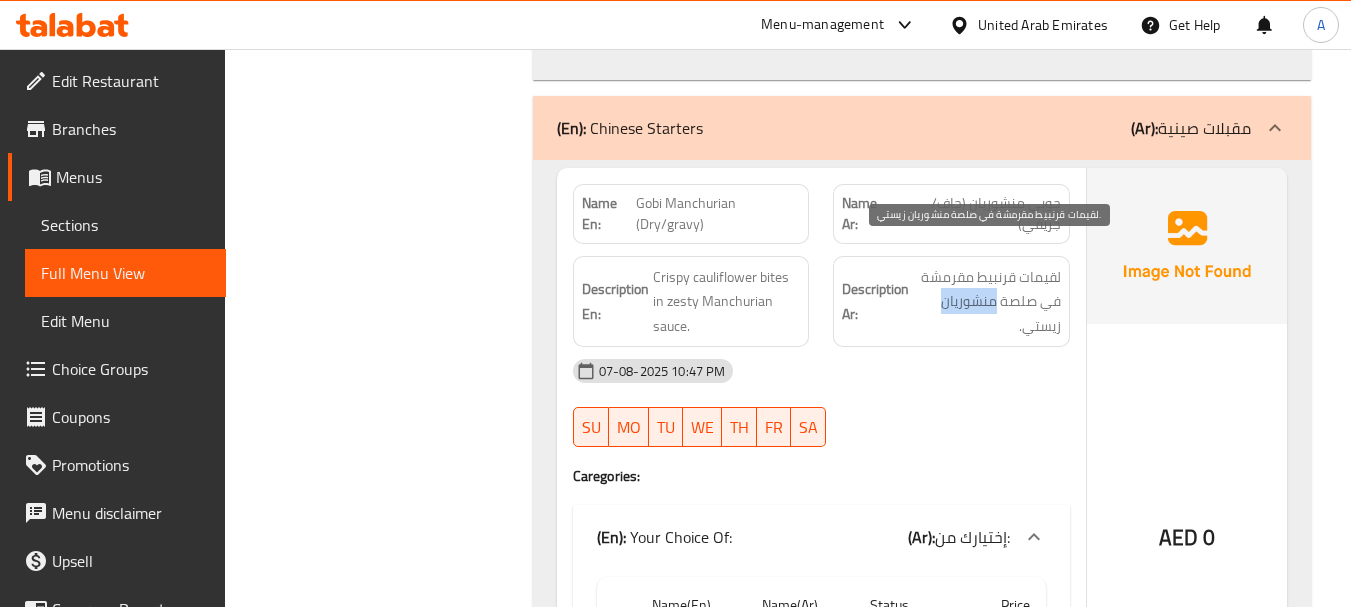 click on "لقيمات قرنبيط مقرمشة في صلصة منشوريان زيستي." at bounding box center (987, 302) 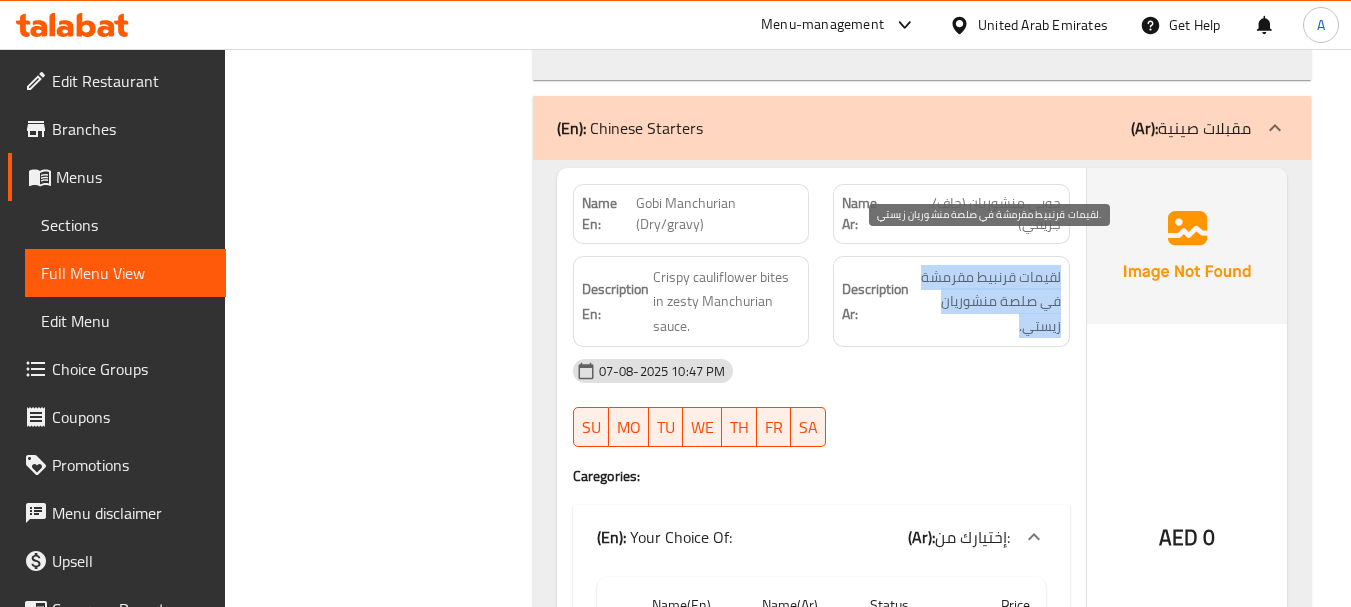 drag, startPoint x: 972, startPoint y: 280, endPoint x: 946, endPoint y: 355, distance: 79.37884 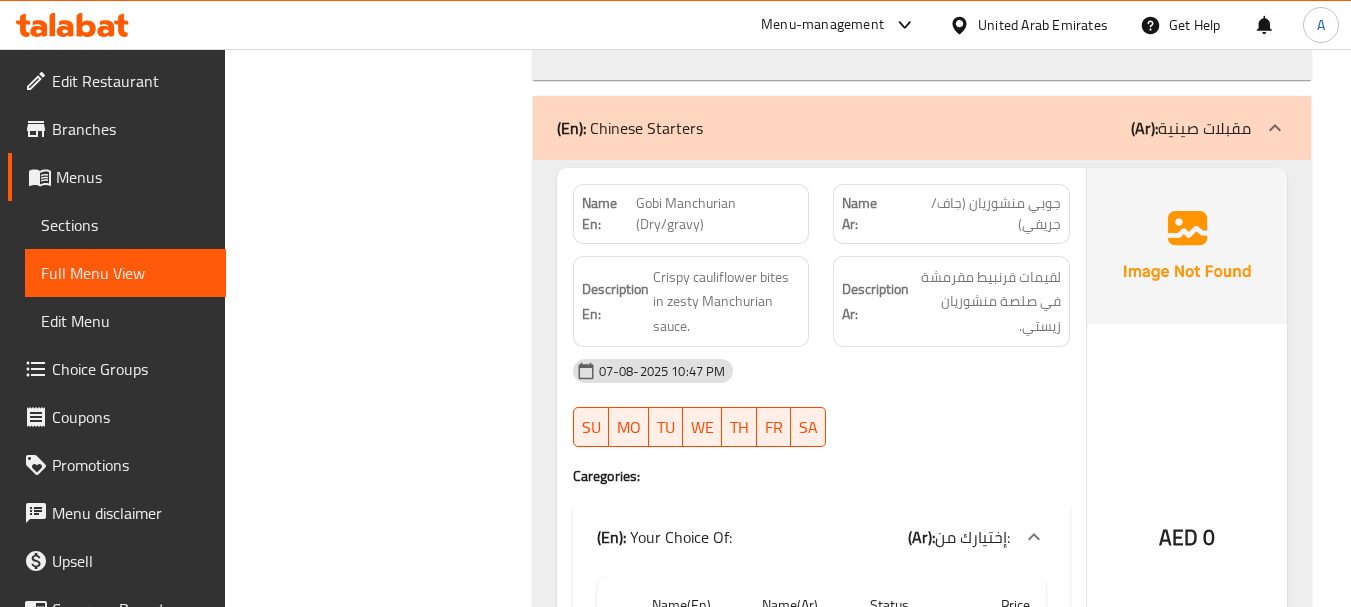 click on "07-08-2025 10:47 PM SU MO TU WE TH FR SA" at bounding box center [821, -19433] 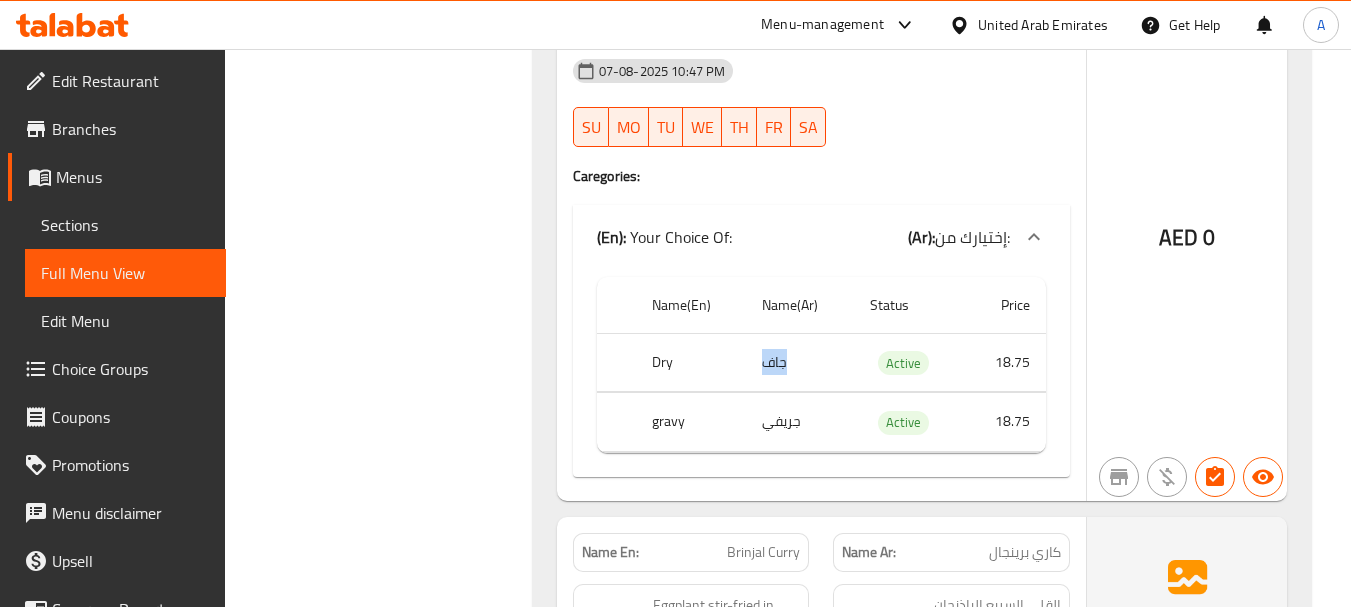 drag, startPoint x: 765, startPoint y: 319, endPoint x: 787, endPoint y: 317, distance: 22.090721 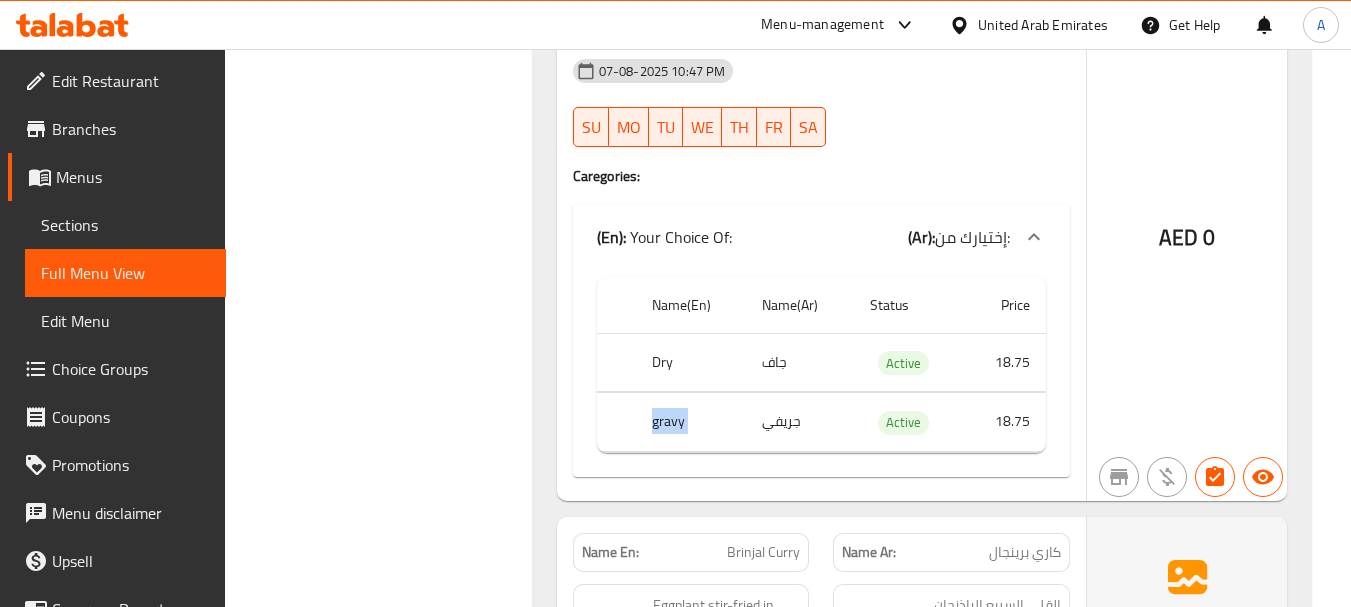drag, startPoint x: 646, startPoint y: 396, endPoint x: 823, endPoint y: 400, distance: 177.0452 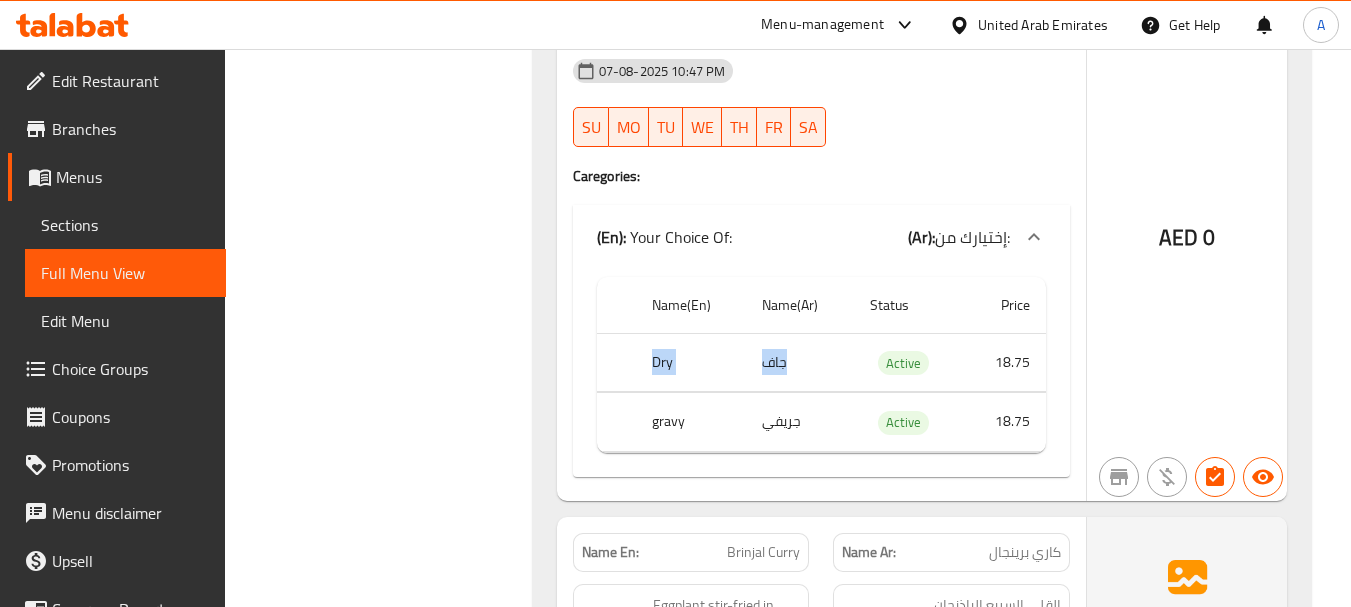 drag, startPoint x: 624, startPoint y: 342, endPoint x: 761, endPoint y: 335, distance: 137.17871 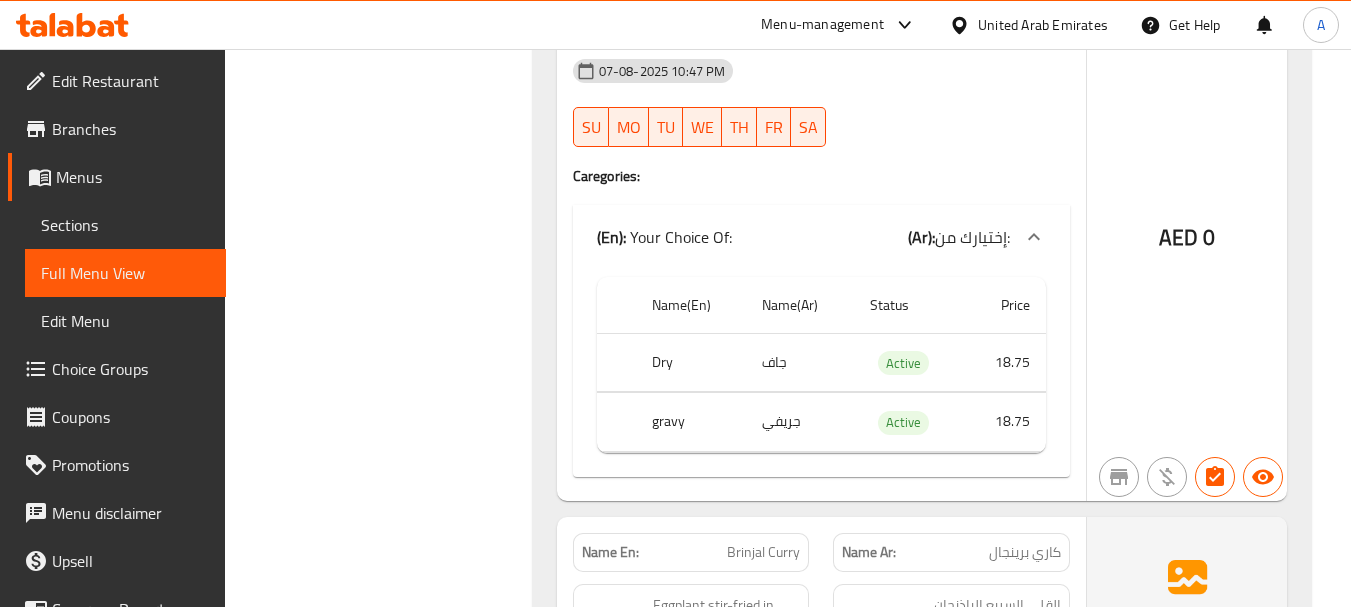 click on "Filter Branches Branches Popular filters Free items Branch specific items Has choices Upsell items Availability filters Available Not available View filters Collapse sections Collapse categories Collapse Choices" at bounding box center (386, 2488) 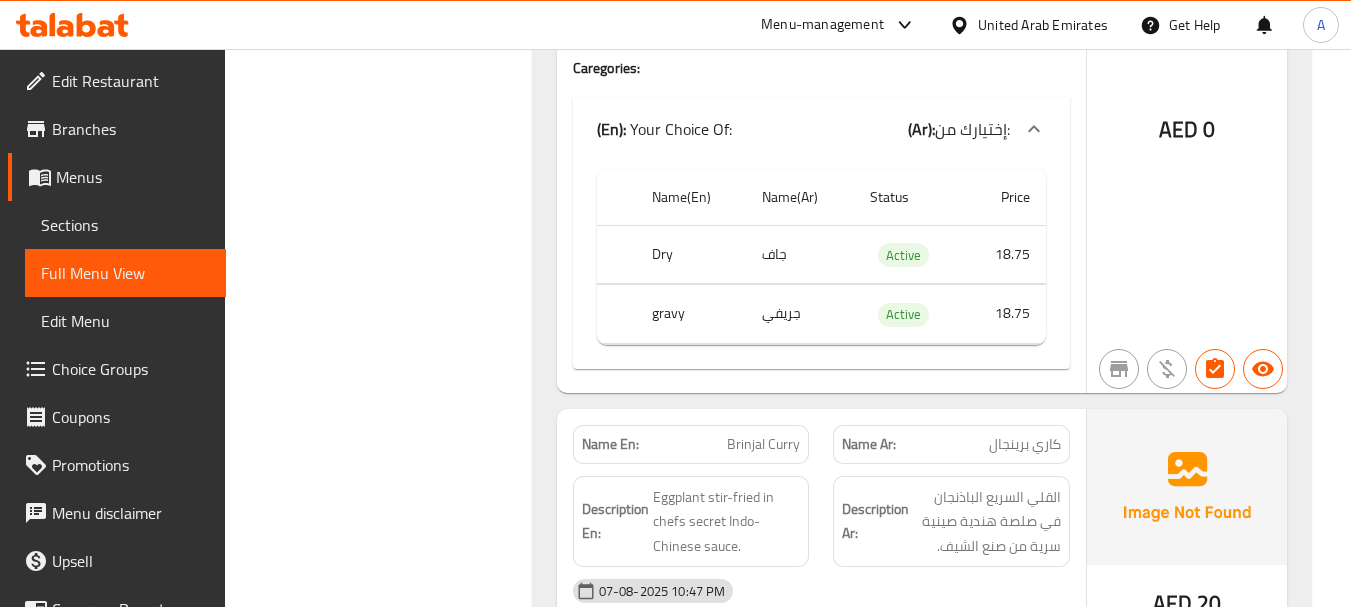 scroll, scrollTop: 20588, scrollLeft: 0, axis: vertical 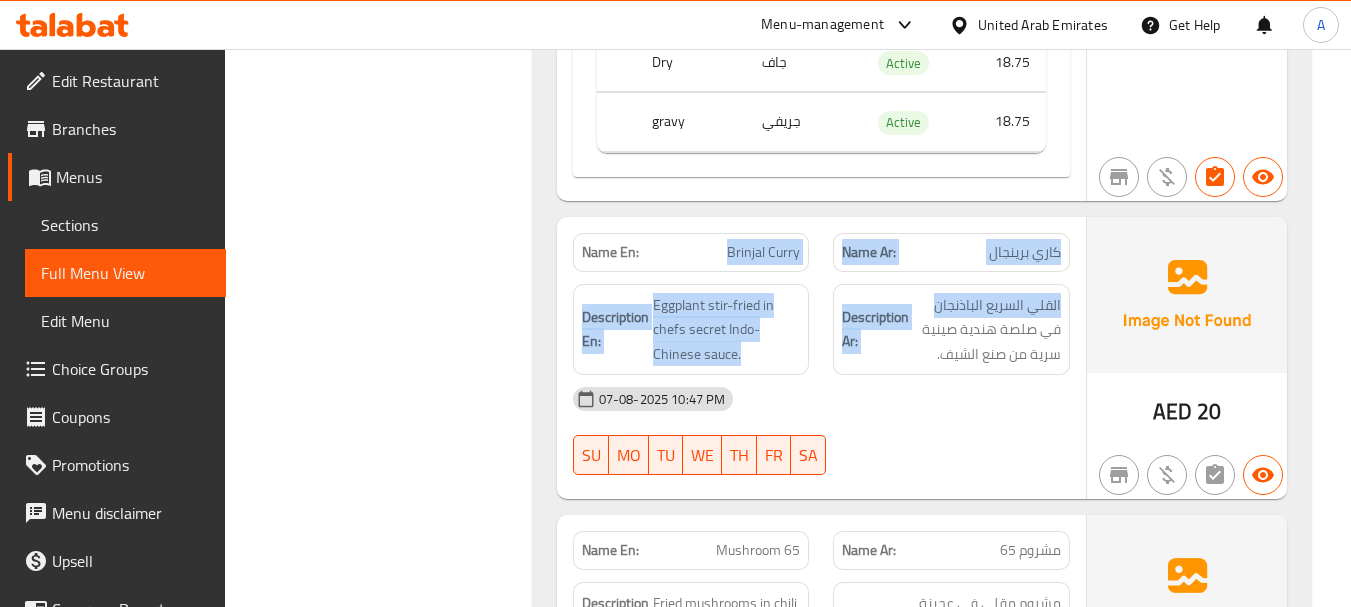 drag, startPoint x: 720, startPoint y: 225, endPoint x: 971, endPoint y: 348, distance: 279.51746 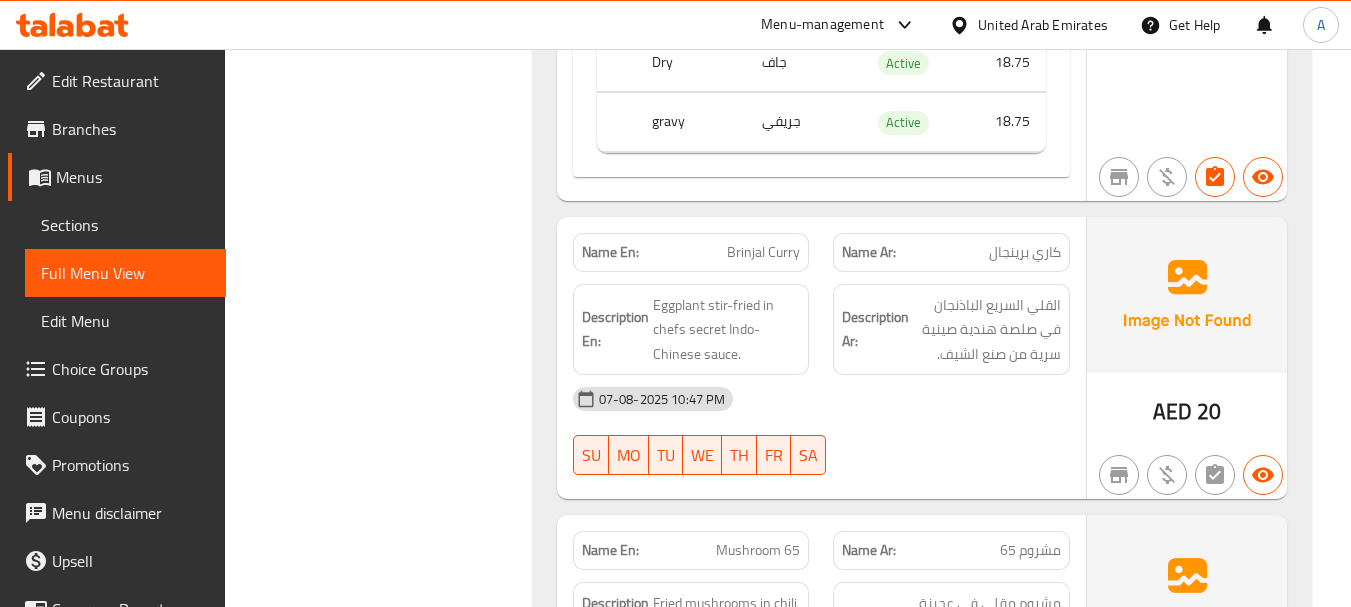 drag, startPoint x: 934, startPoint y: 401, endPoint x: 960, endPoint y: 312, distance: 92.72001 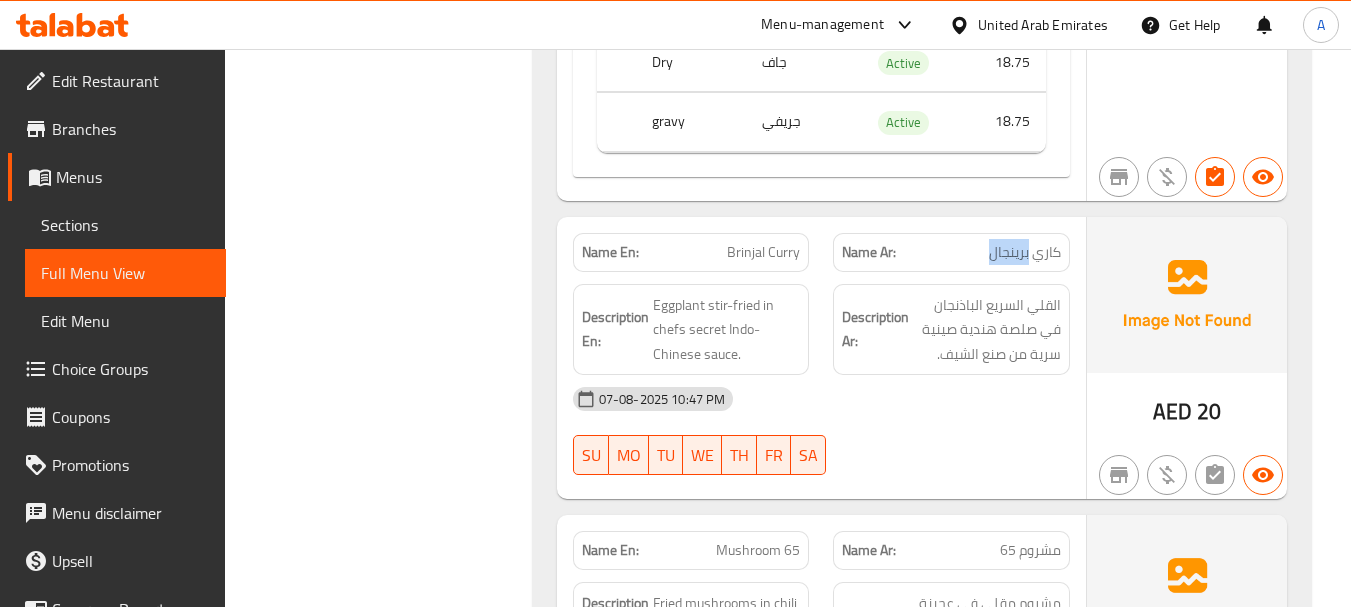 click on "كاري برينجال" at bounding box center [974, -19903] 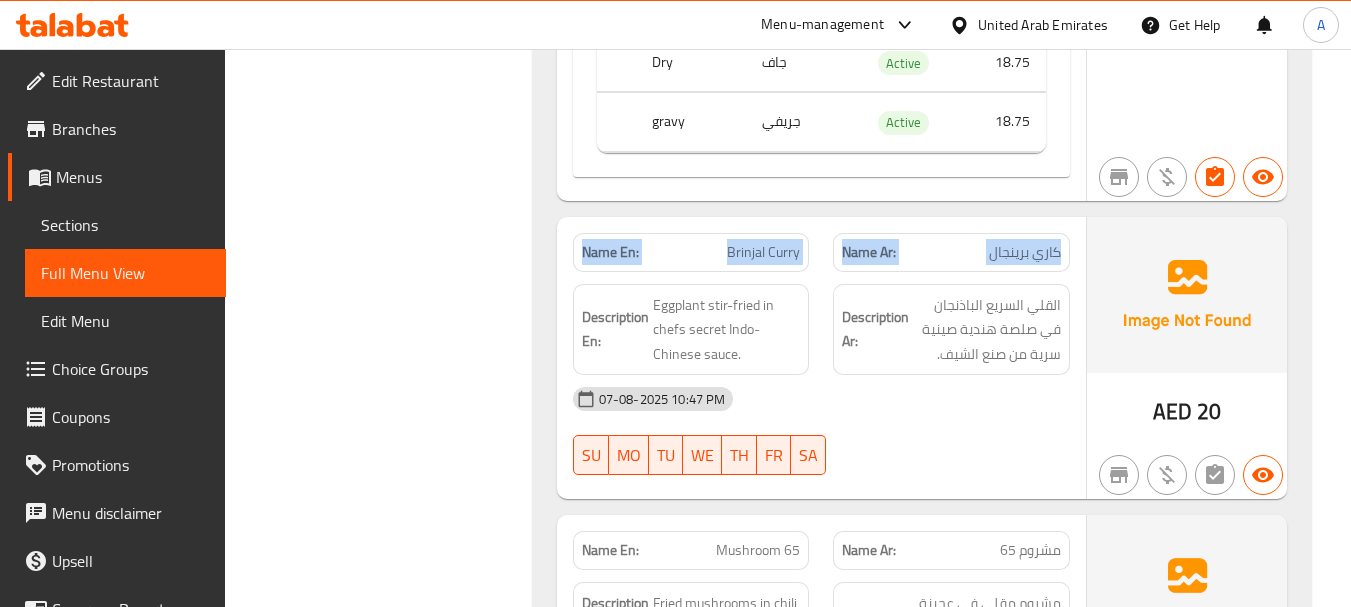 drag, startPoint x: 1008, startPoint y: 224, endPoint x: 575, endPoint y: 211, distance: 433.1951 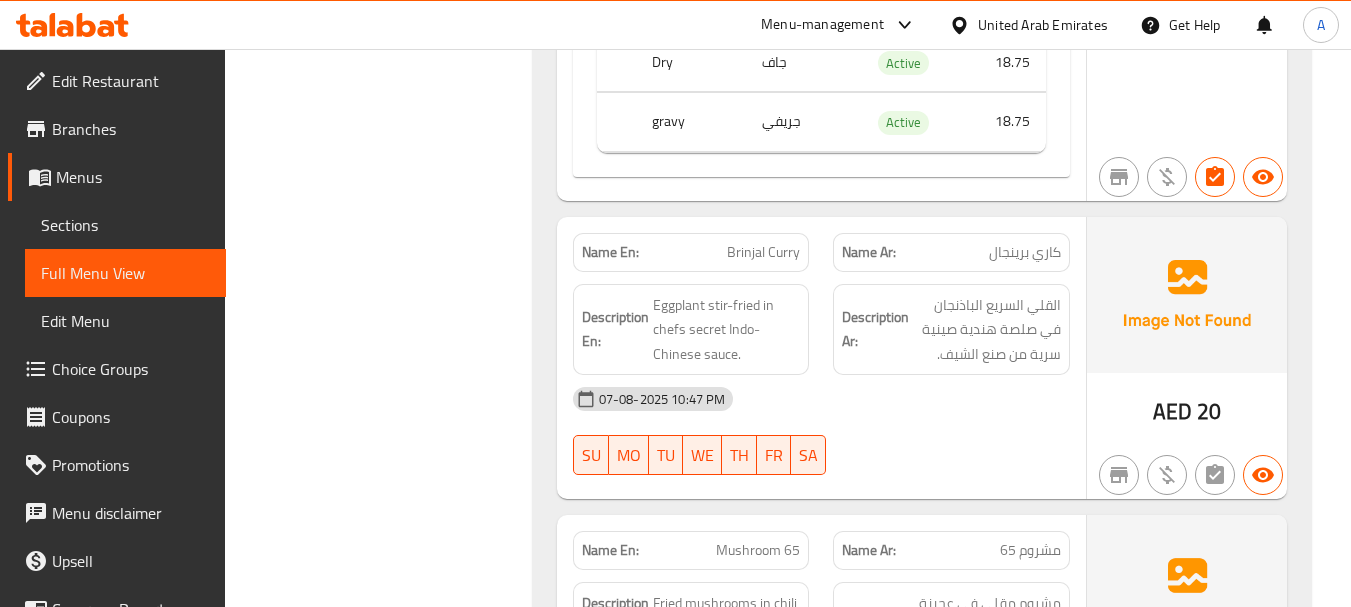click on "07-08-2025 10:47 PM" at bounding box center (821, -19745) 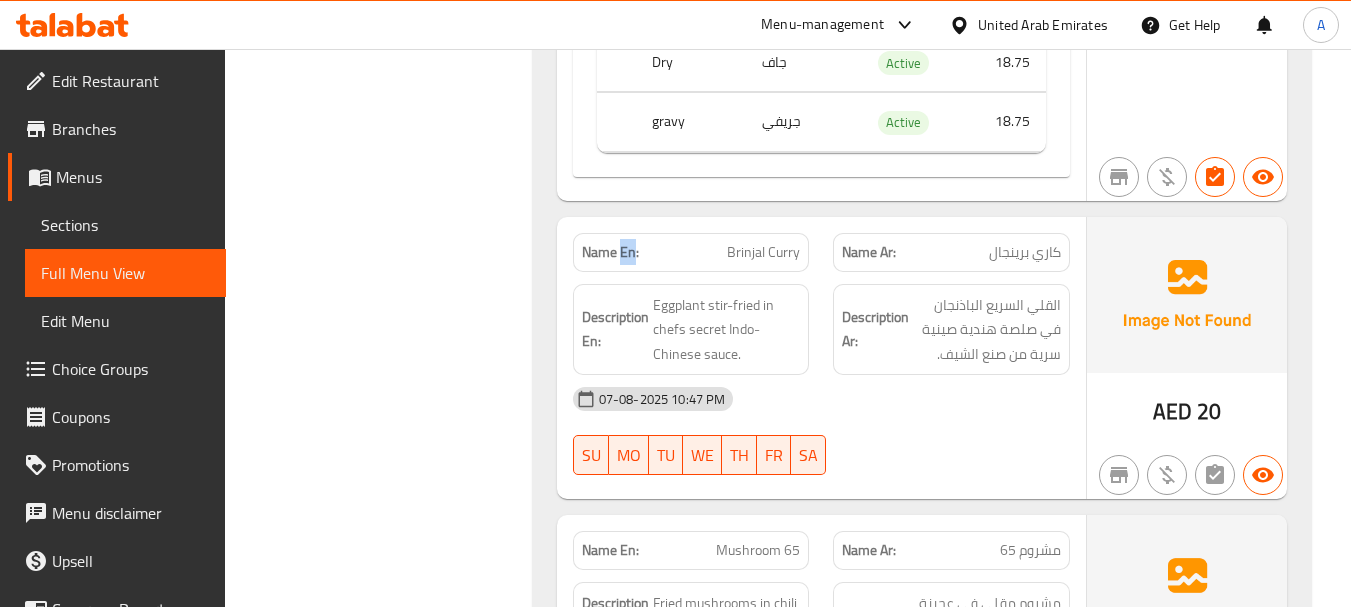 click on "Name En:" at bounding box center [604, -19903] 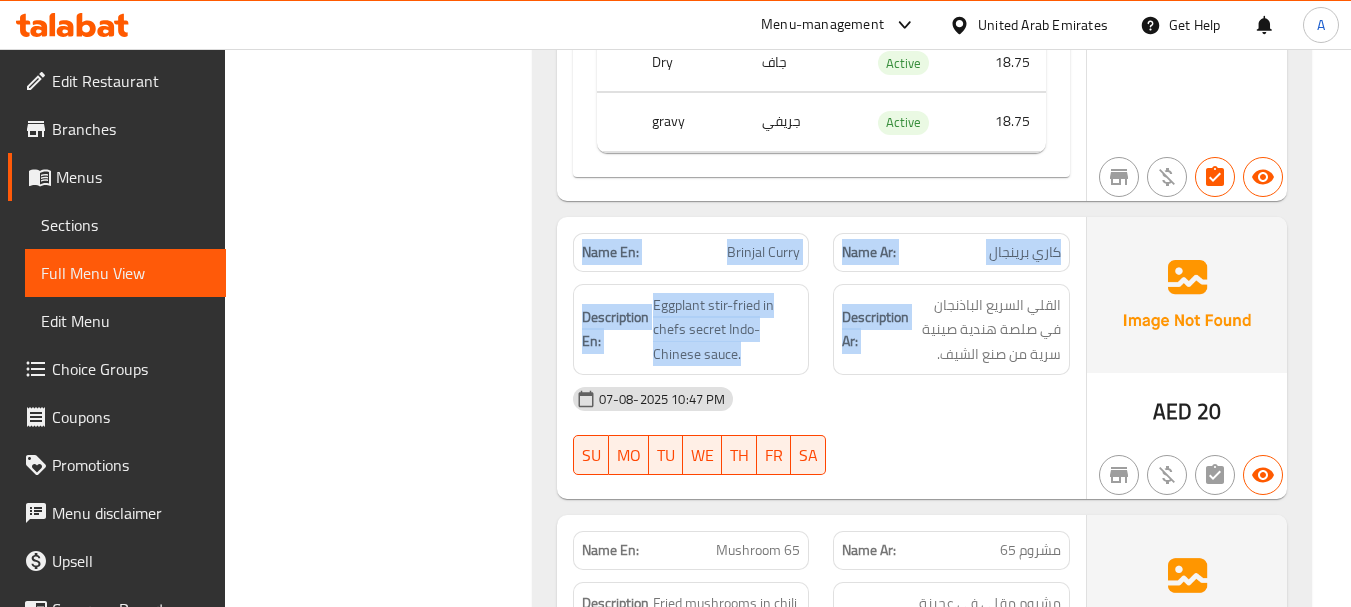 drag, startPoint x: 624, startPoint y: 226, endPoint x: 889, endPoint y: 335, distance: 286.54144 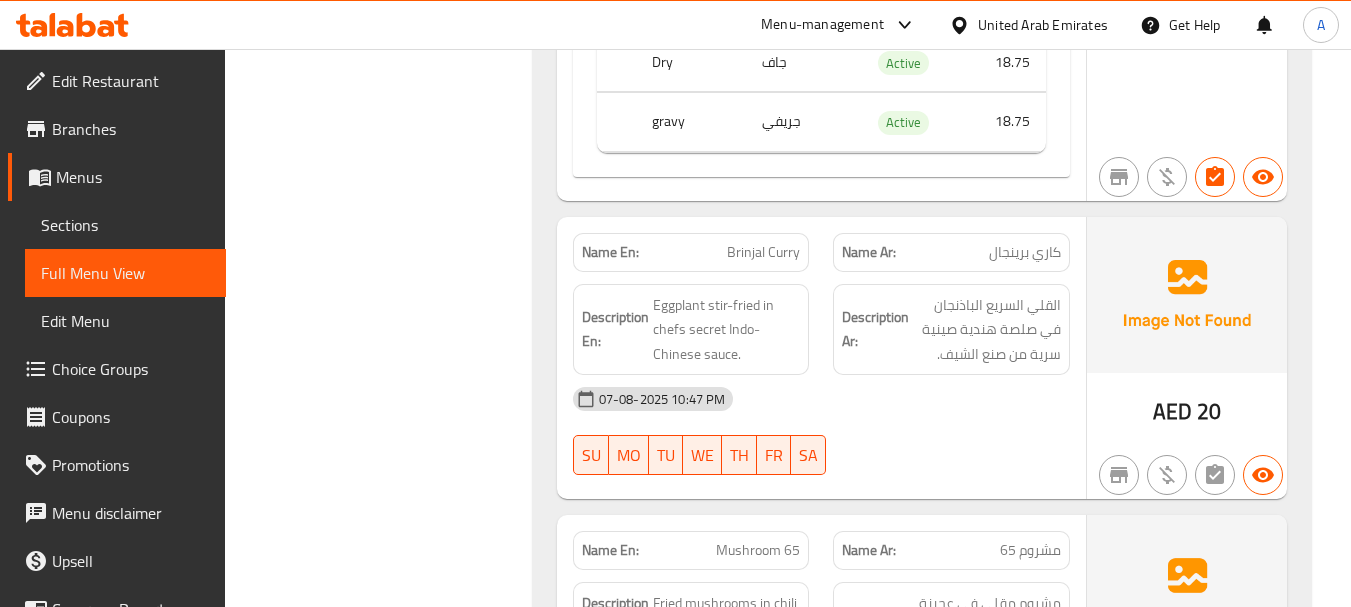 click on "07-08-2025 10:47 PM" at bounding box center [821, -19745] 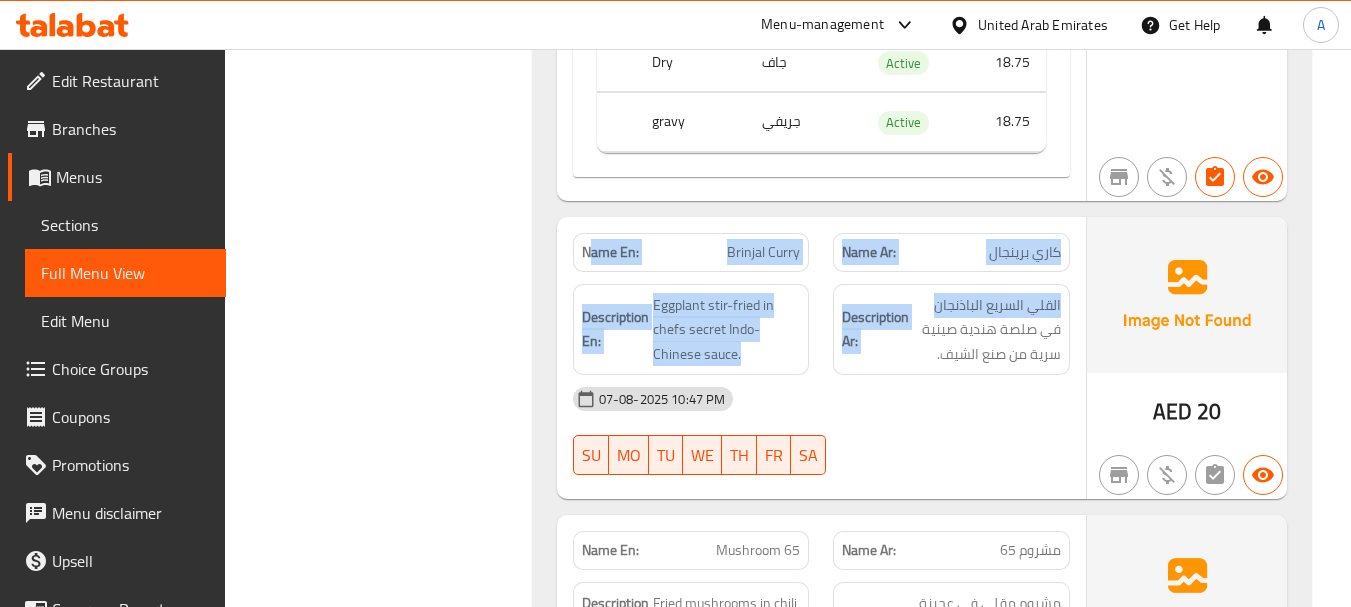 drag, startPoint x: 594, startPoint y: 234, endPoint x: 956, endPoint y: 342, distance: 377.76712 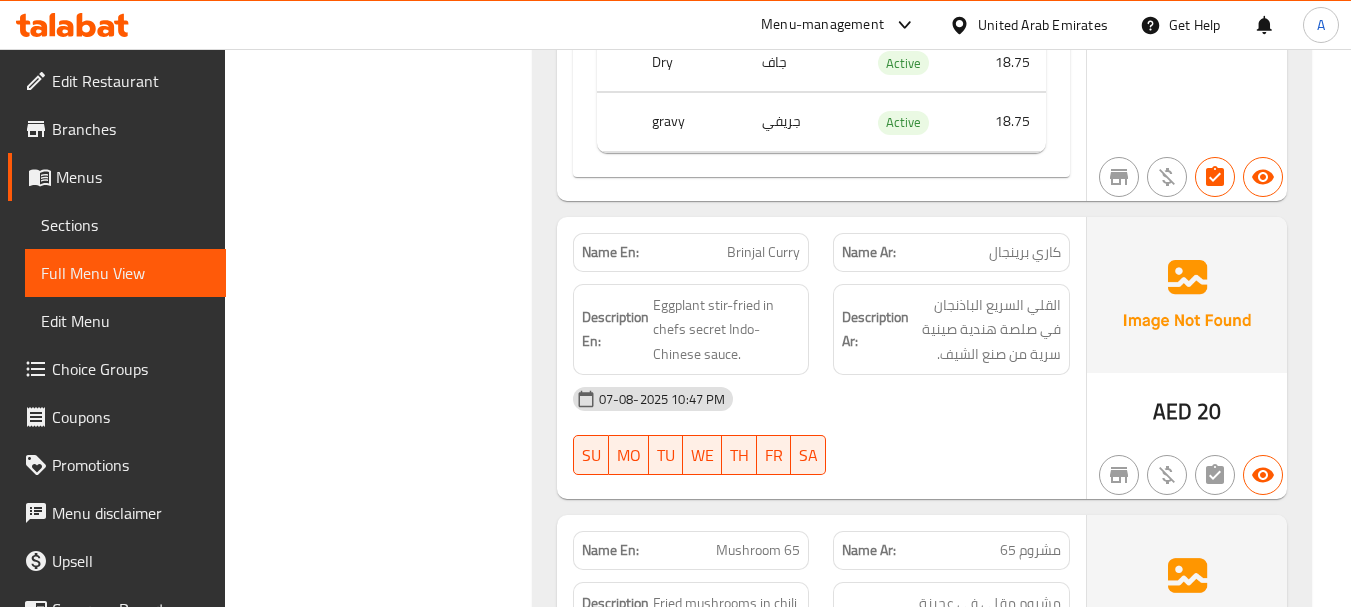 click on "07-08-2025 10:47 PM SU MO TU WE TH FR SA" at bounding box center [821, -19713] 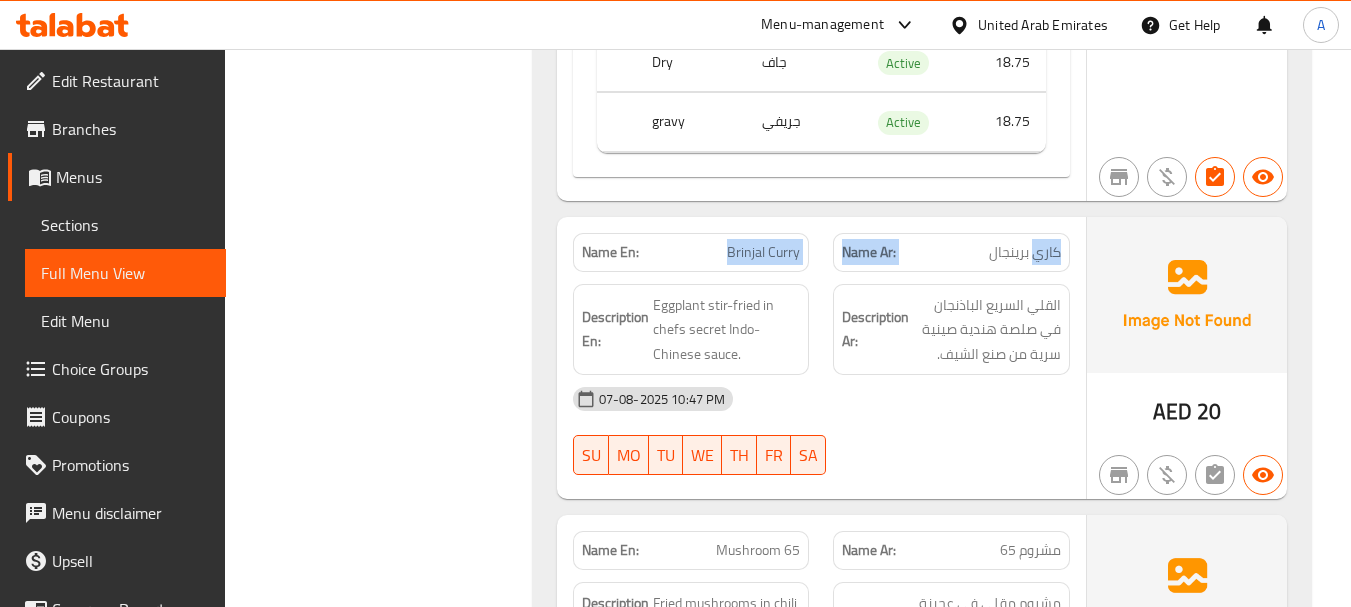 drag, startPoint x: 1039, startPoint y: 224, endPoint x: 648, endPoint y: 228, distance: 391.02045 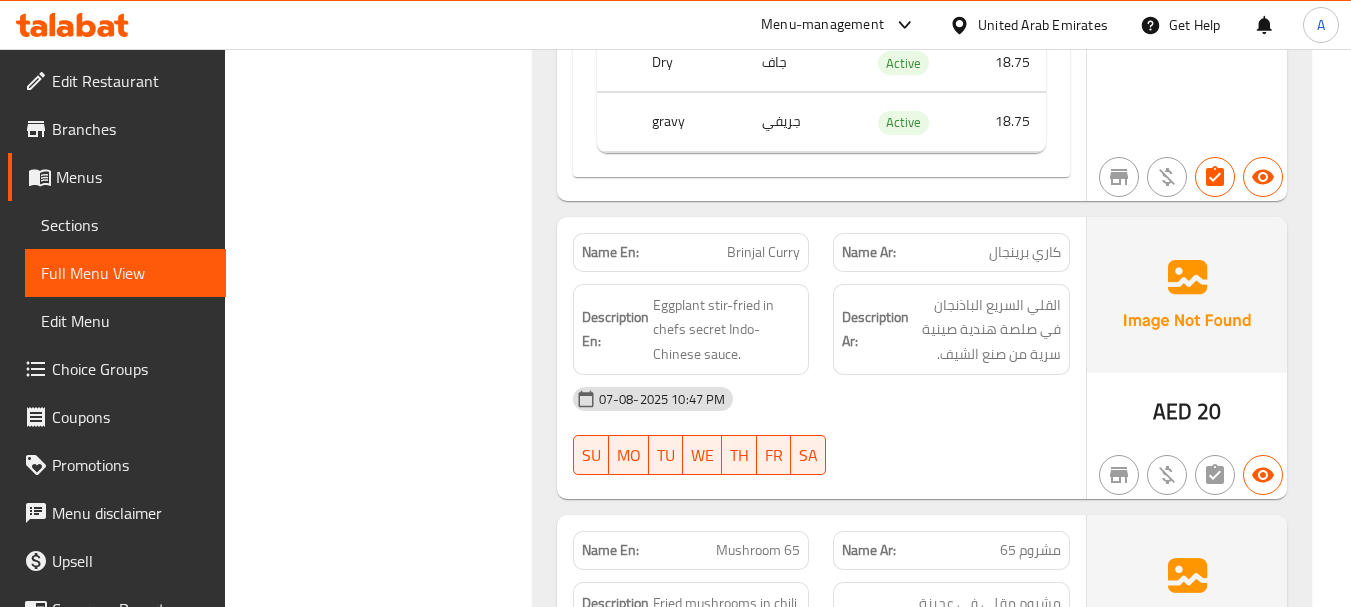 click on "07-08-2025 10:47 PM SU MO TU WE TH FR SA" at bounding box center [821, -19713] 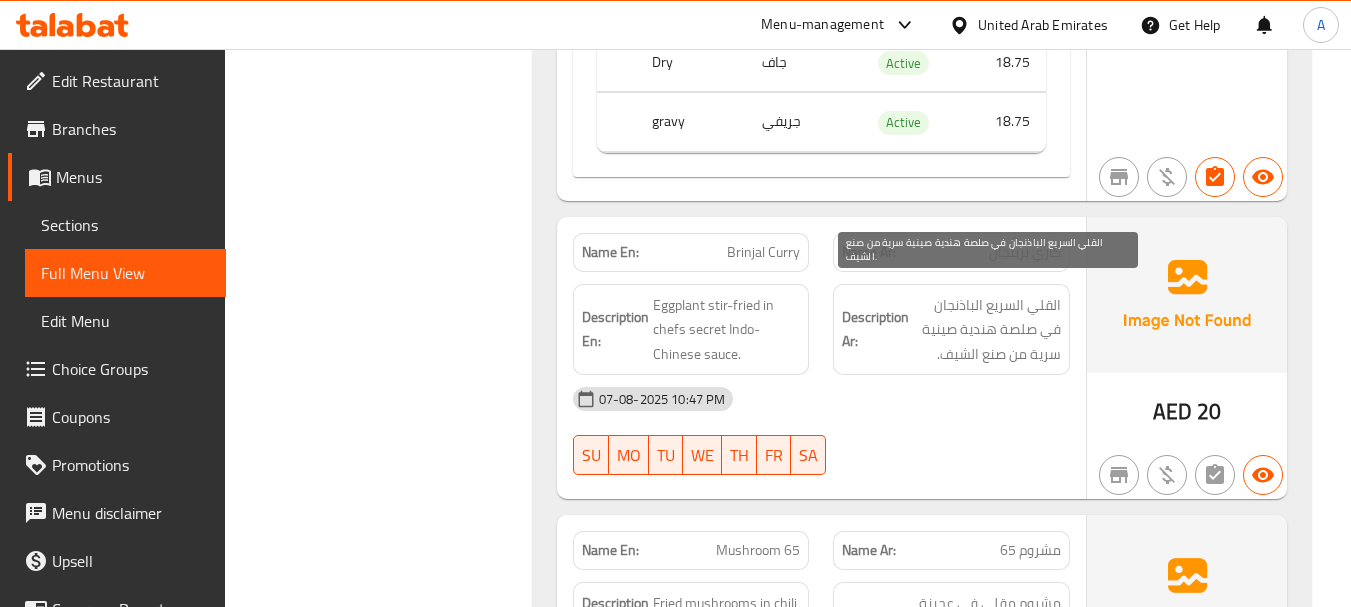click on "القلي السريع الباذنجان في صلصة هندية صينية سرية من صنع الشيف." at bounding box center (987, 330) 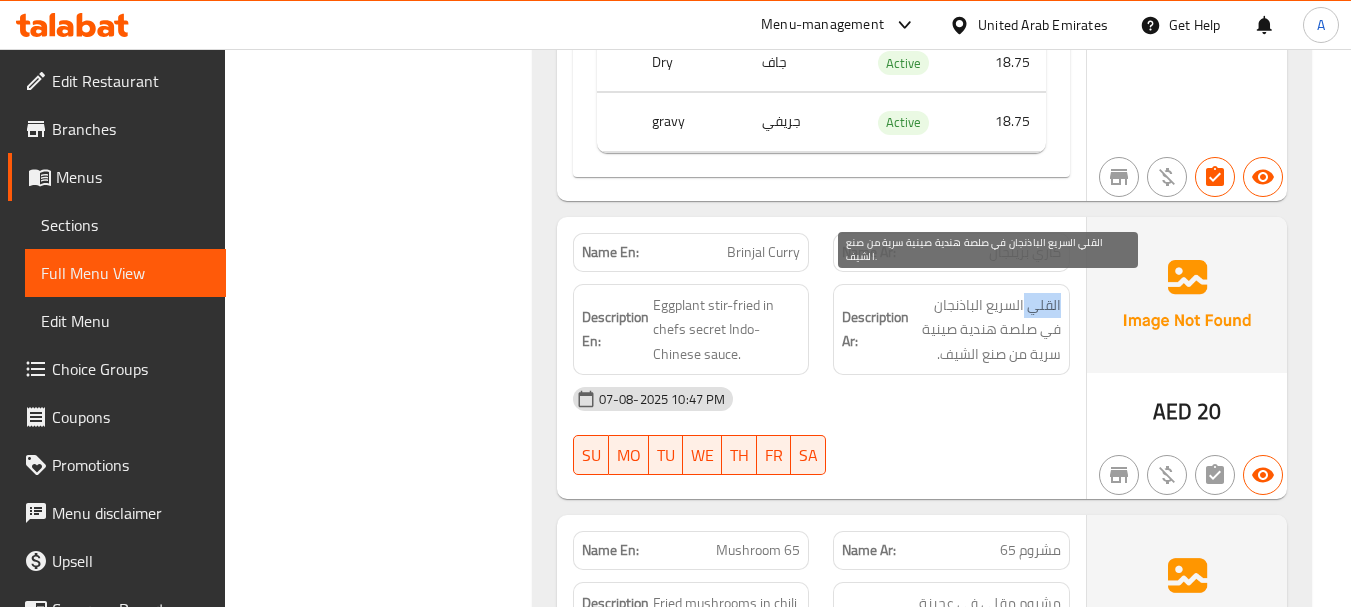 click on "القلي السريع الباذنجان في صلصة هندية صينية سرية من صنع الشيف." at bounding box center [987, 330] 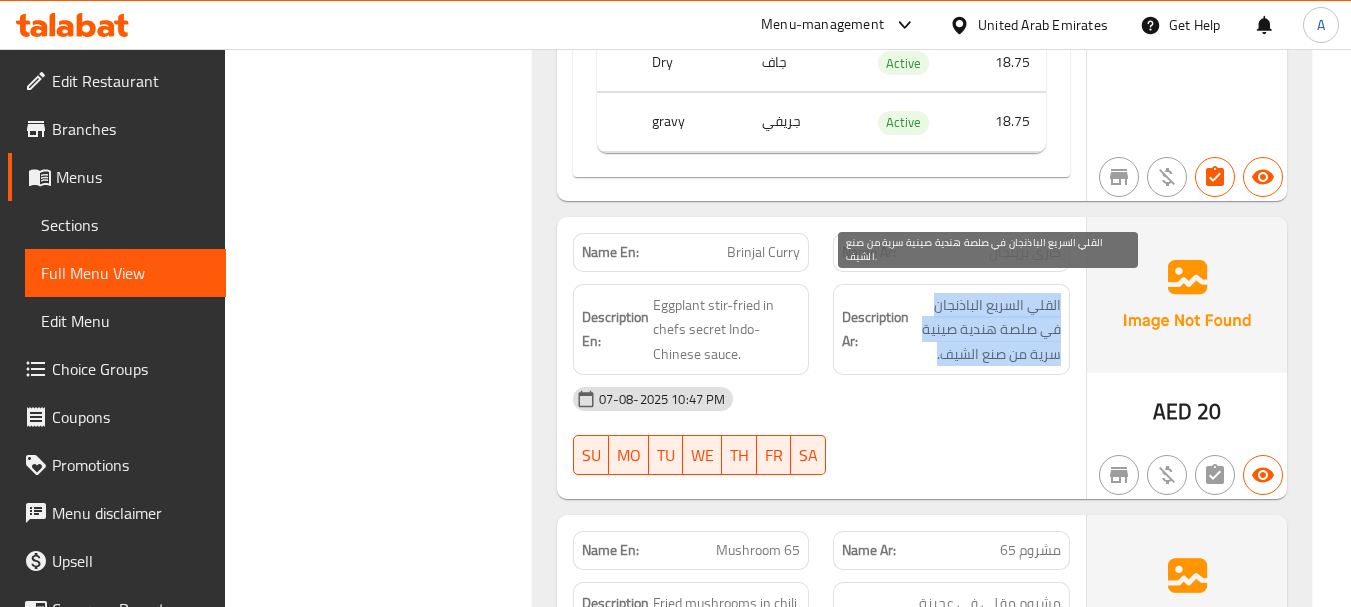click on "القلي السريع الباذنجان في صلصة هندية صينية سرية من صنع الشيف." at bounding box center [987, 330] 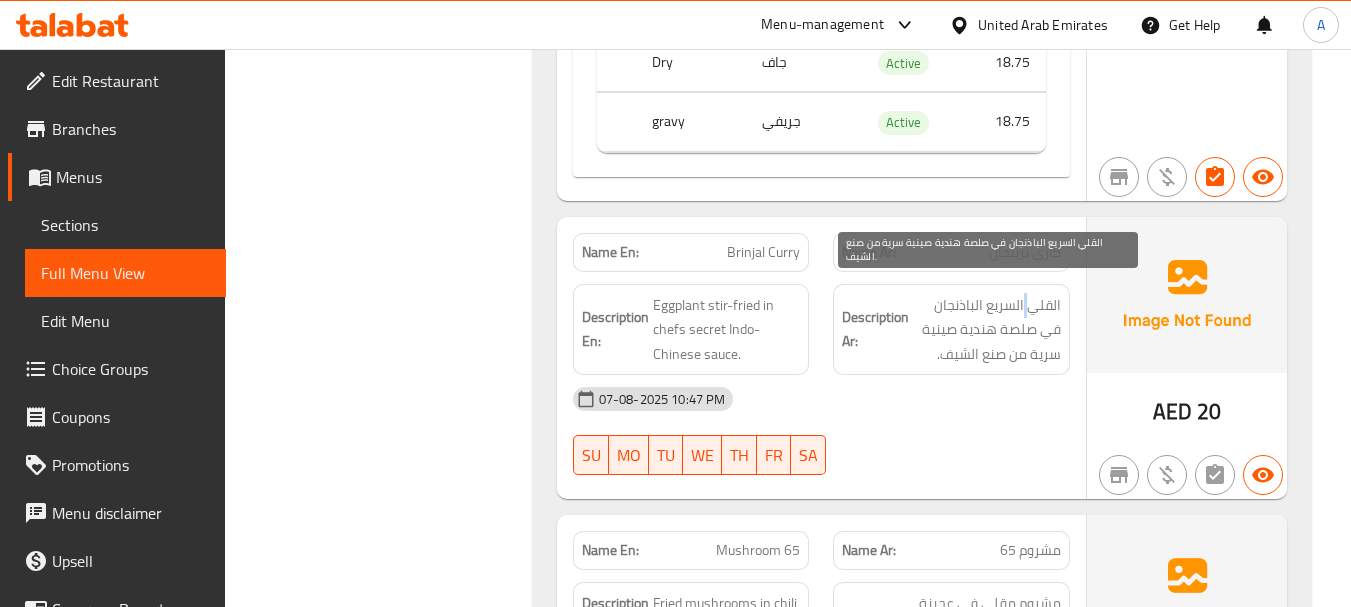 click on "القلي السريع الباذنجان في صلصة هندية صينية سرية من صنع الشيف." at bounding box center [987, 330] 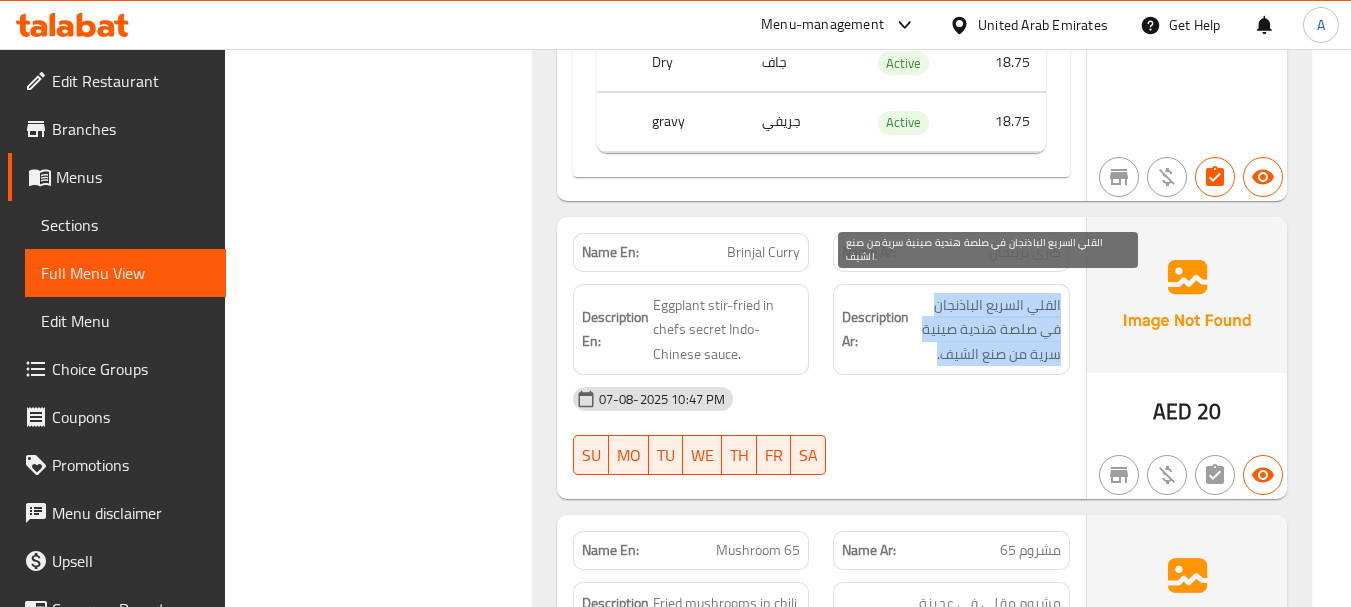 click on "القلي السريع الباذنجان في صلصة هندية صينية سرية من صنع الشيف." at bounding box center [987, 330] 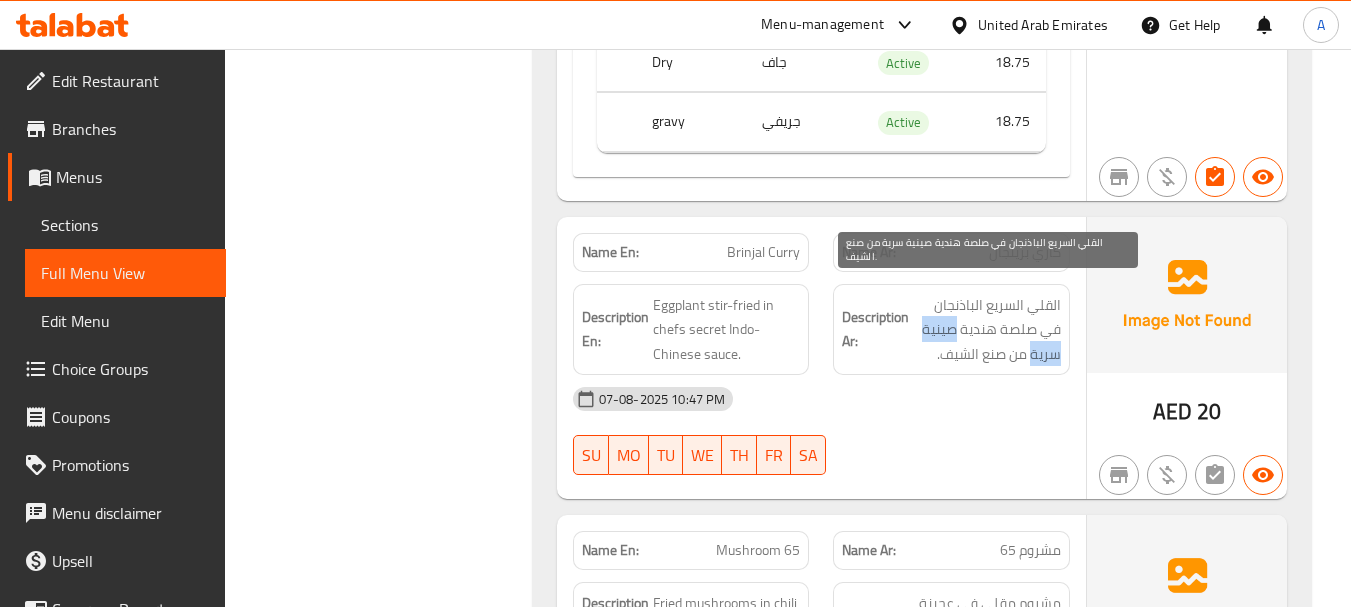 drag, startPoint x: 1038, startPoint y: 326, endPoint x: 947, endPoint y: 313, distance: 91.92388 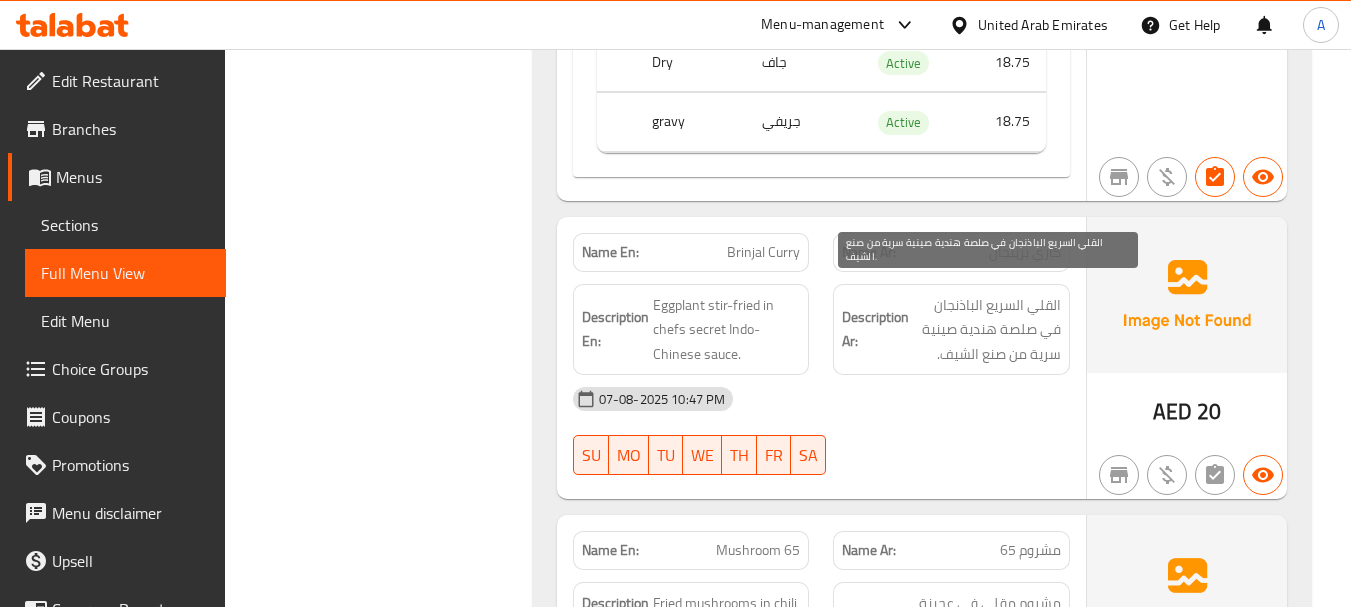 click on "07-08-2025 10:47 PM" at bounding box center (821, -19745) 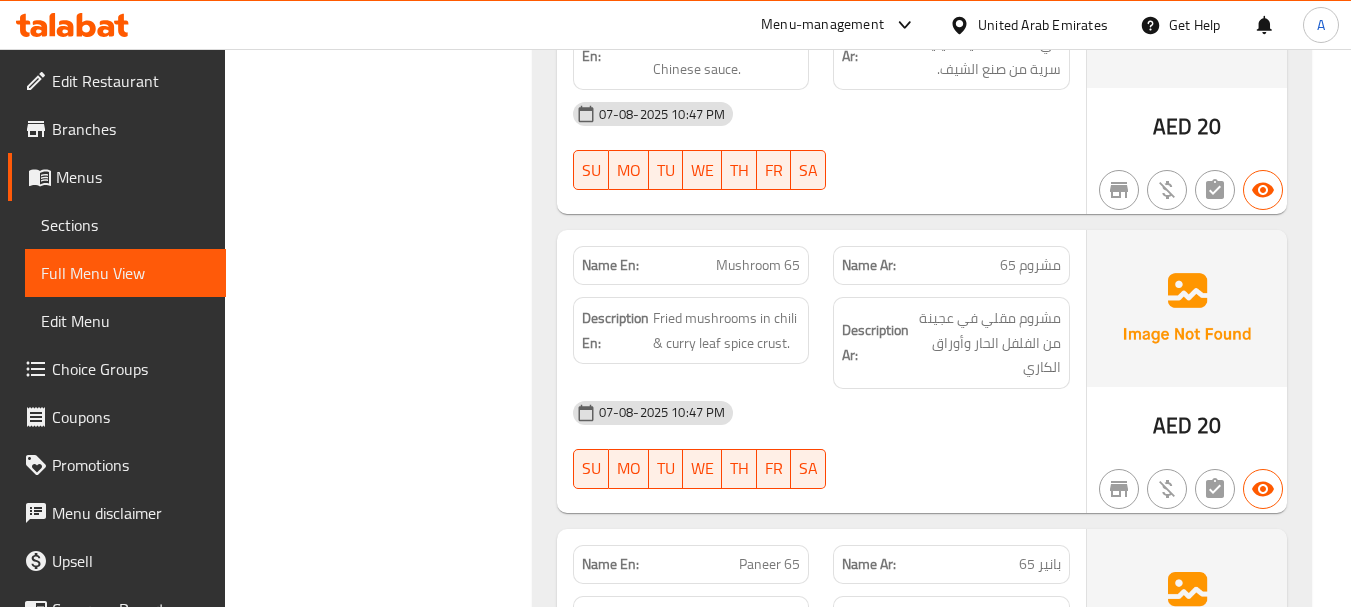 scroll, scrollTop: 20888, scrollLeft: 0, axis: vertical 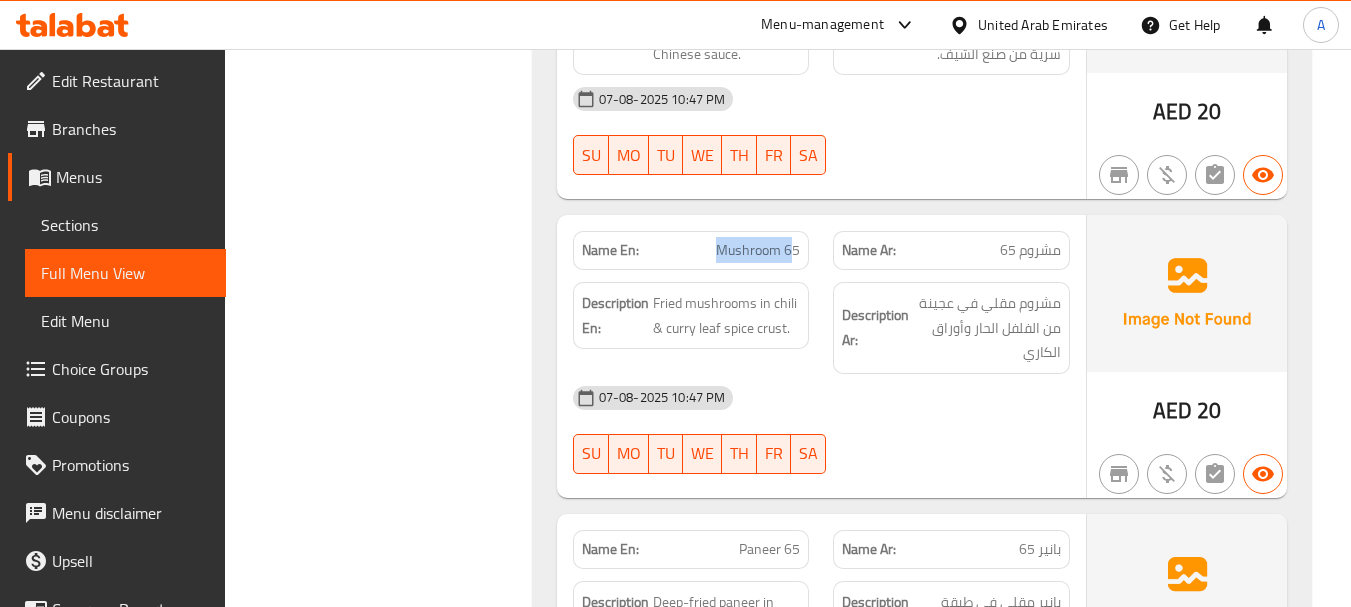 drag, startPoint x: 769, startPoint y: 226, endPoint x: 853, endPoint y: 257, distance: 89.537704 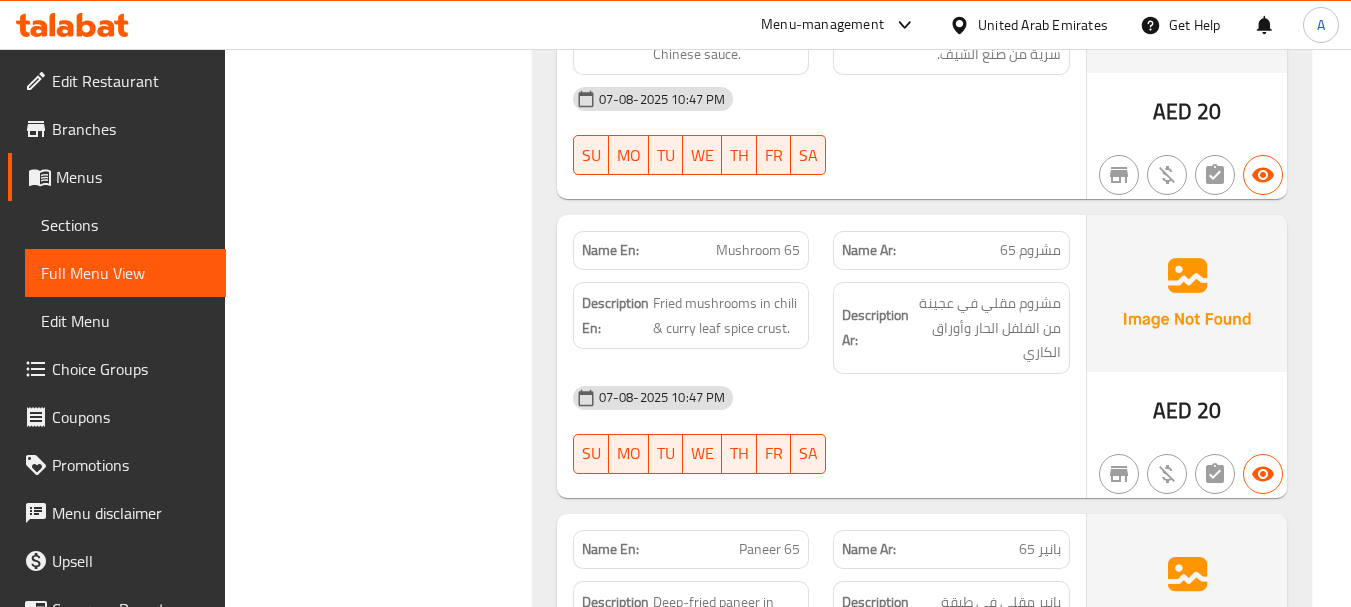 click on "07-08-2025 10:47 PM" at bounding box center (821, -19396) 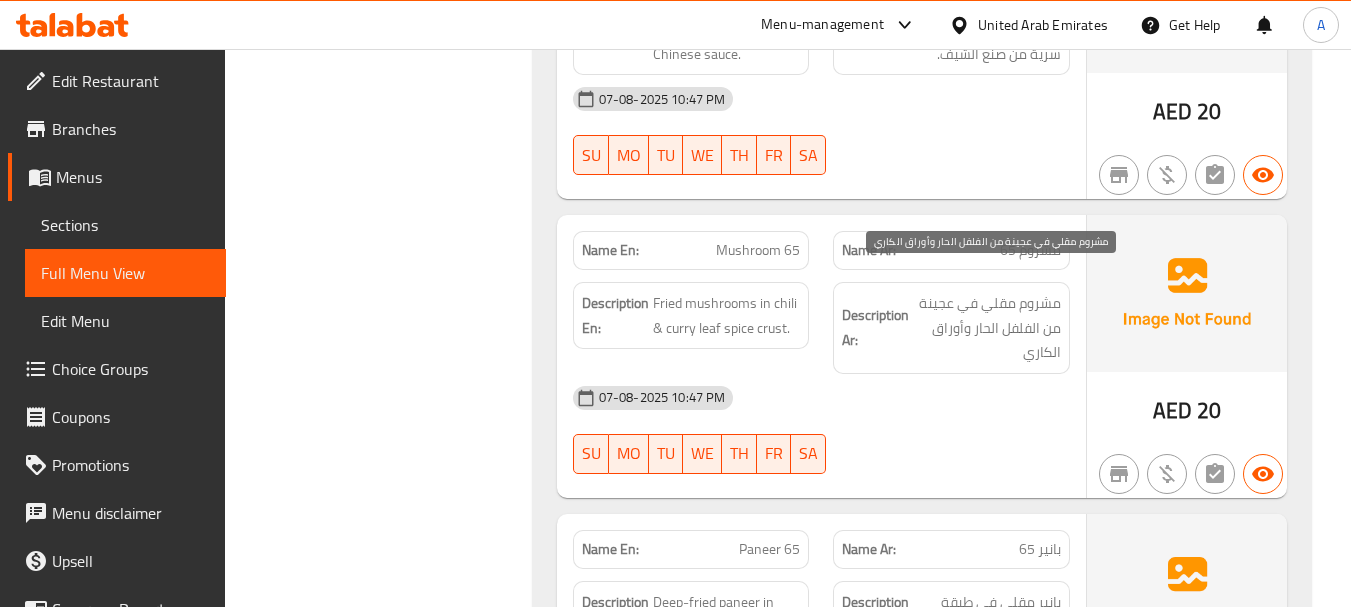 click on "مشروم مقلي في عجينة من الفلفل الحار وأوراق الكاري" at bounding box center [987, 328] 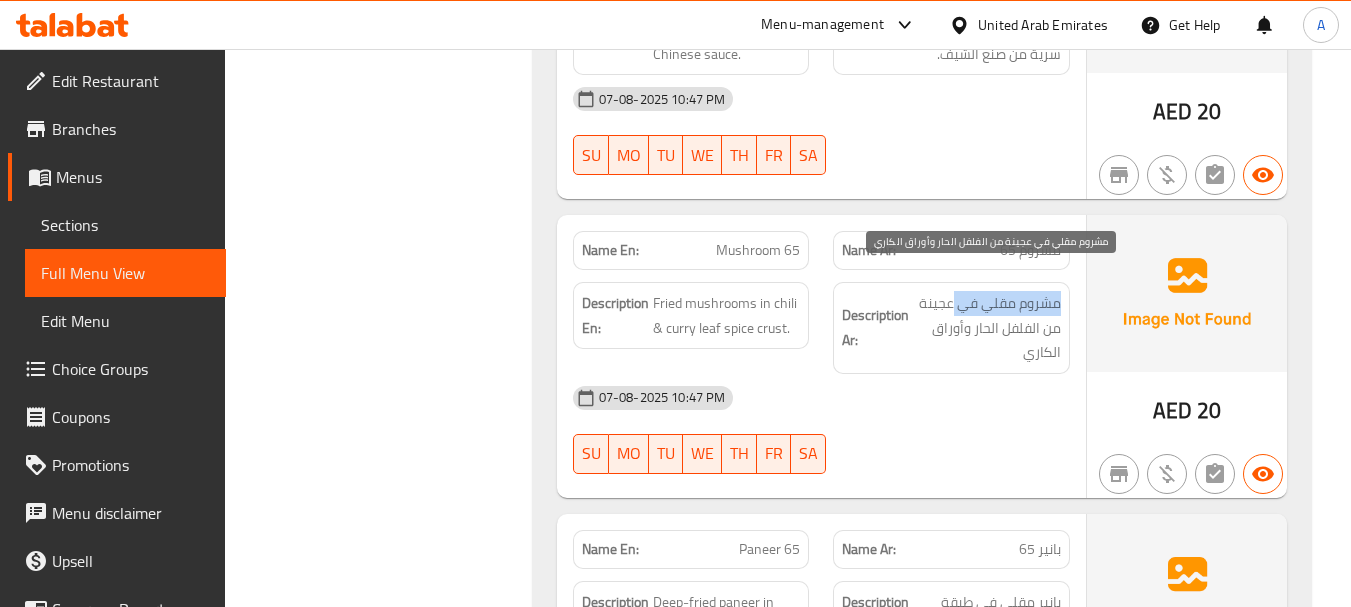 drag, startPoint x: 1046, startPoint y: 278, endPoint x: 969, endPoint y: 309, distance: 83.00603 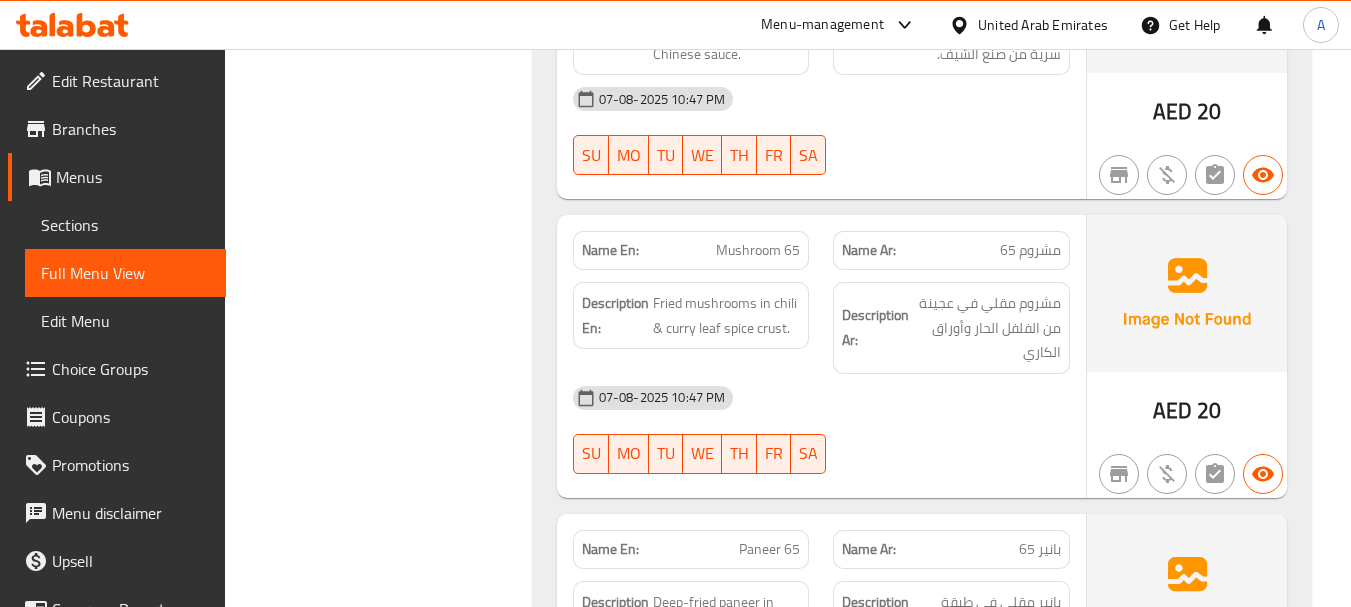 click at bounding box center [951, -19320] 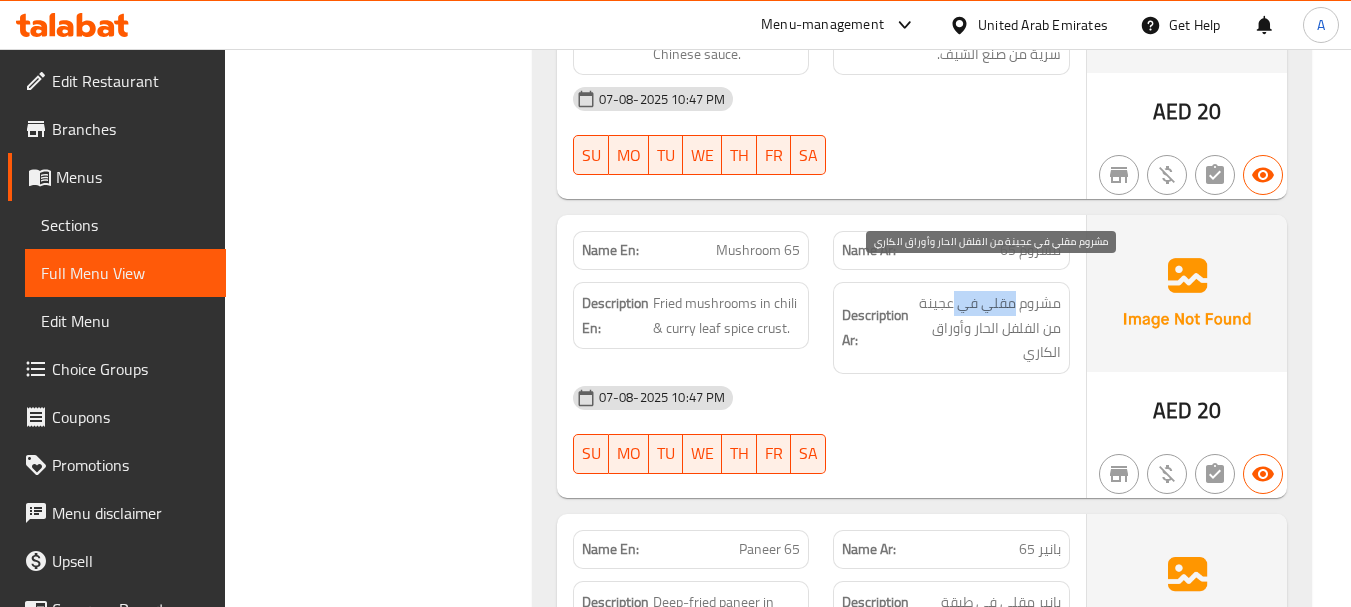click on "مشروم مقلي في عجينة من الفلفل الحار وأوراق الكاري" at bounding box center [987, 328] 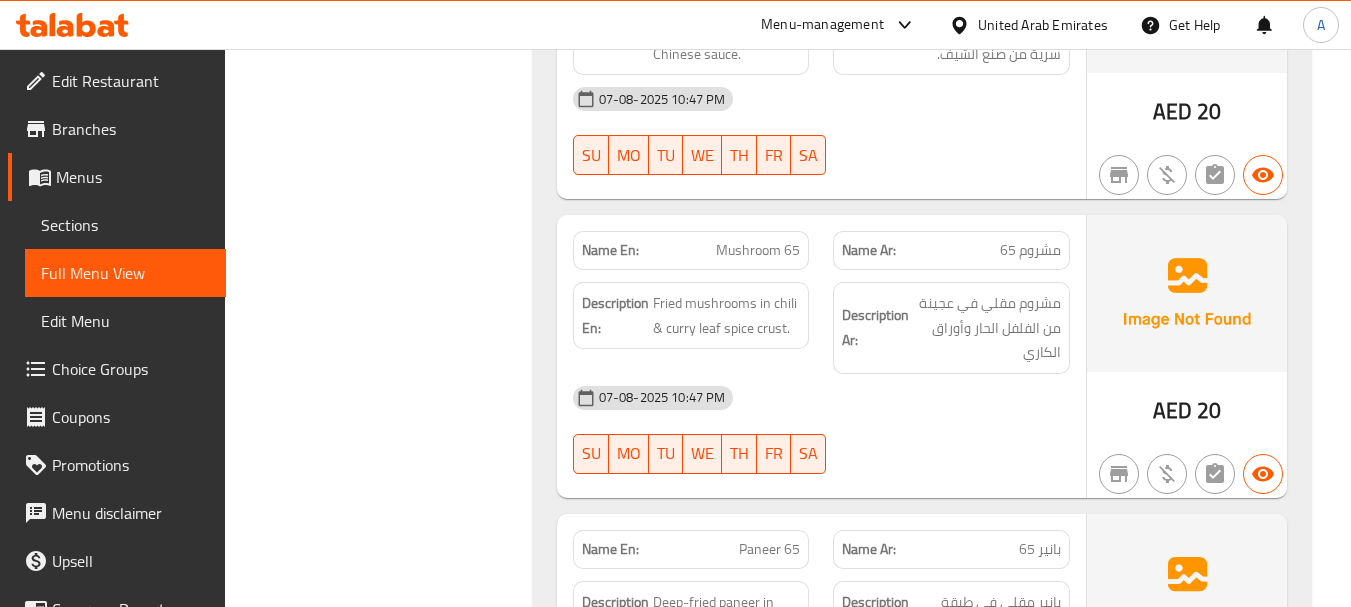 click on "07-08-2025 10:47 PM" at bounding box center [821, -19396] 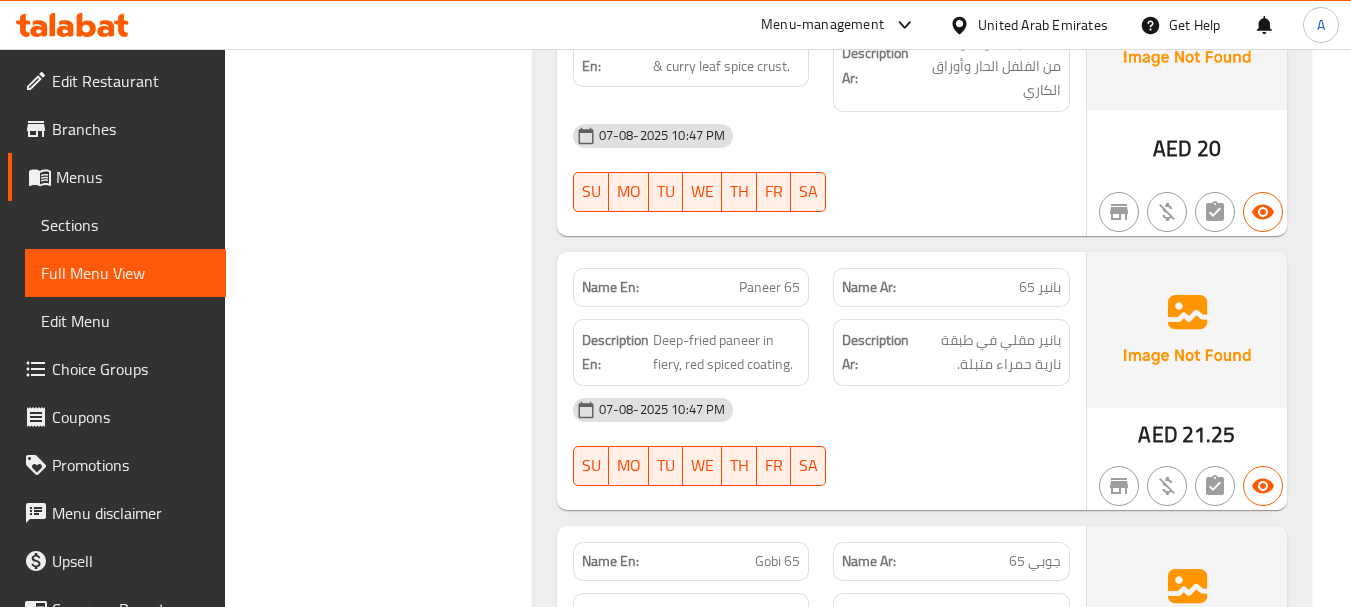 scroll, scrollTop: 21188, scrollLeft: 0, axis: vertical 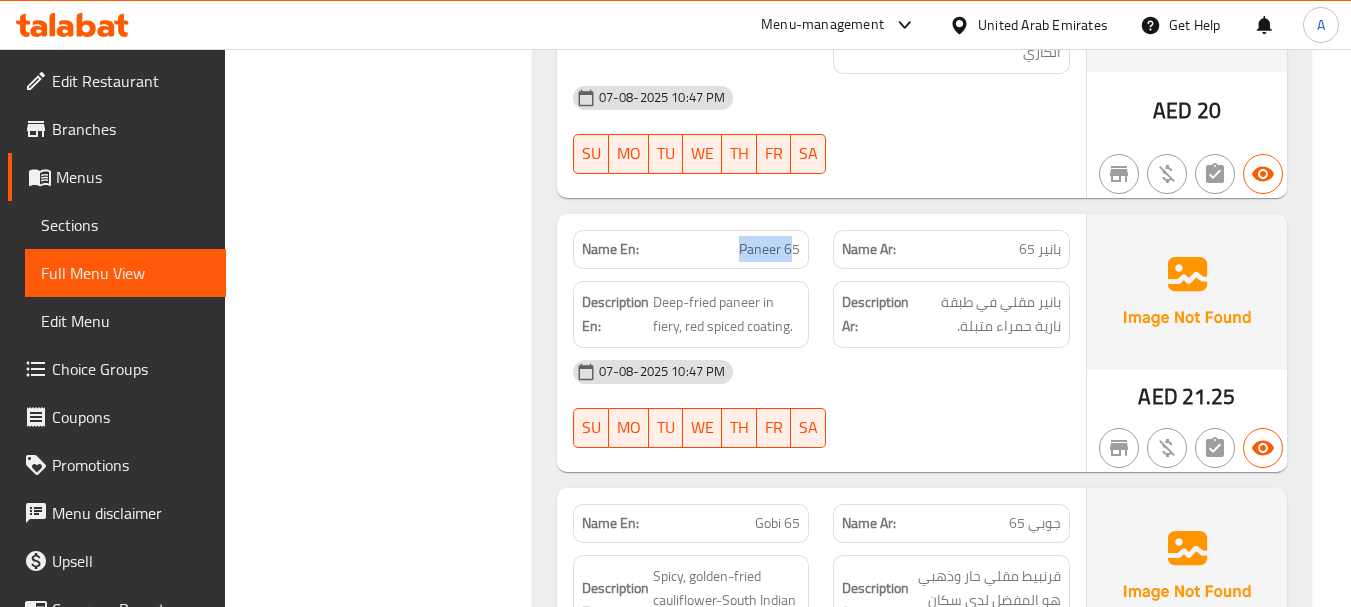 drag, startPoint x: 761, startPoint y: 229, endPoint x: 904, endPoint y: 288, distance: 154.69324 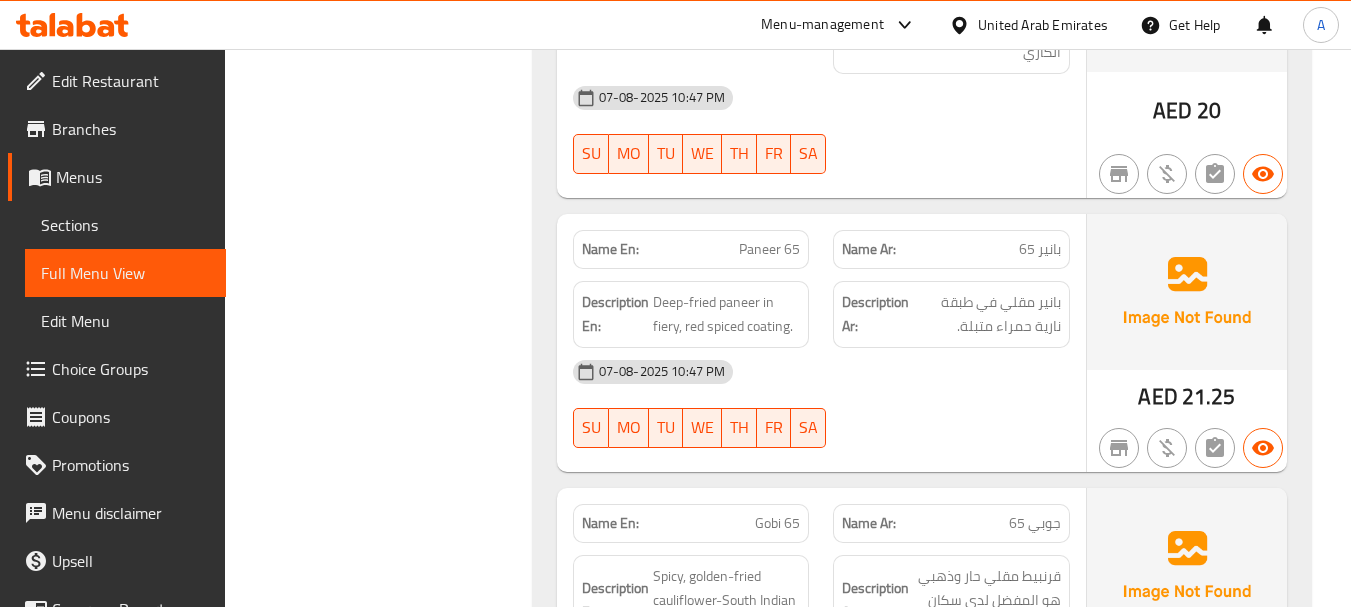 click on "07-08-2025 10:47 PM SU MO TU WE TH FR SA" at bounding box center (821, -19037) 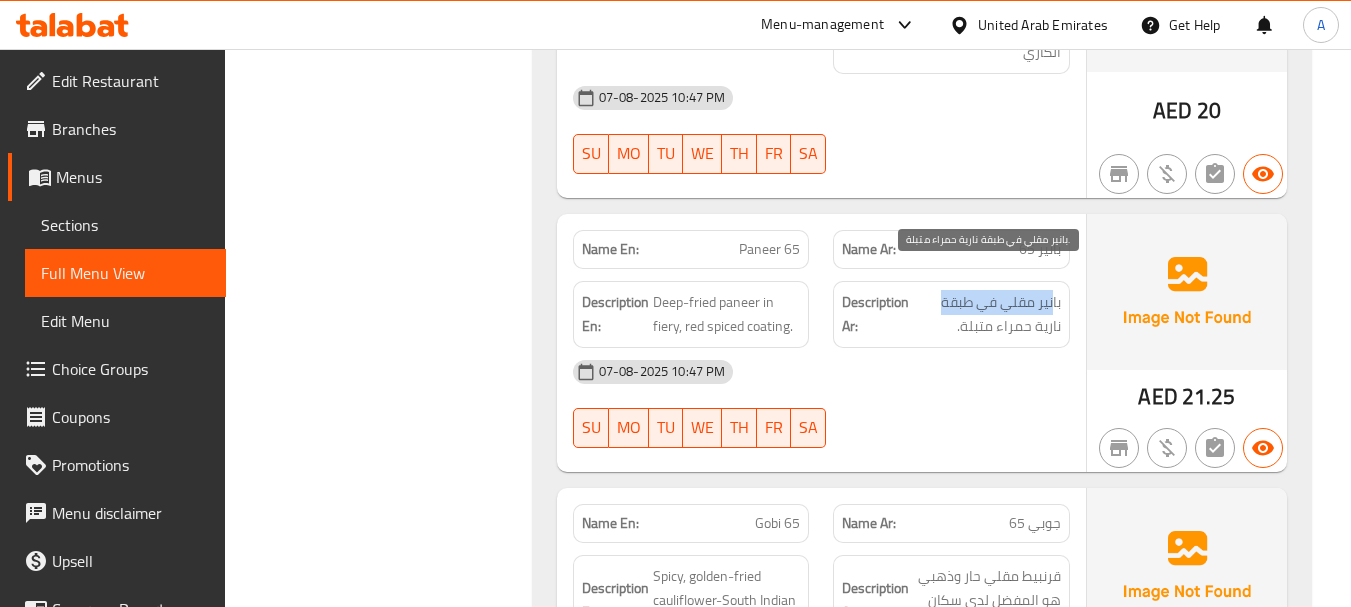 drag, startPoint x: 1017, startPoint y: 272, endPoint x: 941, endPoint y: 271, distance: 76.00658 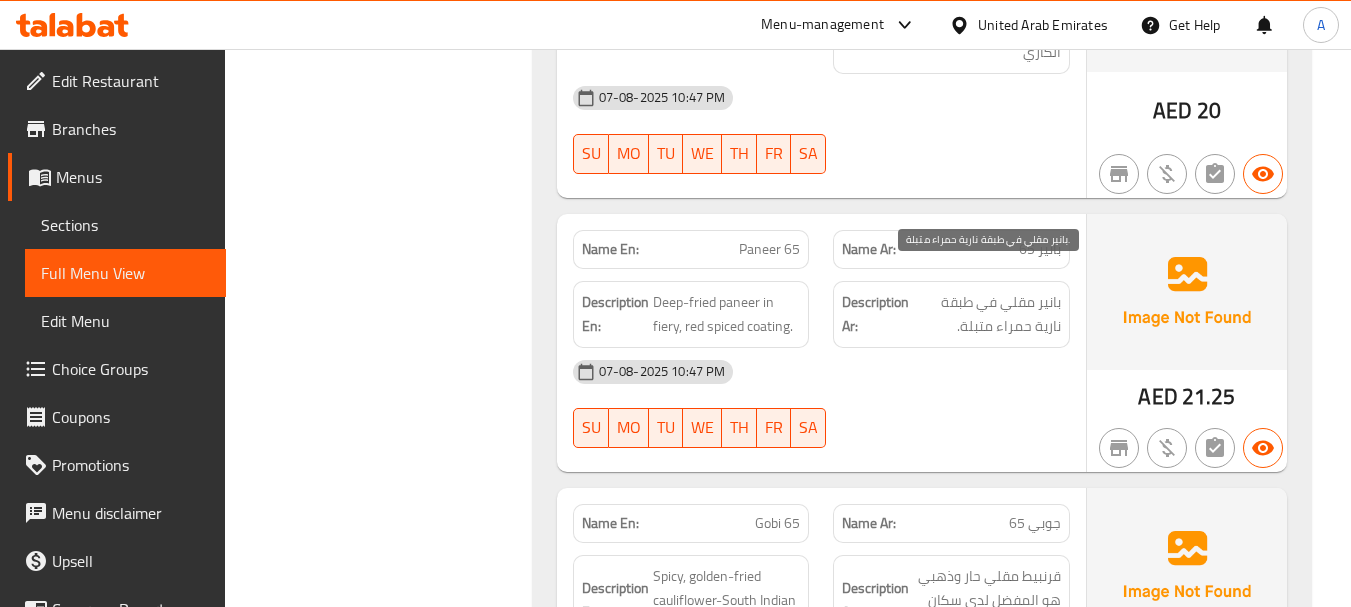 click on "بانير مقلي في طبقة نارية حمراء متبلة." at bounding box center (987, 314) 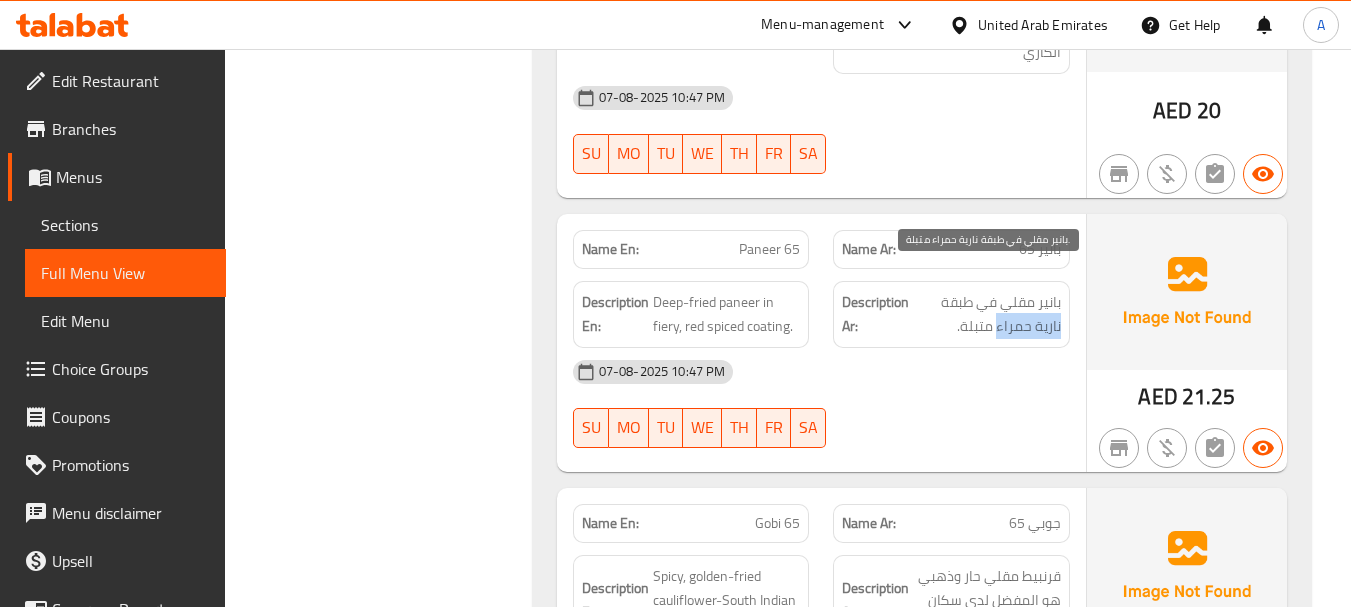 drag, startPoint x: 1046, startPoint y: 299, endPoint x: 1009, endPoint y: 305, distance: 37.48333 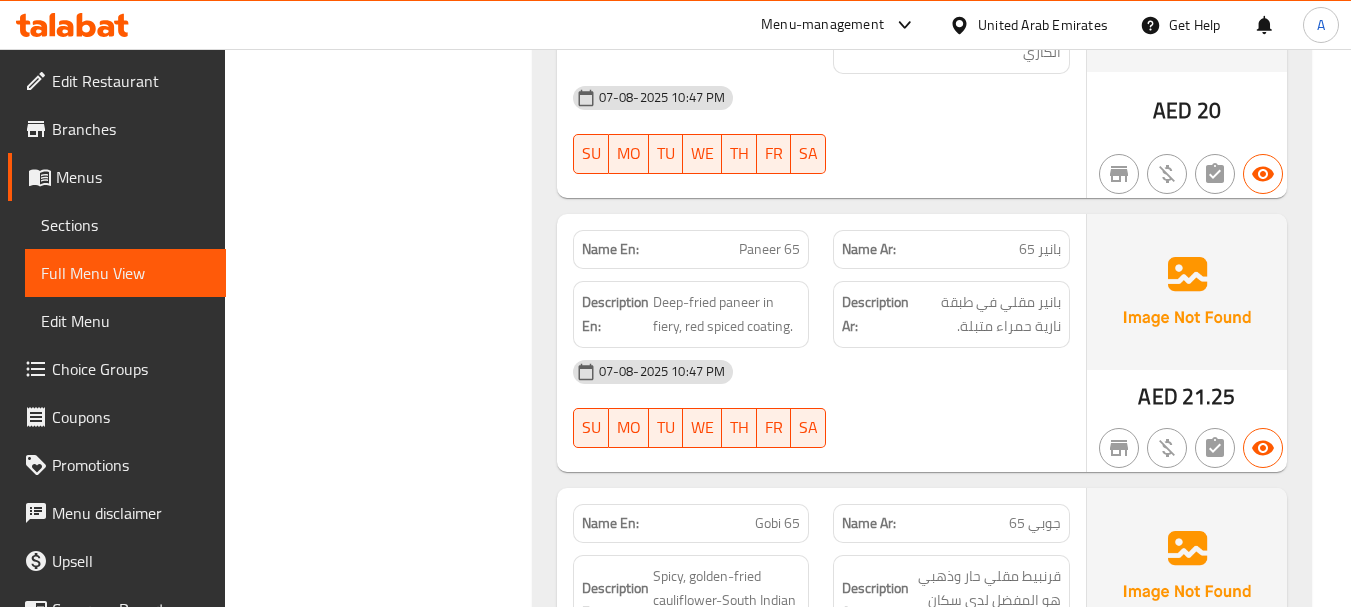 click on "07-08-2025 10:47 PM" at bounding box center [821, -19069] 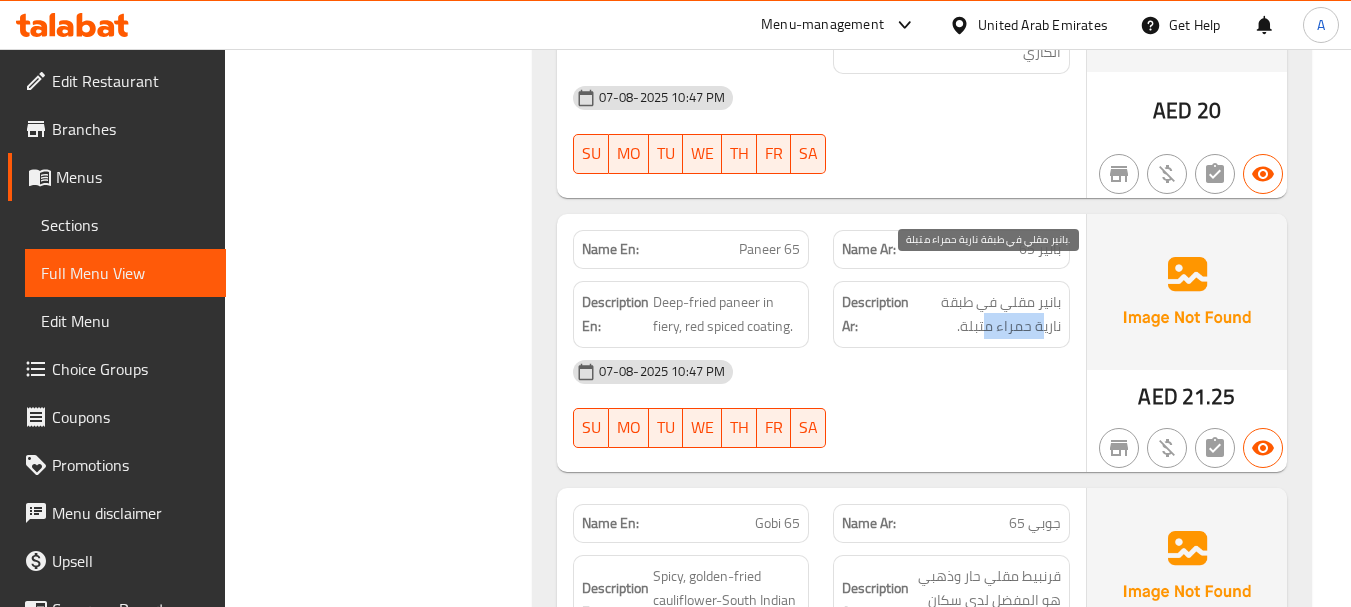 drag, startPoint x: 1045, startPoint y: 306, endPoint x: 983, endPoint y: 310, distance: 62.1289 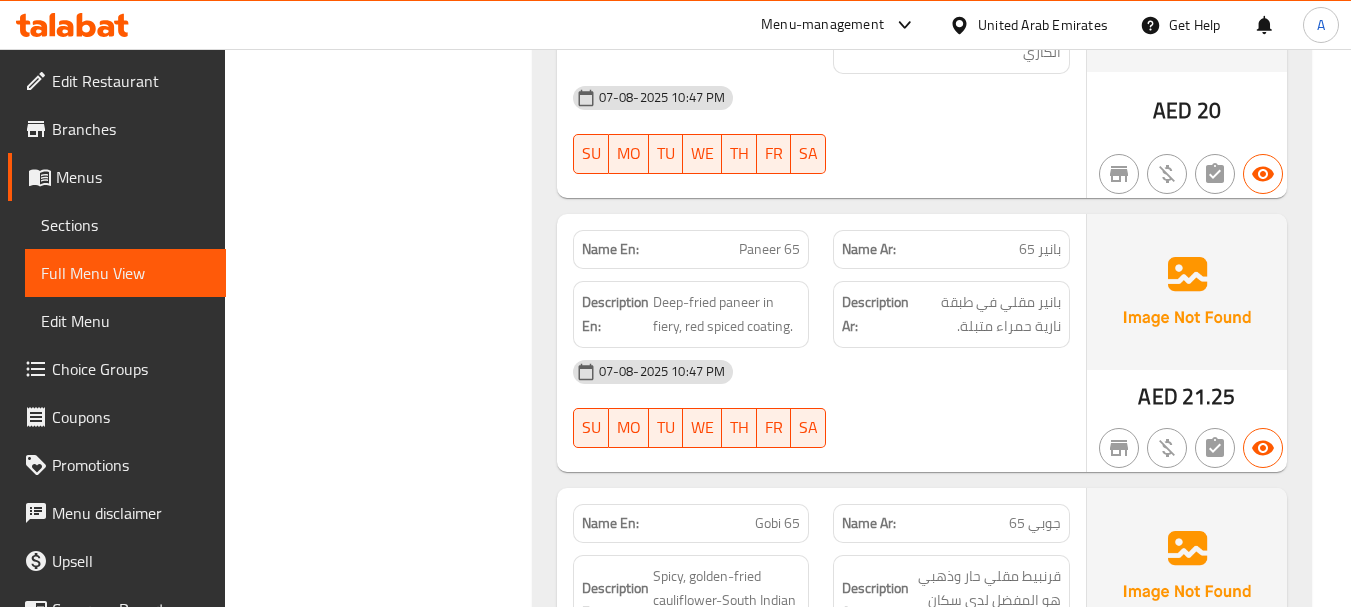 click on "07-08-2025 10:47 PM SU MO TU WE TH FR SA" at bounding box center [821, -19037] 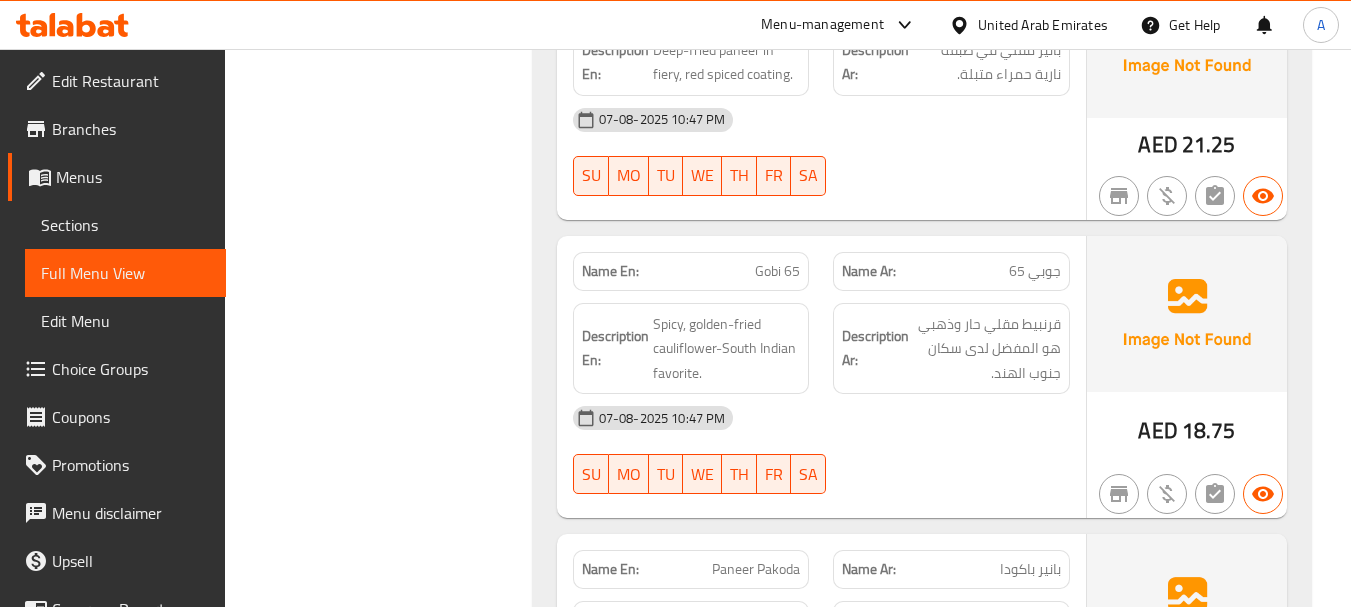 scroll, scrollTop: 21488, scrollLeft: 0, axis: vertical 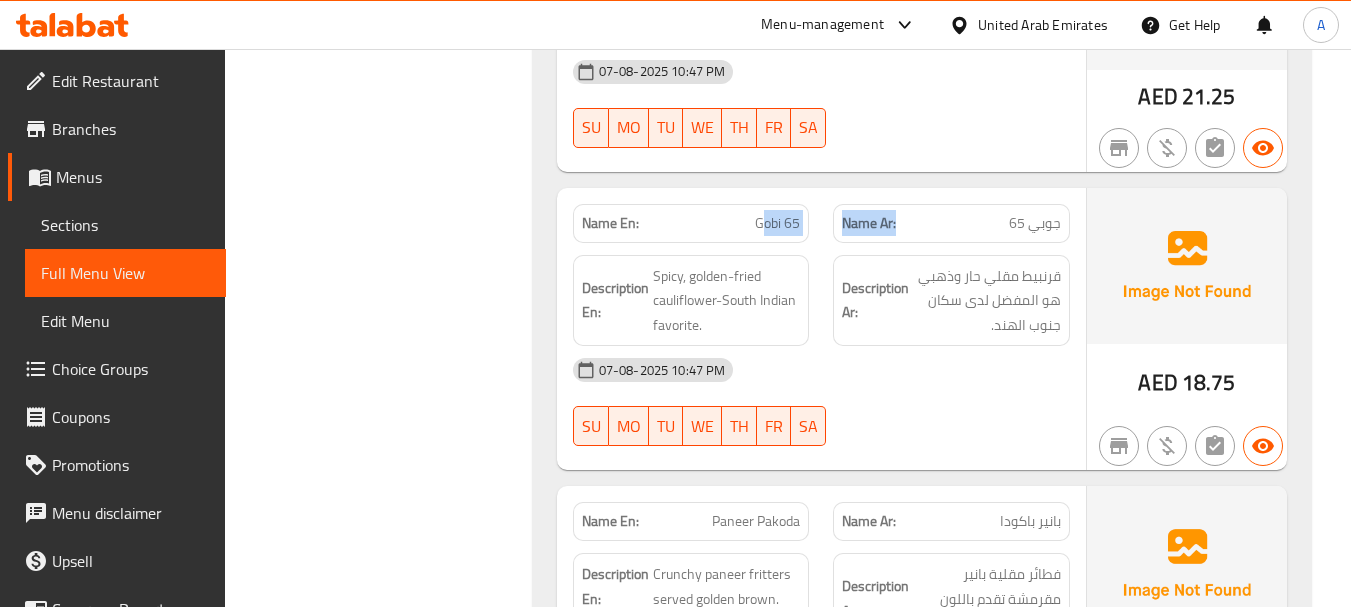 drag, startPoint x: 764, startPoint y: 196, endPoint x: 927, endPoint y: 226, distance: 165.73775 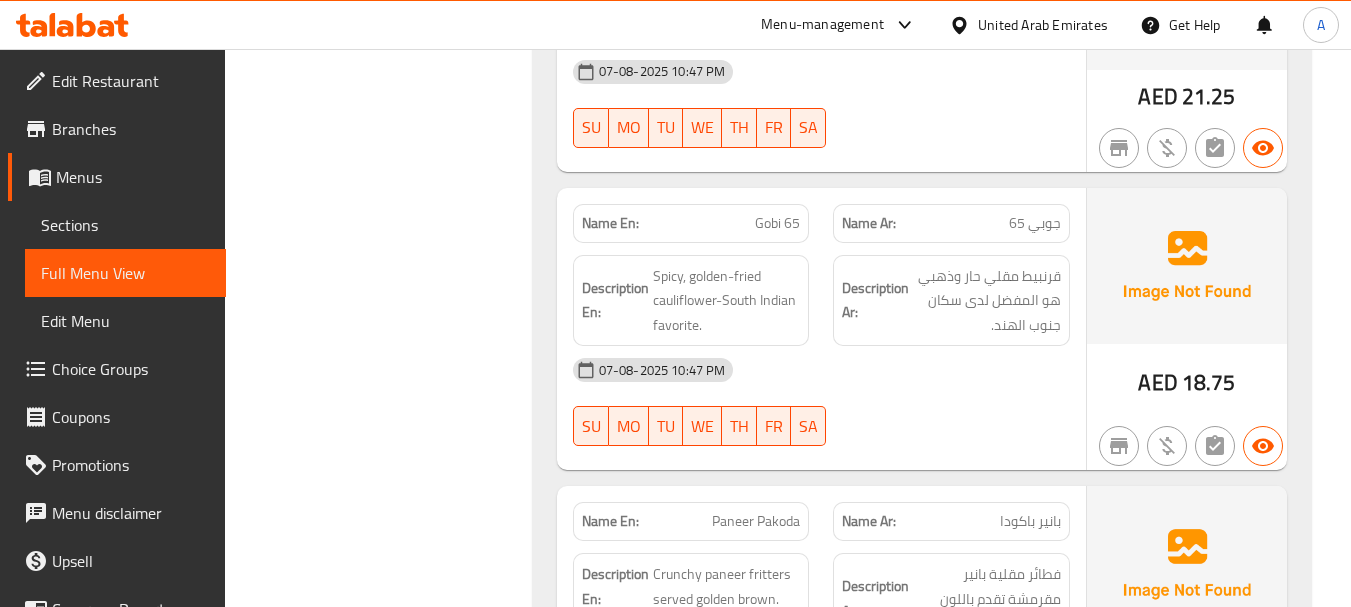 click on "07-08-2025 10:47 PM SU MO TU WE TH FR SA" at bounding box center [821, -19038] 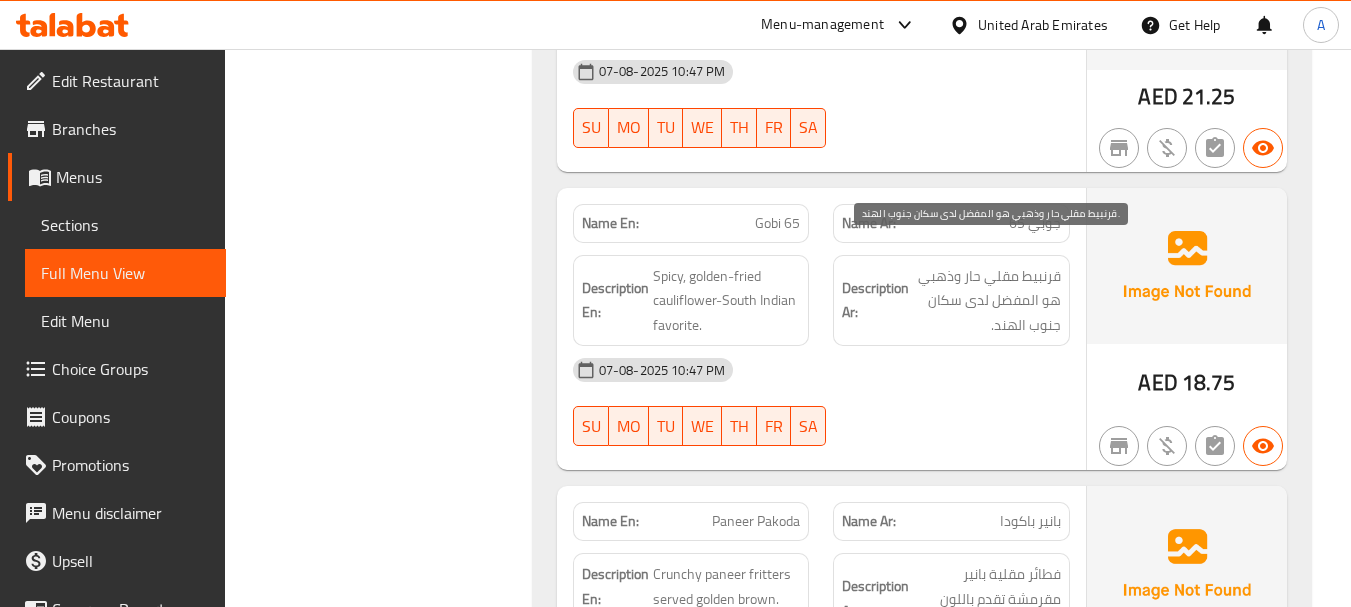 click on "قرنبيط مقلي حار وذهبي هو المفضل لدى سكان جنوب الهند." at bounding box center (987, 301) 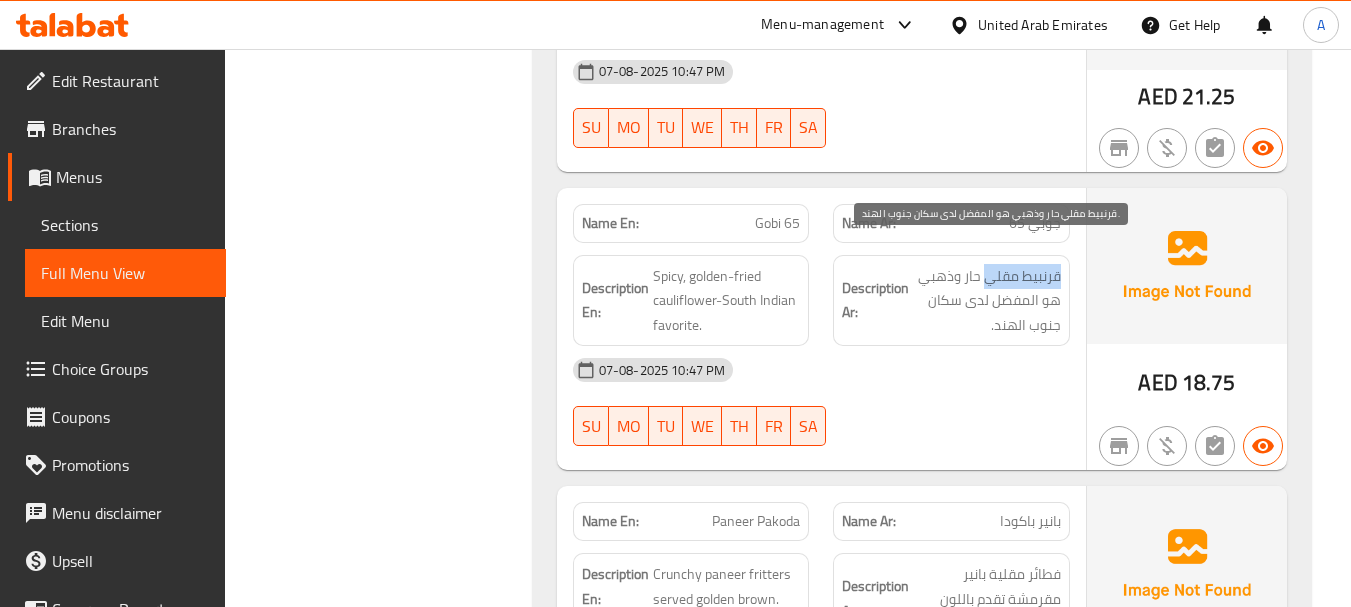 drag, startPoint x: 1031, startPoint y: 242, endPoint x: 992, endPoint y: 249, distance: 39.623226 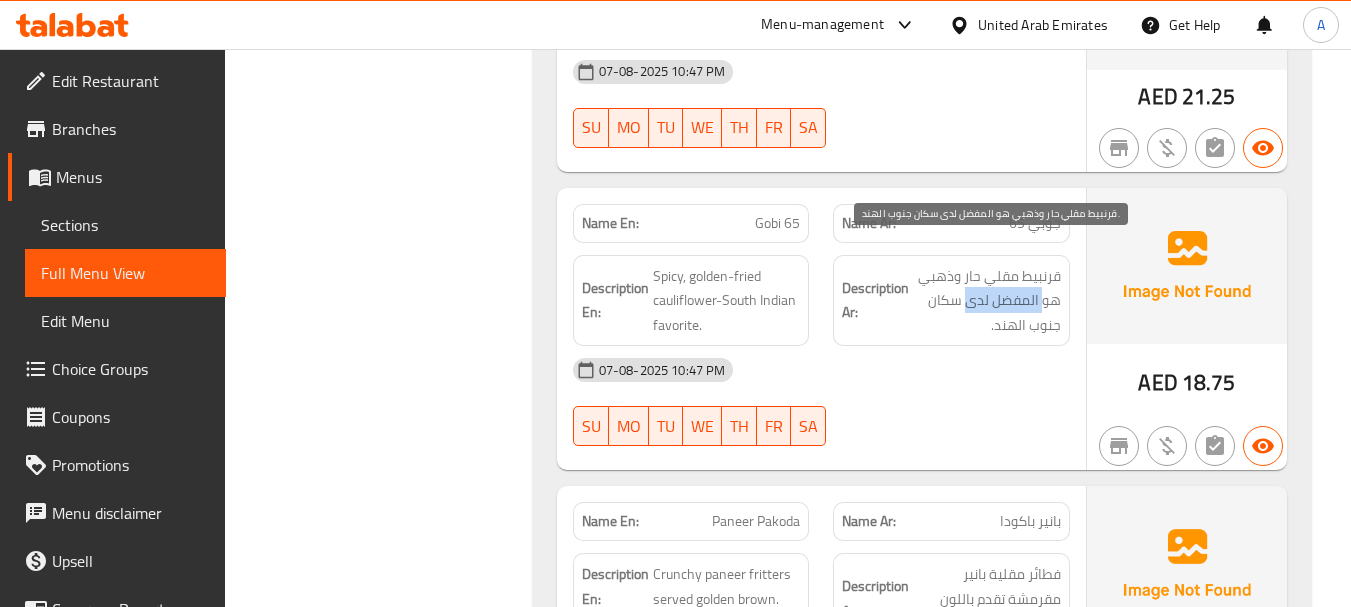 drag, startPoint x: 1045, startPoint y: 278, endPoint x: 968, endPoint y: 277, distance: 77.00649 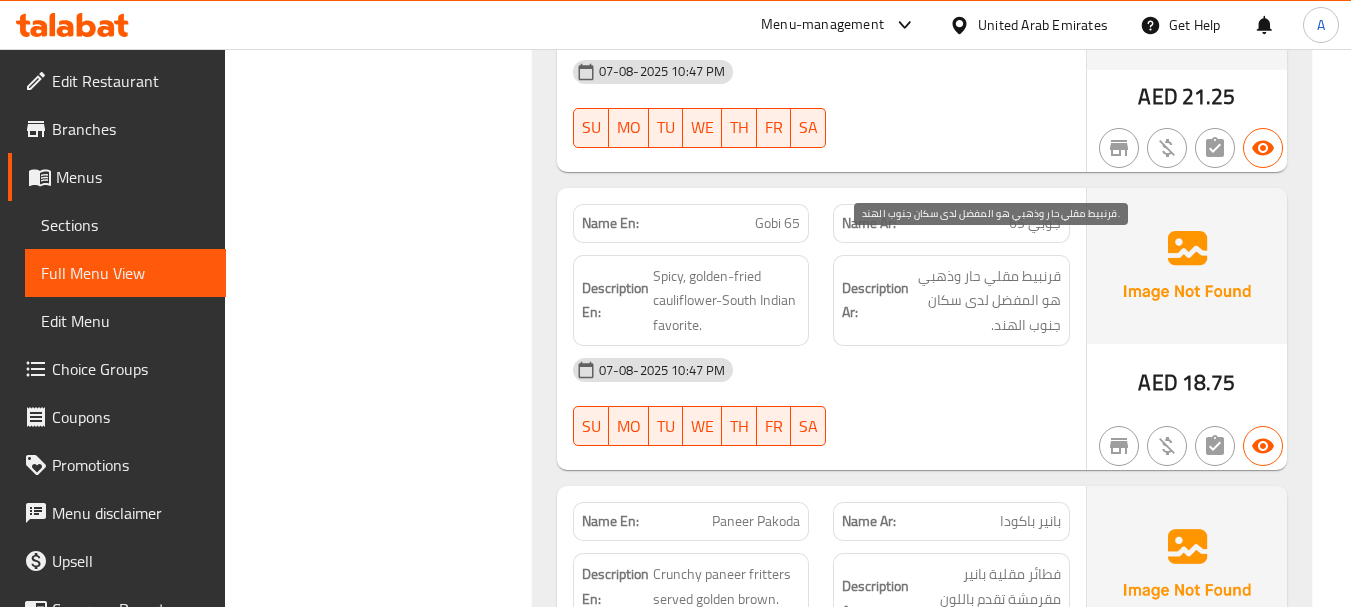 drag, startPoint x: 1048, startPoint y: 296, endPoint x: 1008, endPoint y: 318, distance: 45.65085 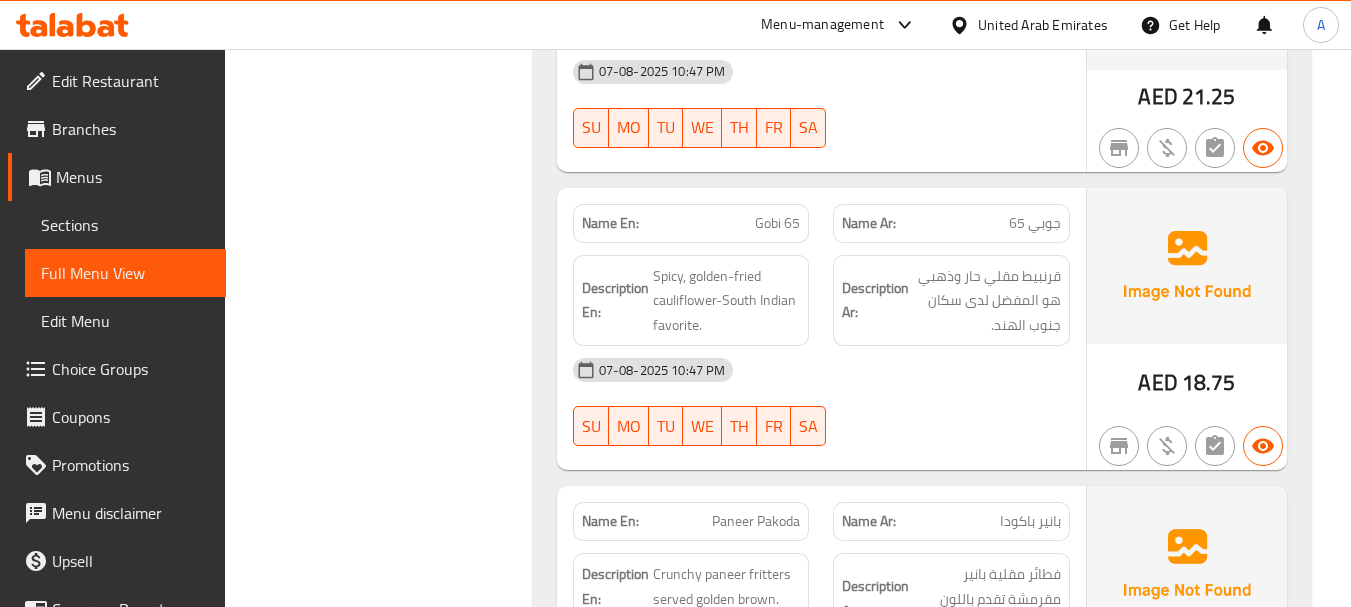 click on "07-08-2025 10:47 PM" at bounding box center [821, -19070] 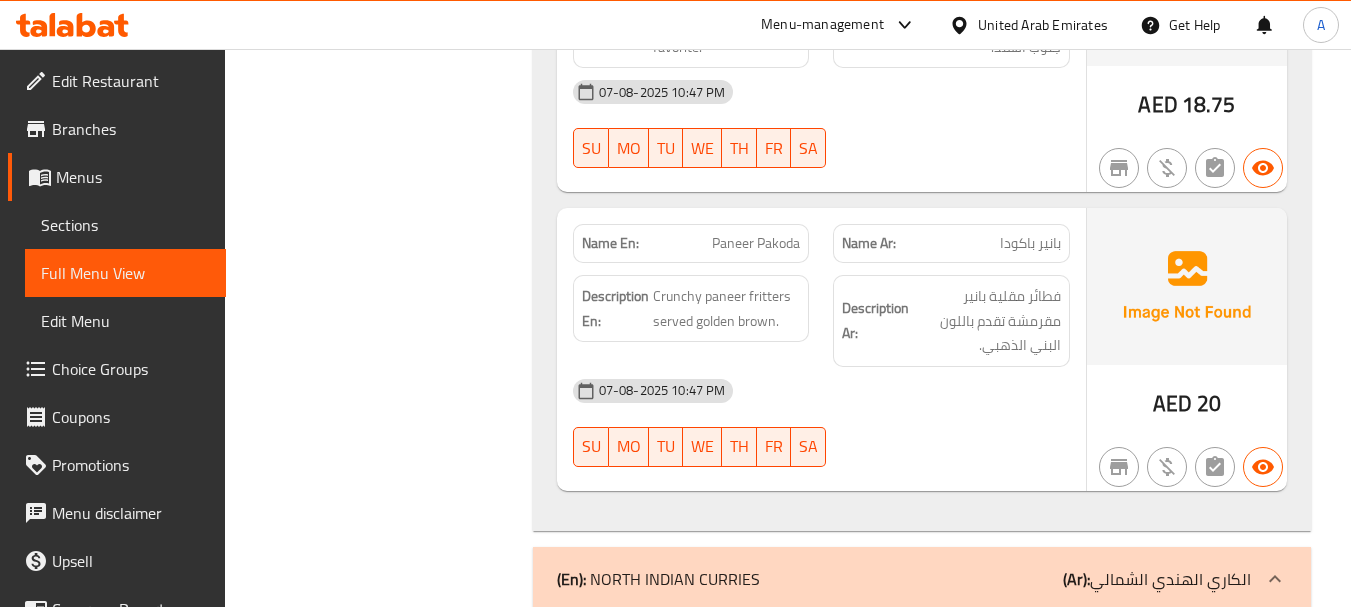 scroll, scrollTop: 21788, scrollLeft: 0, axis: vertical 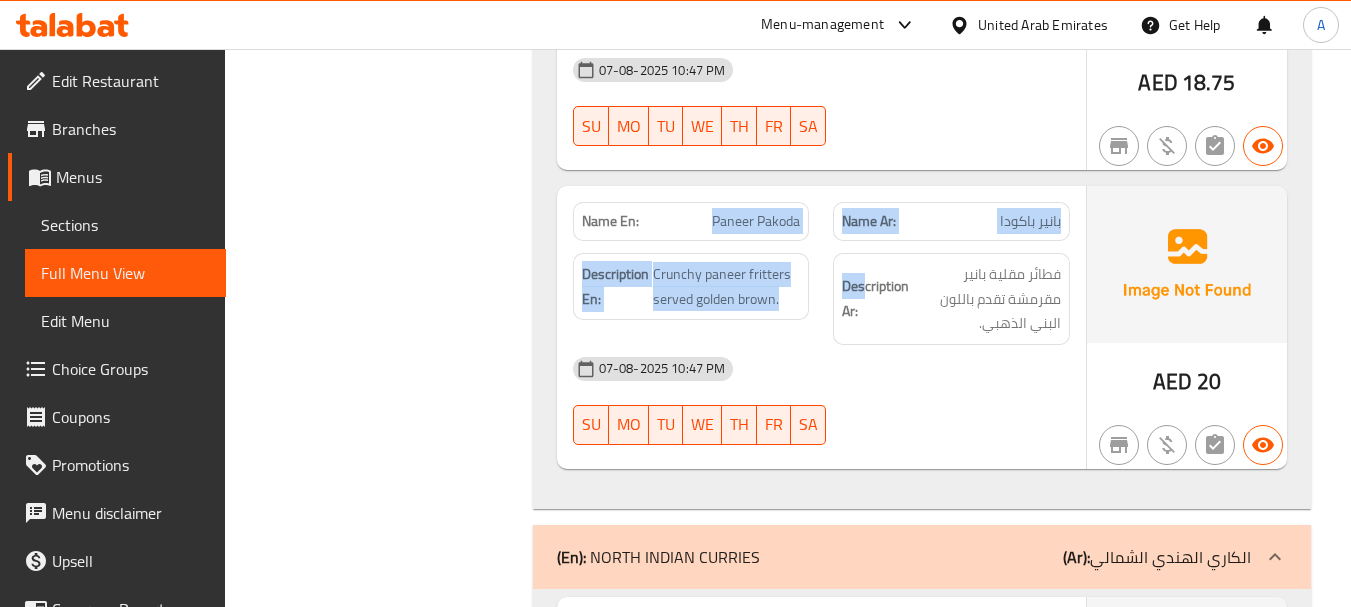 drag, startPoint x: 743, startPoint y: 201, endPoint x: 922, endPoint y: 330, distance: 220.63998 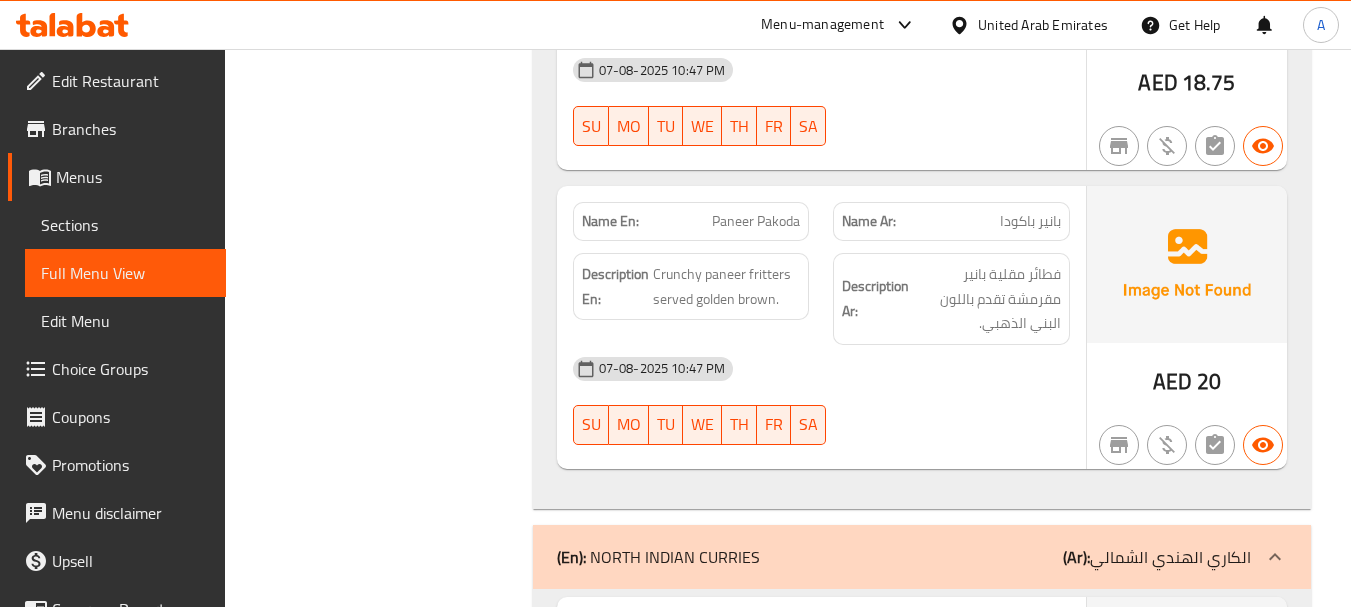 click on "07-08-2025 10:47 PM" at bounding box center (821, -17047) 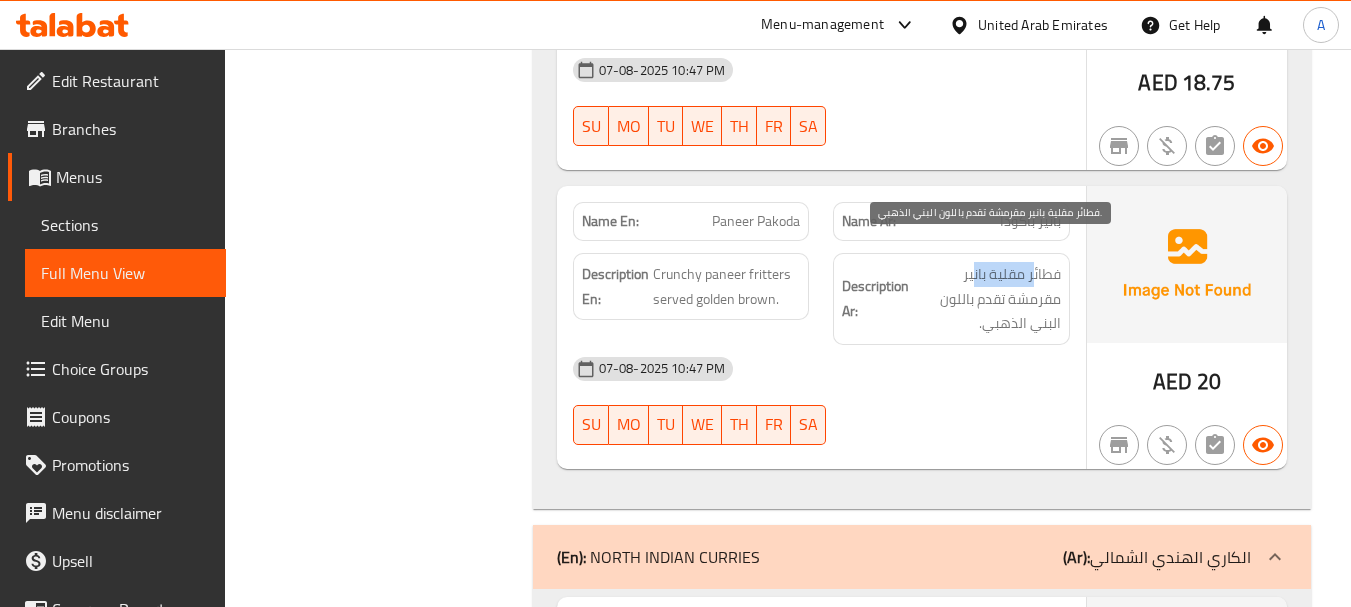 click on "فطائر مقلية بانير مقرمشة تقدم باللون البني الذهبي." at bounding box center [987, 299] 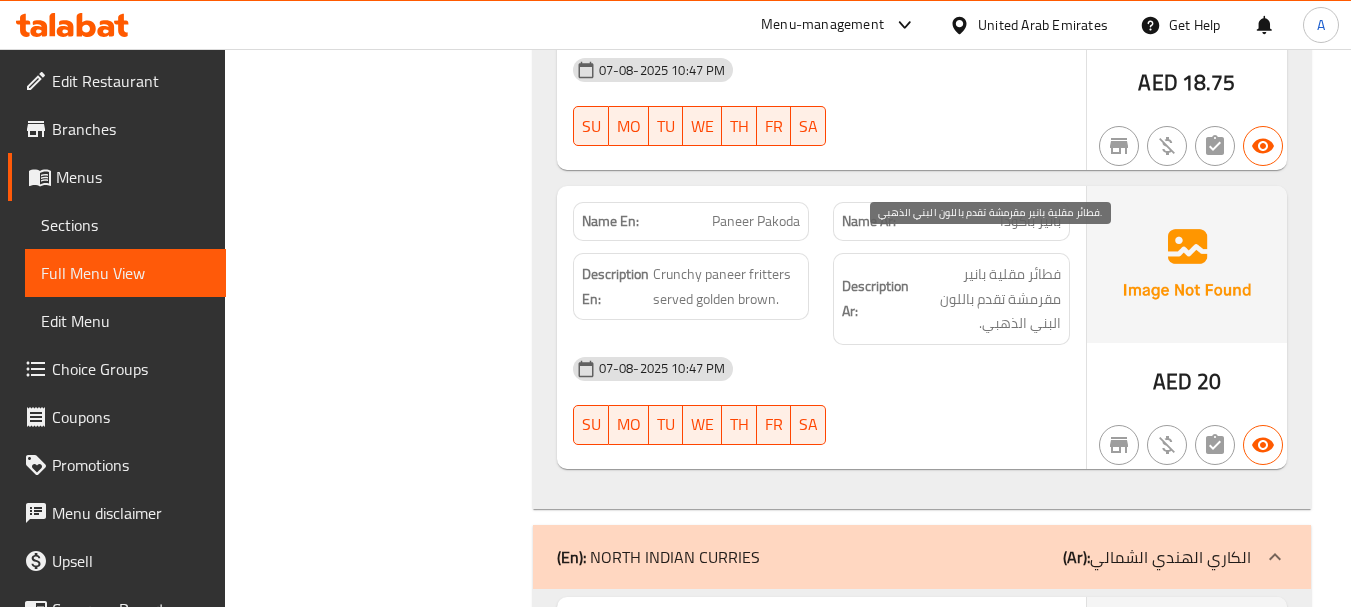 click on "فطائر مقلية بانير مقرمشة تقدم باللون البني الذهبي." at bounding box center [987, 299] 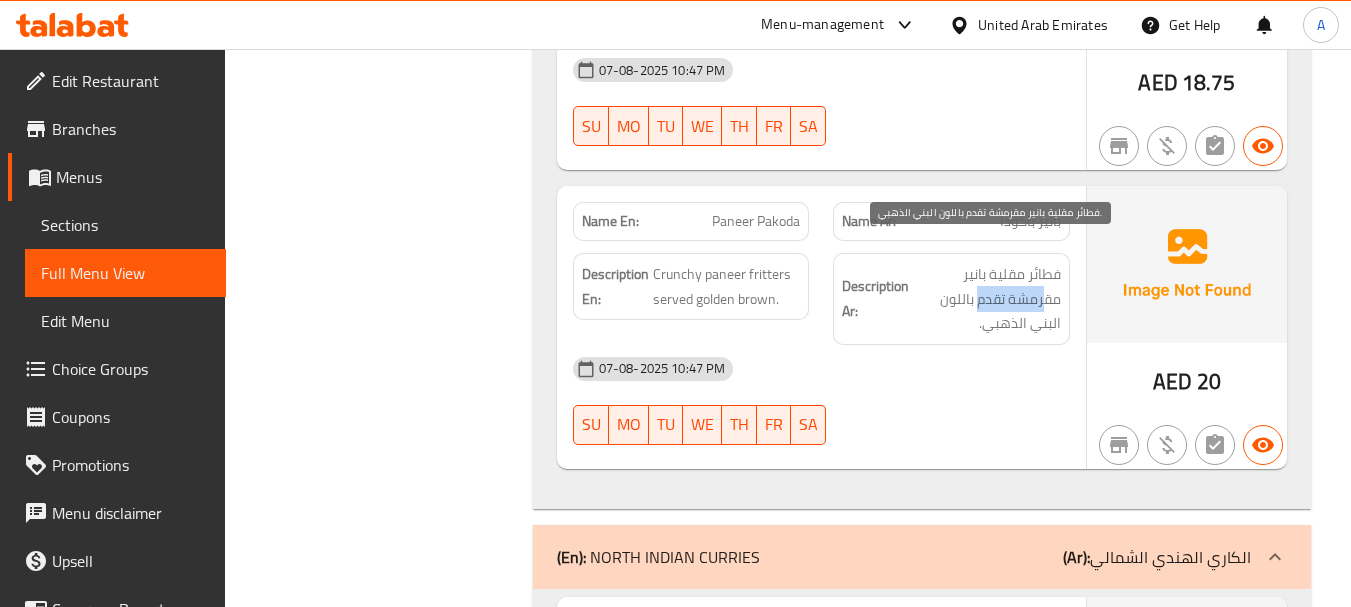 drag, startPoint x: 1043, startPoint y: 279, endPoint x: 959, endPoint y: 272, distance: 84.29116 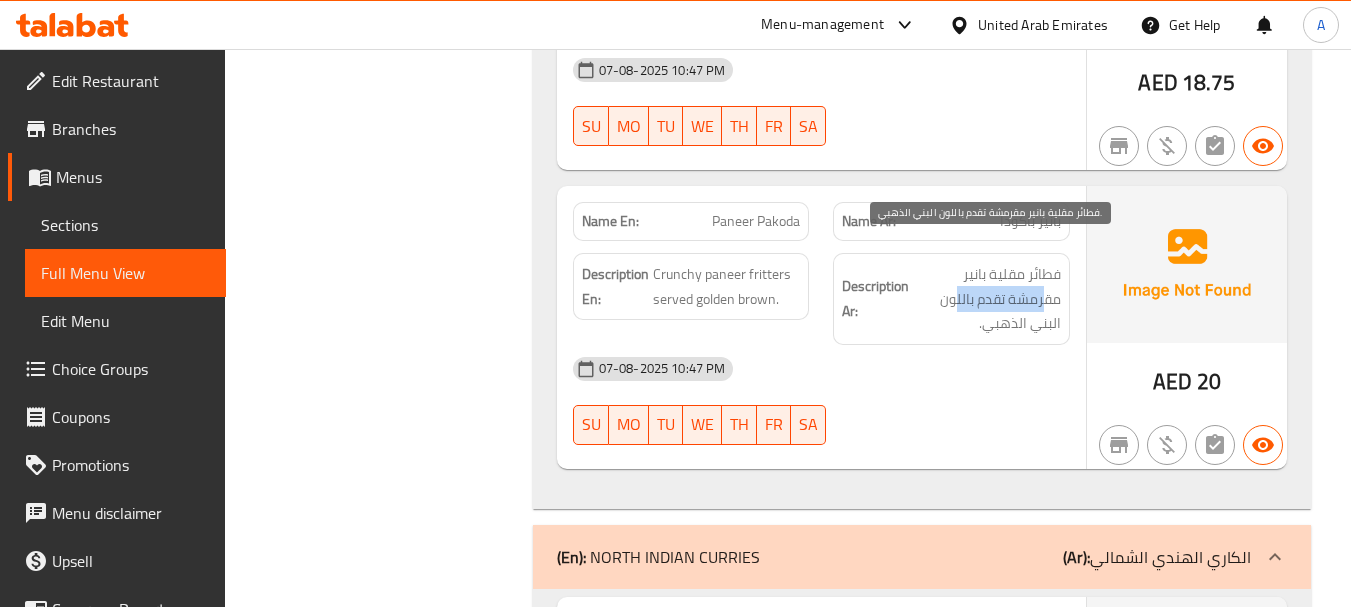 drag, startPoint x: 1040, startPoint y: 301, endPoint x: 987, endPoint y: 341, distance: 66.4003 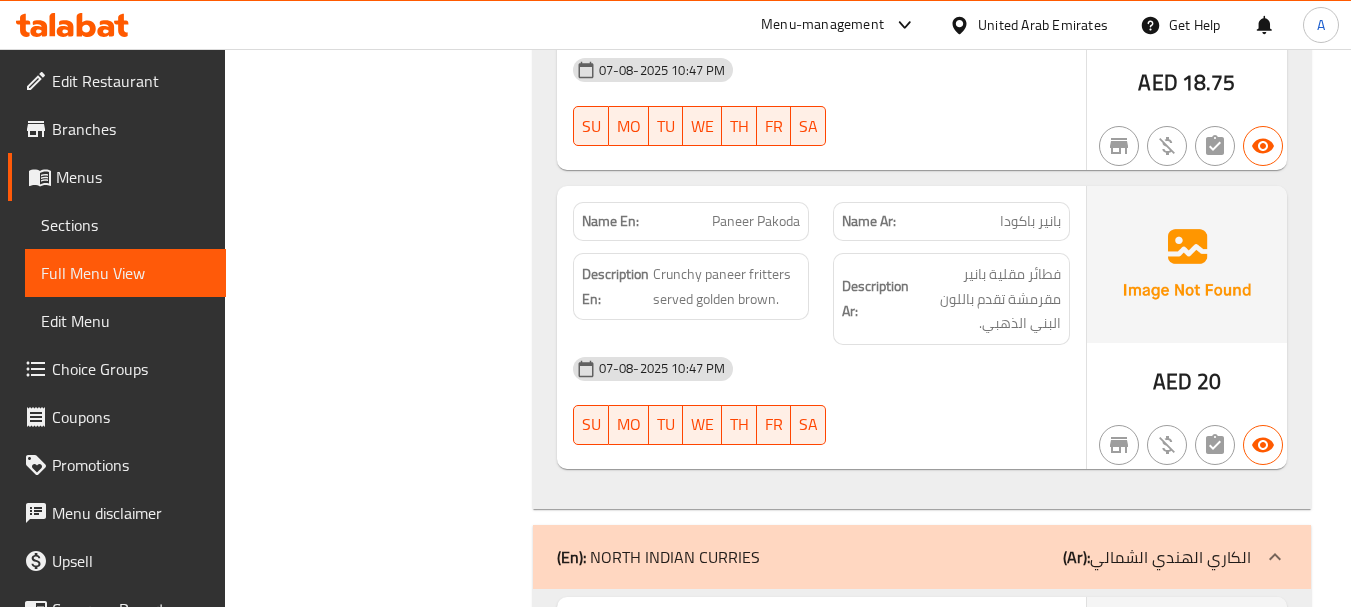 drag, startPoint x: 970, startPoint y: 480, endPoint x: 931, endPoint y: 431, distance: 62.625874 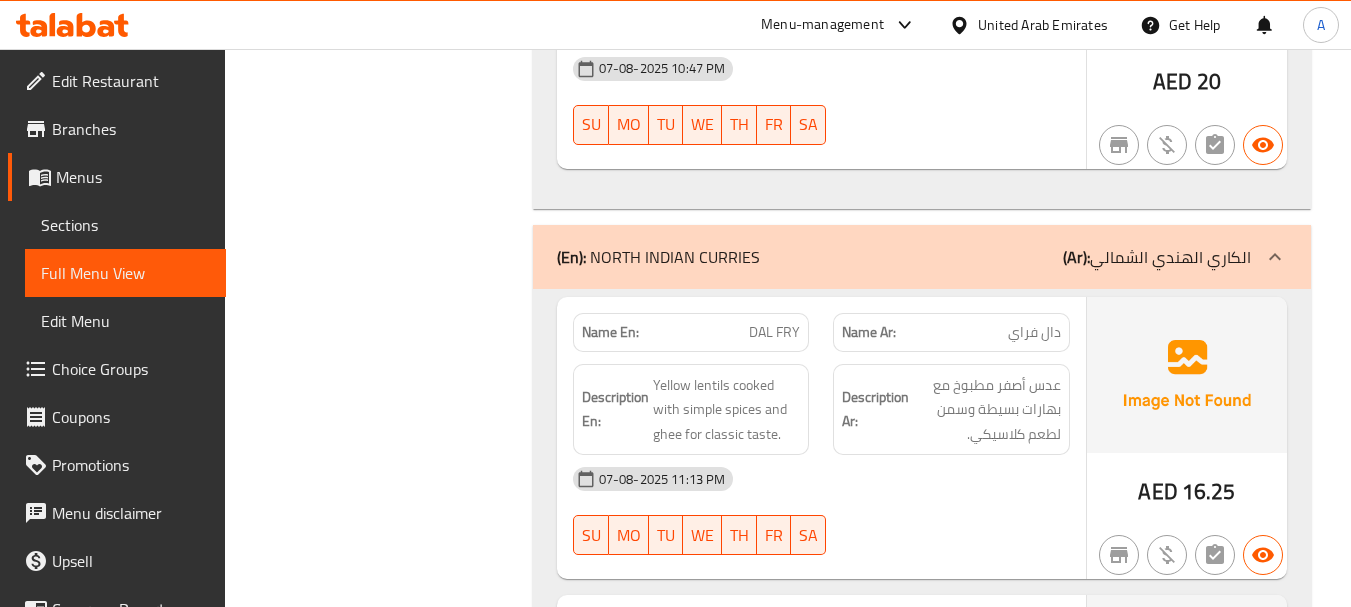 scroll, scrollTop: 9238, scrollLeft: 0, axis: vertical 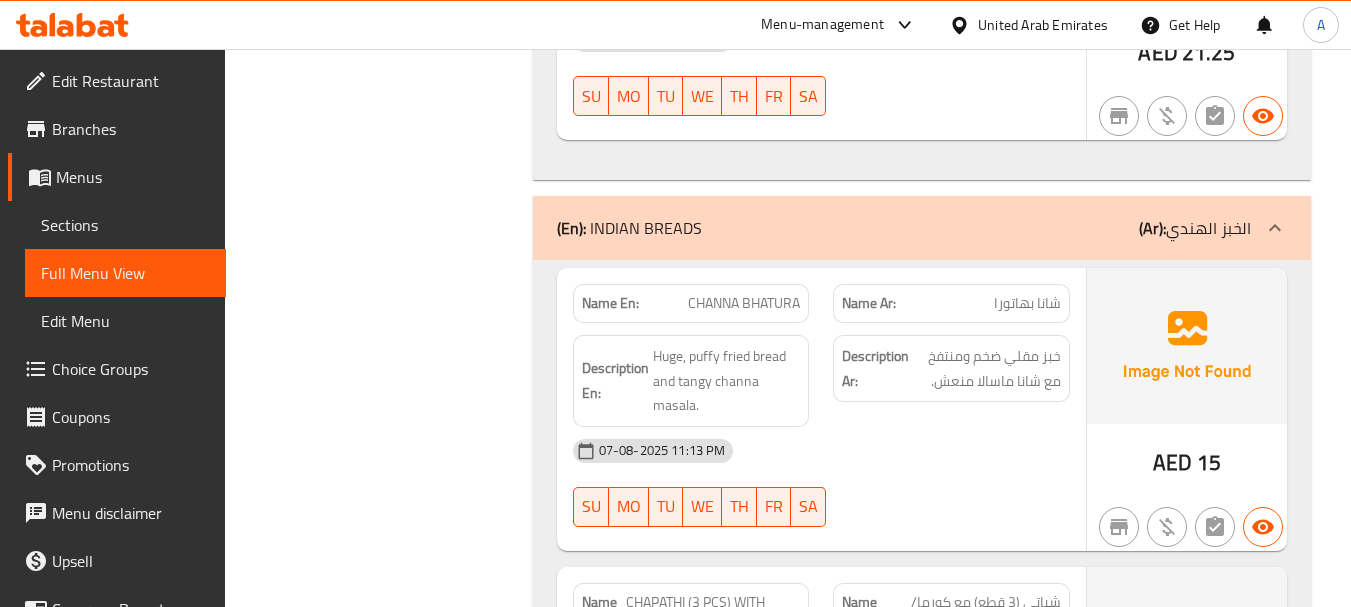 click on "CHANNA BHATURA" at bounding box center [725, -8862] 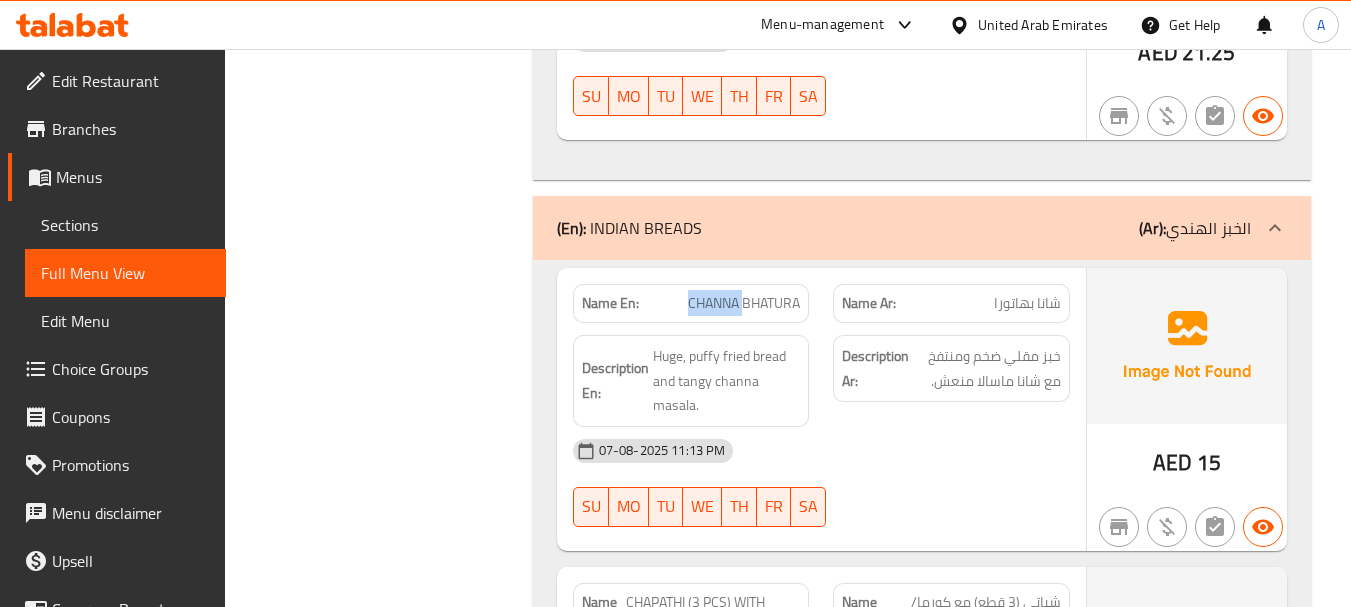 click on "CHANNA BHATURA" at bounding box center (725, -8862) 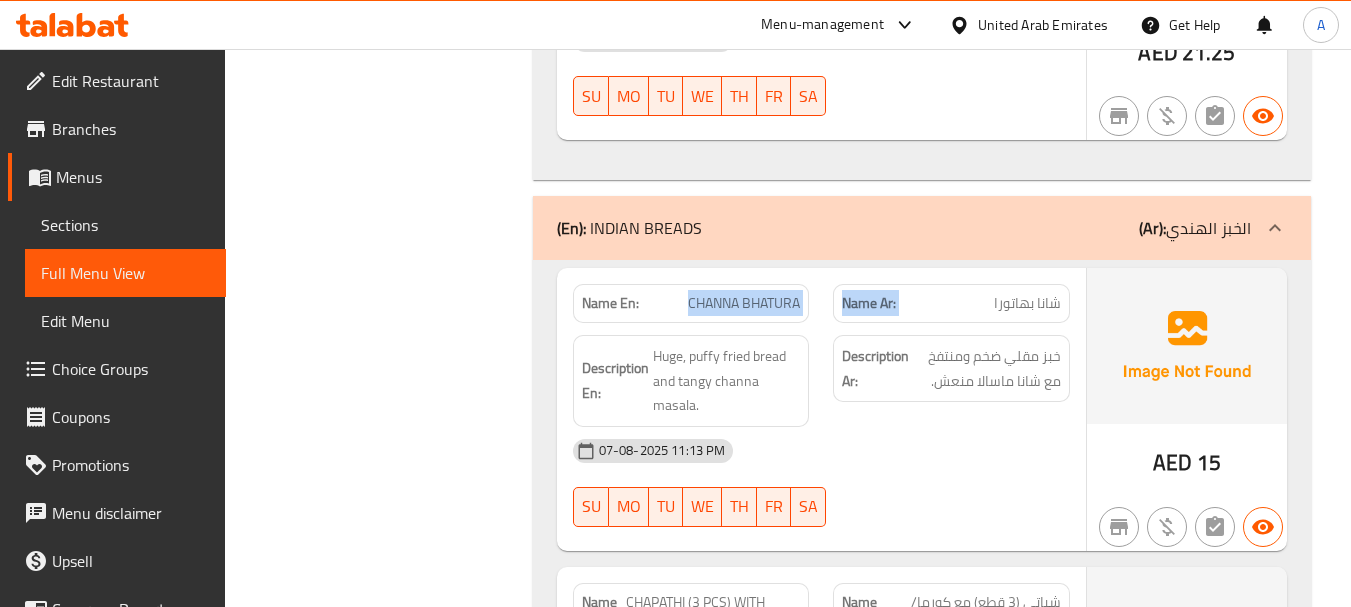 drag, startPoint x: 696, startPoint y: 306, endPoint x: 961, endPoint y: 319, distance: 265.31866 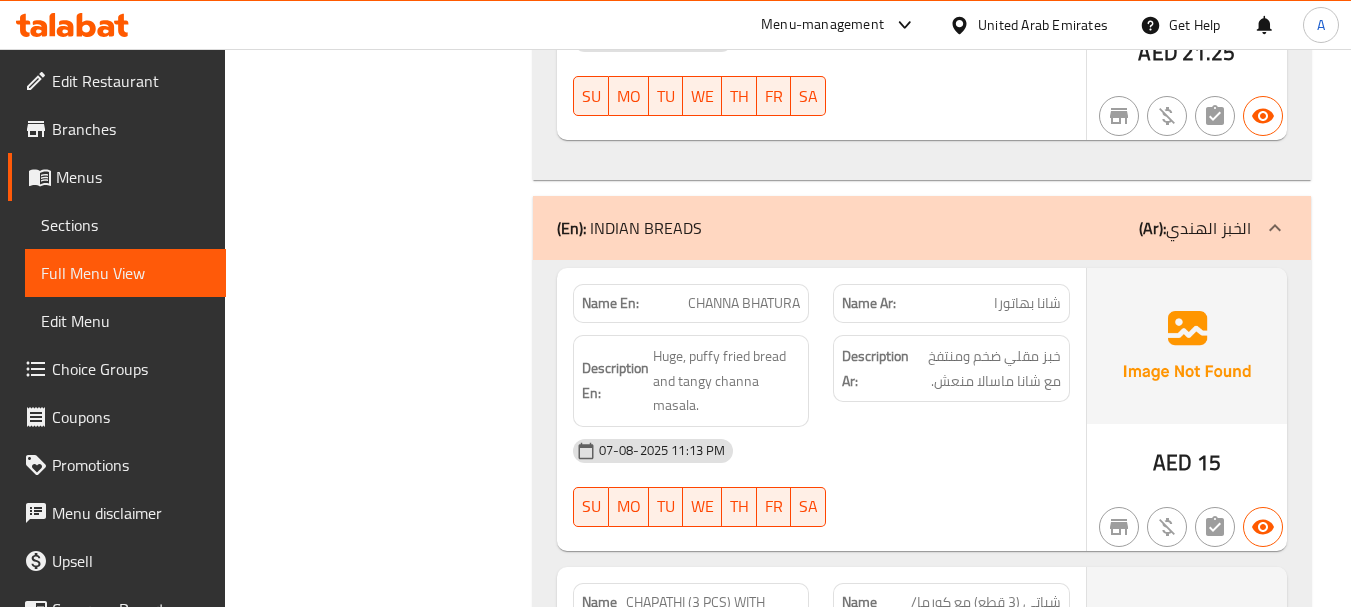 drag, startPoint x: 1023, startPoint y: 434, endPoint x: 1014, endPoint y: 394, distance: 41 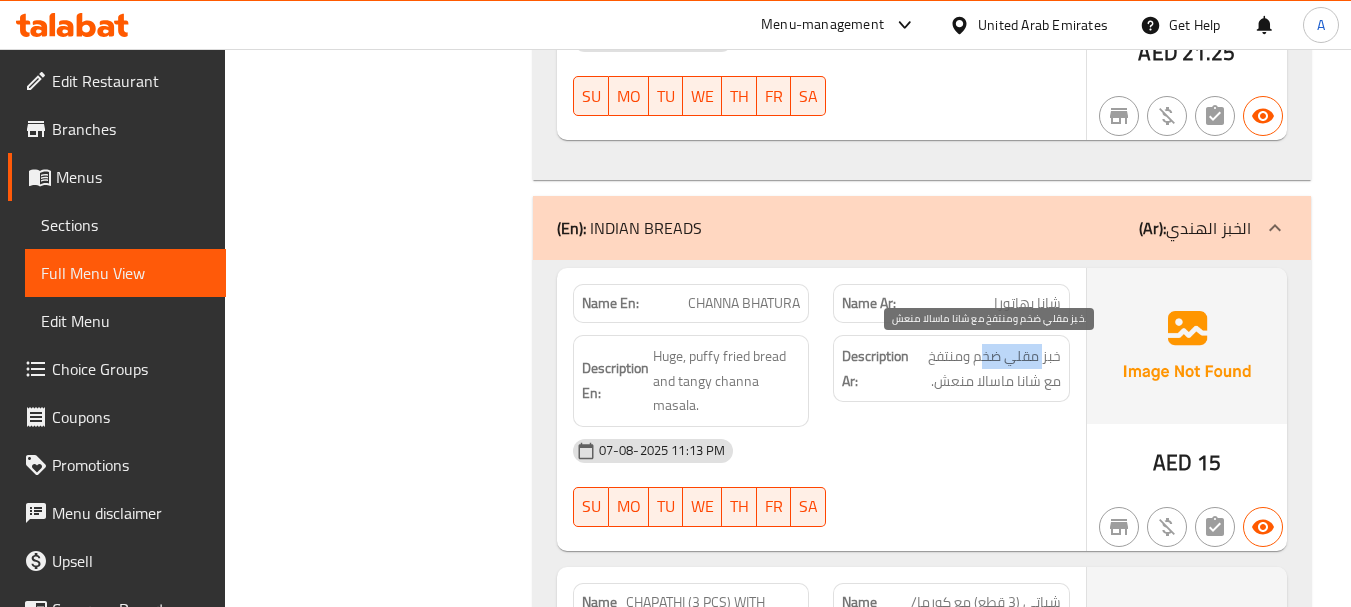 drag, startPoint x: 1043, startPoint y: 357, endPoint x: 983, endPoint y: 356, distance: 60.00833 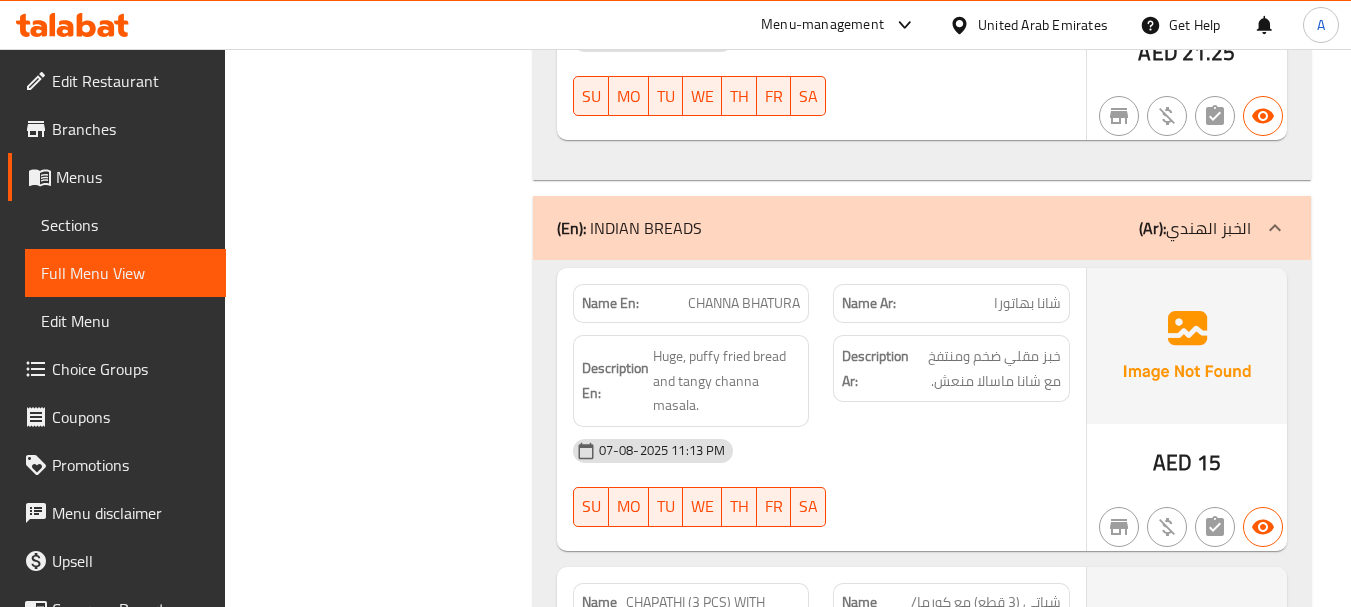 click on "Description Ar: خبز مقلي ضخم ومنتفخ مع شانا ماسالا منعش." at bounding box center (951, -8784) 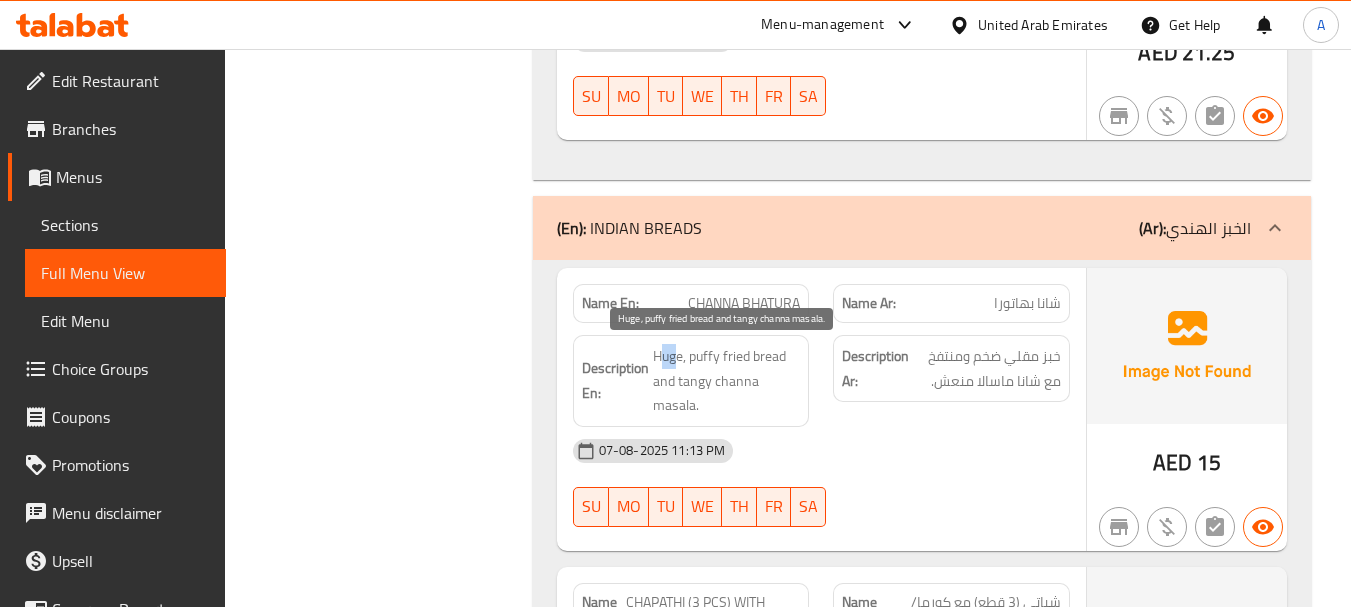 click on "Huge, puffy fried bread and tangy channa masala." at bounding box center [727, 381] 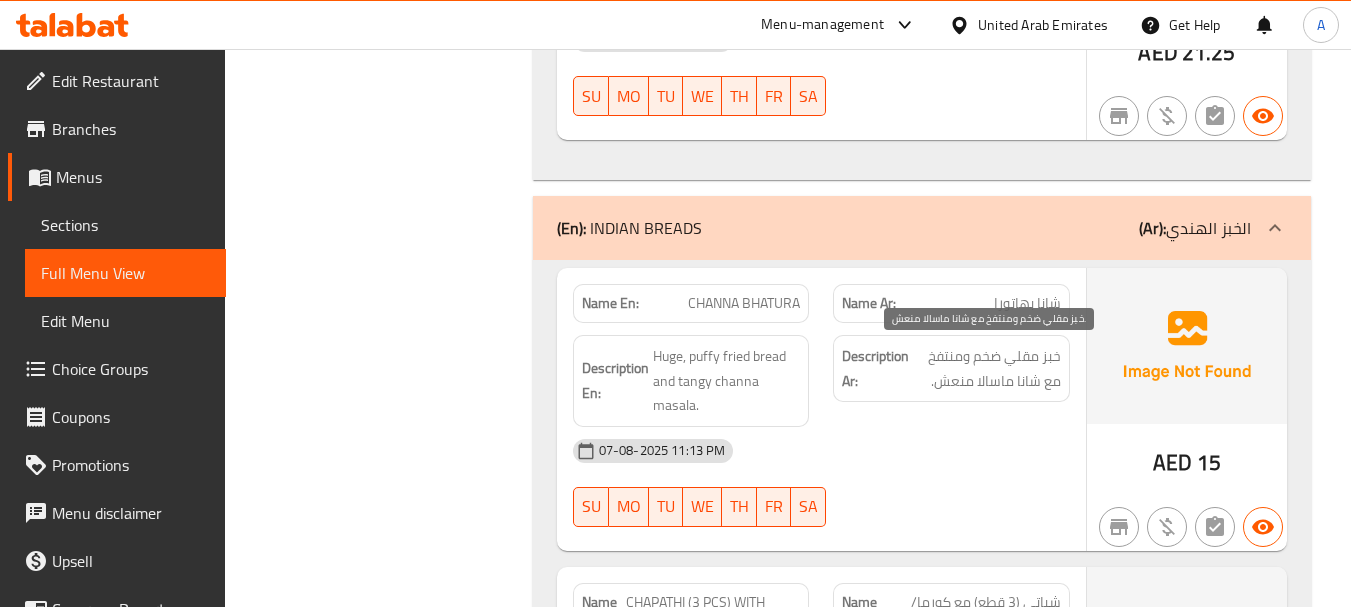 drag, startPoint x: 1034, startPoint y: 354, endPoint x: 1015, endPoint y: 362, distance: 20.615528 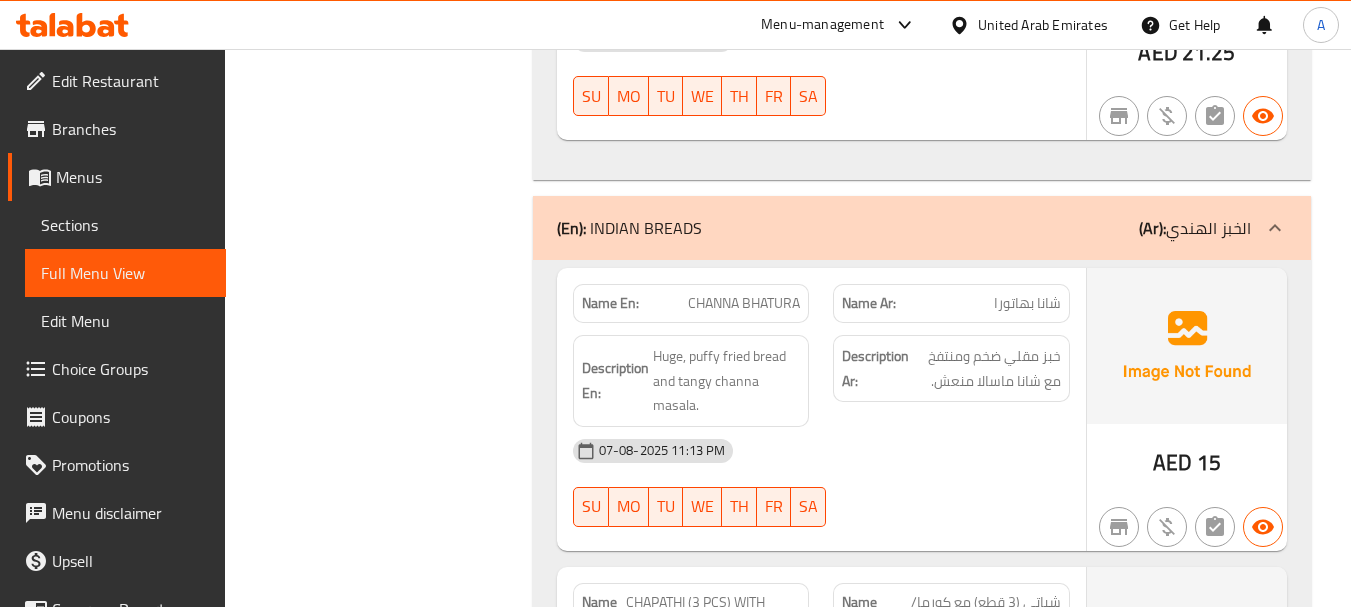 click on "Description Ar: خبز مقلي ضخم ومنتفخ مع شانا ماسالا منعش." at bounding box center (951, -8784) 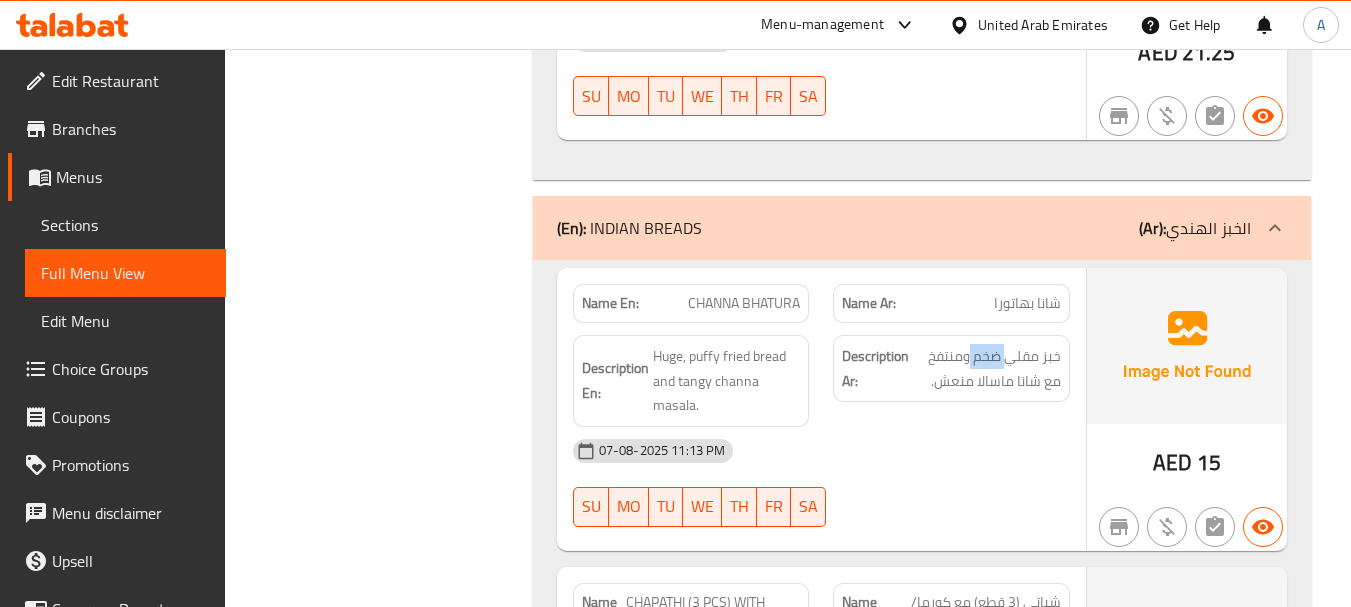 drag, startPoint x: 1008, startPoint y: 343, endPoint x: 965, endPoint y: 352, distance: 43.931767 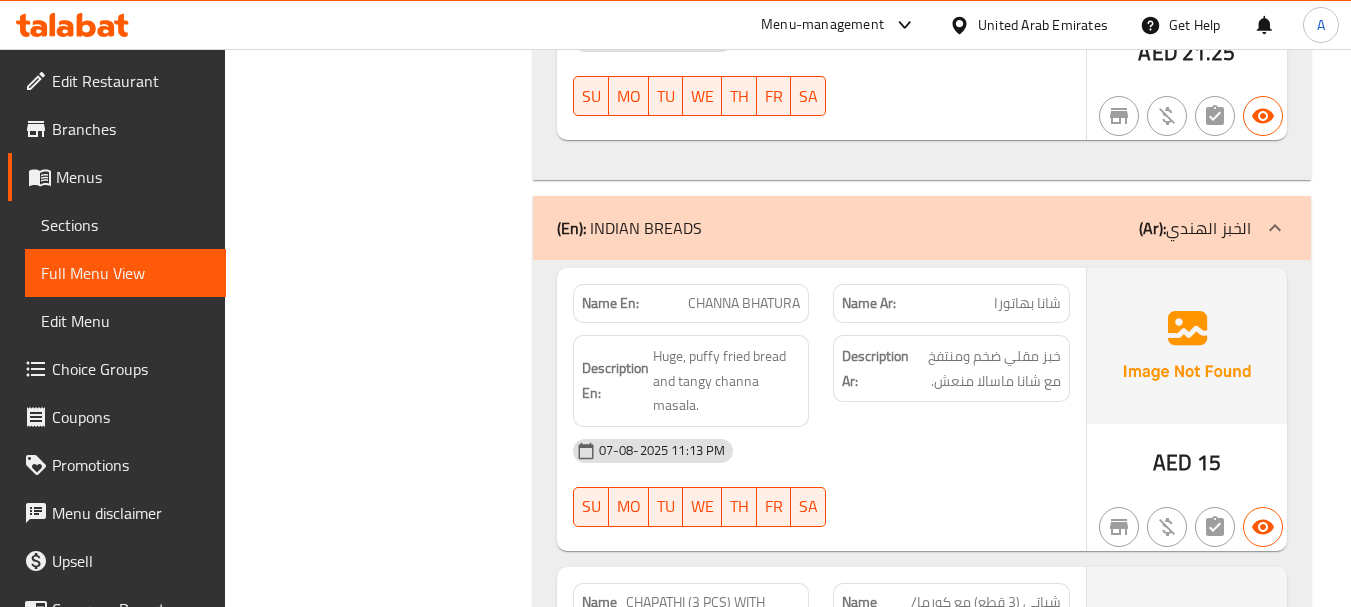 click on "07-08-2025 11:13 PM" at bounding box center (821, -8715) 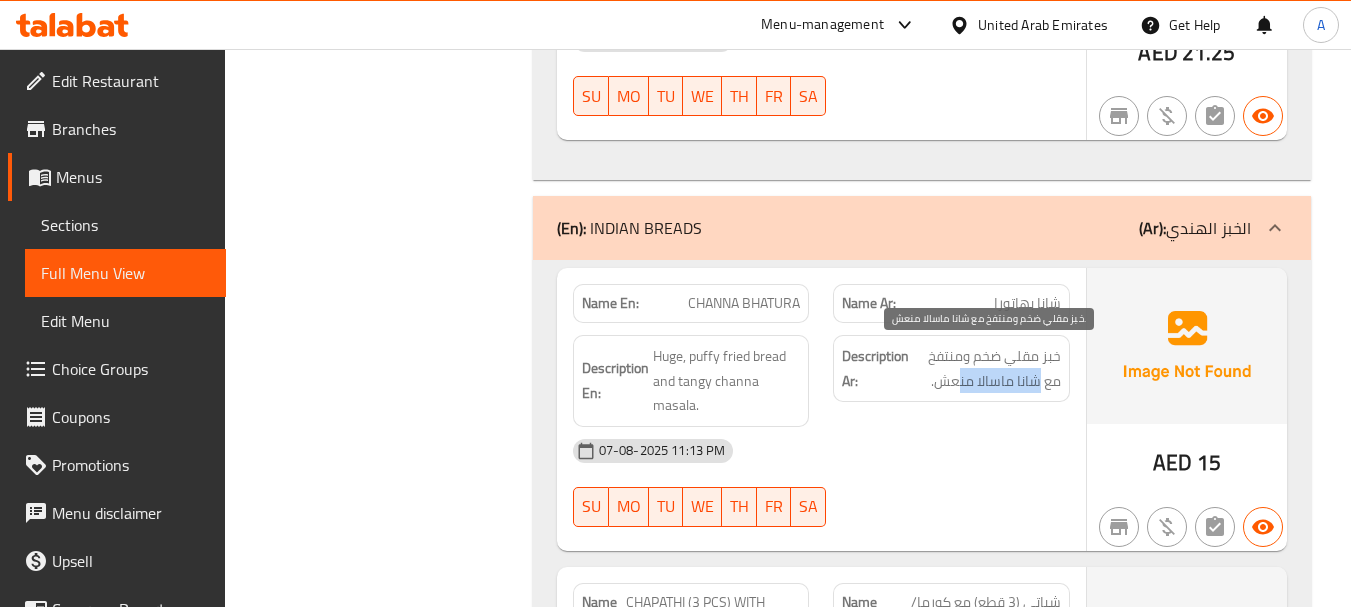 drag, startPoint x: 1015, startPoint y: 376, endPoint x: 961, endPoint y: 372, distance: 54.147945 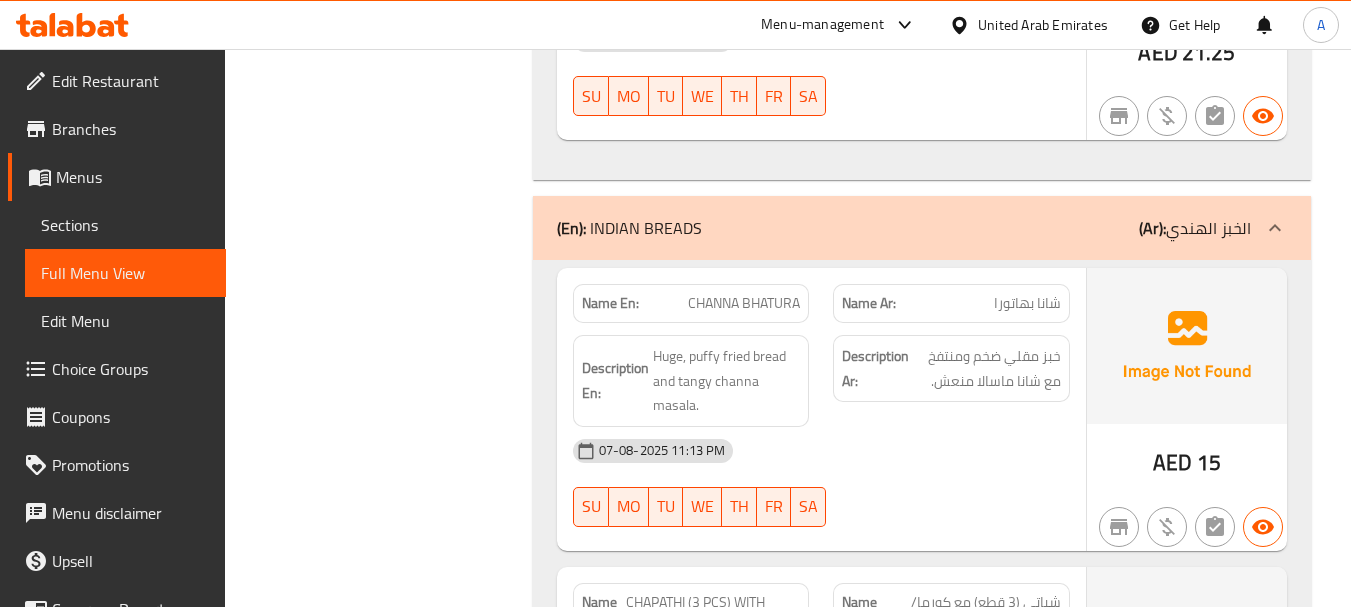 click on "Description Ar: خبز مقلي ضخم ومنتفخ مع شانا ماسالا منعش." at bounding box center (951, -8784) 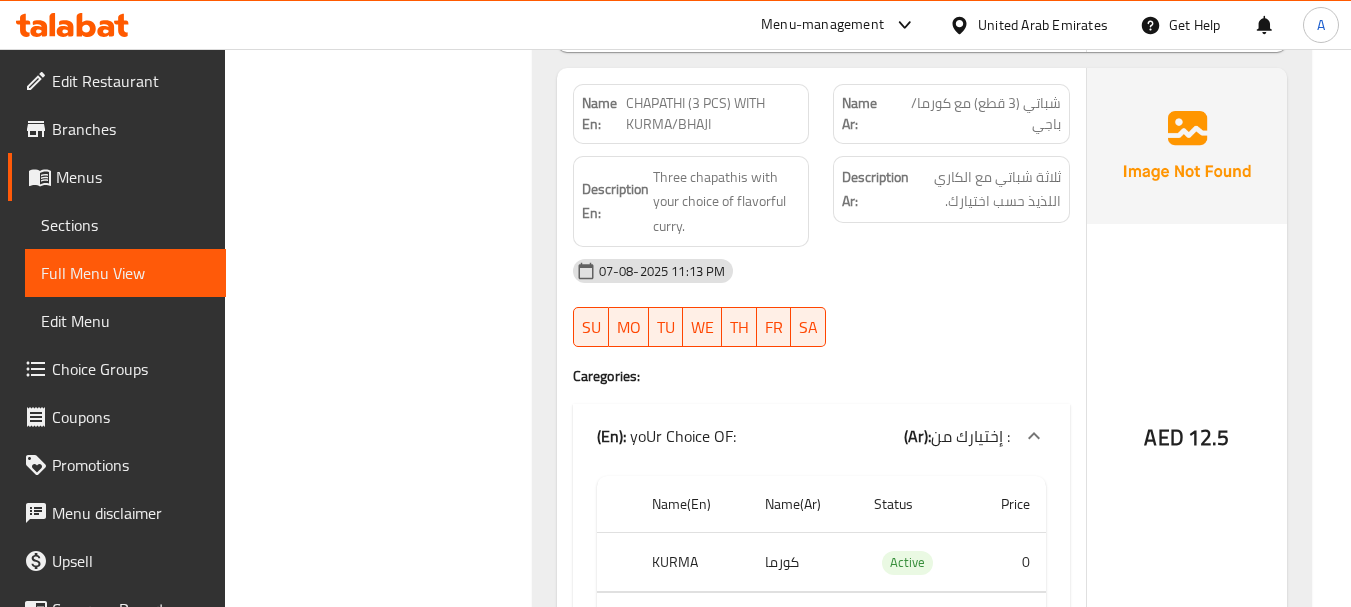 scroll, scrollTop: 9738, scrollLeft: 0, axis: vertical 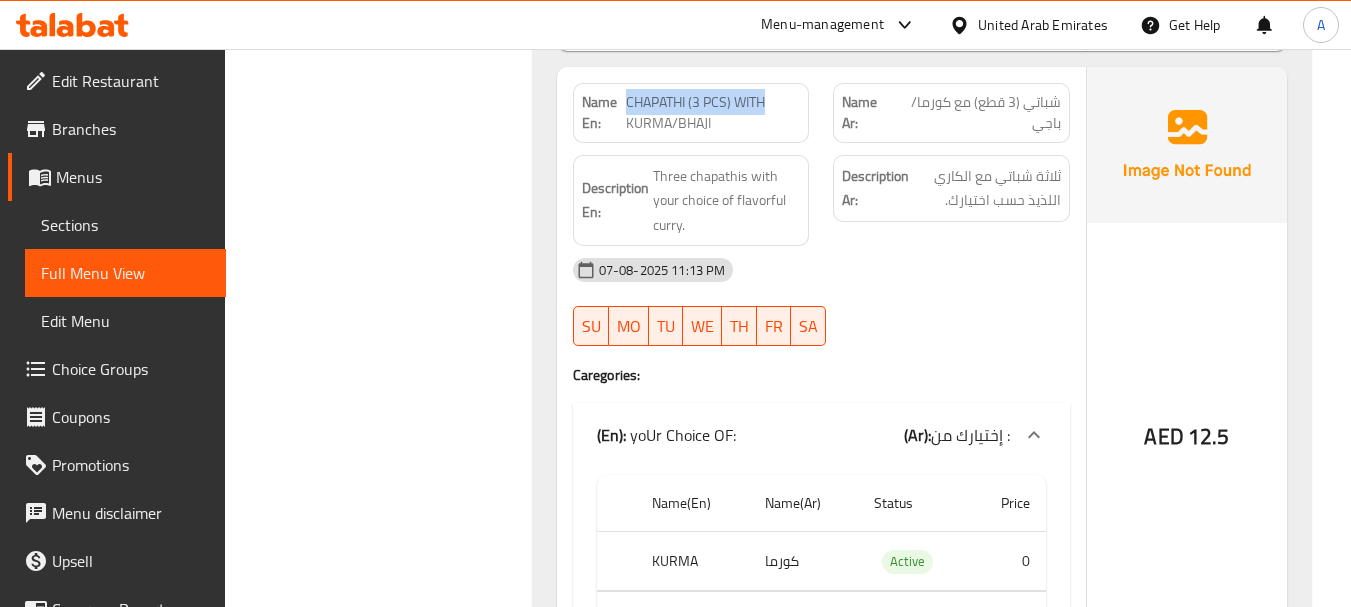 drag, startPoint x: 627, startPoint y: 91, endPoint x: 1012, endPoint y: 315, distance: 445.42227 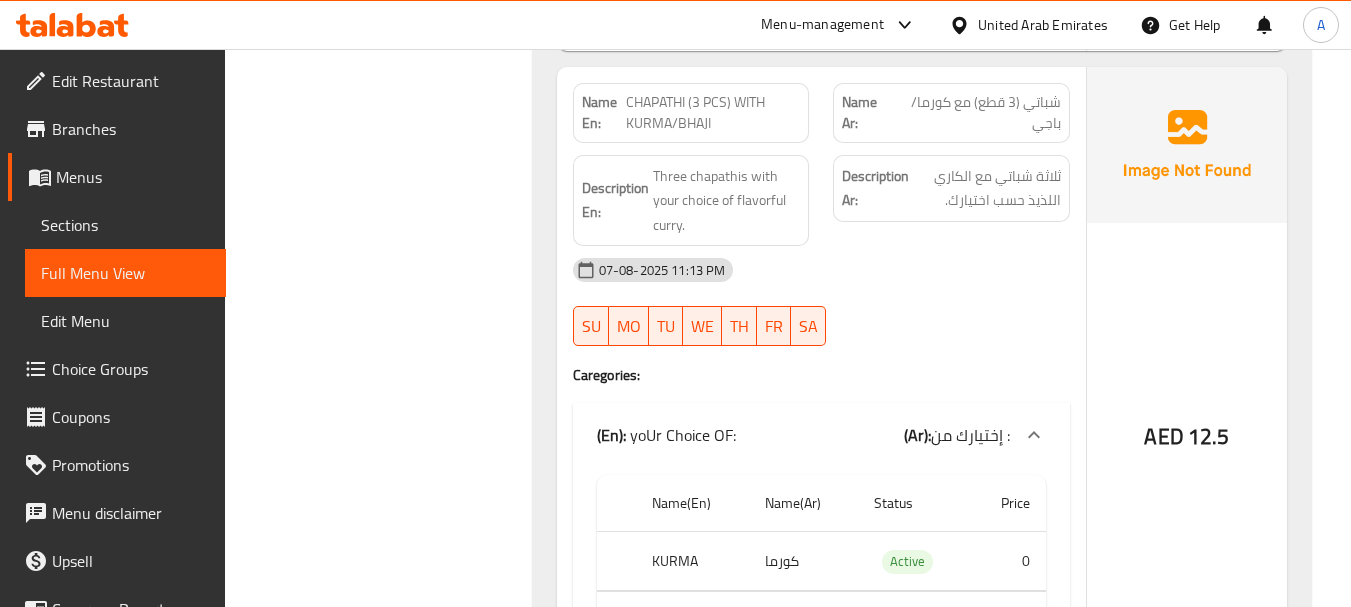 drag, startPoint x: 1014, startPoint y: 320, endPoint x: 969, endPoint y: 153, distance: 172.95663 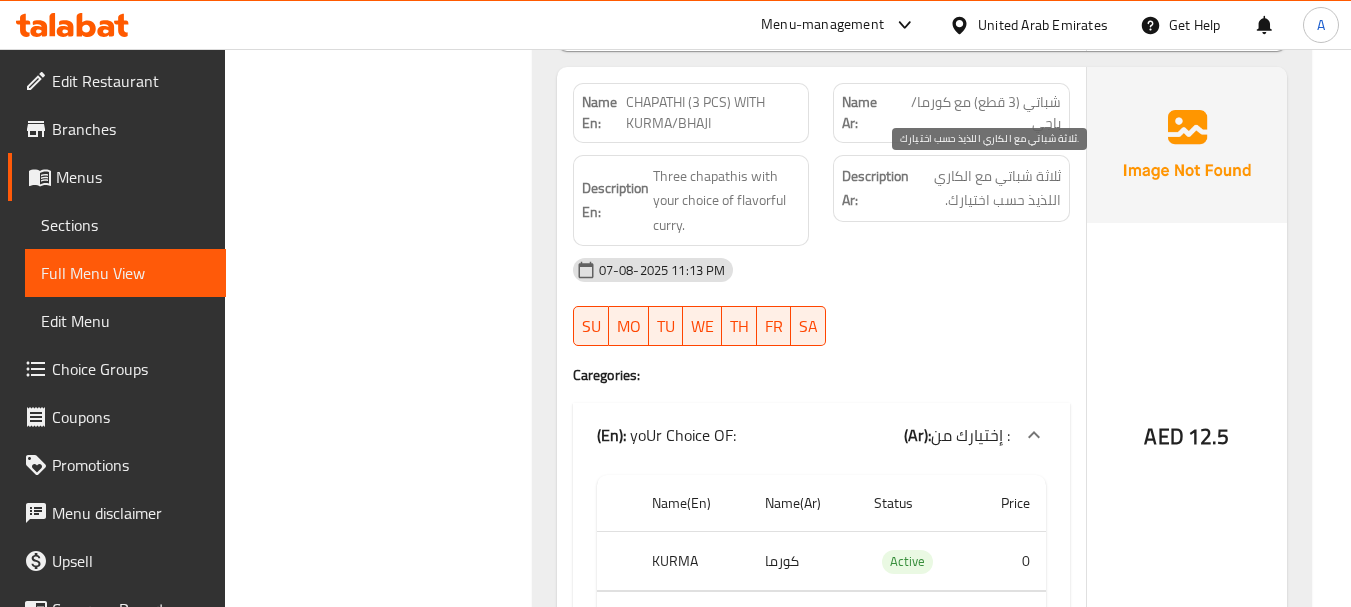click on "ثلاثة شباتي مع الكاري اللذيذ حسب اختيارك." at bounding box center (987, 188) 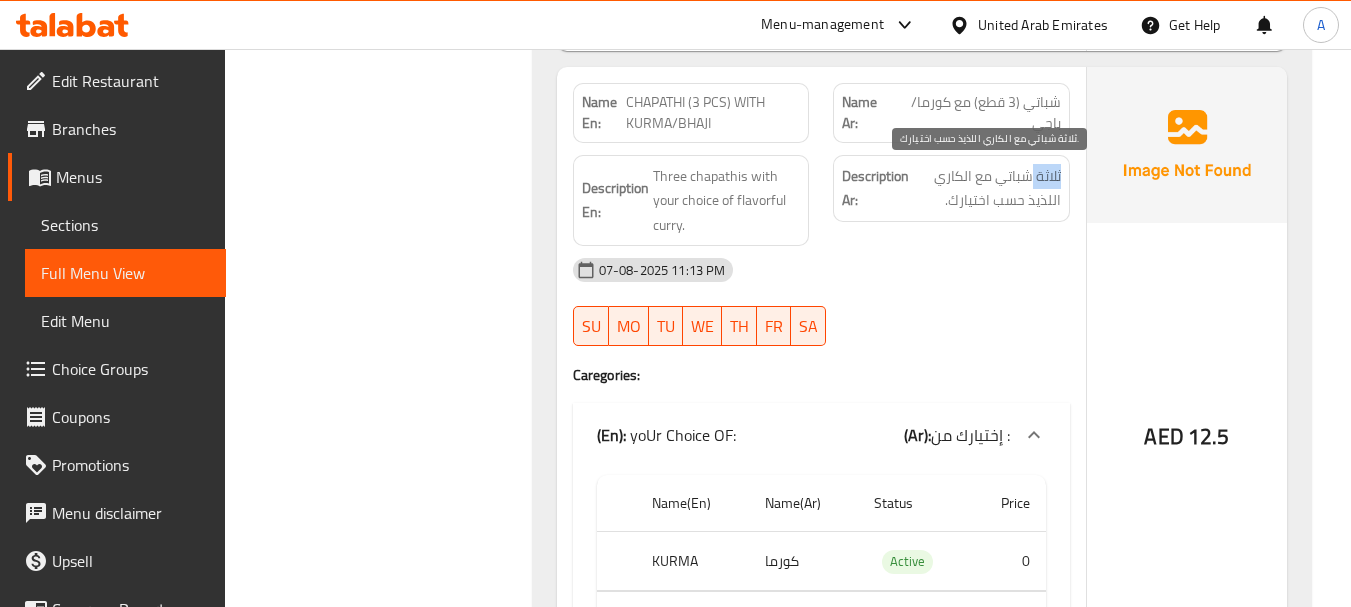 drag, startPoint x: 1050, startPoint y: 174, endPoint x: 1059, endPoint y: 267, distance: 93.43447 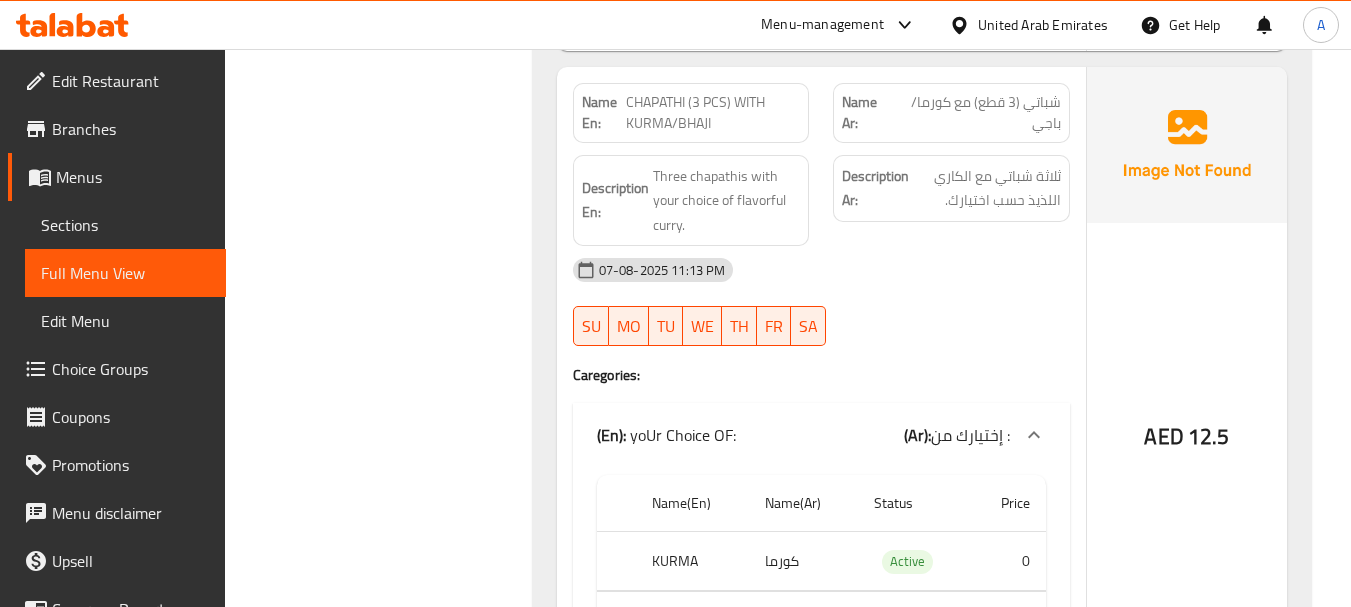 click on "07-08-2025 11:13 PM" at bounding box center (821, -8895) 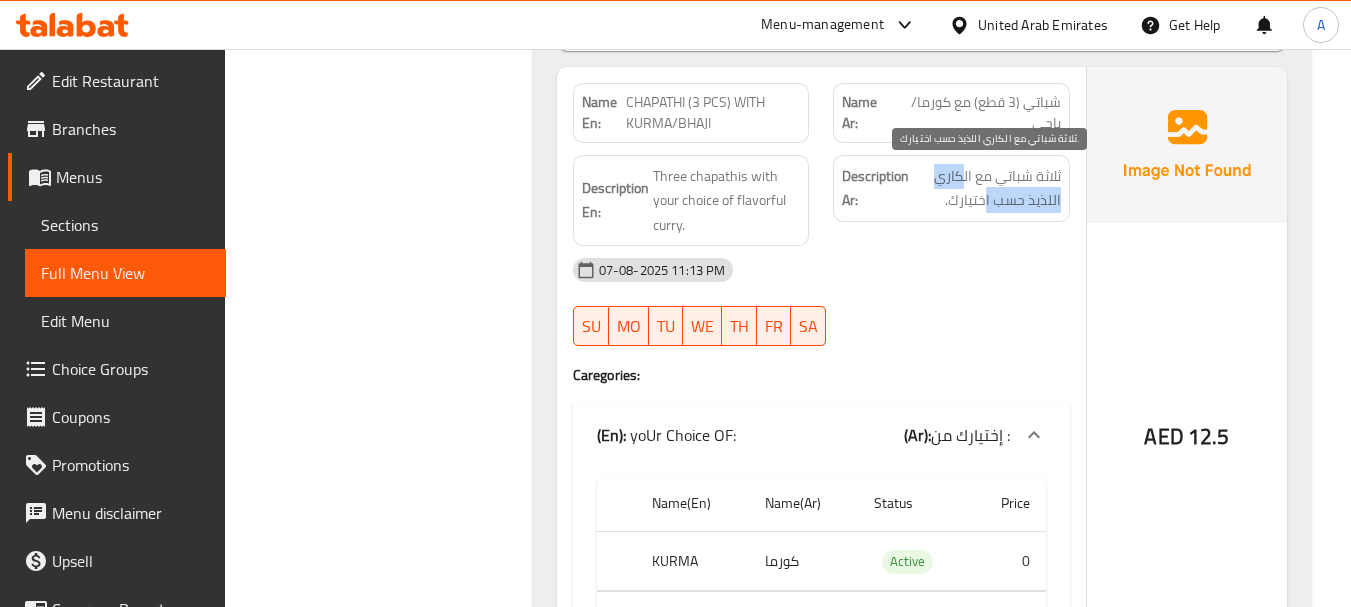 drag, startPoint x: 968, startPoint y: 183, endPoint x: 959, endPoint y: 279, distance: 96.42095 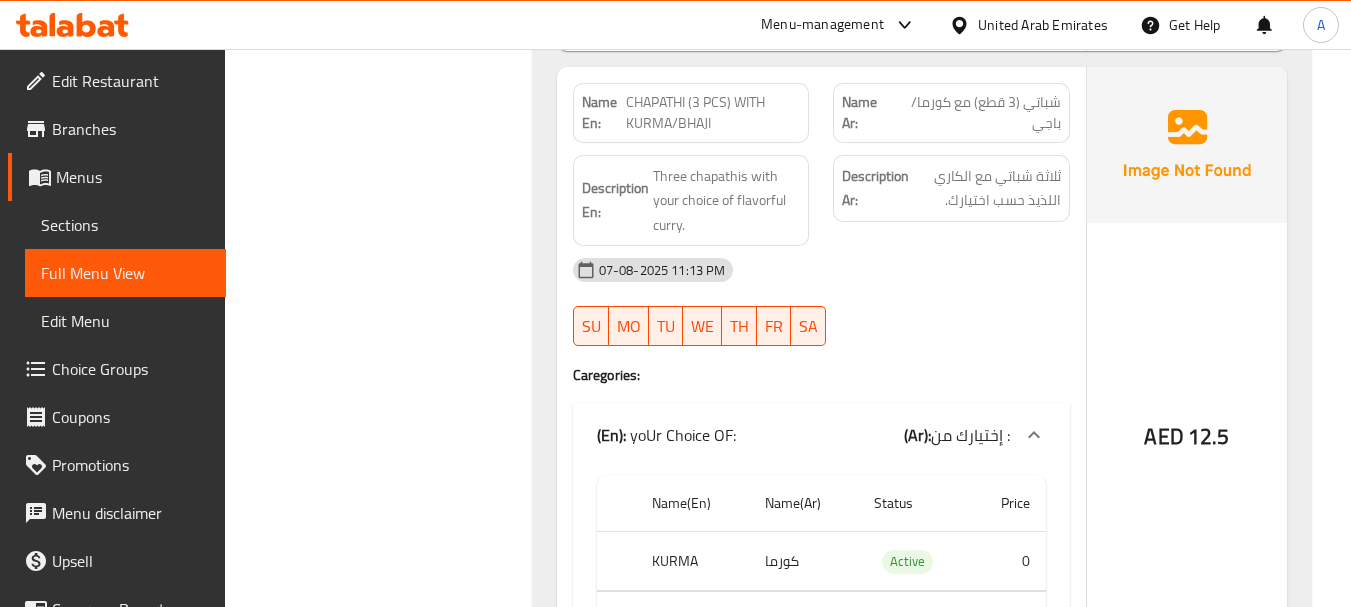 click on "07-08-2025 11:13 PM" at bounding box center [821, -8895] 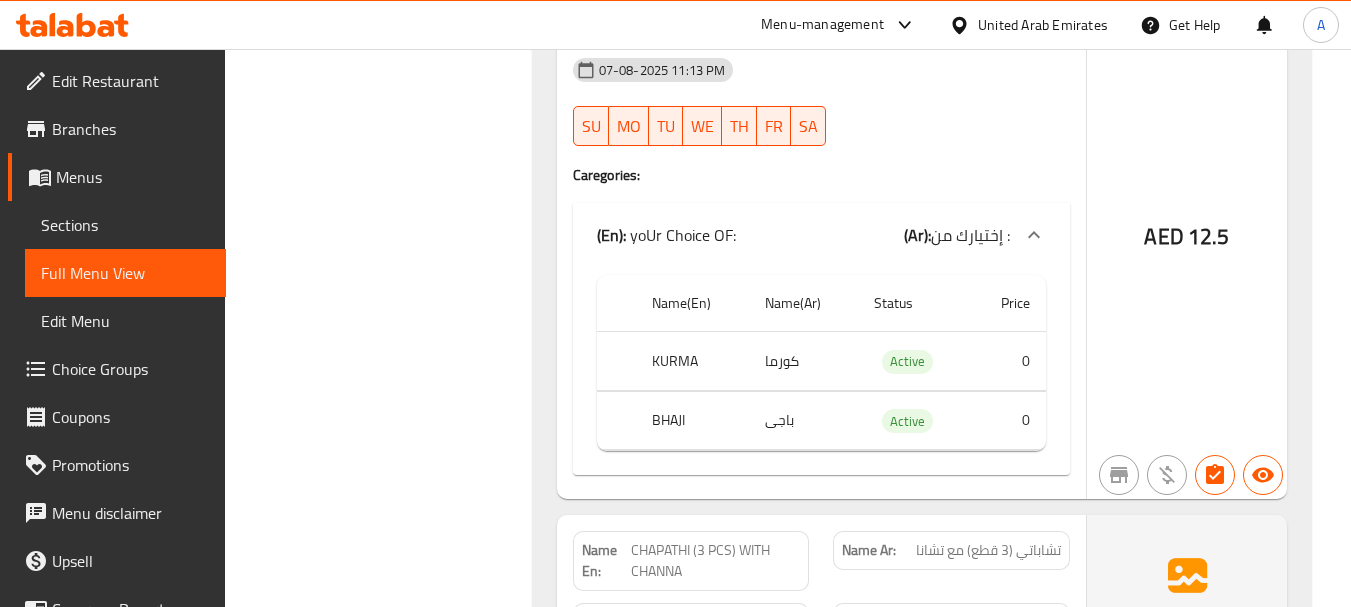 scroll, scrollTop: 10138, scrollLeft: 0, axis: vertical 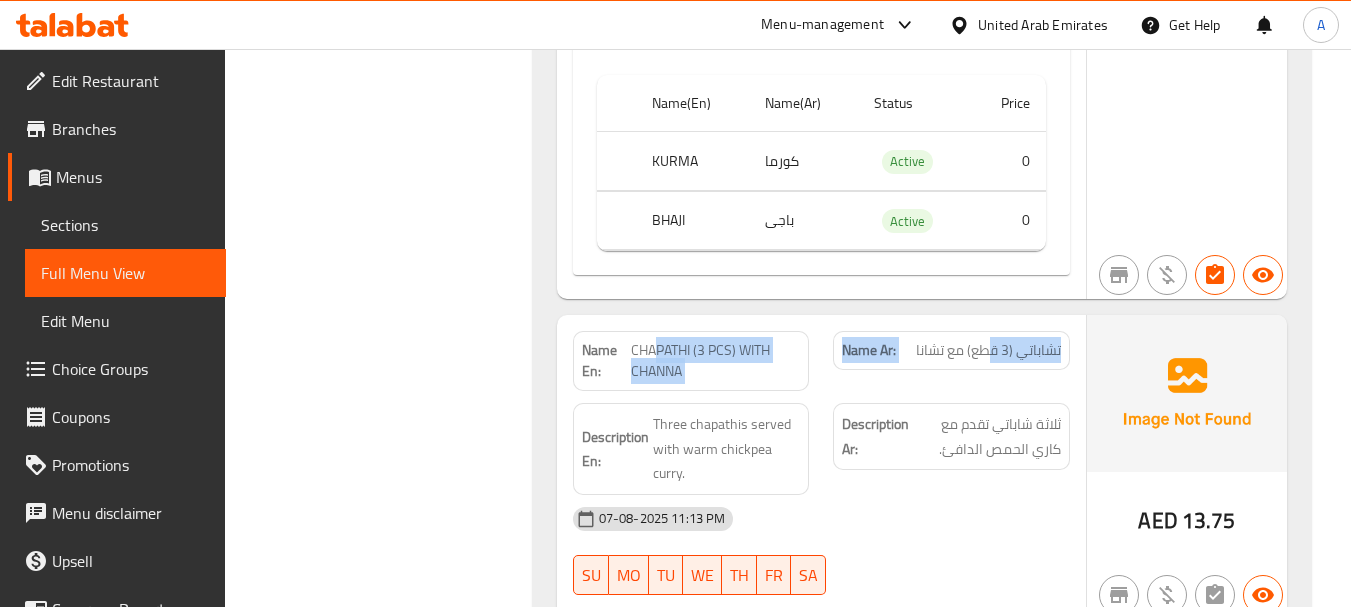 drag, startPoint x: 653, startPoint y: 345, endPoint x: 995, endPoint y: 346, distance: 342.00146 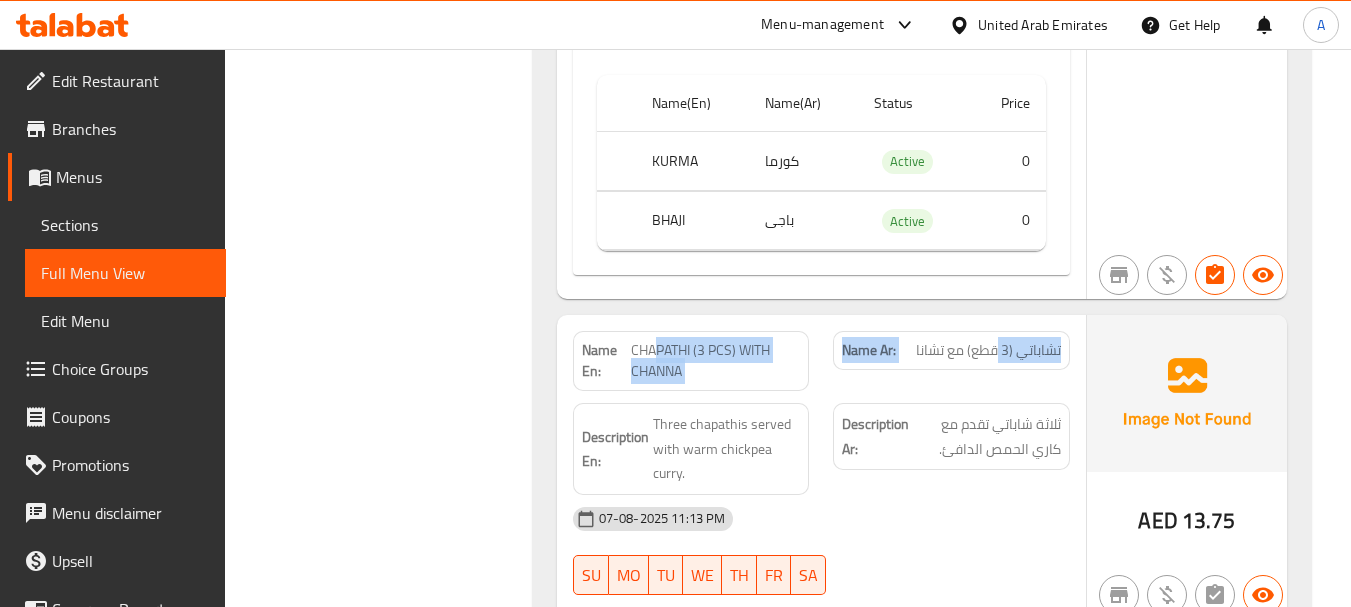 click on "تشاباتي (3 قطع) مع تشانا" at bounding box center (976, -8804) 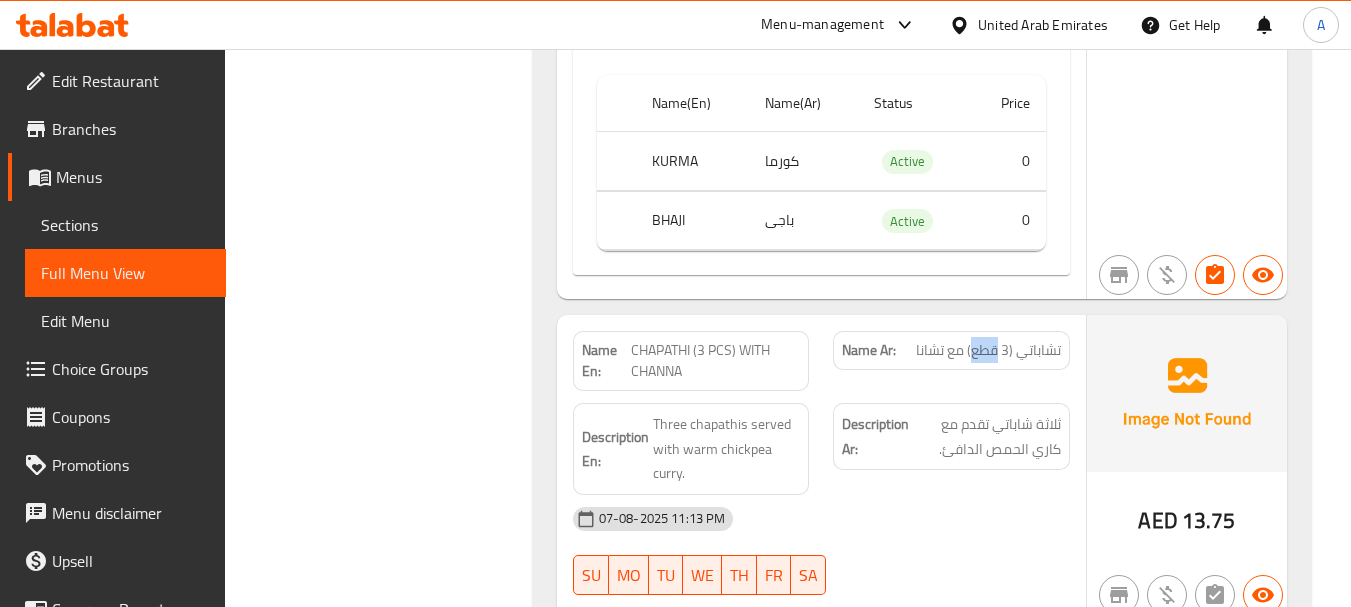 click on "تشاباتي (3 قطع) مع تشانا" at bounding box center (976, -8804) 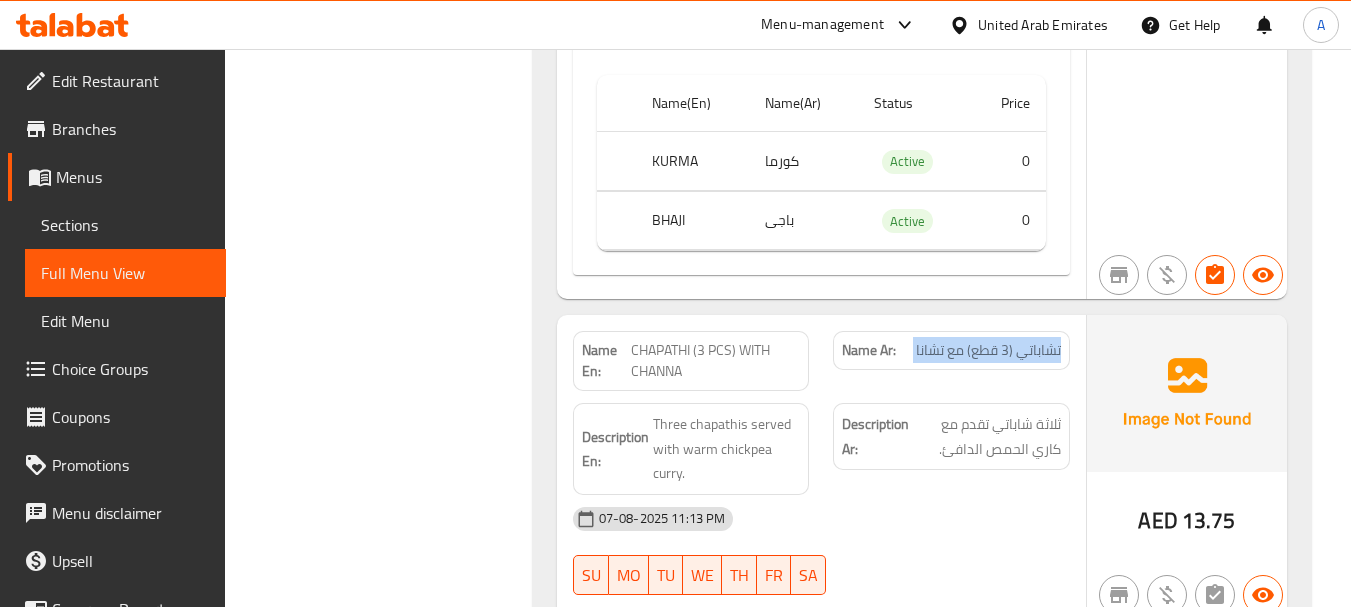 click on "تشاباتي (3 قطع) مع تشانا" at bounding box center (976, -8804) 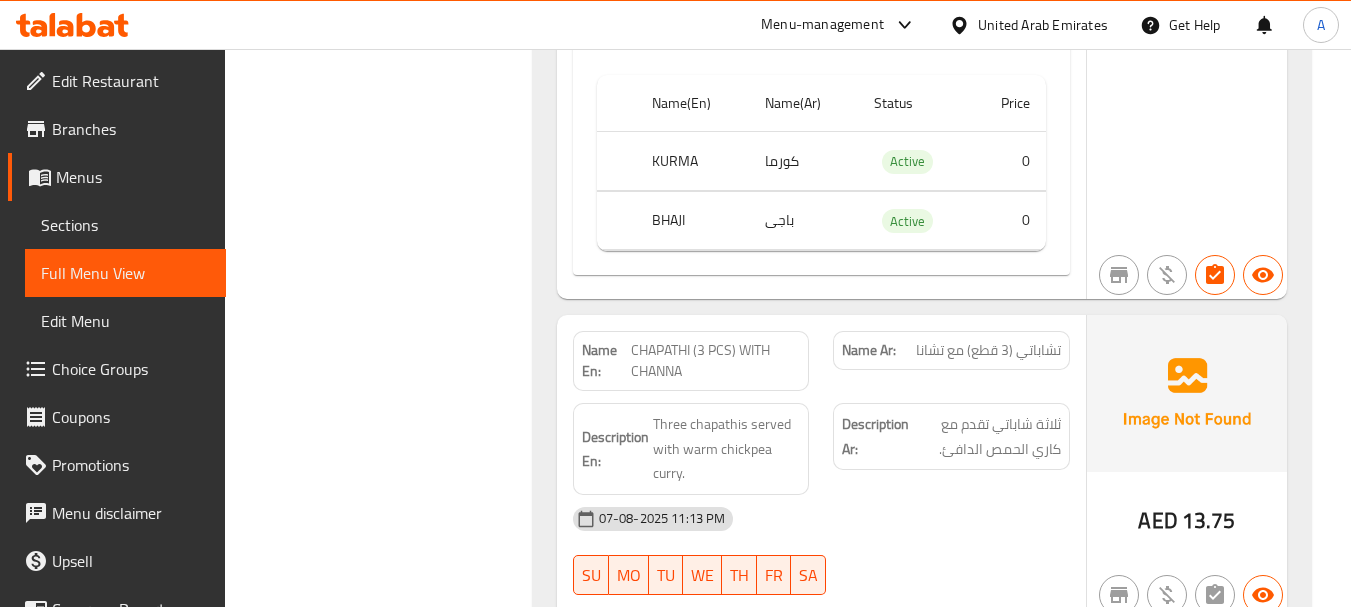click on "CHAPATHI (3 PCS) WITH CHANNA" at bounding box center (715, -8804) 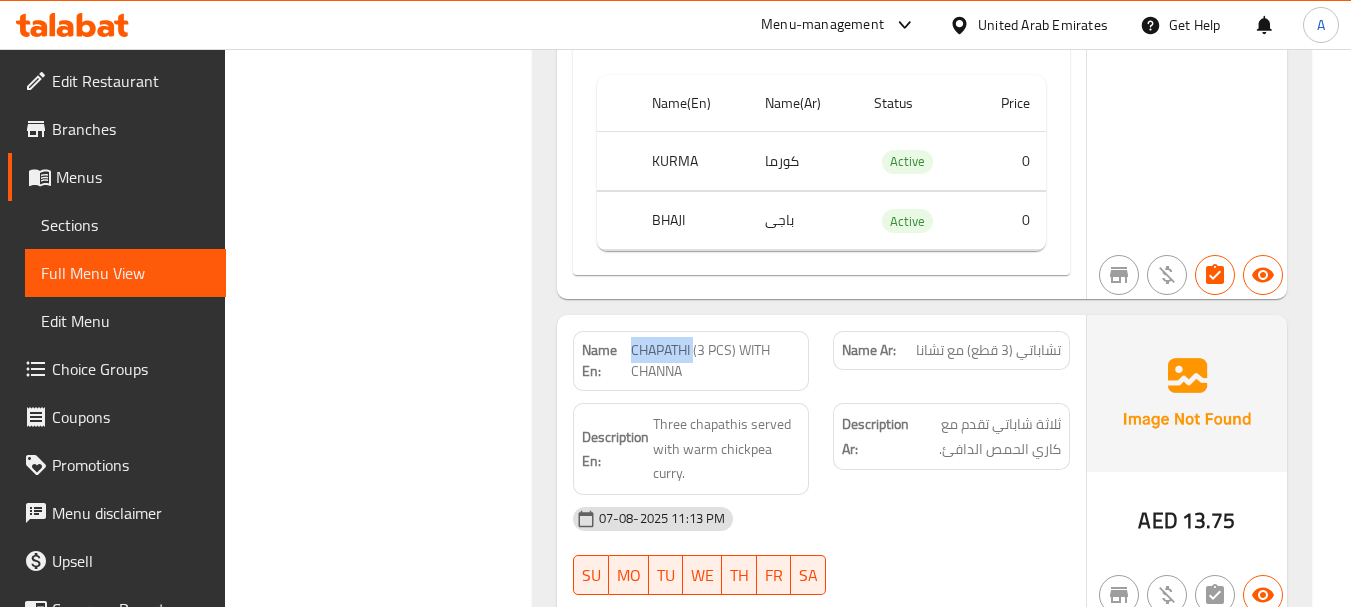 click on "CHAPATHI (3 PCS) WITH CHANNA" at bounding box center (715, -8804) 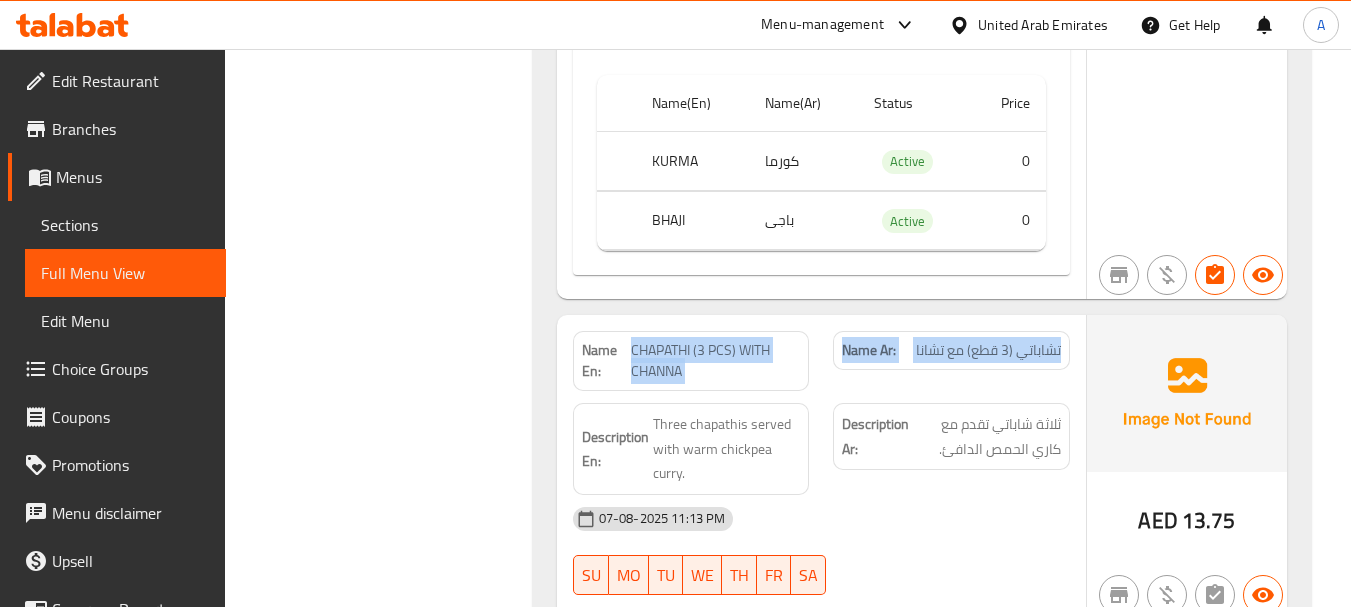 drag, startPoint x: 675, startPoint y: 348, endPoint x: 949, endPoint y: 358, distance: 274.18243 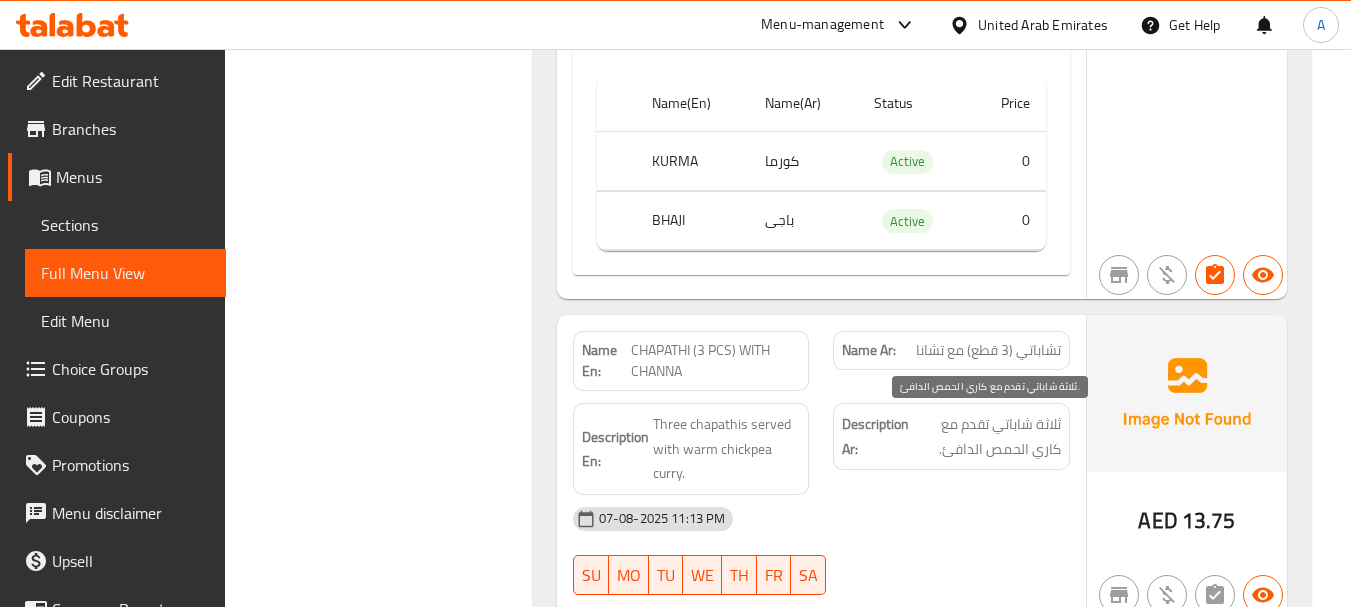 click on "ثلاثة شاباتي تقدم مع كاري الحمص الدافئ." at bounding box center [987, 436] 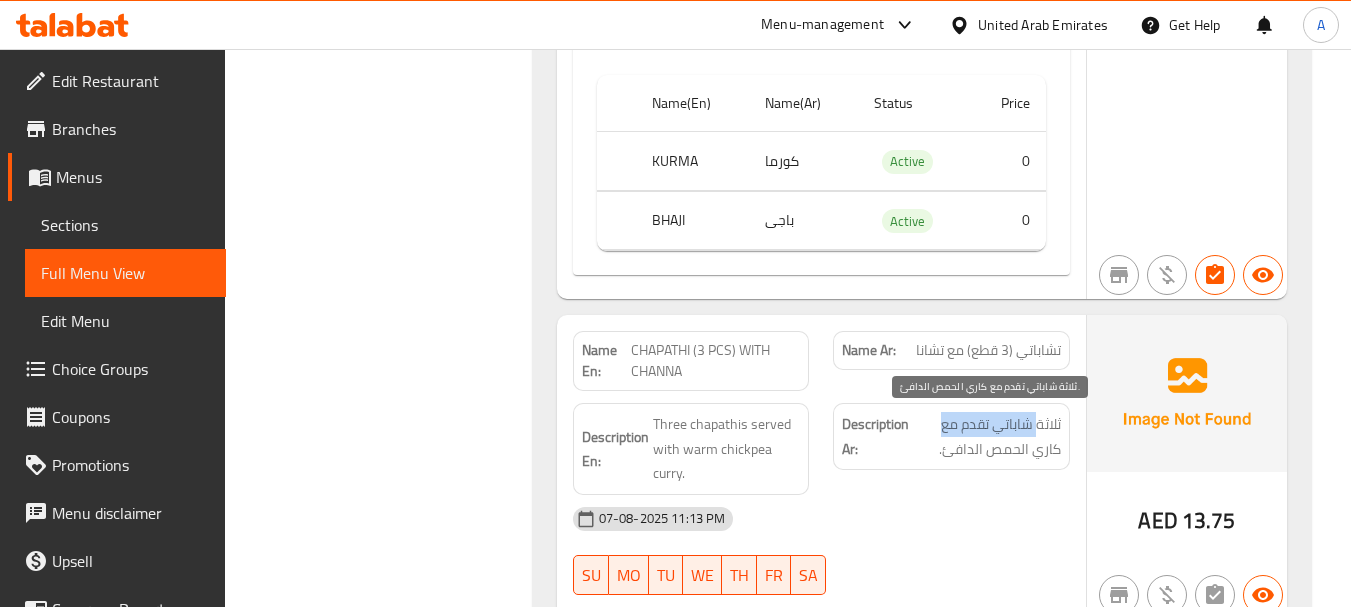 drag, startPoint x: 1038, startPoint y: 436, endPoint x: 948, endPoint y: 423, distance: 90.934044 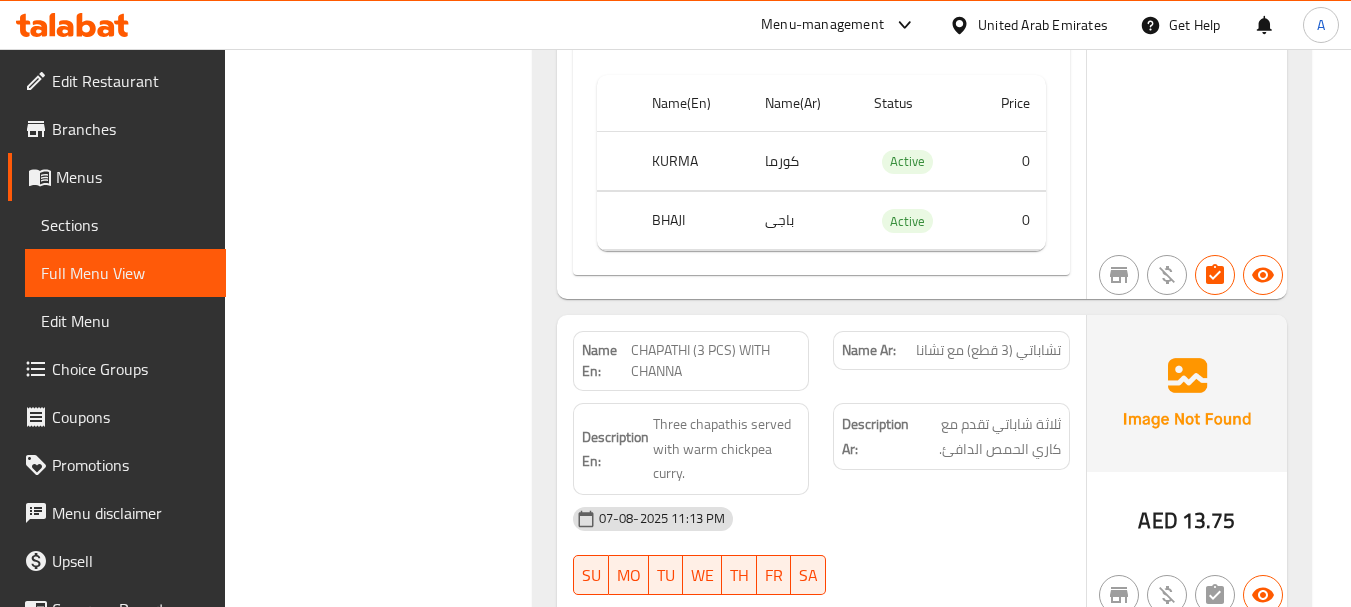 click on "07-08-2025 11:13 PM" at bounding box center (821, -8646) 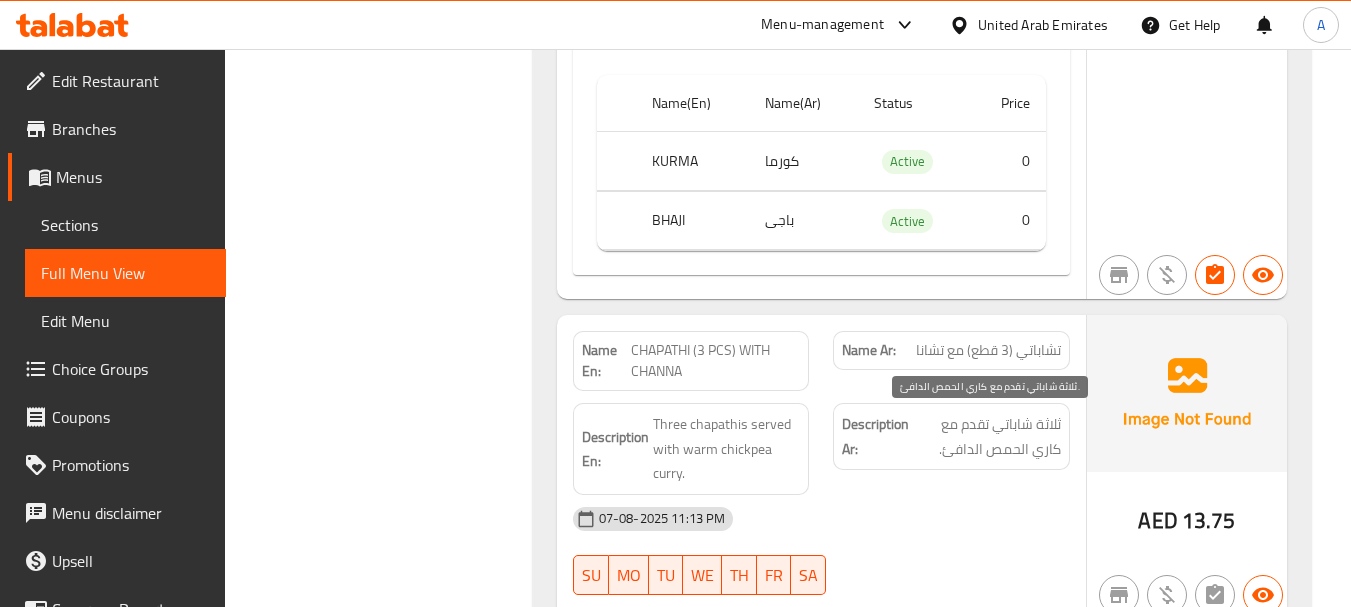 click on "ثلاثة شاباتي تقدم مع كاري الحمص الدافئ." at bounding box center [987, 436] 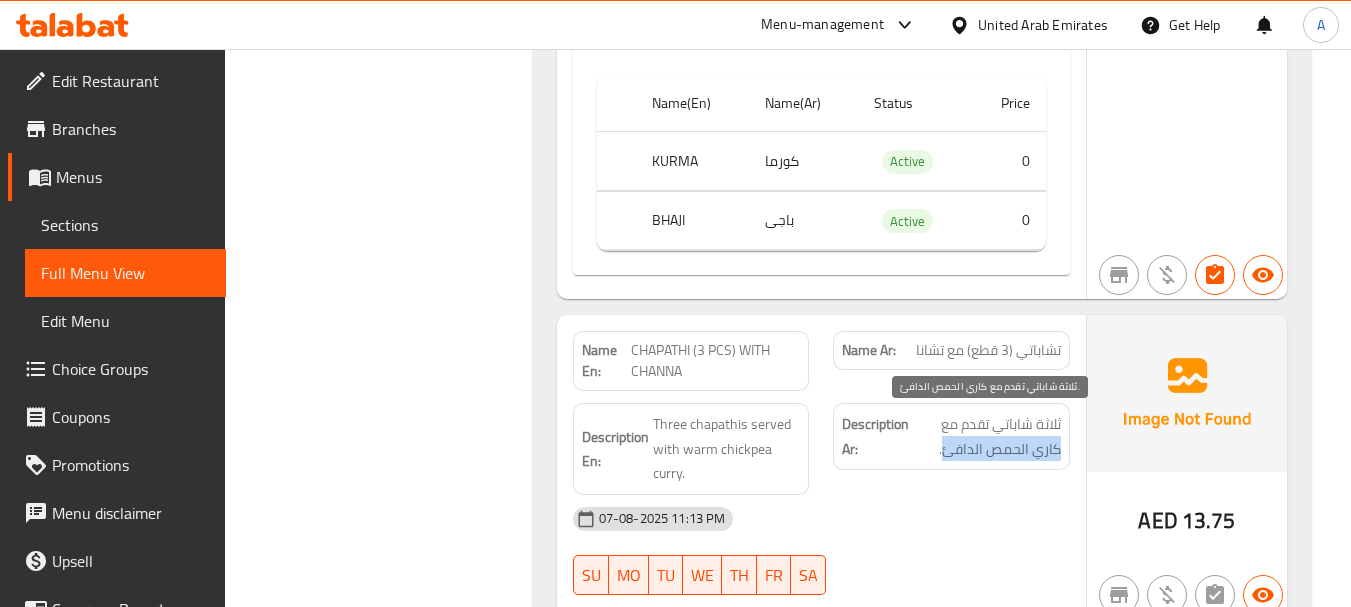 drag, startPoint x: 1039, startPoint y: 450, endPoint x: 961, endPoint y: 457, distance: 78.31347 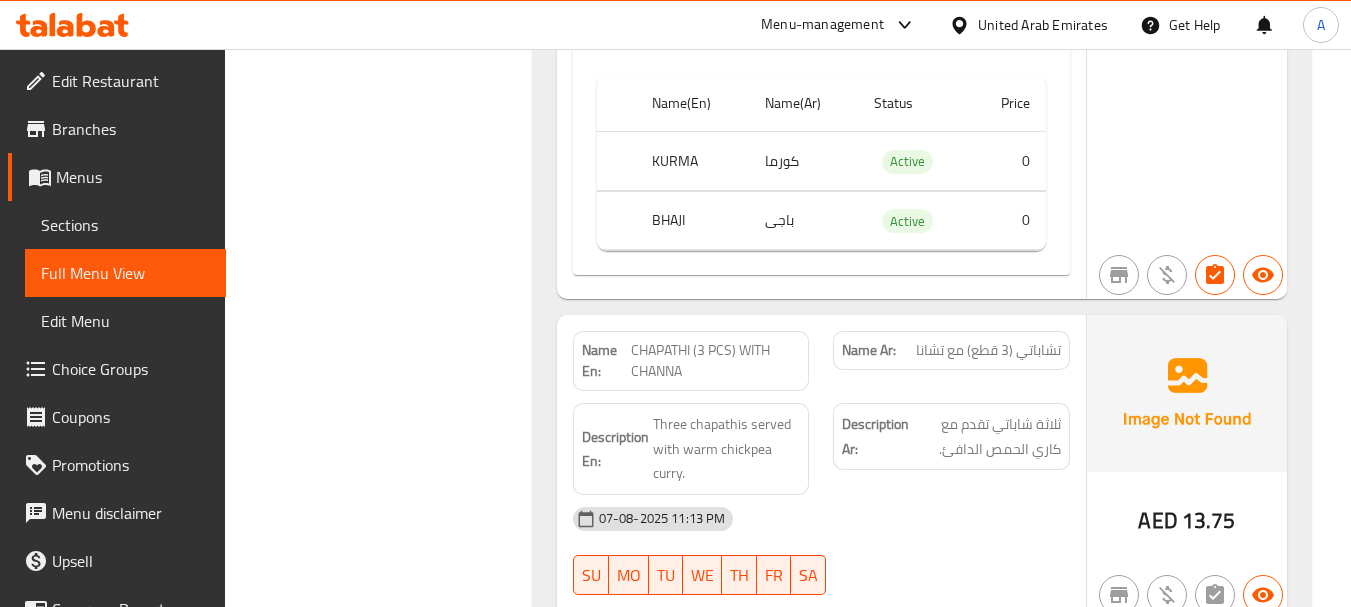 click on "Description Ar: ثلاثة شاباتي تقدم مع كاري الحمص الدافئ." at bounding box center [951, -8716] 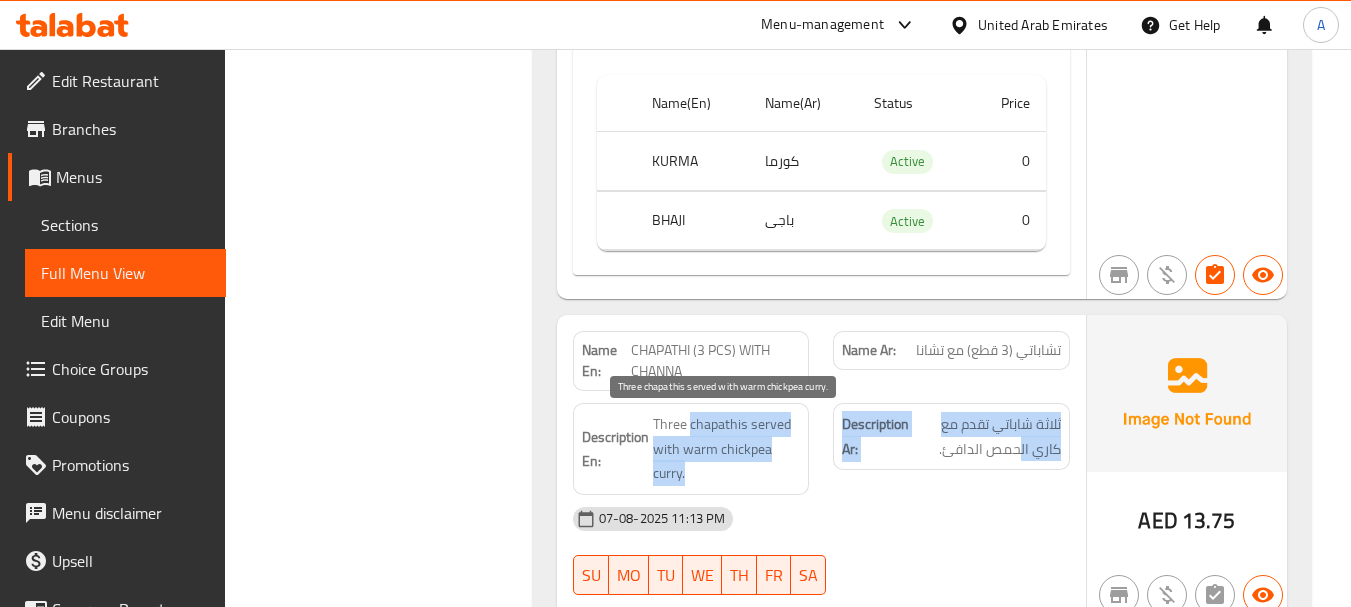drag, startPoint x: 1022, startPoint y: 448, endPoint x: 689, endPoint y: 435, distance: 333.25366 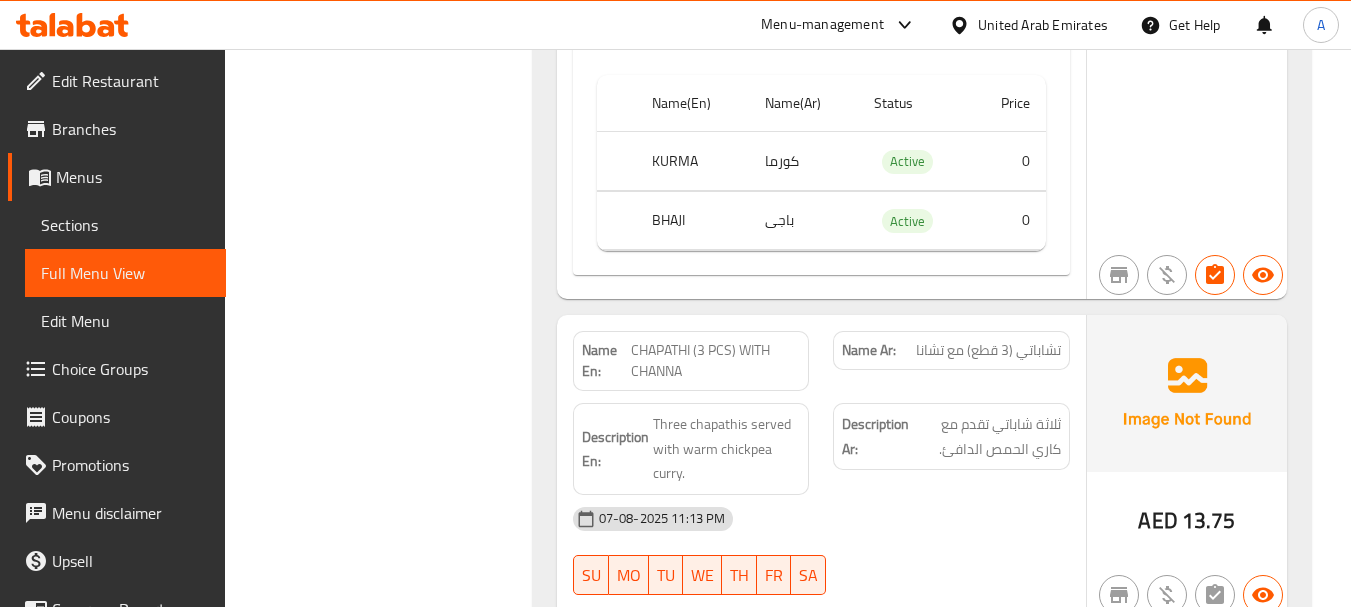 click on "07-08-2025 11:13 PM" at bounding box center (821, -8646) 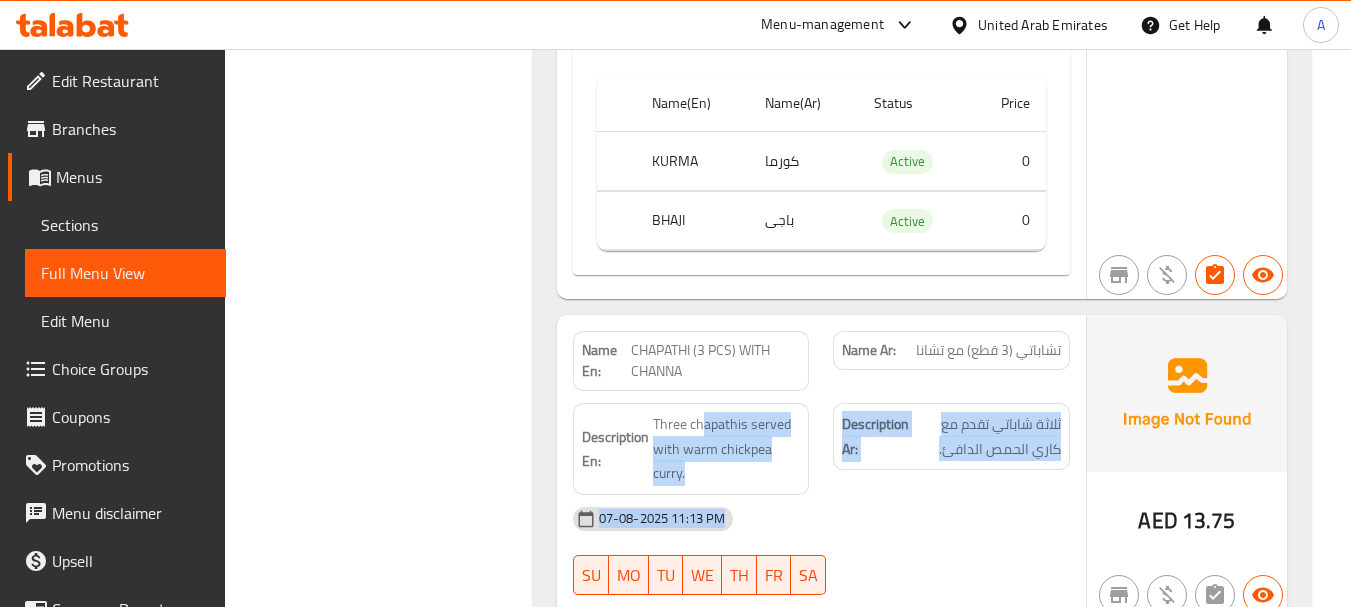 drag, startPoint x: 701, startPoint y: 436, endPoint x: 1019, endPoint y: 514, distance: 327.42633 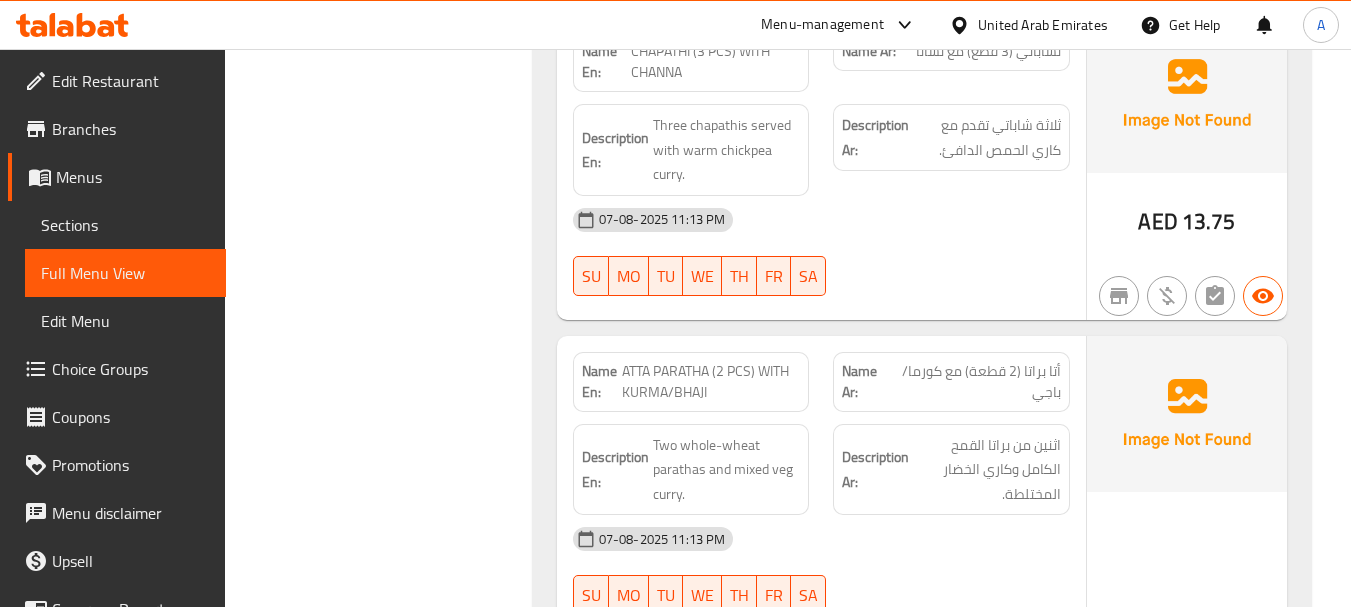 scroll, scrollTop: 10438, scrollLeft: 0, axis: vertical 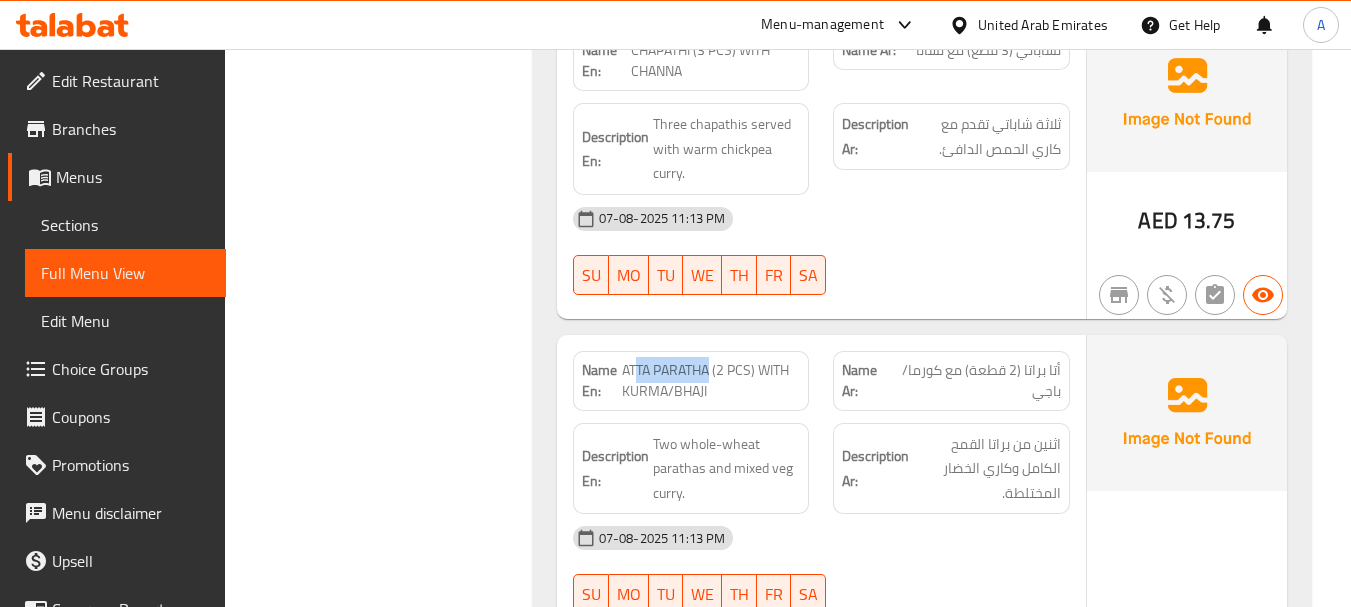 drag, startPoint x: 634, startPoint y: 374, endPoint x: 725, endPoint y: 373, distance: 91.00549 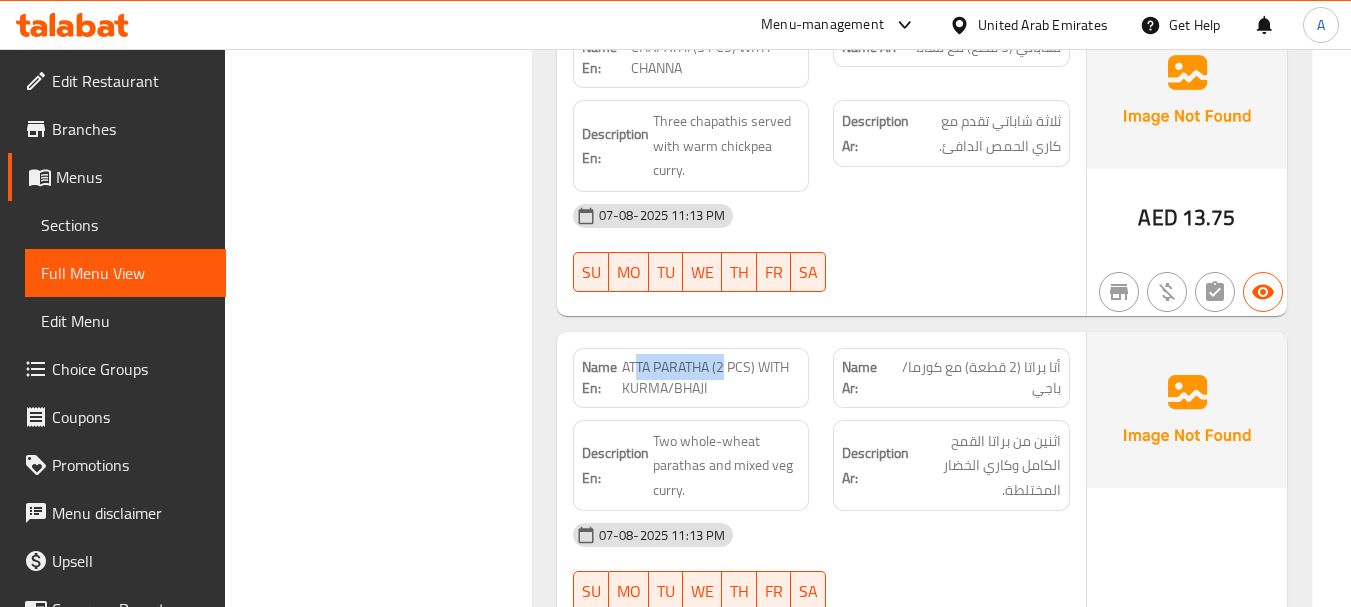 scroll, scrollTop: 10638, scrollLeft: 0, axis: vertical 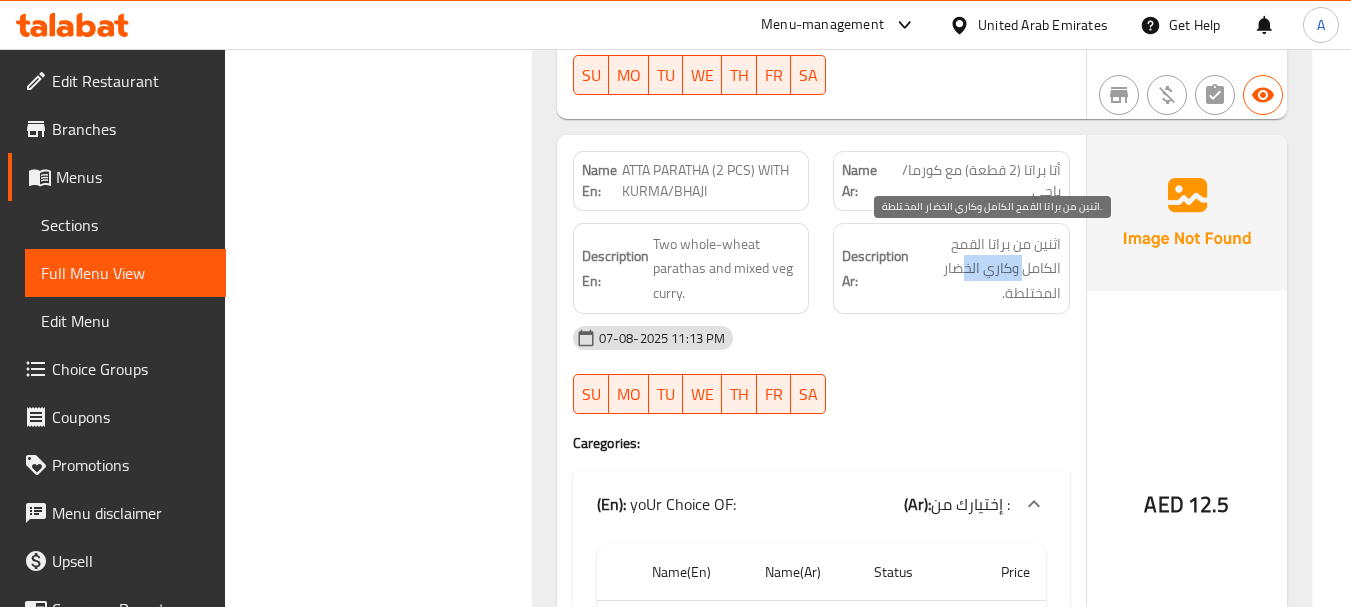 drag, startPoint x: 964, startPoint y: 259, endPoint x: 974, endPoint y: 267, distance: 12.806249 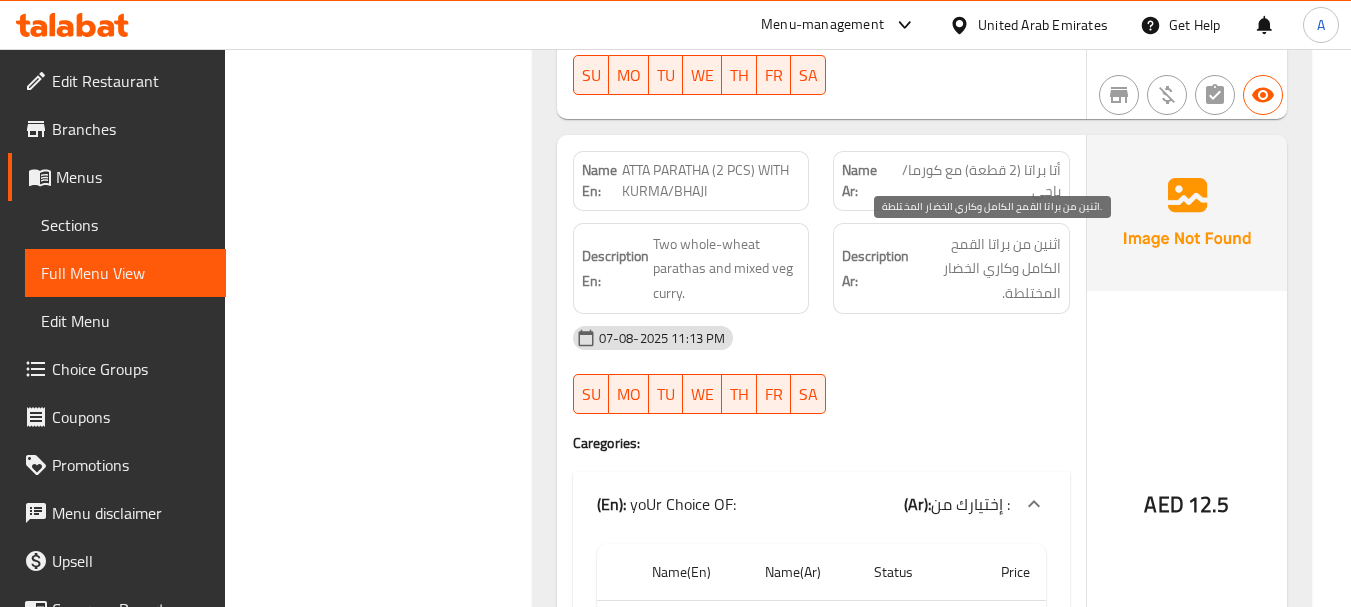click on "اثنين من براتا القمح الكامل وكاري الخضار المختلطة." at bounding box center (987, 269) 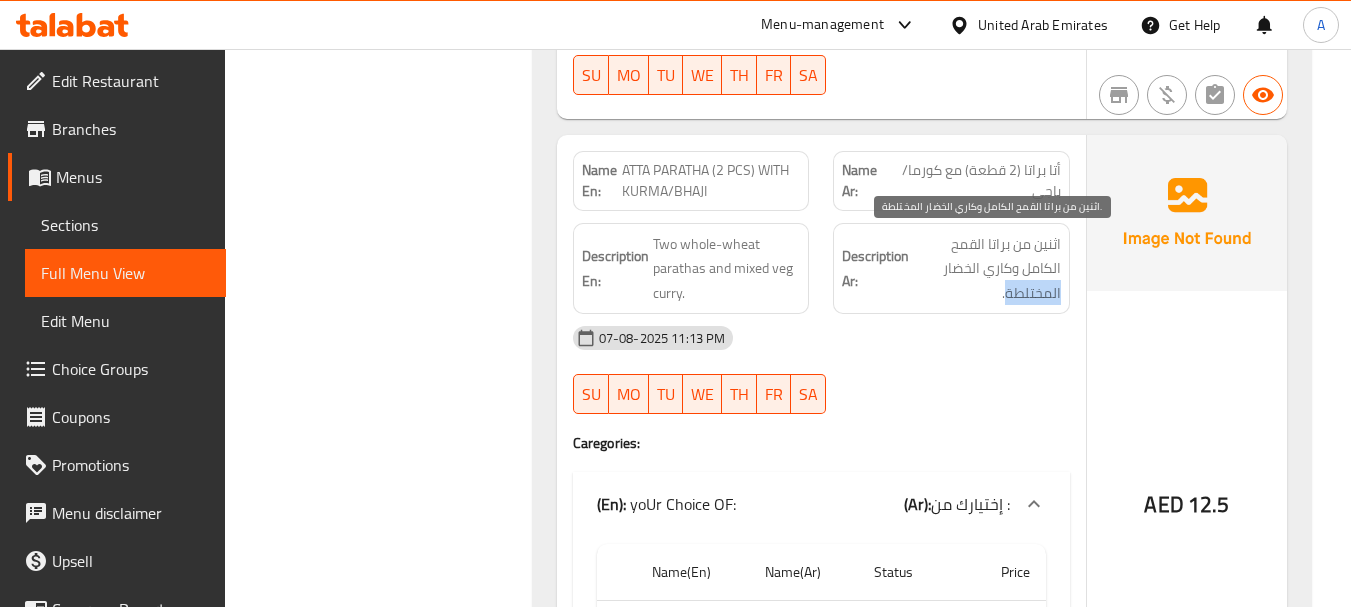 click on "اثنين من براتا القمح الكامل وكاري الخضار المختلطة." at bounding box center (987, 269) 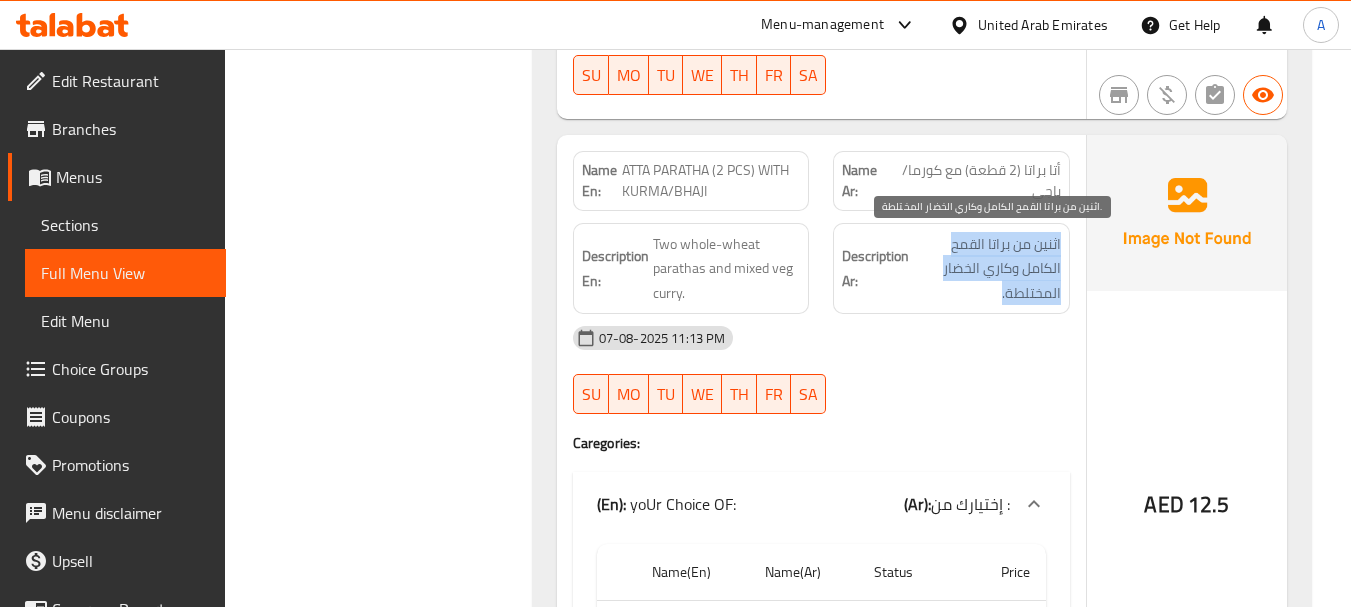 click on "اثنين من براتا القمح الكامل وكاري الخضار المختلطة." at bounding box center (987, 269) 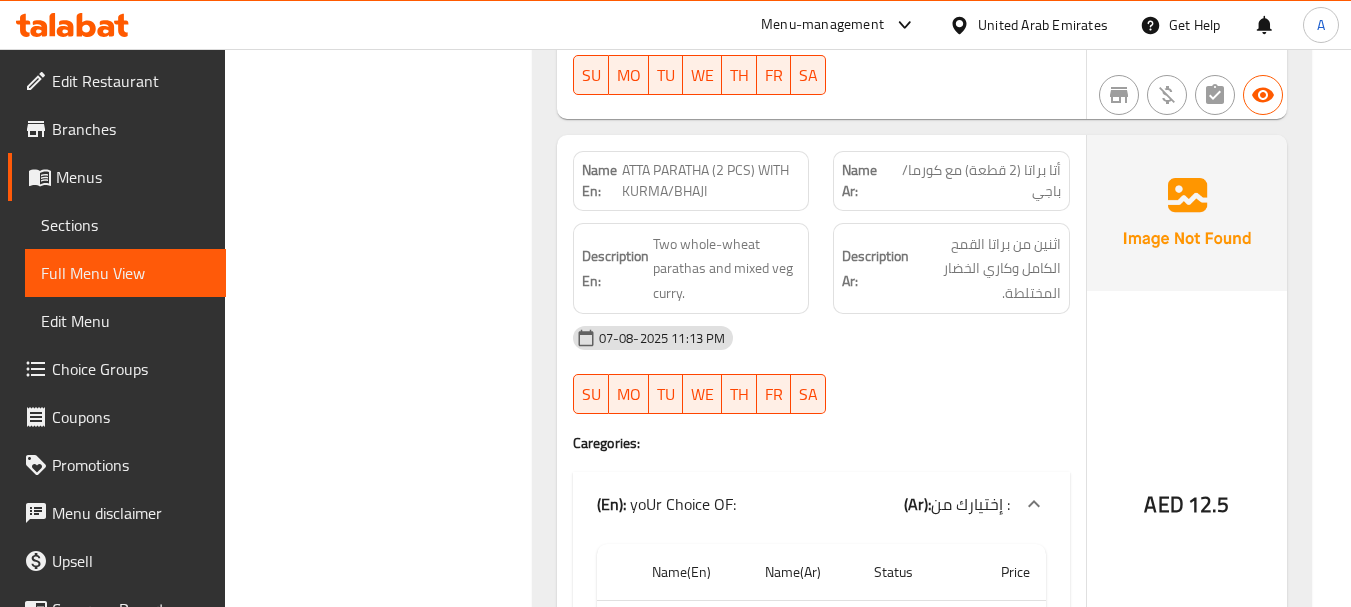 click on "07-08-2025 11:13 PM SU MO TU WE TH FR SA" at bounding box center [821, -8487] 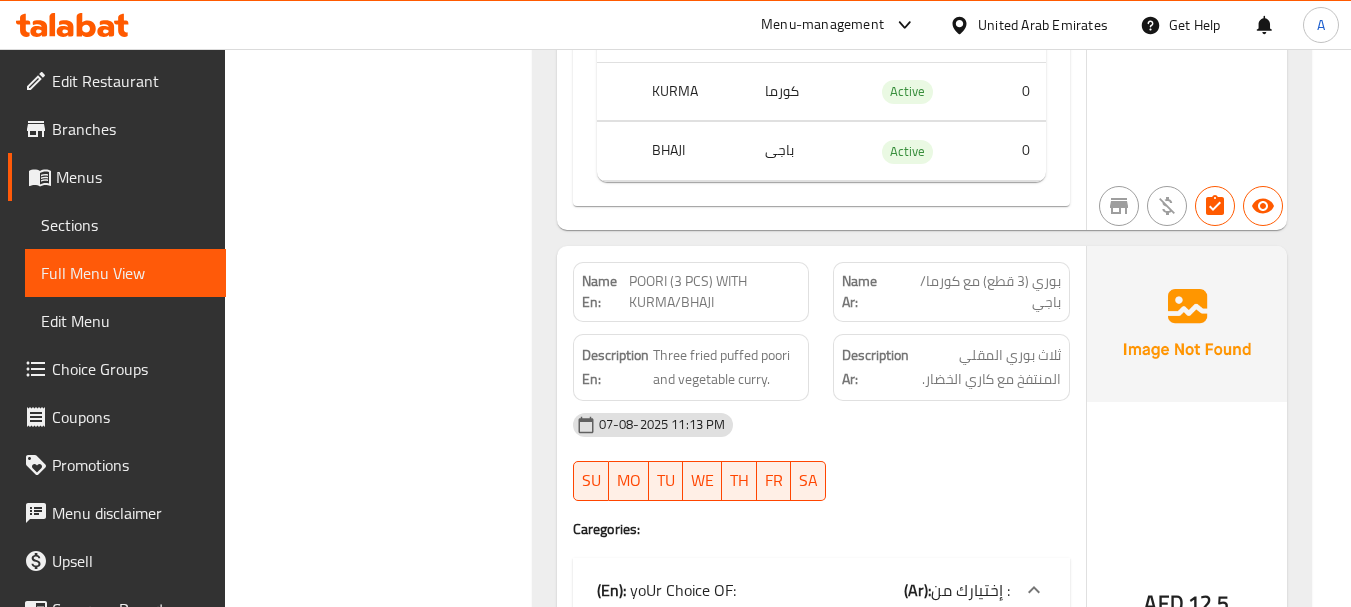 scroll, scrollTop: 11238, scrollLeft: 0, axis: vertical 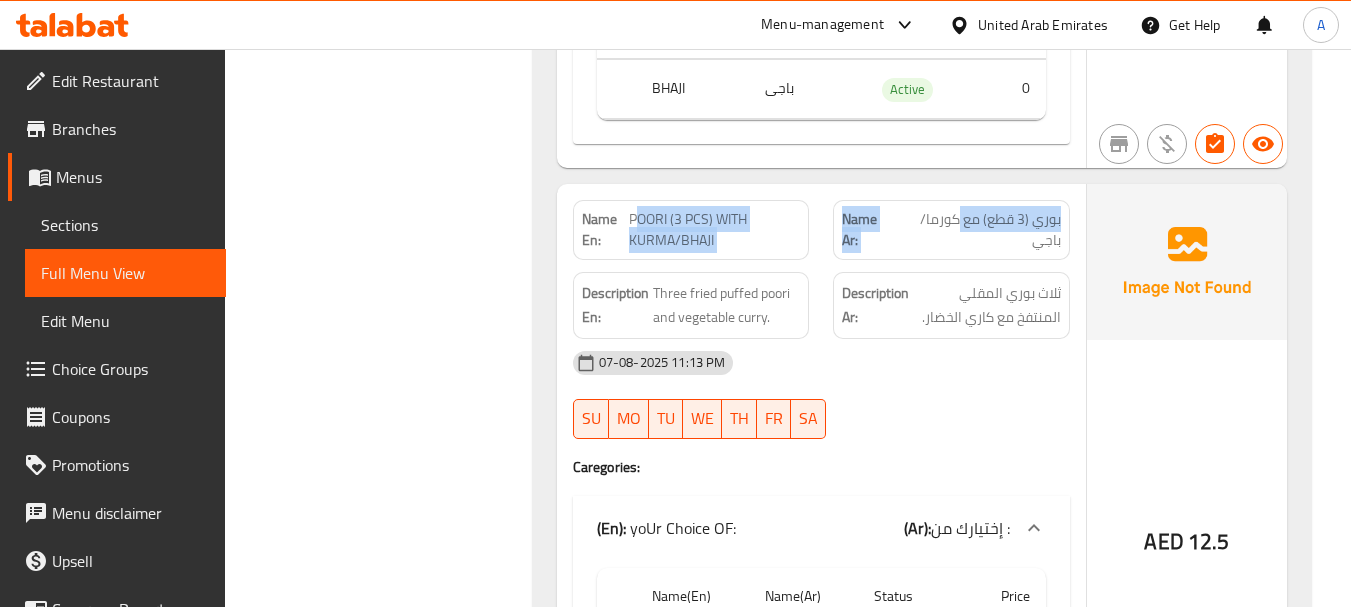drag, startPoint x: 638, startPoint y: 222, endPoint x: 981, endPoint y: 231, distance: 343.11804 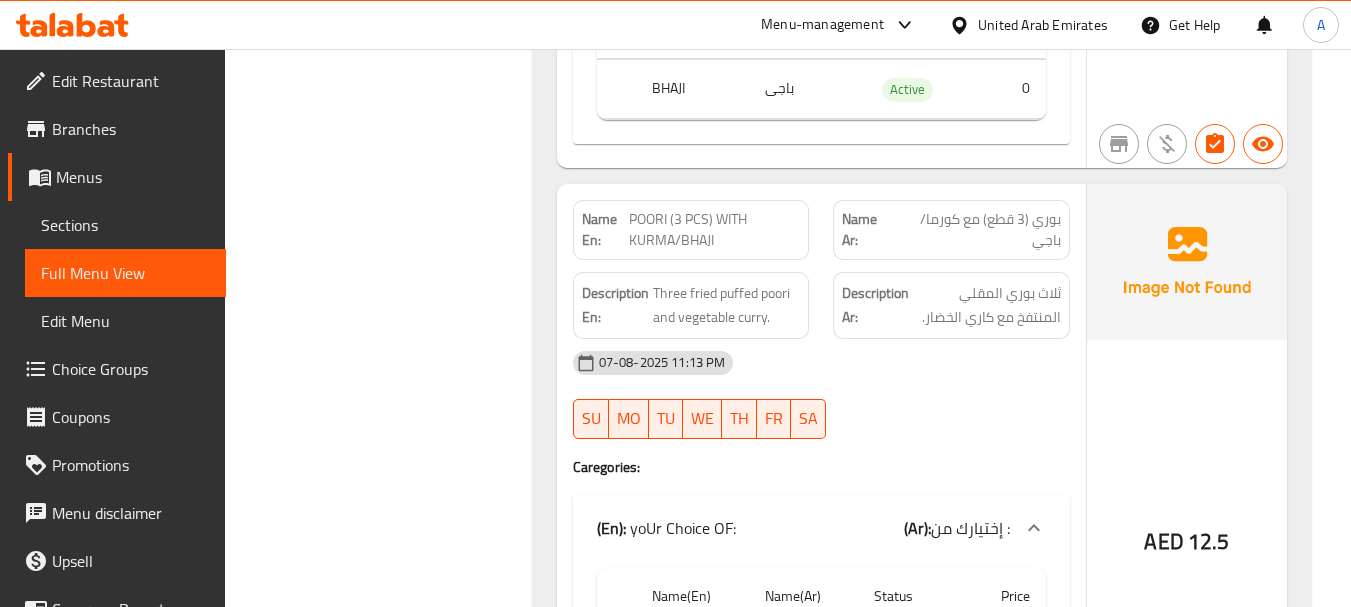 click on "بوري (3 قطع) مع كورما/باجي" at bounding box center [1000, -8968] 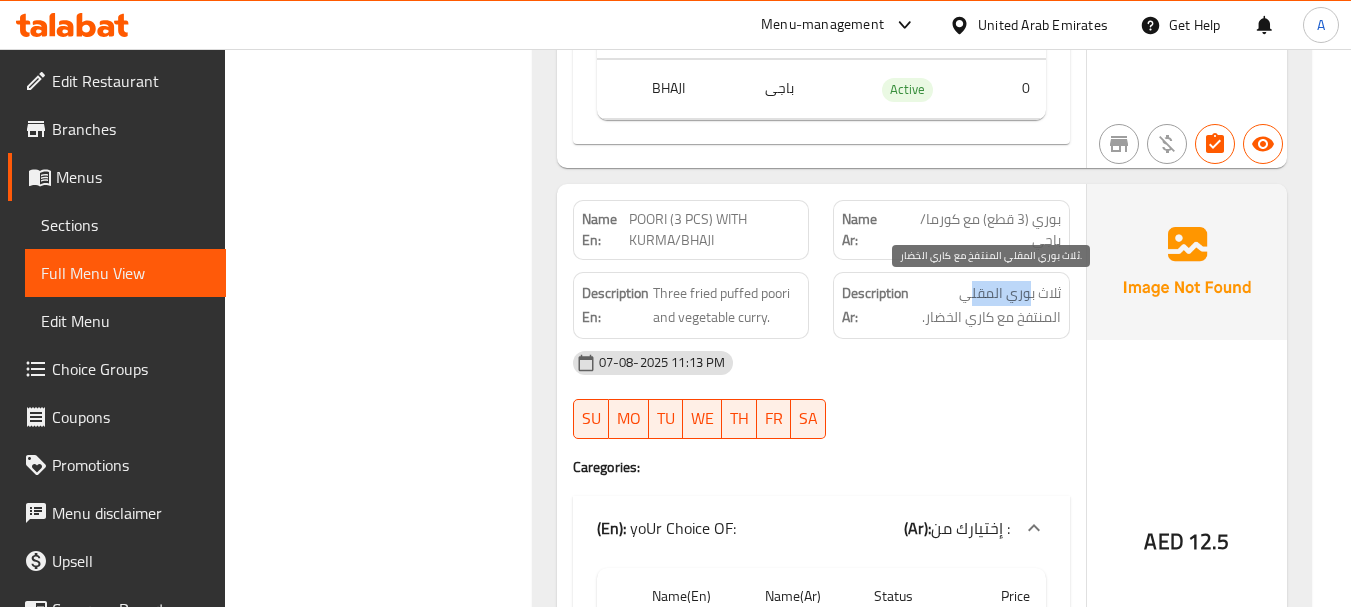 drag, startPoint x: 1010, startPoint y: 287, endPoint x: 969, endPoint y: 287, distance: 41 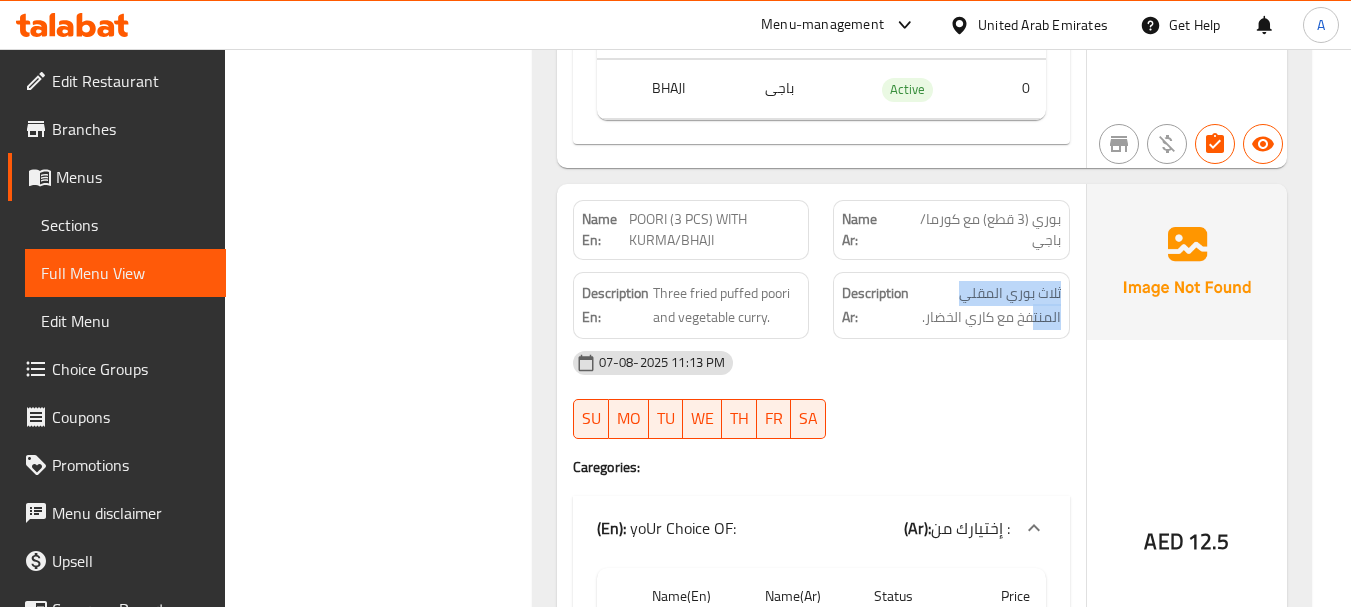 drag, startPoint x: 1035, startPoint y: 322, endPoint x: 898, endPoint y: 316, distance: 137.13132 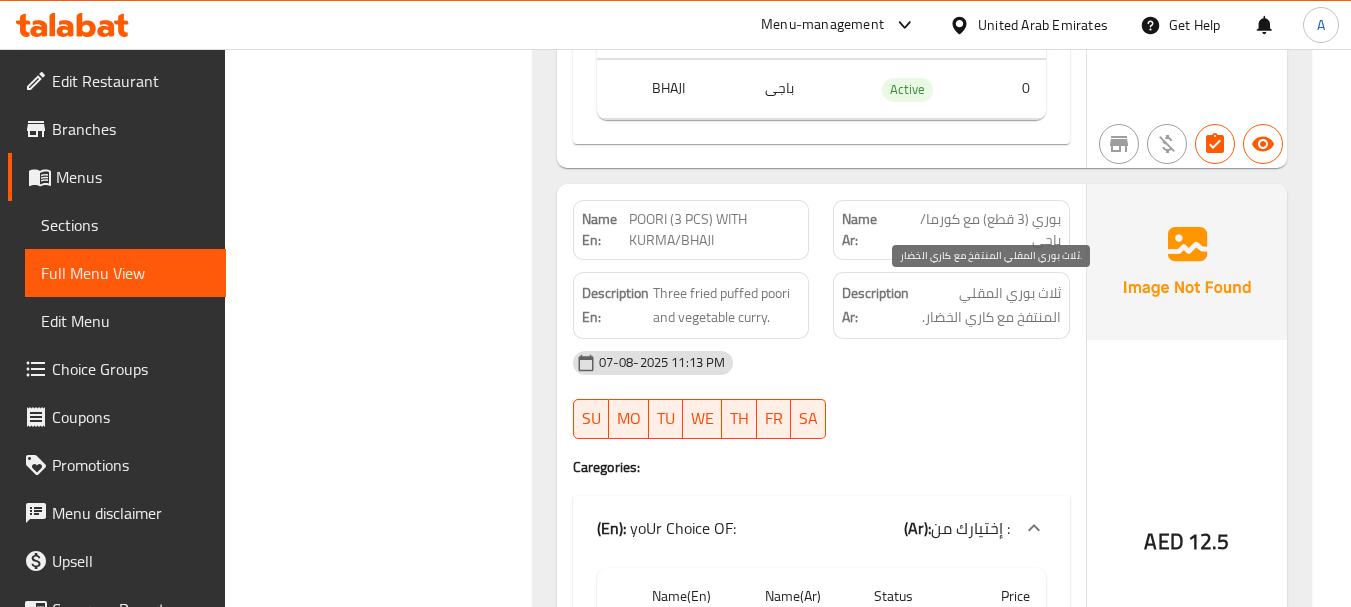 click on "ثلاث بوري المقلي المنتفخ مع كاري الخضار." at bounding box center (987, 305) 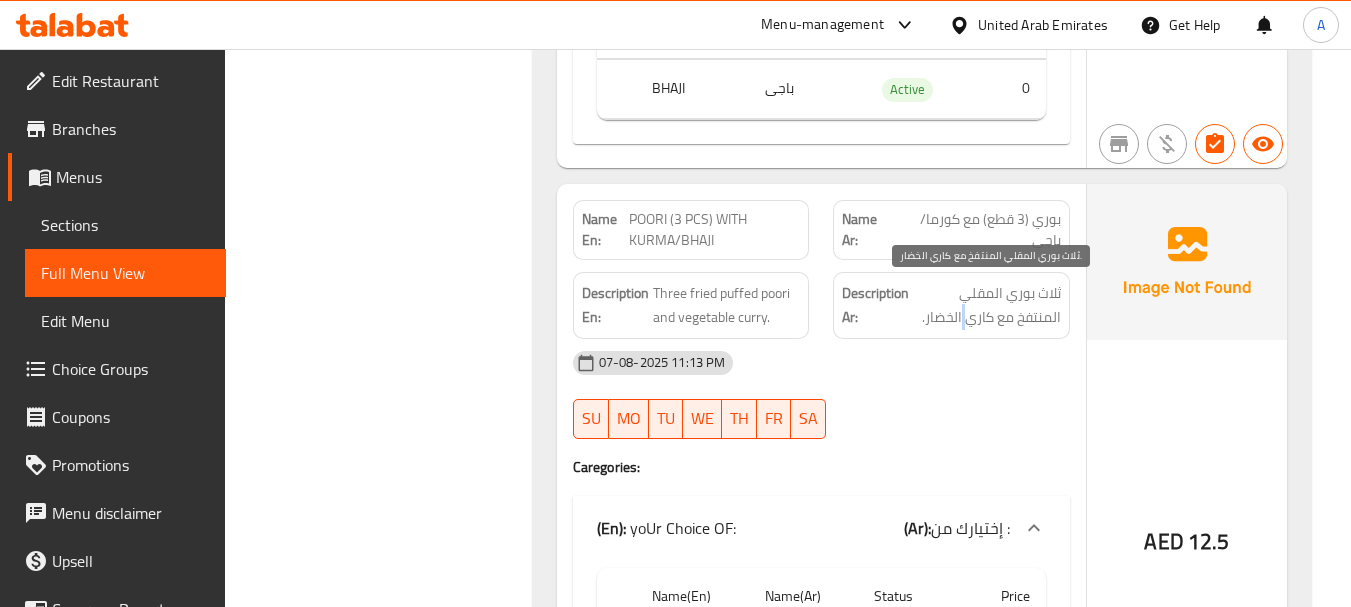 click on "ثلاث بوري المقلي المنتفخ مع كاري الخضار." at bounding box center (987, 305) 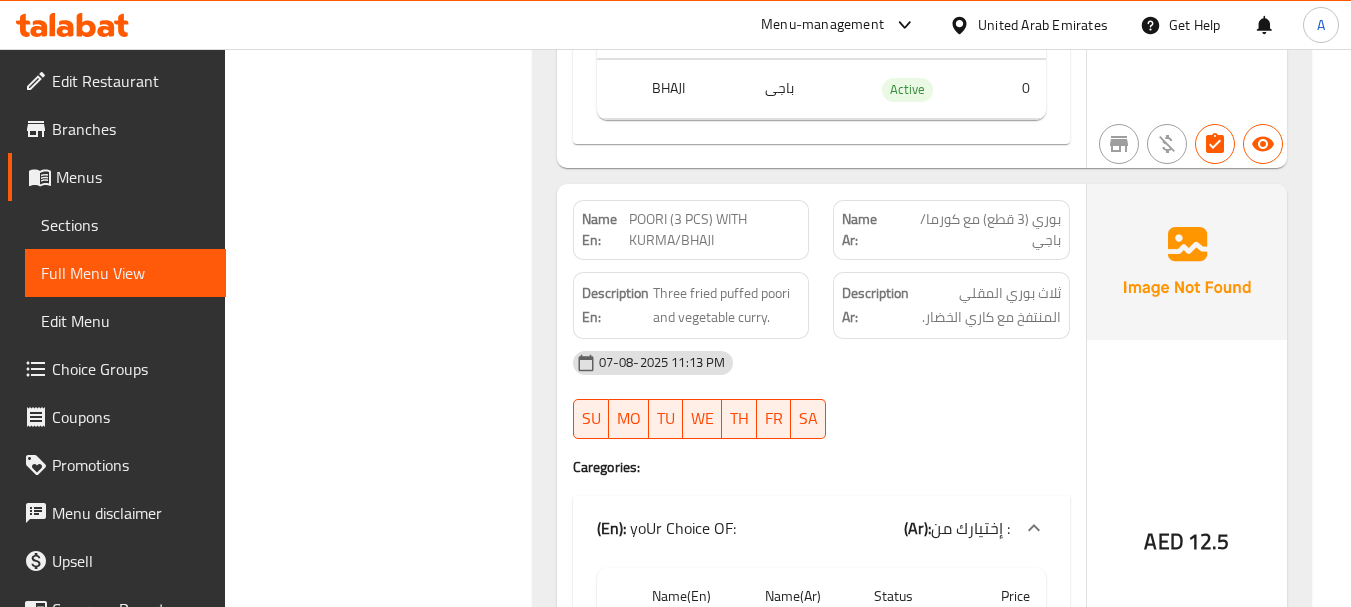 click on "07-08-2025 11:13 PM" at bounding box center (821, -8820) 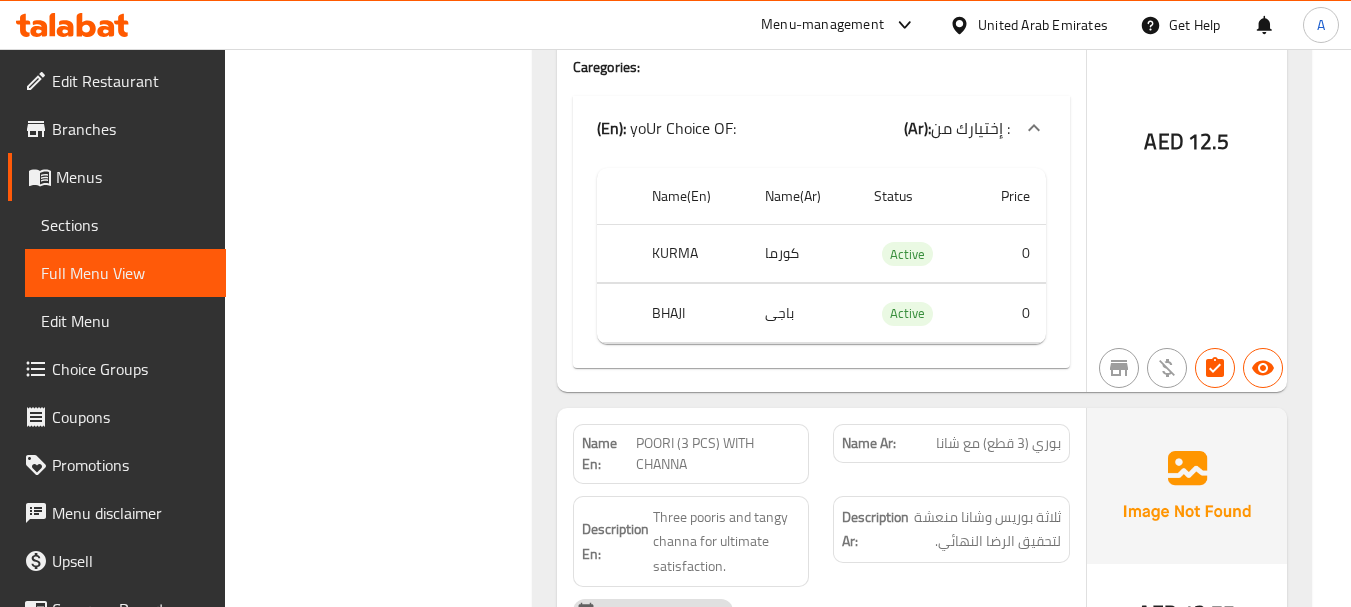 scroll, scrollTop: 11938, scrollLeft: 0, axis: vertical 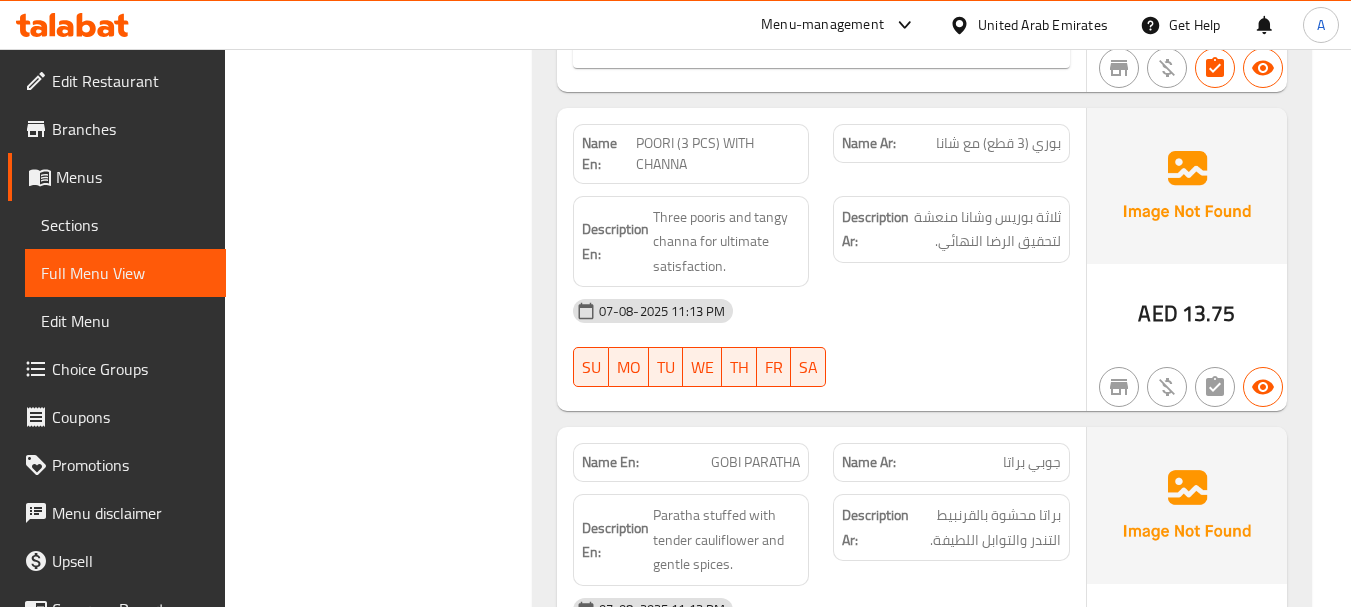 drag, startPoint x: 769, startPoint y: 158, endPoint x: 938, endPoint y: 306, distance: 224.64417 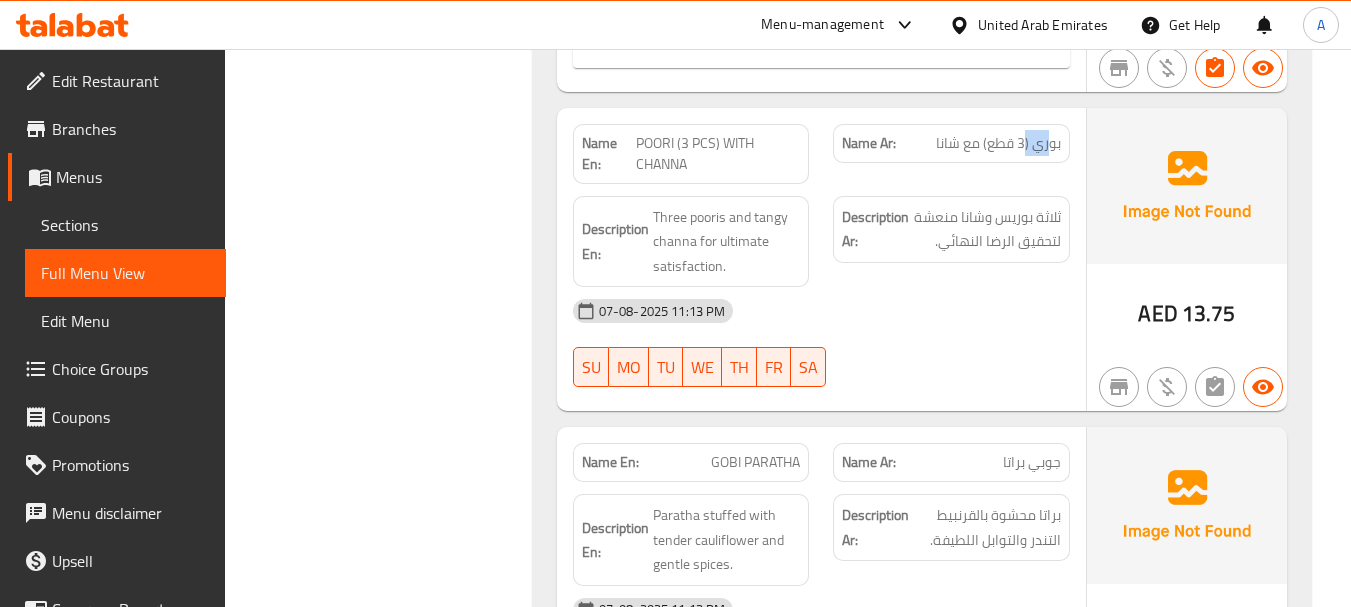 drag, startPoint x: 1046, startPoint y: 142, endPoint x: 982, endPoint y: 150, distance: 64.49806 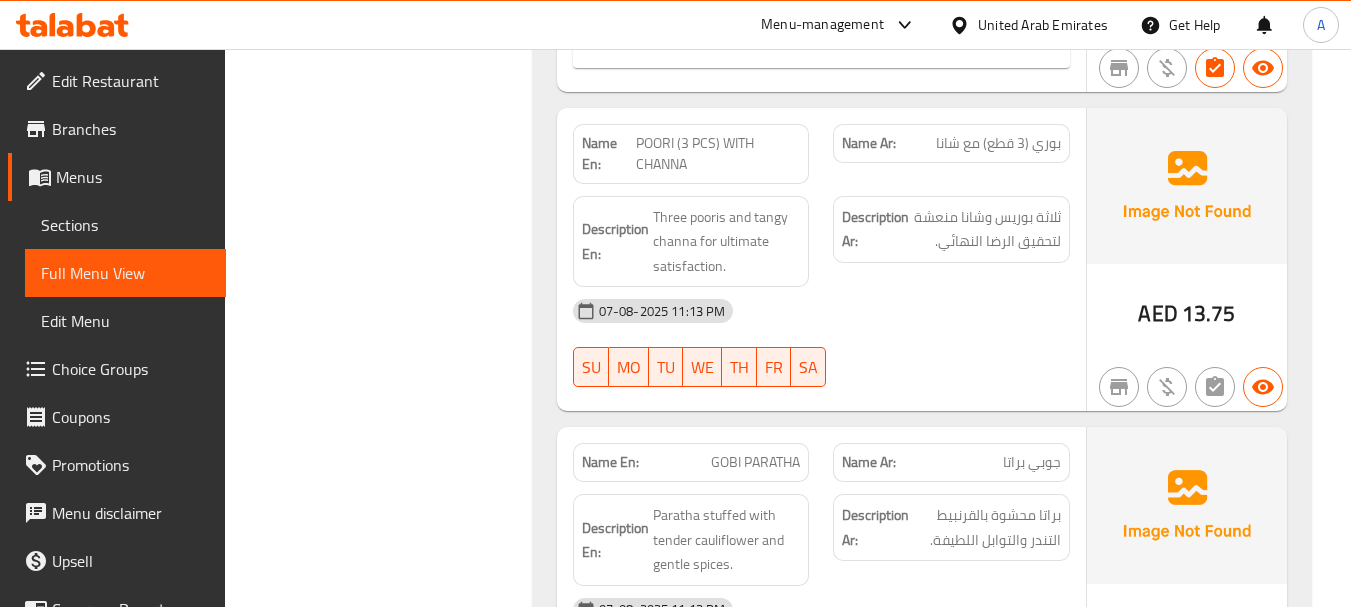 click on "07-08-2025 11:13 PM SU MO TU WE TH FR SA" at bounding box center (821, -7165) 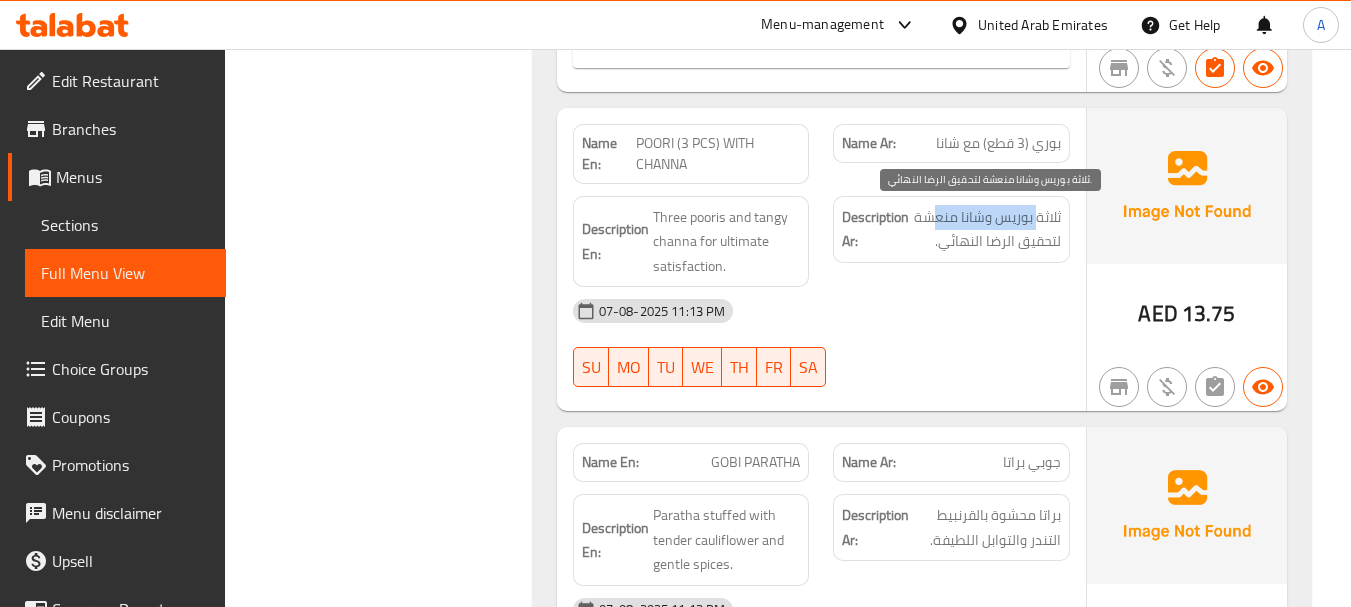 drag, startPoint x: 1036, startPoint y: 213, endPoint x: 928, endPoint y: 215, distance: 108.01852 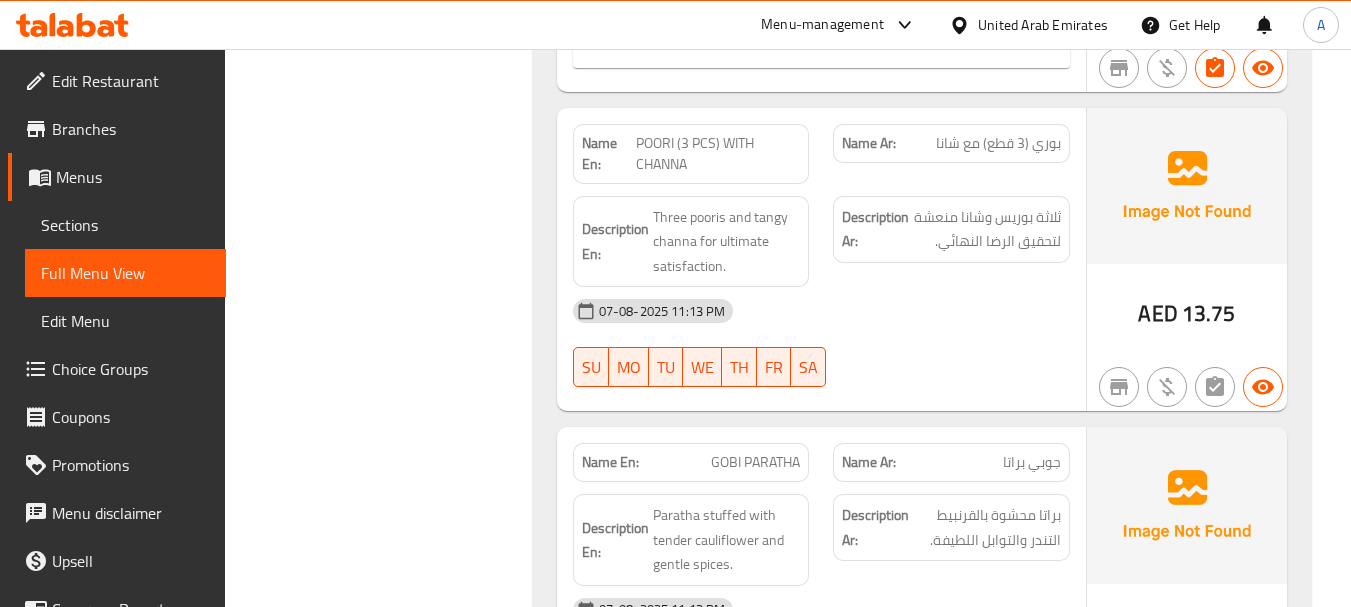 click on "07-08-2025 11:13 PM" at bounding box center [821, -7197] 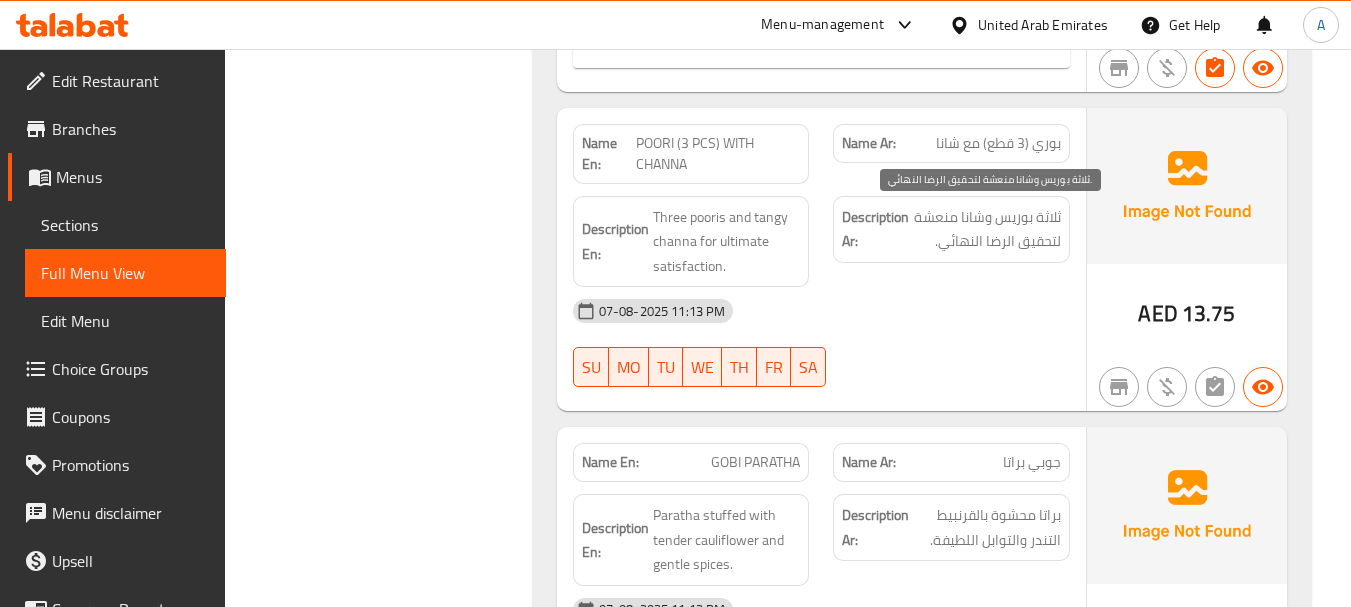 click on "Description Ar: ثلاثة بوريس وشانا منعشة لتحقيق الرضا النهائي." at bounding box center (951, -7266) 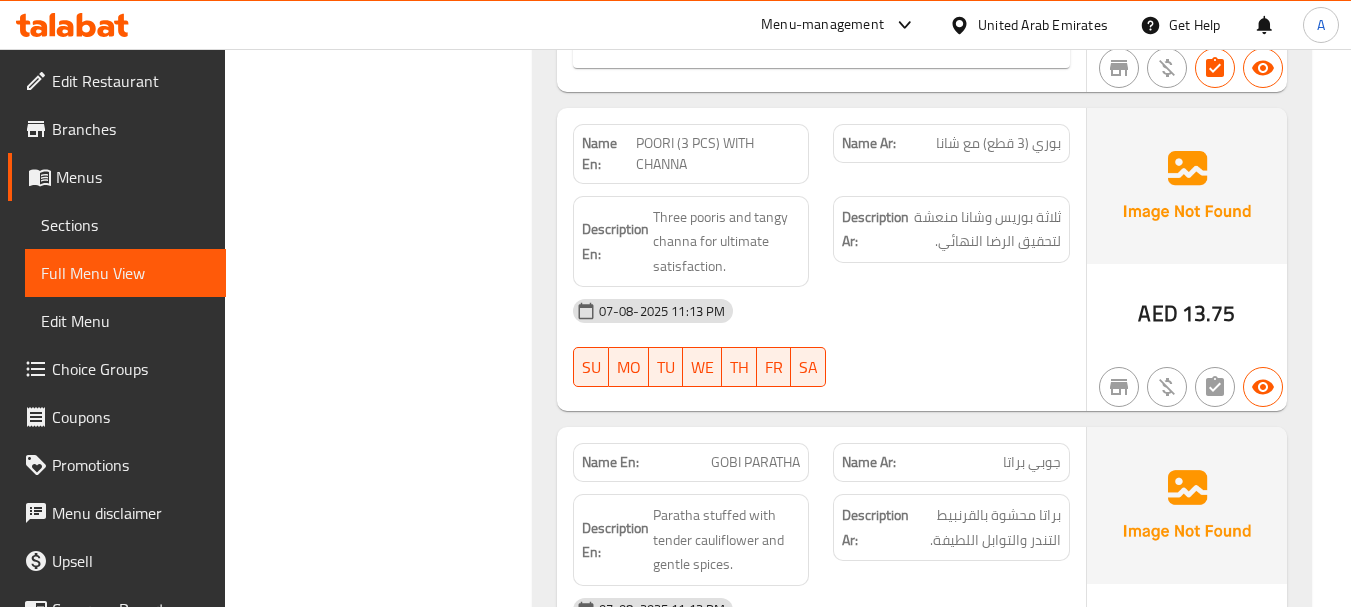 click on "07-08-2025 11:13 PM SU MO TU WE TH FR SA" at bounding box center [821, -7165] 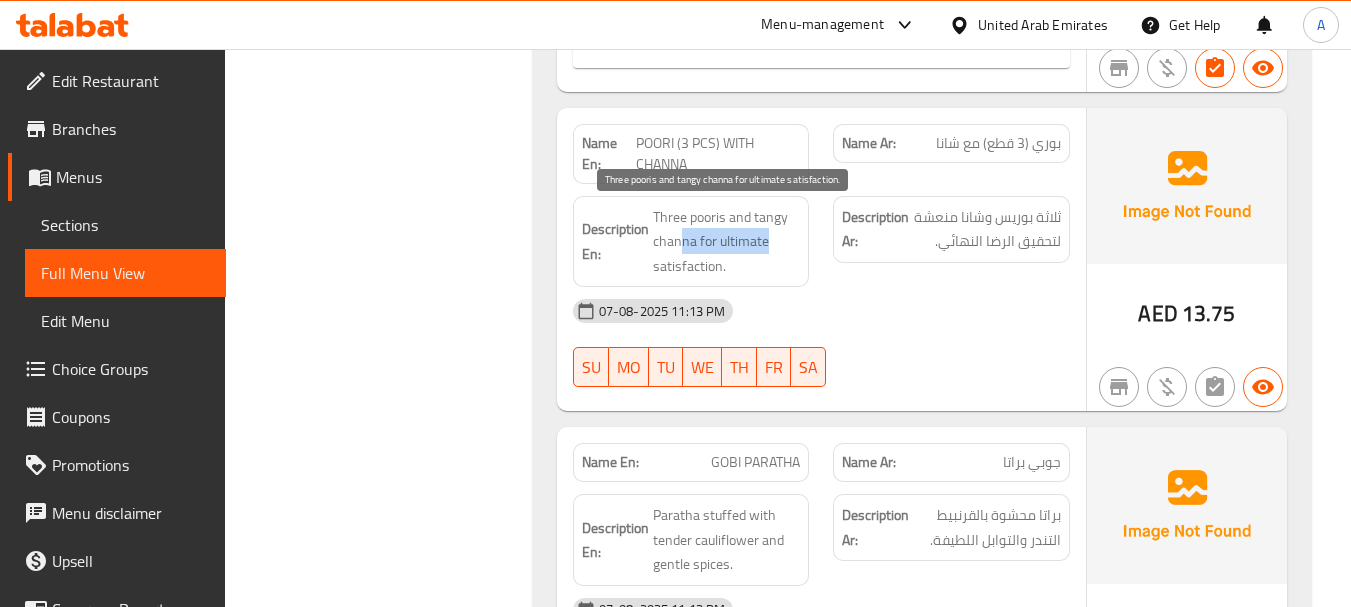 drag, startPoint x: 678, startPoint y: 244, endPoint x: 845, endPoint y: 282, distance: 171.2688 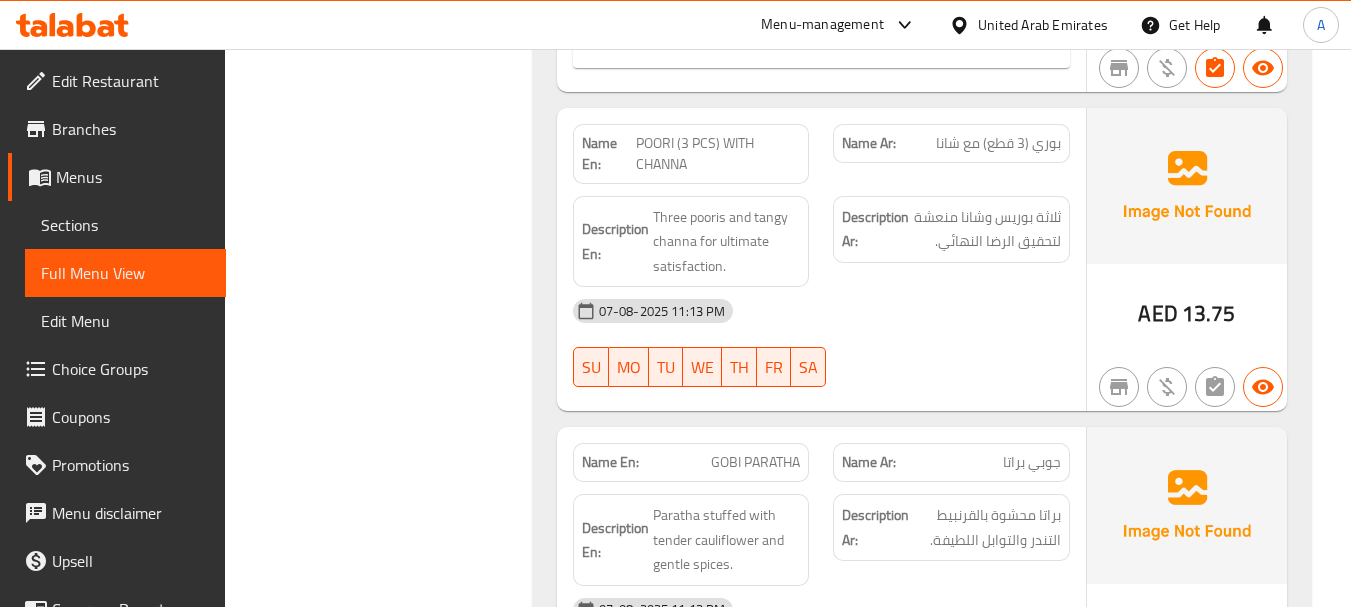 click at bounding box center (951, -7121) 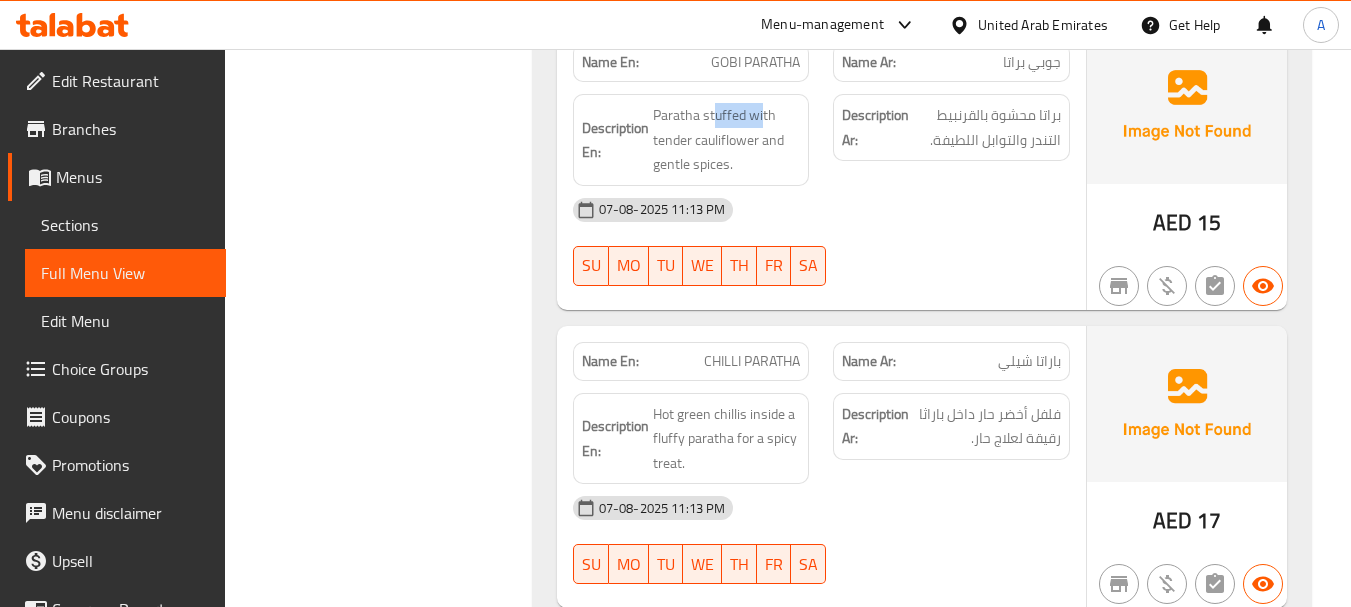 drag, startPoint x: 717, startPoint y: 90, endPoint x: 851, endPoint y: 110, distance: 135.48431 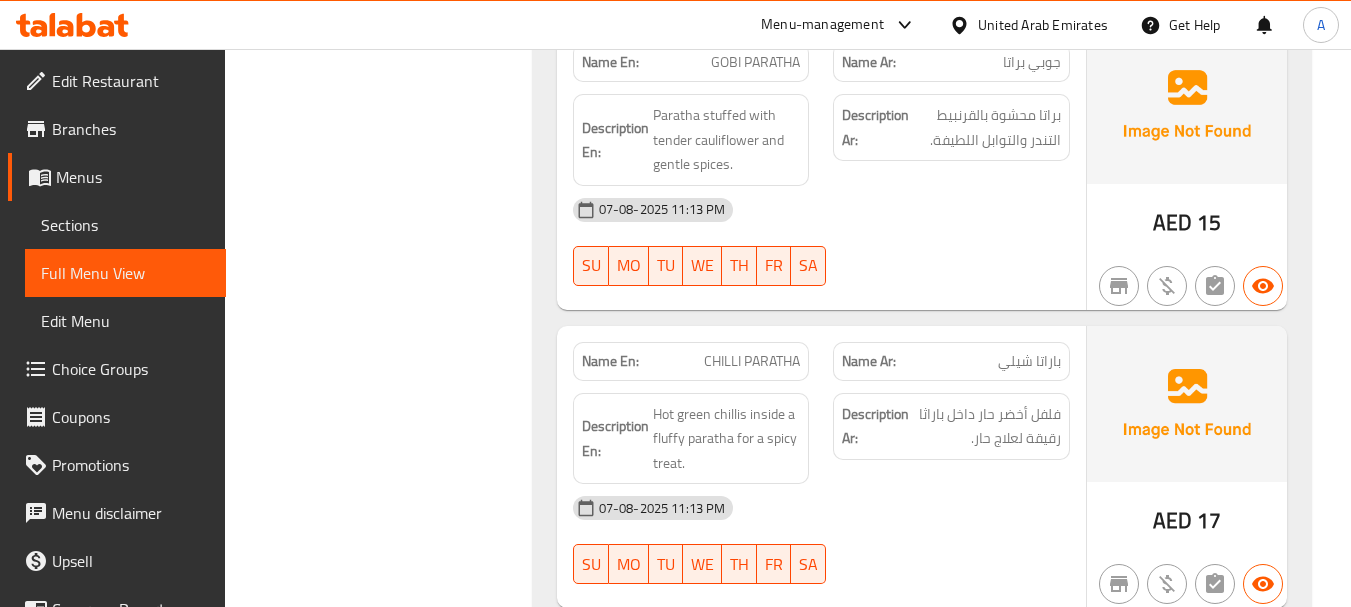 click on "Description Ar: براتا محشوة بالقرنبيط التندر والتوابل اللطيفة." at bounding box center (951, -7356) 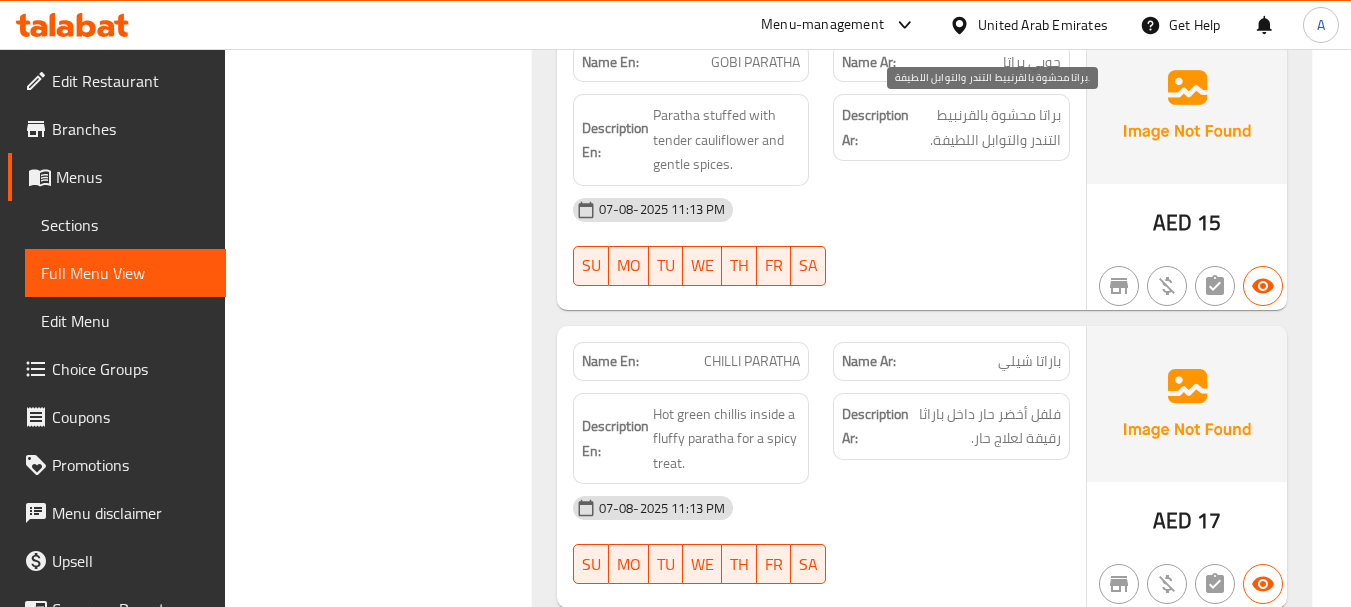 click on "براتا محشوة بالقرنبيط التندر والتوابل اللطيفة." at bounding box center (987, 127) 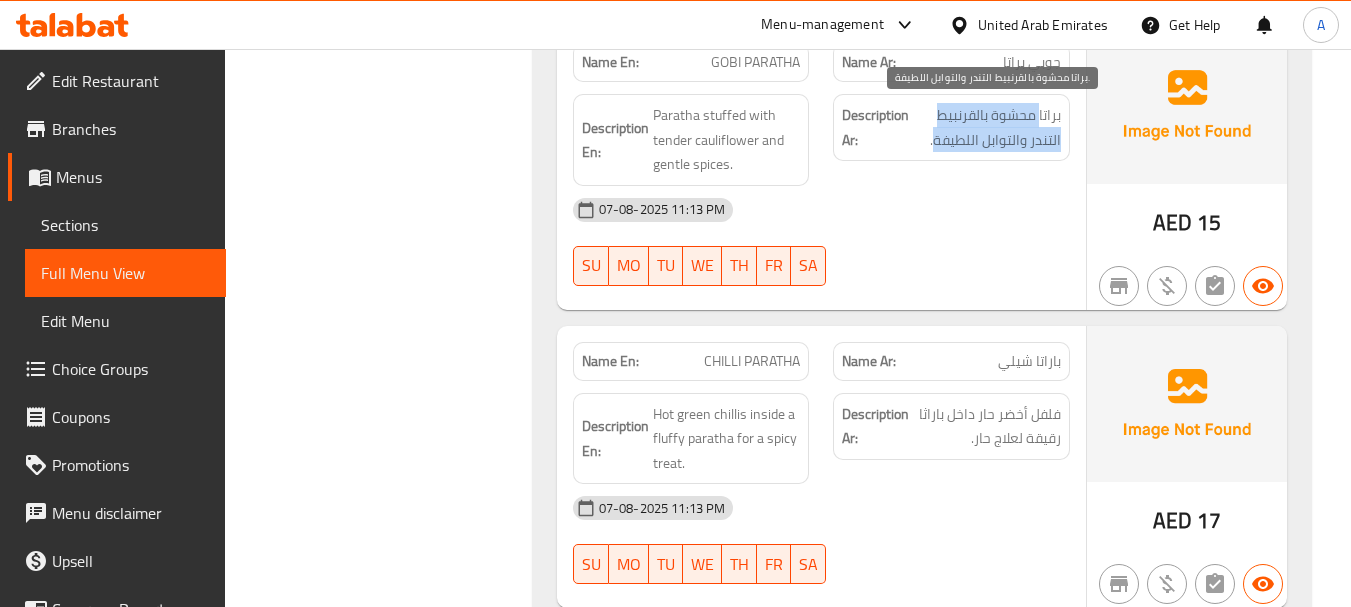 drag, startPoint x: 1041, startPoint y: 113, endPoint x: 942, endPoint y: 209, distance: 137.90215 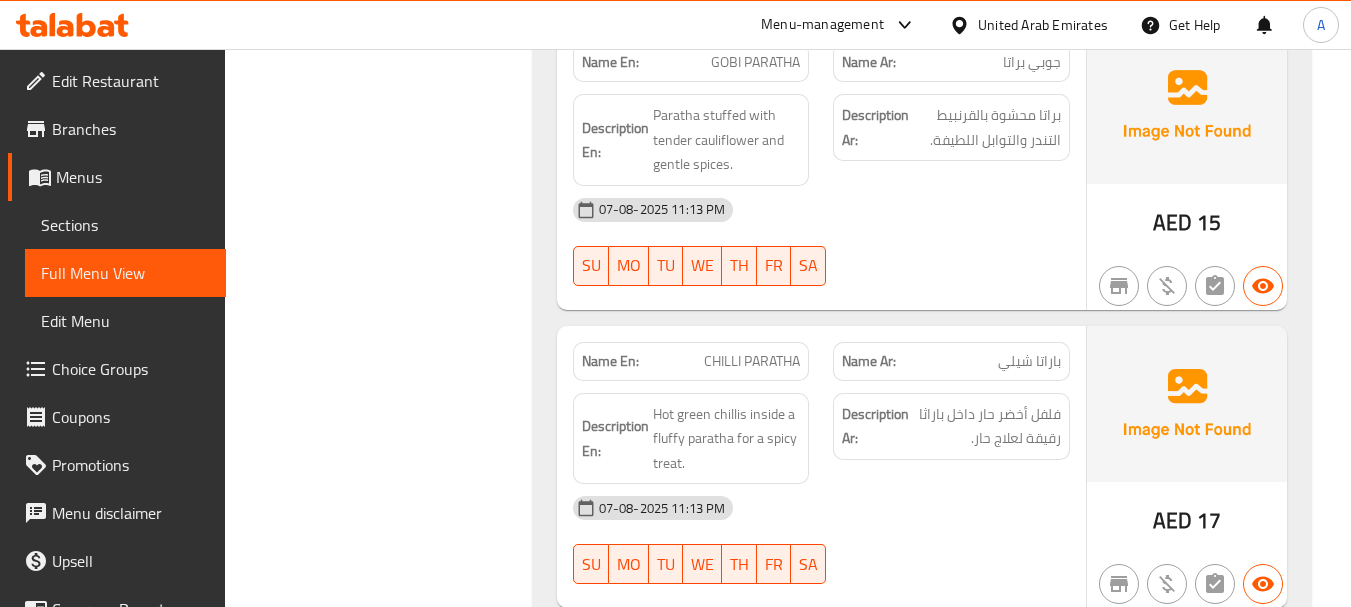 click on "07-08-2025 11:13 PM" at bounding box center (821, -7274) 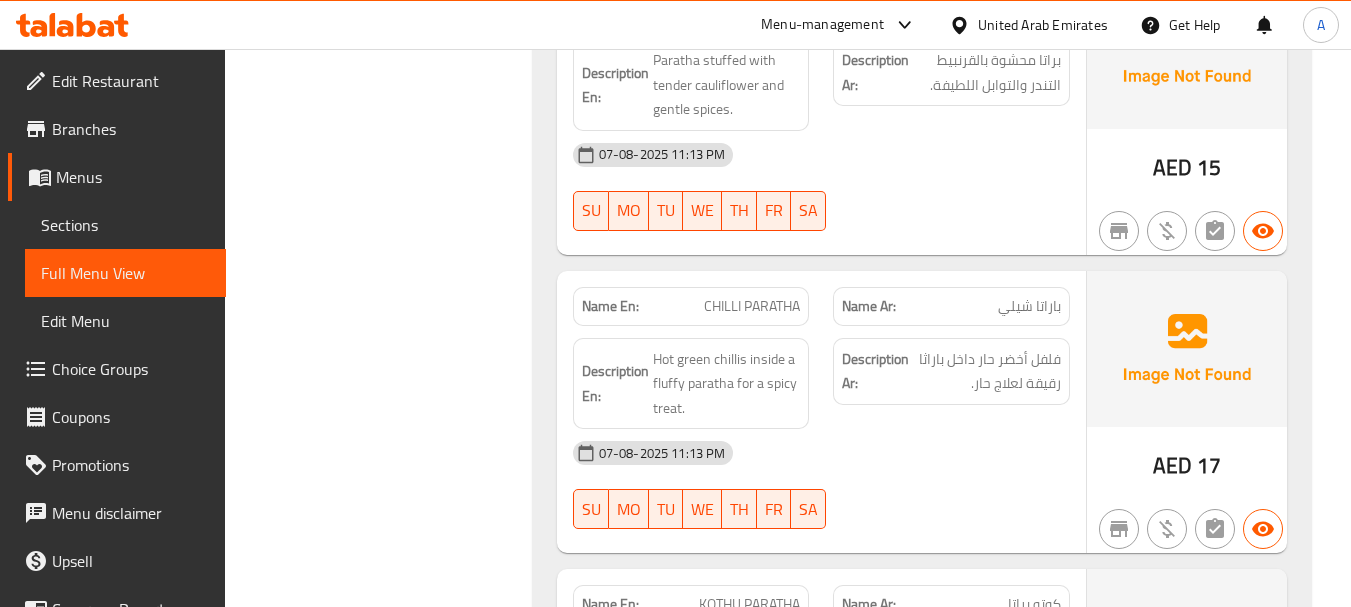 scroll, scrollTop: 12438, scrollLeft: 0, axis: vertical 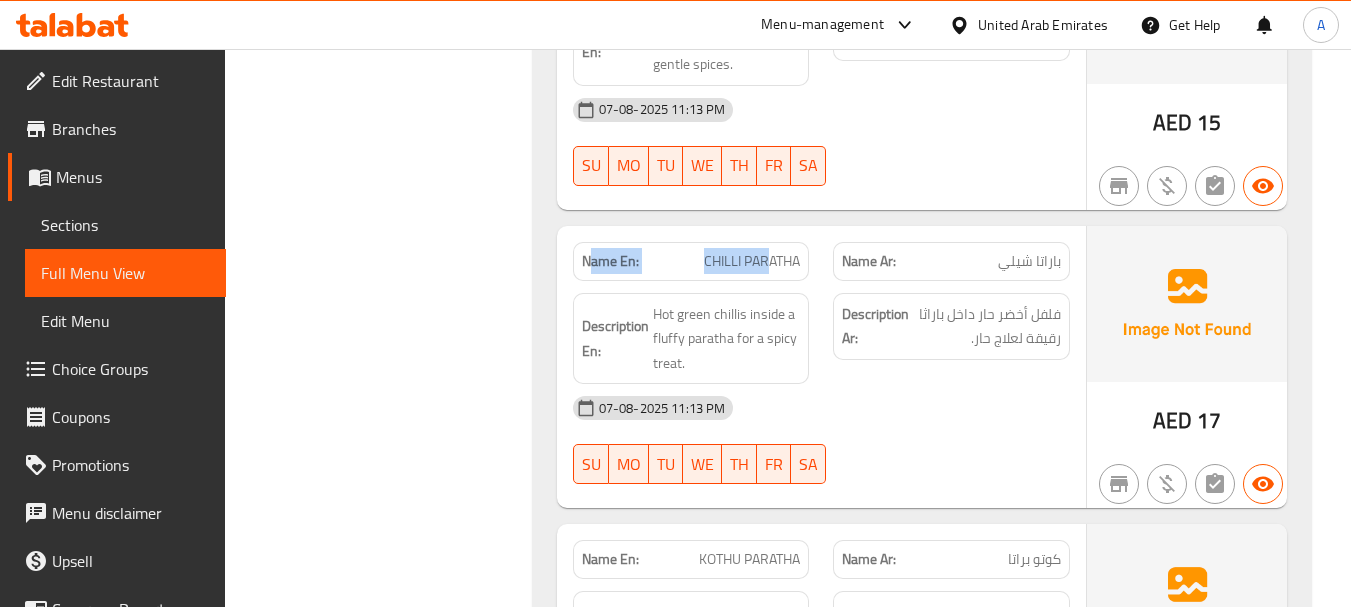 drag, startPoint x: 593, startPoint y: 249, endPoint x: 770, endPoint y: 274, distance: 178.75682 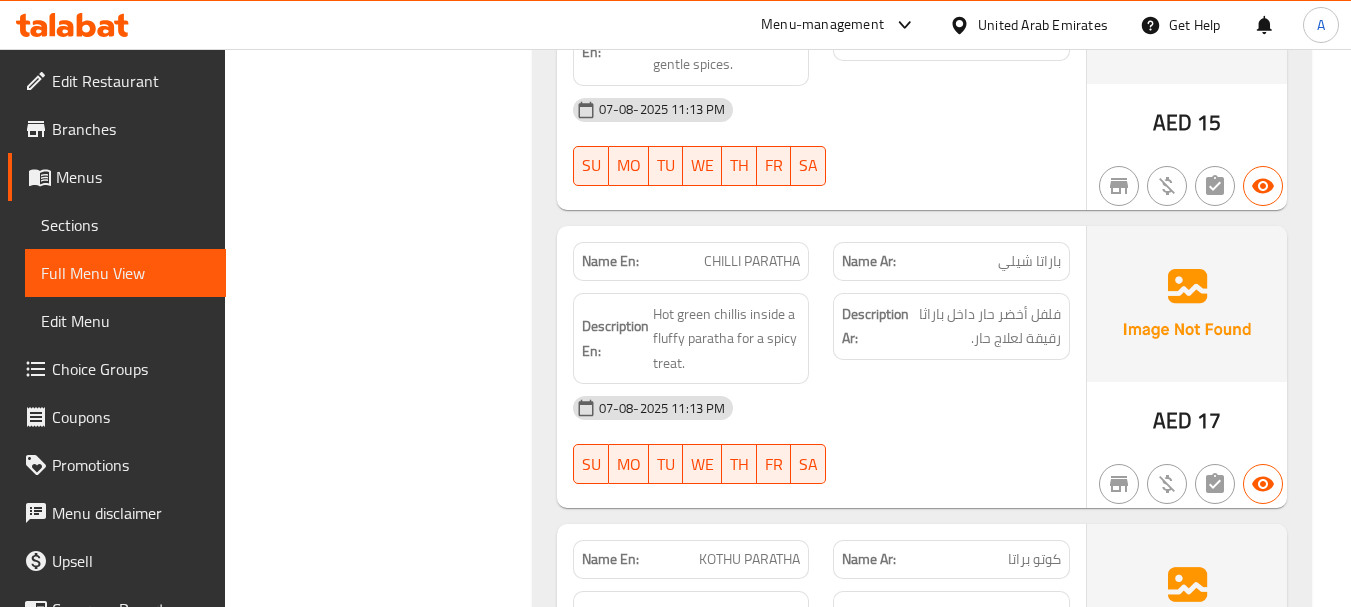 click at bounding box center [951, -7298] 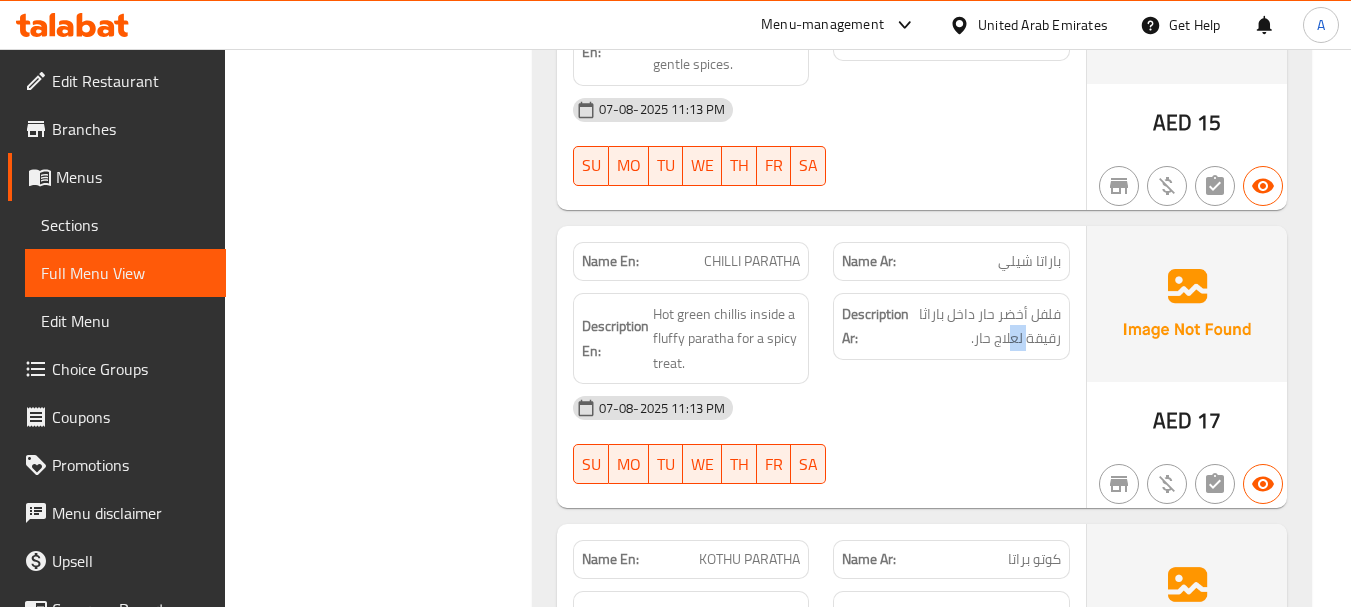 click on "فلفل أخضر حار داخل باراثا رقيقة لعلاج حار." at bounding box center (987, -5030) 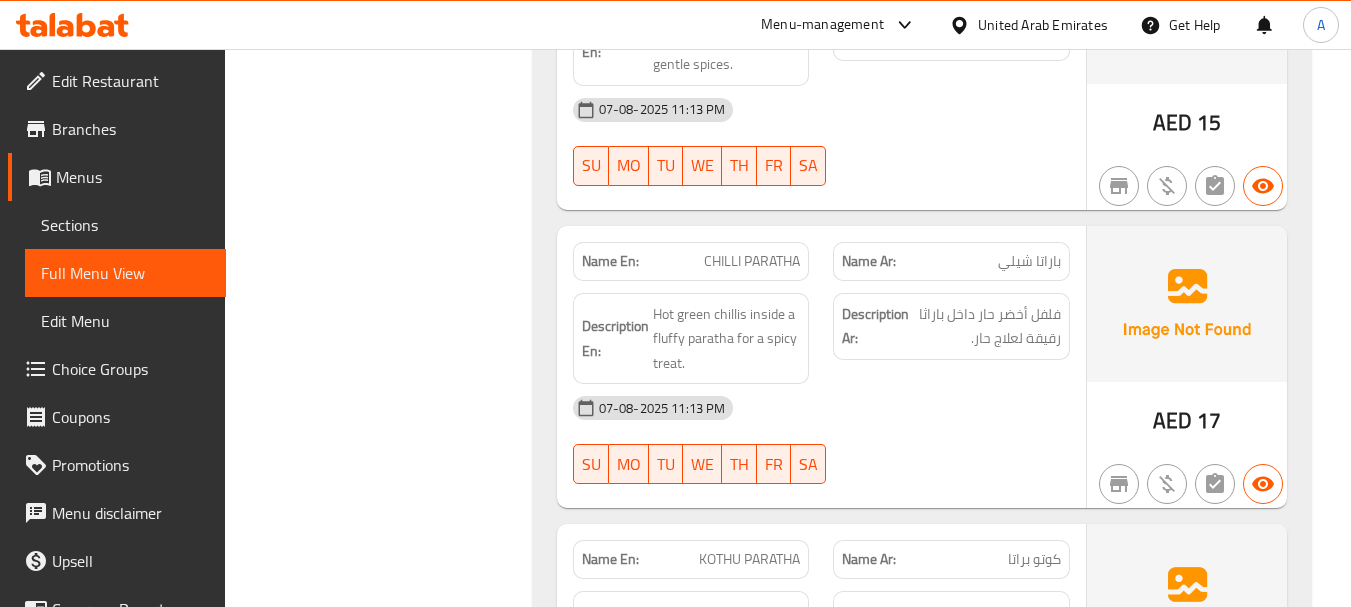 click on "07-08-2025 11:13 PM" at bounding box center (821, -4972) 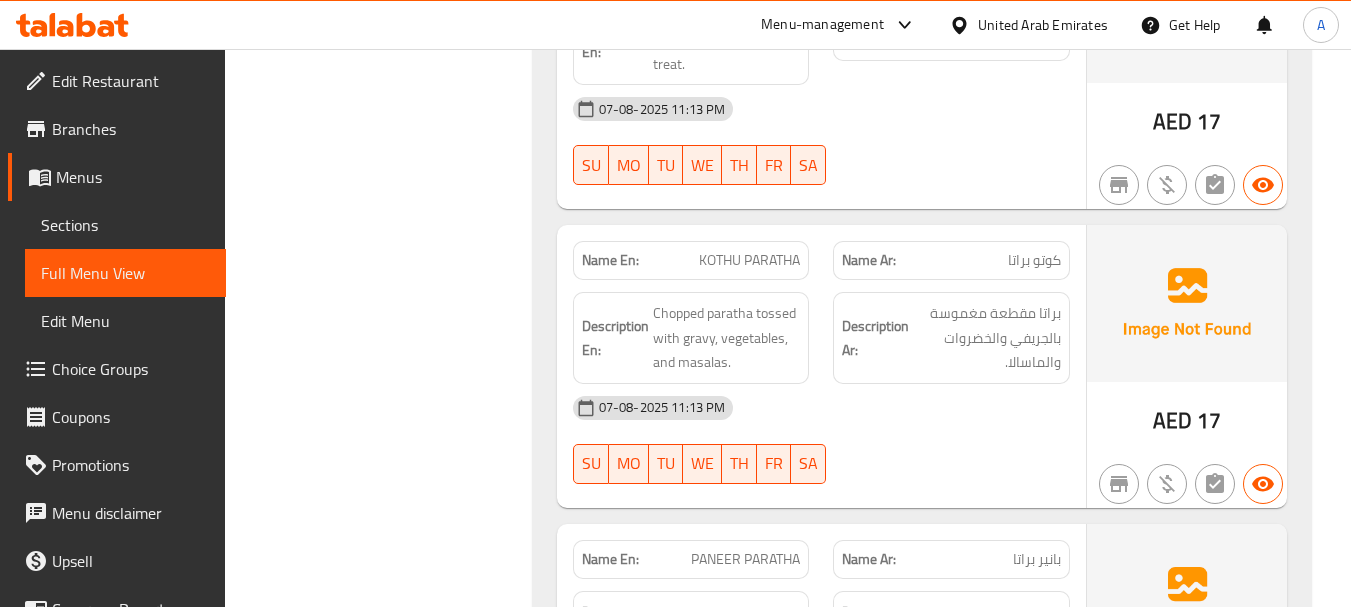 scroll, scrollTop: 12738, scrollLeft: 0, axis: vertical 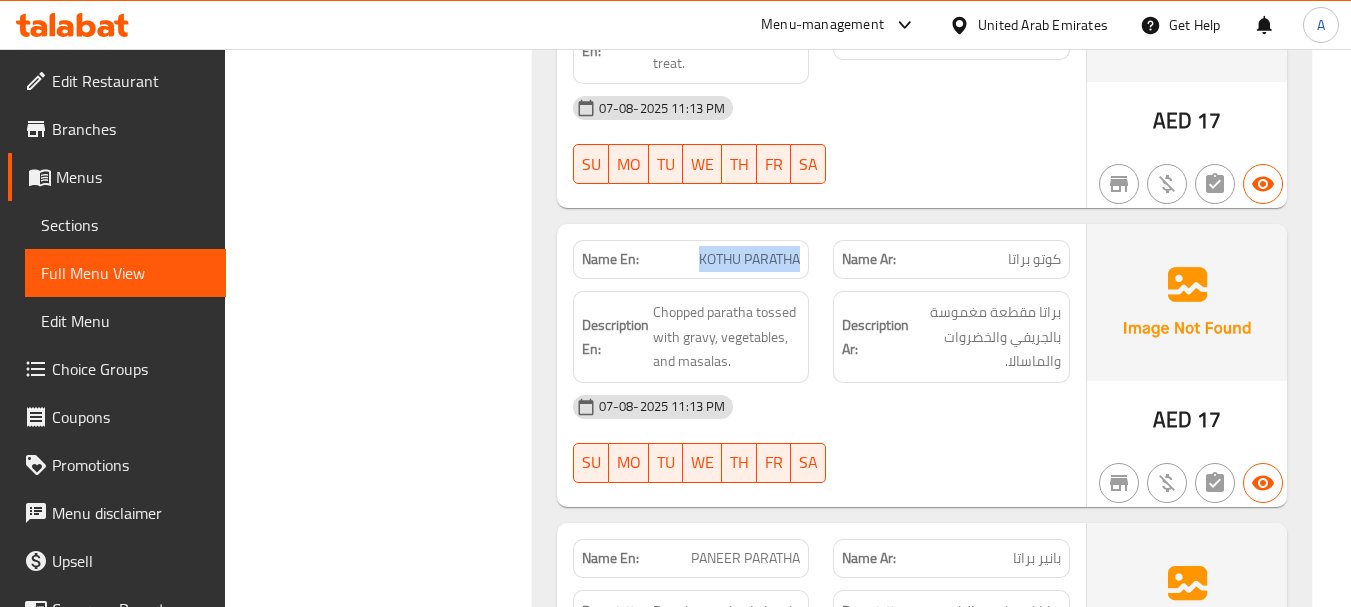 drag, startPoint x: 650, startPoint y: 251, endPoint x: 829, endPoint y: 286, distance: 182.3897 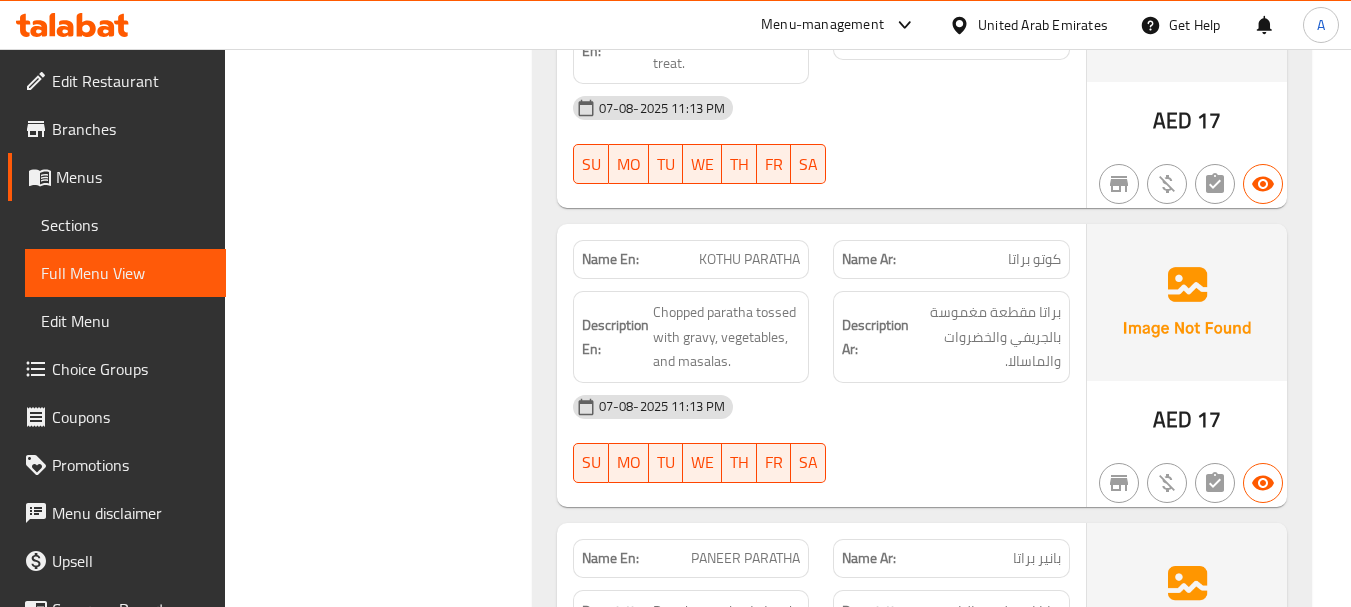 click on "07-08-2025 11:13 PM SU MO TU WE TH FR SA" at bounding box center [821, -4917] 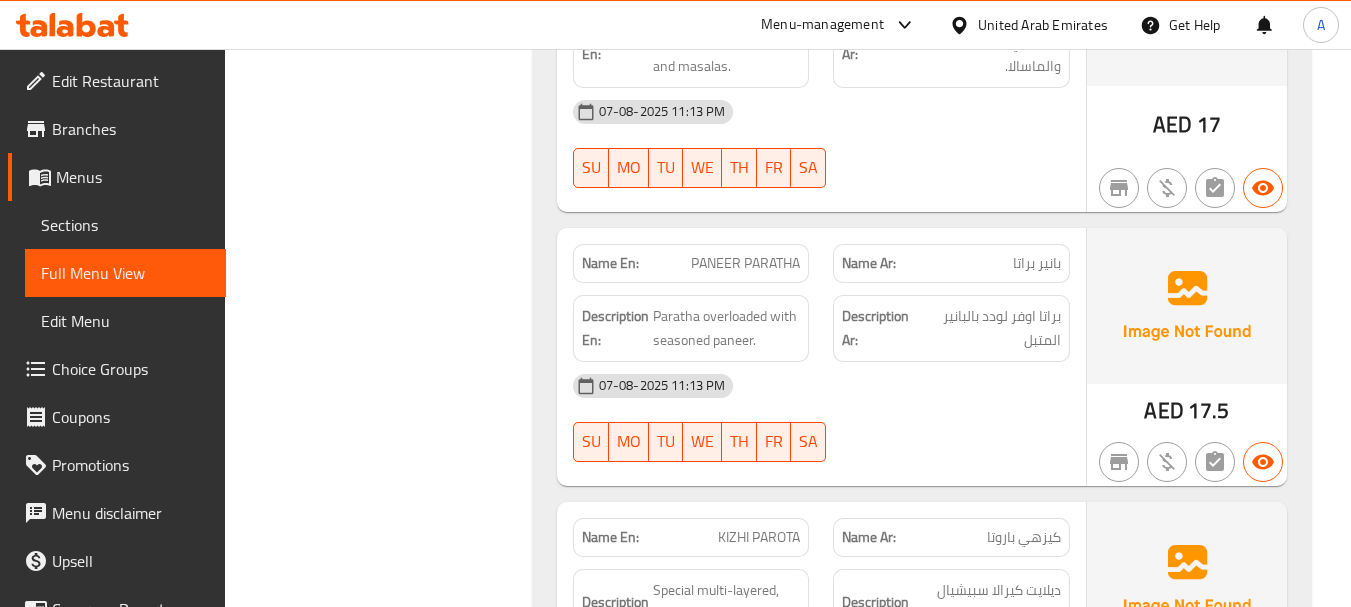 scroll, scrollTop: 13038, scrollLeft: 0, axis: vertical 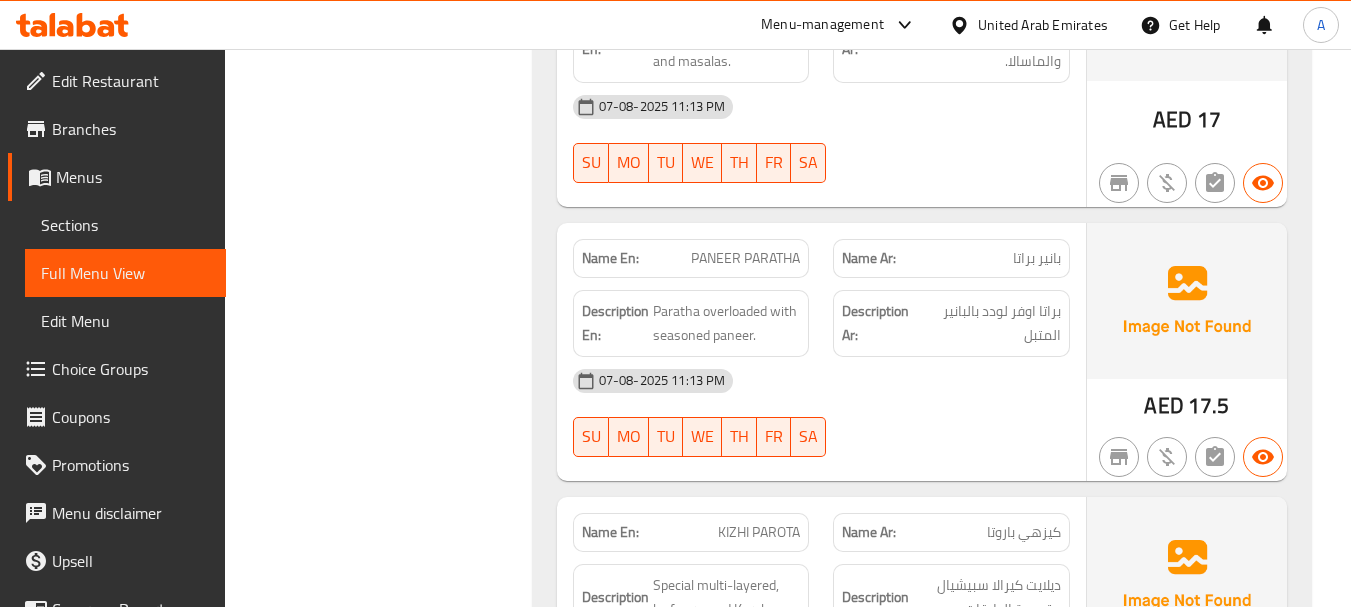 click on "PANEER PARATHA" at bounding box center [763, -5098] 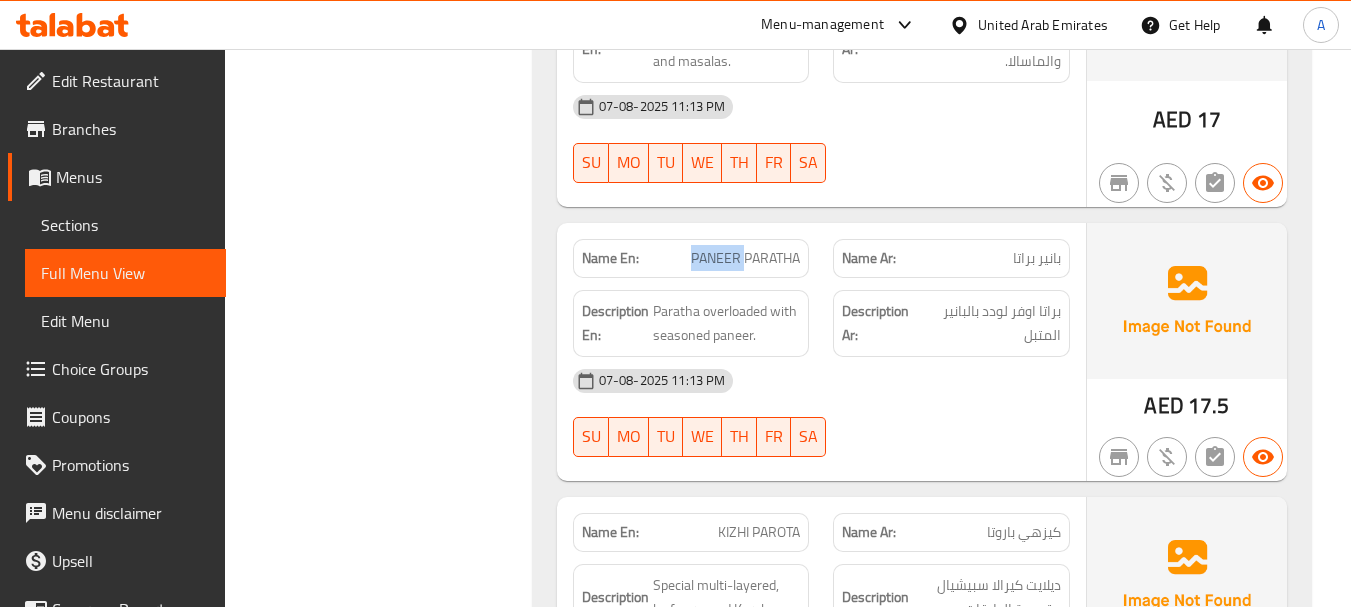 click on "PANEER PARATHA" at bounding box center [763, -5098] 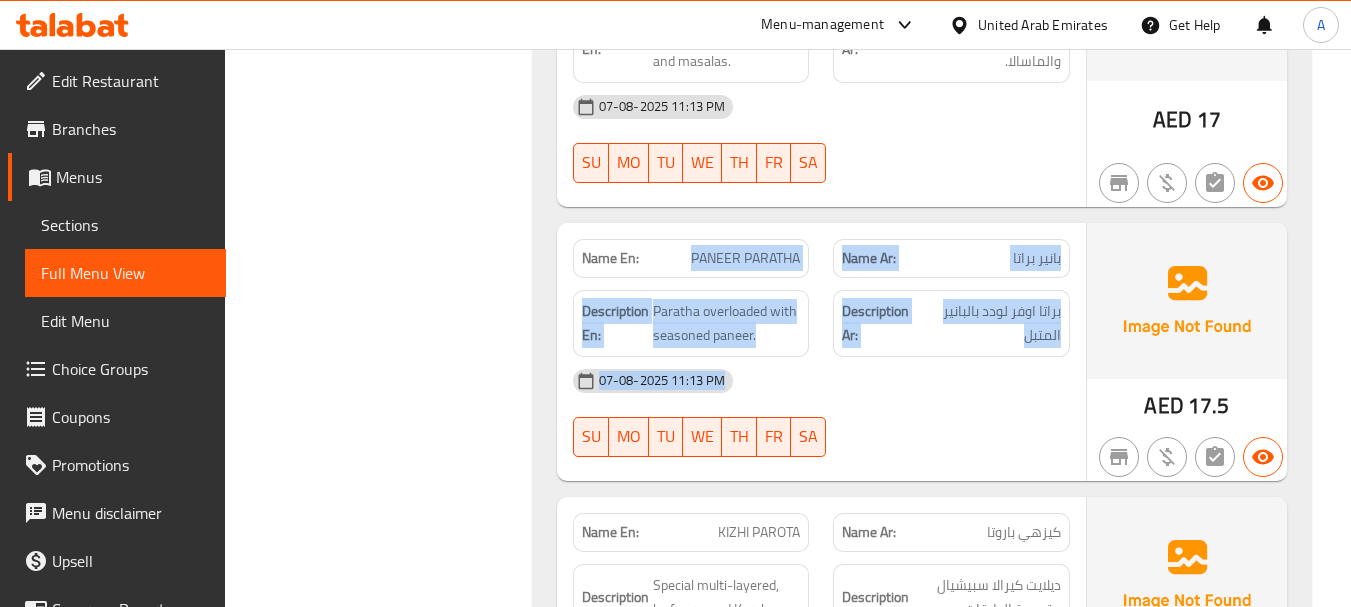 drag, startPoint x: 716, startPoint y: 257, endPoint x: 889, endPoint y: 387, distance: 216.40009 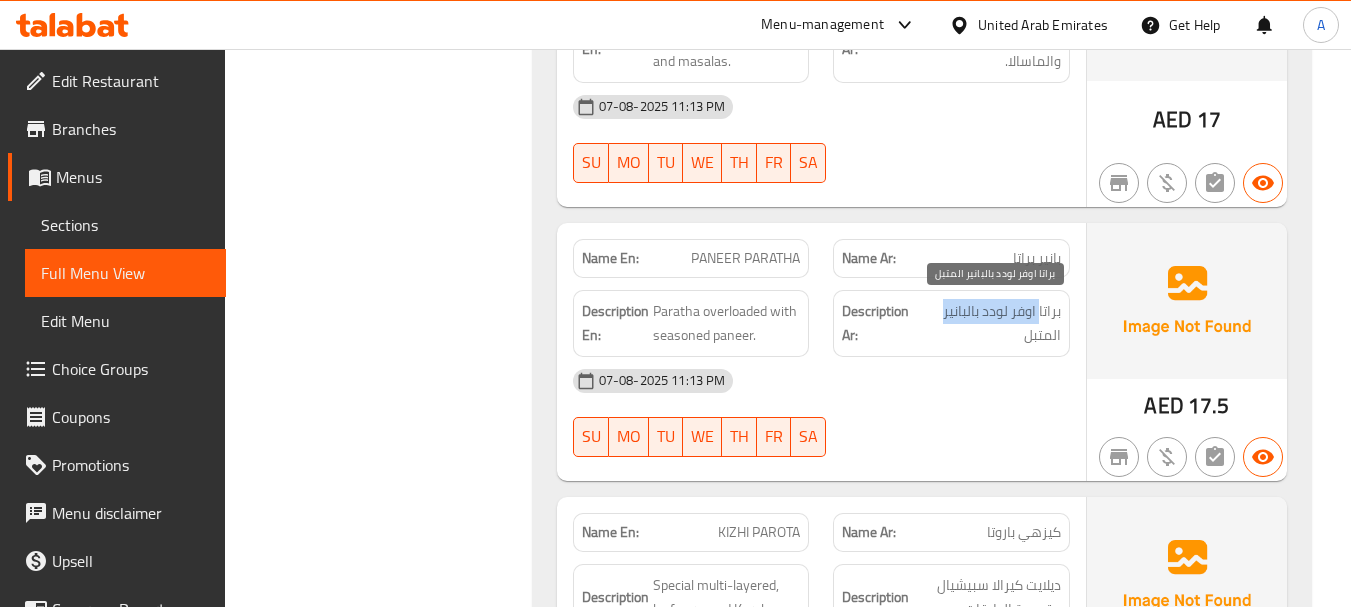 drag, startPoint x: 1039, startPoint y: 315, endPoint x: 944, endPoint y: 315, distance: 95 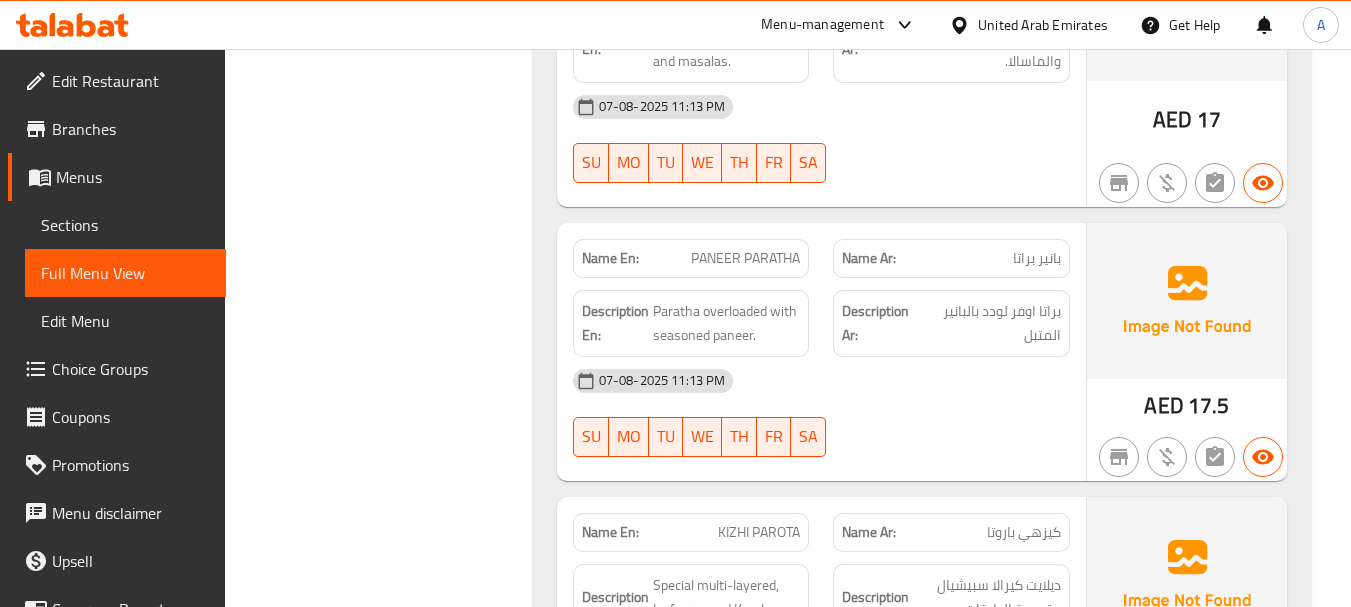 click on "07-08-2025 11:13 PM SU MO TU WE TH FR SA" at bounding box center [821, -4918] 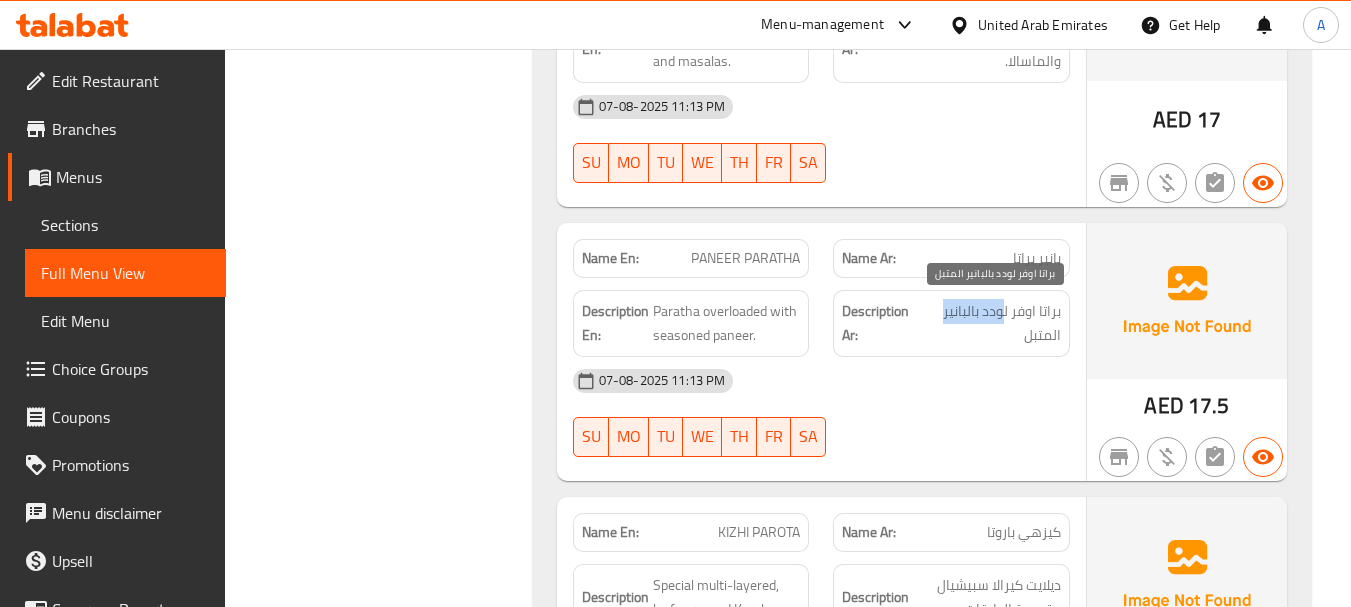 drag, startPoint x: 932, startPoint y: 320, endPoint x: 913, endPoint y: 374, distance: 57.245087 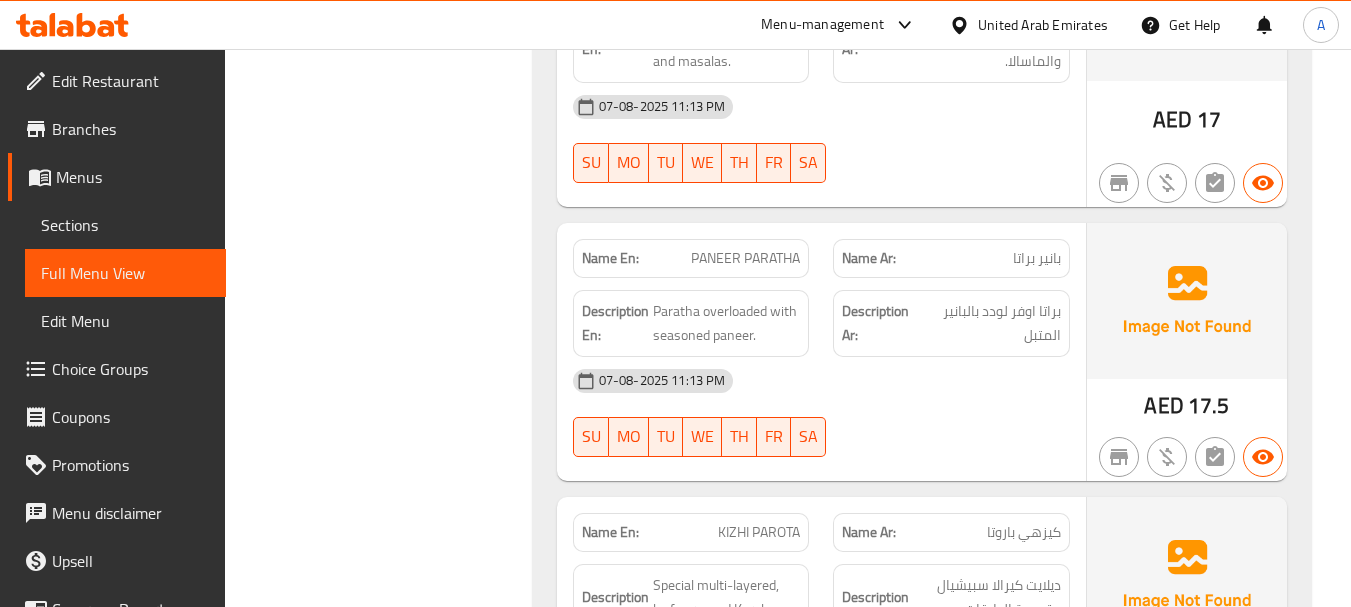 drag, startPoint x: 923, startPoint y: 392, endPoint x: 933, endPoint y: 359, distance: 34.48188 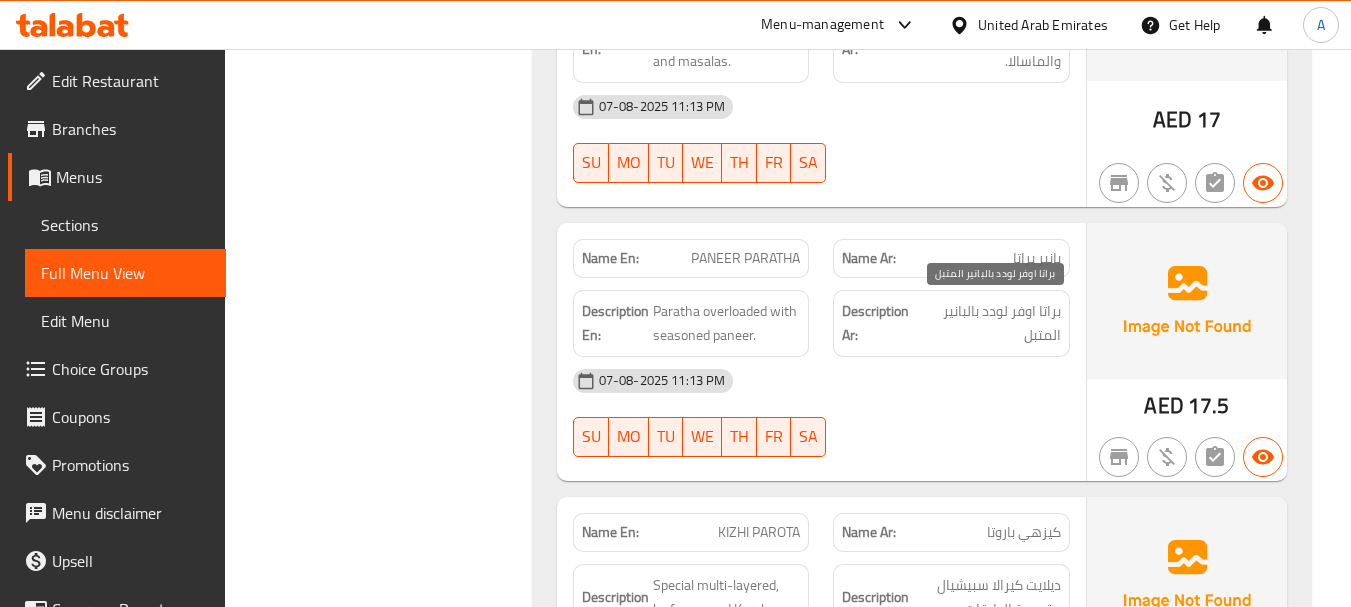 click on "براتا اوفر لودد بالبانير المتبل" at bounding box center [991, 323] 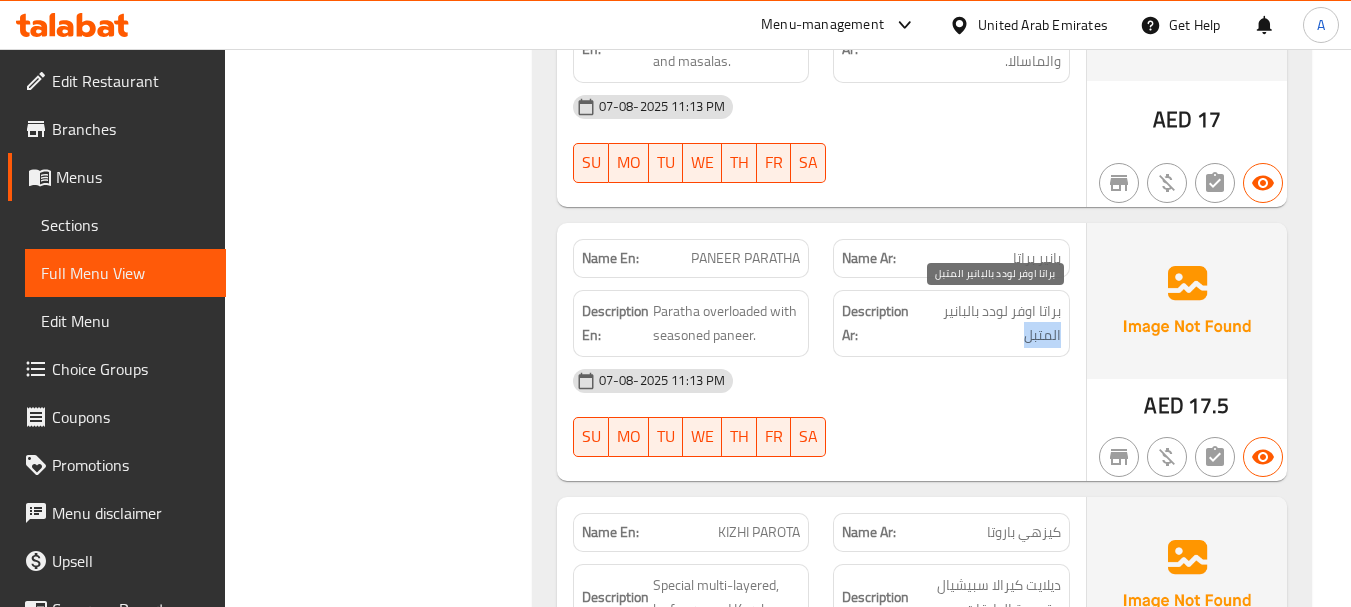 click on "براتا اوفر لودد بالبانير المتبل" at bounding box center (991, 323) 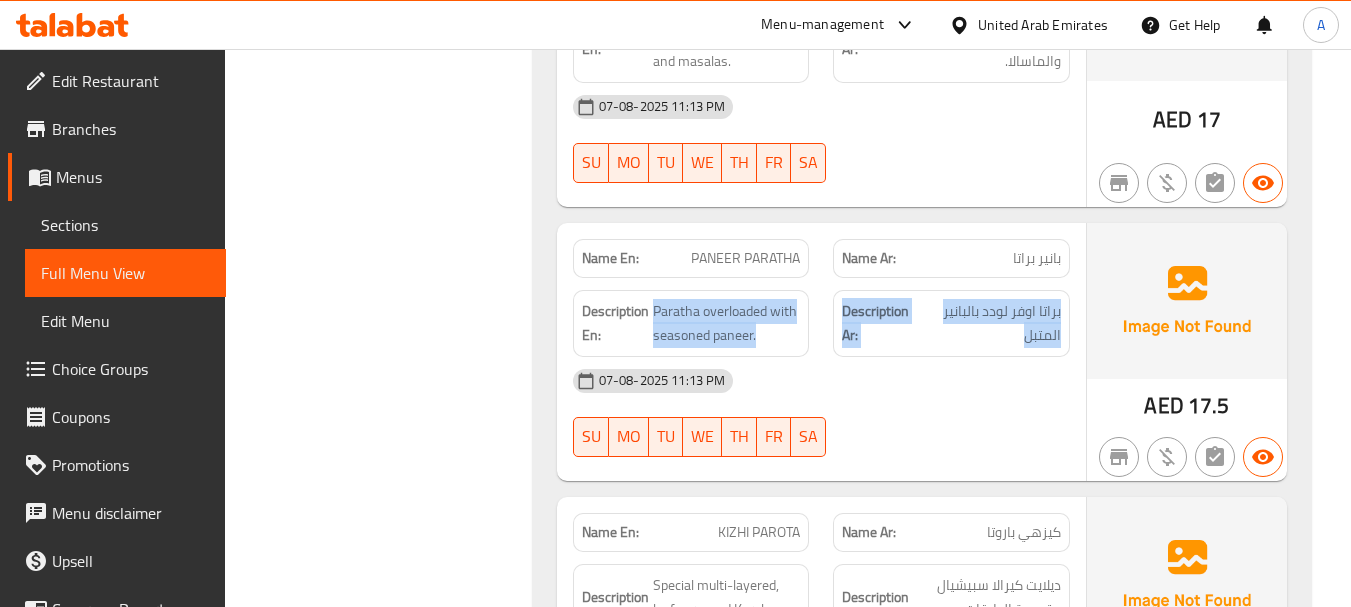 drag, startPoint x: 1048, startPoint y: 328, endPoint x: 660, endPoint y: 308, distance: 388.51514 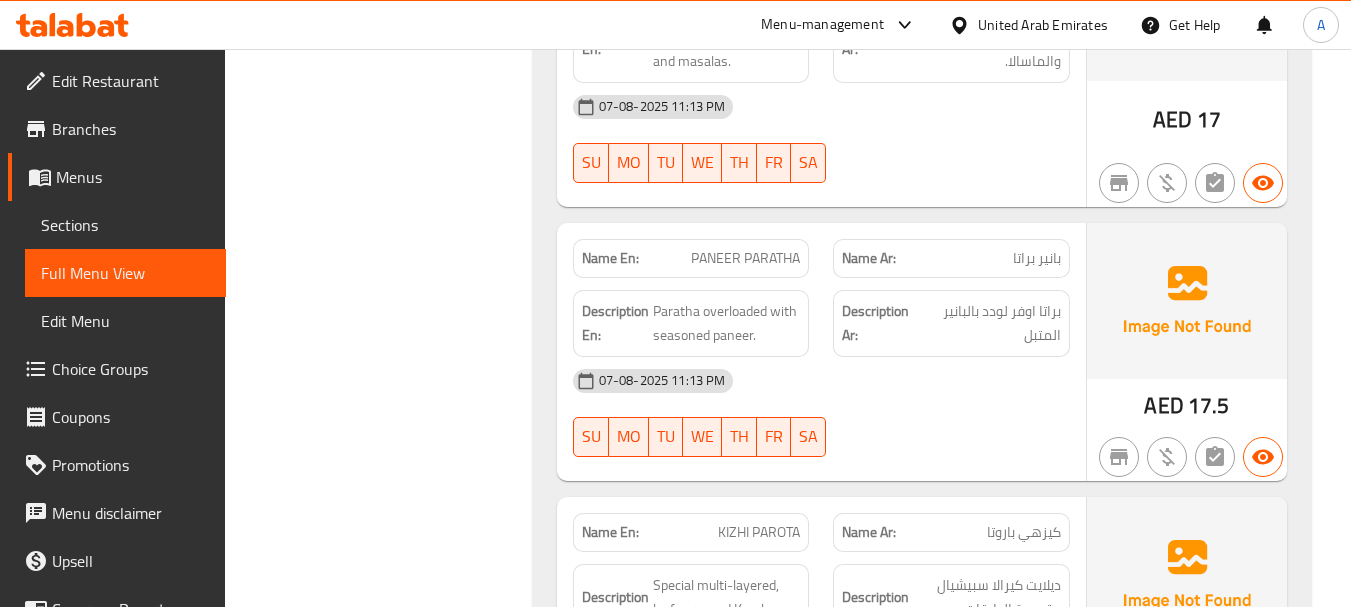 click on "07-08-2025 11:13 PM" at bounding box center (821, -4950) 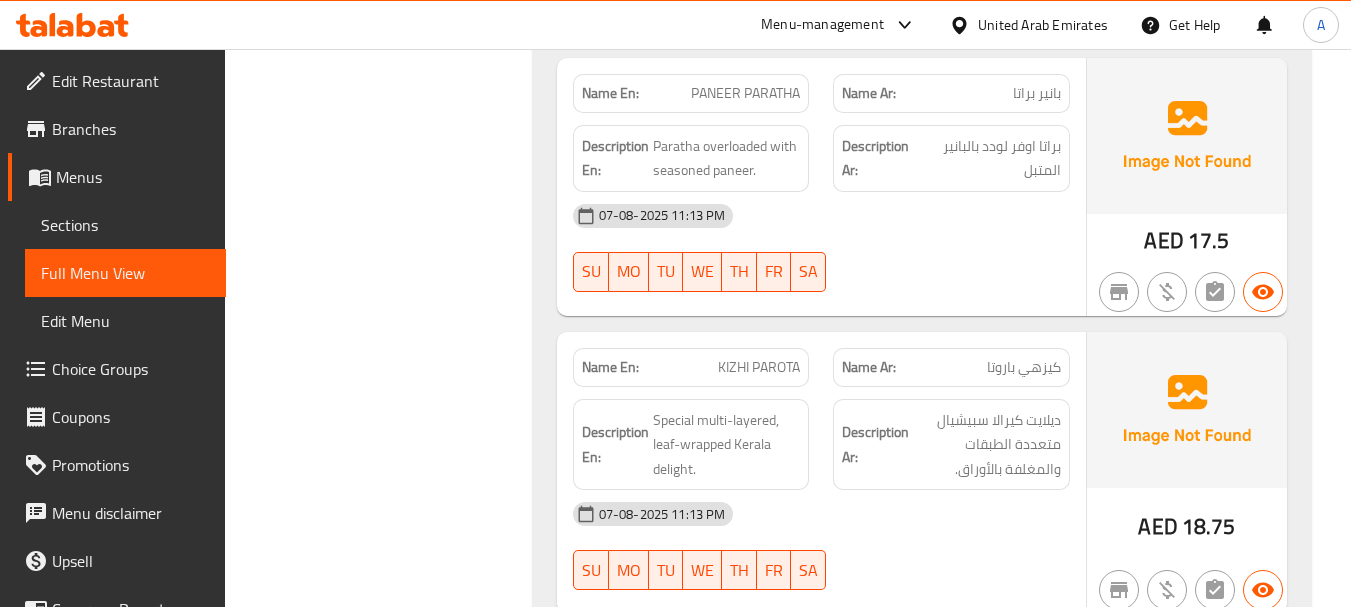 scroll, scrollTop: 13238, scrollLeft: 0, axis: vertical 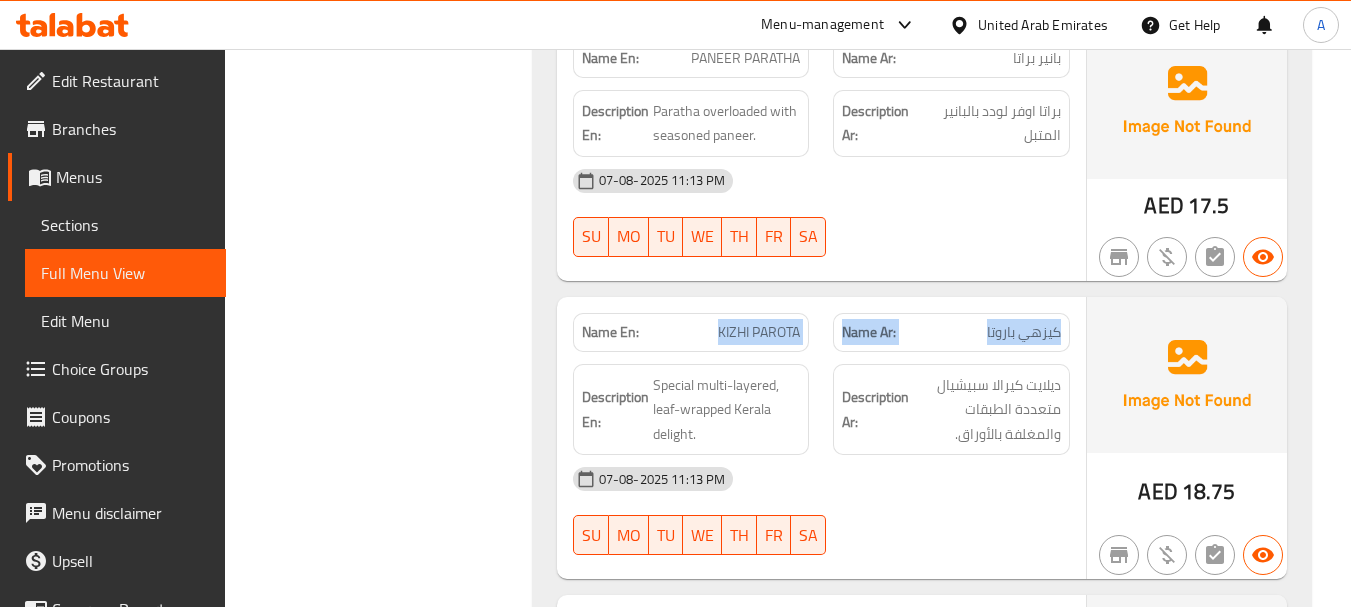 drag, startPoint x: 964, startPoint y: 333, endPoint x: 1015, endPoint y: 287, distance: 68.68042 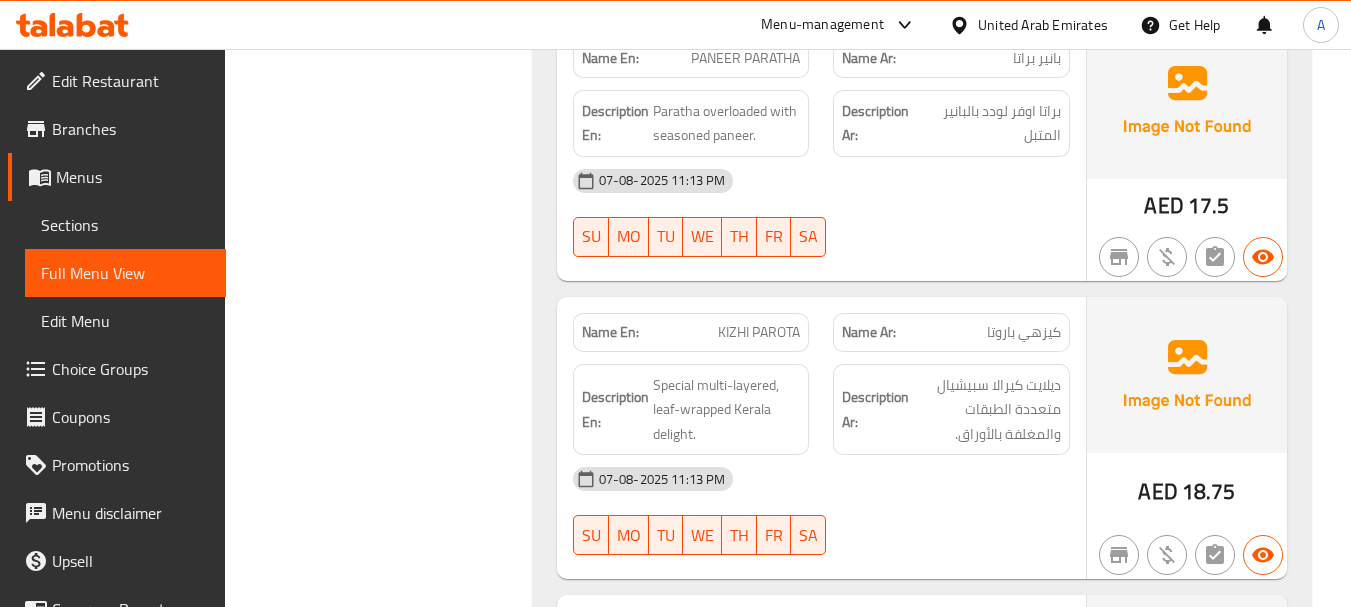 click on "Name En: PANEER PARATHA Name Ar: بانير براتا Description En: Paratha overloaded with seasoned paneer. Description Ar: براتا اوفر لودد بالبانير المتبل 07-08-2025 11:13 PM SU MO TU WE TH FR SA" at bounding box center (821, -5192) 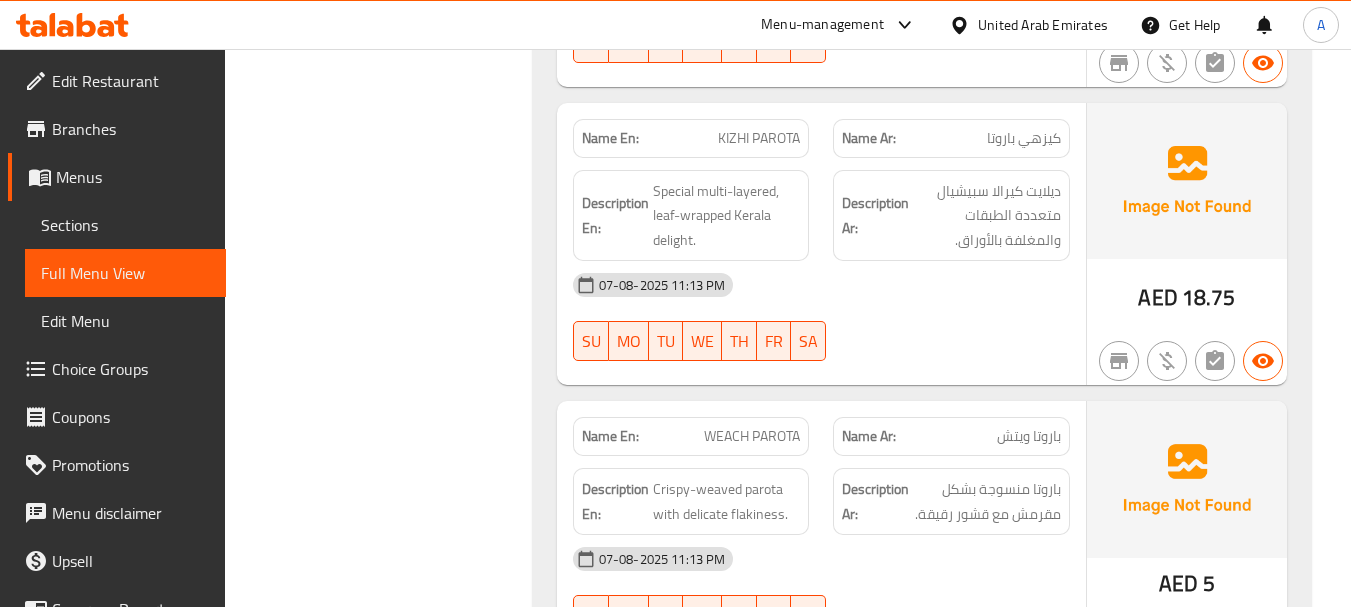 scroll, scrollTop: 13438, scrollLeft: 0, axis: vertical 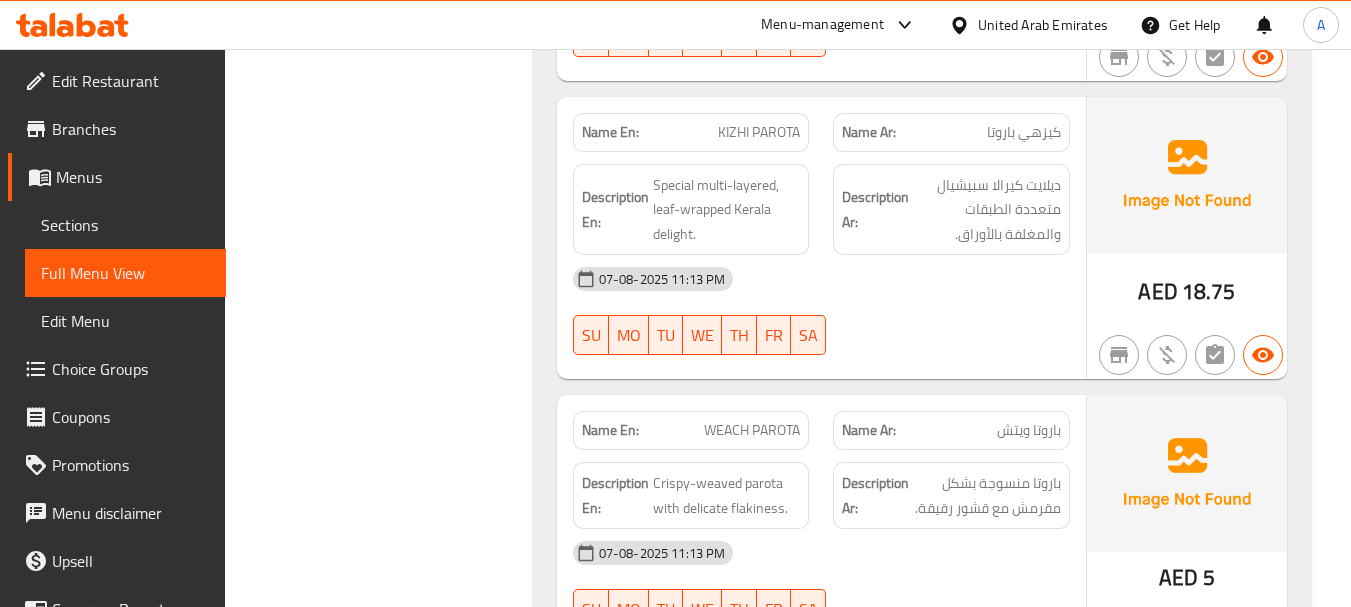 click at bounding box center (951, -5000) 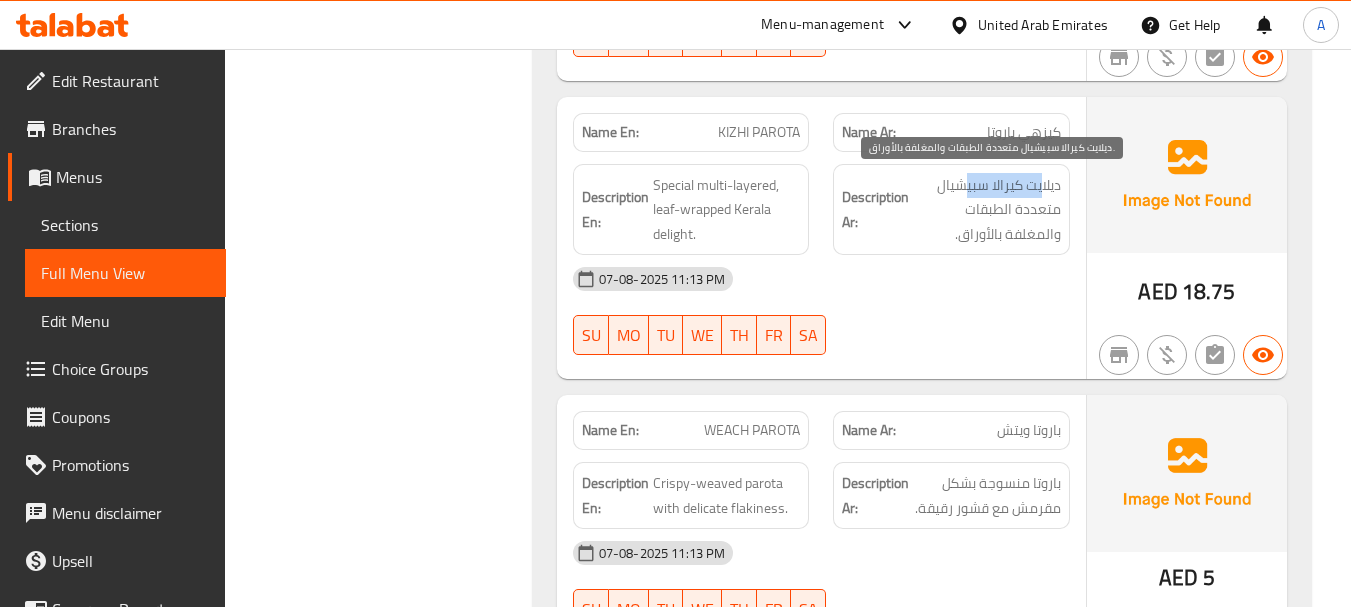 drag, startPoint x: 1042, startPoint y: 185, endPoint x: 963, endPoint y: 187, distance: 79.025314 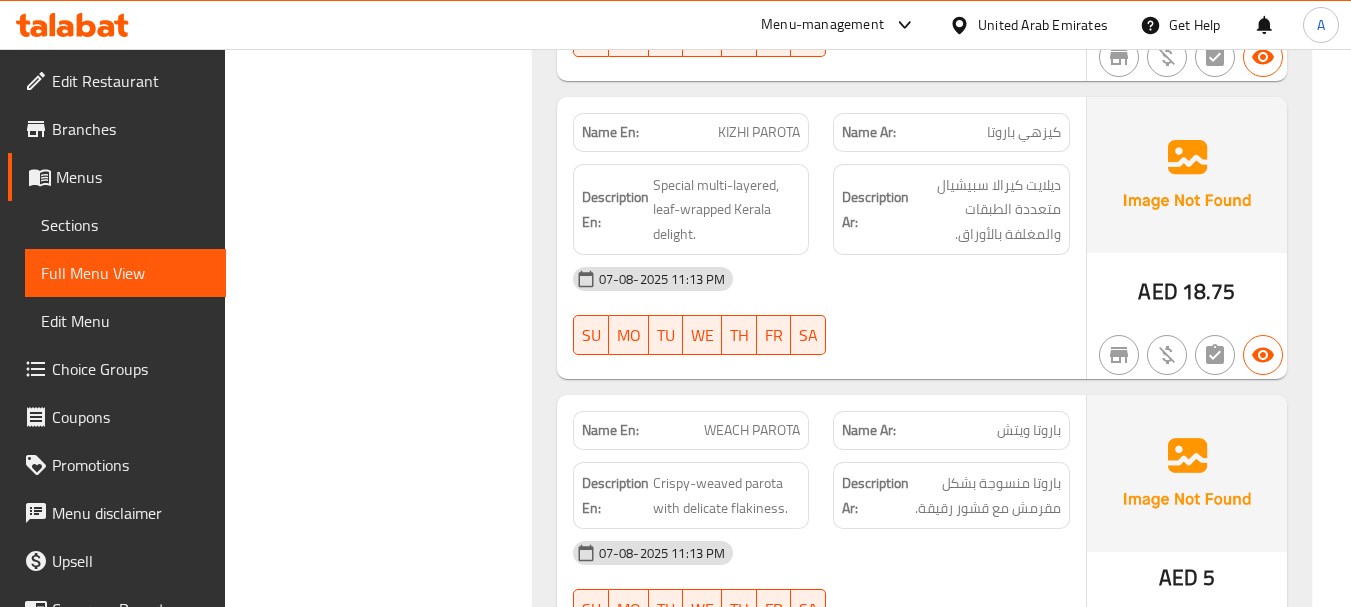 click on "07-08-2025 11:13 PM" at bounding box center (821, -5076) 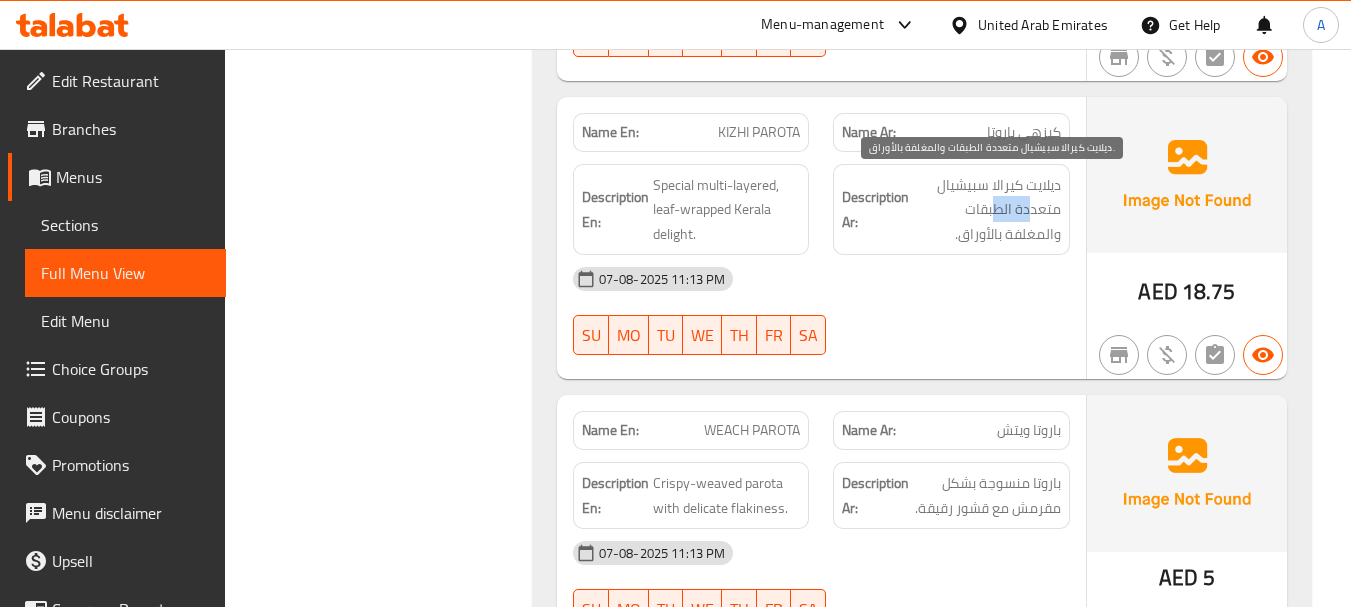 click on "ديلايت كيرالا سبيشيال متعددة الطبقات والمغلفة بالأوراق." at bounding box center (987, 210) 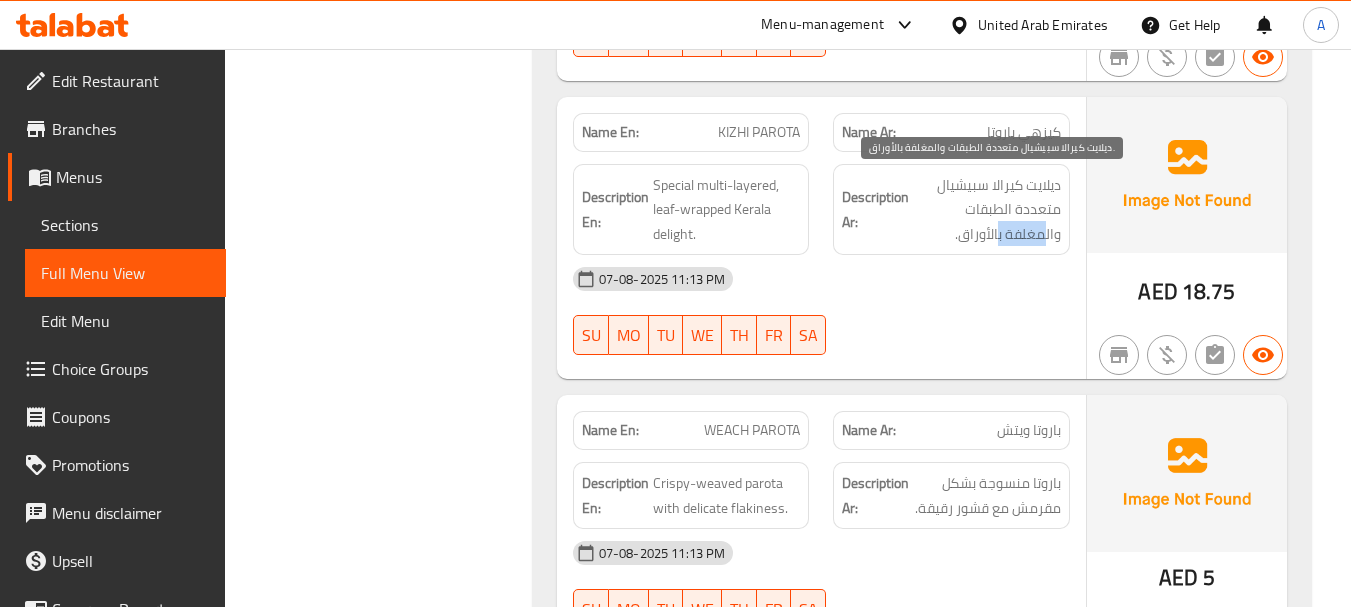 drag, startPoint x: 1046, startPoint y: 226, endPoint x: 995, endPoint y: 226, distance: 51 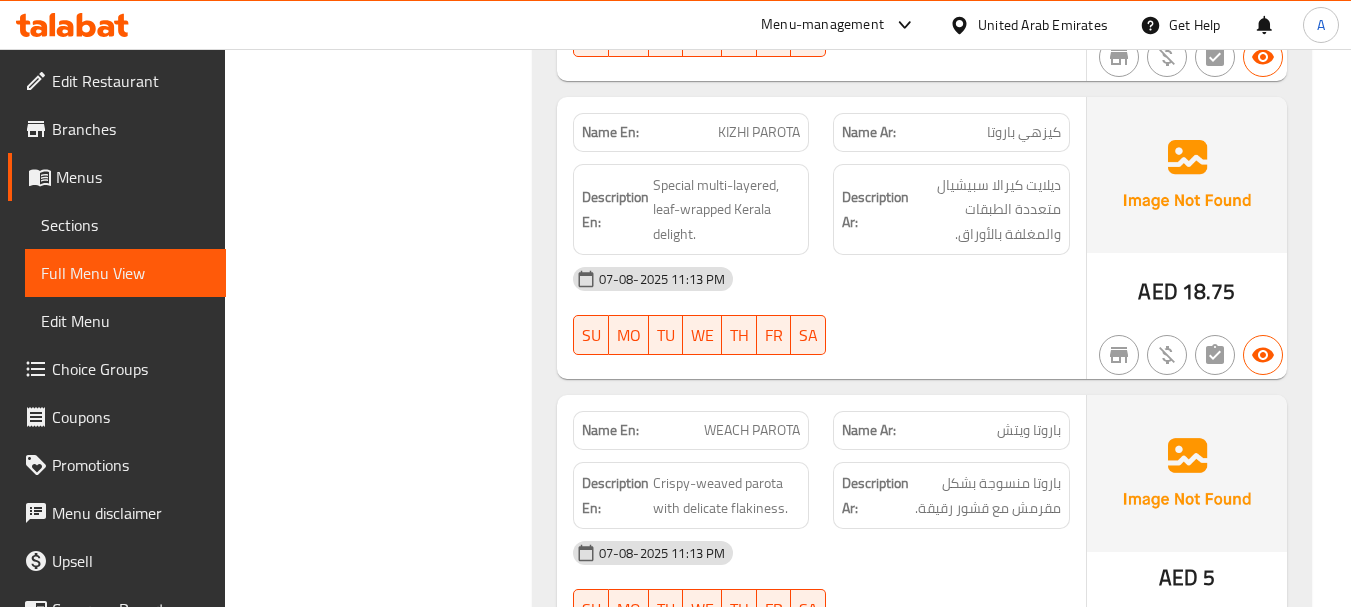 click on "07-08-2025 11:13 PM" at bounding box center (821, -5076) 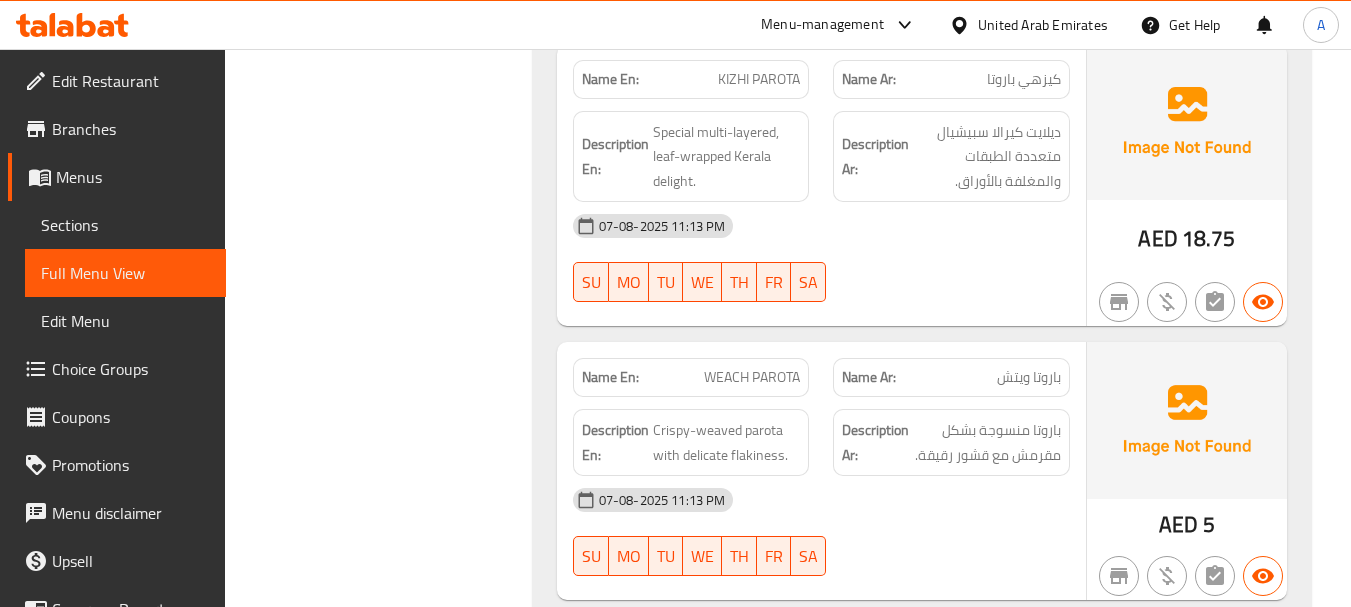 scroll, scrollTop: 13538, scrollLeft: 0, axis: vertical 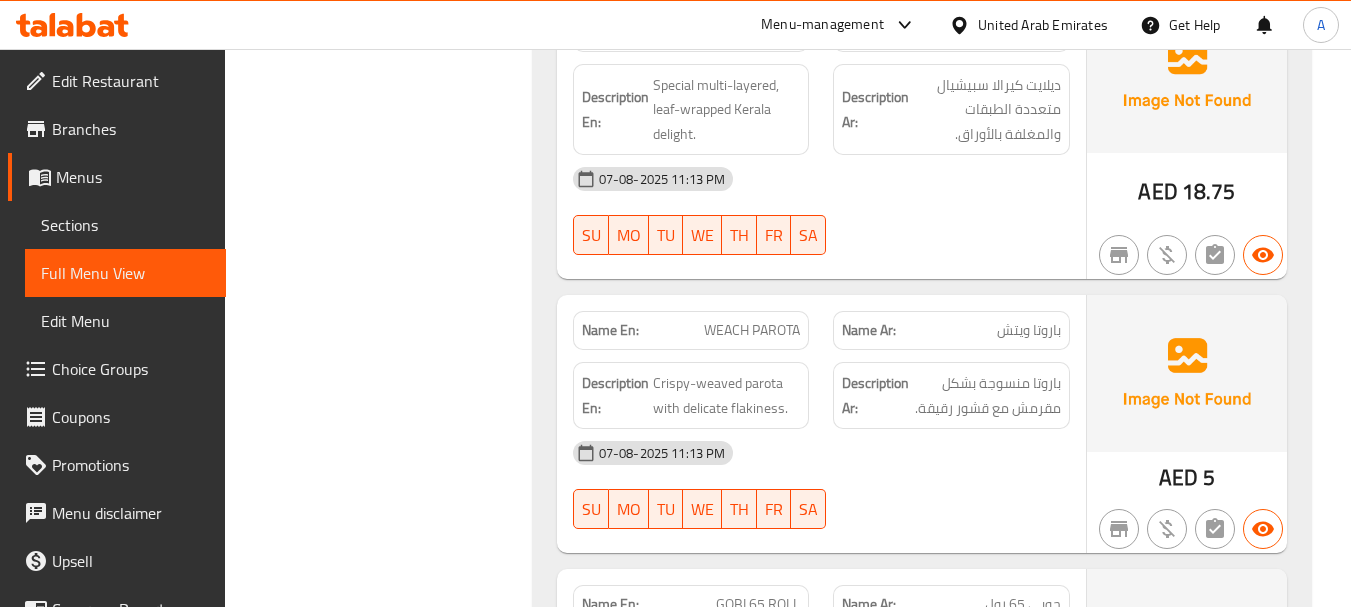 drag, startPoint x: 697, startPoint y: 317, endPoint x: 820, endPoint y: 311, distance: 123.146255 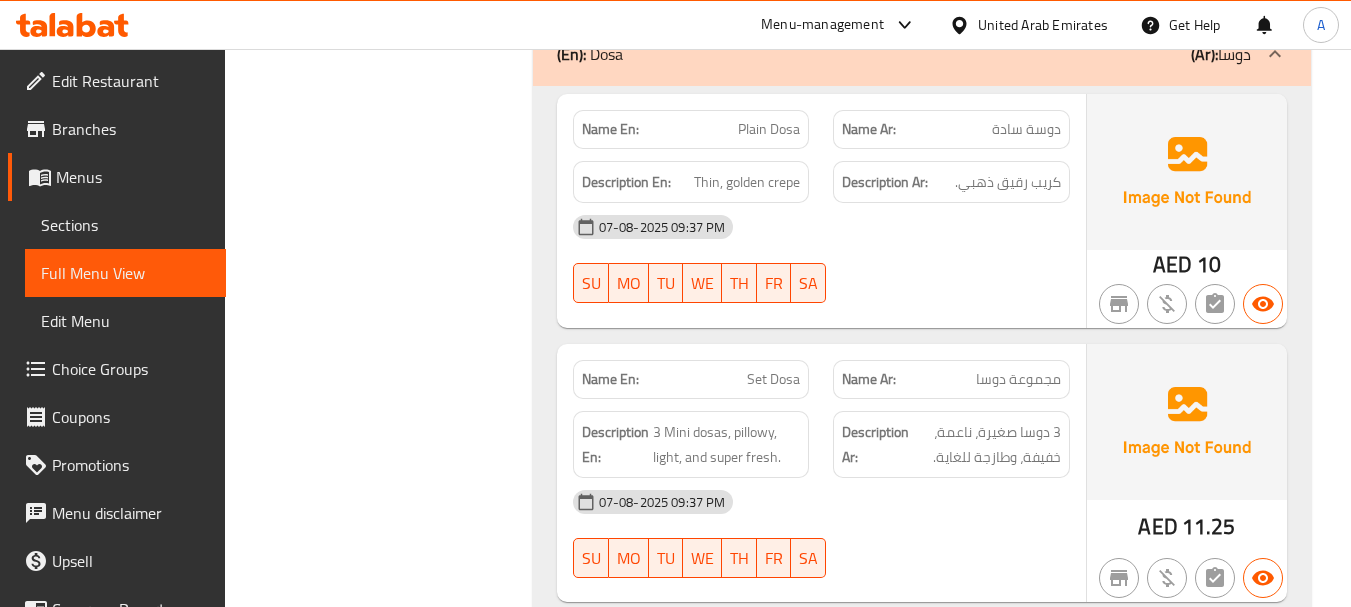 scroll, scrollTop: 14438, scrollLeft: 0, axis: vertical 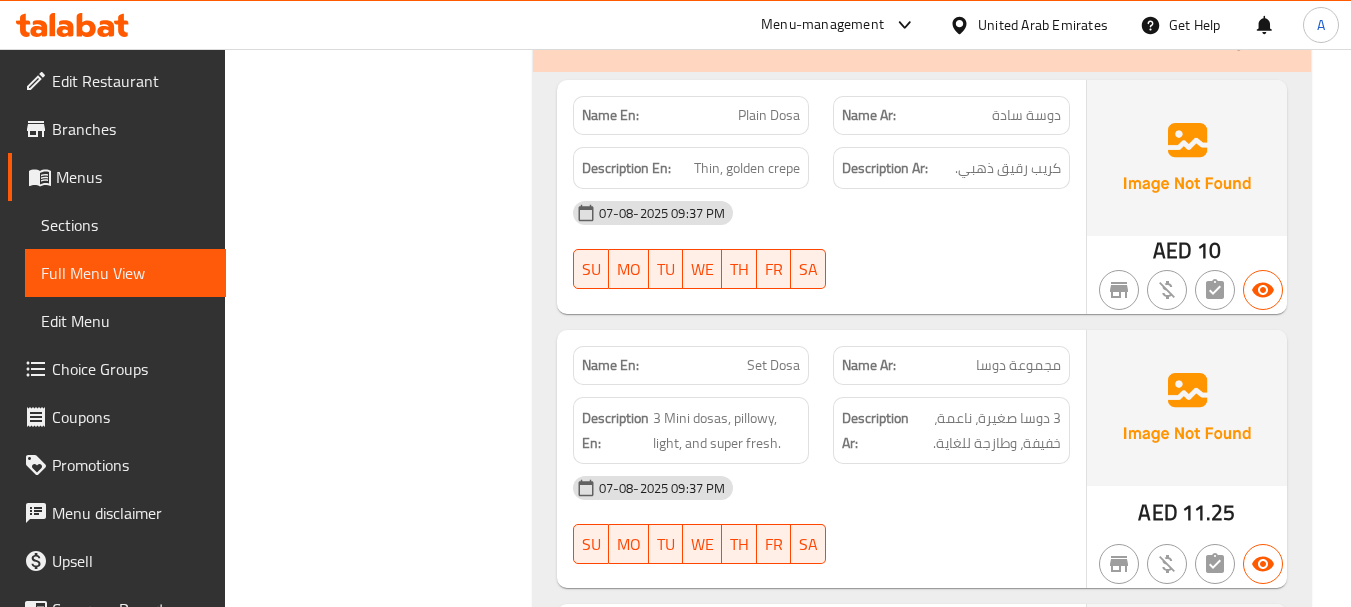 click on "Filter Branches Branches Popular filters Free items Branch specific items Has choices Upsell items Availability filters Available Not available View filters Collapse sections Collapse categories Collapse Choices" at bounding box center (386, 8338) 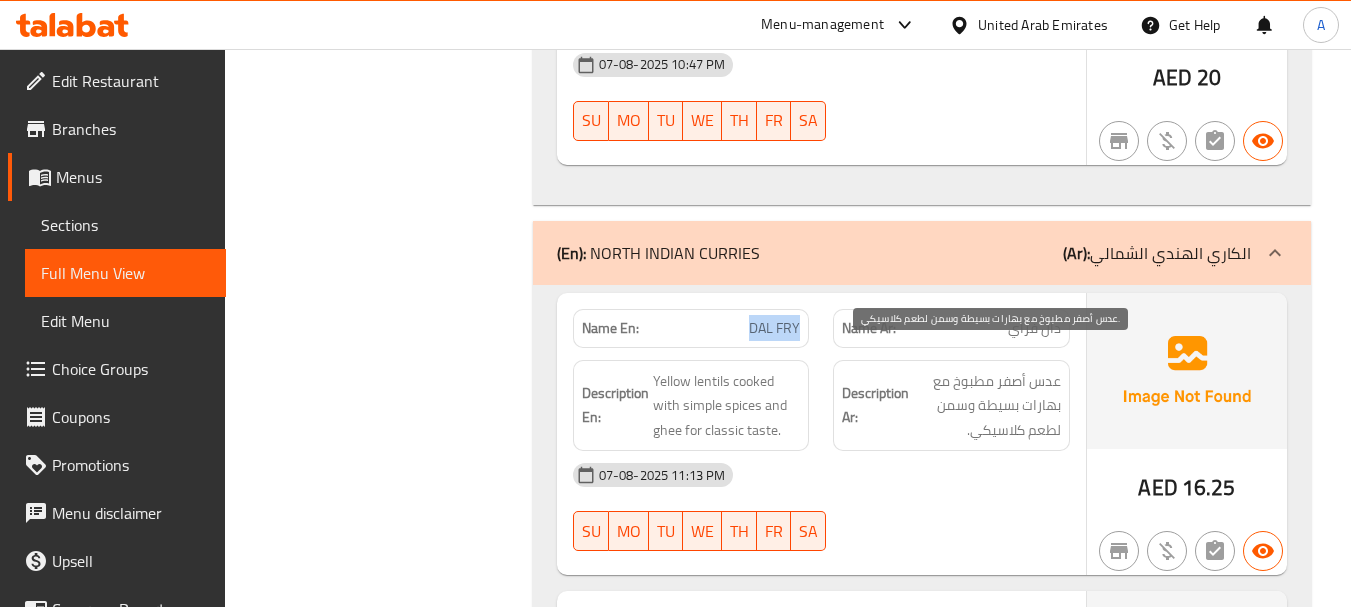 scroll, scrollTop: 22192, scrollLeft: 0, axis: vertical 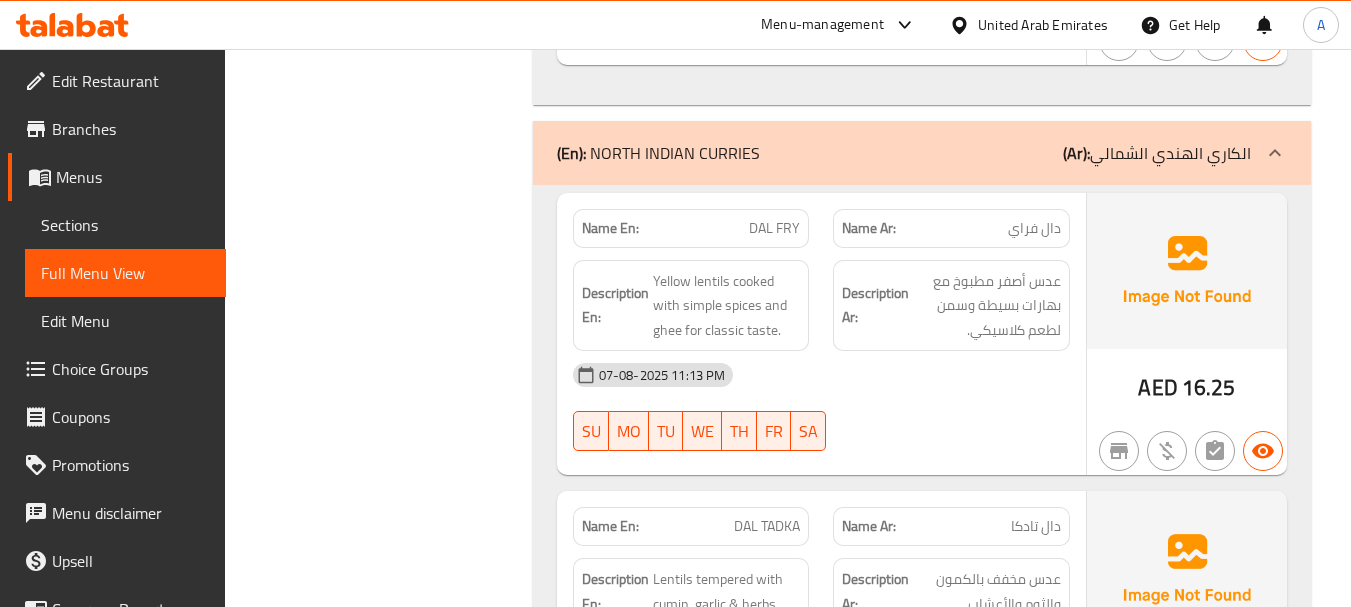 click on "07-08-2025 11:13 PM" at bounding box center (821, -21669) 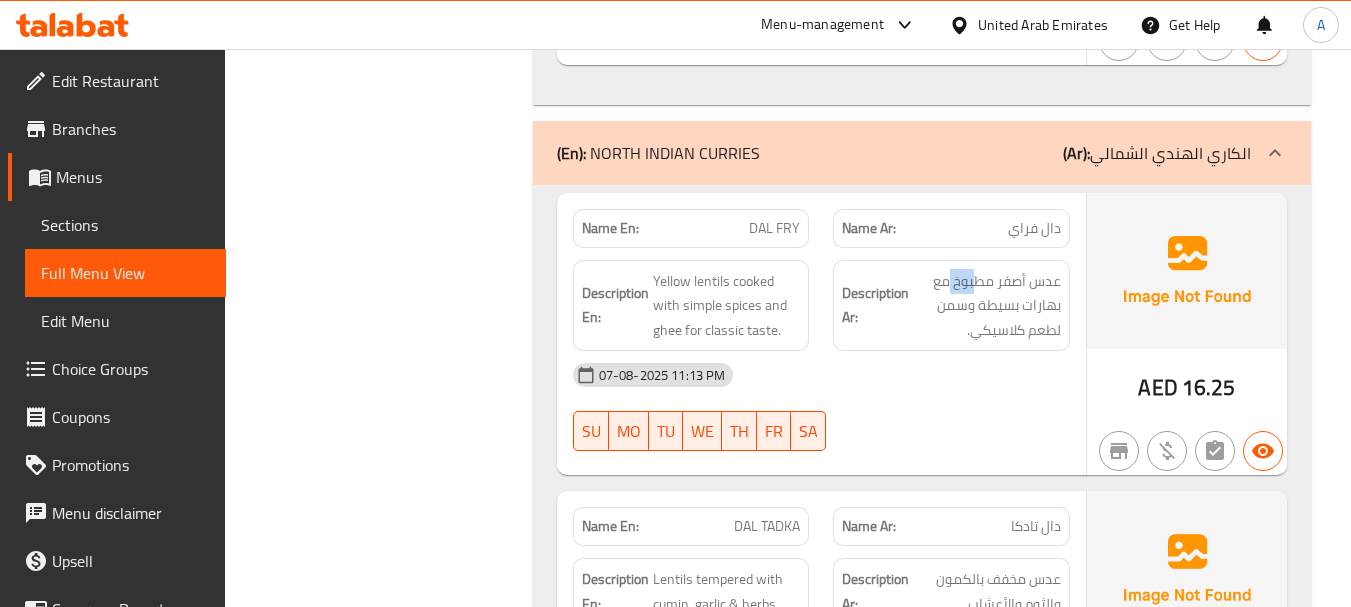 click on "Description Ar: عدس أصفر مطبوخ مع بهارات بسيطة وسمن لطعم كلاسيكي." at bounding box center [951, -21738] 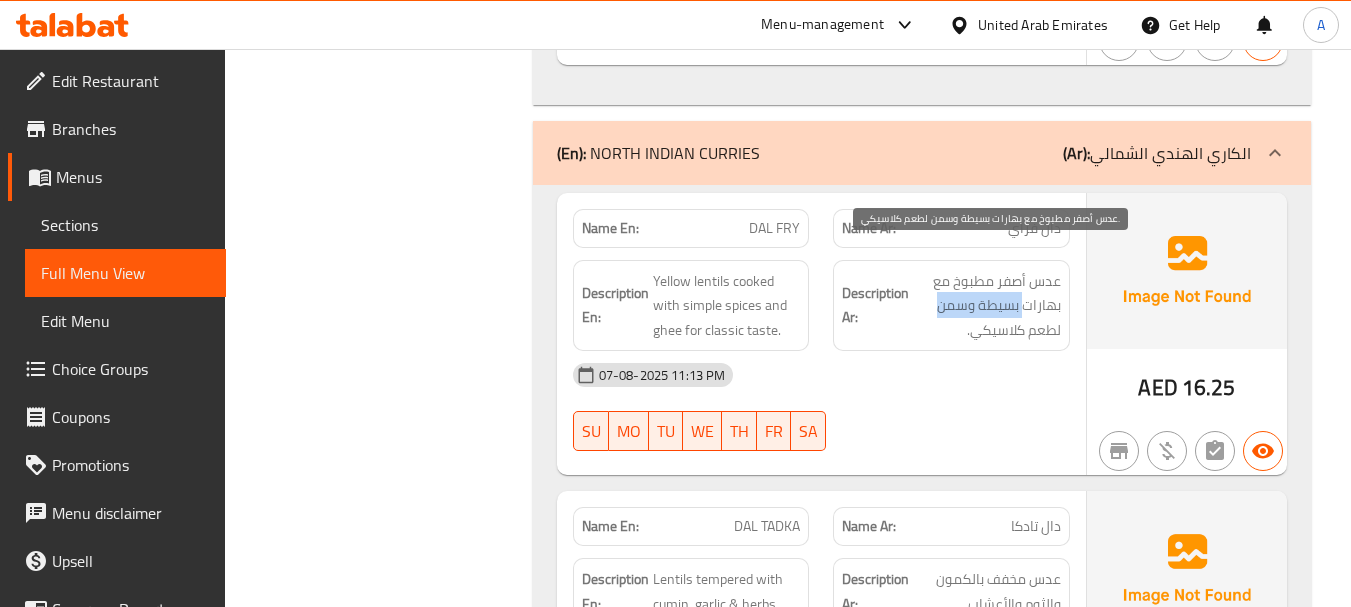 drag, startPoint x: 1025, startPoint y: 275, endPoint x: 907, endPoint y: 288, distance: 118.71394 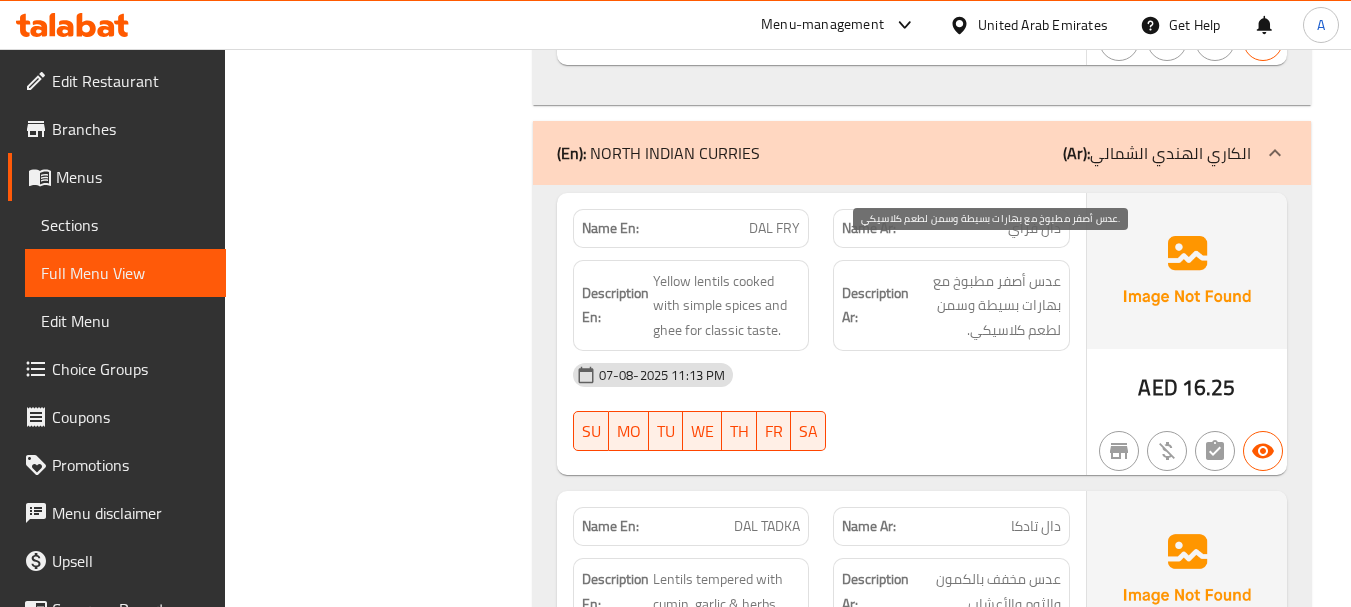 click on "عدس أصفر مطبوخ مع بهارات بسيطة وسمن لطعم كلاسيكي." at bounding box center (987, 306) 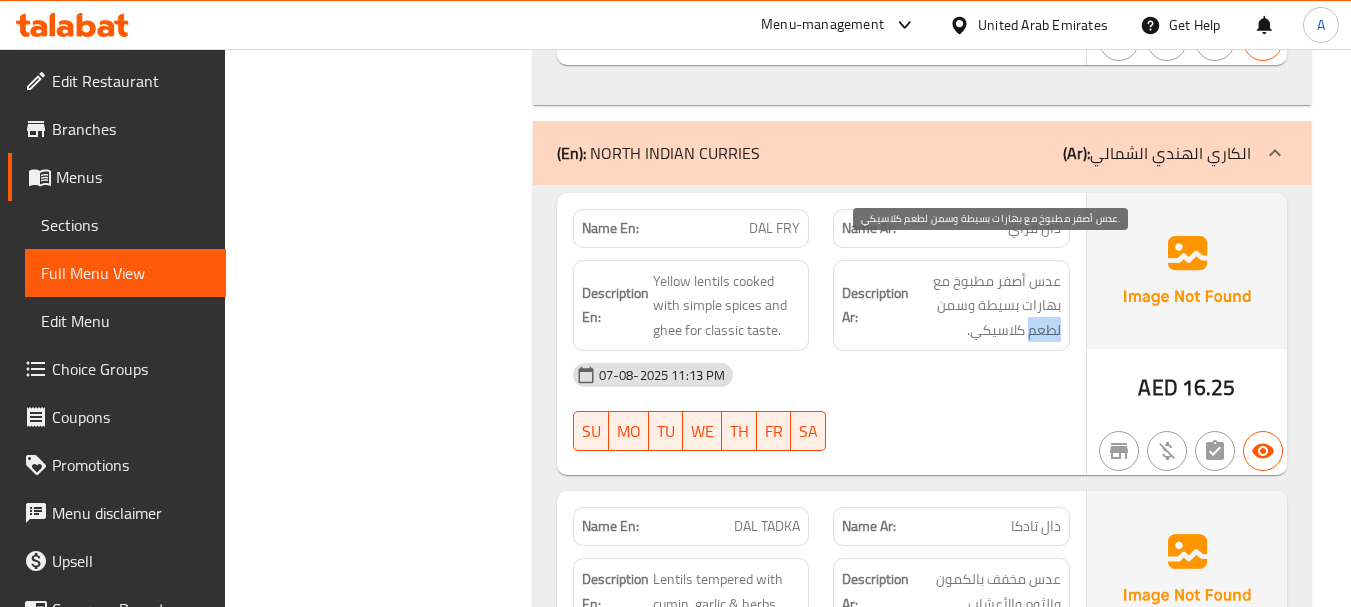 drag, startPoint x: 1033, startPoint y: 304, endPoint x: 956, endPoint y: 347, distance: 88.19297 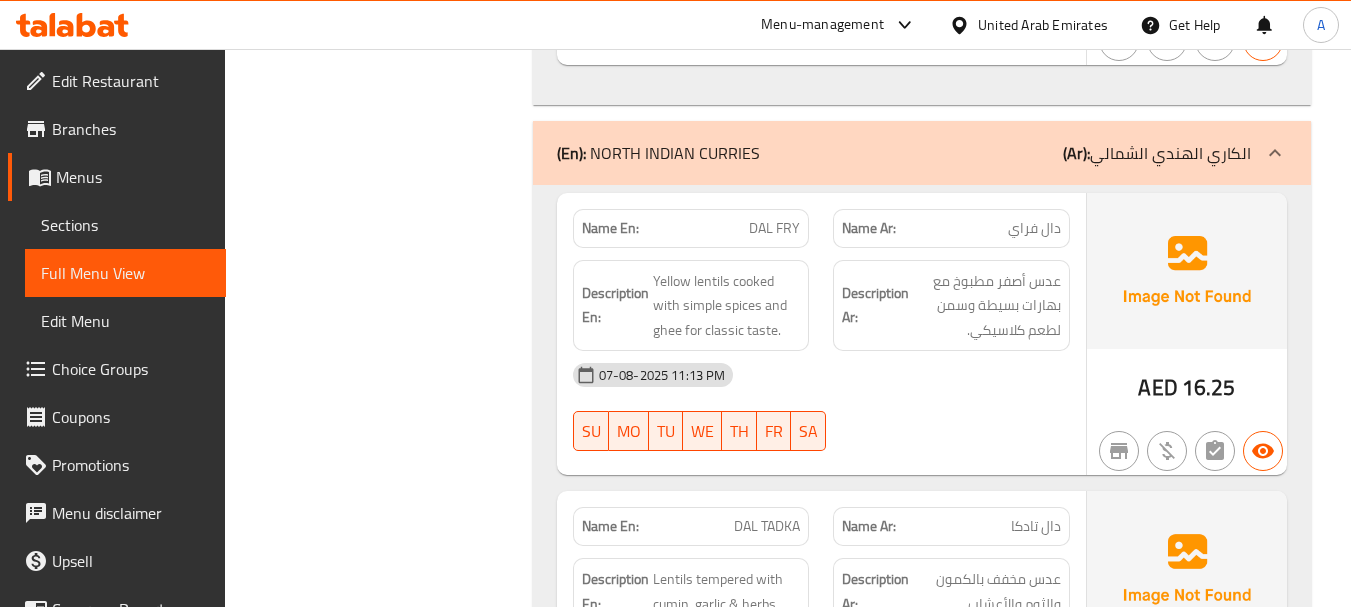 click on "07-08-2025 11:13 PM" at bounding box center (821, -21669) 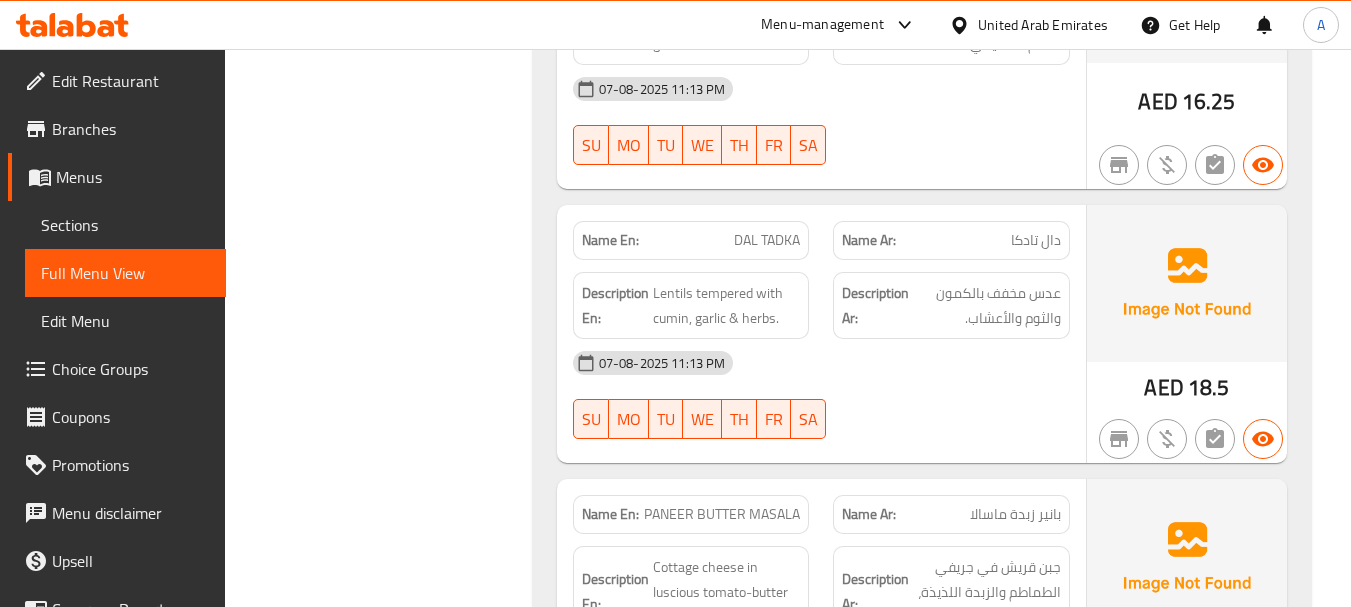 scroll, scrollTop: 22592, scrollLeft: 0, axis: vertical 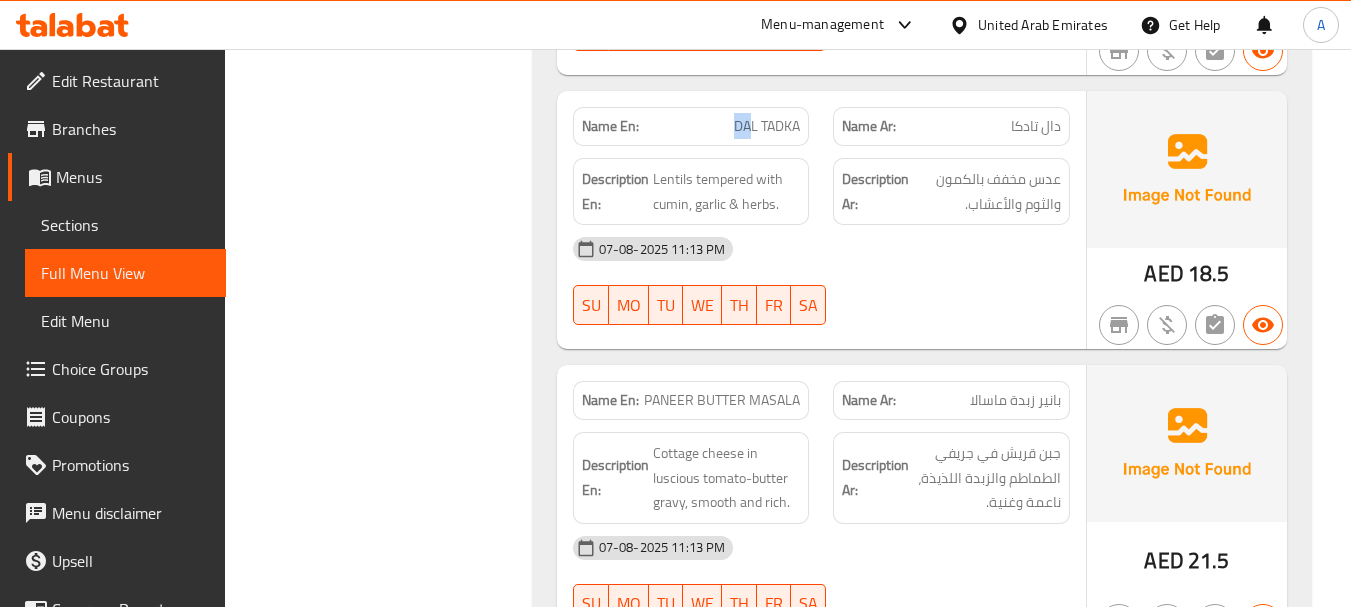 drag, startPoint x: 733, startPoint y: 83, endPoint x: 851, endPoint y: 144, distance: 132.83449 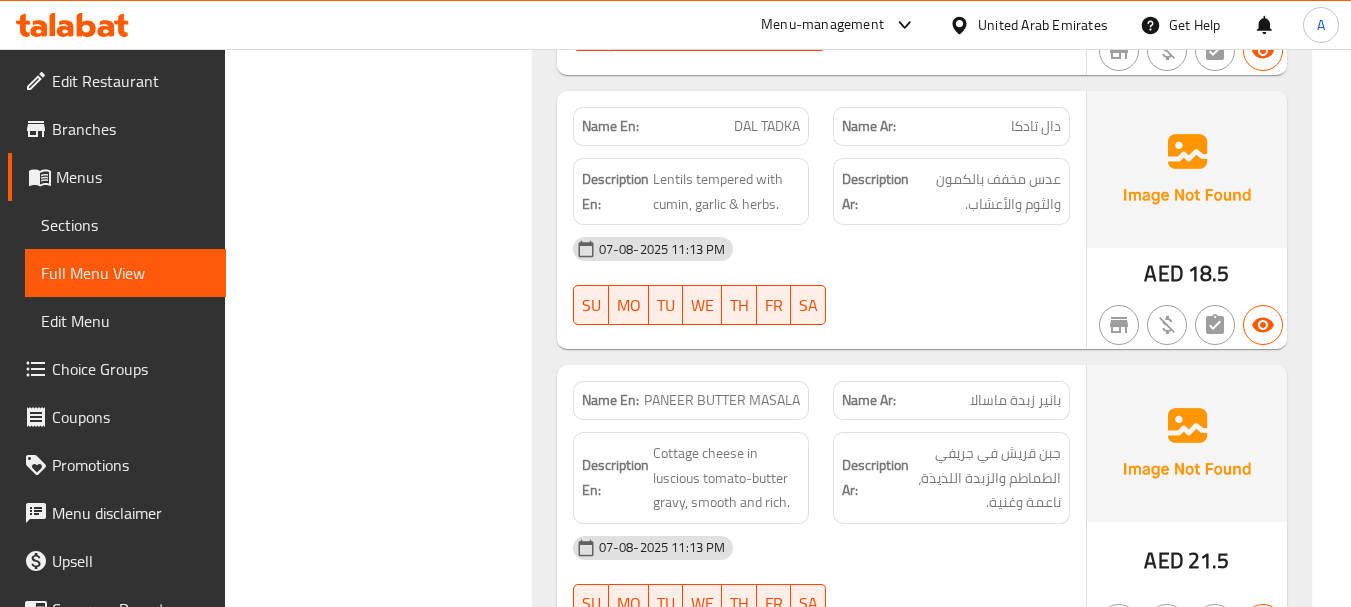 click on "07-08-2025 11:13 PM SU MO TU WE TH FR SA" at bounding box center (821, -21717) 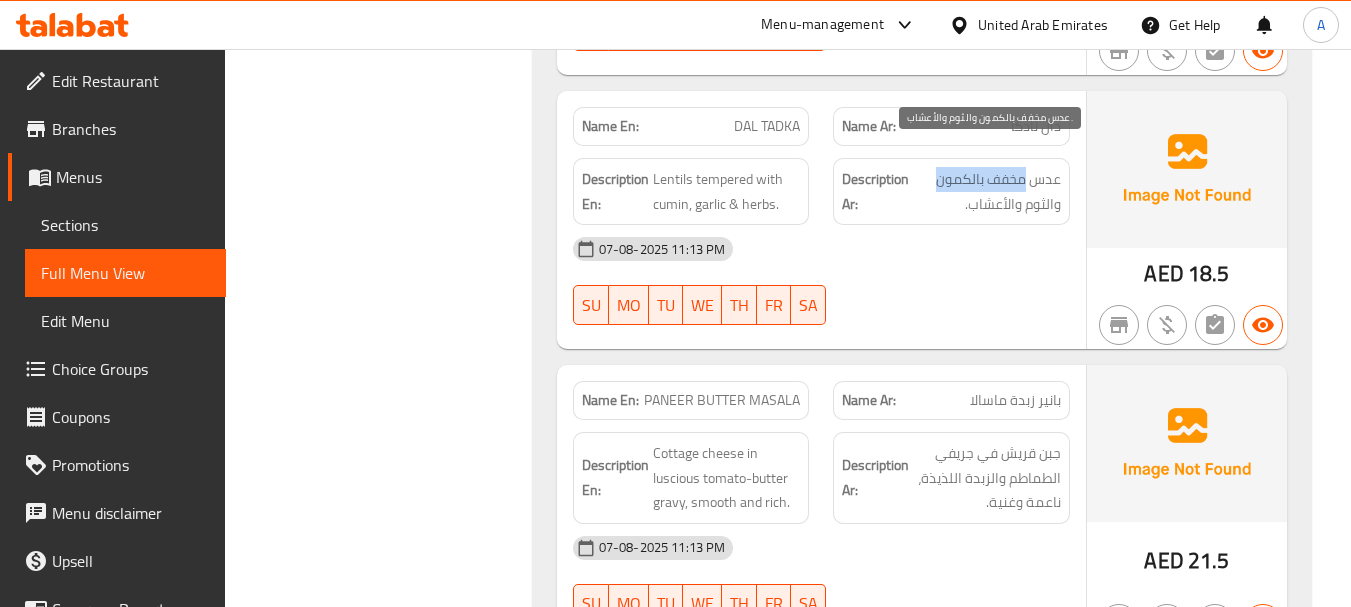 drag, startPoint x: 979, startPoint y: 150, endPoint x: 858, endPoint y: 161, distance: 121.49897 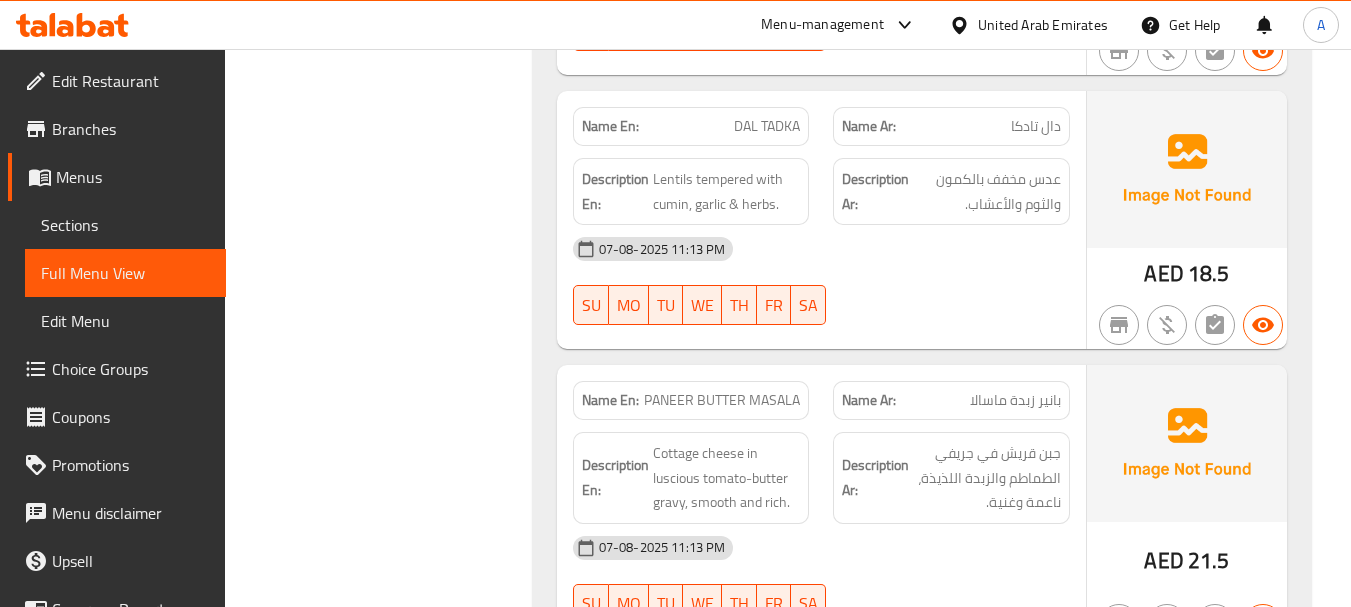 click on "07-08-2025 11:13 PM" at bounding box center [821, -21749] 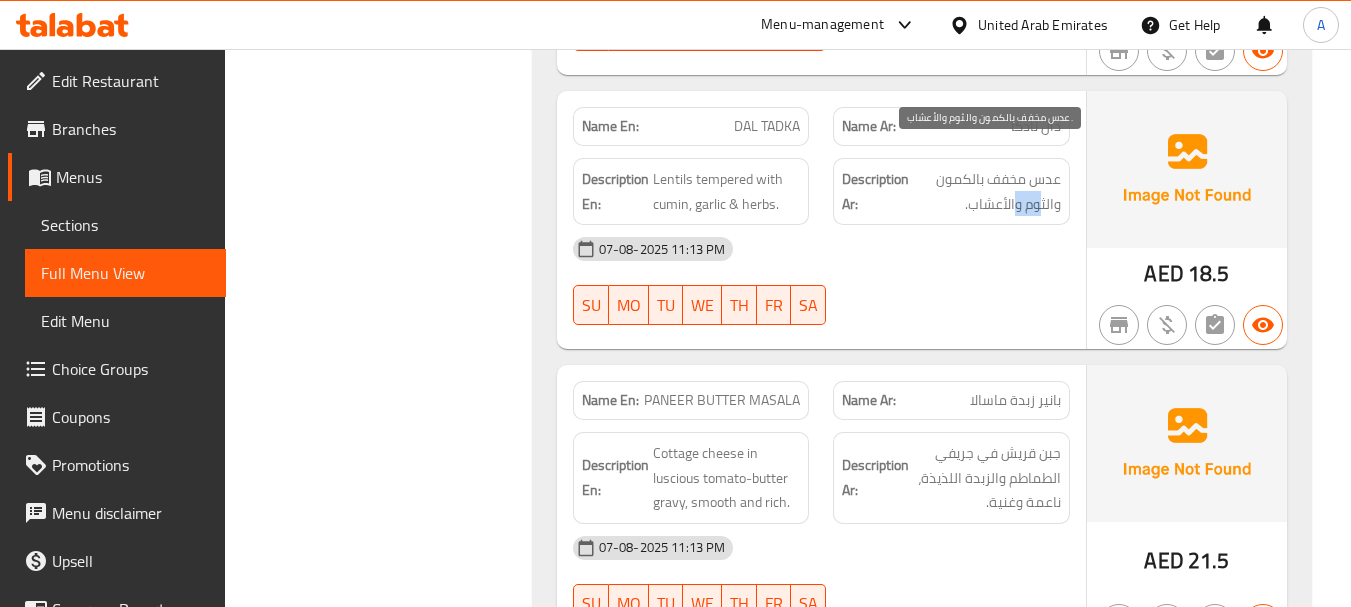 drag, startPoint x: 1030, startPoint y: 171, endPoint x: 942, endPoint y: 249, distance: 117.592514 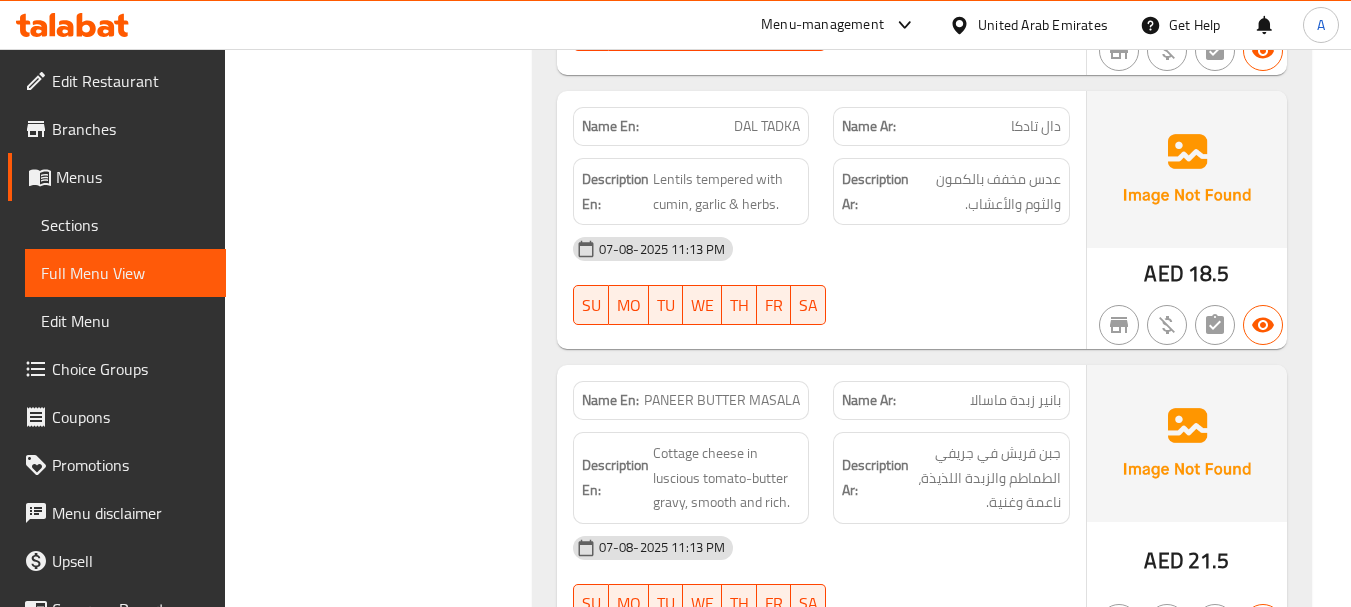 click on "07-08-2025 11:13 PM SU MO TU WE TH FR SA" at bounding box center [821, -21717] 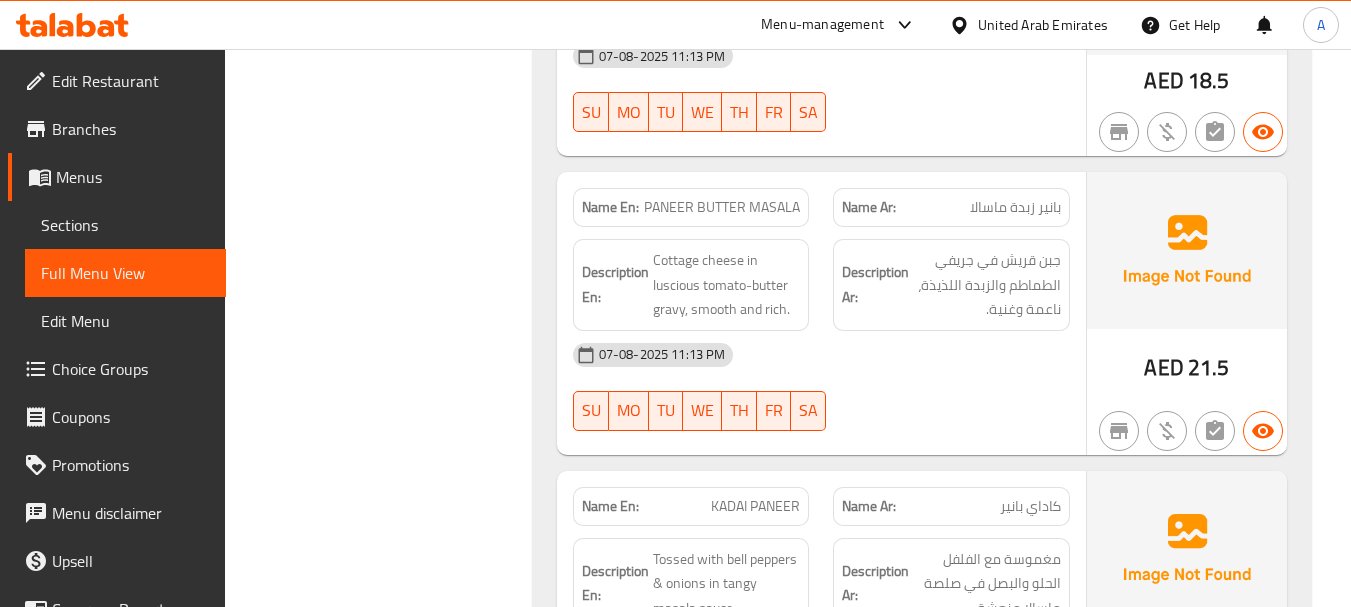 scroll, scrollTop: 22792, scrollLeft: 0, axis: vertical 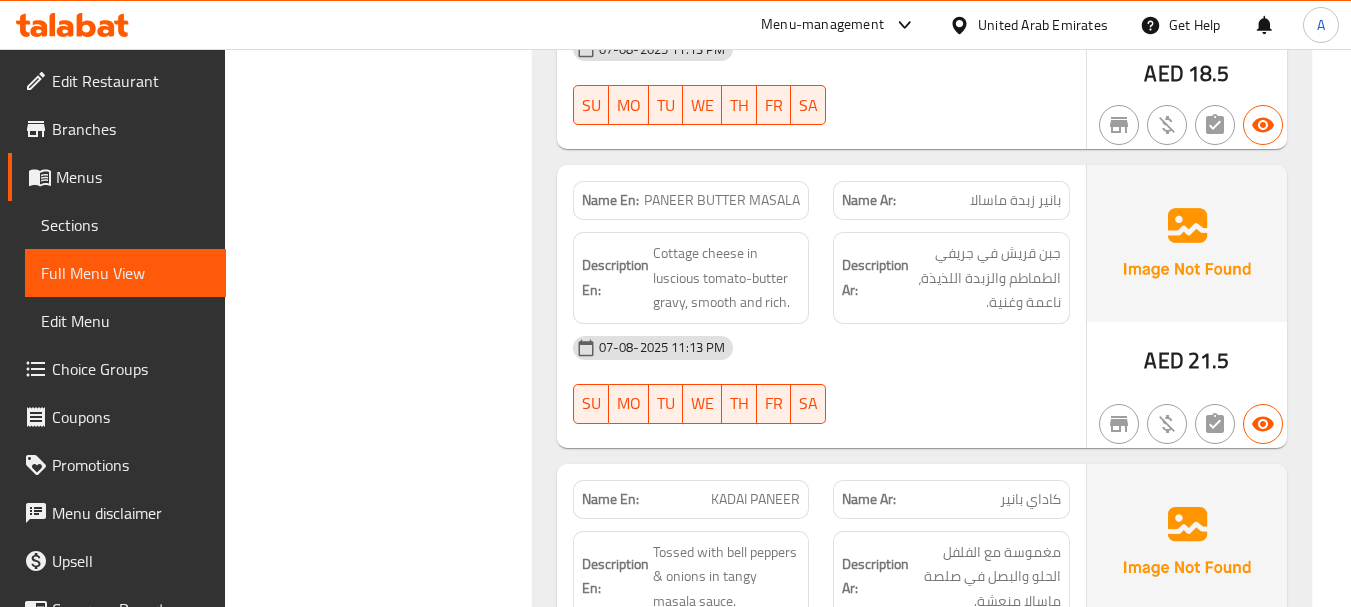 drag, startPoint x: 713, startPoint y: 184, endPoint x: 823, endPoint y: 239, distance: 122.98374 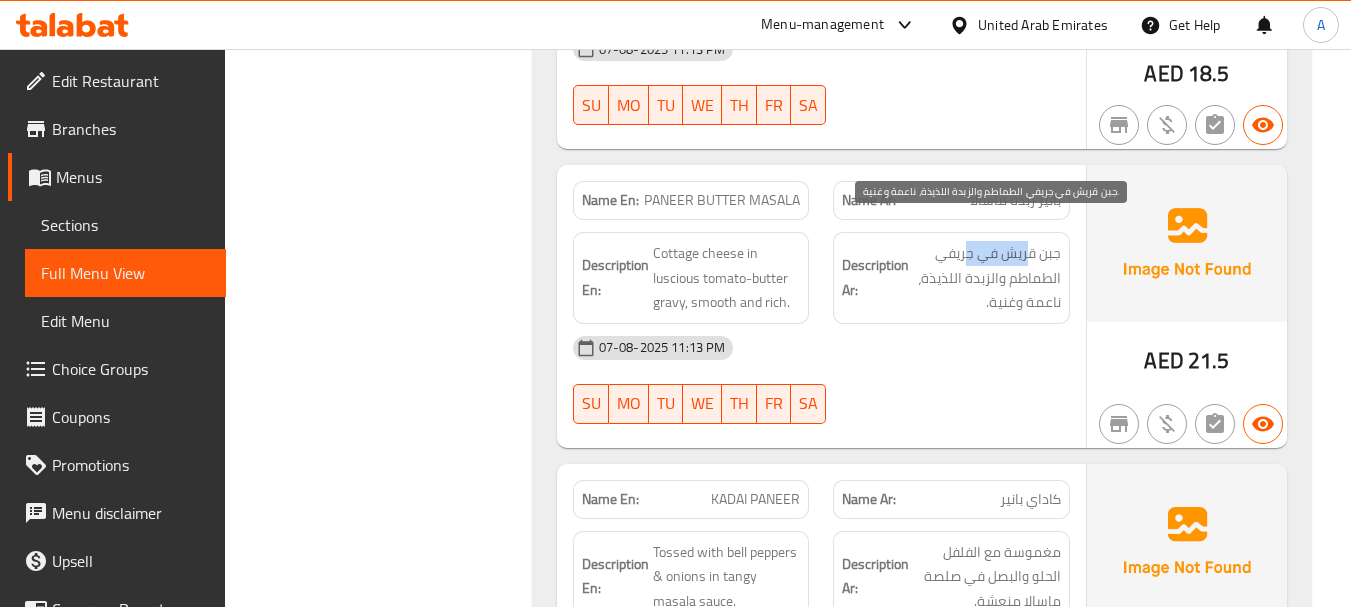 click on "Description Ar: جبن قريش في جريفي الطماطم والزبدة اللذيذة، ناعمة وغنية." at bounding box center (951, -21370) 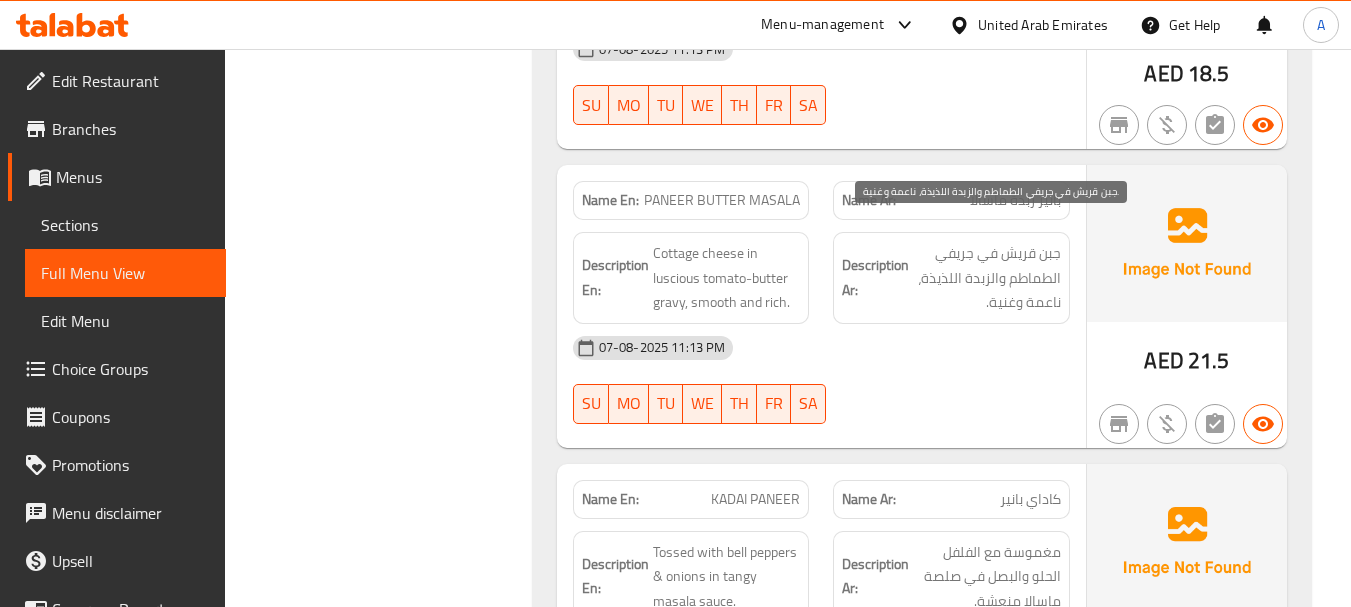 click on "جبن قريش في جريفي الطماطم والزبدة اللذيذة، ناعمة وغنية." at bounding box center (987, 278) 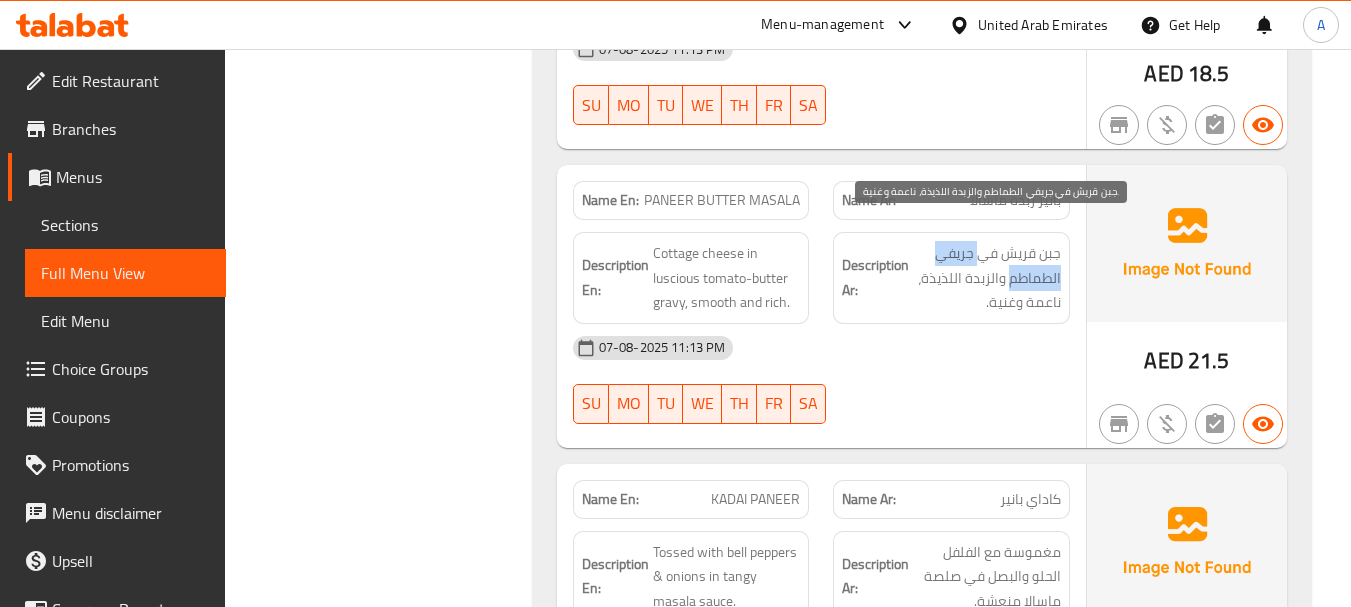 drag, startPoint x: 1035, startPoint y: 255, endPoint x: 975, endPoint y: 238, distance: 62.361847 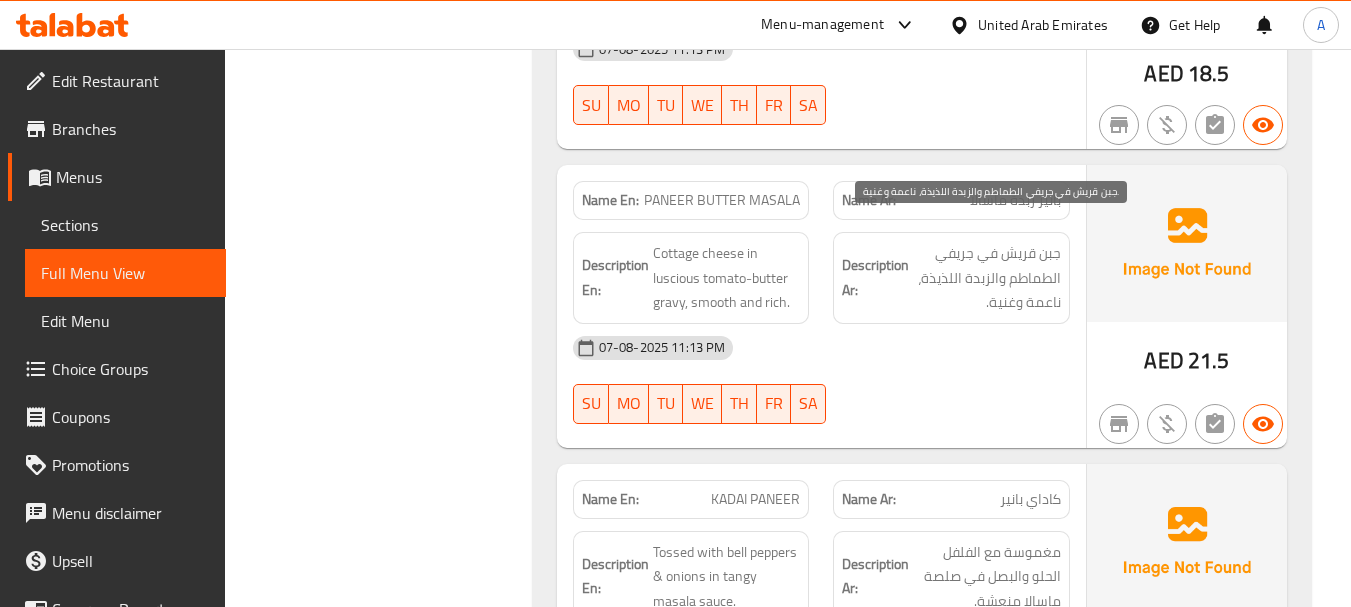 click on "جبن قريش في جريفي الطماطم والزبدة اللذيذة، ناعمة وغنية." at bounding box center (987, 278) 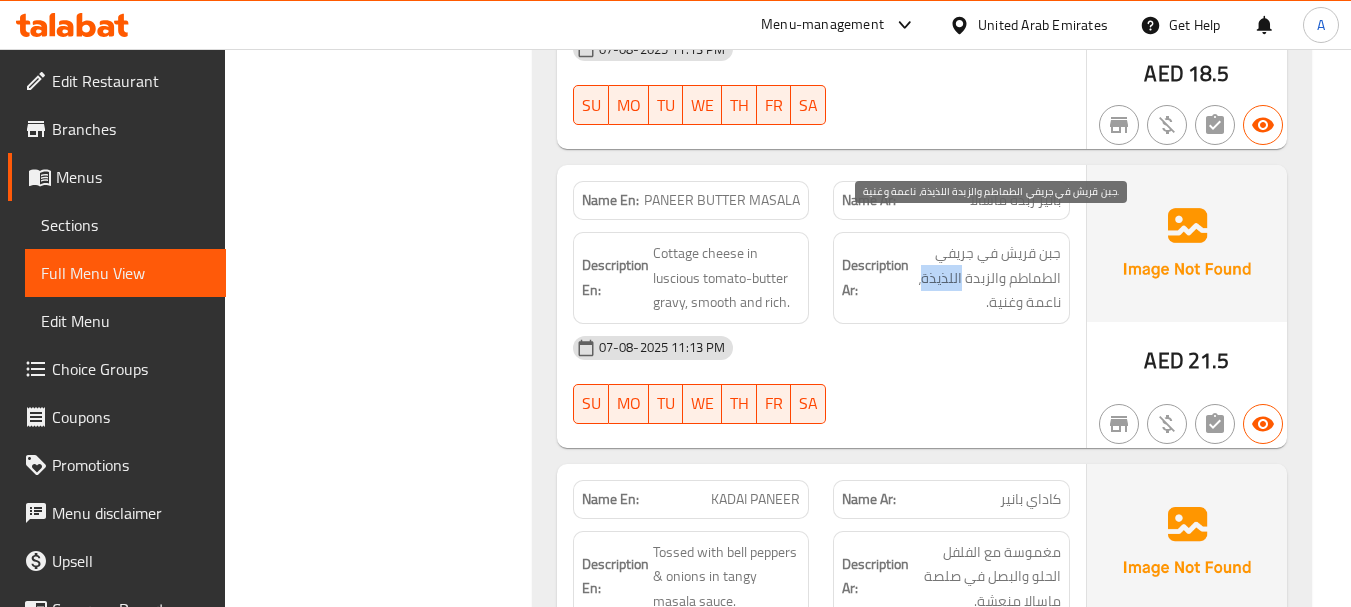 click on "جبن قريش في جريفي الطماطم والزبدة اللذيذة، ناعمة وغنية." at bounding box center (987, 278) 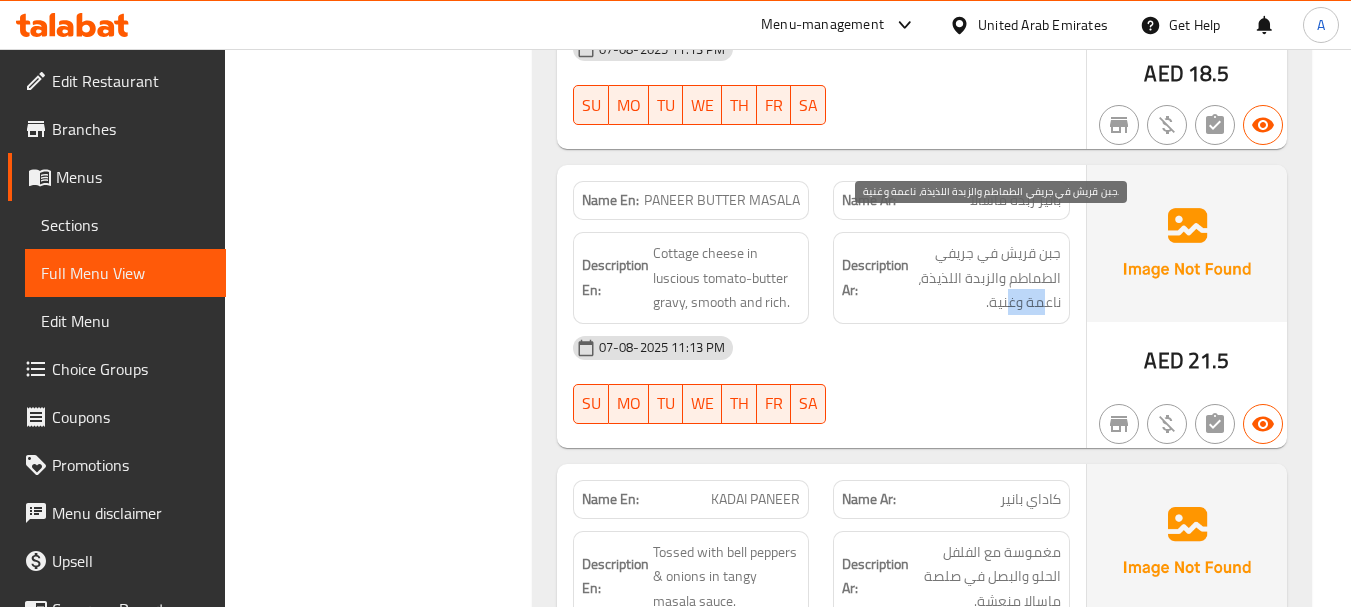drag, startPoint x: 1031, startPoint y: 276, endPoint x: 976, endPoint y: 306, distance: 62.649822 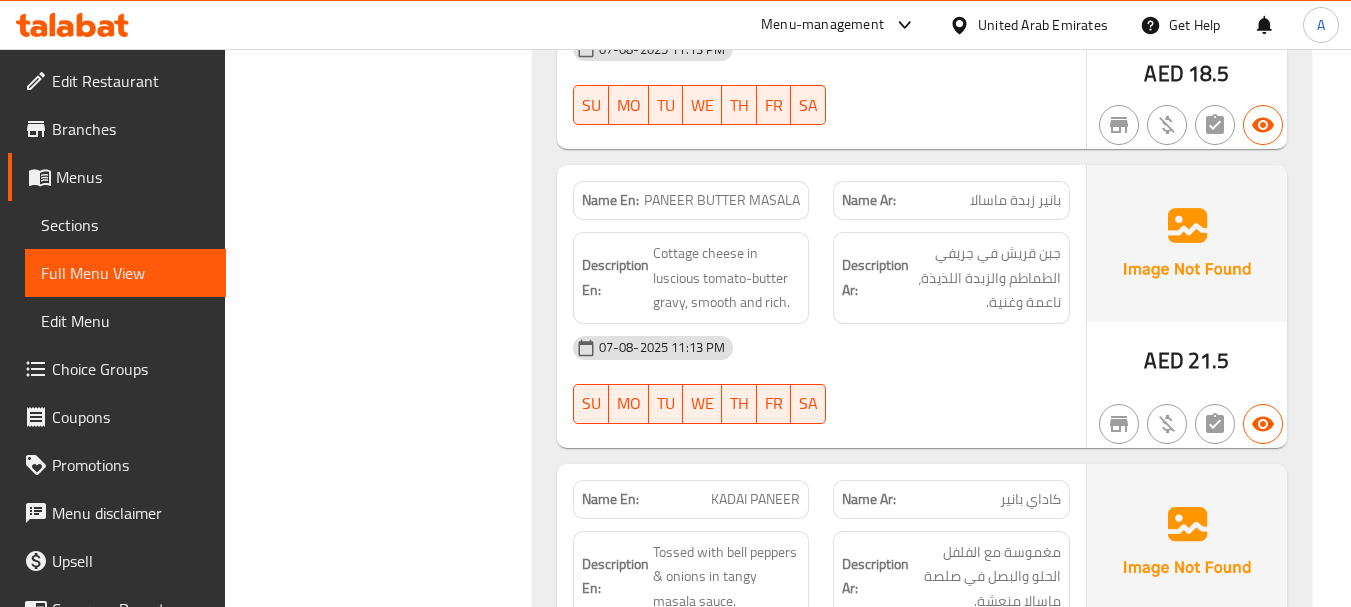 click on "07-08-2025 11:13 PM" at bounding box center (821, -21300) 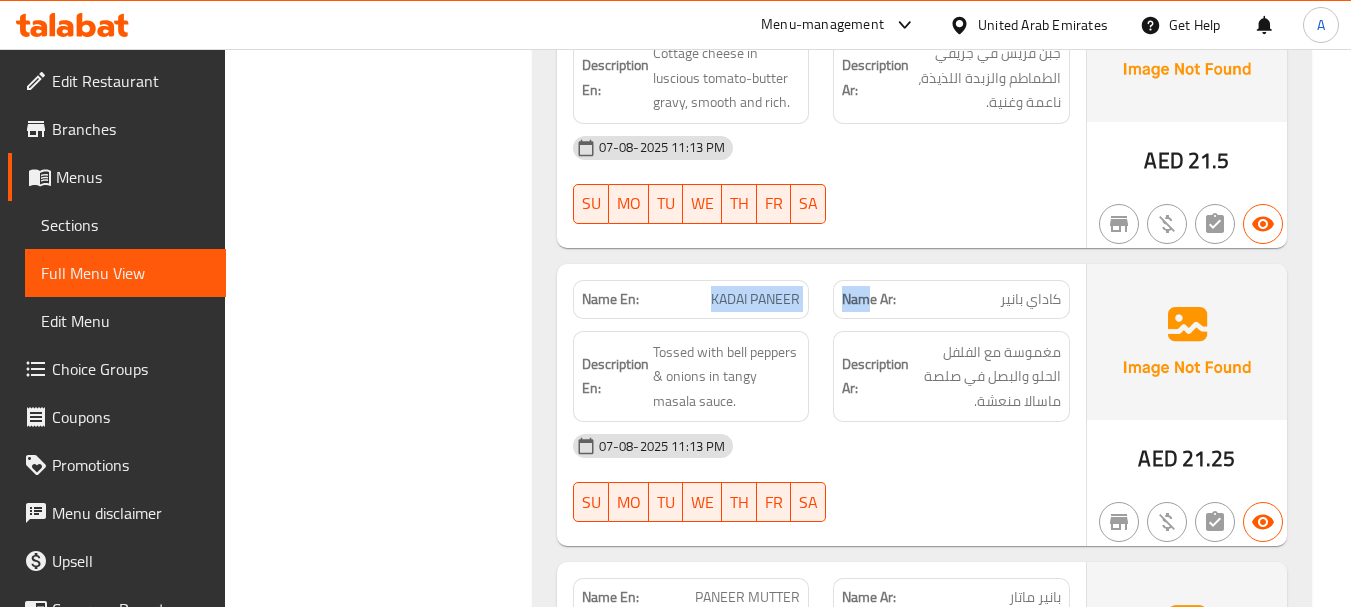 drag, startPoint x: 679, startPoint y: 261, endPoint x: 937, endPoint y: 397, distance: 291.65048 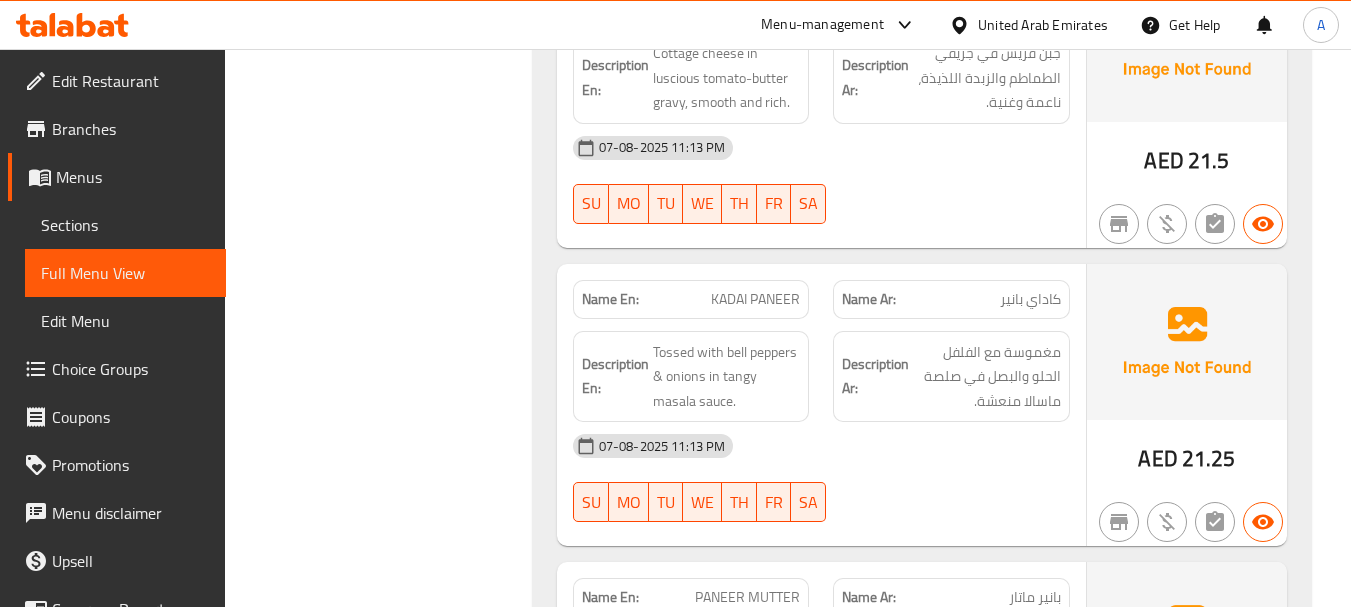 click on "07-08-2025 11:13 PM SU MO TU WE TH FR SA" at bounding box center [821, -20841] 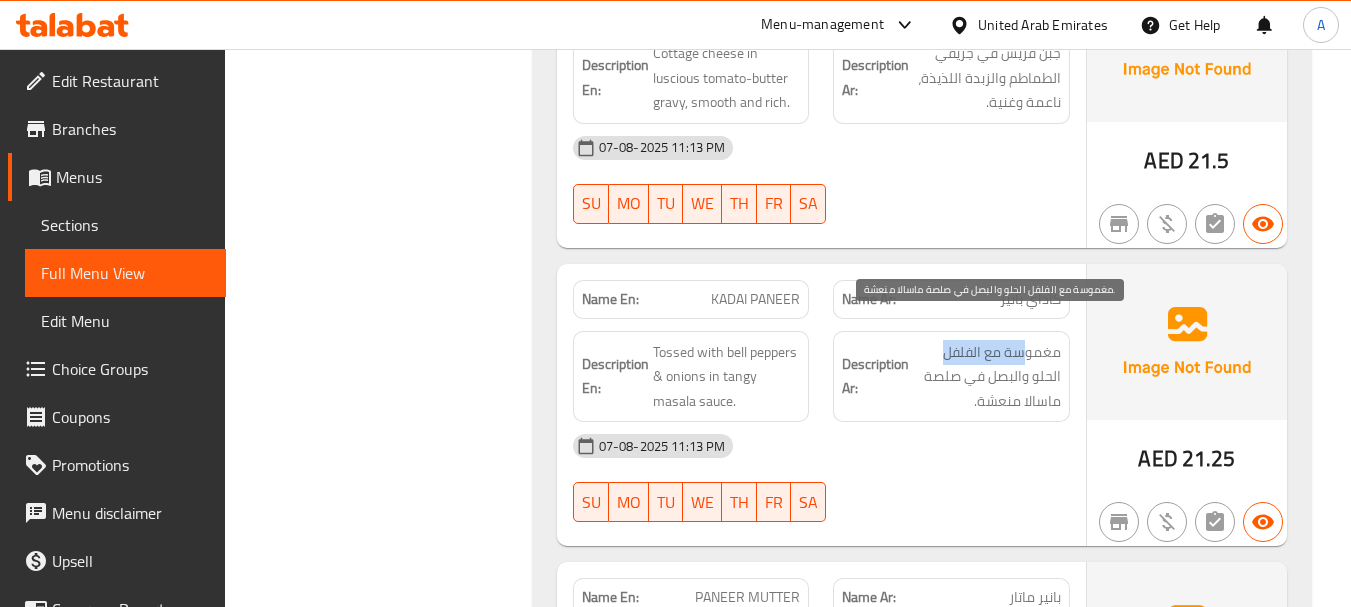 drag, startPoint x: 935, startPoint y: 331, endPoint x: 913, endPoint y: 334, distance: 22.203604 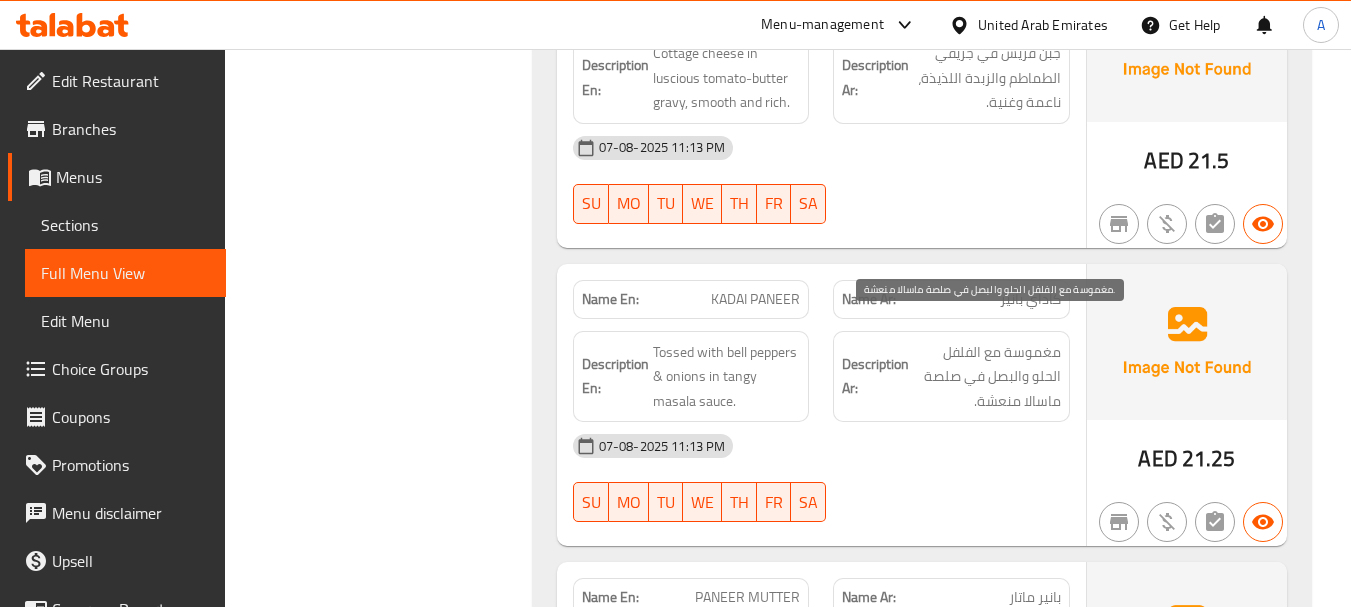 click on "مغموسة مع الفلفل الحلو والبصل في صلصة ماسالا منعشة." at bounding box center (987, 377) 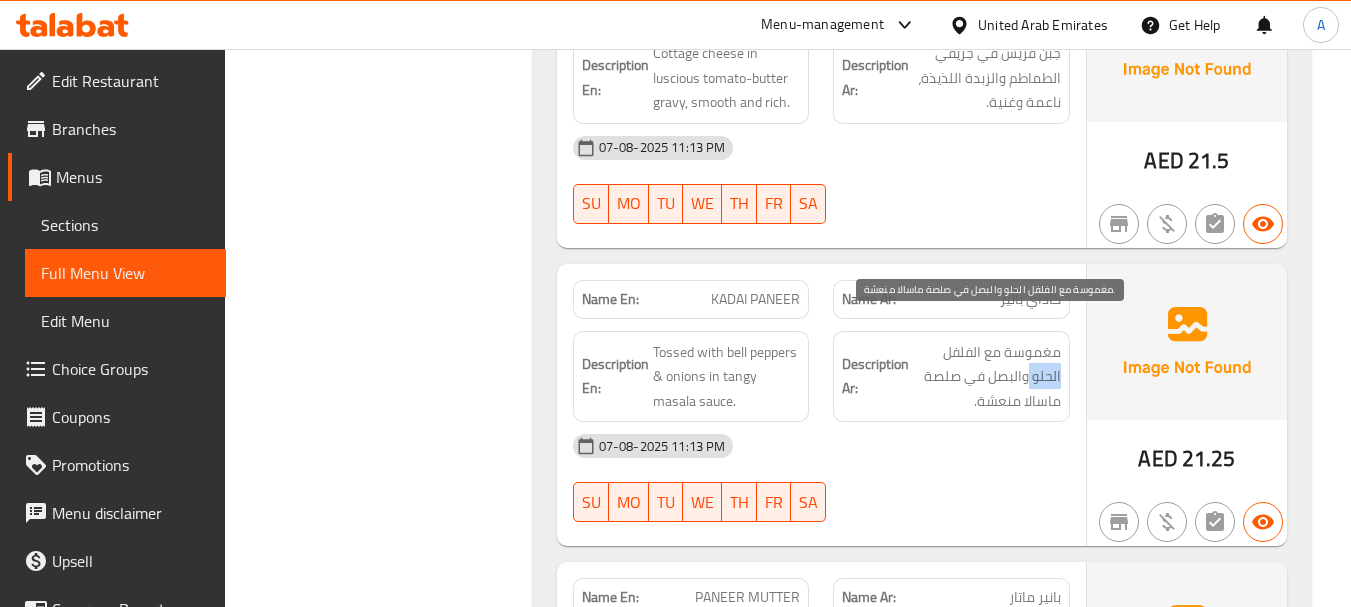 click on "مغموسة مع الفلفل الحلو والبصل في صلصة ماسالا منعشة." at bounding box center [987, 377] 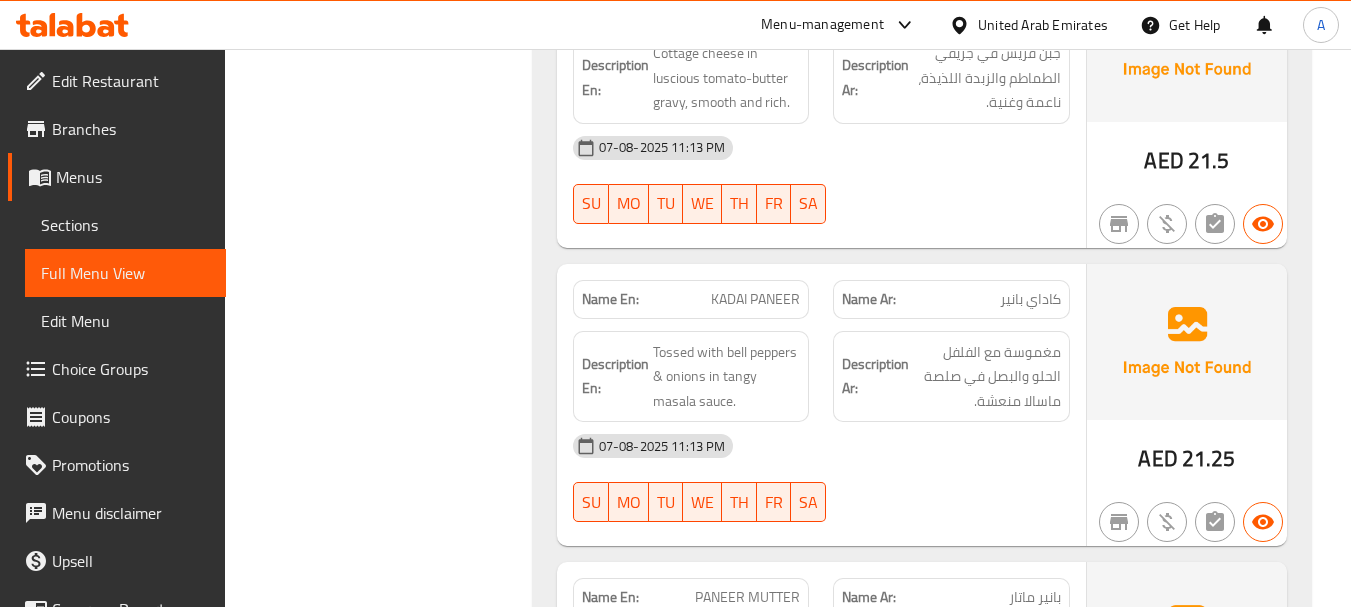 click on "07-08-2025 11:13 PM" at bounding box center [821, -20873] 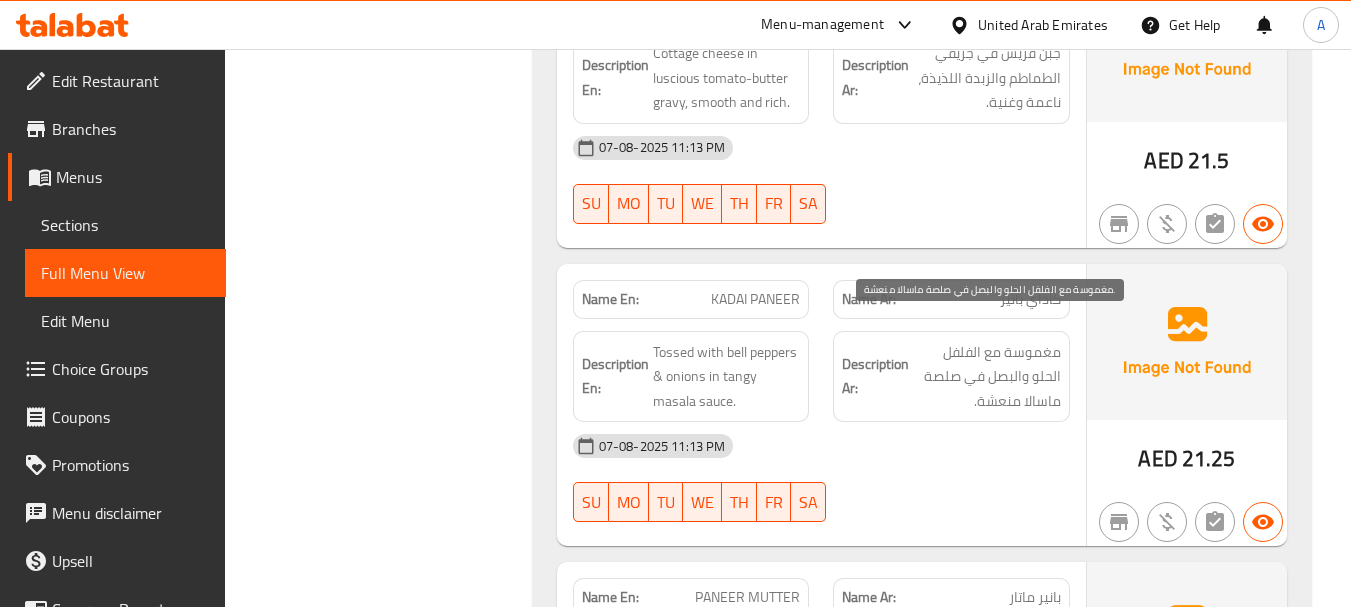 click on "مغموسة مع الفلفل الحلو والبصل في صلصة ماسالا منعشة." at bounding box center (987, 377) 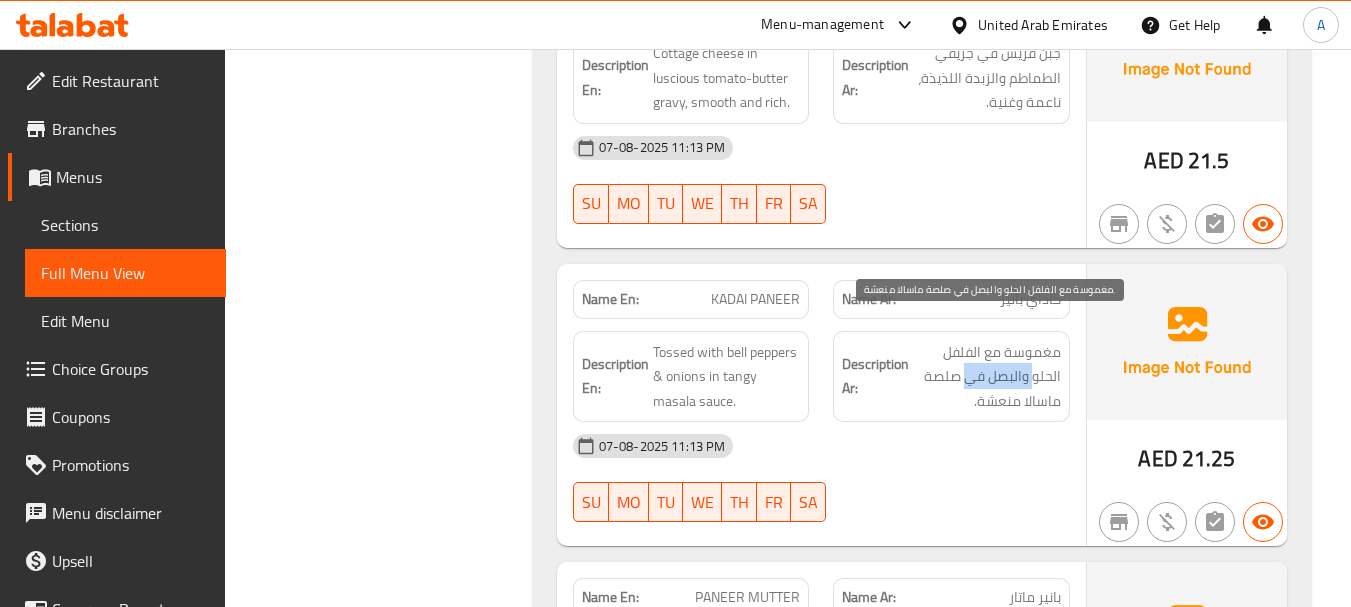 drag, startPoint x: 1032, startPoint y: 357, endPoint x: 940, endPoint y: 357, distance: 92 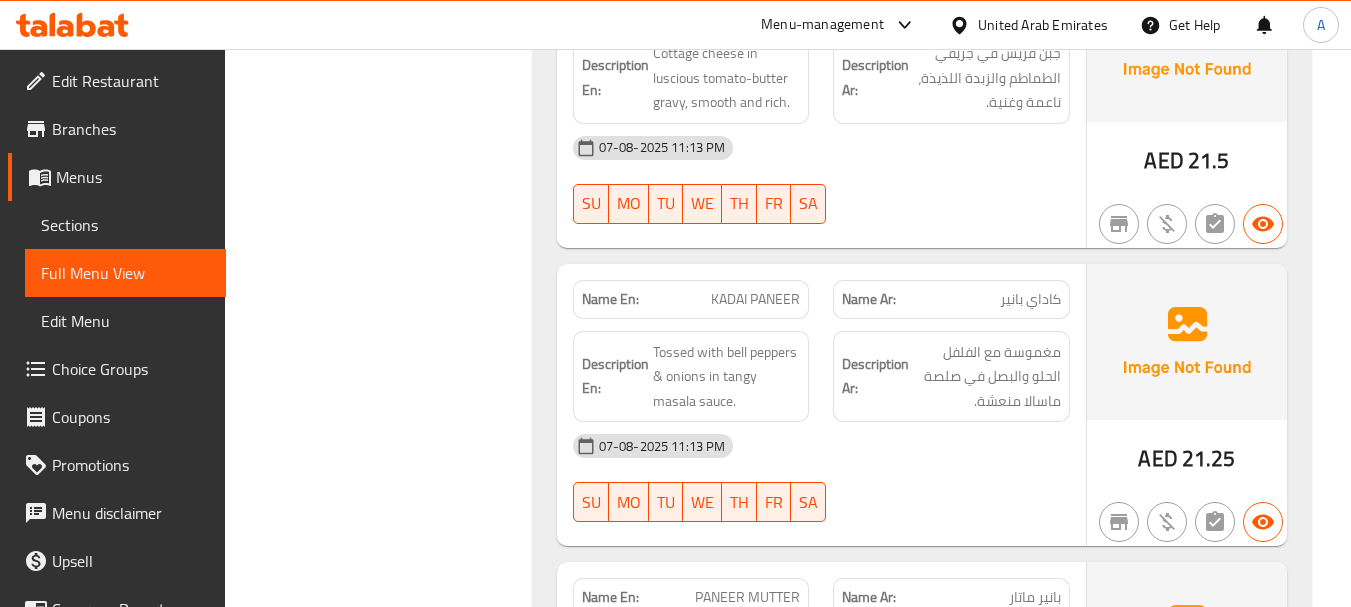 click on "مغموسة مع الفلفل الحلو والبصل في صلصة ماسالا منعشة." at bounding box center (987, -20942) 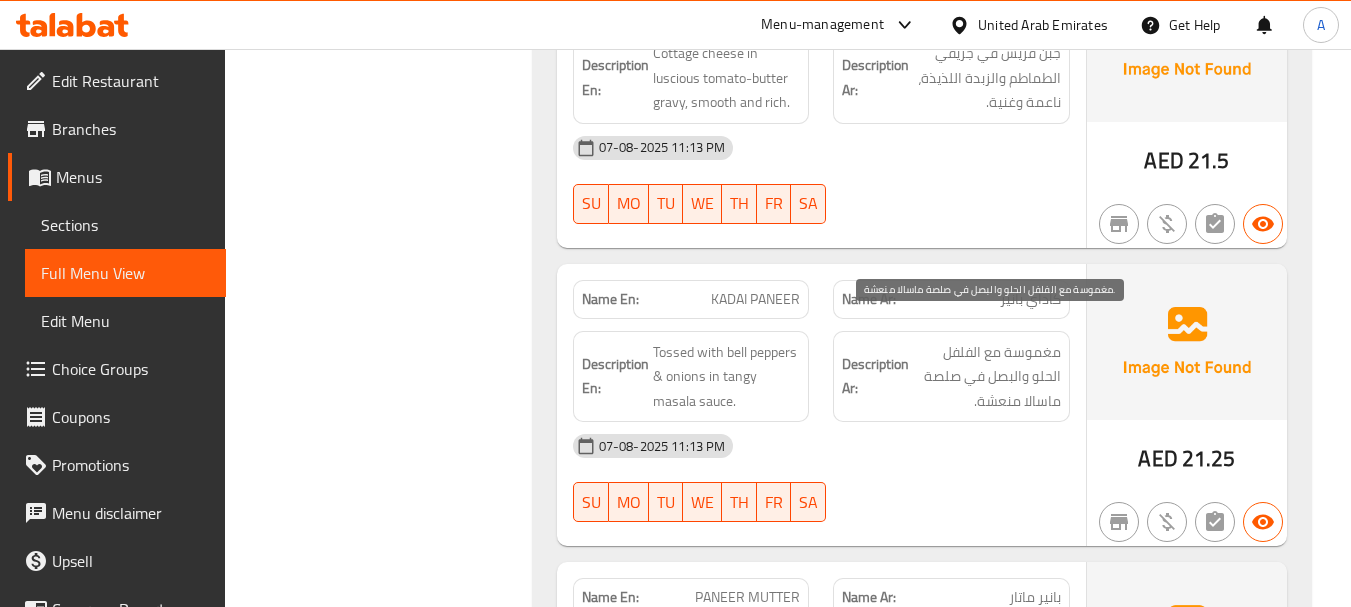 click on "مغموسة مع الفلفل الحلو والبصل في صلصة ماسالا منعشة." at bounding box center [987, 377] 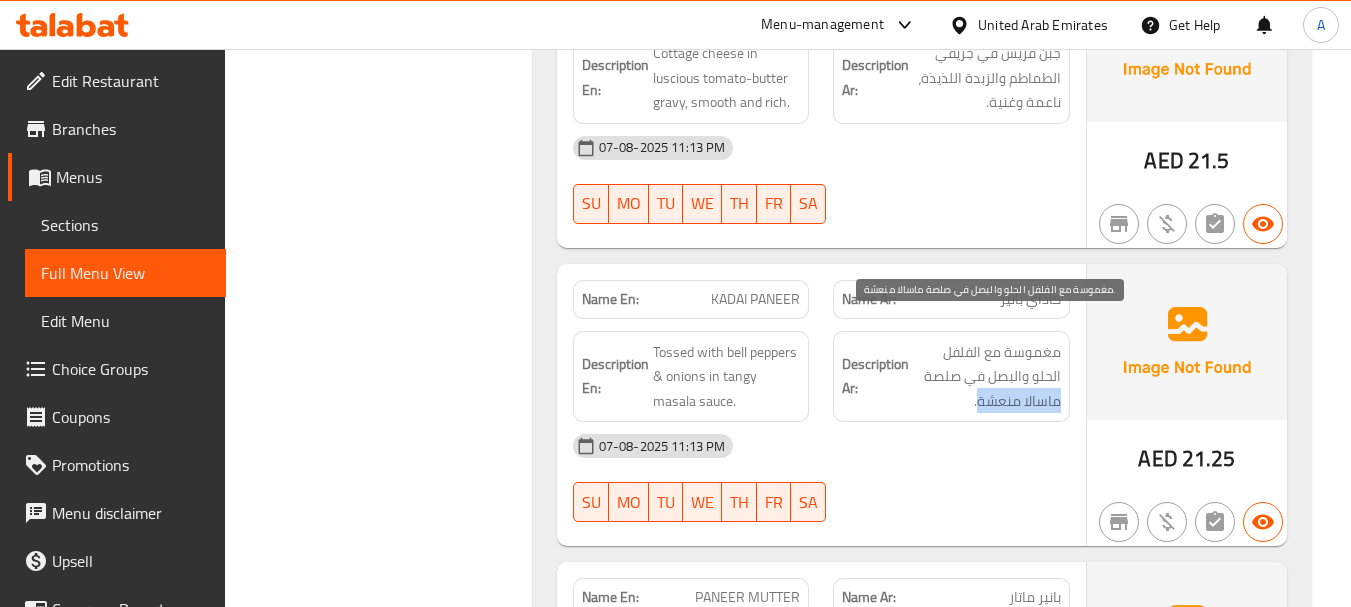 drag, startPoint x: 1037, startPoint y: 379, endPoint x: 992, endPoint y: 387, distance: 45.705578 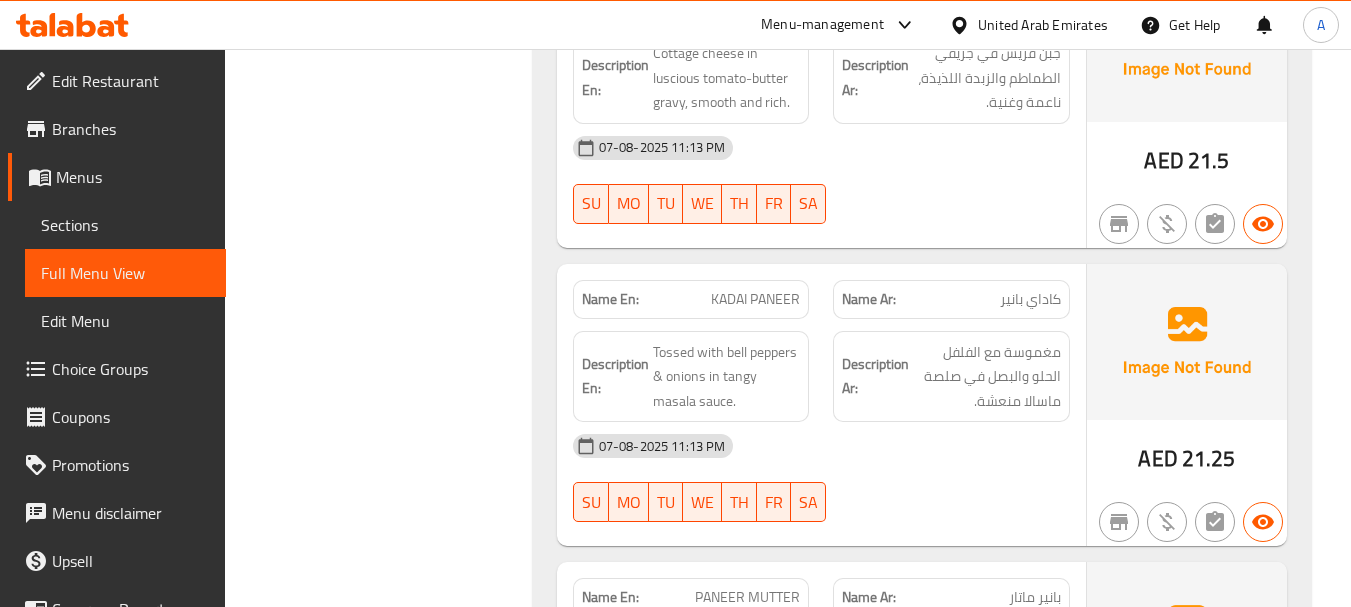 click on "07-08-2025 11:13 PM" at bounding box center (821, -20873) 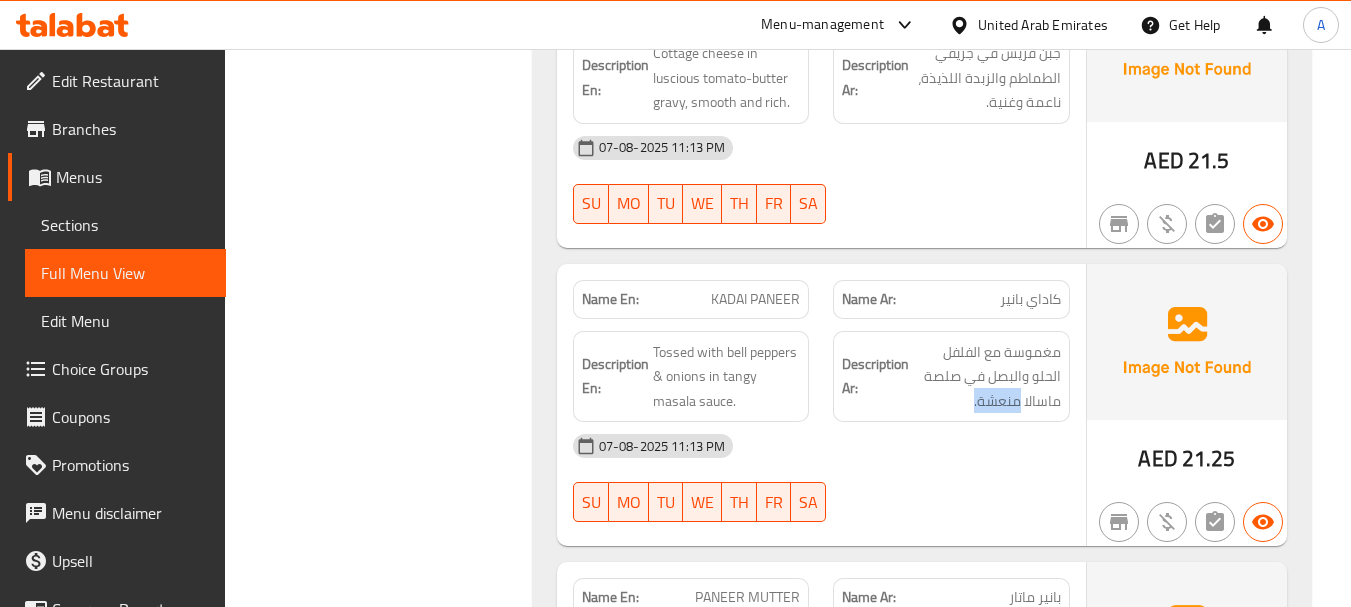 drag, startPoint x: 957, startPoint y: 391, endPoint x: 1019, endPoint y: 391, distance: 62 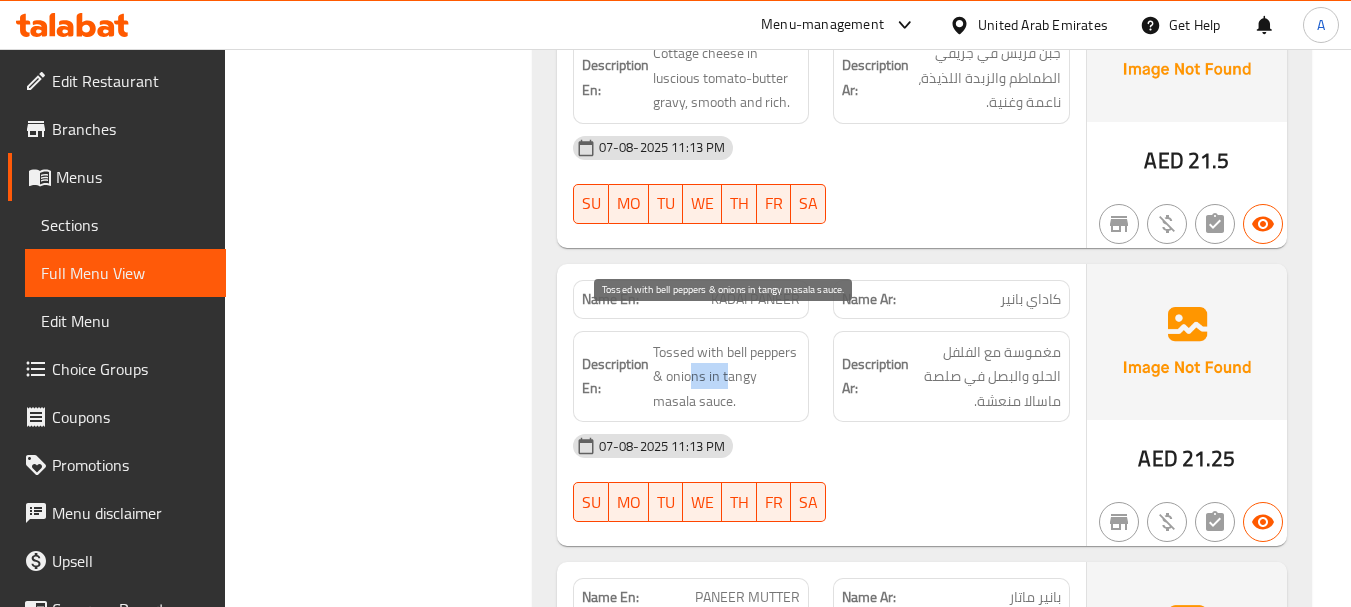 drag, startPoint x: 692, startPoint y: 347, endPoint x: 749, endPoint y: 375, distance: 63.505905 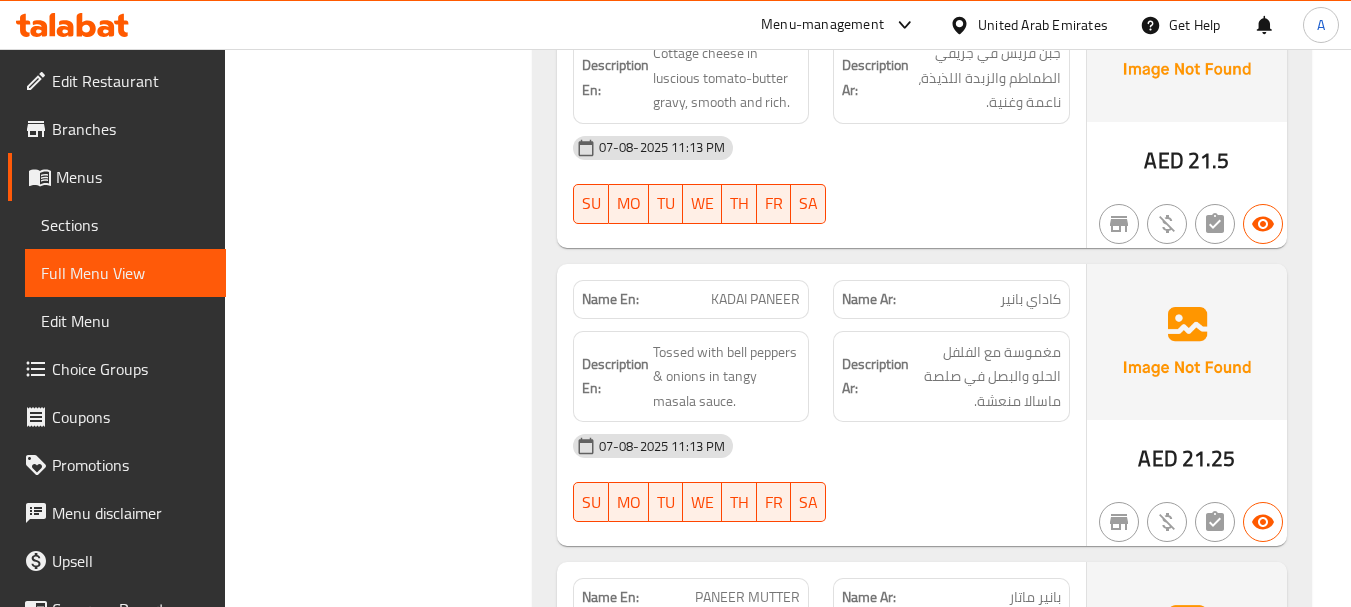 click on "07-08-2025 11:13 PM" at bounding box center (821, -20873) 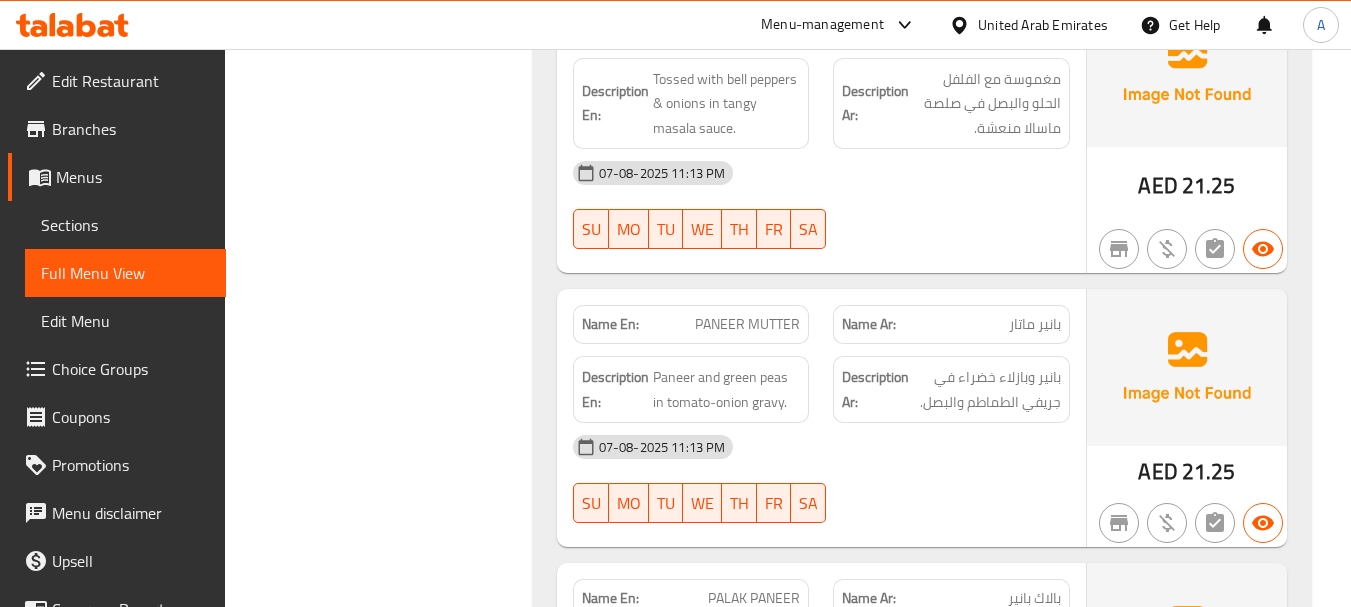 scroll, scrollTop: 23292, scrollLeft: 0, axis: vertical 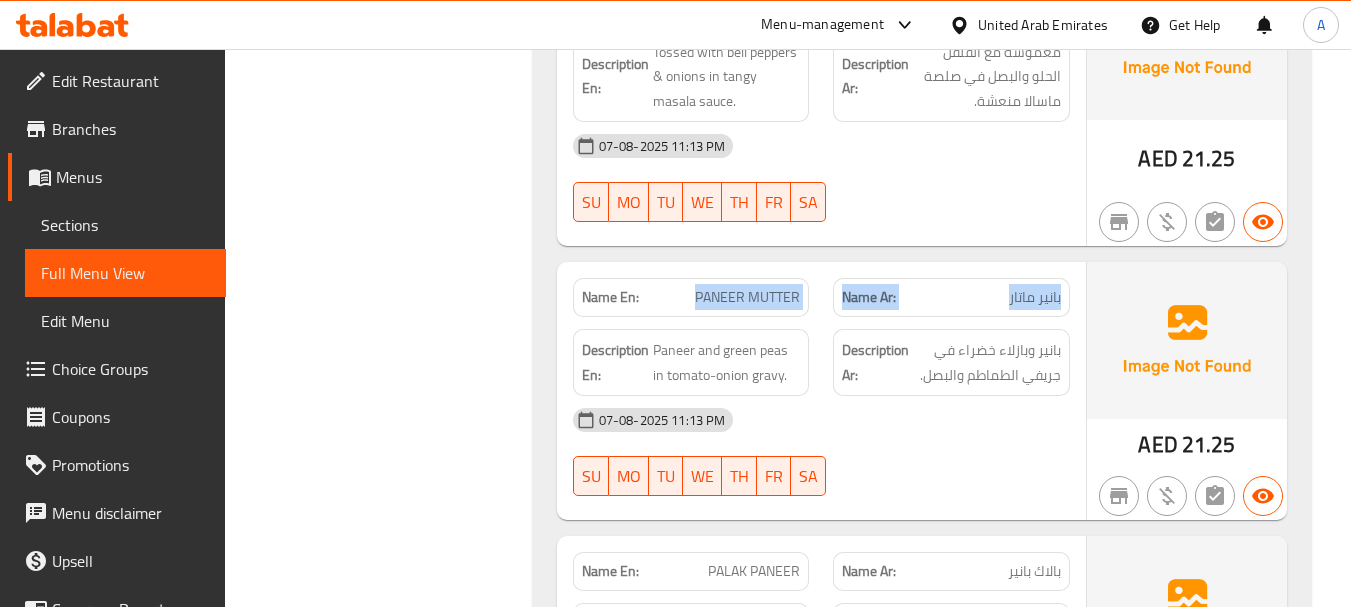 drag, startPoint x: 697, startPoint y: 284, endPoint x: 976, endPoint y: 378, distance: 294.40958 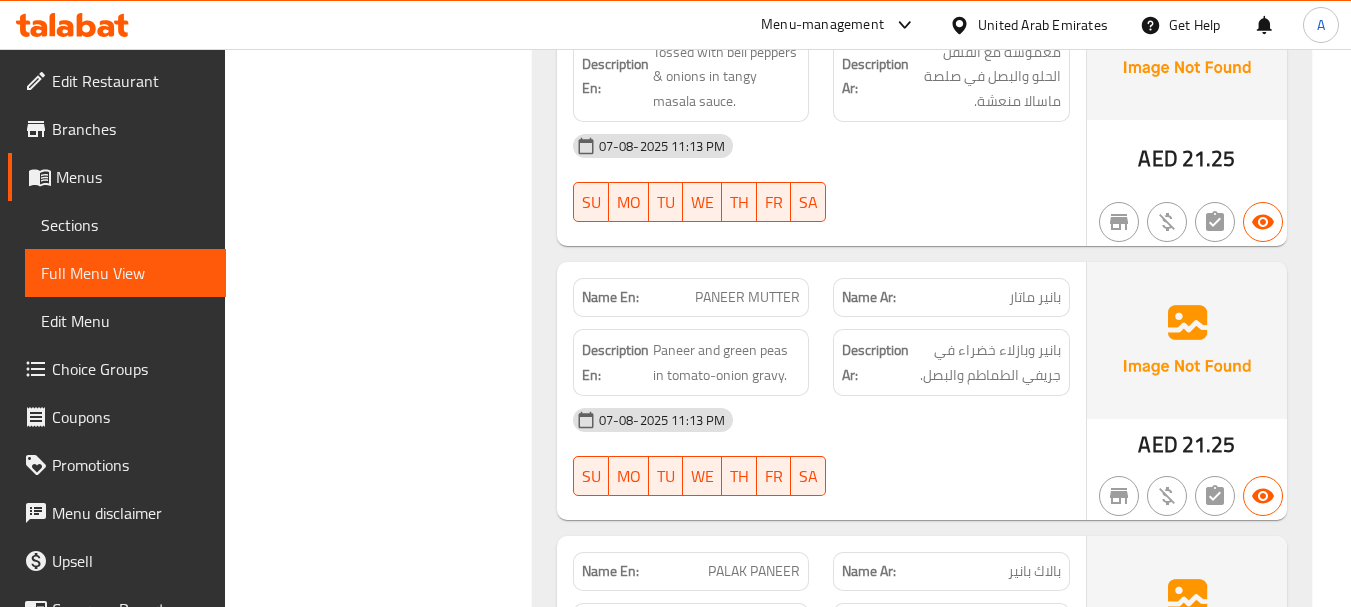 click on "07-08-2025 11:13 PM" at bounding box center (821, -20874) 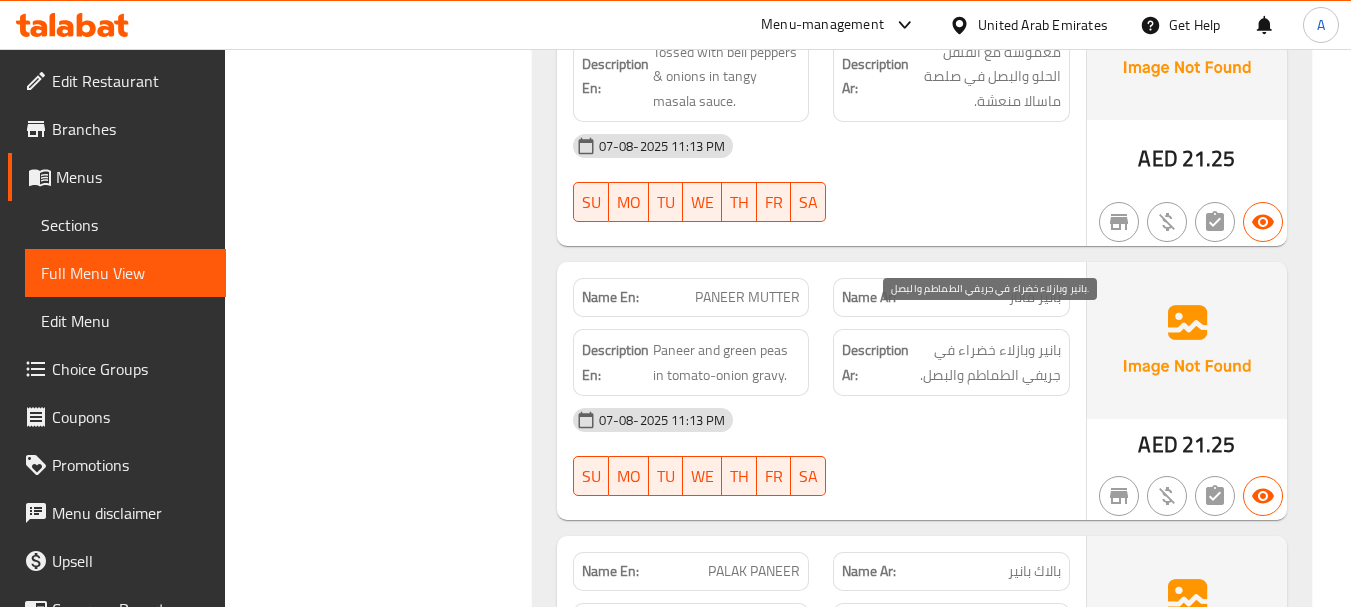 click on "بانير وبازلاء خضراء في جريفي الطماطم والبصل." at bounding box center [987, 362] 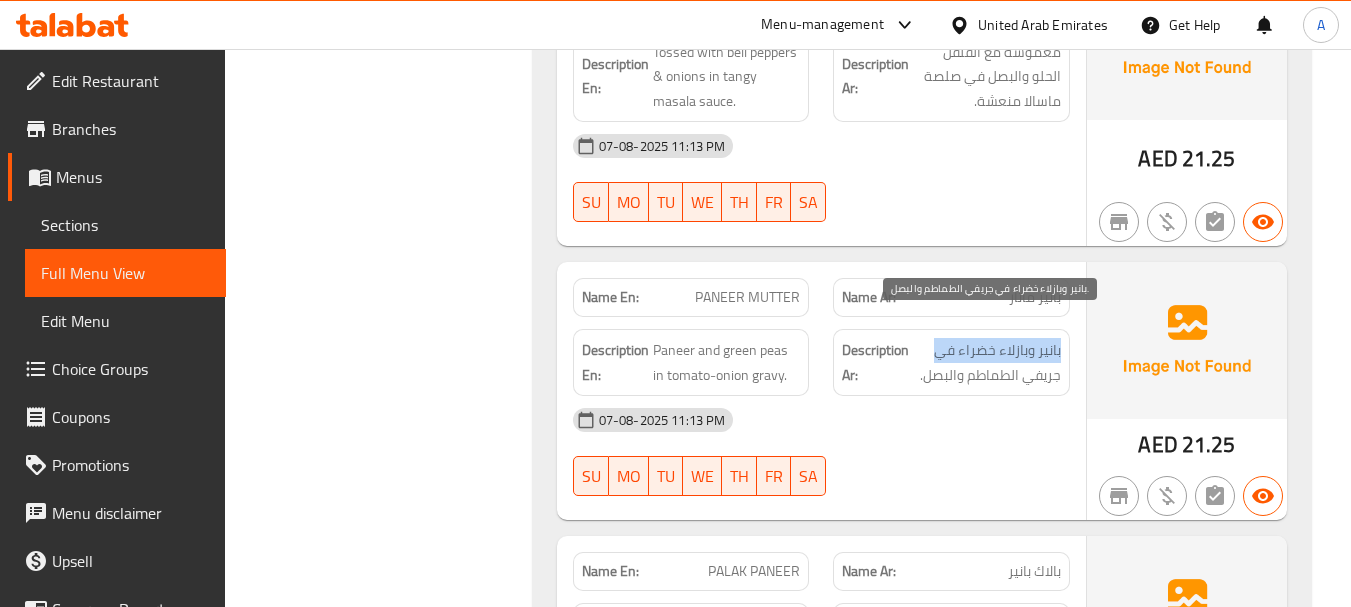 drag, startPoint x: 1047, startPoint y: 332, endPoint x: 958, endPoint y: 332, distance: 89 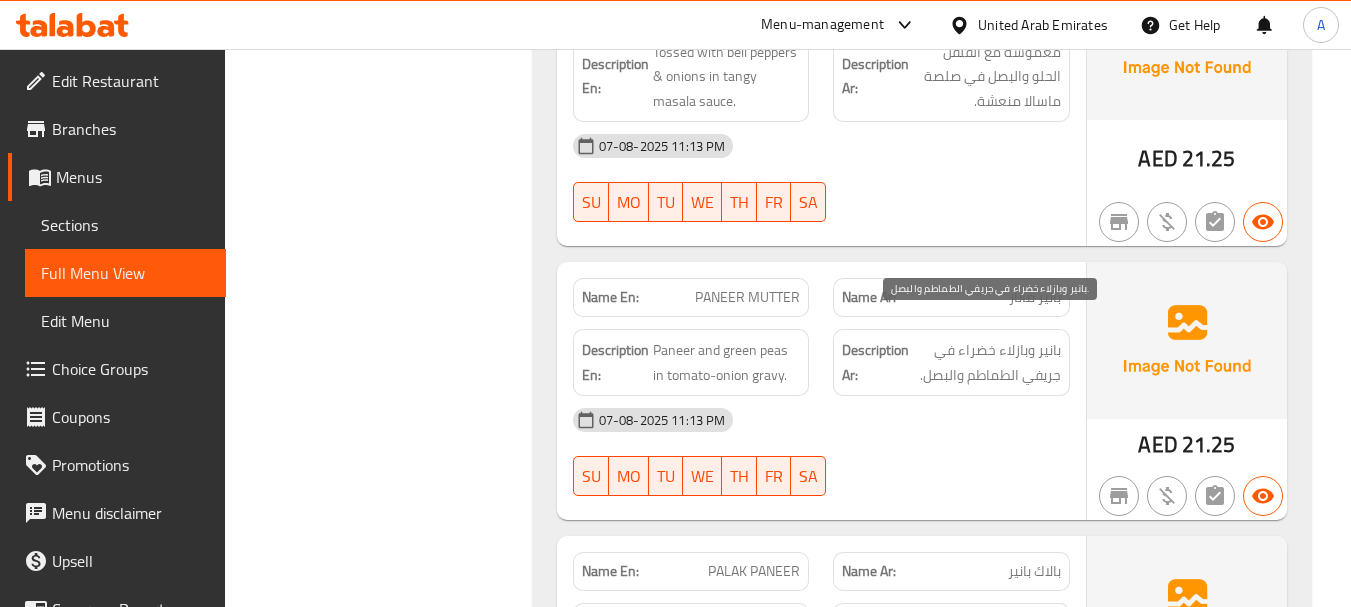 click on "بانير وبازلاء خضراء في جريفي الطماطم والبصل." at bounding box center [987, 362] 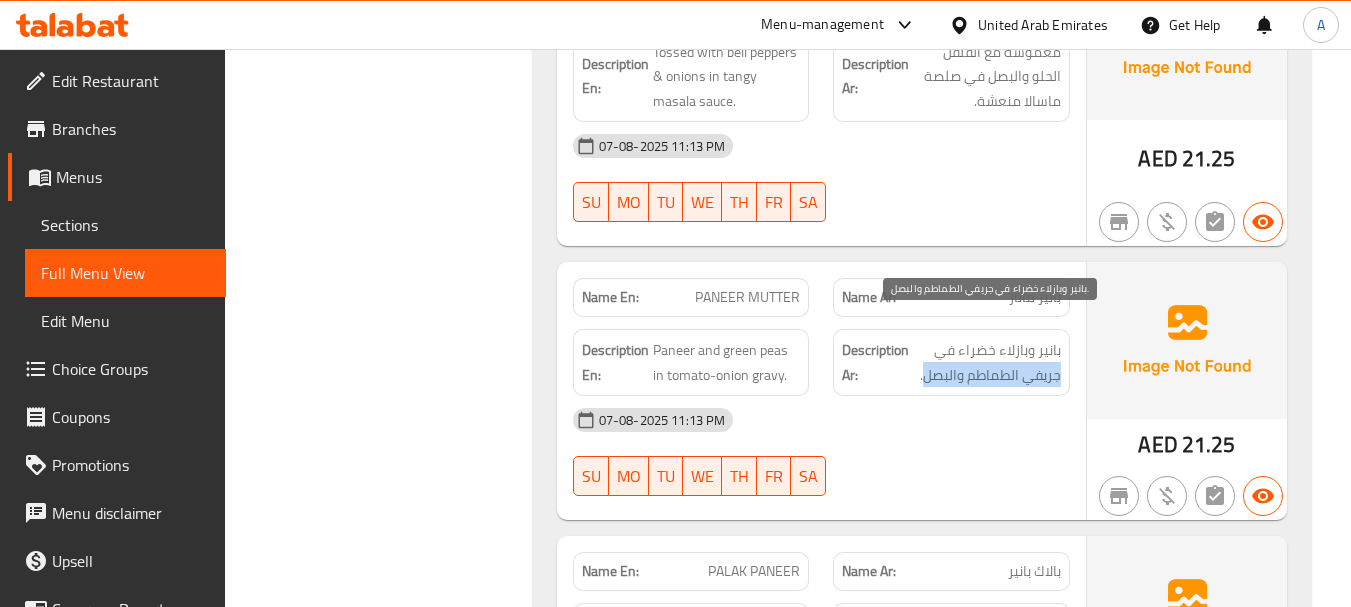 drag, startPoint x: 1038, startPoint y: 351, endPoint x: 944, endPoint y: 353, distance: 94.02127 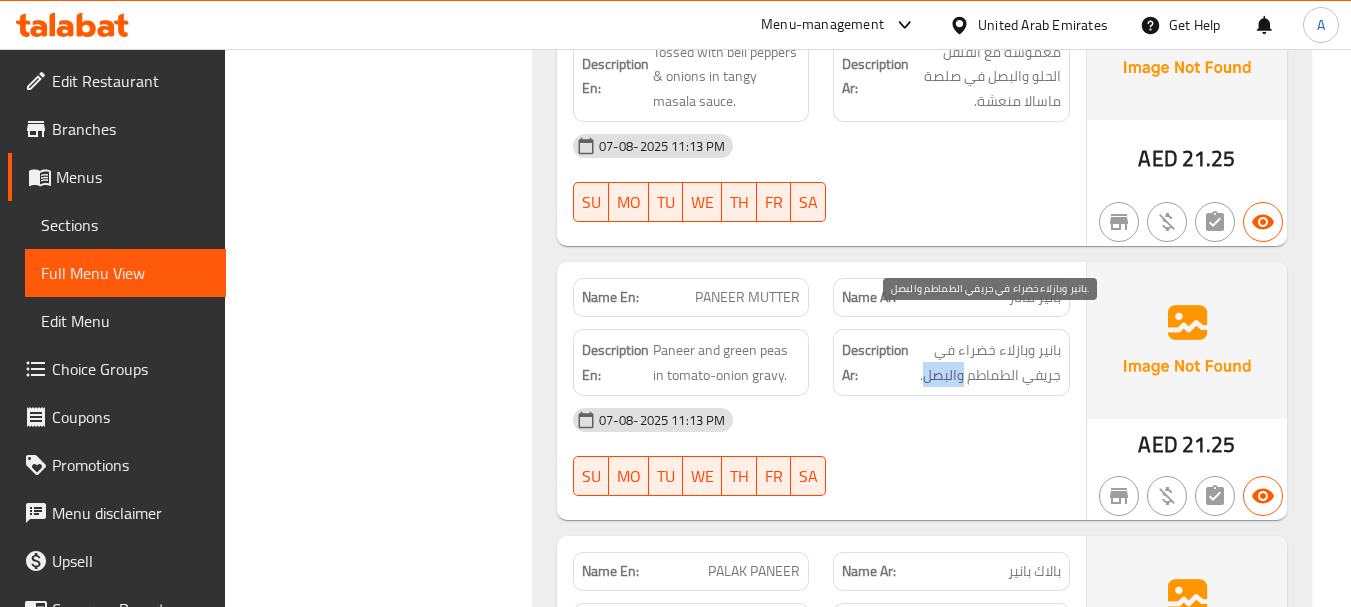 click on "بانير وبازلاء خضراء في جريفي الطماطم والبصل." at bounding box center [987, 362] 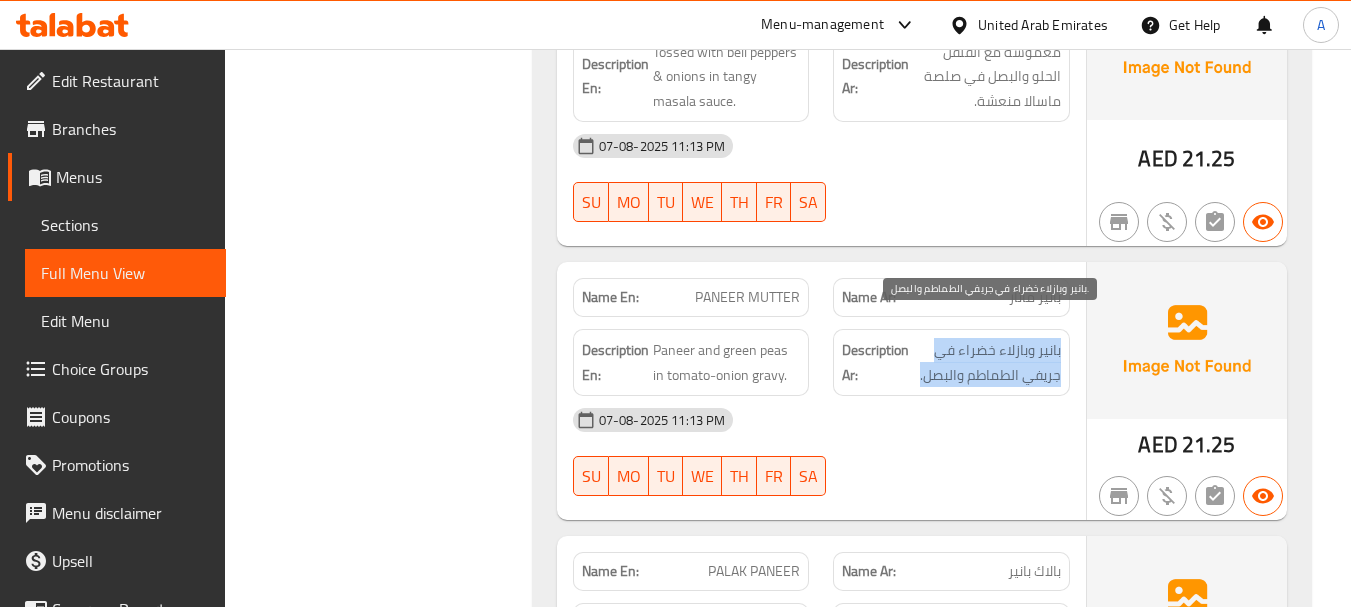 click on "بانير وبازلاء خضراء في جريفي الطماطم والبصل." at bounding box center [987, 362] 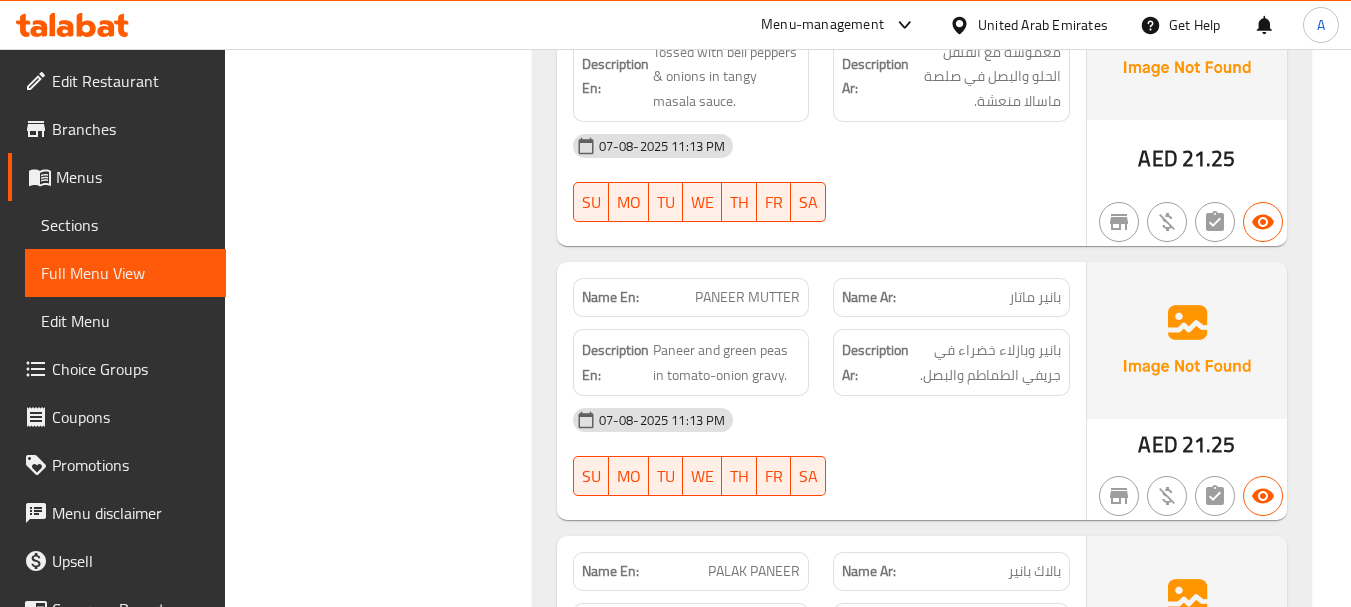 click on "07-08-2025 11:13 PM" at bounding box center [821, -20874] 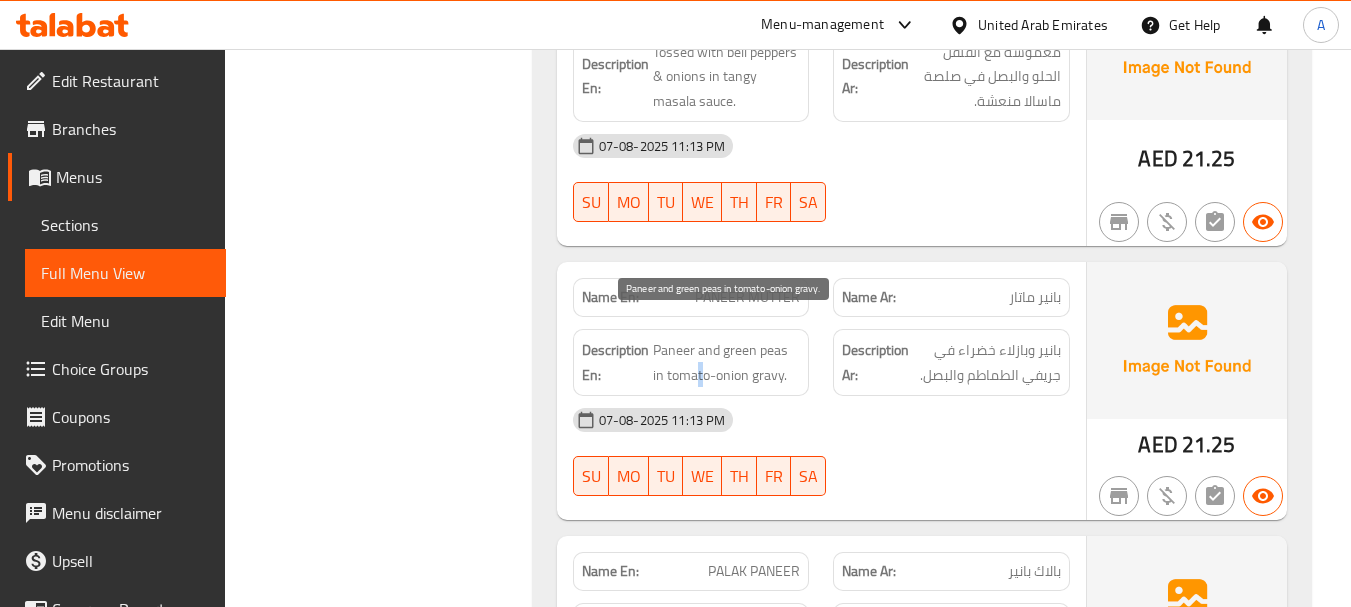 drag, startPoint x: 729, startPoint y: 351, endPoint x: 824, endPoint y: 369, distance: 96.69022 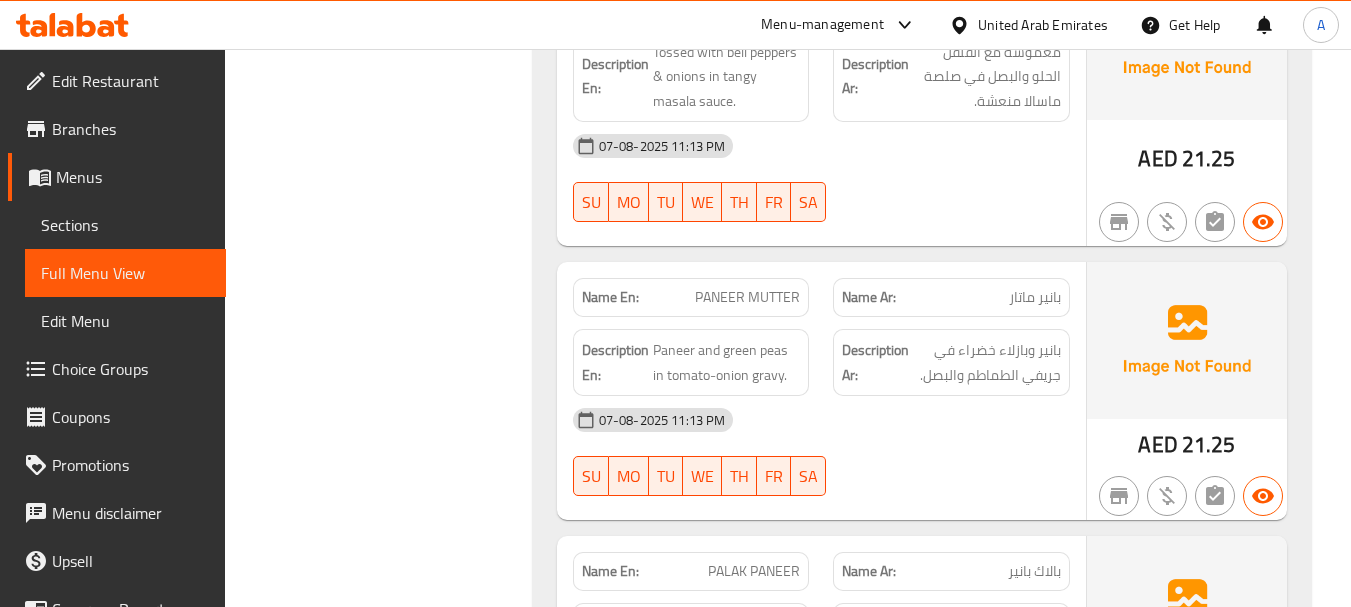 click on "07-08-2025 11:13 PM" at bounding box center [821, -20874] 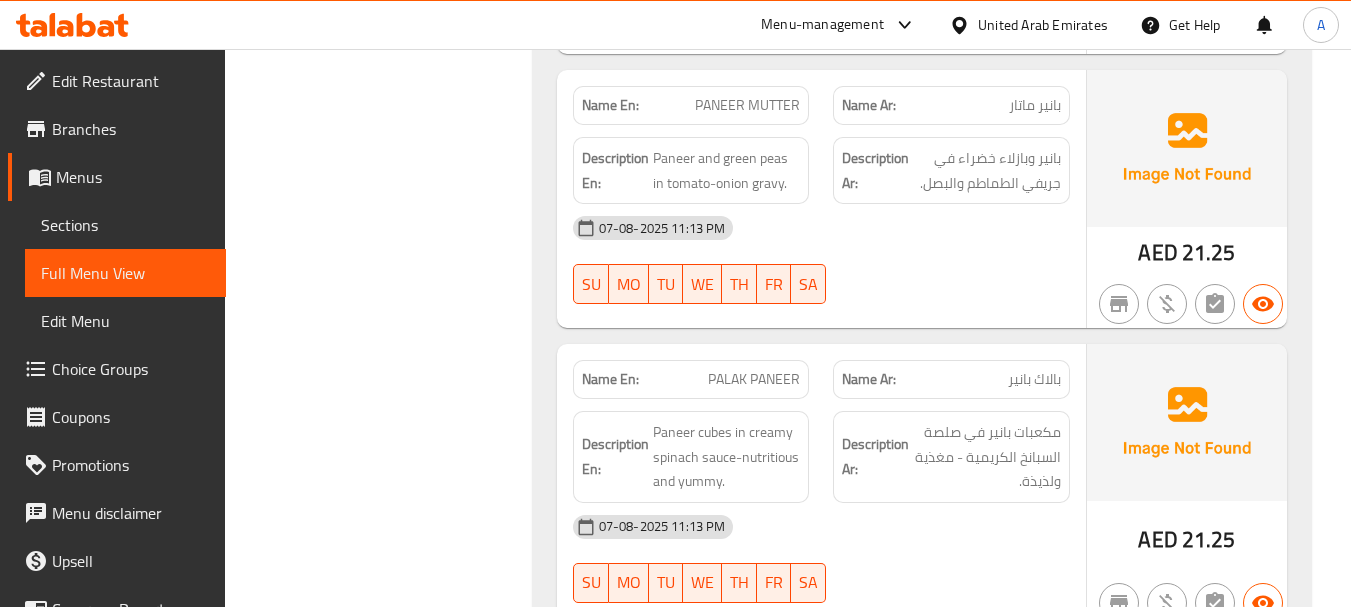 scroll, scrollTop: 23492, scrollLeft: 0, axis: vertical 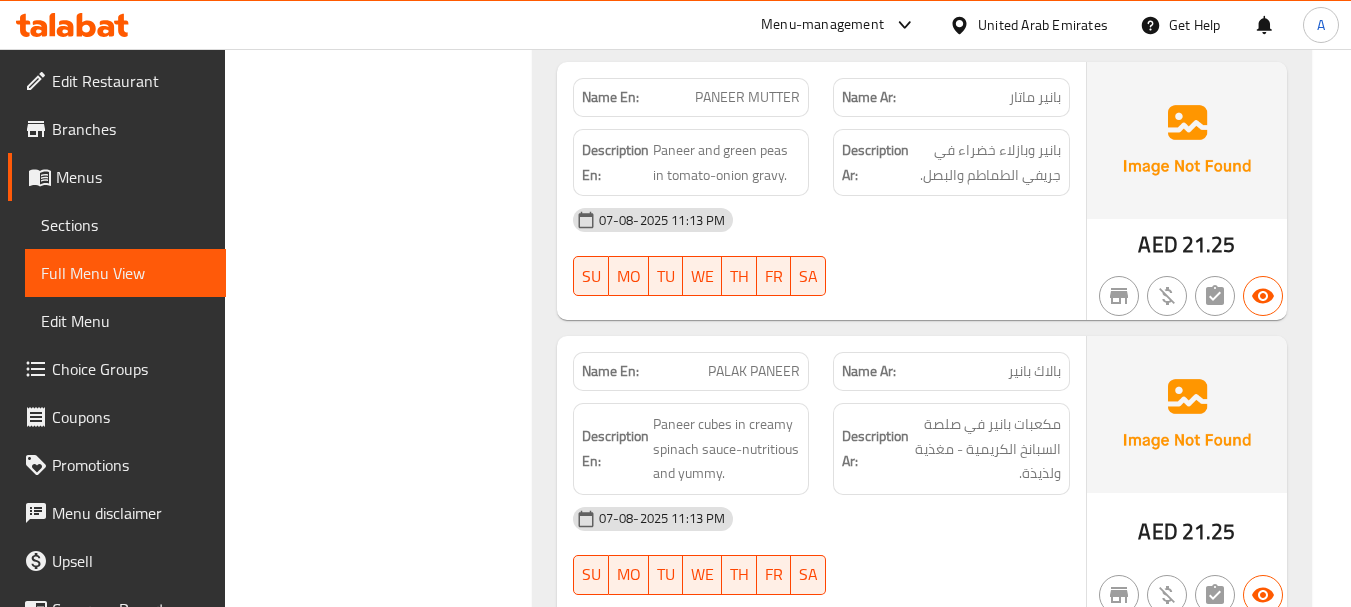 drag, startPoint x: 645, startPoint y: 332, endPoint x: 1040, endPoint y: 390, distance: 399.23553 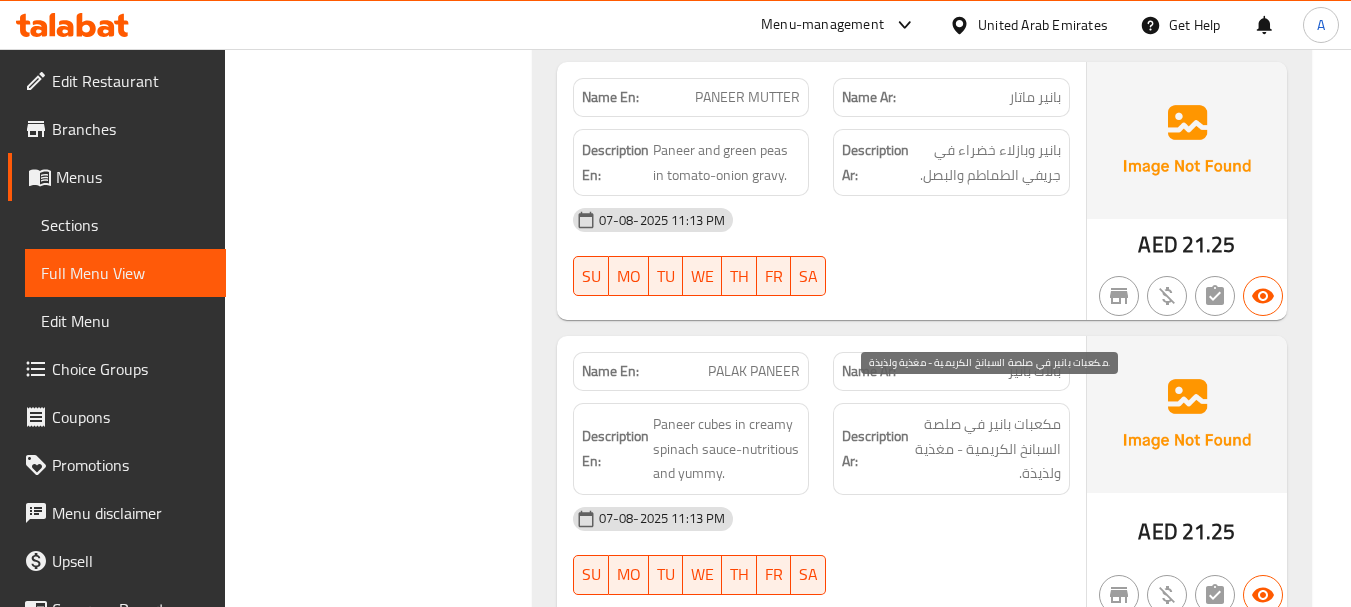 click on "مكعبات بانير في صلصة السبانخ الكريمية - مغذية ولذيذة." at bounding box center [987, 449] 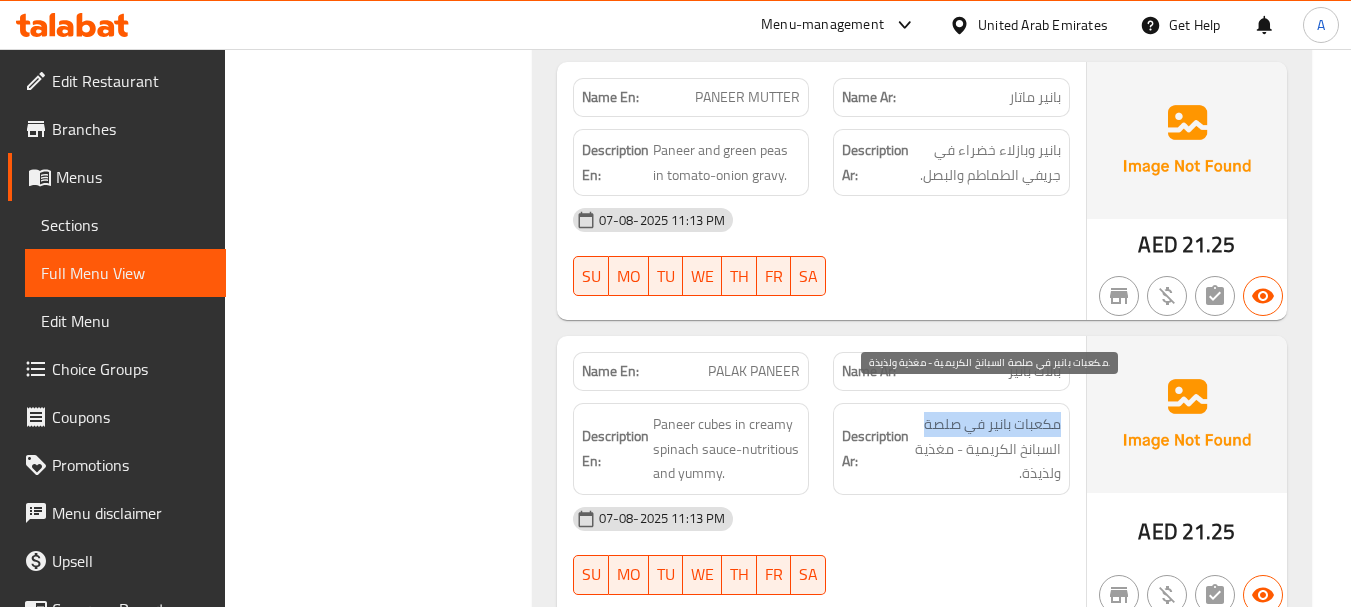 drag, startPoint x: 1033, startPoint y: 396, endPoint x: 955, endPoint y: 397, distance: 78.00641 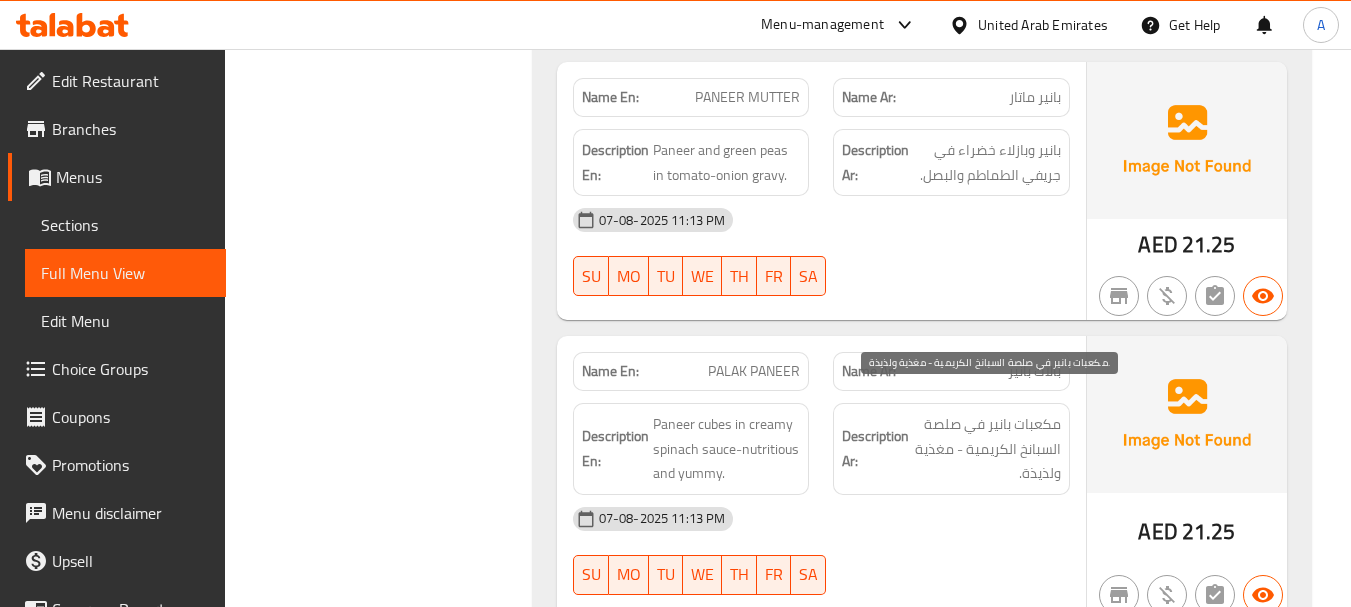 click on "مكعبات بانير في صلصة السبانخ الكريمية - مغذية ولذيذة." at bounding box center (987, 449) 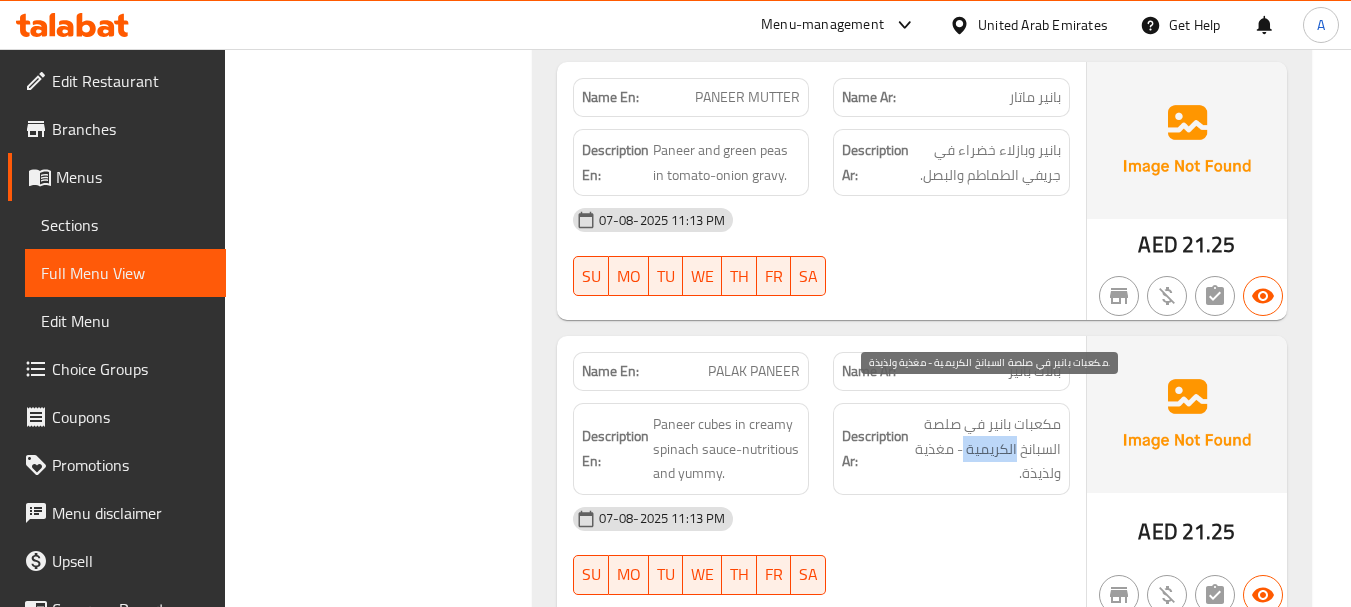 click on "مكعبات بانير في صلصة السبانخ الكريمية - مغذية ولذيذة." at bounding box center (987, 449) 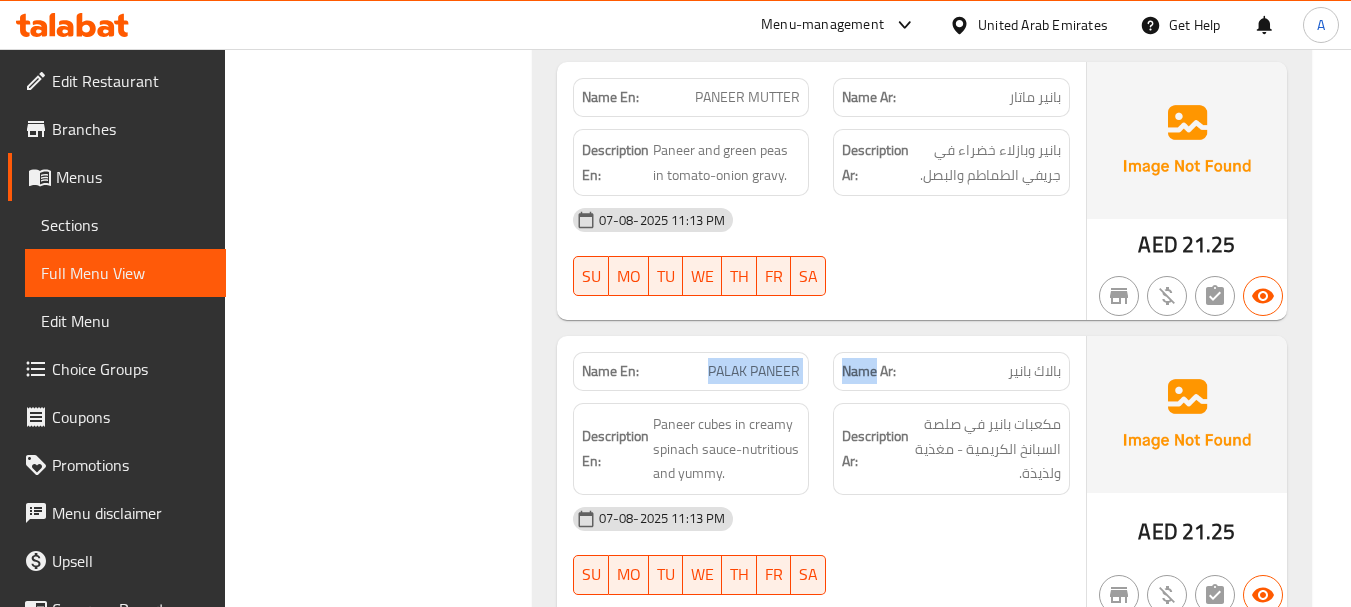 drag, startPoint x: 706, startPoint y: 365, endPoint x: 907, endPoint y: 319, distance: 206.1965 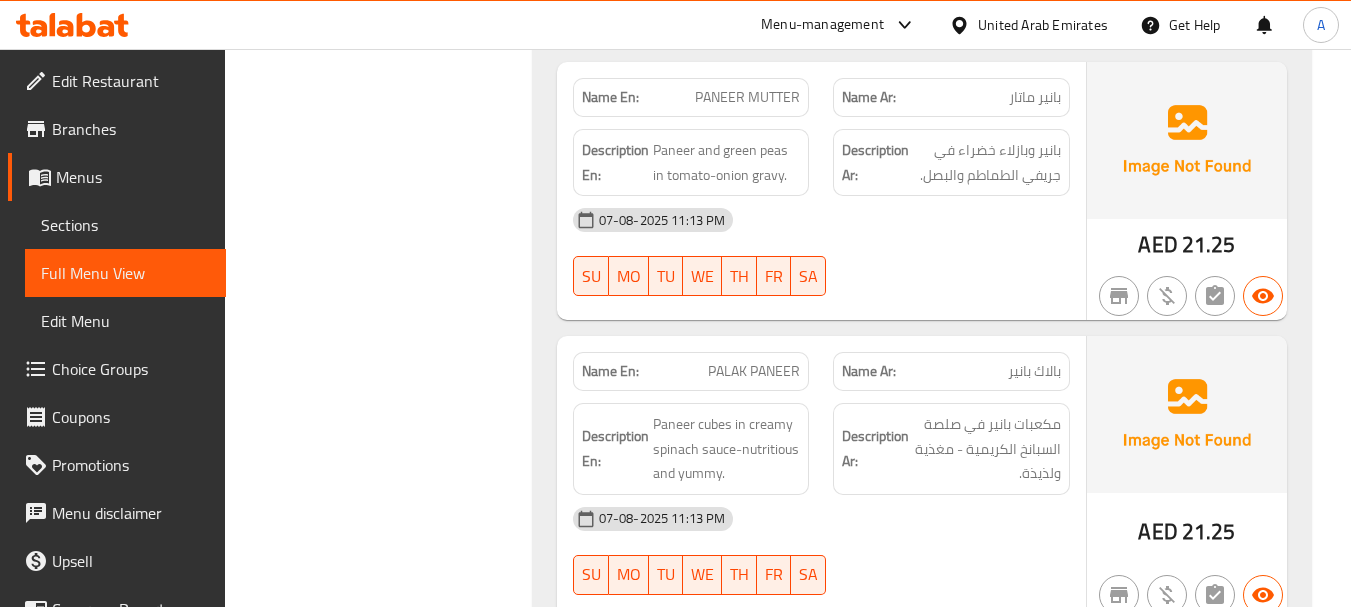 click at bounding box center [951, -20998] 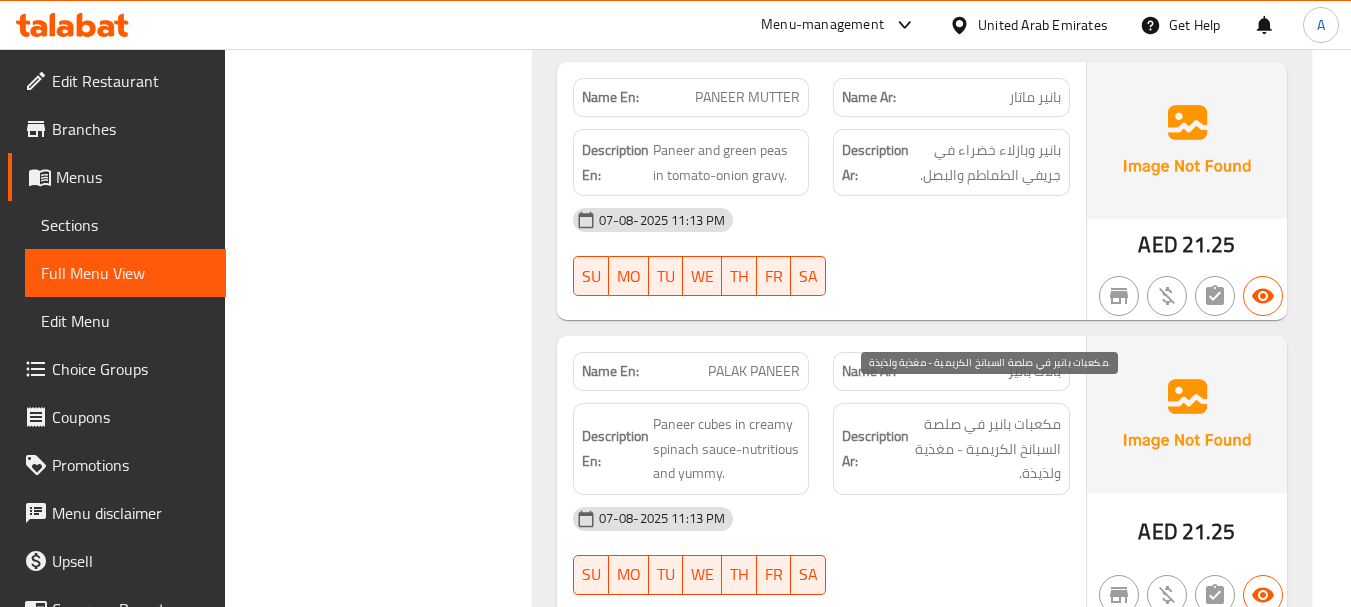 drag, startPoint x: 1033, startPoint y: 412, endPoint x: 918, endPoint y: 340, distance: 135.67976 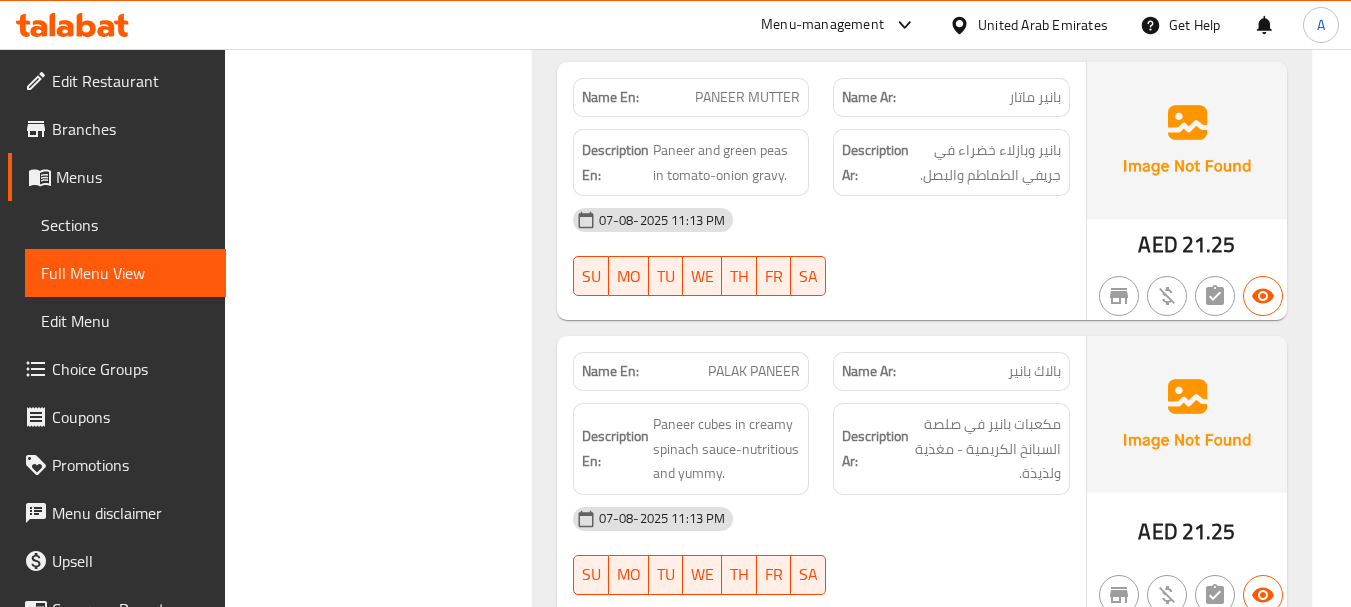 click on "07-08-2025 11:13 PM SU MO TU WE TH FR SA" at bounding box center [821, -21042] 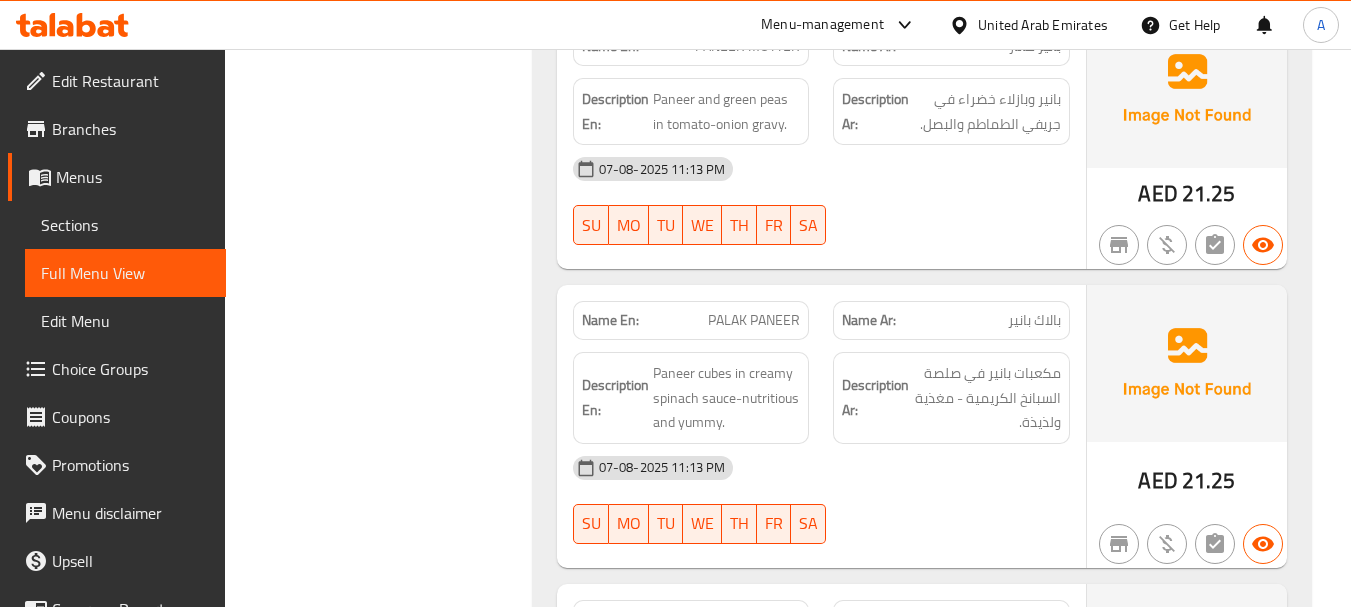 scroll, scrollTop: 23592, scrollLeft: 0, axis: vertical 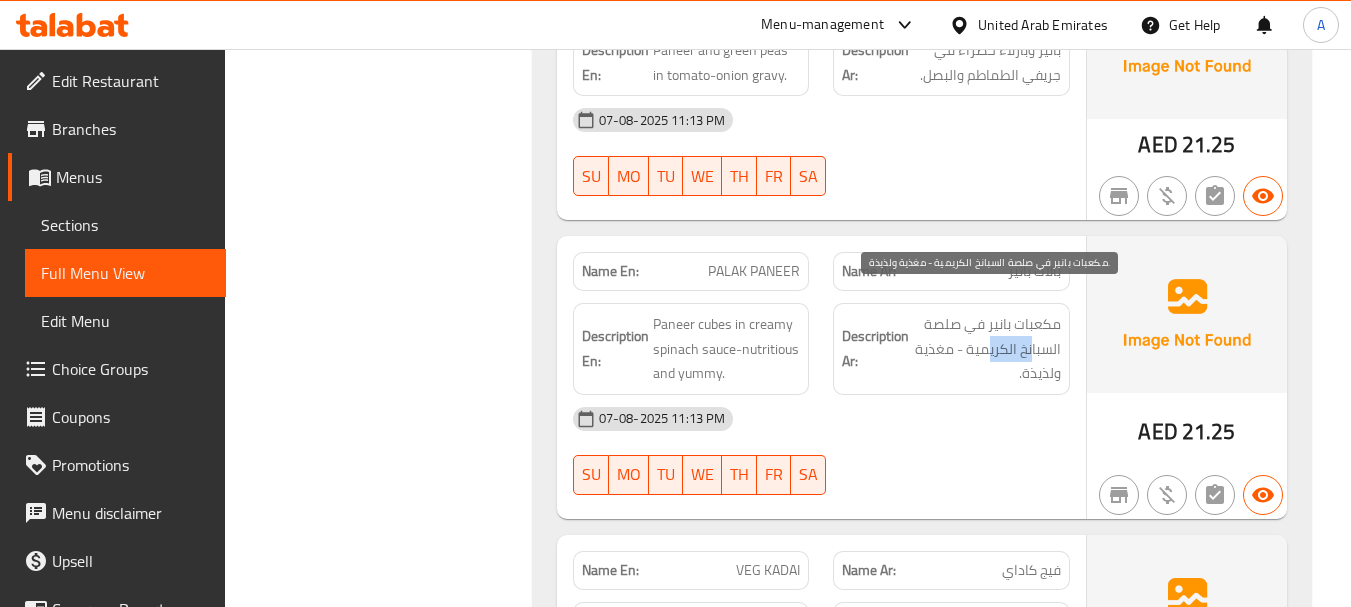drag, startPoint x: 1005, startPoint y: 316, endPoint x: 986, endPoint y: 316, distance: 19 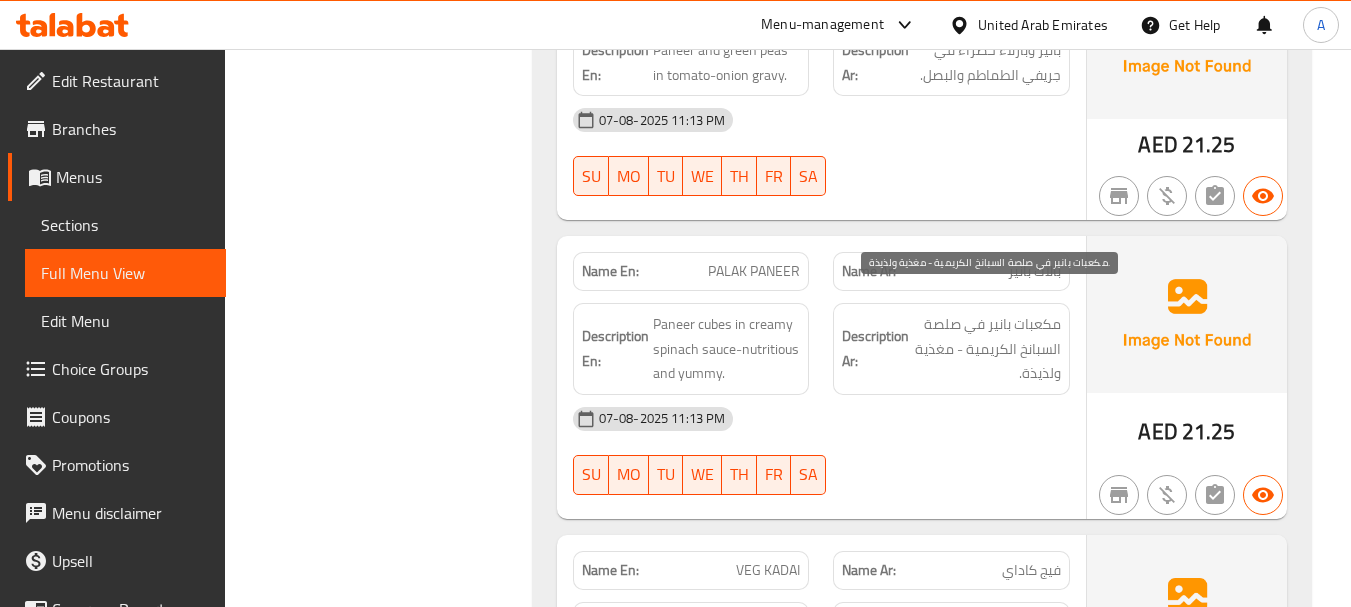 click on "مكعبات بانير في صلصة السبانخ الكريمية - مغذية ولذيذة." at bounding box center (987, 349) 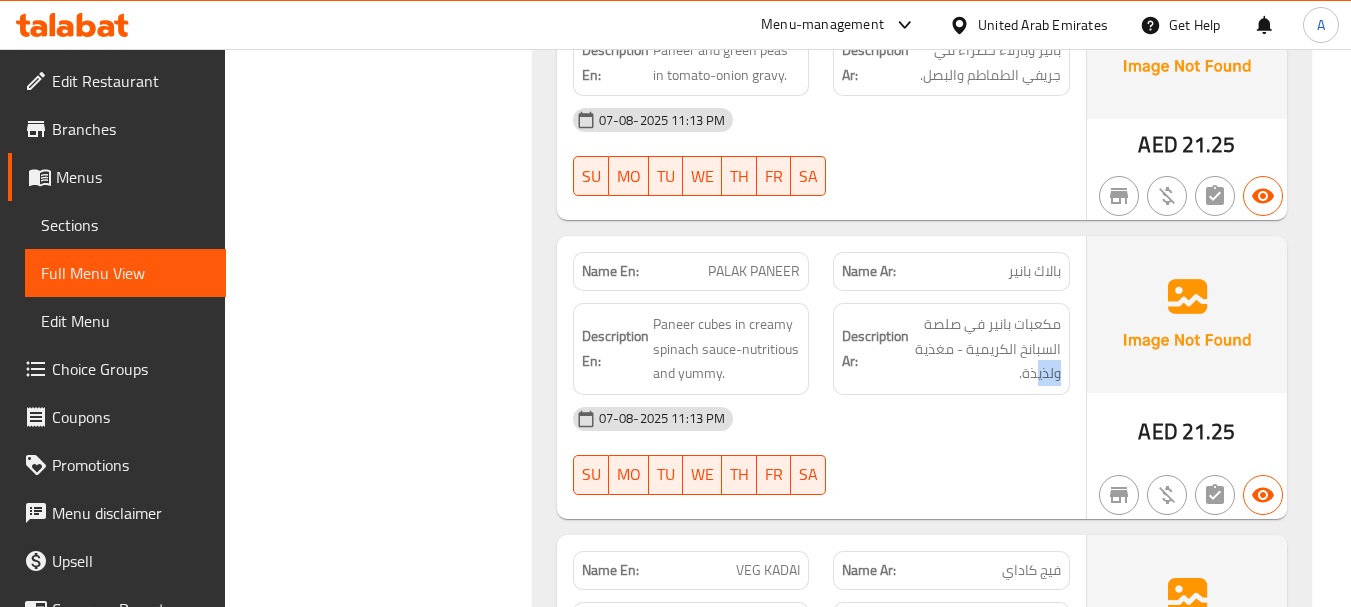 drag, startPoint x: 1038, startPoint y: 363, endPoint x: 1072, endPoint y: 368, distance: 34.36568 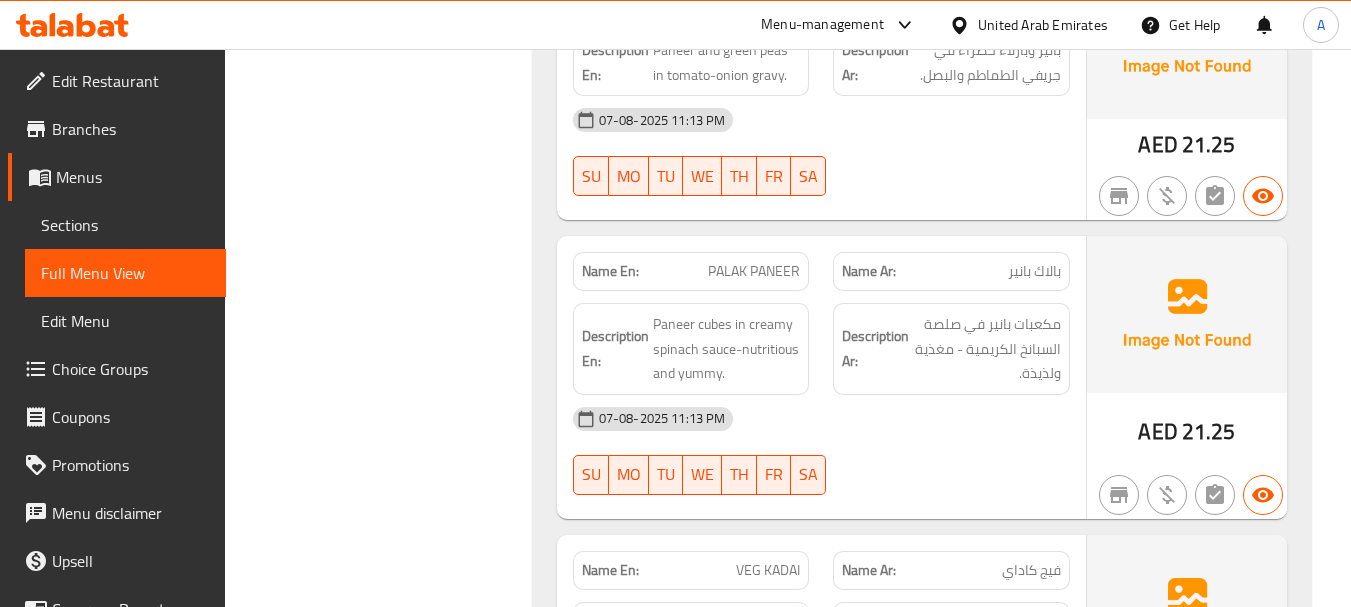 click on "07-08-2025 11:13 PM" at bounding box center (821, -18851) 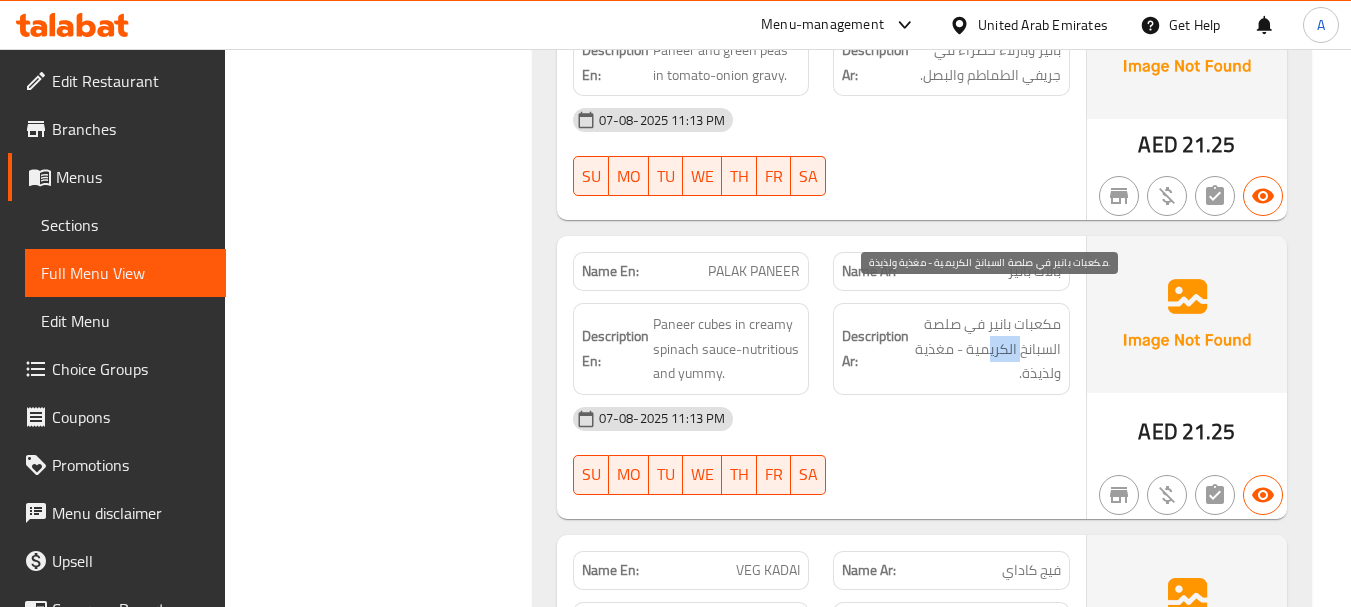 click on "مكعبات بانير في صلصة السبانخ الكريمية - مغذية ولذيذة." at bounding box center (987, 349) 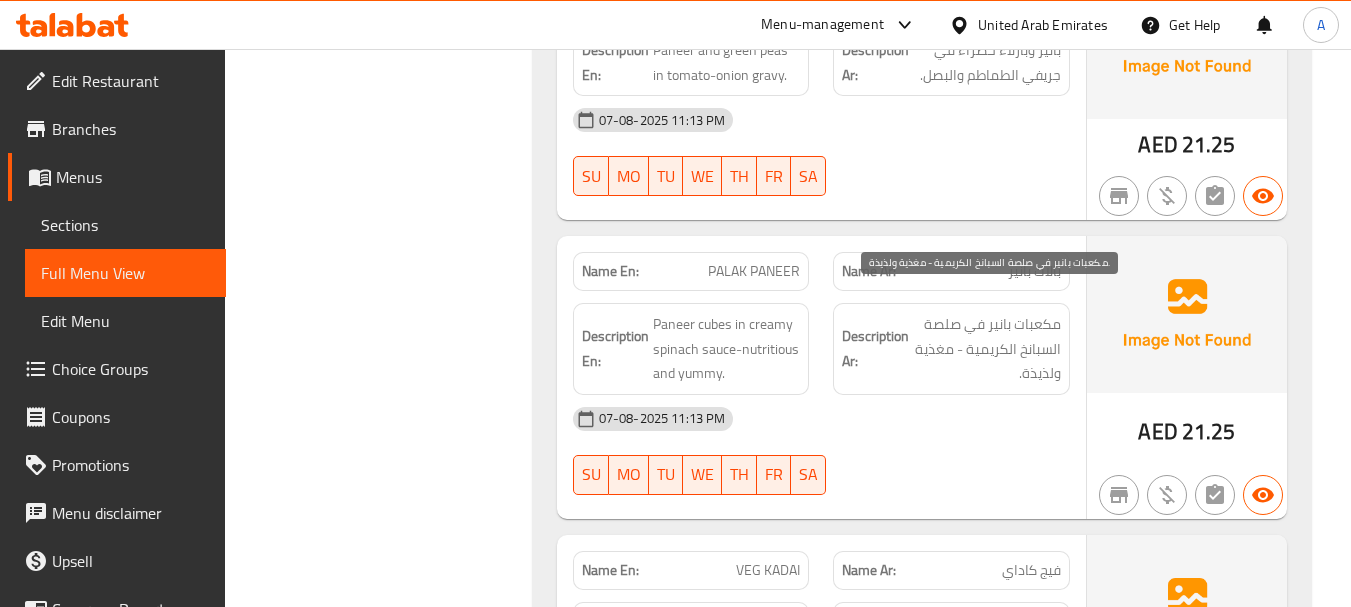 click on "07-08-2025 11:13 PM" at bounding box center (821, -18851) 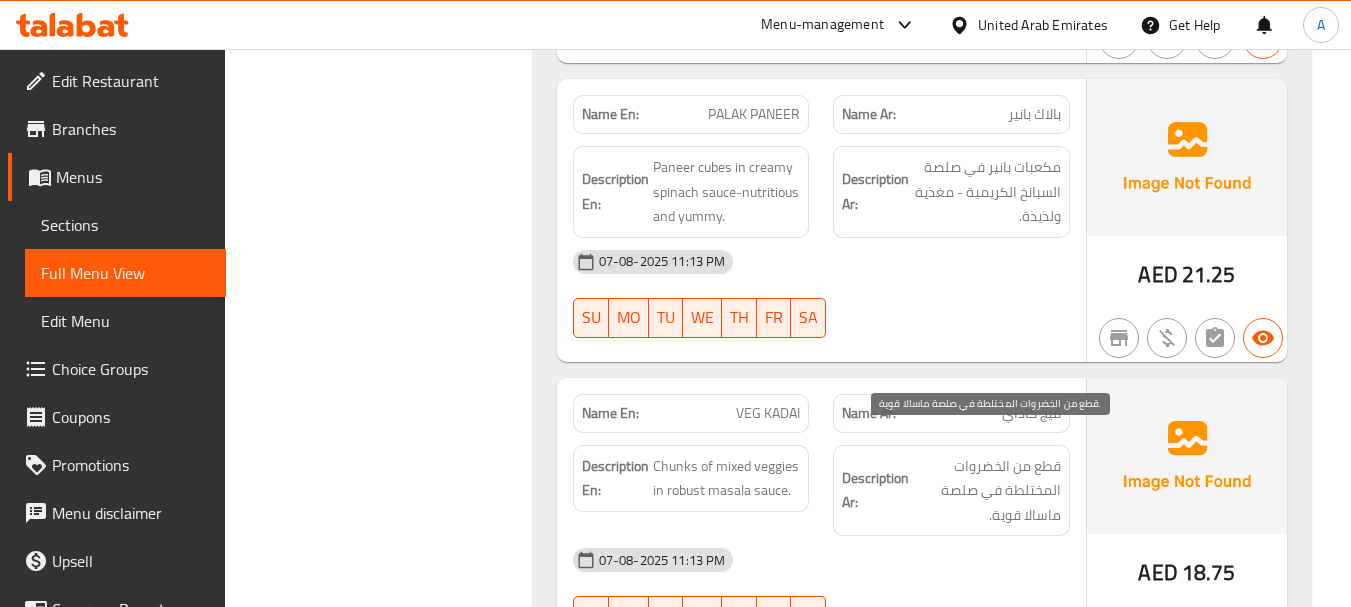 scroll, scrollTop: 23892, scrollLeft: 0, axis: vertical 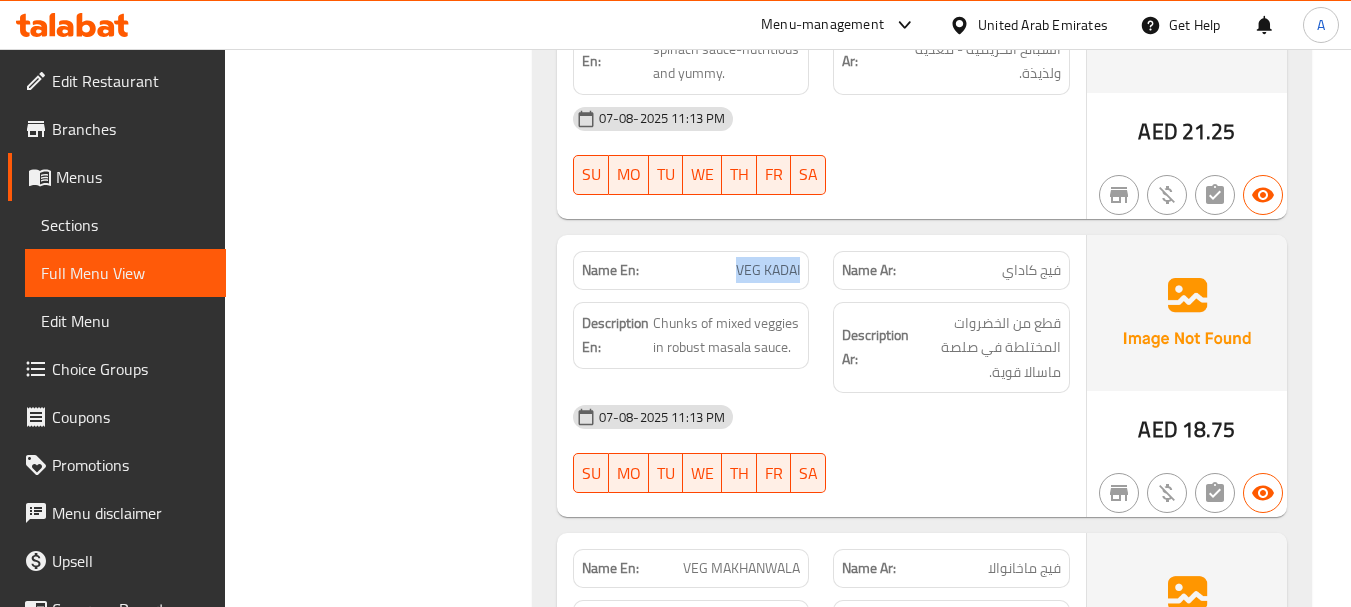 drag, startPoint x: 713, startPoint y: 254, endPoint x: 837, endPoint y: 258, distance: 124.0645 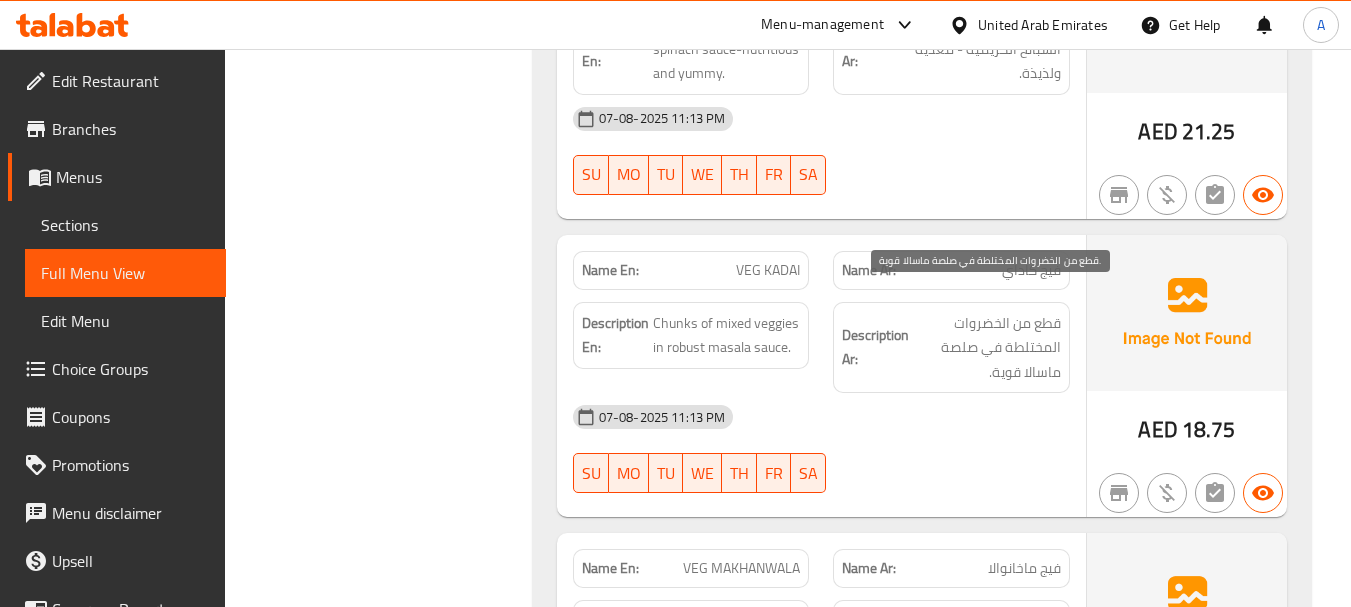 click on "قطع من الخضروات المختلطة في صلصة ماسالا قوية." at bounding box center [987, 348] 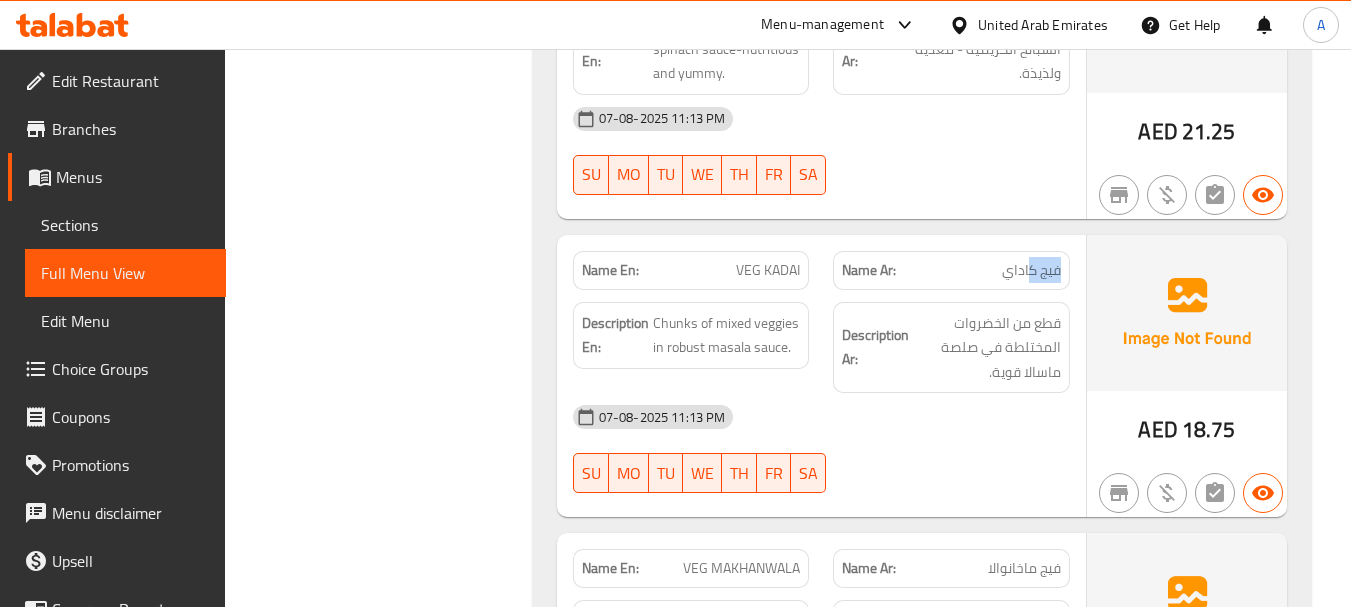 drag, startPoint x: 1058, startPoint y: 245, endPoint x: 1007, endPoint y: 271, distance: 57.245087 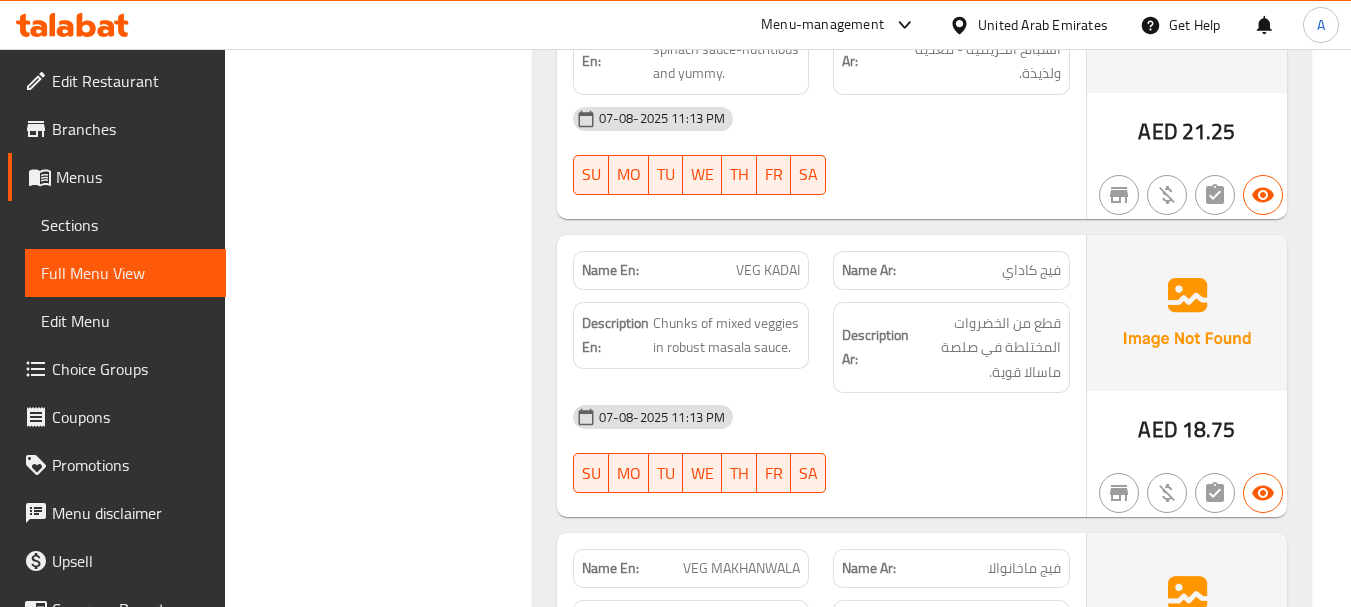 click on "07-08-2025 11:13 PM SU MO TU WE TH FR SA" at bounding box center (821, -18796) 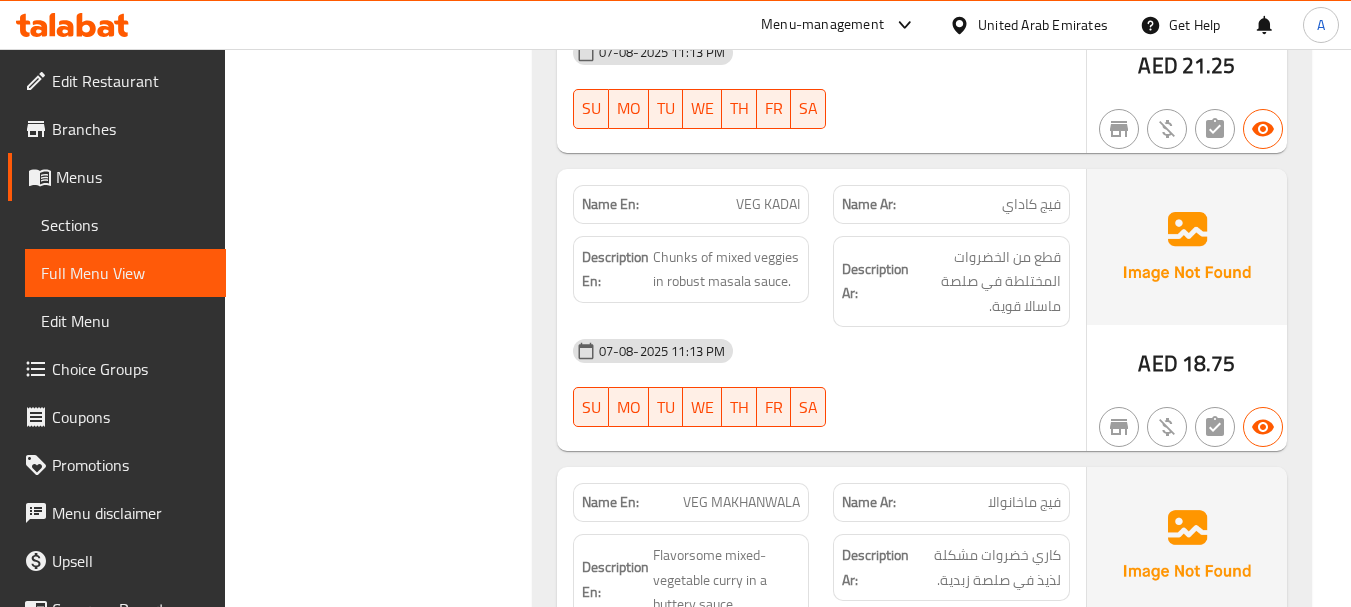 scroll, scrollTop: 23992, scrollLeft: 0, axis: vertical 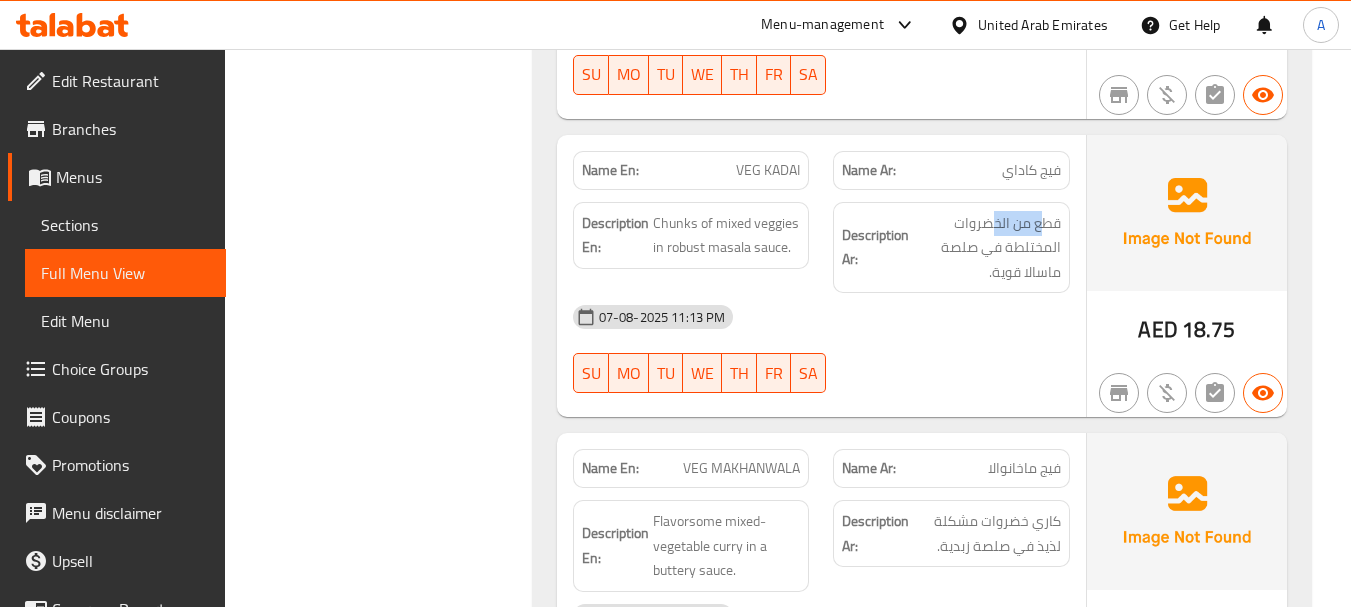 drag, startPoint x: 1018, startPoint y: 184, endPoint x: 995, endPoint y: 184, distance: 23 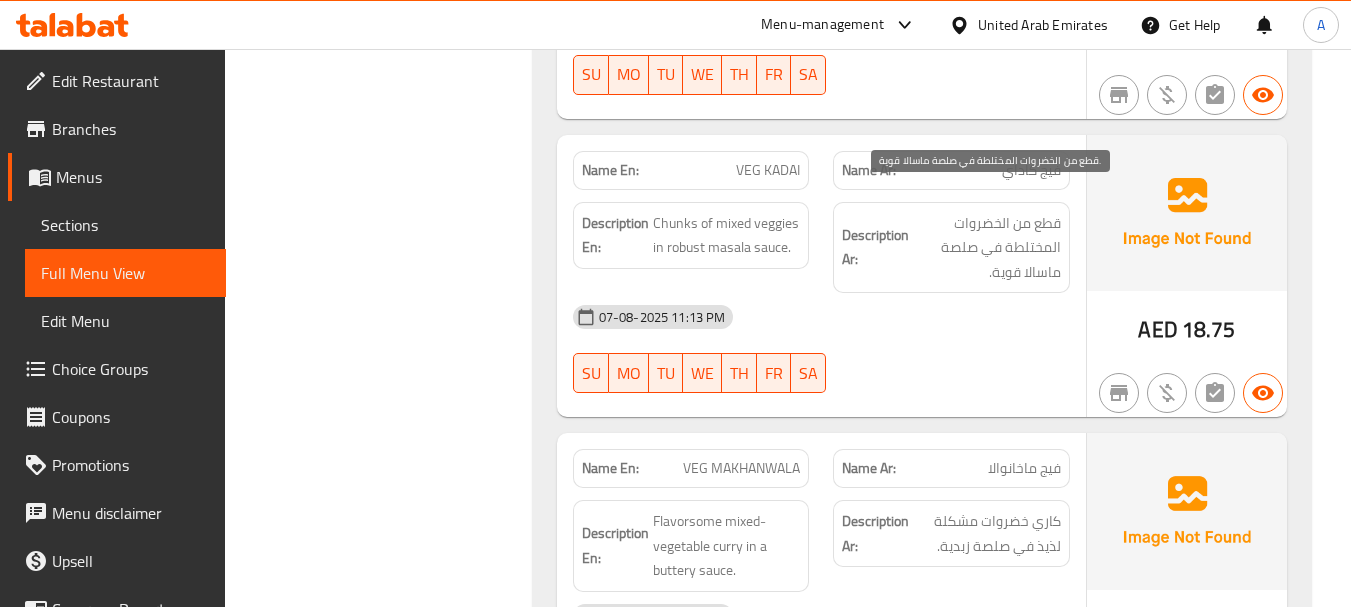 click on "قطع من الخضروات المختلطة في صلصة ماسالا قوية." at bounding box center [987, 248] 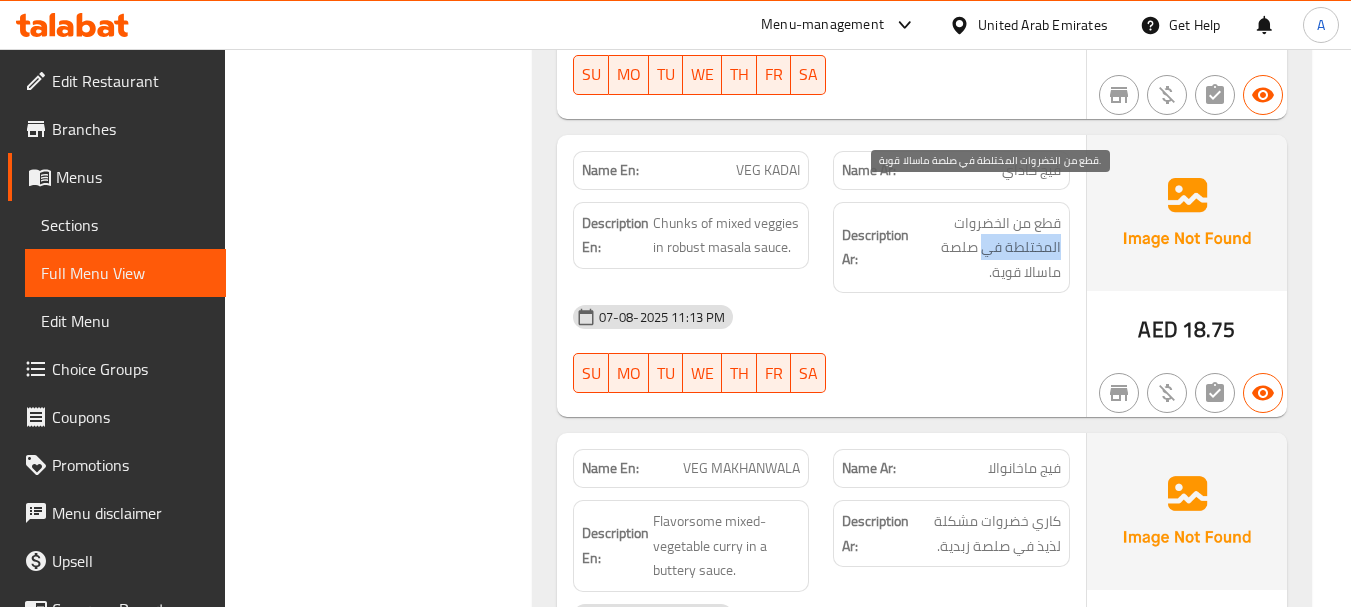 drag, startPoint x: 1049, startPoint y: 231, endPoint x: 966, endPoint y: 222, distance: 83.48653 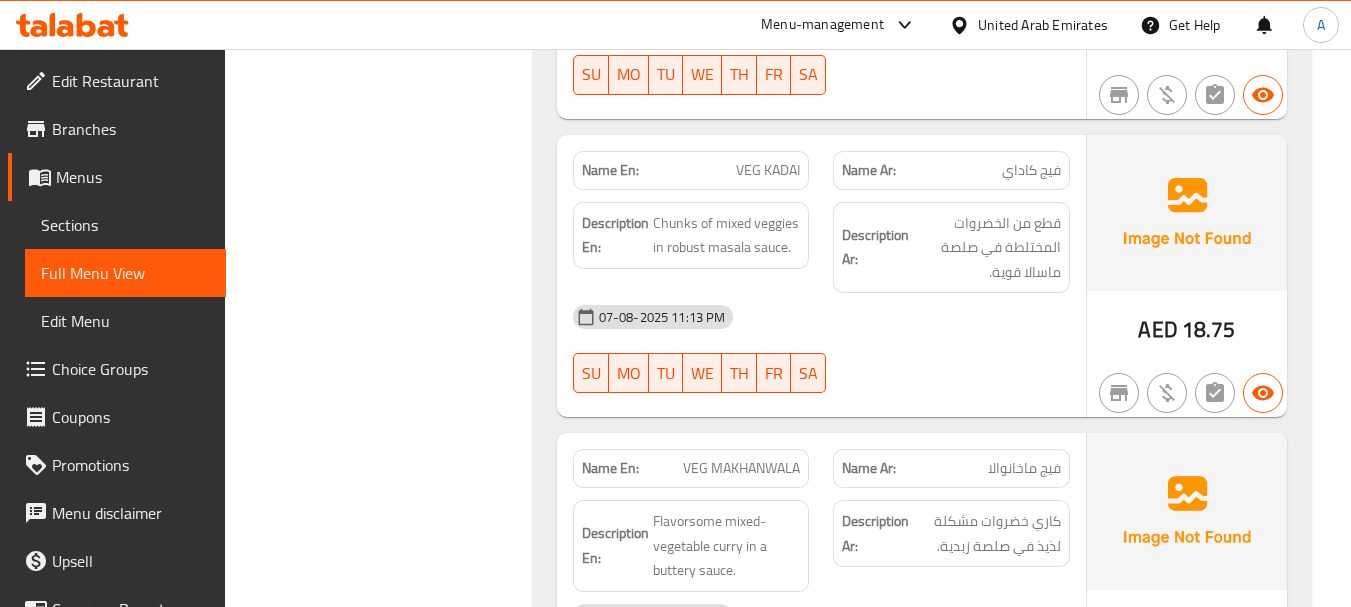 click on "Description Ar: قطع من الخضروات المختلطة في صلصة ماسالا قوية." at bounding box center [951, -19010] 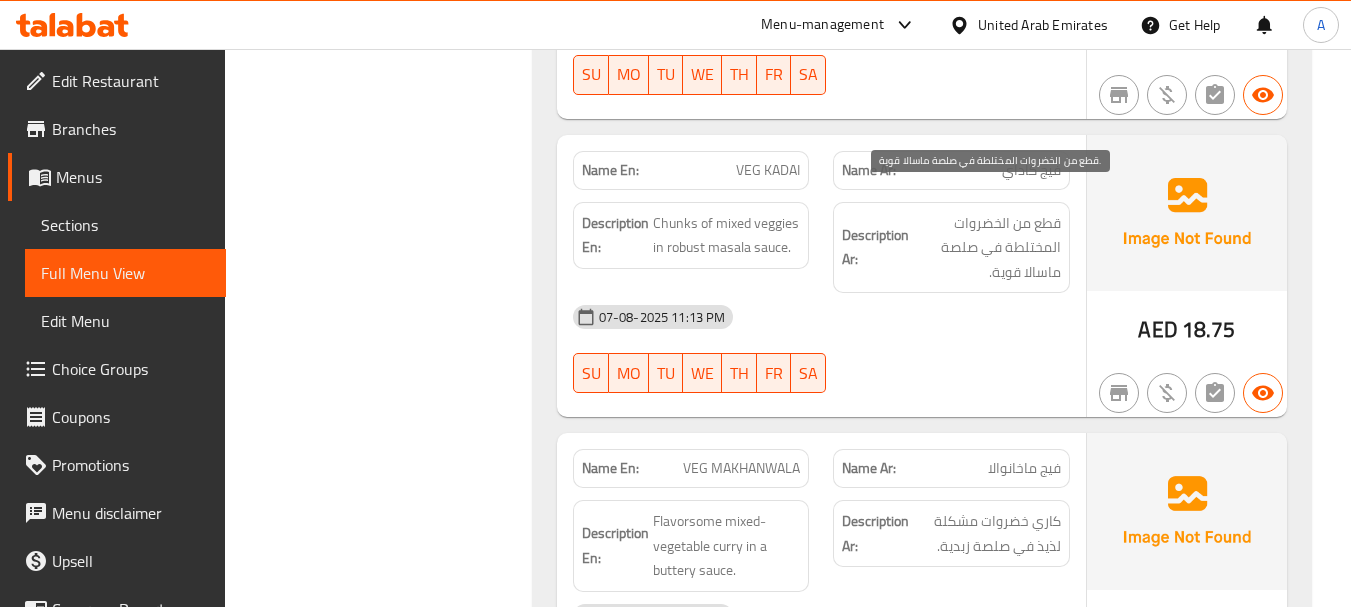 click on "قطع من الخضروات المختلطة في صلصة ماسالا قوية." at bounding box center (987, 248) 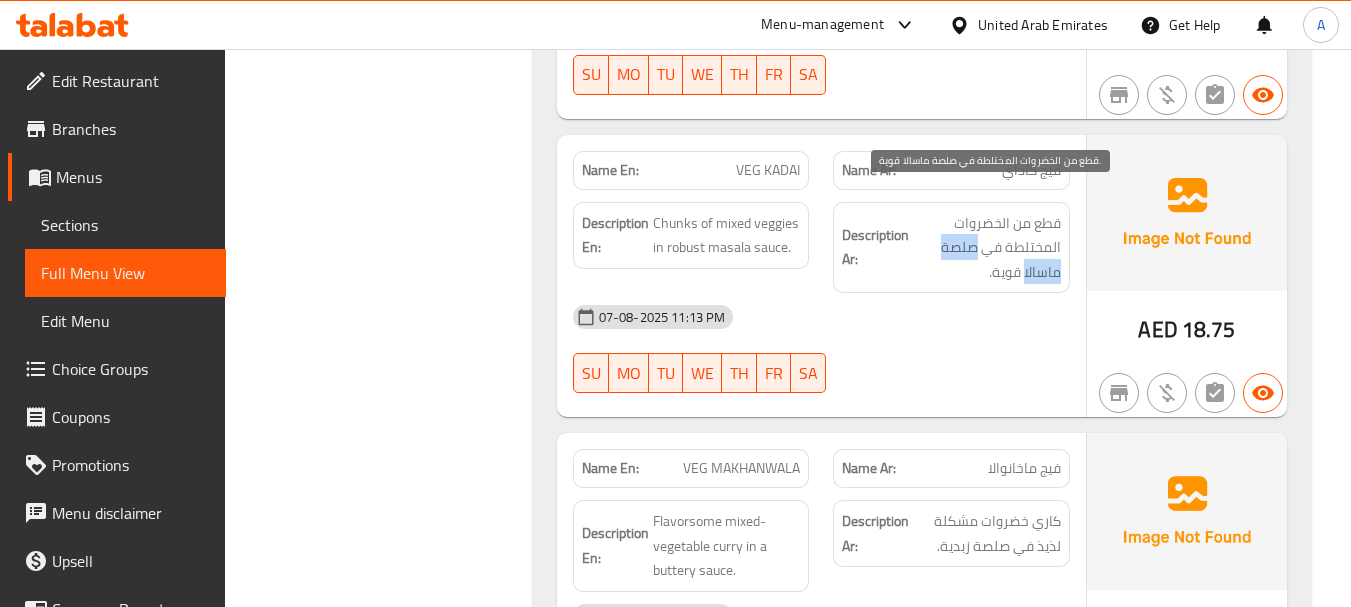 drag, startPoint x: 1041, startPoint y: 247, endPoint x: 972, endPoint y: 234, distance: 70.21396 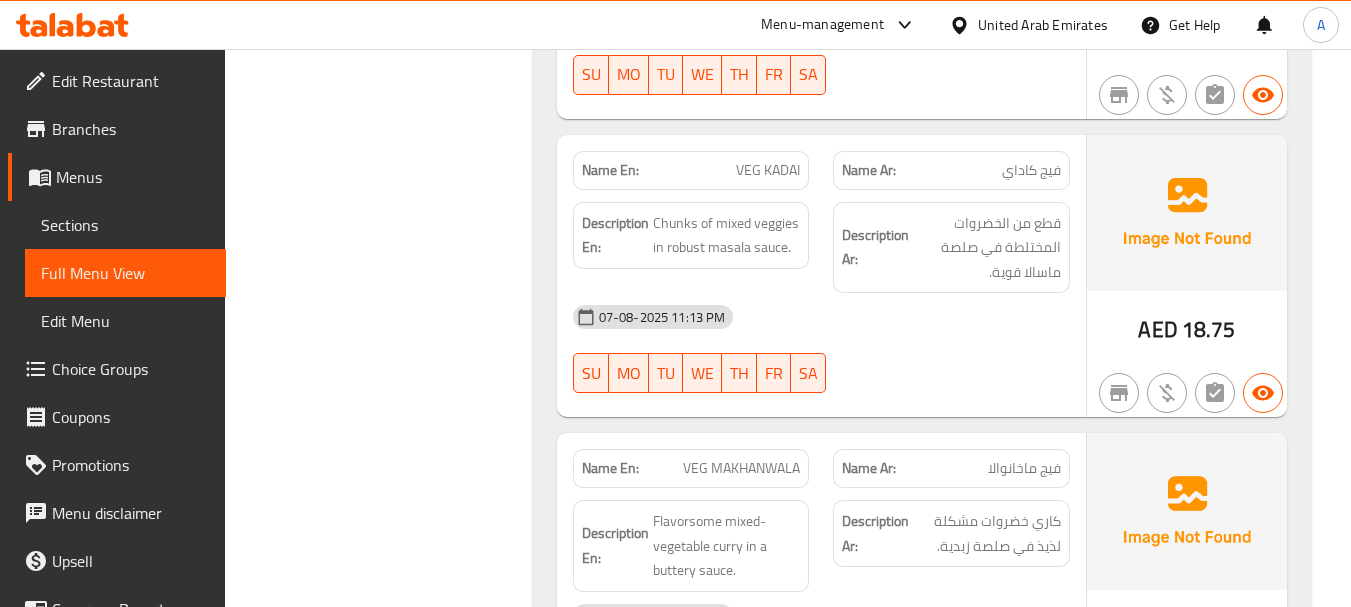 click on "07-08-2025 11:13 PM" at bounding box center [821, -18928] 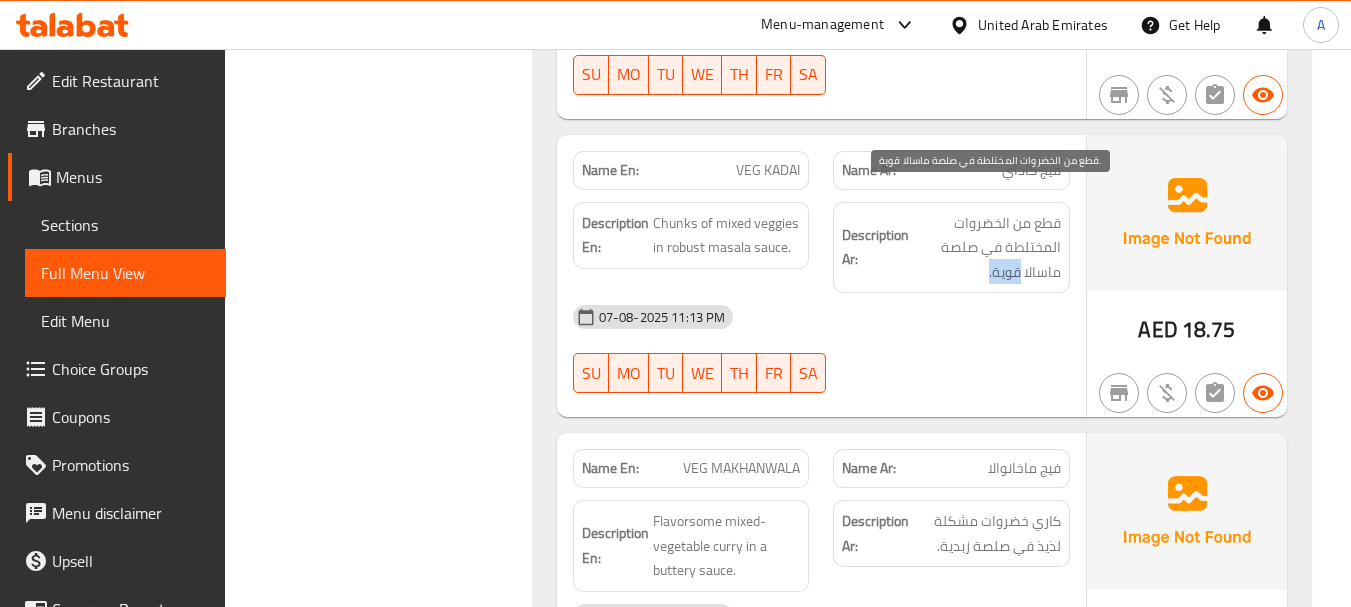 drag, startPoint x: 972, startPoint y: 258, endPoint x: 1027, endPoint y: 260, distance: 55.03635 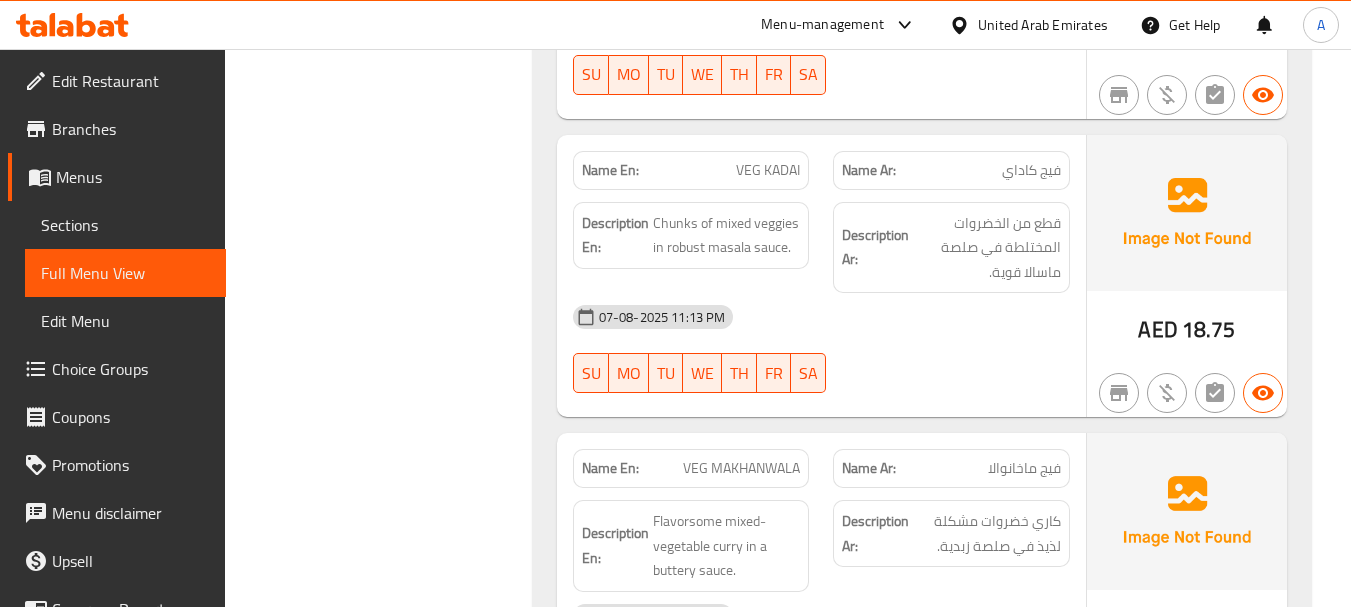 click on "07-08-2025 11:13 PM" at bounding box center (821, -18928) 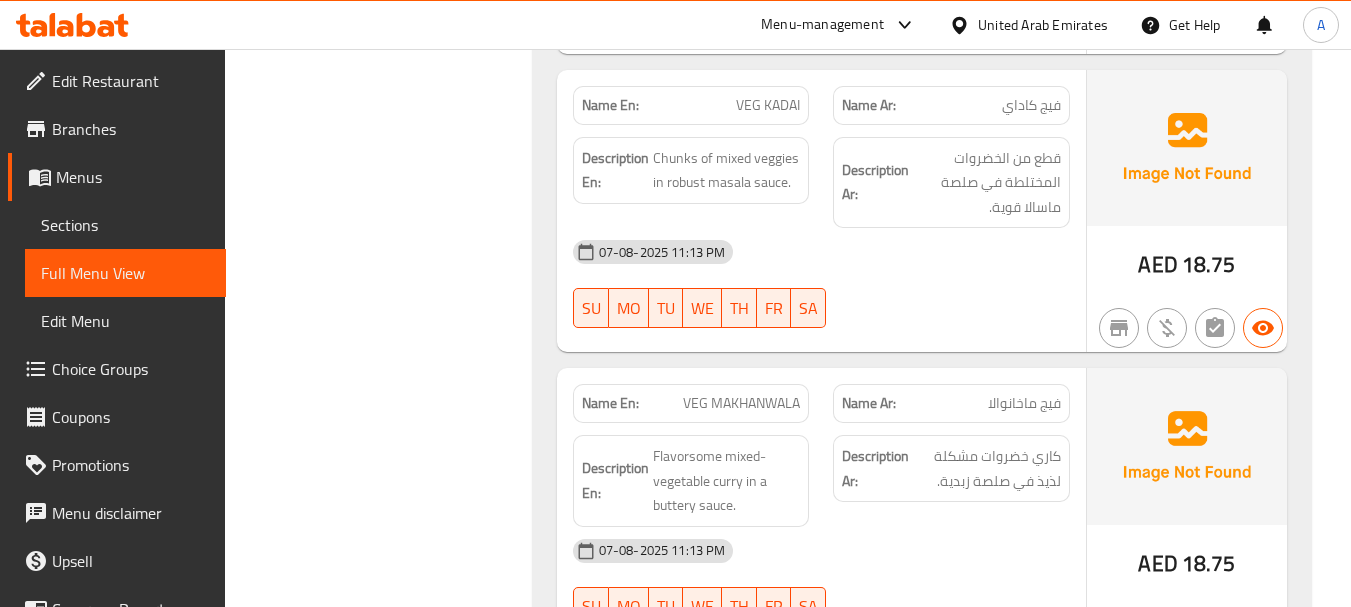 scroll, scrollTop: 24092, scrollLeft: 0, axis: vertical 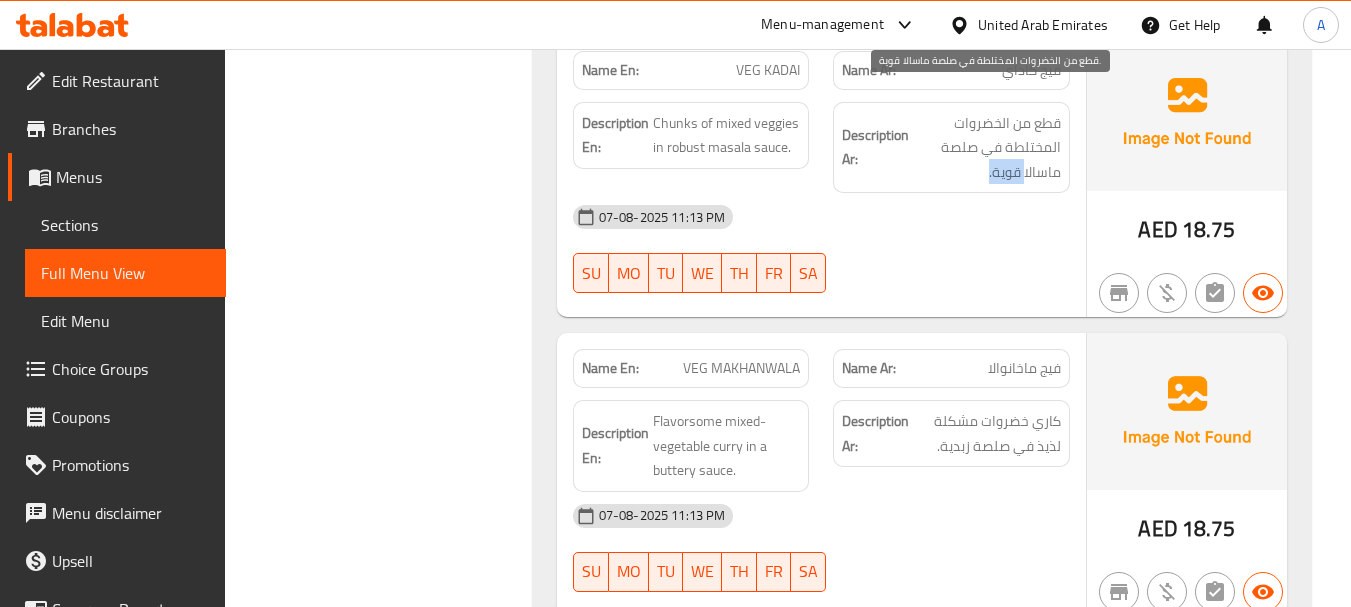 drag, startPoint x: 977, startPoint y: 148, endPoint x: 1038, endPoint y: 156, distance: 61.522354 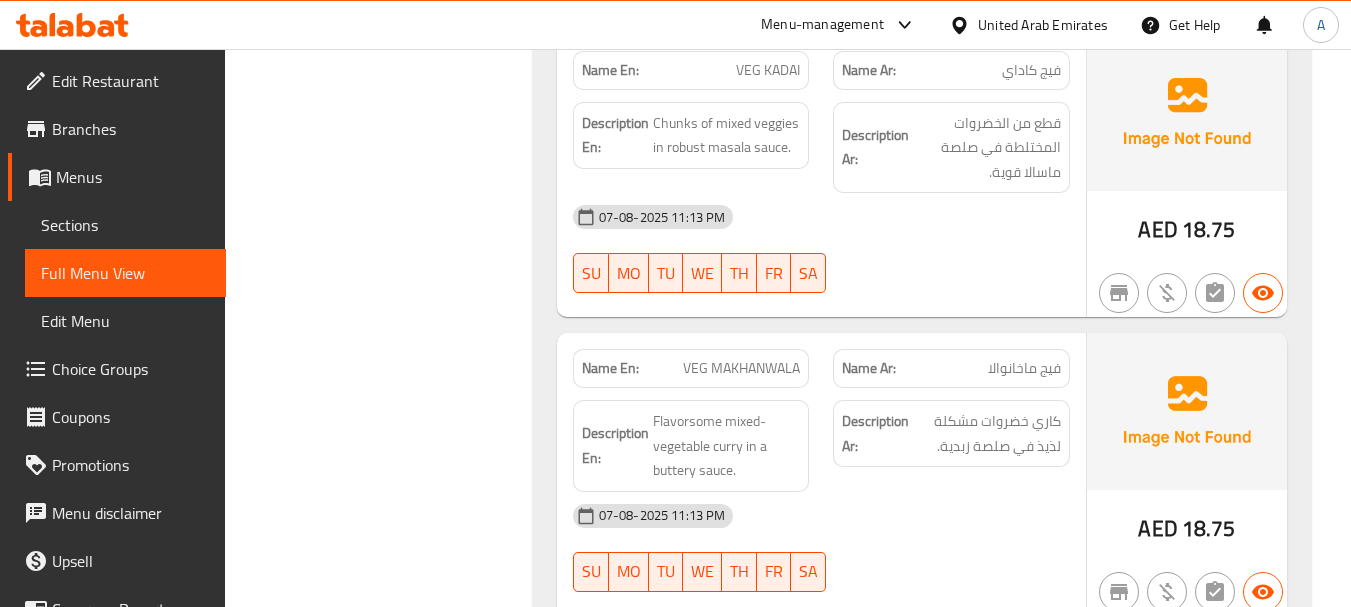 click on "07-08-2025 11:13 PM" at bounding box center [821, -19028] 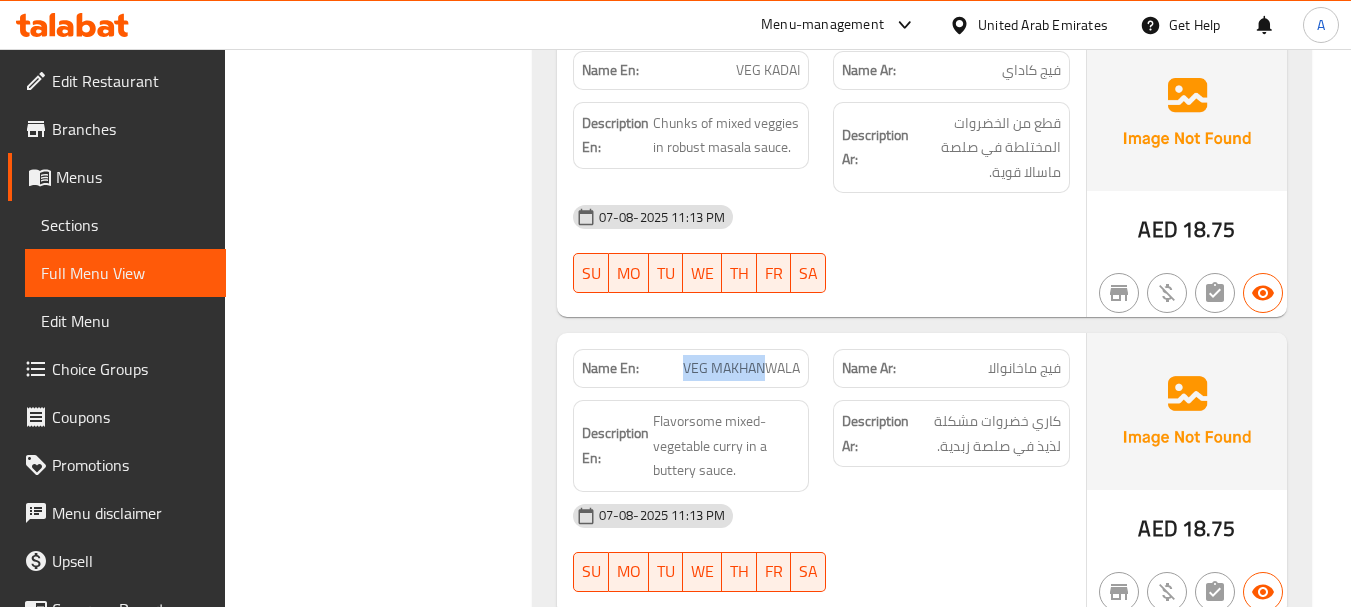 drag, startPoint x: 679, startPoint y: 334, endPoint x: 929, endPoint y: 289, distance: 254.01772 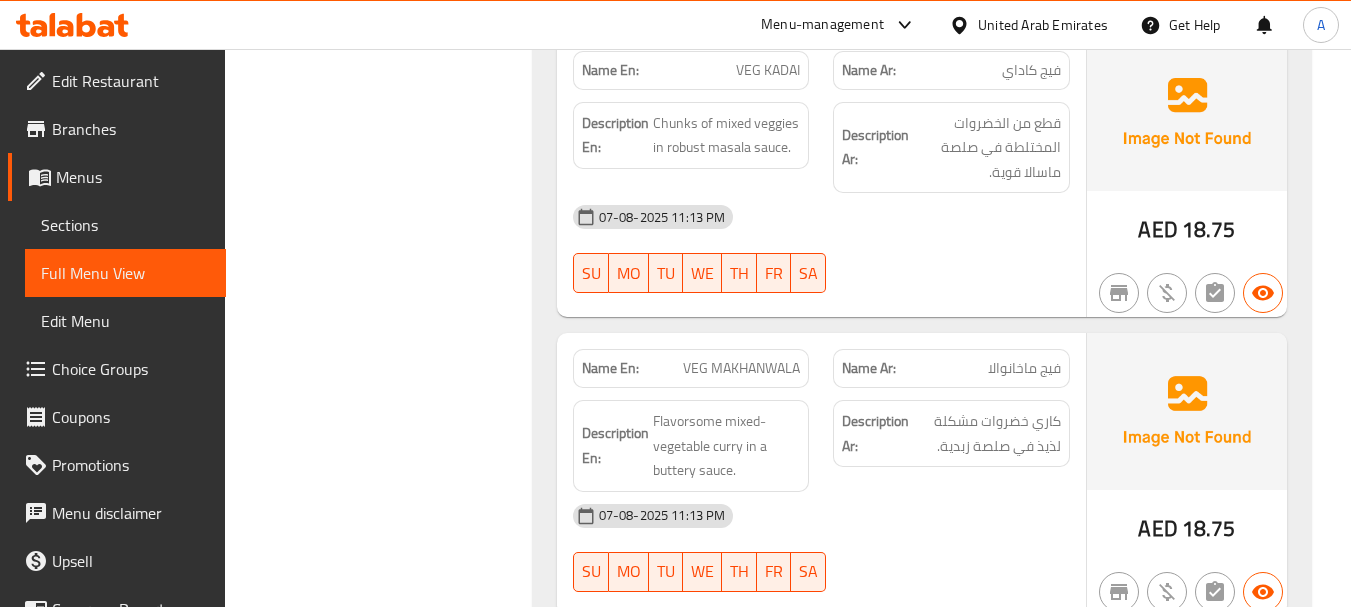 click on "07-08-2025 11:13 PM SU MO TU WE TH FR SA" at bounding box center (821, -18996) 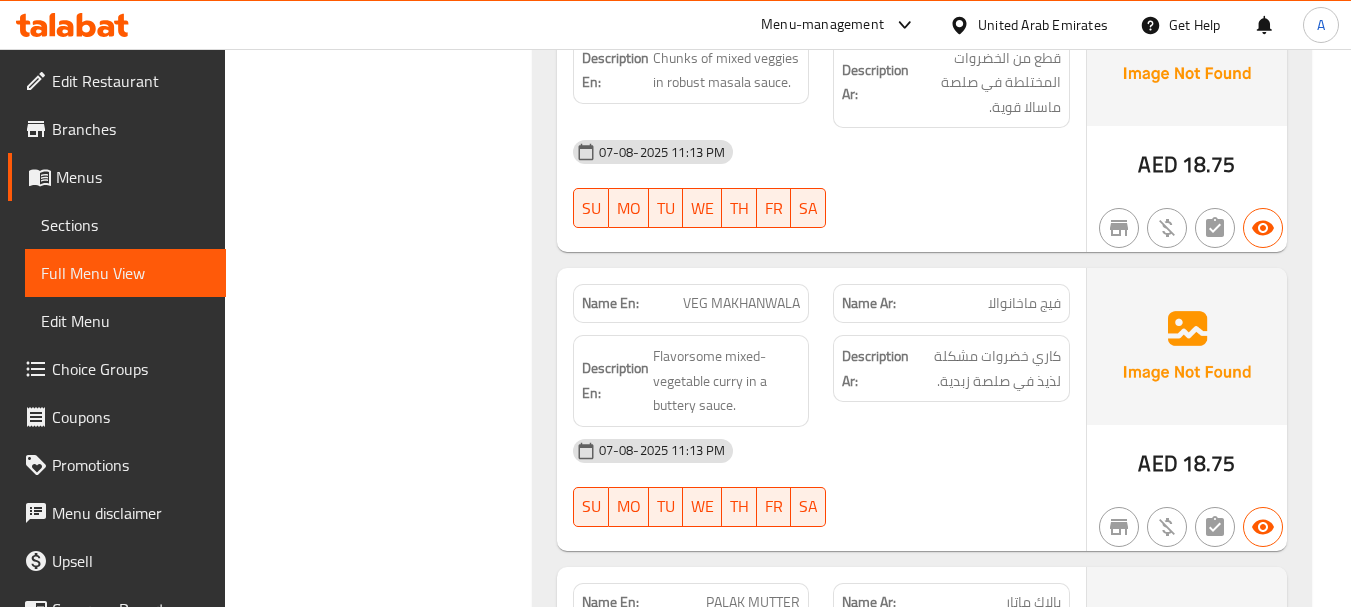 scroll, scrollTop: 24192, scrollLeft: 0, axis: vertical 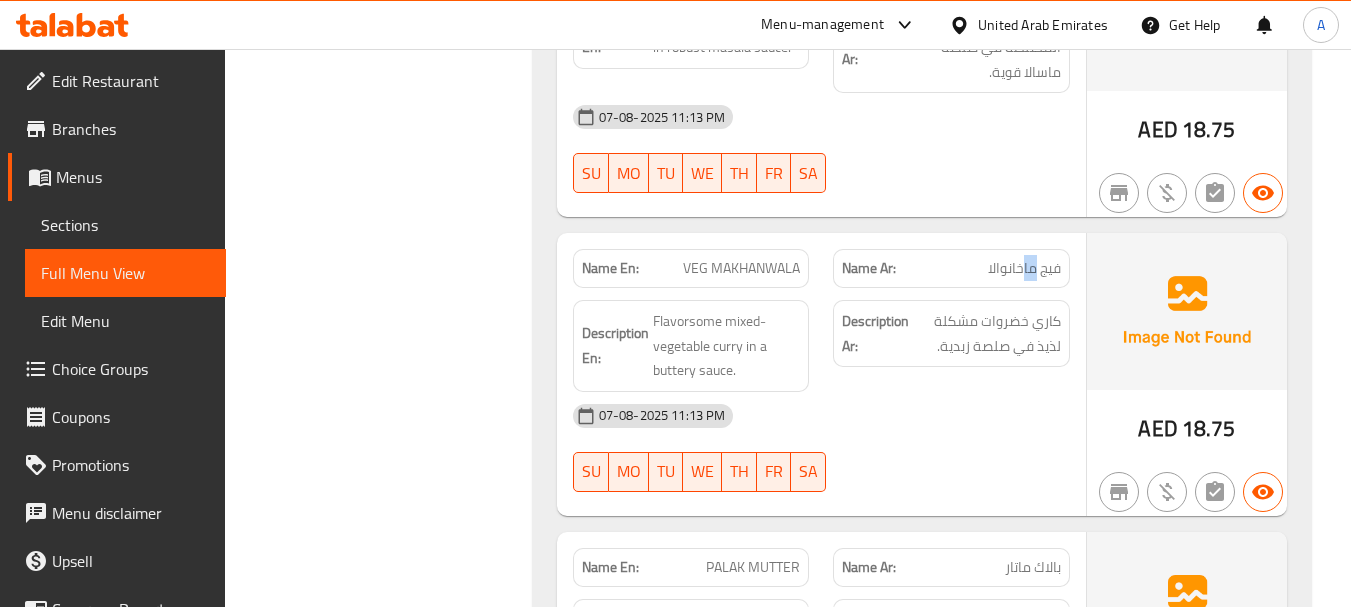 drag, startPoint x: 1032, startPoint y: 240, endPoint x: 990, endPoint y: 237, distance: 42.107006 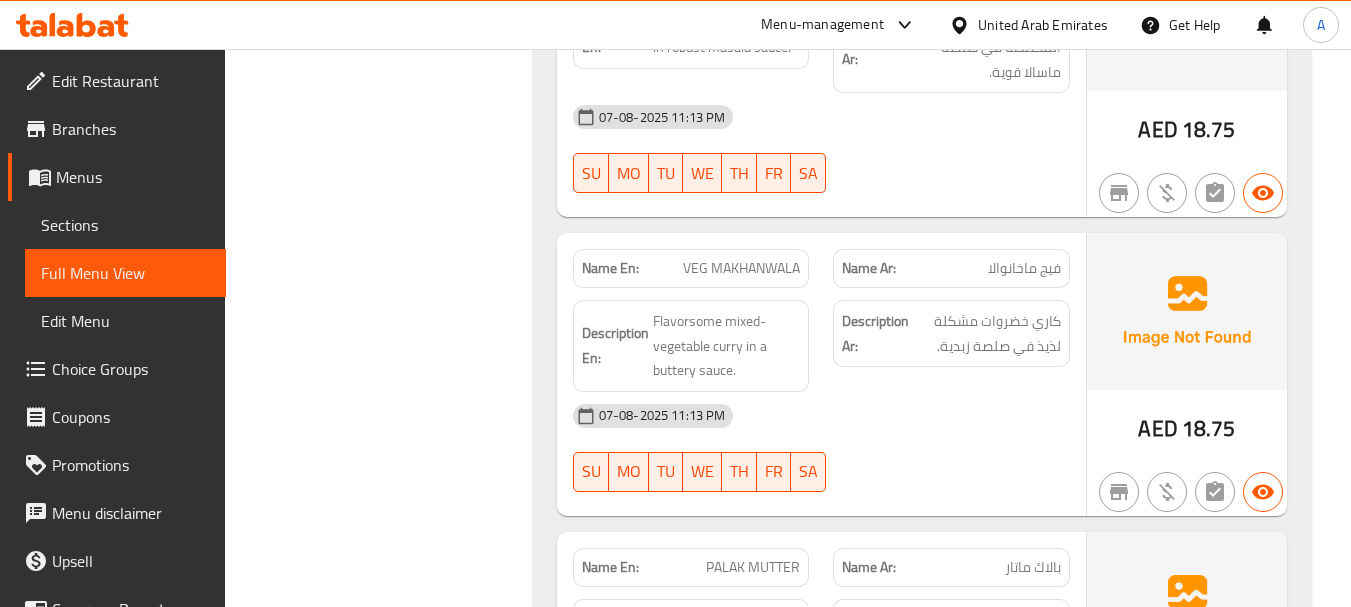 click on "Name En: DAL FRY Name Ar: دال فراي Description En: Yellow lentils cooked with simple spices and ghee for classic taste. Description Ar: عدس أصفر مطبوخ مع بهارات بسيطة وسمن لطعم كلاسيكي. [DATE] [TIME] [DAYS] AED 16.25 Name En: DAL TADKA Name Ar: دال تادكا Description En: Lentils tempered with cumin, garlic & herbs. Description Ar: عدس مخفف بالكمون والثوم والأعشاب. [DATE] [TIME] [DAYS] AED 18.5 Name En: PANEER BUTTER MASALA Name Ar: بانير زبدة ماسالا Description En: Cottage cheese in luscious tomato-butter gravy, smooth and rich. Description Ar: جبن قريش في جريفي الطماطم والزبدة اللذيذة، ناعمة وغنية. [DATE] [TIME] [DAYS] AED 21.5 Name En: KADAI PANEER Name Ar: كاداي بانير Description En: Tossed with bell peppers & onions in tangy masala sauce. Description Ar: [DATE] [TIME] [DAYS]" at bounding box center (922, -22747) 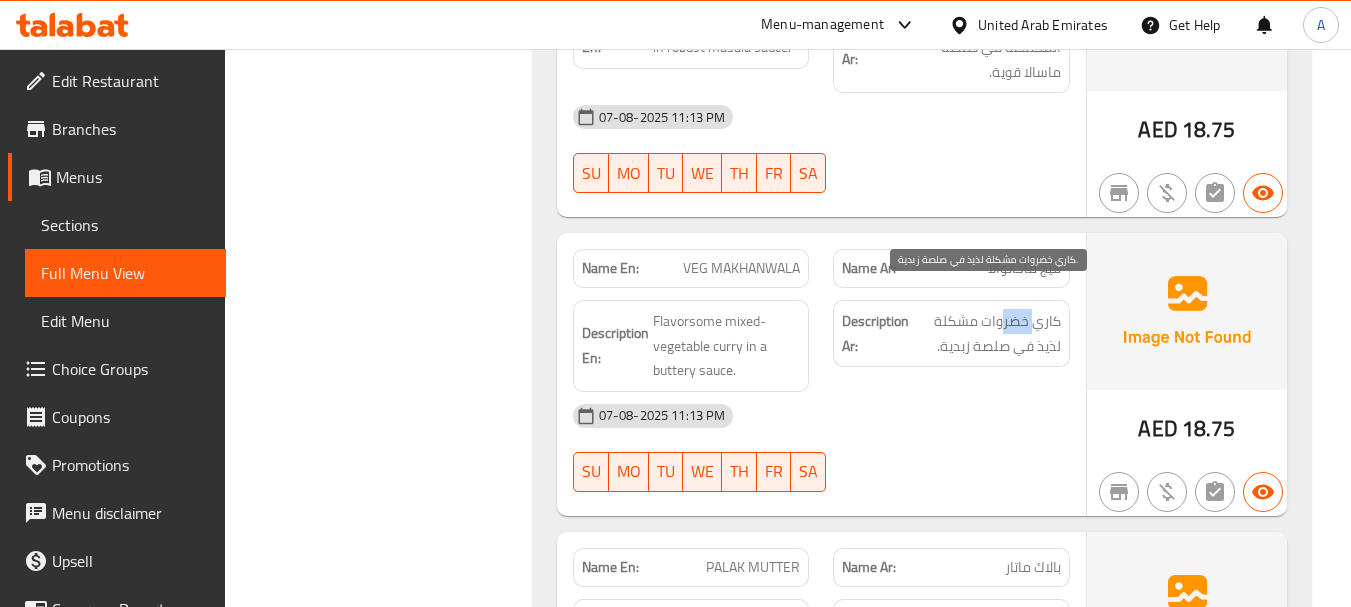 drag, startPoint x: 1038, startPoint y: 306, endPoint x: 1007, endPoint y: 301, distance: 31.400637 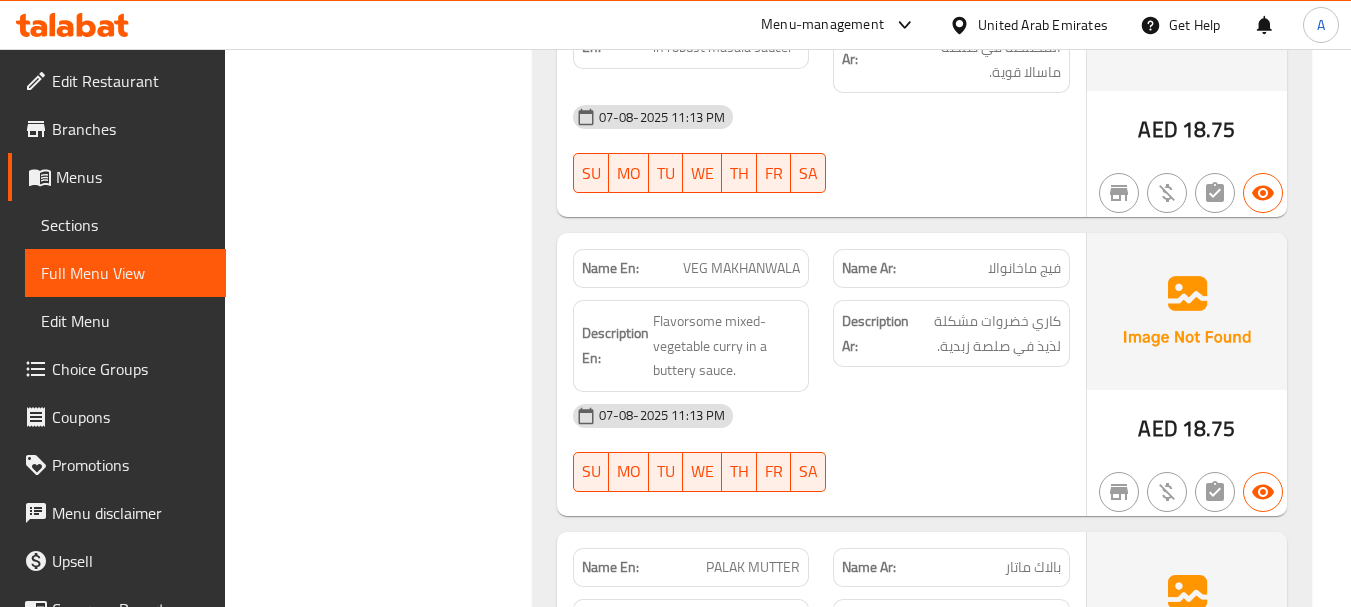click on "07-08-2025 11:13 PM SU MO TU WE TH FR SA" at bounding box center [821, -16694] 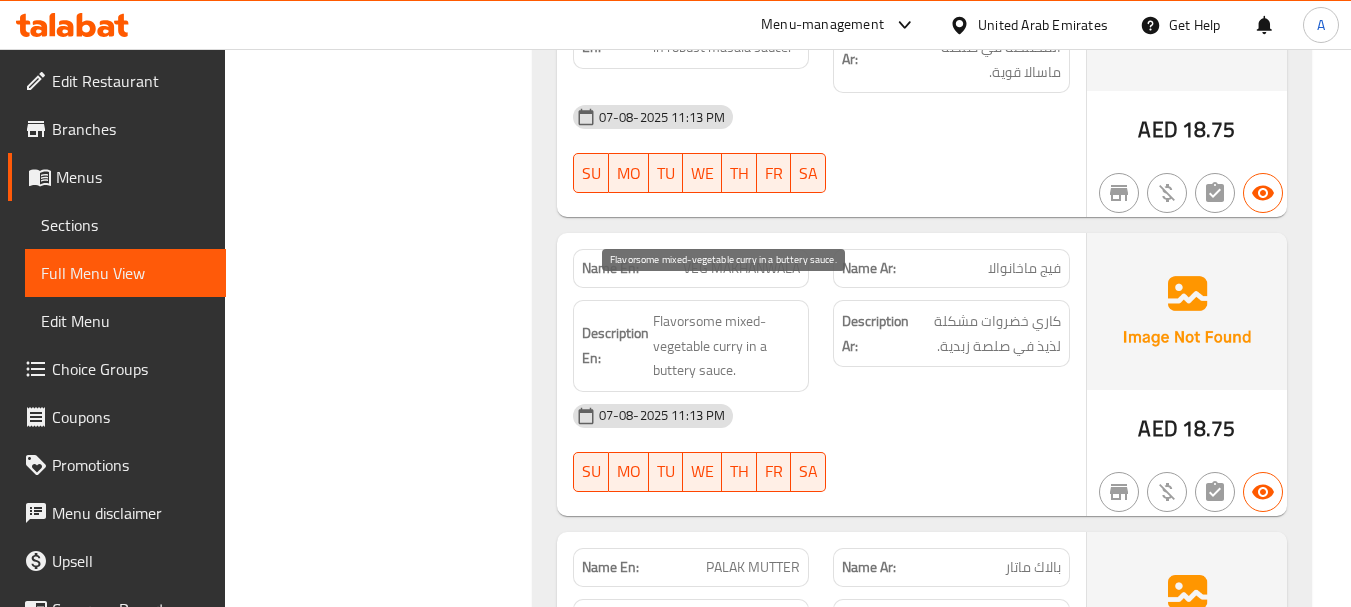drag, startPoint x: 707, startPoint y: 321, endPoint x: 723, endPoint y: 319, distance: 16.124516 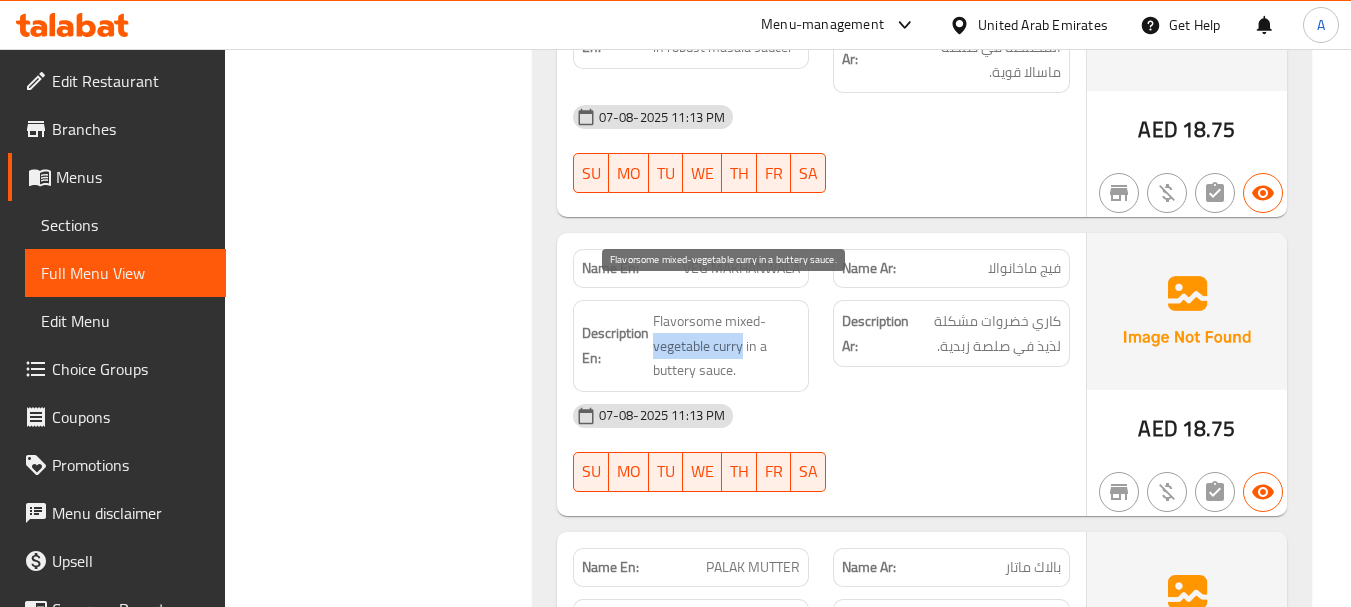 drag, startPoint x: 723, startPoint y: 319, endPoint x: 691, endPoint y: 339, distance: 37.735924 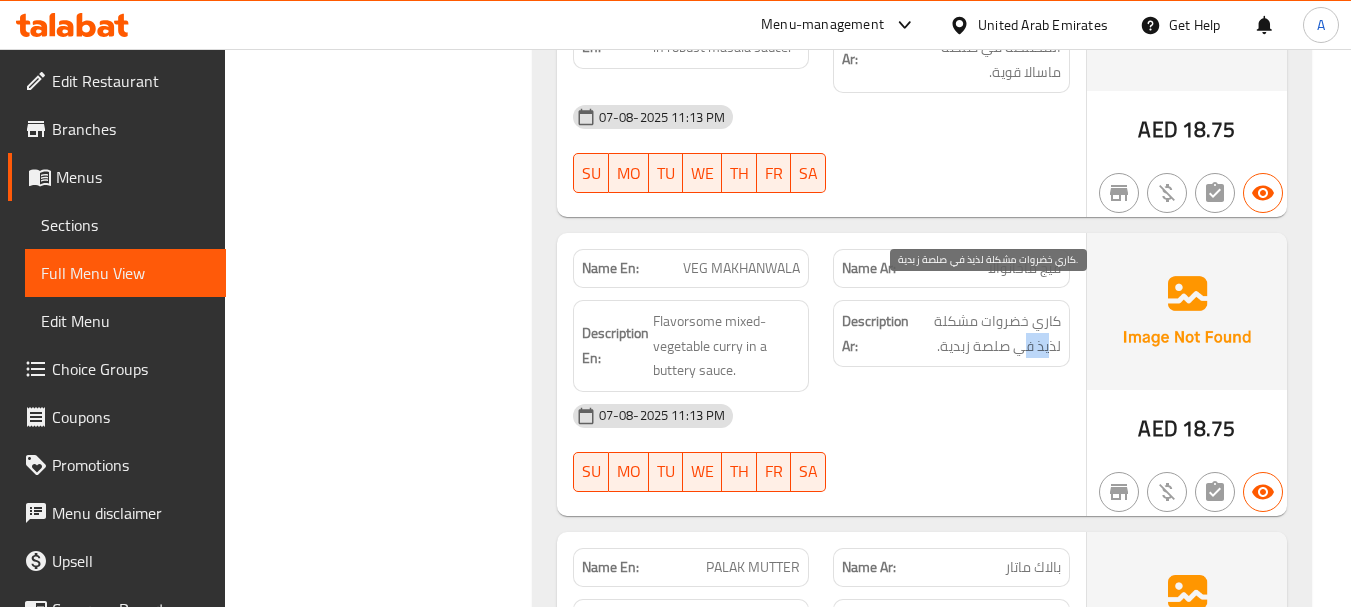 click on "كاري خضروات مشكلة لذيذ في صلصة زبدية." at bounding box center [987, 333] 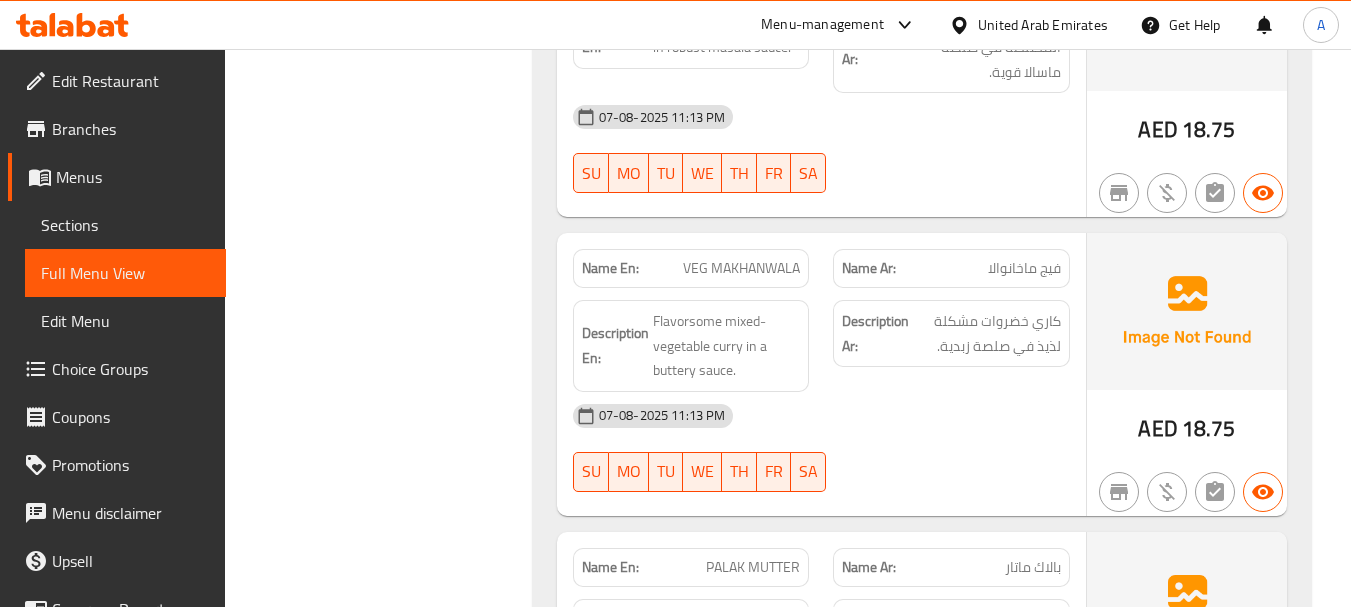 click on "07-08-2025 11:13 PM" at bounding box center (821, -16726) 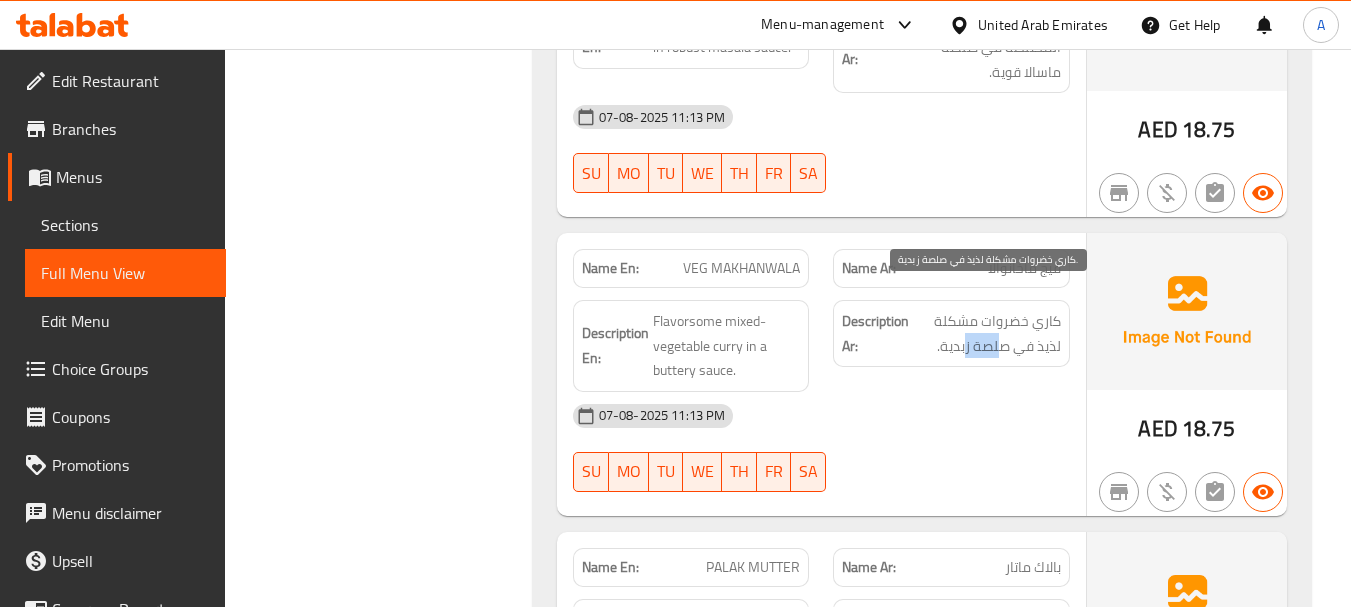 drag, startPoint x: 1002, startPoint y: 329, endPoint x: 954, endPoint y: 322, distance: 48.507732 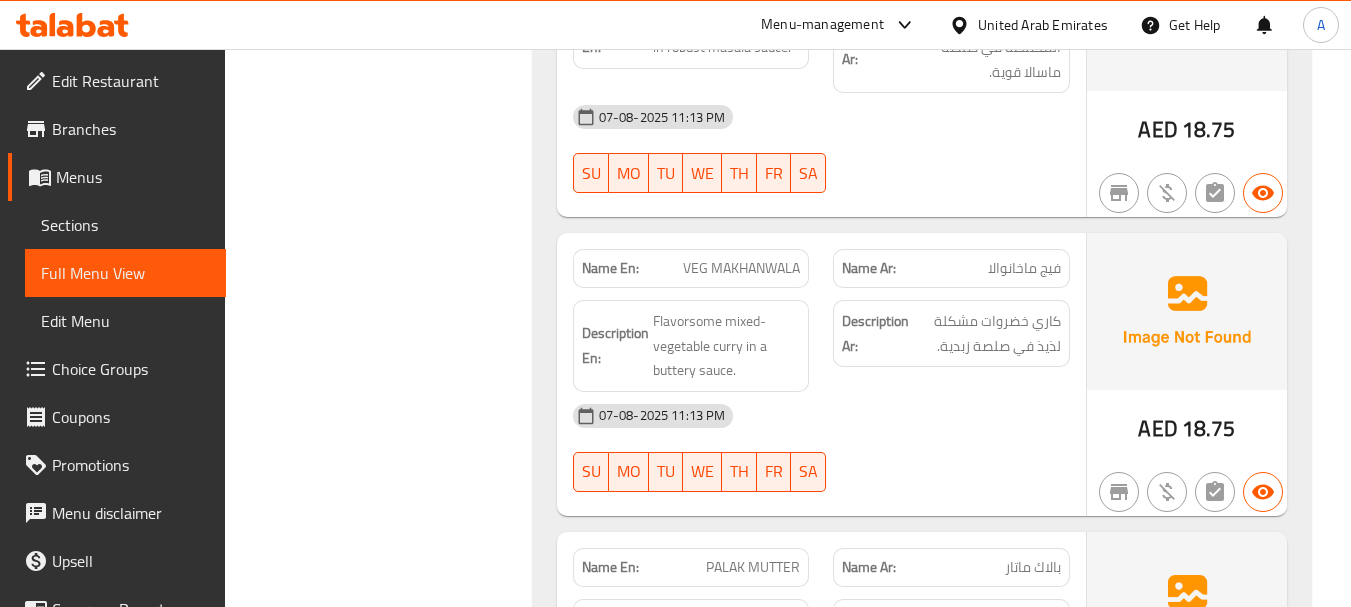 drag, startPoint x: 920, startPoint y: 370, endPoint x: 688, endPoint y: 346, distance: 233.23808 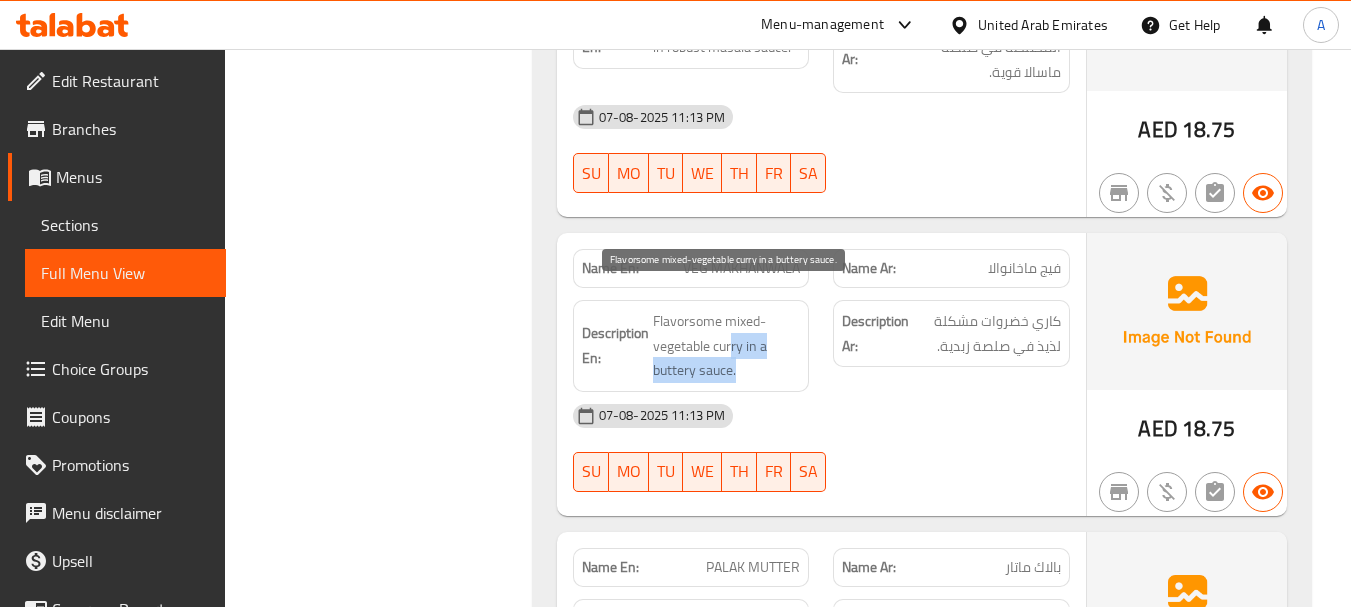 drag, startPoint x: 730, startPoint y: 328, endPoint x: 986, endPoint y: 381, distance: 261.42877 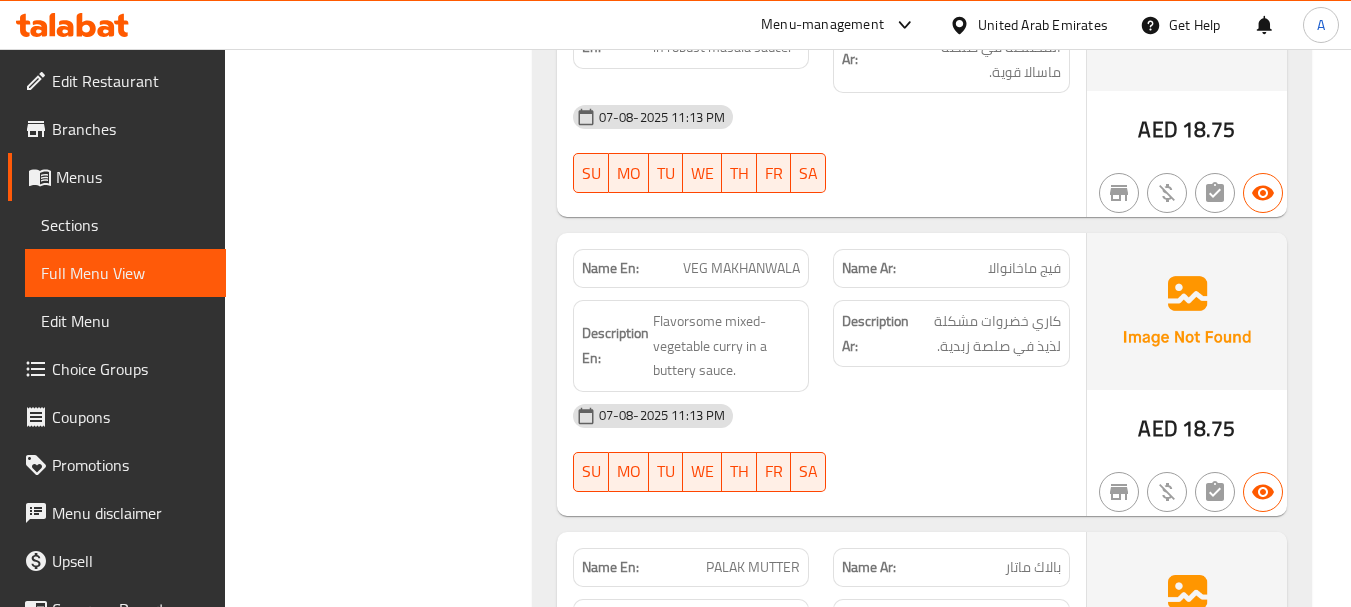 click on "07-08-2025 11:13 PM" at bounding box center (821, -16726) 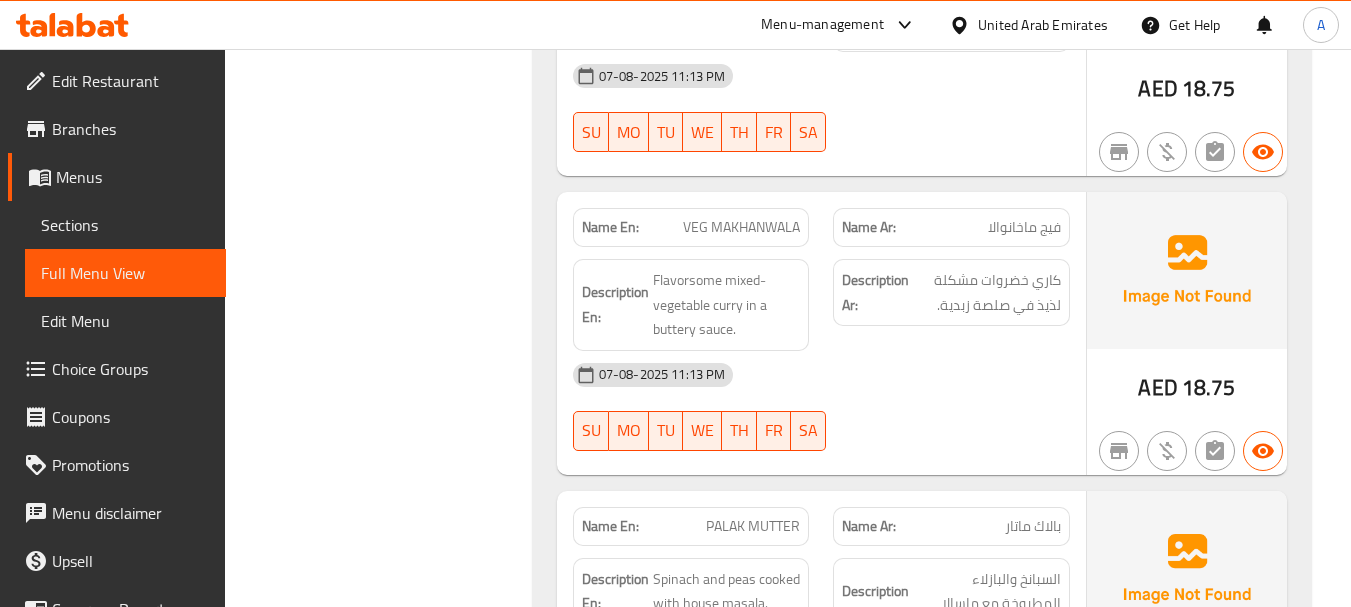 scroll, scrollTop: 24392, scrollLeft: 0, axis: vertical 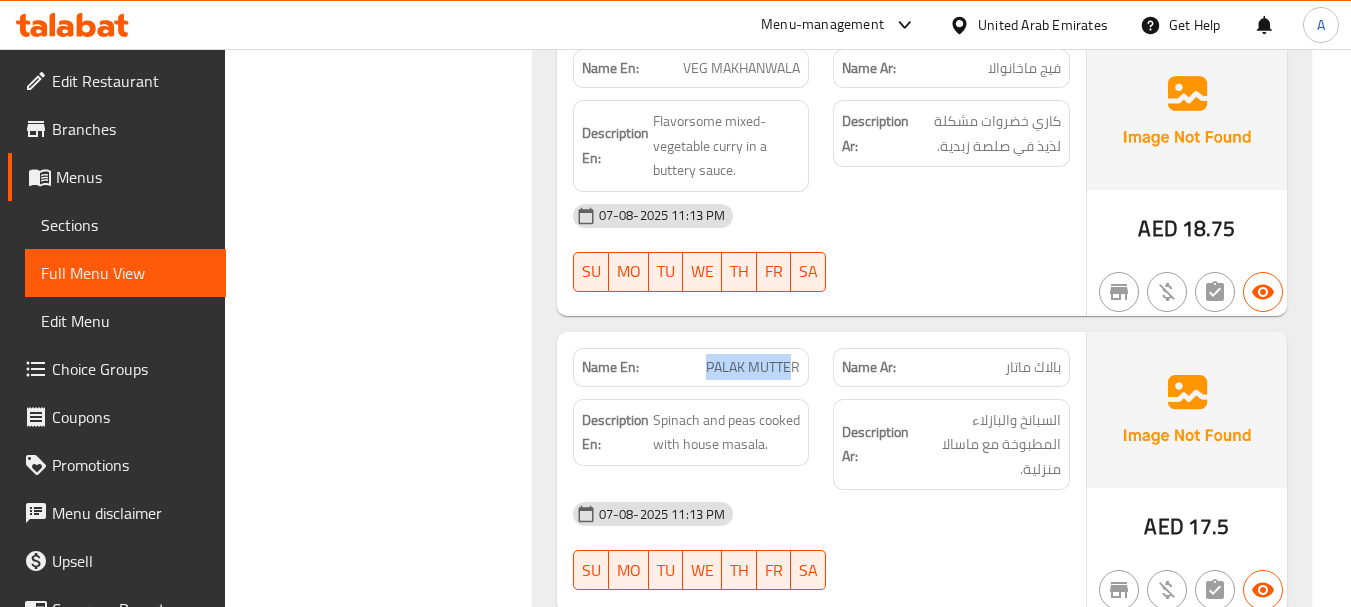 drag, startPoint x: 715, startPoint y: 330, endPoint x: 890, endPoint y: 322, distance: 175.18275 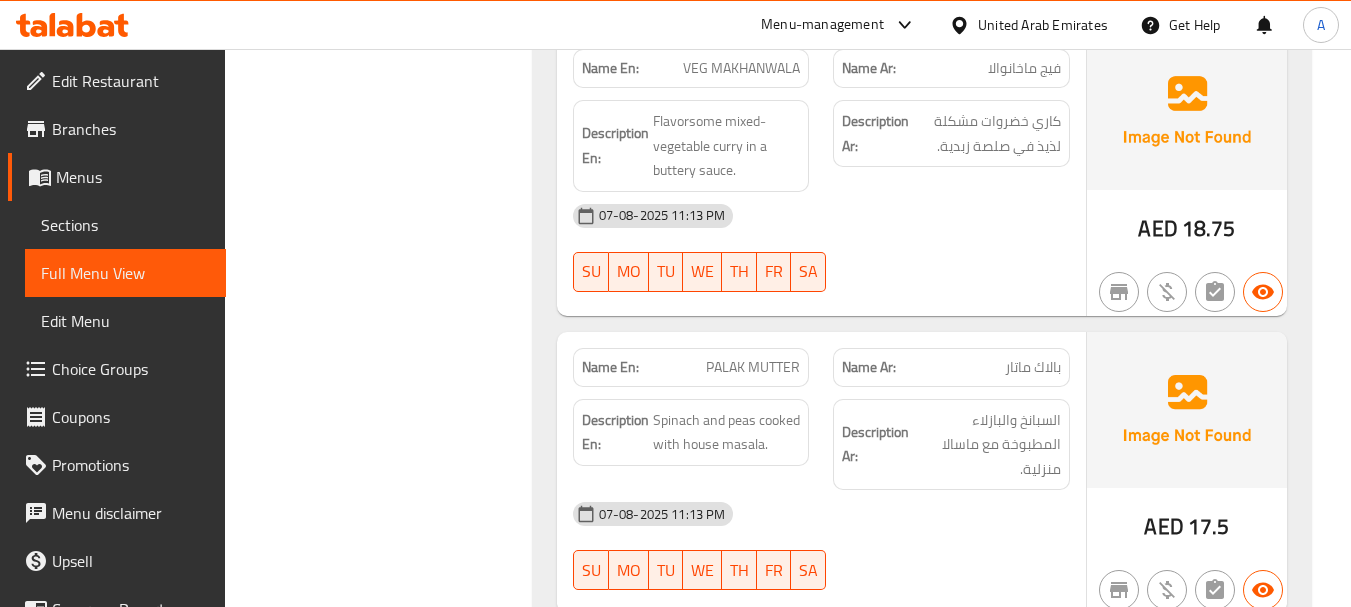 drag, startPoint x: 923, startPoint y: 291, endPoint x: 1041, endPoint y: 344, distance: 129.3561 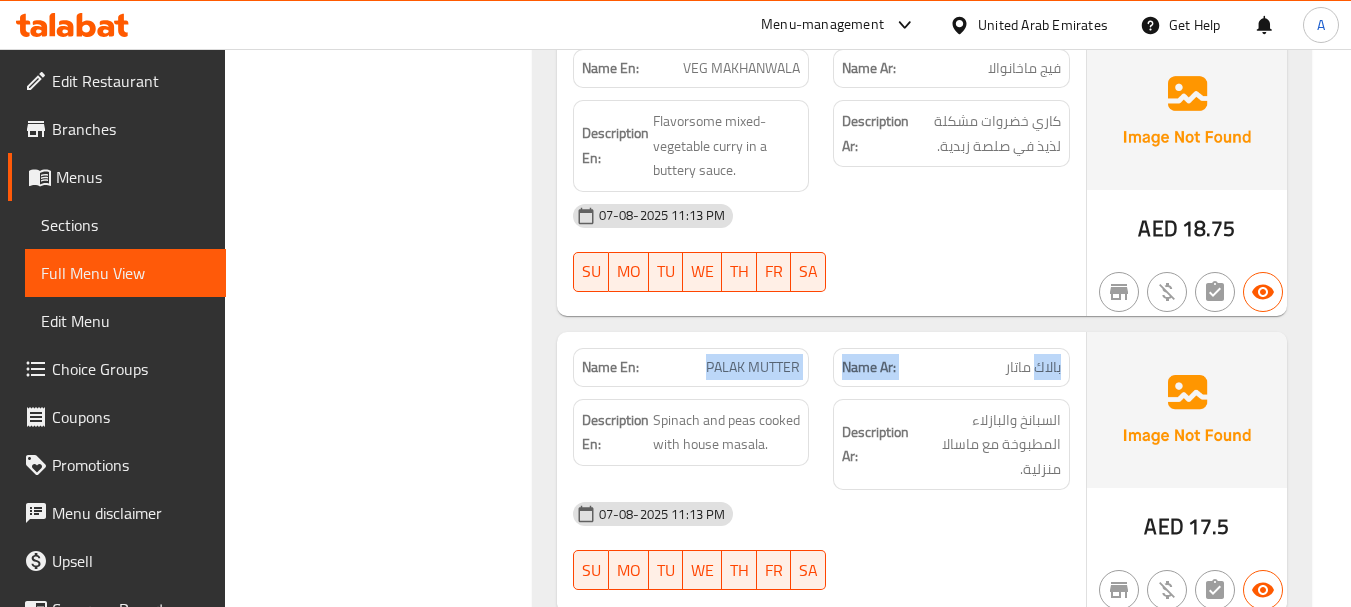 drag, startPoint x: 1049, startPoint y: 347, endPoint x: 689, endPoint y: 347, distance: 360 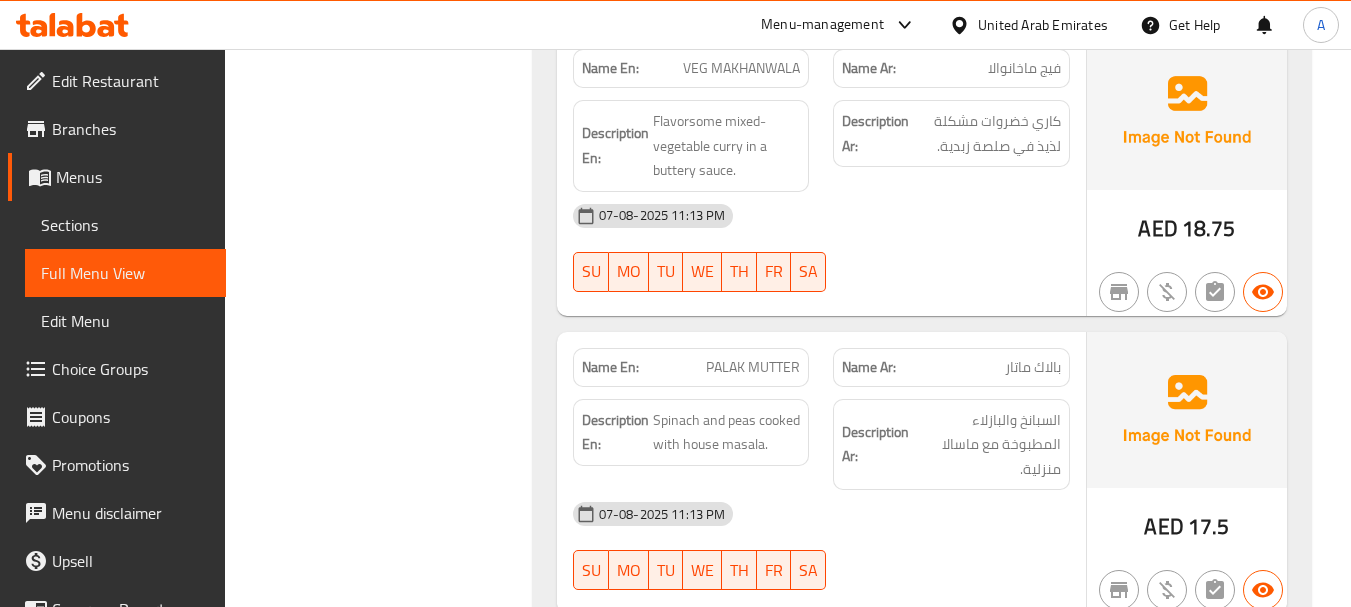 click on "Name En:" at bounding box center [610, -16775] 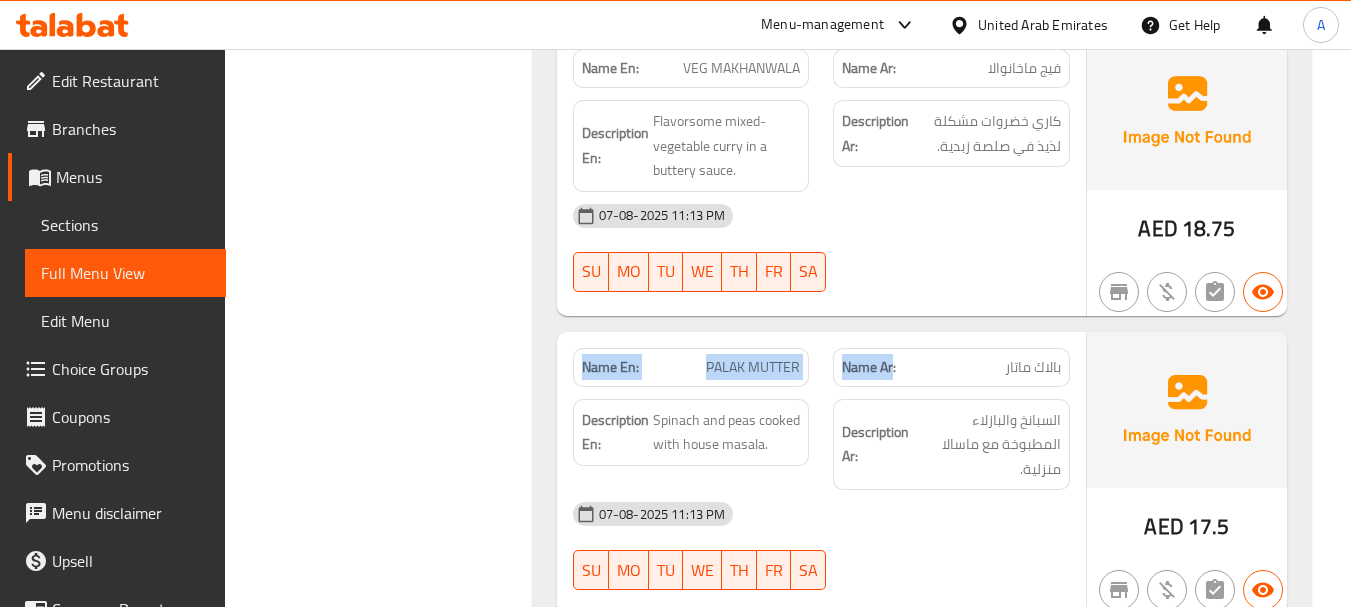 drag, startPoint x: 590, startPoint y: 342, endPoint x: 948, endPoint y: 360, distance: 358.45224 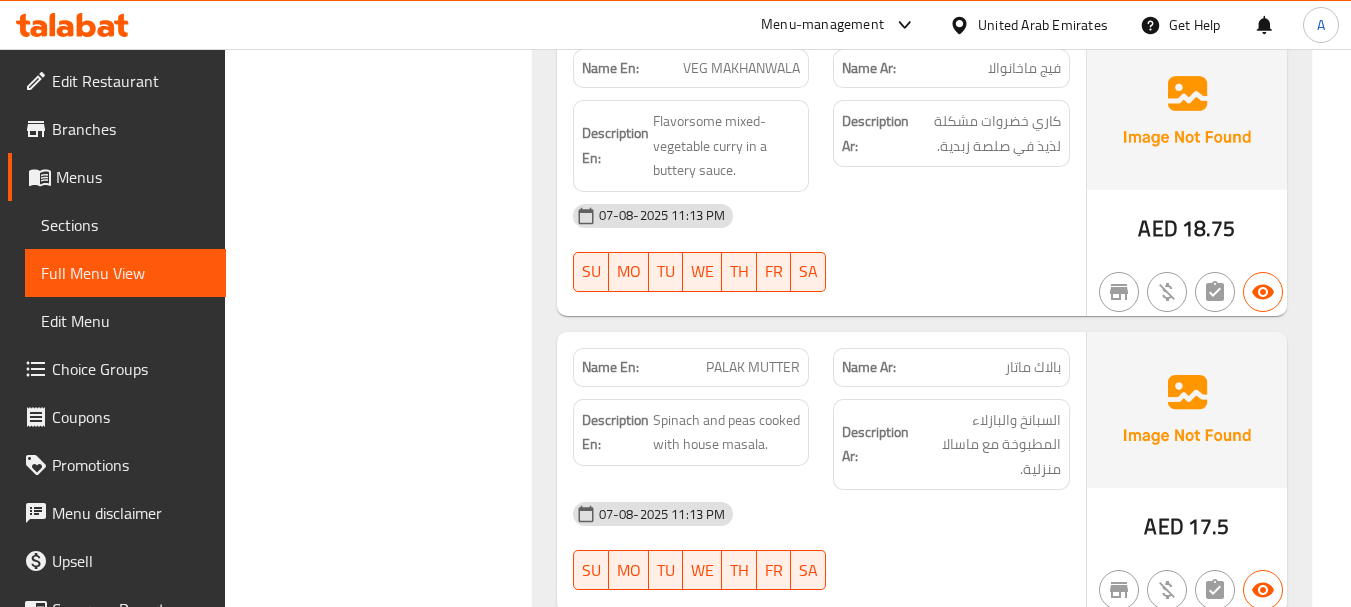click on "Name En: DAL FRY Name Ar: دال فراي Description En: Yellow lentils cooked with simple spices and ghee for classic taste. Description Ar: عدس أصفر مطبوخ مع بهارات بسيطة وسمن لطعم كلاسيكي. [DATE] [TIME] [DAYS] AED 16.25 Name En: DAL TADKA Name Ar: دال تادكا Description En: Lentils tempered with cumin, garlic & herbs. Description Ar: عدس مخفف بالكمون والثوم والأعشاب. [DATE] [TIME] [DAYS] AED 18.5 Name En: PANEER BUTTER MASALA Name Ar: بانير زبدة ماسالا Description En: Cottage cheese in luscious tomato-butter gravy, smooth and rich. Description Ar: جبن قريش في جريفي الطماطم والزبدة اللذيذة، ناعمة وغنية. [DATE] [TIME] [DAYS] AED 21.5 Name En: KADAI PANEER Name Ar: كاداي بانير Description En: Tossed with bell peppers & onions in tangy masala sauce. Description Ar: [DATE] [TIME] [DAYS]" at bounding box center [922, -22947] 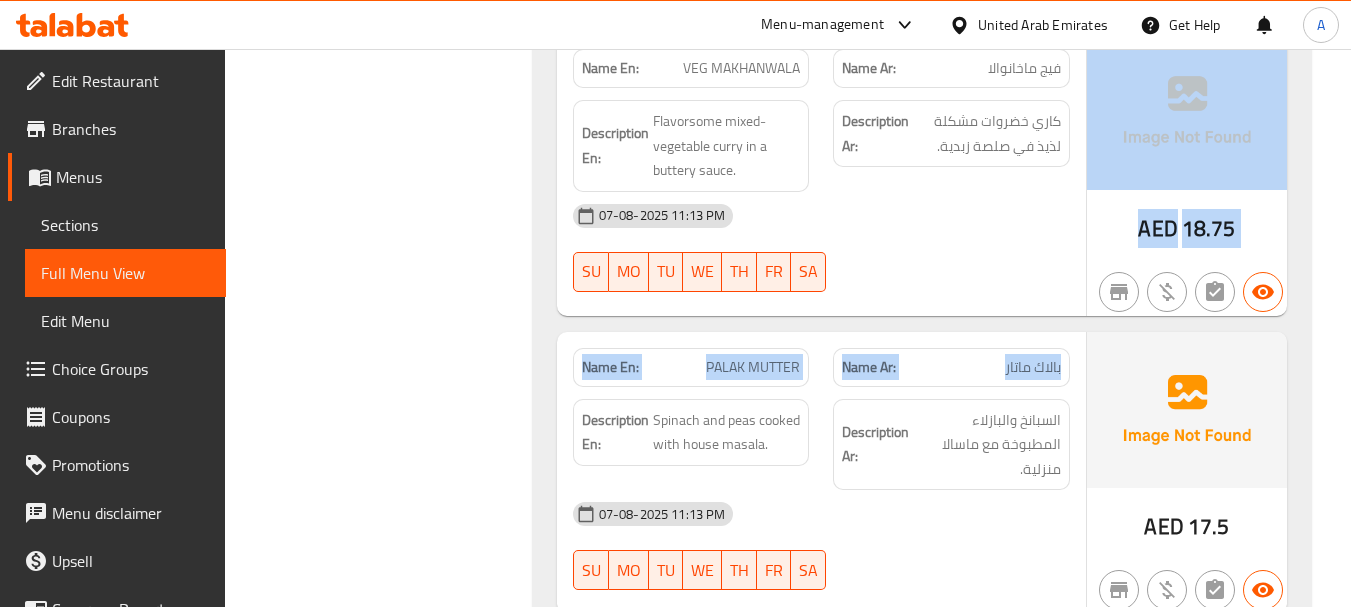click at bounding box center (951, -16850) 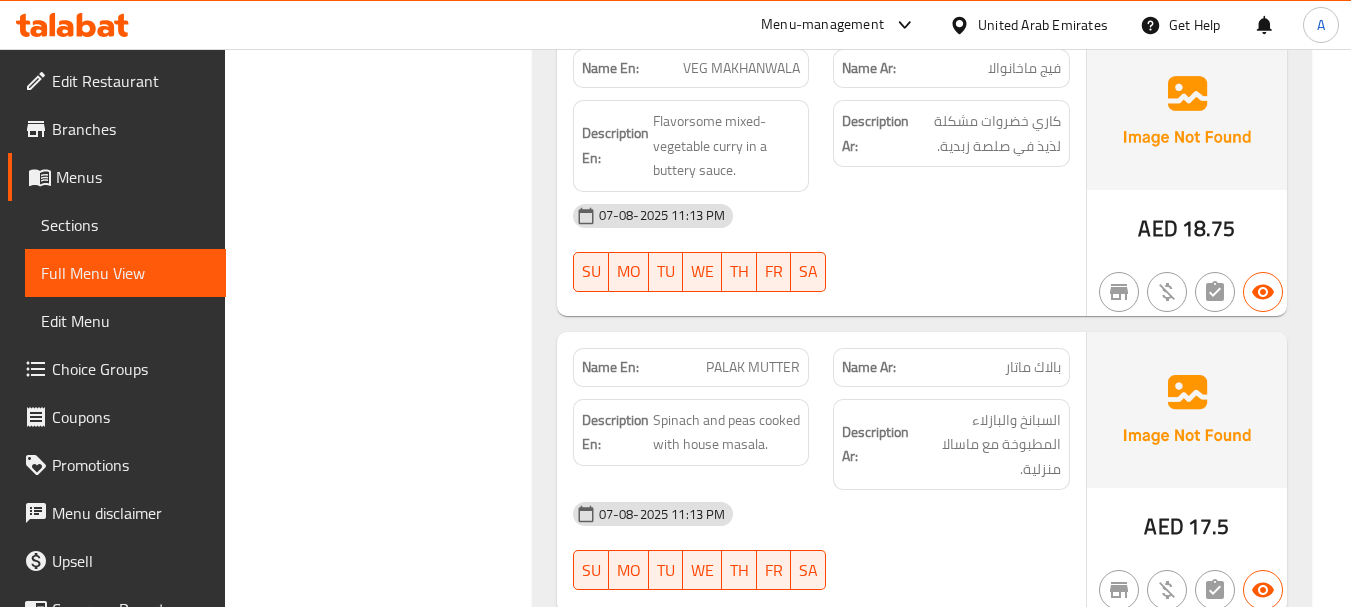 click on "Name En:" at bounding box center [610, -16775] 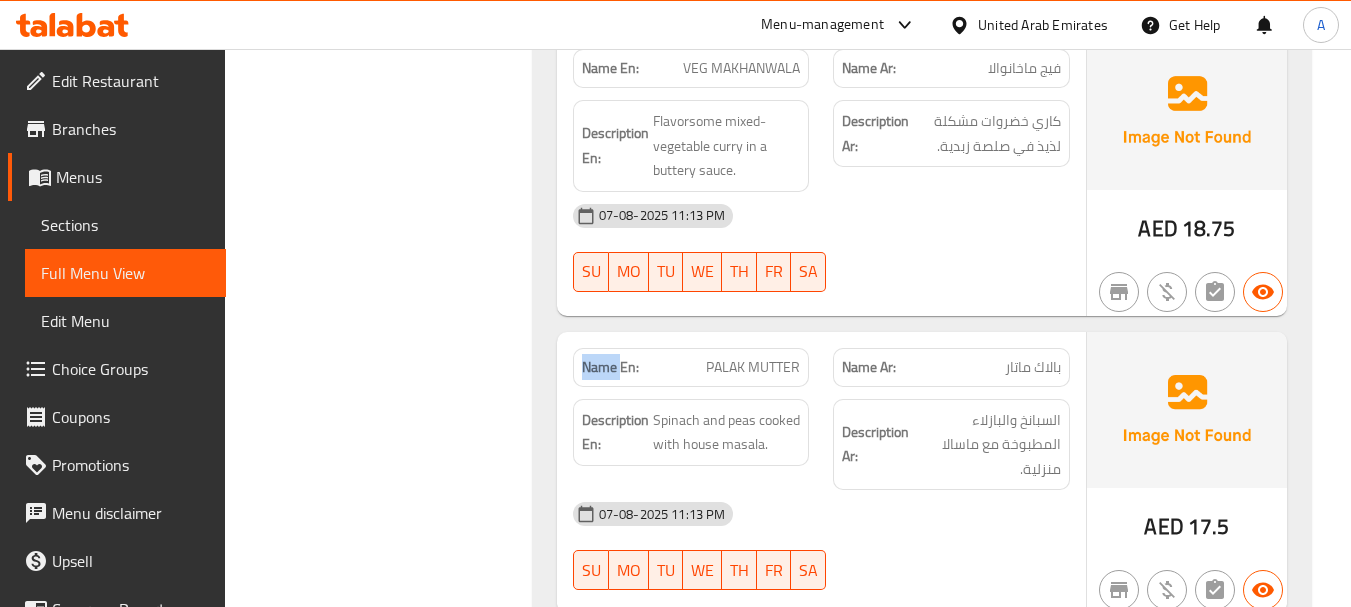 click on "Name En:" at bounding box center [610, -16775] 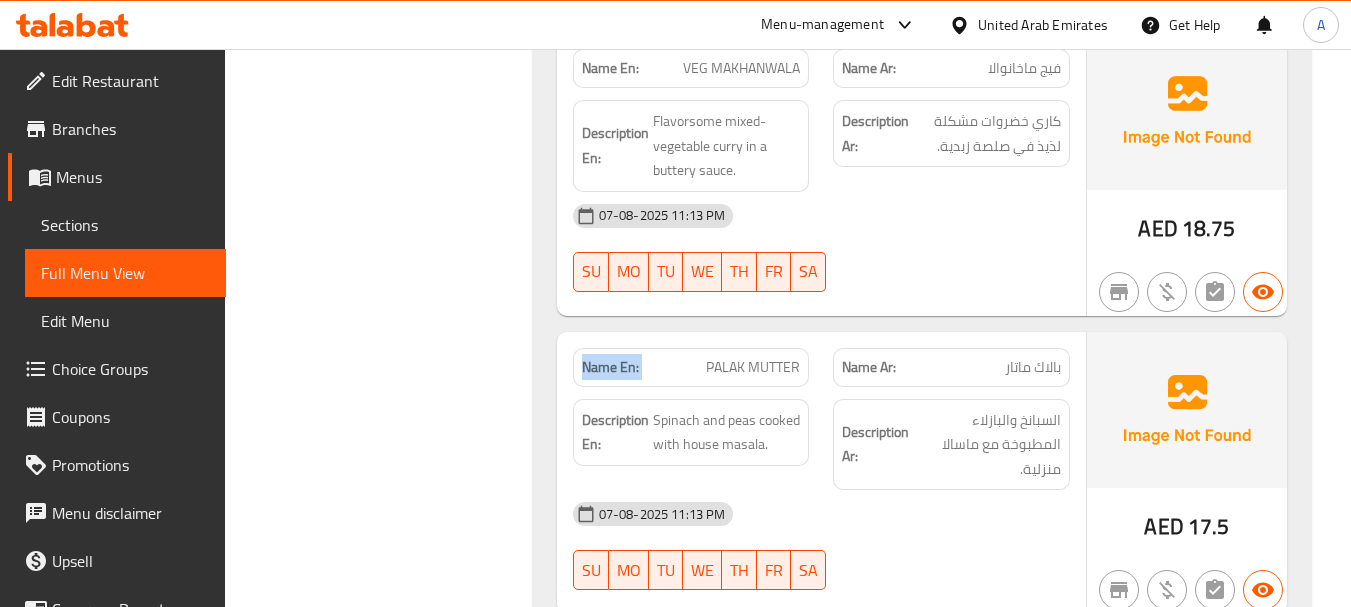 drag, startPoint x: 585, startPoint y: 339, endPoint x: 1016, endPoint y: 432, distance: 440.9195 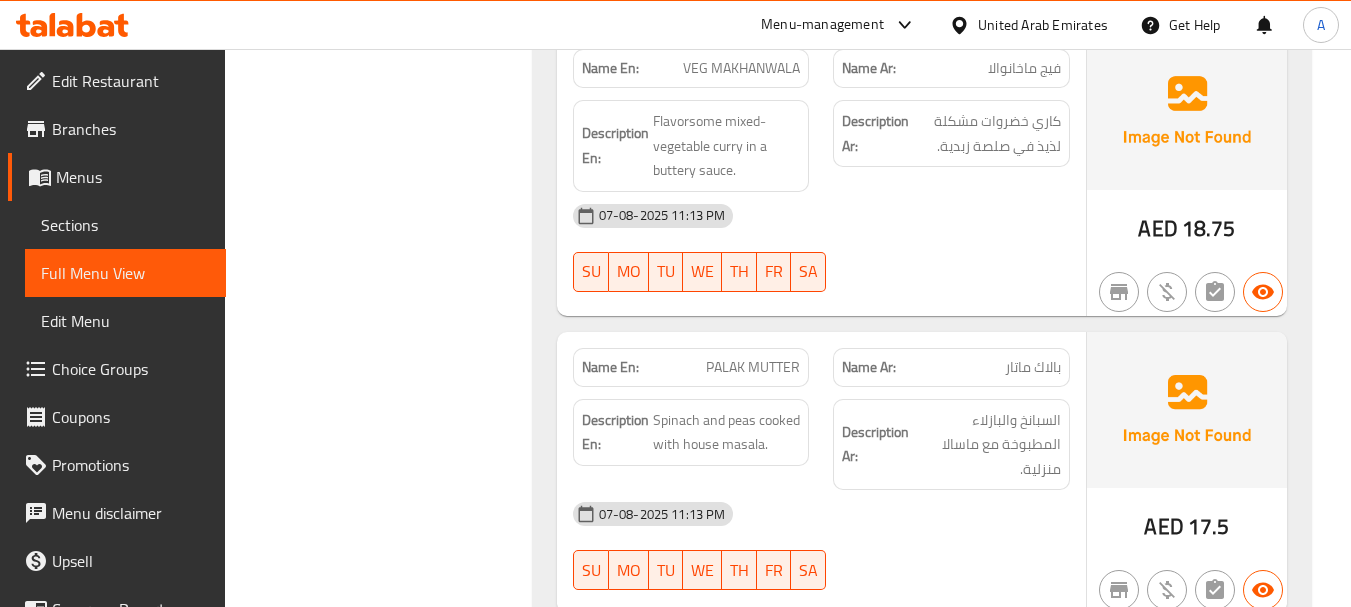 click on "السبانخ والبازلاء المطبوخة مع ماسالا منزلية." at bounding box center [987, -16685] 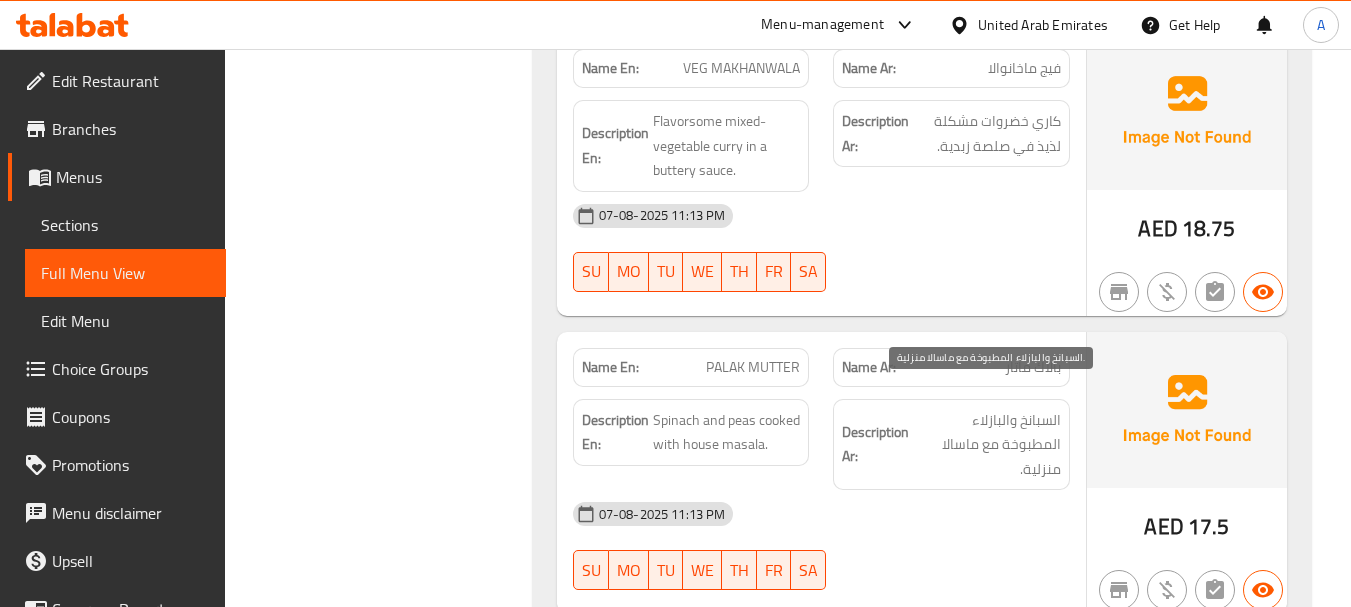 click on "السبانخ والبازلاء المطبوخة مع ماسالا منزلية." at bounding box center (987, 445) 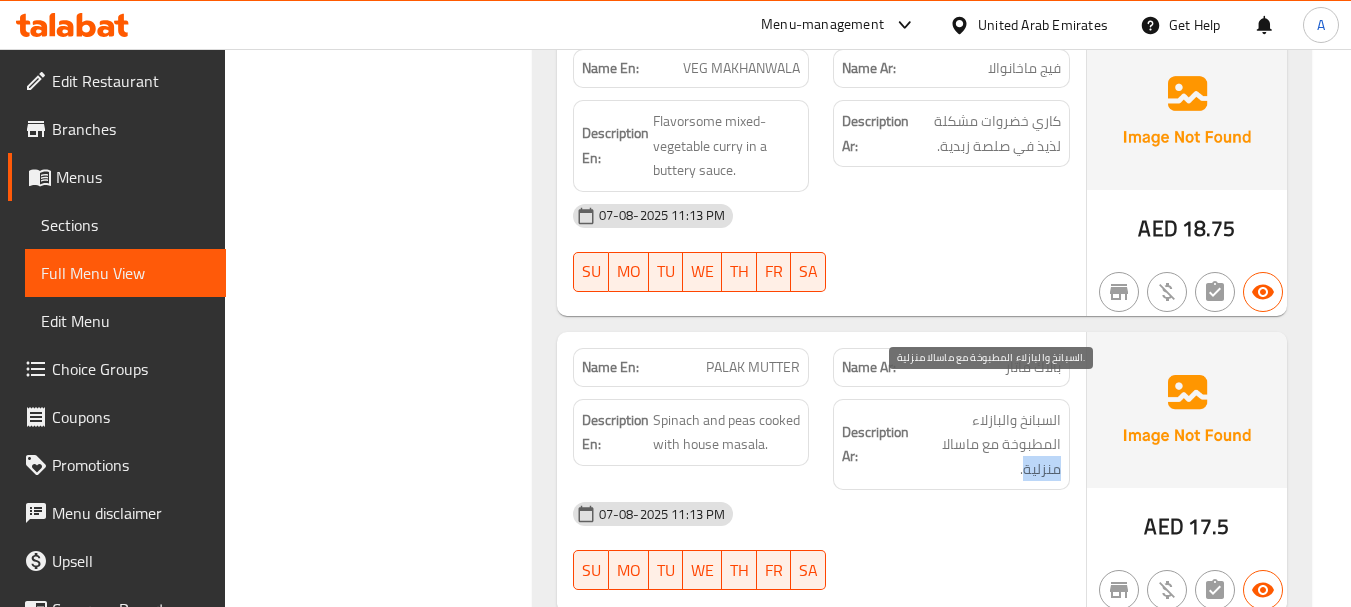 click on "السبانخ والبازلاء المطبوخة مع ماسالا منزلية." at bounding box center [987, 445] 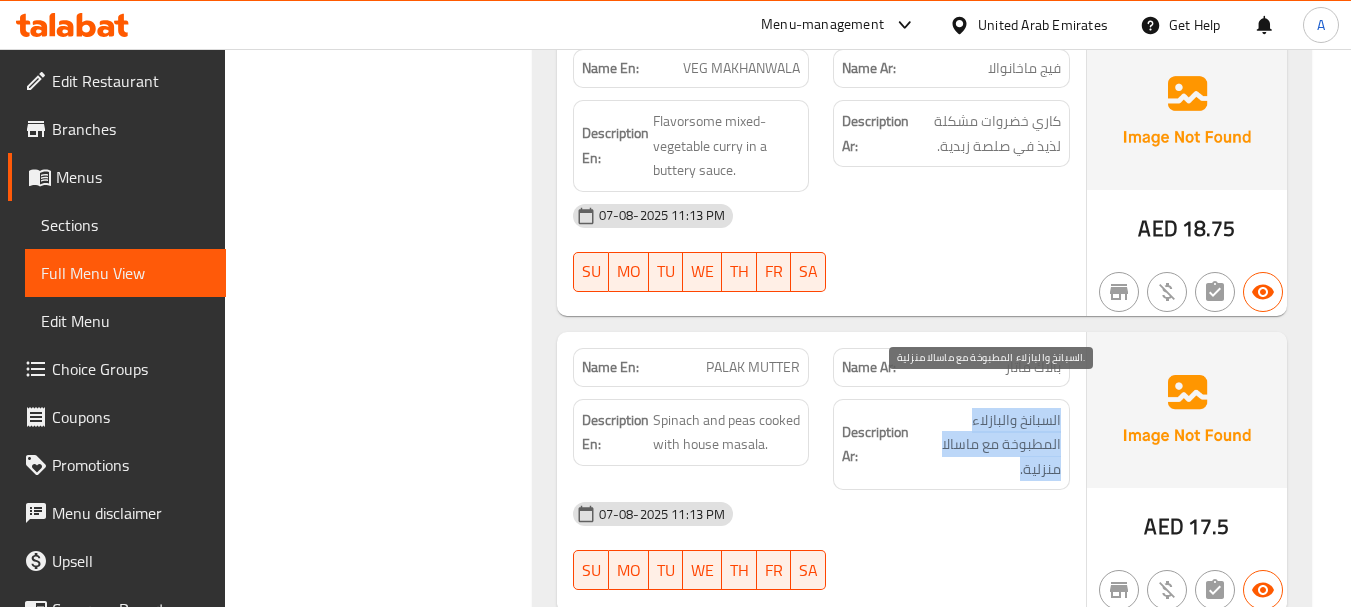 click on "السبانخ والبازلاء المطبوخة مع ماسالا منزلية." at bounding box center [987, 445] 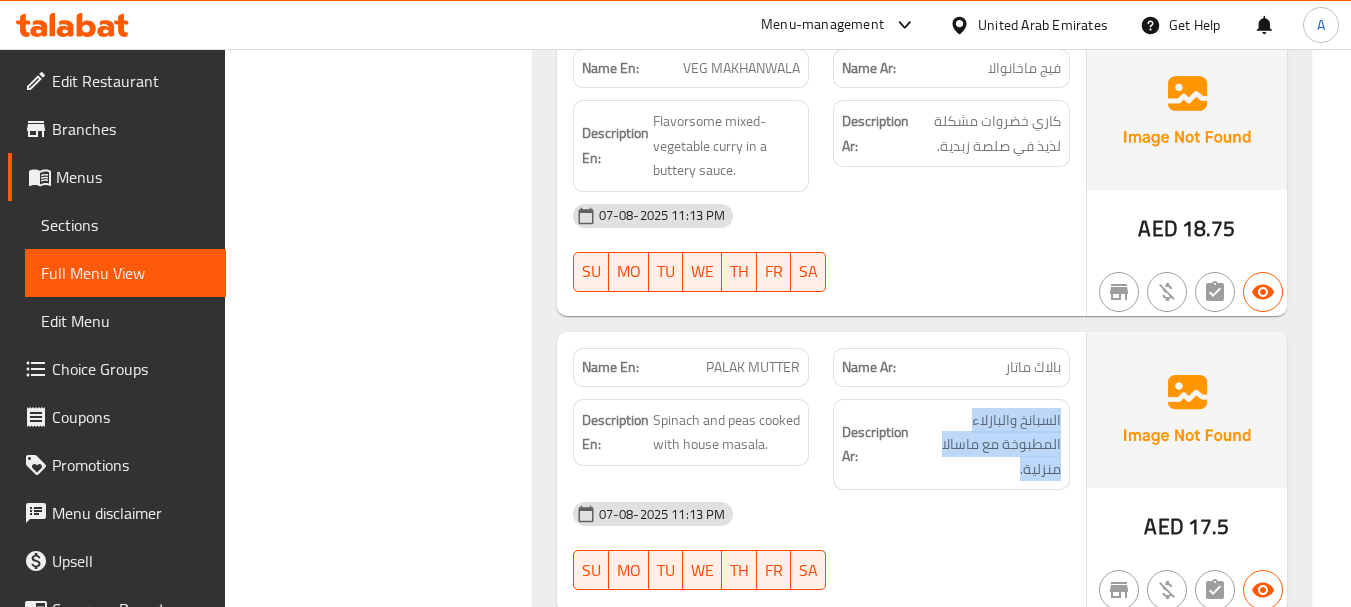 click on "Name En: DAL FRY Name Ar: دال فراي Description En: Yellow lentils cooked with simple spices and ghee for classic taste. Description Ar: عدس أصفر مطبوخ مع بهارات بسيطة وسمن لطعم كلاسيكي. [DATE] [TIME] [DAYS] AED 16.25 Name En: DAL TADKA Name Ar: دال تادكا Description En: Lentils tempered with cumin, garlic & herbs. Description Ar: عدس مخفف بالكمون والثوم والأعشاب. [DATE] [TIME] [DAYS] AED 18.5 Name En: PANEER BUTTER MASALA Name Ar: بانير زبدة ماسالا Description En: Cottage cheese in luscious tomato-butter gravy, smooth and rich. Description Ar: جبن قريش في جريفي الطماطم والزبدة اللذيذة، ناعمة وغنية. [DATE] [TIME] [DAYS] AED 21.5 Name En: KADAI PANEER Name Ar: كاداي بانير Description En: Tossed with bell peppers & onions in tangy masala sauce. Description Ar: [DATE] [TIME] [DAYS]" at bounding box center (922, -22947) 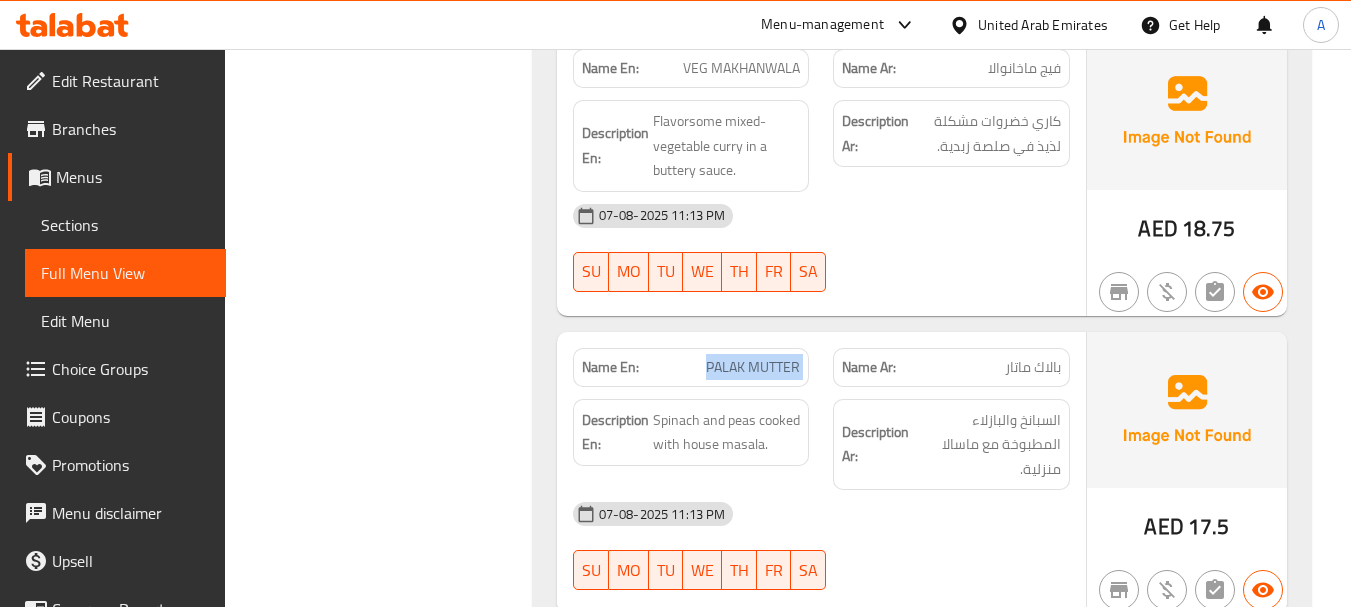 drag, startPoint x: 799, startPoint y: 343, endPoint x: 978, endPoint y: 271, distance: 192.93782 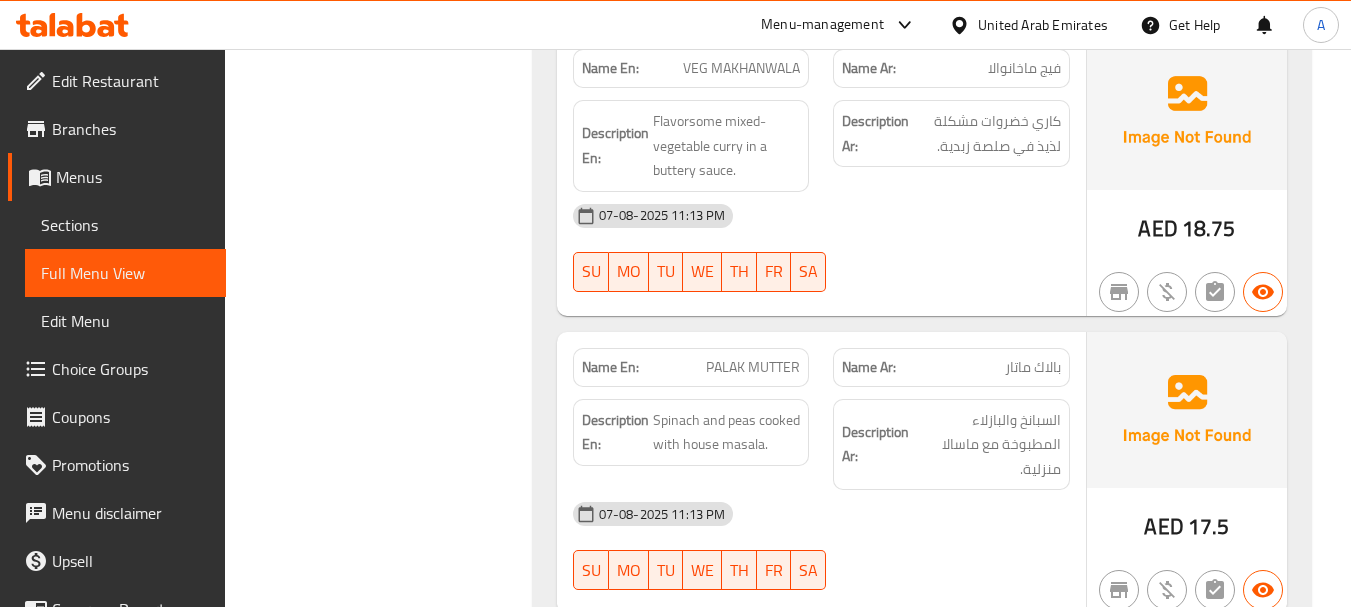 click on "07-08-2025 11:13 PM SU MO TU WE TH FR SA" at bounding box center [821, -16894] 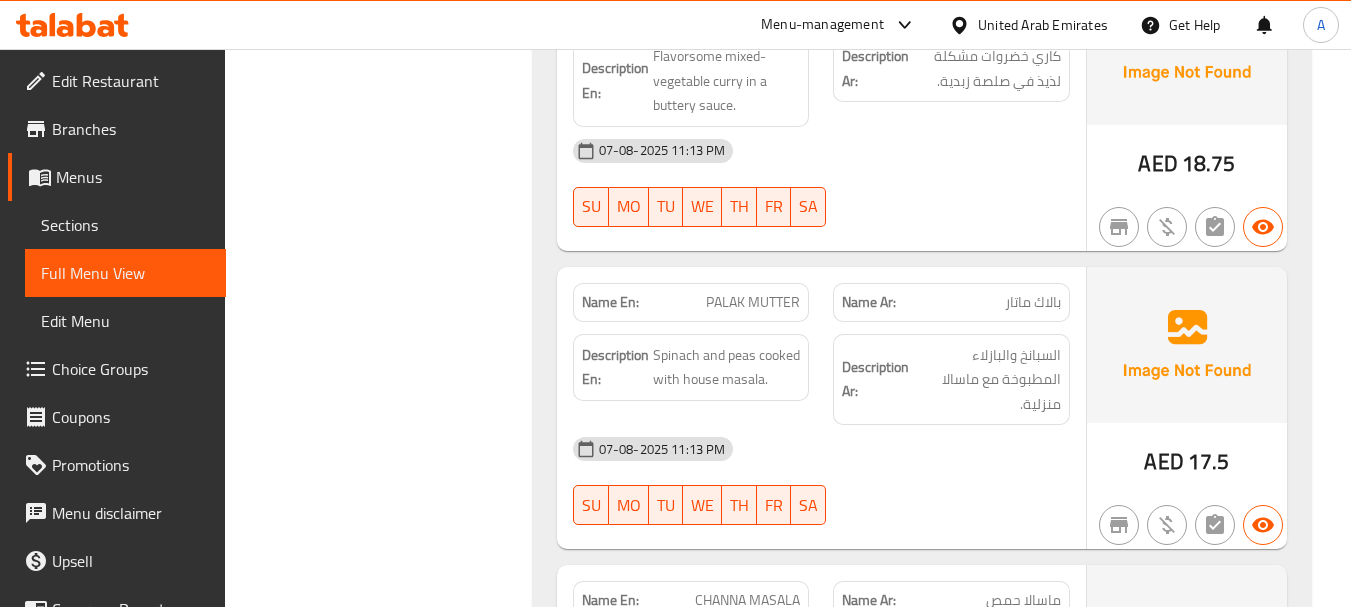 scroll, scrollTop: 24492, scrollLeft: 0, axis: vertical 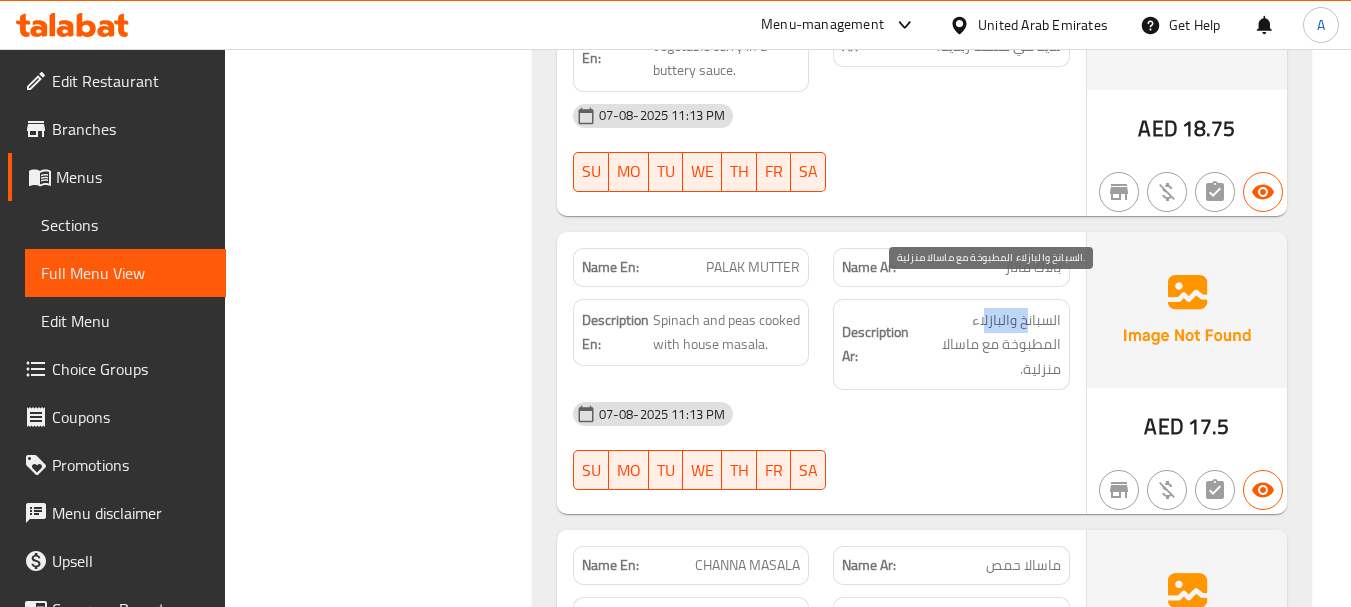 drag, startPoint x: 1012, startPoint y: 291, endPoint x: 981, endPoint y: 297, distance: 31.575306 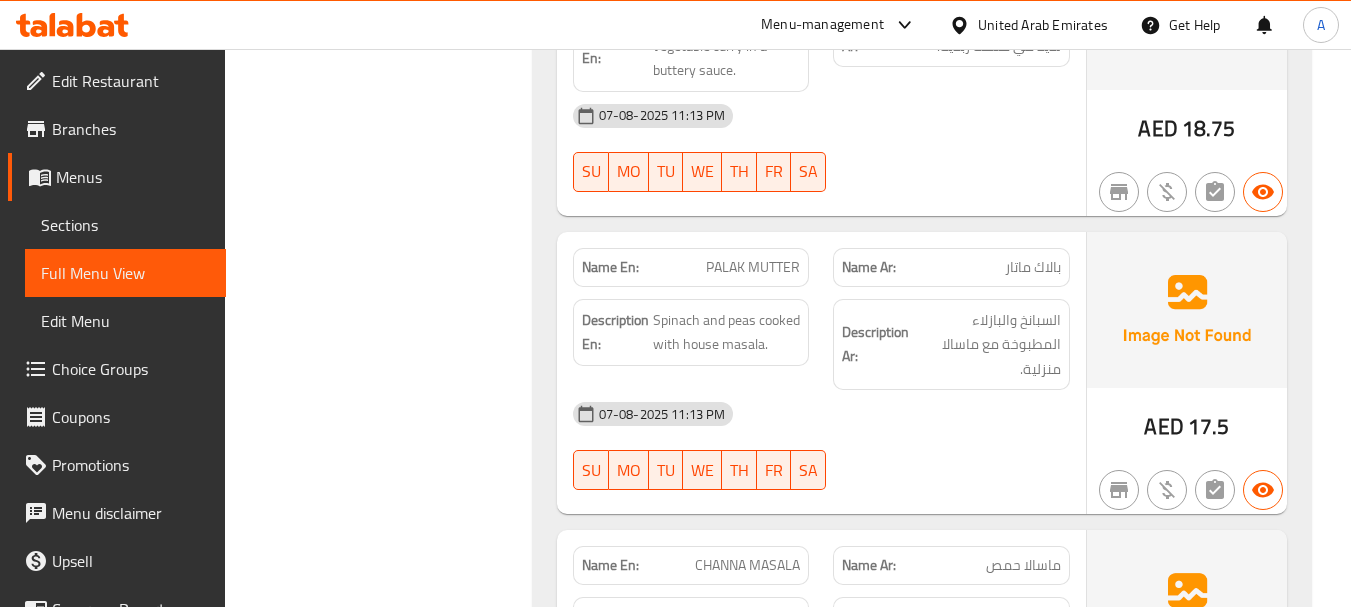 click on "07-08-2025 11:13 PM" at bounding box center [821, -16703] 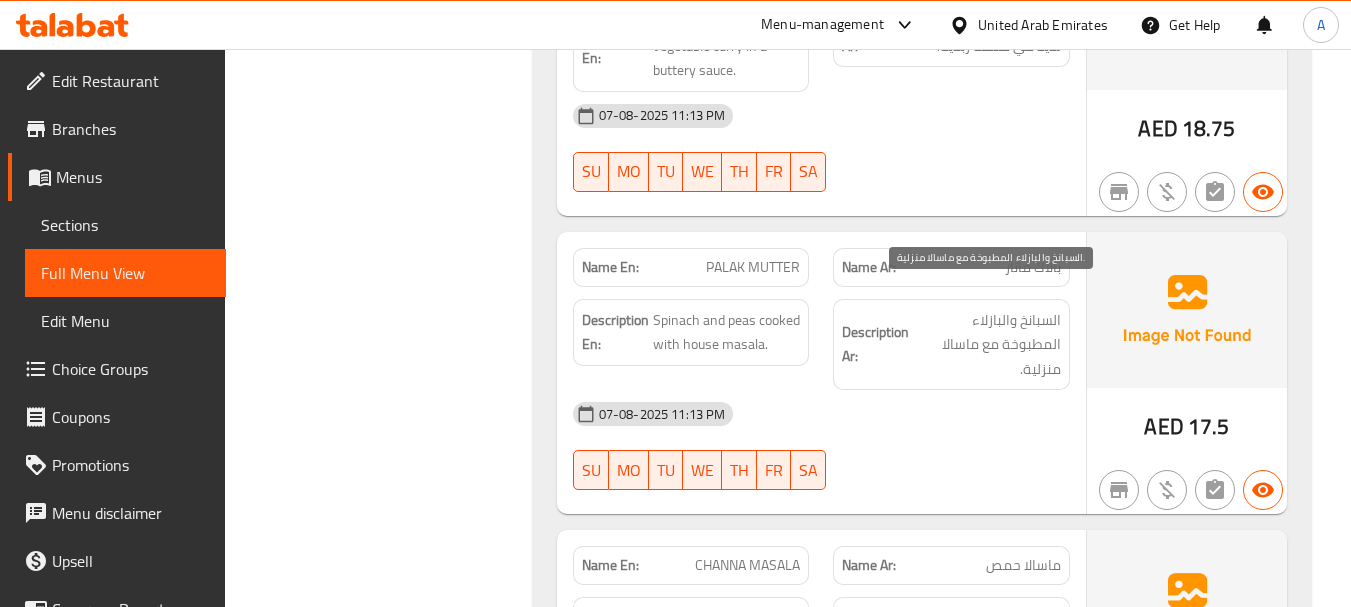 click on "السبانخ والبازلاء المطبوخة مع ماسالا منزلية." at bounding box center (987, 345) 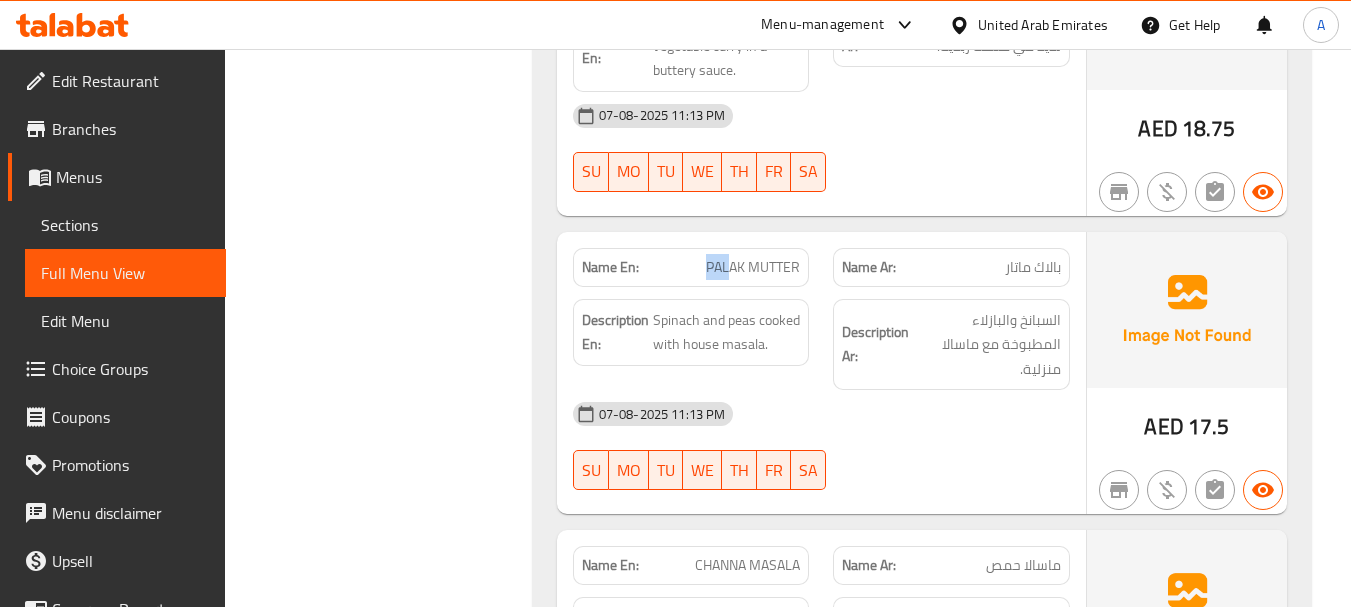 drag, startPoint x: 816, startPoint y: 264, endPoint x: 842, endPoint y: 273, distance: 27.513634 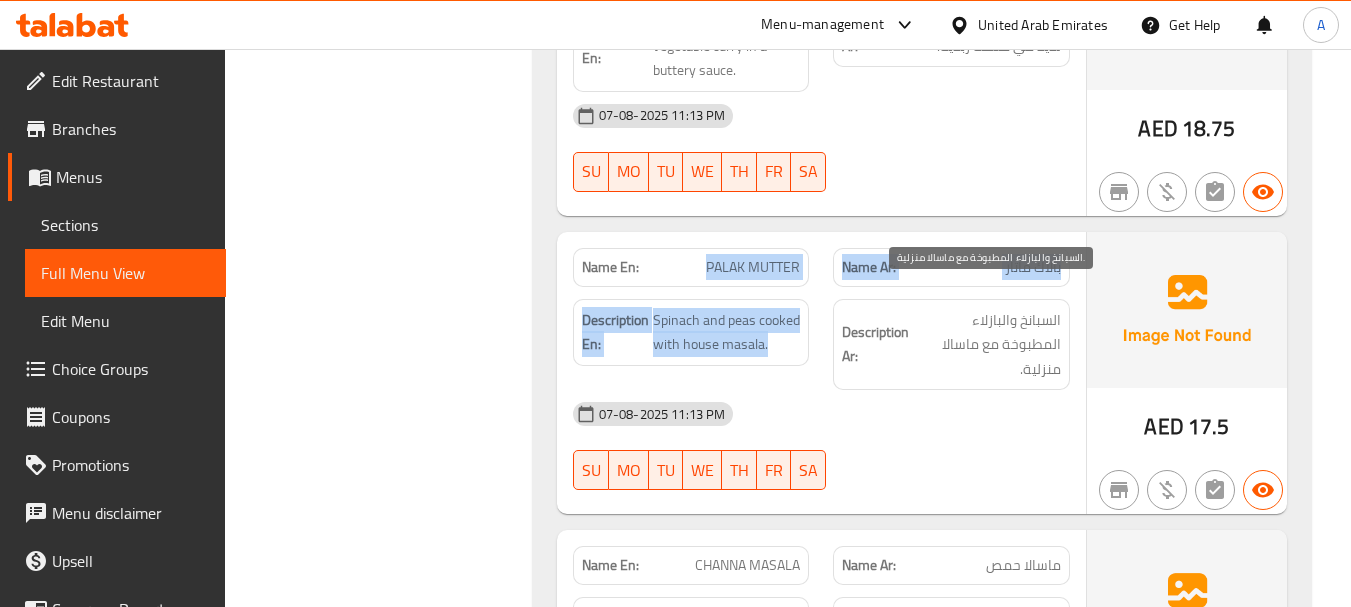 click on "السبانخ والبازلاء المطبوخة مع ماسالا منزلية." at bounding box center [987, 345] 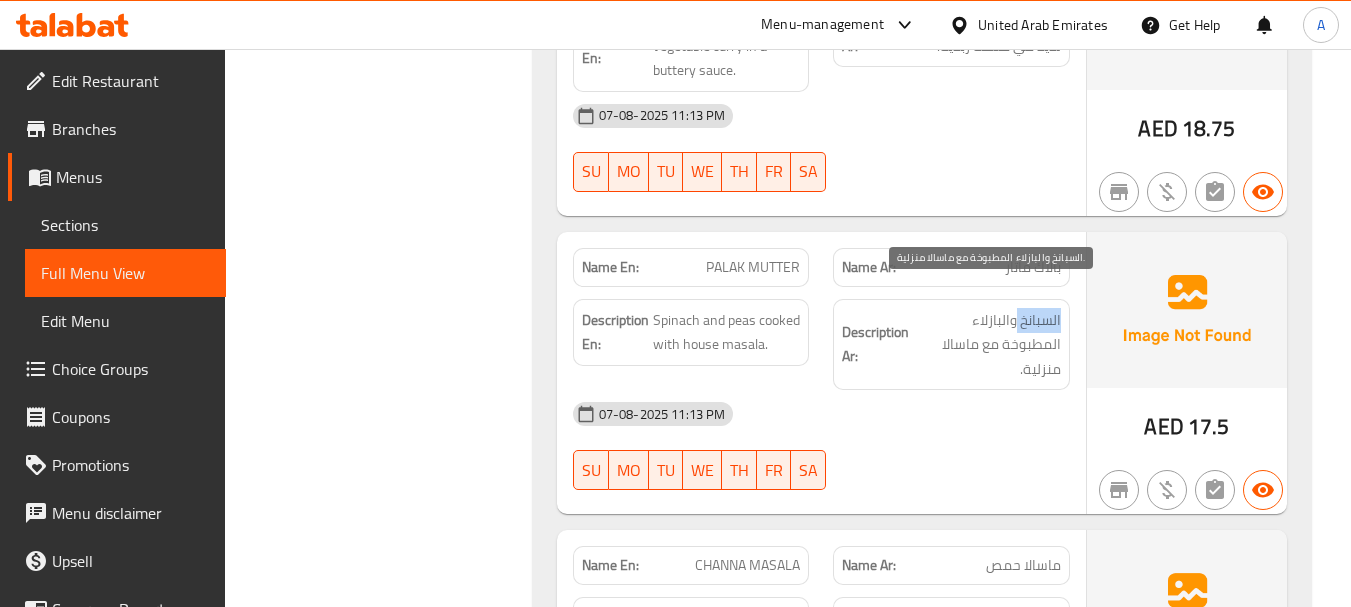 click on "السبانخ والبازلاء المطبوخة مع ماسالا منزلية." at bounding box center (987, 345) 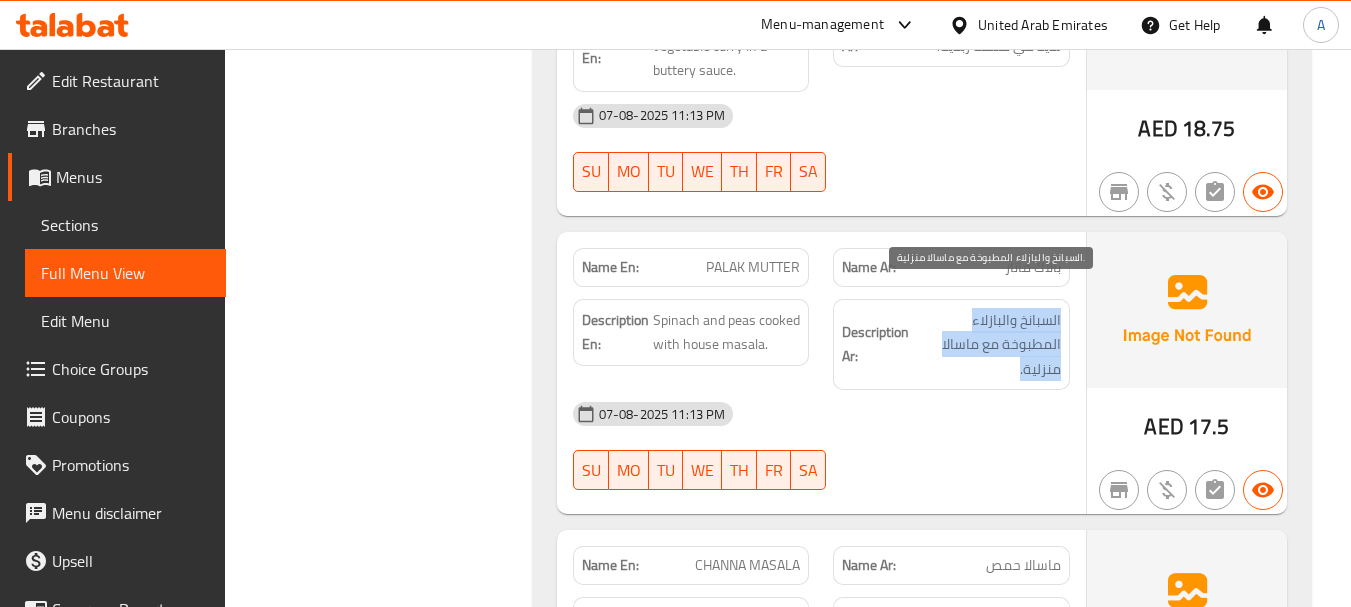 drag, startPoint x: 1036, startPoint y: 285, endPoint x: 994, endPoint y: 275, distance: 43.174065 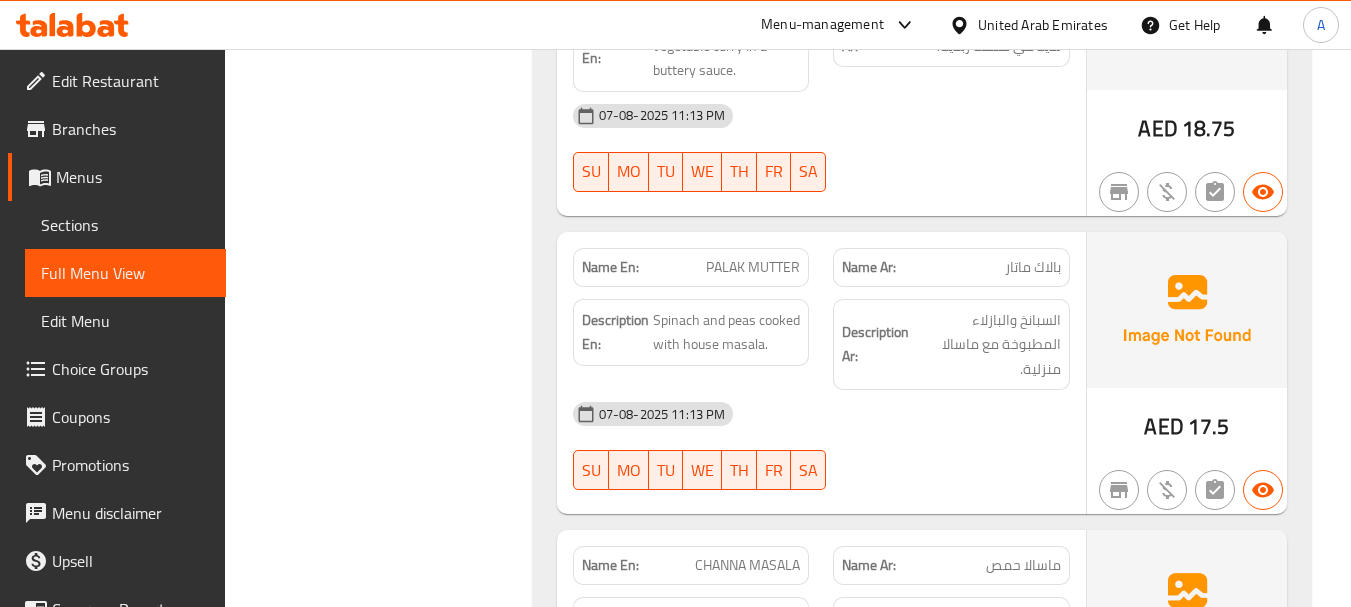 click on "07-08-2025 11:13 PM" at bounding box center (821, -16703) 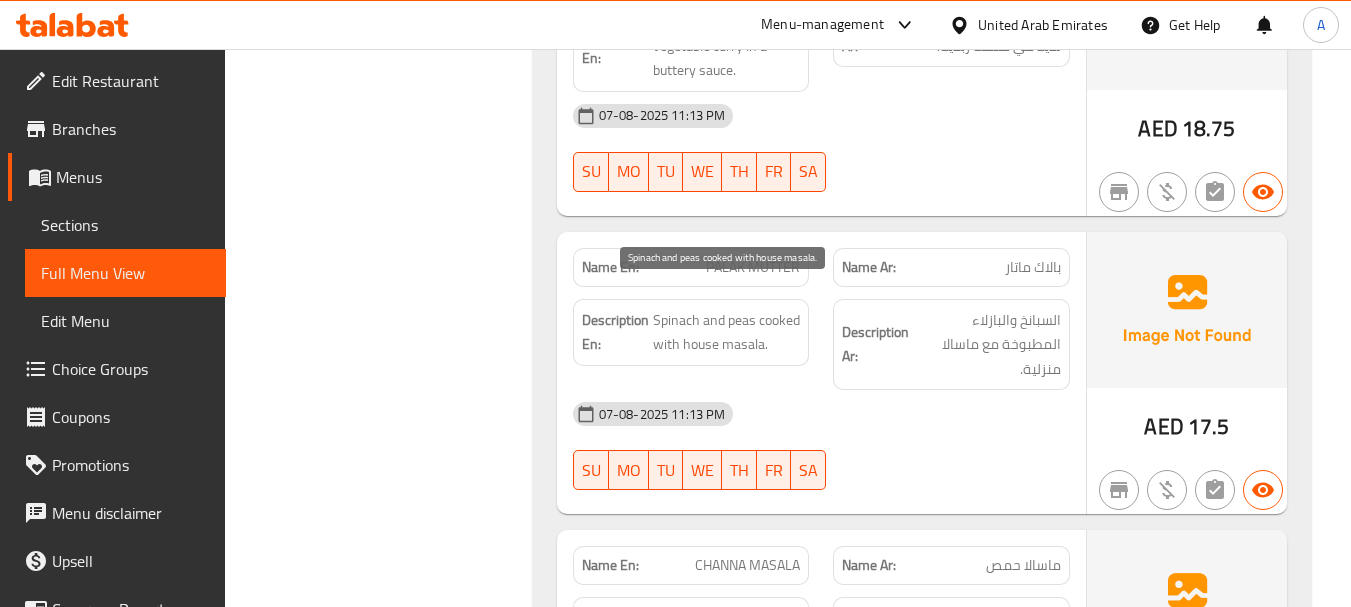 click on "Spinach and peas cooked with house masala." at bounding box center (727, 332) 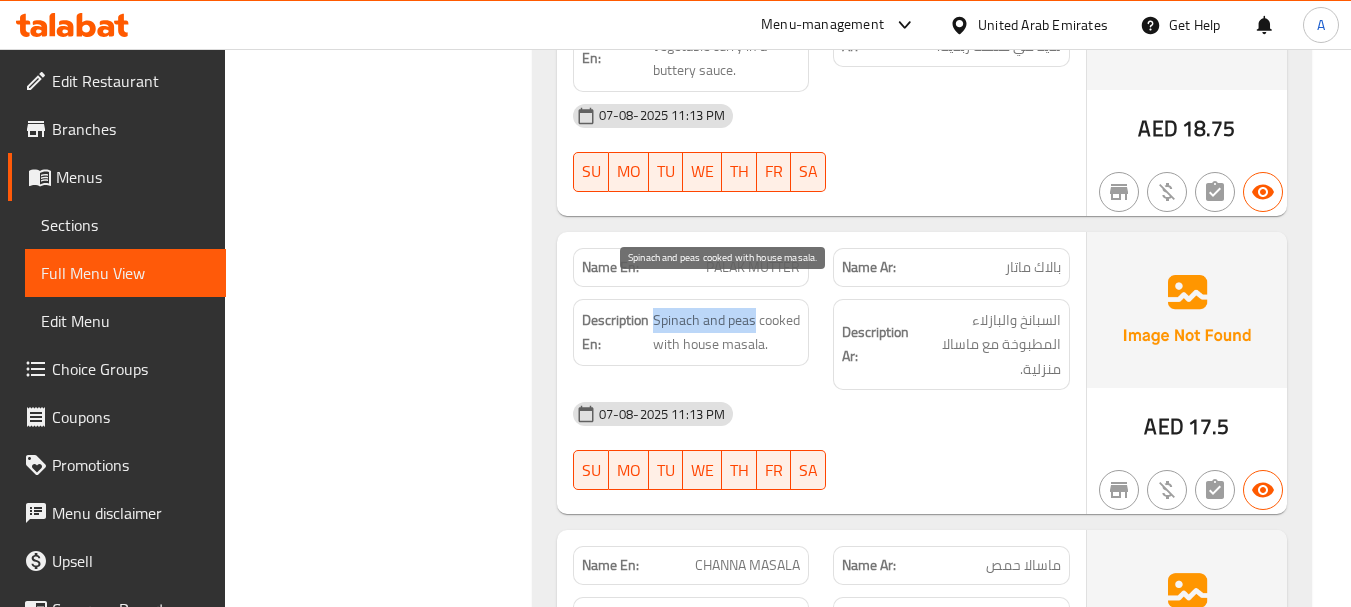 drag, startPoint x: 663, startPoint y: 296, endPoint x: 745, endPoint y: 302, distance: 82.219215 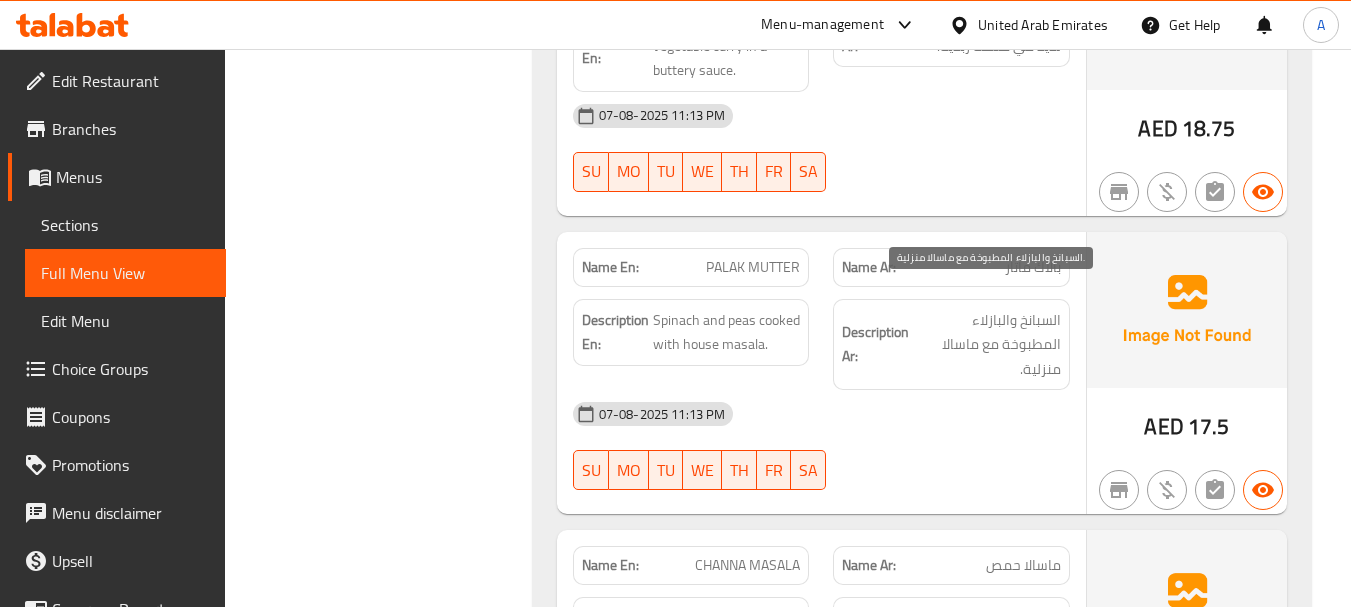 click on "السبانخ والبازلاء المطبوخة مع ماسالا منزلية." at bounding box center (987, 345) 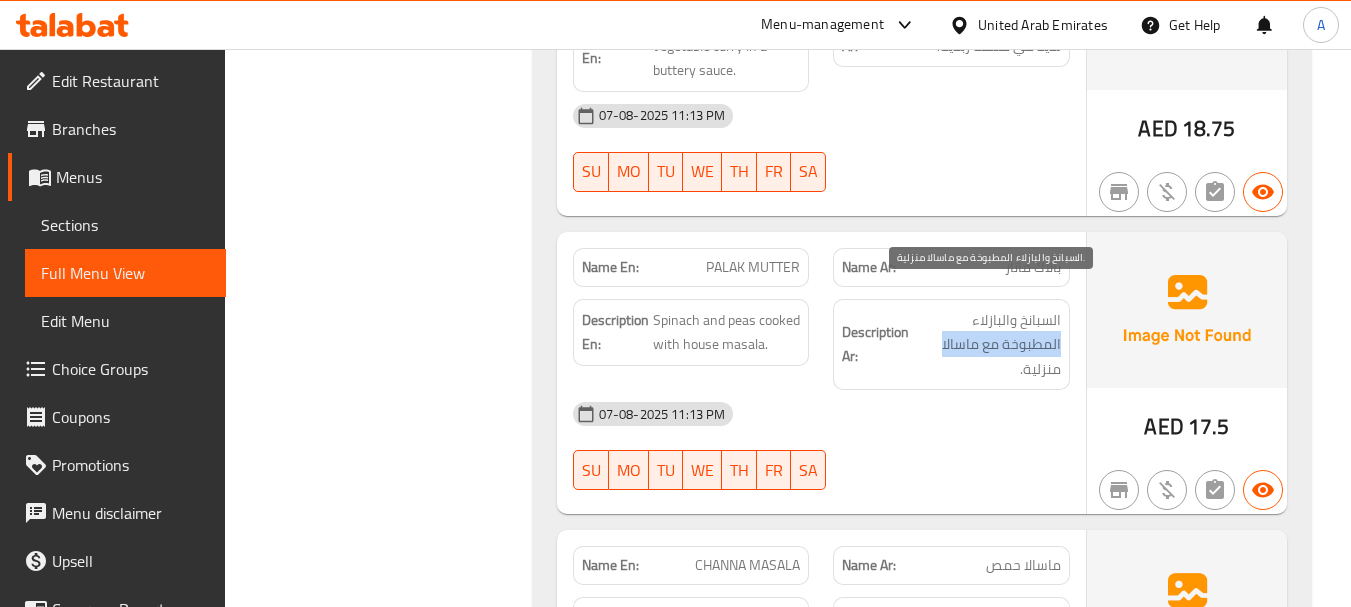 drag, startPoint x: 1032, startPoint y: 318, endPoint x: 967, endPoint y: 322, distance: 65.12296 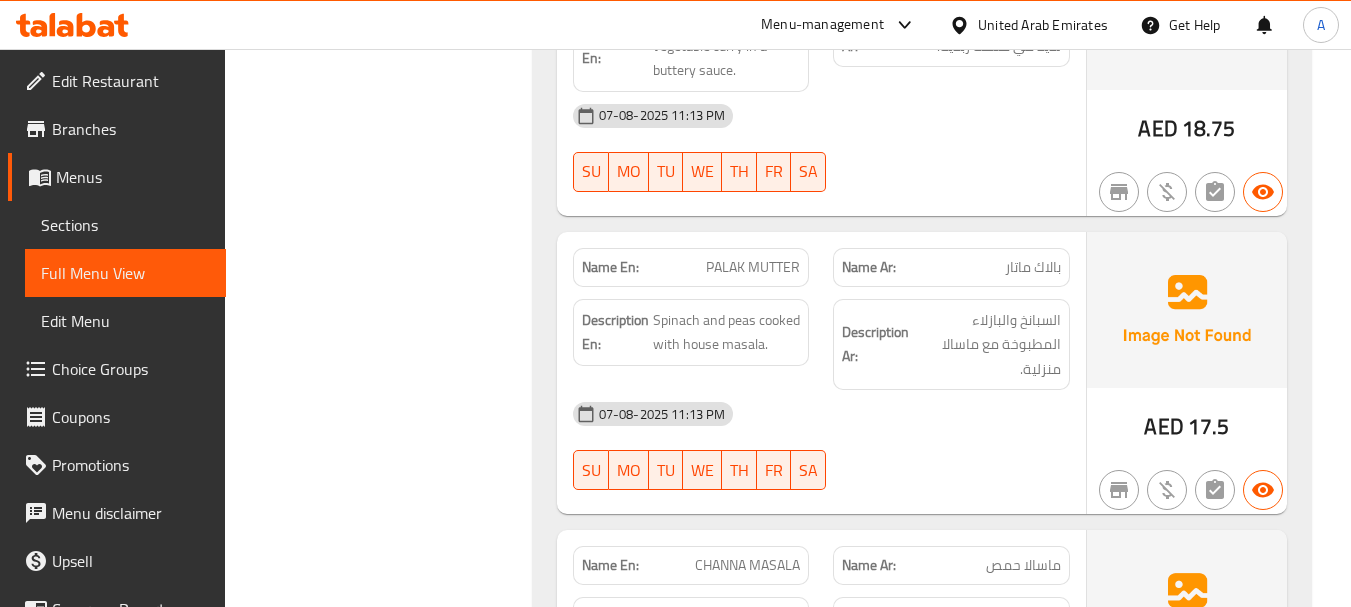 click on "السبانخ والبازلاء المطبوخة مع ماسالا منزلية." at bounding box center [987, -16785] 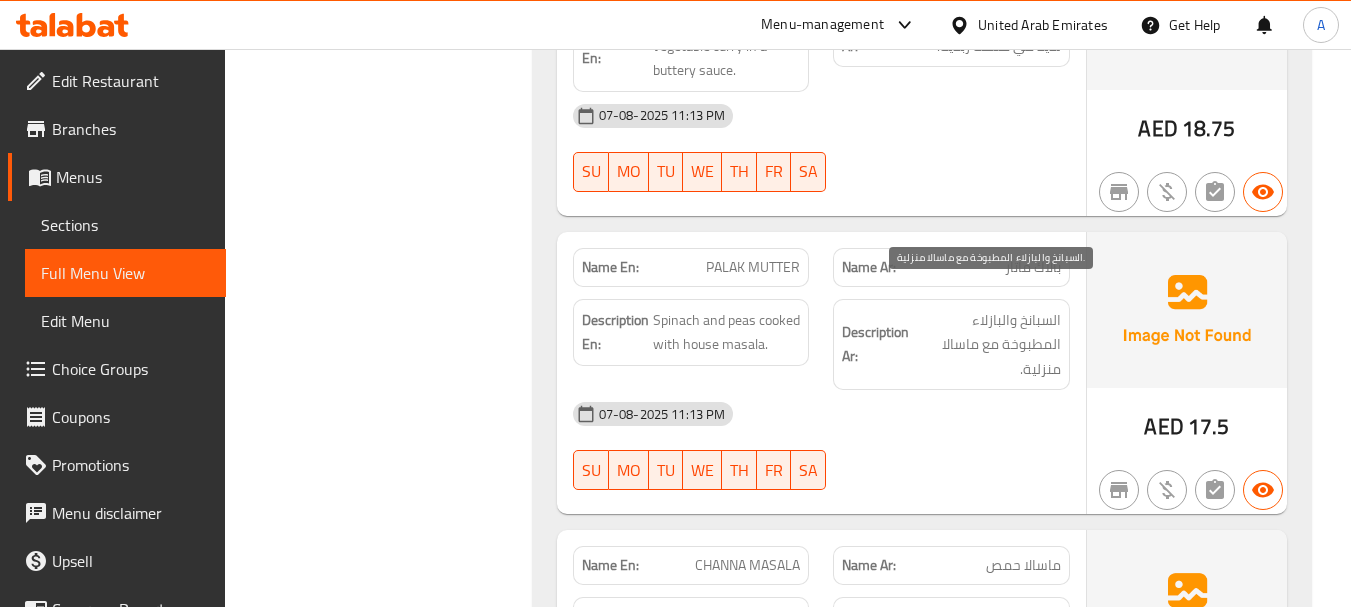 drag, startPoint x: 1013, startPoint y: 337, endPoint x: 1040, endPoint y: 339, distance: 27.073973 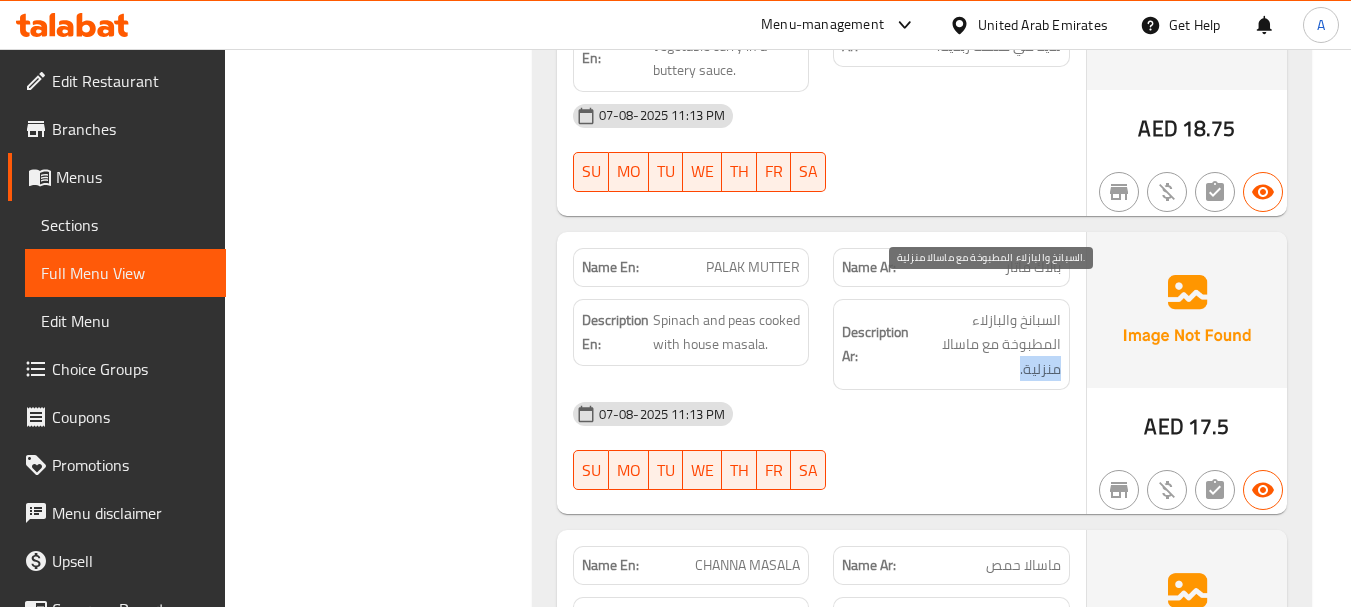 click on "السبانخ والبازلاء المطبوخة مع ماسالا منزلية." at bounding box center [987, 345] 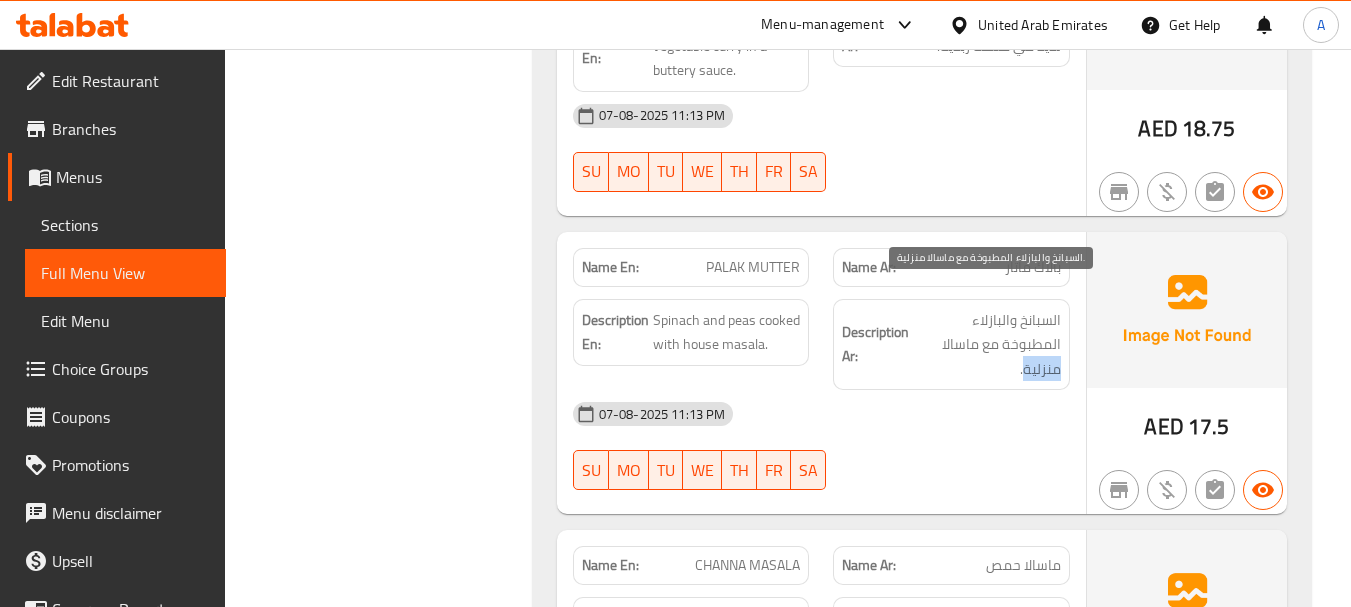 click on "السبانخ والبازلاء المطبوخة مع ماسالا منزلية." at bounding box center [987, 345] 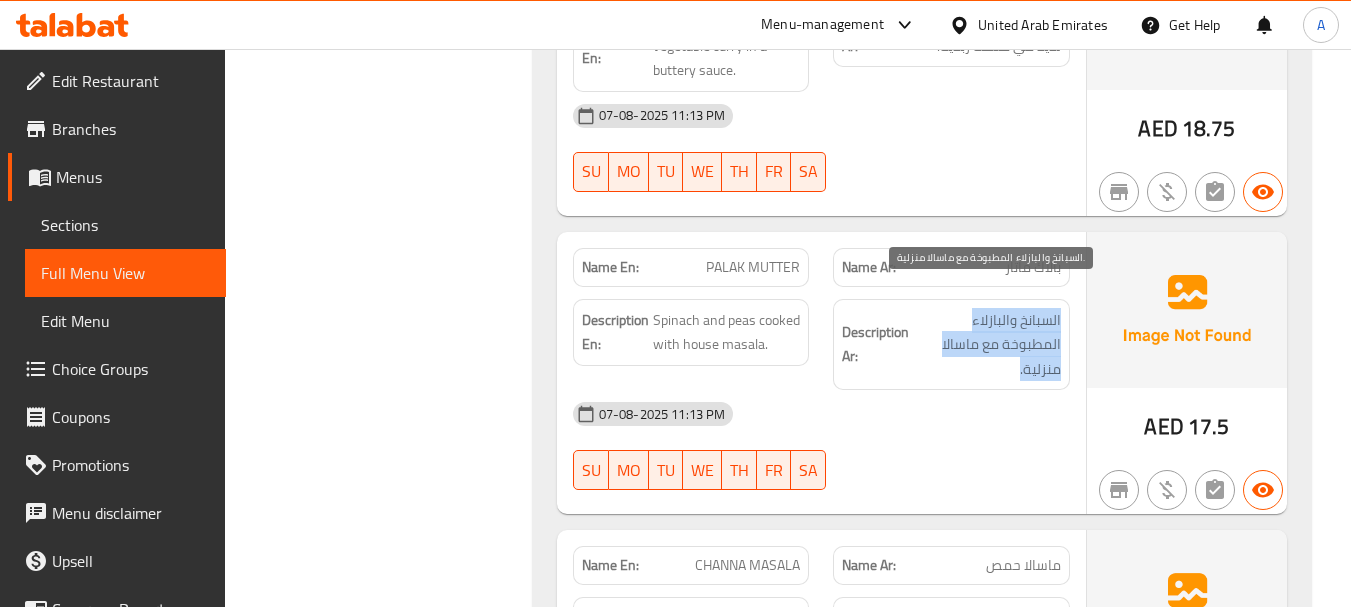 click on "السبانخ والبازلاء المطبوخة مع ماسالا منزلية." at bounding box center (987, 345) 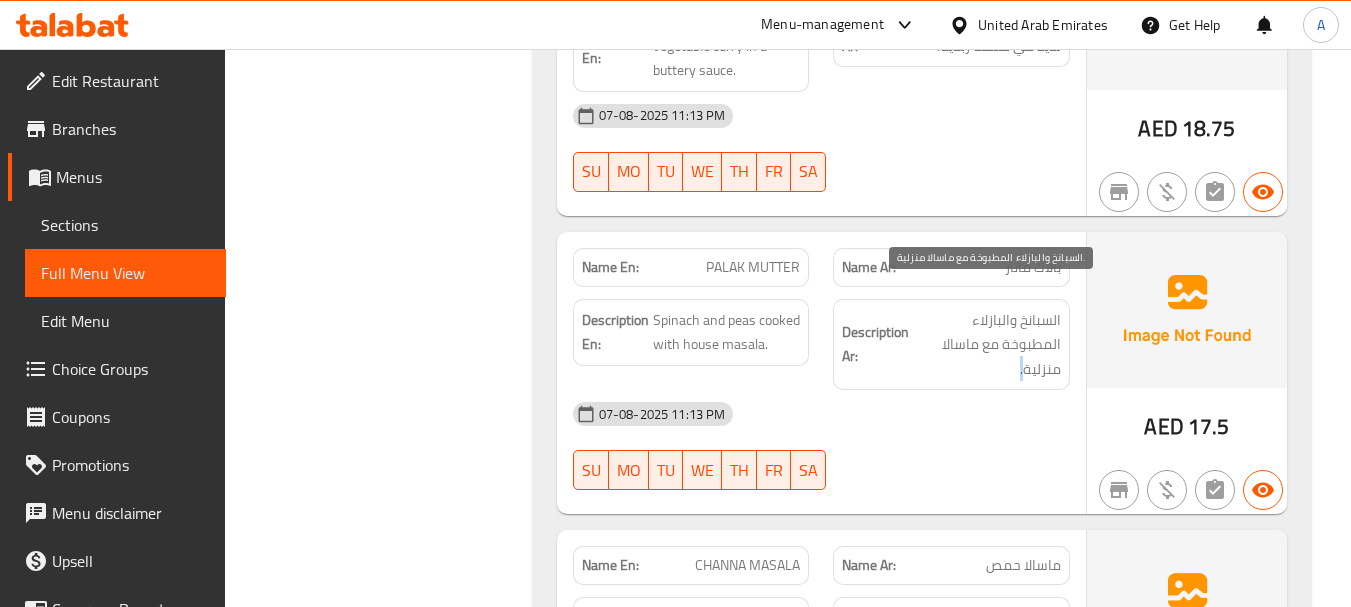 click on "السبانخ والبازلاء المطبوخة مع ماسالا منزلية." at bounding box center (987, 345) 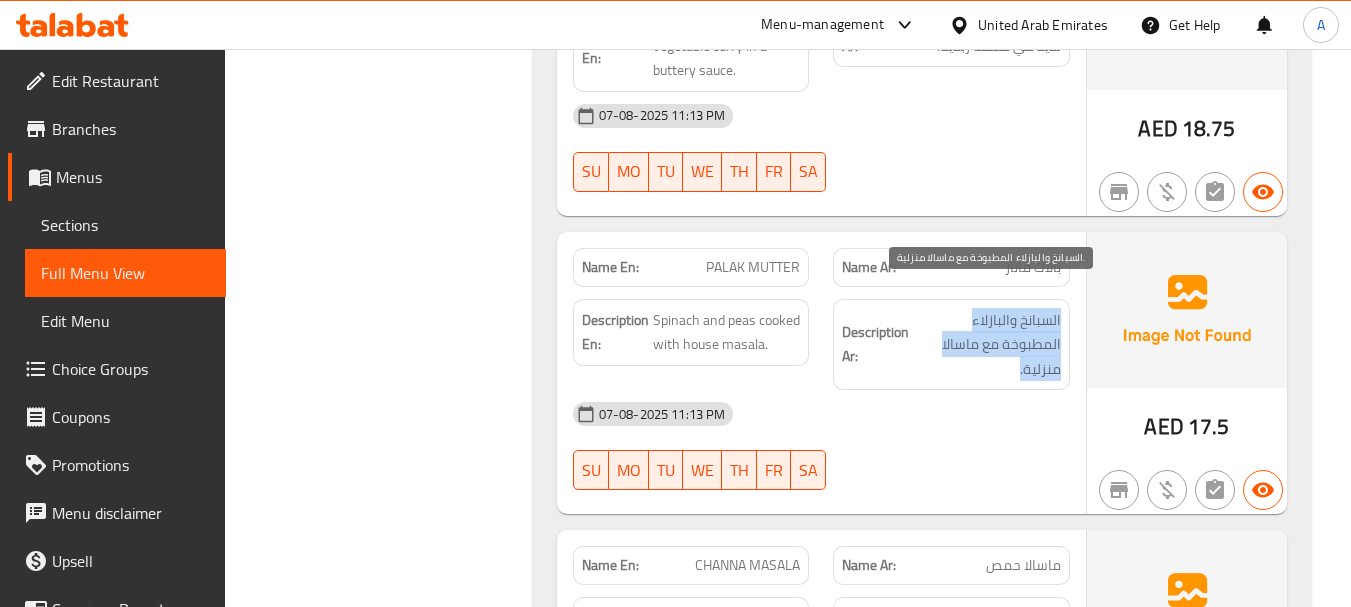 drag, startPoint x: 1023, startPoint y: 351, endPoint x: 890, endPoint y: 427, distance: 153.18289 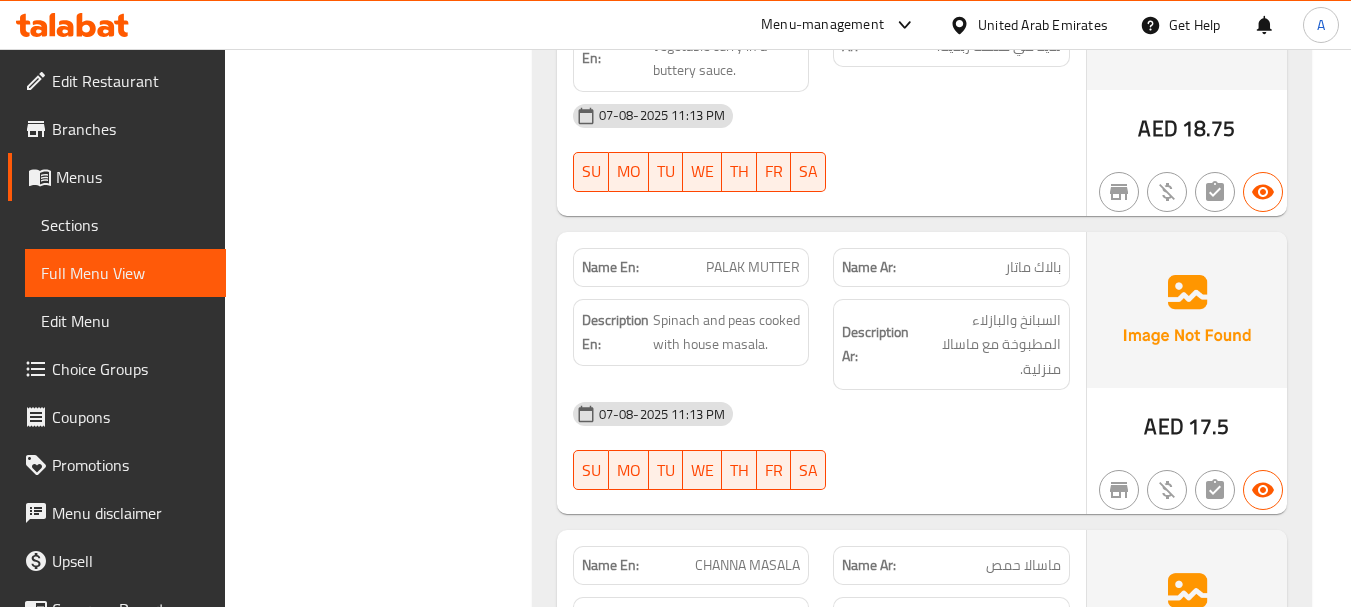 click on "07-08-2025 11:13 PM SU MO TU WE TH FR SA" at bounding box center (821, -16671) 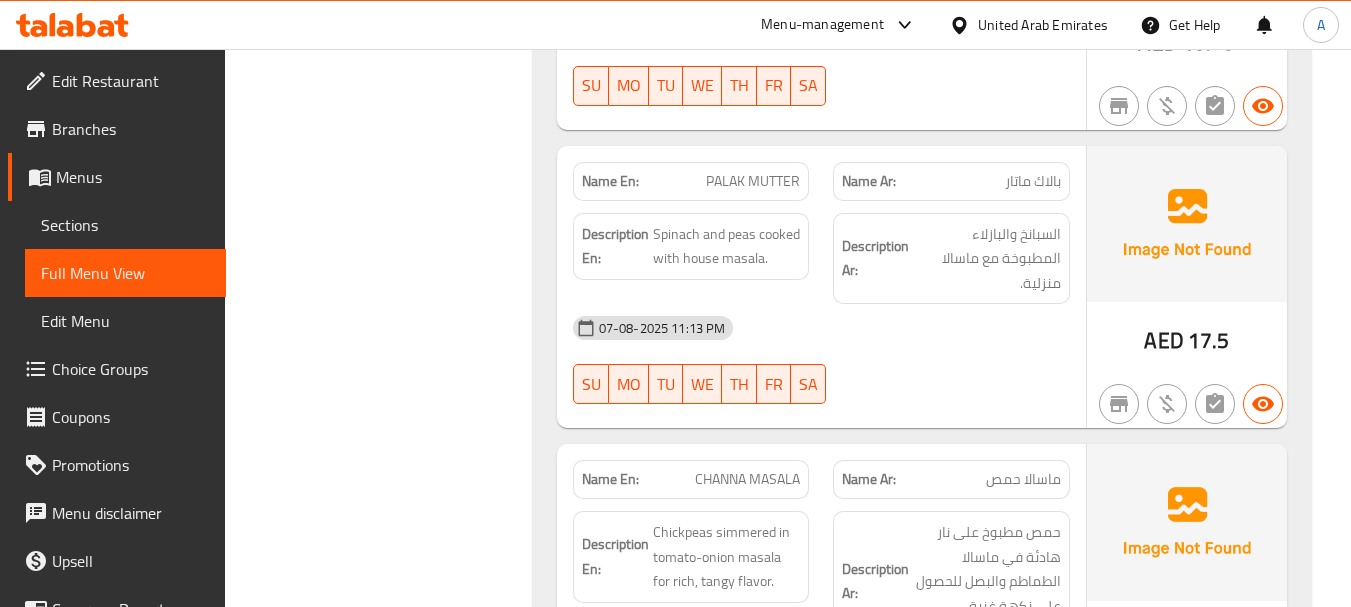 scroll, scrollTop: 24692, scrollLeft: 0, axis: vertical 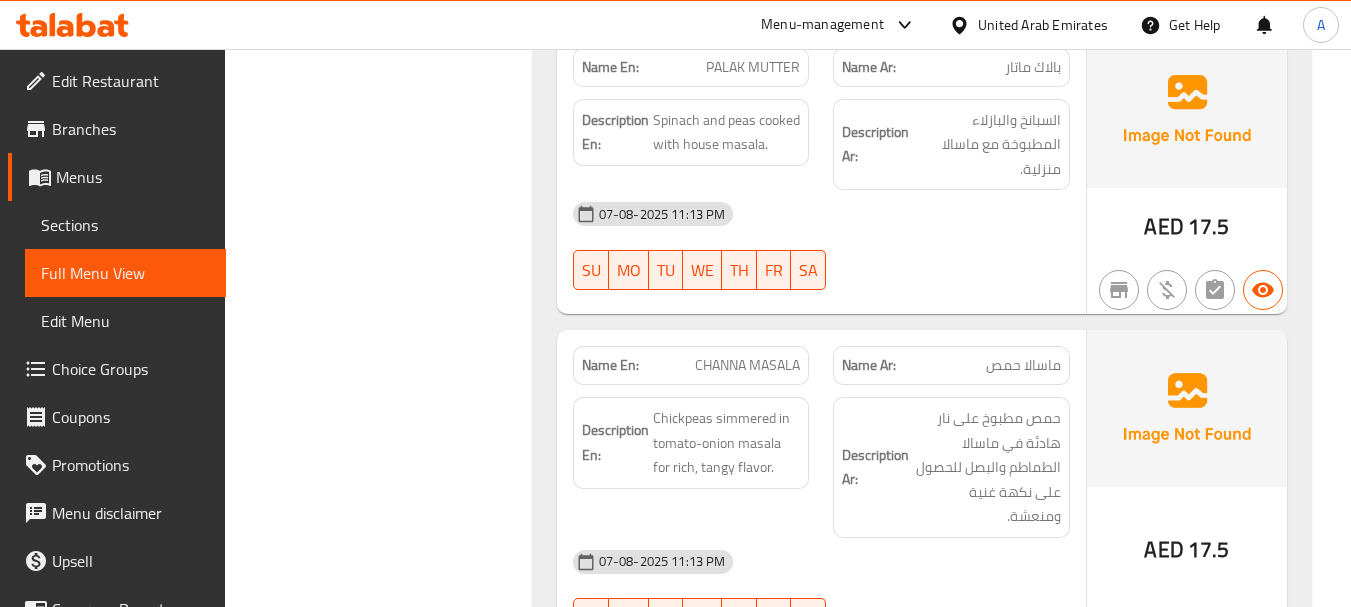 drag, startPoint x: 671, startPoint y: 318, endPoint x: 972, endPoint y: 302, distance: 301.42496 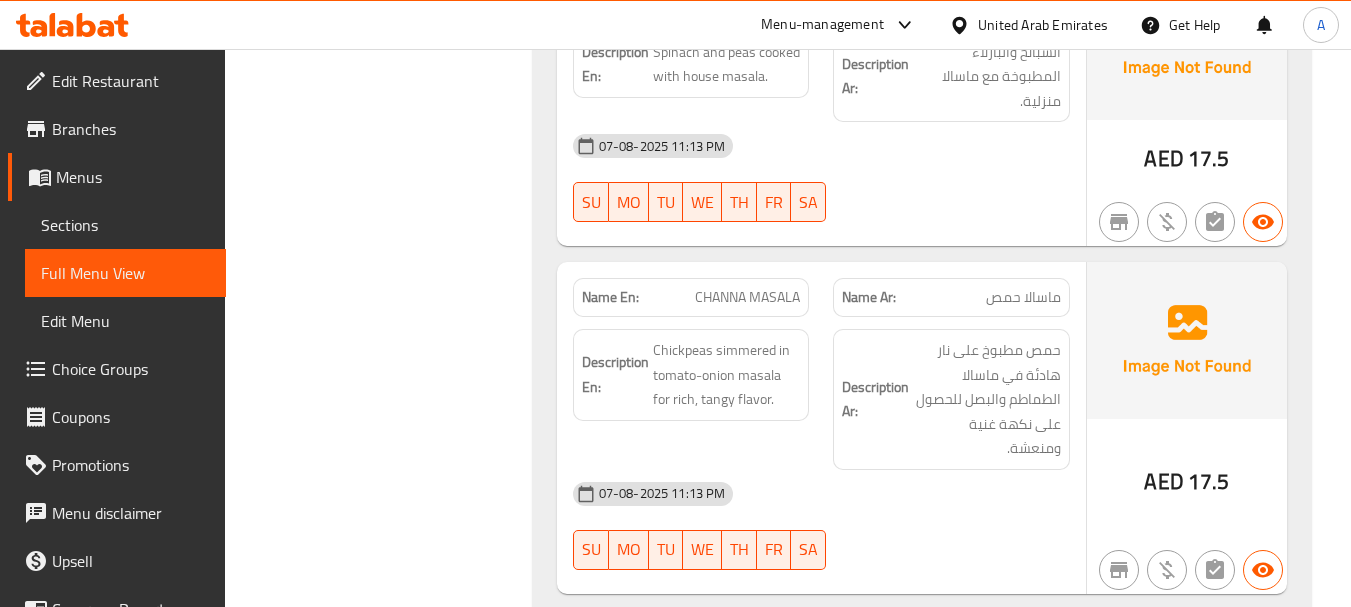 scroll, scrollTop: 24792, scrollLeft: 0, axis: vertical 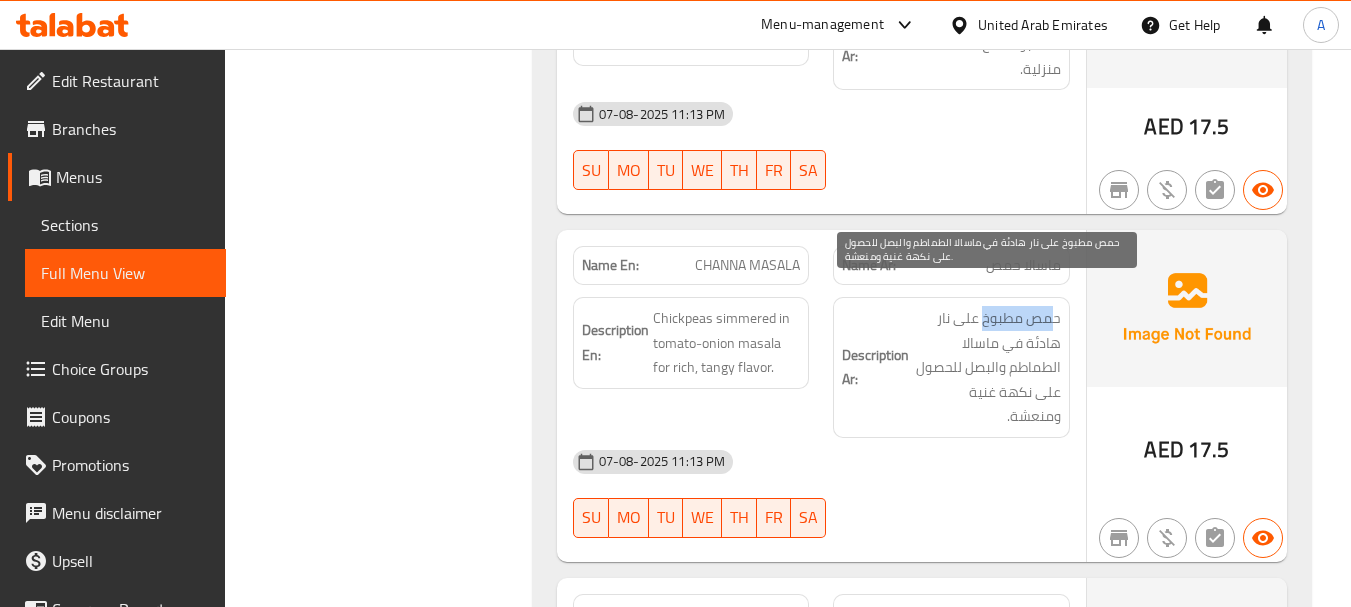 drag, startPoint x: 1056, startPoint y: 297, endPoint x: 987, endPoint y: 289, distance: 69.46222 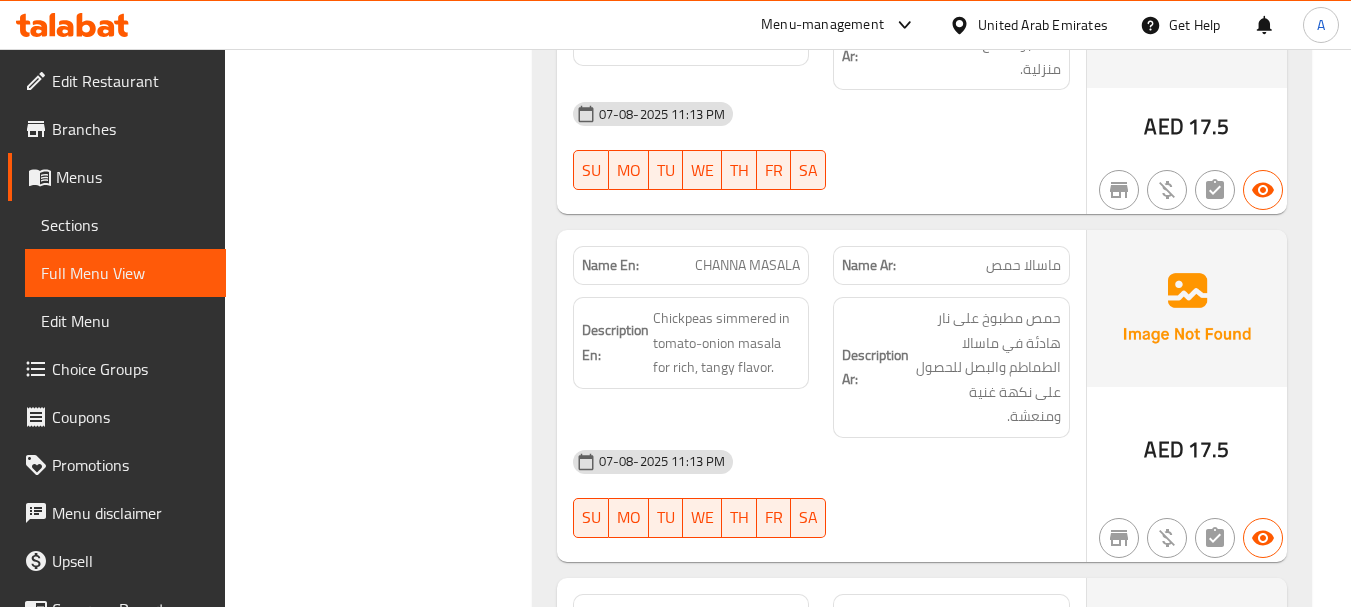 click on "07-08-2025 11:13 PM" at bounding box center [821, -16704] 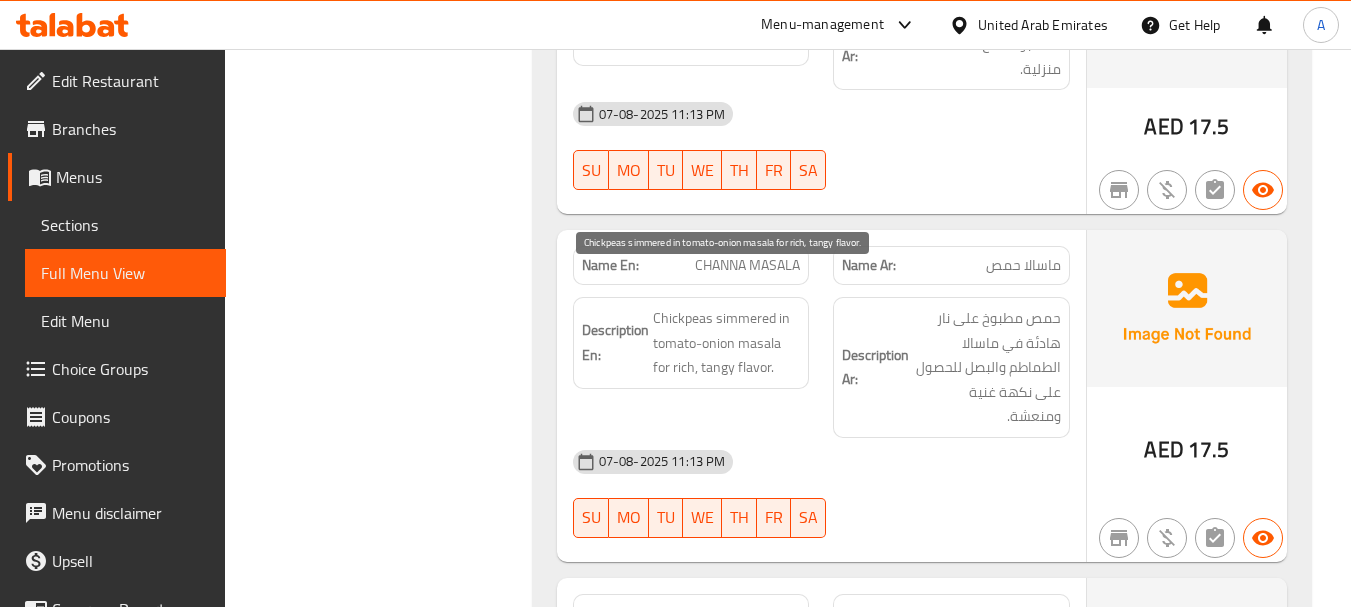 click on "Chickpeas simmered in tomato-onion masala for rich, tangy flavor." at bounding box center [727, 343] 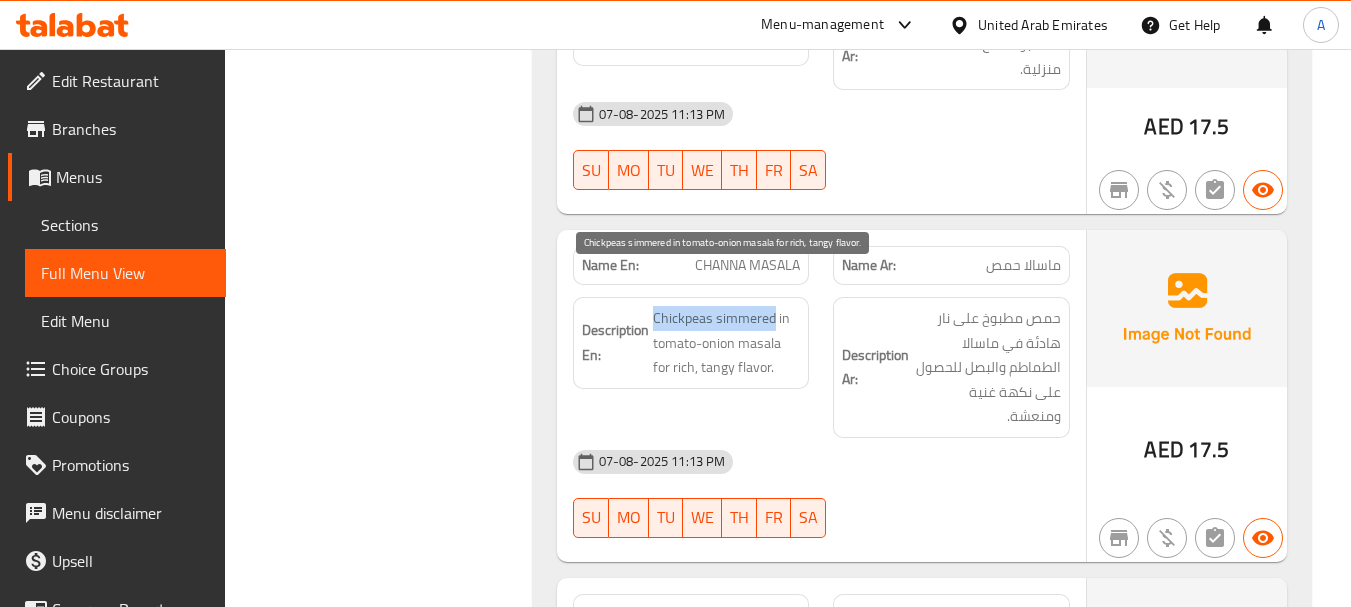 drag, startPoint x: 660, startPoint y: 291, endPoint x: 740, endPoint y: 295, distance: 80.09994 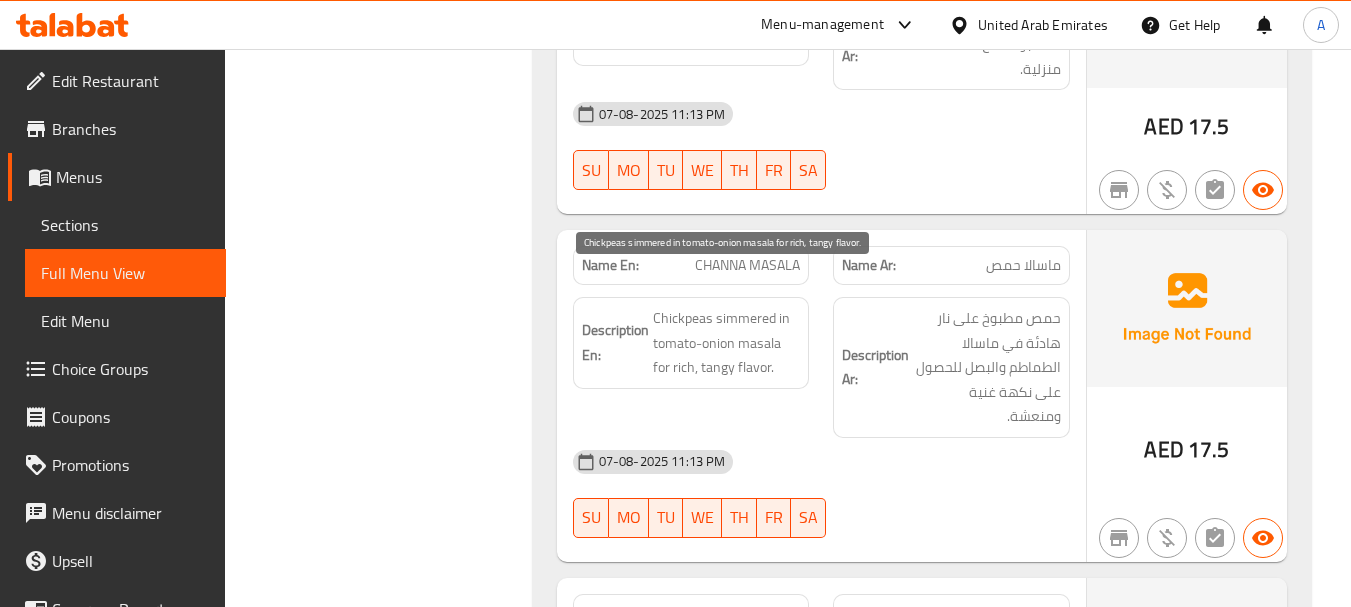 click on "Chickpeas simmered in tomato-onion masala for rich, tangy flavor." at bounding box center [727, 343] 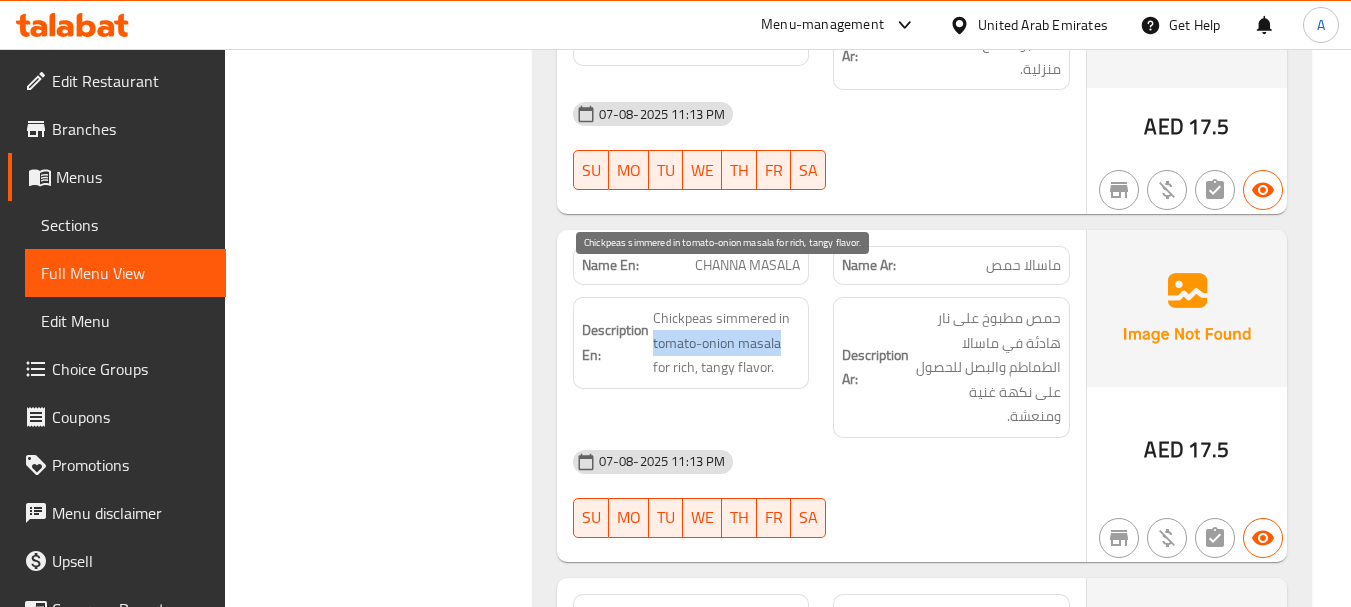 drag, startPoint x: 676, startPoint y: 322, endPoint x: 676, endPoint y: 337, distance: 15 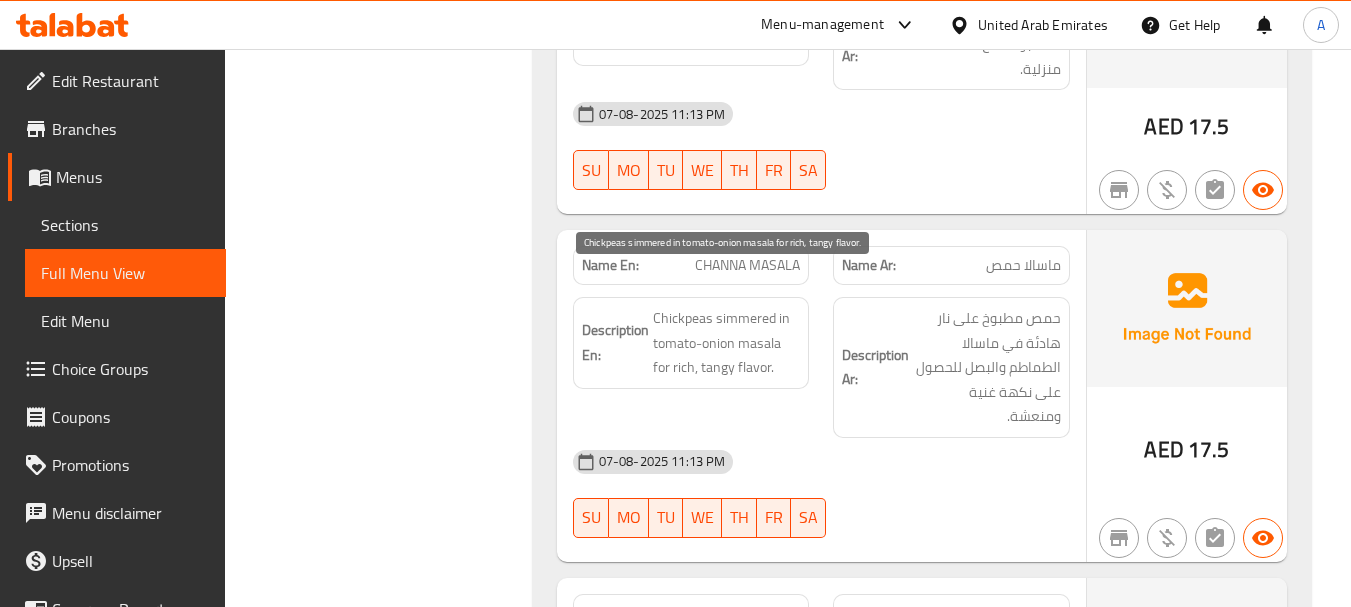drag, startPoint x: 709, startPoint y: 345, endPoint x: 848, endPoint y: 437, distance: 166.68834 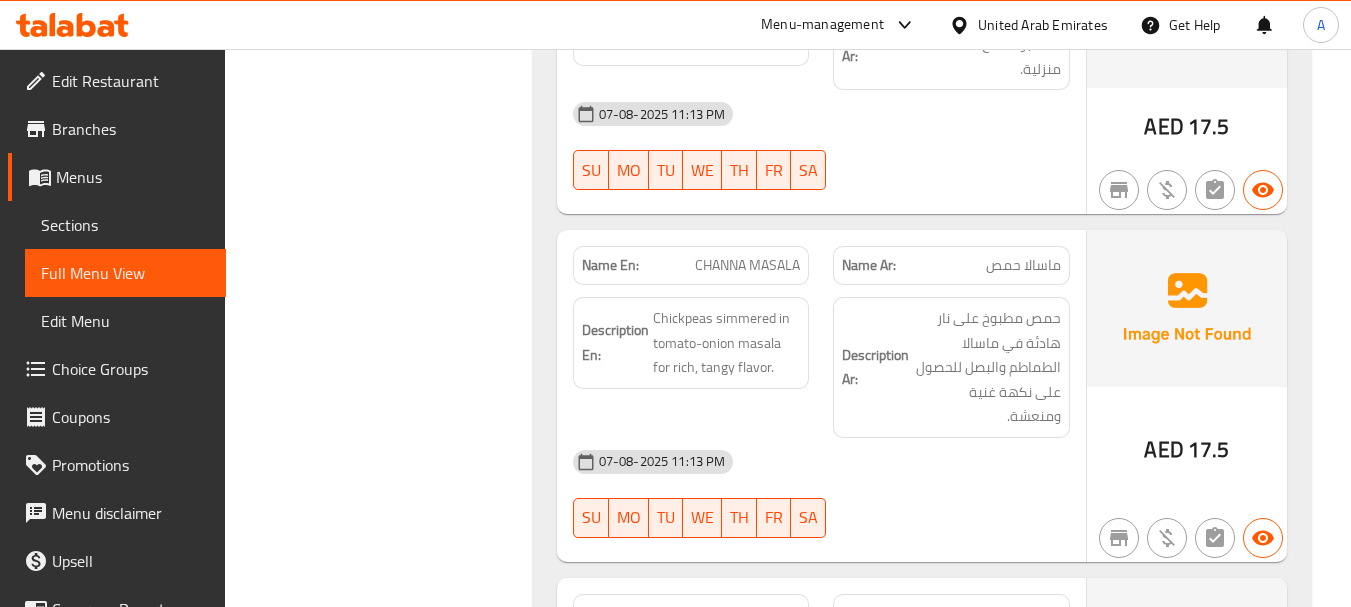 click on "07-08-2025 11:13 PM SU MO TU WE TH FR SA" at bounding box center [821, -16672] 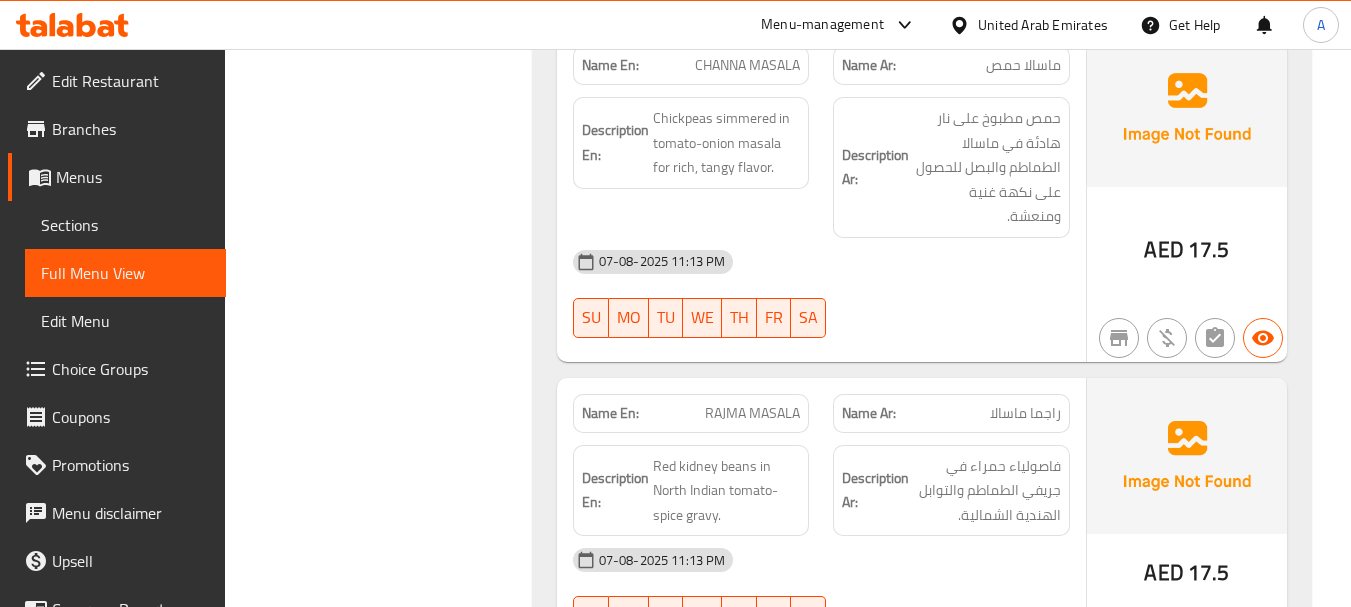 scroll, scrollTop: 24892, scrollLeft: 0, axis: vertical 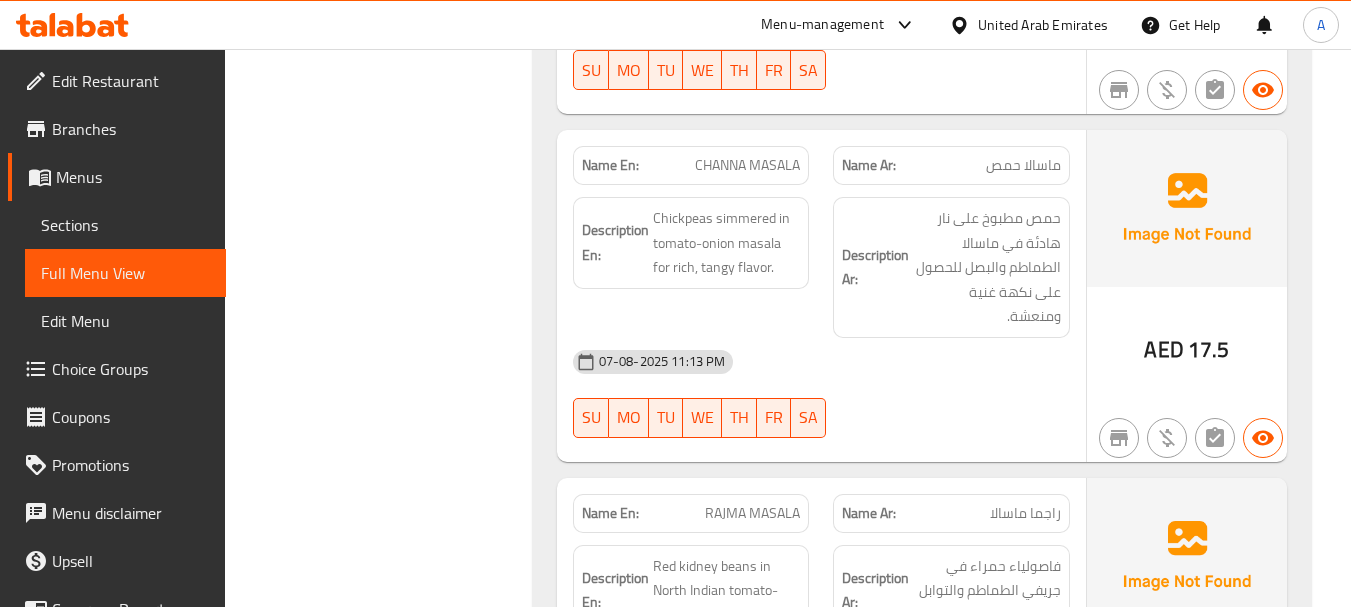 drag, startPoint x: 778, startPoint y: 137, endPoint x: 832, endPoint y: 167, distance: 61.77378 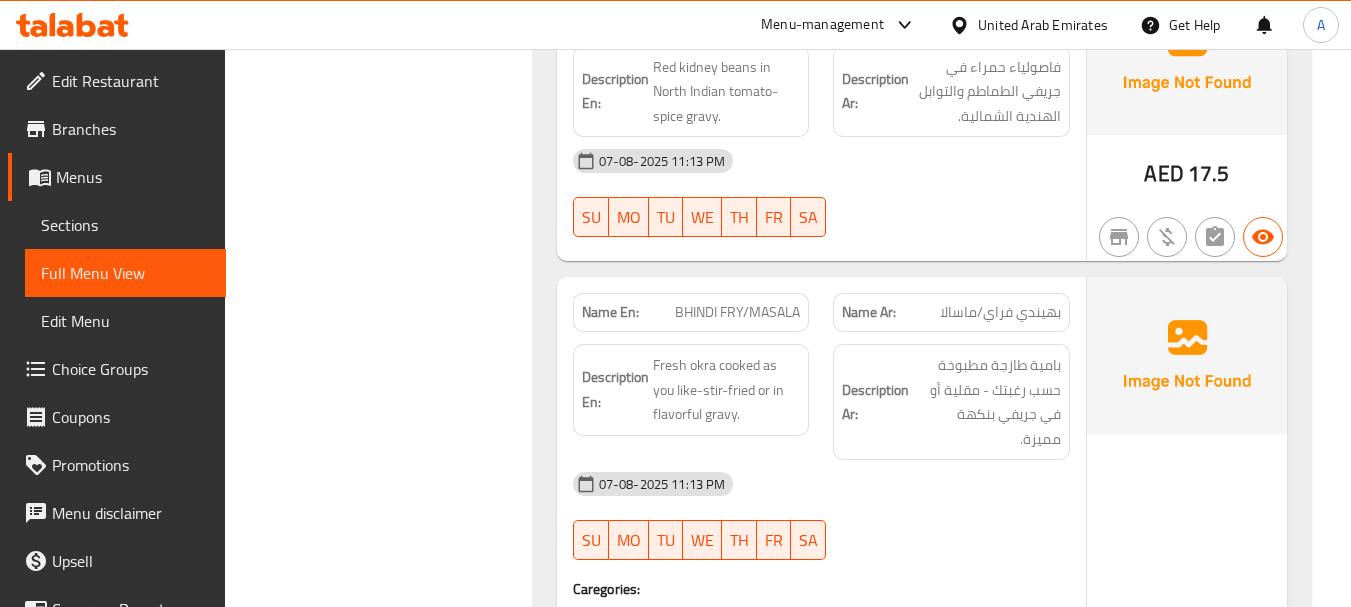 scroll, scrollTop: 25392, scrollLeft: 0, axis: vertical 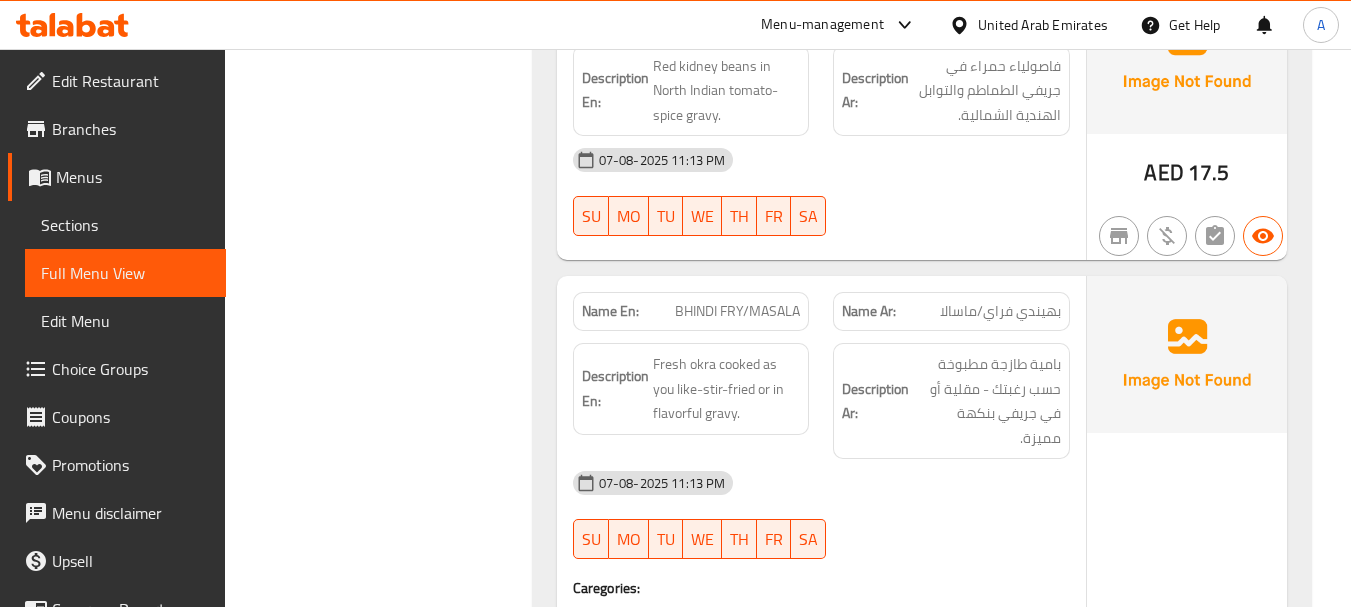 drag, startPoint x: 650, startPoint y: 264, endPoint x: 914, endPoint y: 211, distance: 269.26752 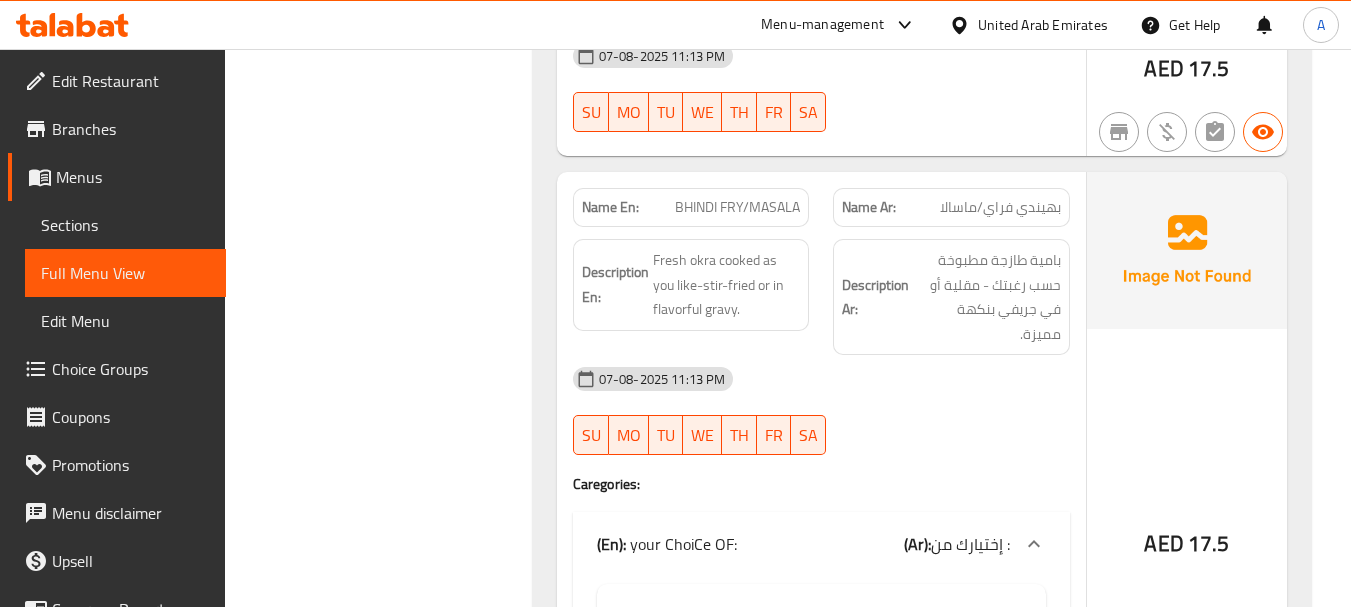 scroll, scrollTop: 25592, scrollLeft: 0, axis: vertical 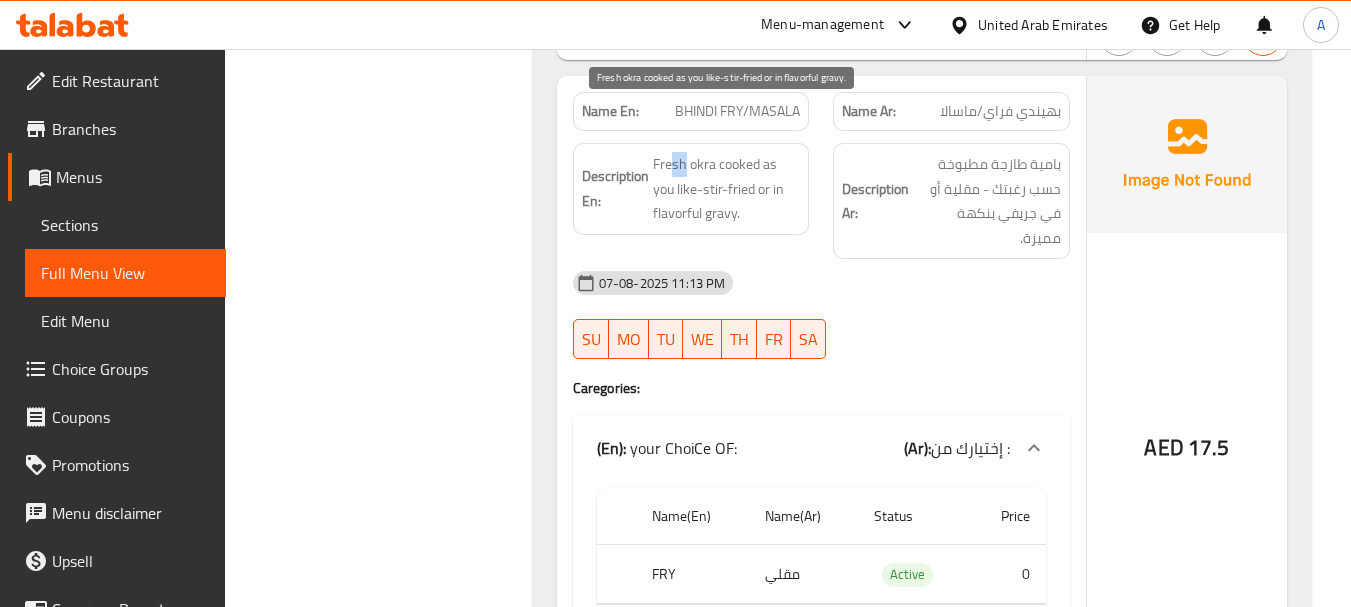 drag, startPoint x: 686, startPoint y: 123, endPoint x: 672, endPoint y: 125, distance: 14.142136 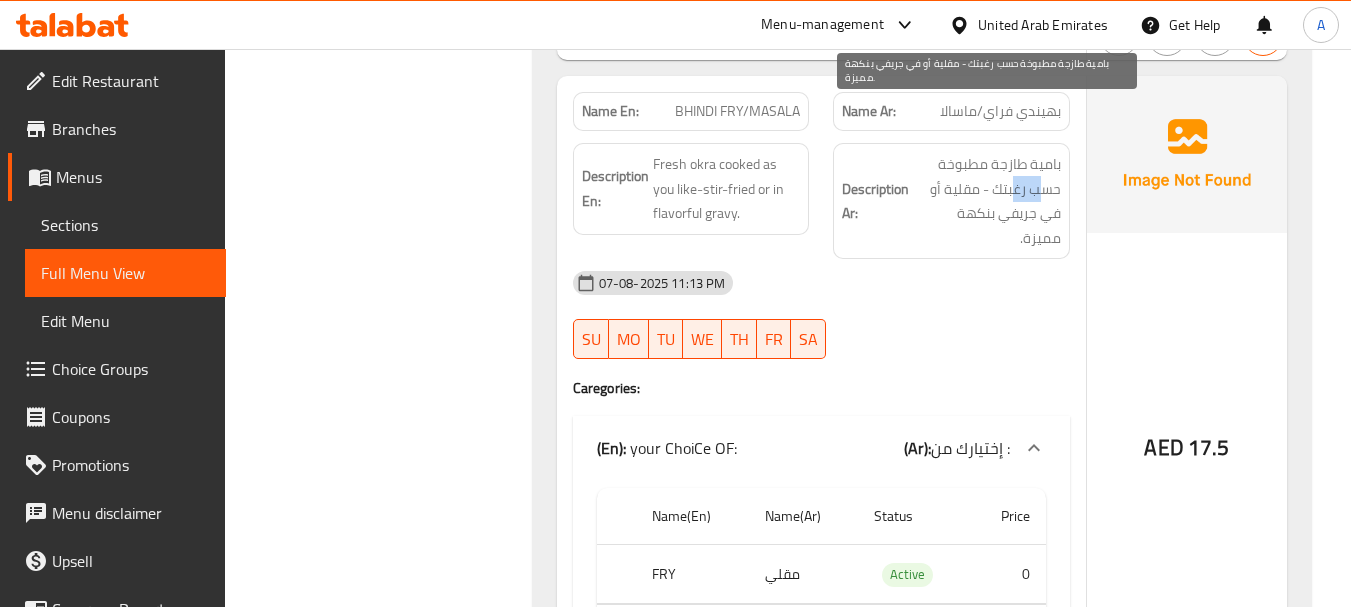 drag, startPoint x: 1047, startPoint y: 145, endPoint x: 994, endPoint y: 145, distance: 53 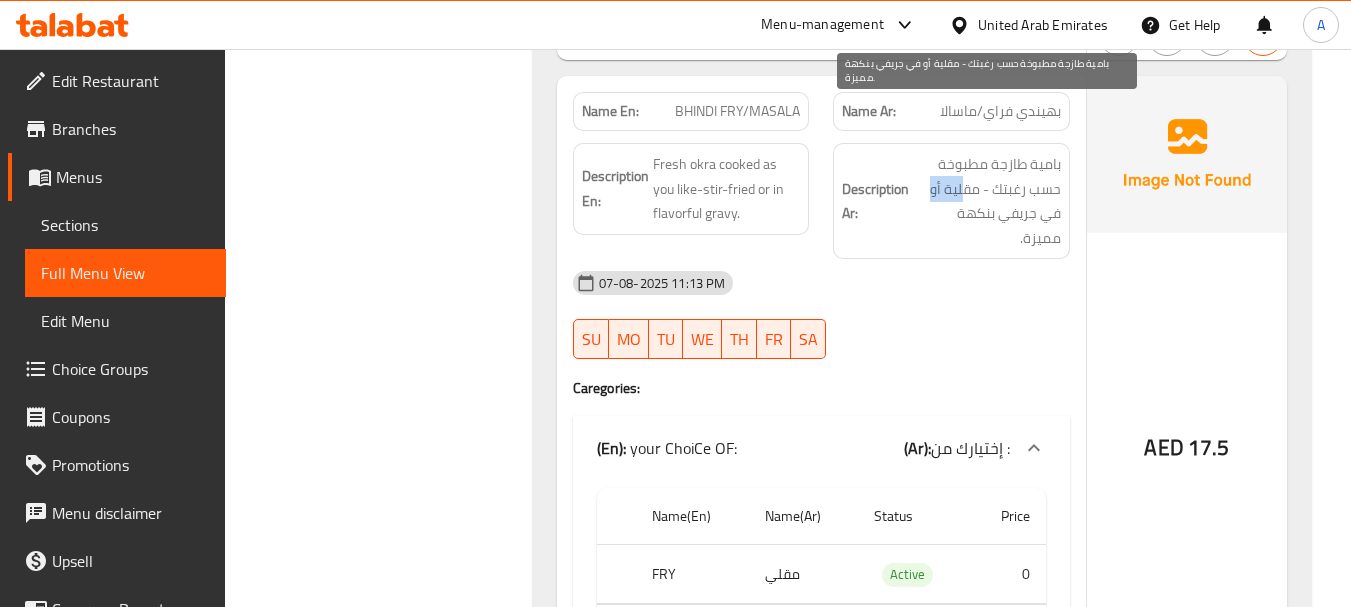 drag, startPoint x: 958, startPoint y: 138, endPoint x: 956, endPoint y: 148, distance: 10.198039 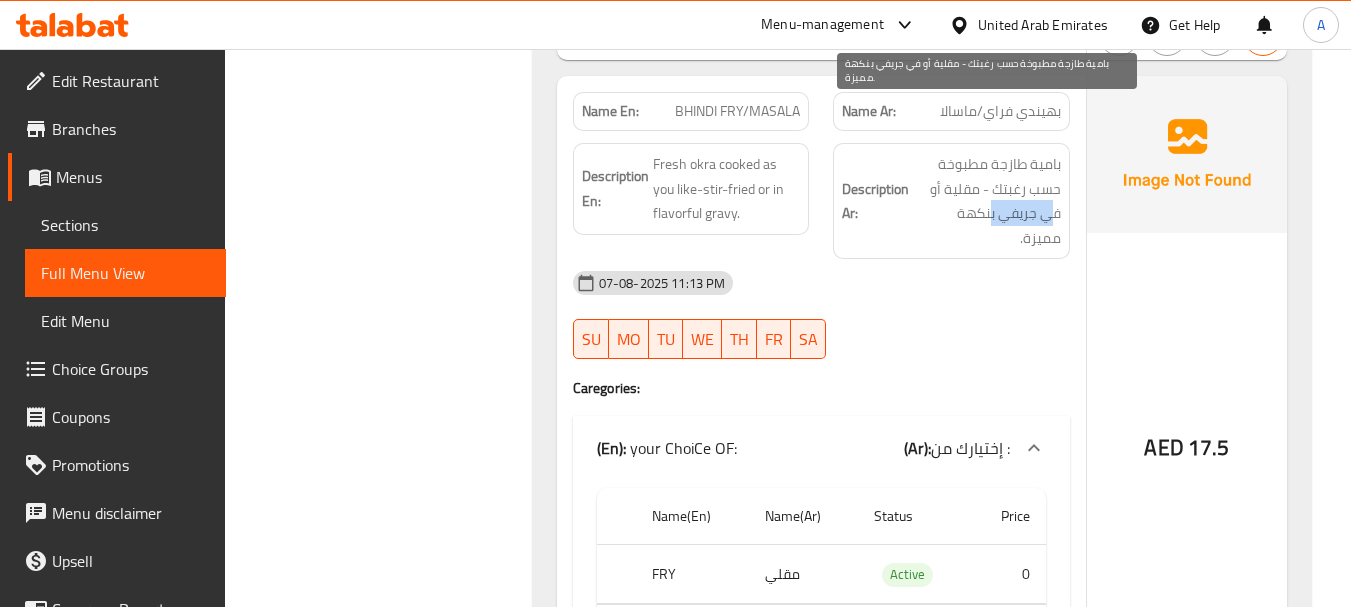 drag, startPoint x: 1018, startPoint y: 172, endPoint x: 989, endPoint y: 169, distance: 29.15476 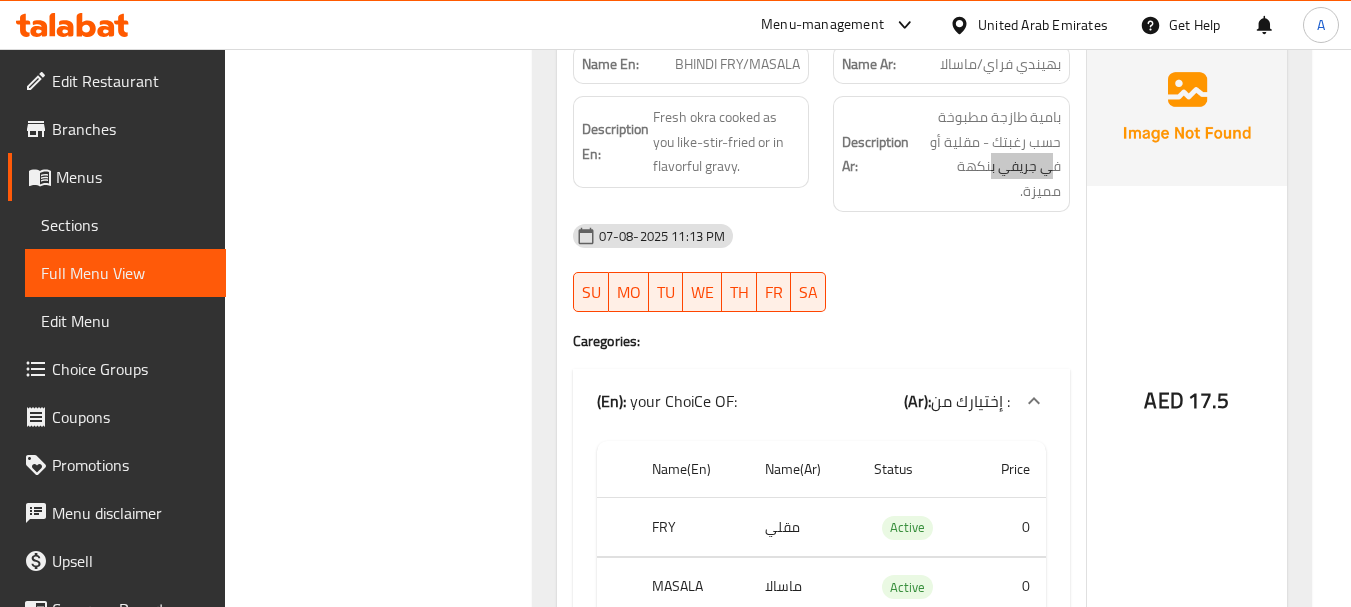 scroll, scrollTop: 25592, scrollLeft: 0, axis: vertical 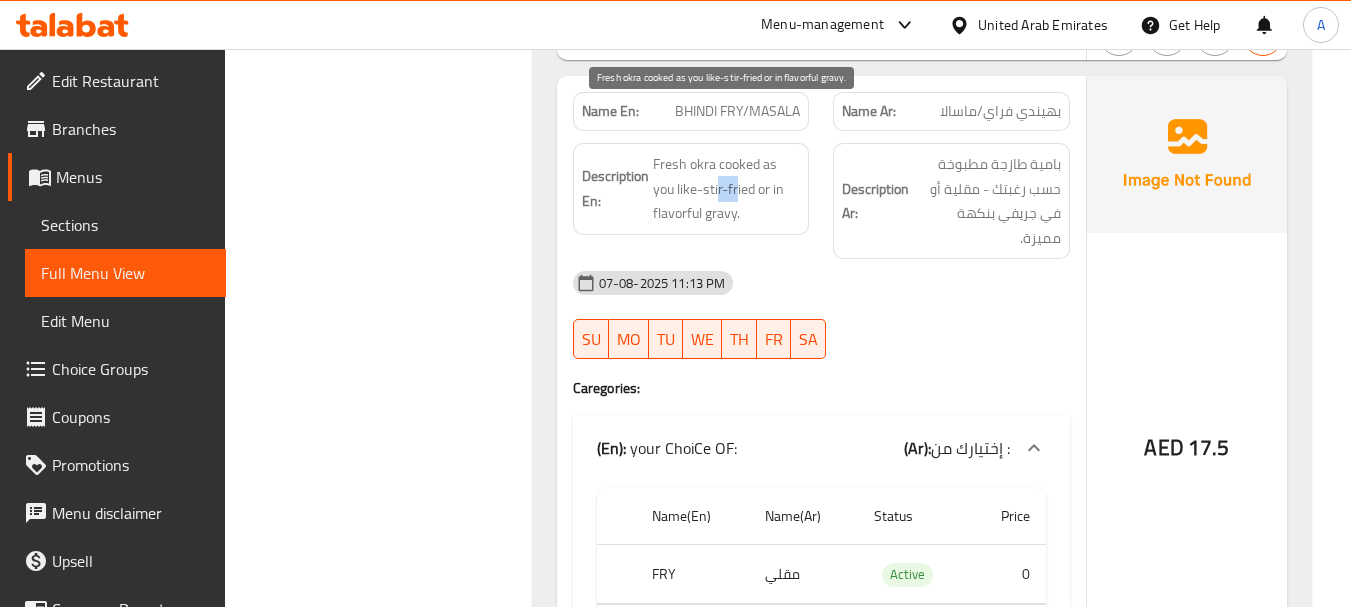 drag, startPoint x: 717, startPoint y: 140, endPoint x: 737, endPoint y: 144, distance: 20.396078 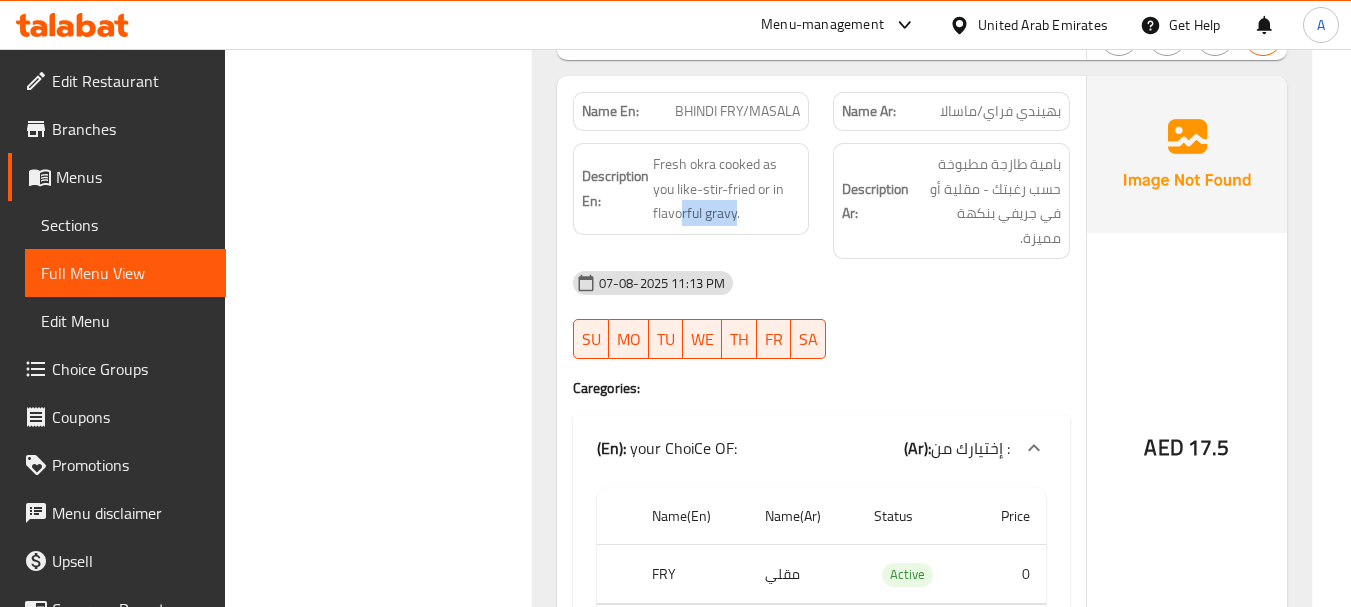 drag, startPoint x: 678, startPoint y: 161, endPoint x: 734, endPoint y: 179, distance: 58.821766 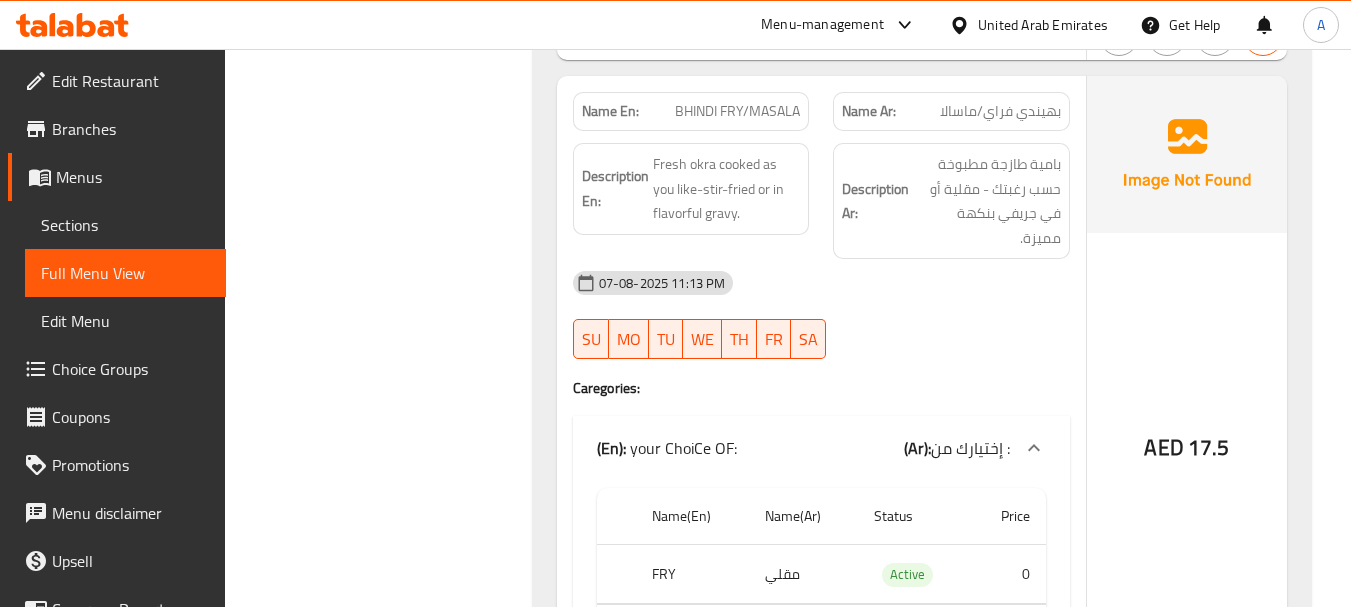 click on "Description Ar: بامية طازجة مطبوخة حسب رغبتك - مقلية أو في جريفي بنكهة مميزة." at bounding box center [951, -16993] 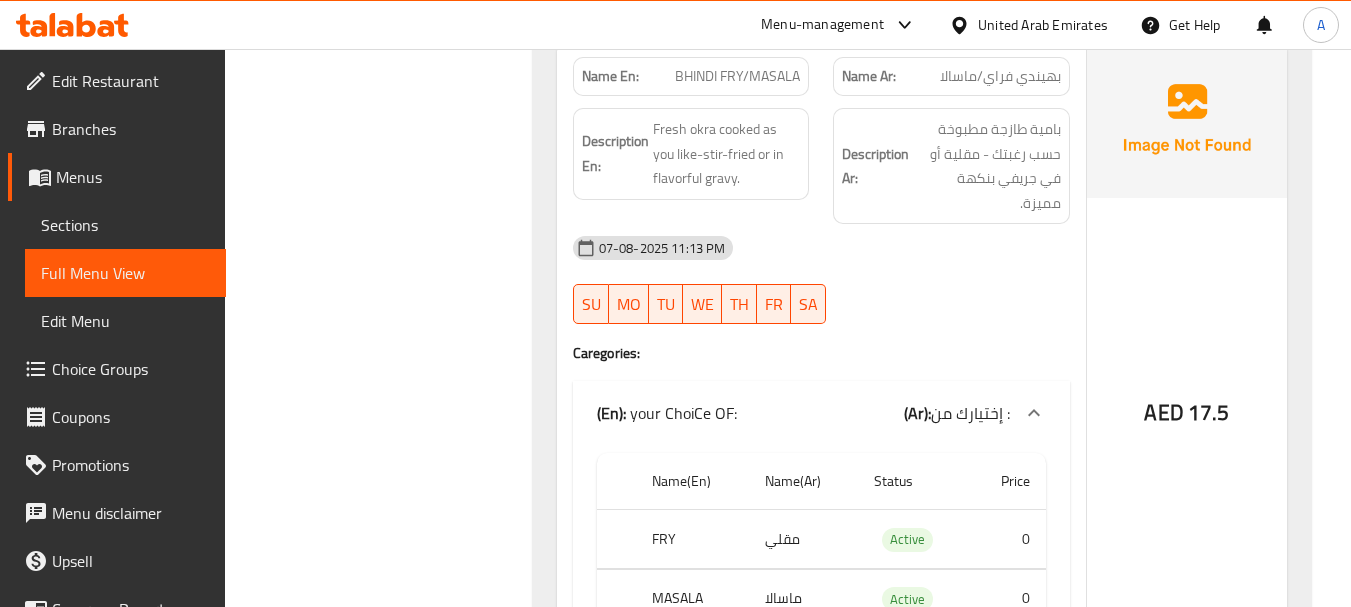scroll, scrollTop: 25592, scrollLeft: 0, axis: vertical 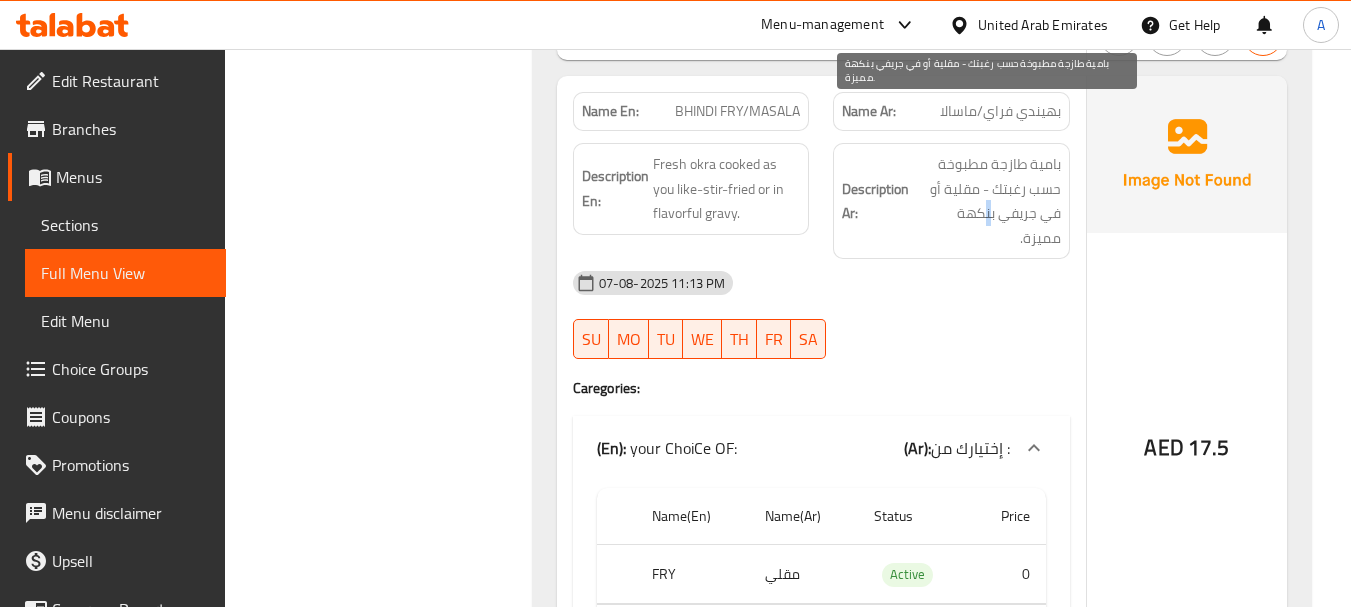 drag, startPoint x: 987, startPoint y: 162, endPoint x: 921, endPoint y: 211, distance: 82.20097 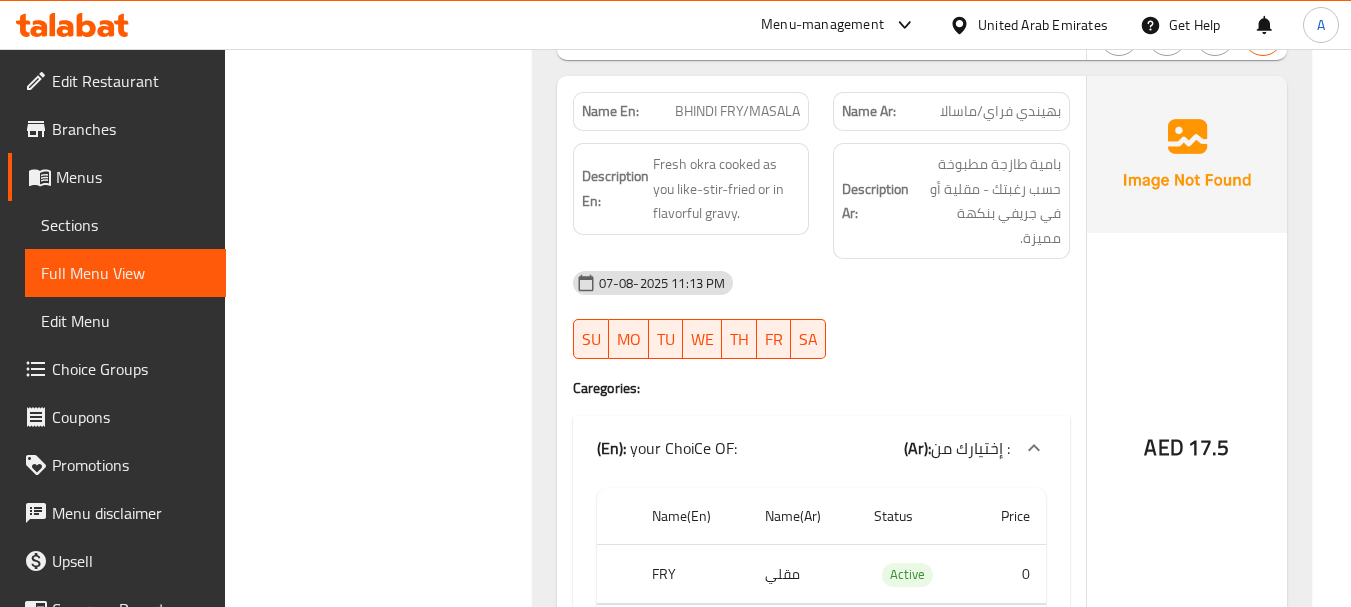 click on "07-08-2025 11:13 PM" at bounding box center [821, -16911] 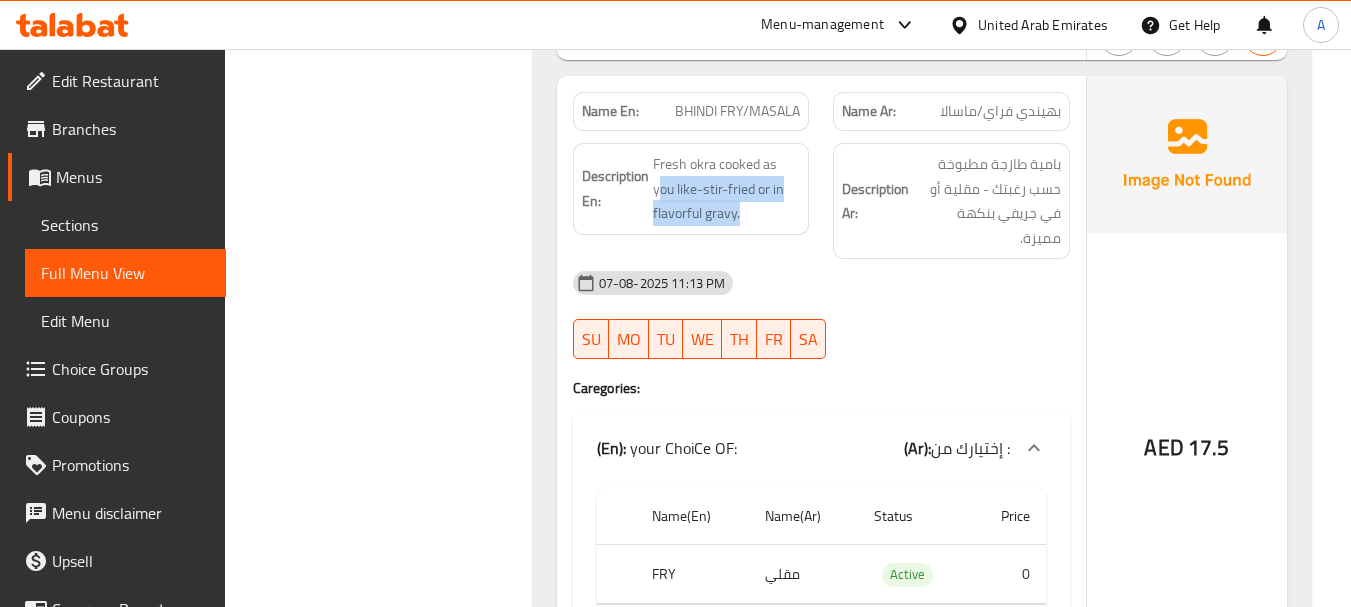 drag, startPoint x: 725, startPoint y: 162, endPoint x: 856, endPoint y: 229, distance: 147.13939 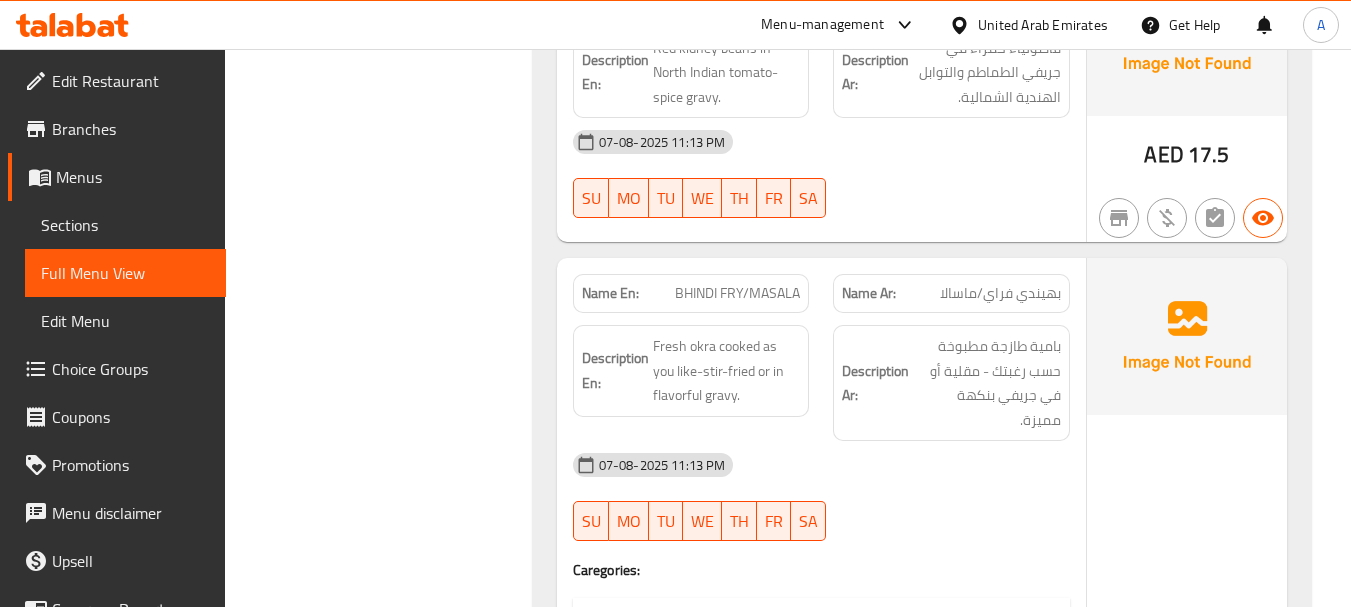 scroll, scrollTop: 25392, scrollLeft: 0, axis: vertical 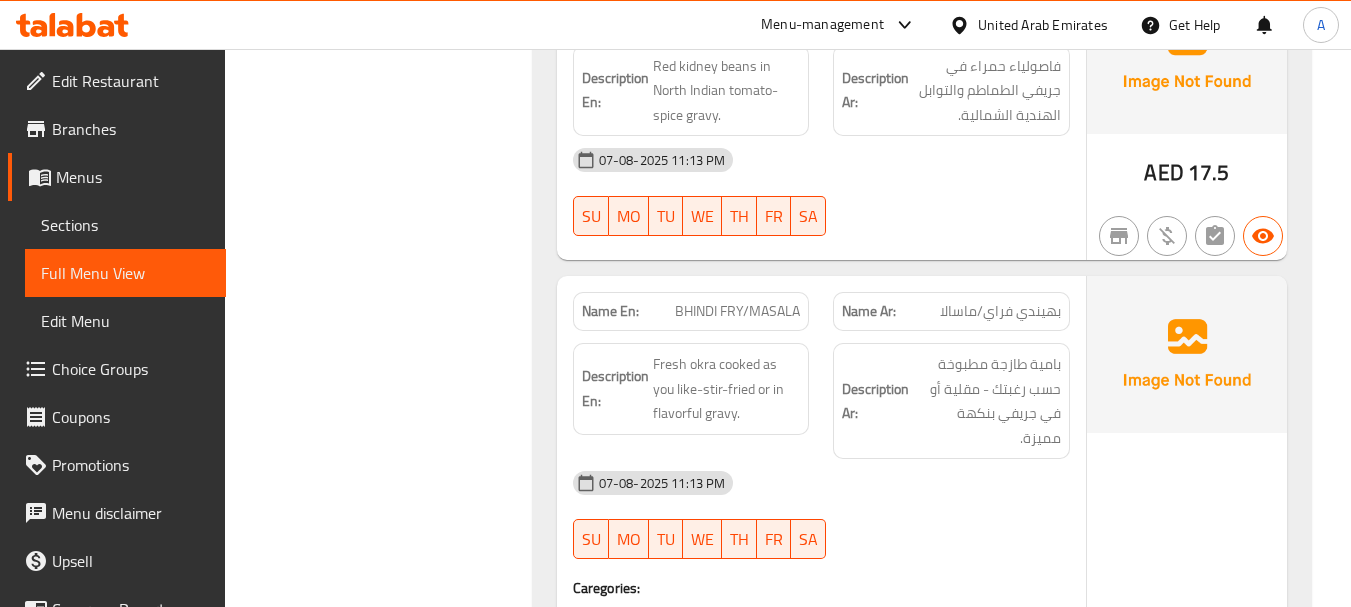 click on "BHINDI FRY/MASALA" at bounding box center (729, -16879) 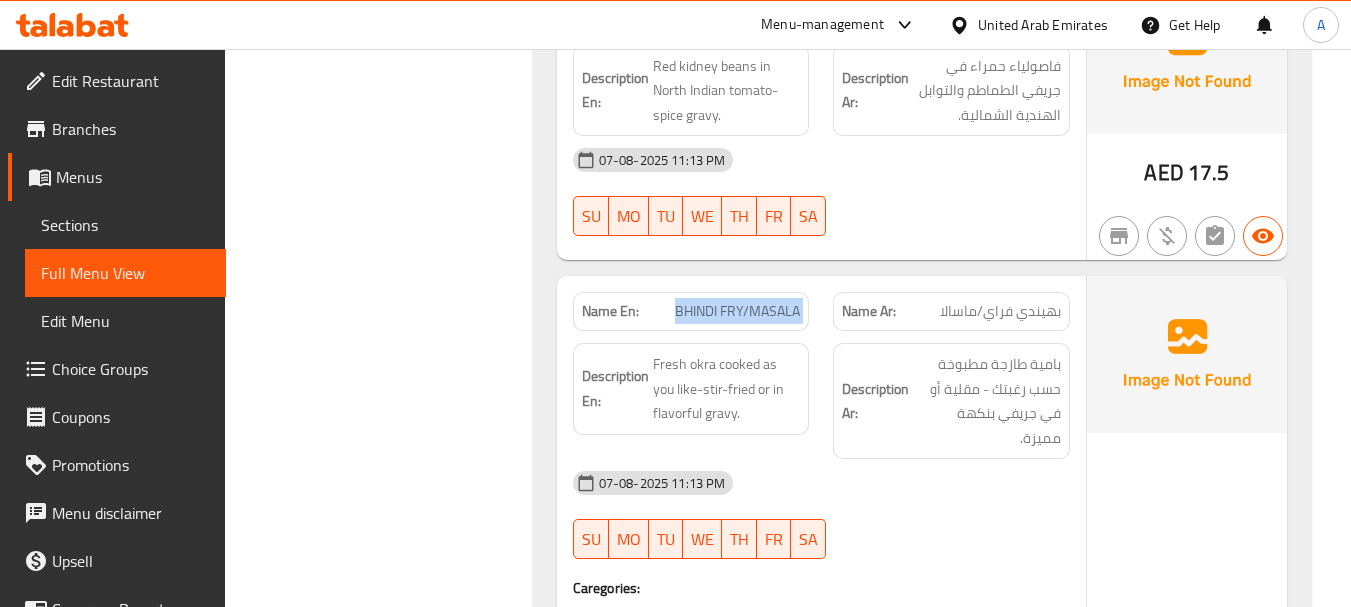 drag, startPoint x: 706, startPoint y: 270, endPoint x: 804, endPoint y: 266, distance: 98.0816 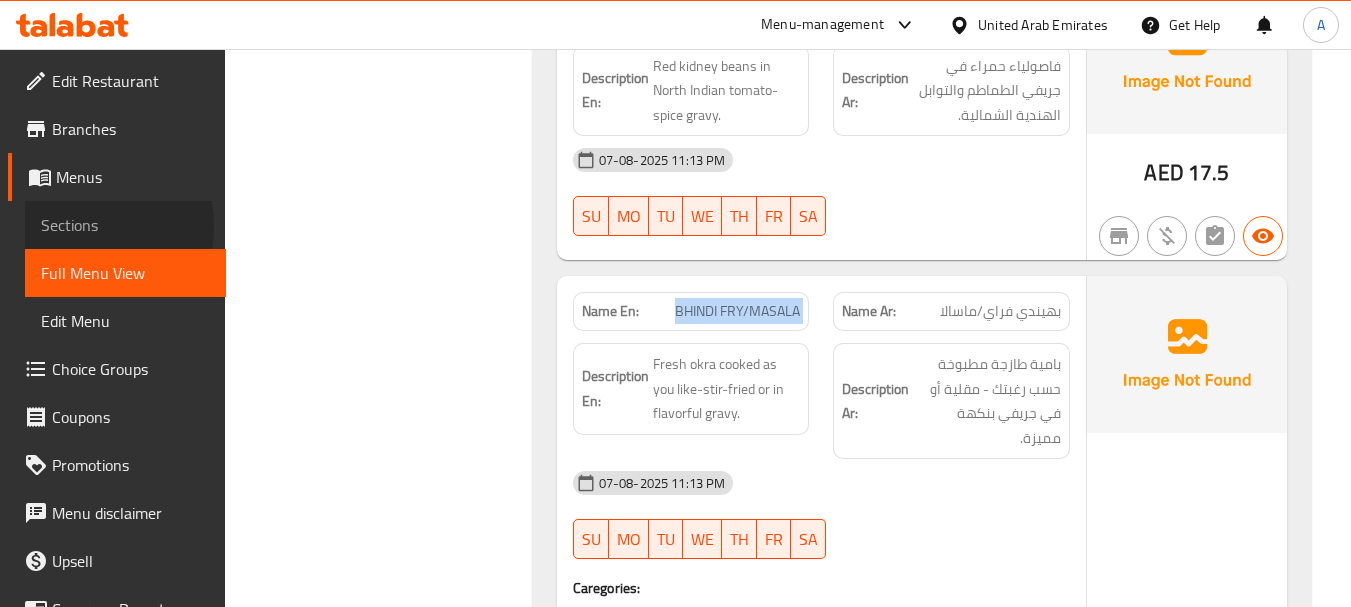 click on "Sections" at bounding box center [125, 225] 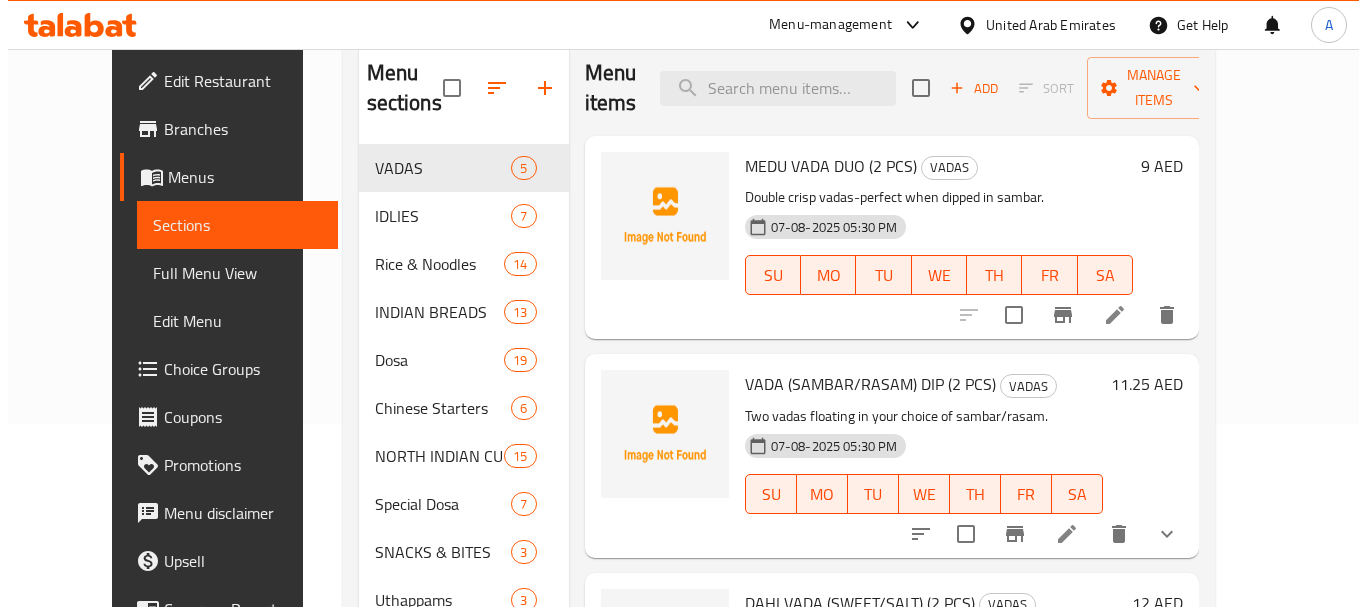 scroll, scrollTop: 0, scrollLeft: 0, axis: both 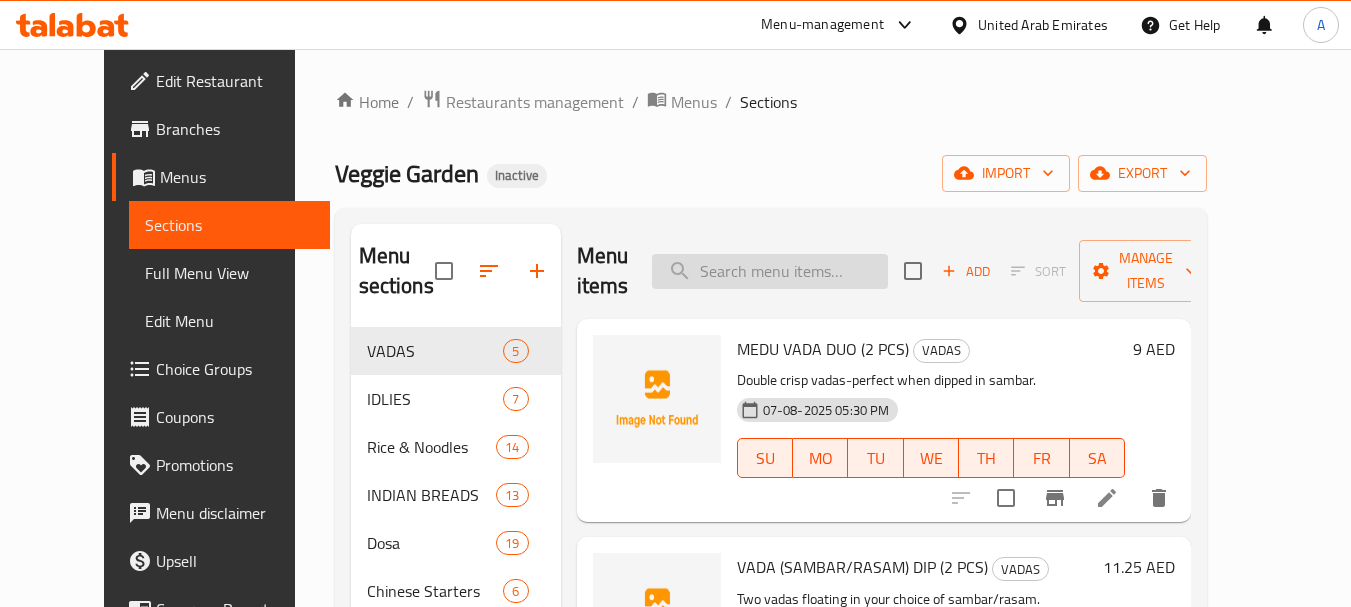 click at bounding box center (770, 271) 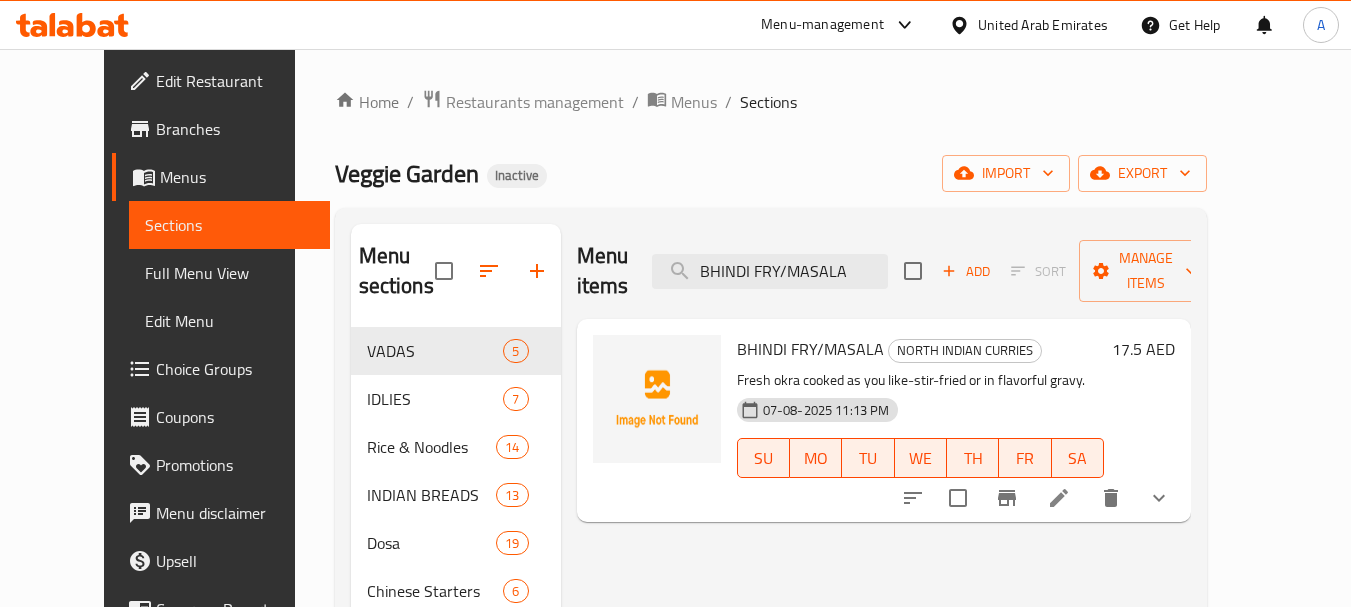type on "BHINDI FRY/MASALA" 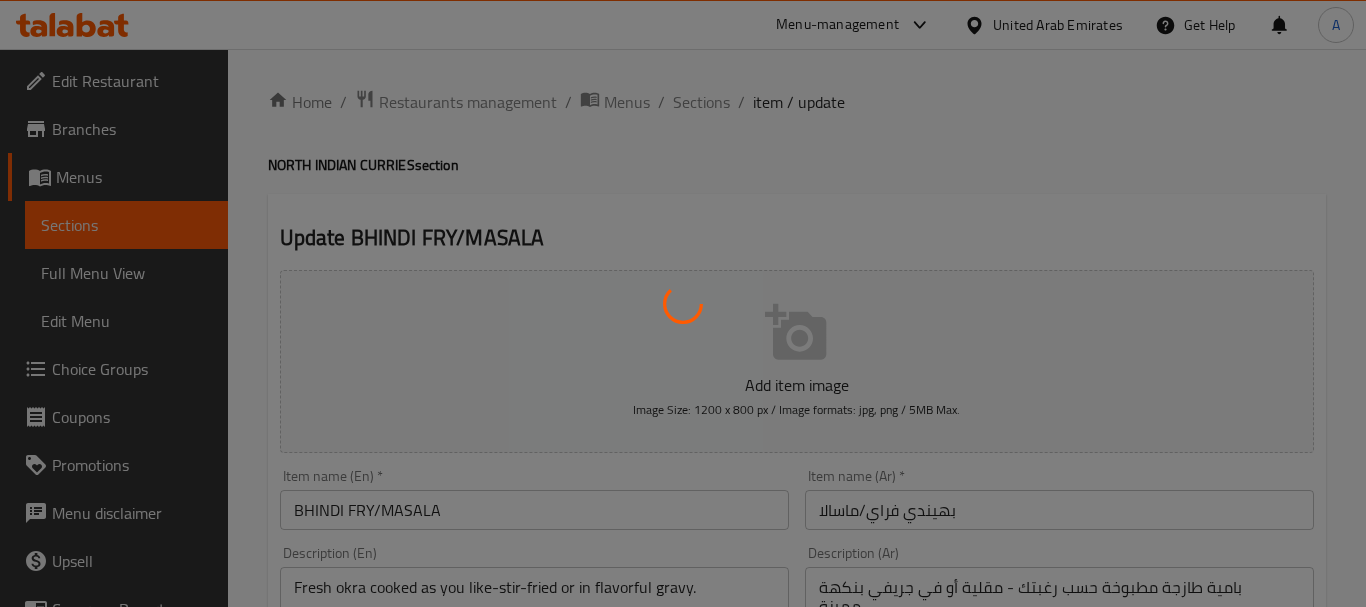 type on "إختيارك من :" 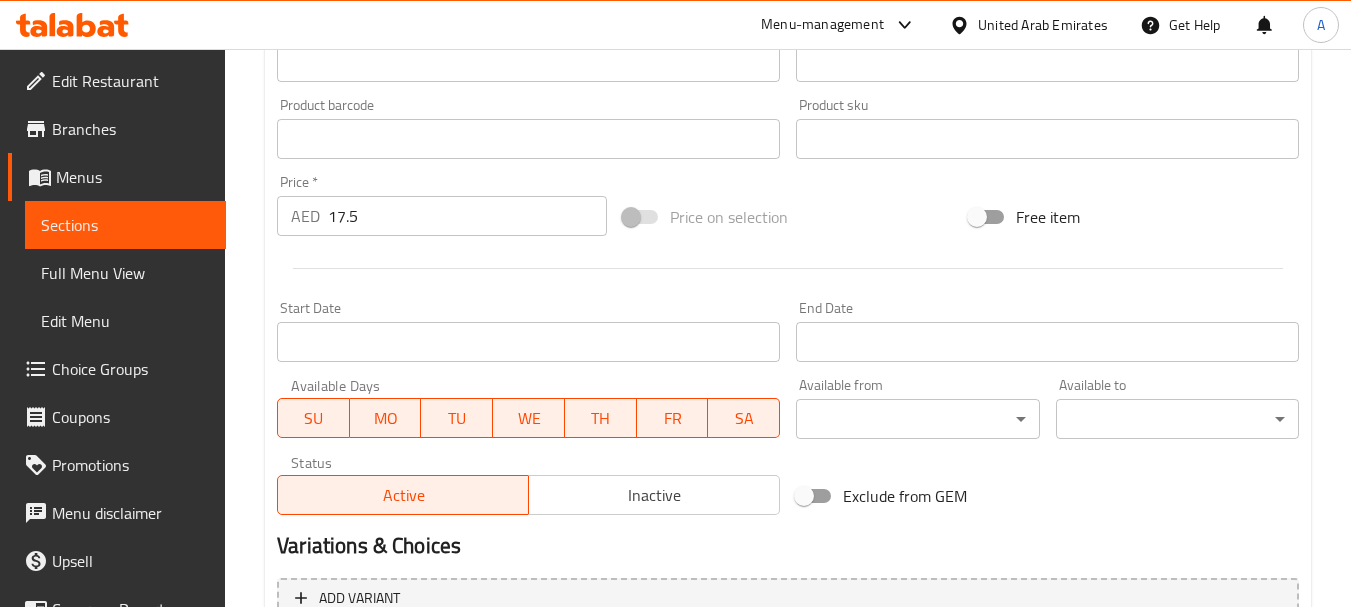 scroll, scrollTop: 300, scrollLeft: 0, axis: vertical 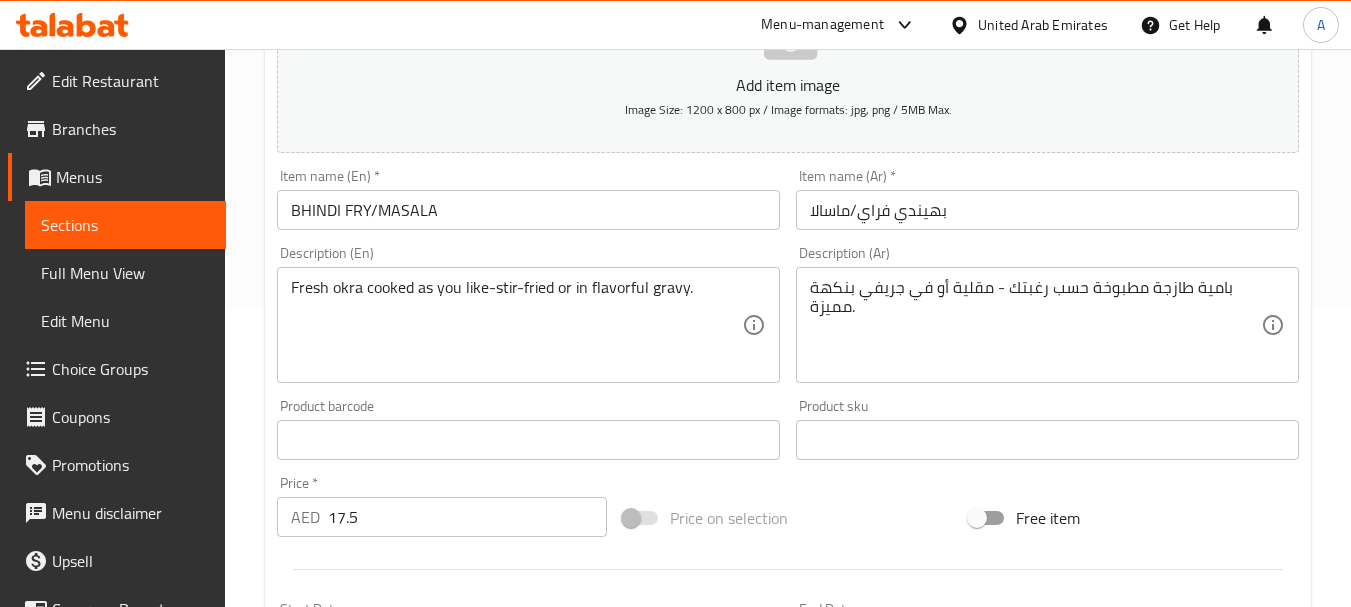 click on "Full Menu View" at bounding box center (125, 273) 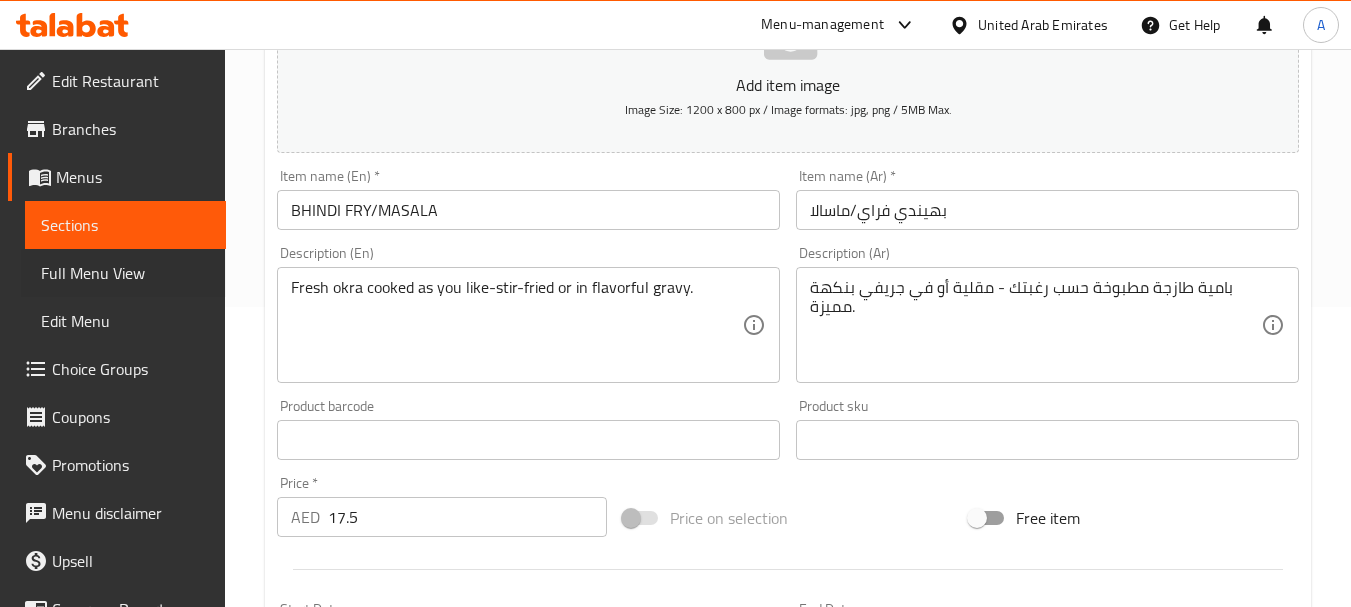 type 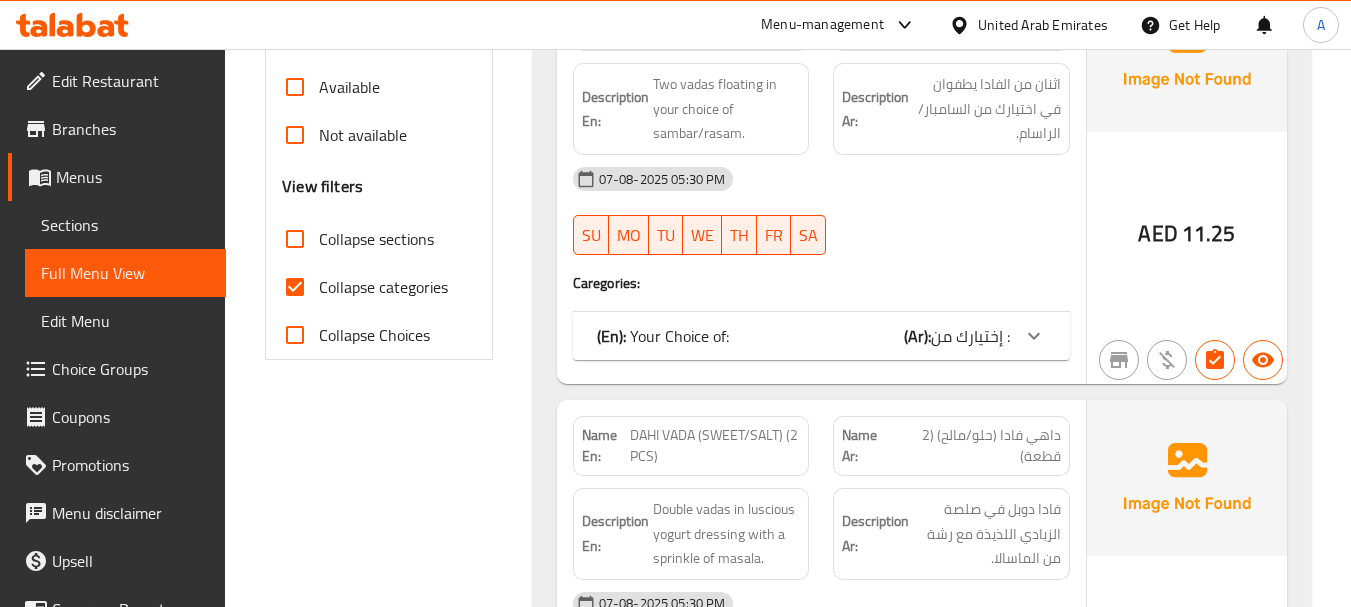 scroll, scrollTop: 700, scrollLeft: 0, axis: vertical 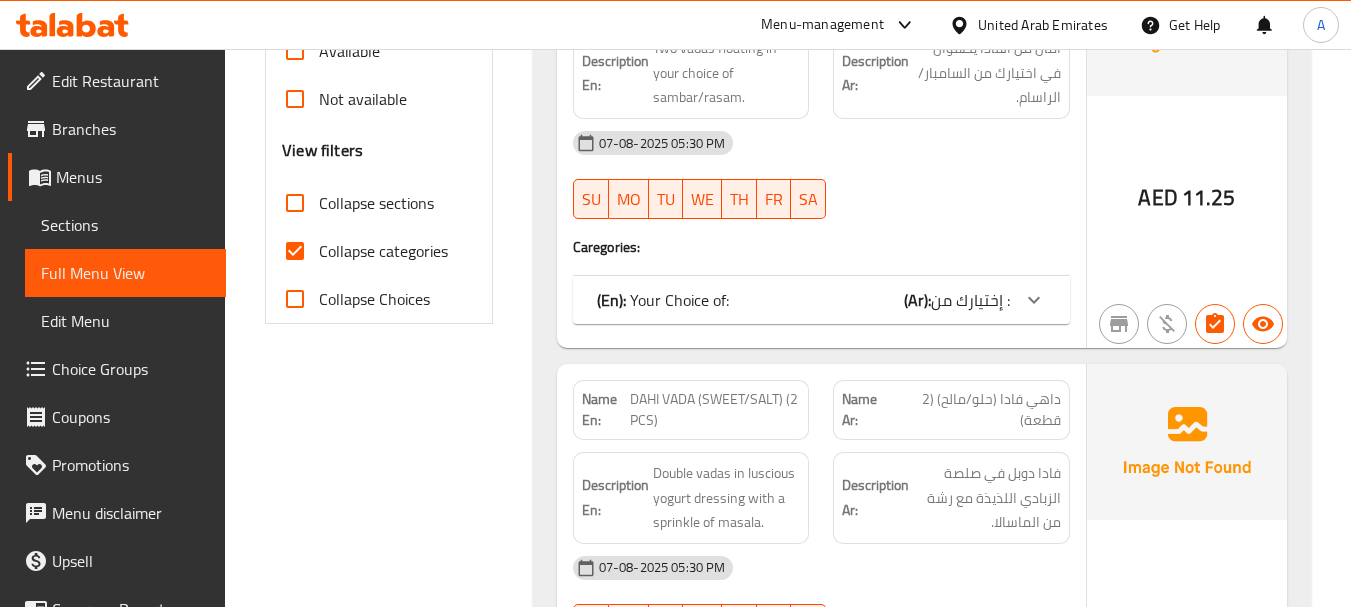 click on "Collapse categories" at bounding box center (295, 251) 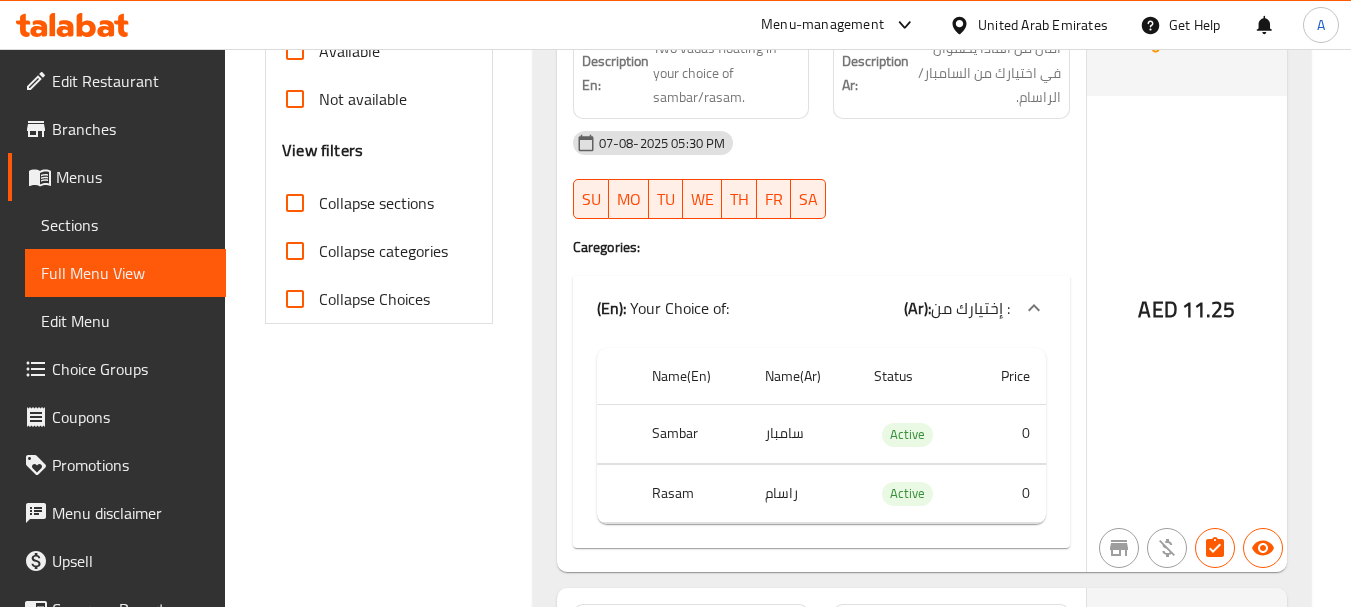 click on "Filter Branches Branches Popular filters Free items Branch specific items Has choices Upsell items Availability filters Available Not available View filters Collapse sections Collapse categories Collapse Choices" at bounding box center (386, 22075) 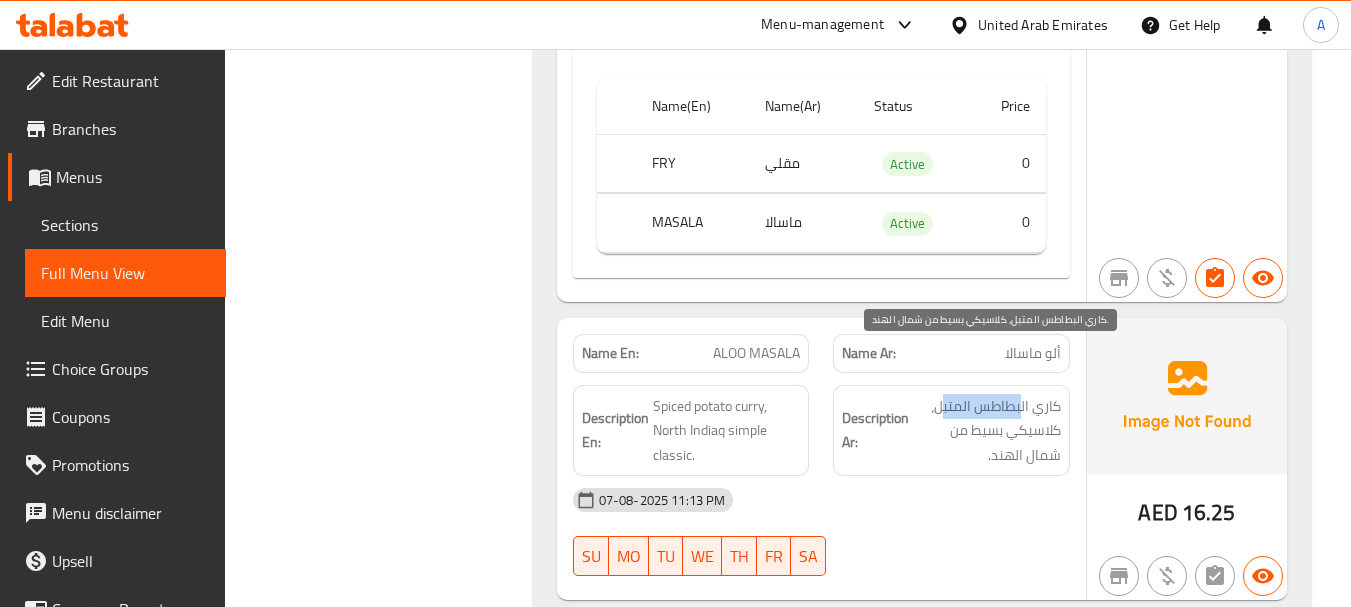 click on "كاري البطاطس المتبل، كلاسيكي بسيط من شمال الهند." at bounding box center [987, 431] 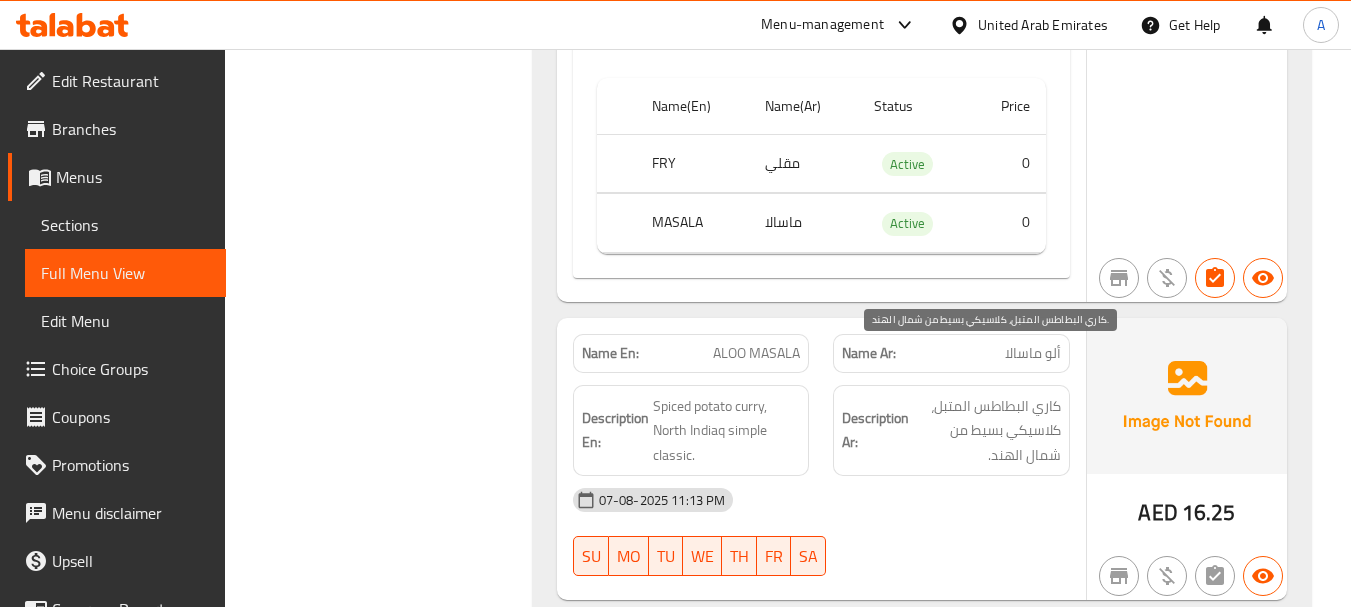 click on "كاري البطاطس المتبل، كلاسيكي بسيط من شمال الهند." at bounding box center [987, 431] 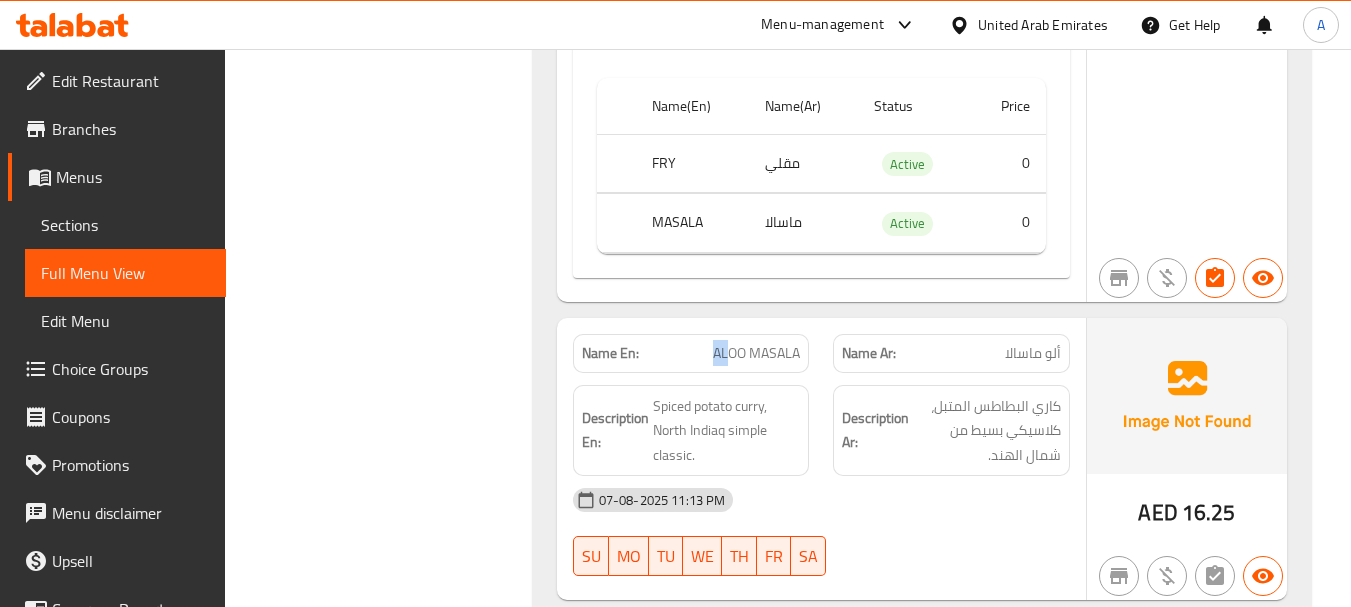 click on "Name En: ALOO MASALA Name Ar: ألو ماسالا Description En: Spiced potato curry, North Indiaq simple classic. Description Ar: كاري البطاطس المتبل، كلاسيكي بسيط من شمال الهند. 07-08-2025 11:13 PM SU MO TU WE TH FR SA" at bounding box center (821, -17063) 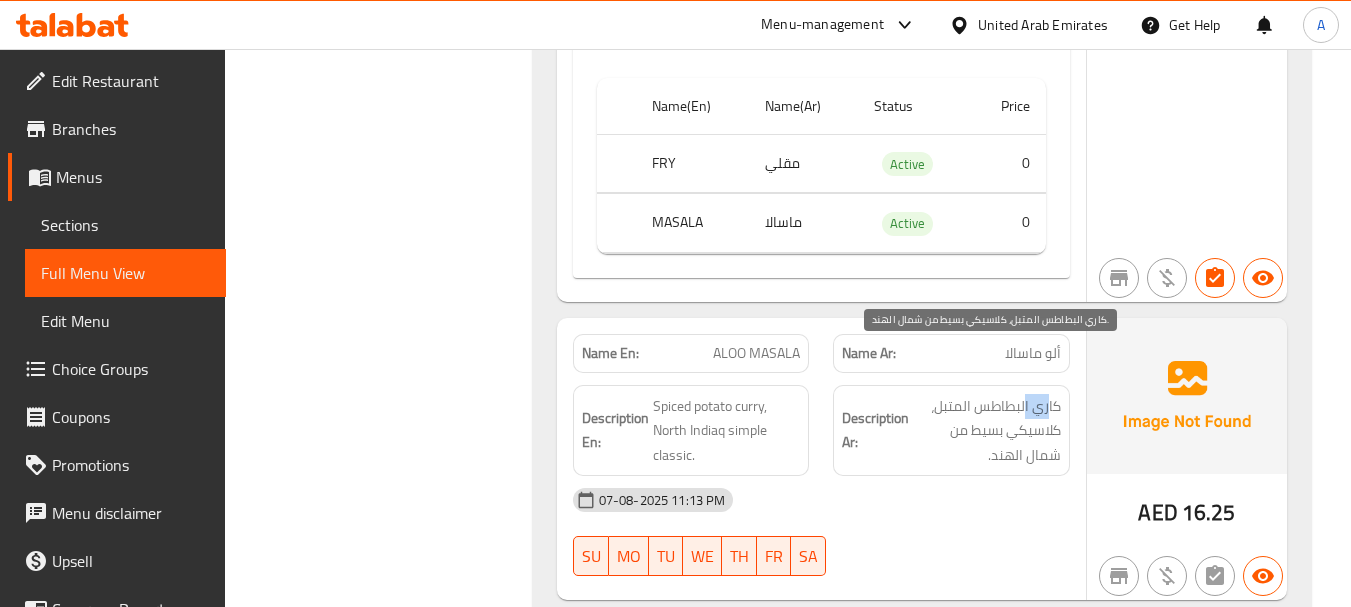 drag, startPoint x: 1041, startPoint y: 351, endPoint x: 1018, endPoint y: 405, distance: 58.694122 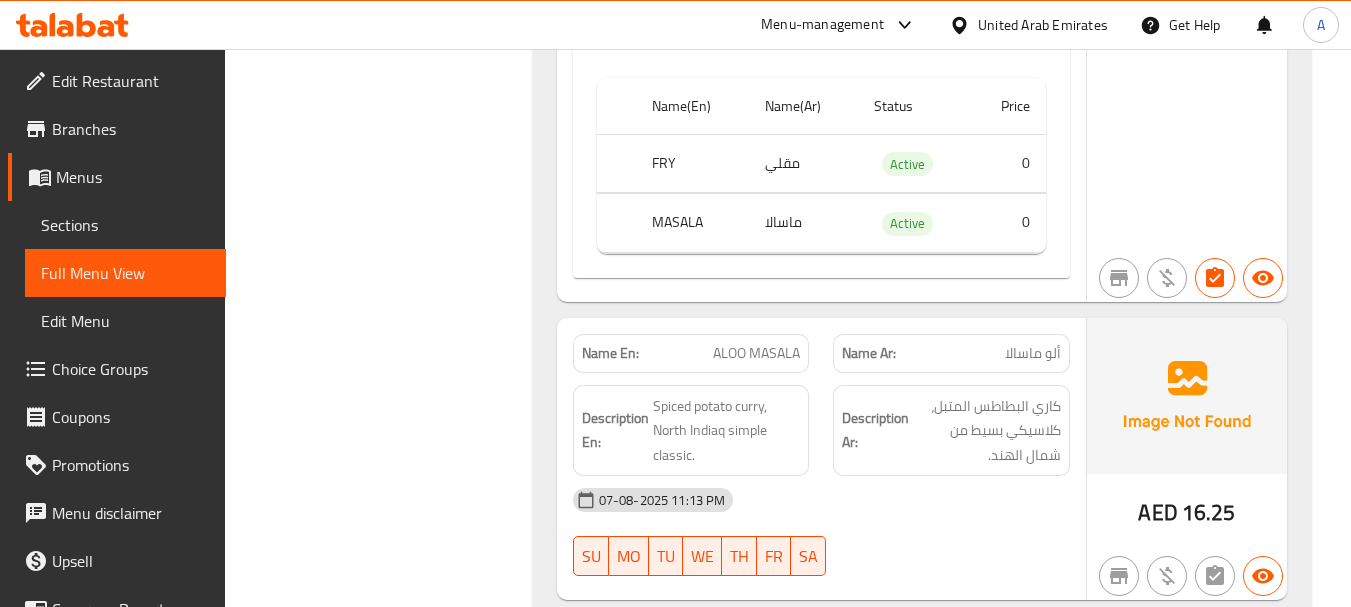 drag, startPoint x: 1040, startPoint y: 467, endPoint x: 1033, endPoint y: 371, distance: 96.25487 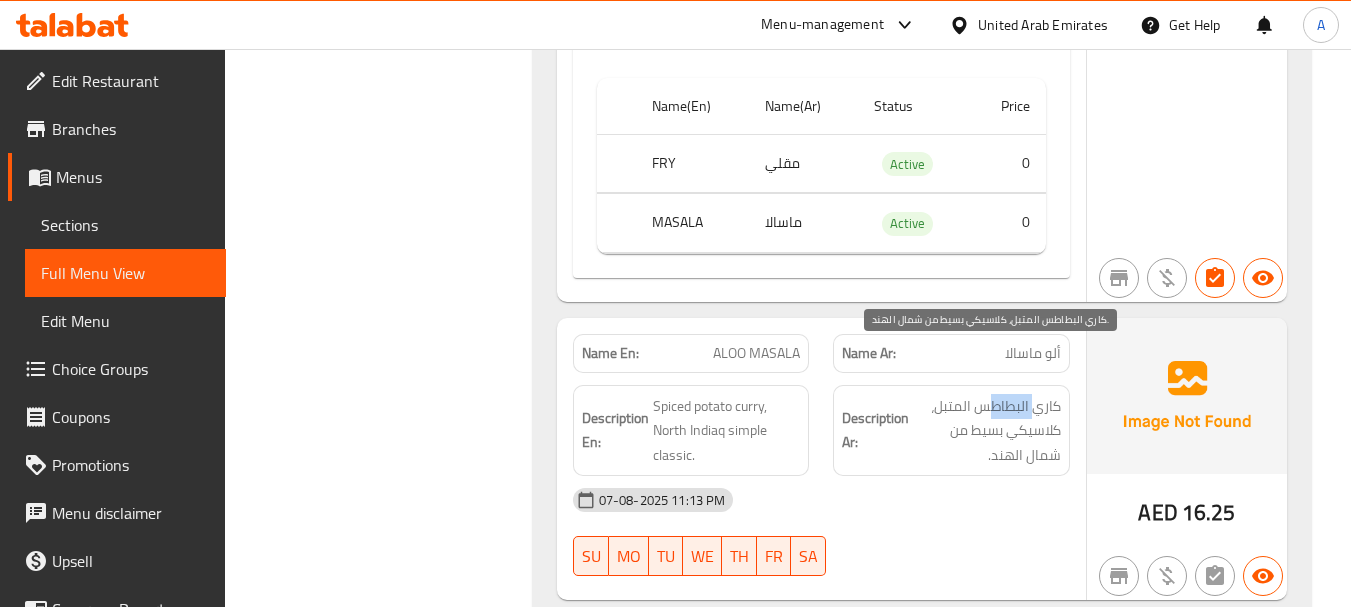 drag, startPoint x: 1031, startPoint y: 367, endPoint x: 981, endPoint y: 371, distance: 50.159744 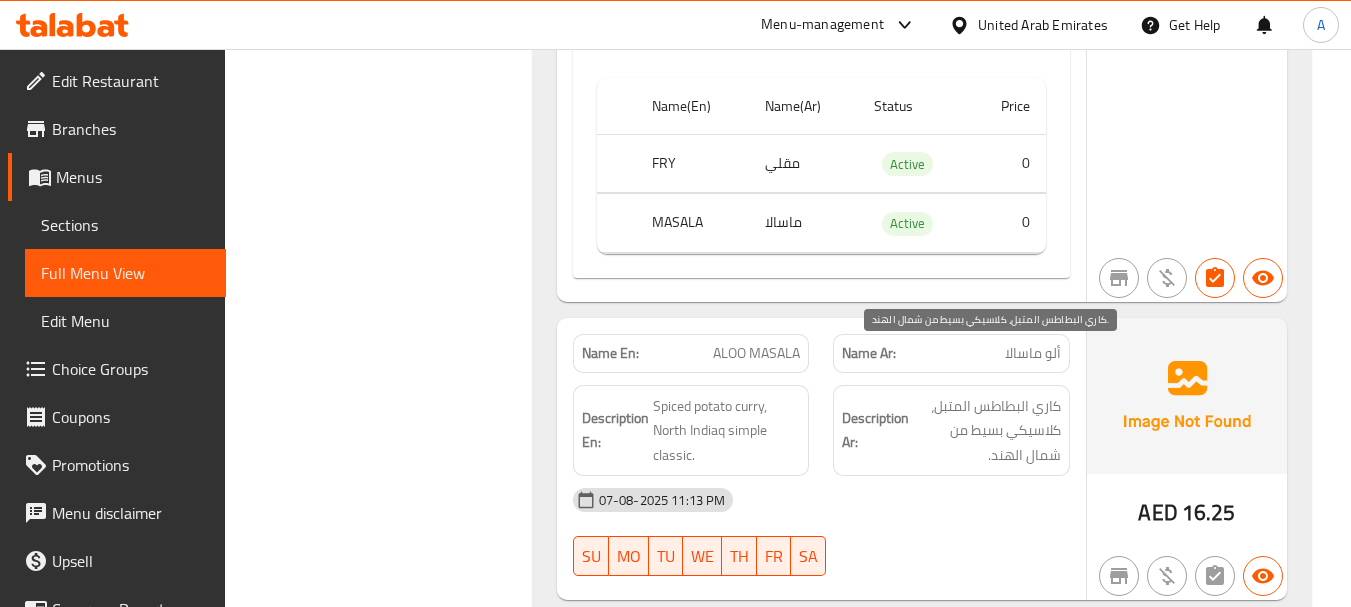 drag, startPoint x: 1022, startPoint y: 396, endPoint x: 976, endPoint y: 491, distance: 105.550934 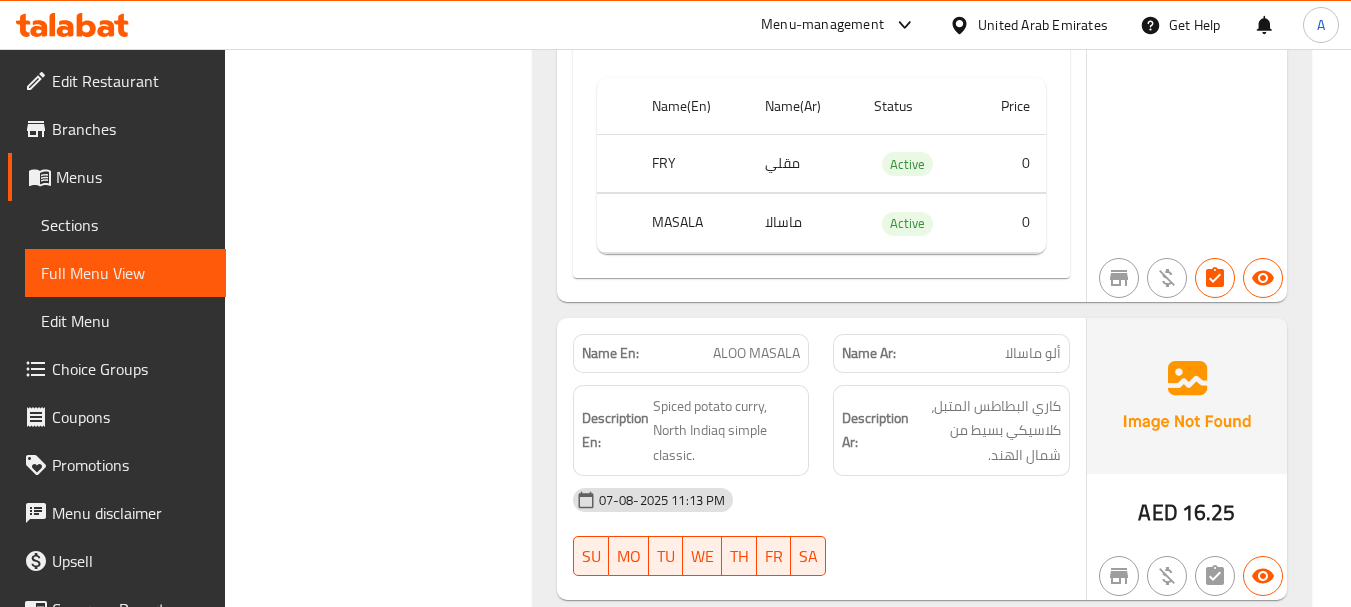 click on "07-08-2025 11:13 PM SU MO TU WE TH FR SA" at bounding box center [821, -16989] 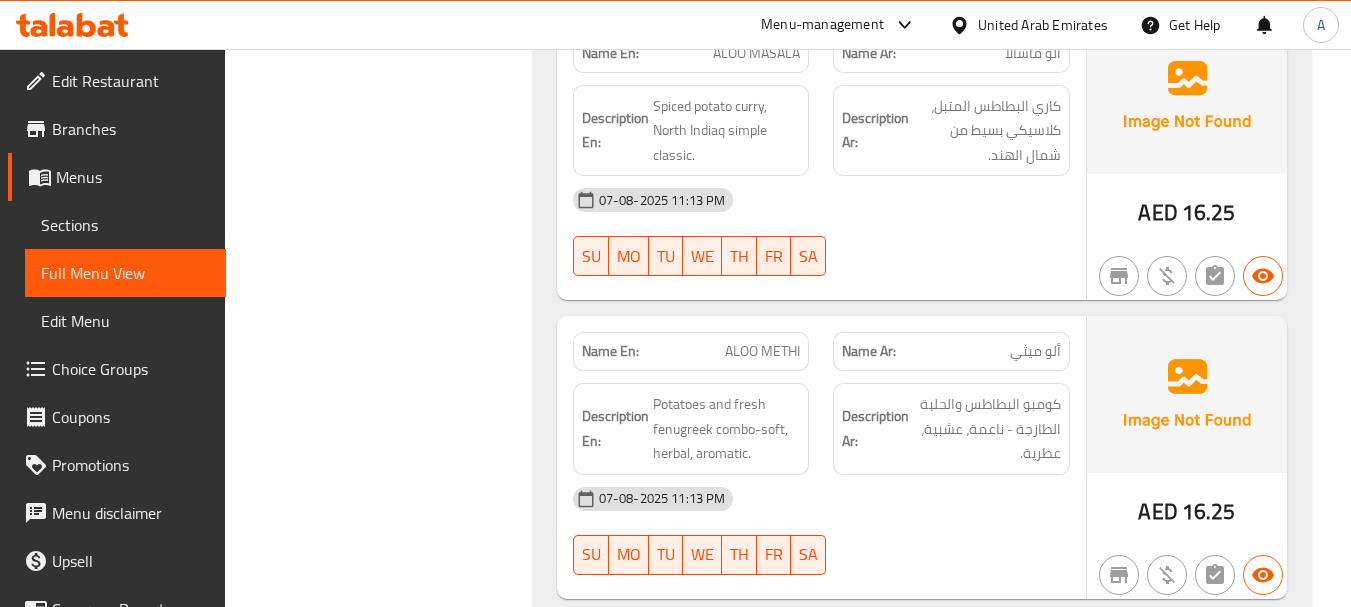 scroll, scrollTop: 26501, scrollLeft: 0, axis: vertical 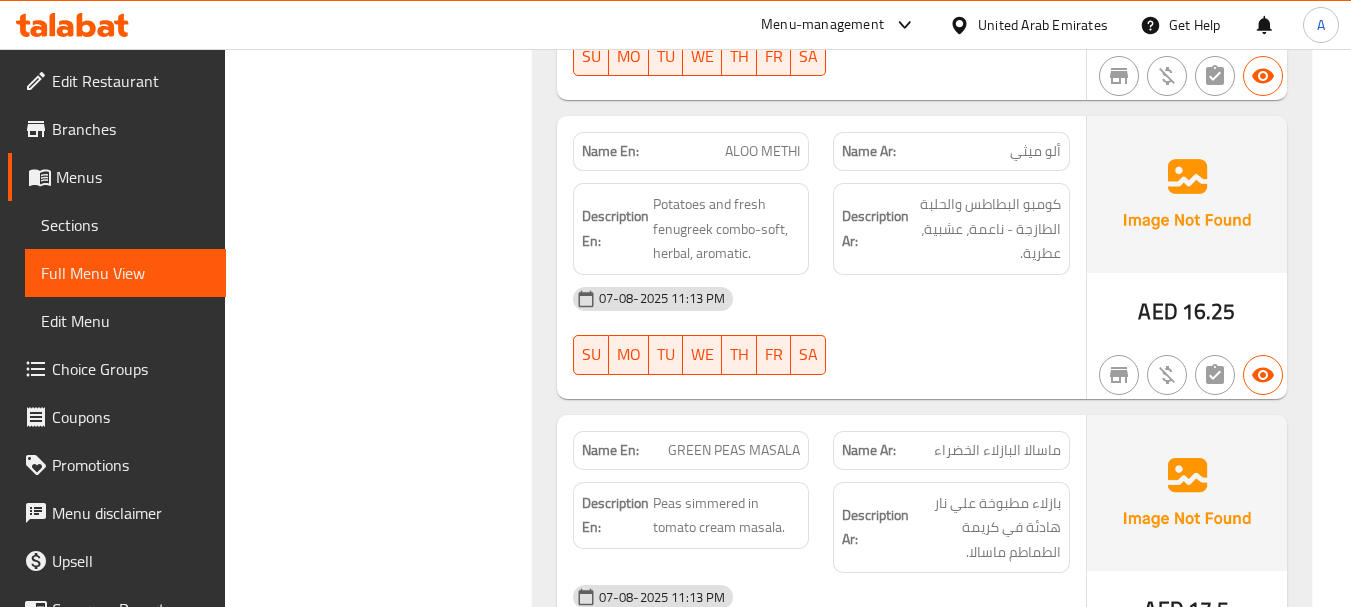 drag, startPoint x: 711, startPoint y: 393, endPoint x: 768, endPoint y: 387, distance: 57.31492 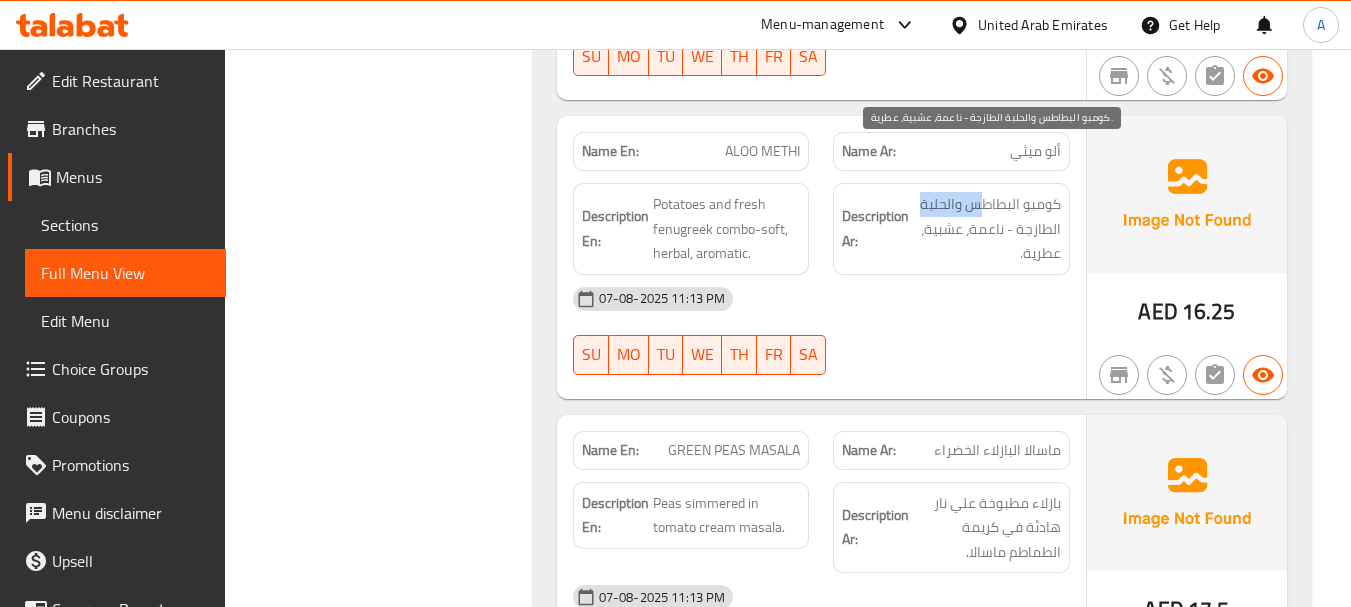 drag, startPoint x: 924, startPoint y: 149, endPoint x: 982, endPoint y: 181, distance: 66.24198 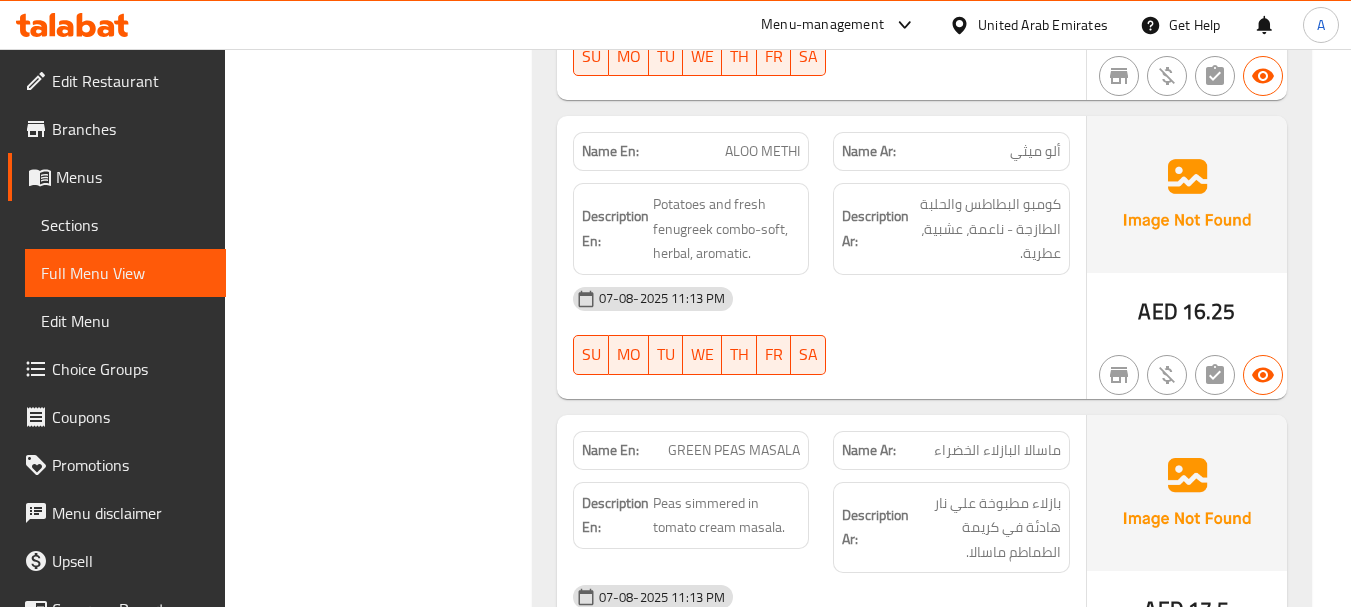 click on "Description Ar: كومبو البطاطس والحلبة الطازجة - ناعمة، عشبية، عطرية." at bounding box center (951, -17292) 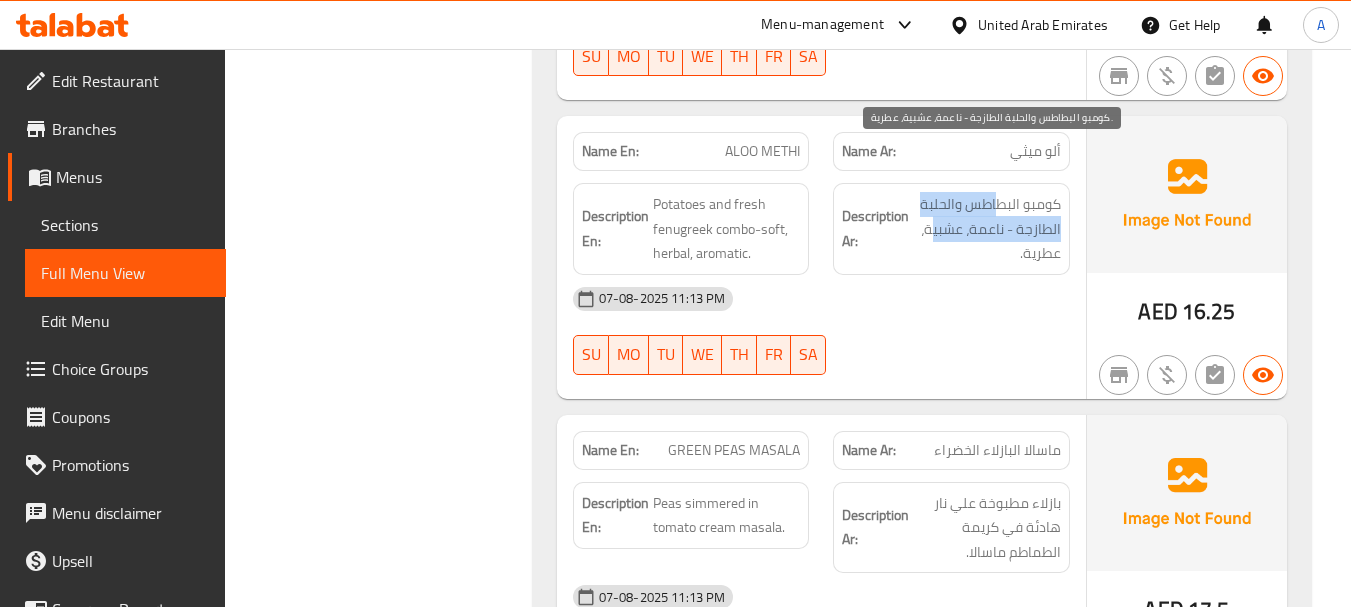 drag, startPoint x: 996, startPoint y: 168, endPoint x: 946, endPoint y: 261, distance: 105.58882 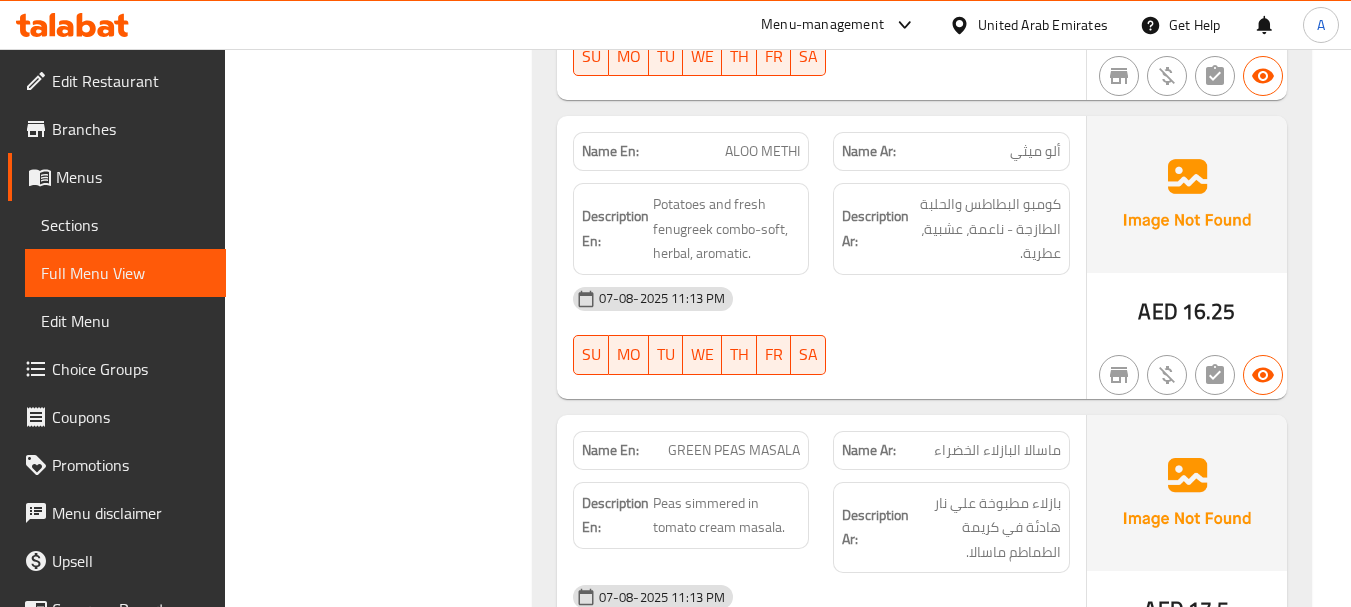 click on "07-08-2025 11:13 PM" at bounding box center [821, -17223] 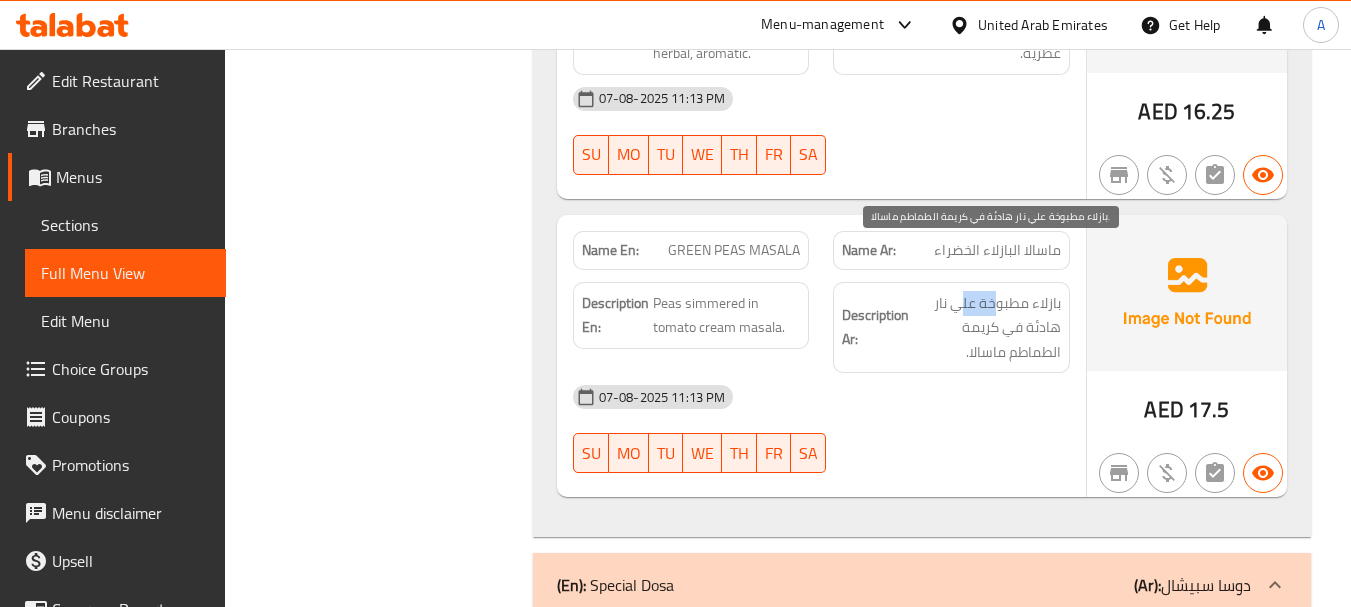 drag, startPoint x: 973, startPoint y: 258, endPoint x: 1029, endPoint y: 321, distance: 84.29116 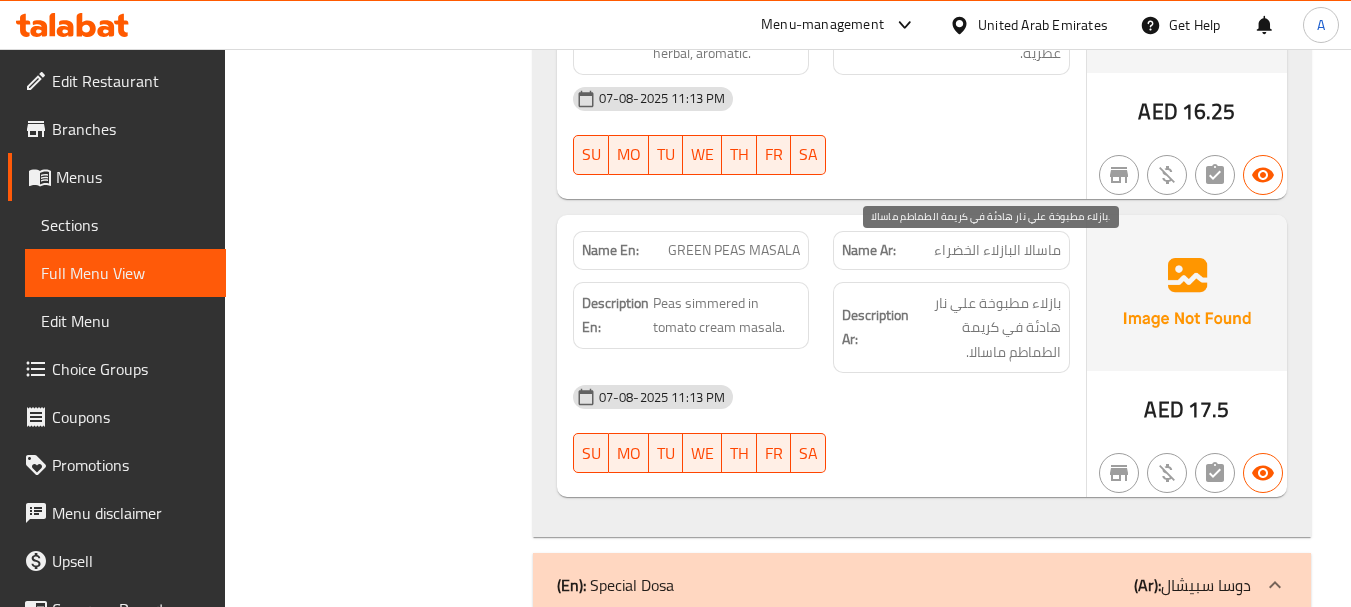 click on "بازلاء مطبوخة علي نار هادئة في كريمة الطماطم ماسالا." at bounding box center (987, 328) 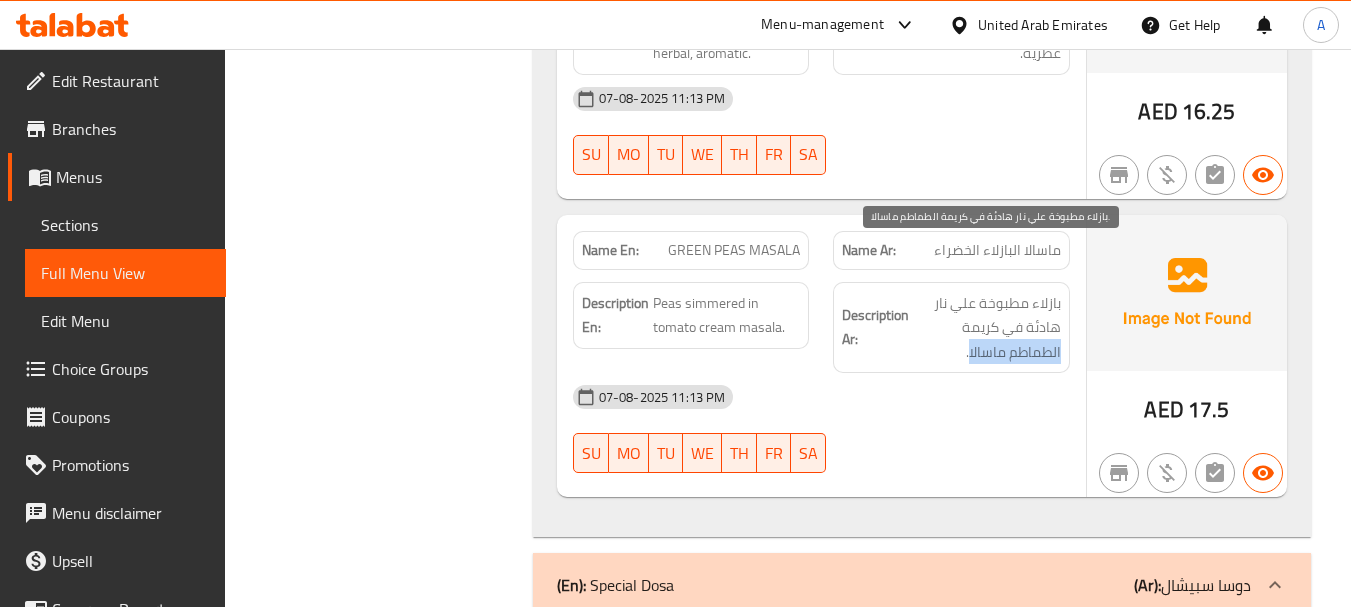 drag, startPoint x: 1043, startPoint y: 306, endPoint x: 972, endPoint y: 309, distance: 71.063354 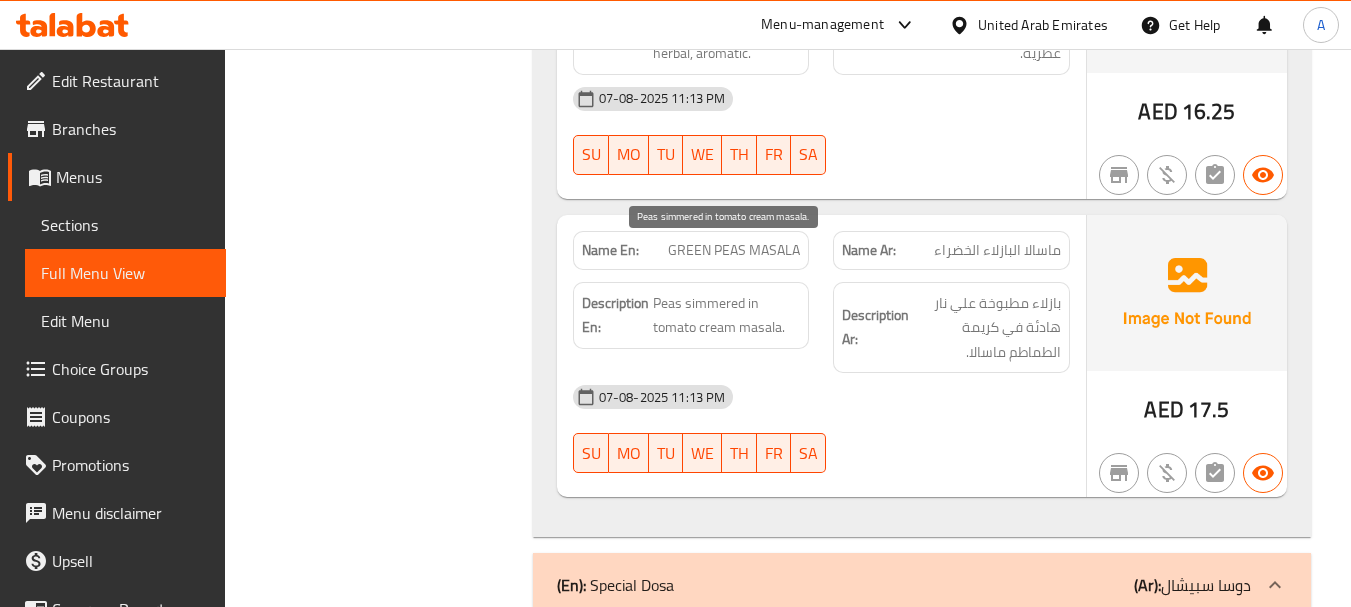 drag, startPoint x: 764, startPoint y: 265, endPoint x: 833, endPoint y: 291, distance: 73.736015 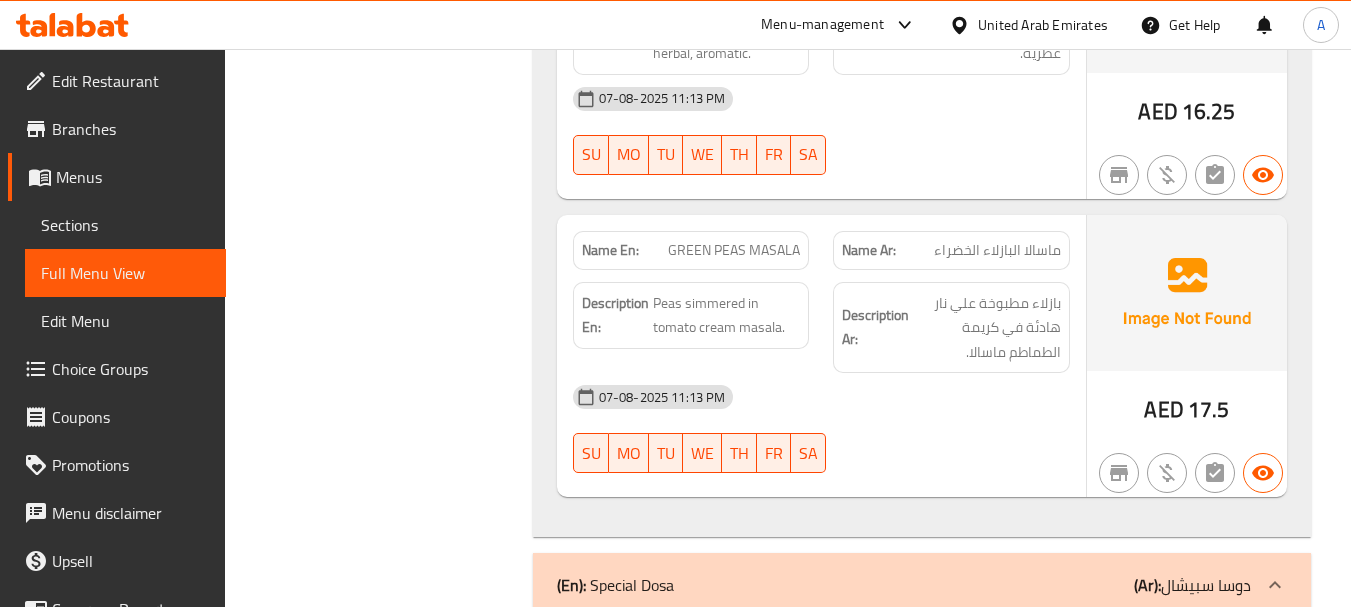 click on "07-08-2025 11:13 PM" at bounding box center [821, -7920] 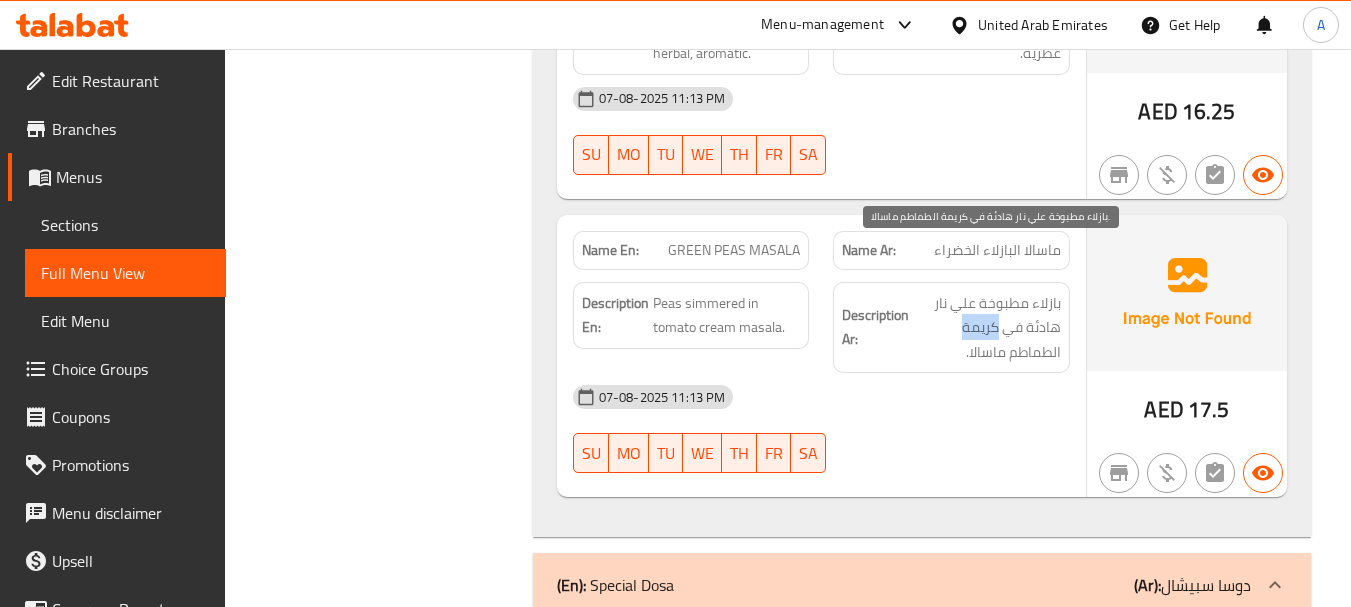 click on "بازلاء مطبوخة علي نار هادئة في كريمة الطماطم ماسالا." at bounding box center (987, 328) 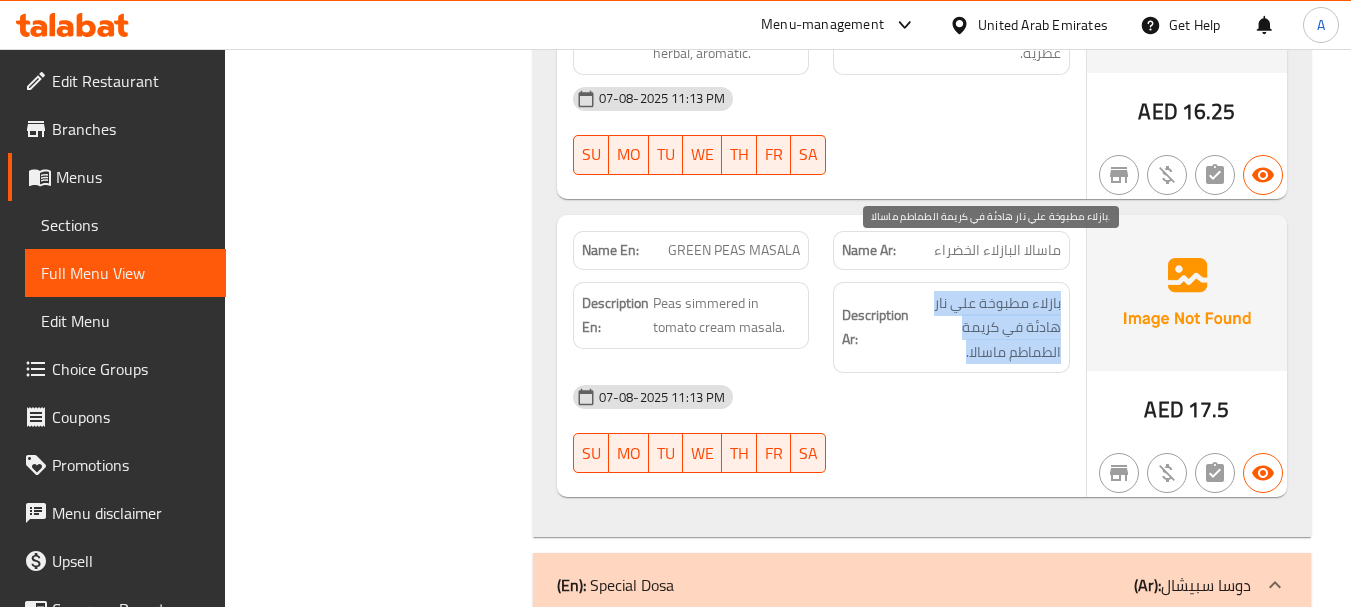 drag, startPoint x: 995, startPoint y: 289, endPoint x: 968, endPoint y: 328, distance: 47.434166 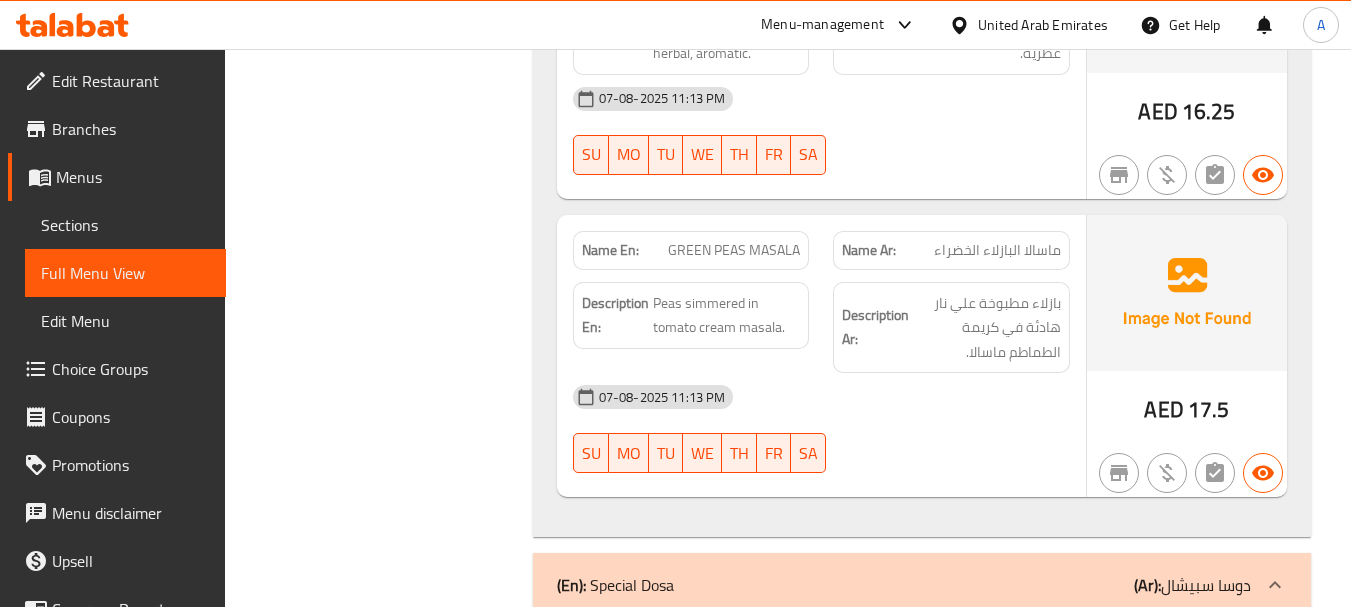 click on "07-08-2025 11:13 PM SU MO TU WE TH FR SA" at bounding box center (821, -7888) 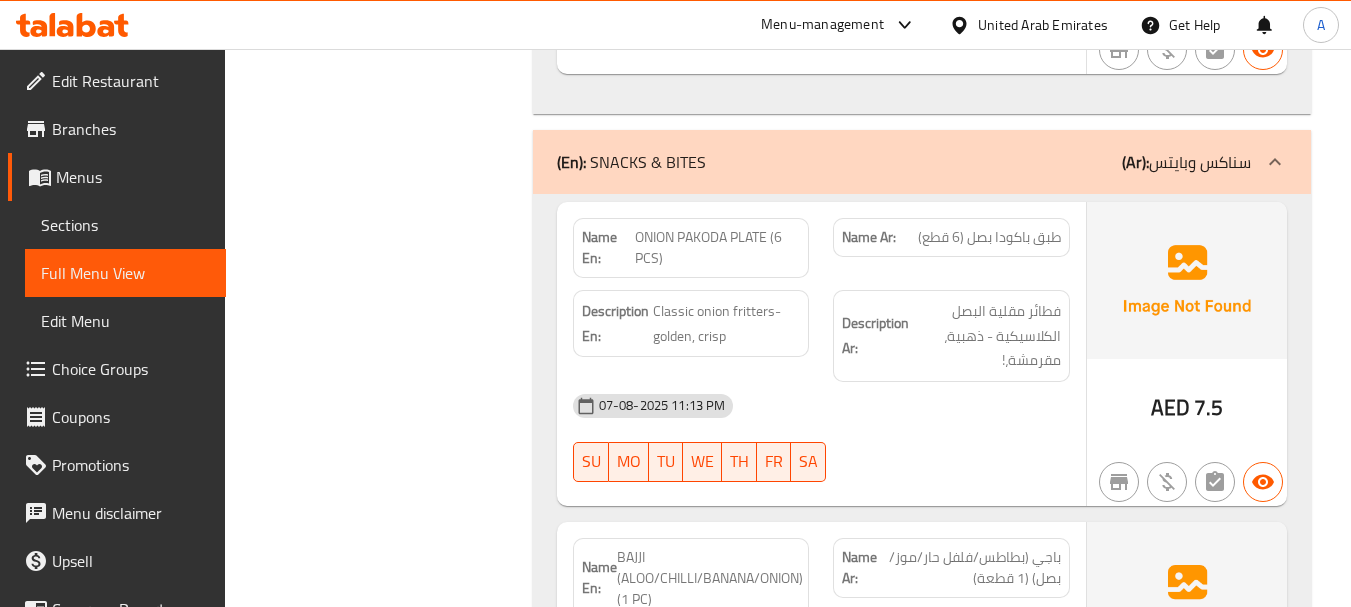 scroll, scrollTop: 29348, scrollLeft: 0, axis: vertical 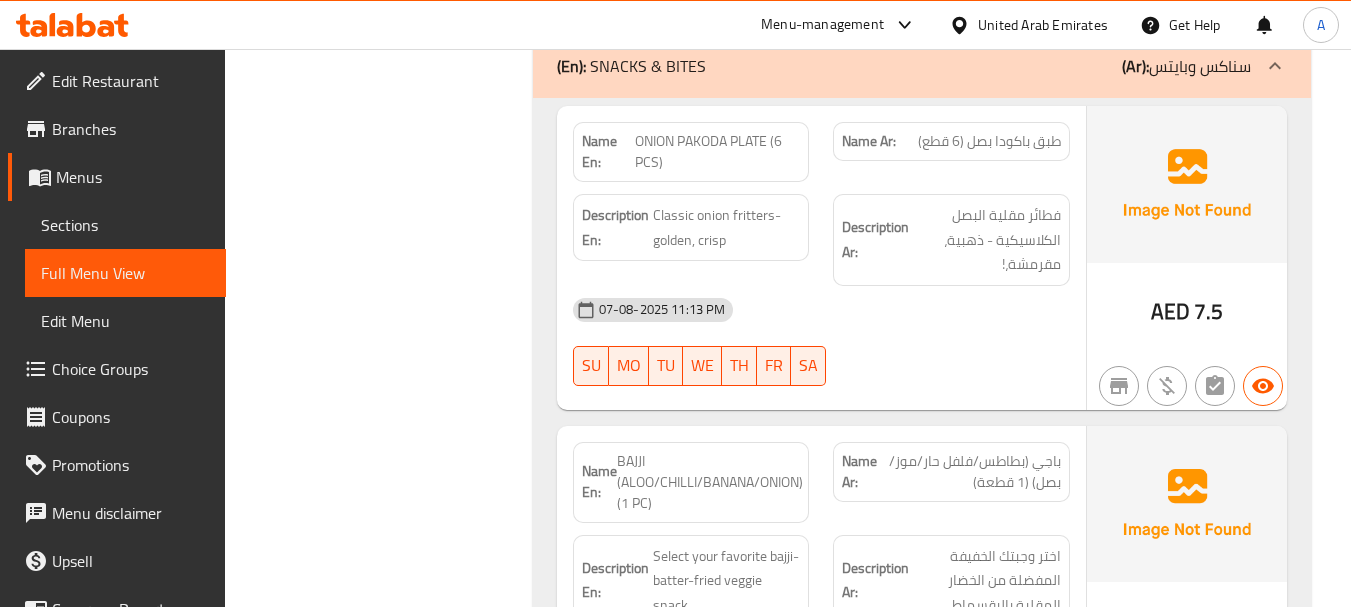 drag, startPoint x: 983, startPoint y: 287, endPoint x: 1022, endPoint y: 204, distance: 91.706055 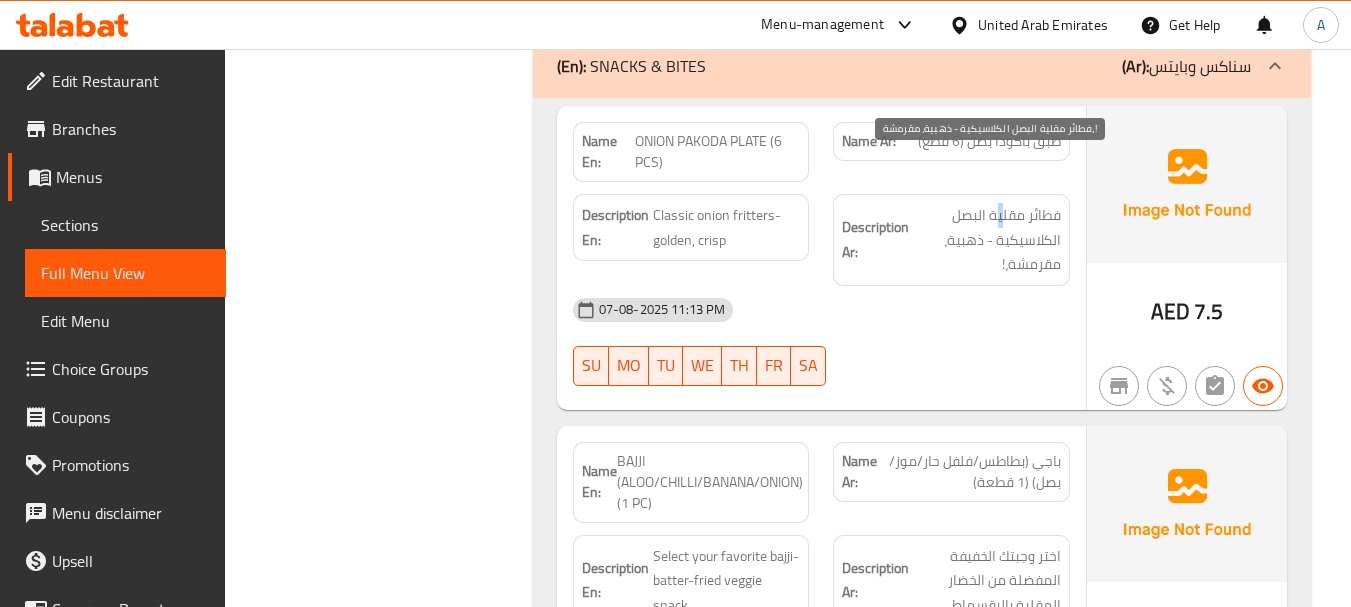 click on "فطائر مقلية البصل الكلاسيكية - ذهبية، مقرمشة،!" at bounding box center (987, 240) 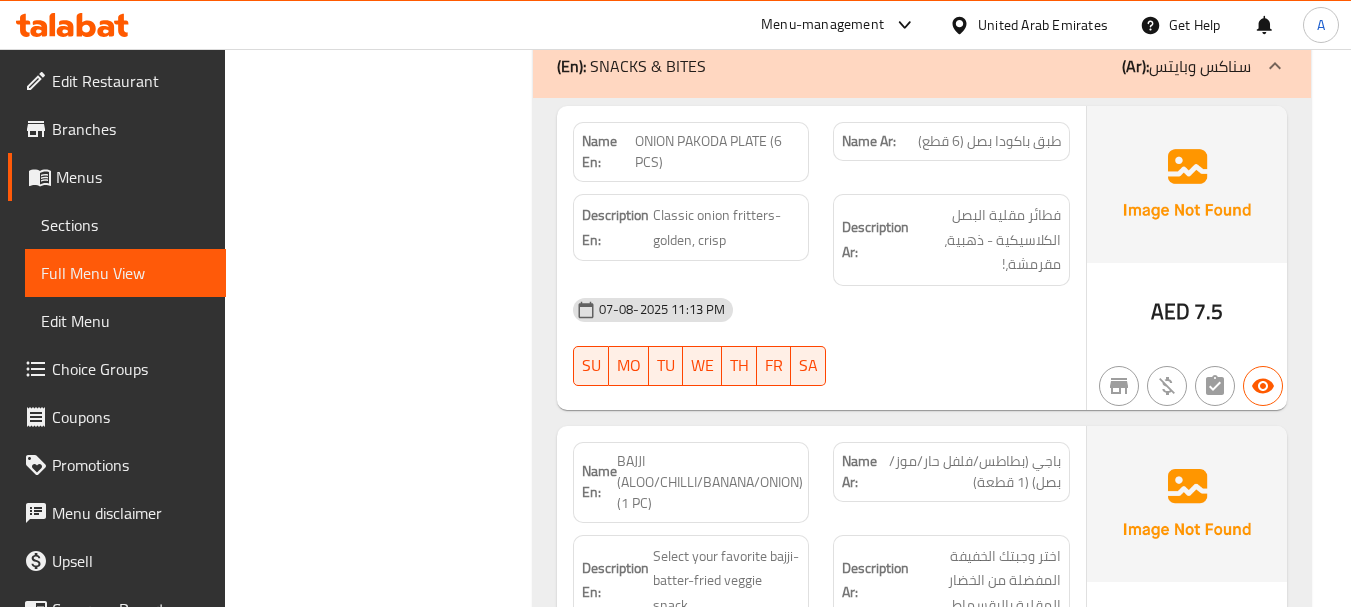 click on "07-08-2025 11:13 PM" at bounding box center (821, -28825) 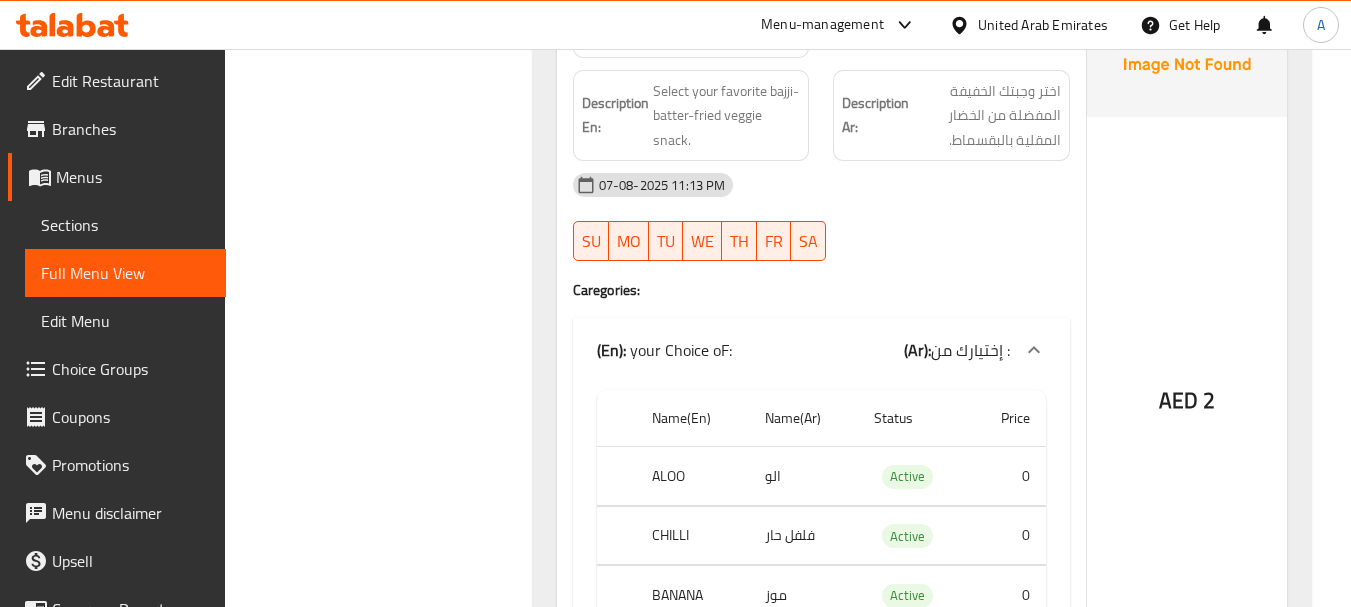 scroll, scrollTop: 29648, scrollLeft: 0, axis: vertical 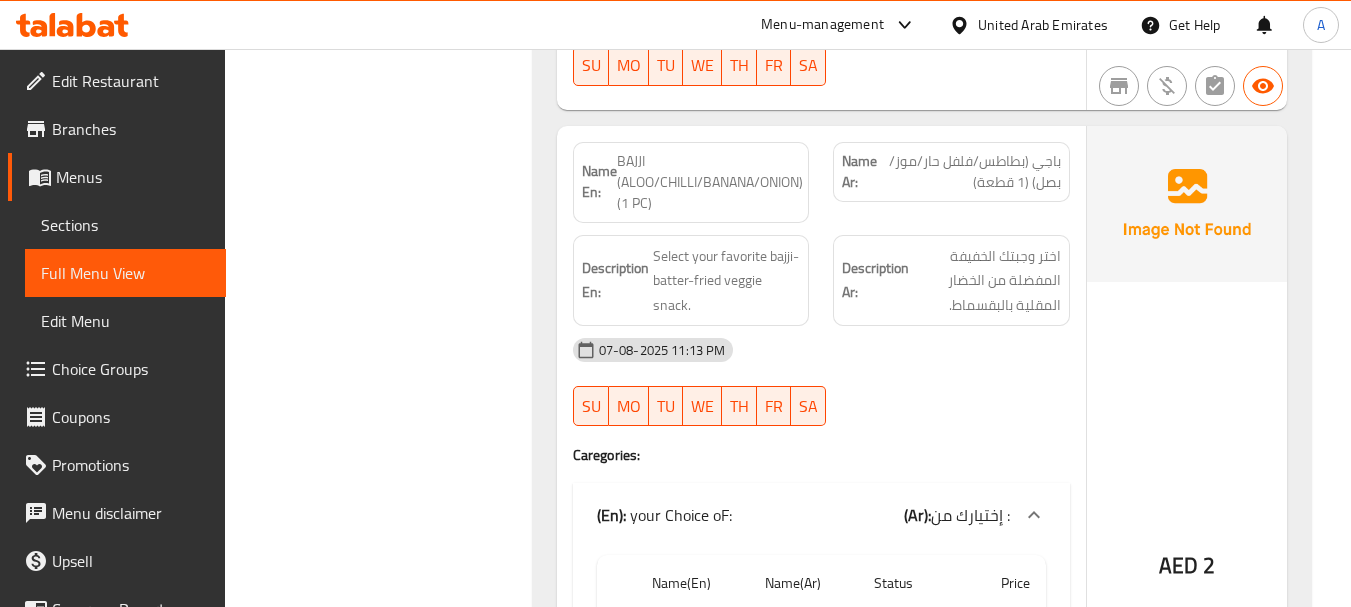 click on "BAJJI (ALOO/CHILLI/BANANA/ONION) (1 PC)" at bounding box center [713, -28963] 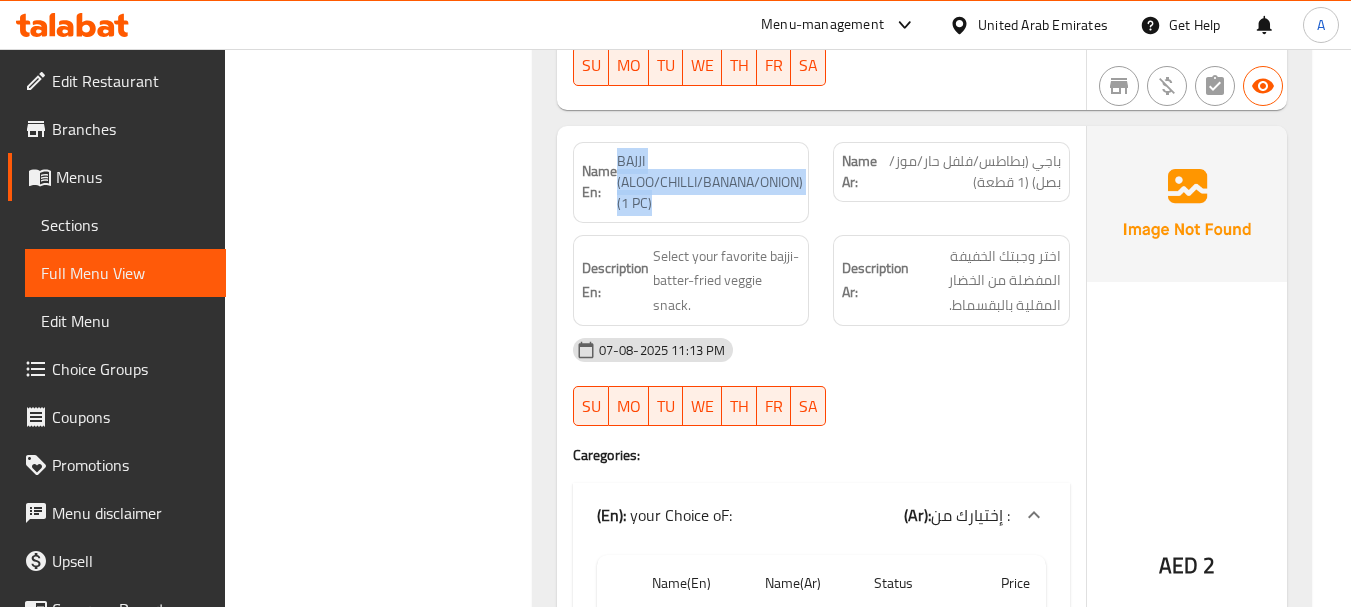 drag, startPoint x: 628, startPoint y: 107, endPoint x: 649, endPoint y: 146, distance: 44.294468 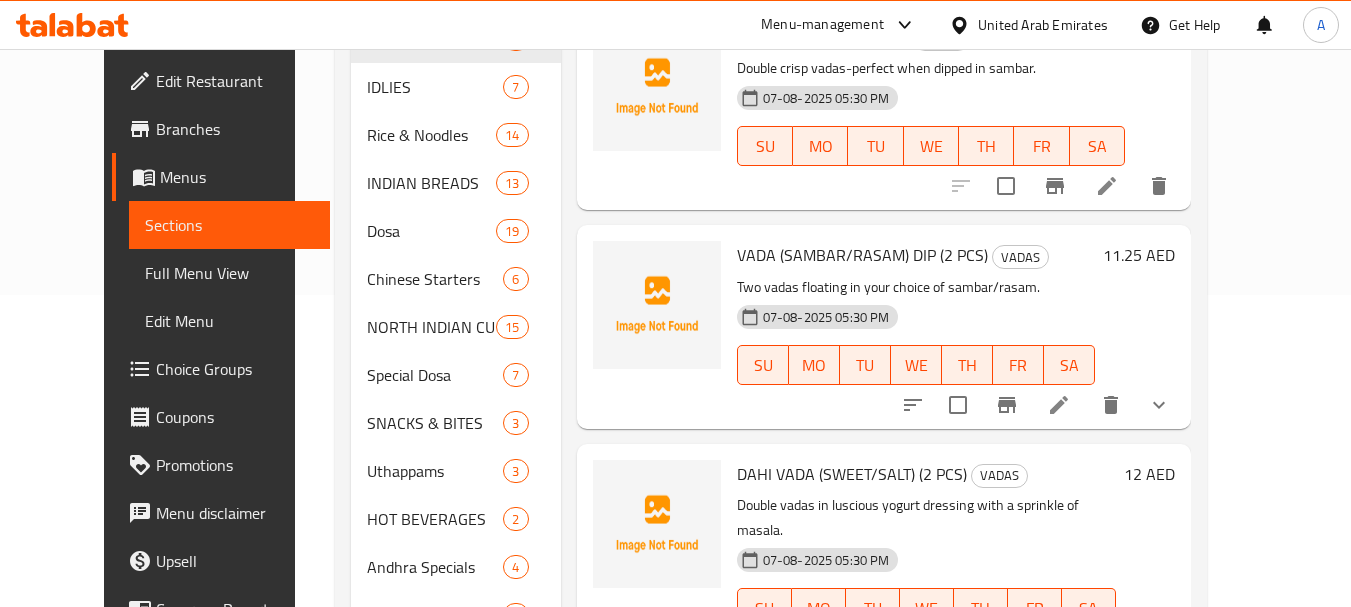 scroll, scrollTop: 0, scrollLeft: 0, axis: both 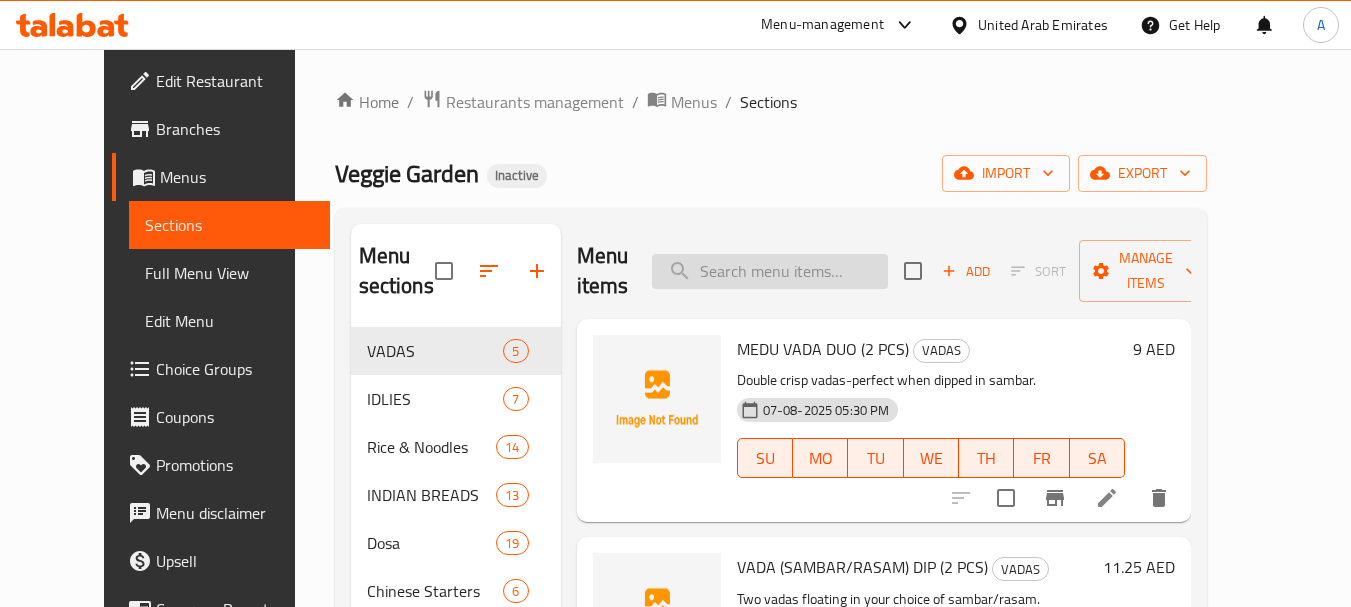 click at bounding box center (770, 271) 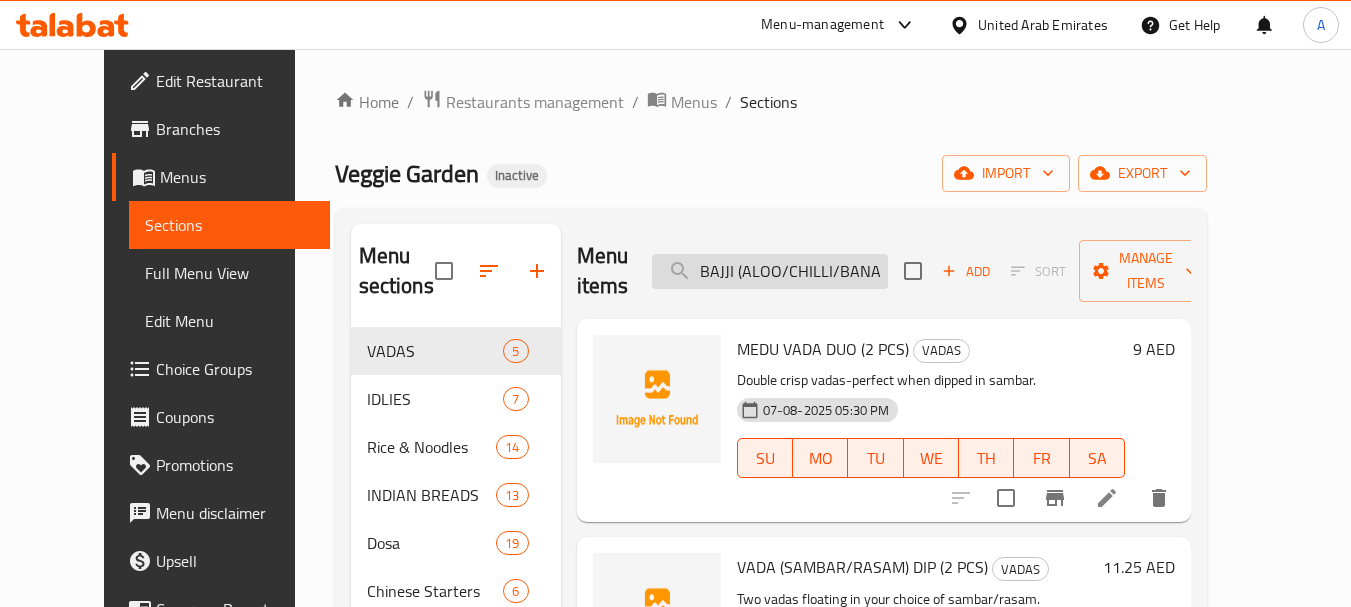 scroll, scrollTop: 0, scrollLeft: 114, axis: horizontal 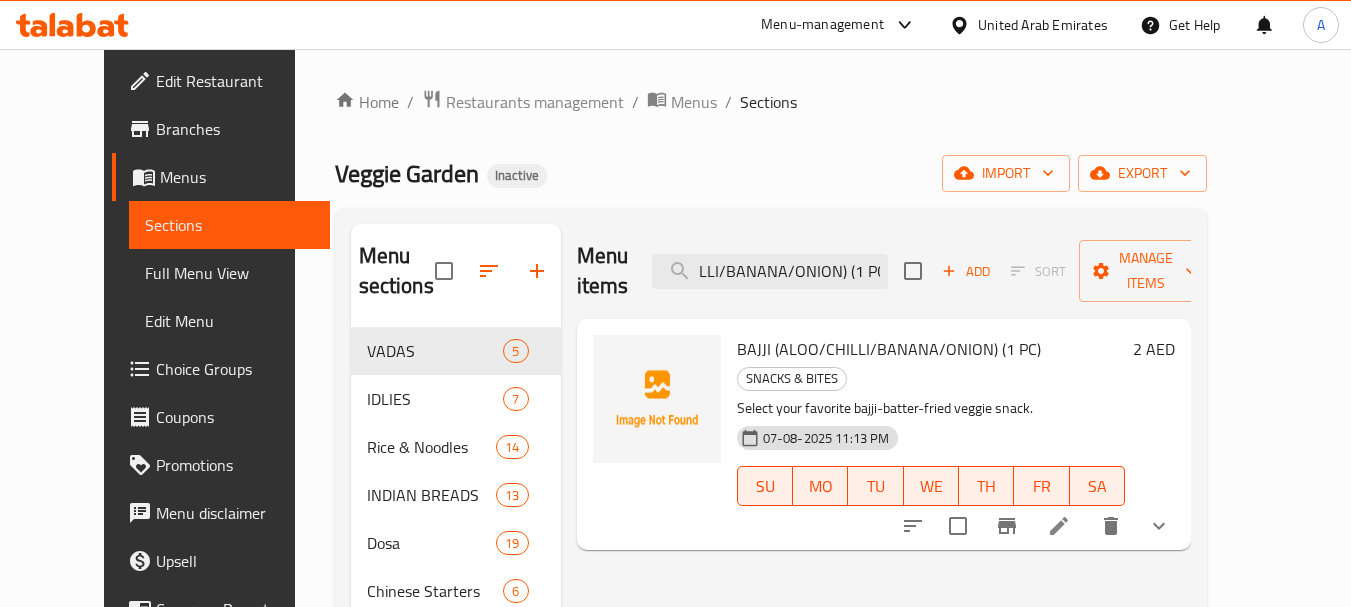 type on "BAJJI (ALOO/CHILLI/BANANA/ONION) (1 PC)" 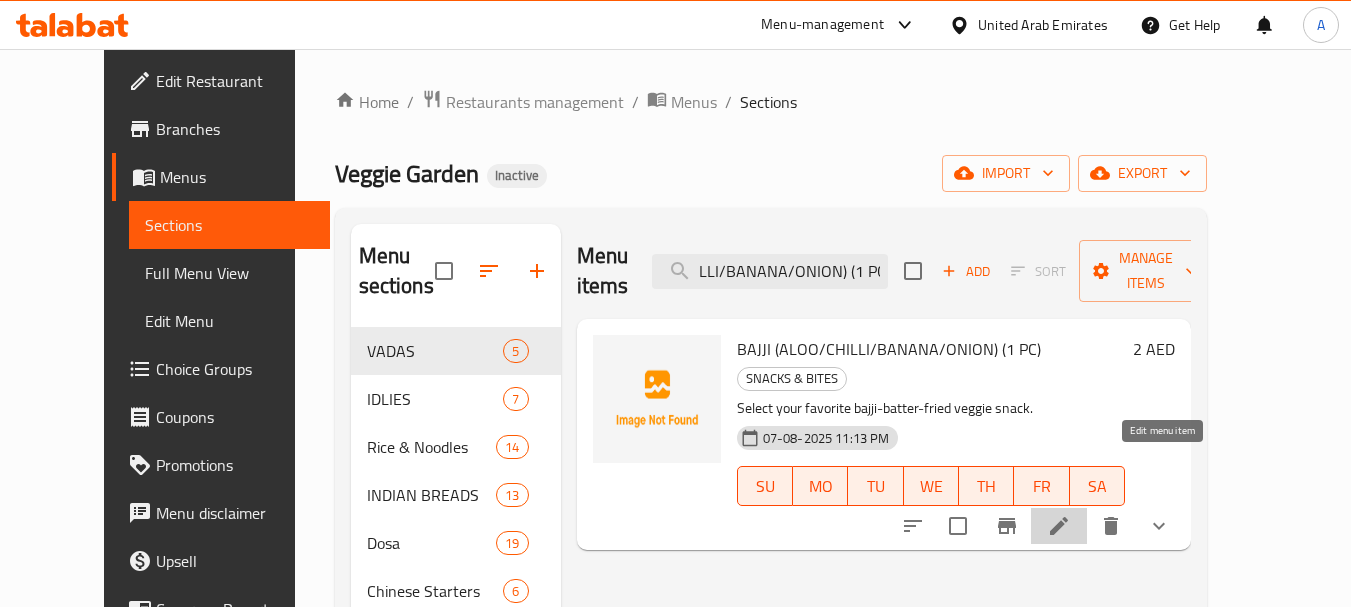 scroll, scrollTop: 0, scrollLeft: 0, axis: both 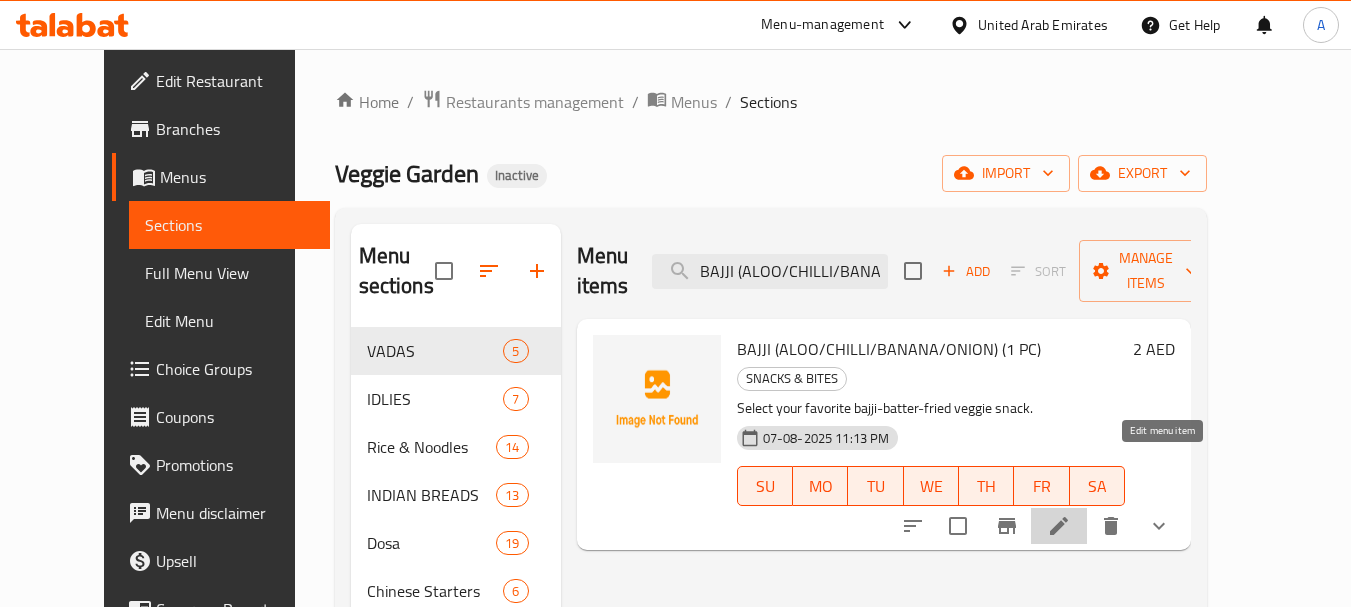 click 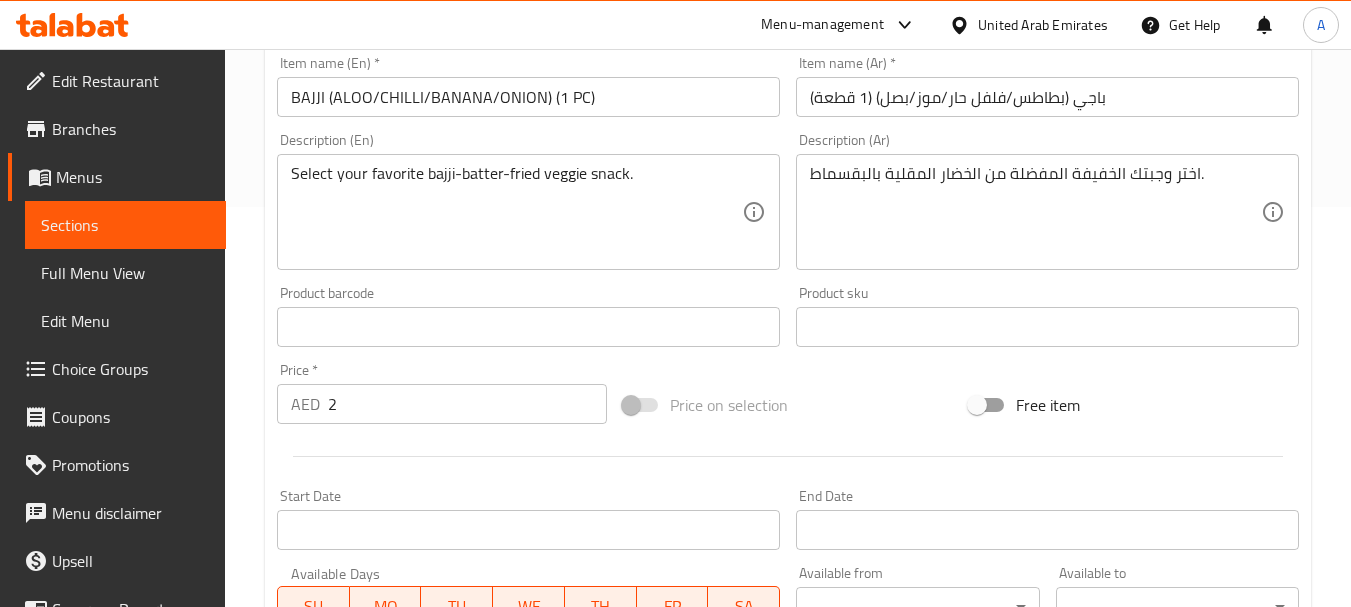 scroll, scrollTop: 826, scrollLeft: 0, axis: vertical 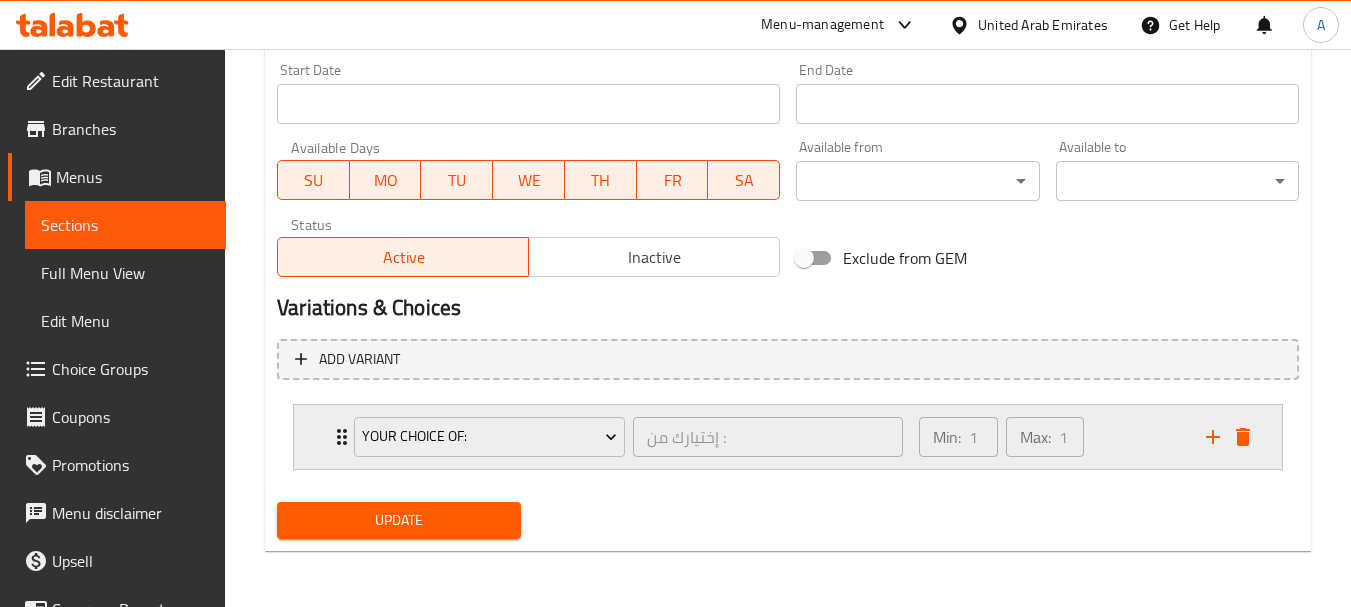 click 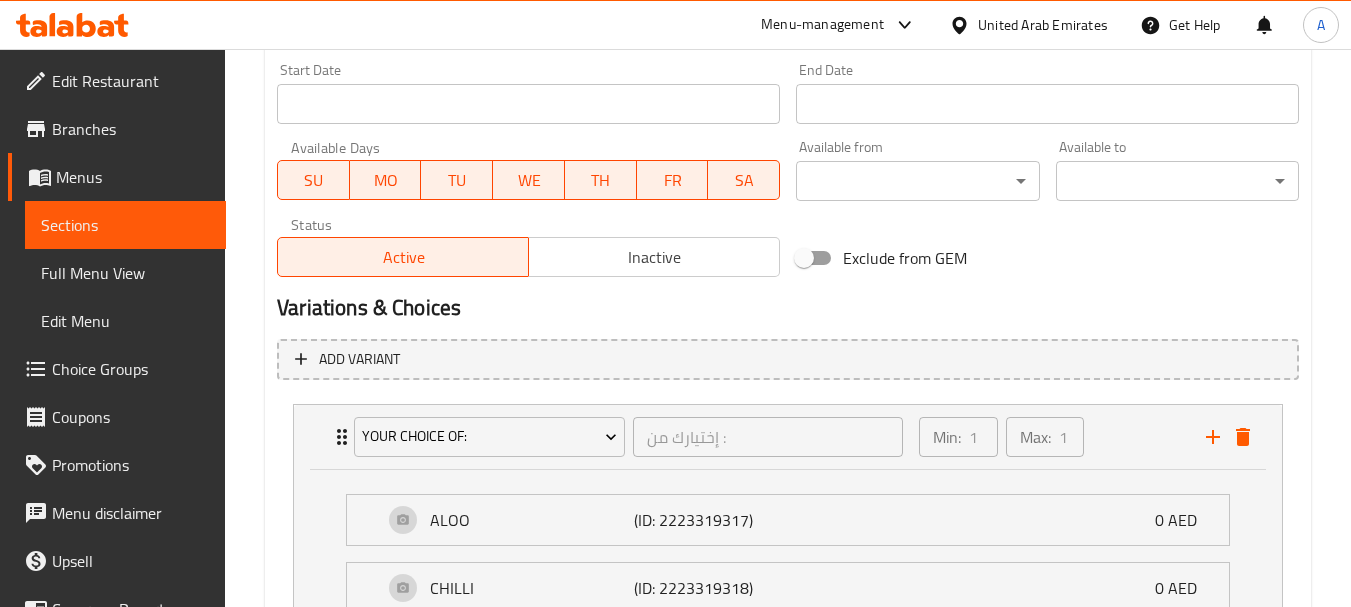 click on "Choice Groups" at bounding box center [131, 369] 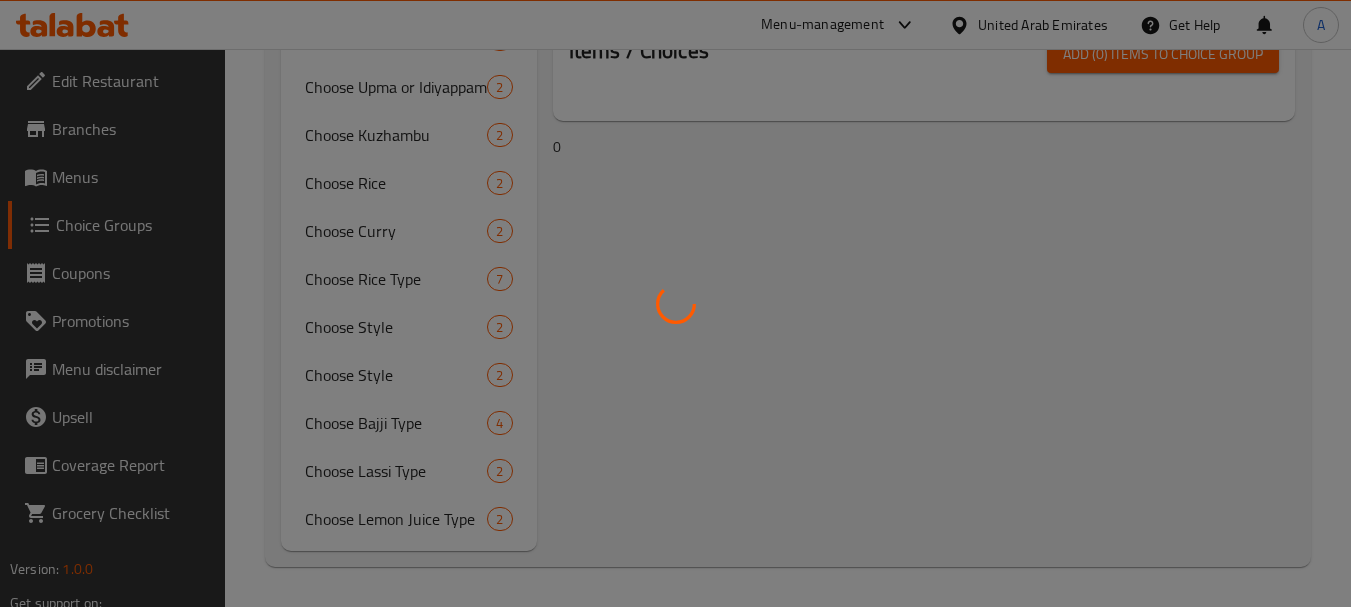 scroll, scrollTop: 283, scrollLeft: 0, axis: vertical 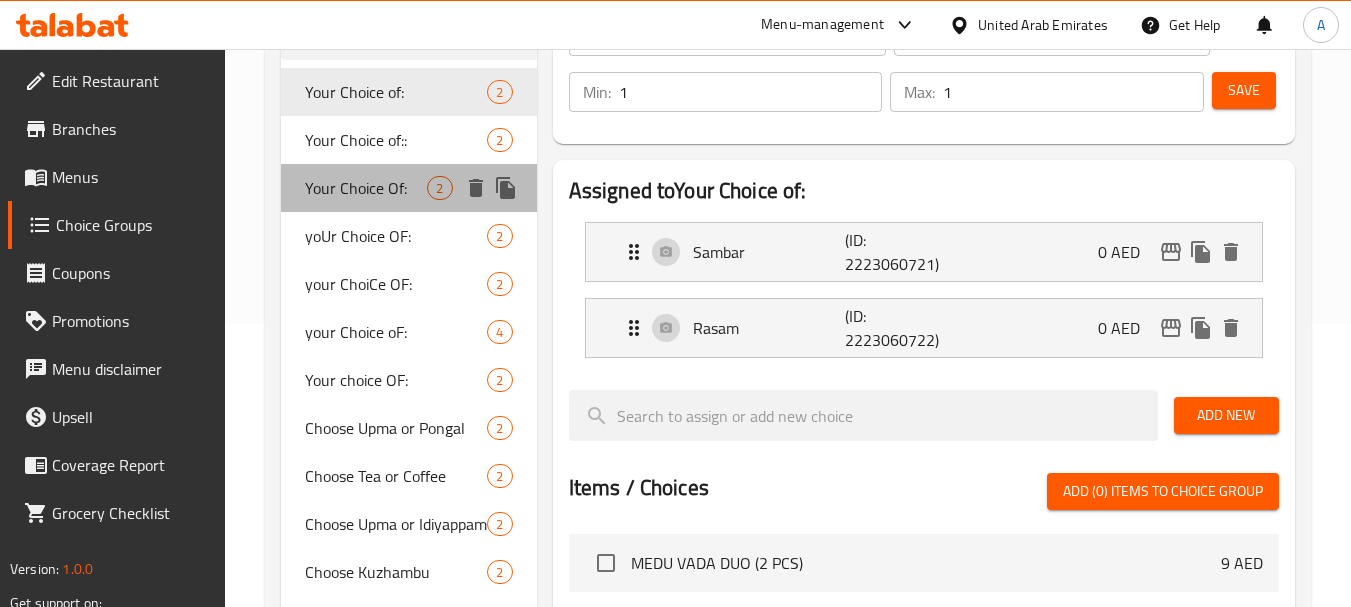 click on "Your Choice Of: 2" at bounding box center [408, 188] 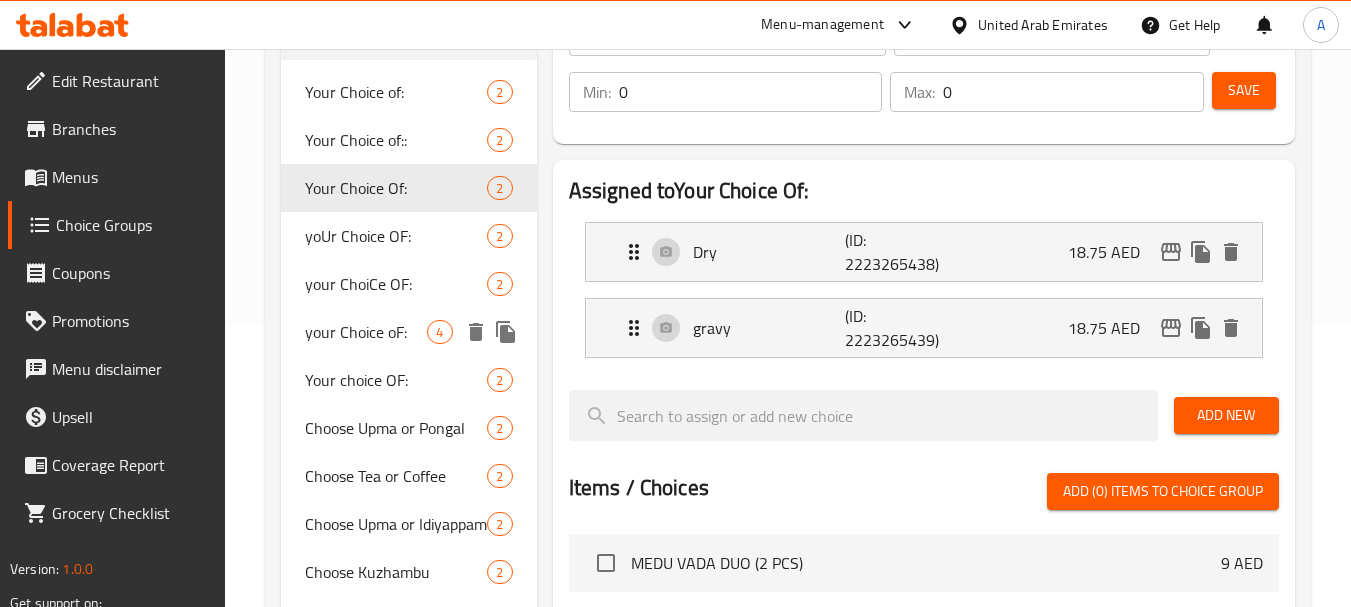 click on "your Choice oF: 4" at bounding box center (408, 332) 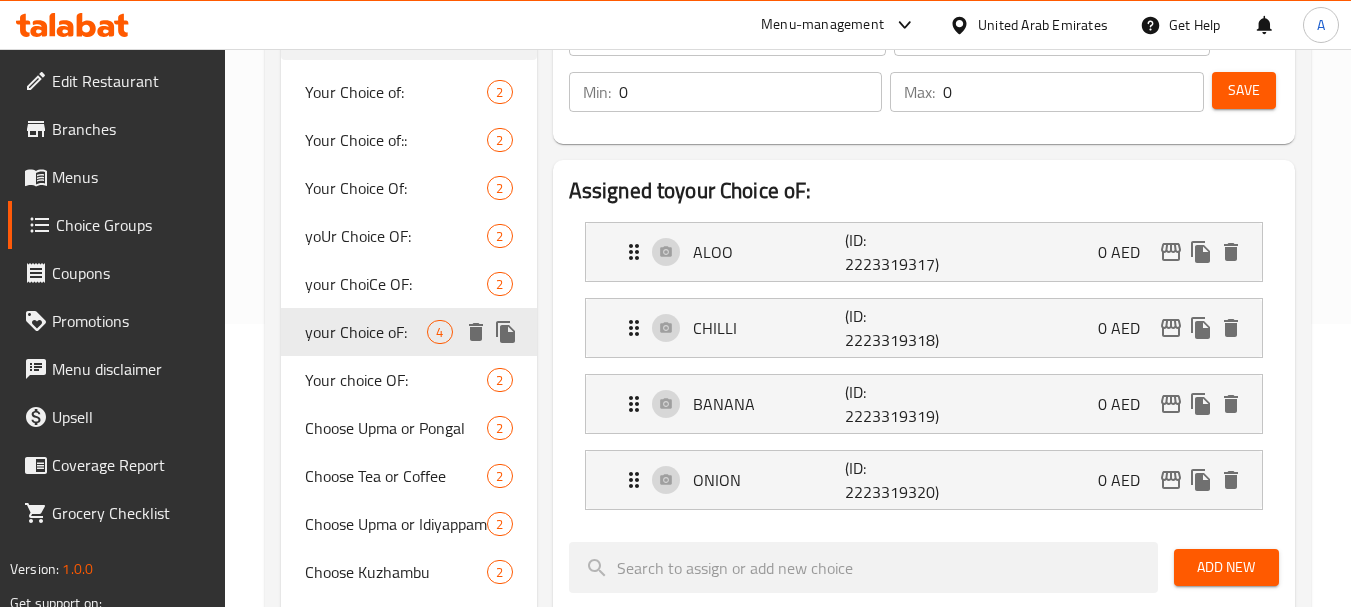 type on "your Choice oF:" 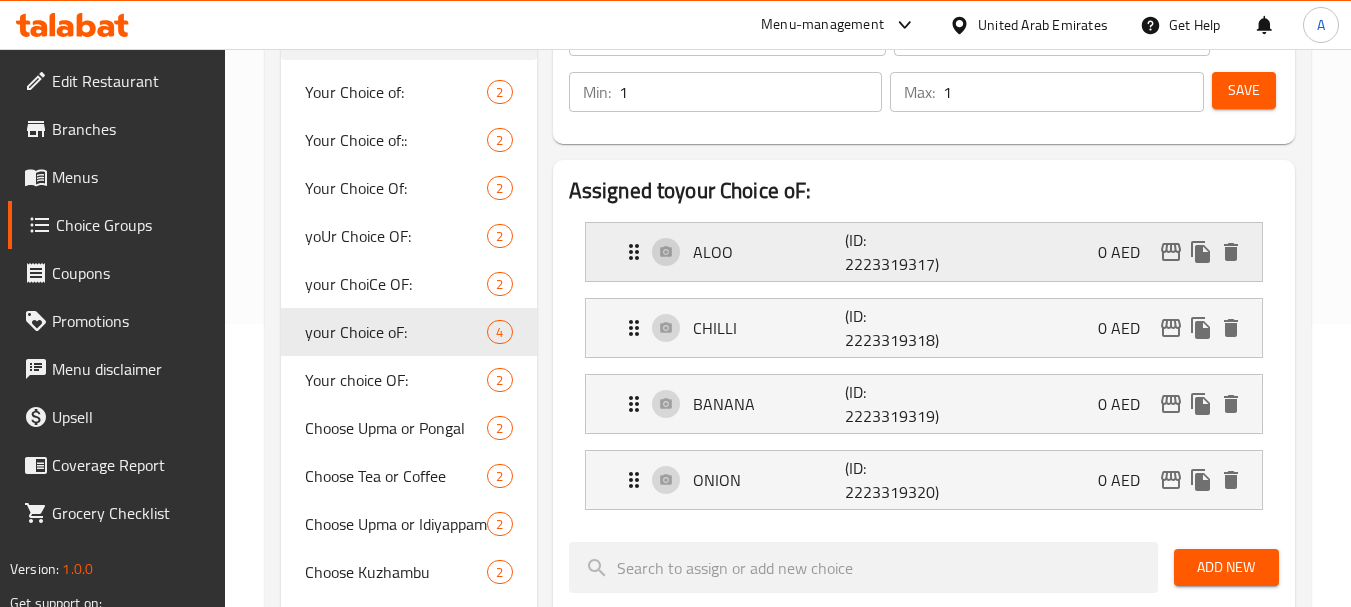 click on "ALOO (ID: 2223319317) 0 AED" at bounding box center [930, 252] 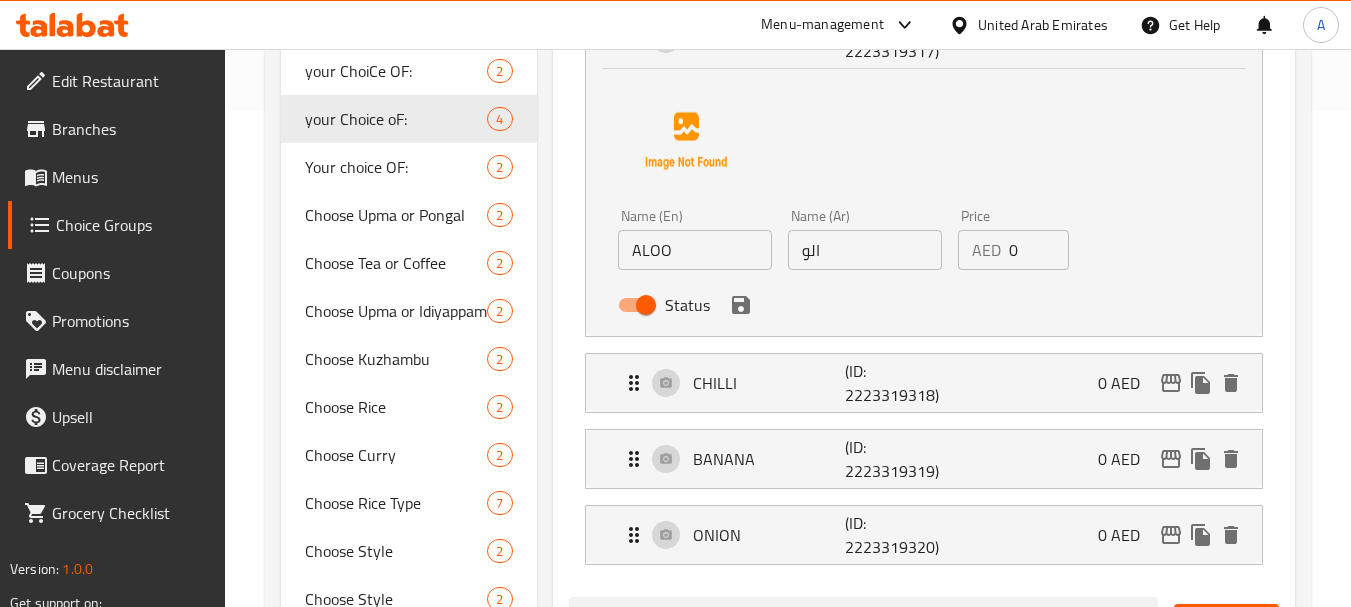 scroll, scrollTop: 383, scrollLeft: 0, axis: vertical 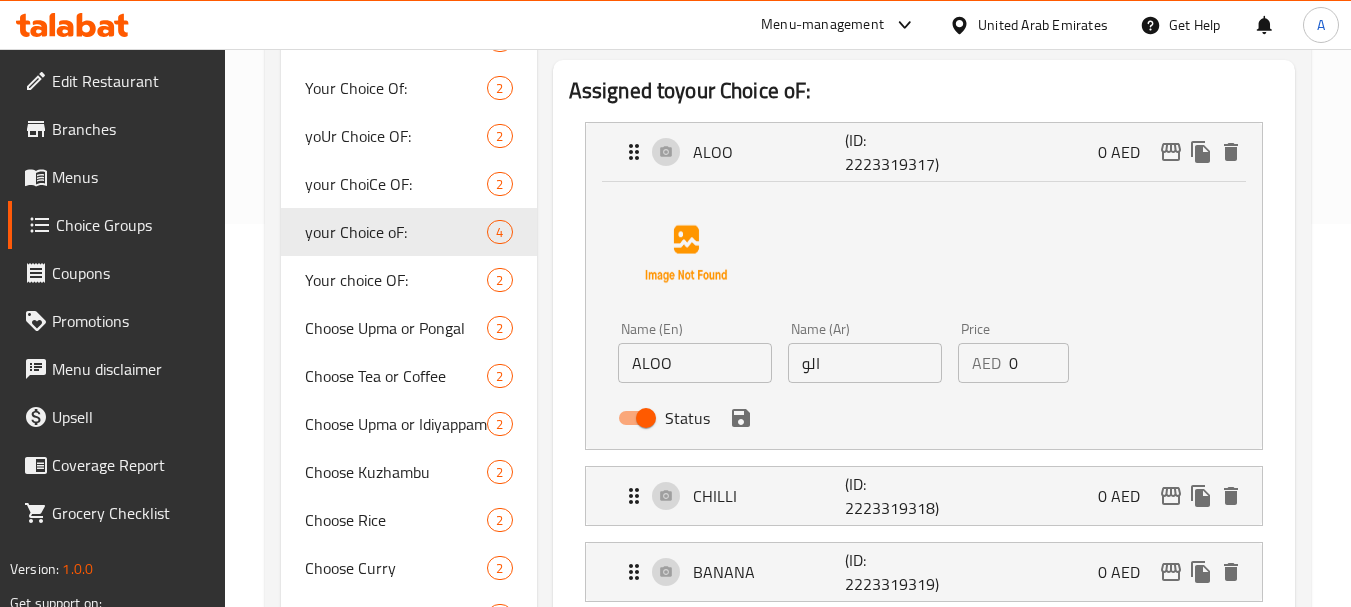 click on "Menus" at bounding box center [131, 177] 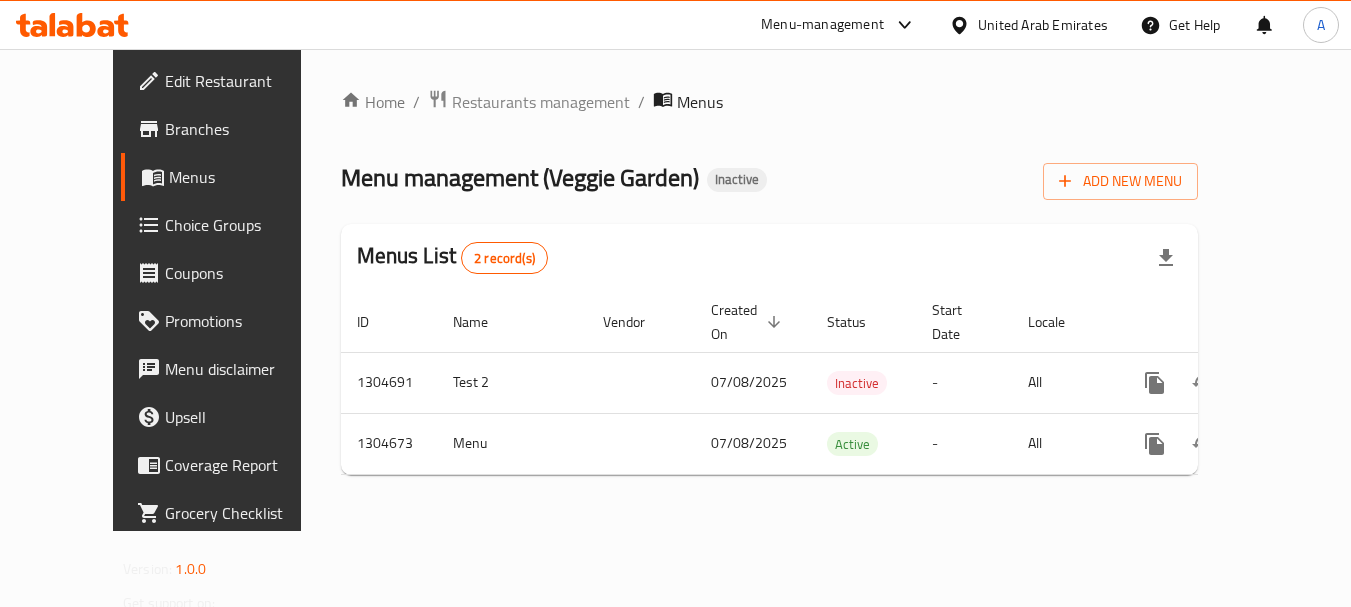 scroll, scrollTop: 0, scrollLeft: 0, axis: both 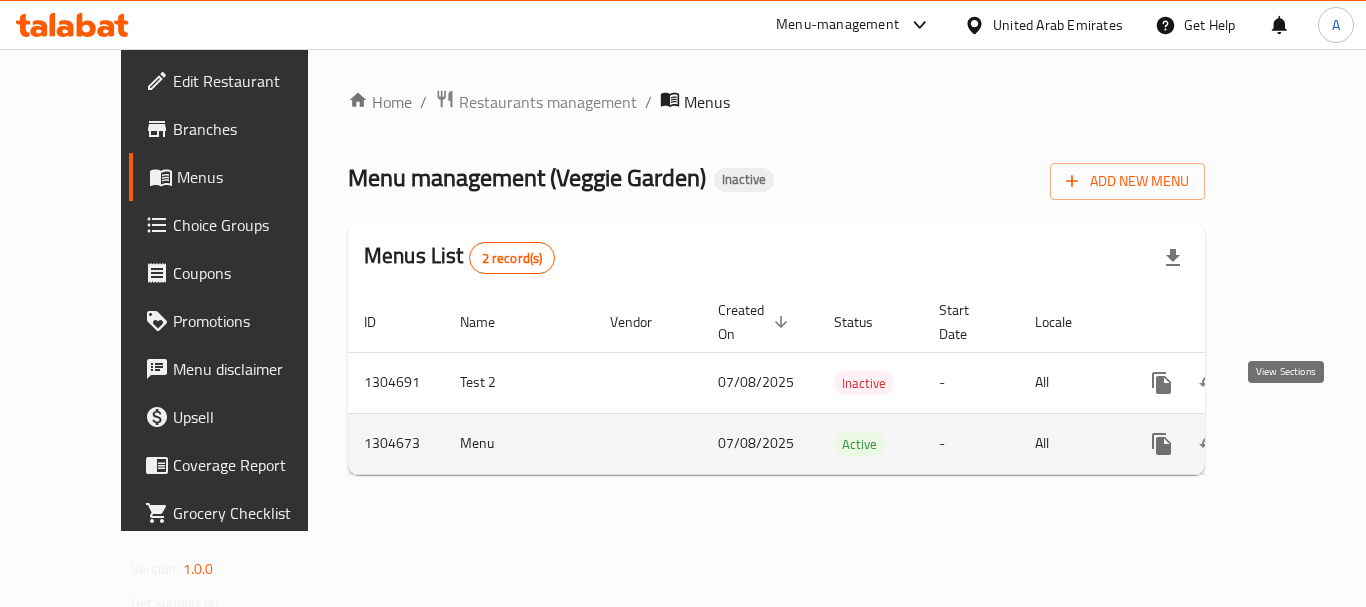 click 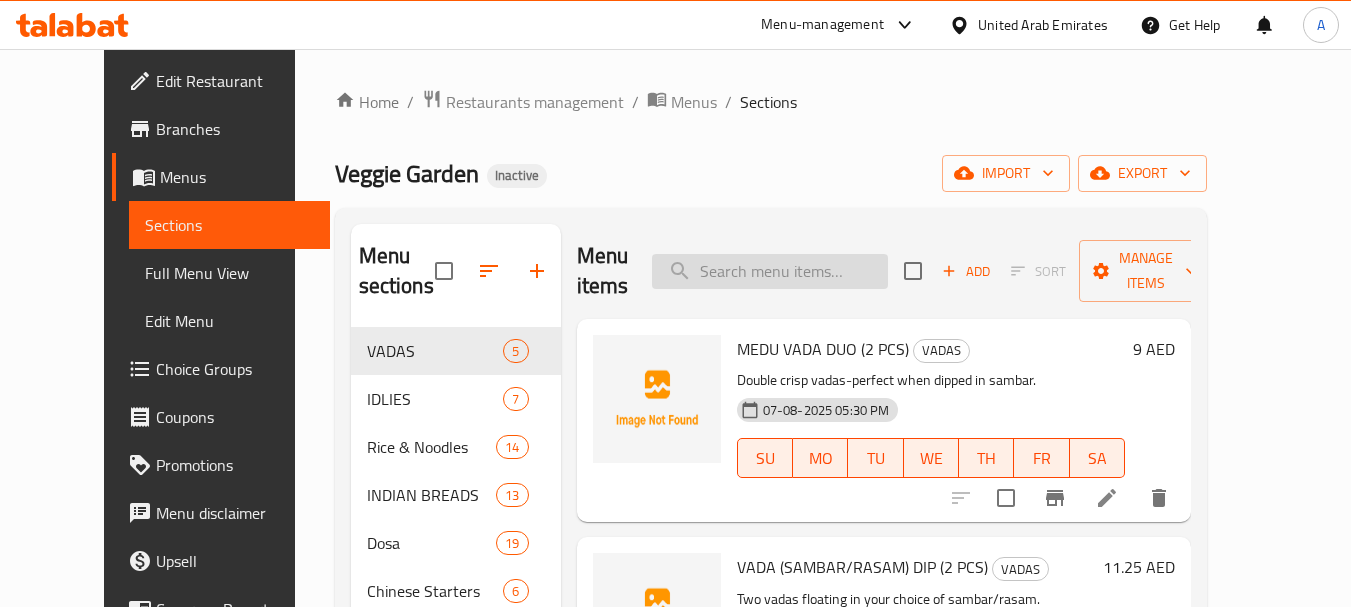 click at bounding box center [770, 271] 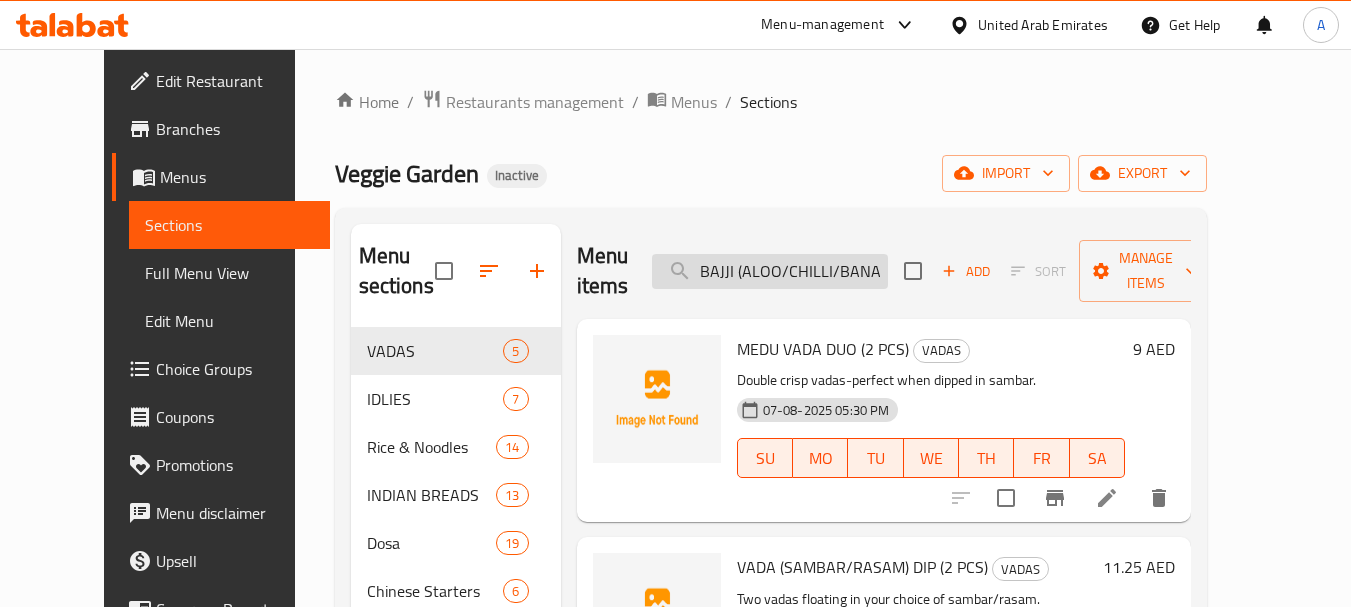 scroll, scrollTop: 0, scrollLeft: 114, axis: horizontal 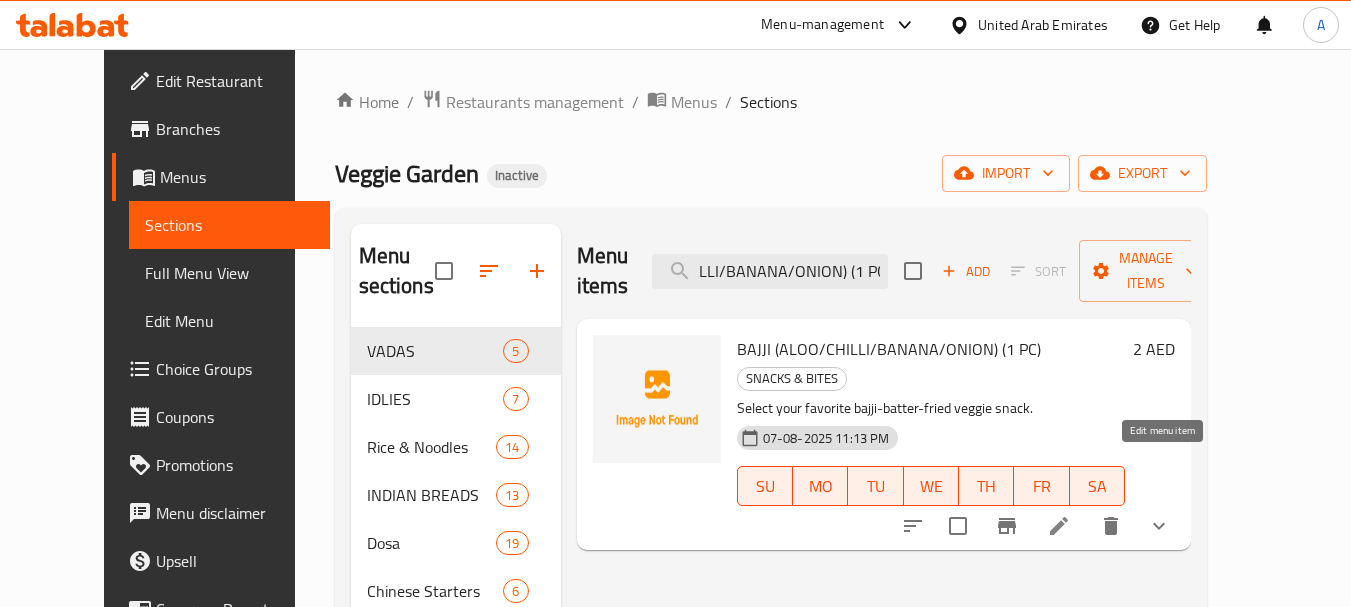 type on "BAJJI (ALOO/CHILLI/BANANA/ONION) (1 PC)" 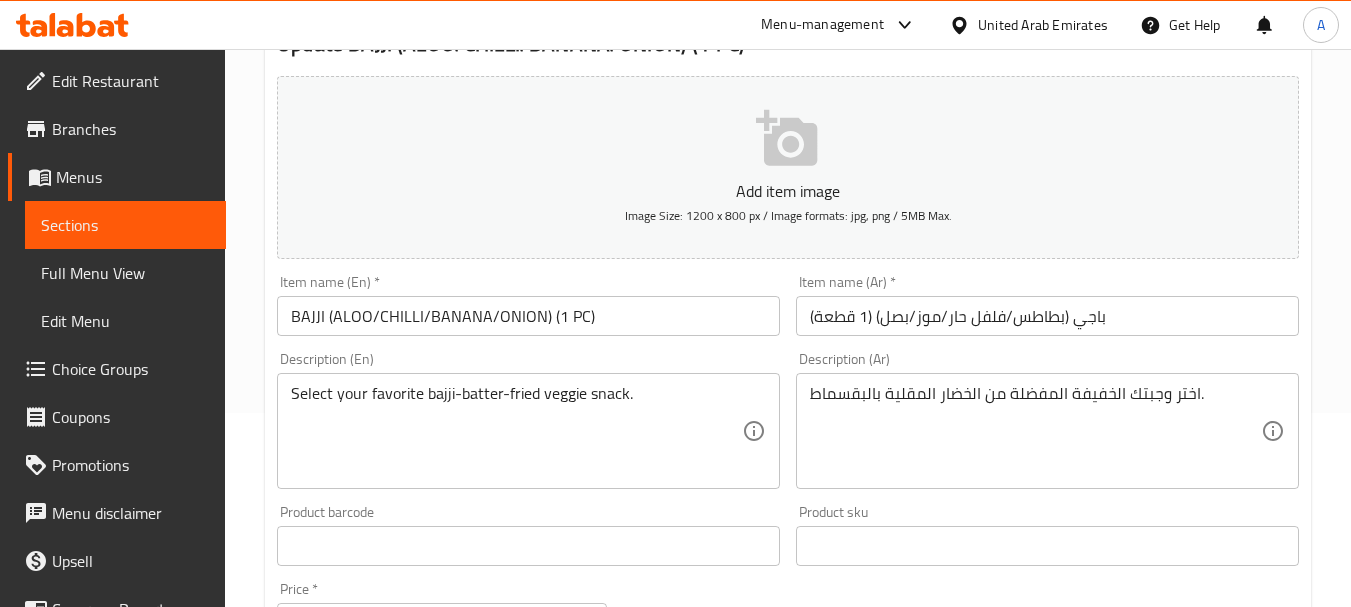 scroll, scrollTop: 200, scrollLeft: 0, axis: vertical 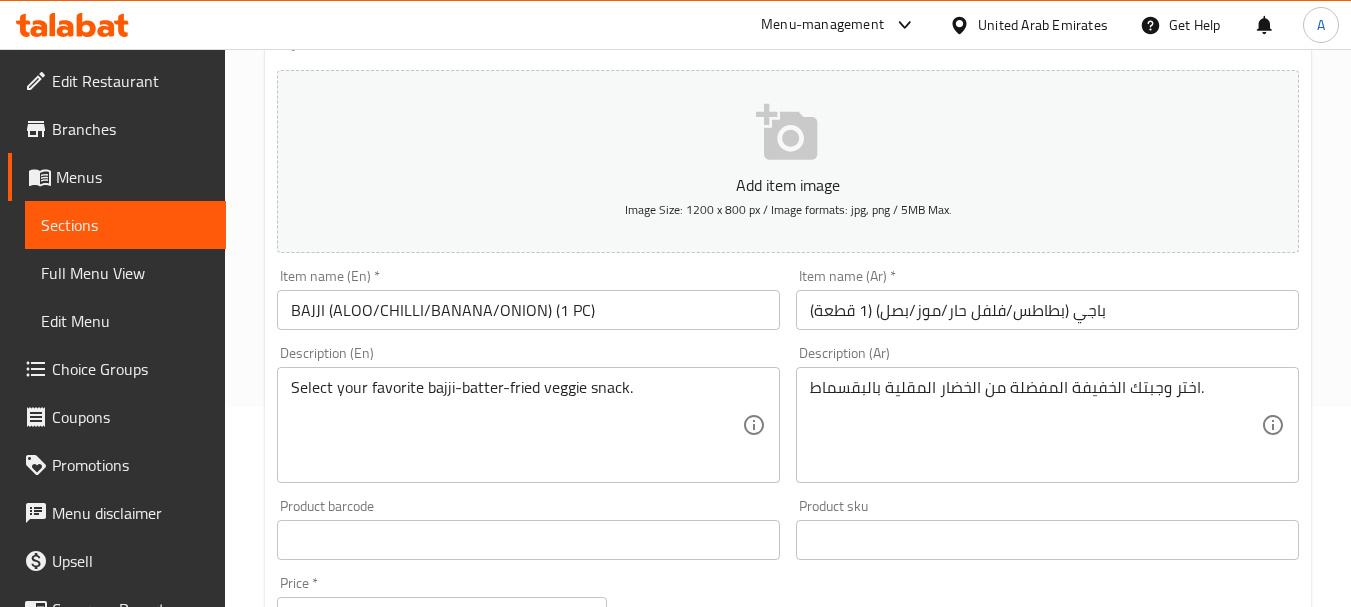 click on "باجي (بطاطس/فلفل حار/موز/بصل) (1 قطعة)" at bounding box center [1047, 310] 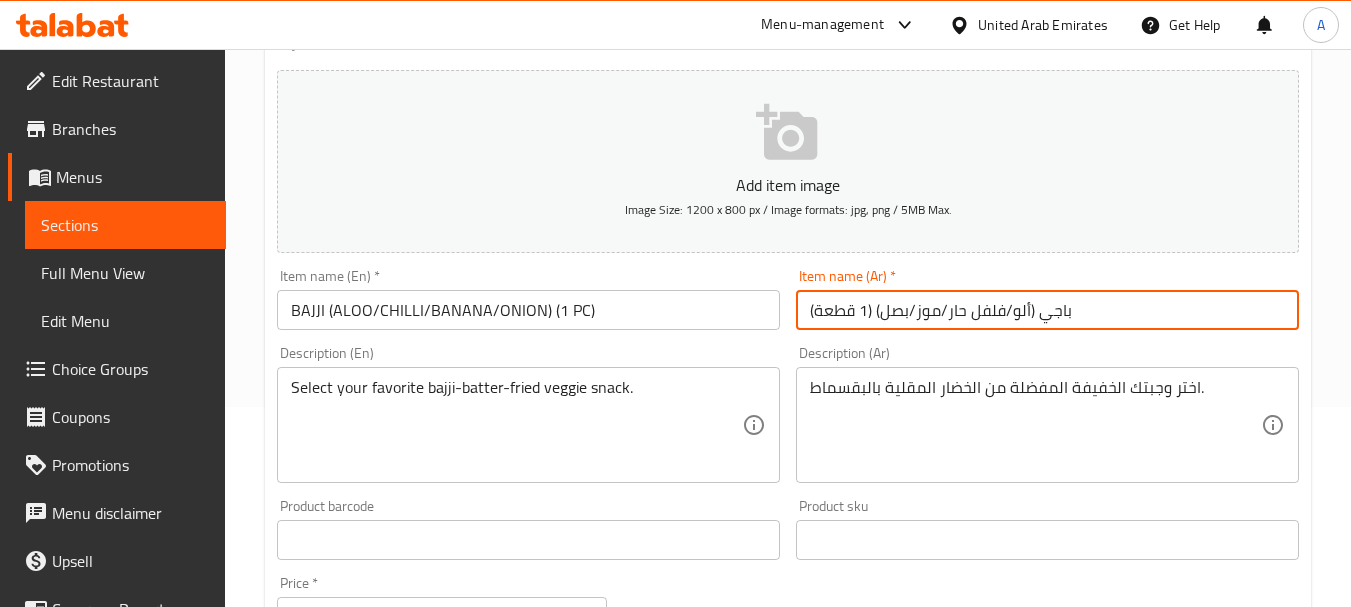 click on "باجي (ألو/فلفل حار/موز/بصل) (1 قطعة)" at bounding box center [1047, 310] 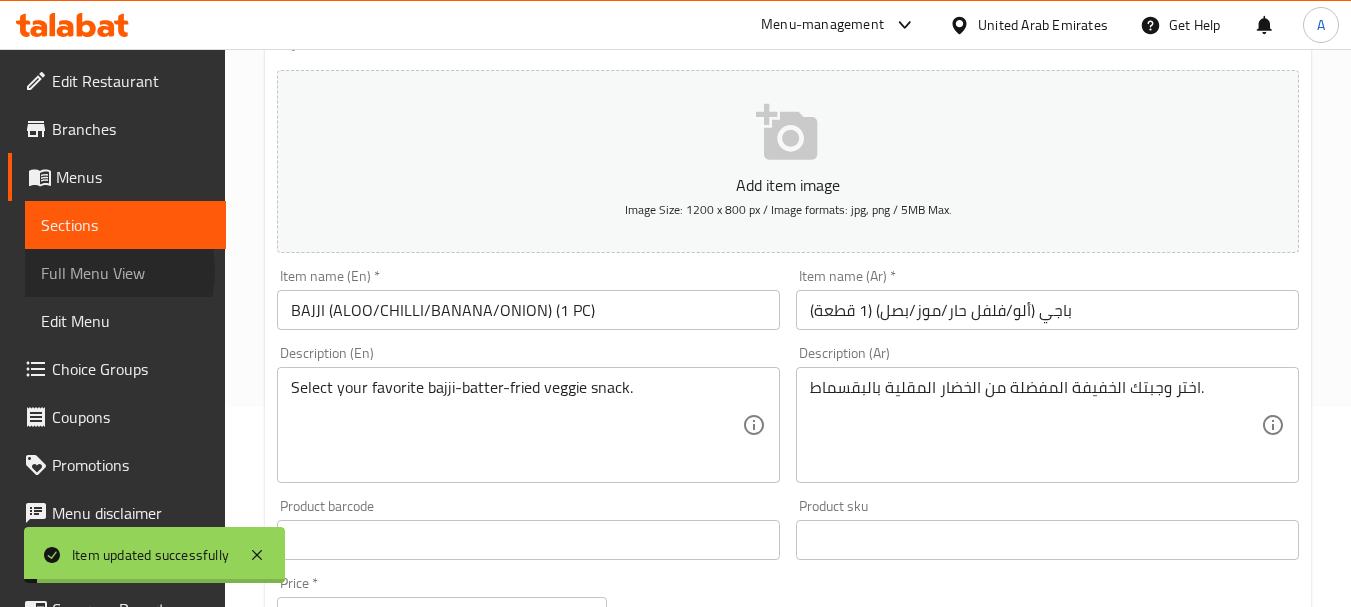 click on "Full Menu View" at bounding box center [125, 273] 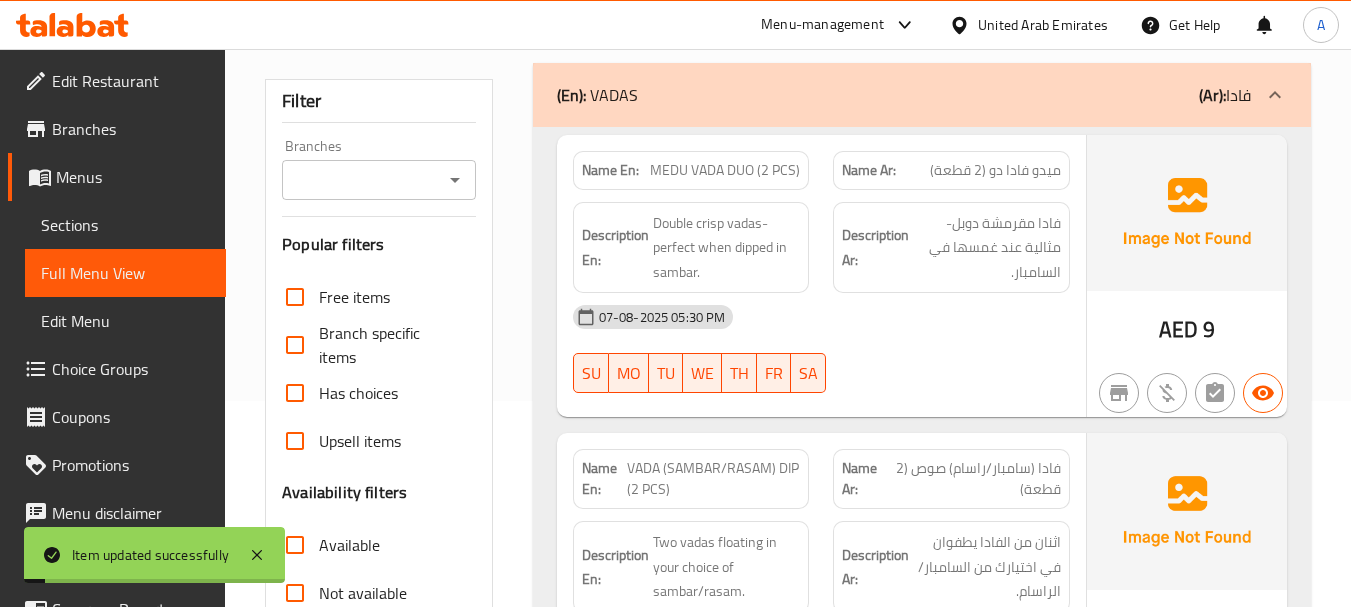 scroll, scrollTop: 700, scrollLeft: 0, axis: vertical 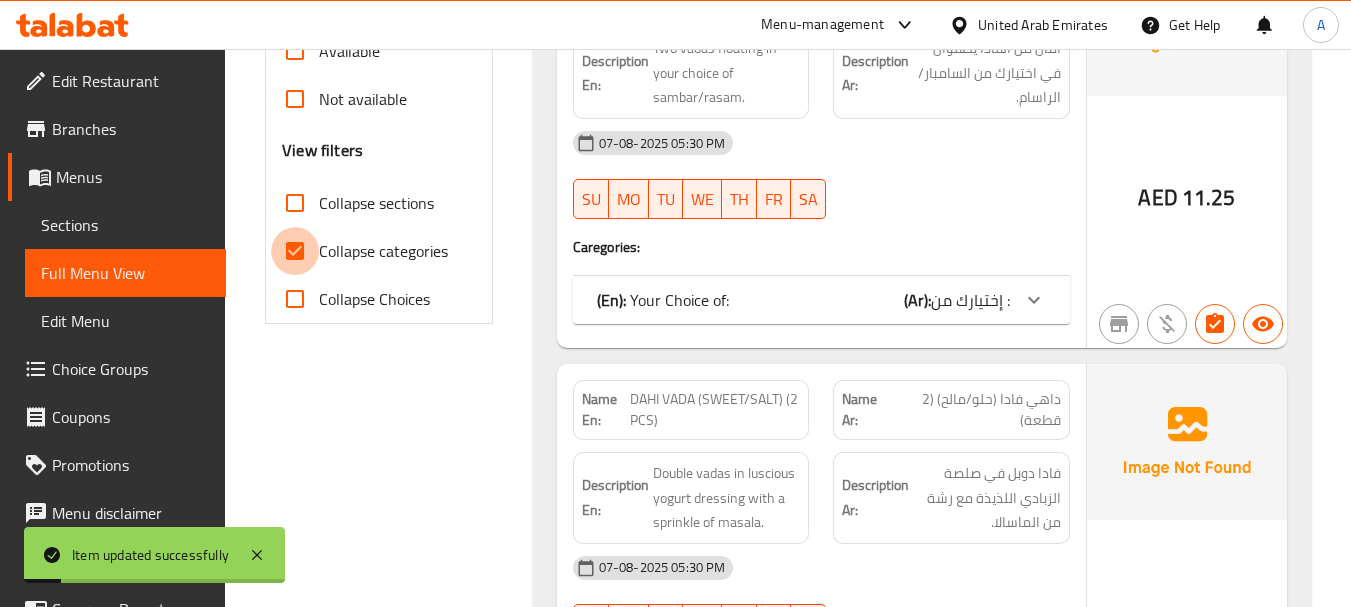 click on "Collapse categories" at bounding box center (295, 251) 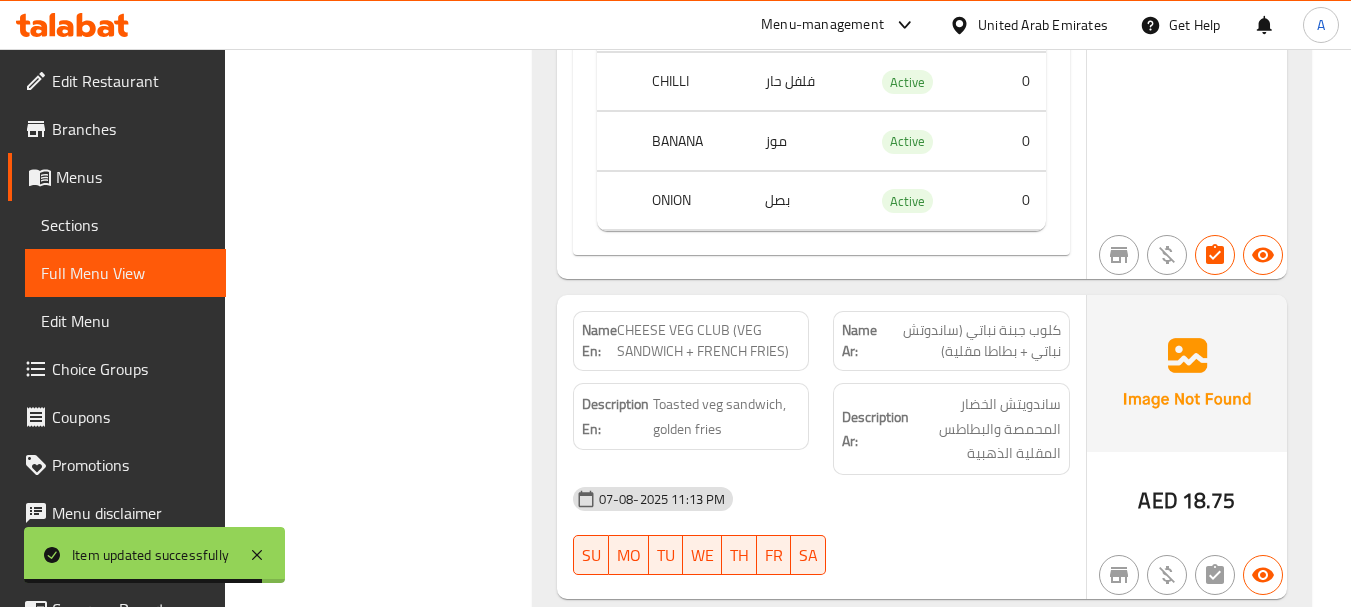 scroll, scrollTop: 30348, scrollLeft: 0, axis: vertical 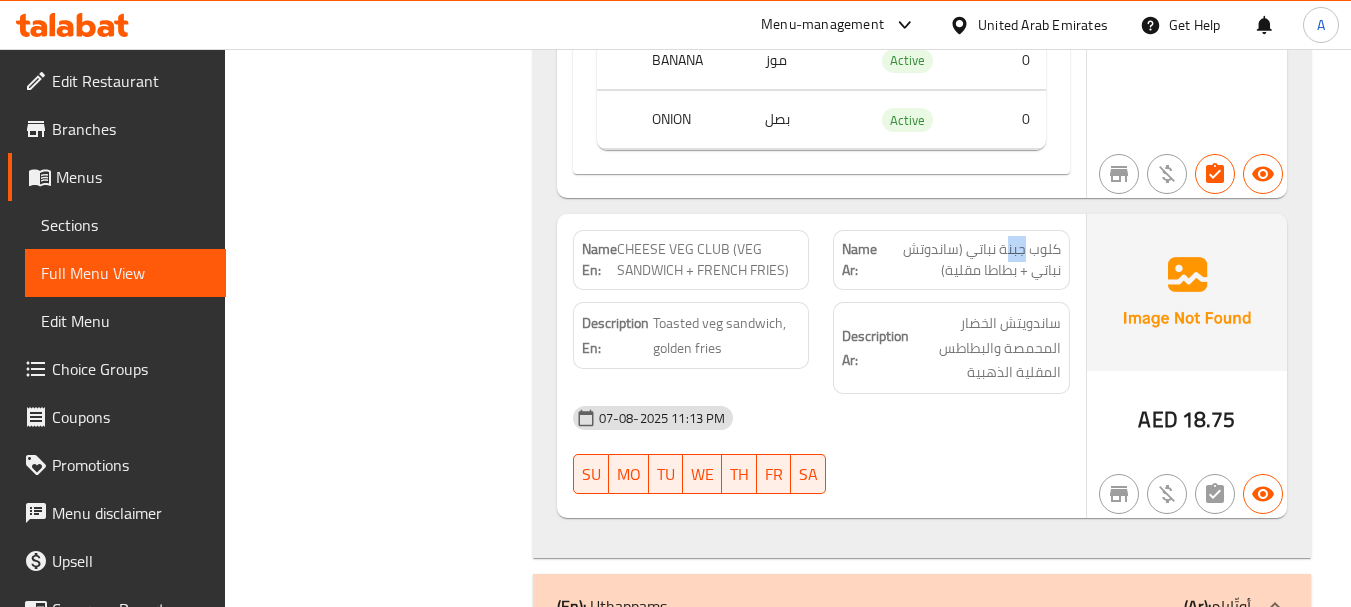 click on "كلوب جبنة نباتي (ساندوتش نباتي + بطاطا مقلية)" at bounding box center [976, -29014] 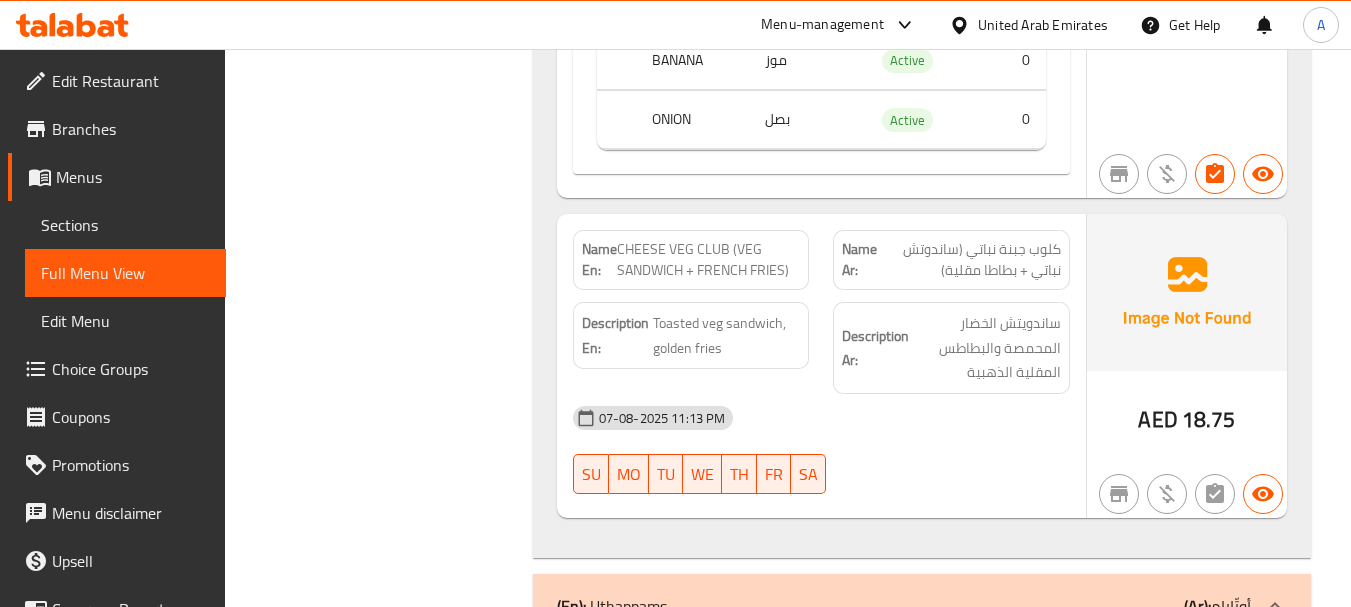 click on "07-08-2025 11:13 PM" at bounding box center [821, -28856] 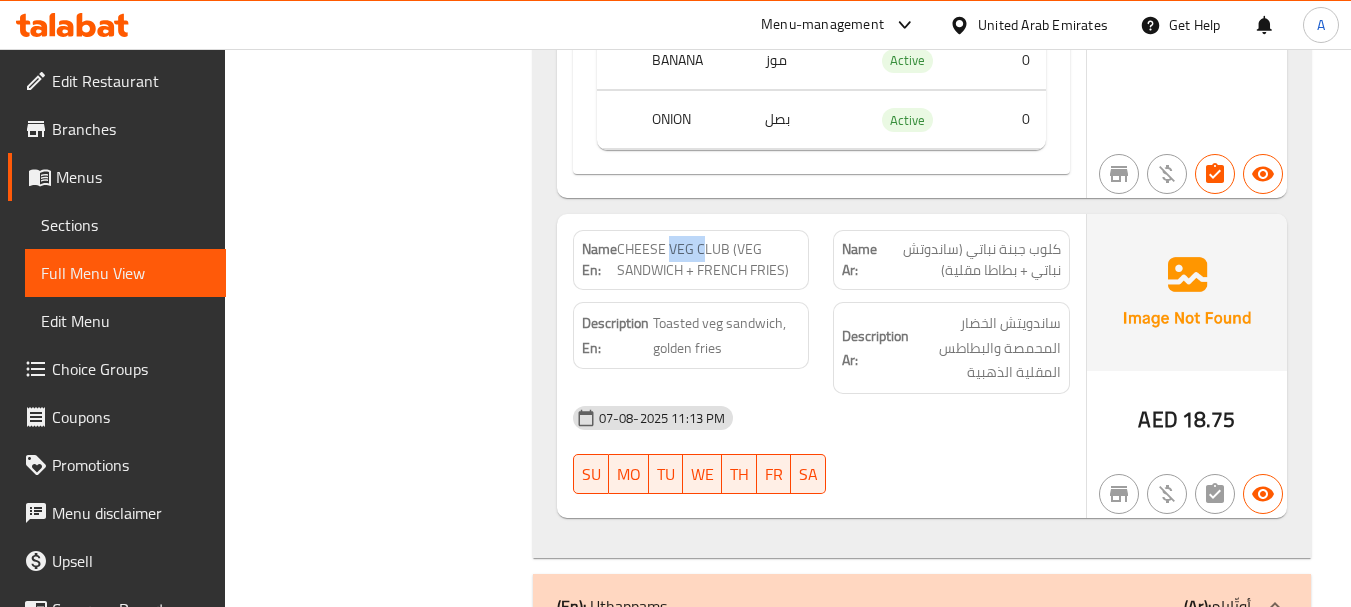 drag, startPoint x: 700, startPoint y: 167, endPoint x: 666, endPoint y: 167, distance: 34 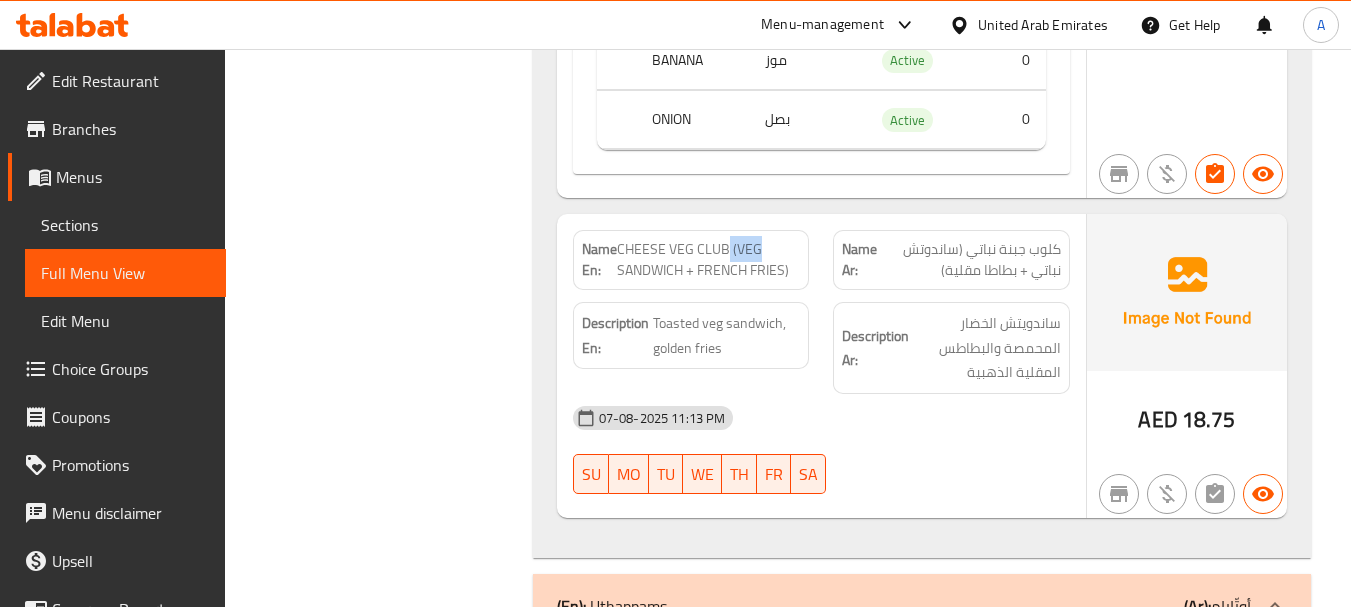 drag, startPoint x: 727, startPoint y: 199, endPoint x: 858, endPoint y: 229, distance: 134.39122 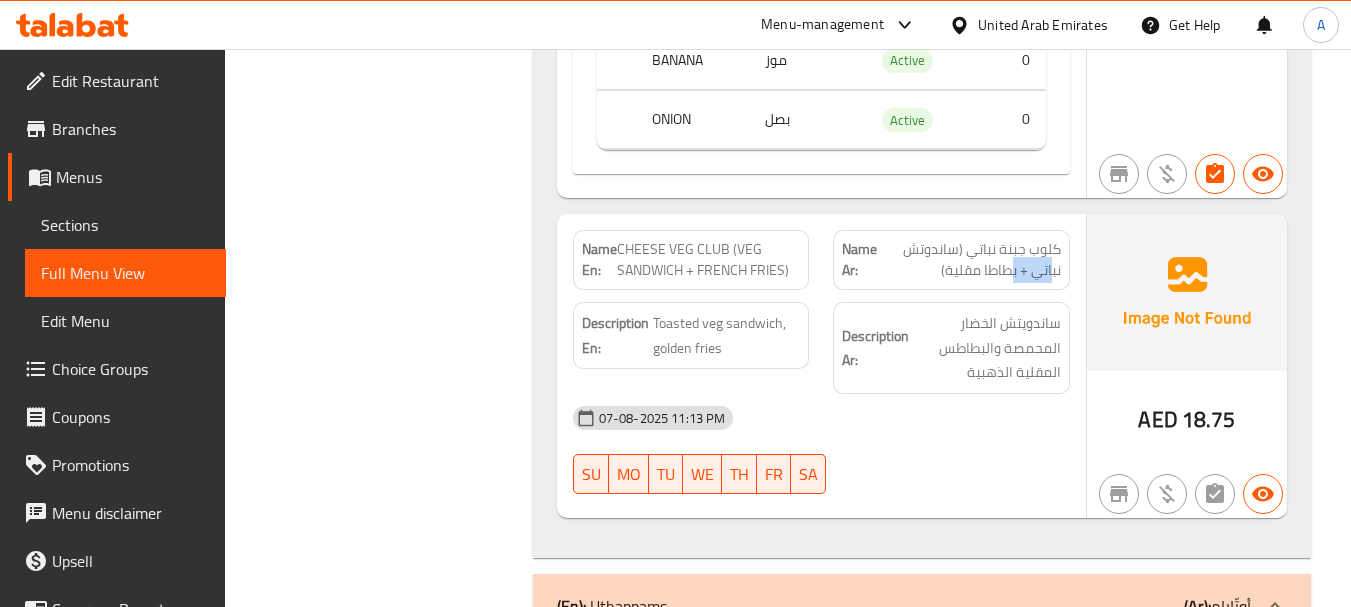drag, startPoint x: 1023, startPoint y: 225, endPoint x: 1003, endPoint y: 244, distance: 27.58623 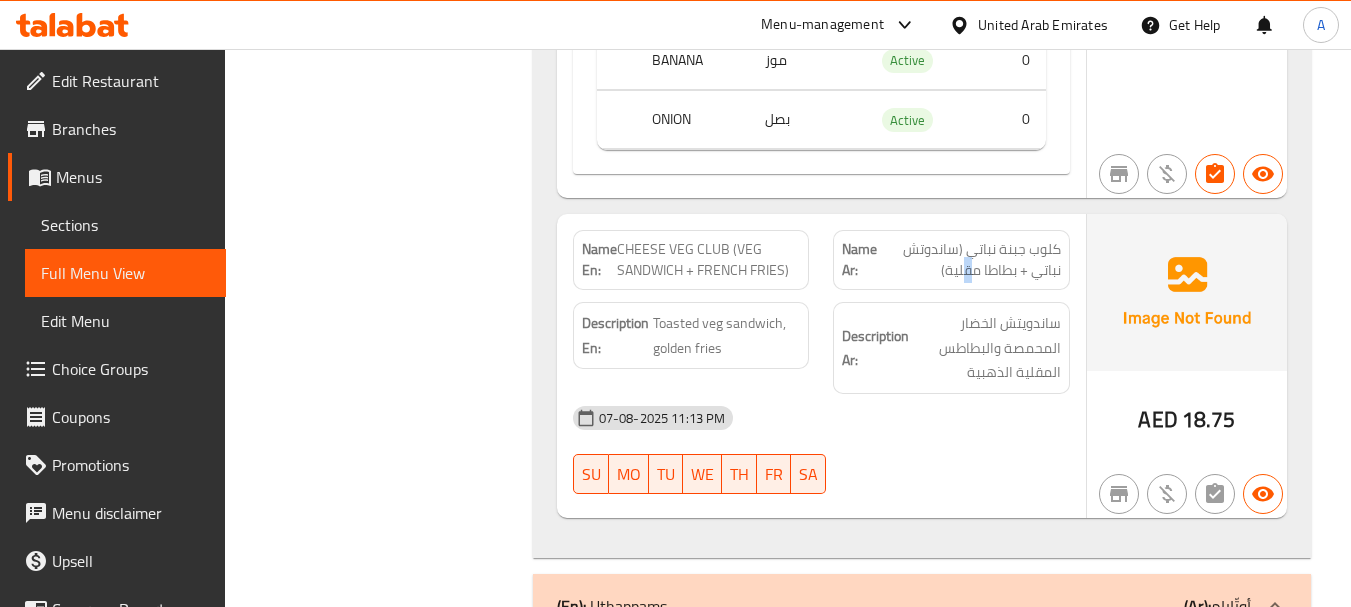 drag, startPoint x: 972, startPoint y: 236, endPoint x: 996, endPoint y: 296, distance: 64.62198 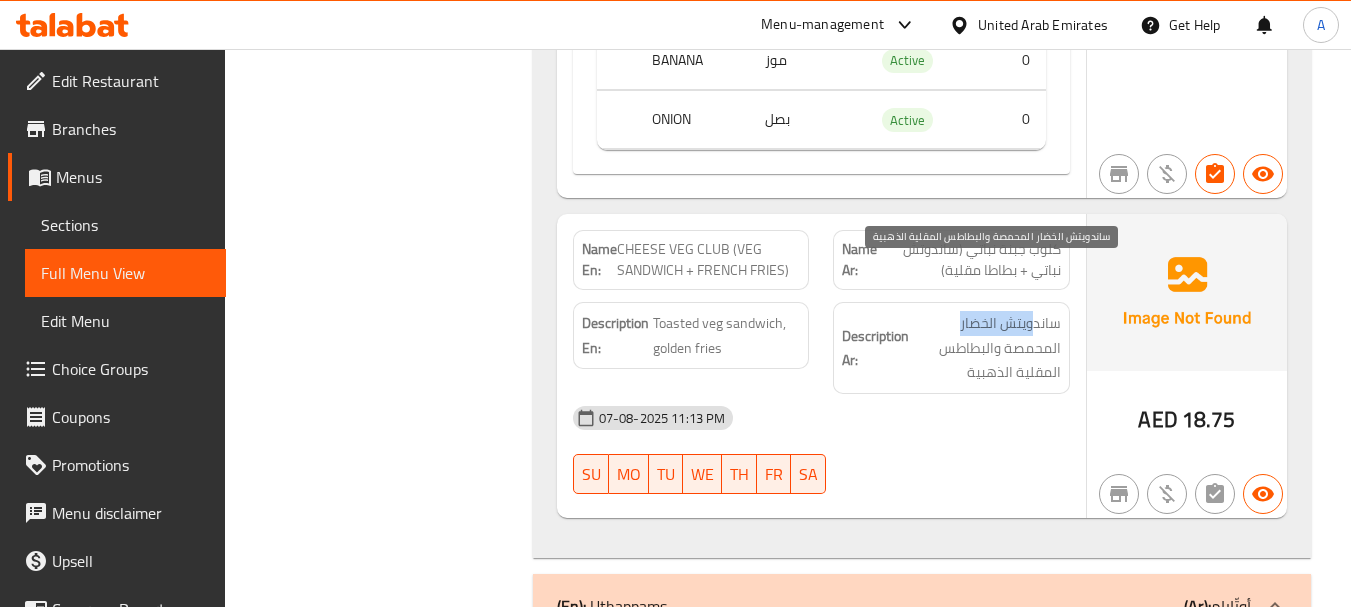 drag, startPoint x: 1033, startPoint y: 279, endPoint x: 952, endPoint y: 271, distance: 81.394104 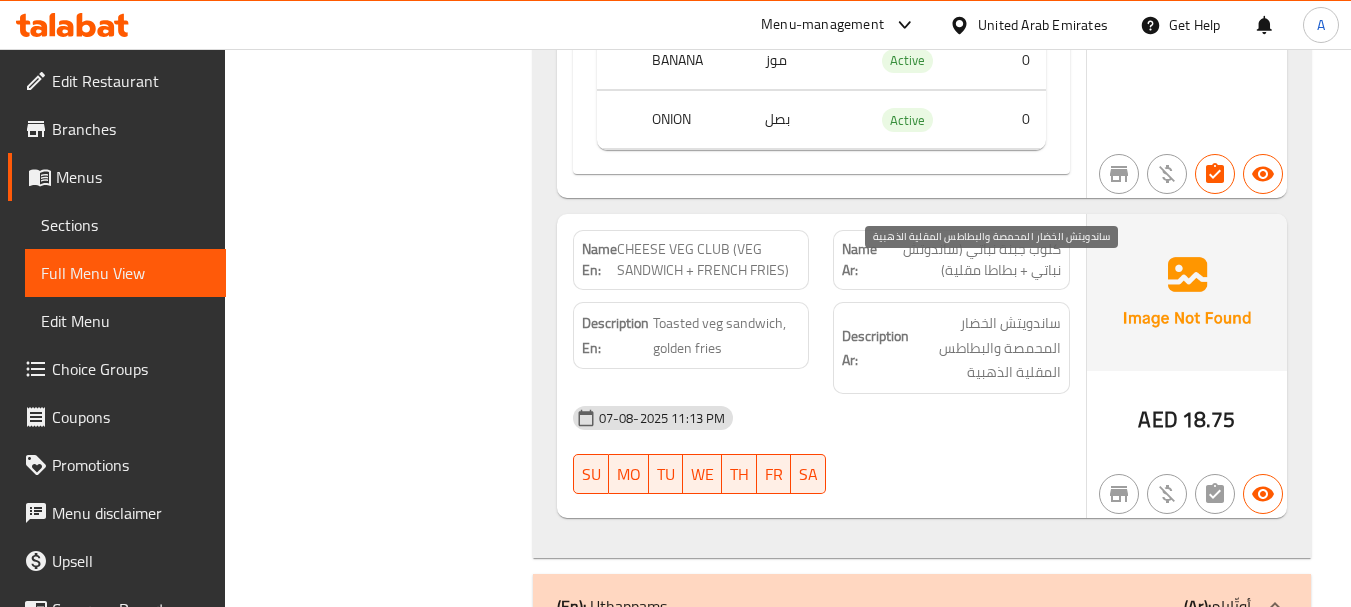click on "ساندويتش الخضار المحمصة والبطاطس المقلية الذهبية" at bounding box center (987, 348) 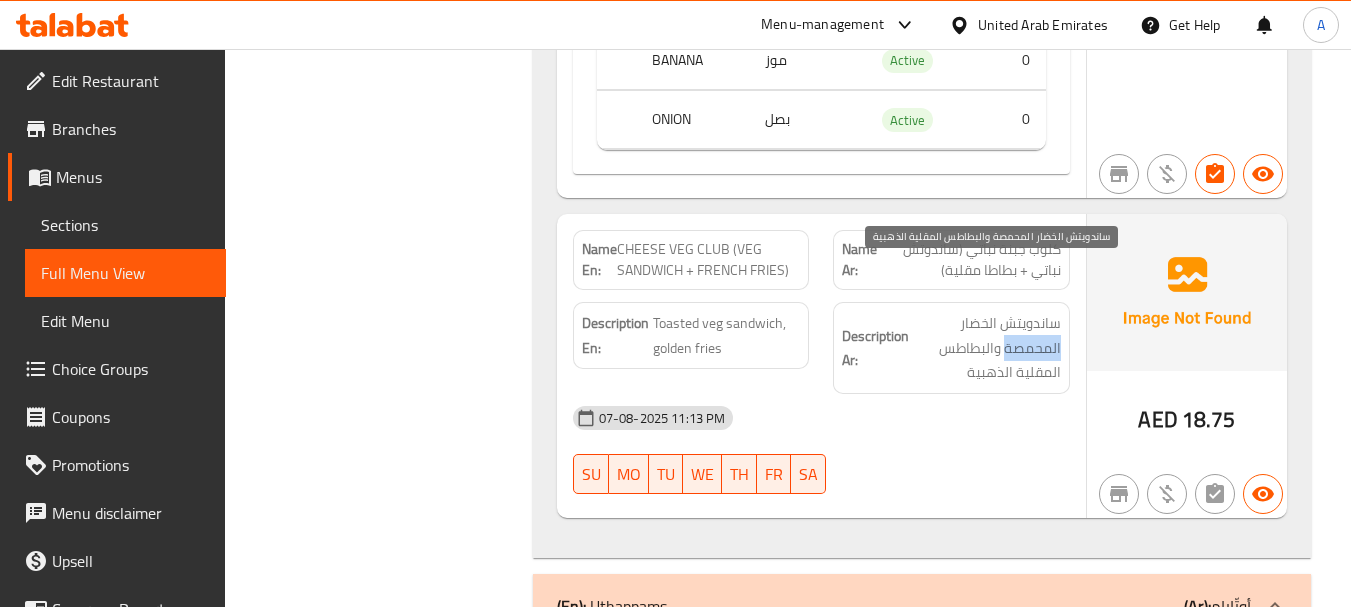 drag, startPoint x: 1037, startPoint y: 312, endPoint x: 993, endPoint y: 300, distance: 45.607018 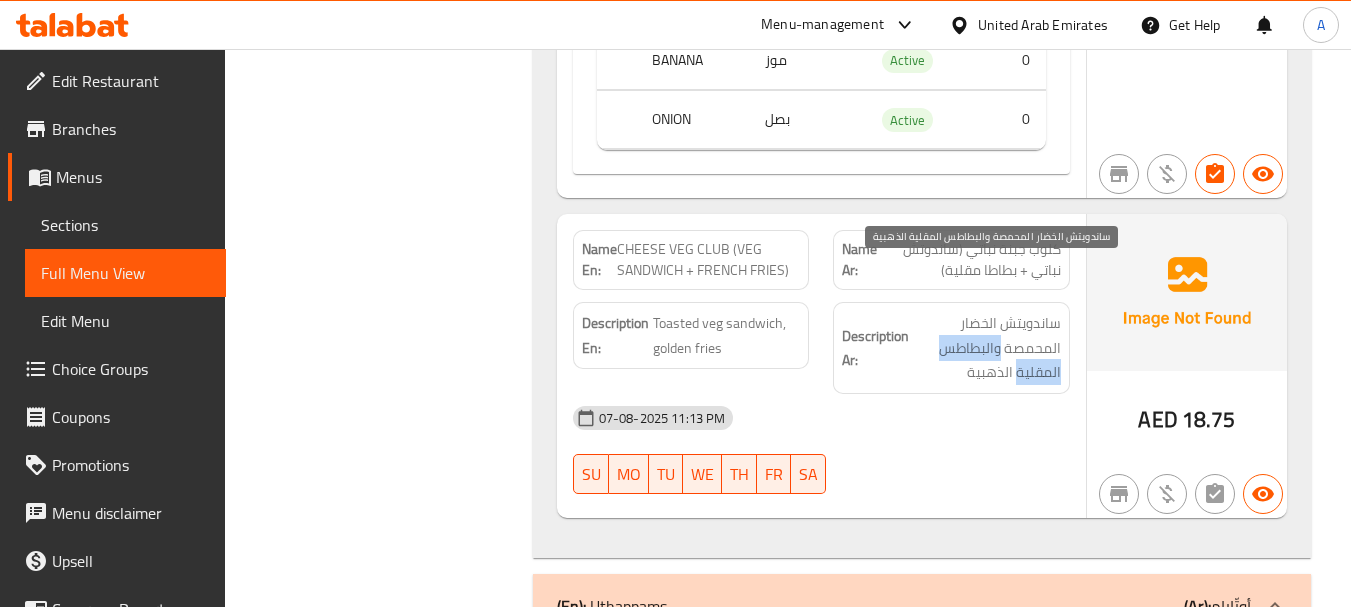 drag, startPoint x: 1011, startPoint y: 313, endPoint x: 947, endPoint y: 341, distance: 69.856995 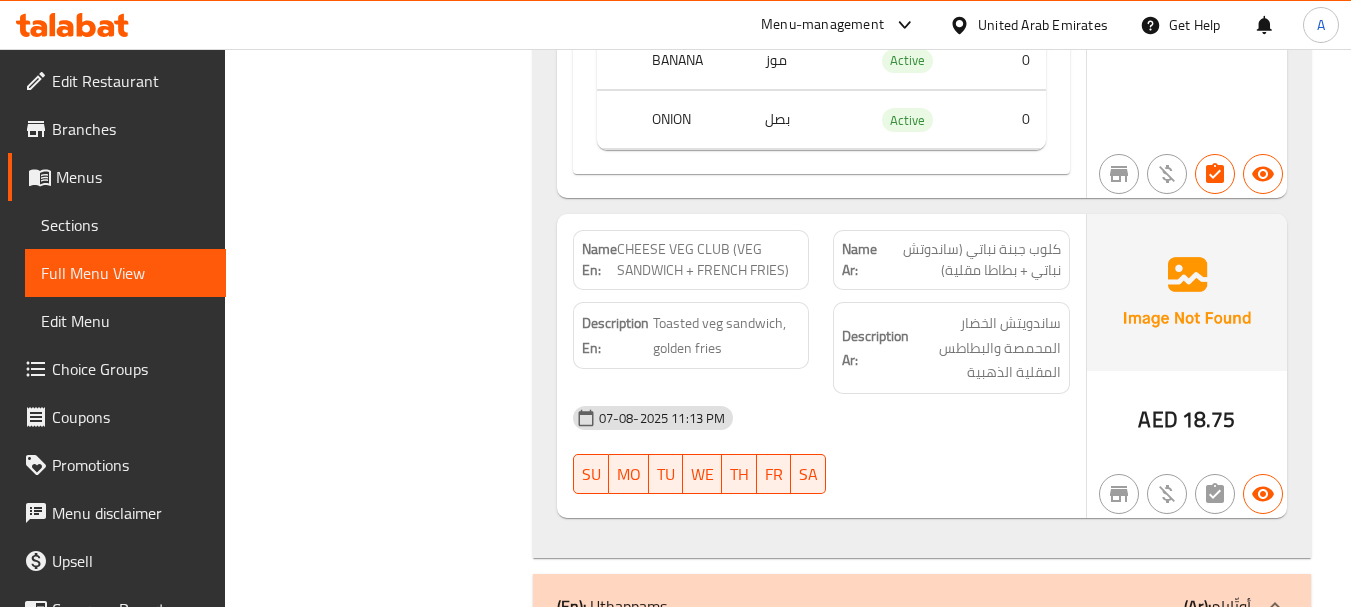 click on "07-08-2025 11:13 PM" at bounding box center [821, -28856] 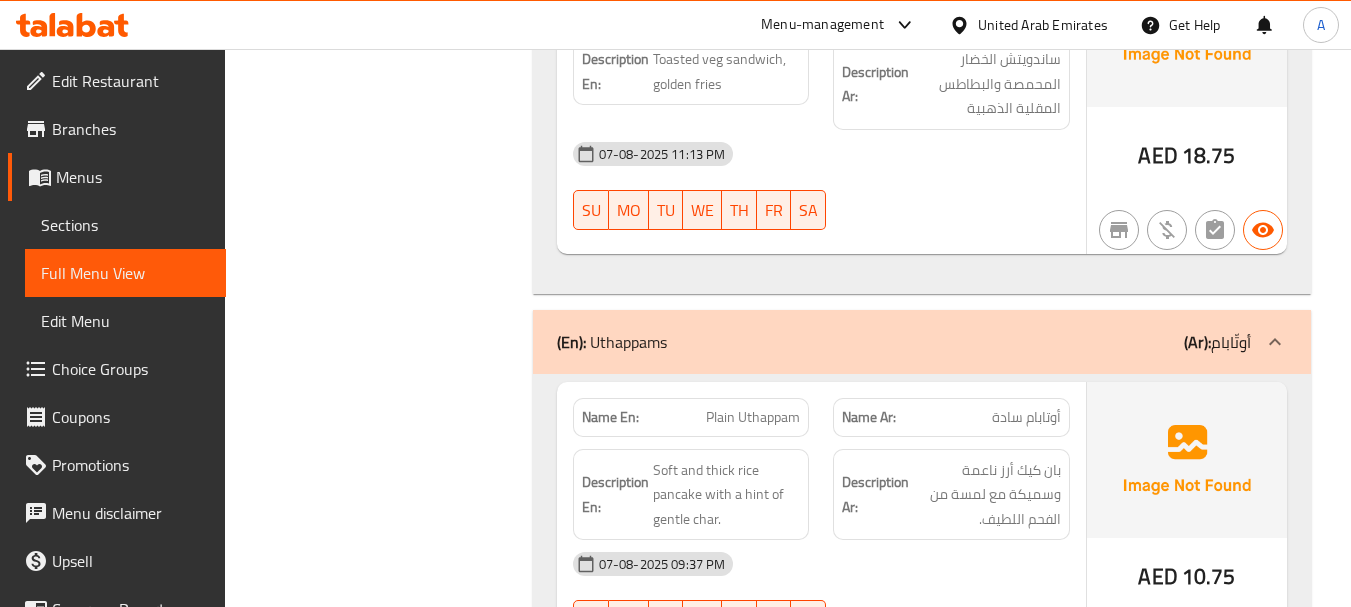 scroll, scrollTop: 30648, scrollLeft: 0, axis: vertical 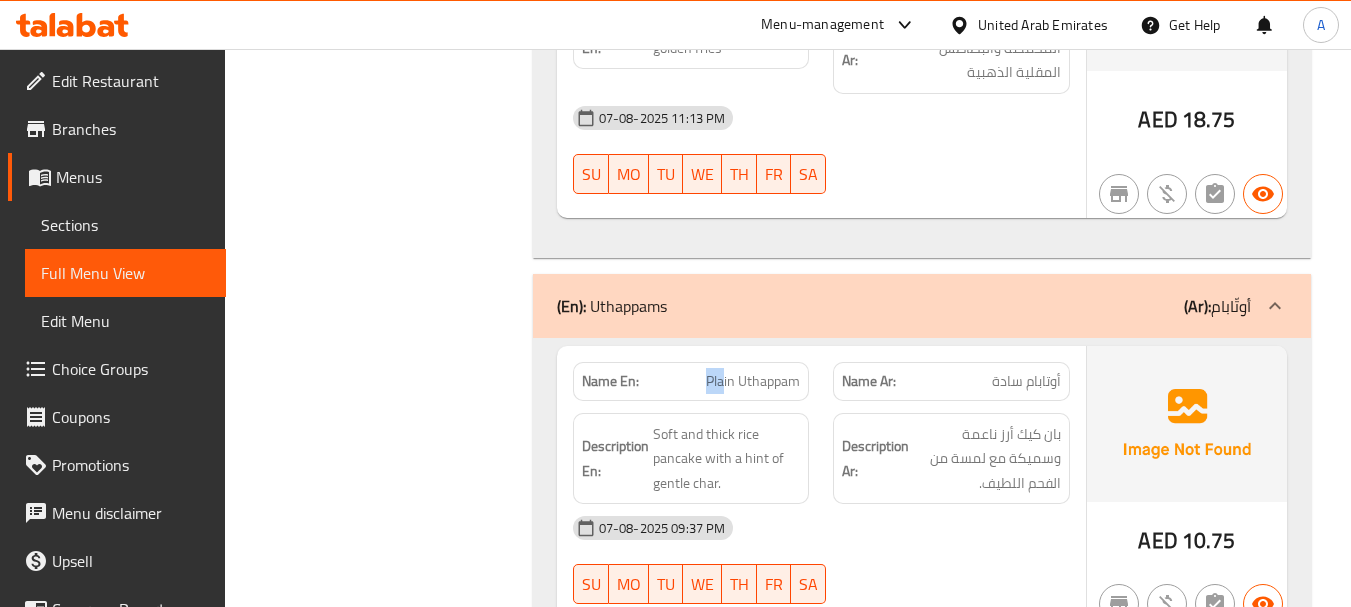 drag, startPoint x: 649, startPoint y: 334, endPoint x: 725, endPoint y: 344, distance: 76.655075 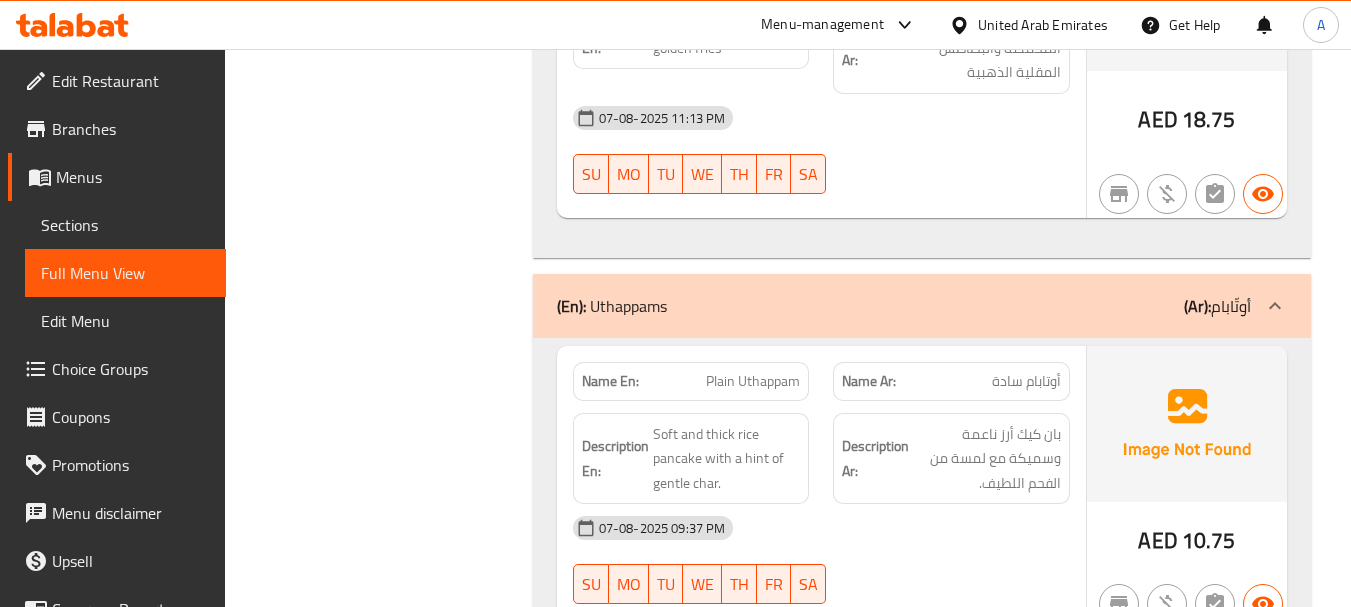 scroll, scrollTop: 31659, scrollLeft: 0, axis: vertical 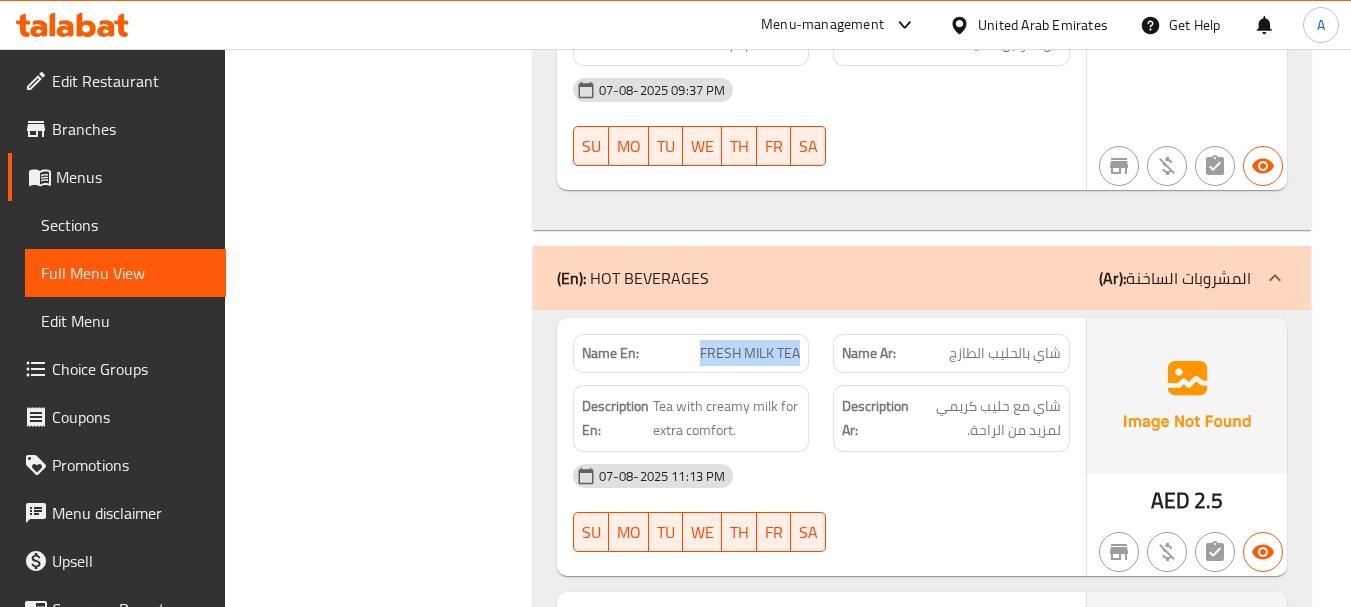 drag, startPoint x: 689, startPoint y: 303, endPoint x: 577, endPoint y: 321, distance: 113.43721 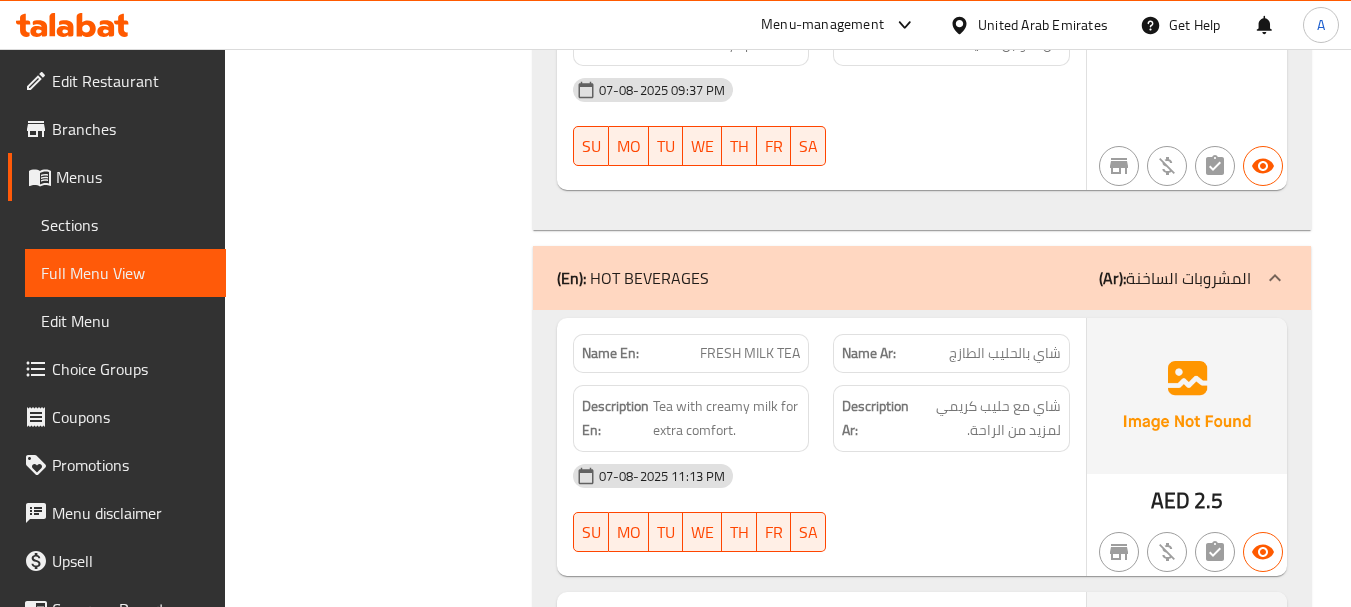 click on "07-08-2025 11:13 PM" at bounding box center (821, -31136) 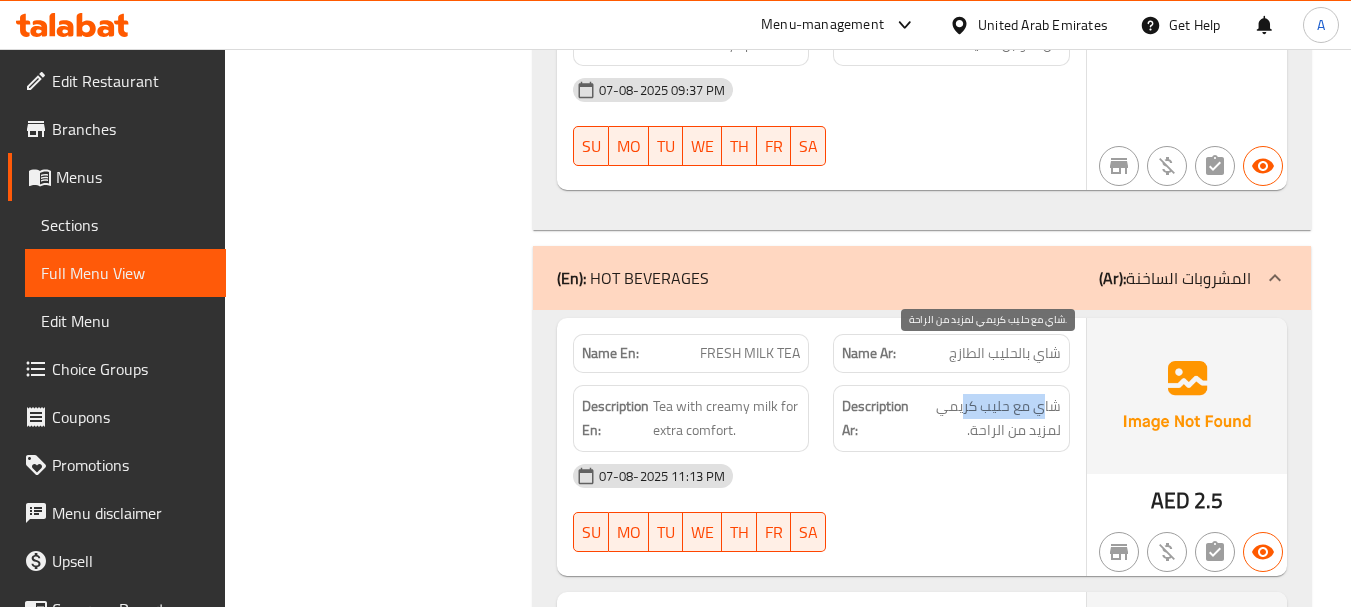 drag, startPoint x: 1040, startPoint y: 357, endPoint x: 963, endPoint y: 353, distance: 77.10383 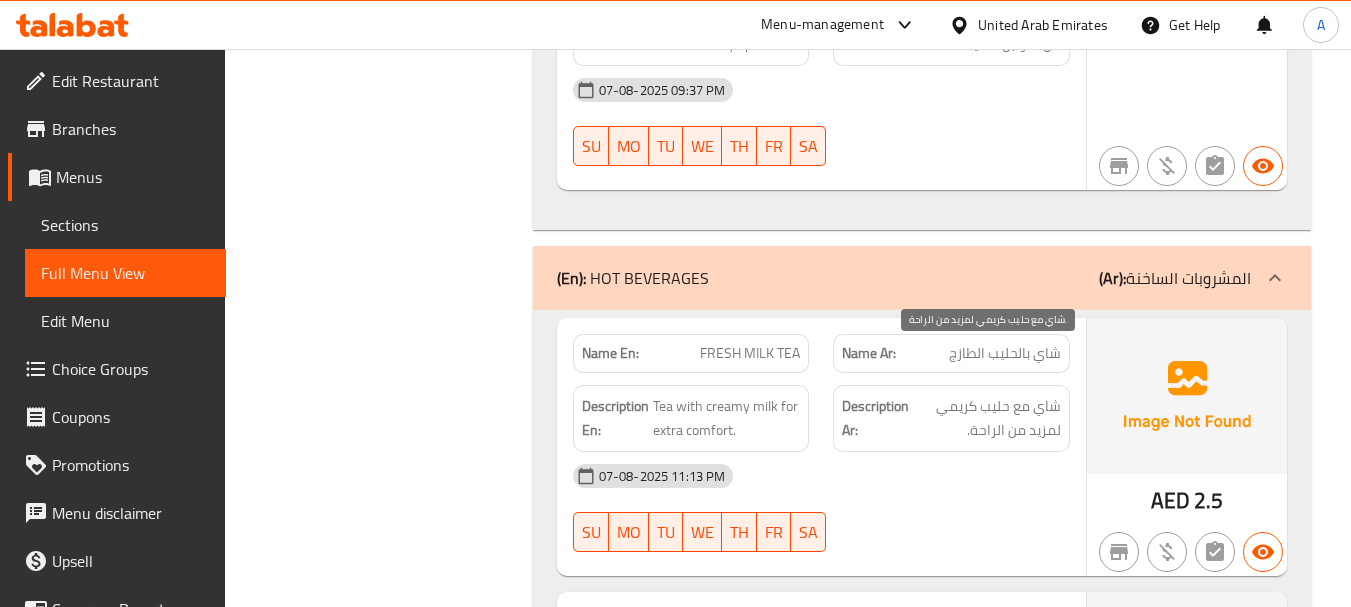 click on "شاي مع حليب كريمي لمزيد من الراحة." at bounding box center [987, 418] 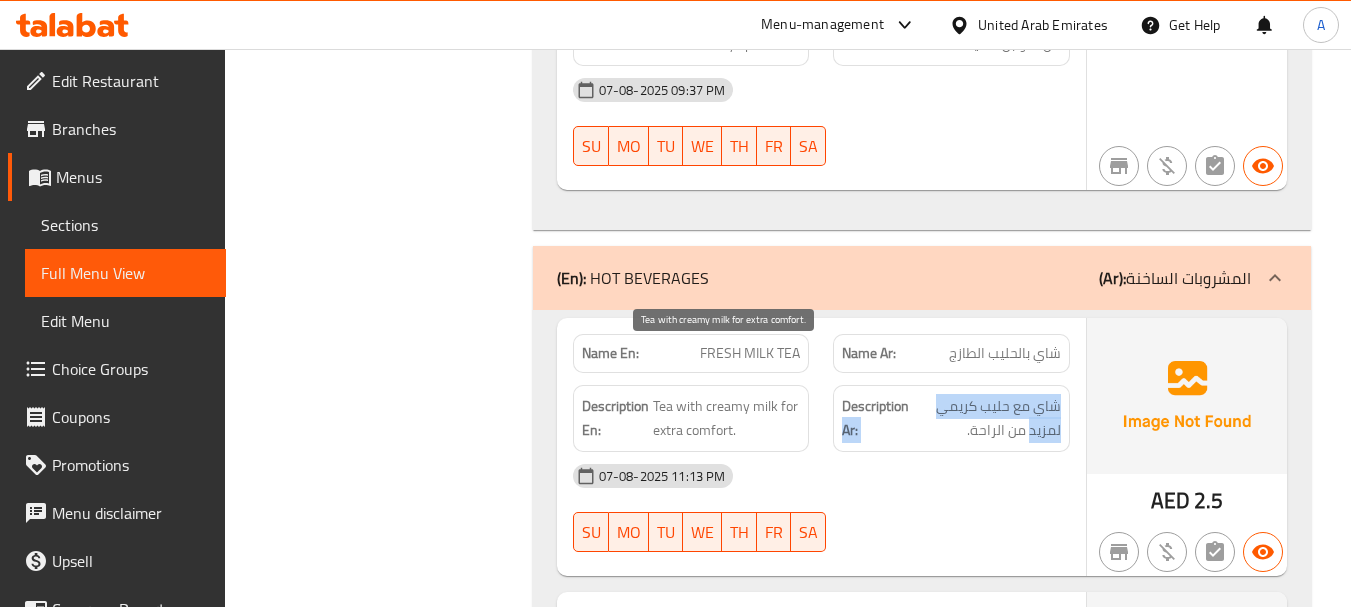 drag, startPoint x: 1047, startPoint y: 384, endPoint x: 786, endPoint y: 394, distance: 261.1915 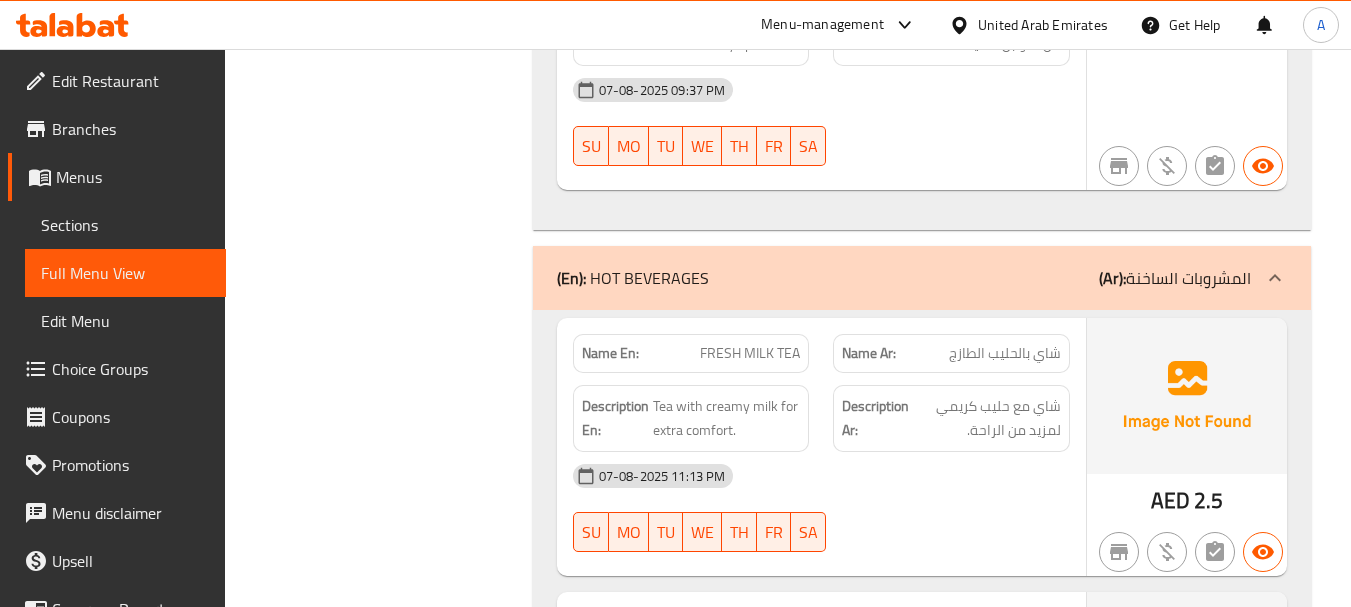 click on "07-08-2025 11:13 PM SU MO TU WE TH FR SA" at bounding box center (821, -31104) 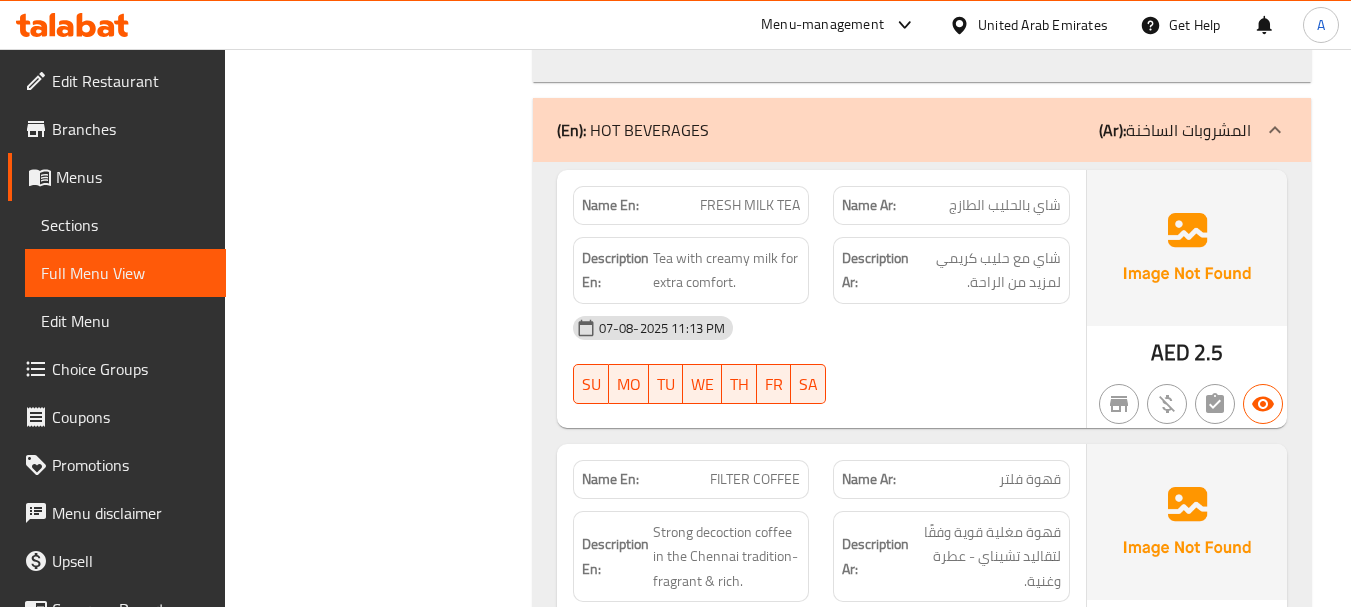 scroll, scrollTop: 31959, scrollLeft: 0, axis: vertical 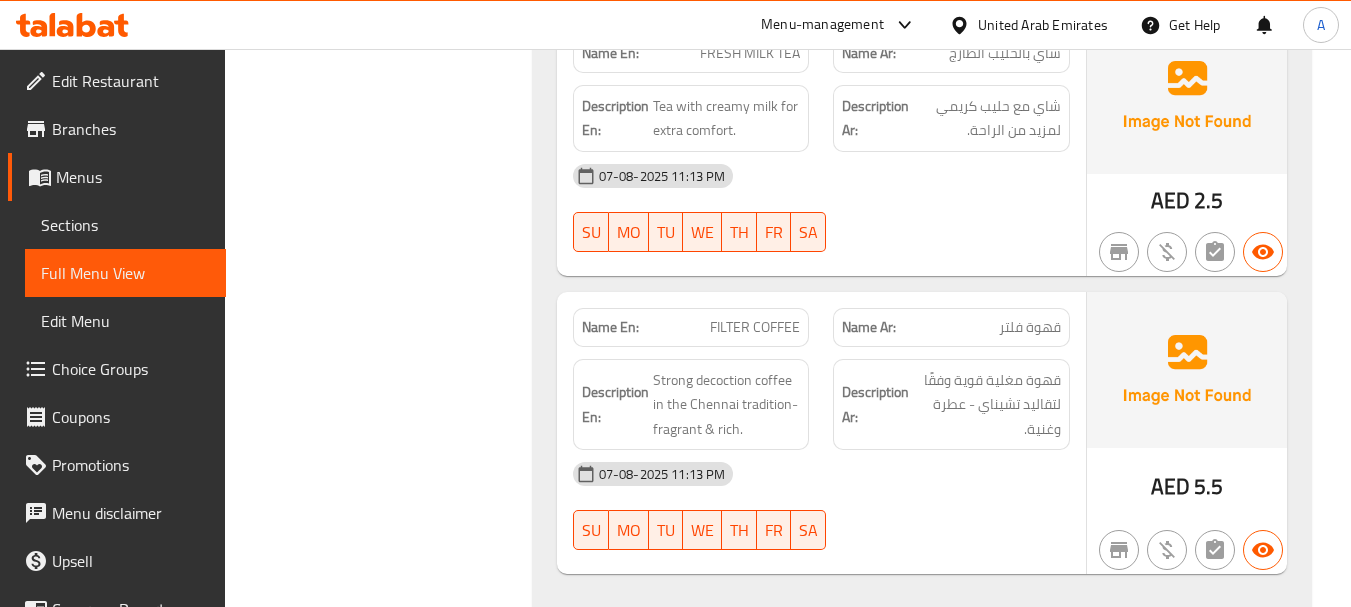 drag, startPoint x: 696, startPoint y: 265, endPoint x: 918, endPoint y: 363, distance: 242.6685 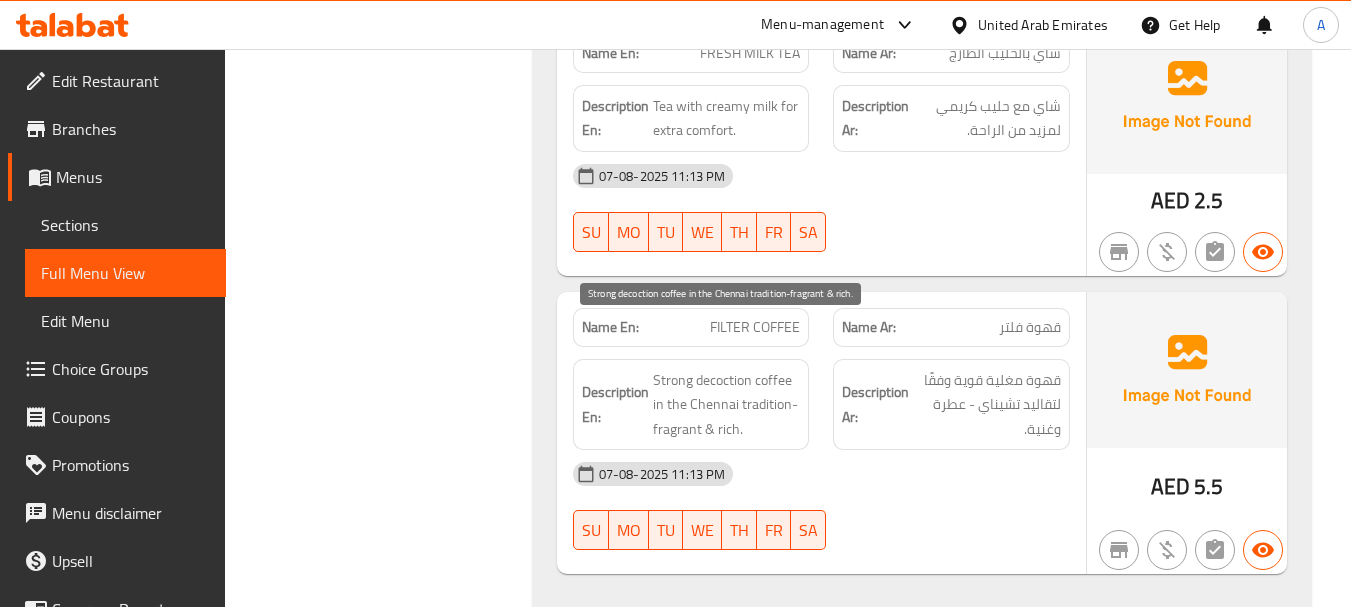 click on "Strong decoction coffee in the Chennai tradition-fragrant & rich." at bounding box center (727, 405) 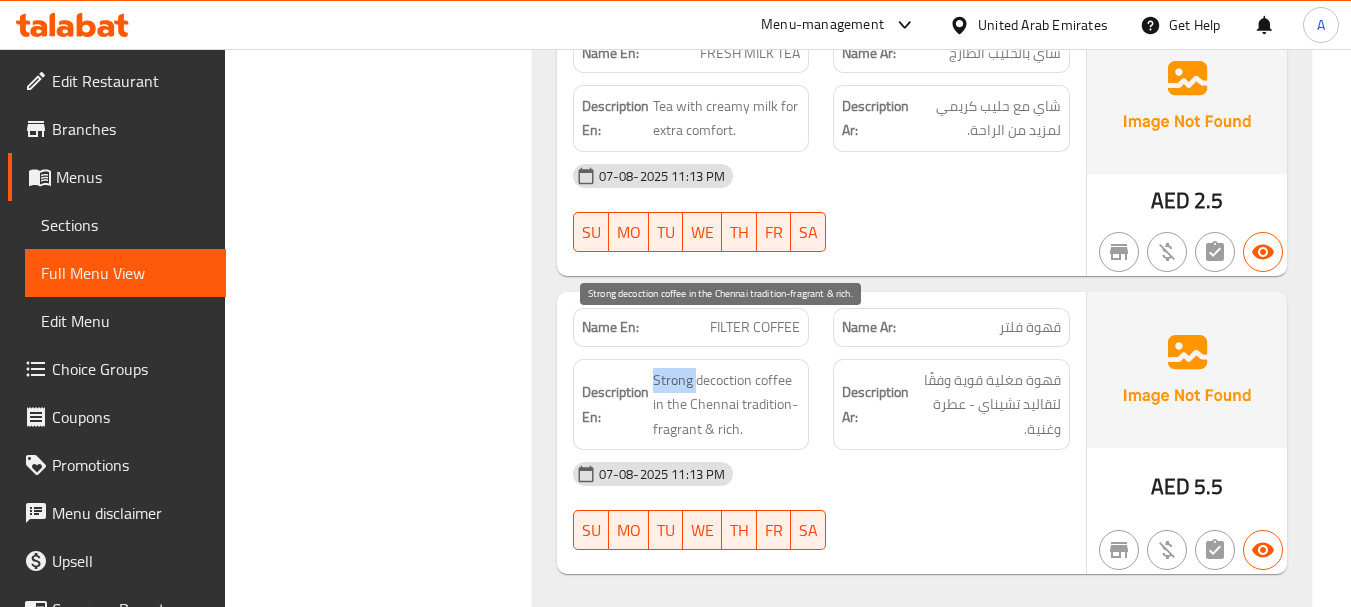 click on "Strong decoction coffee in the Chennai tradition-fragrant & rich." at bounding box center [727, 405] 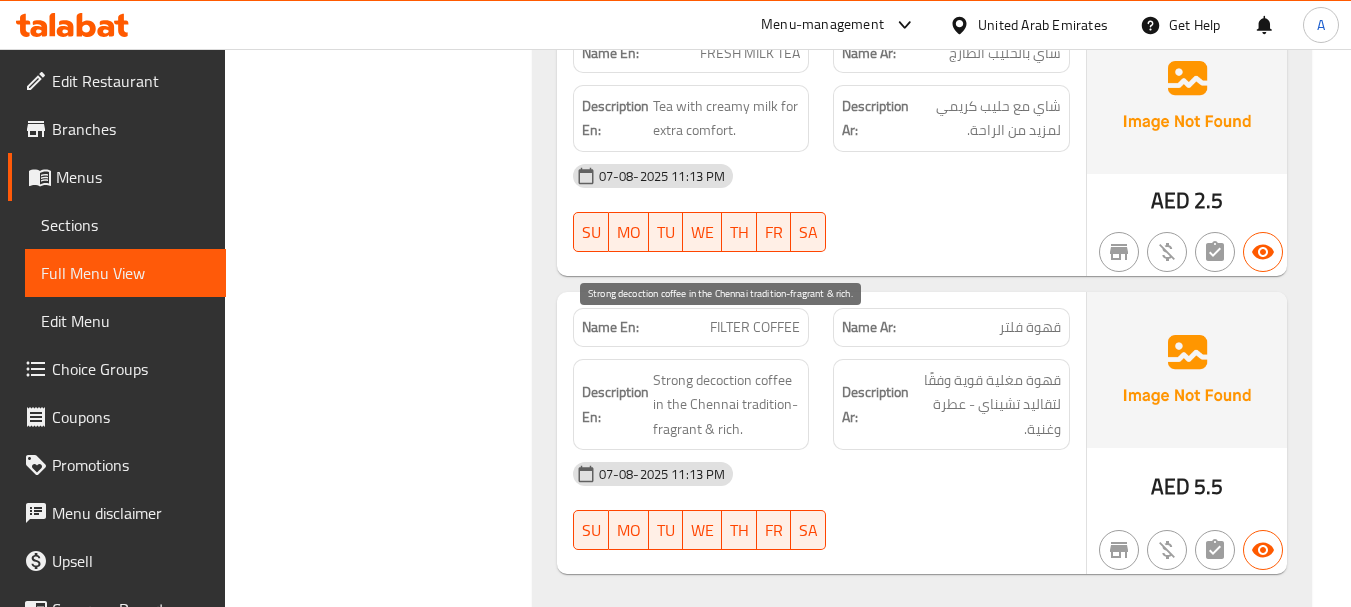 click on "Strong decoction coffee in the Chennai tradition-fragrant & rich." at bounding box center [727, 405] 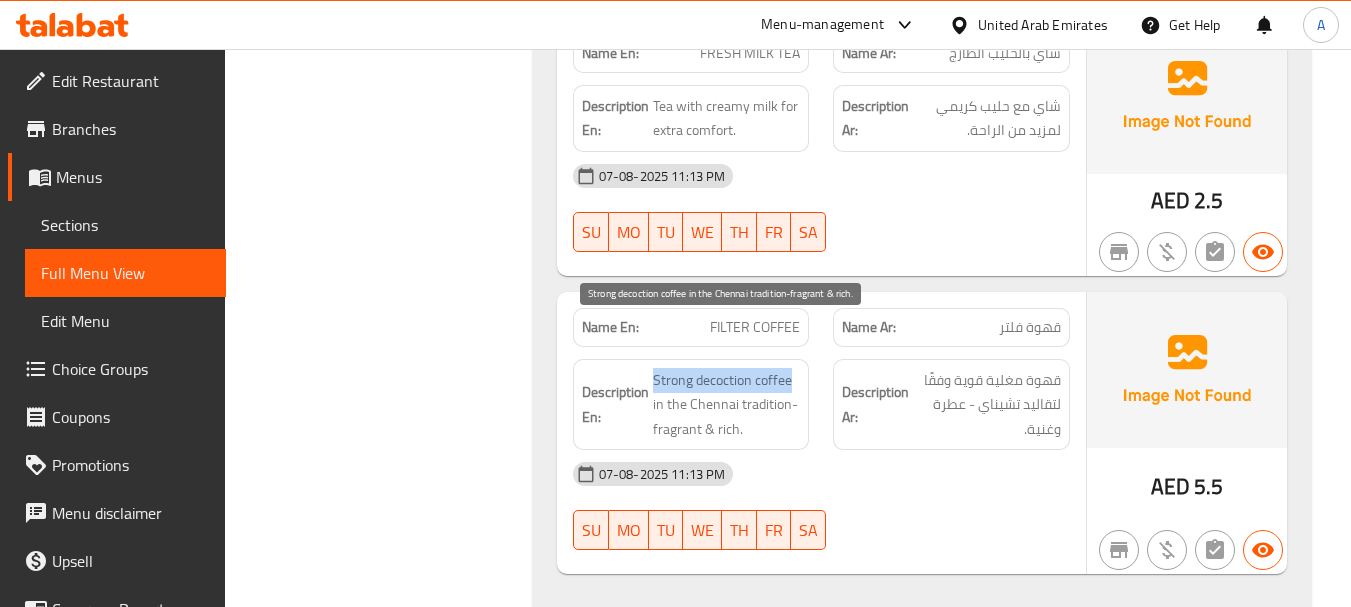 drag, startPoint x: 769, startPoint y: 335, endPoint x: 680, endPoint y: 331, distance: 89.08984 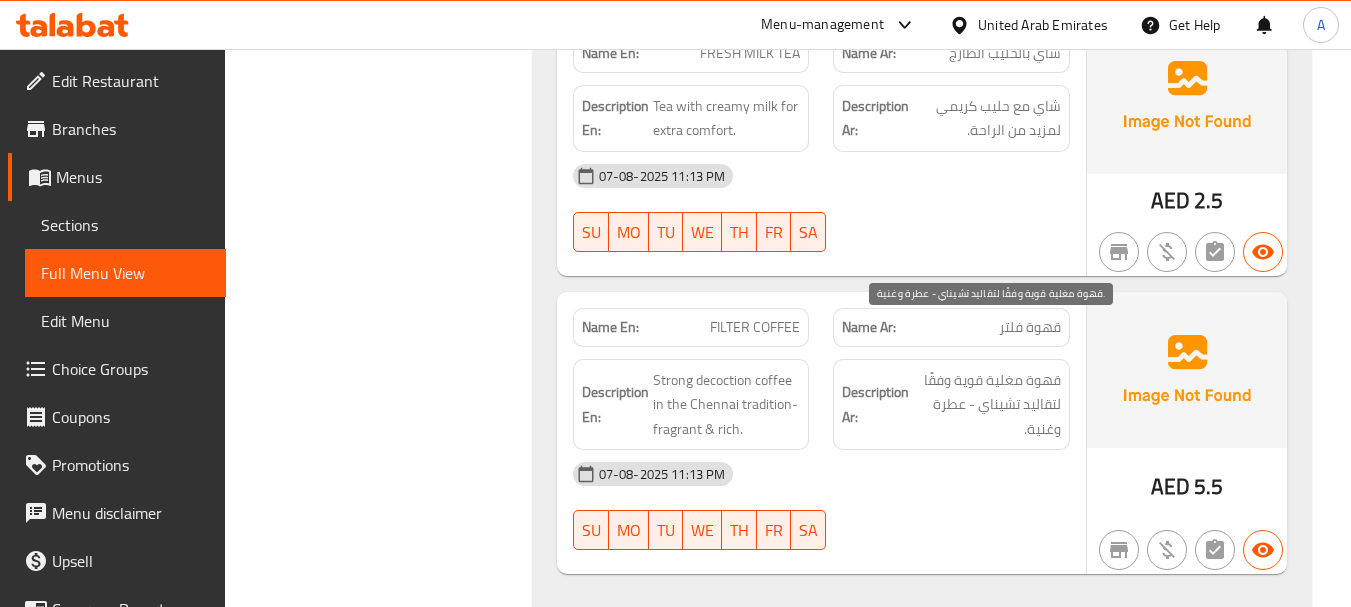 drag, startPoint x: 1011, startPoint y: 369, endPoint x: 985, endPoint y: 369, distance: 26 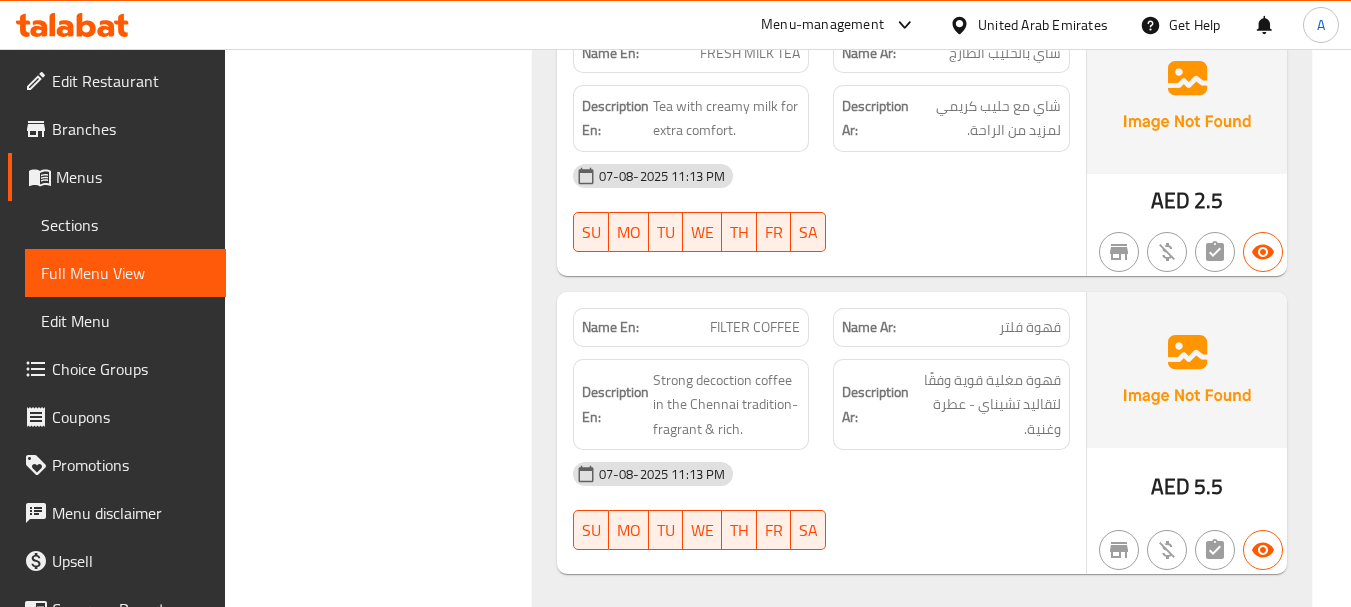 click on "07-08-2025 11:13 PM" at bounding box center (821, -31116) 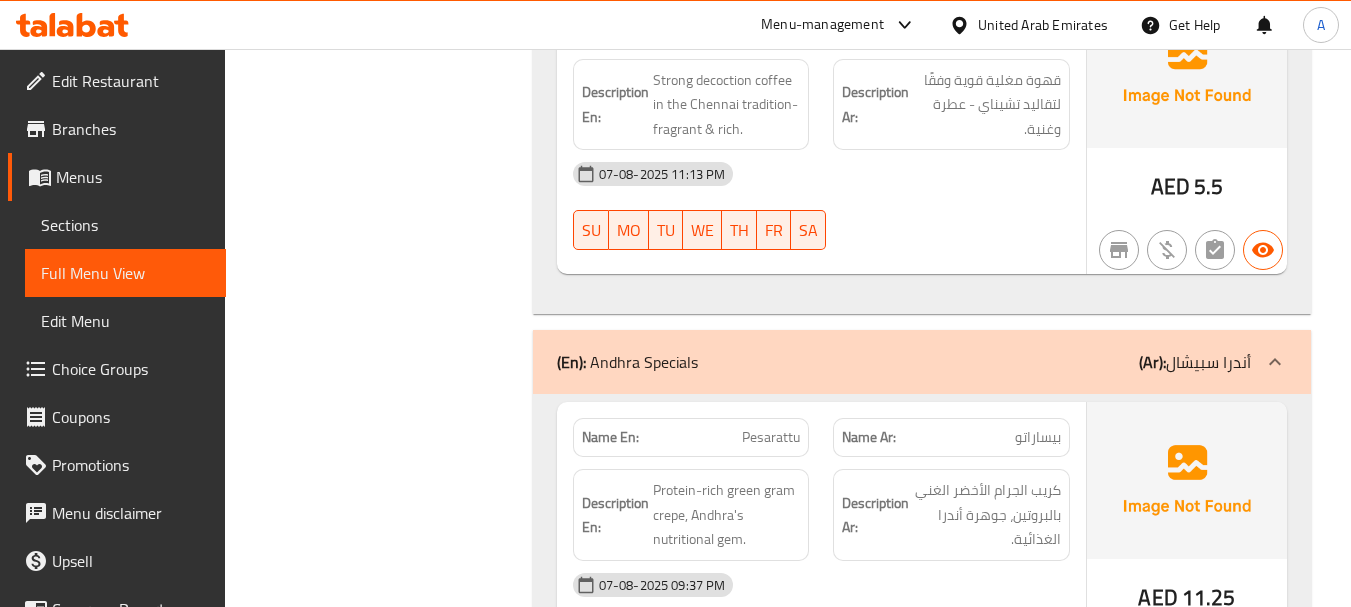 scroll, scrollTop: 33674, scrollLeft: 0, axis: vertical 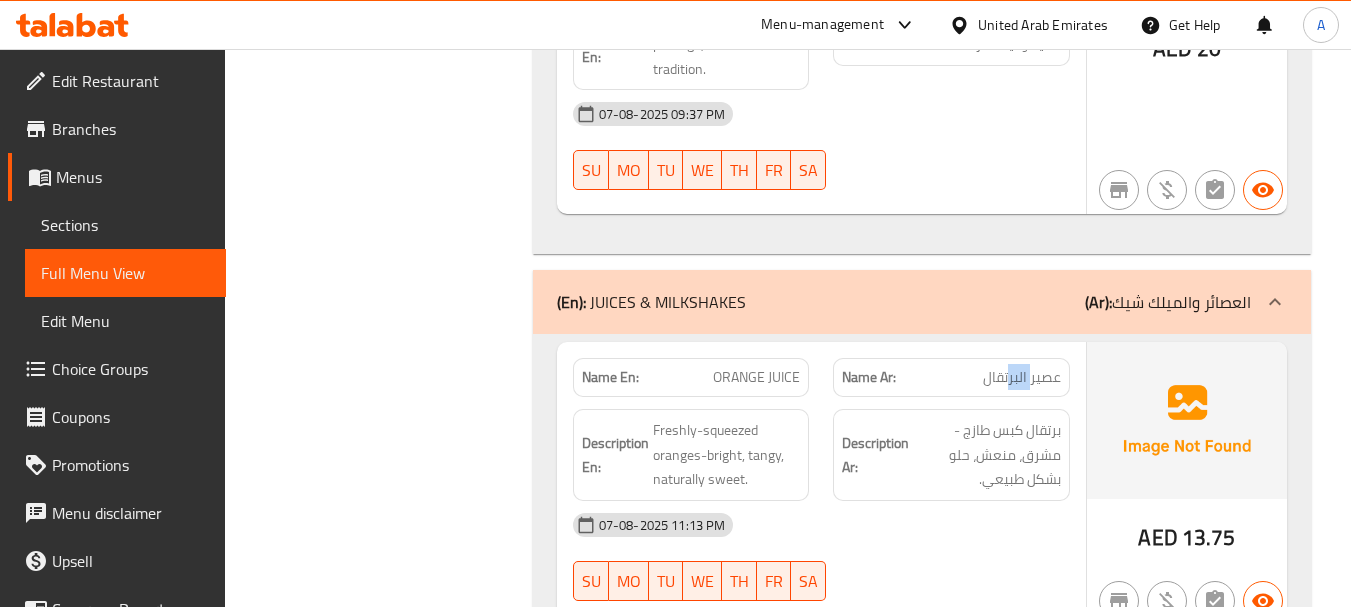 drag, startPoint x: 1030, startPoint y: 307, endPoint x: 947, endPoint y: 450, distance: 165.34207 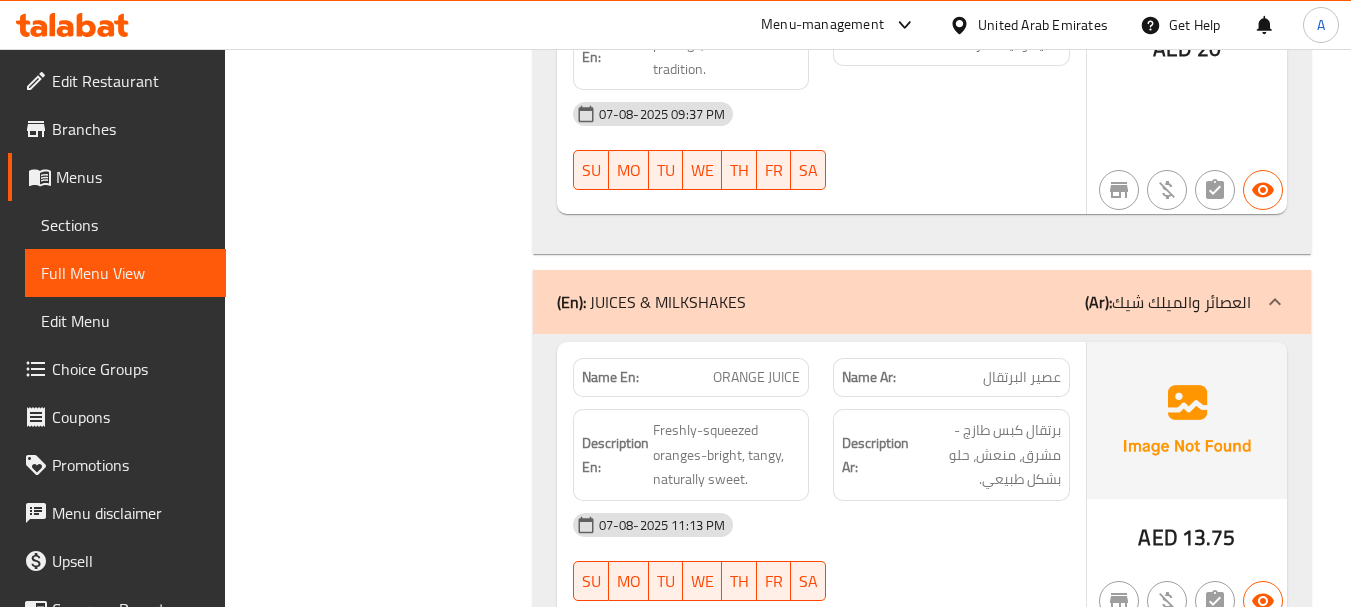 drag, startPoint x: 972, startPoint y: 599, endPoint x: 1052, endPoint y: 228, distance: 379.52734 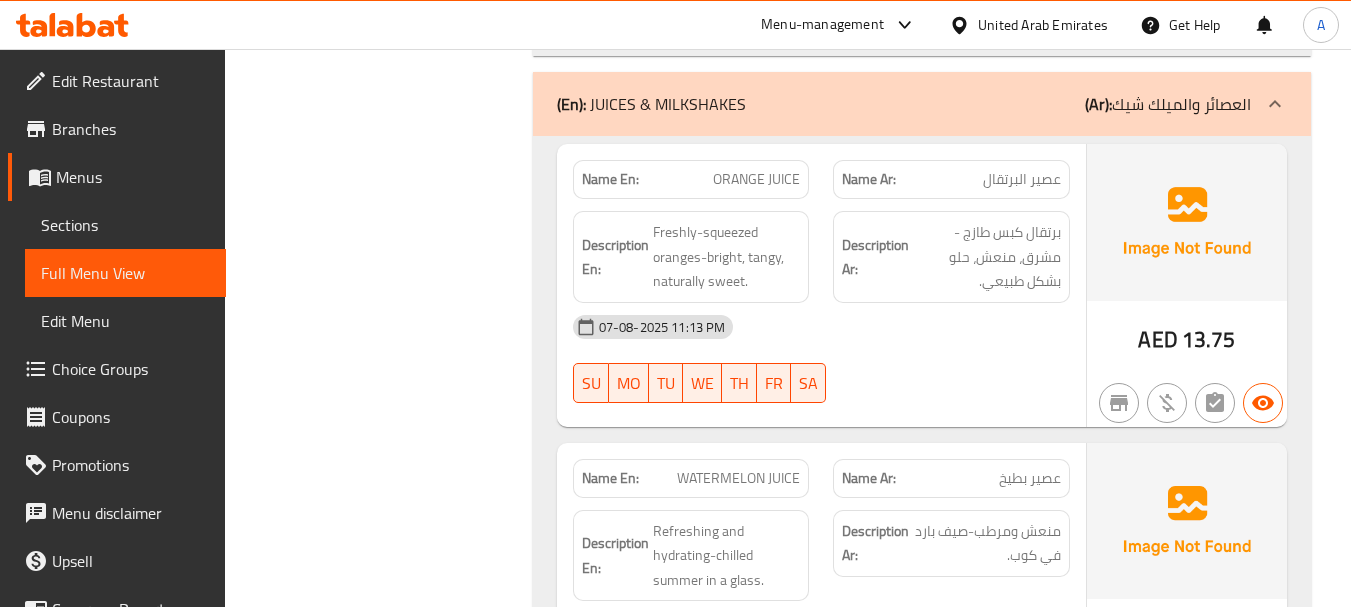 scroll, scrollTop: 33874, scrollLeft: 0, axis: vertical 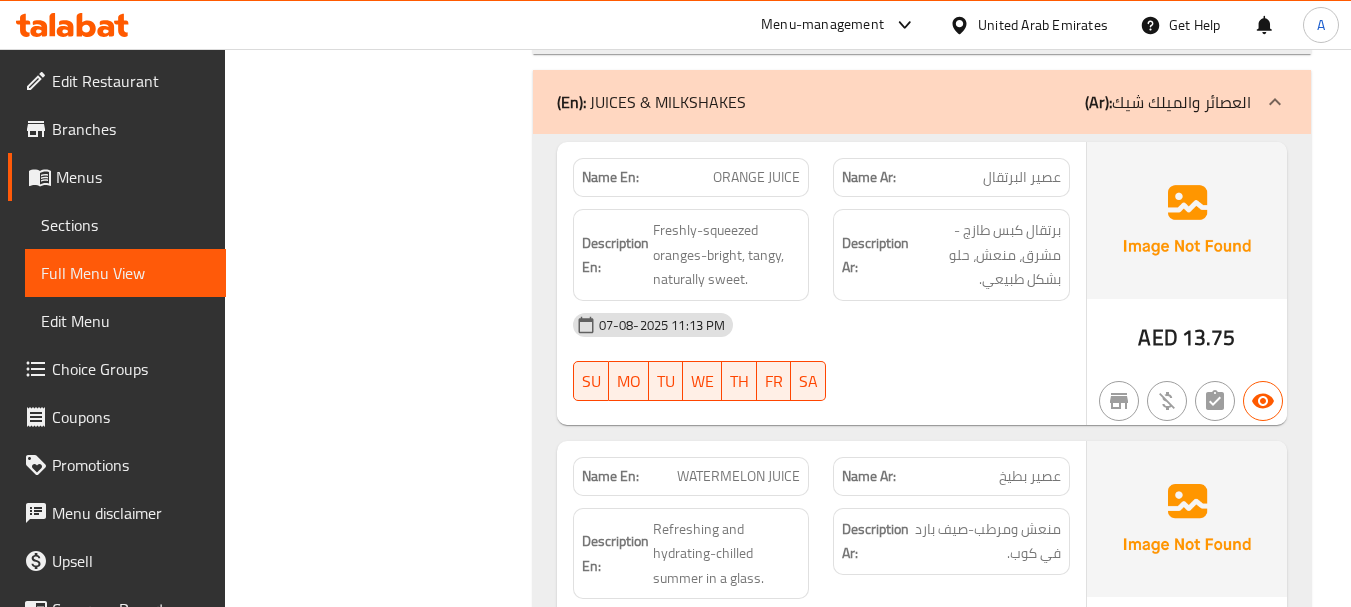 drag, startPoint x: 939, startPoint y: 304, endPoint x: 929, endPoint y: 341, distance: 38.327538 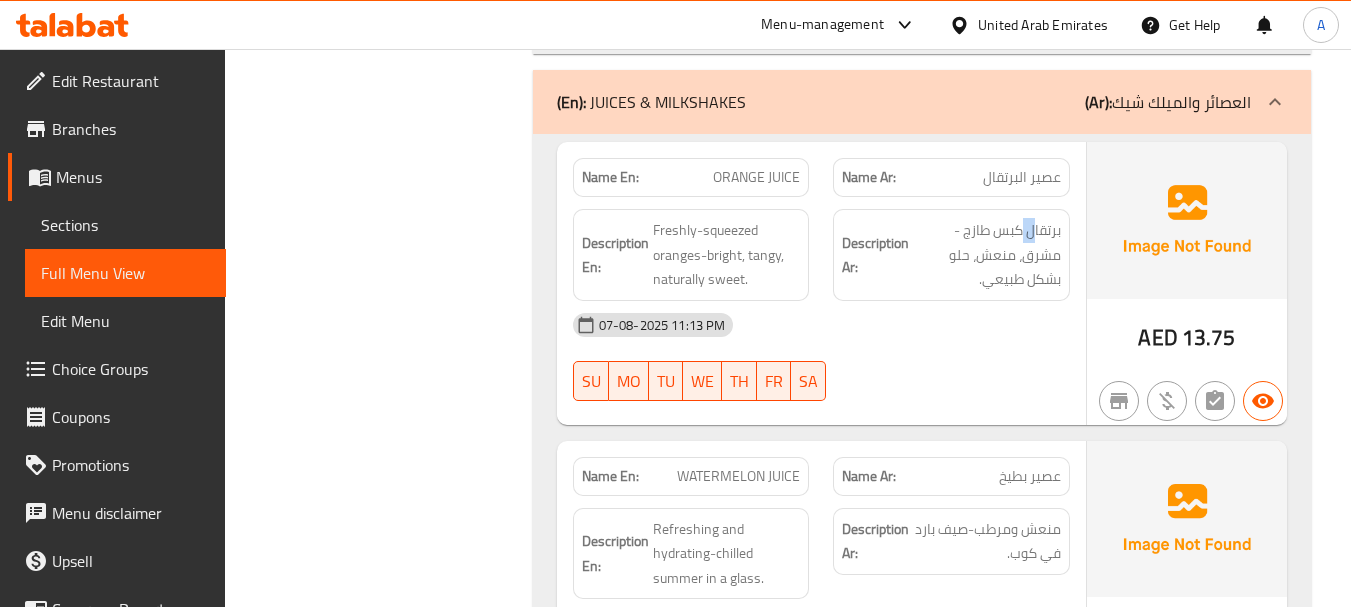 drag, startPoint x: 1023, startPoint y: 153, endPoint x: 972, endPoint y: 178, distance: 56.797886 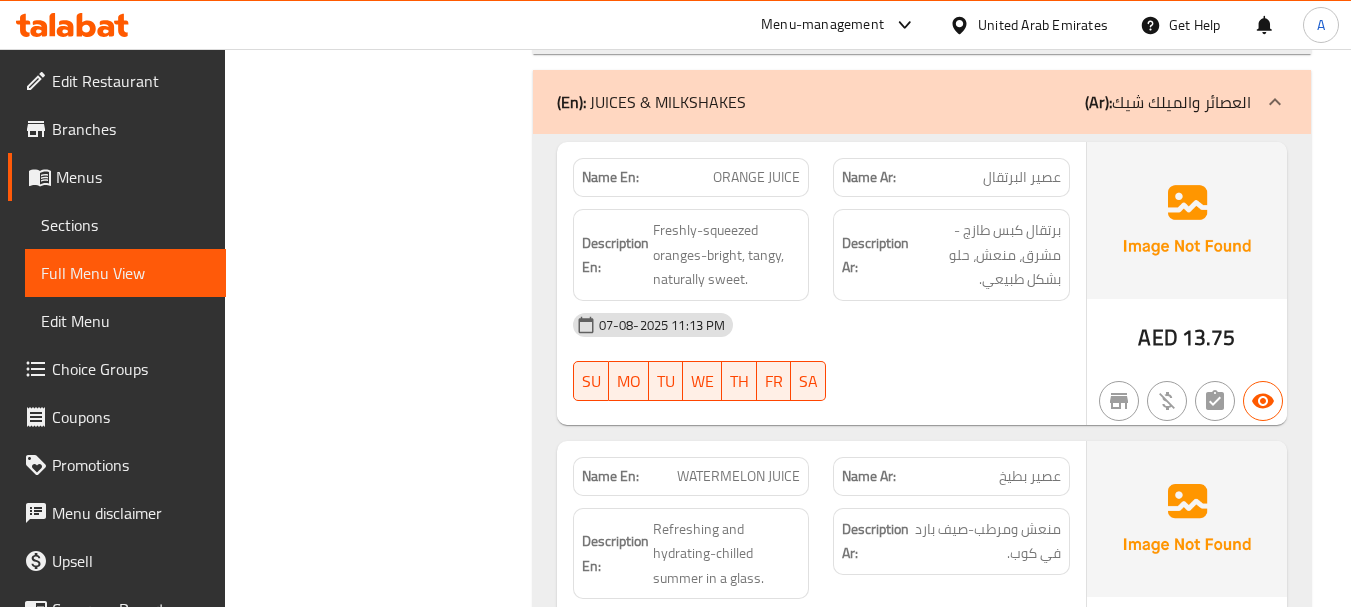 click on "07-08-2025 11:13 PM SU MO TU WE TH FR SA" at bounding box center (821, -33319) 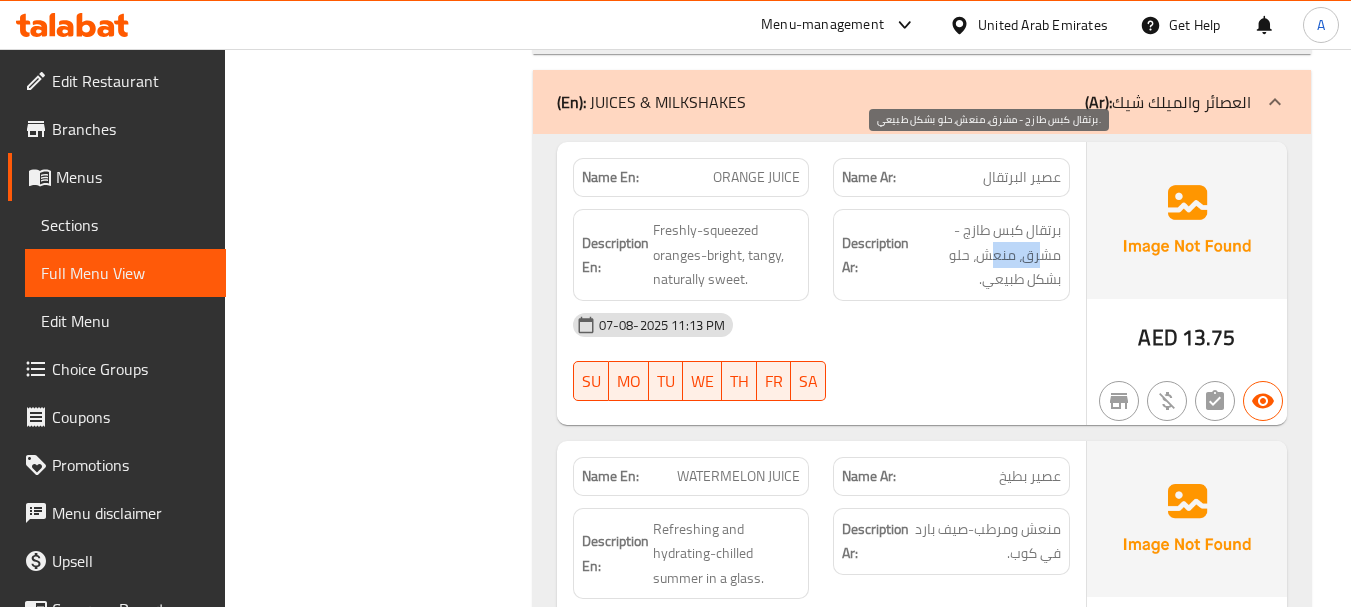 drag, startPoint x: 1038, startPoint y: 189, endPoint x: 992, endPoint y: 188, distance: 46.010868 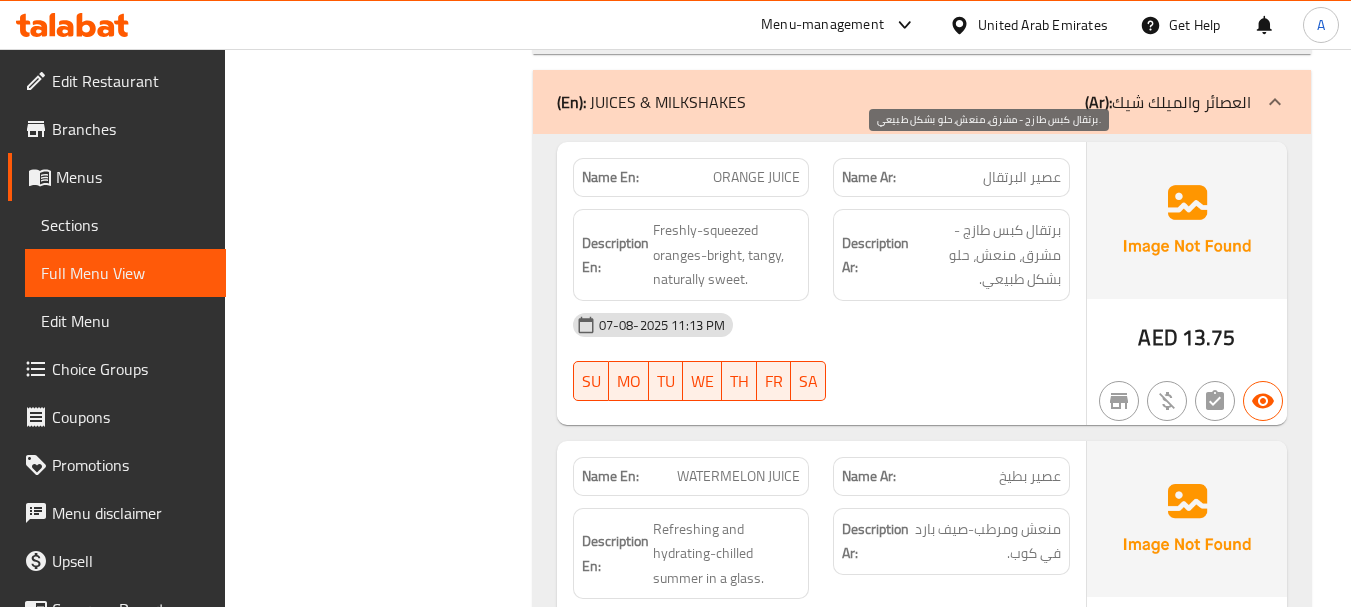 drag, startPoint x: 1037, startPoint y: 212, endPoint x: 965, endPoint y: 248, distance: 80.49844 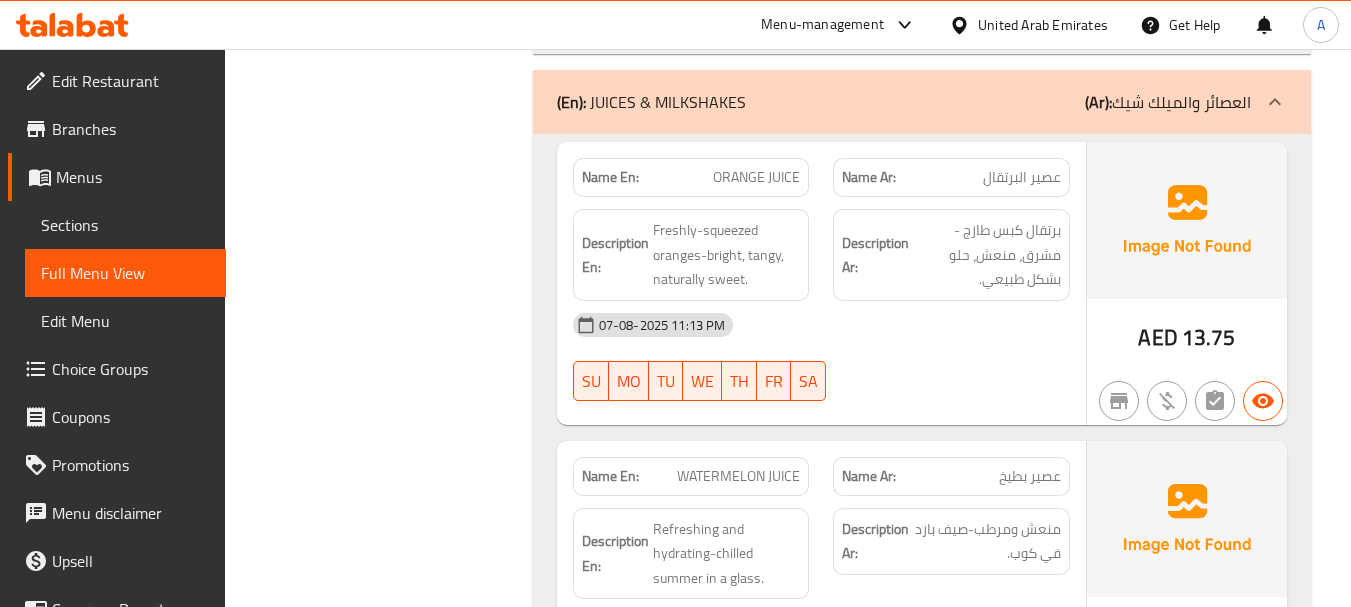 drag, startPoint x: 964, startPoint y: 250, endPoint x: 932, endPoint y: 257, distance: 32.75668 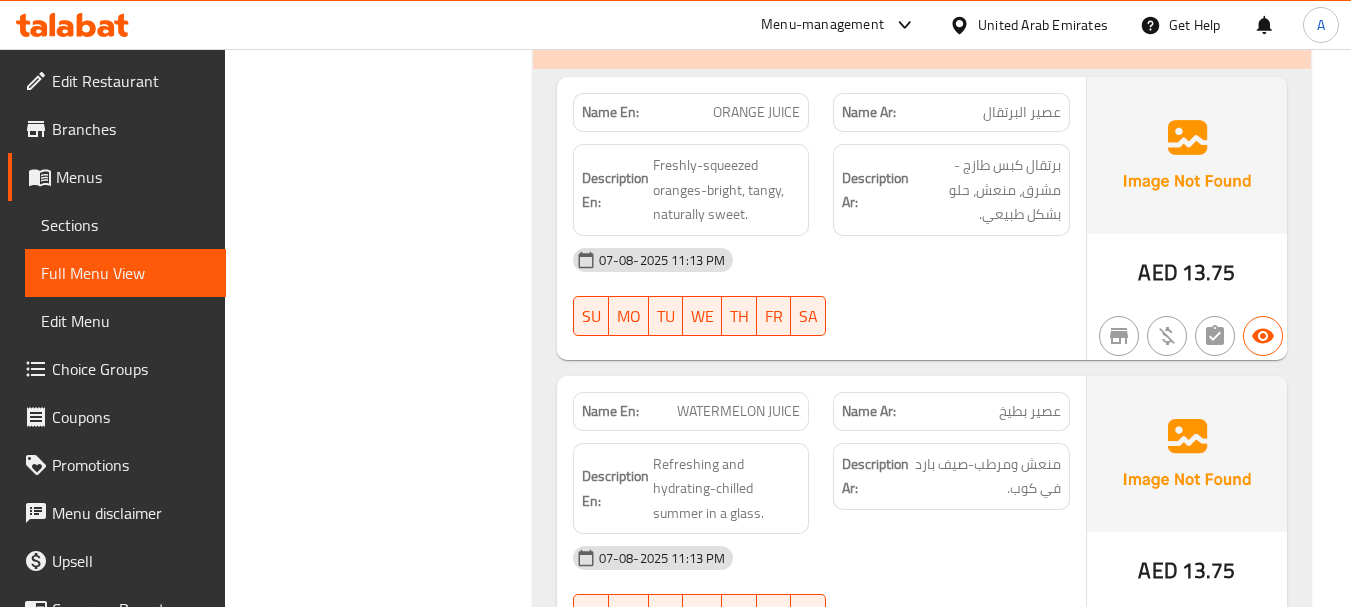 scroll, scrollTop: 34074, scrollLeft: 0, axis: vertical 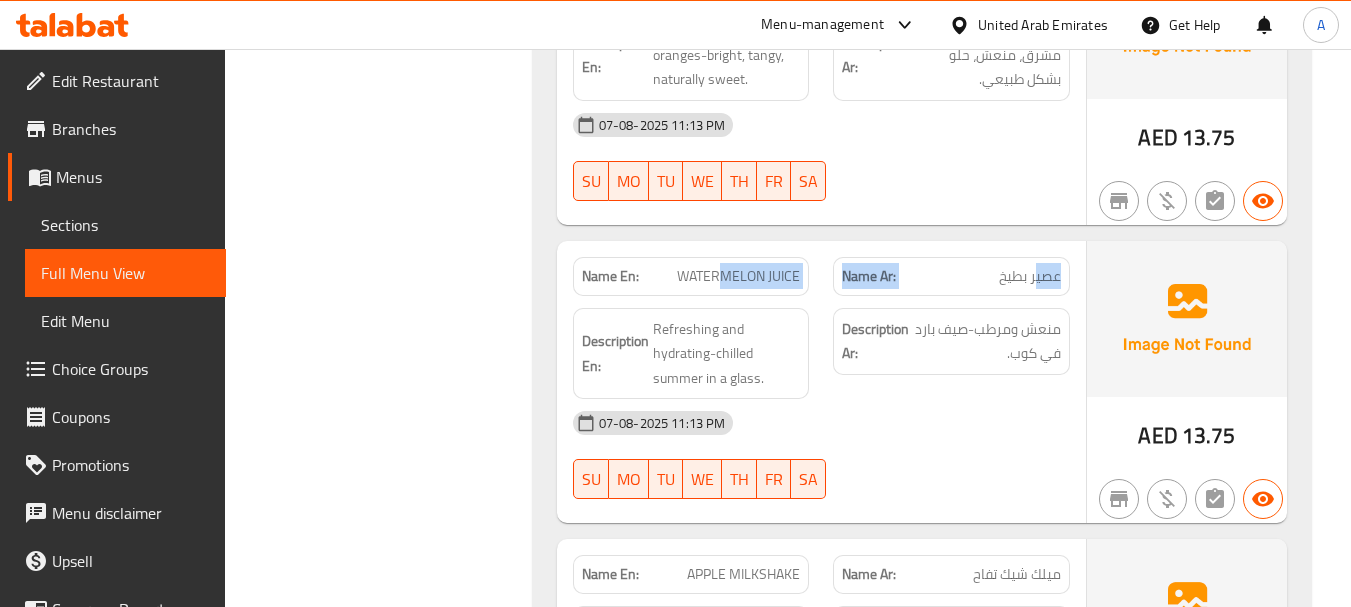 drag, startPoint x: 916, startPoint y: 208, endPoint x: 718, endPoint y: 208, distance: 198 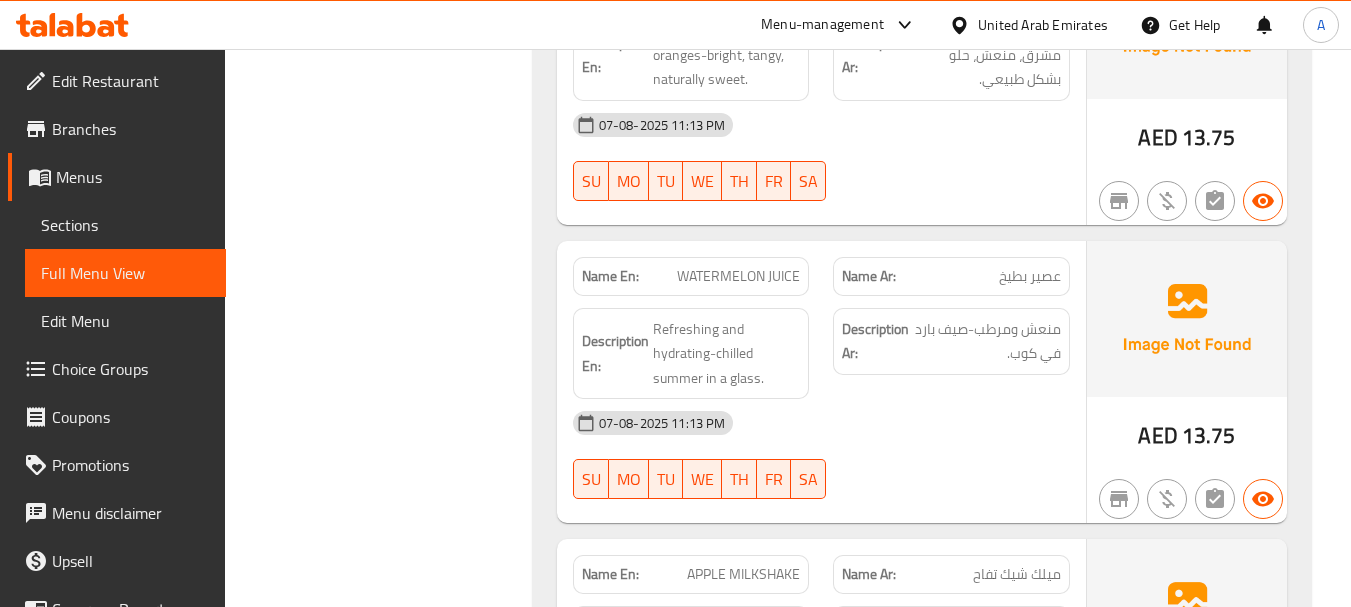 click on "07-08-2025 11:13 PM SU MO TU WE TH FR SA" at bounding box center (821, -33199) 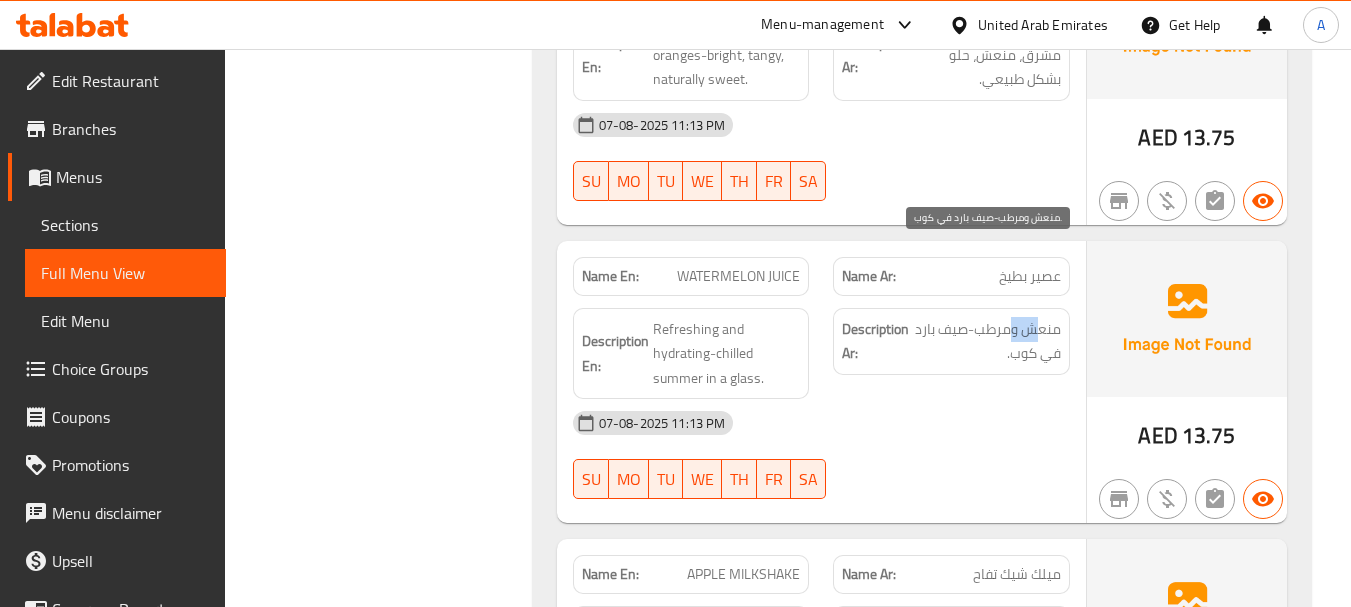 click on "منعش ومرطب-صيف بارد في كوب." at bounding box center (987, 341) 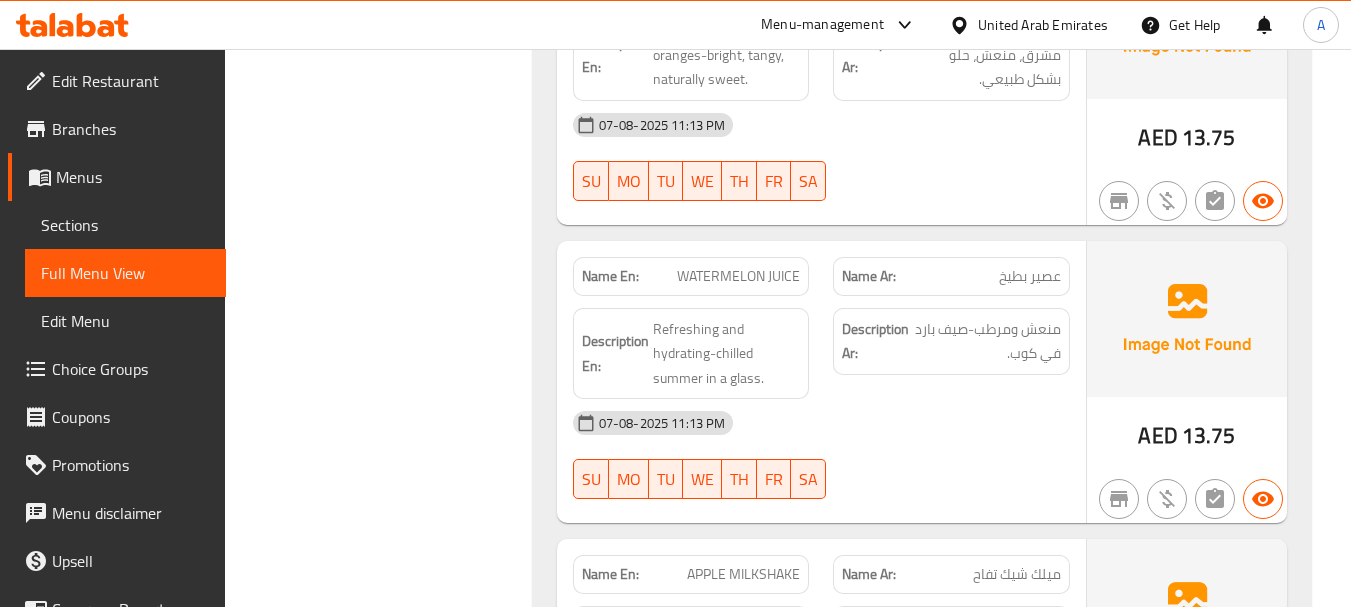 click on "07-08-2025 11:13 PM" at bounding box center [821, -33231] 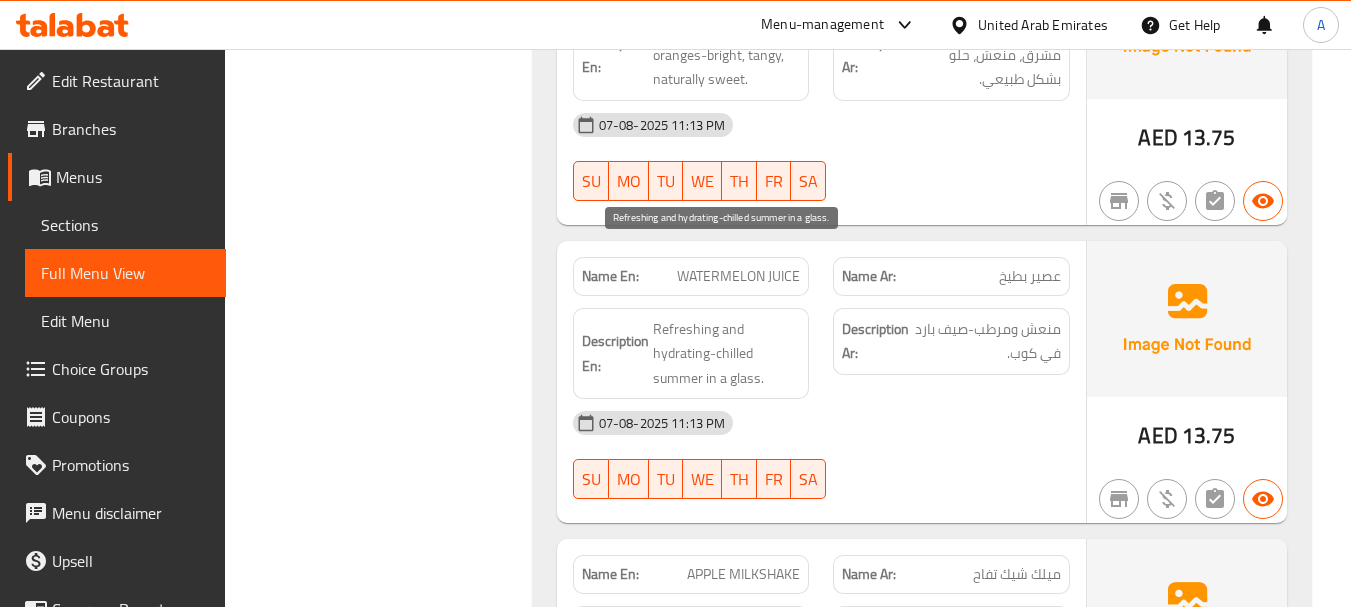 drag, startPoint x: 680, startPoint y: 288, endPoint x: 702, endPoint y: 288, distance: 22 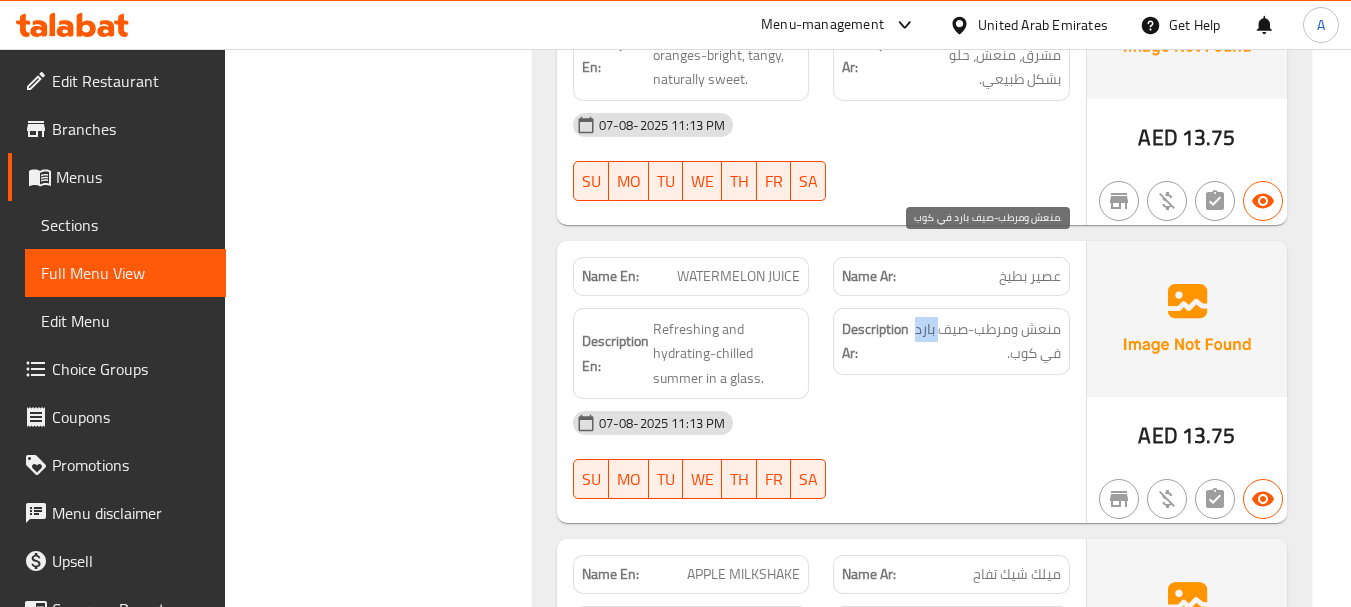 click on "منعش ومرطب-صيف بارد في كوب." at bounding box center (987, 341) 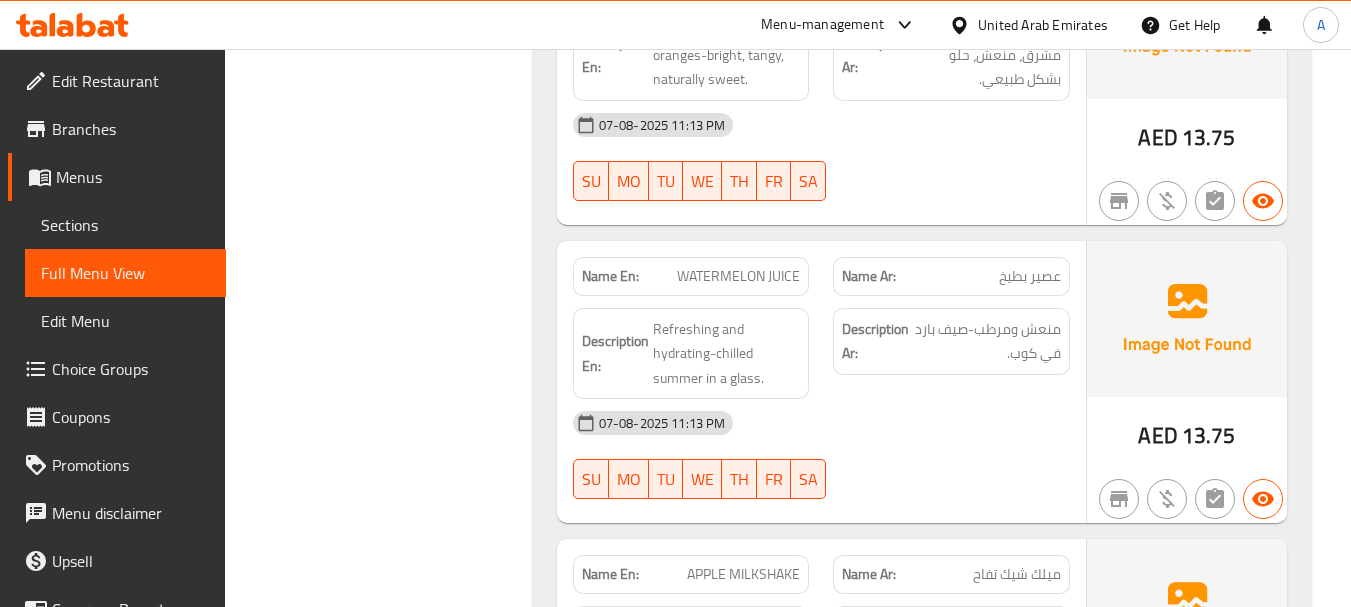 click on "Description Ar: منعش ومرطب-صيف بارد في كوب." at bounding box center [951, -33301] 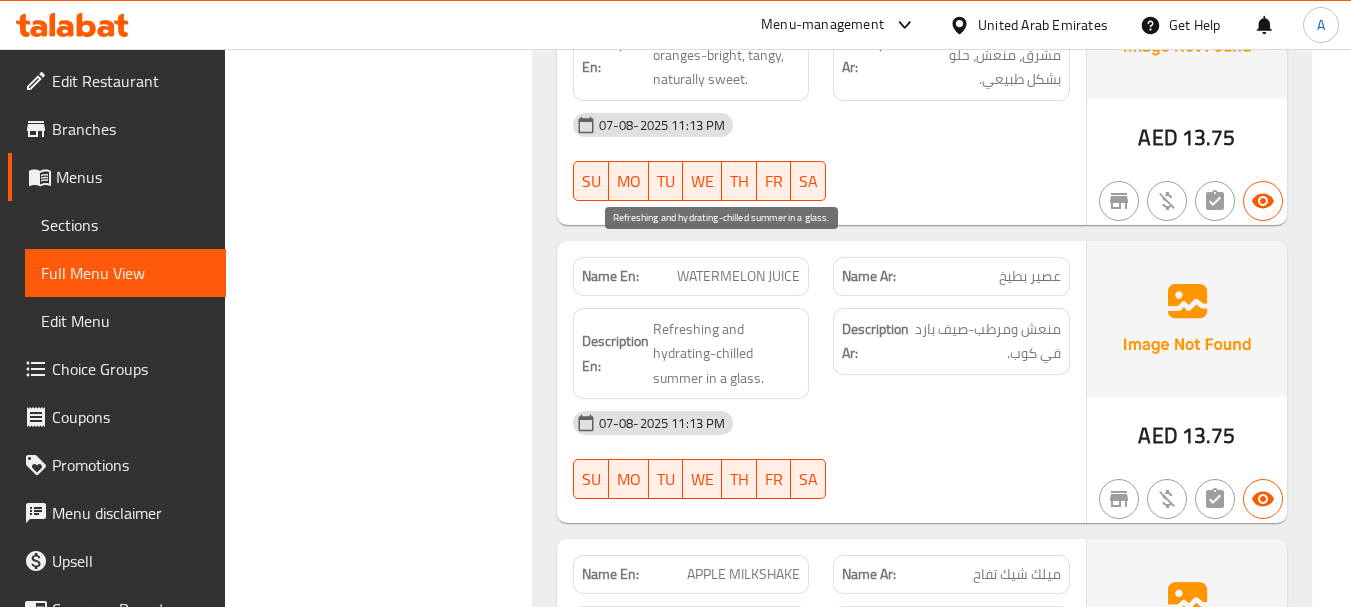 drag, startPoint x: 740, startPoint y: 278, endPoint x: 740, endPoint y: 328, distance: 50 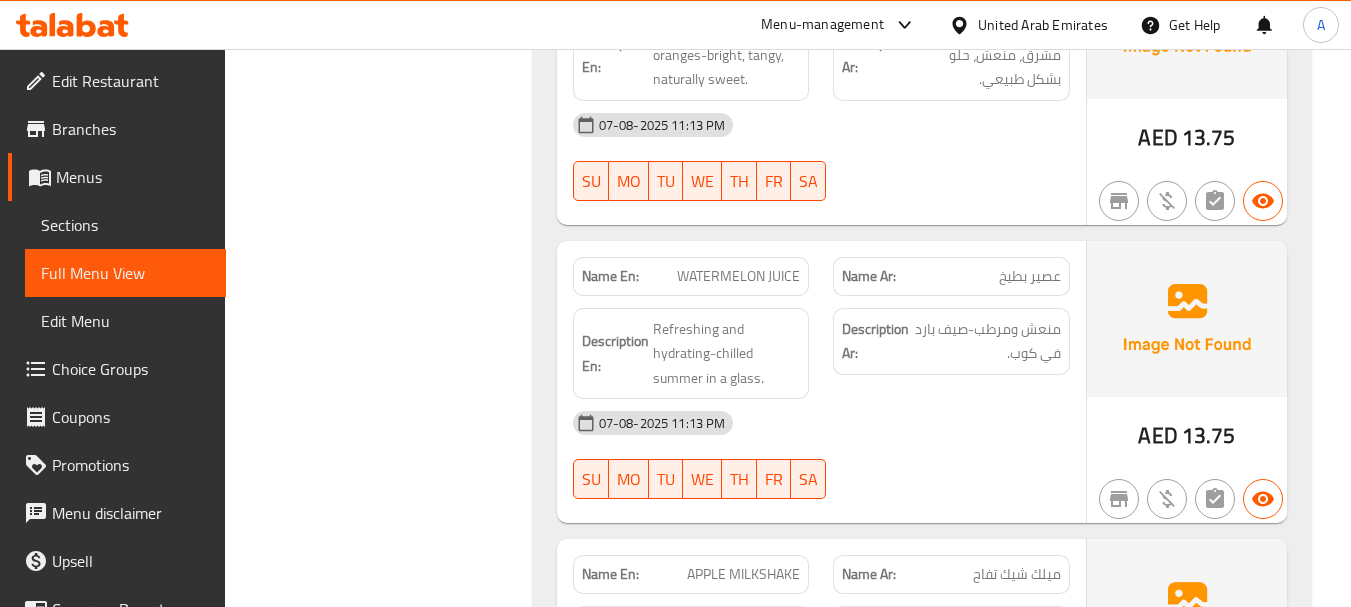 click on "07-08-2025 11:13 PM" at bounding box center (821, -33231) 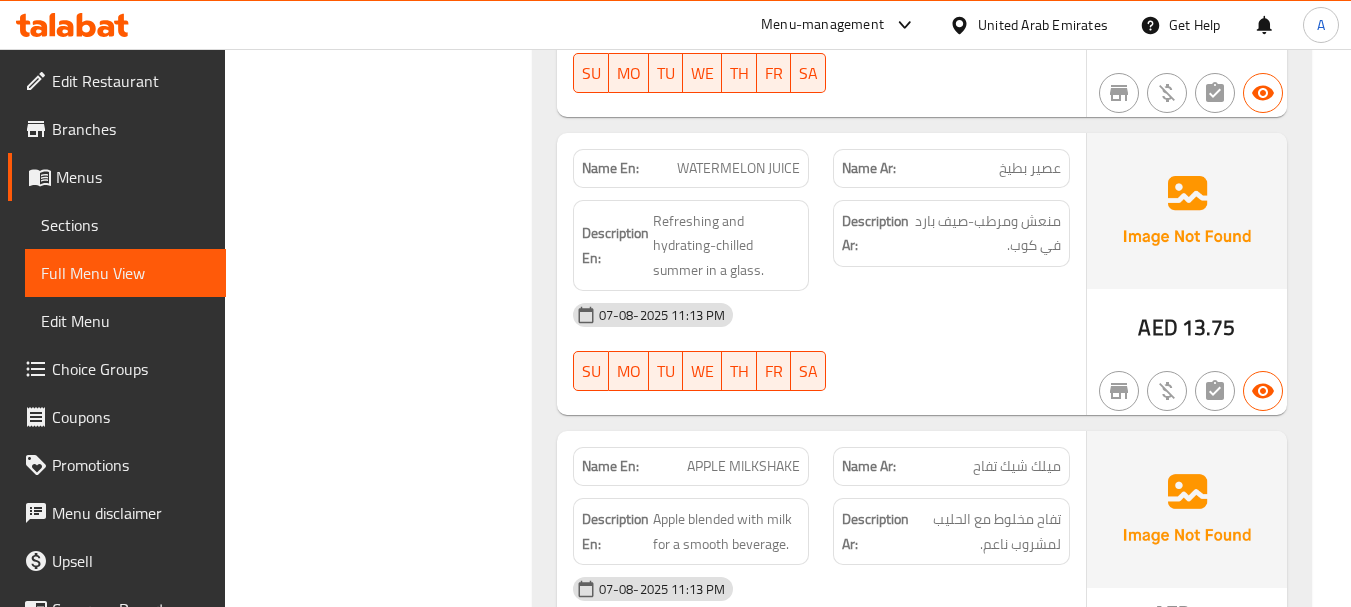scroll, scrollTop: 34274, scrollLeft: 0, axis: vertical 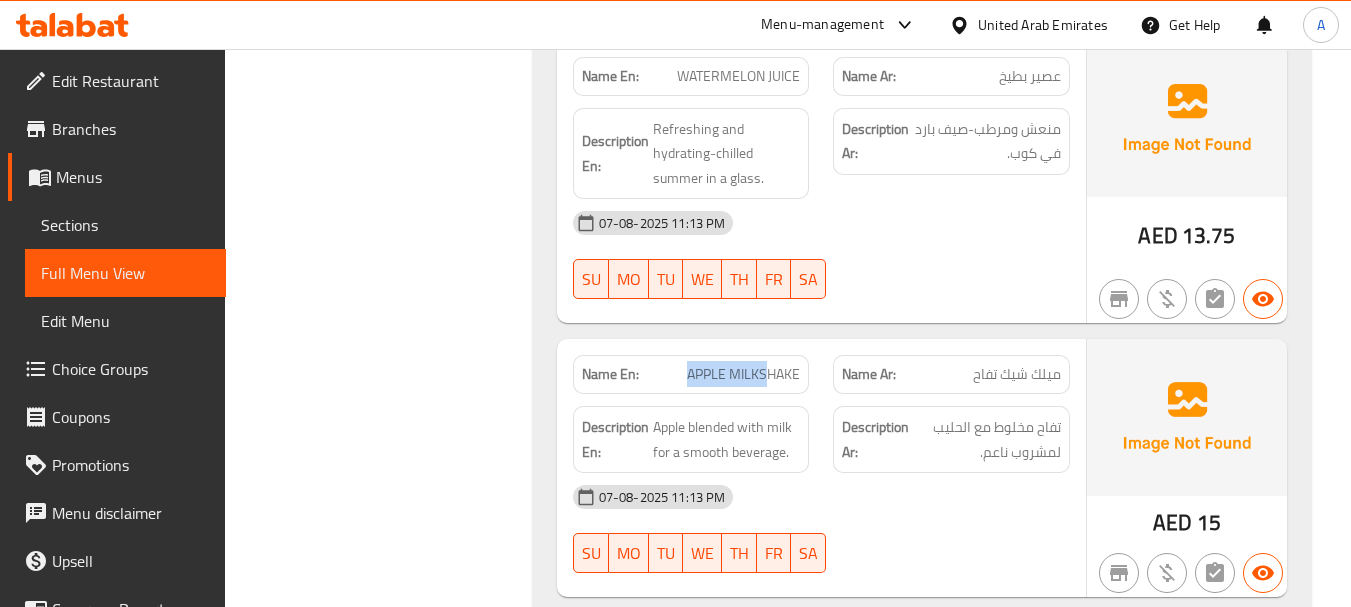 drag, startPoint x: 811, startPoint y: 293, endPoint x: 845, endPoint y: 317, distance: 41.617306 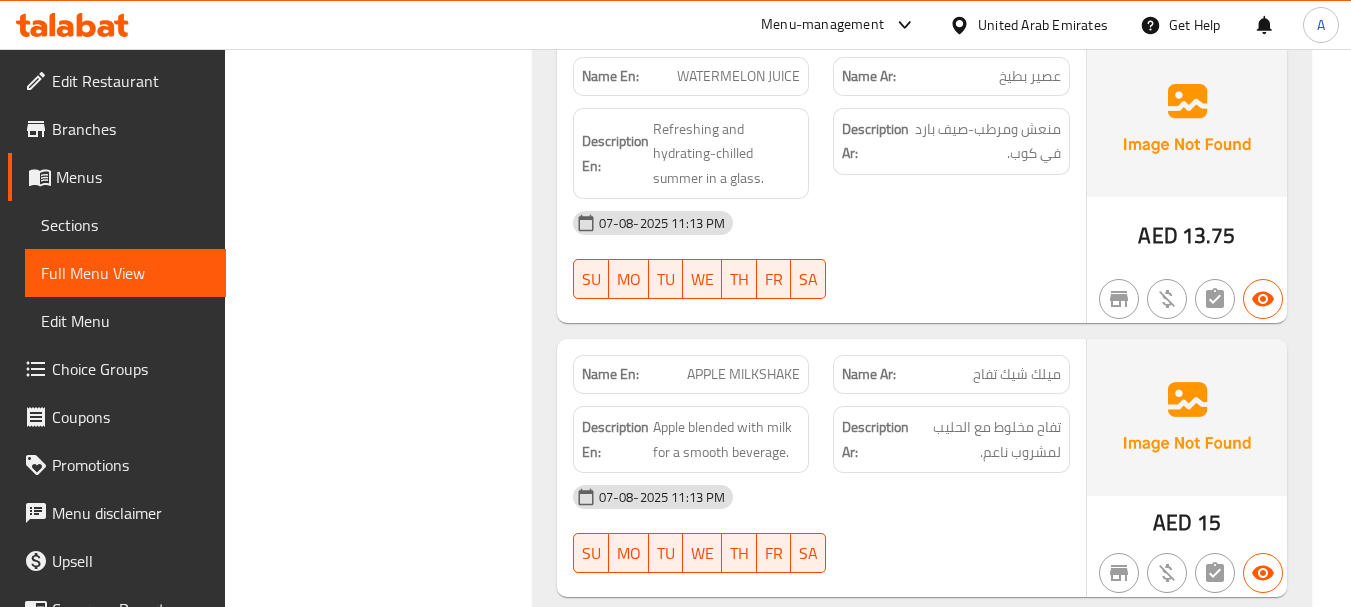 click on "Description Ar:" at bounding box center [875, -32853] 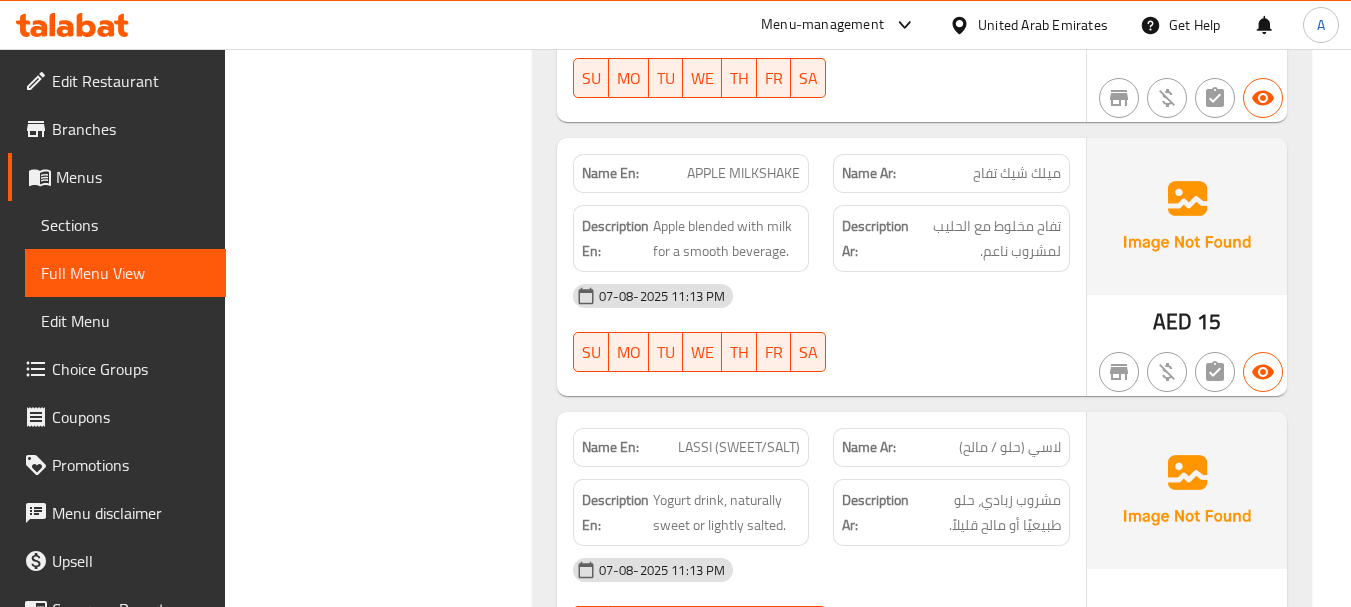 scroll, scrollTop: 34474, scrollLeft: 0, axis: vertical 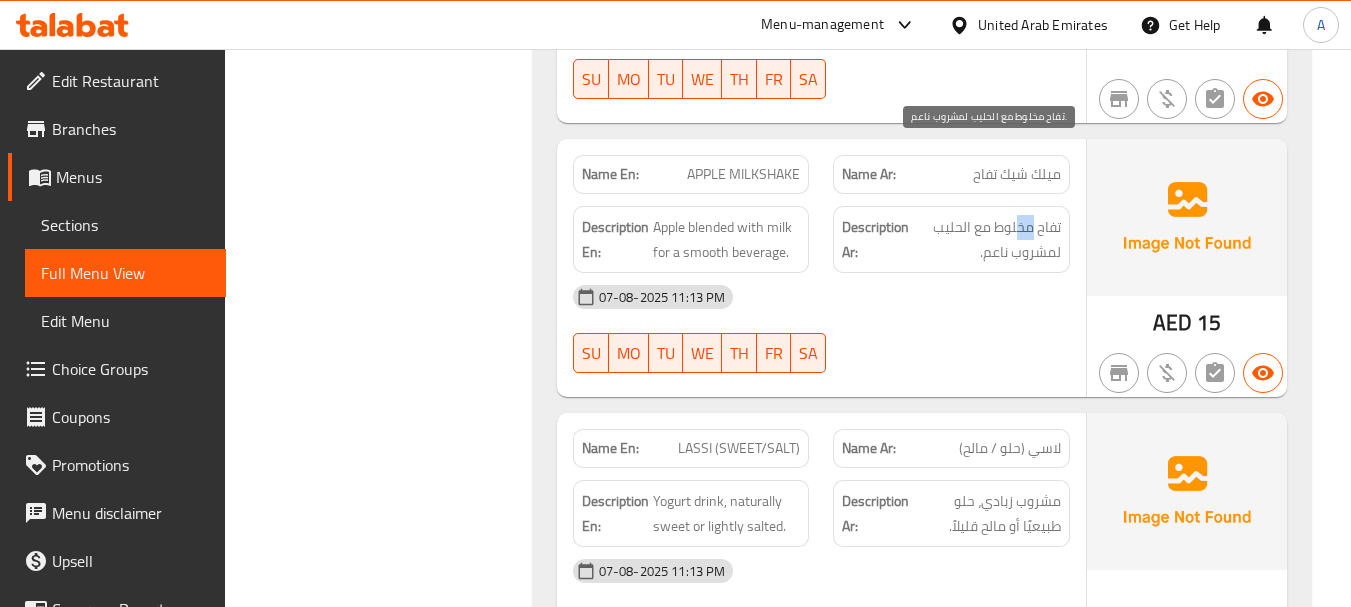 drag, startPoint x: 1024, startPoint y: 148, endPoint x: 997, endPoint y: 178, distance: 40.36087 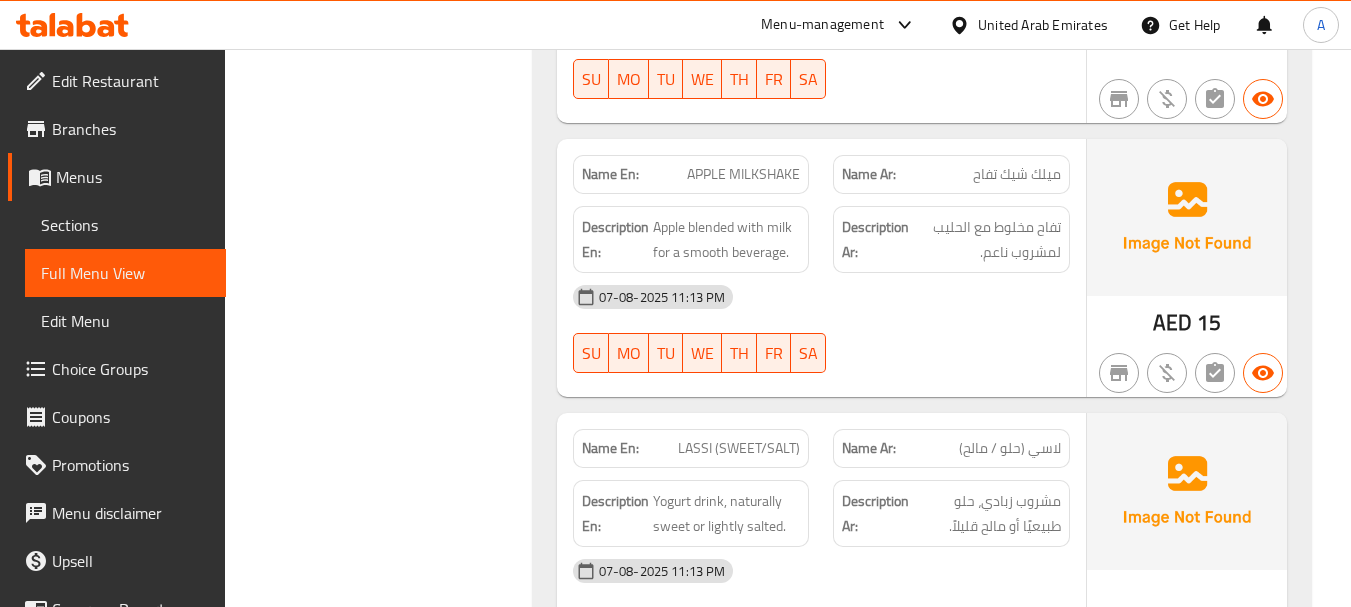 click on "07-08-2025 11:13 PM" at bounding box center [821, -32982] 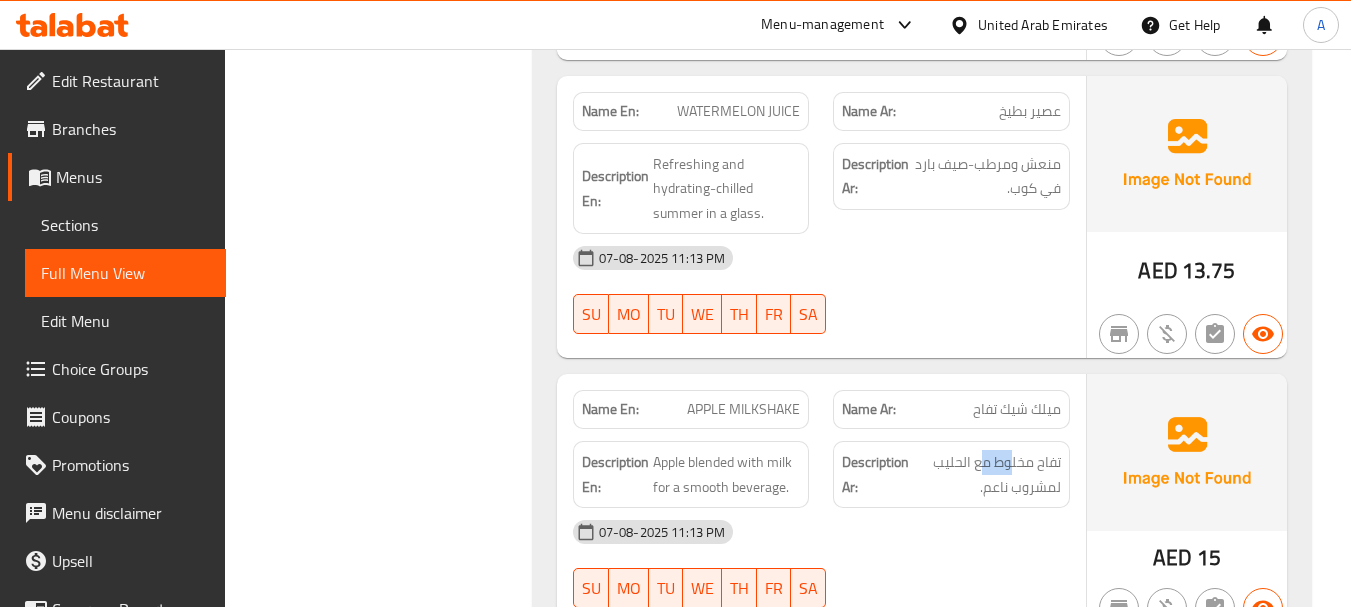 scroll, scrollTop: 34274, scrollLeft: 0, axis: vertical 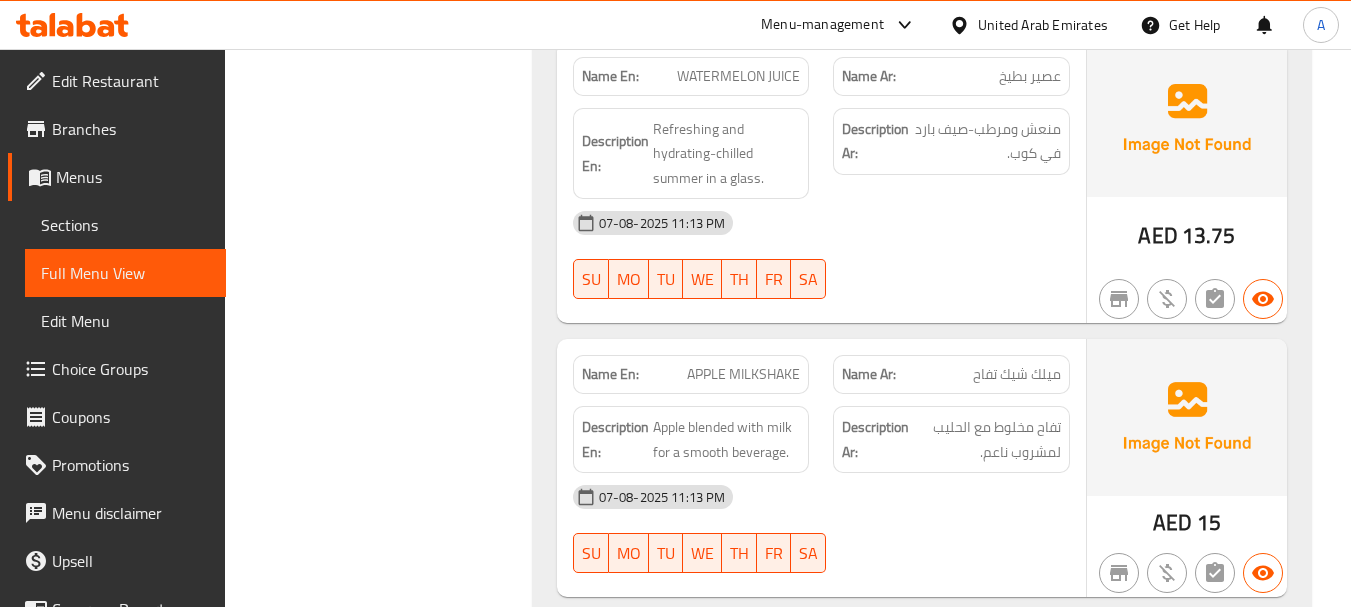 click on "07-08-2025 11:13 PM" at bounding box center (821, -32782) 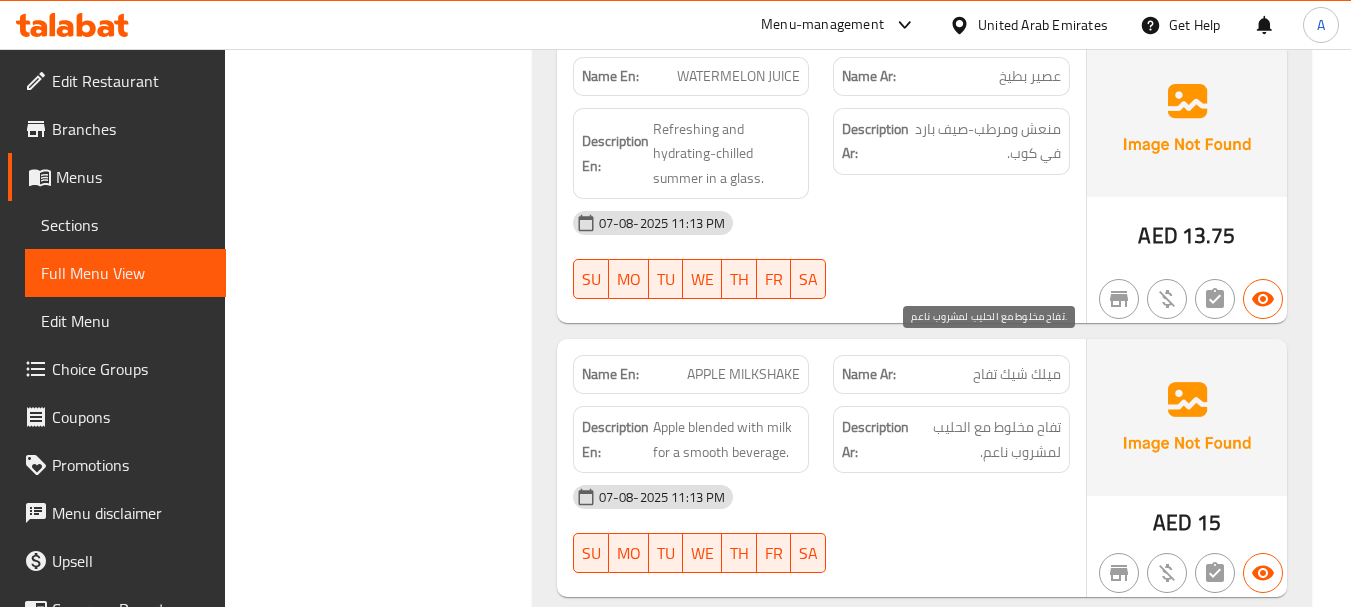 drag, startPoint x: 1033, startPoint y: 378, endPoint x: 997, endPoint y: 439, distance: 70.83079 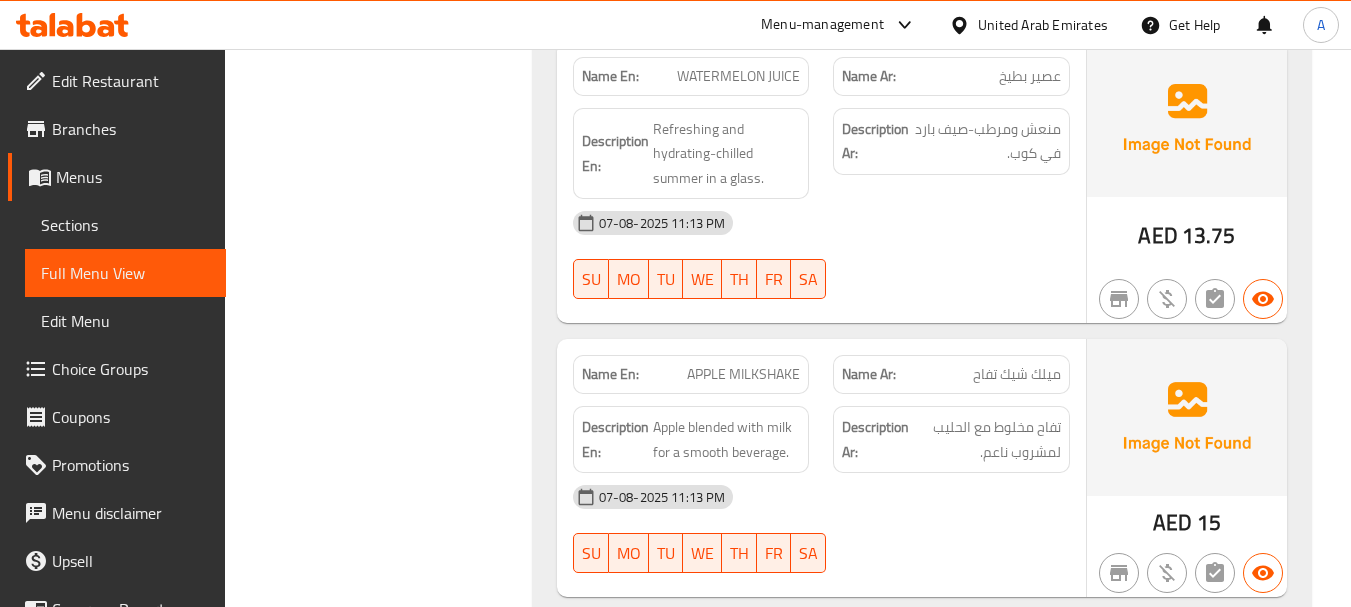 drag, startPoint x: 997, startPoint y: 439, endPoint x: 958, endPoint y: 440, distance: 39.012817 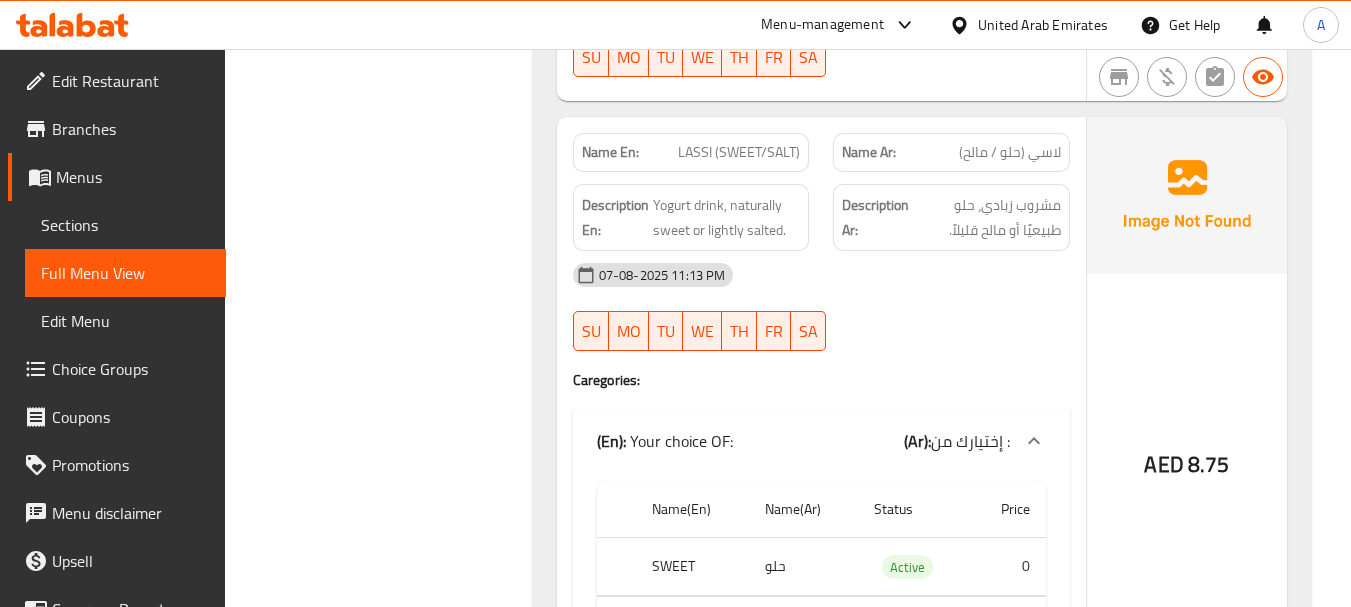 scroll, scrollTop: 34774, scrollLeft: 0, axis: vertical 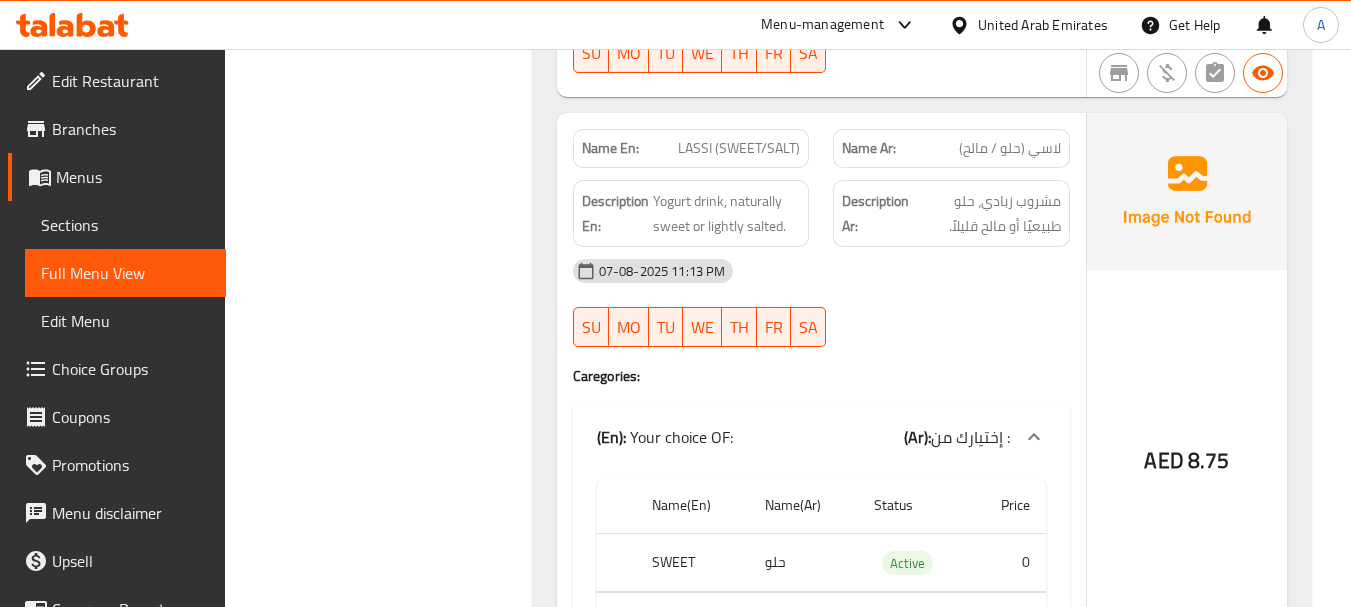 drag, startPoint x: 676, startPoint y: 71, endPoint x: 944, endPoint y: 218, distance: 305.66812 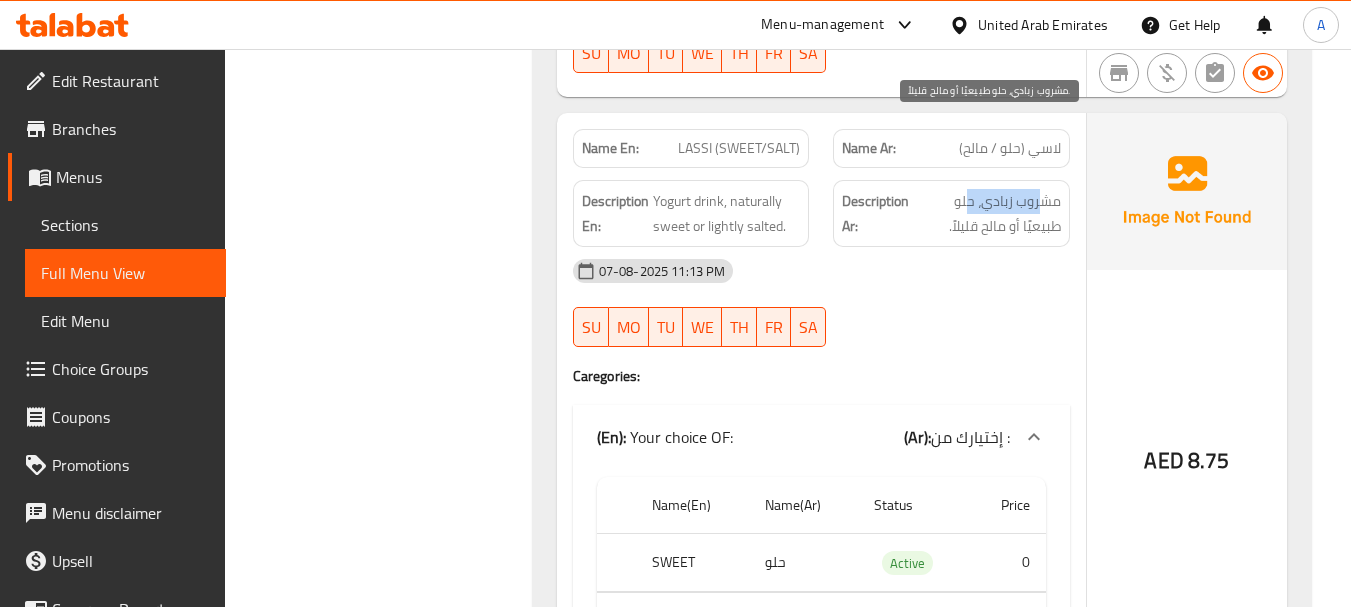 drag, startPoint x: 1042, startPoint y: 125, endPoint x: 960, endPoint y: 134, distance: 82.492424 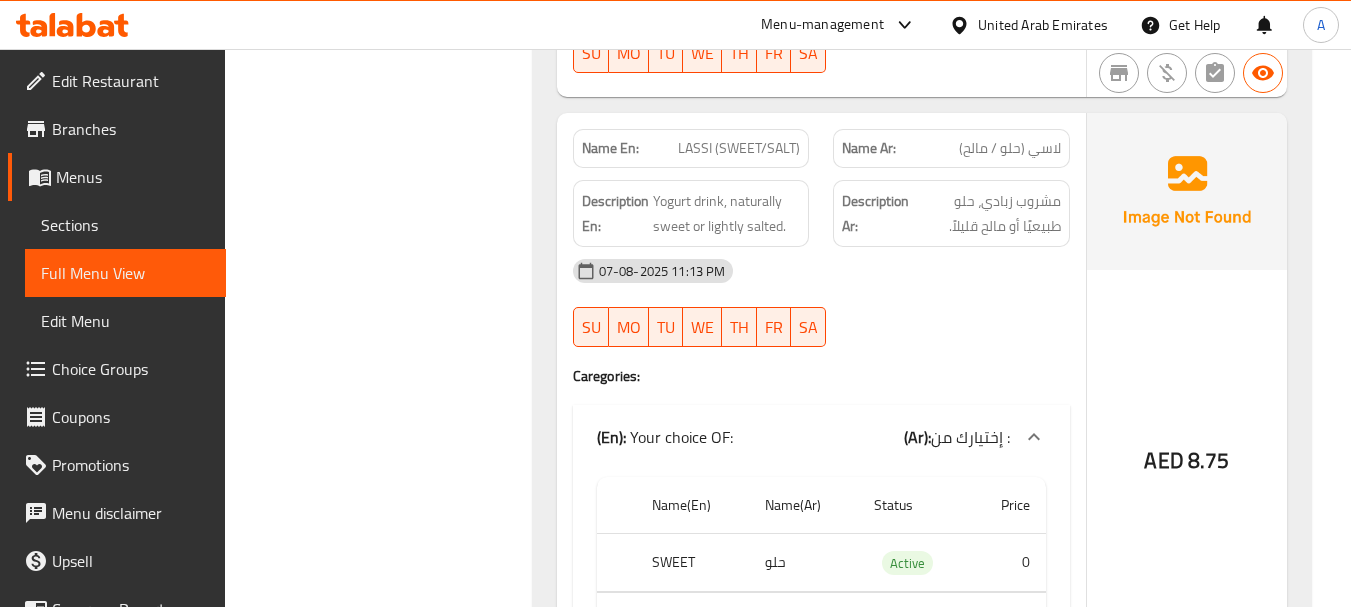 click on "07-08-2025 11:13 PM" at bounding box center (821, -32655) 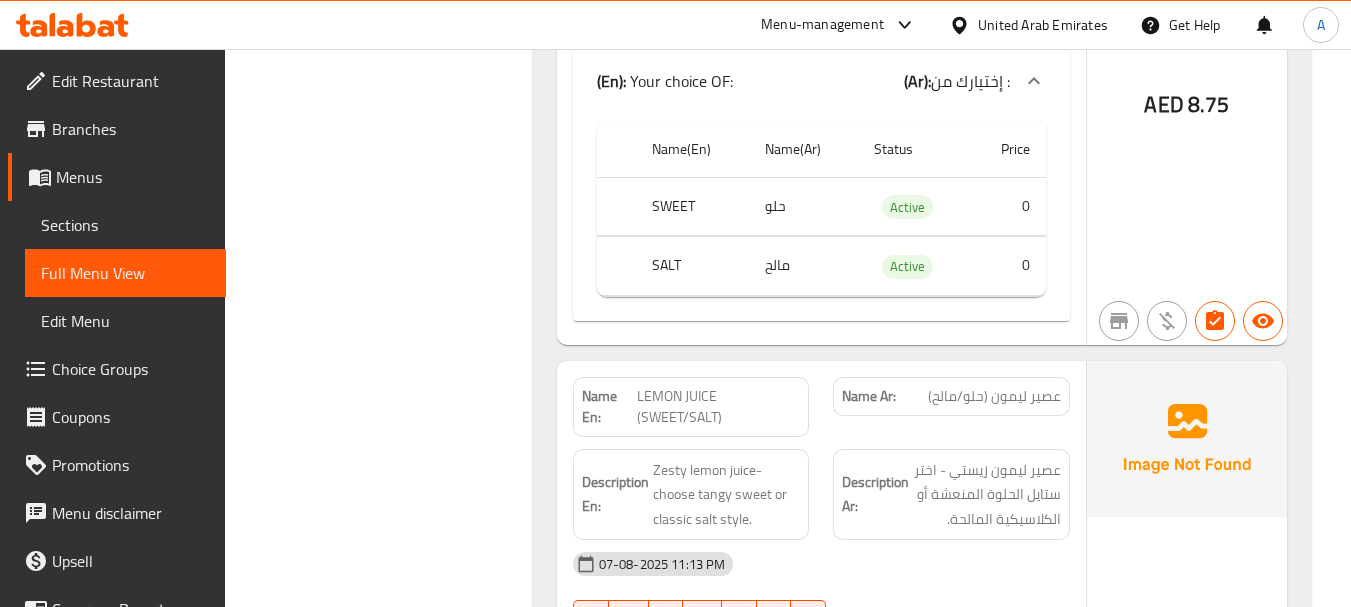 scroll, scrollTop: 35174, scrollLeft: 0, axis: vertical 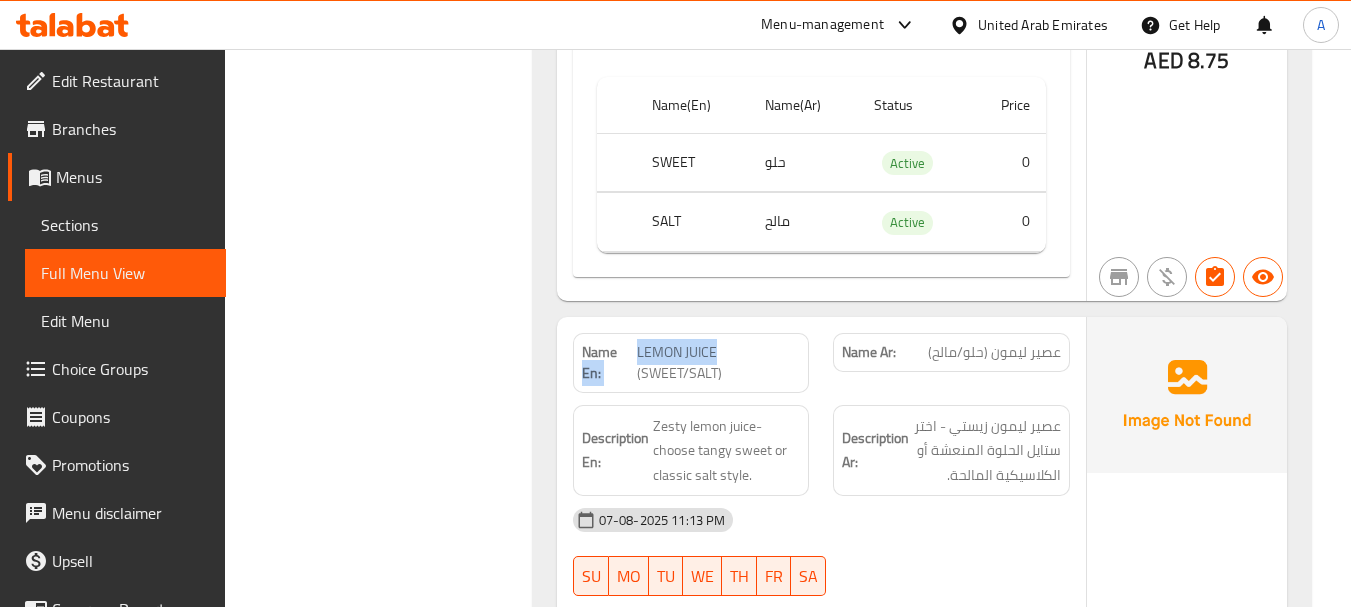 drag, startPoint x: 626, startPoint y: 280, endPoint x: 875, endPoint y: 272, distance: 249.12848 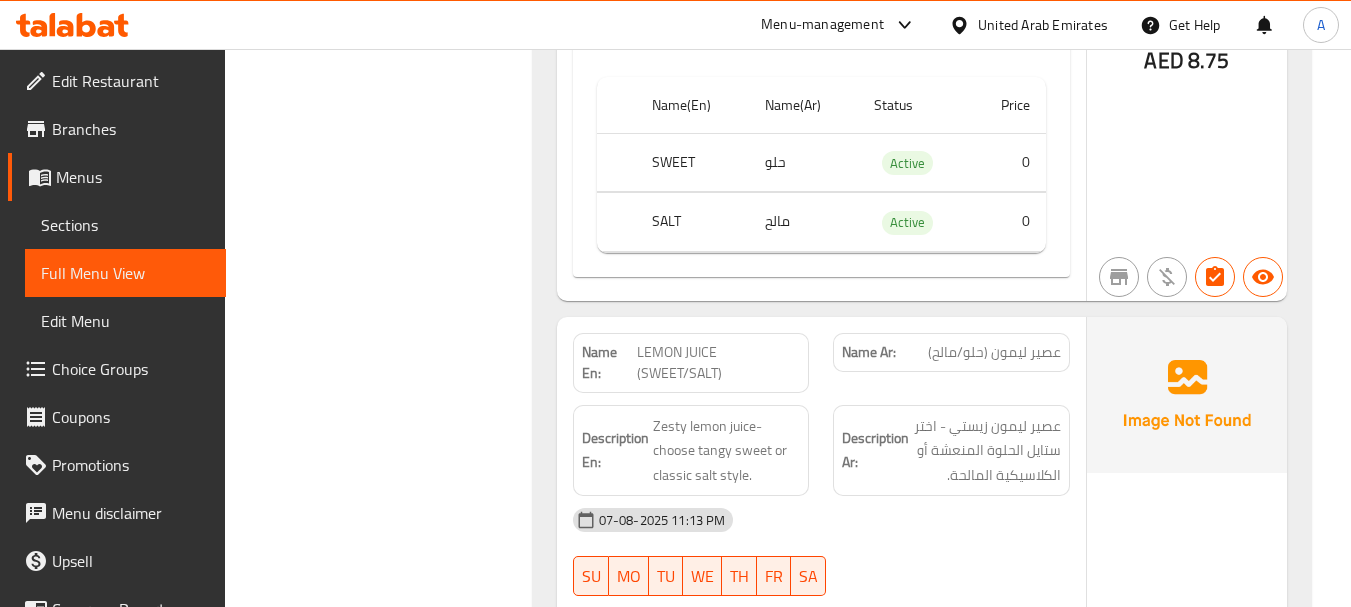 click on "عصير ليمون (حلو/مالح)" at bounding box center [1000, -32904] 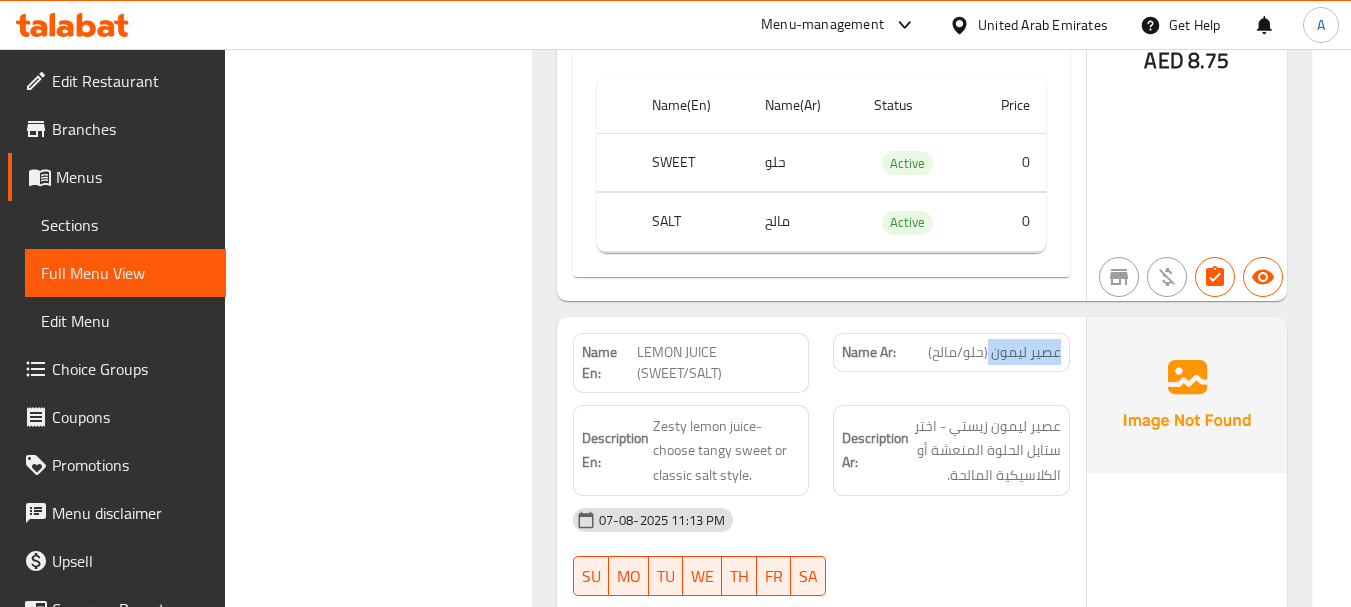 drag, startPoint x: 1045, startPoint y: 284, endPoint x: 991, endPoint y: 281, distance: 54.08327 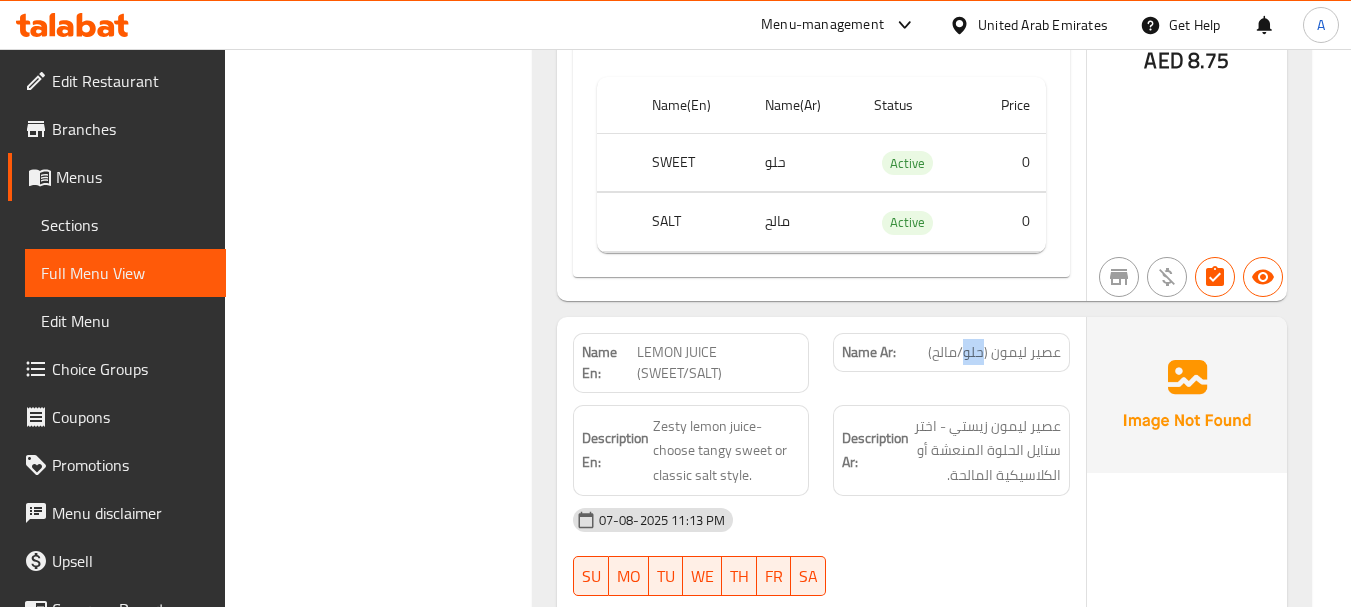 drag, startPoint x: 982, startPoint y: 281, endPoint x: 958, endPoint y: 281, distance: 24 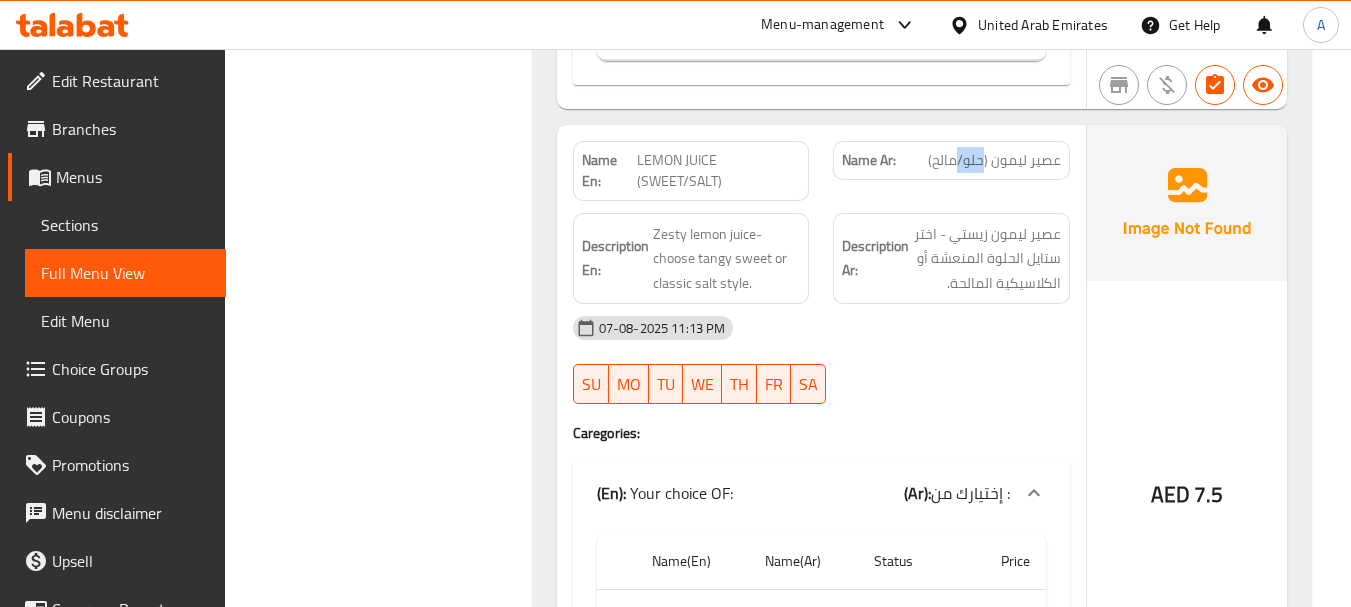 scroll, scrollTop: 35374, scrollLeft: 0, axis: vertical 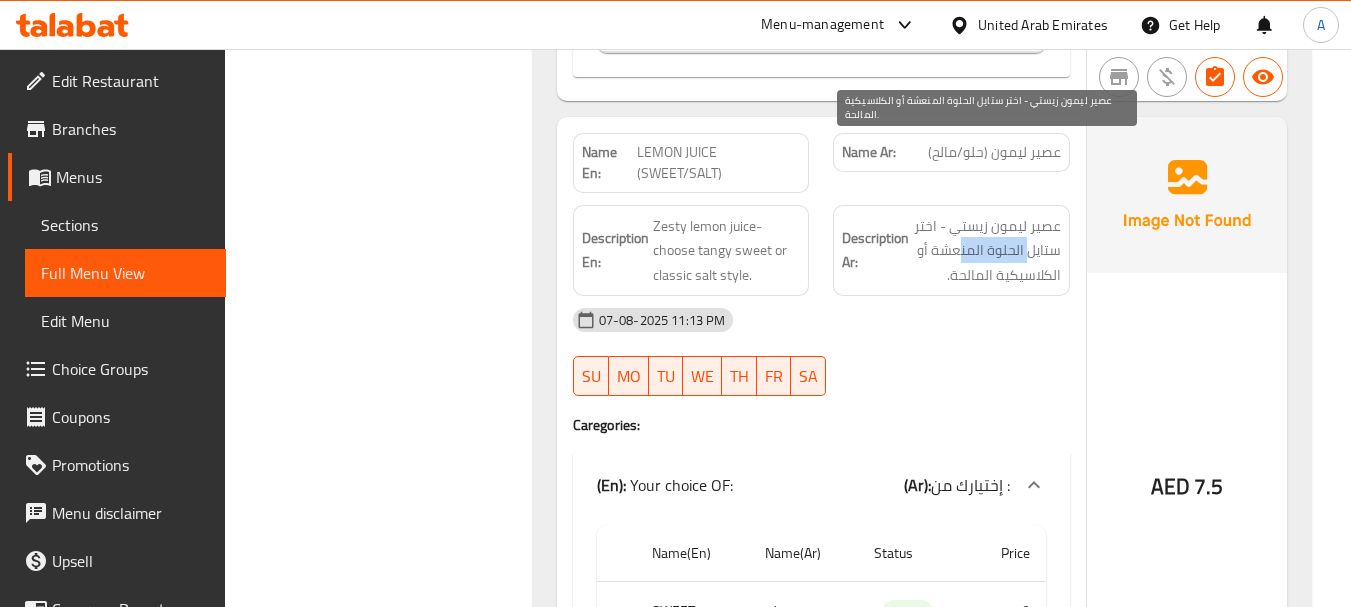 drag, startPoint x: 1026, startPoint y: 178, endPoint x: 961, endPoint y: 174, distance: 65.12296 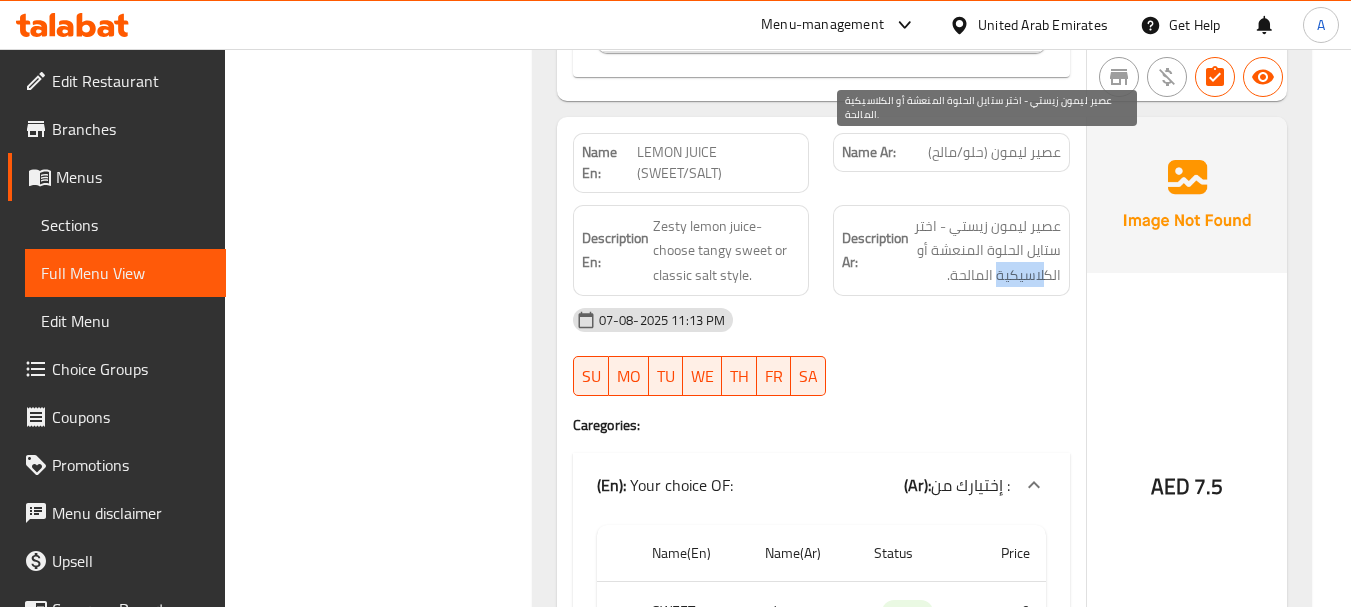 drag, startPoint x: 997, startPoint y: 208, endPoint x: 909, endPoint y: 278, distance: 112.44554 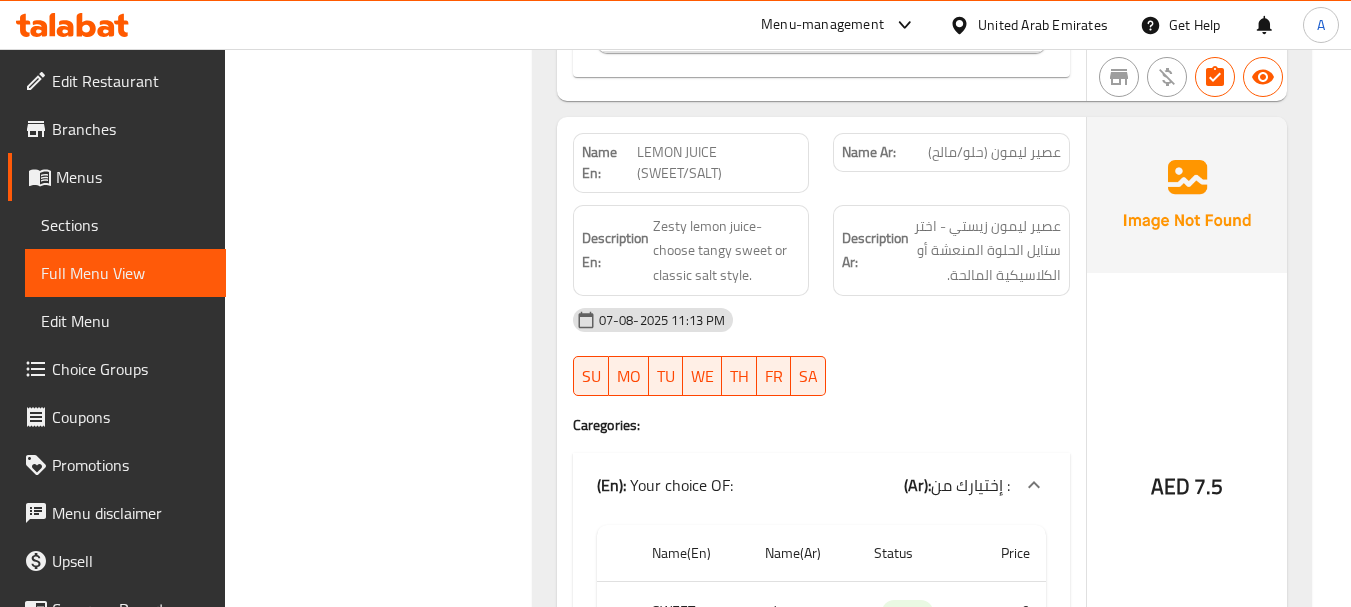 click at bounding box center [951, -32880] 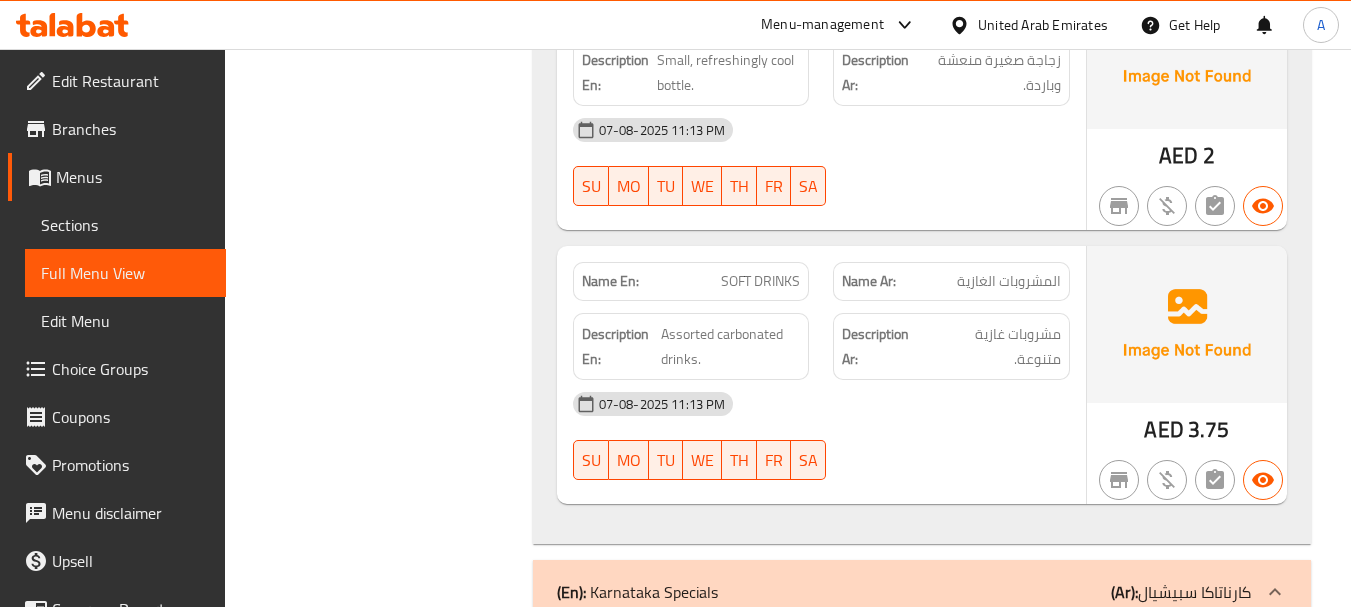 scroll, scrollTop: 36174, scrollLeft: 0, axis: vertical 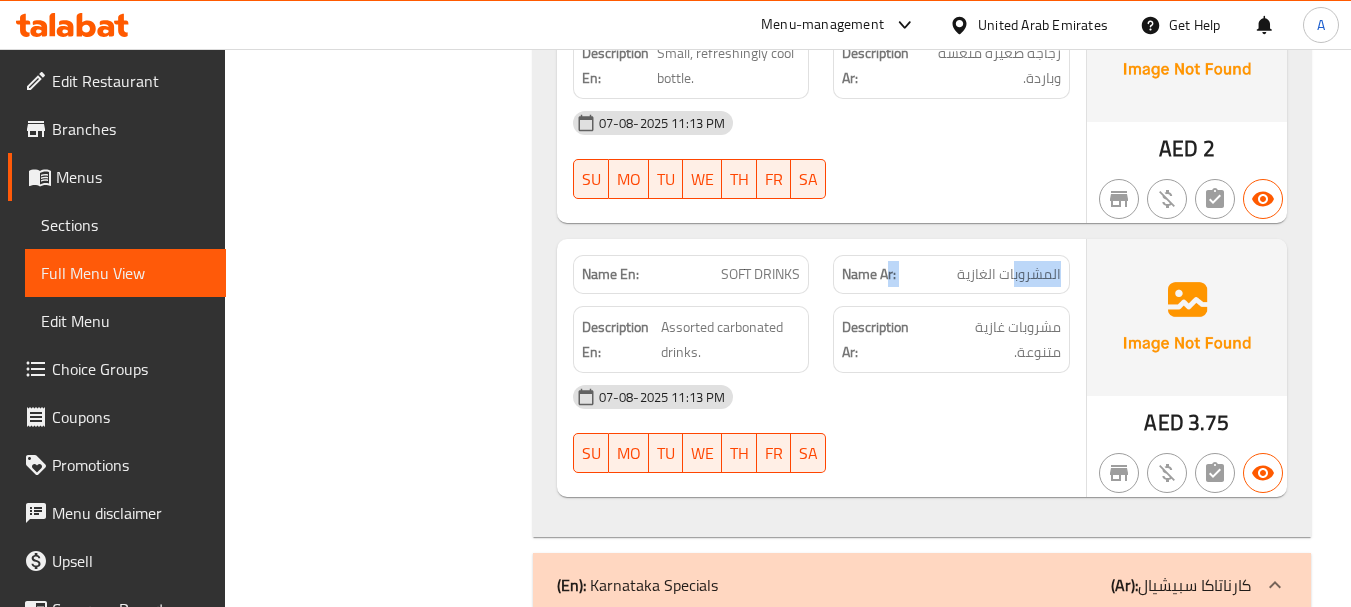drag, startPoint x: 1004, startPoint y: 196, endPoint x: 784, endPoint y: 220, distance: 221.30522 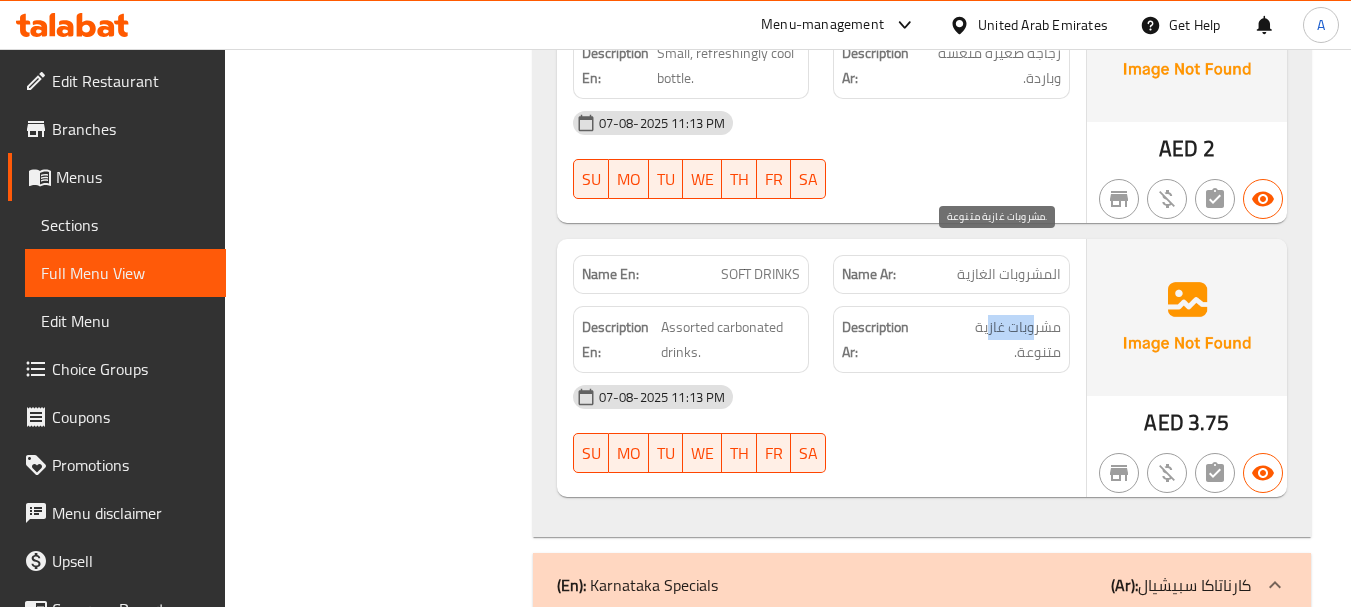 drag, startPoint x: 1014, startPoint y: 255, endPoint x: 982, endPoint y: 259, distance: 32.24903 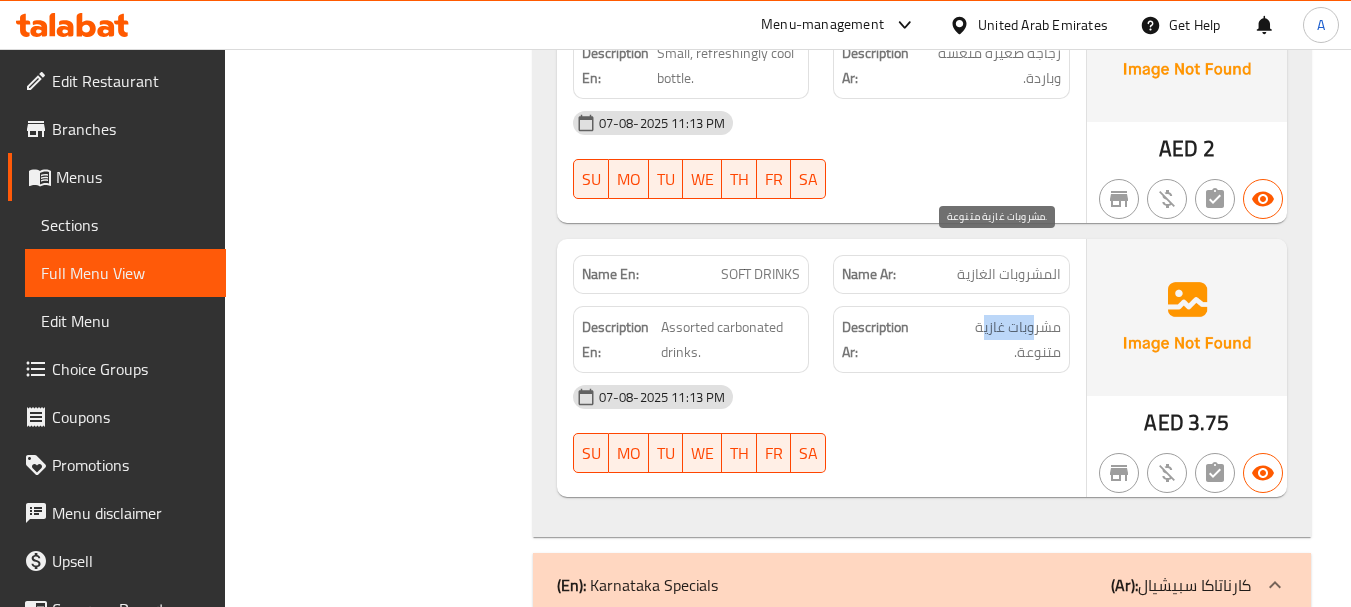 drag, startPoint x: 1025, startPoint y: 287, endPoint x: 991, endPoint y: 298, distance: 35.735138 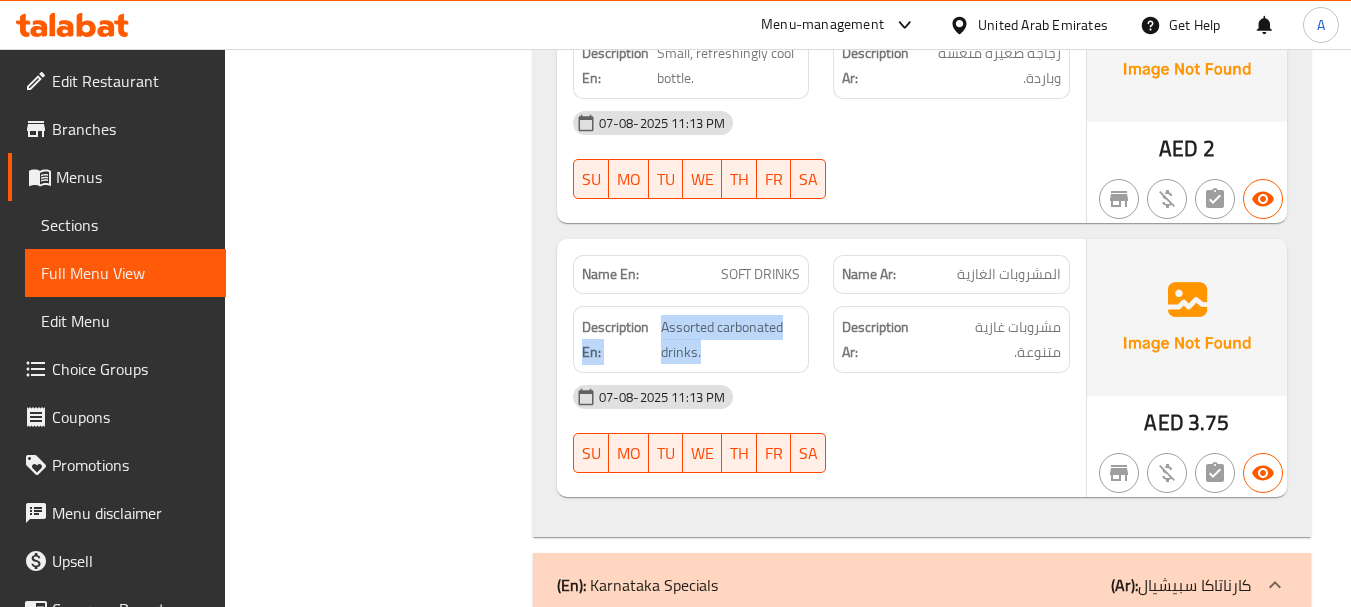 drag, startPoint x: 647, startPoint y: 255, endPoint x: 830, endPoint y: 291, distance: 186.50737 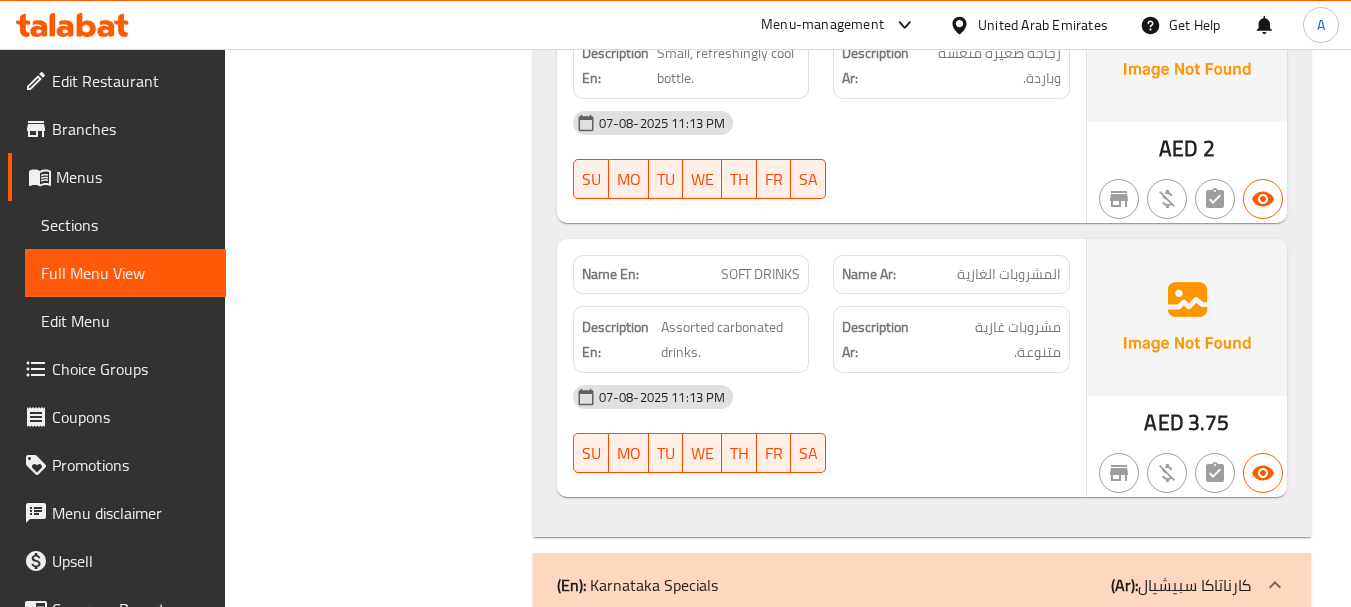 click on "07-08-2025 11:13 PM" at bounding box center [821, -31110] 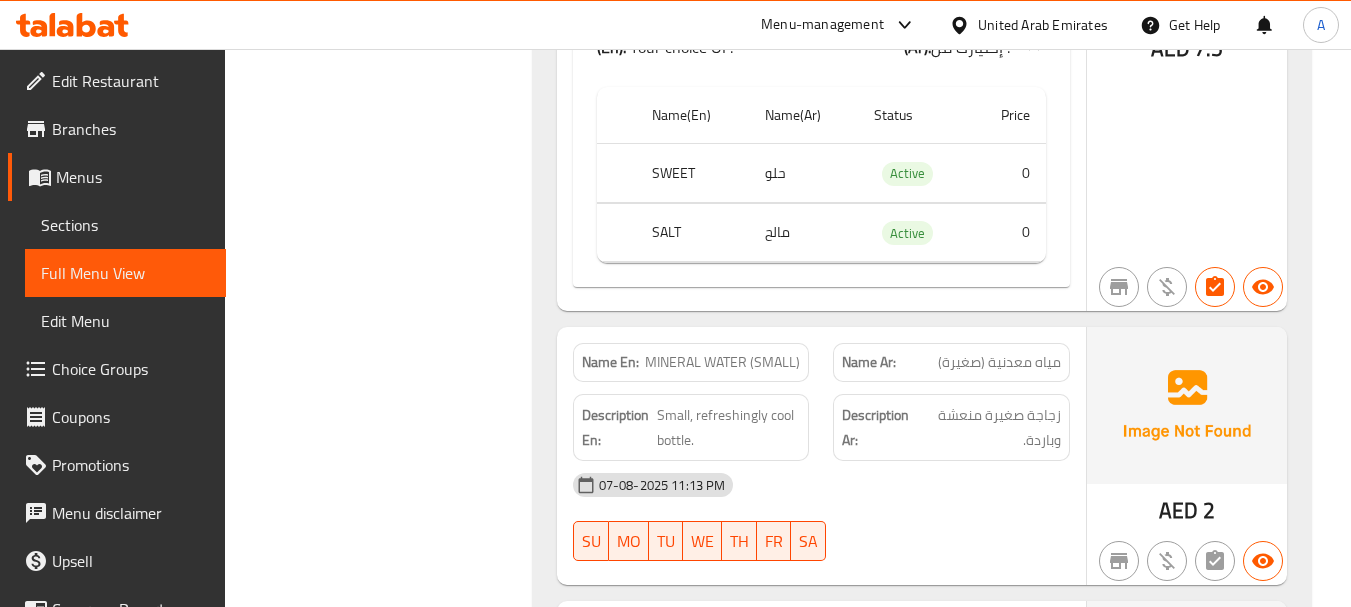 scroll, scrollTop: 35774, scrollLeft: 0, axis: vertical 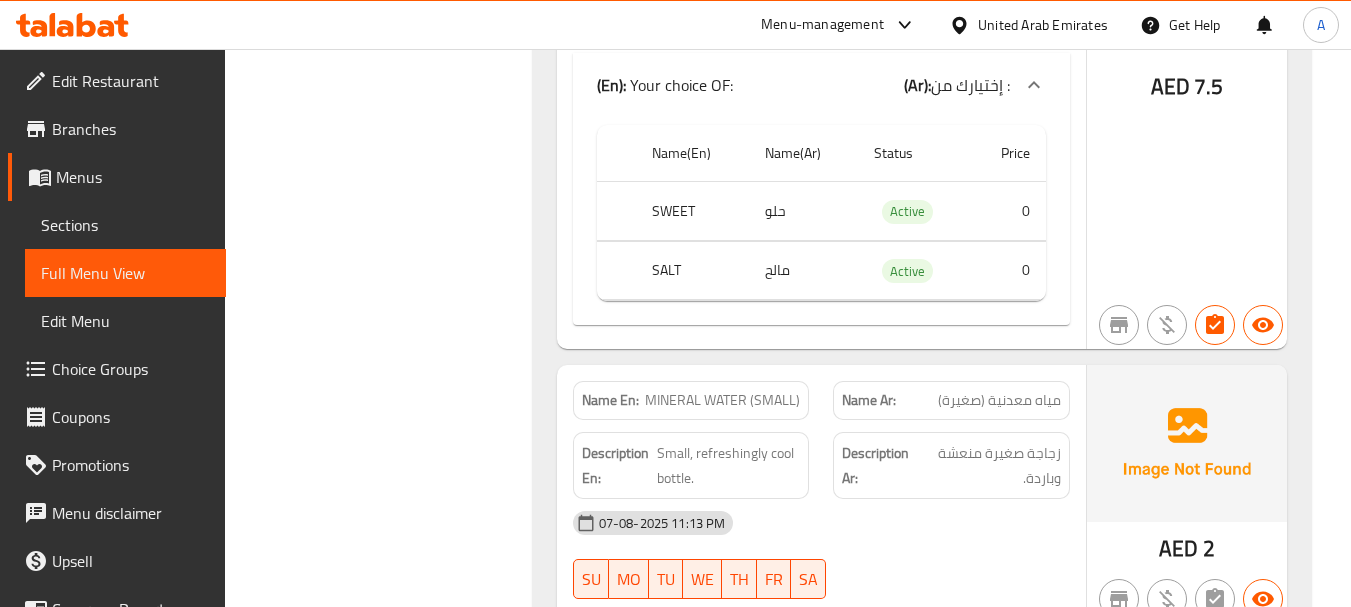 drag, startPoint x: 717, startPoint y: 327, endPoint x: 896, endPoint y: 425, distance: 204.07106 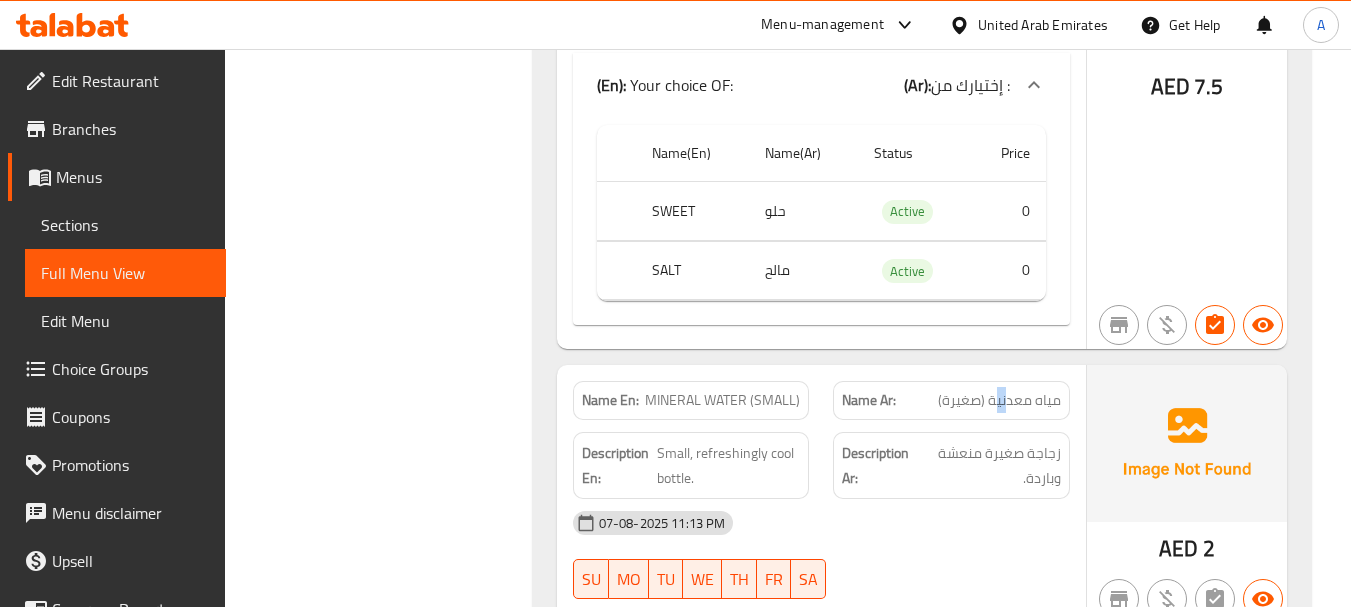 drag, startPoint x: 1009, startPoint y: 321, endPoint x: 993, endPoint y: 321, distance: 16 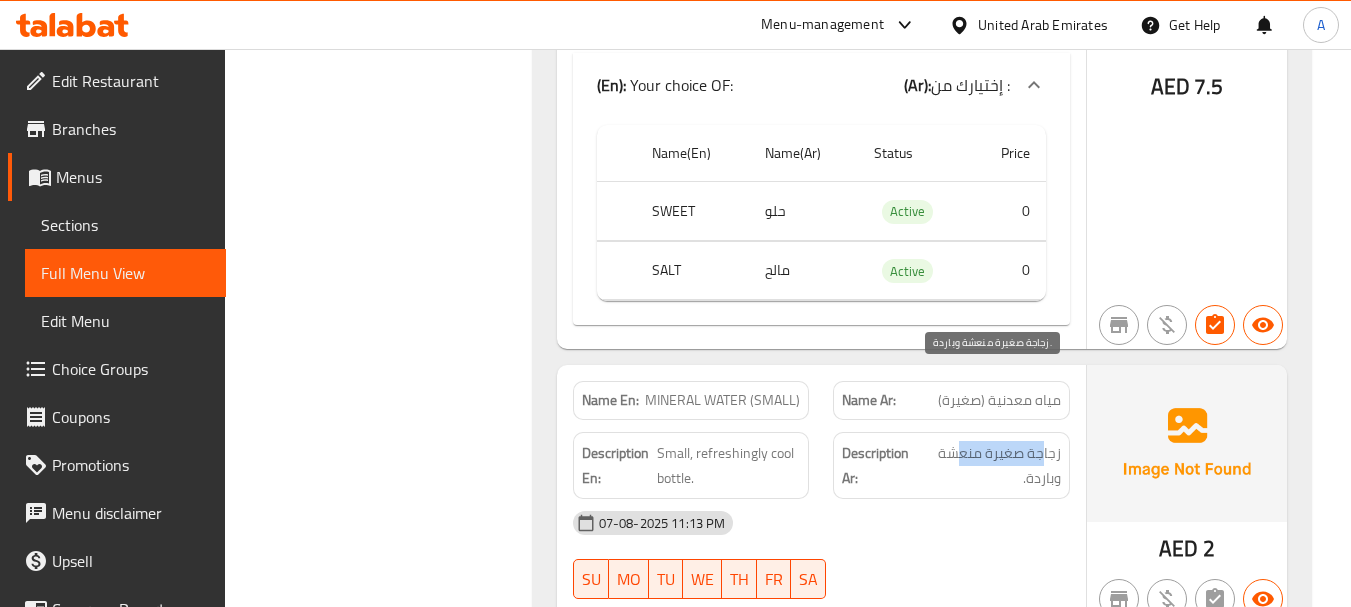 drag, startPoint x: 1021, startPoint y: 377, endPoint x: 914, endPoint y: 407, distance: 111.12605 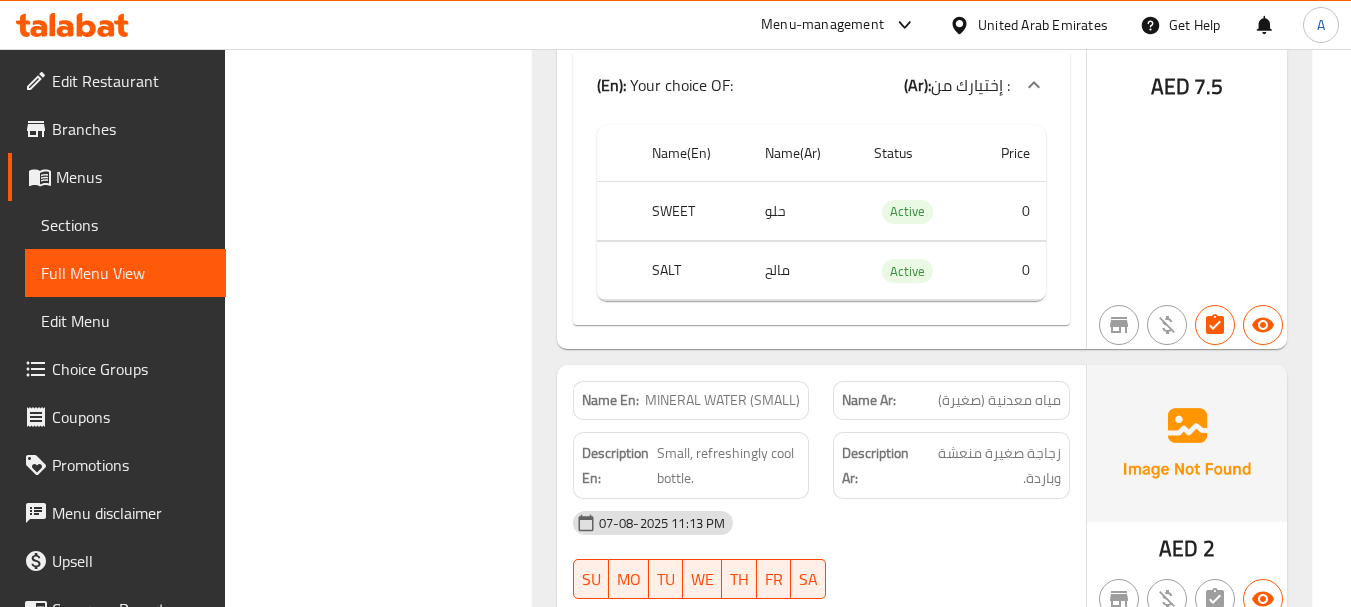 click on "07-08-2025 11:13 PM" at bounding box center [821, -31033] 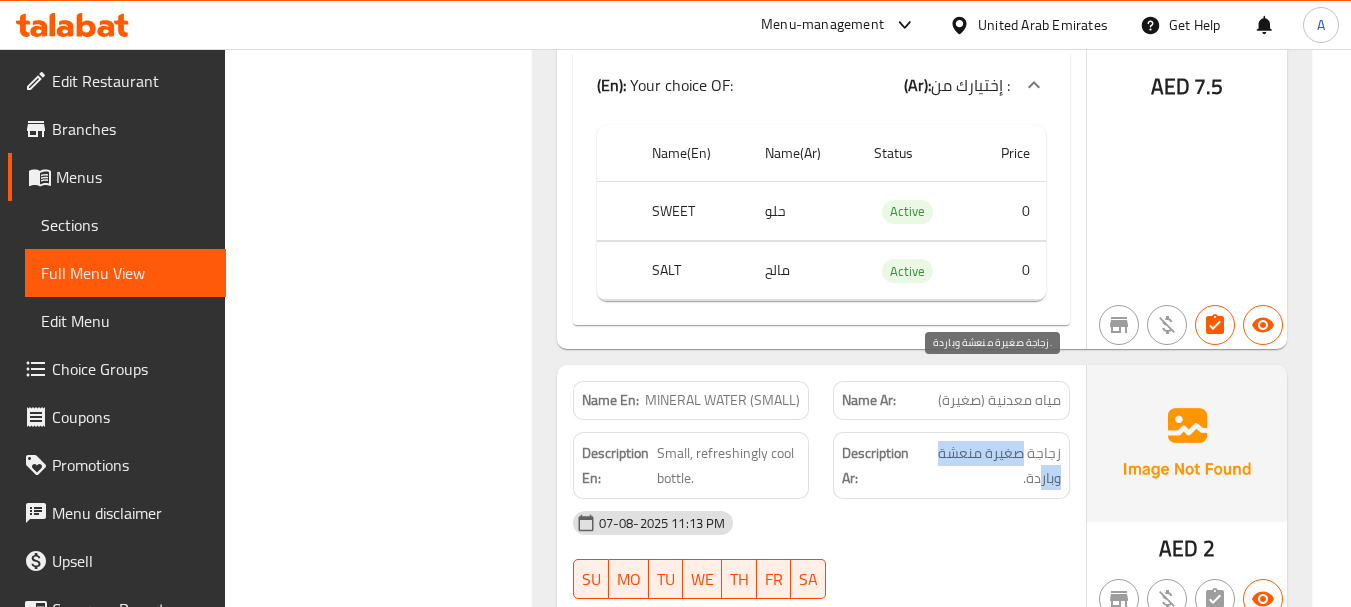 click on "زجاجة صغيرة منعشة وباردة." at bounding box center (990, 465) 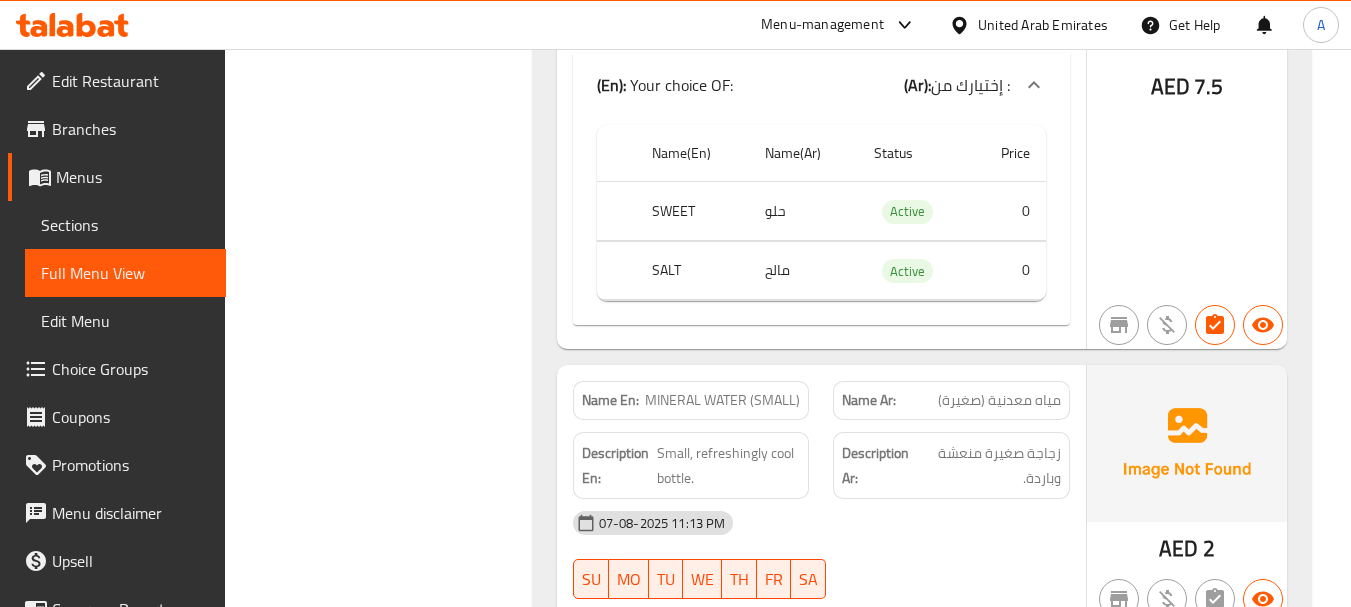 click on "07-08-2025 11:13 PM" at bounding box center [821, -31033] 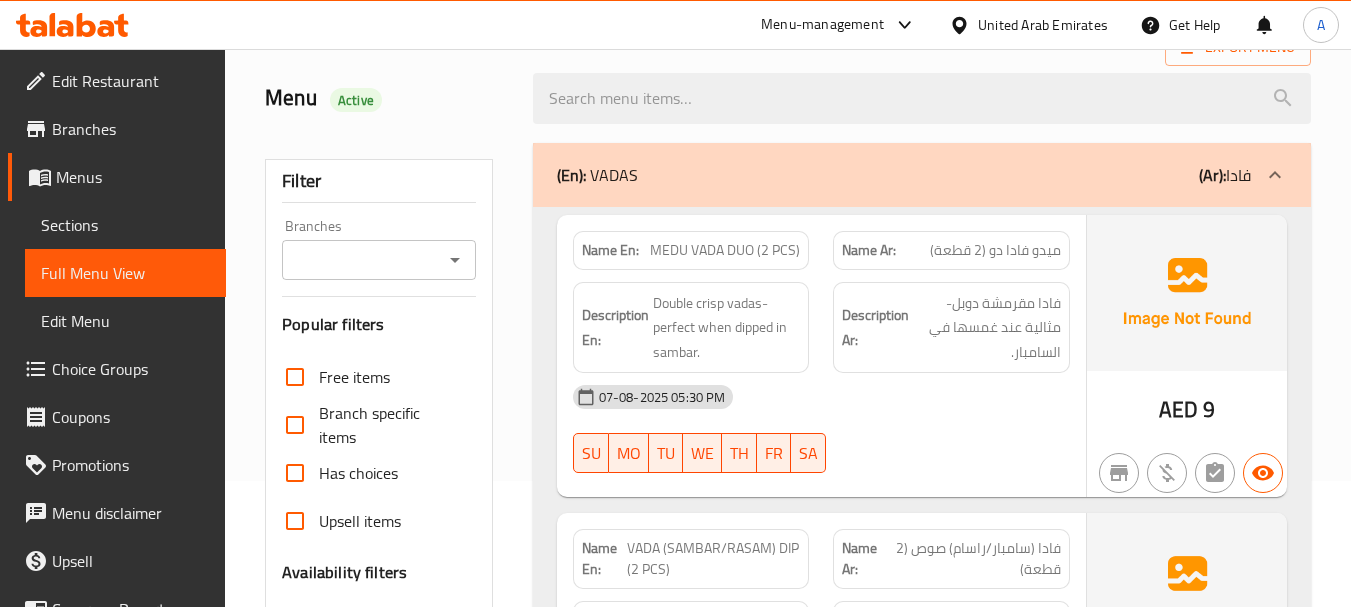 scroll, scrollTop: 0, scrollLeft: 0, axis: both 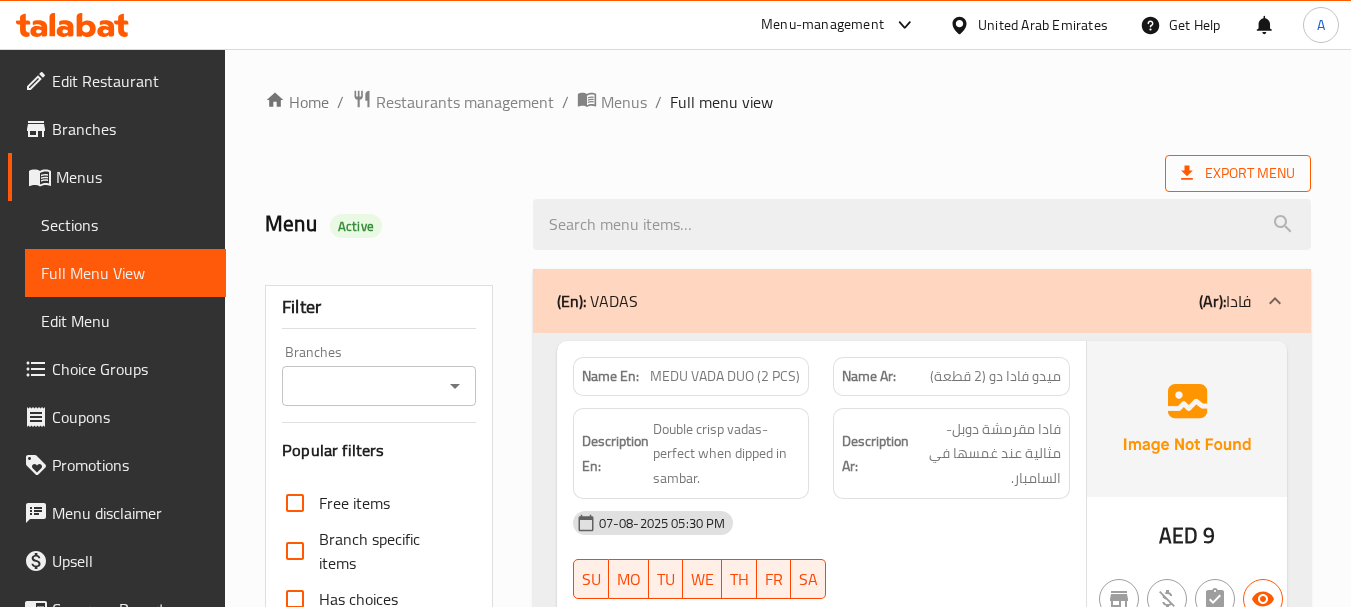 click on "Export Menu" at bounding box center [1238, 173] 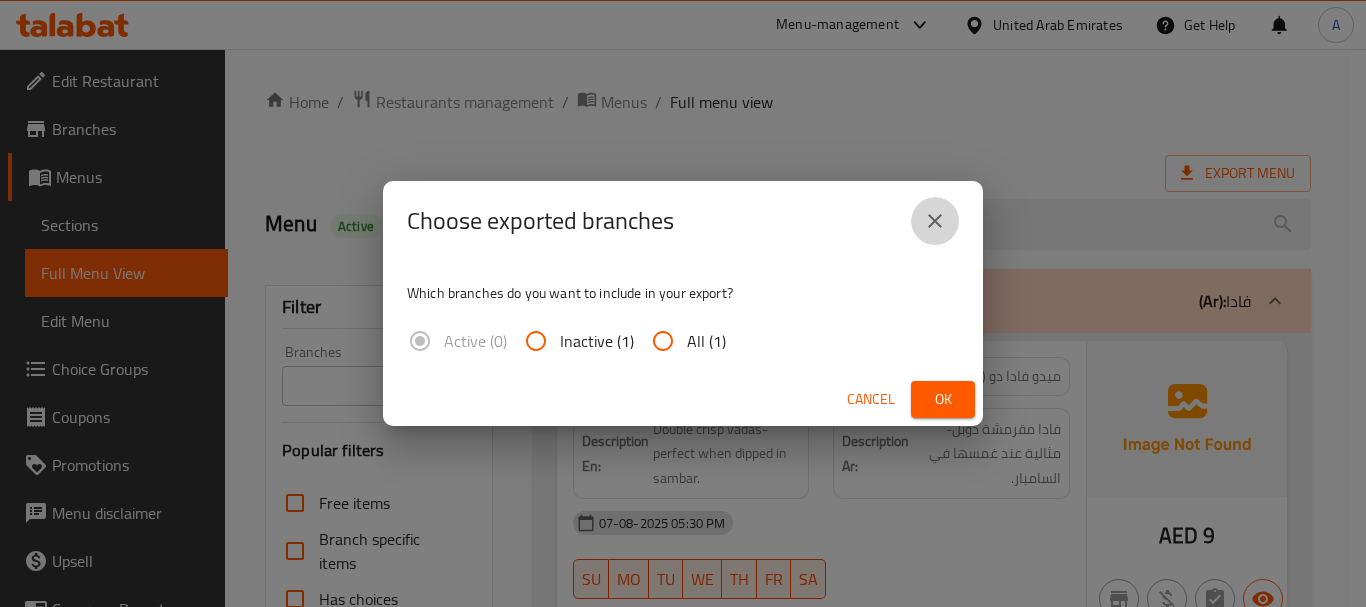 click 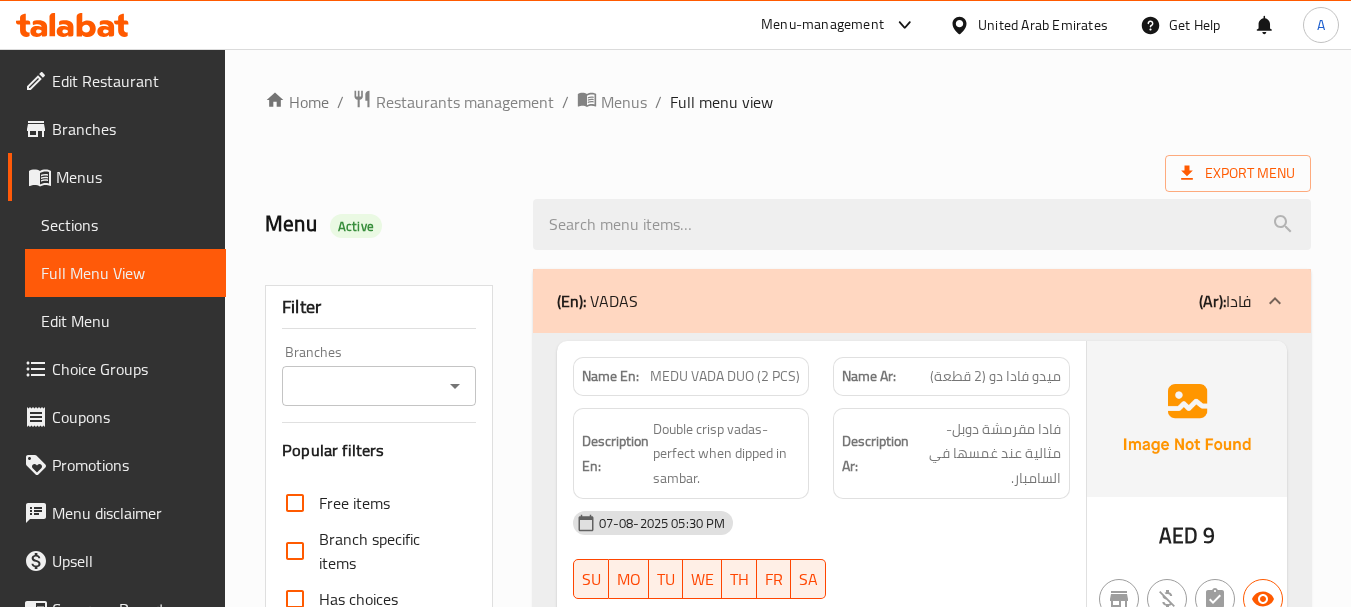 click on "Edit Restaurant" at bounding box center [131, 81] 